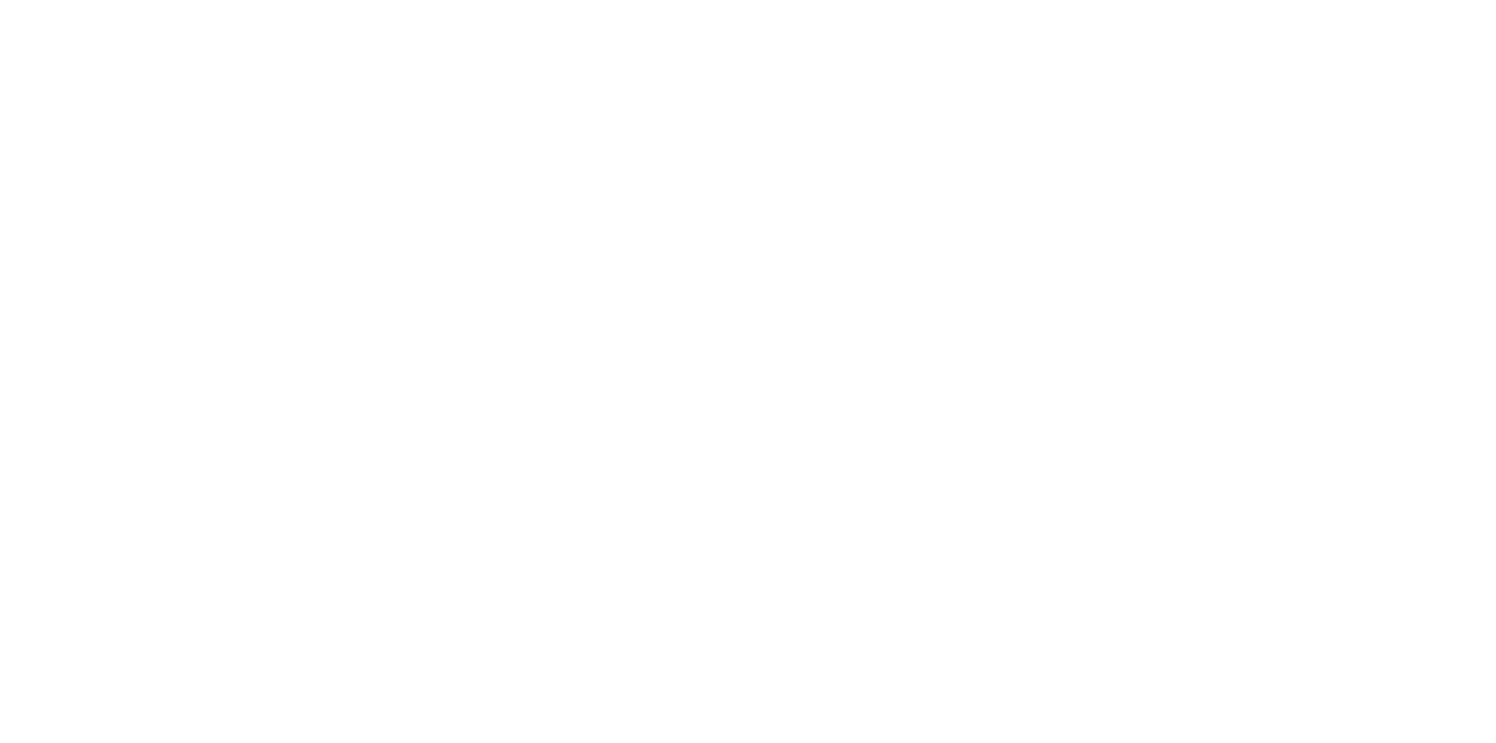 scroll, scrollTop: 0, scrollLeft: 0, axis: both 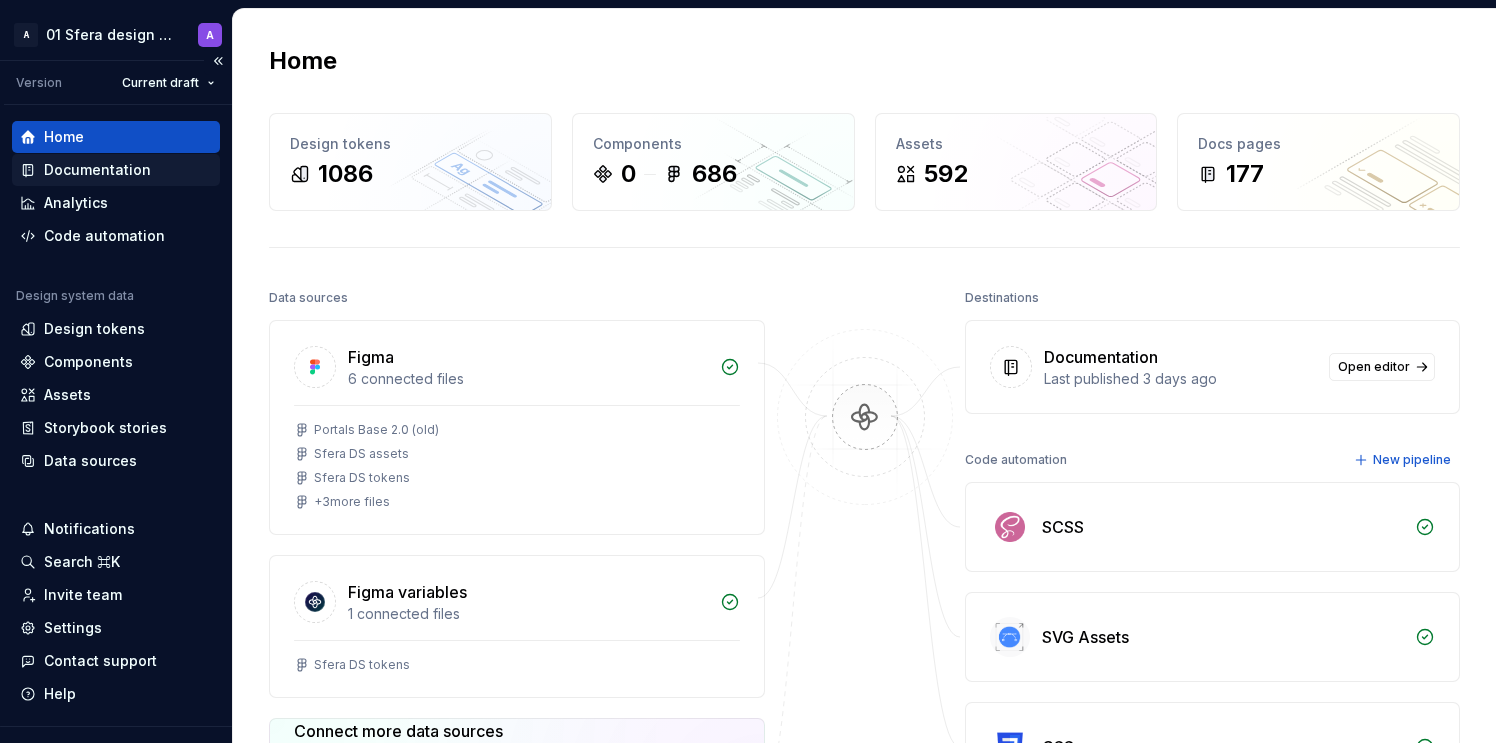 click on "Documentation" at bounding box center [116, 170] 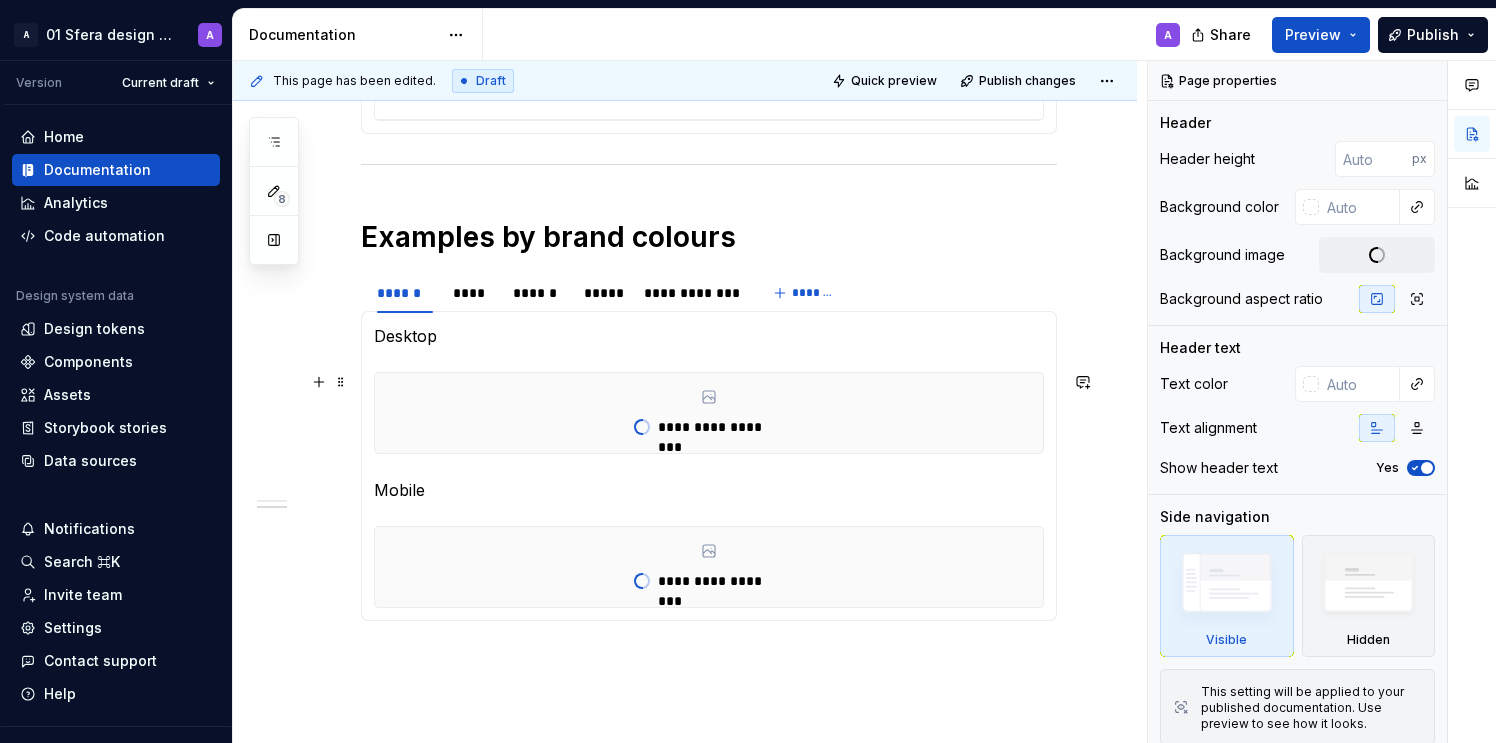scroll, scrollTop: 863, scrollLeft: 0, axis: vertical 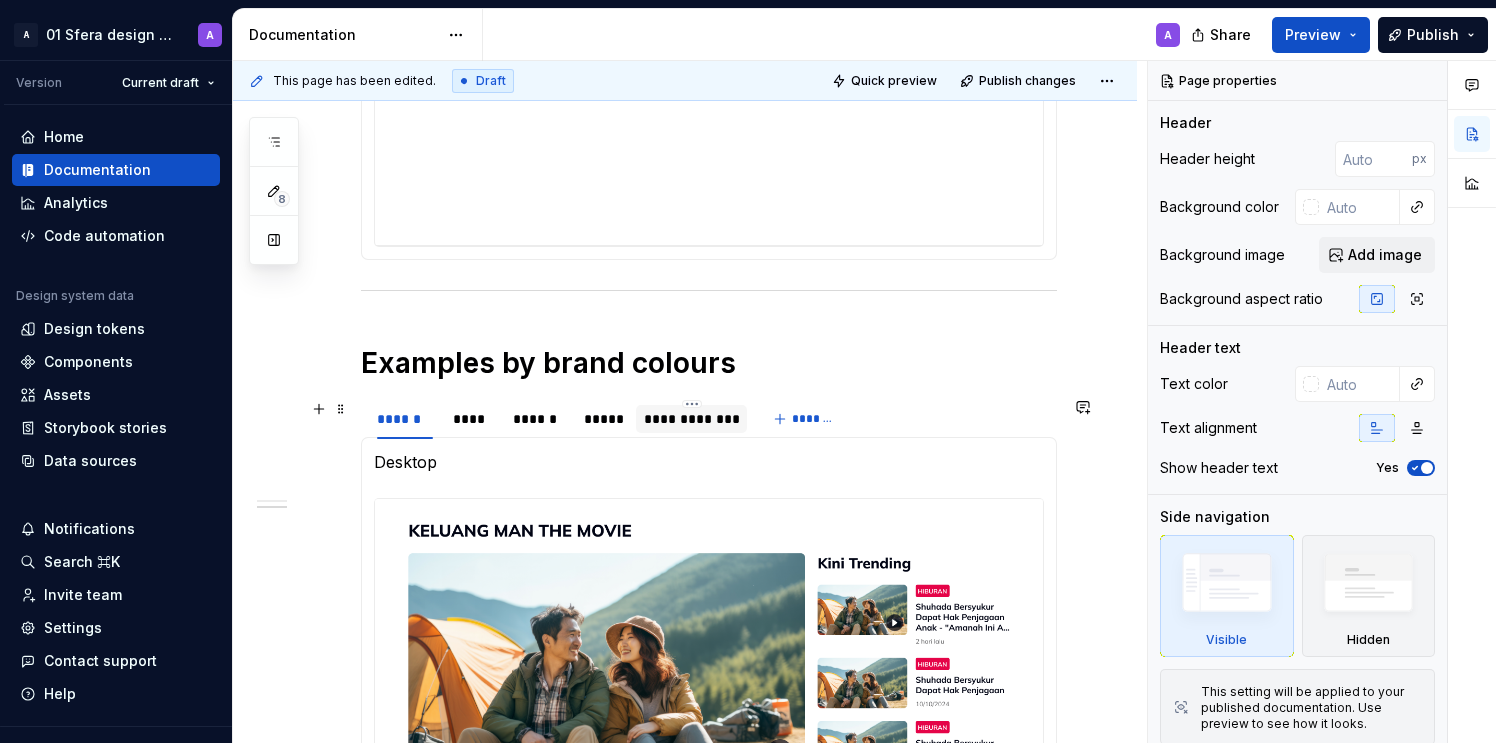 click on "**********" at bounding box center [691, 419] 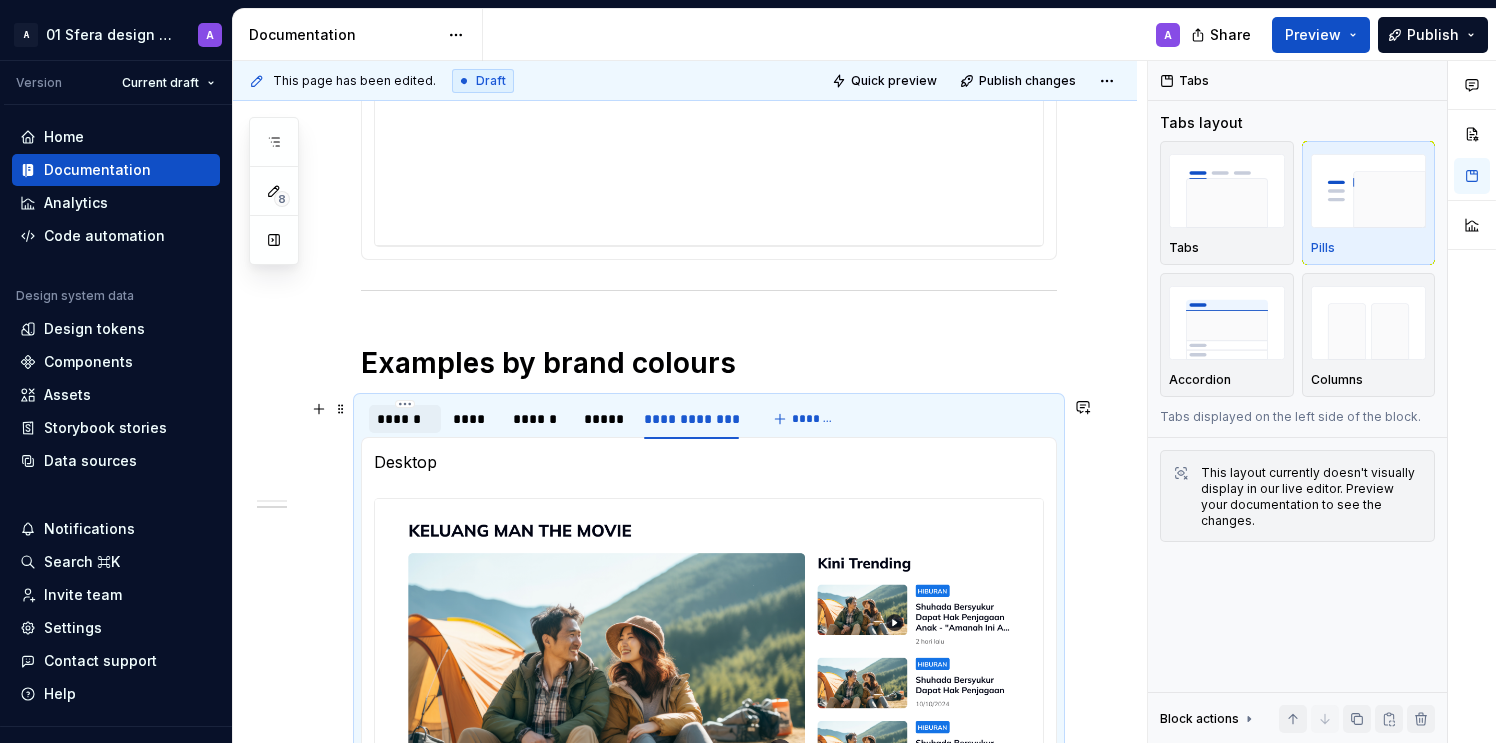 click on "******" at bounding box center (405, 419) 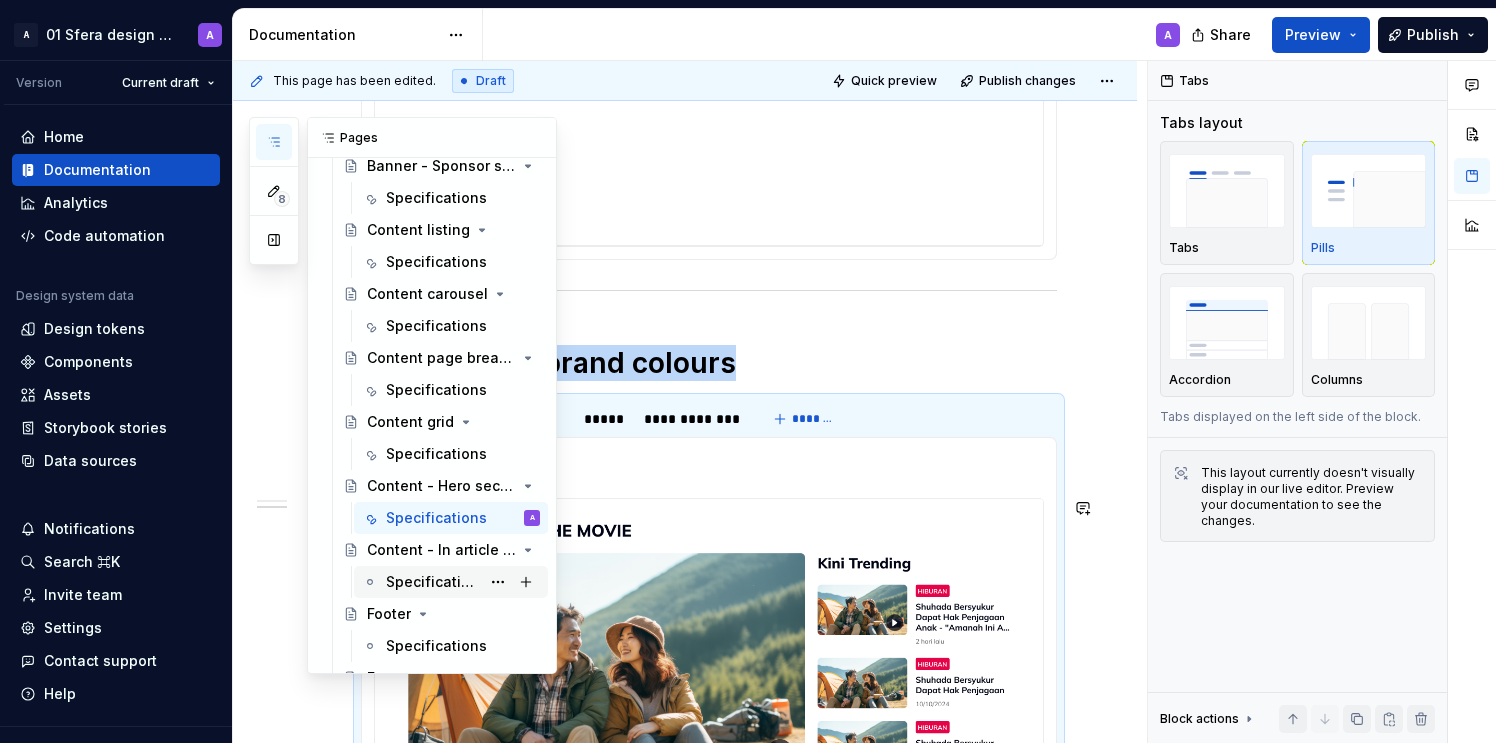 click on "Specifications" at bounding box center [433, 582] 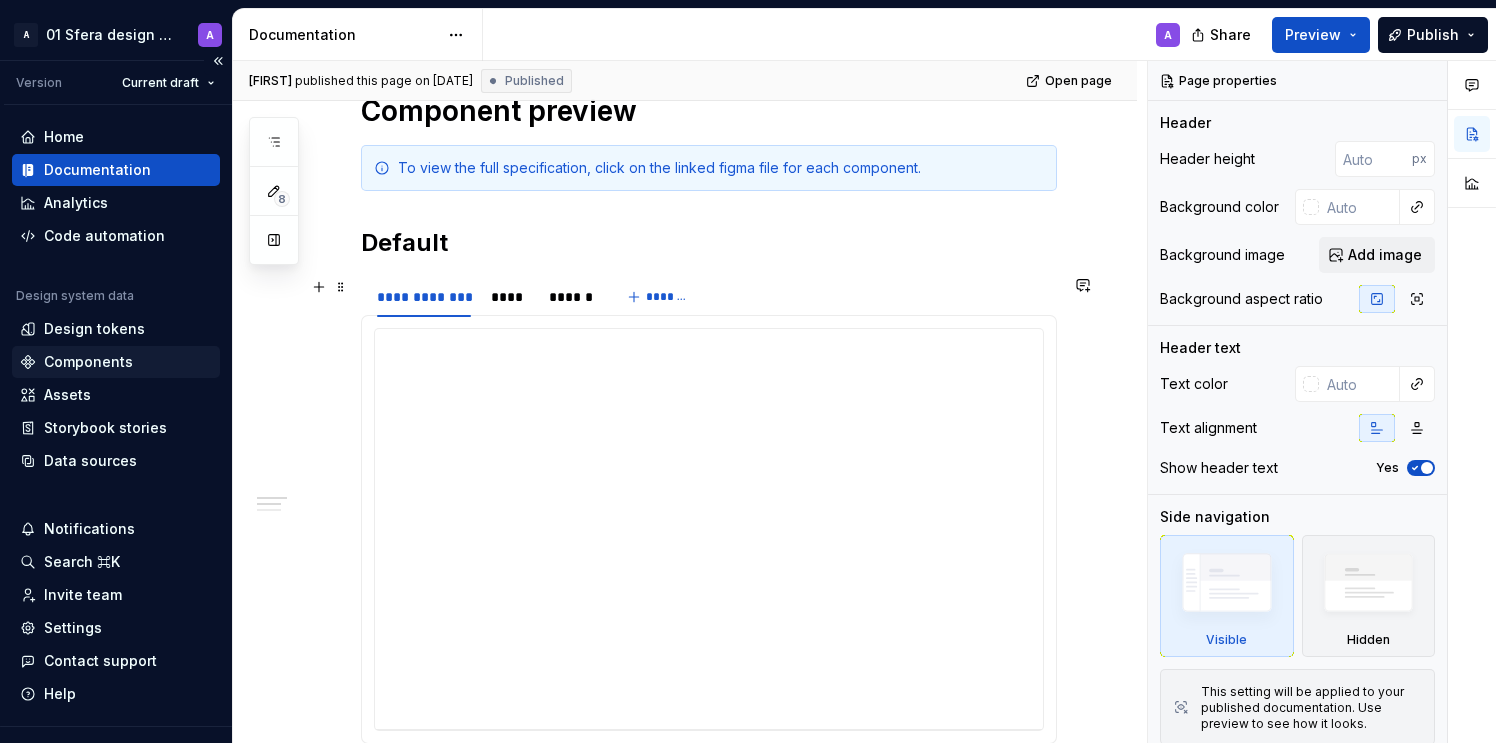 scroll, scrollTop: 290, scrollLeft: 0, axis: vertical 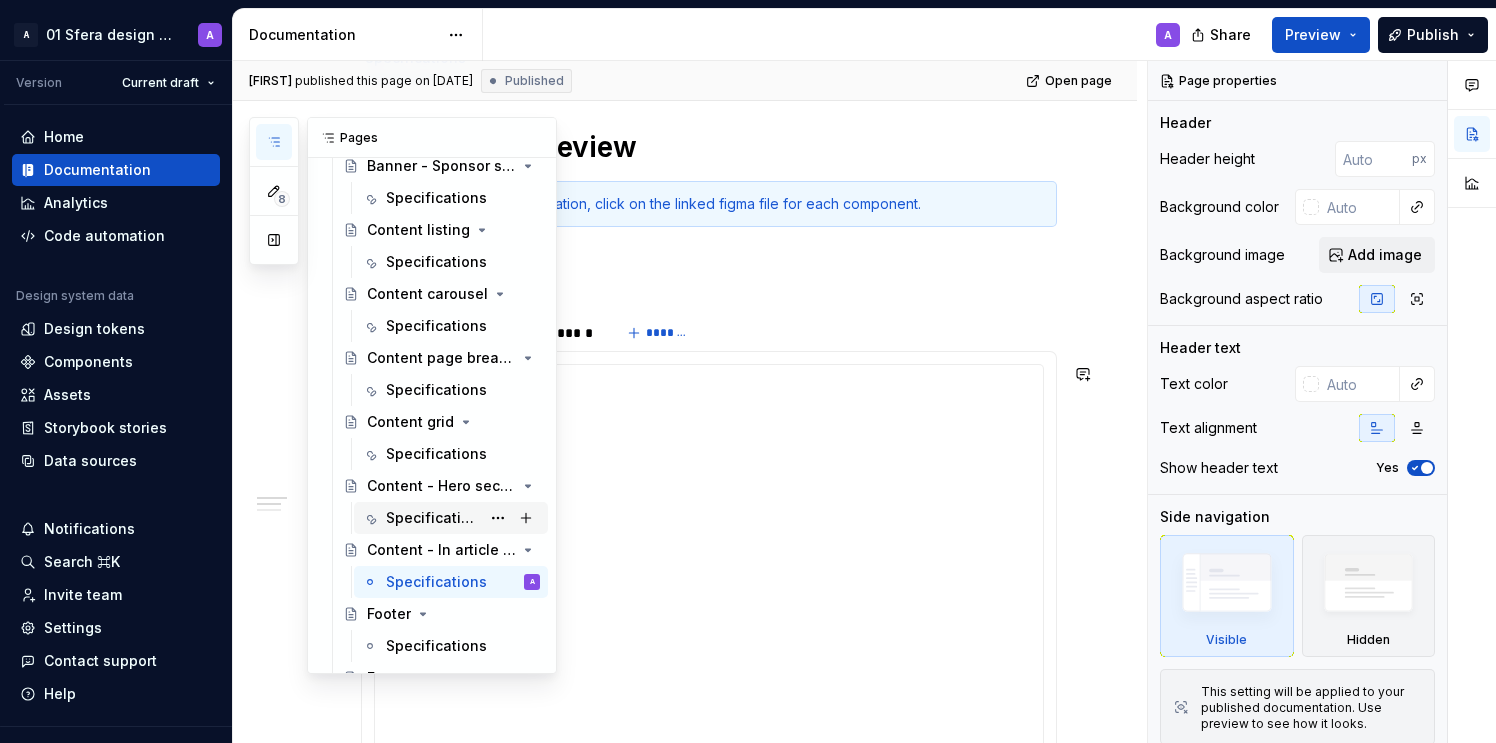 click on "Specifications" at bounding box center (433, 518) 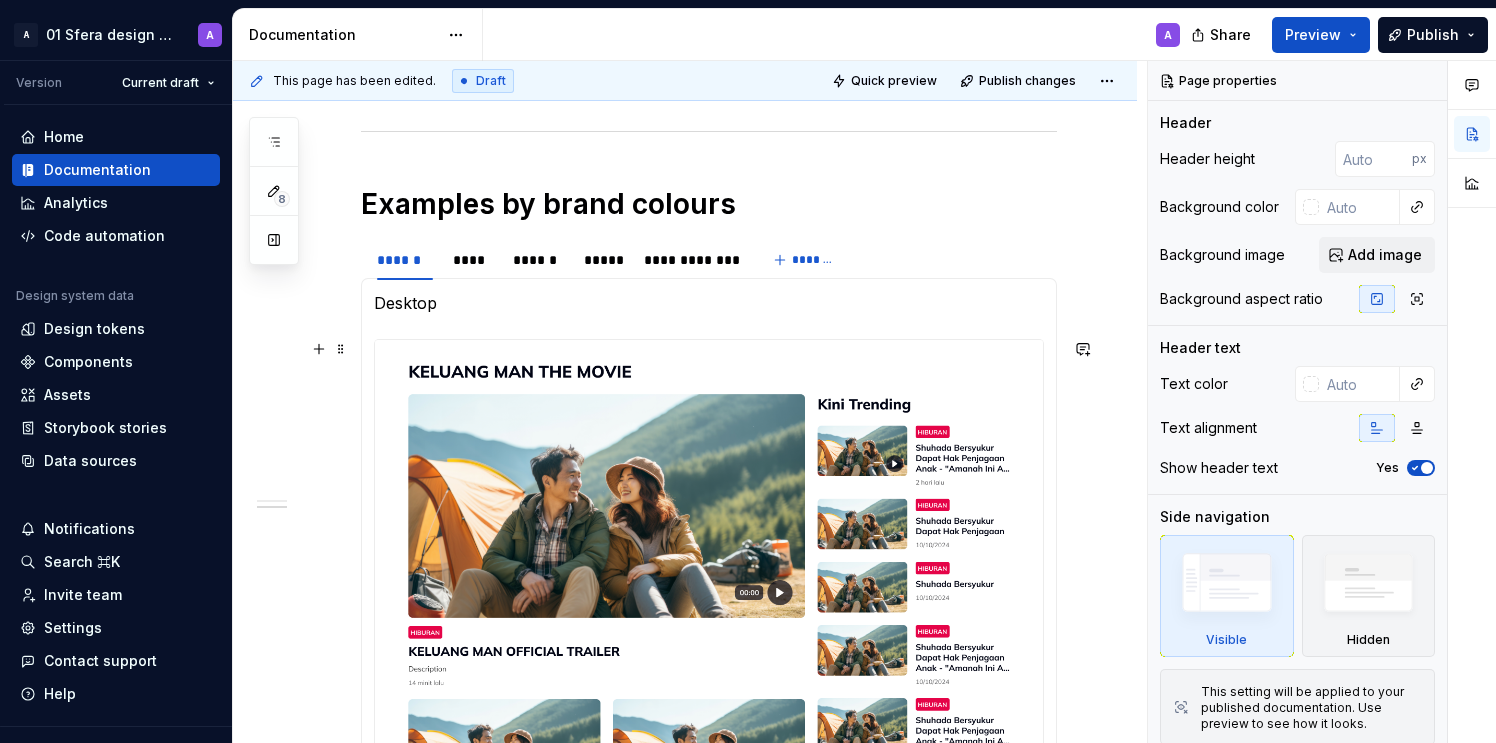 scroll, scrollTop: 691, scrollLeft: 0, axis: vertical 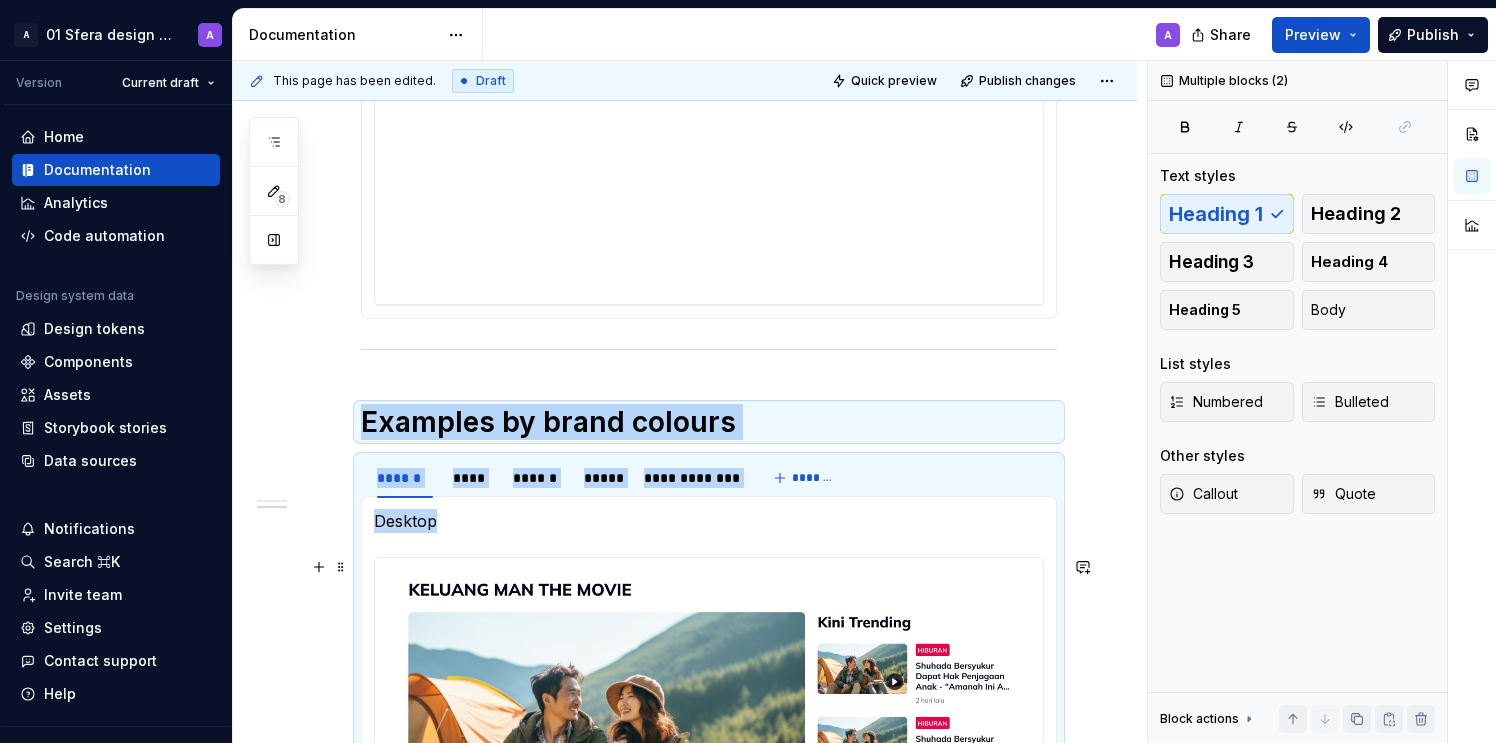 drag, startPoint x: 525, startPoint y: 416, endPoint x: 556, endPoint y: 583, distance: 169.85287 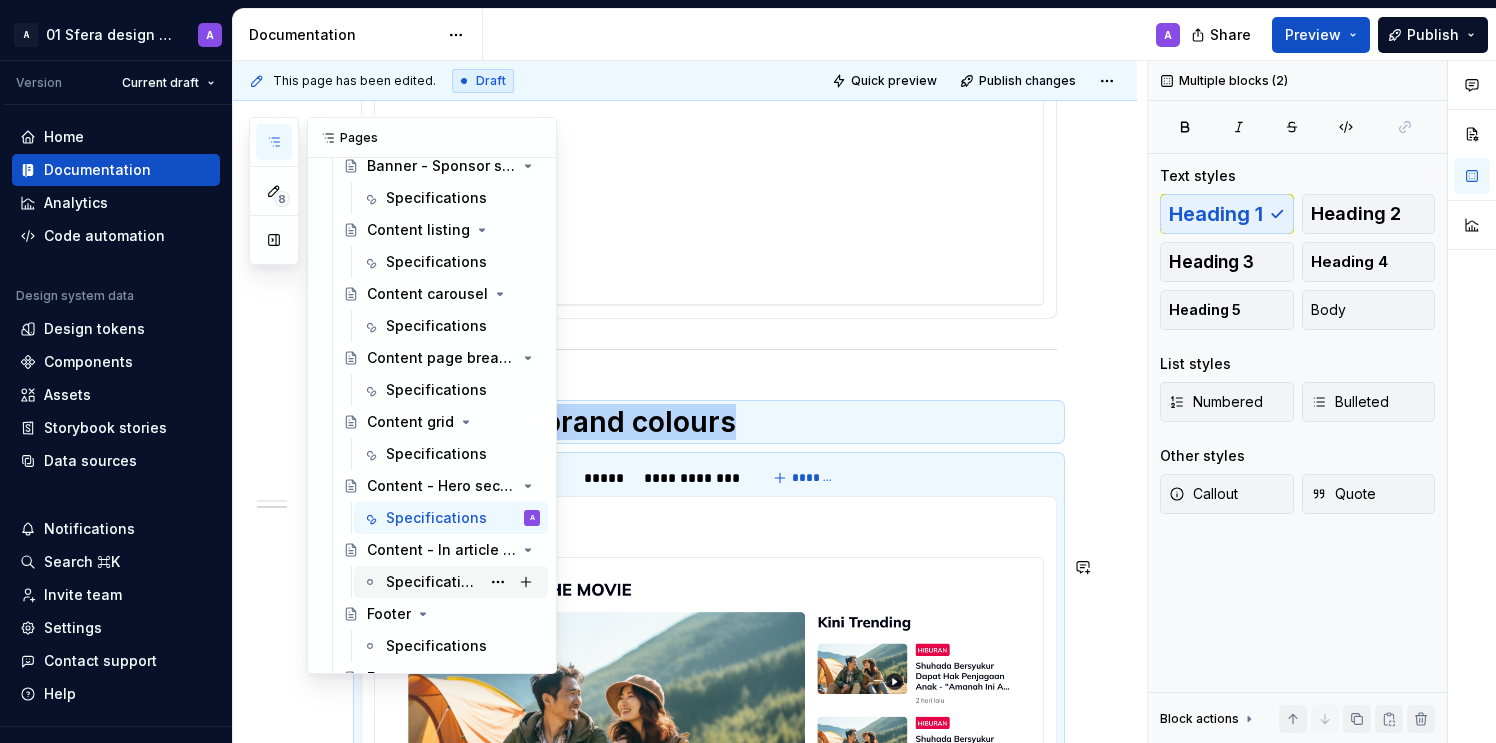 click on "Specifications" at bounding box center [433, 582] 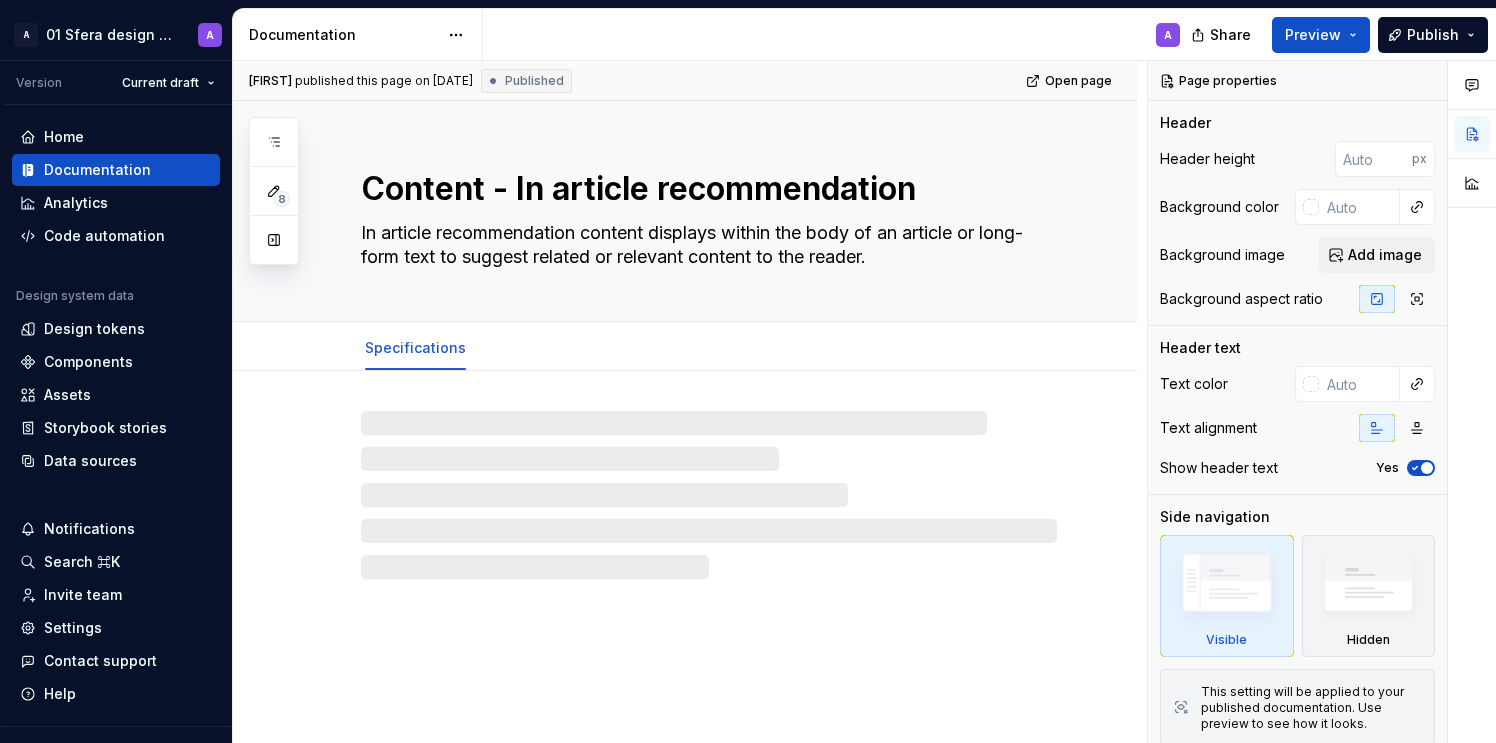 type on "*" 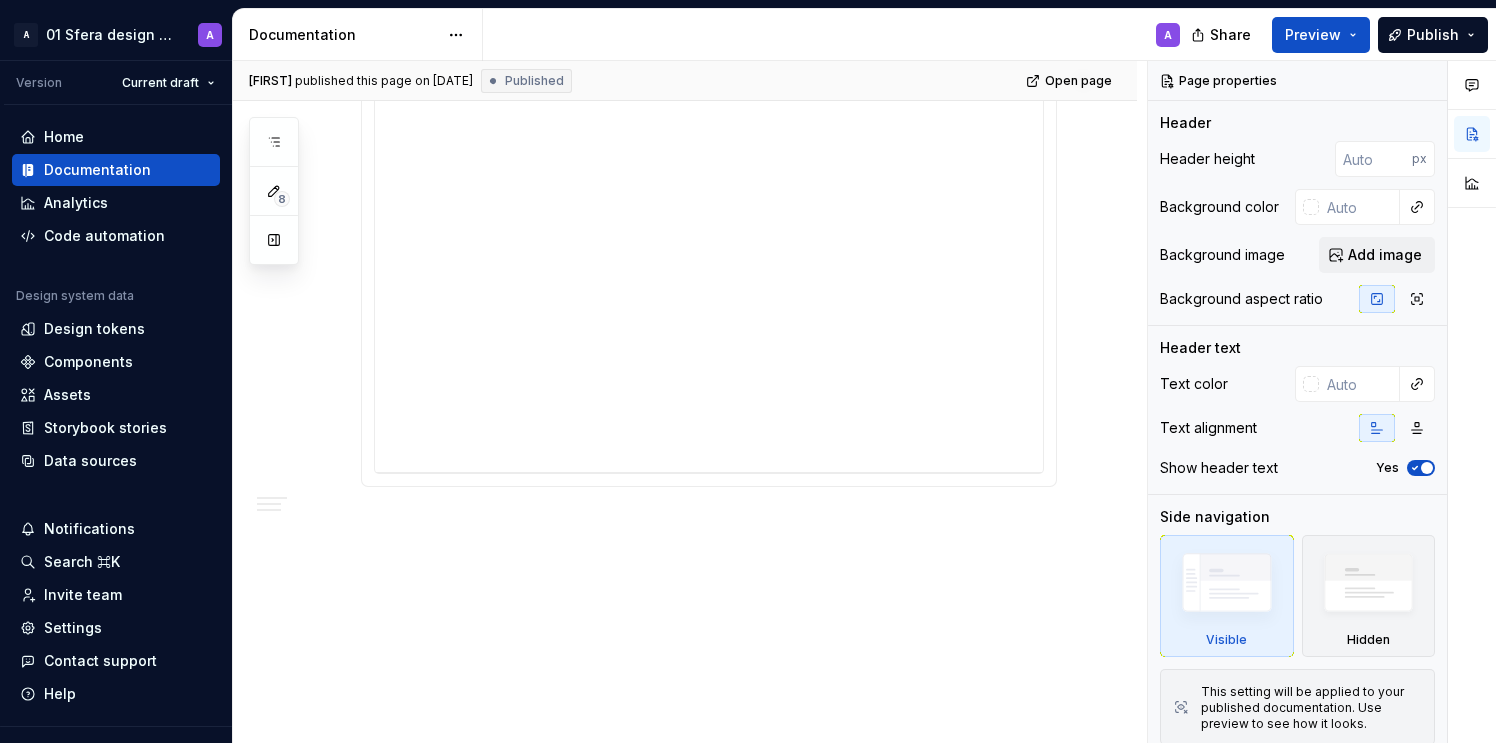 scroll, scrollTop: 1174, scrollLeft: 0, axis: vertical 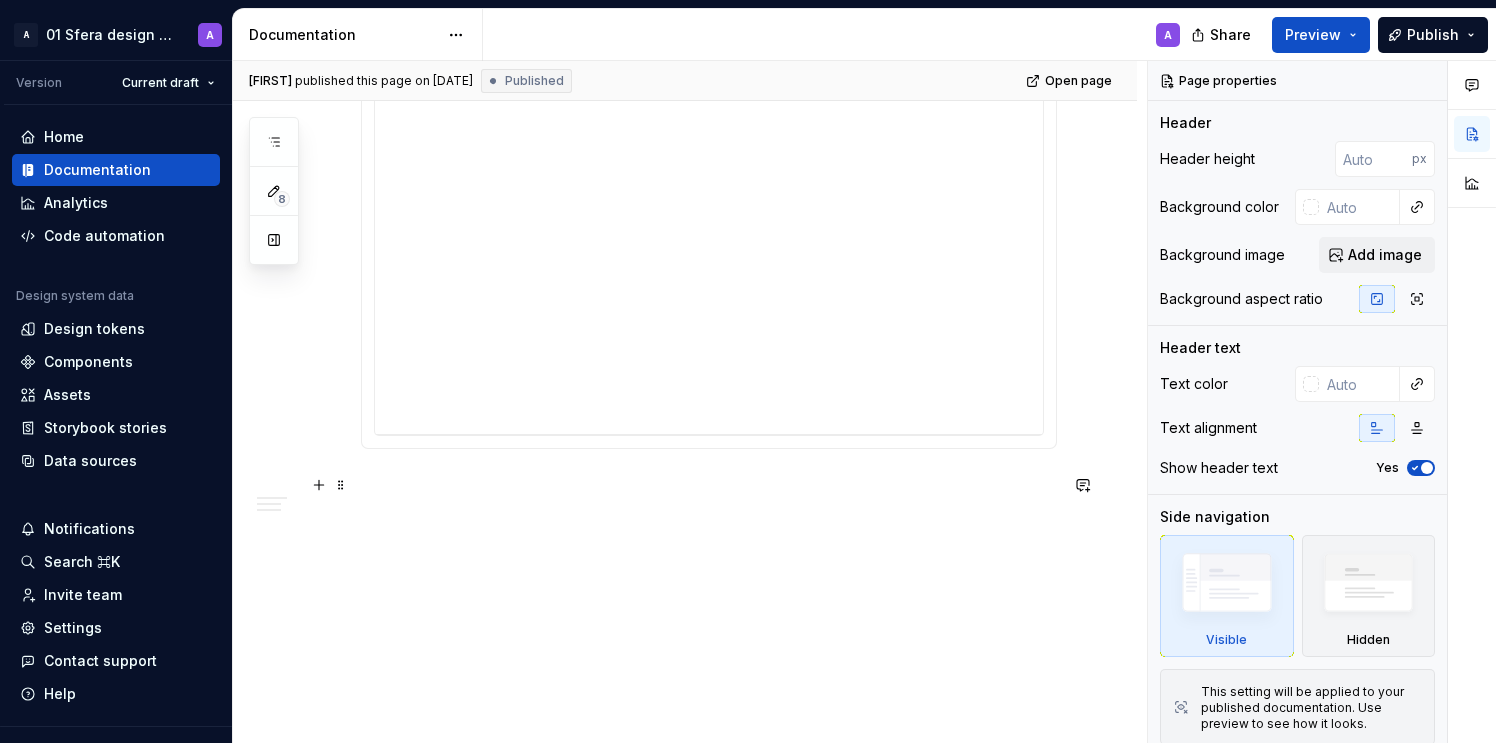 click at bounding box center (709, 485) 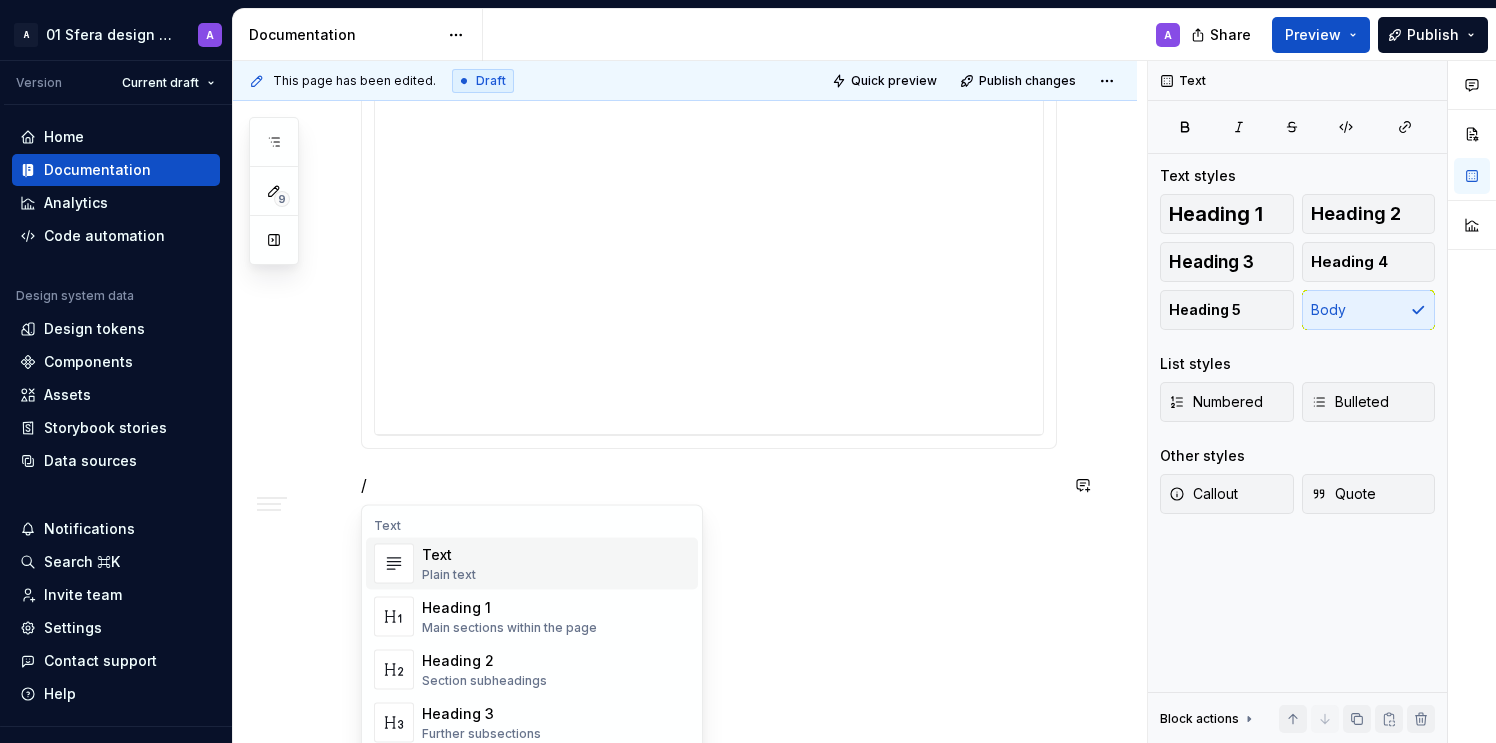 type 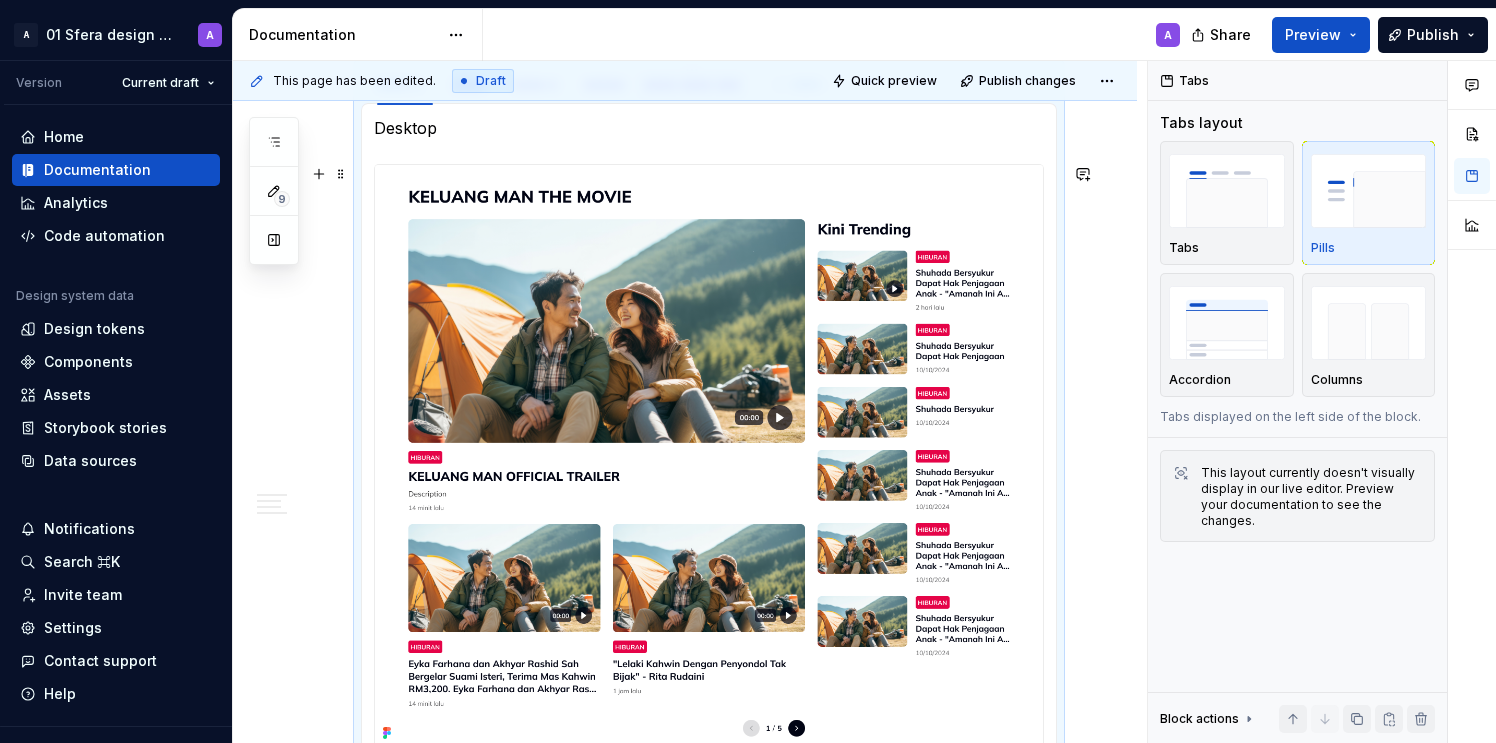 scroll, scrollTop: 1390, scrollLeft: 0, axis: vertical 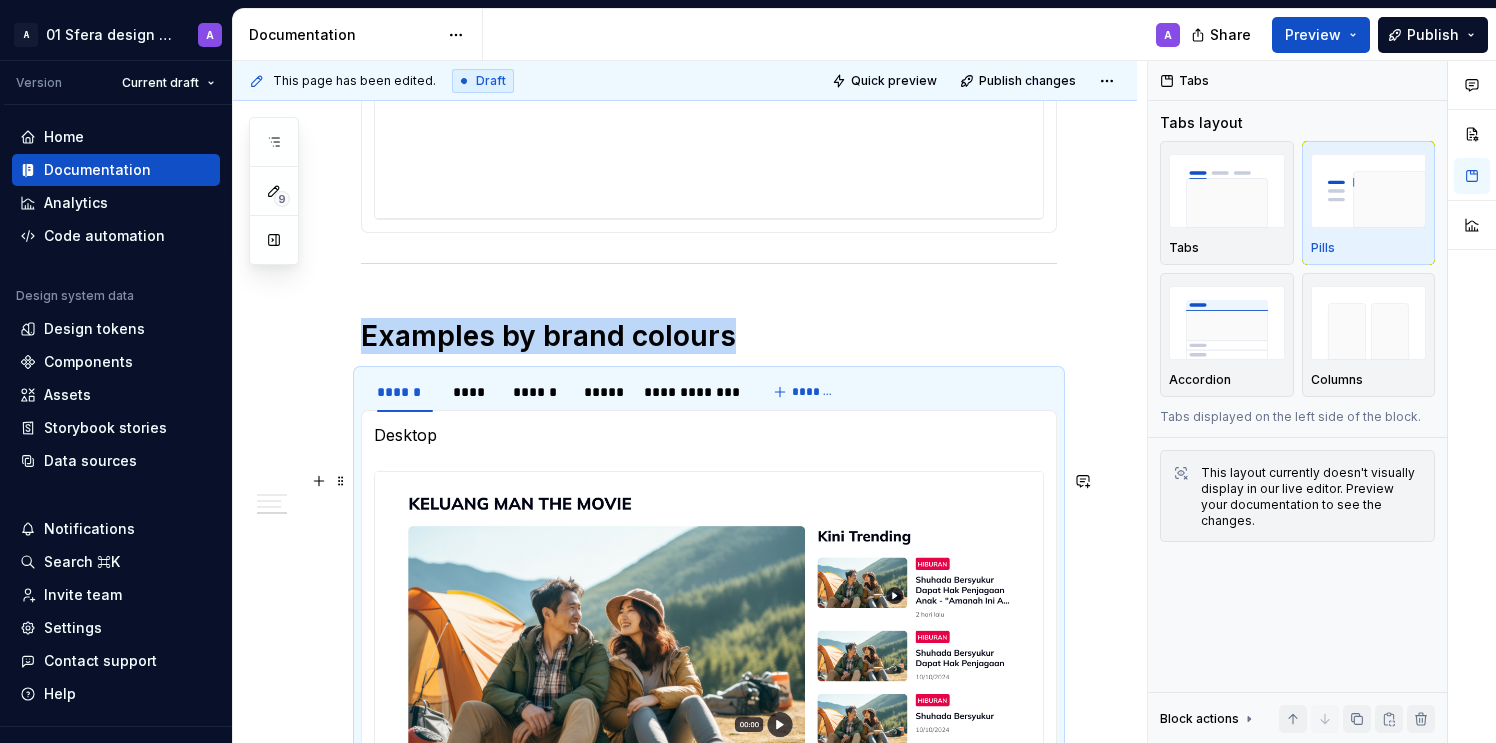 click at bounding box center [709, 763] 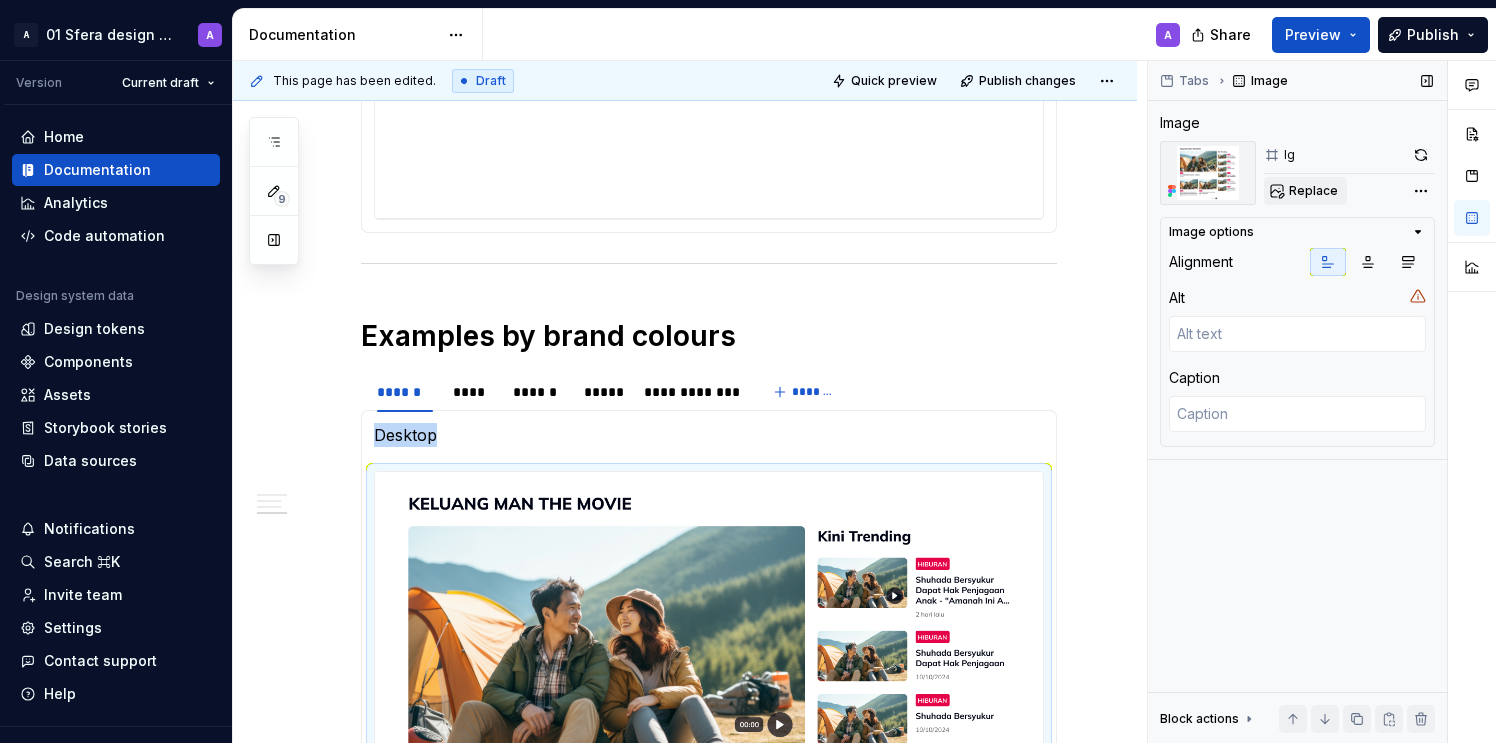 click on "Replace" at bounding box center [1313, 191] 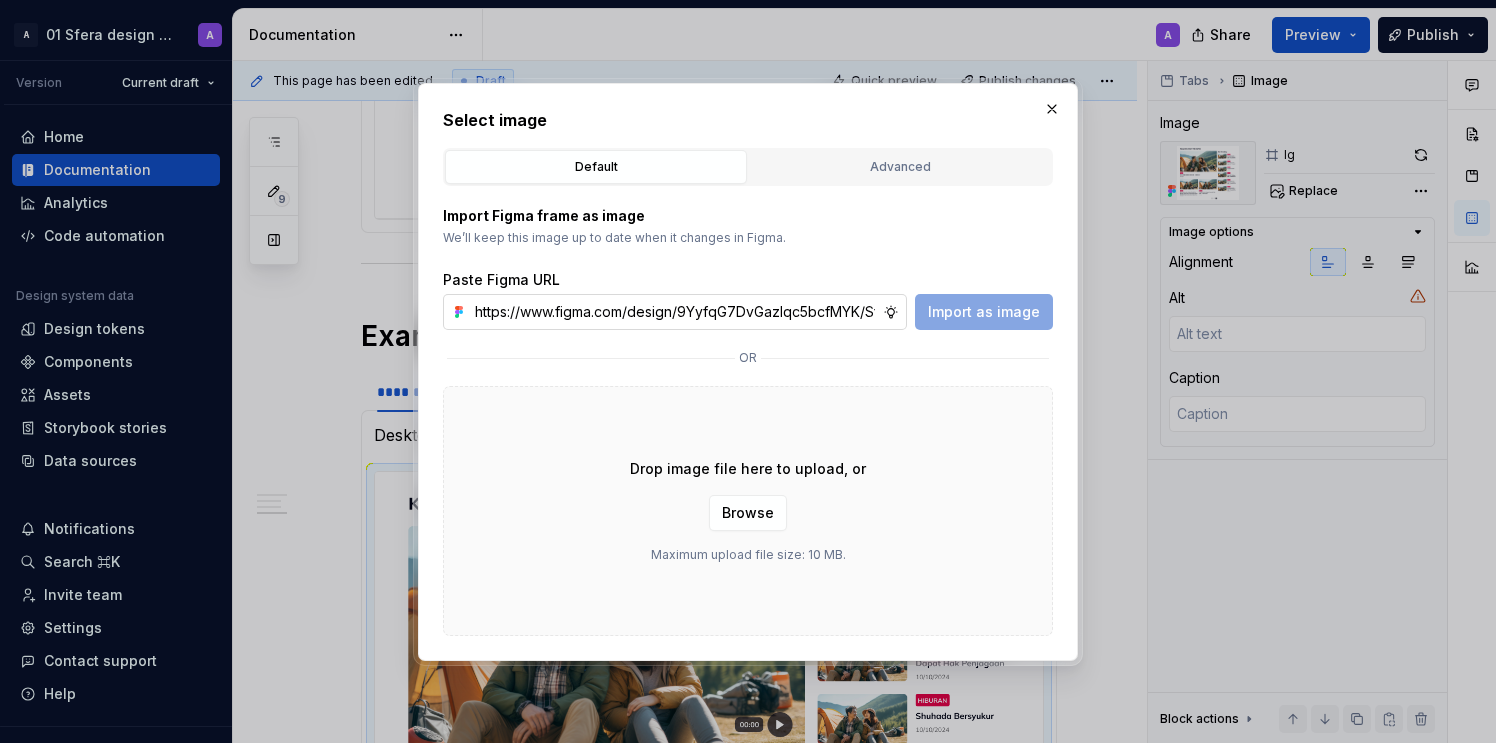 scroll, scrollTop: 0, scrollLeft: 469, axis: horizontal 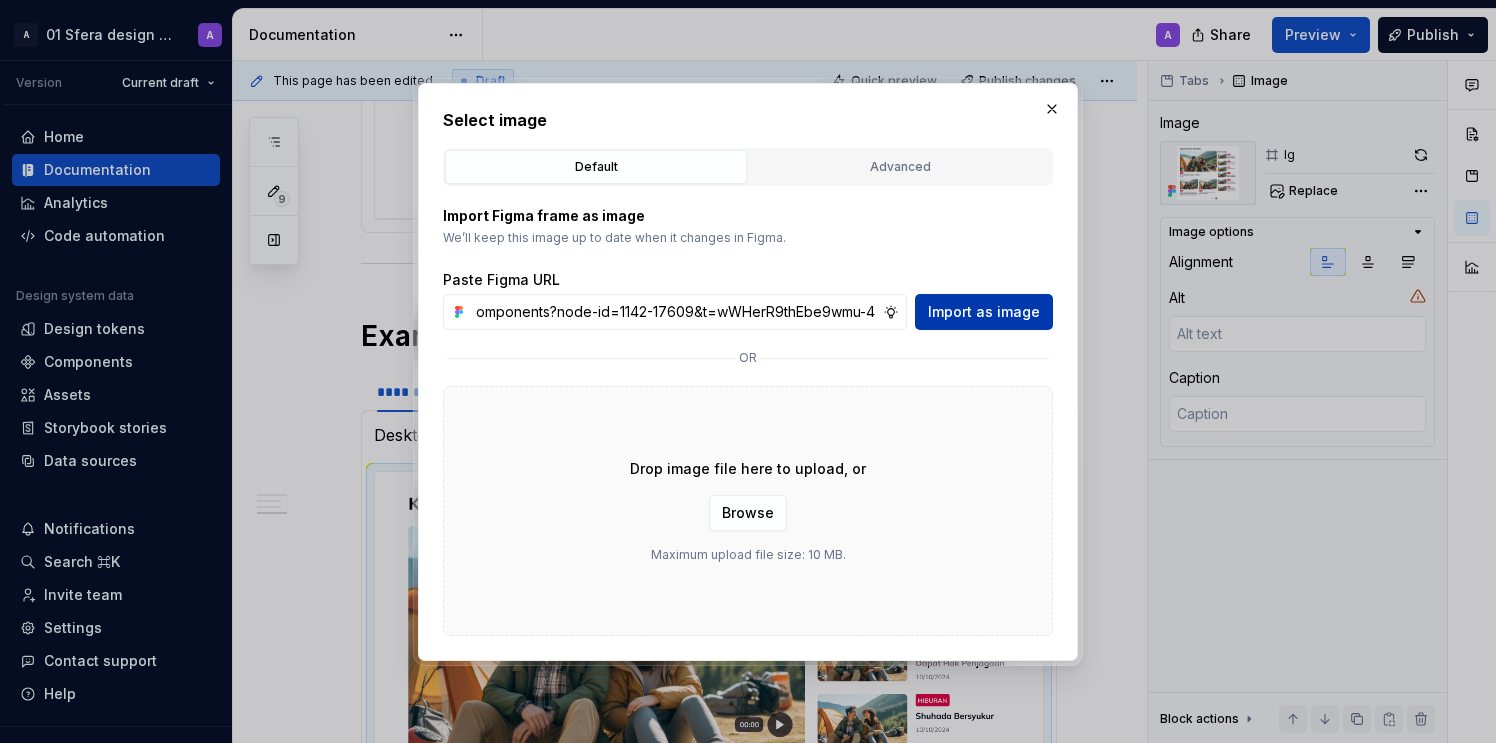 type on "https://www.figma.com/design/9YyfqG7DvGazIqc5bcfMYK/Sfera-DS-components?node-id=1142-17609&t=wWHerR9thEbe9wmu-4" 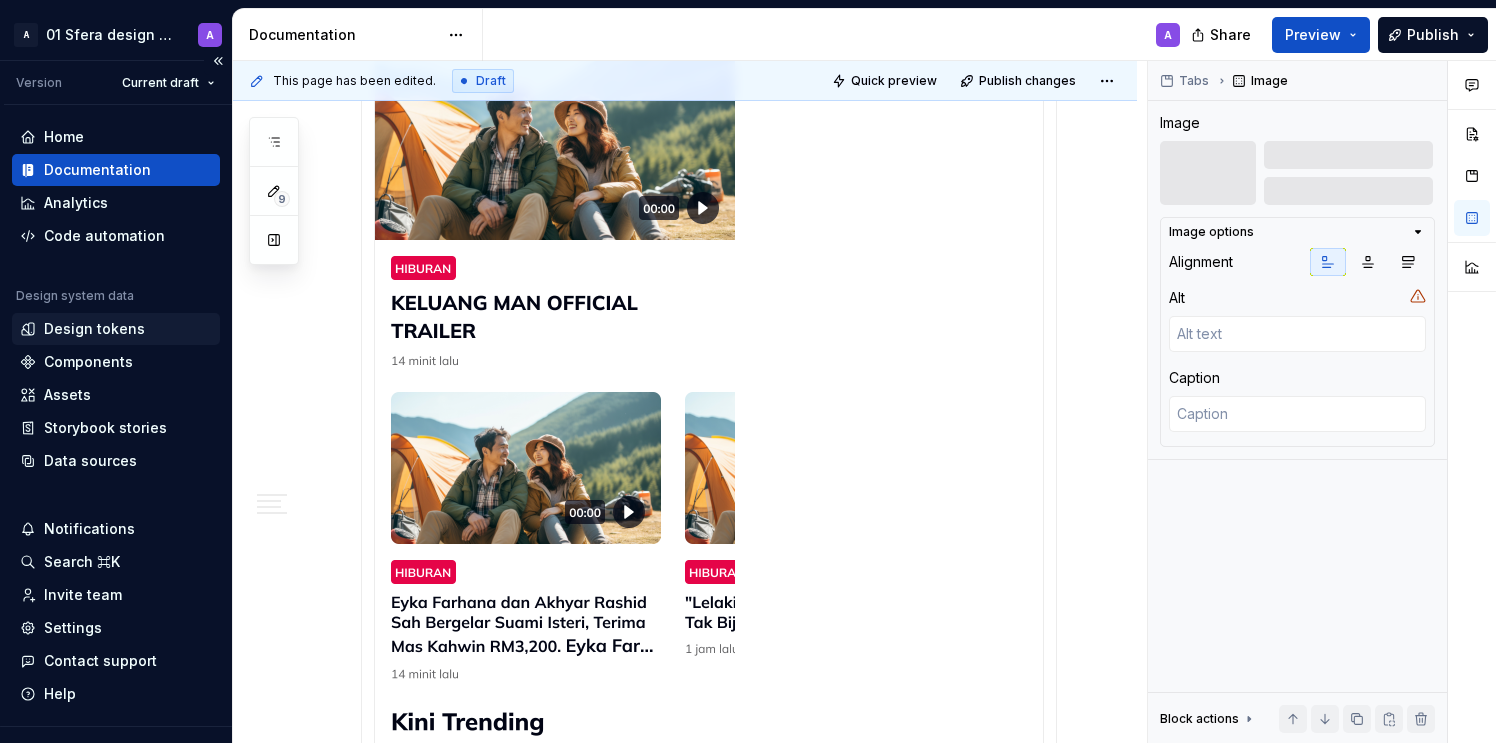 scroll, scrollTop: 2116, scrollLeft: 0, axis: vertical 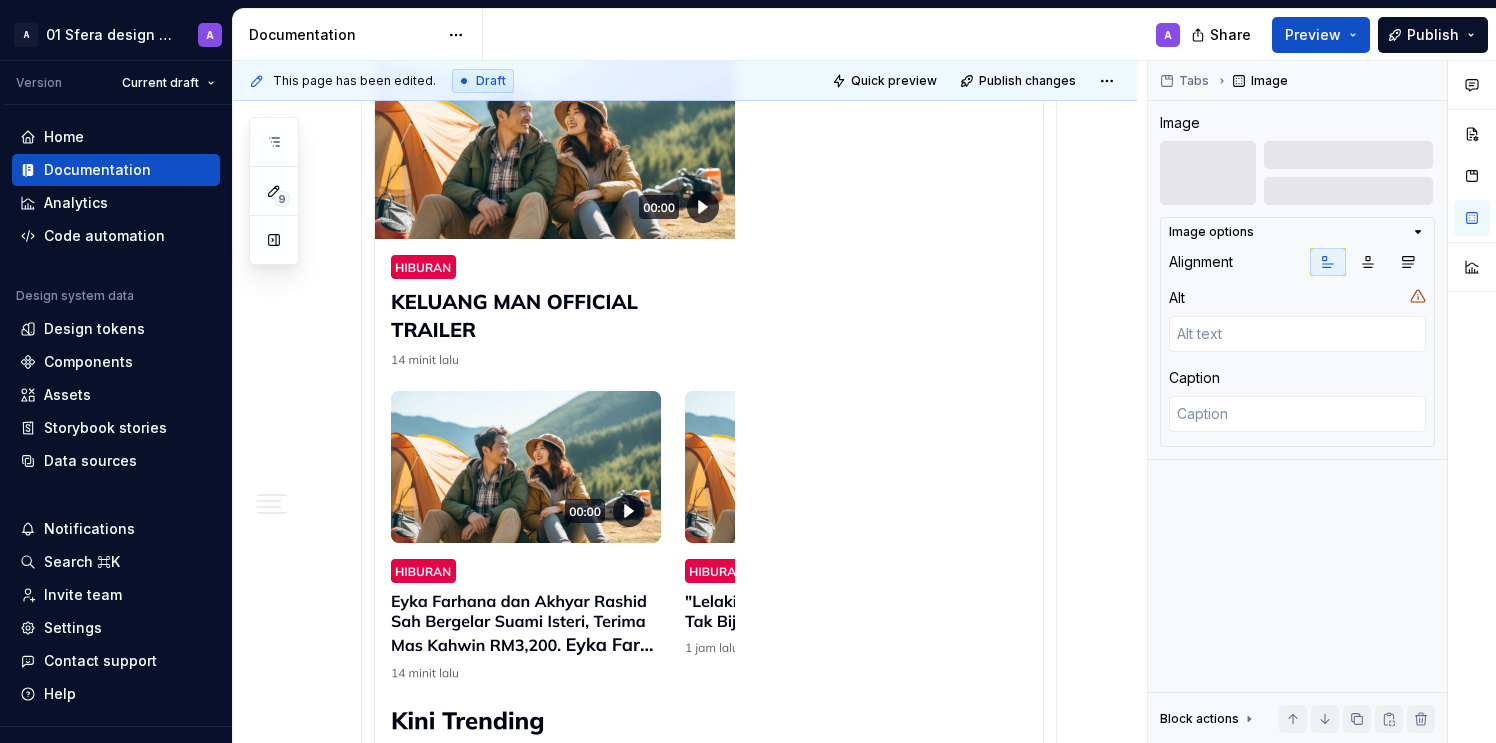 click at bounding box center [555, 757] 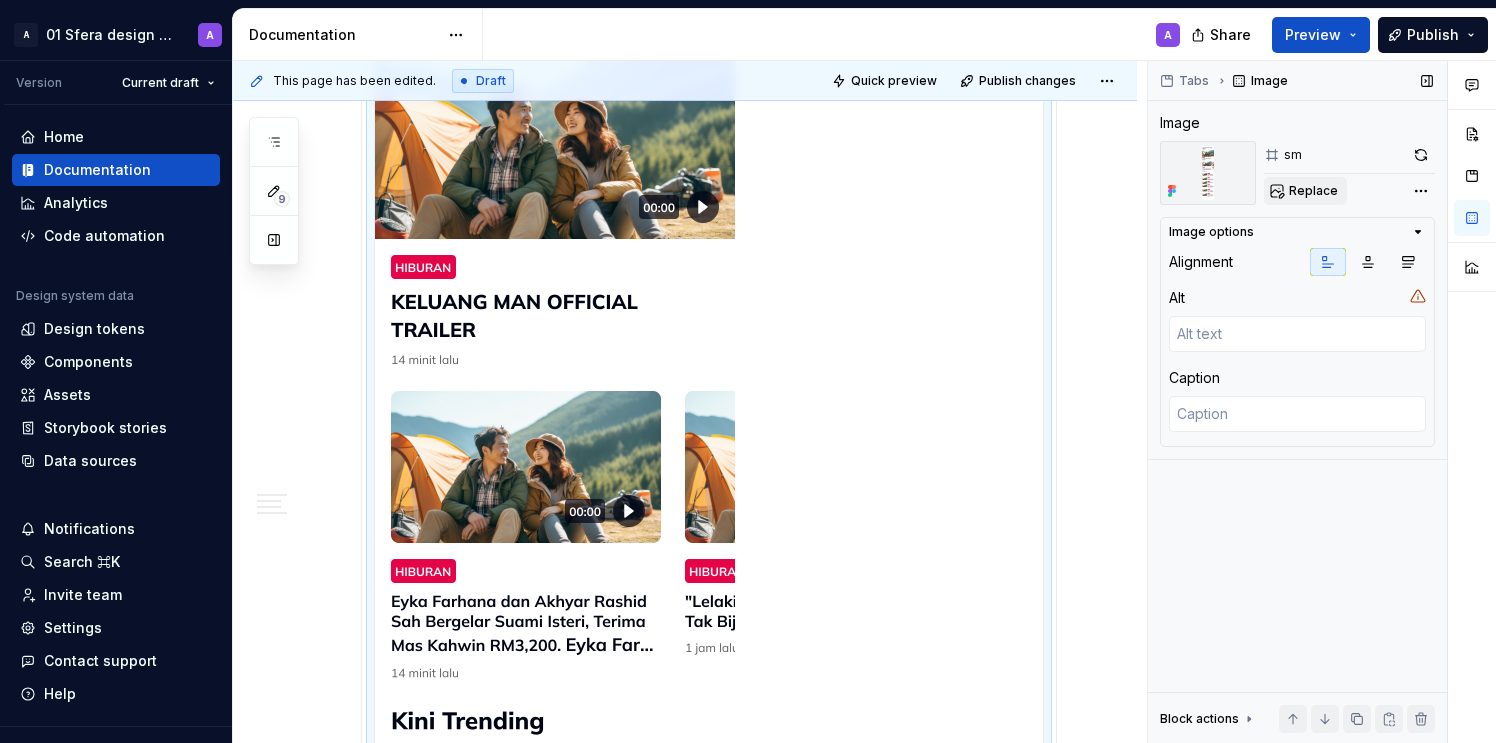 click on "Replace" at bounding box center (1305, 191) 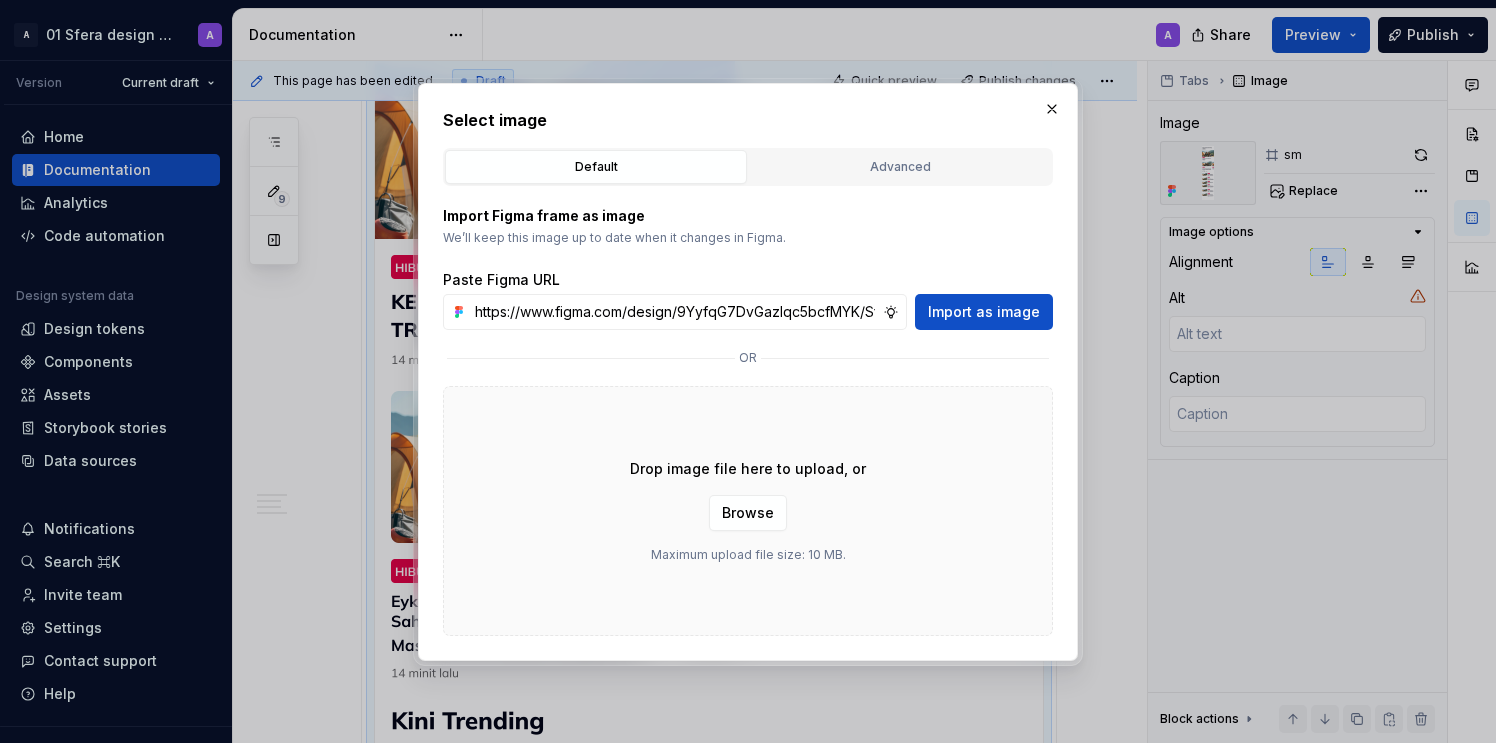 scroll, scrollTop: 0, scrollLeft: 469, axis: horizontal 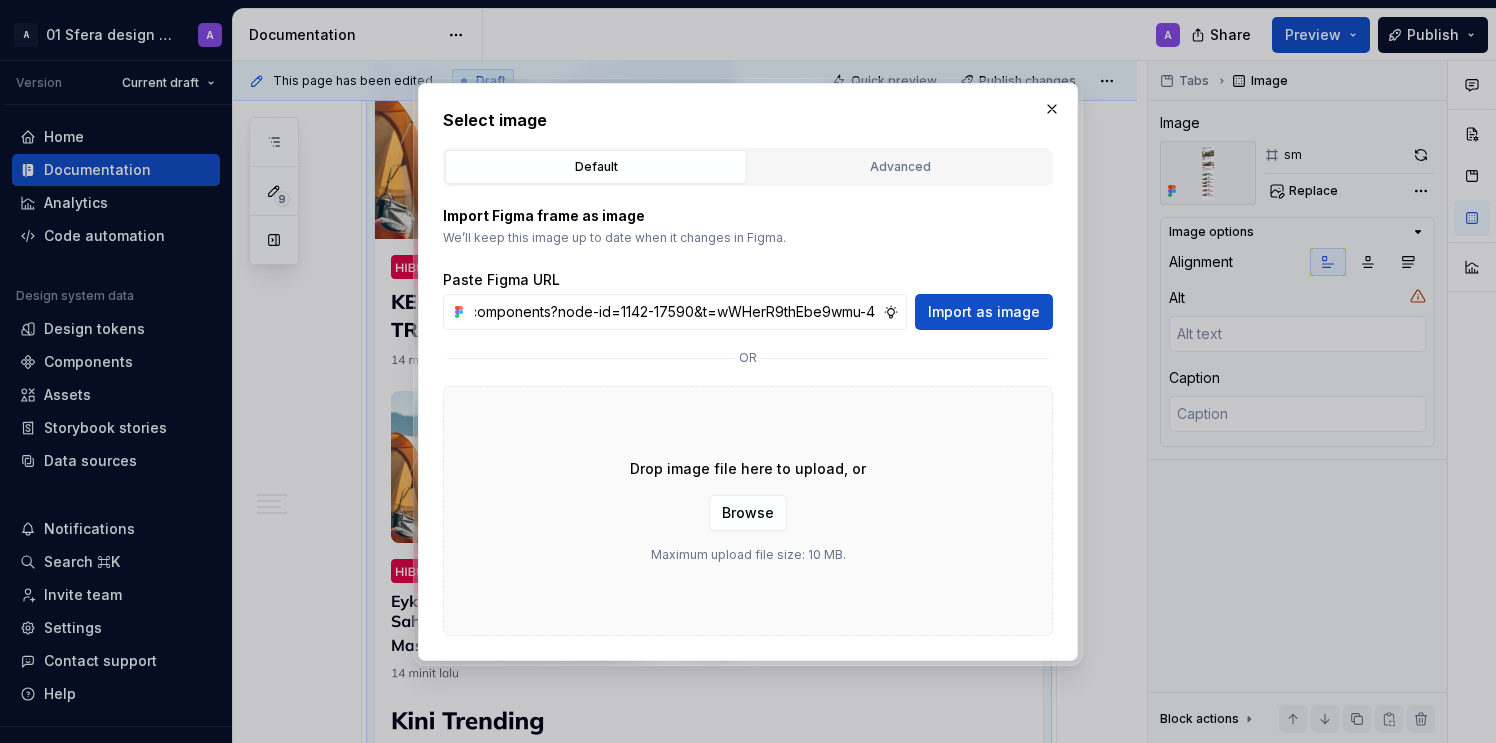 type on "https://www.figma.com/design/9YyfqG7DvGazIqc5bcfMYK/Sfera-DS-components?node-id=1142-17590&t=wWHerR9thEbe9wmu-4" 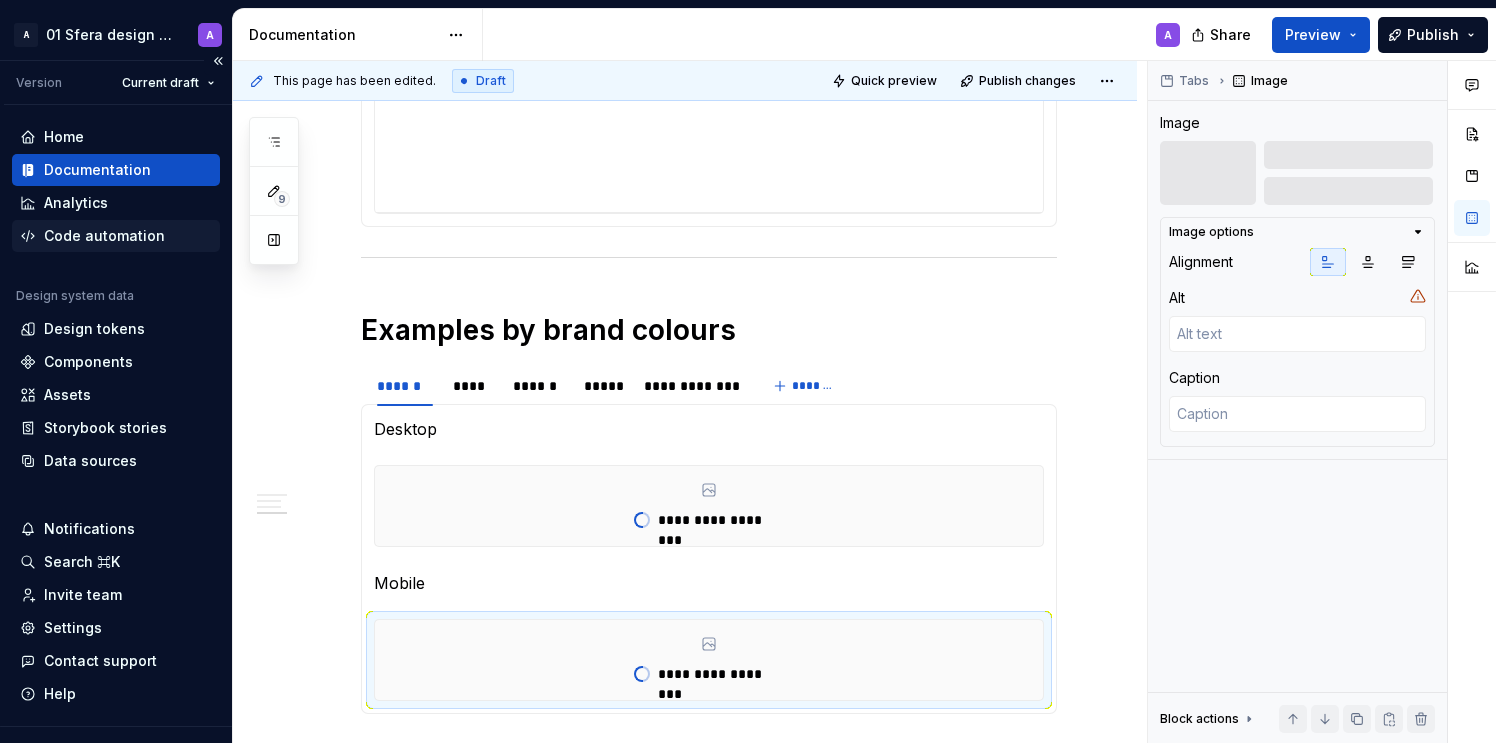 scroll, scrollTop: 1397, scrollLeft: 0, axis: vertical 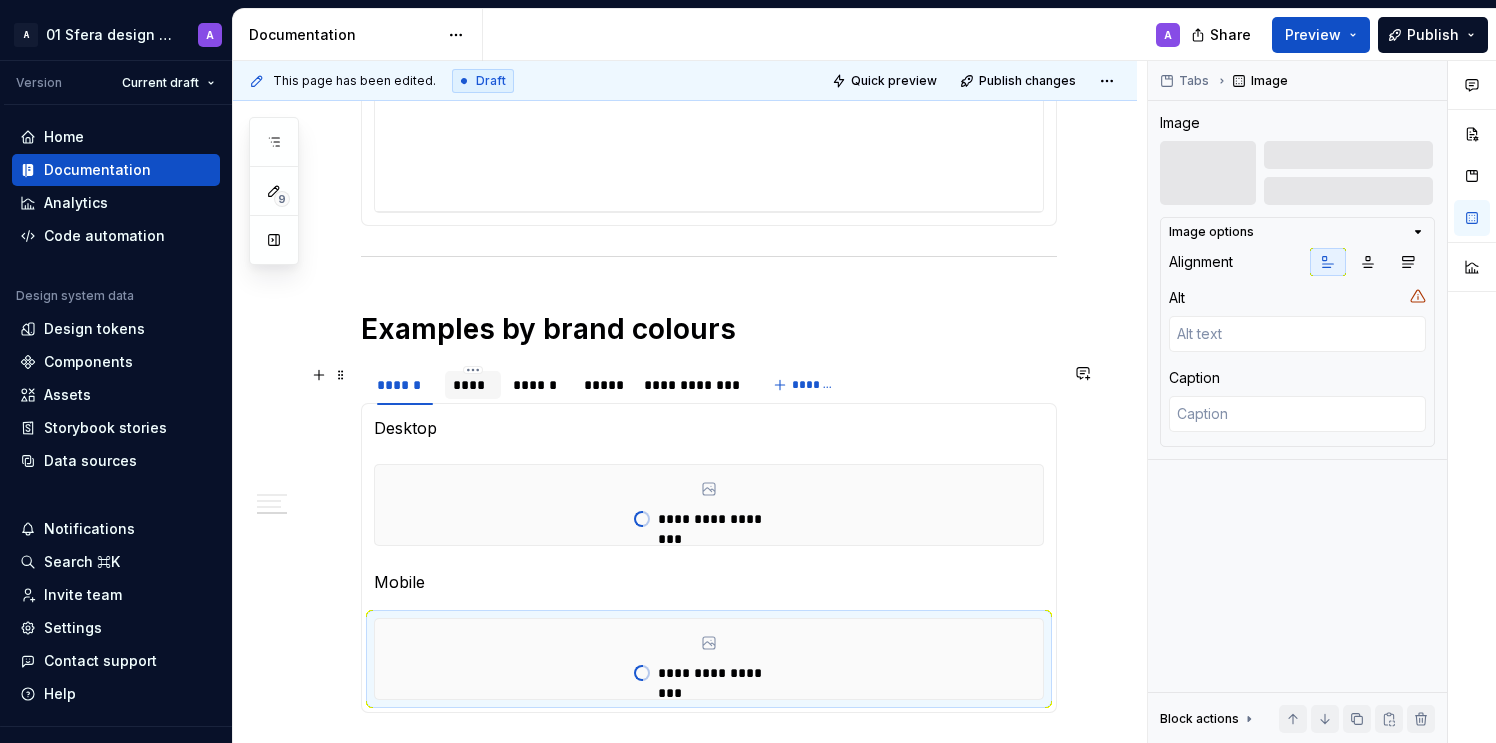 click on "****" at bounding box center (473, 385) 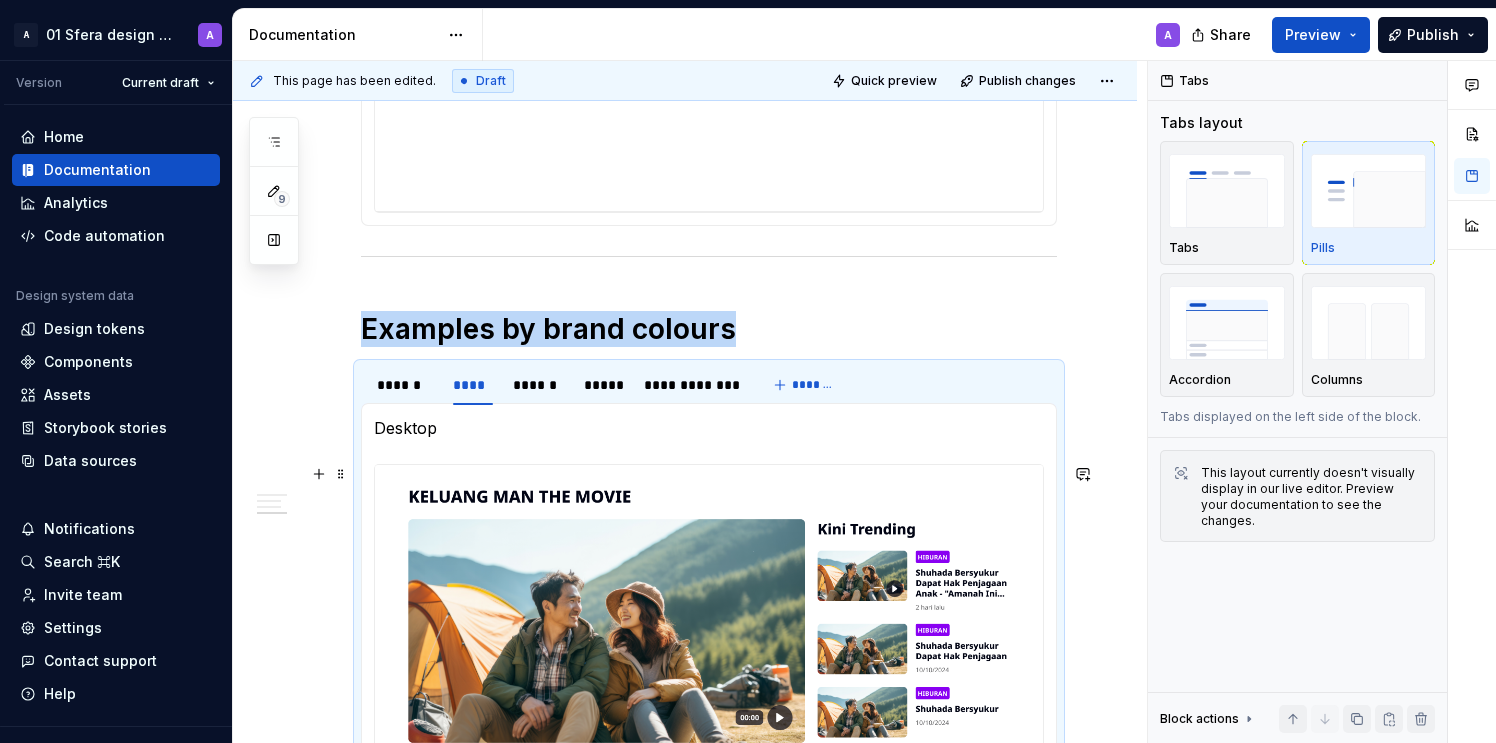 click at bounding box center [709, 756] 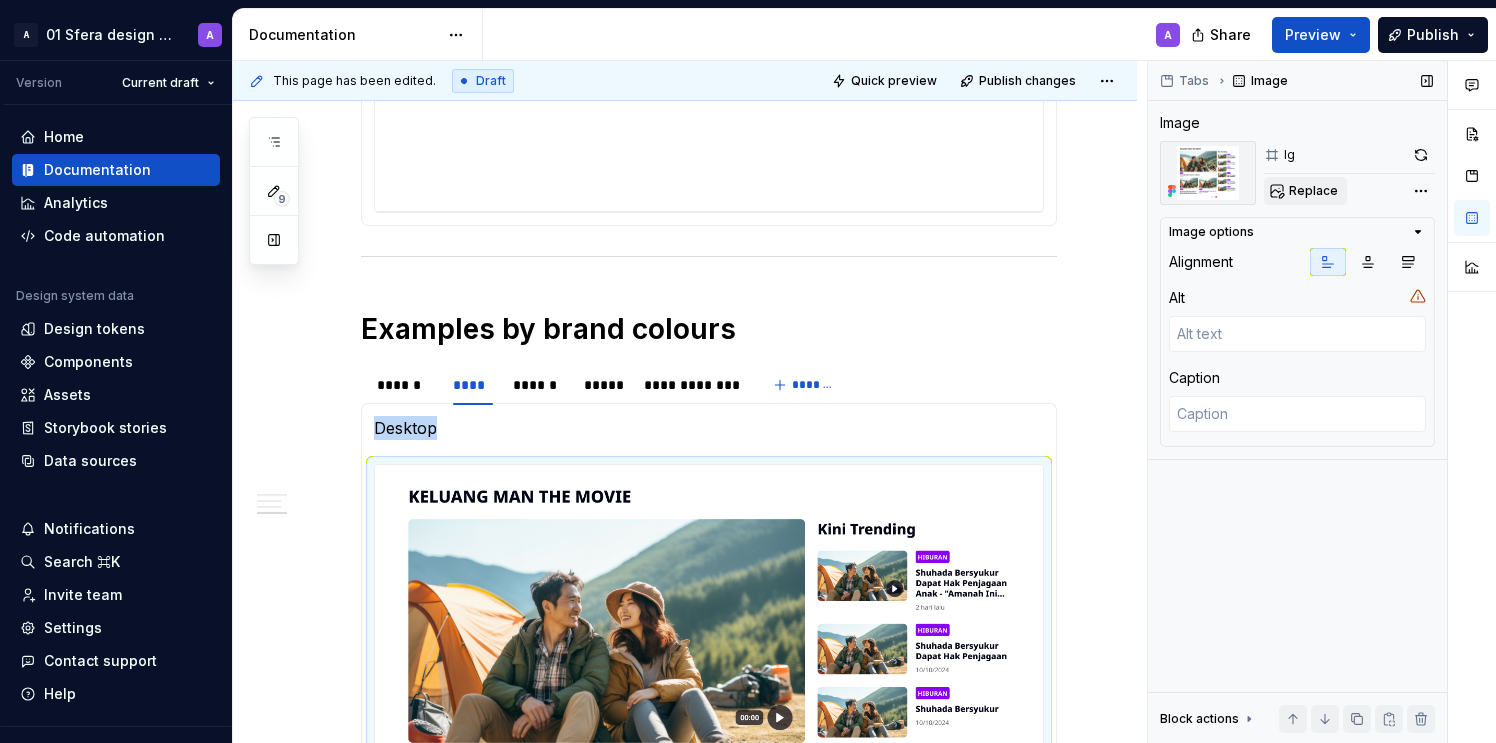 click on "Replace" at bounding box center [1313, 191] 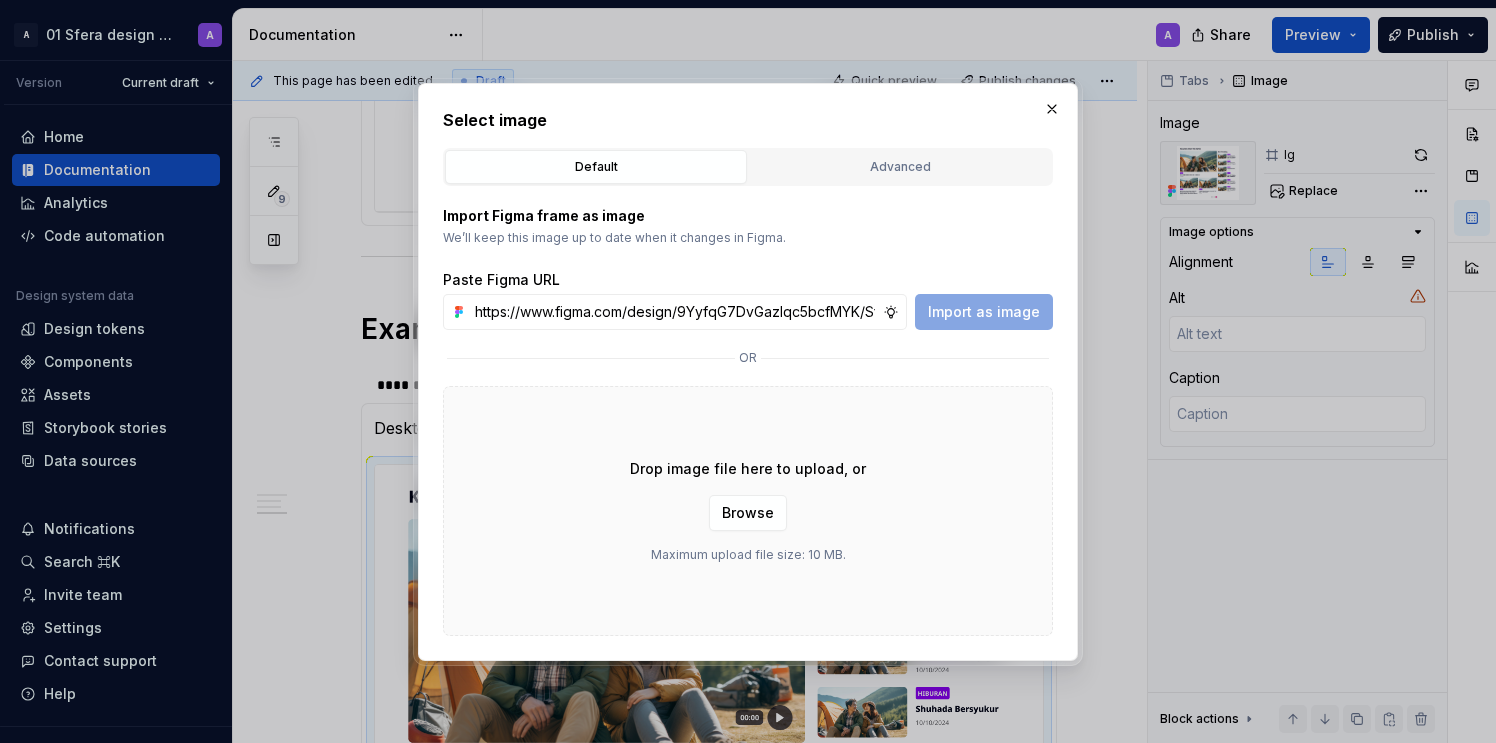 scroll, scrollTop: 0, scrollLeft: 469, axis: horizontal 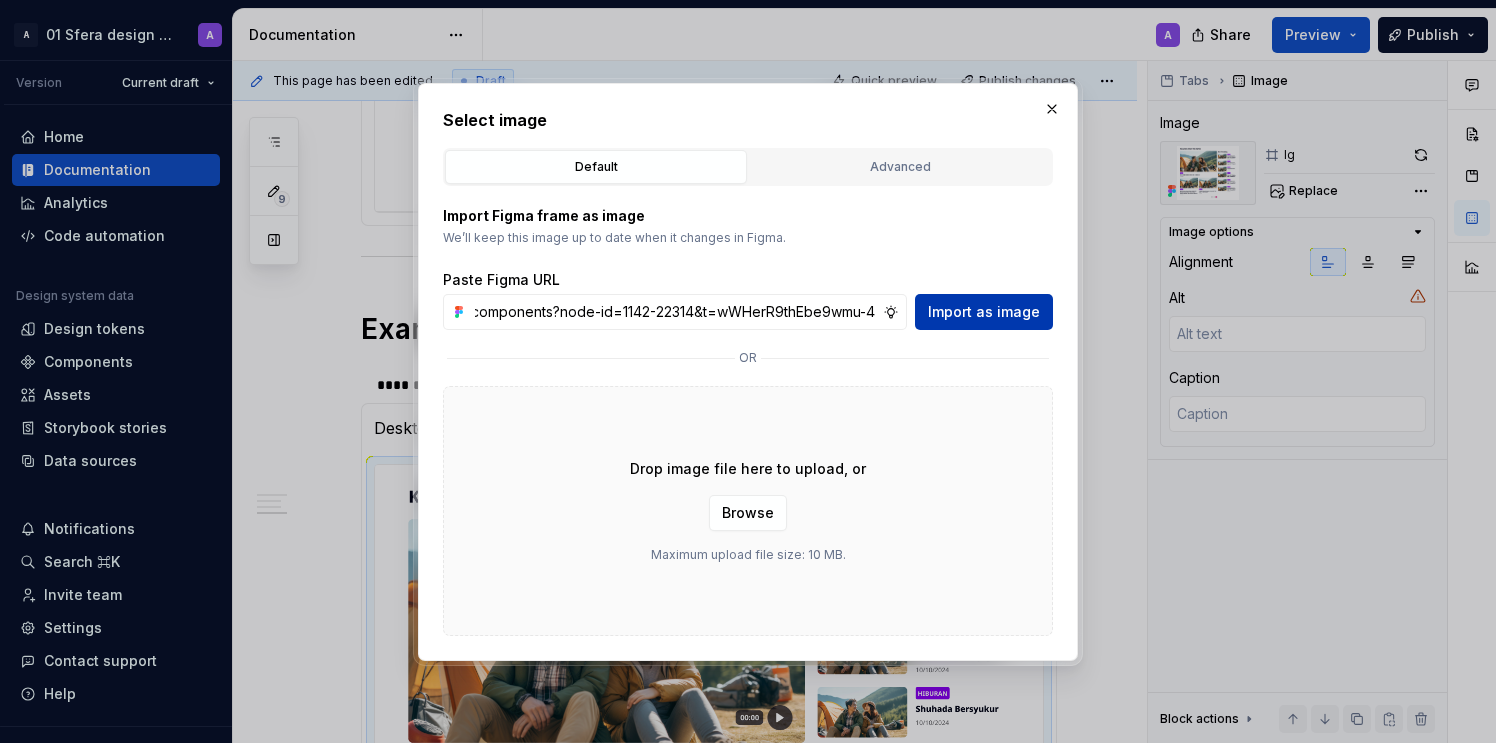 type on "https://www.figma.com/design/9YyfqG7DvGazIqc5bcfMYK/Sfera-DS-components?node-id=1142-22314&t=wWHerR9thEbe9wmu-4" 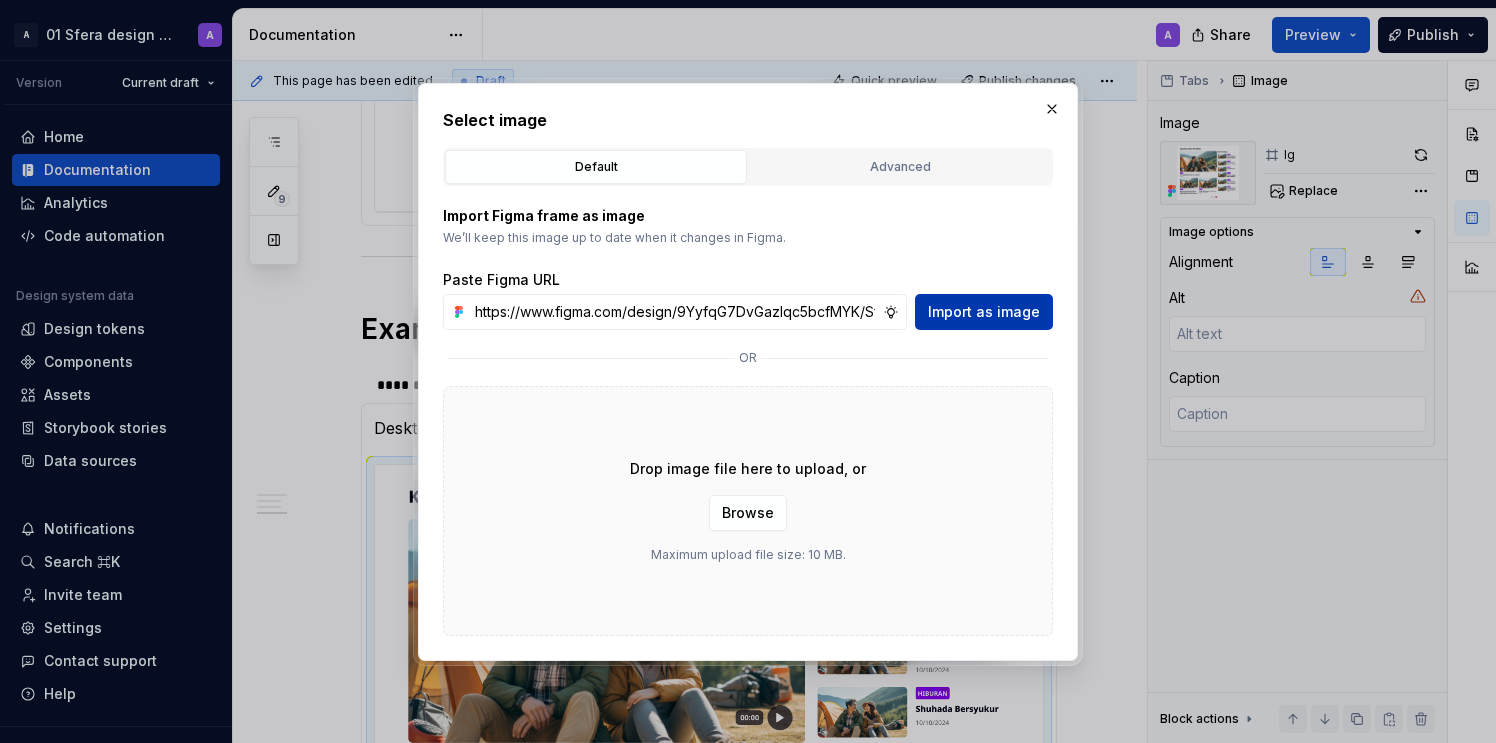 click on "Import as image" at bounding box center [984, 312] 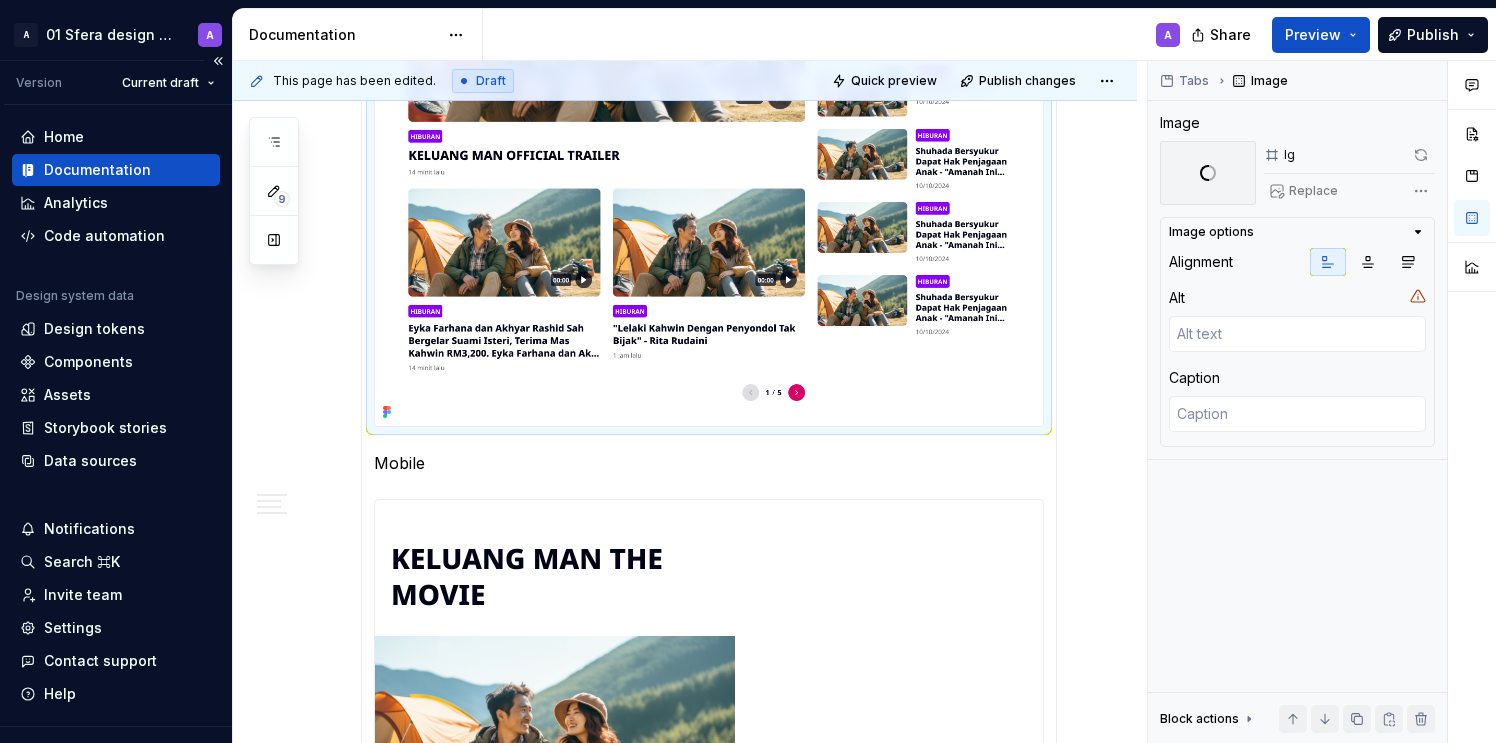 scroll, scrollTop: 2407, scrollLeft: 0, axis: vertical 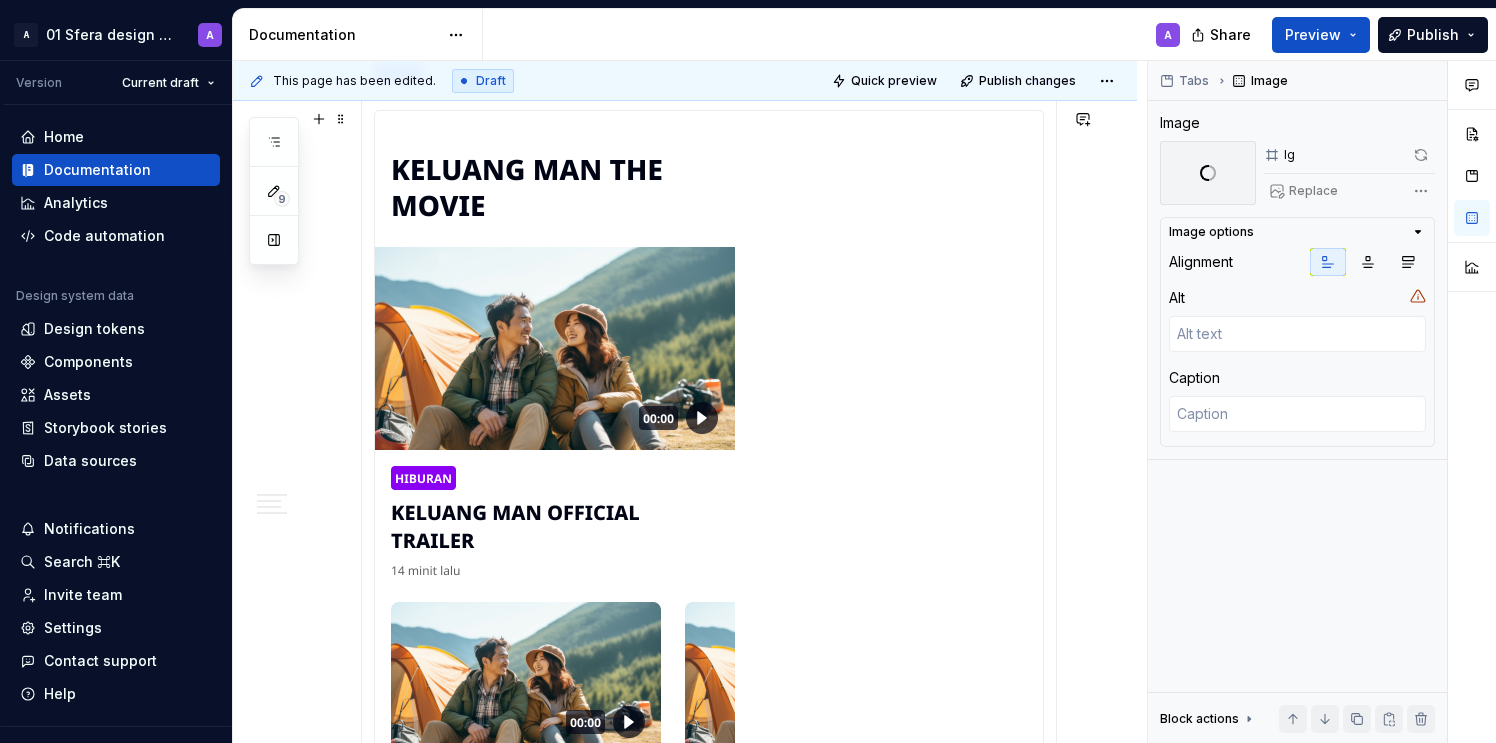 click at bounding box center (555, 968) 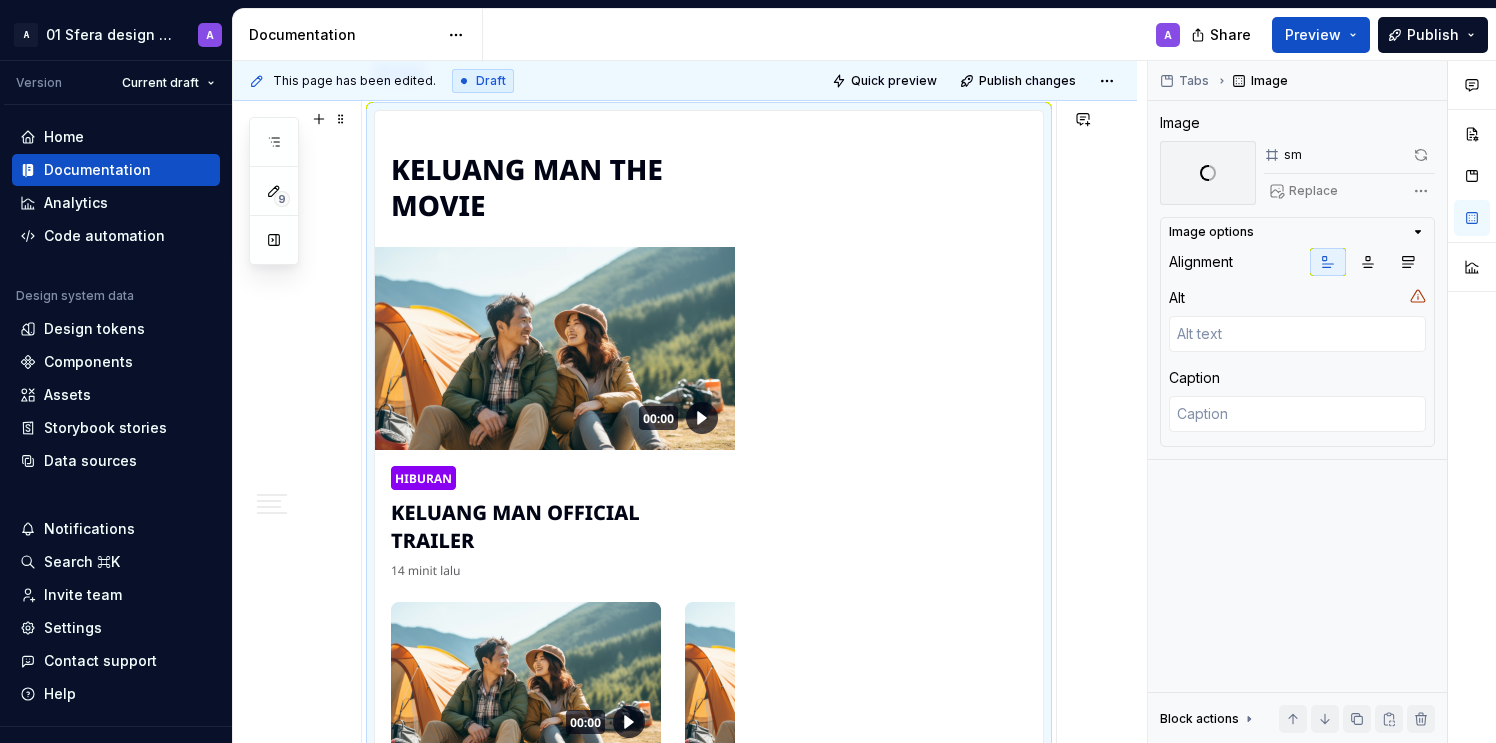 scroll, scrollTop: 1981, scrollLeft: 0, axis: vertical 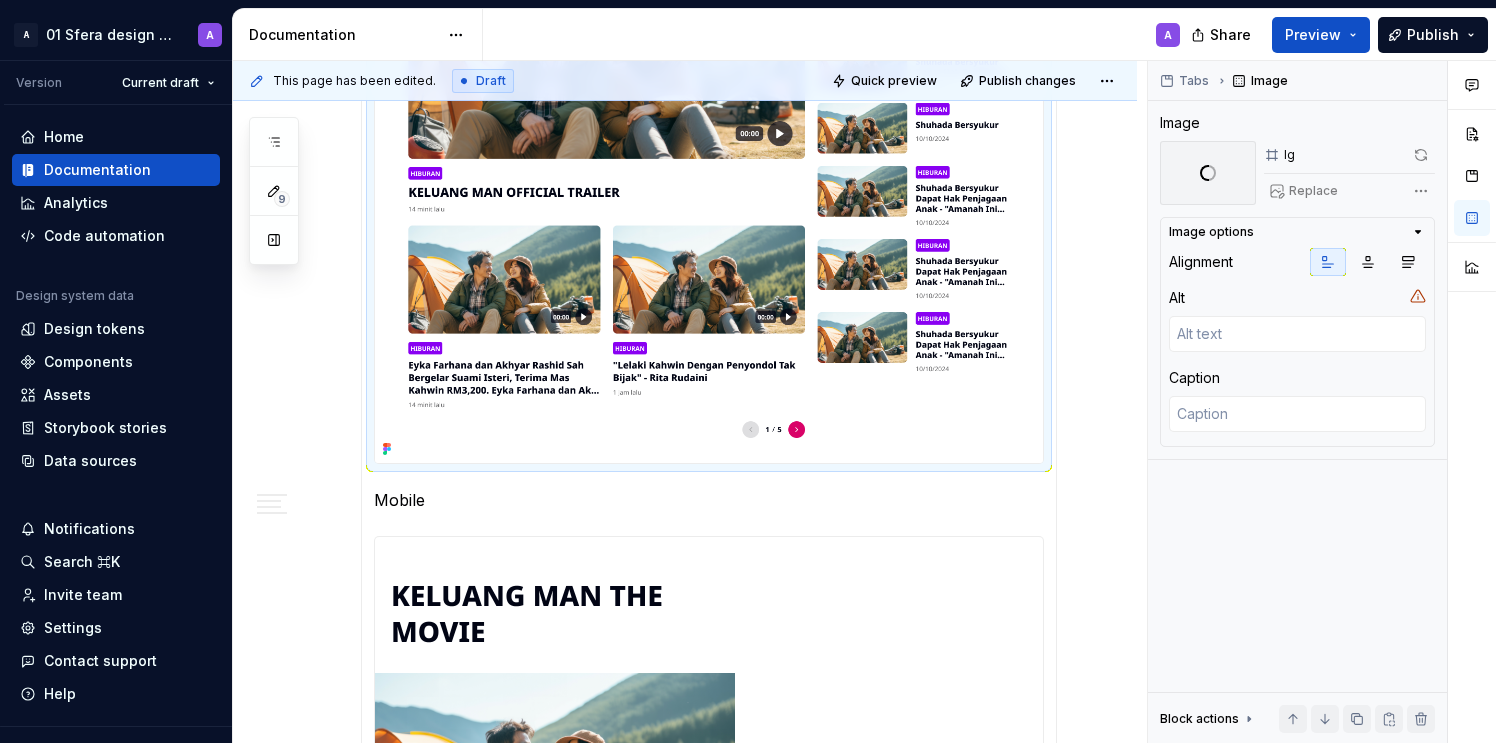 click at bounding box center [709, 172] 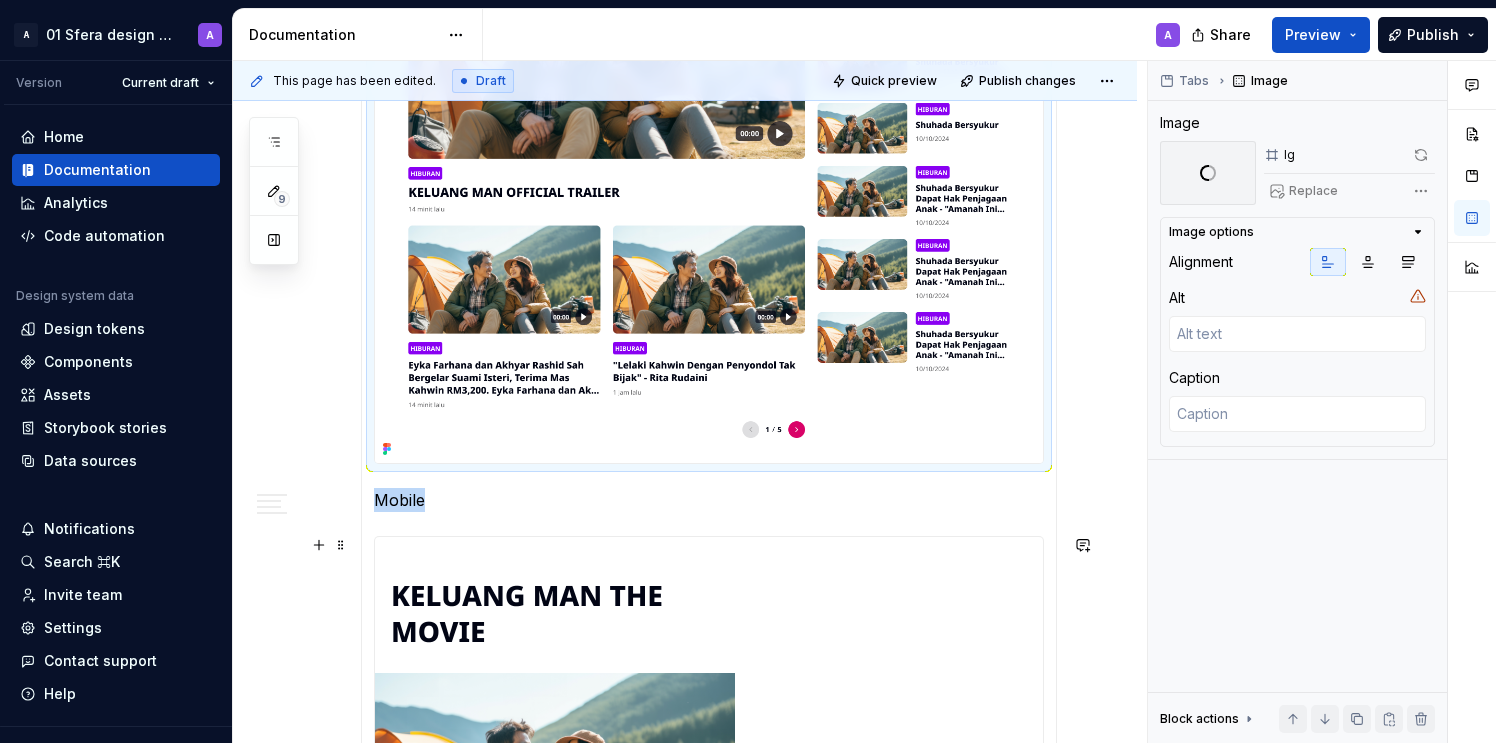click at bounding box center (555, 1394) 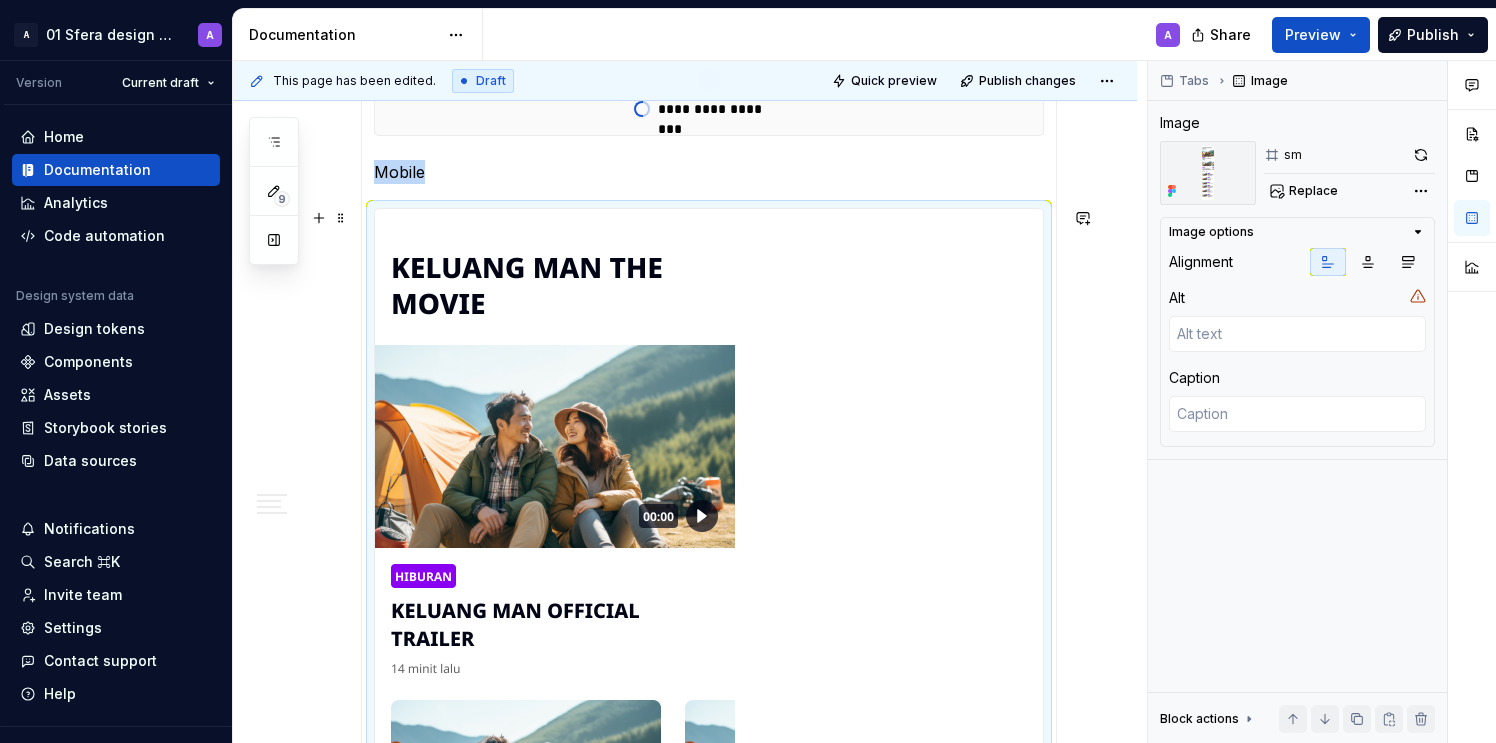 scroll, scrollTop: 1763, scrollLeft: 0, axis: vertical 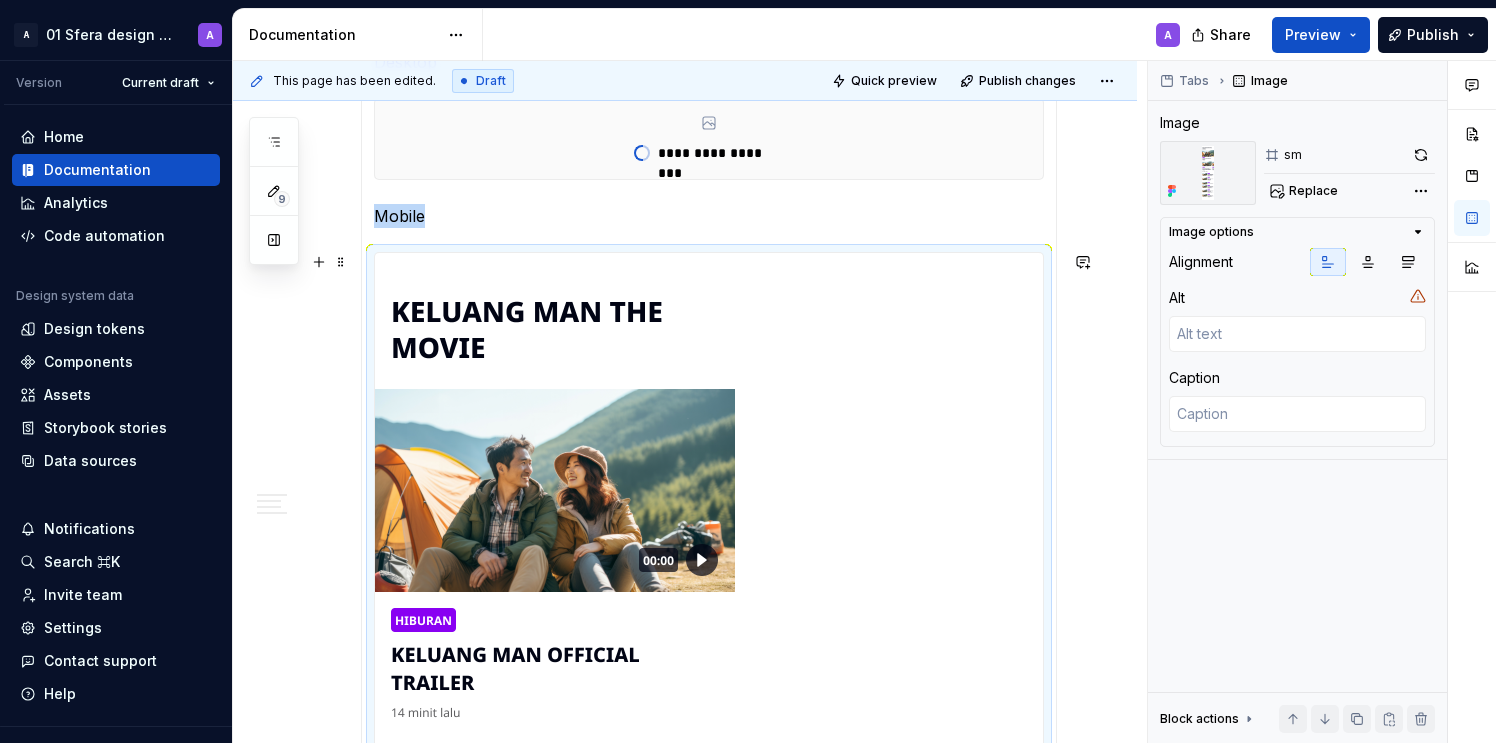 click at bounding box center [555, 1110] 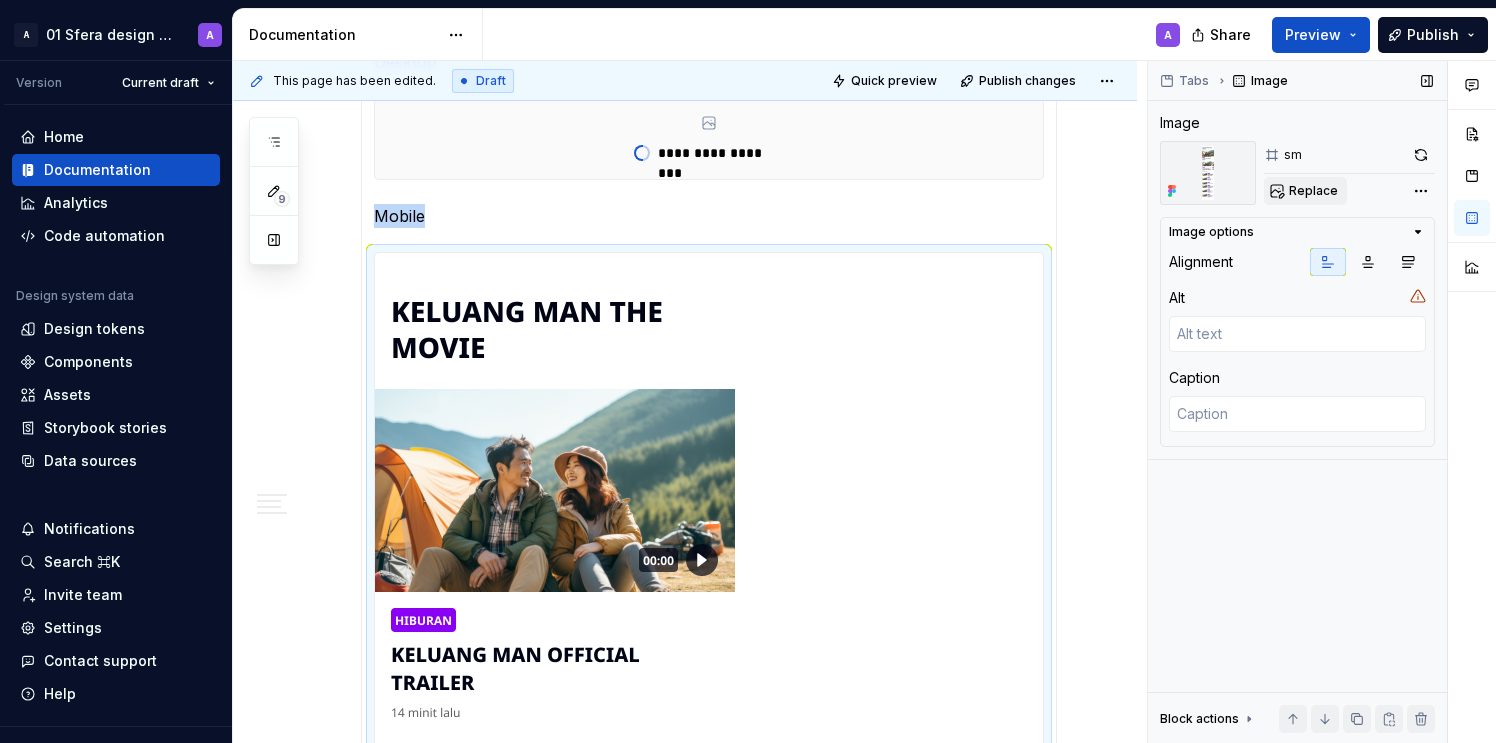 click on "Replace" at bounding box center [1313, 191] 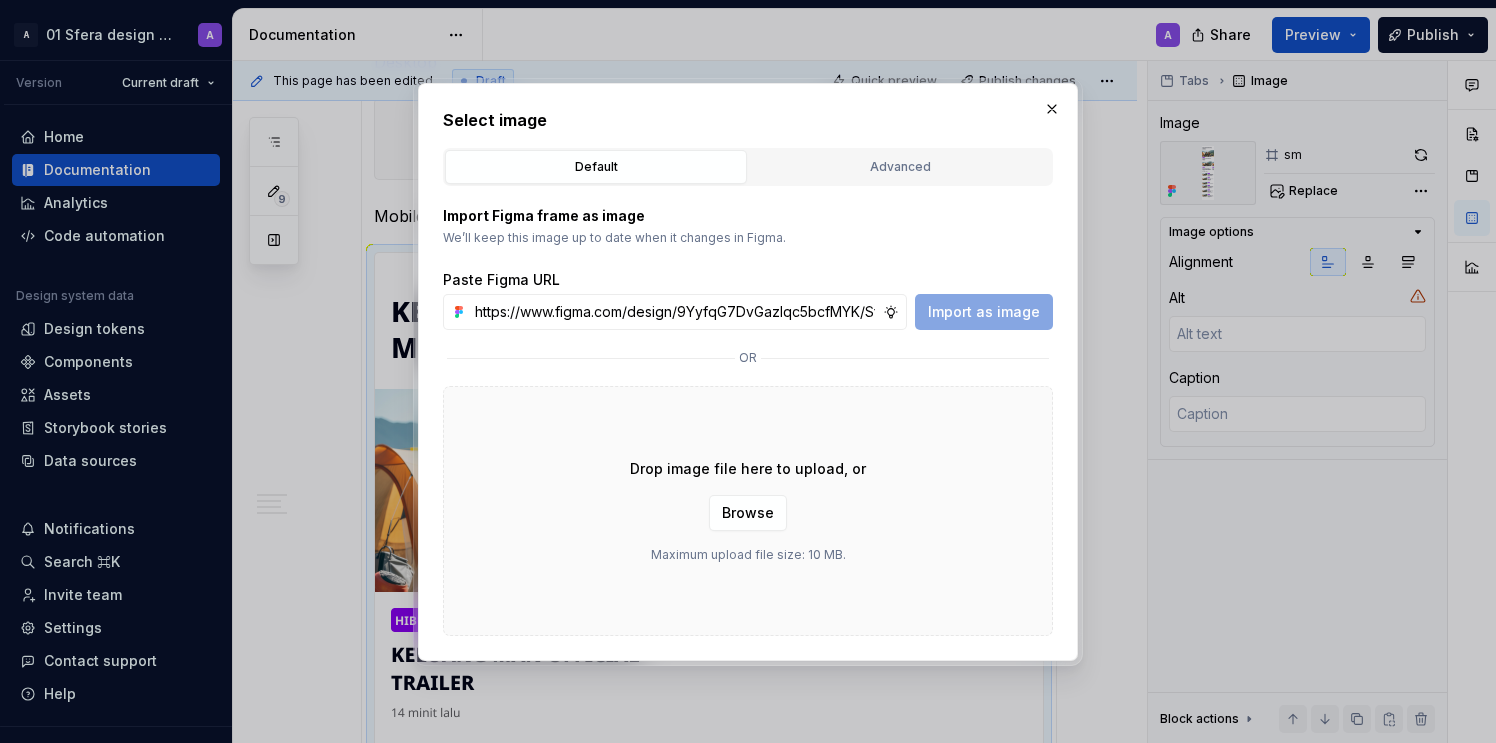 scroll, scrollTop: 0, scrollLeft: 472, axis: horizontal 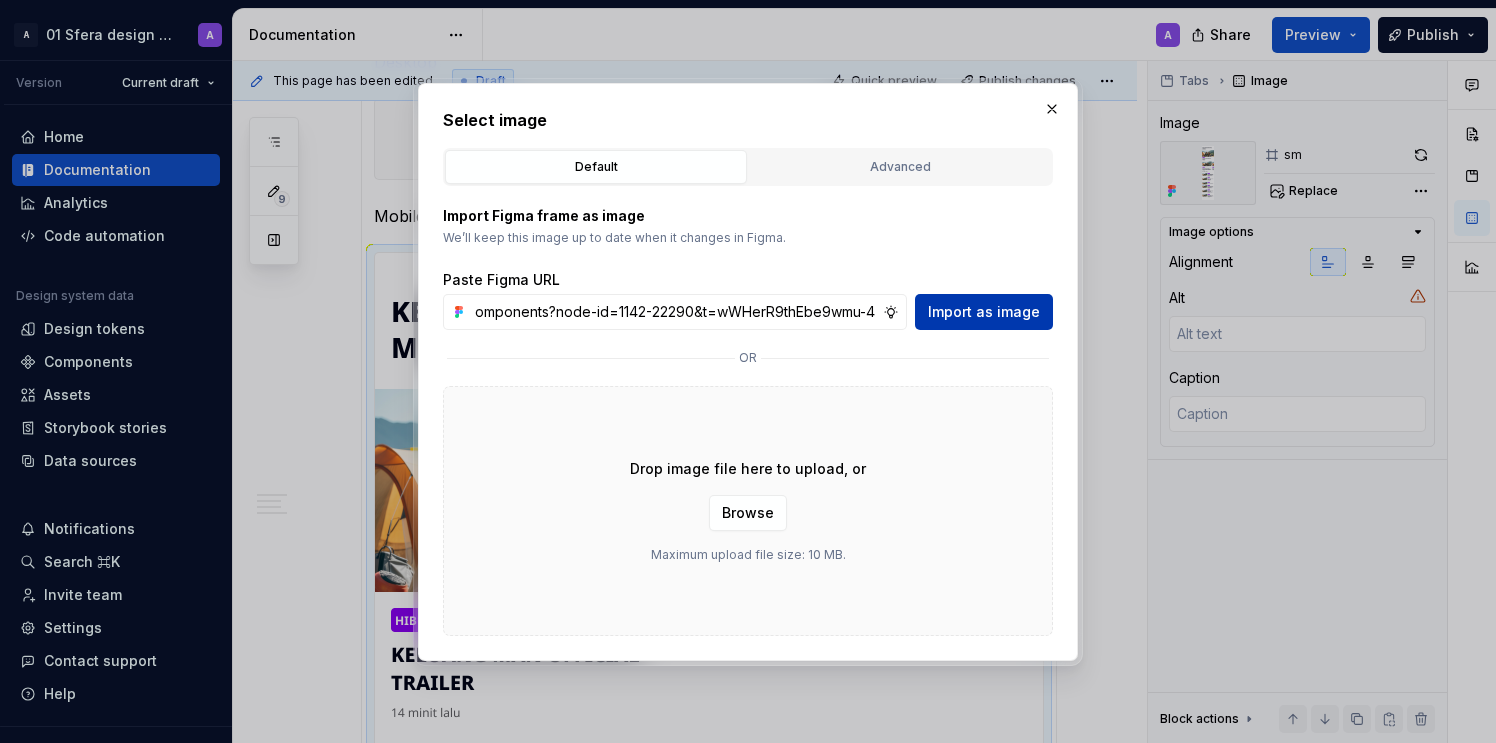 type on "https://www.figma.com/design/9YyfqG7DvGazIqc5bcfMYK/Sfera-DS-components?node-id=1142-22290&t=wWHerR9thEbe9wmu-4" 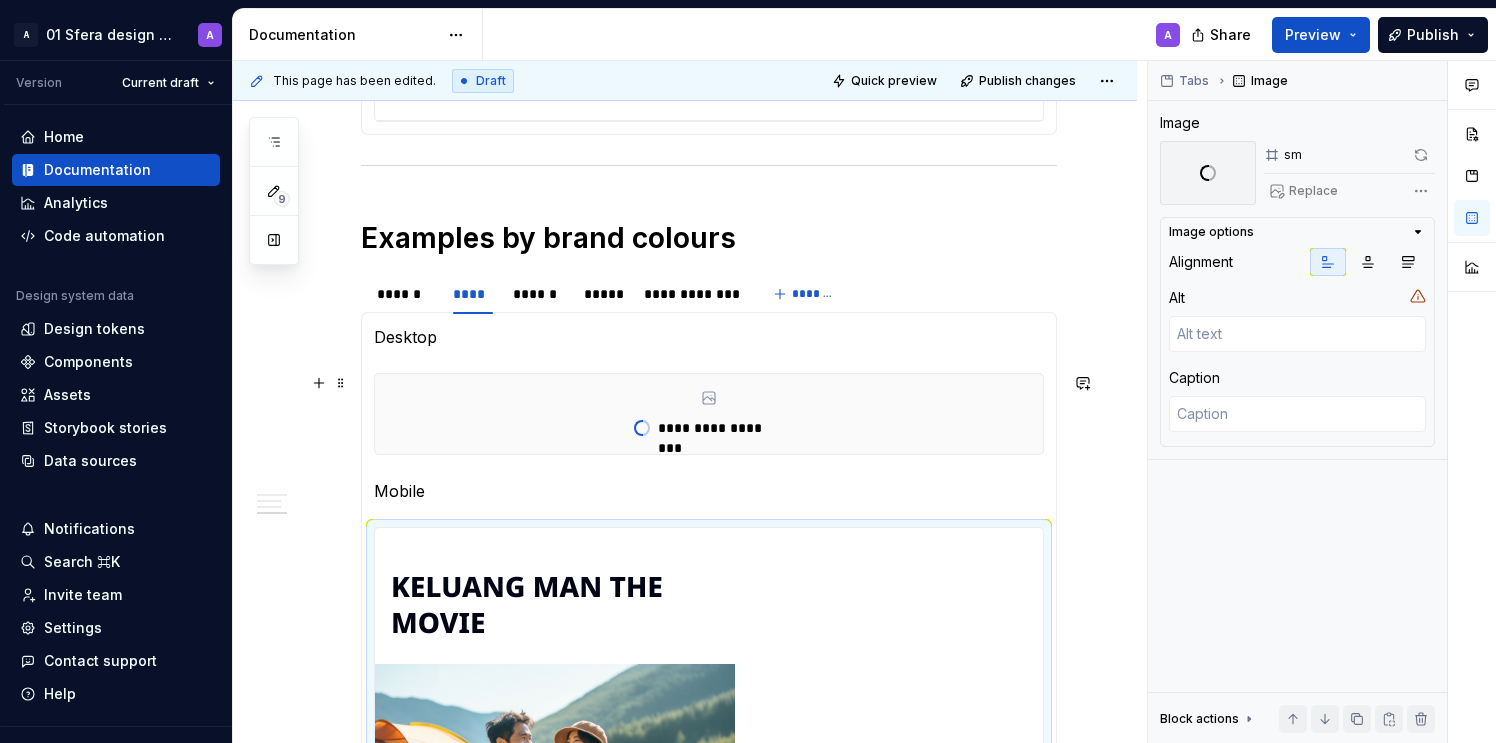 scroll, scrollTop: 1486, scrollLeft: 0, axis: vertical 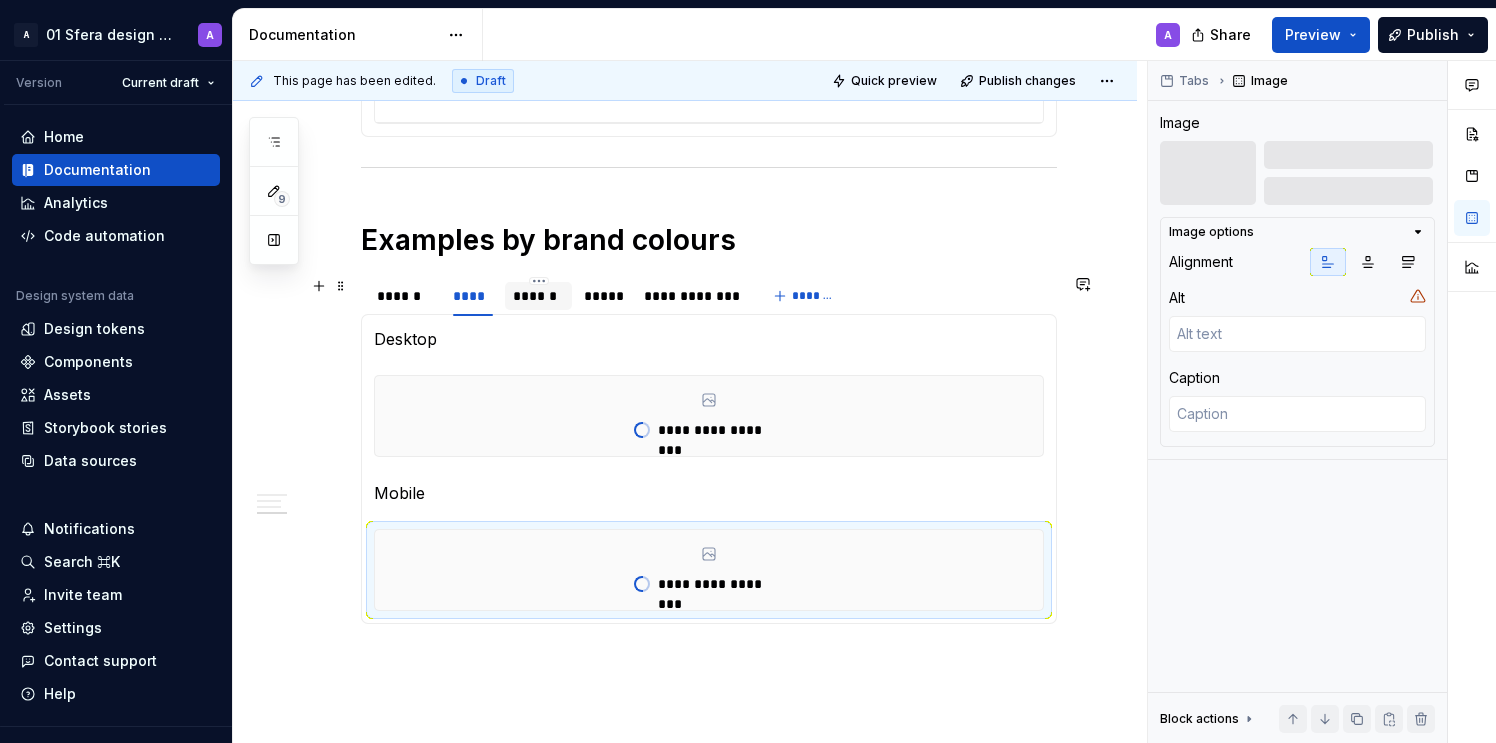 click on "******" at bounding box center (538, 296) 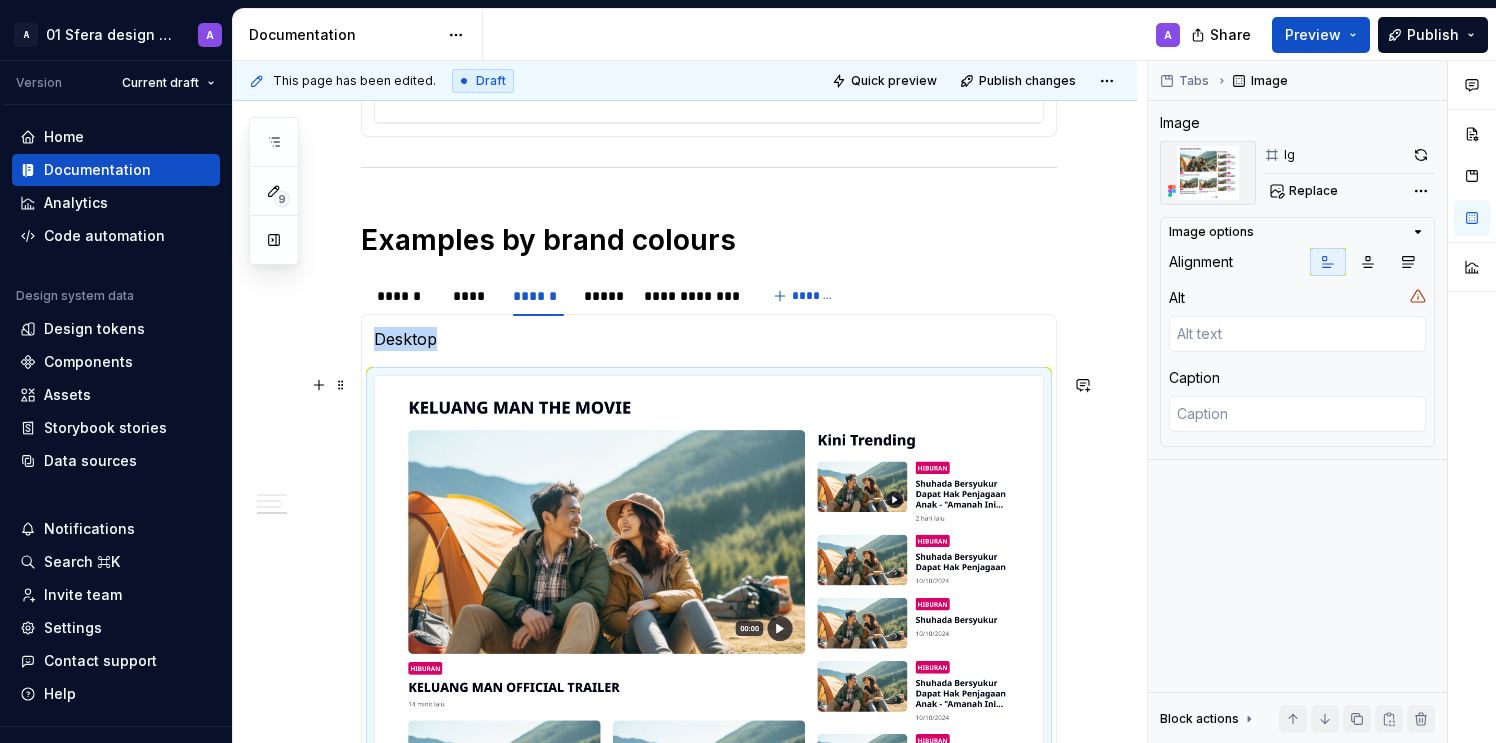 click at bounding box center [709, 667] 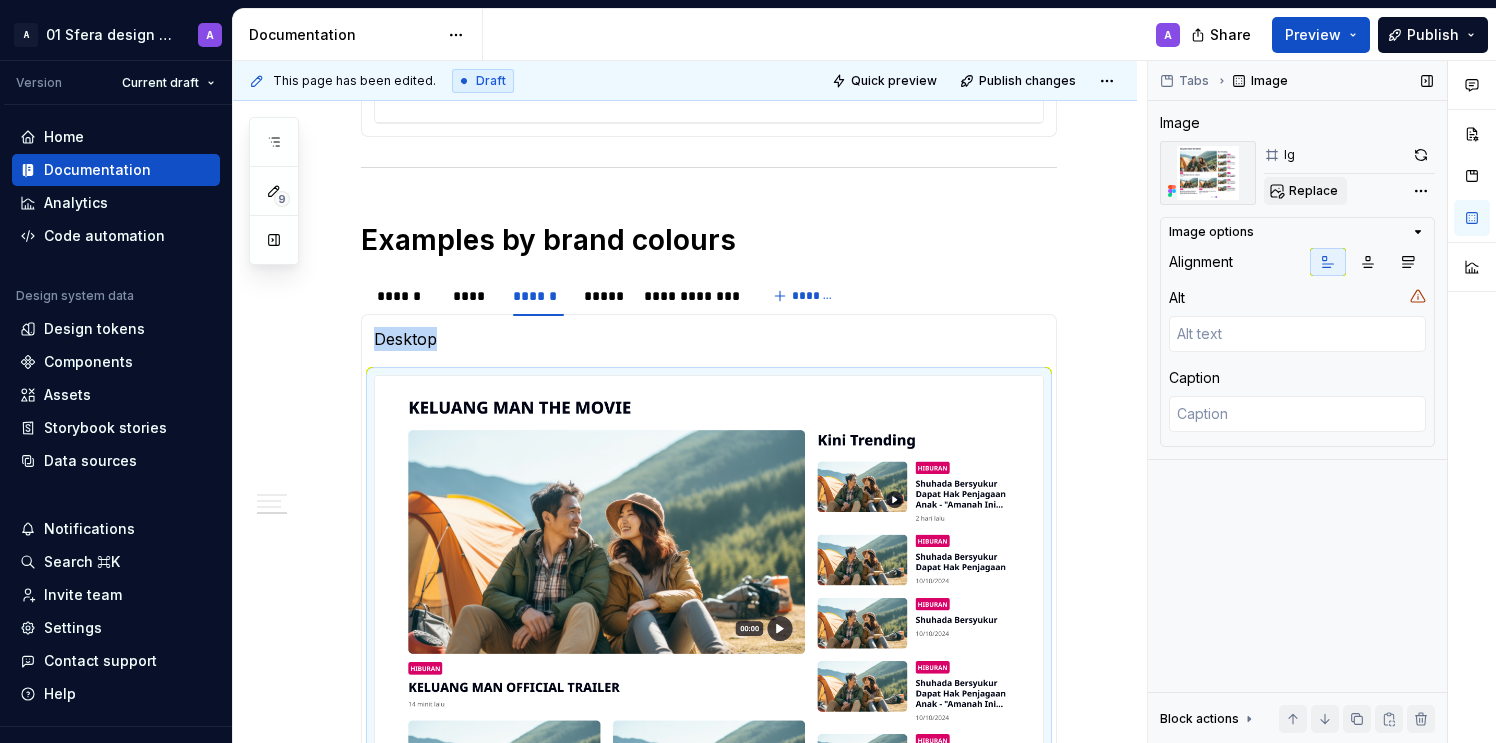 click on "Replace" at bounding box center [1305, 191] 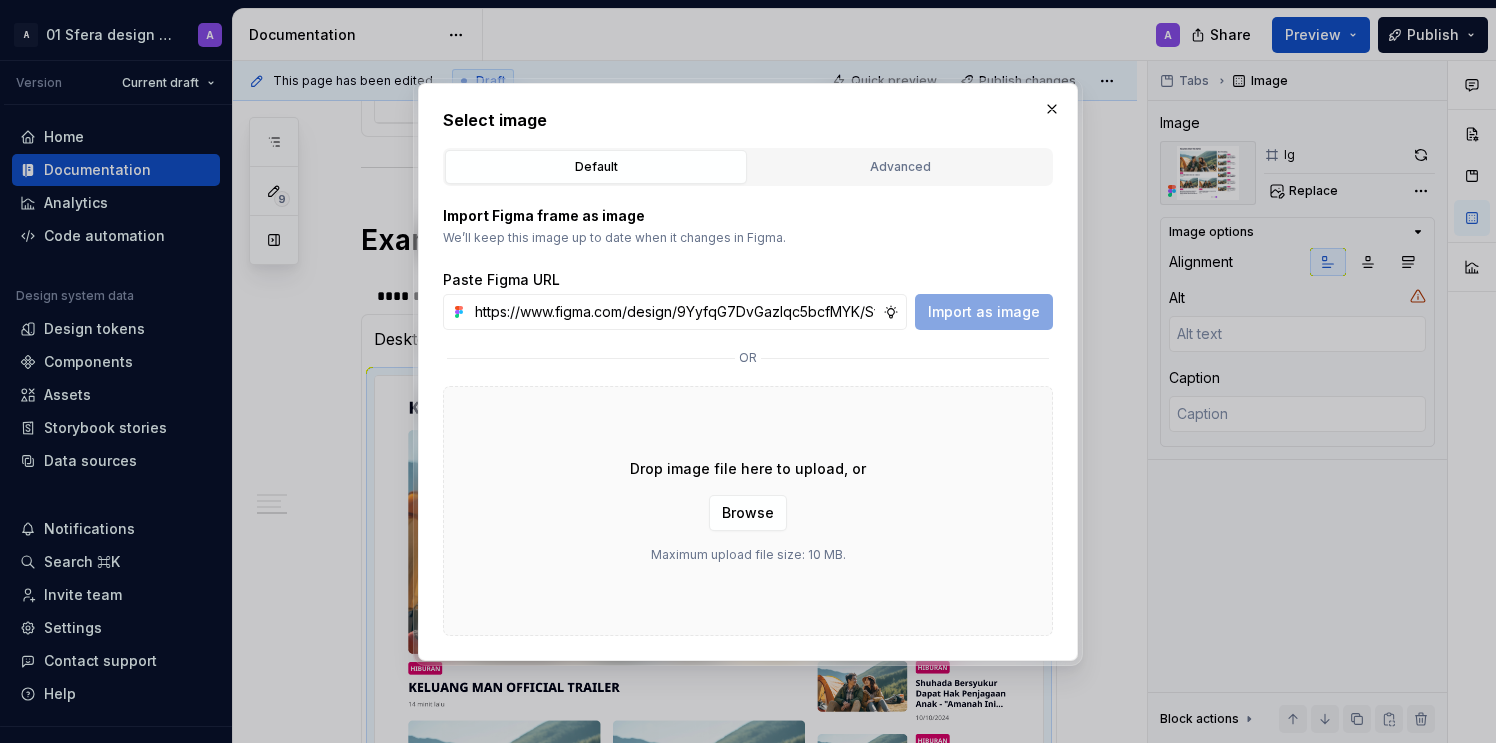 scroll, scrollTop: 0, scrollLeft: 472, axis: horizontal 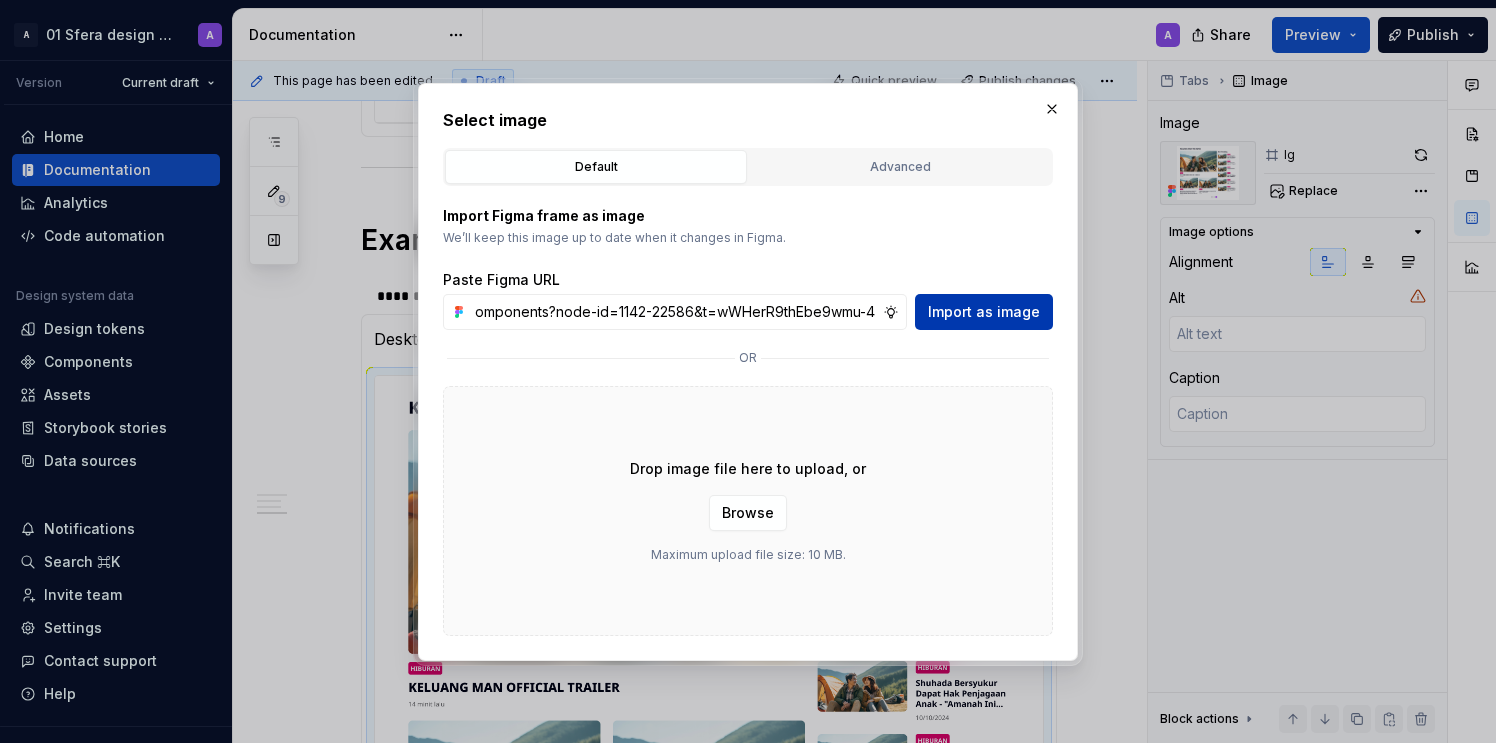 type on "https://www.figma.com/design/9YyfqG7DvGazIqc5bcfMYK/Sfera-DS-components?node-id=1142-22586&t=wWHerR9thEbe9wmu-4" 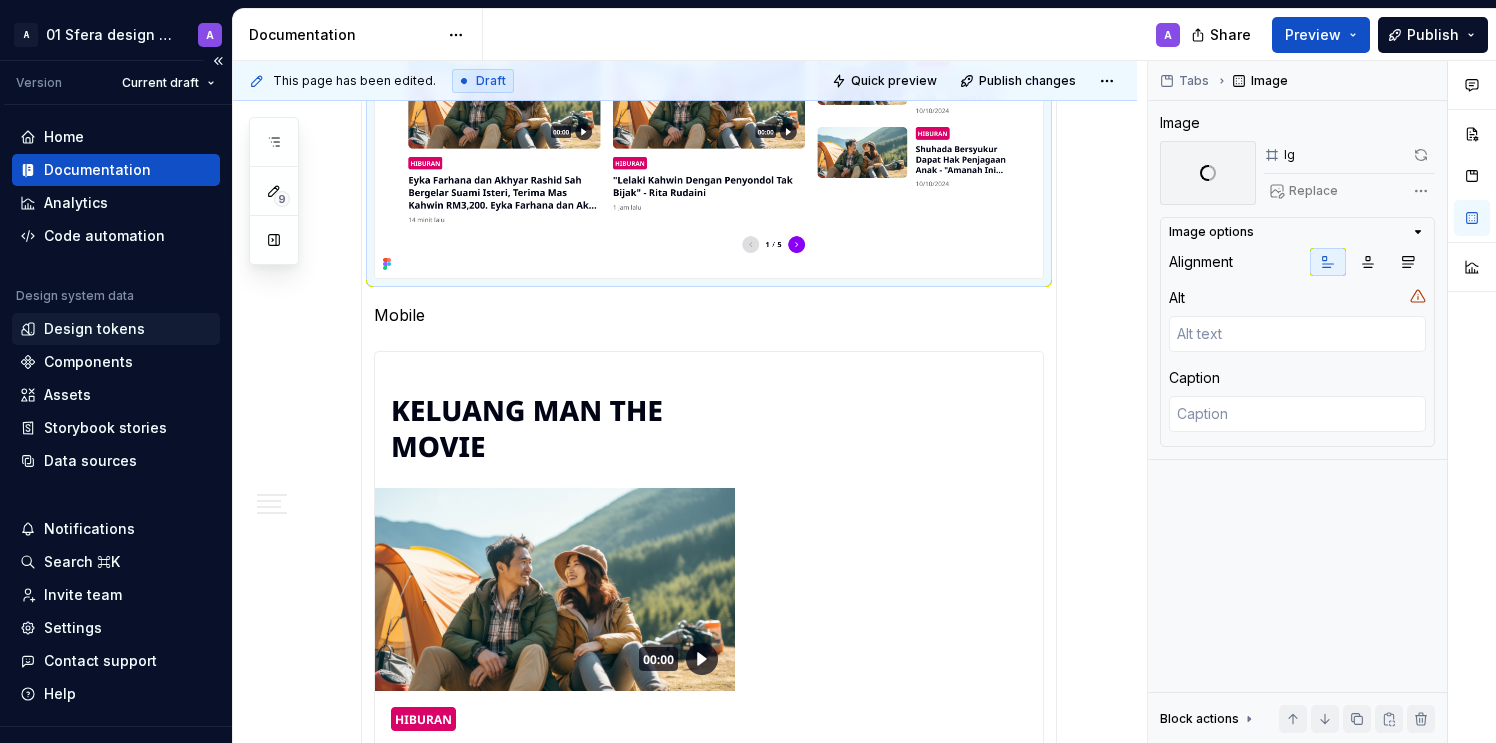 scroll, scrollTop: 2361, scrollLeft: 0, axis: vertical 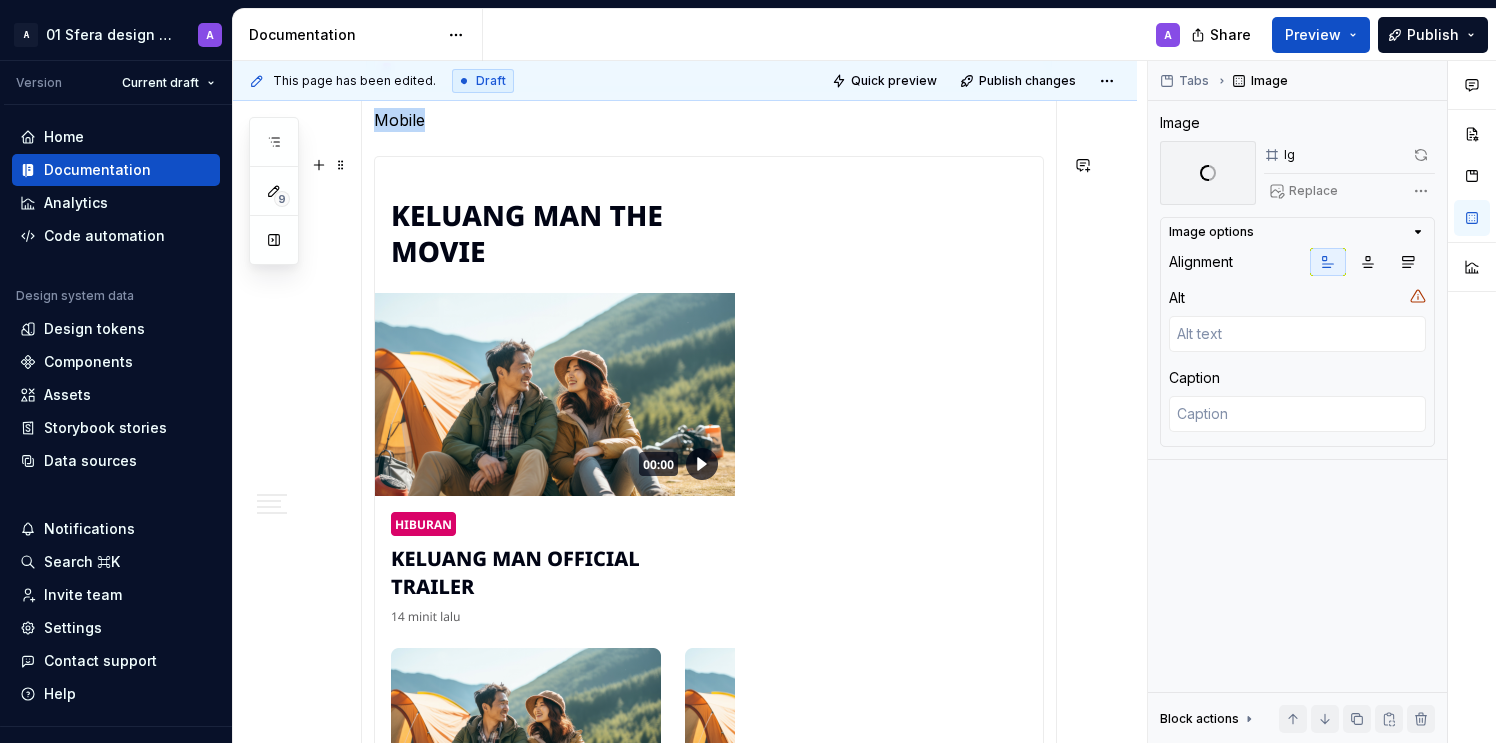 click at bounding box center (555, 1014) 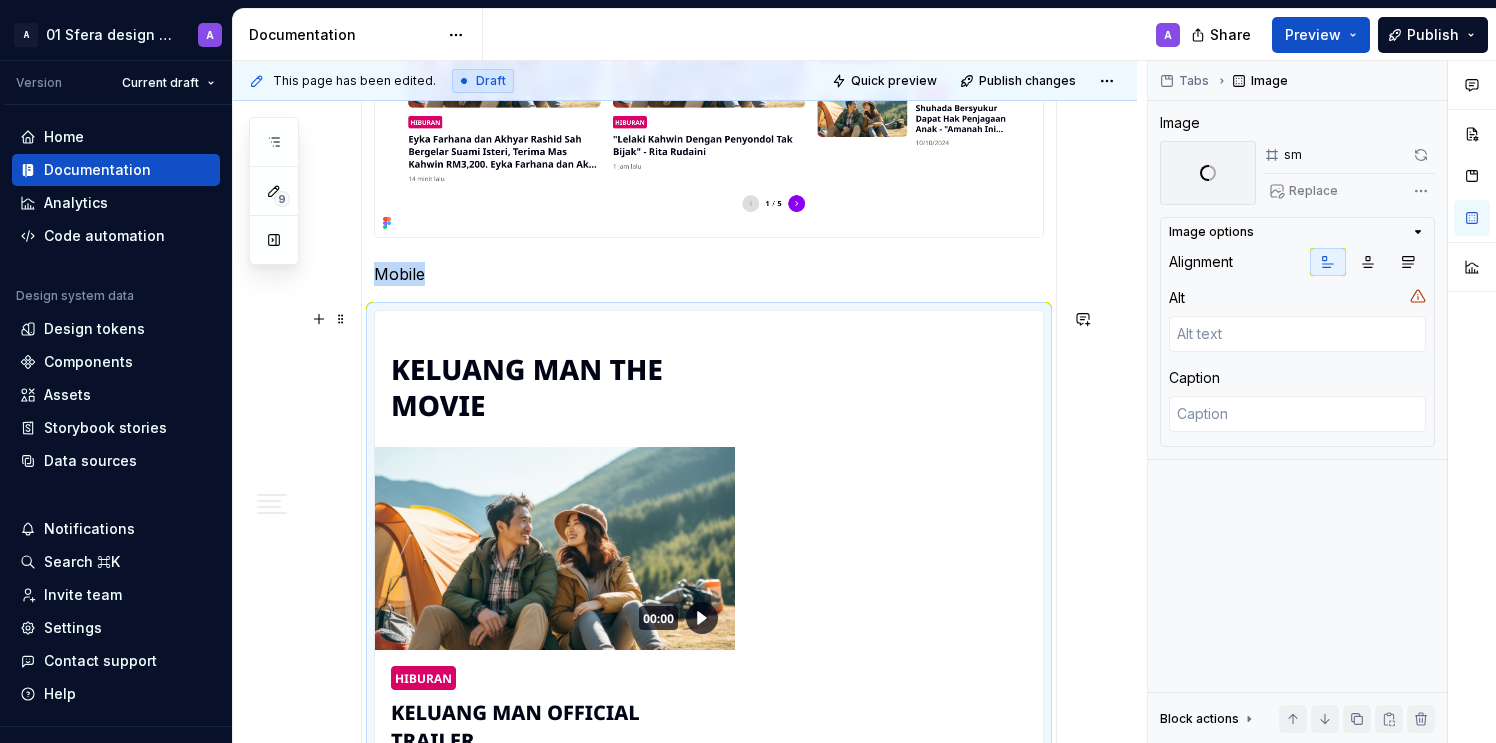 scroll, scrollTop: 2191, scrollLeft: 0, axis: vertical 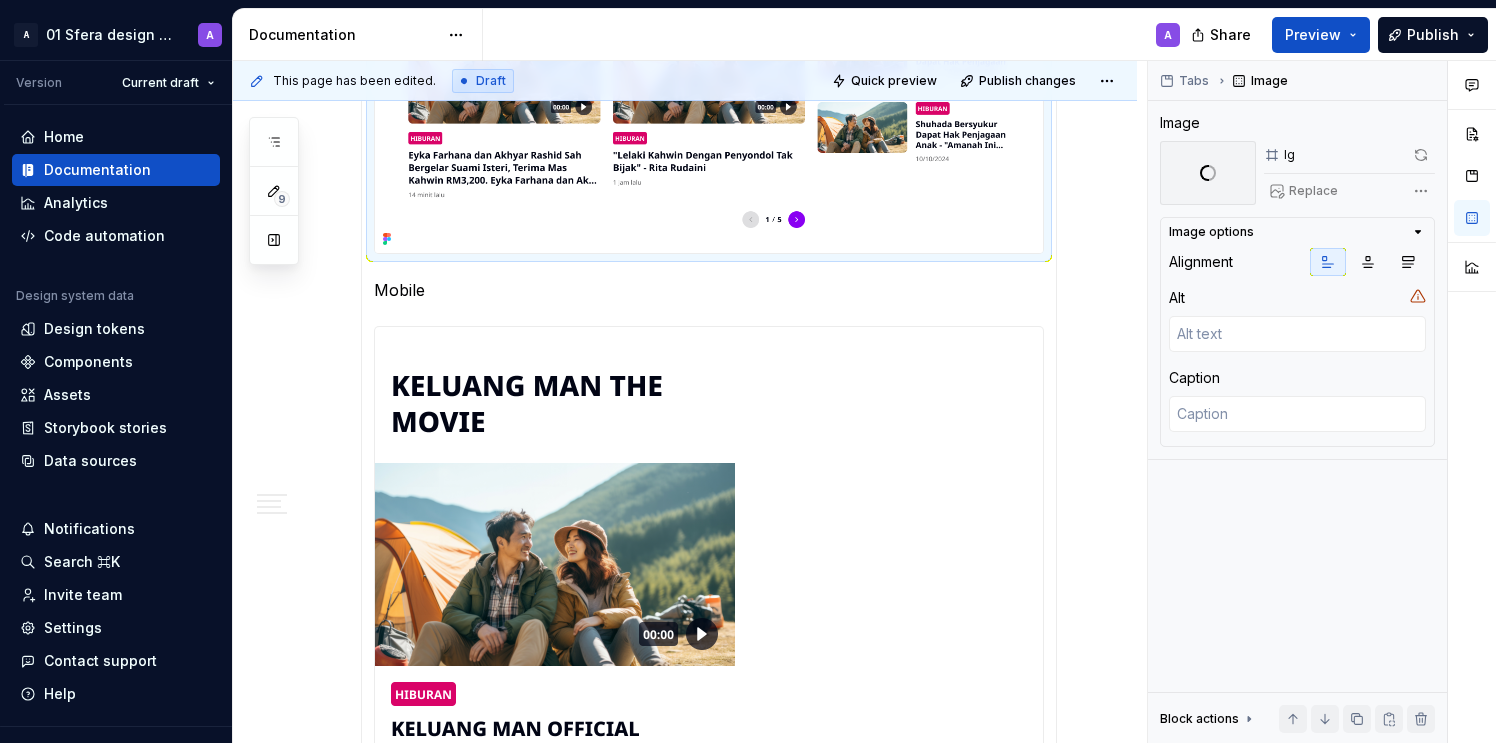 click at bounding box center (709, -38) 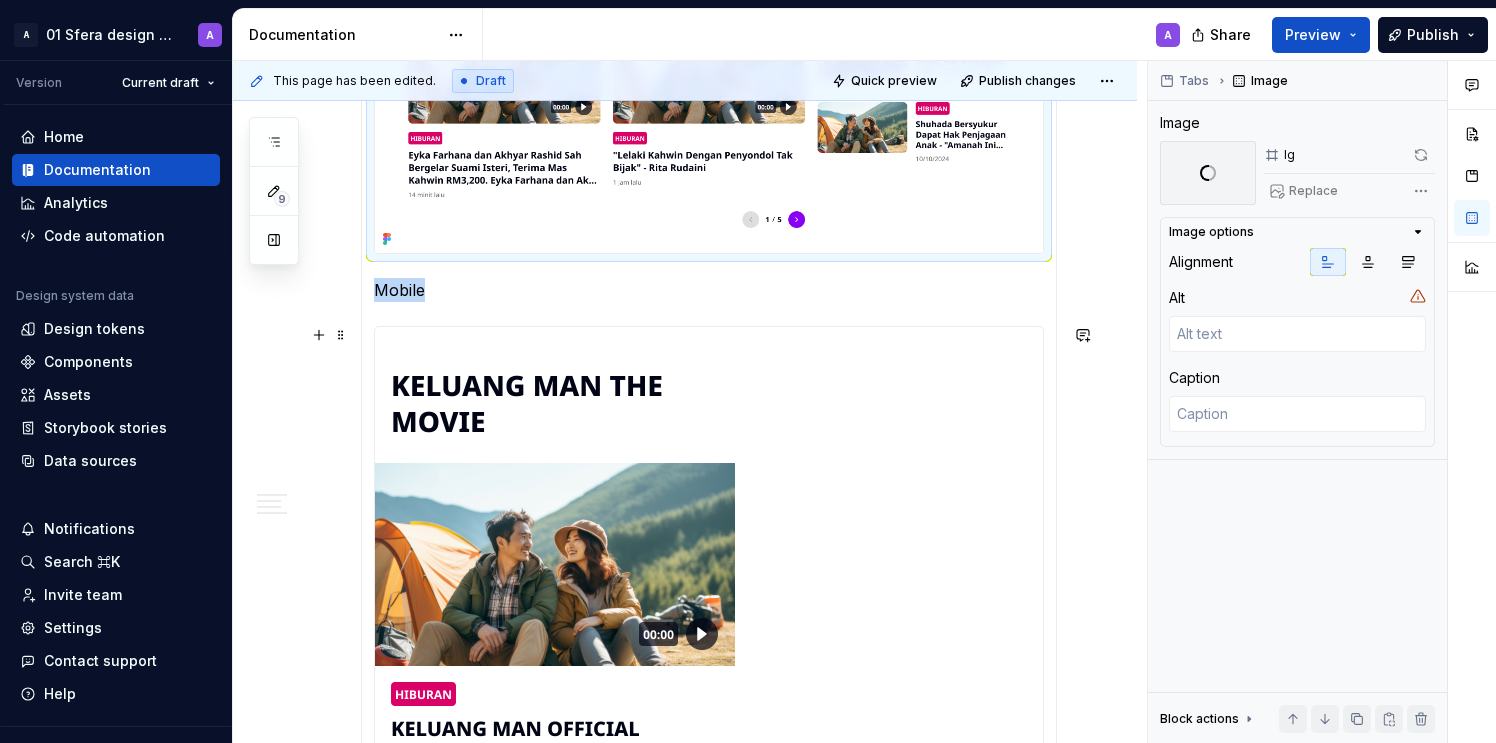 click at bounding box center [555, 1184] 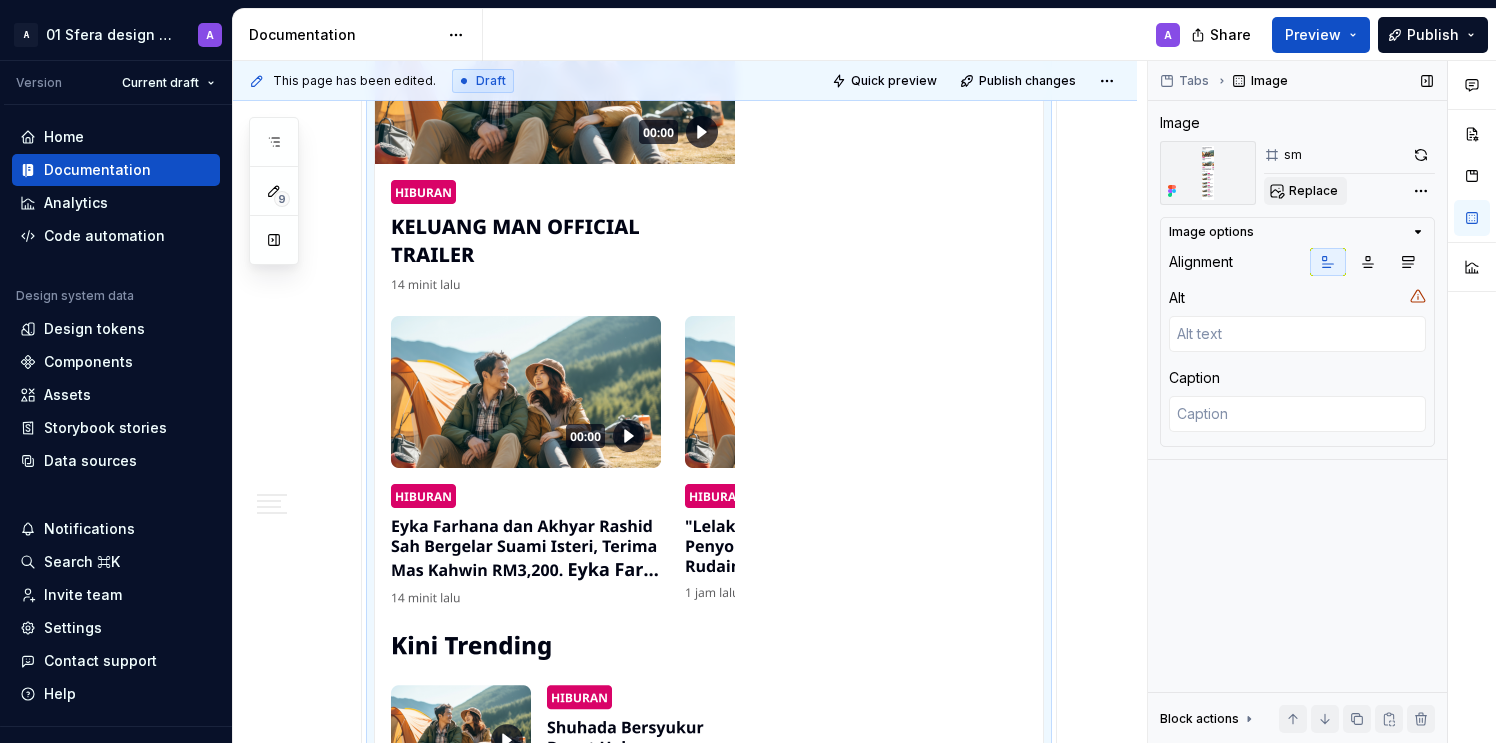 click on "Replace" at bounding box center [1313, 191] 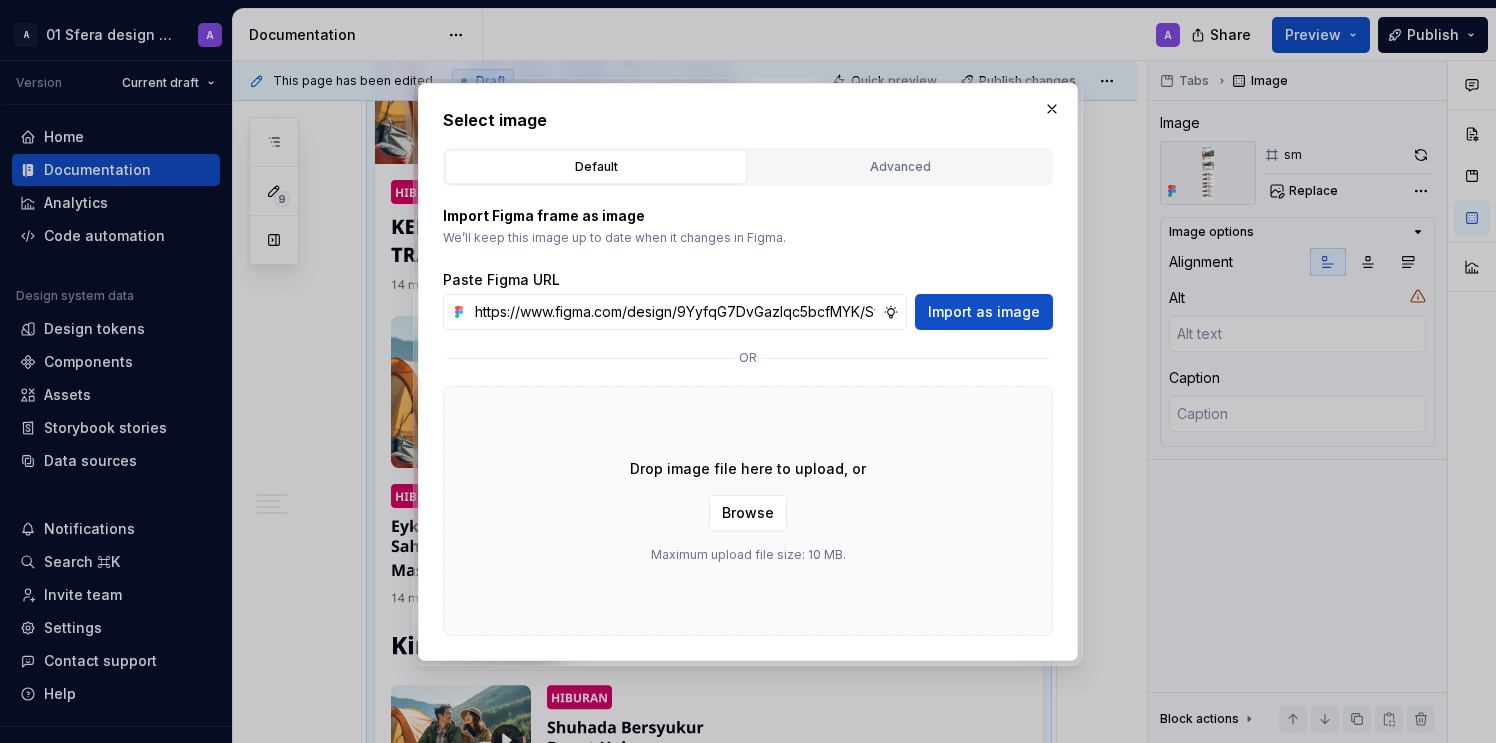 scroll, scrollTop: 0, scrollLeft: 471, axis: horizontal 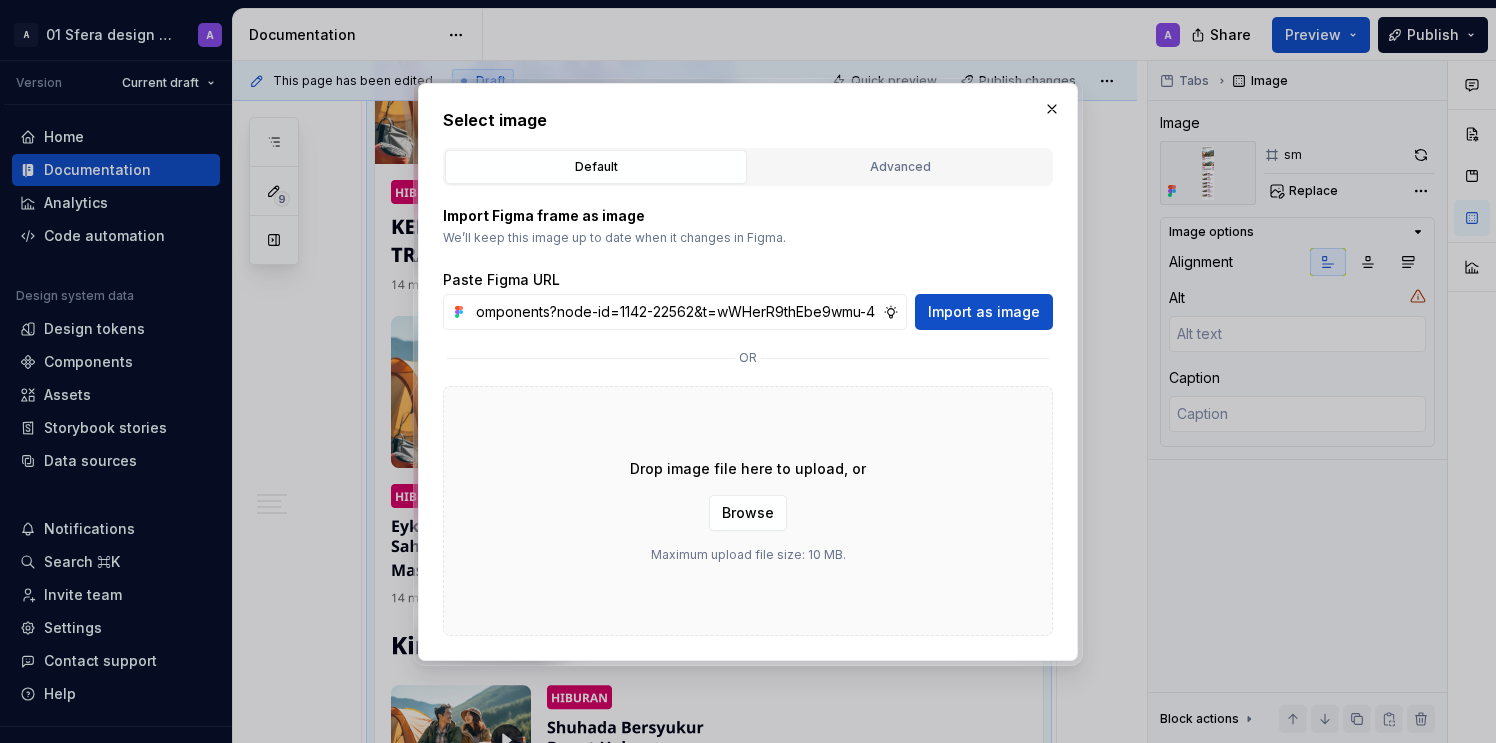 type on "https://www.figma.com/design/9YyfqG7DvGazIqc5bcfMYK/Sfera-DS-components?node-id=1142-22562&t=wWHerR9thEbe9wmu-4" 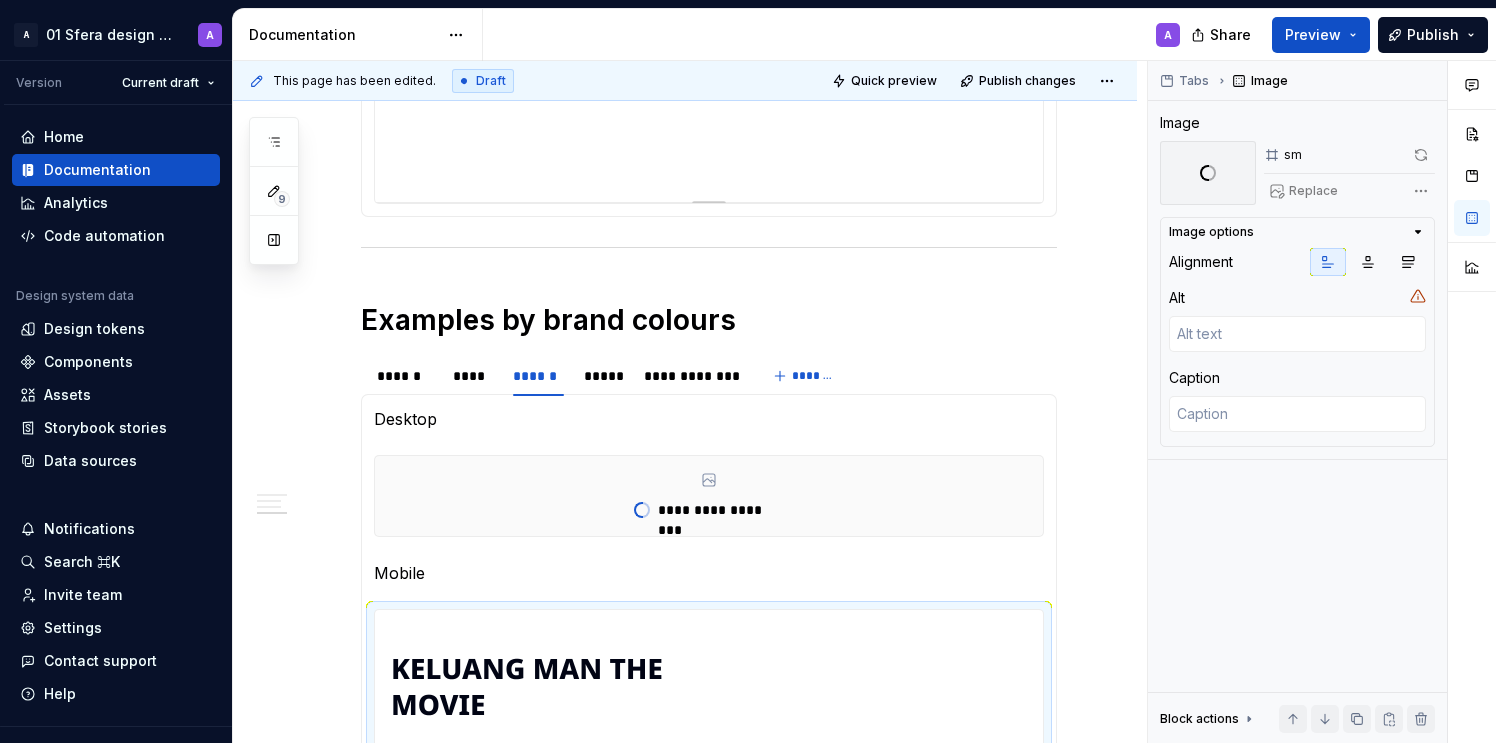 scroll, scrollTop: 1434, scrollLeft: 0, axis: vertical 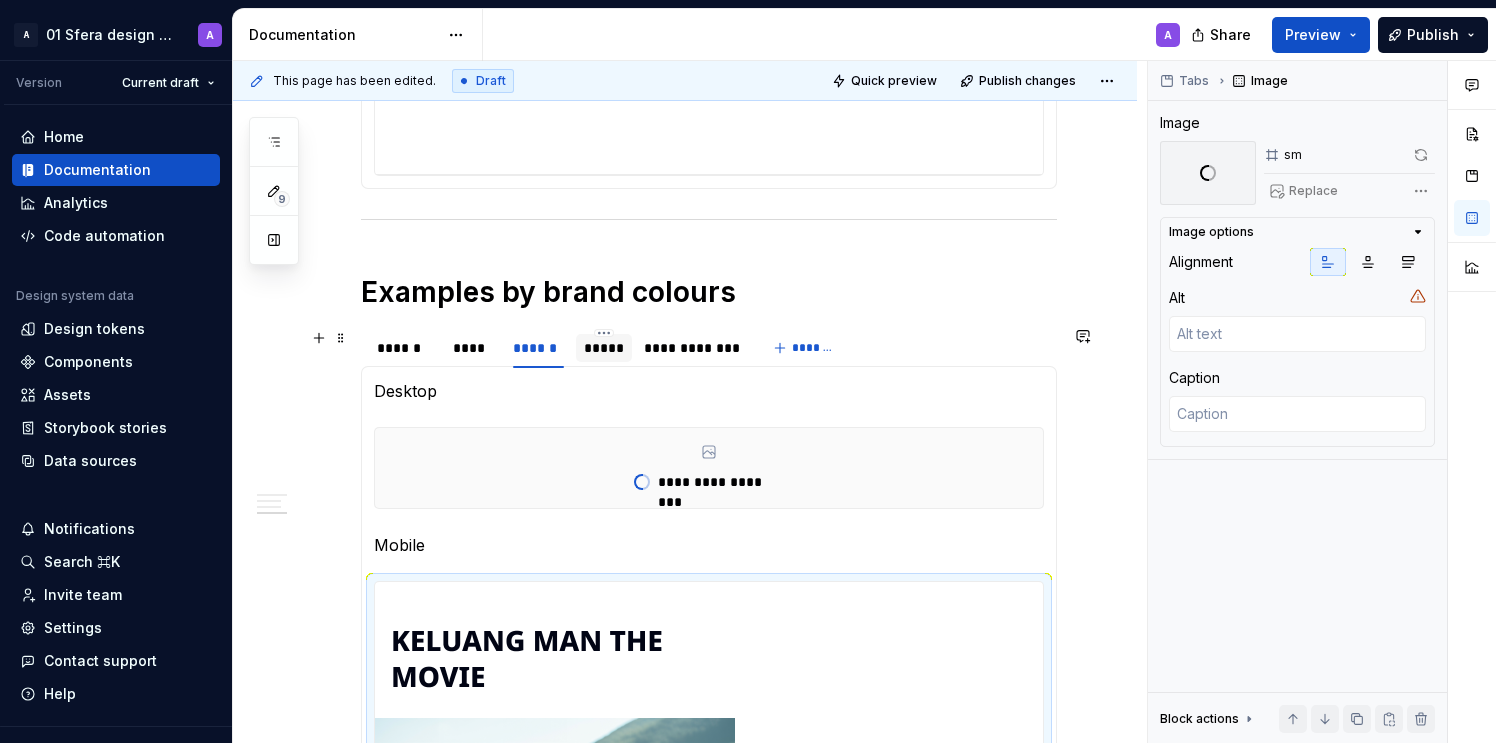click on "*****" at bounding box center [604, 348] 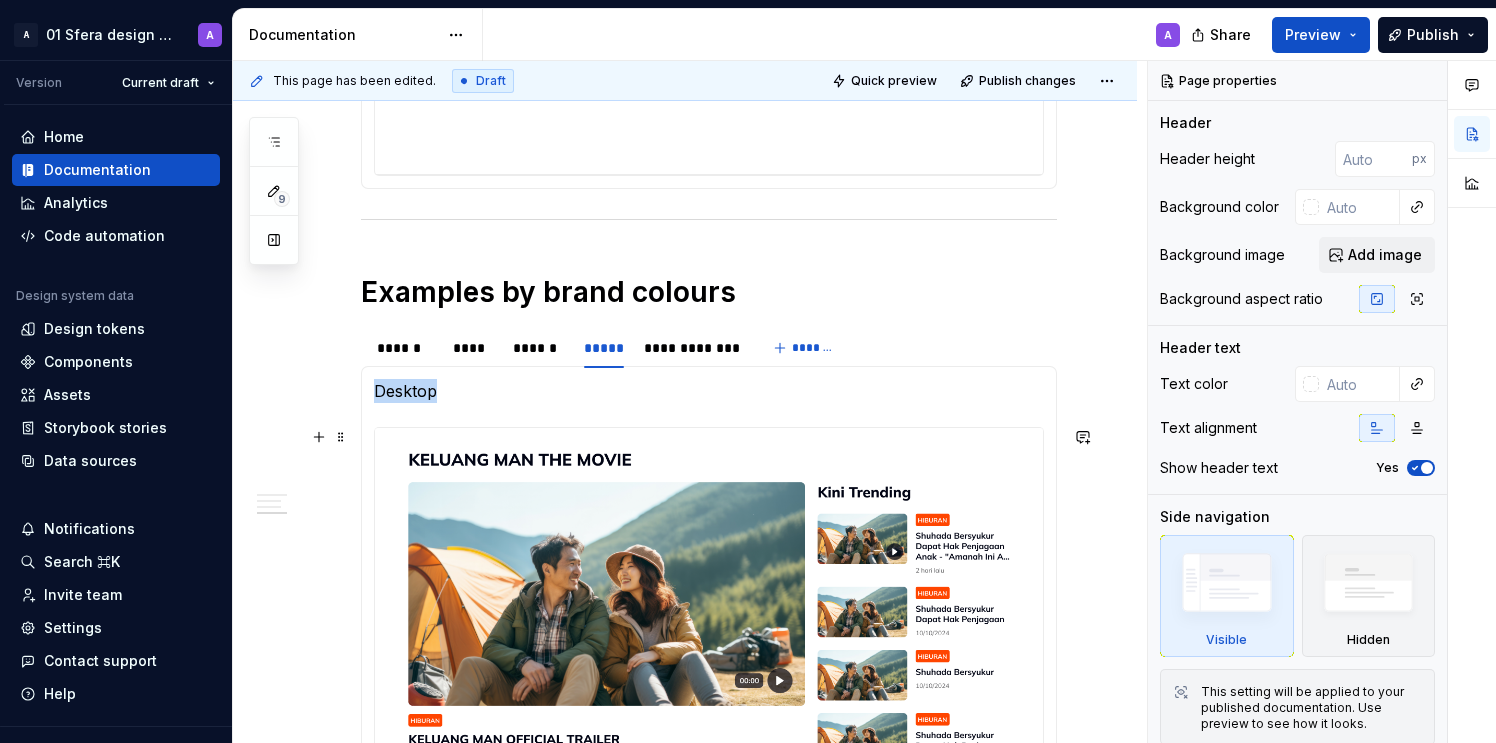 click at bounding box center [709, 719] 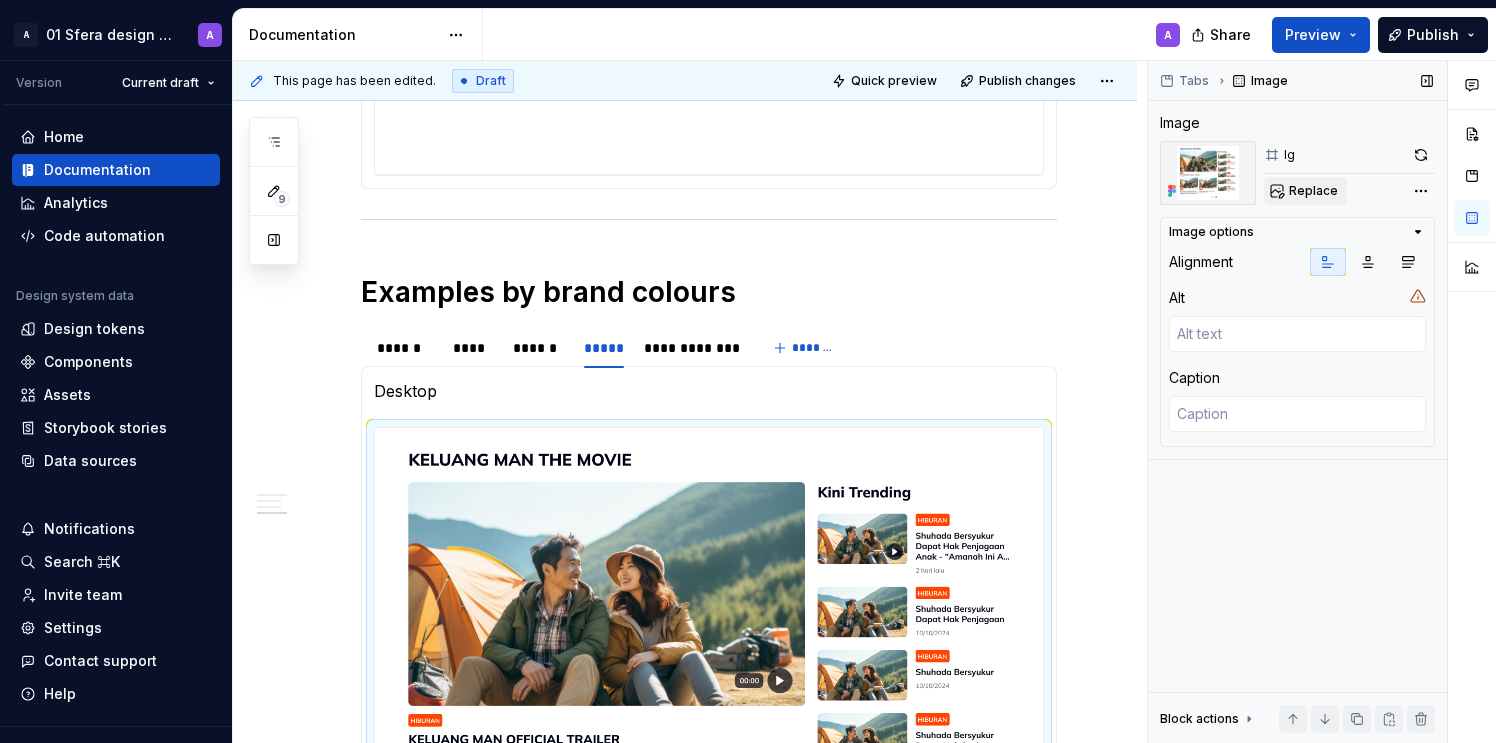 click on "lg Replace" at bounding box center [1349, 173] 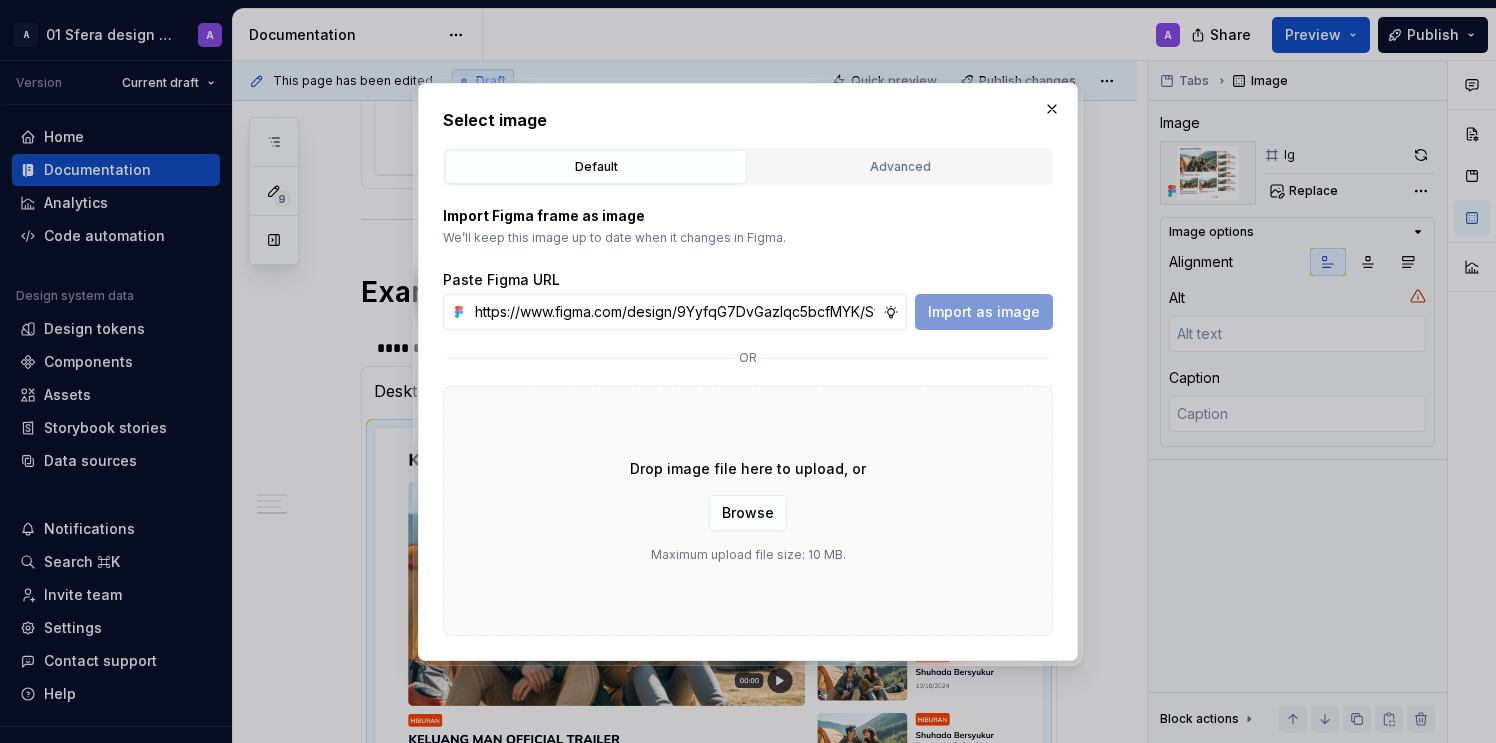 scroll, scrollTop: 0, scrollLeft: 470, axis: horizontal 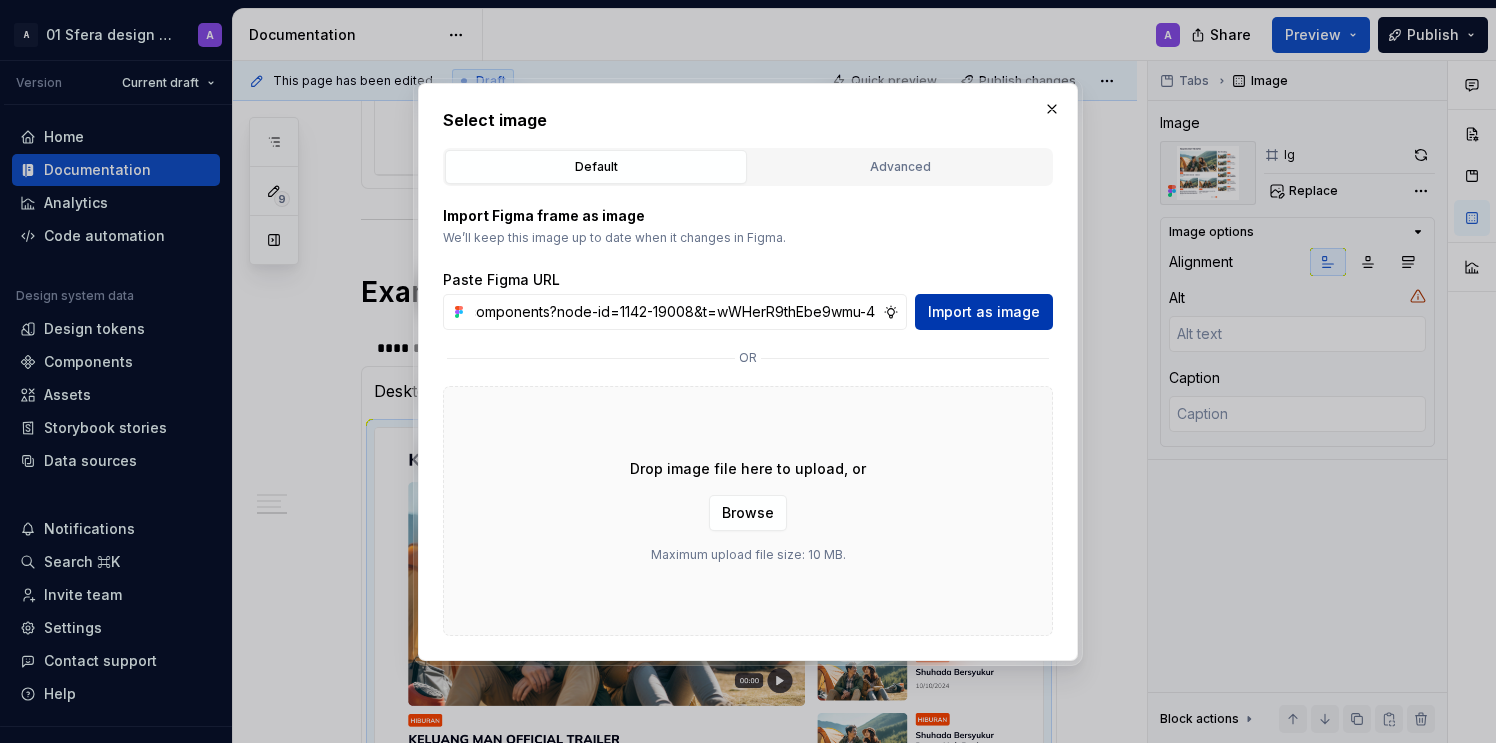 type on "https://www.figma.com/design/9YyfqG7DvGazIqc5bcfMYK/Sfera-DS-components?node-id=1142-19008&t=wWHerR9thEbe9wmu-4" 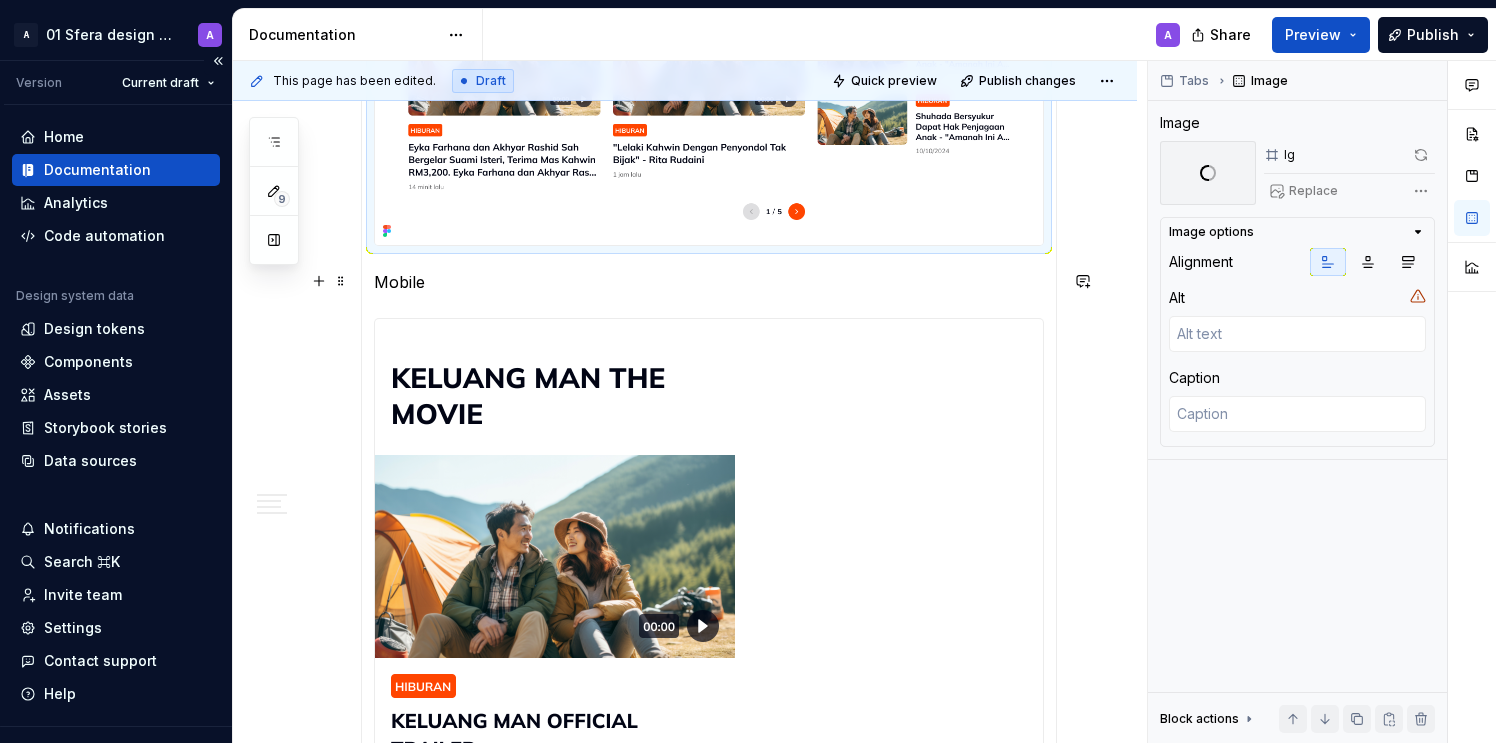 scroll, scrollTop: 2304, scrollLeft: 0, axis: vertical 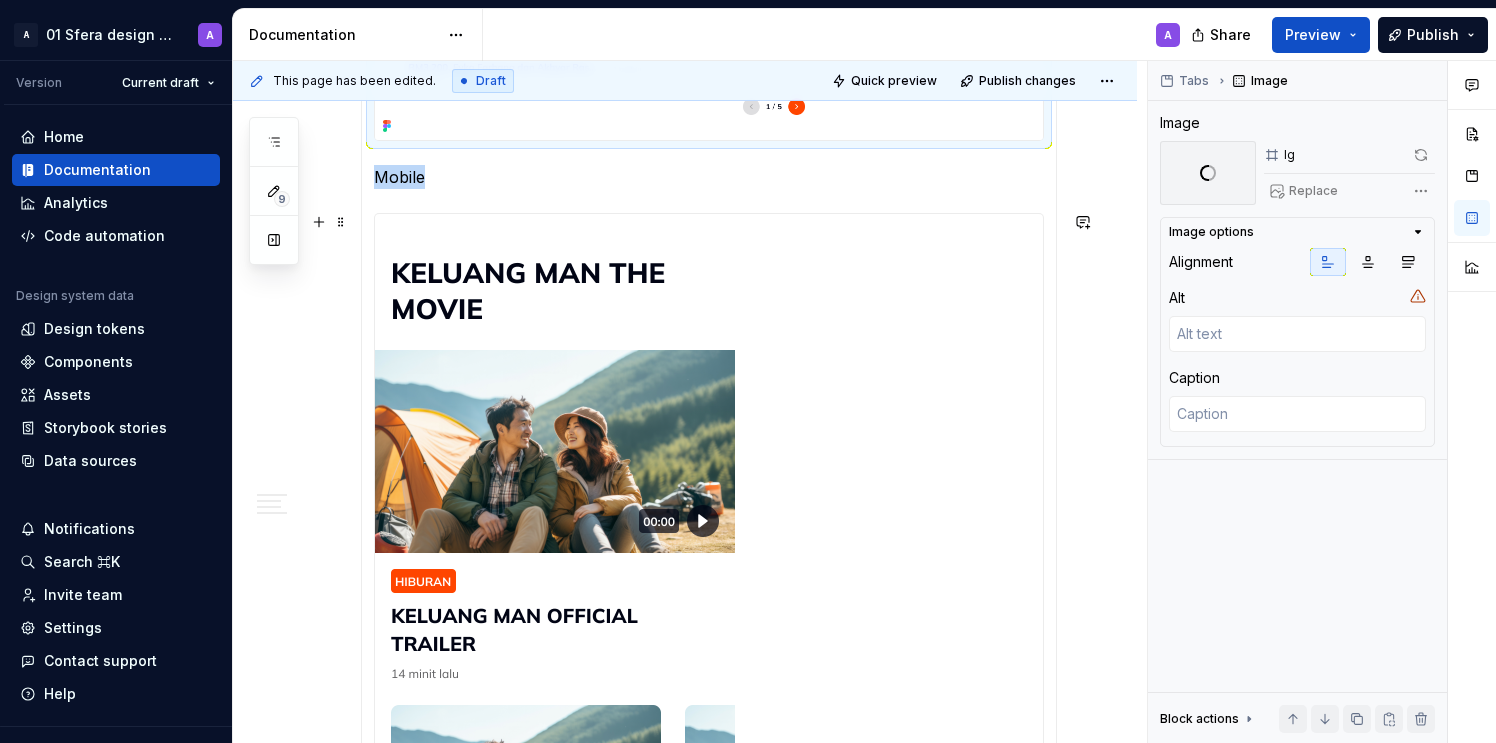 click at bounding box center [555, 1071] 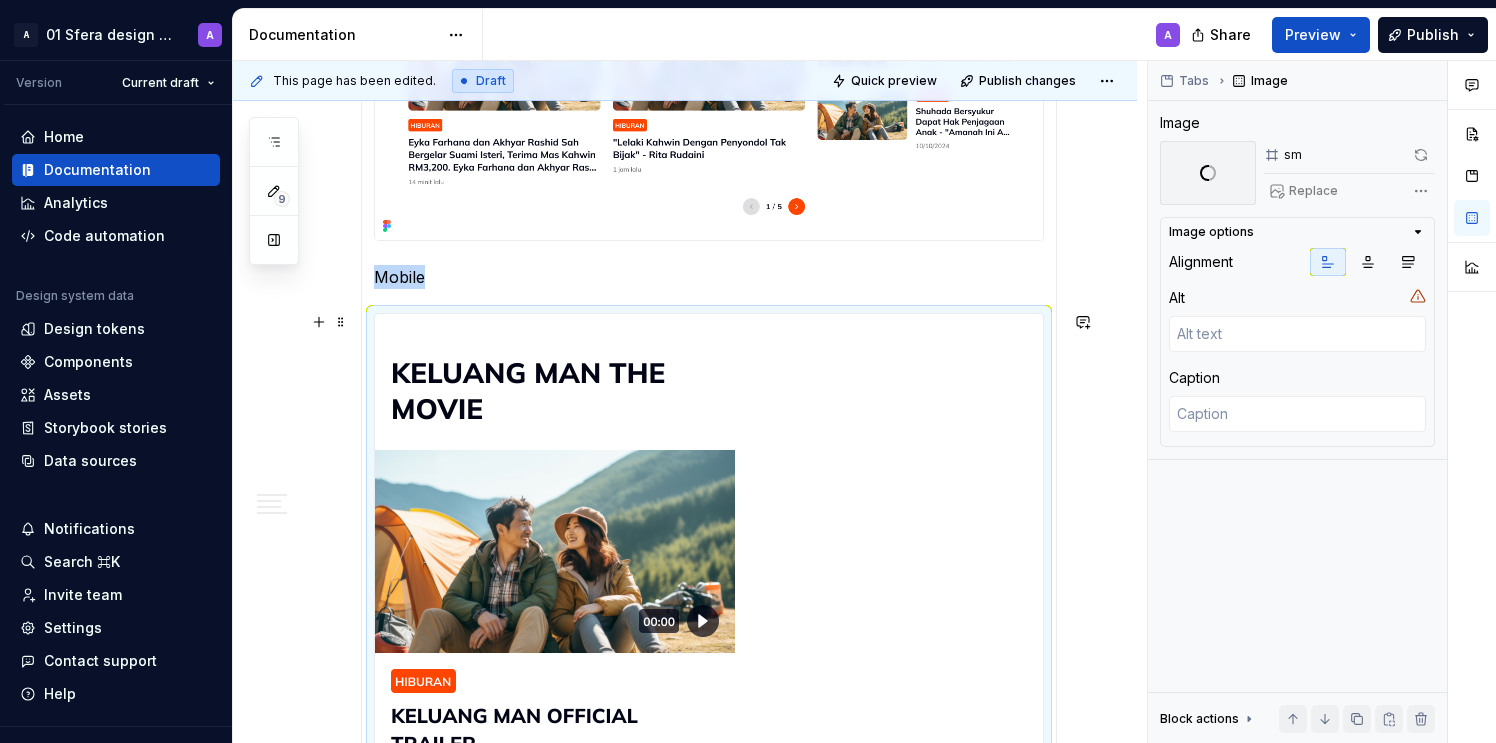 scroll, scrollTop: 1929, scrollLeft: 0, axis: vertical 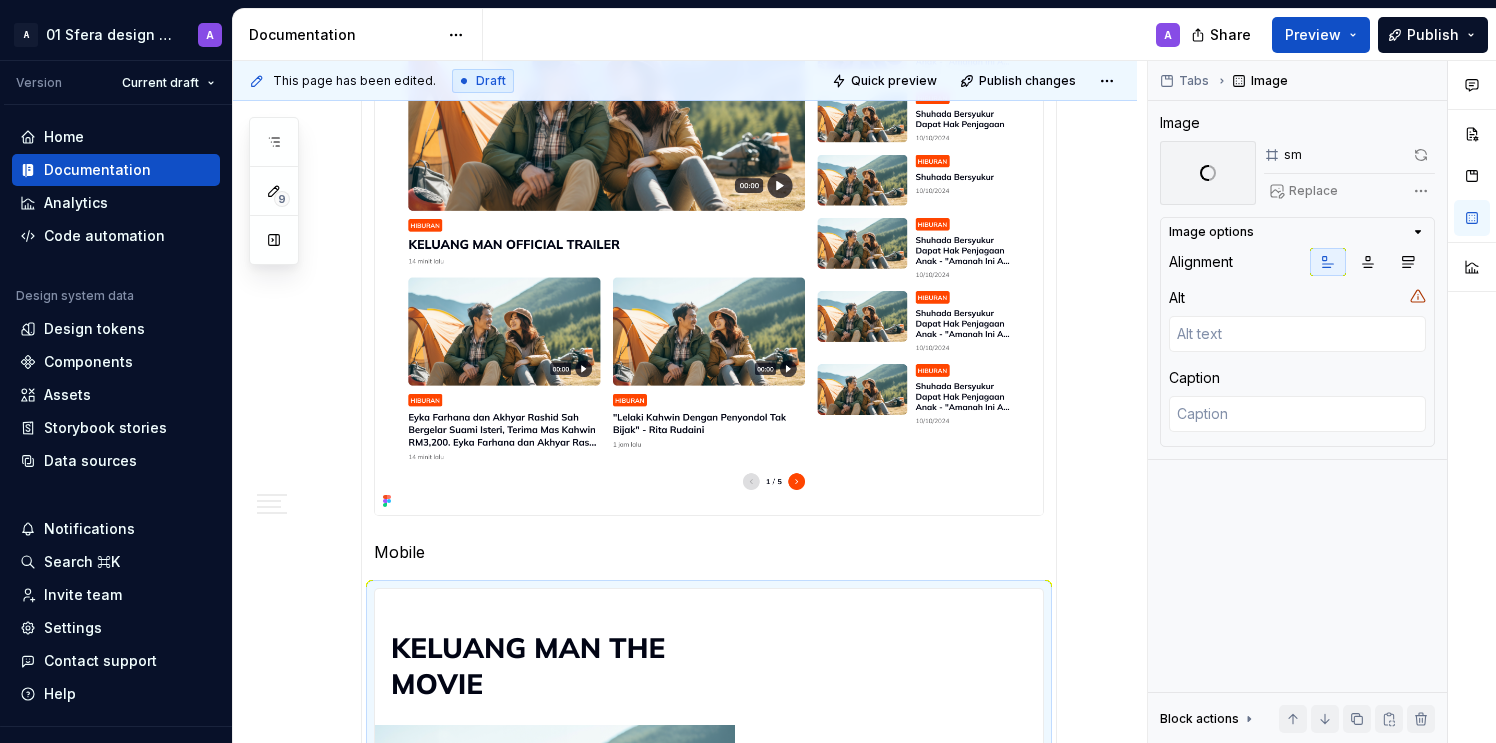 click at bounding box center [709, 224] 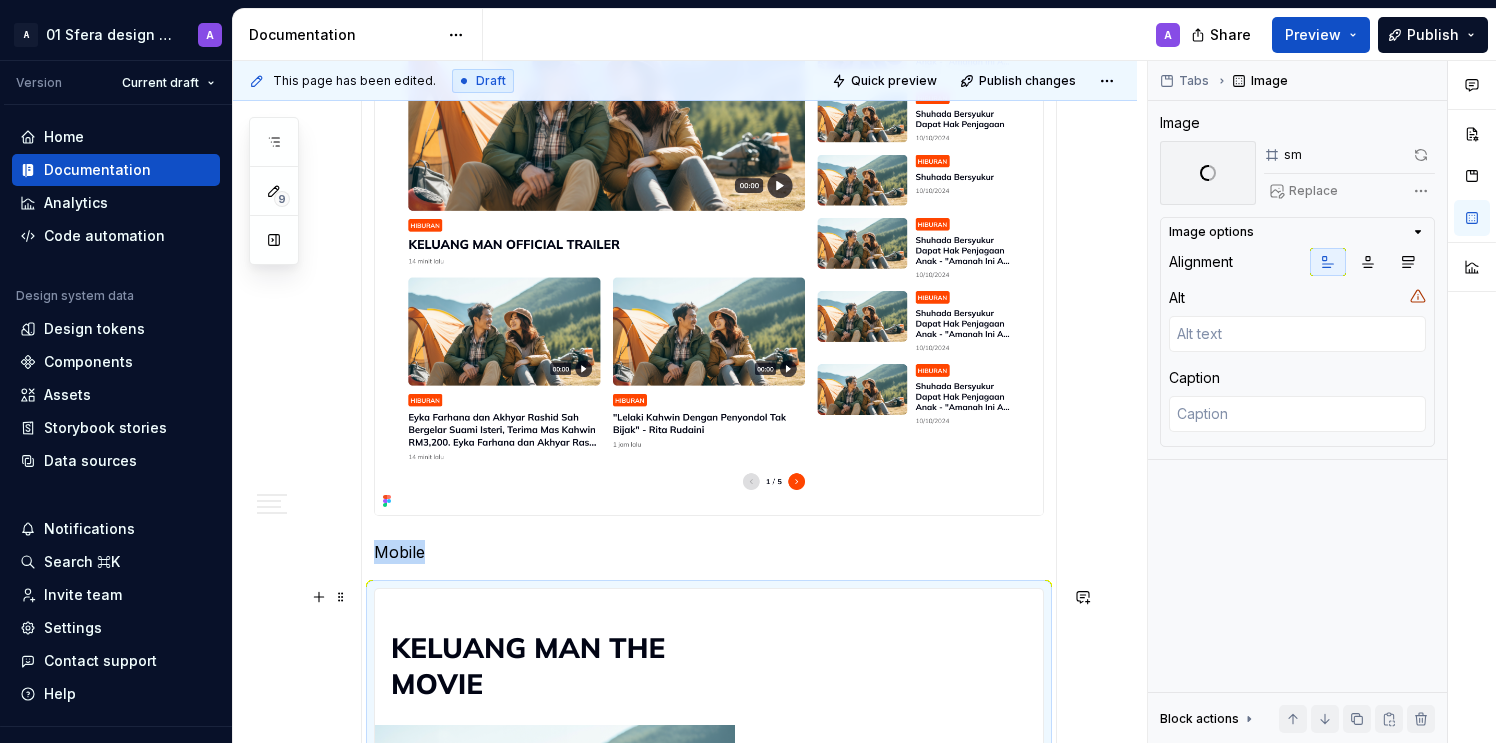 click at bounding box center [555, 1446] 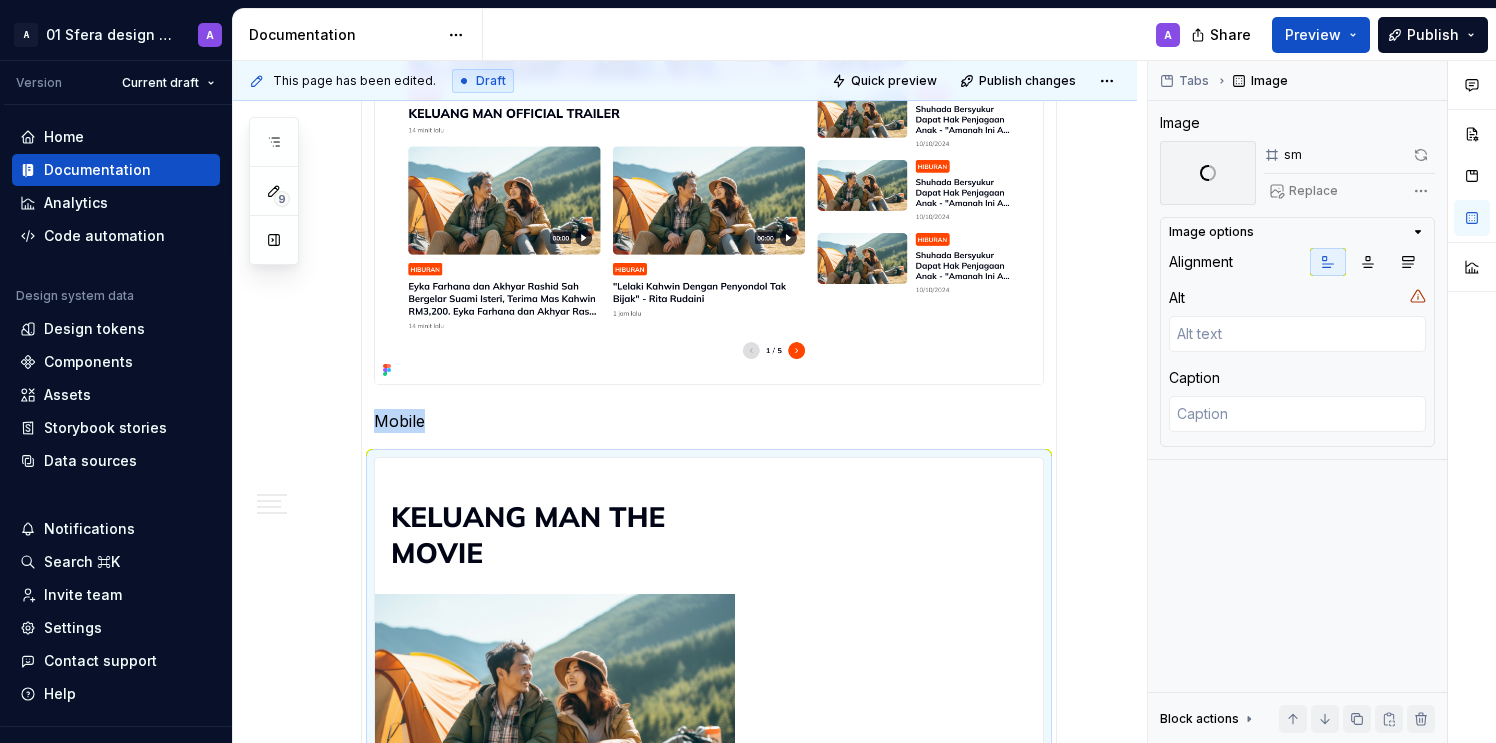 scroll, scrollTop: 2061, scrollLeft: 0, axis: vertical 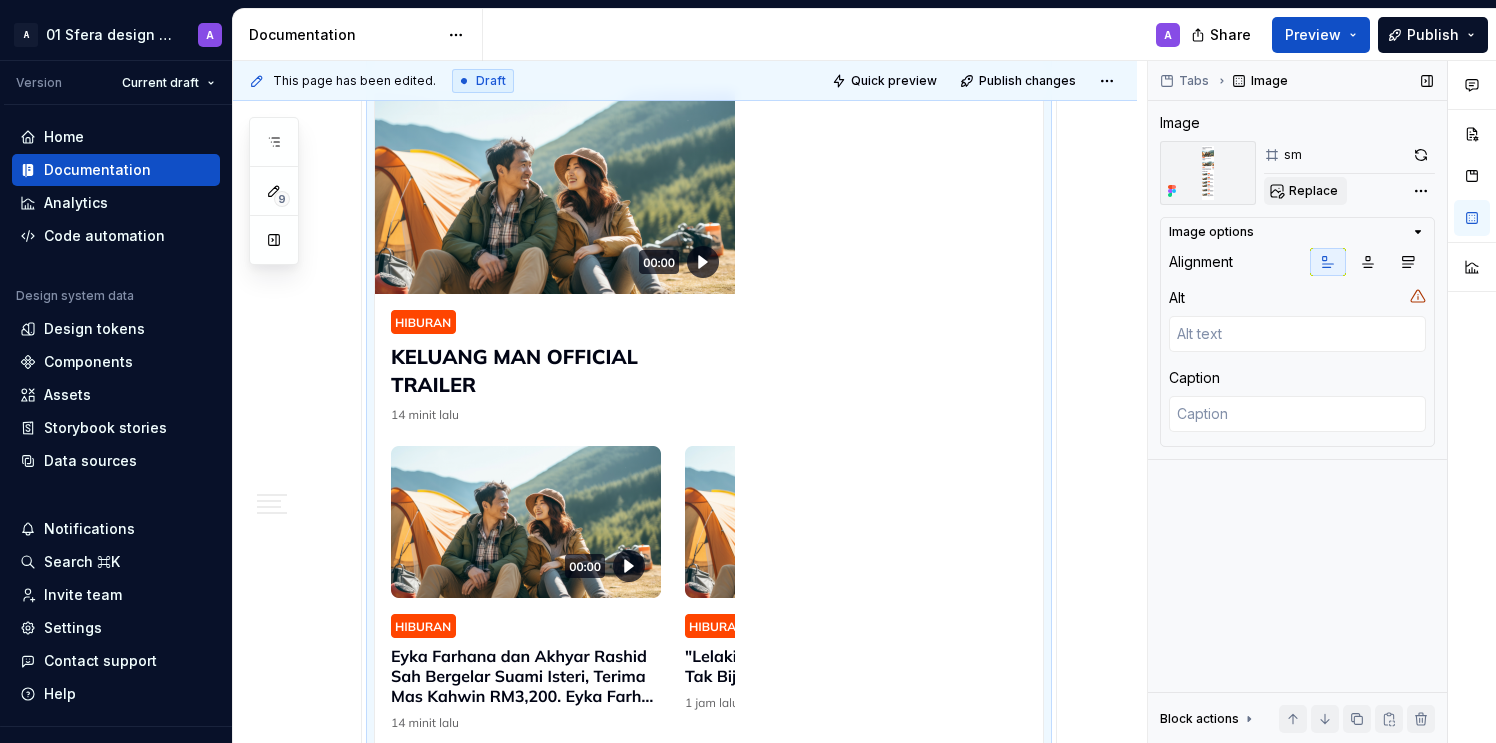 click on "Replace" at bounding box center (1313, 191) 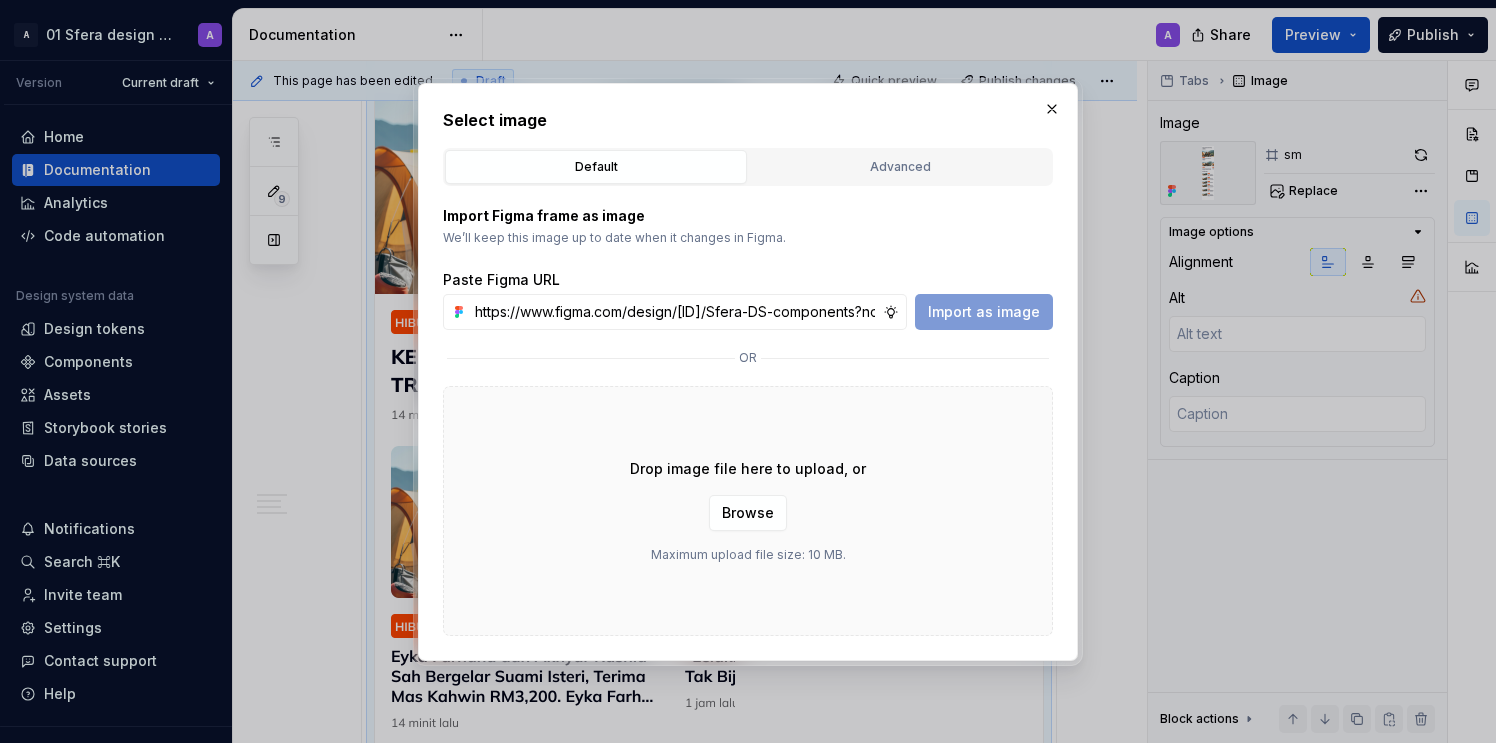 scroll, scrollTop: 0, scrollLeft: 470, axis: horizontal 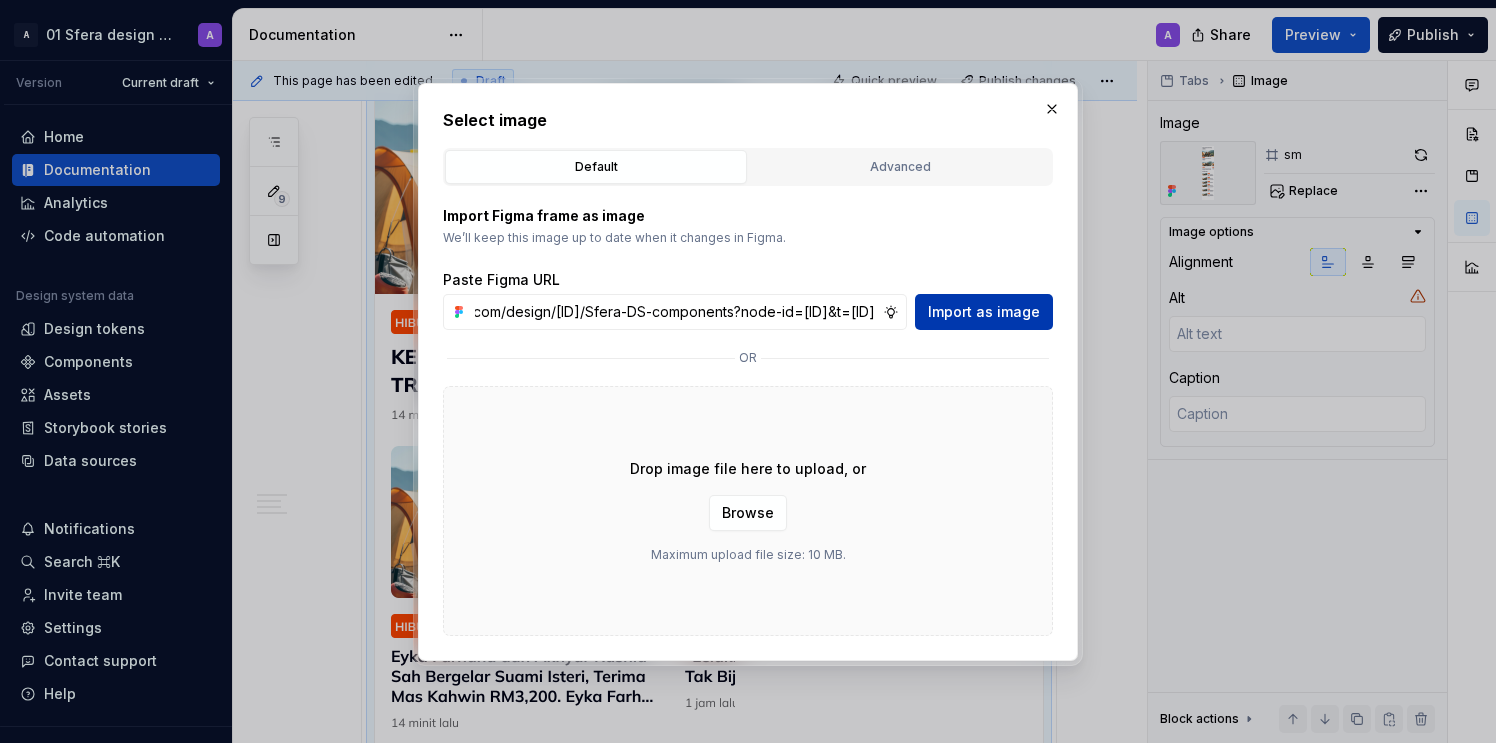type on "https://www.figma.com/design/[ID]/Sfera-DS-components?node-id=[ID]&t=[ID]" 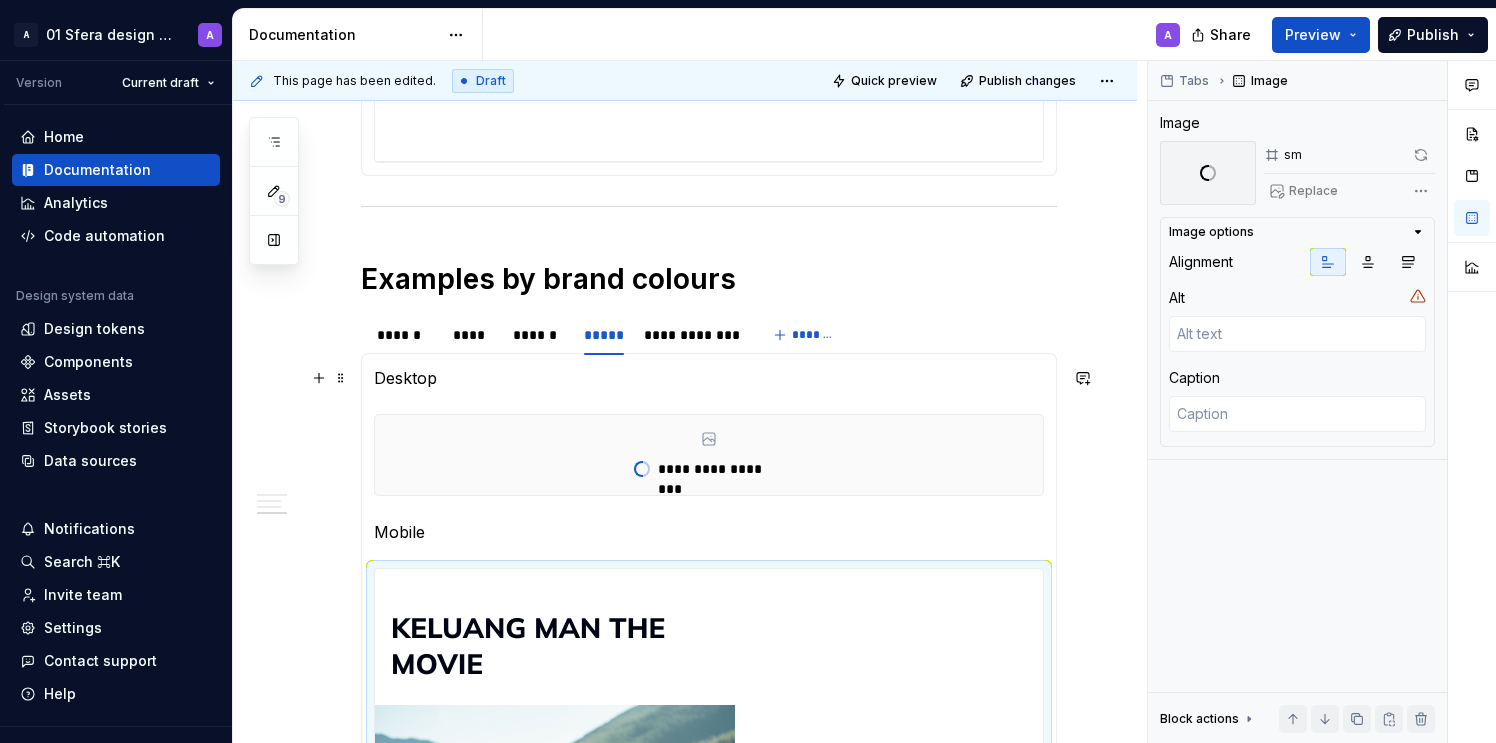 scroll, scrollTop: 1443, scrollLeft: 0, axis: vertical 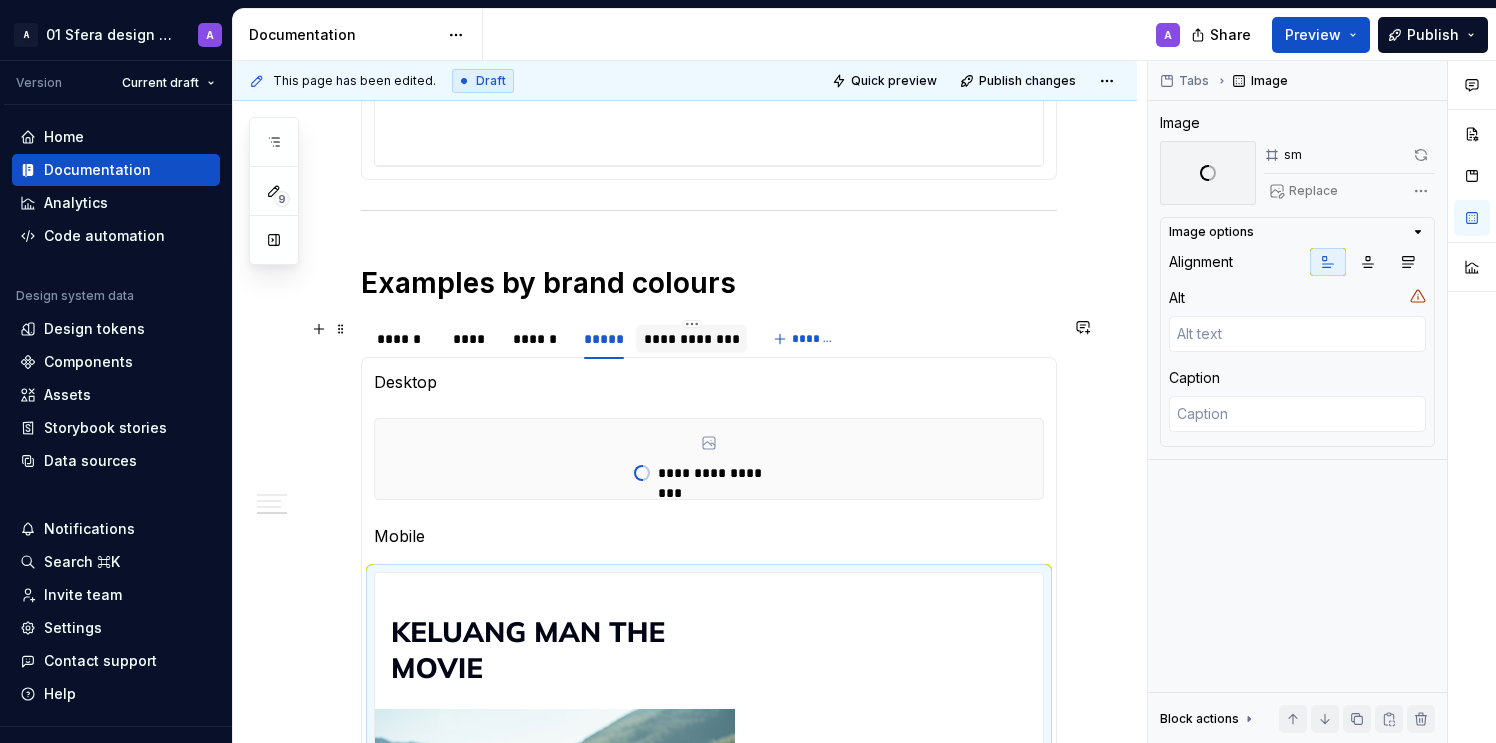 click on "**********" at bounding box center [691, 339] 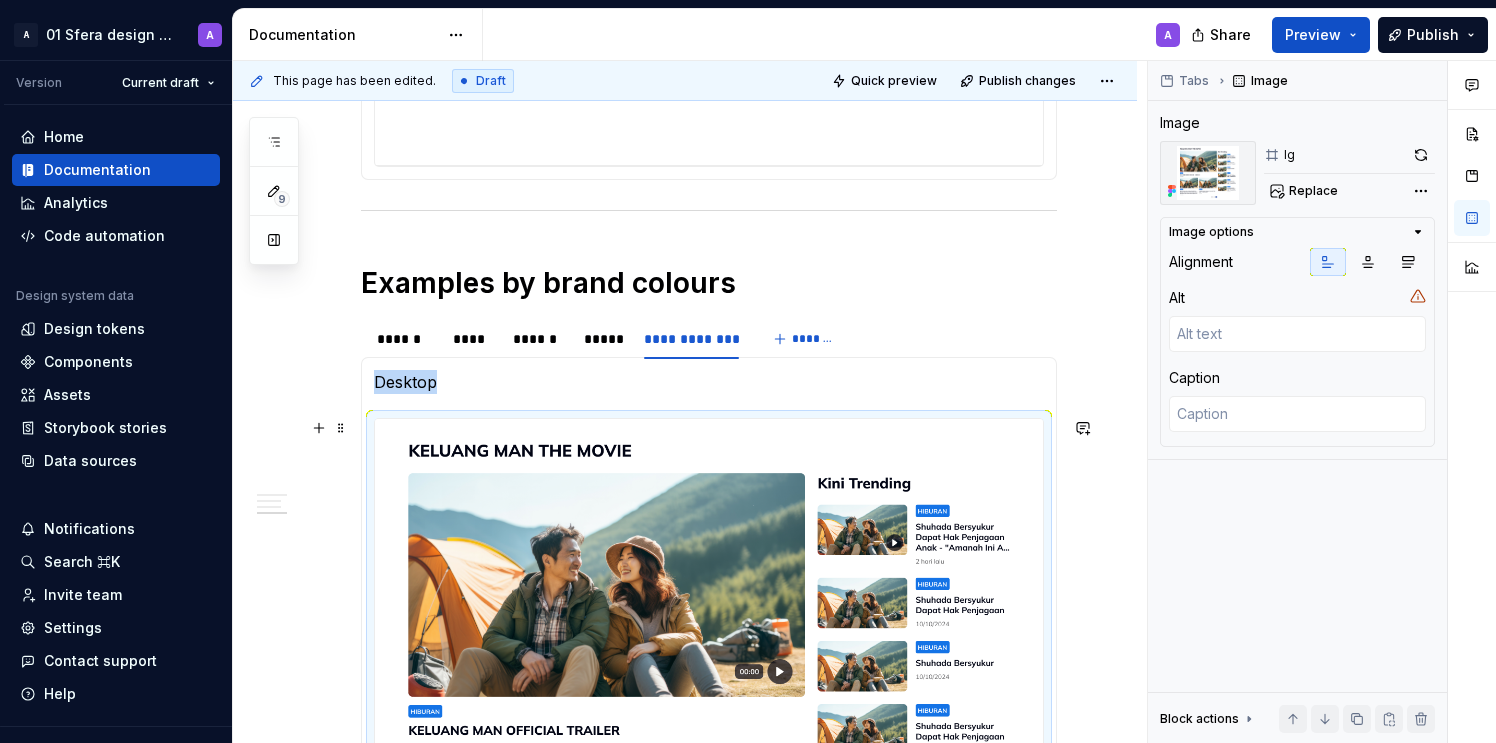 click at bounding box center [709, 710] 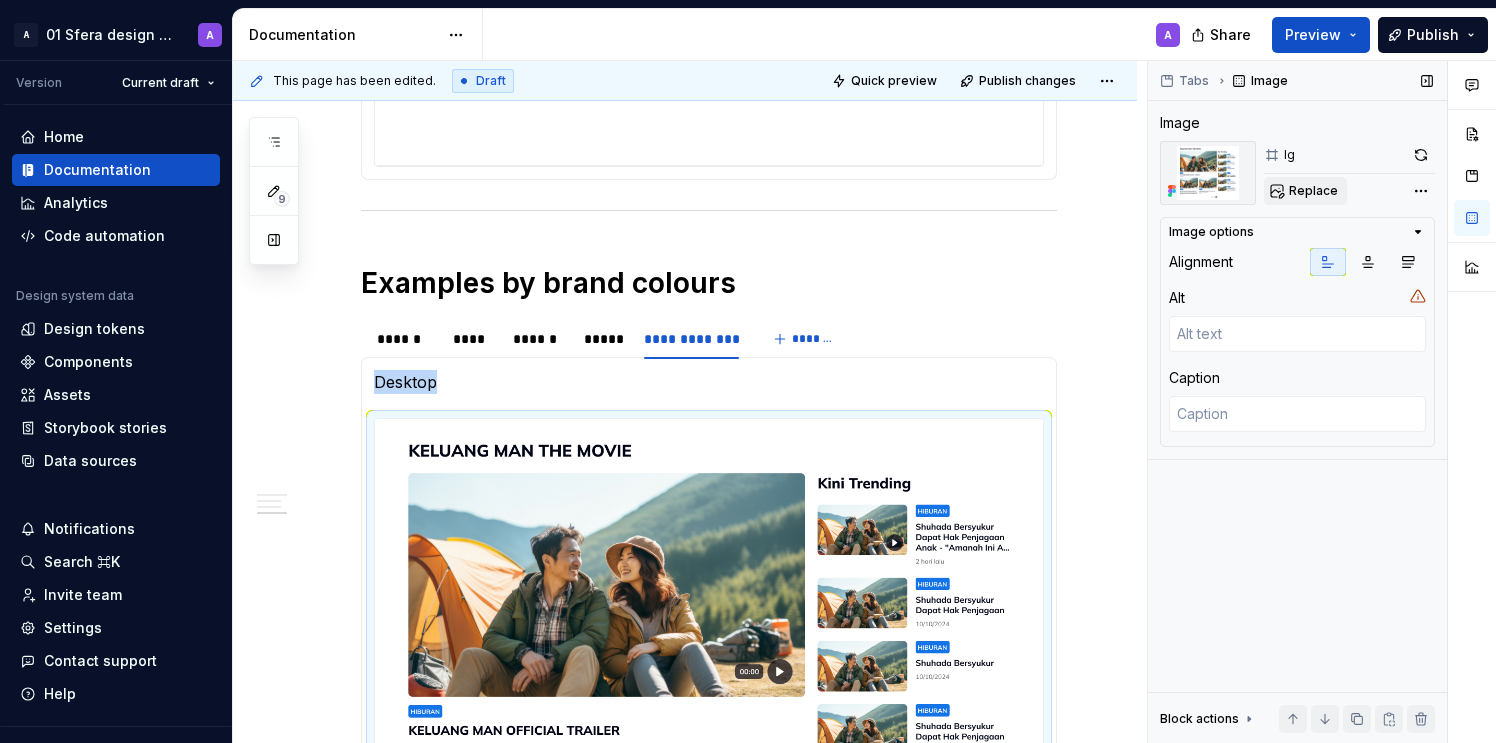click on "Replace" at bounding box center [1313, 191] 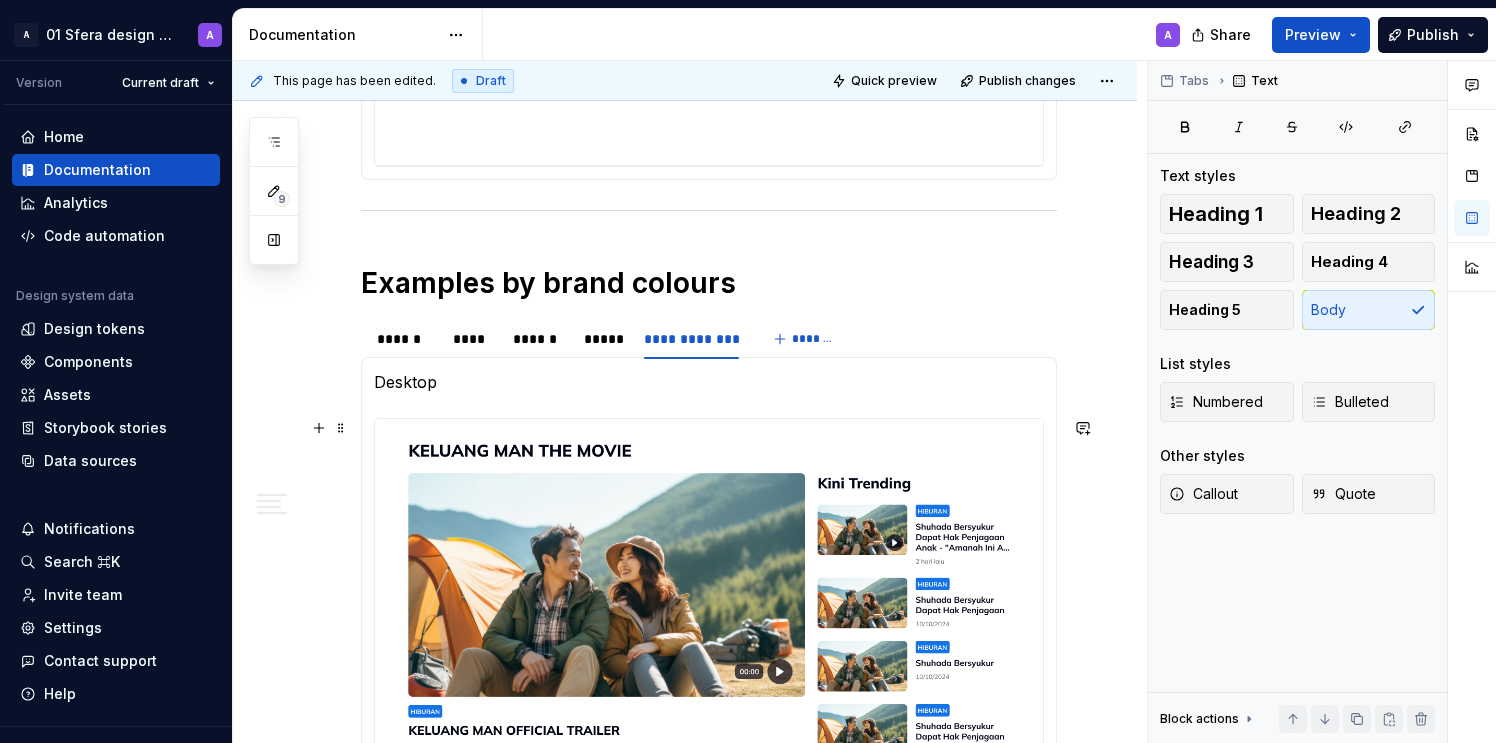scroll, scrollTop: 1774, scrollLeft: 0, axis: vertical 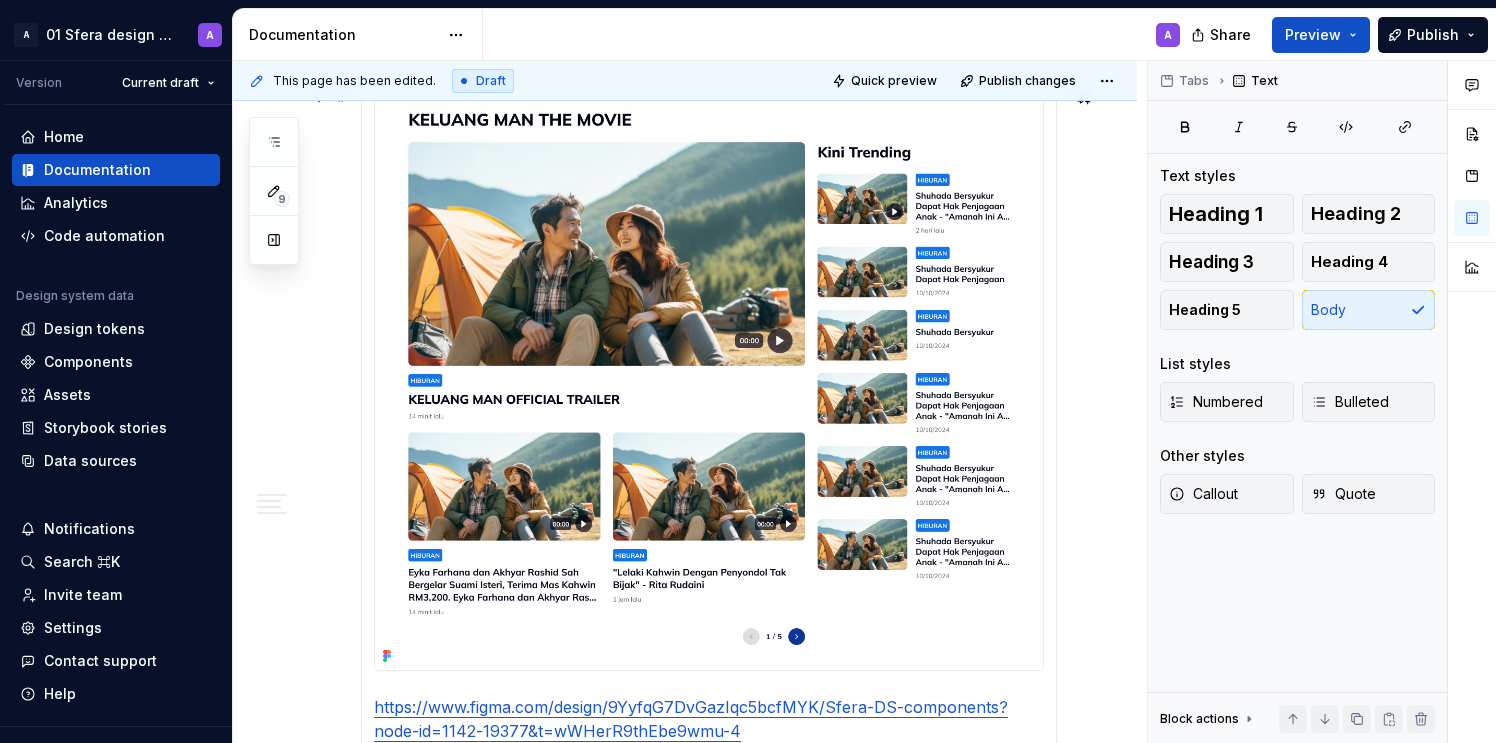 click at bounding box center [709, 379] 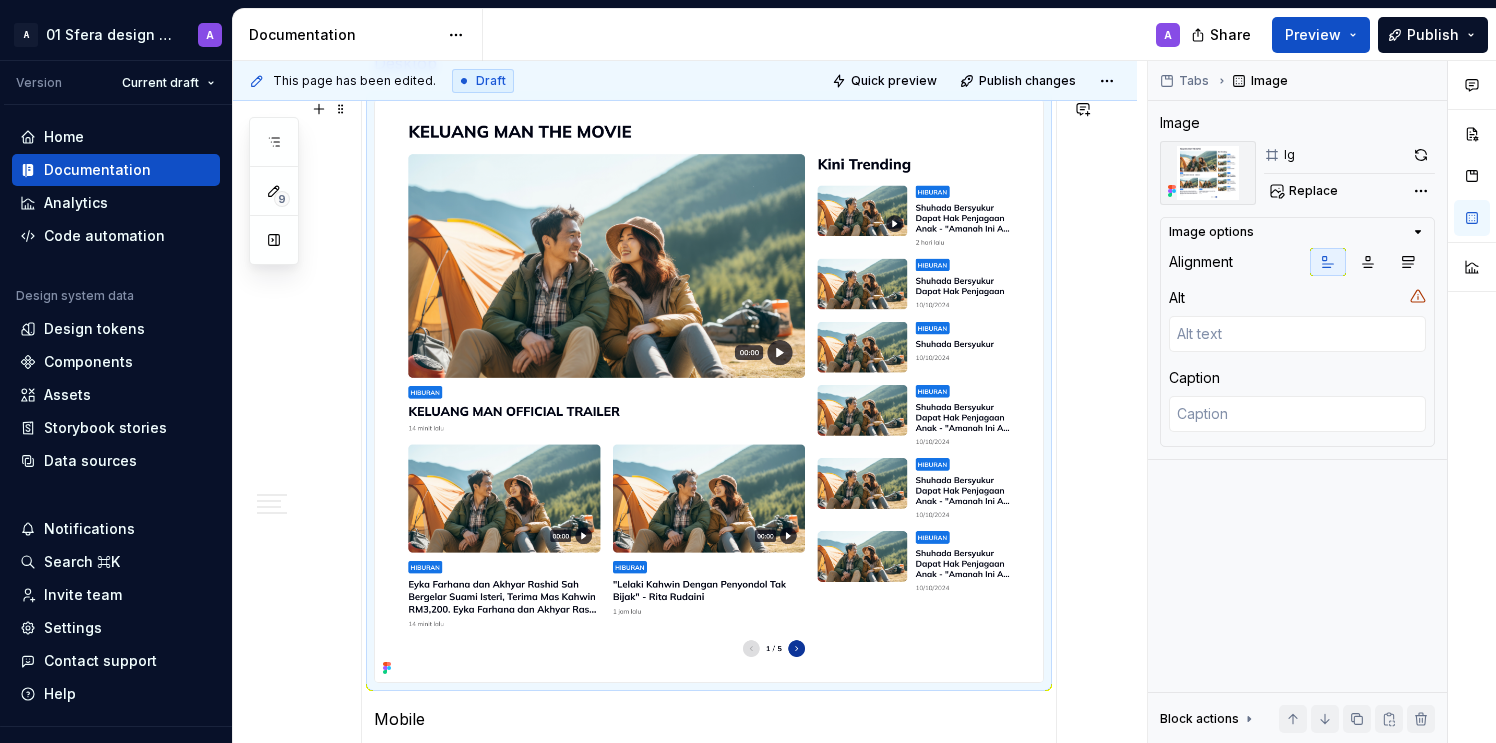 scroll, scrollTop: 1758, scrollLeft: 0, axis: vertical 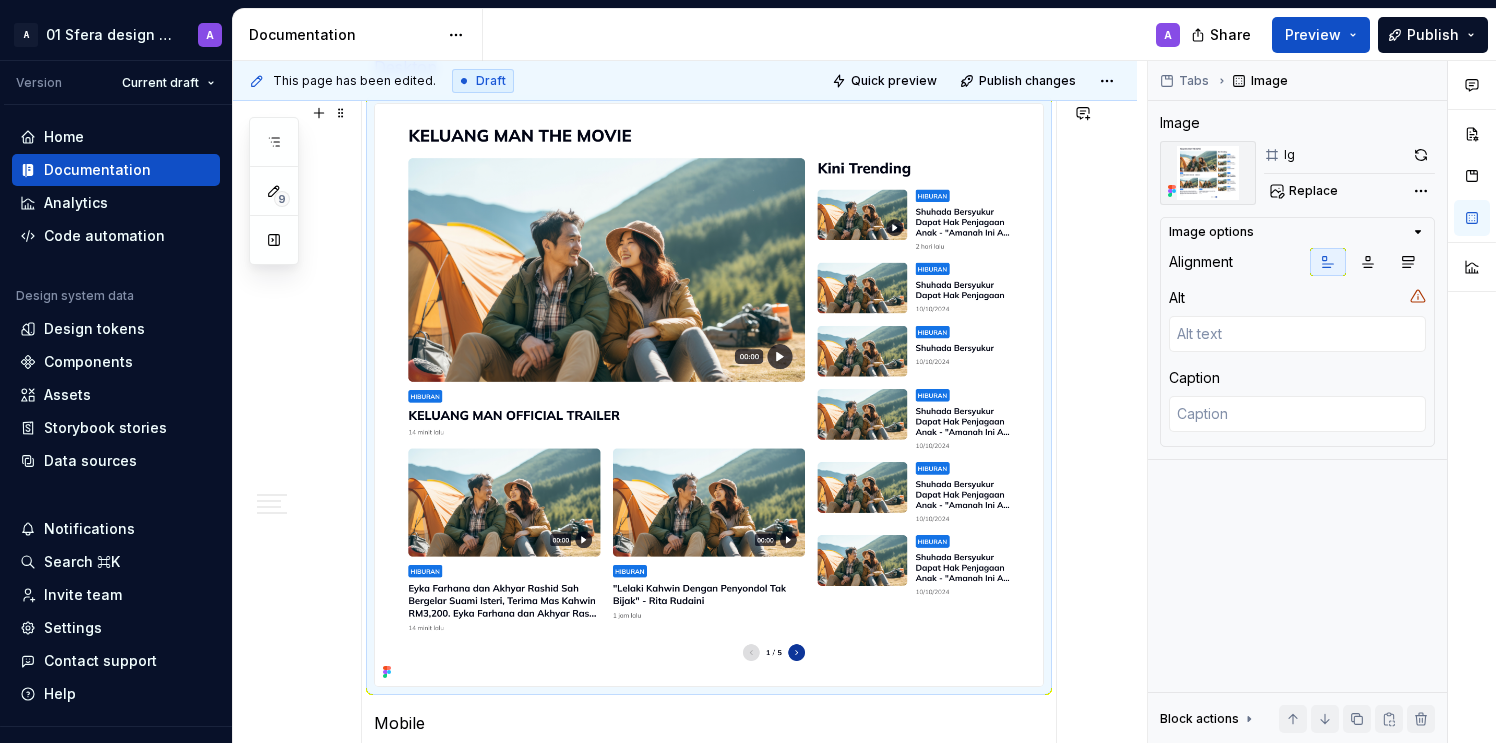 click at bounding box center [709, 395] 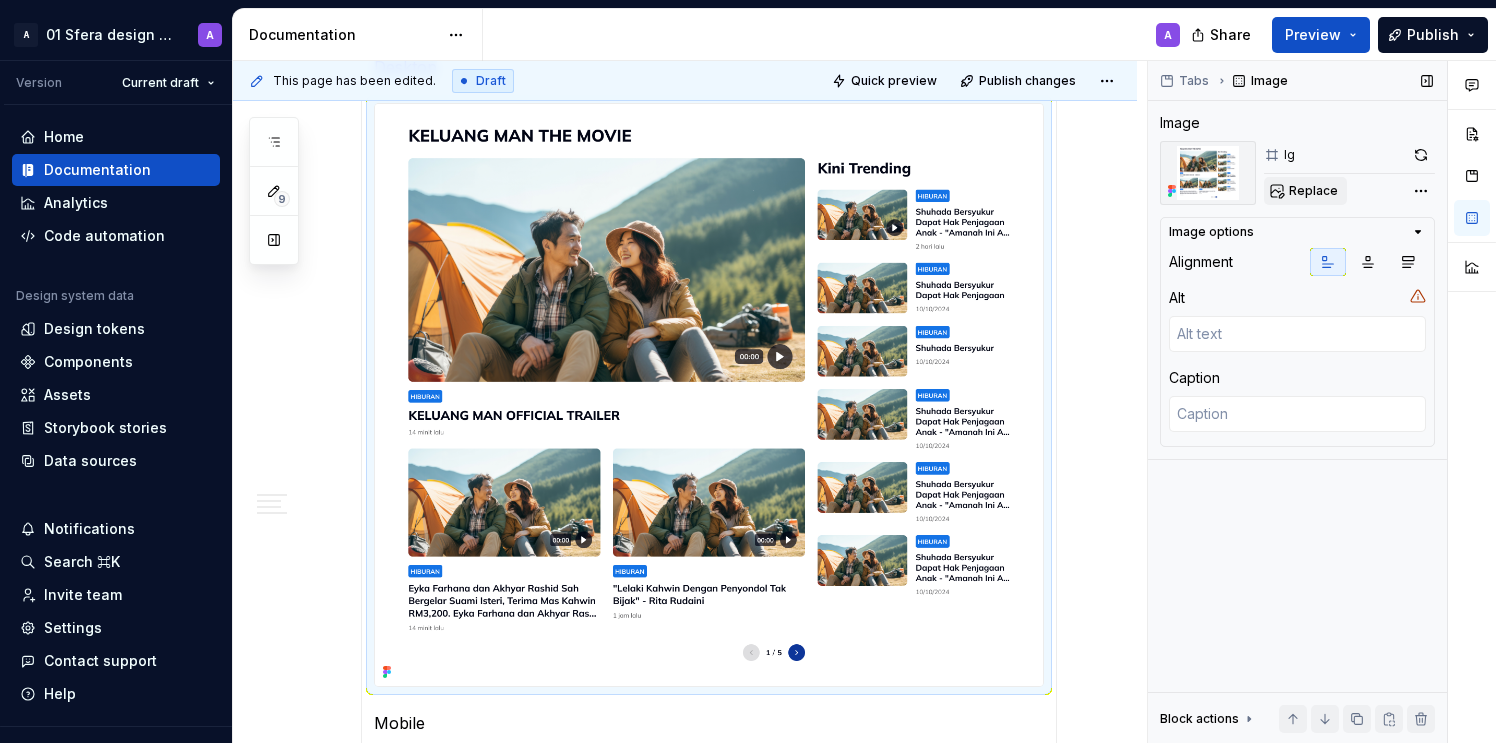 click on "Replace" at bounding box center [1305, 191] 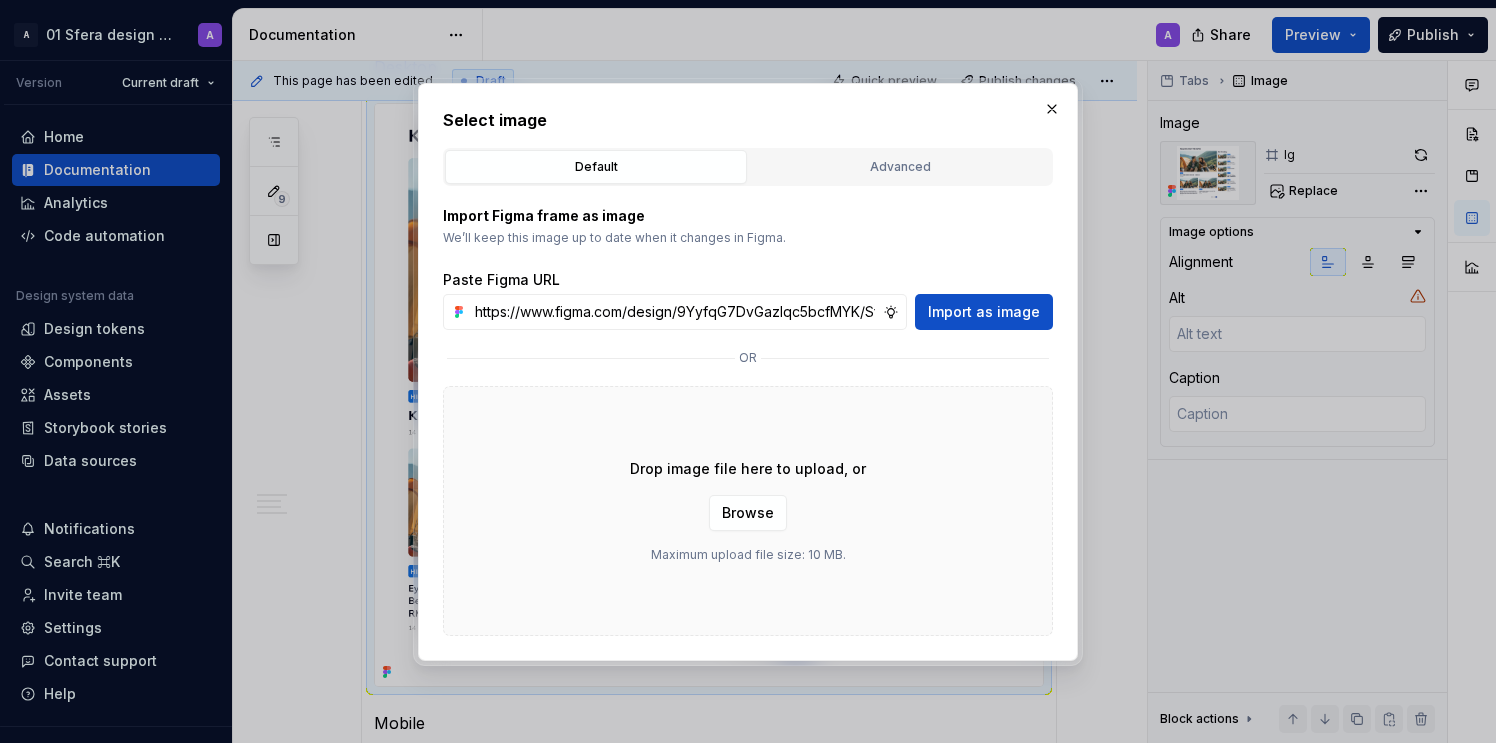 scroll, scrollTop: 0, scrollLeft: 468, axis: horizontal 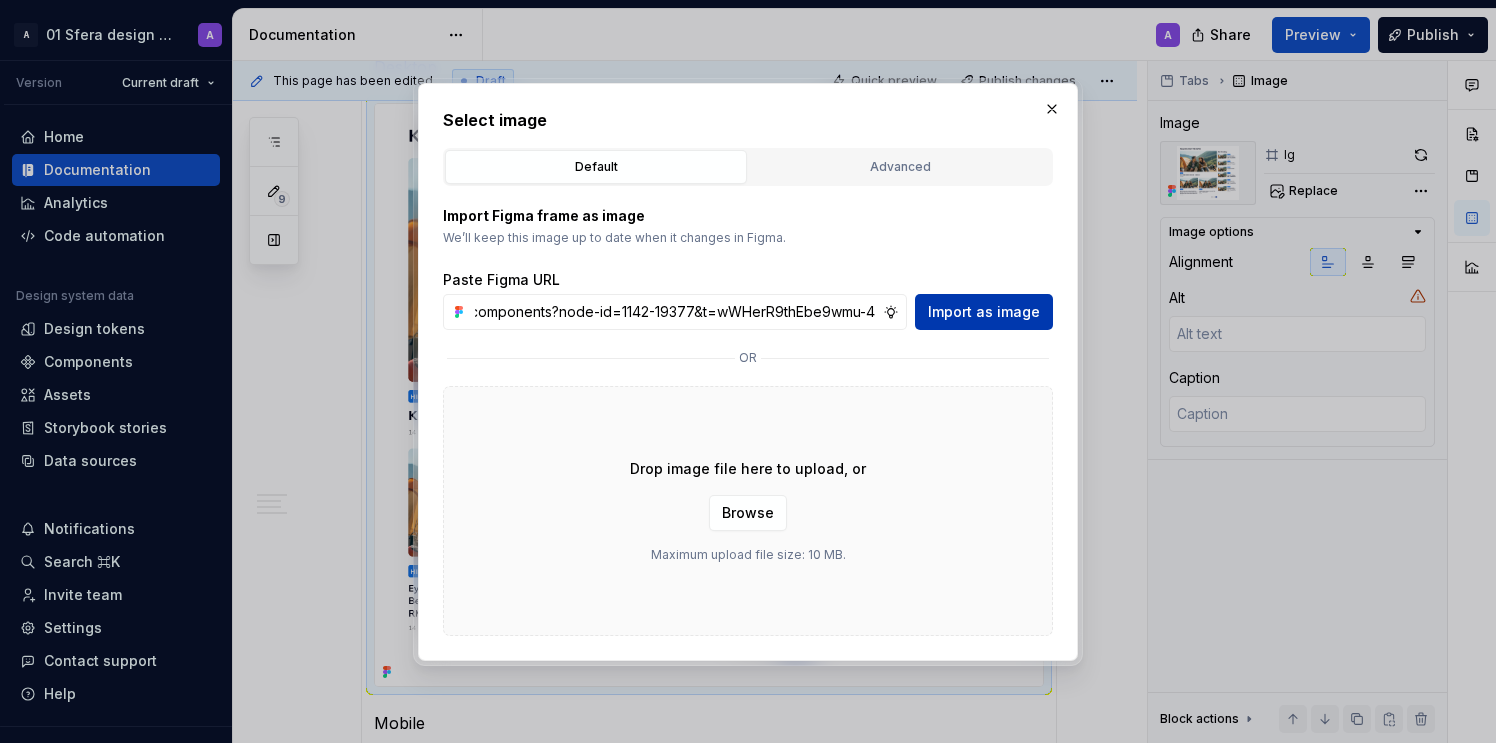 type on "https://www.figma.com/design/9YyfqG7DvGazIqc5bcfMYK/Sfera-DS-components?node-id=1142-19377&t=wWHerR9thEbe9wmu-4" 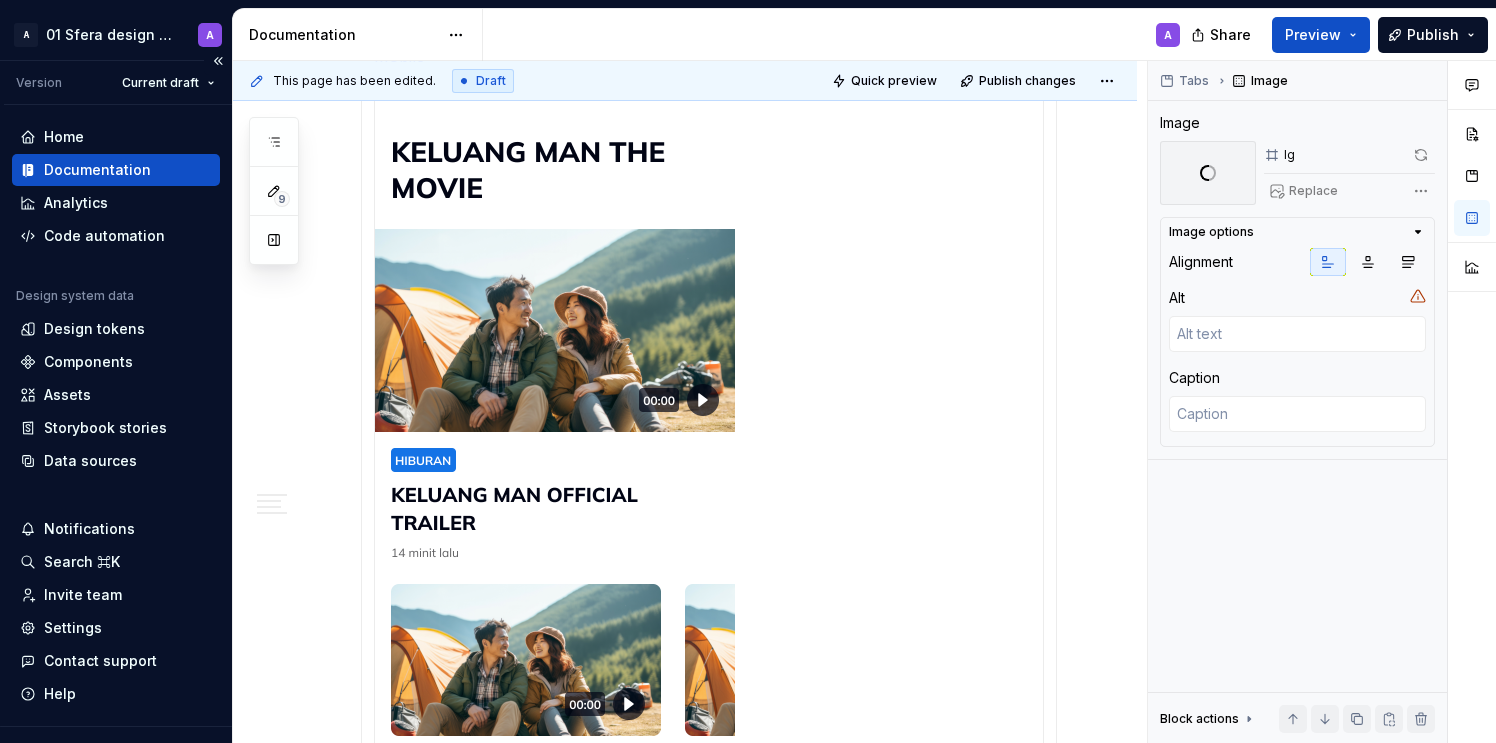 scroll, scrollTop: 2427, scrollLeft: 0, axis: vertical 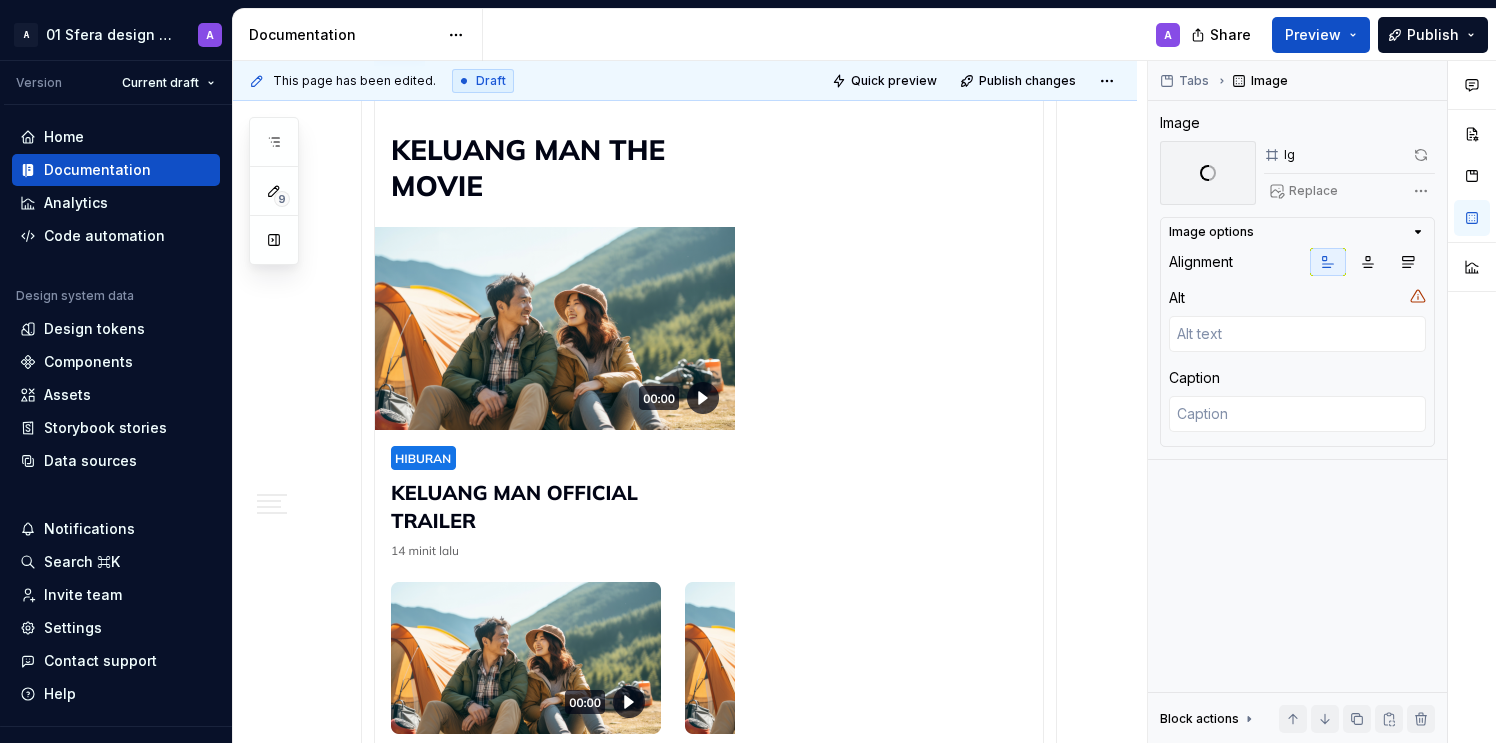 click at bounding box center (555, 948) 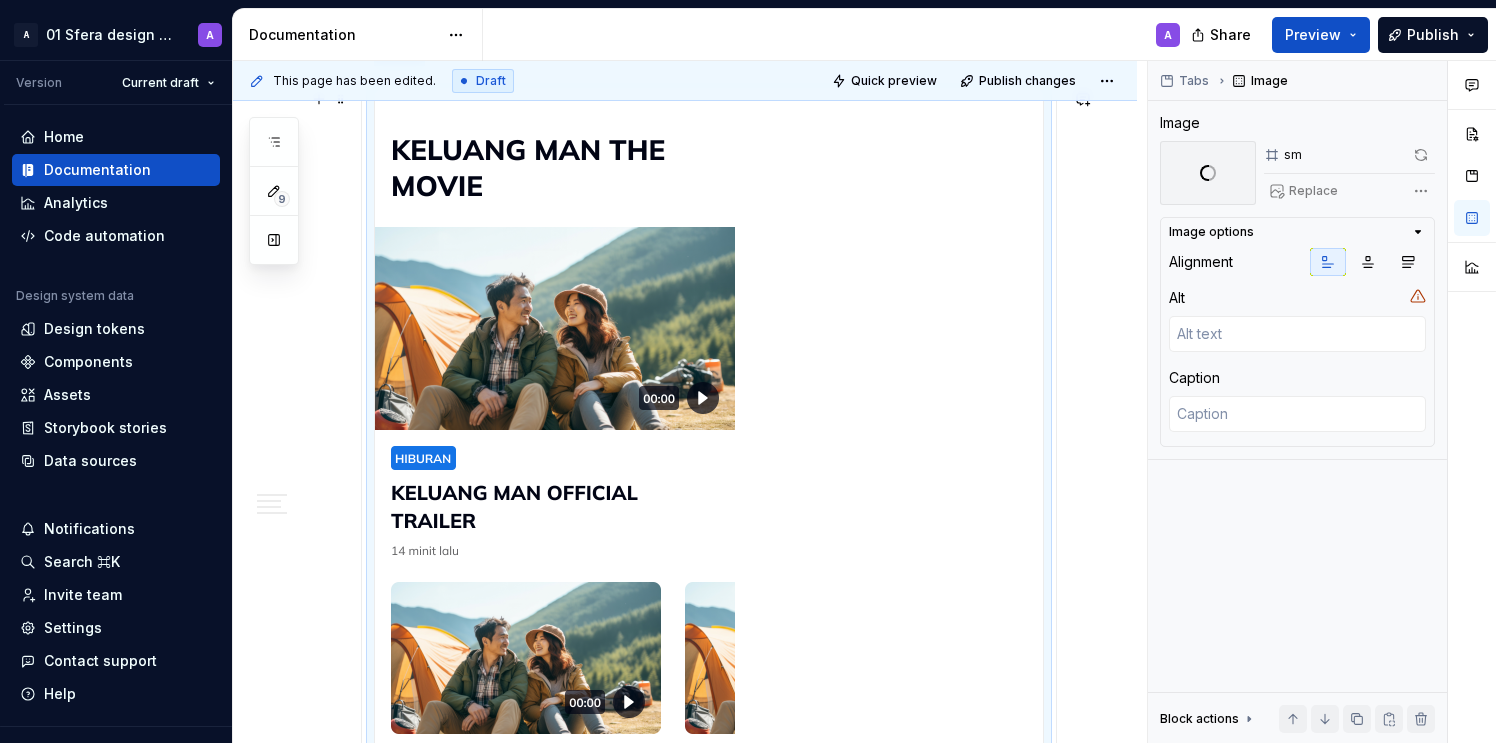 scroll, scrollTop: 2229, scrollLeft: 0, axis: vertical 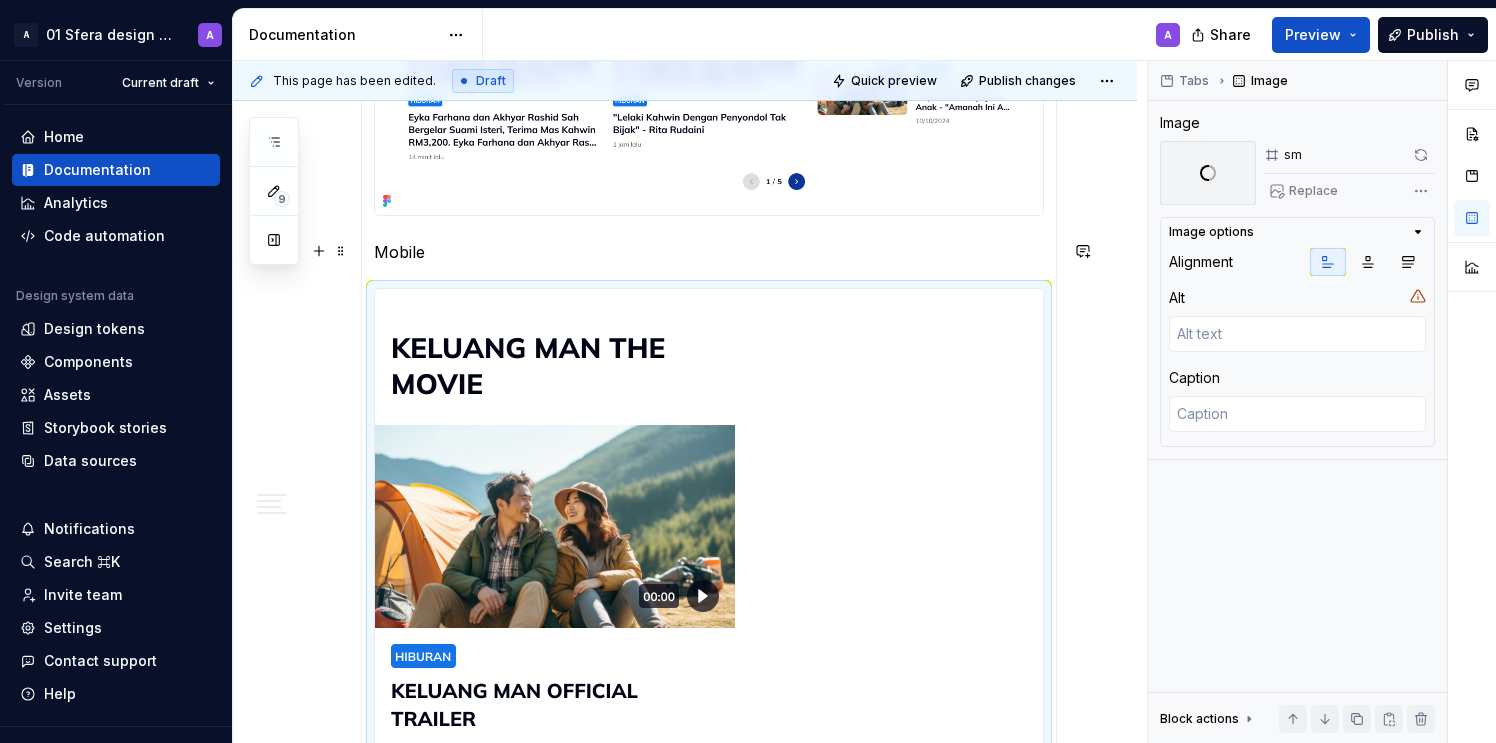 click on "Desktop Mobile" at bounding box center (709, 794) 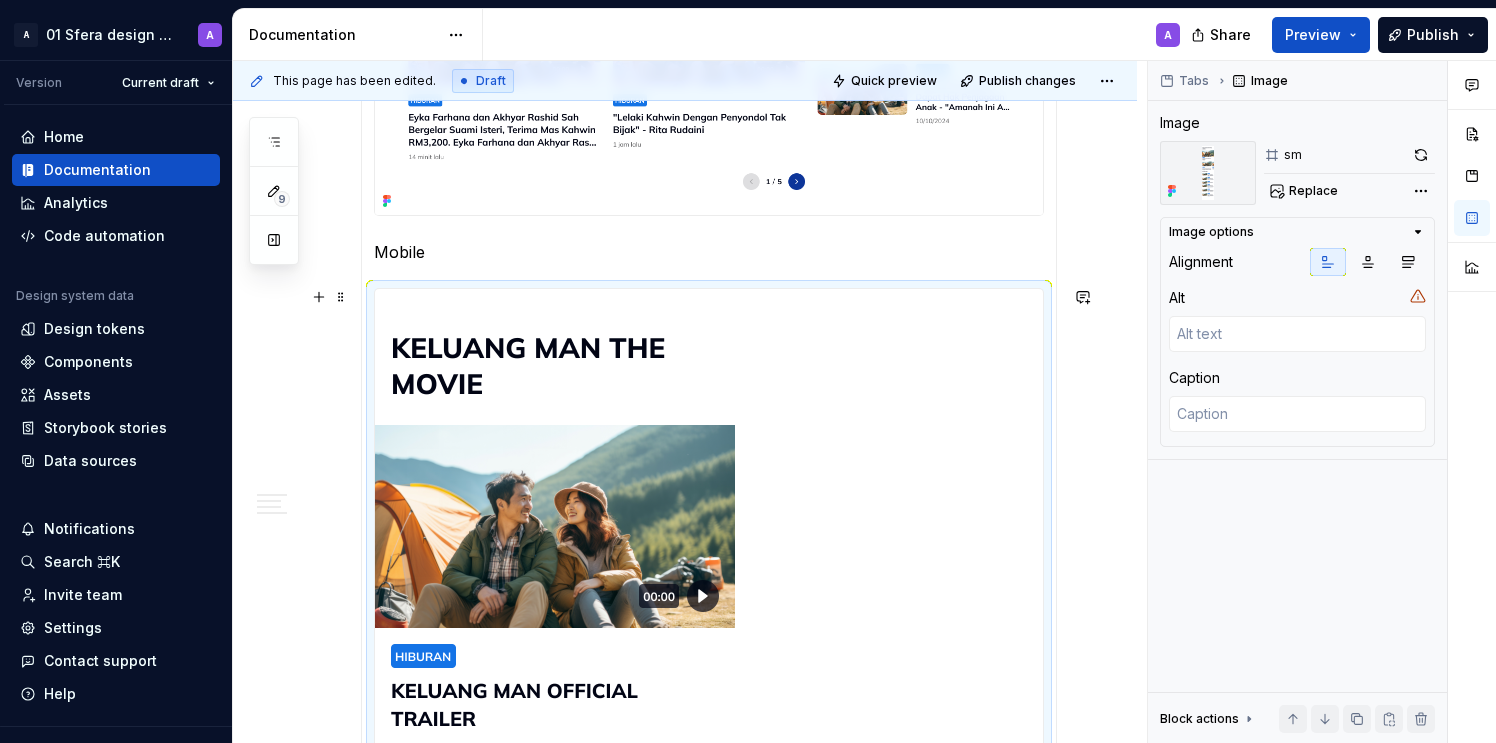 click at bounding box center (555, 1146) 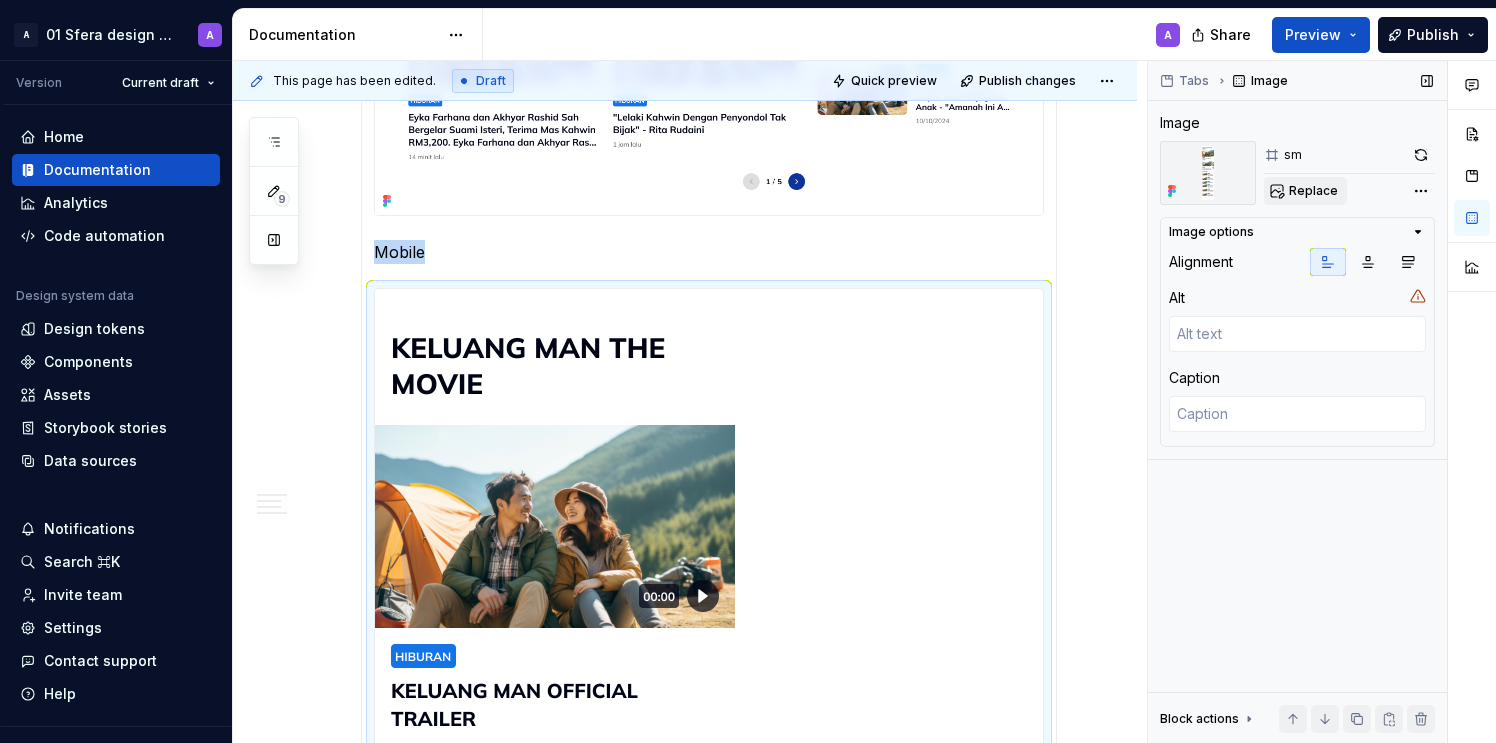 click on "Replace" at bounding box center [1313, 191] 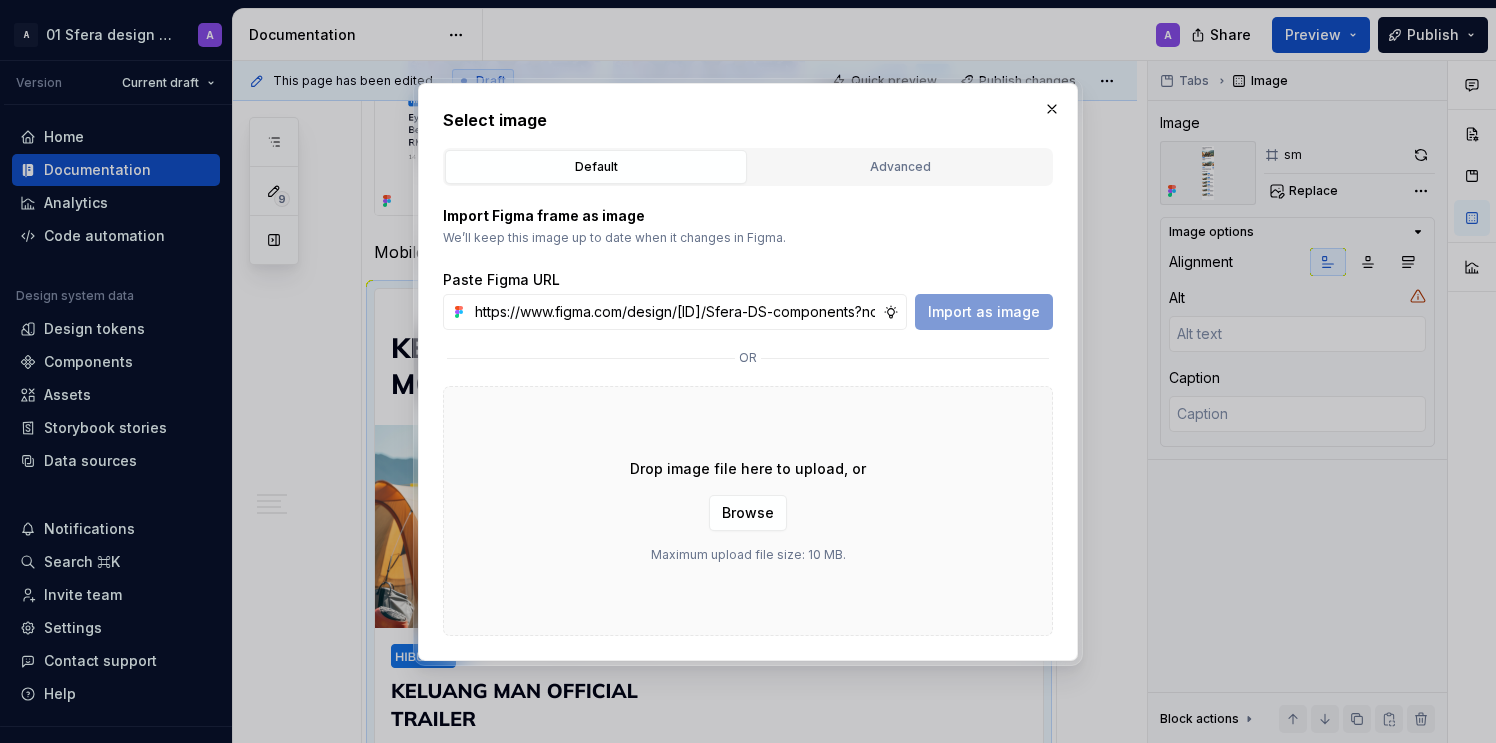 scroll, scrollTop: 0, scrollLeft: 469, axis: horizontal 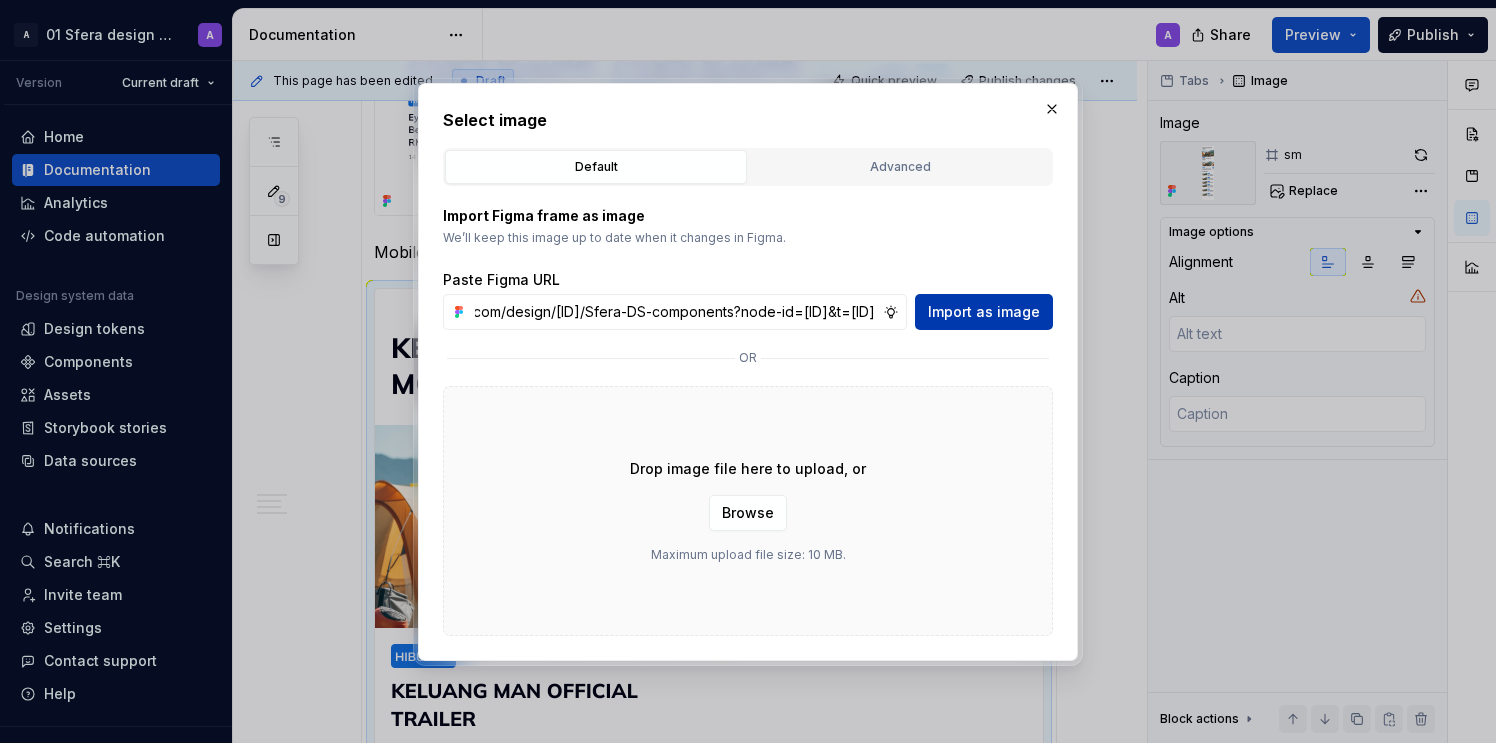 type on "https://www.figma.com/design/[ID]/Sfera-DS-components?node-id=[ID]&t=[ID]" 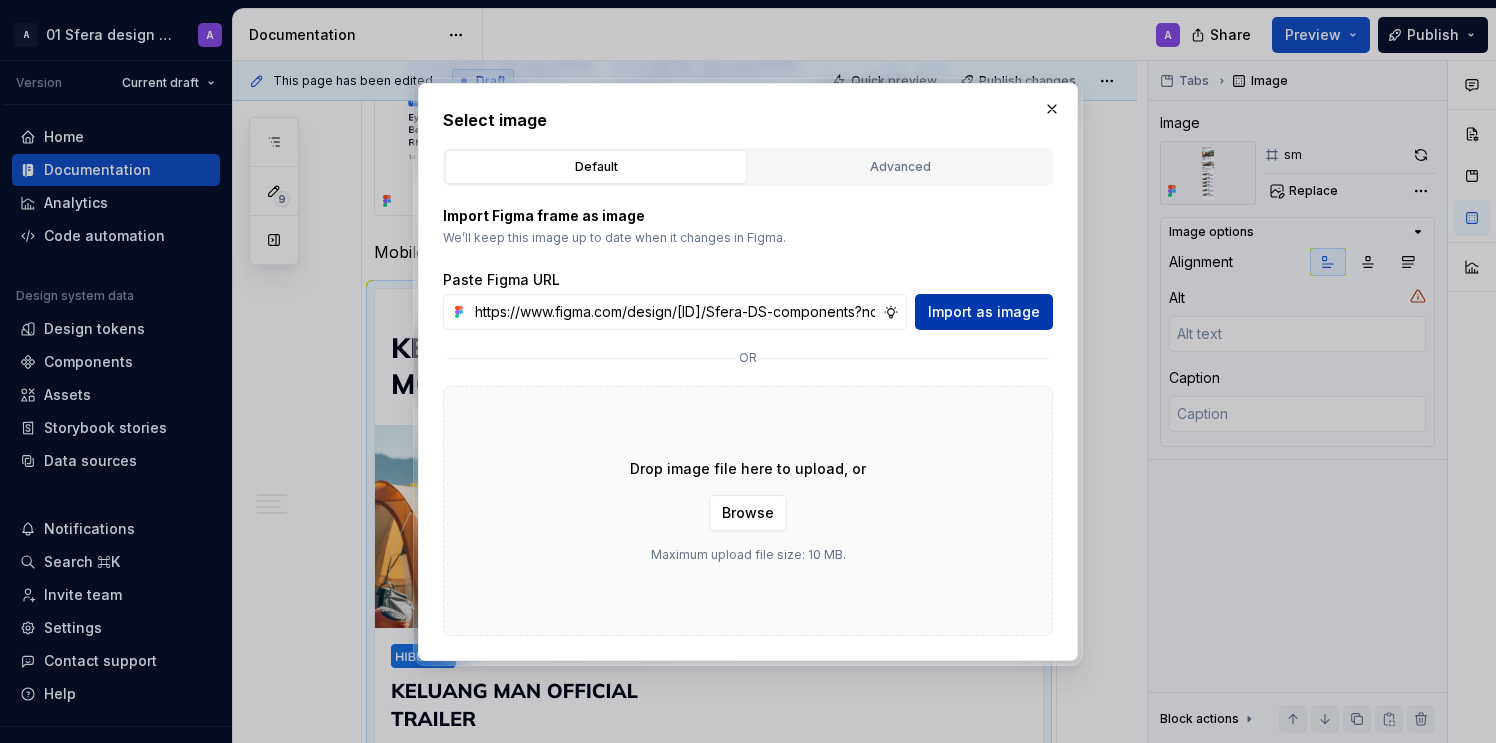 click on "Import as image" at bounding box center [984, 312] 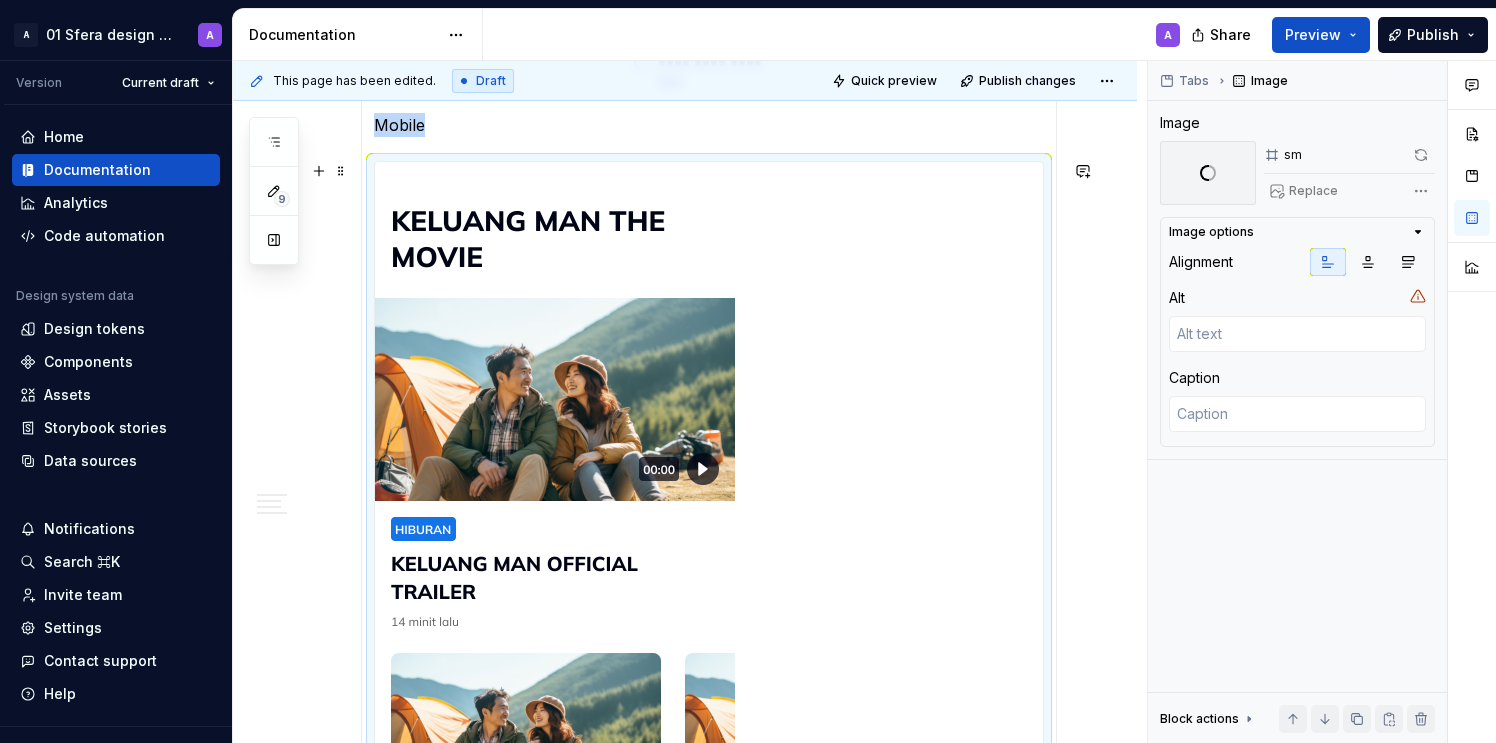 scroll, scrollTop: 1300, scrollLeft: 0, axis: vertical 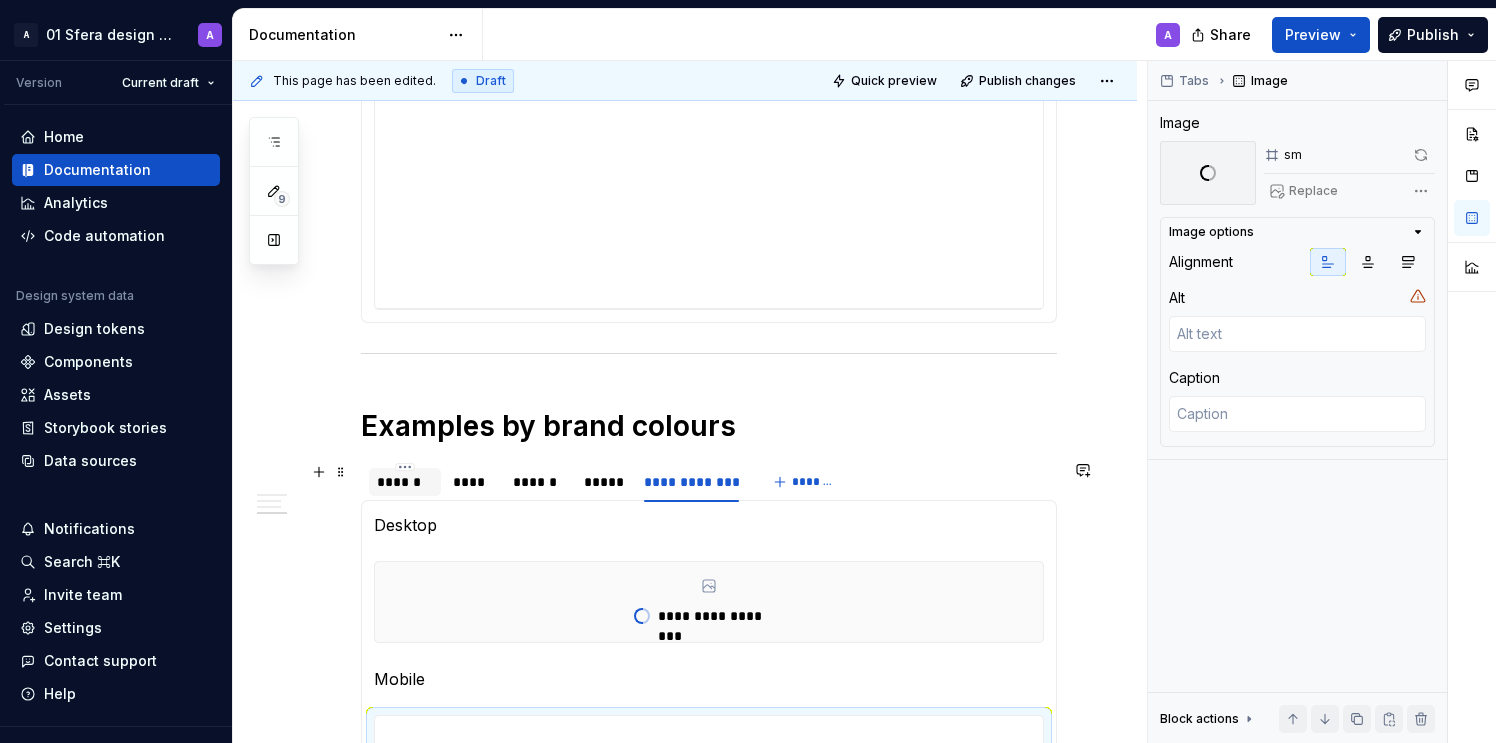 click on "******" at bounding box center (405, 482) 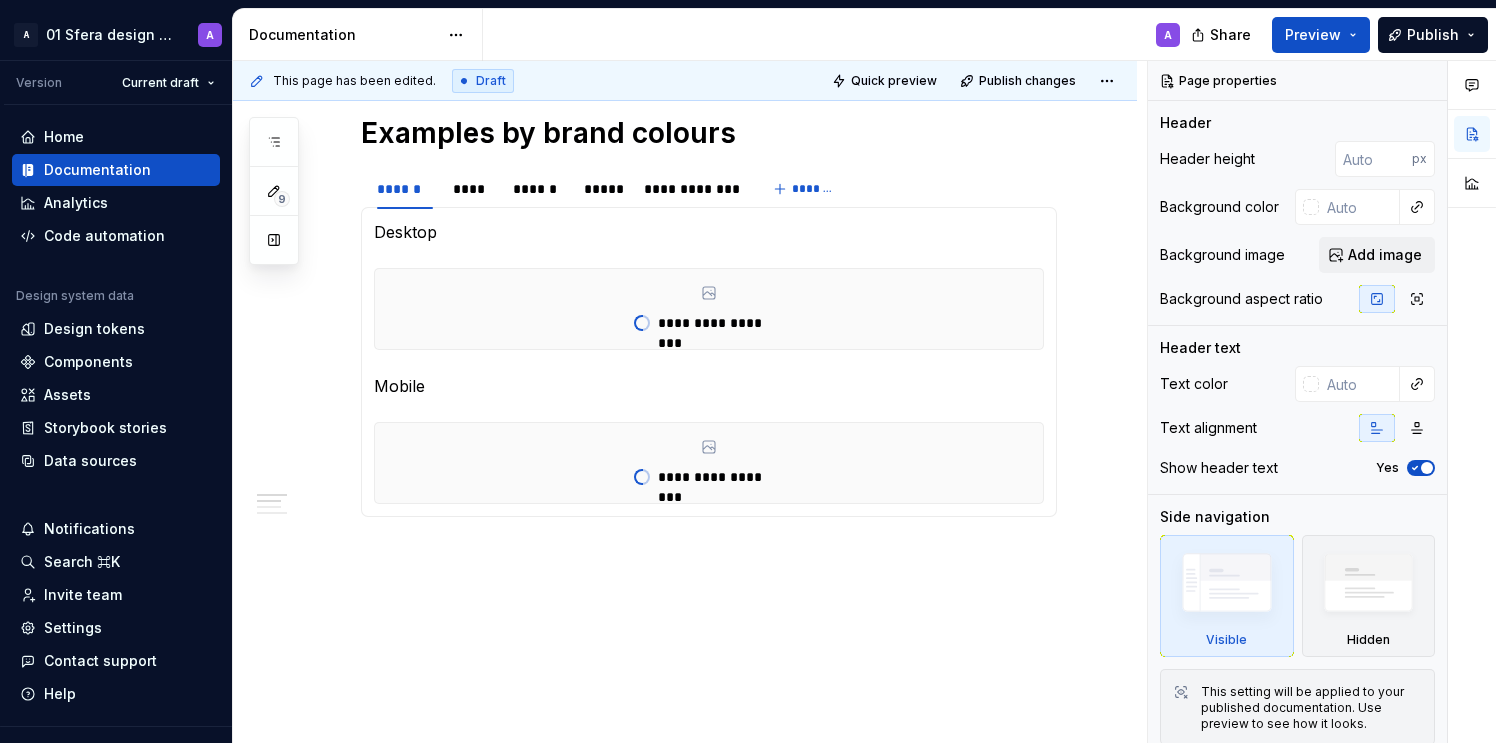 scroll, scrollTop: 353, scrollLeft: 0, axis: vertical 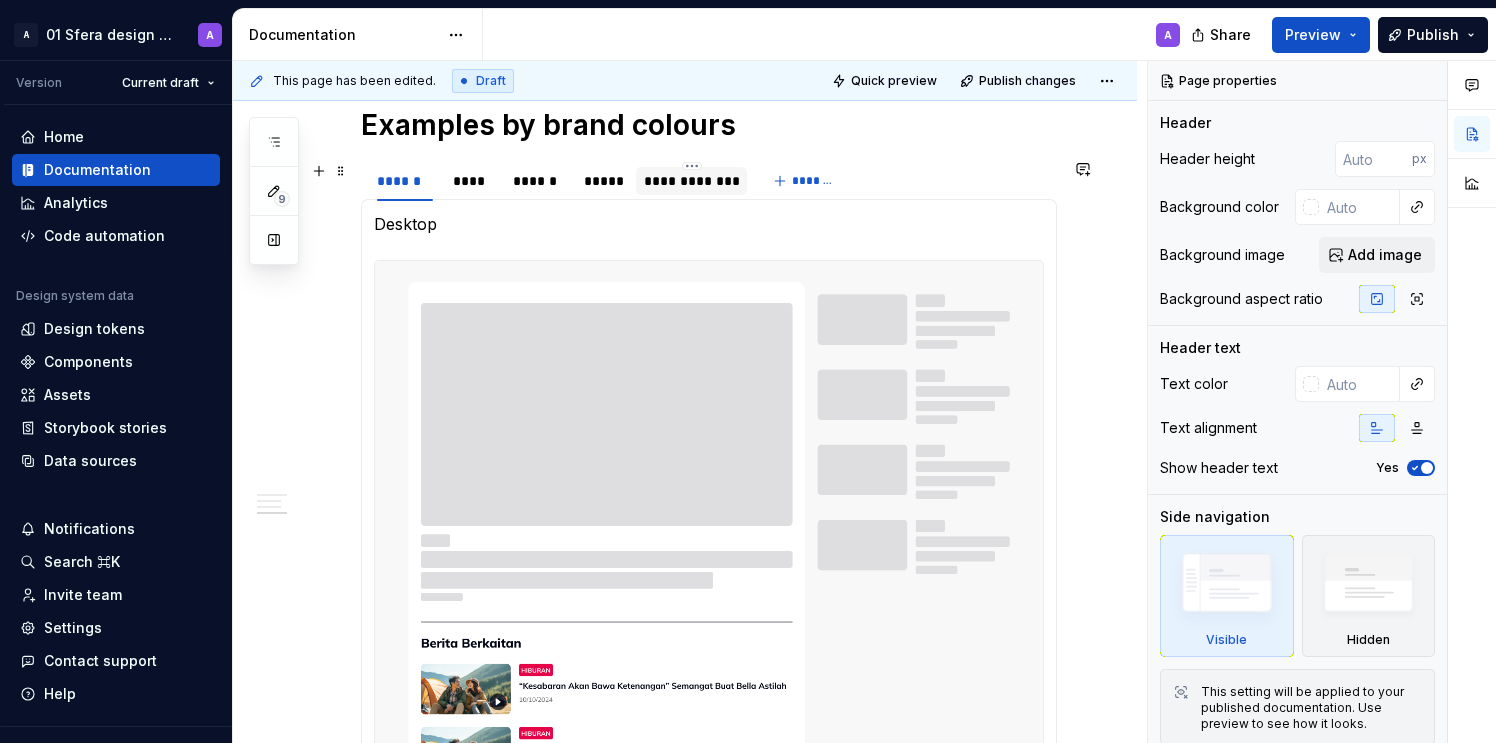 click on "**********" at bounding box center (691, 181) 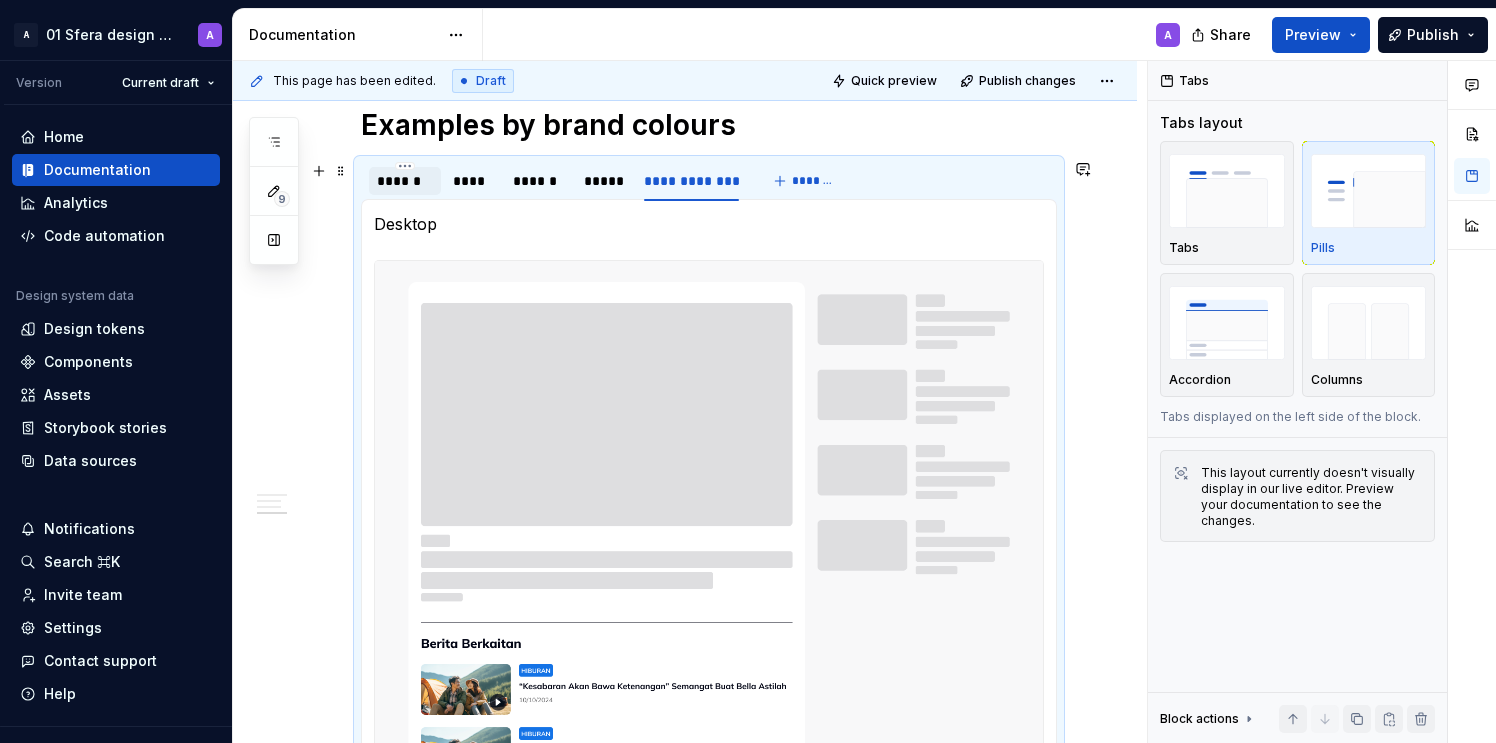 click on "******" at bounding box center [405, 181] 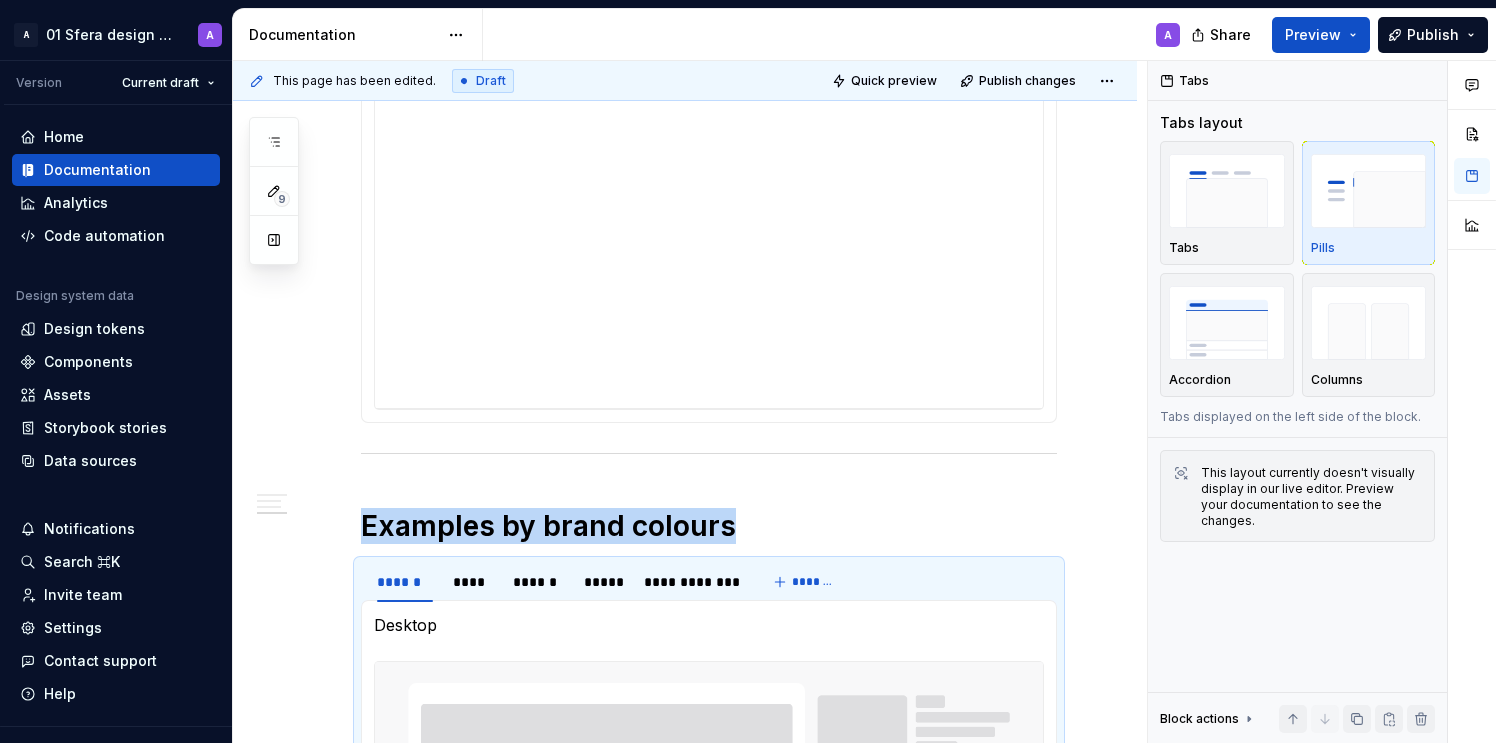 scroll, scrollTop: 1601, scrollLeft: 0, axis: vertical 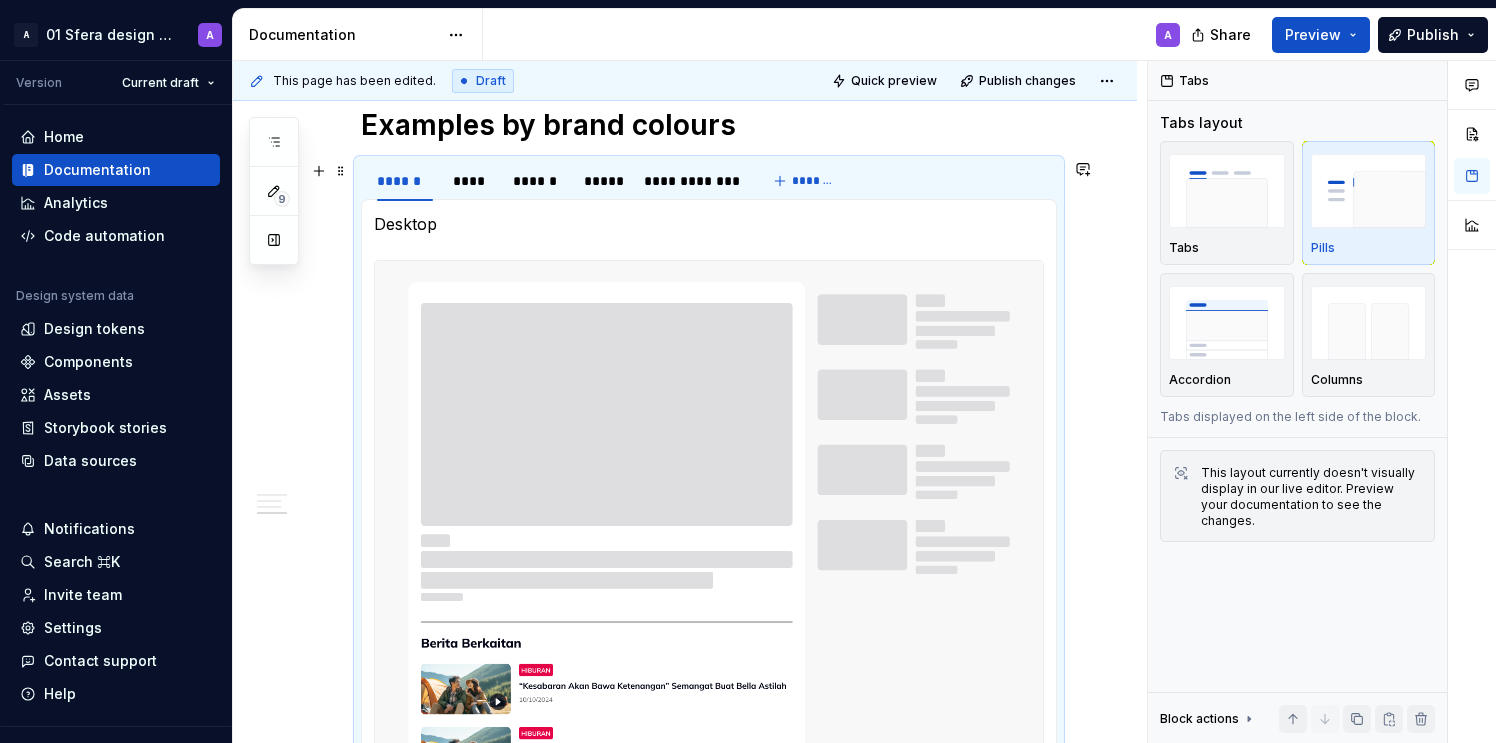click on "**********" at bounding box center [558, 186] 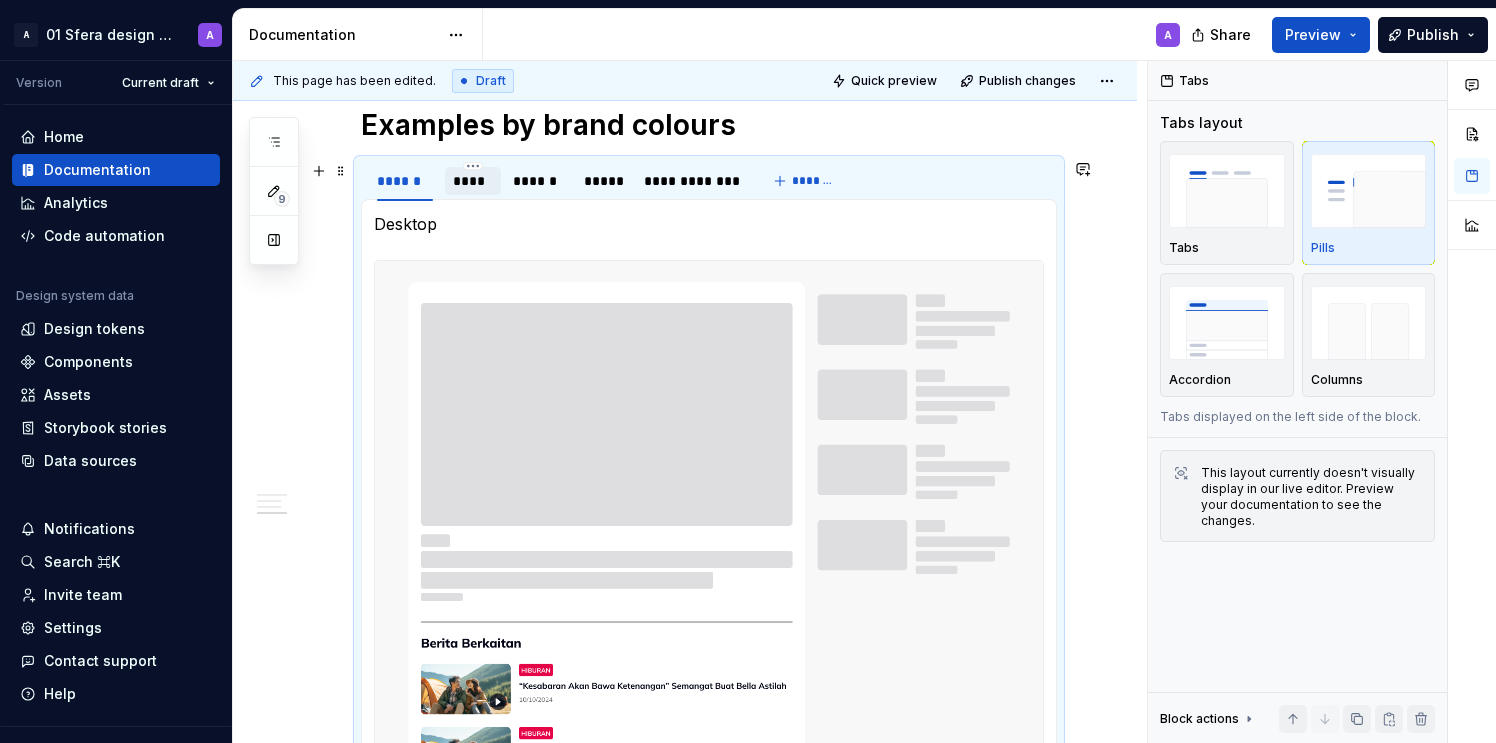 click on "****" at bounding box center (473, 181) 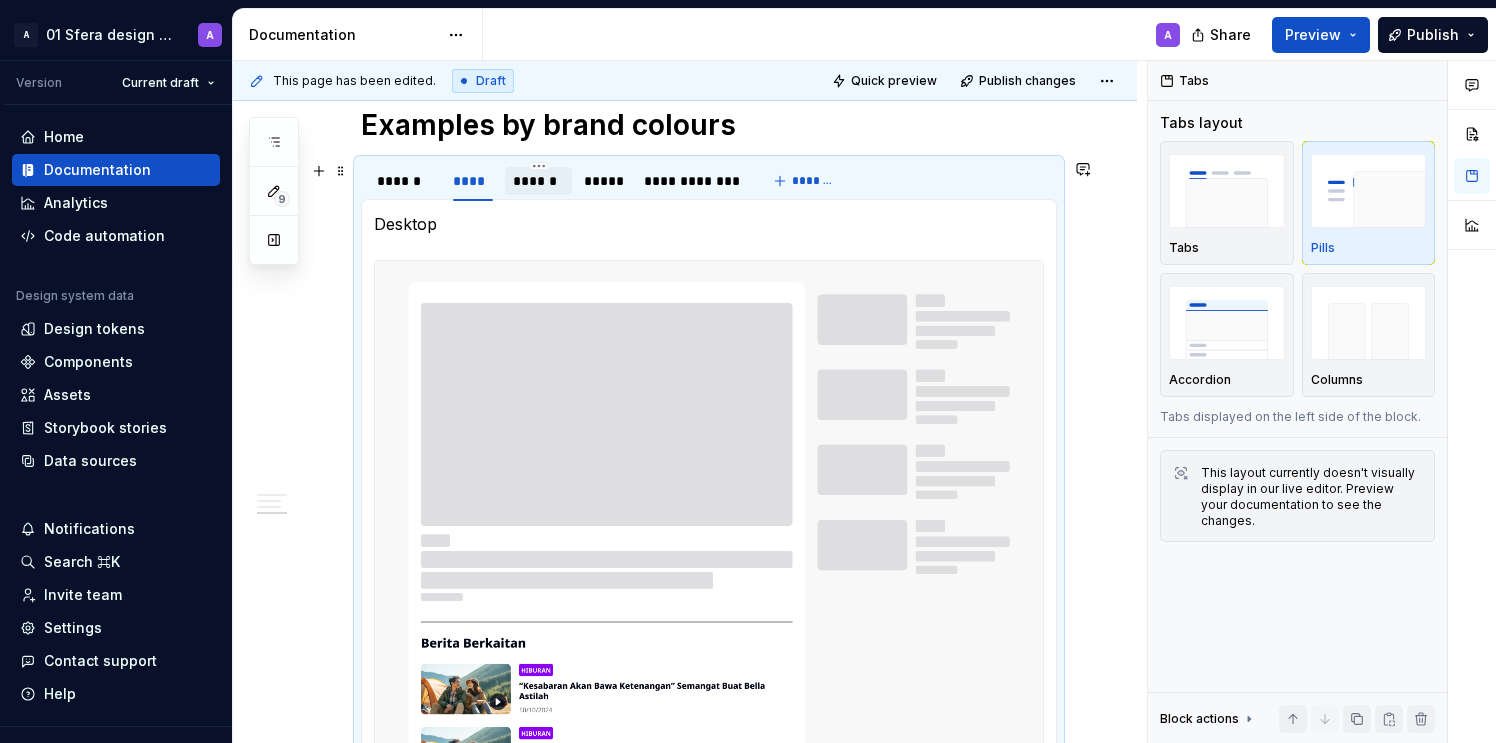 click on "******" at bounding box center [538, 181] 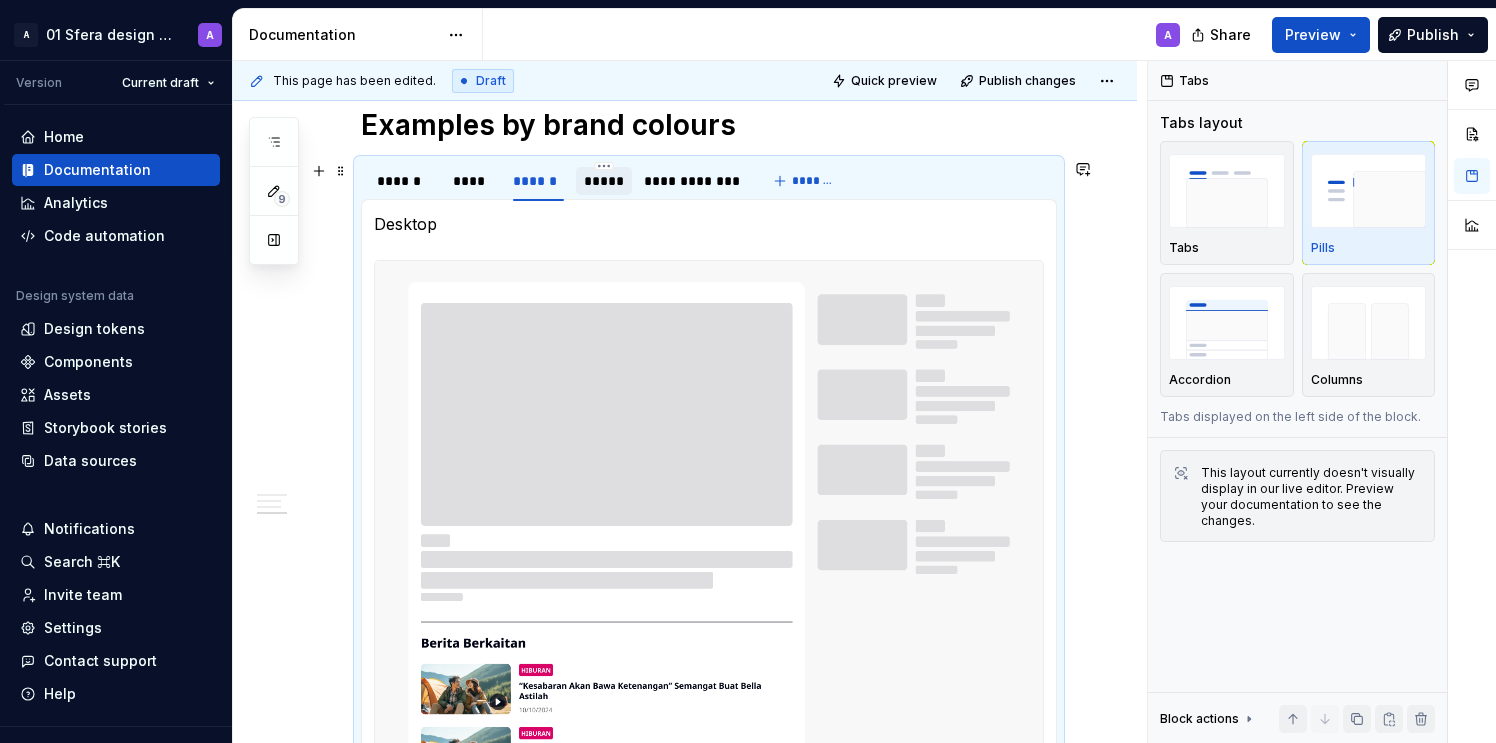 click on "*****" at bounding box center [604, 181] 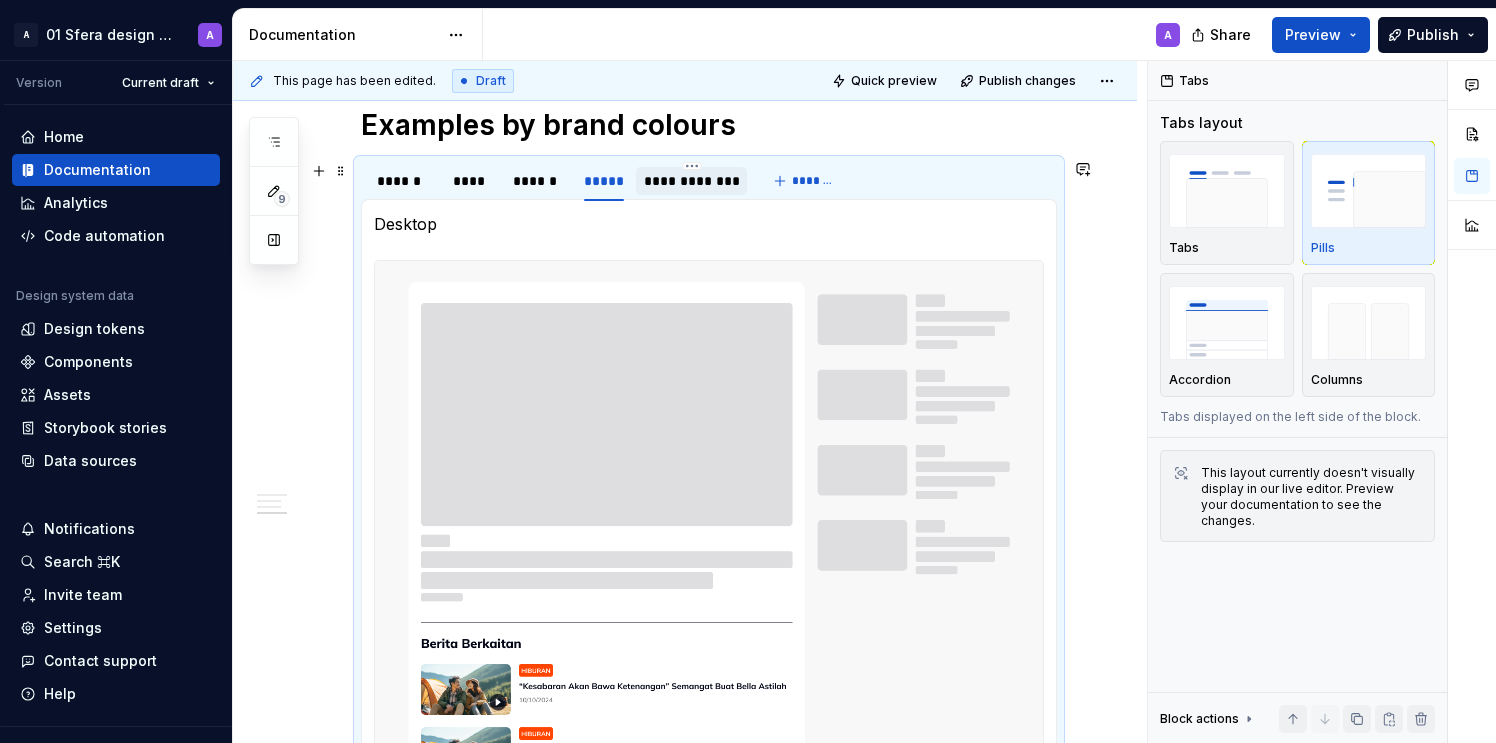 click on "**********" at bounding box center (691, 181) 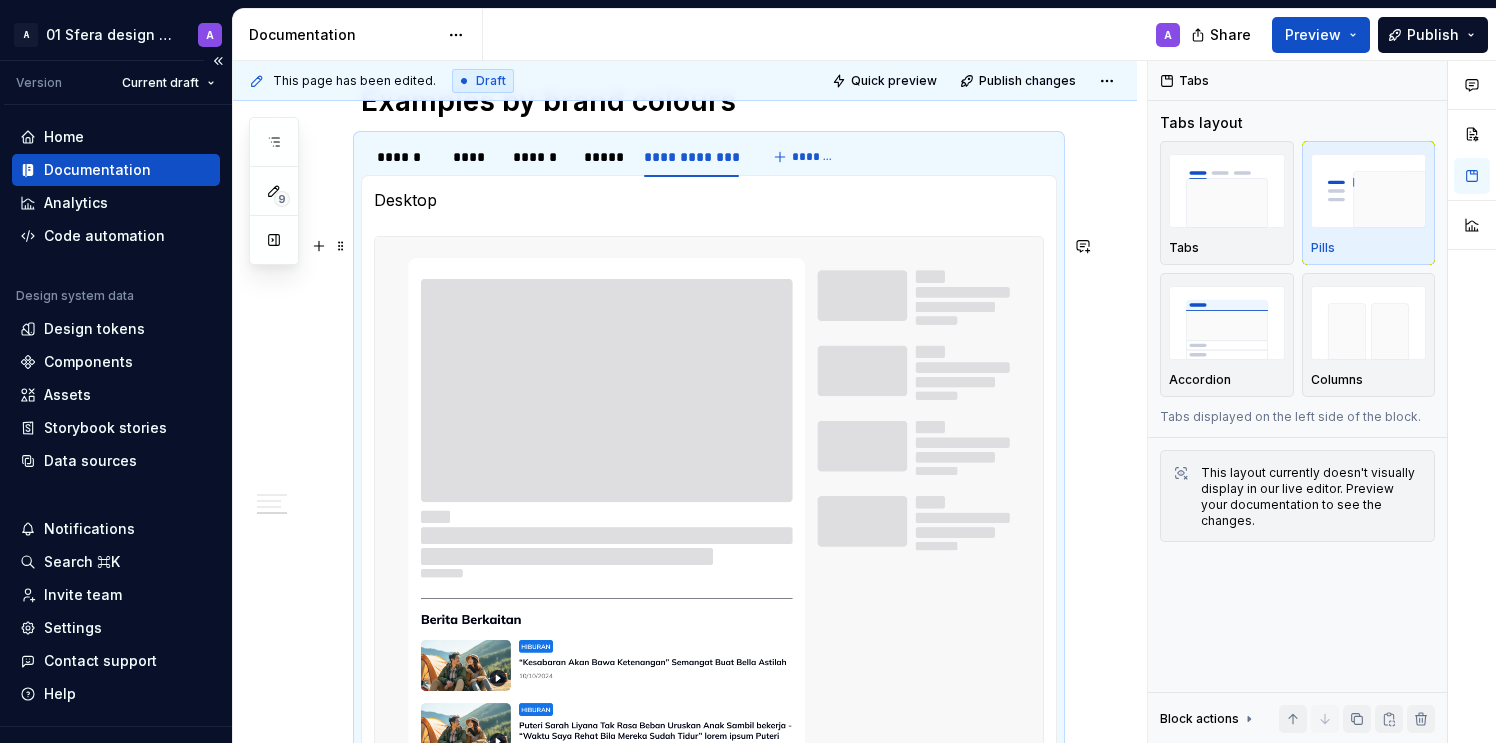 scroll, scrollTop: 1292, scrollLeft: 0, axis: vertical 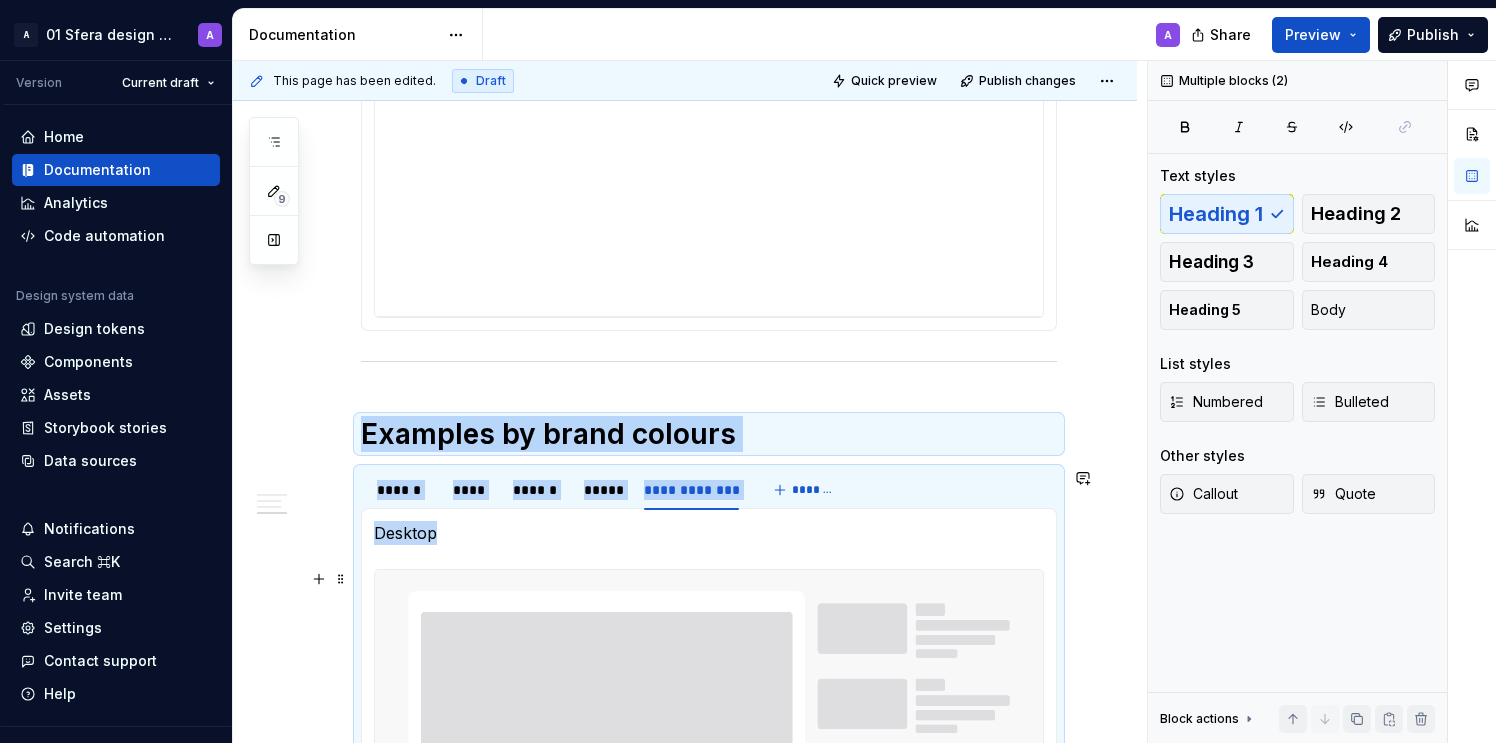 drag, startPoint x: 490, startPoint y: 401, endPoint x: 489, endPoint y: 567, distance: 166.003 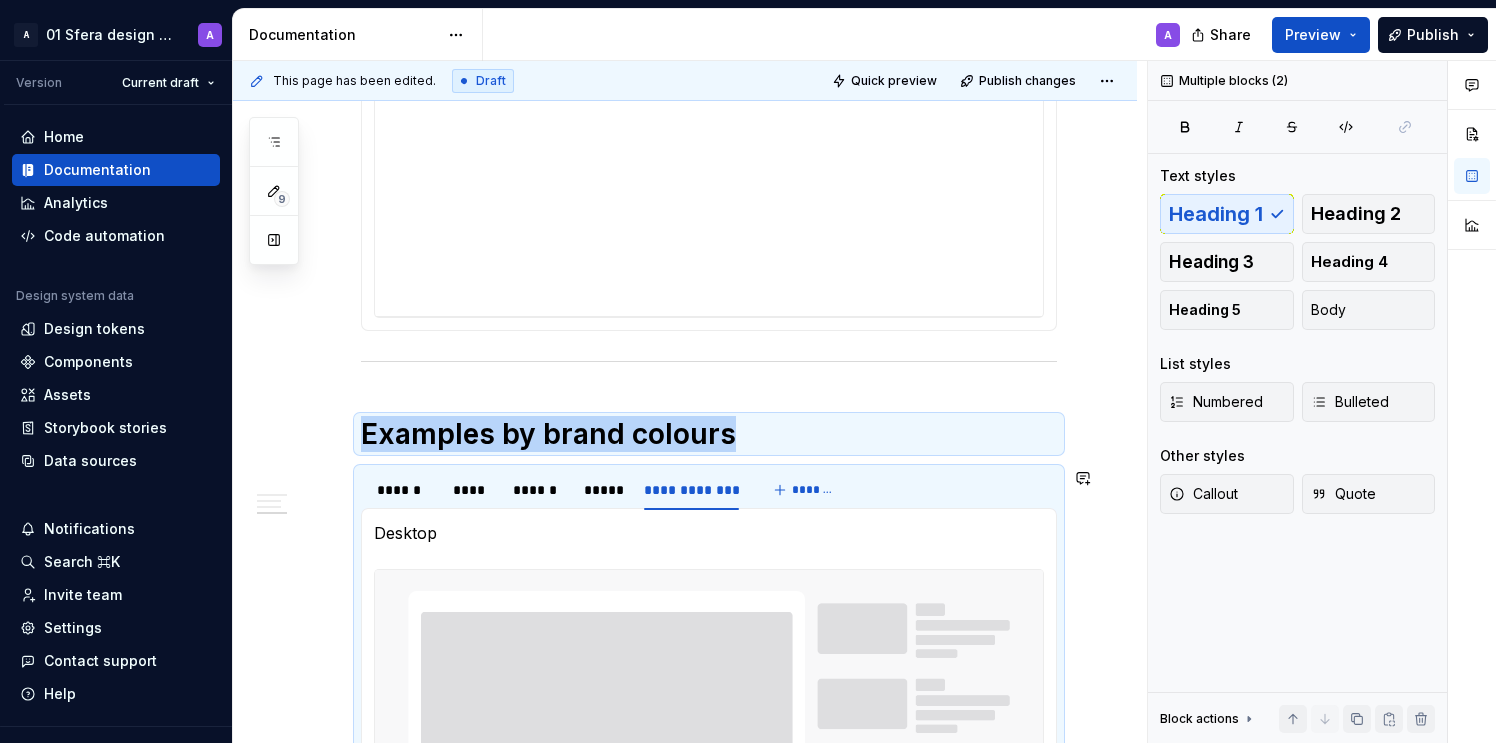 copy on "Examples by brand colours" 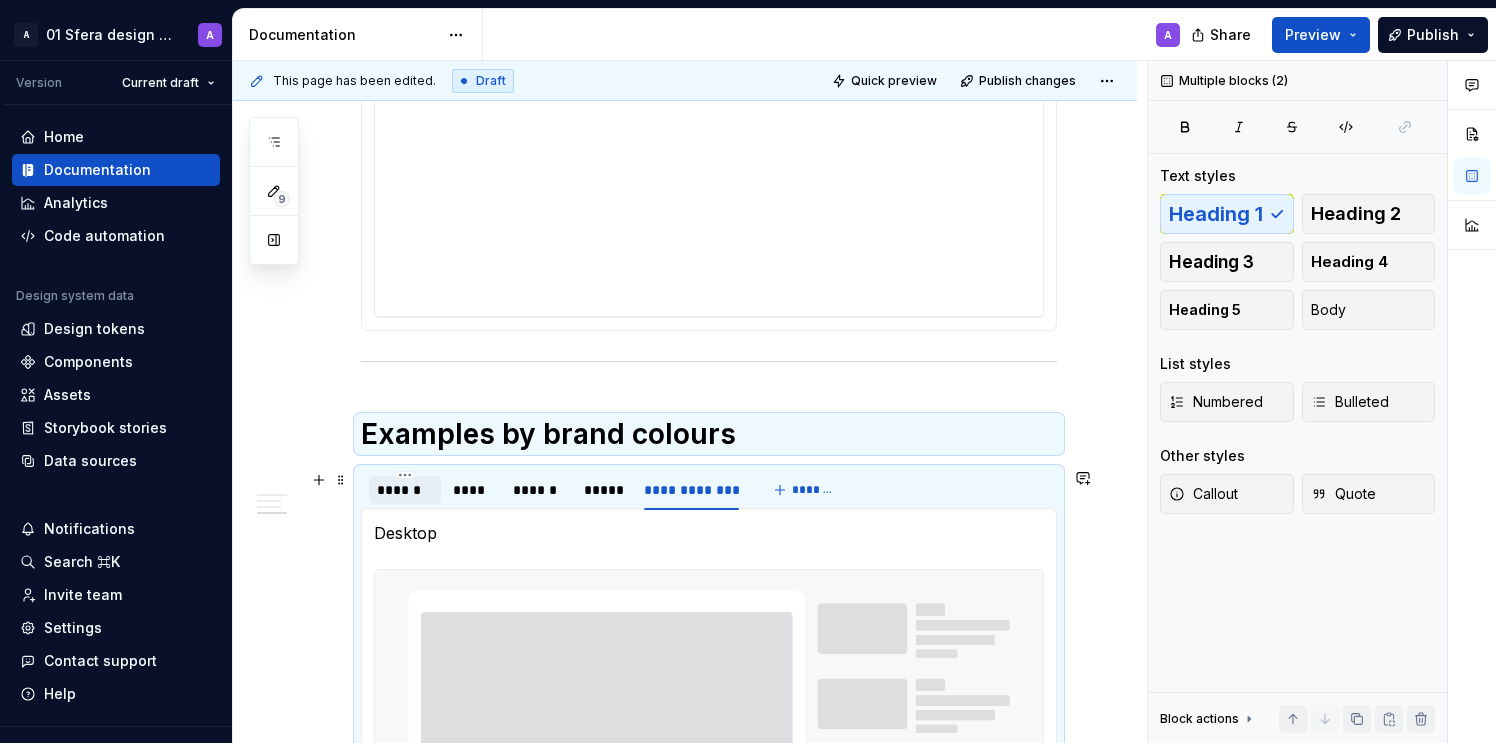 click on "******" at bounding box center (405, 490) 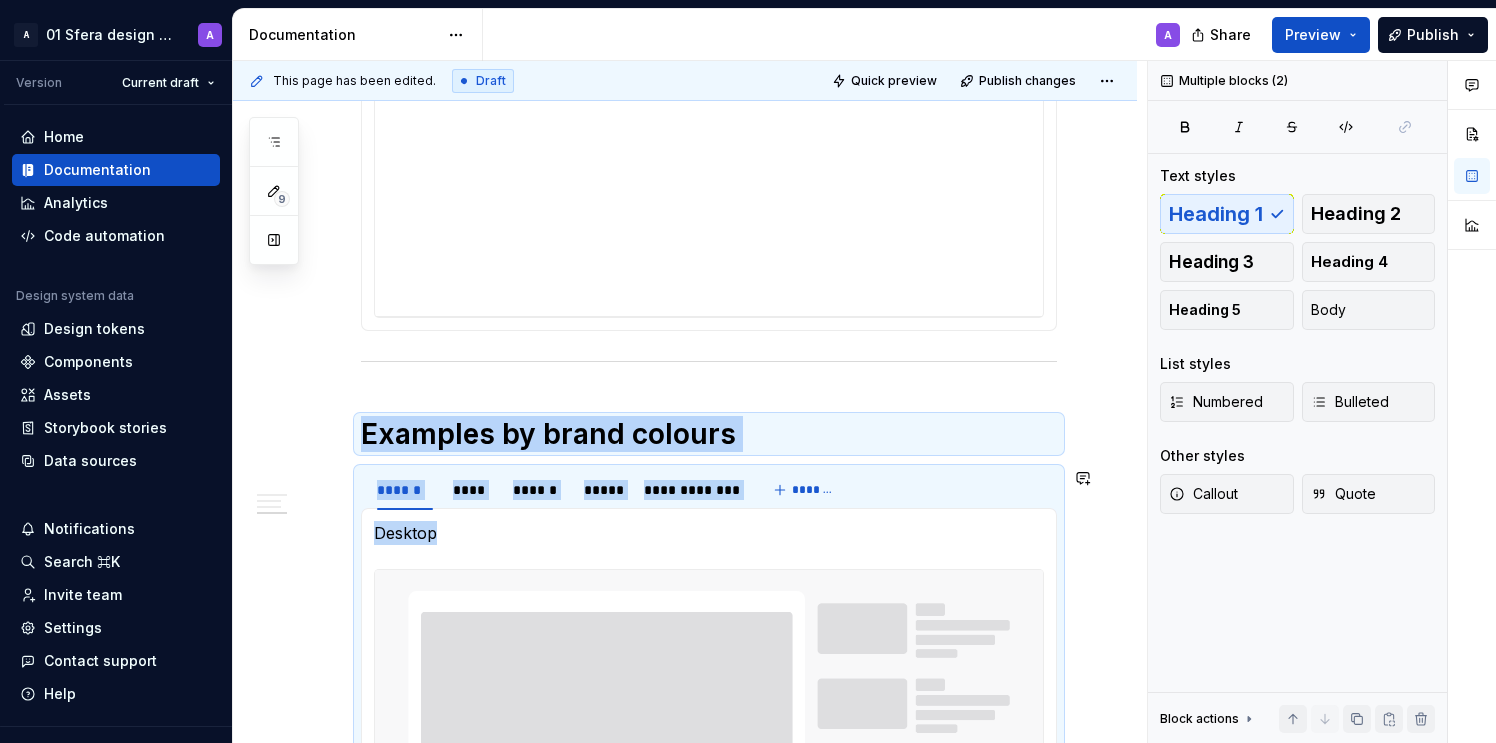 drag, startPoint x: 452, startPoint y: 373, endPoint x: 454, endPoint y: 556, distance: 183.01093 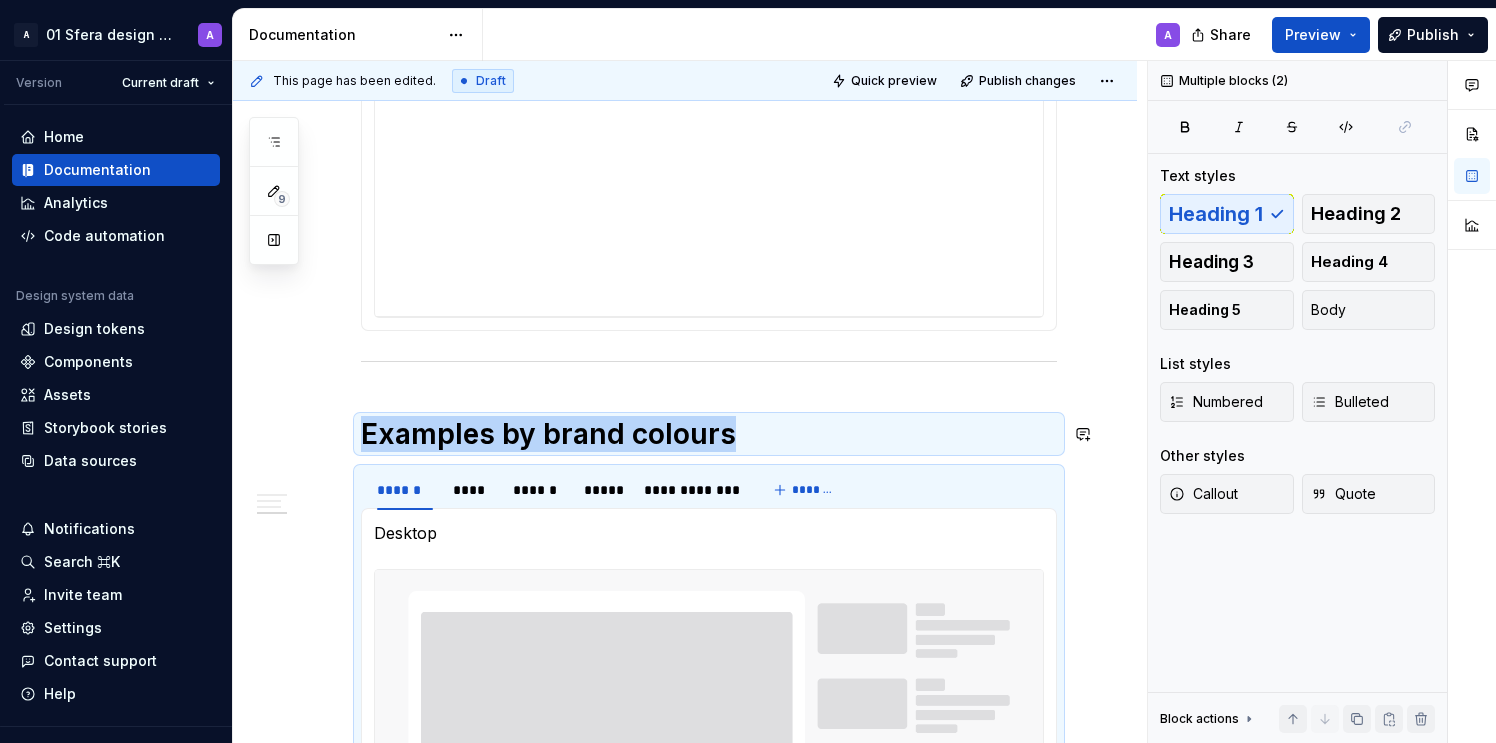 copy on "Examples by brand colours" 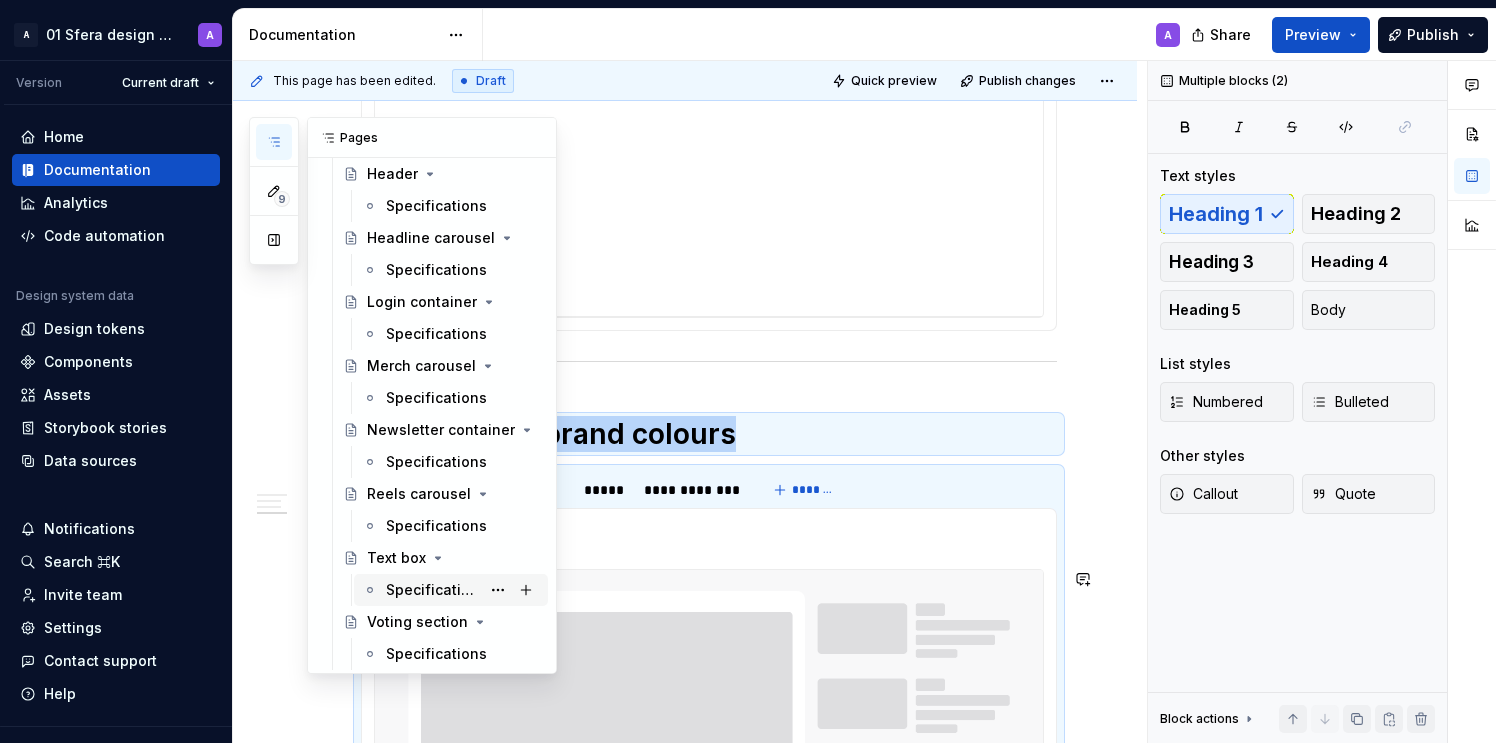scroll, scrollTop: 7266, scrollLeft: 0, axis: vertical 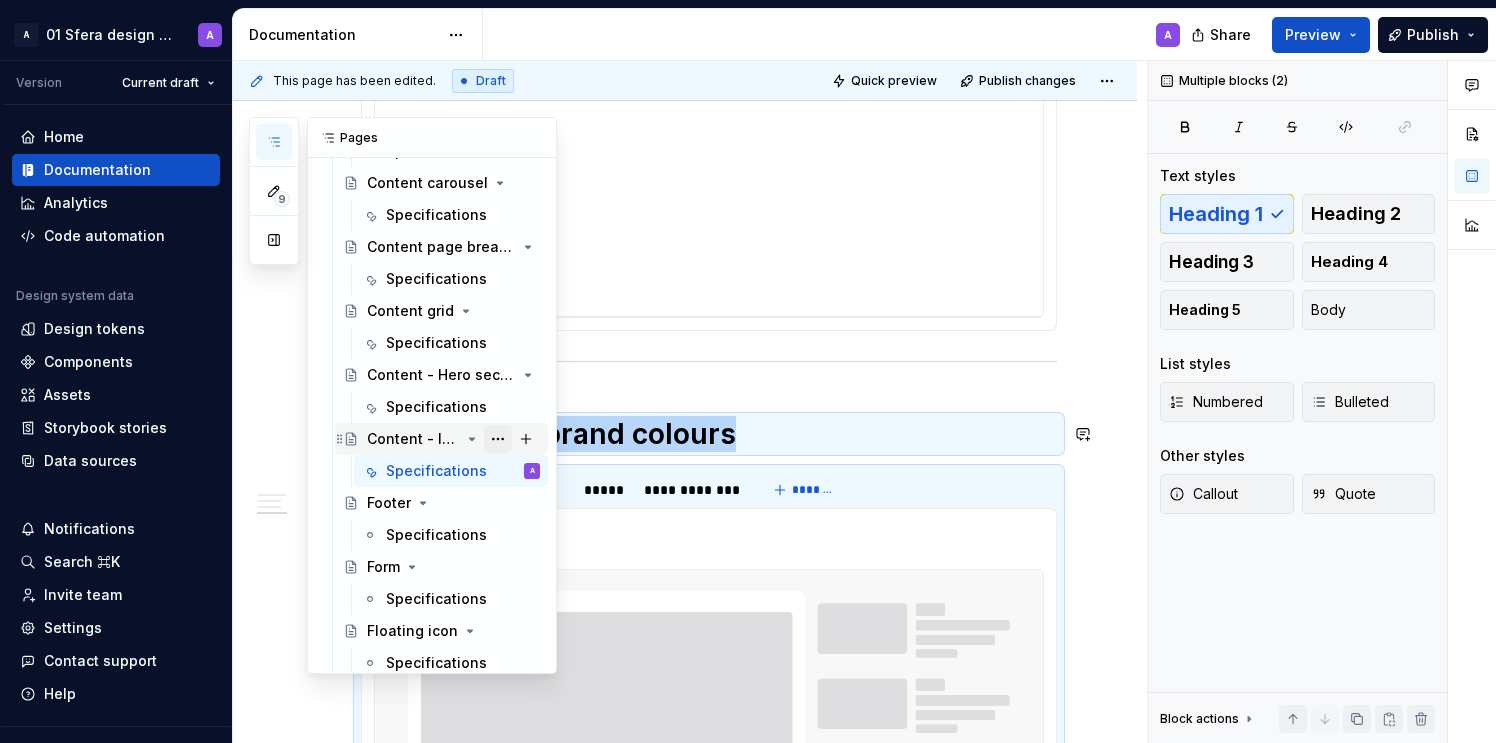 click at bounding box center [498, 439] 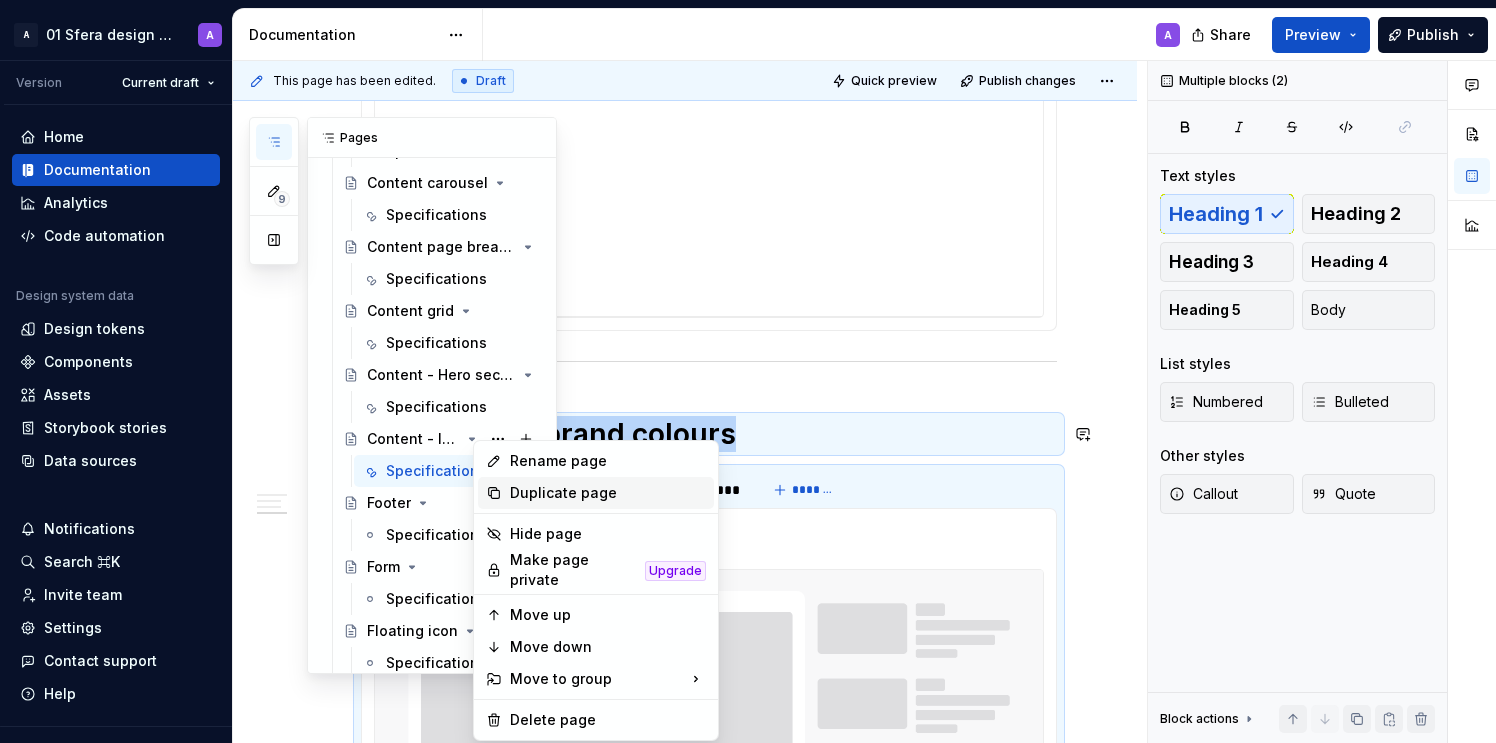click on "Duplicate page" at bounding box center [608, 493] 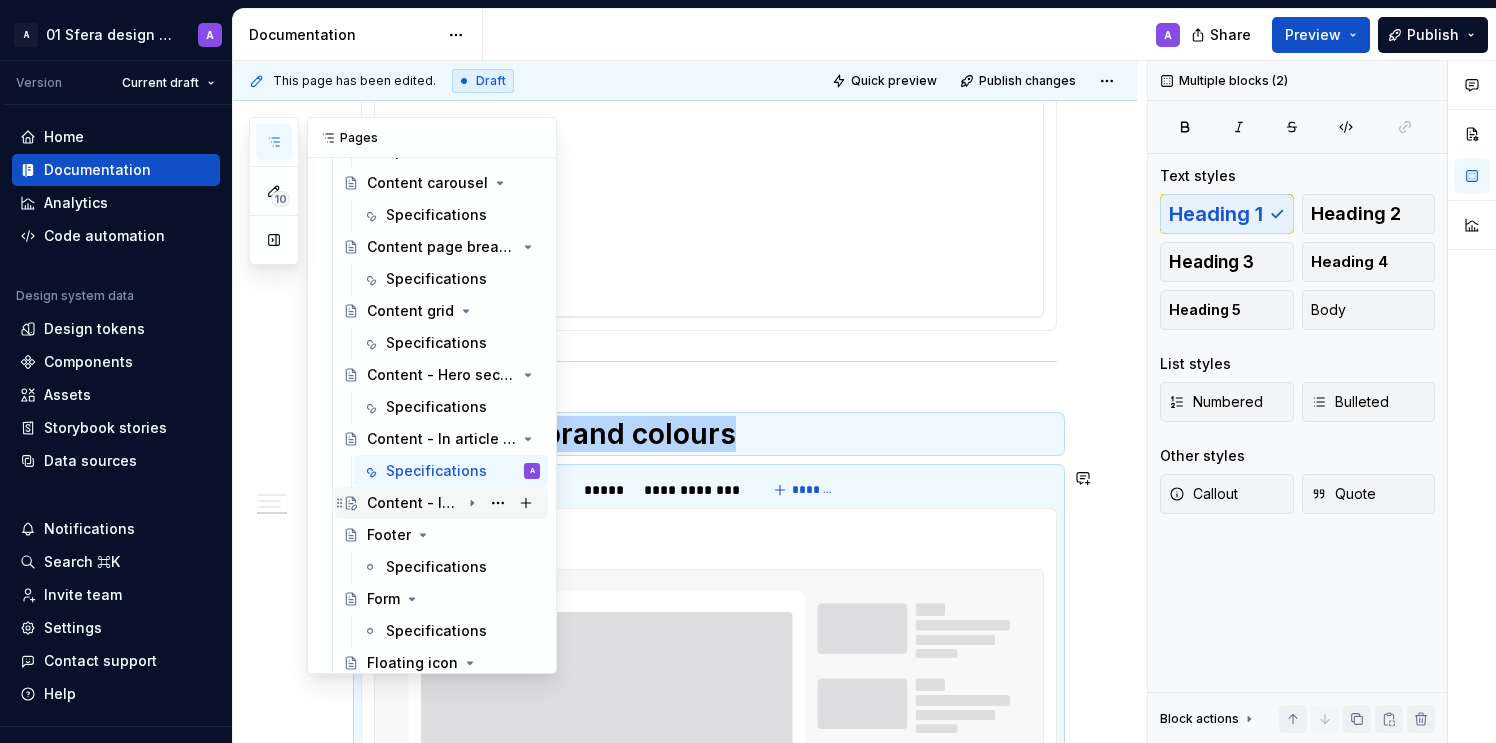 click on "Content - In article recommendation" at bounding box center (413, 503) 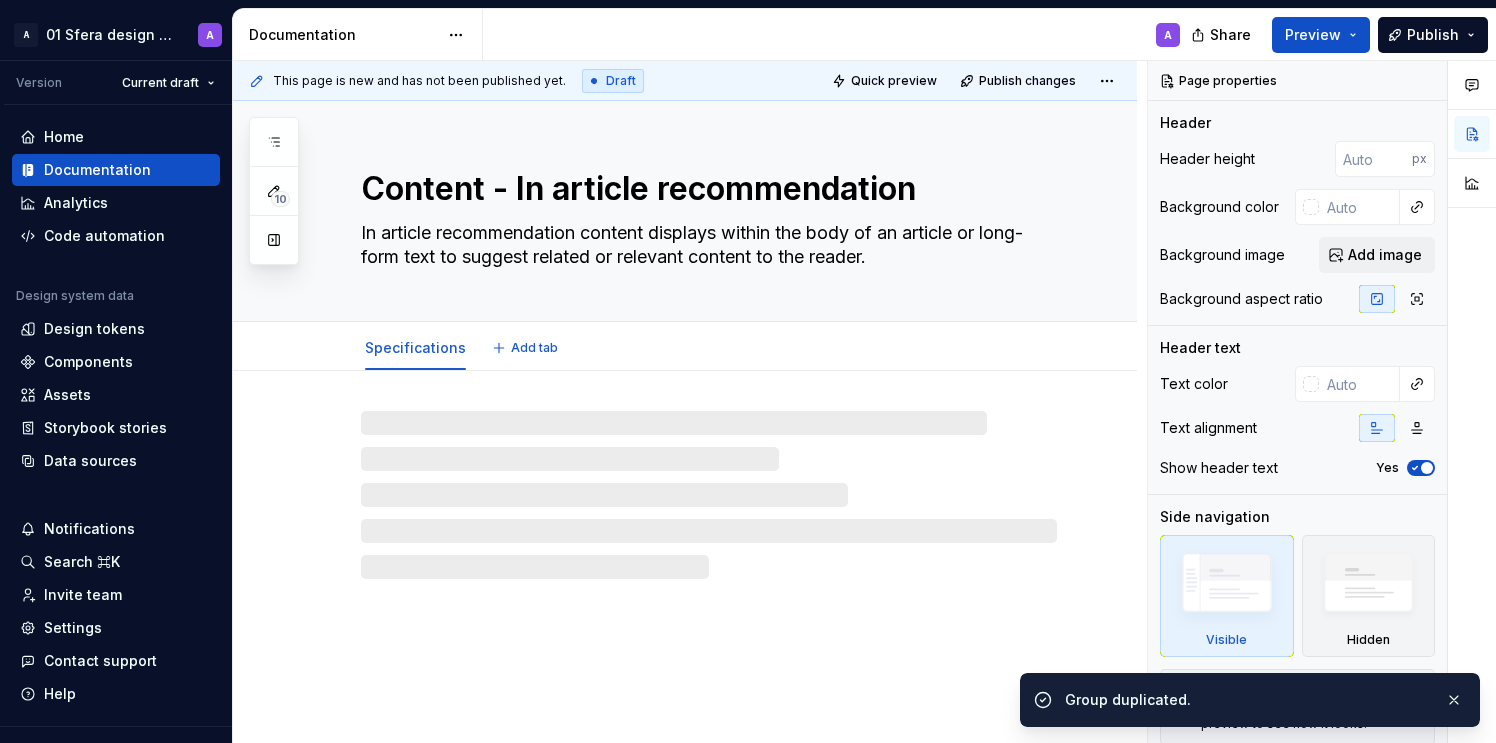 click on "Content - In article recommendation" at bounding box center [705, 189] 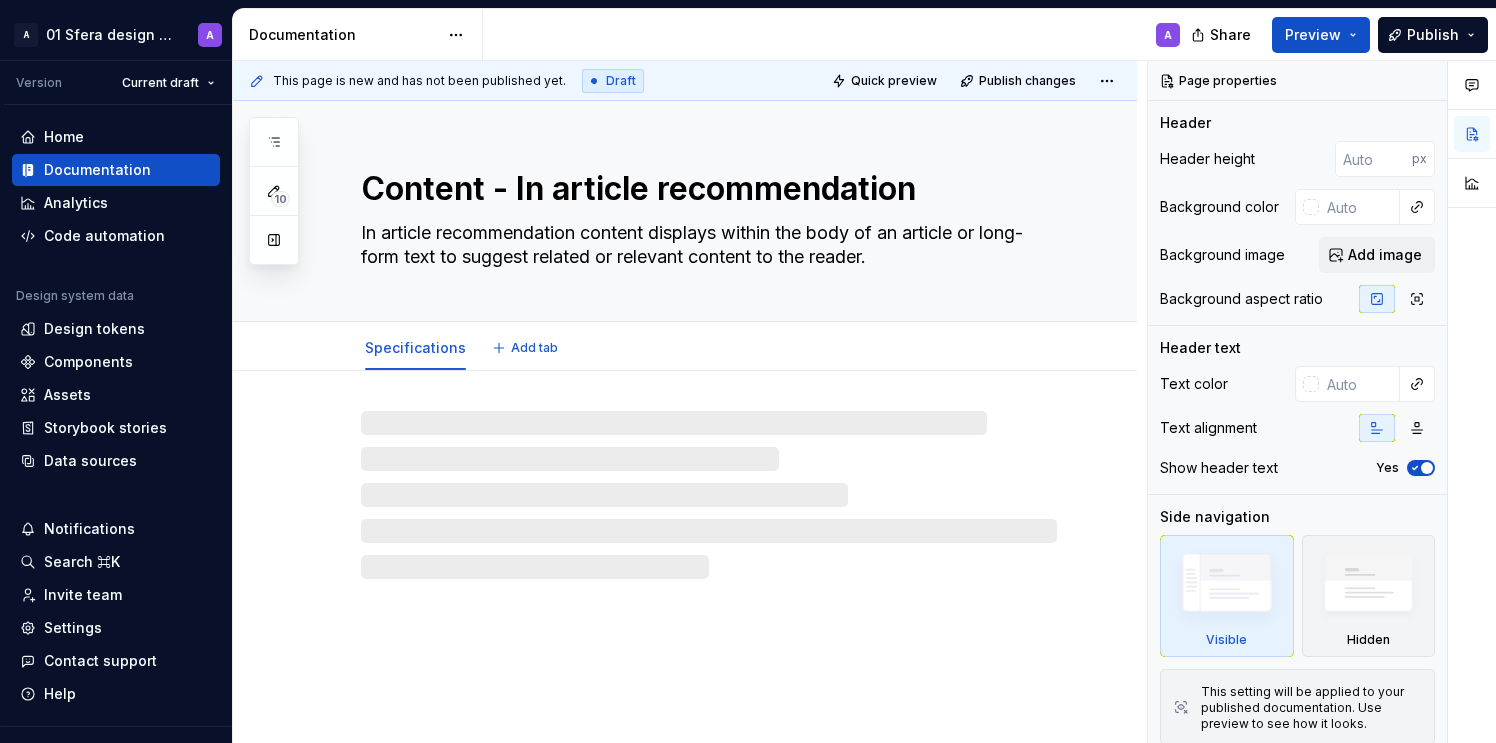 click on "In article recommendation content displays within the body of an article or long-form text to suggest related or relevant content to the reader." at bounding box center [705, 245] 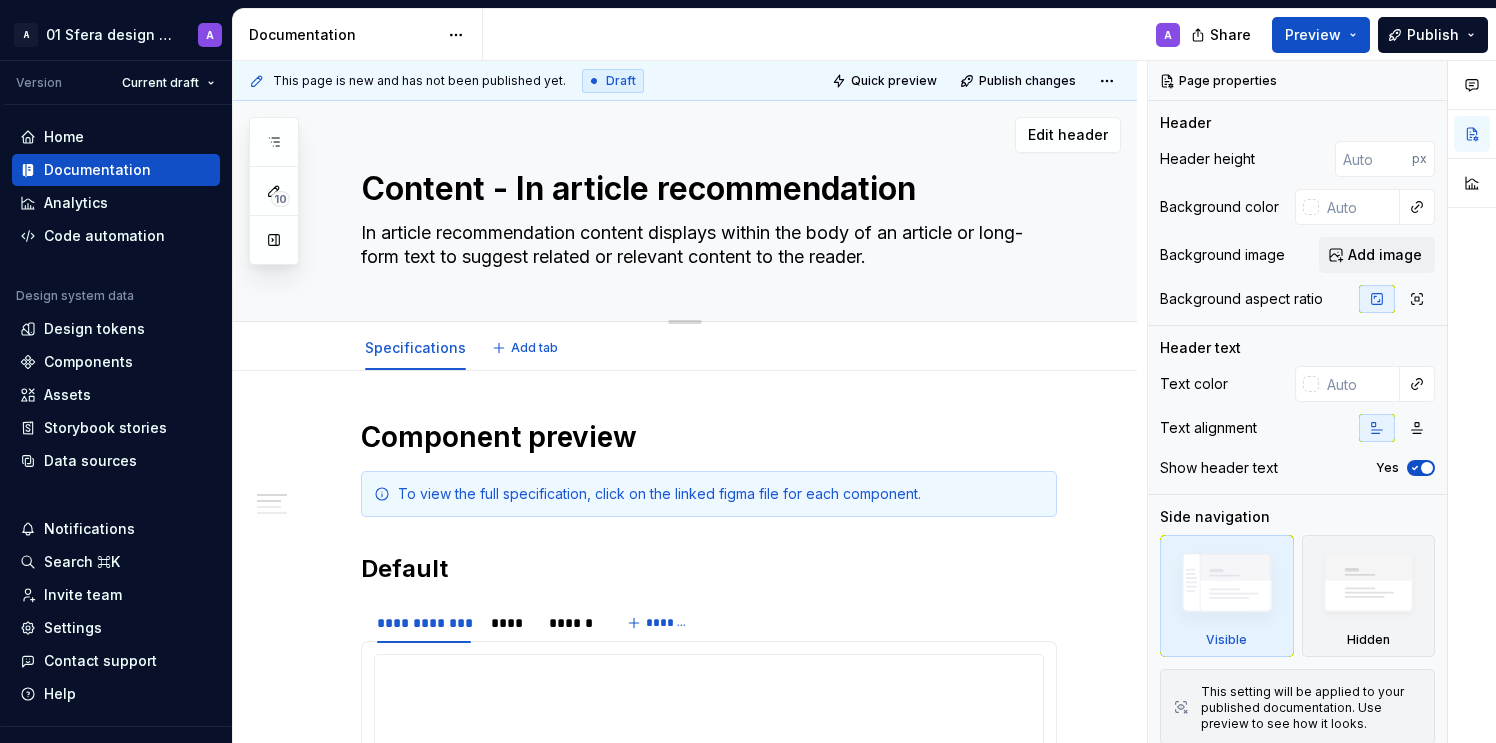 click on "Content - In article recommendation" at bounding box center [705, 189] 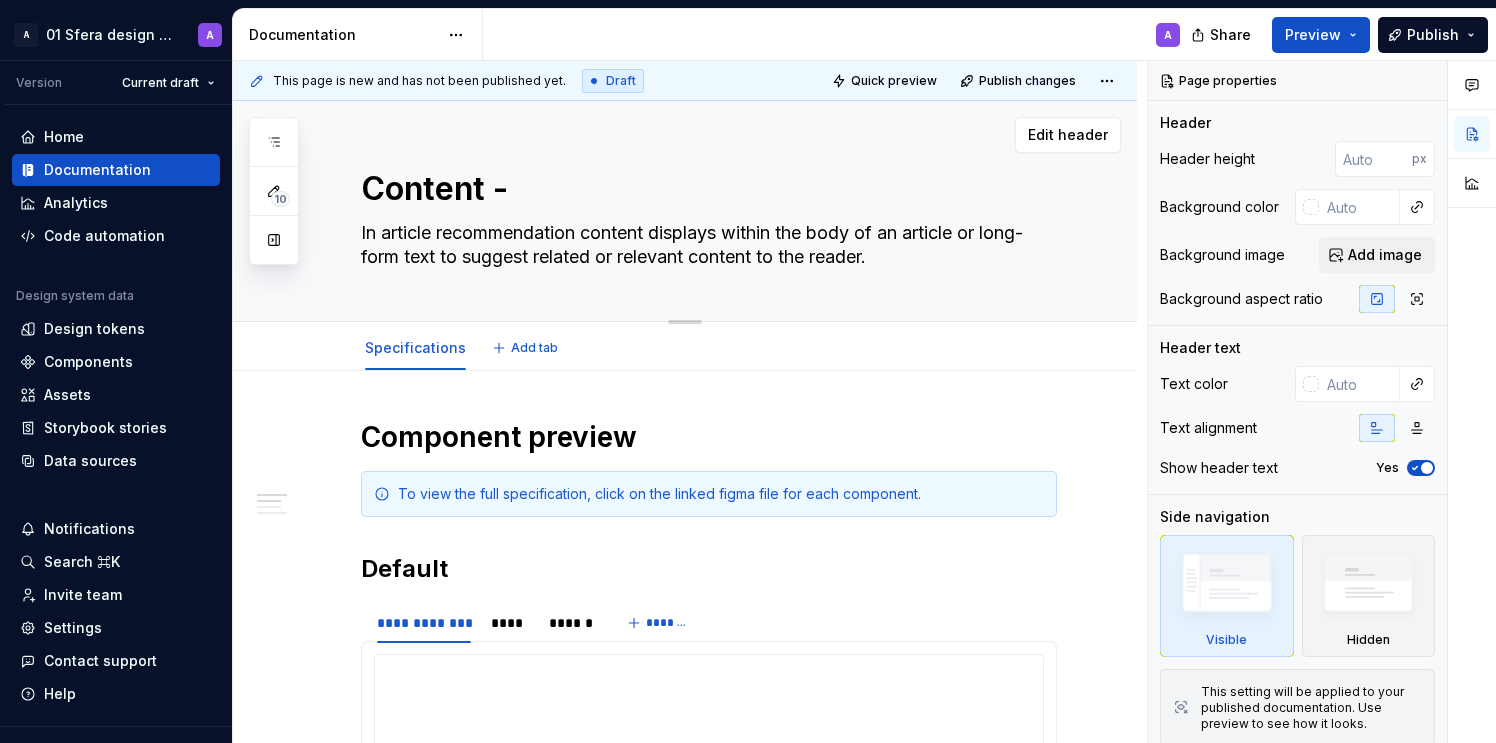 type on "*" 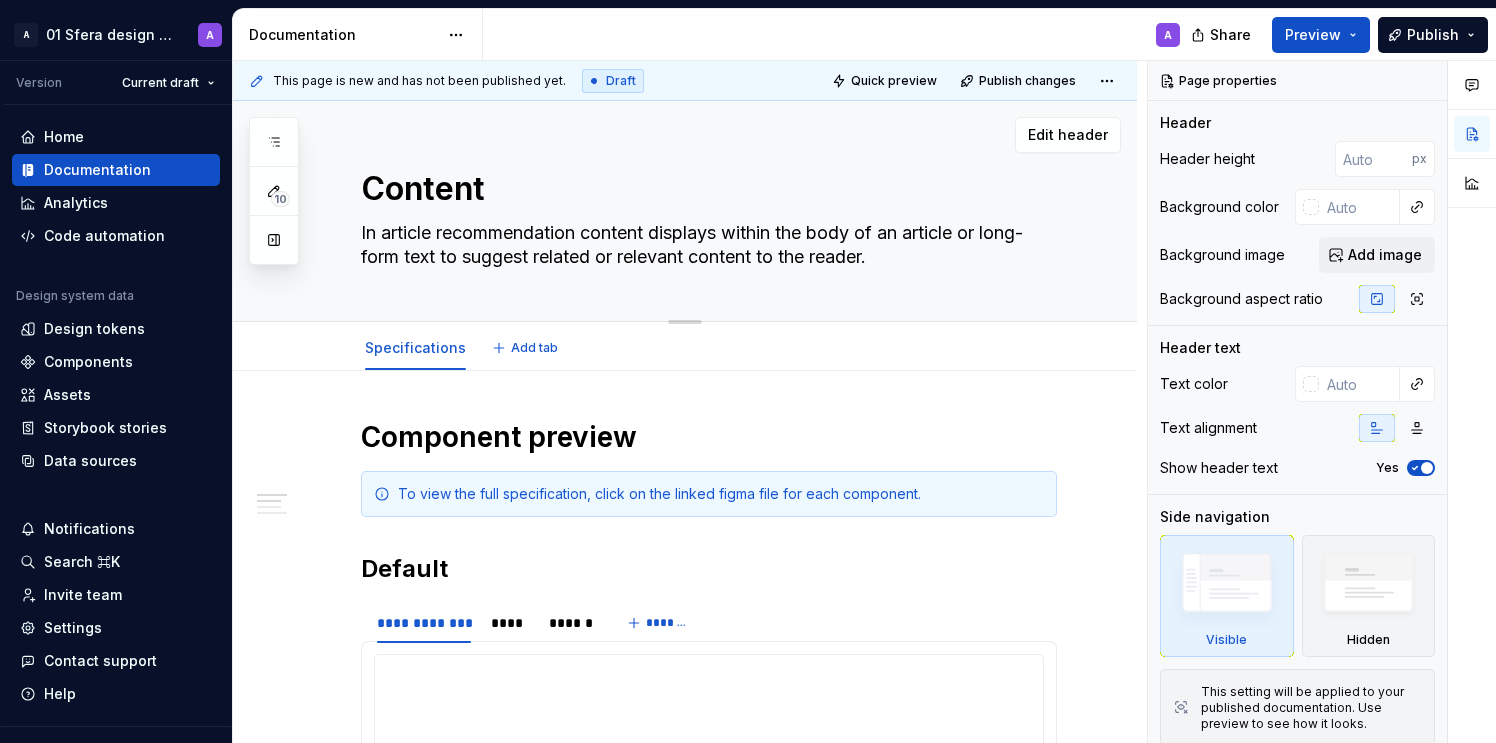 type on "*" 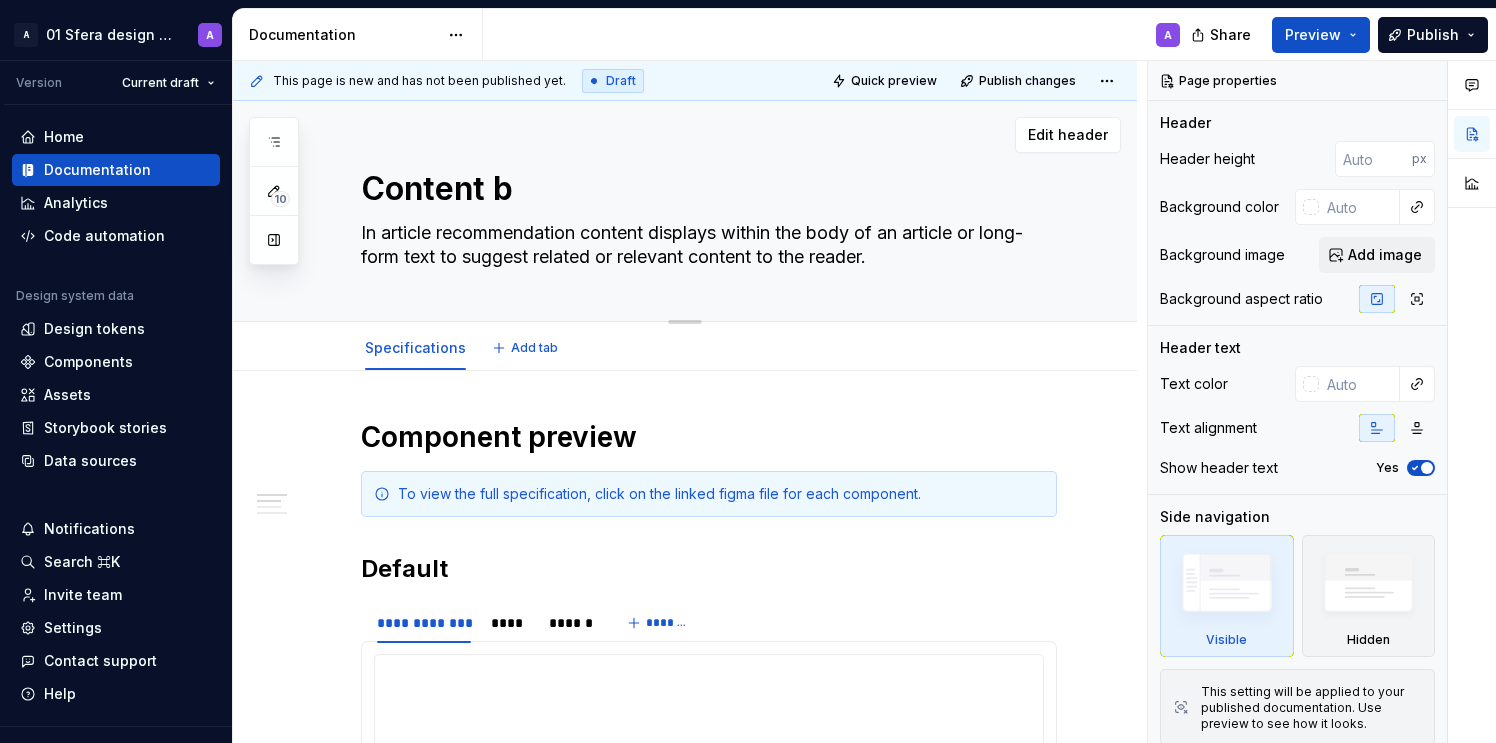 type on "*" 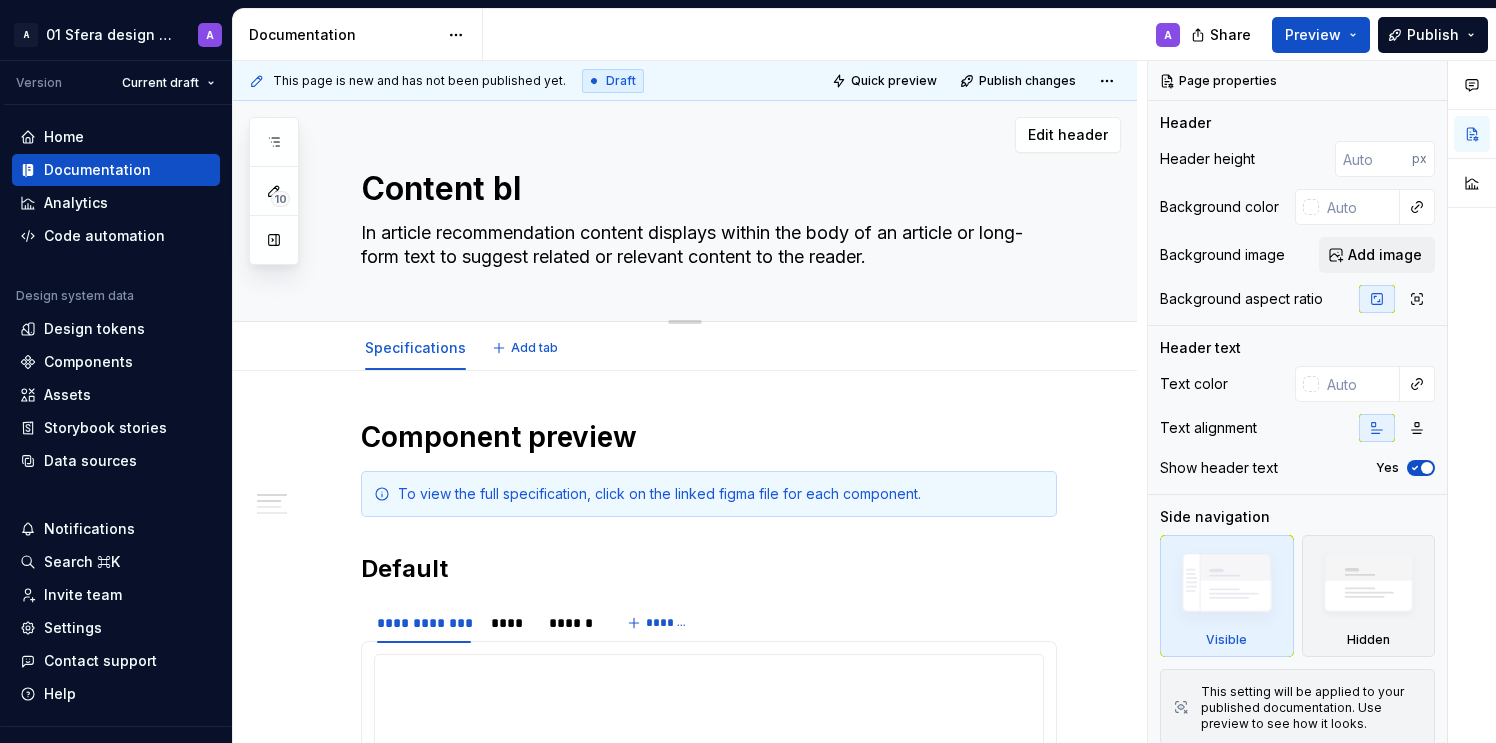 type on "*" 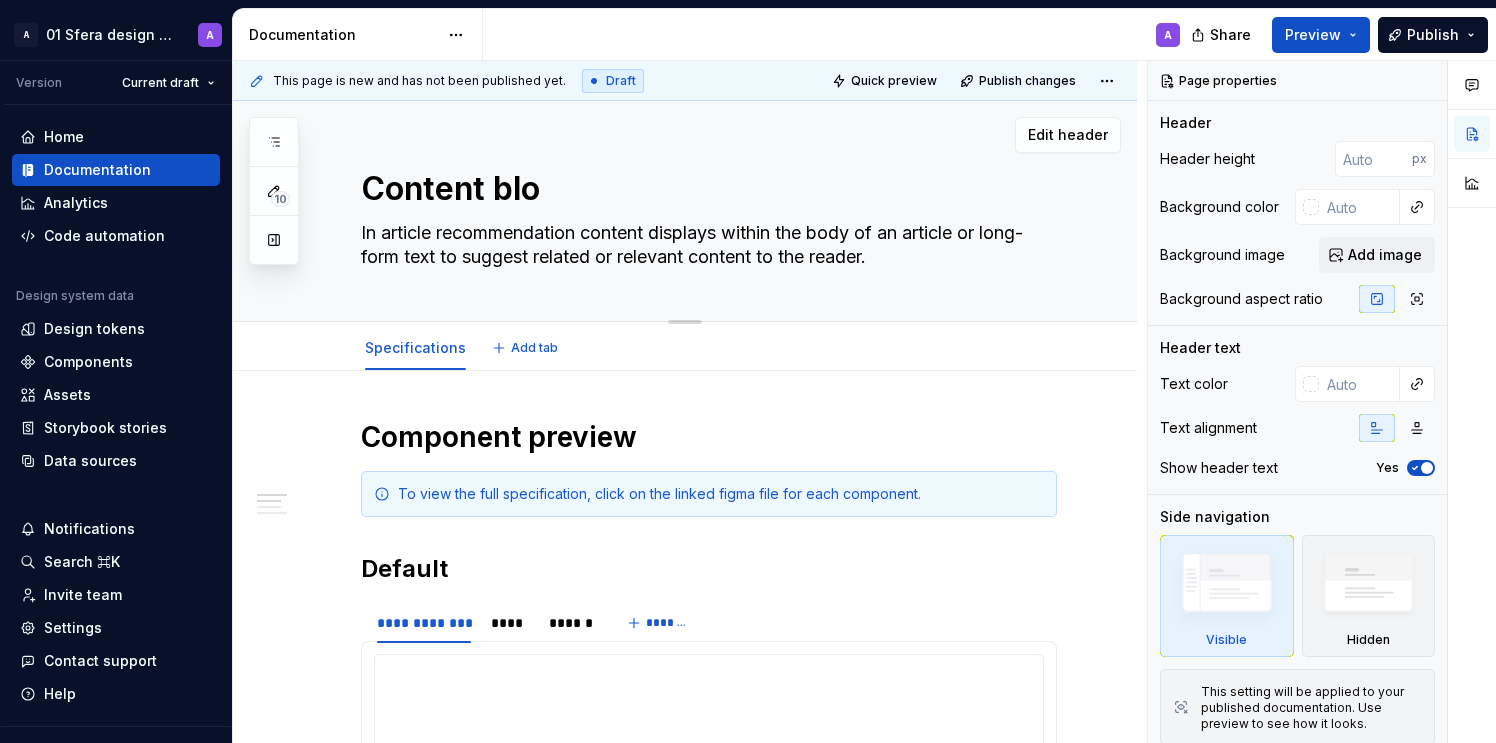type on "*" 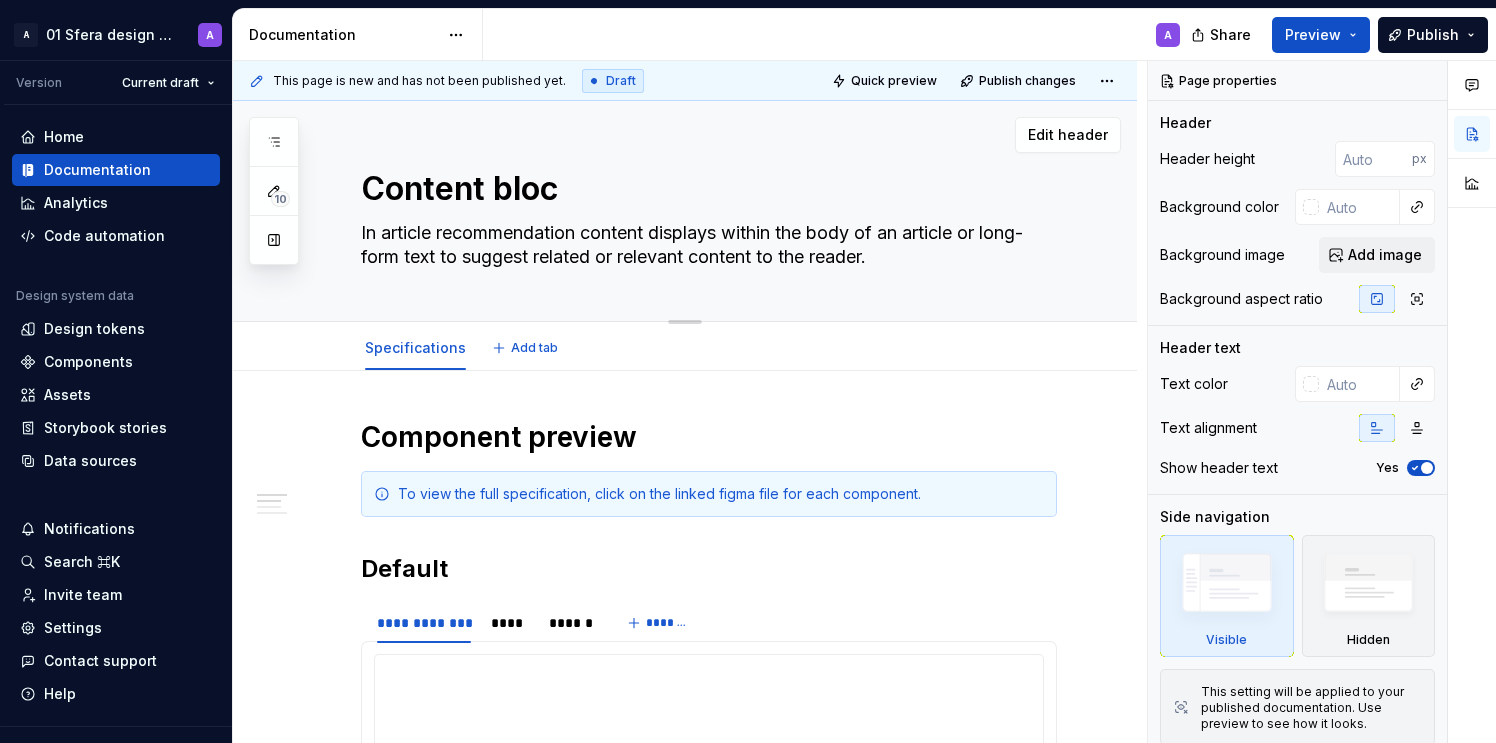 type on "*" 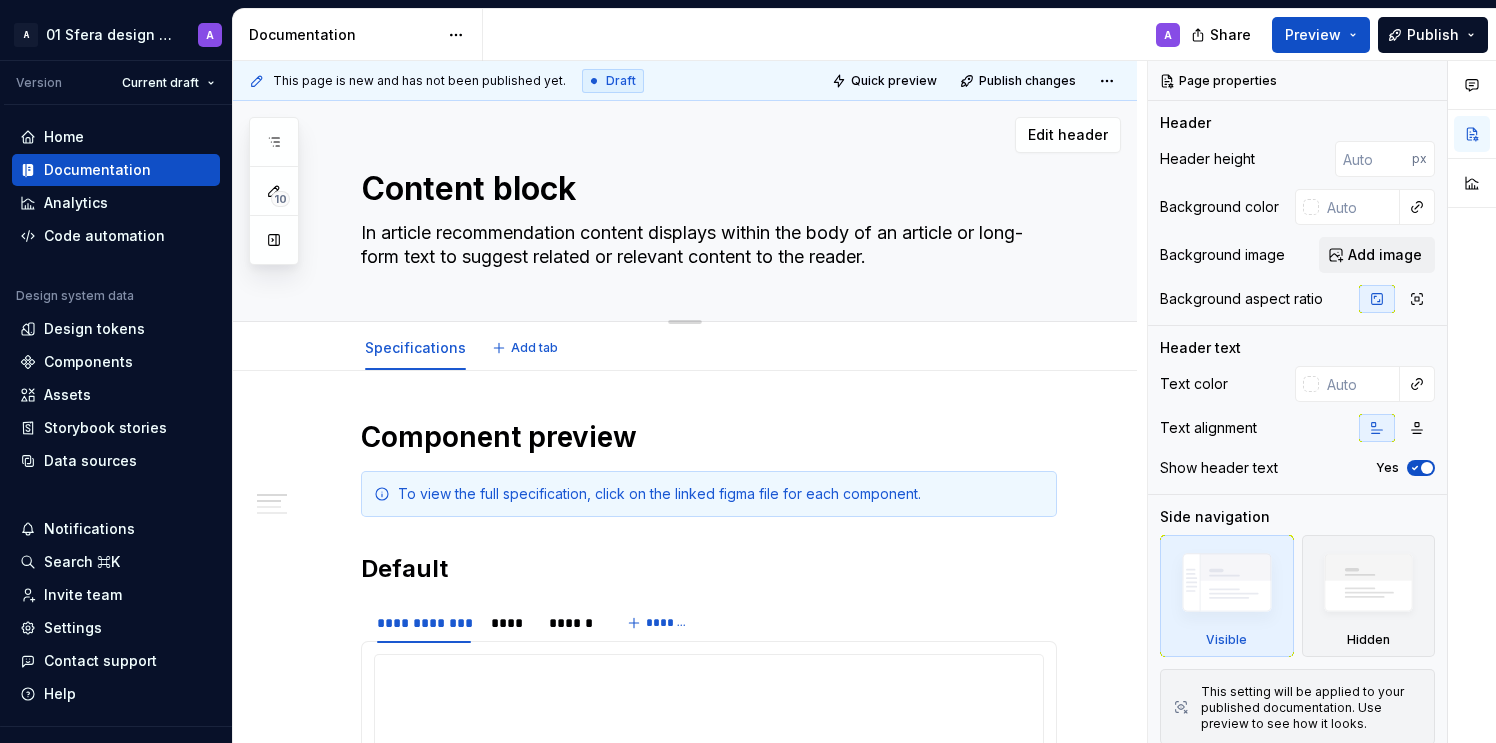 type on "*" 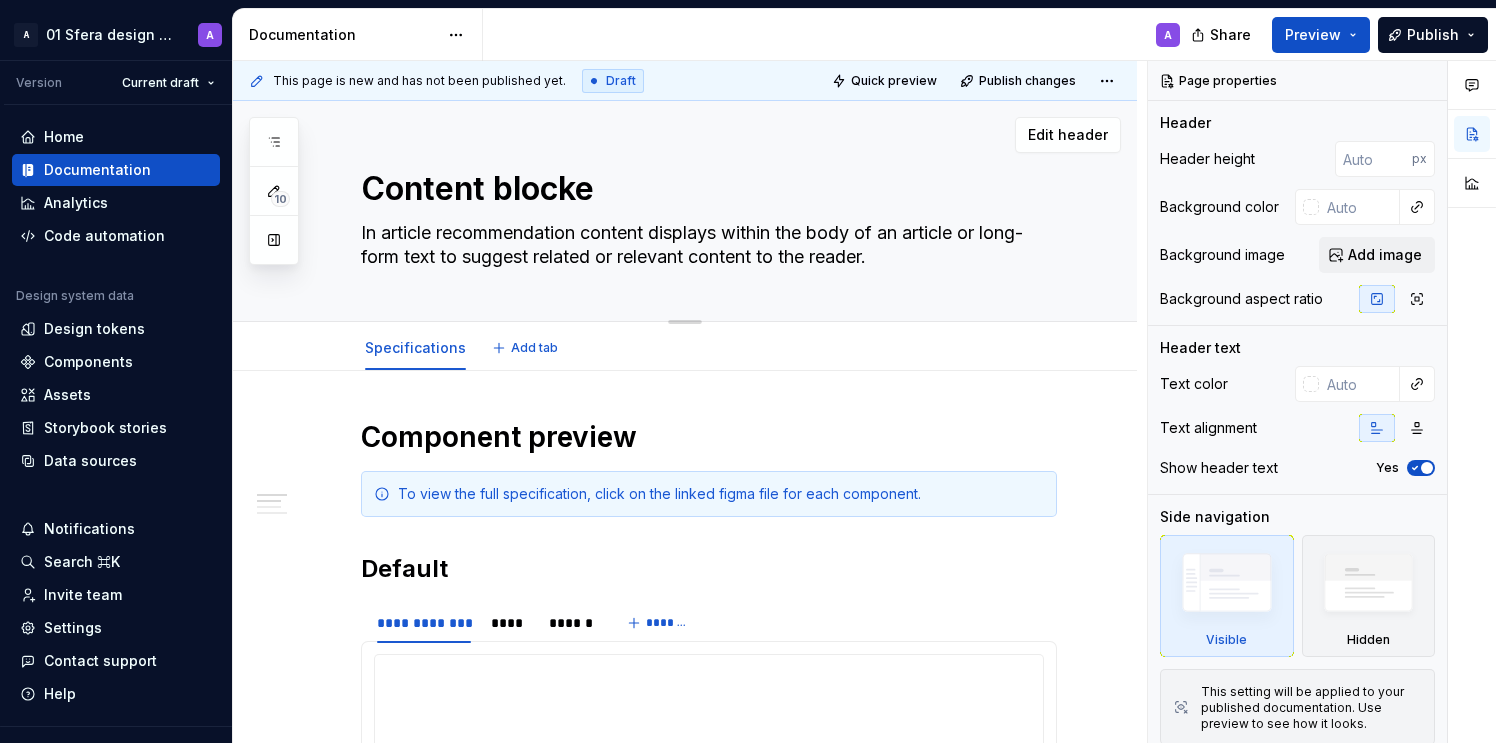 type on "*" 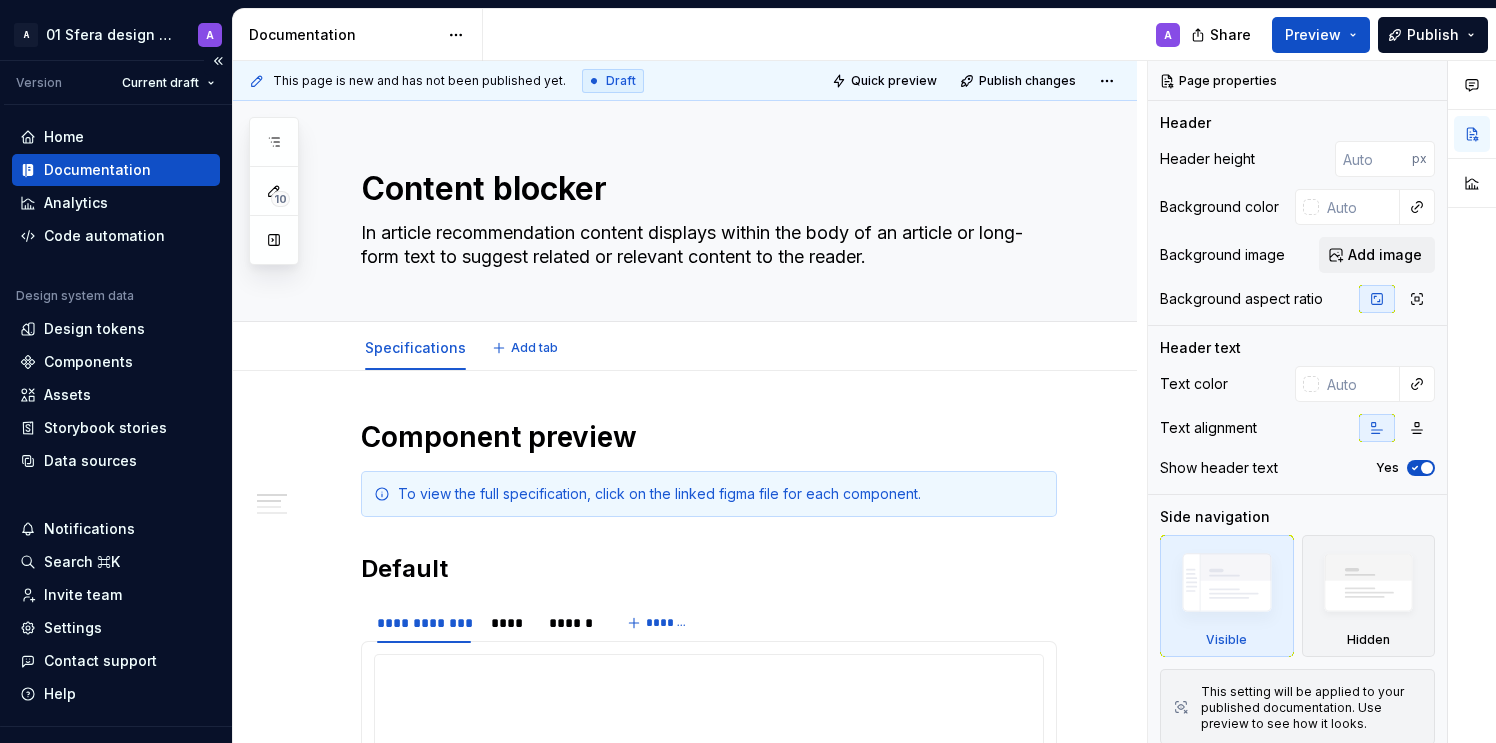type on "*" 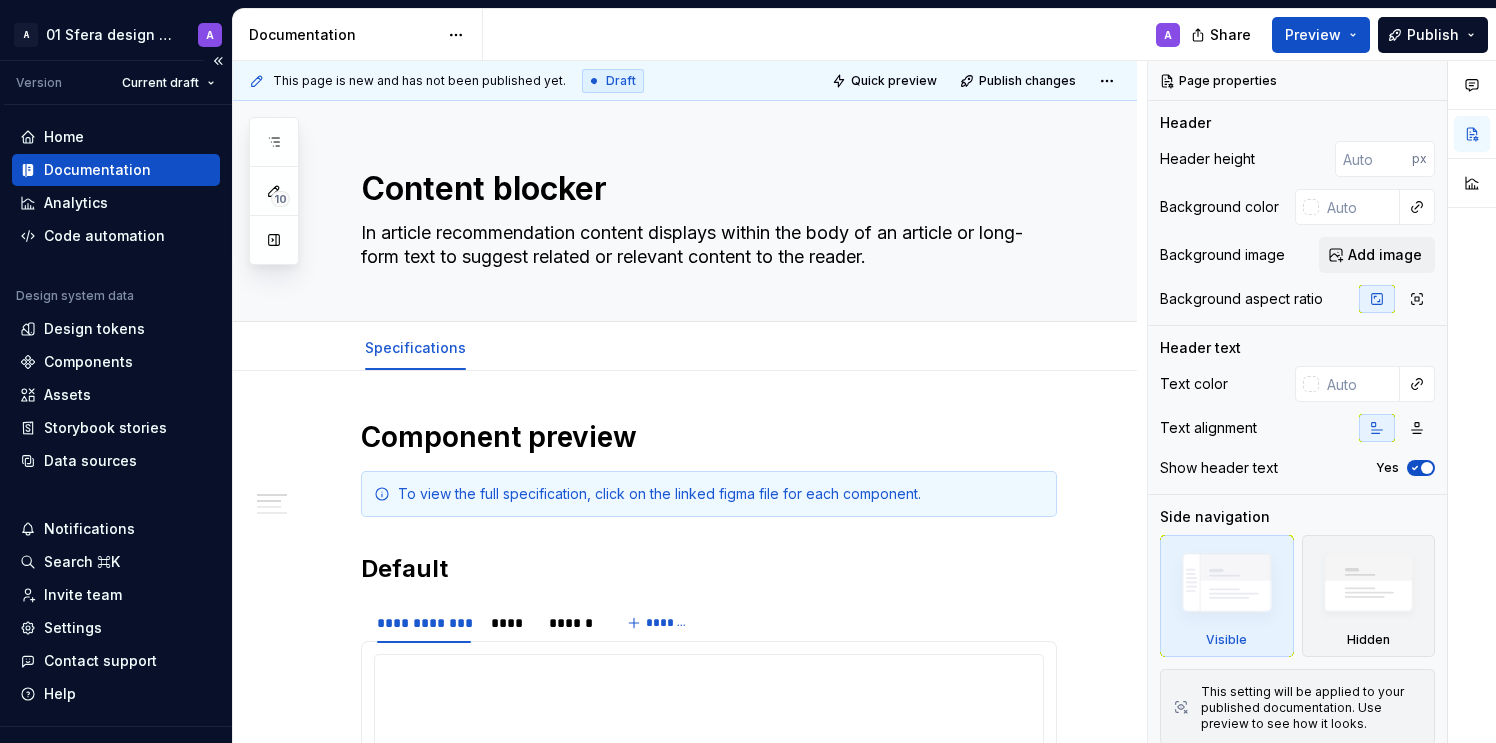 type on "Content blocker" 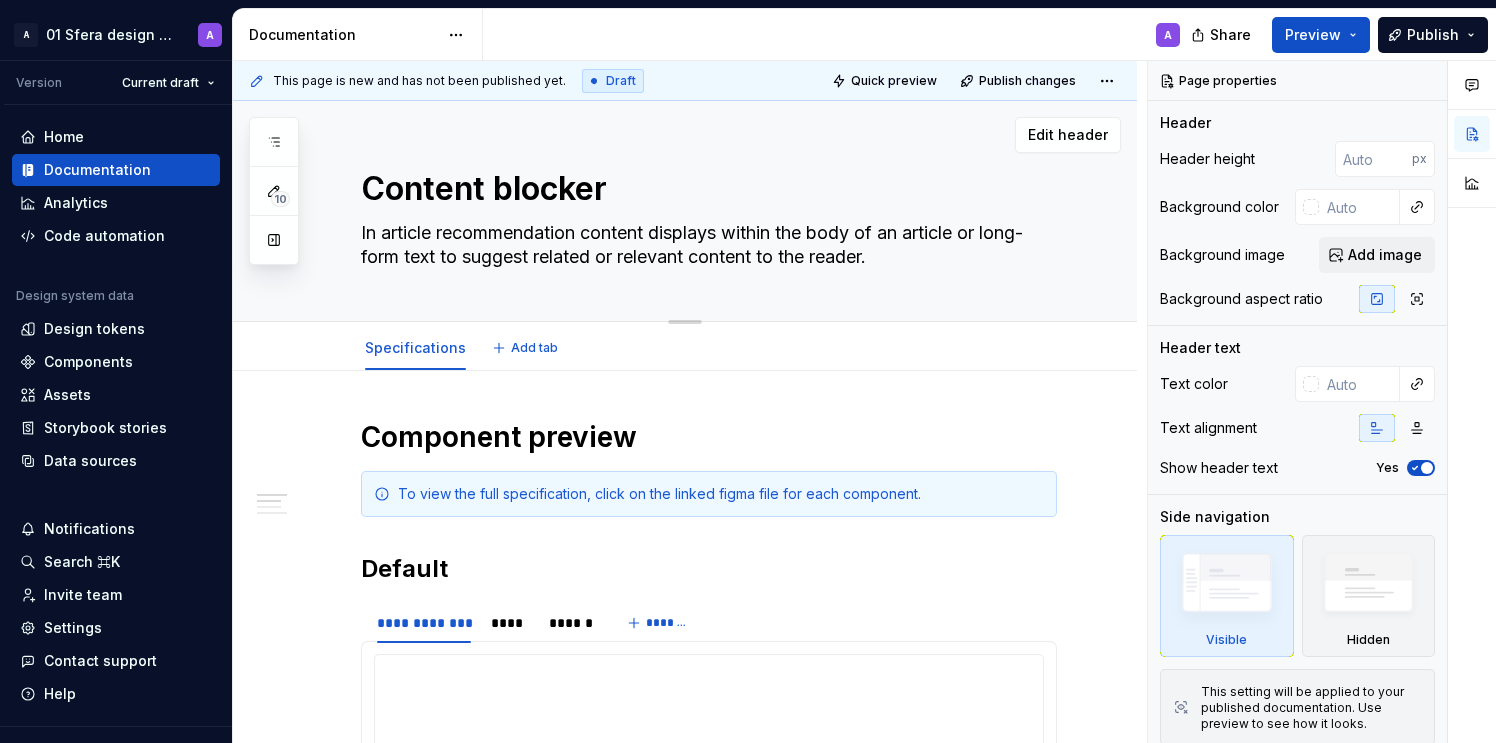 click on "In article recommendation content displays within the body of an article or long-form text to suggest related or relevant content to the reader." at bounding box center (705, 245) 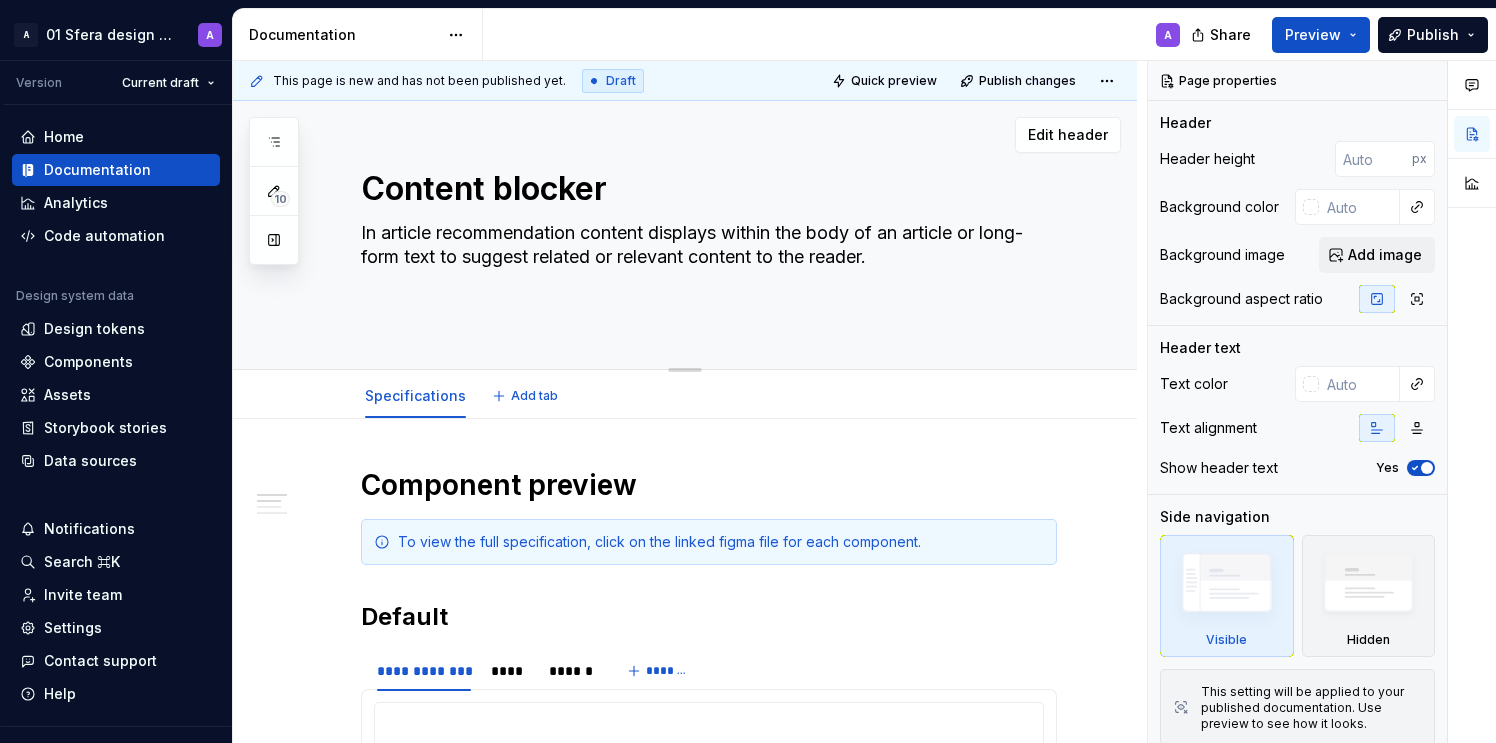 paste on "A Content Blocker in this context is an organism-level component that appears once a user exceeds their daily video stream limit. It prevents further viewing of video articles and prompts the user to either return later, sign in, upgrade, or take another action, depending on the platform’s rules." 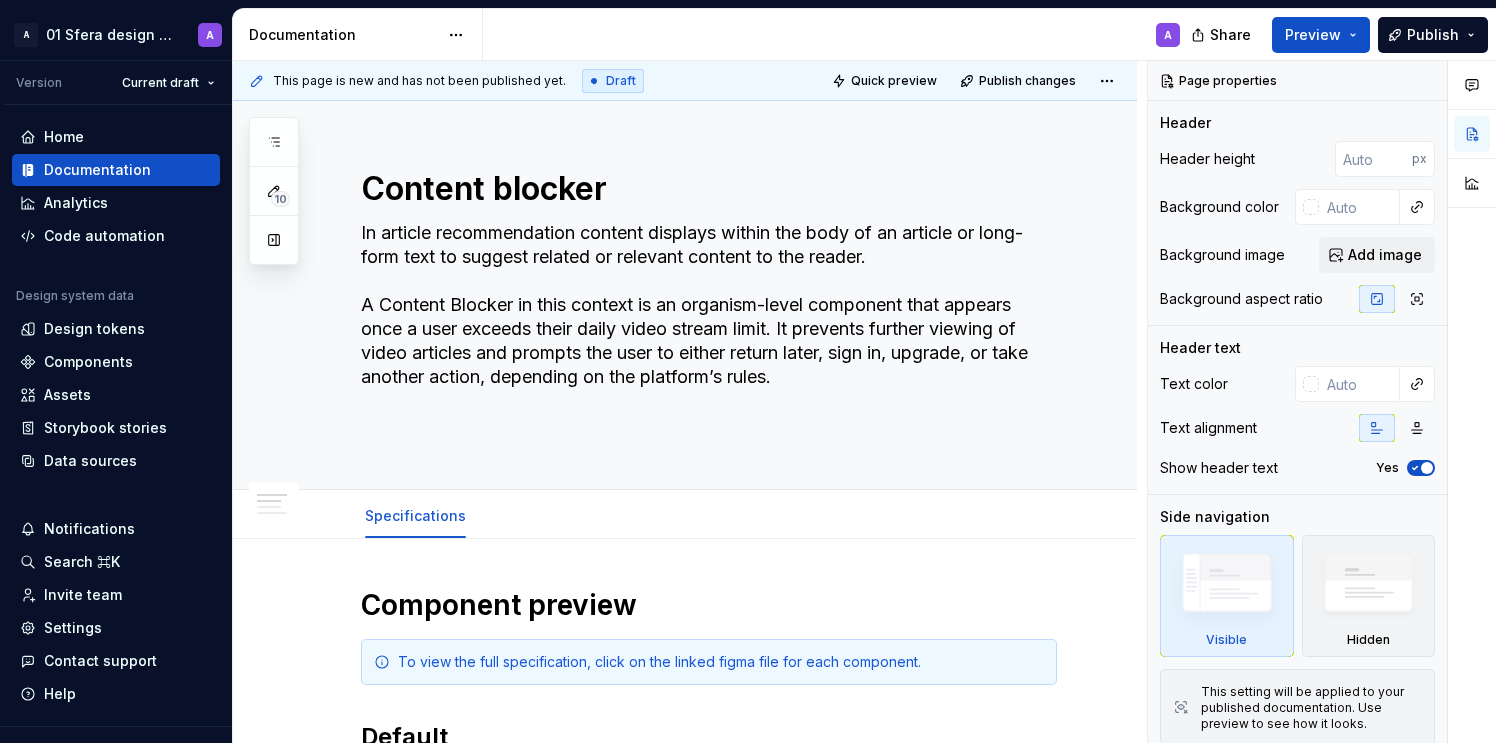 type on "*" 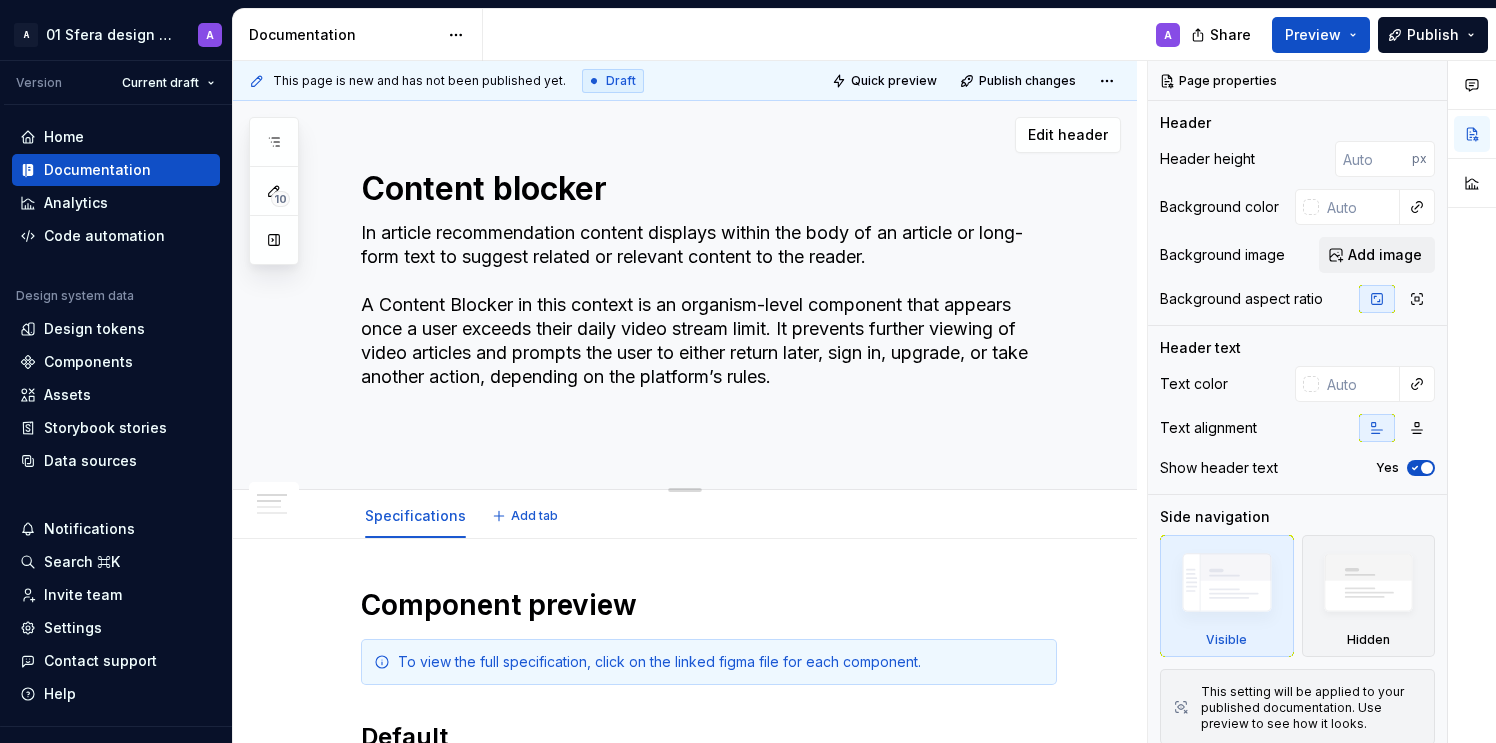 click on "In article recommendation content displays within the body of an article or long-form text to suggest related or relevant content to the reader.
A Content Blocker in this context is an organism-level component that appears once a user exceeds their daily video stream limit. It prevents further viewing of video articles and prompts the user to either return later, sign in, upgrade, or take another action, depending on the platform’s rules." at bounding box center (705, 329) 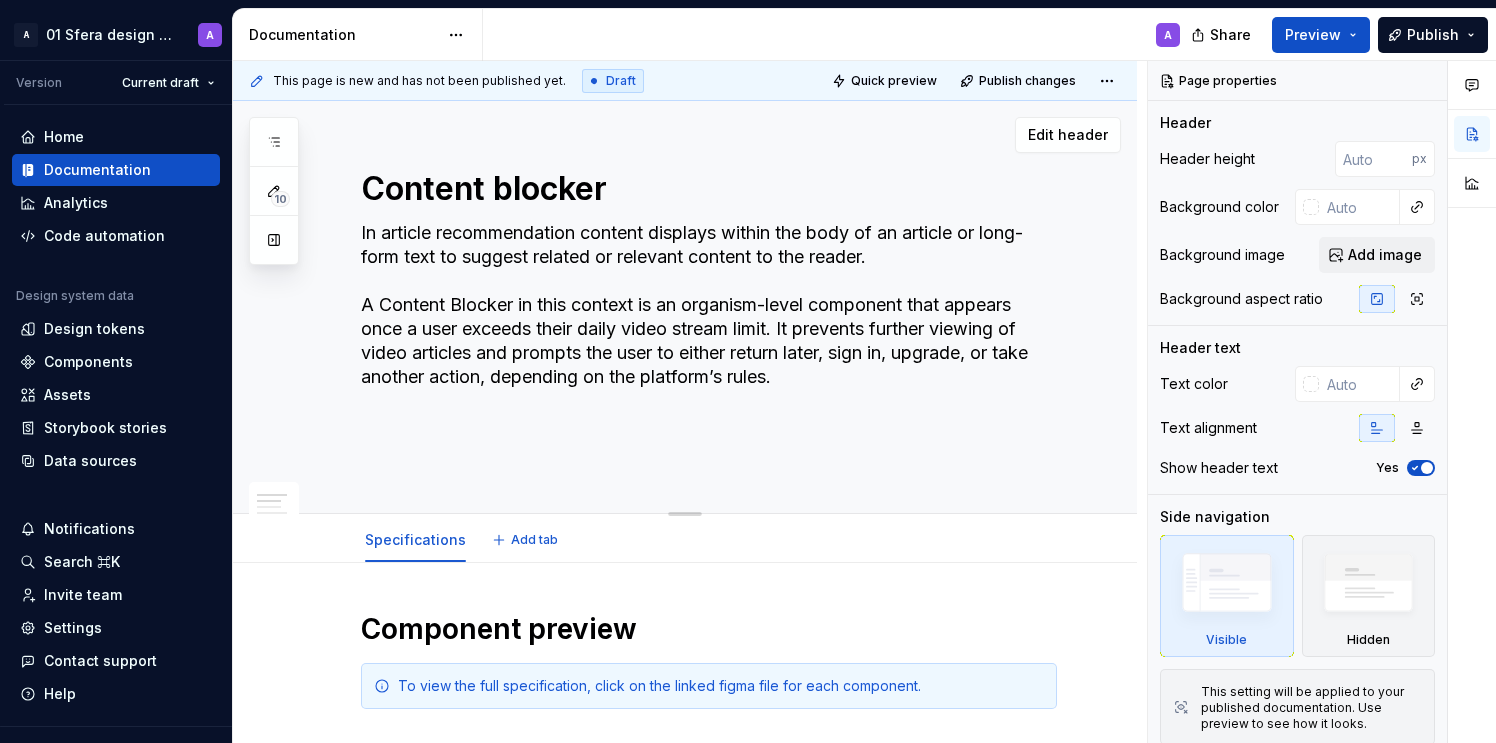 type on "*" 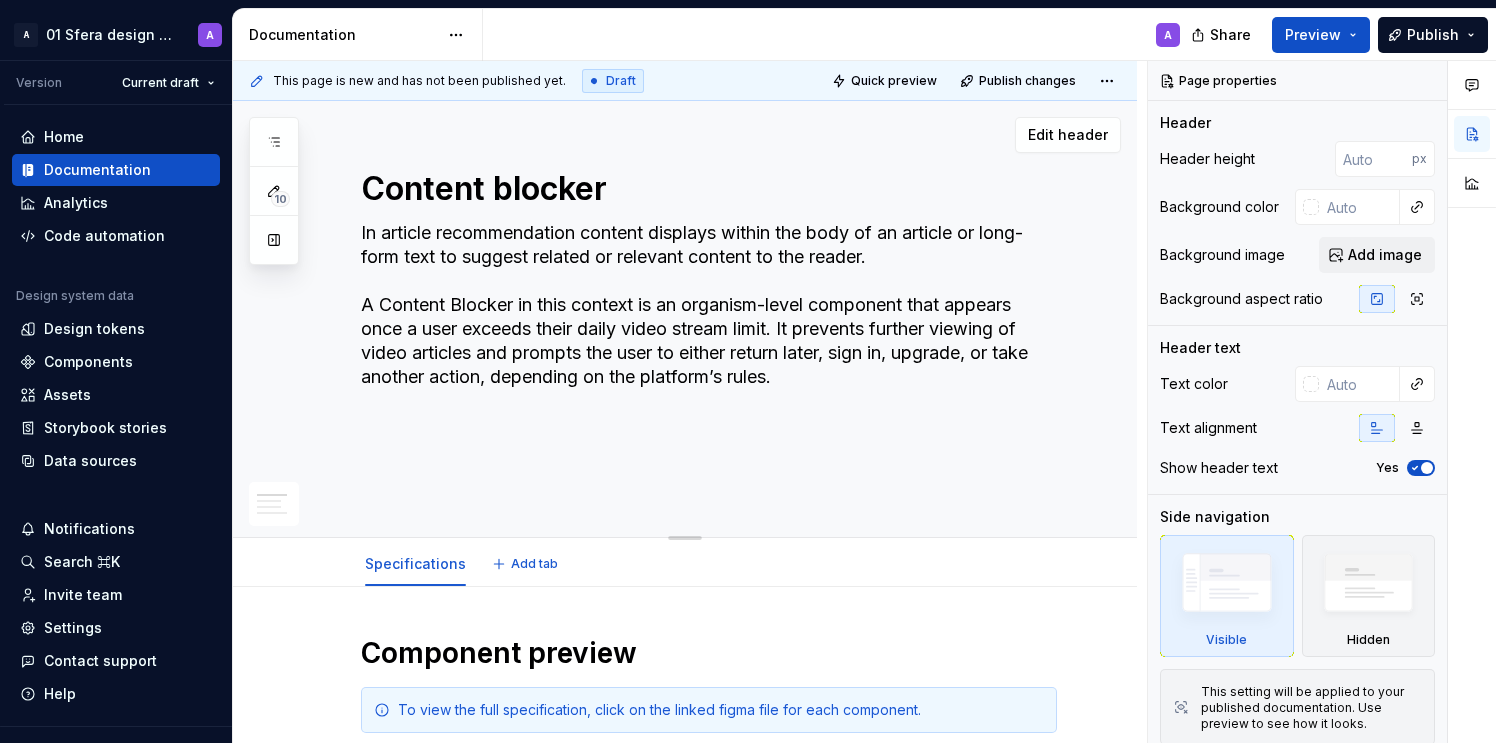 paste on "The Content Blocker is a UI component that overlays or replaces a video article once a user reaches a predefined streaming limit (e.g., daily video cap). It restricts further access and provides clear messaging and action options such as upgrading, logging in, or waiting until the next quota reset." 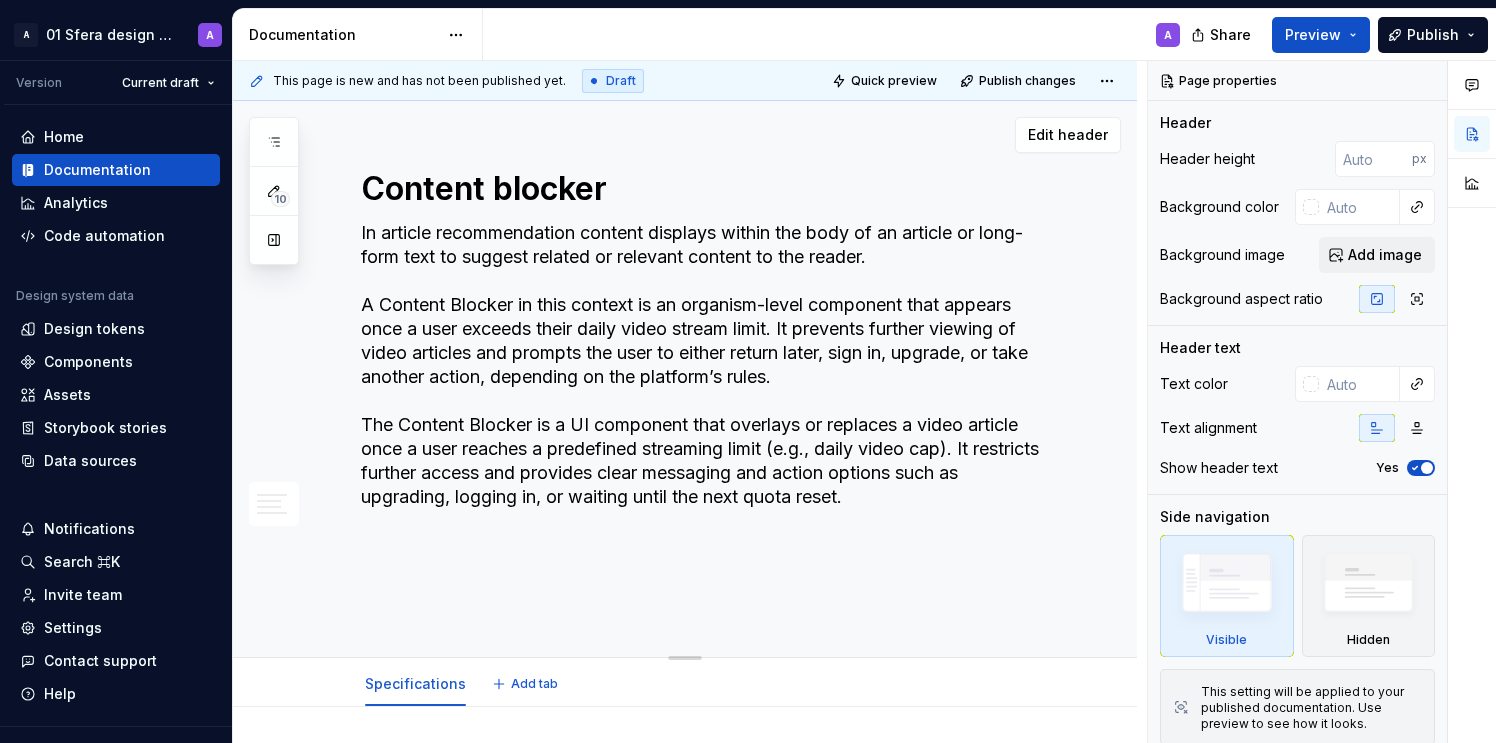 click on "In article recommendation content displays within the body of an article or long-form text to suggest related or relevant content to the reader.
A Content Blocker in this context is an organism-level component that appears once a user exceeds their daily video stream limit. It prevents further viewing of video articles and prompts the user to either return later, sign in, upgrade, or take another action, depending on the platform’s rules.
The Content Blocker is a UI component that overlays or replaces a video article once a user reaches a predefined streaming limit (e.g., daily video cap). It restricts further access and provides clear messaging and action options such as upgrading, logging in, or waiting until the next quota reset." at bounding box center (705, 413) 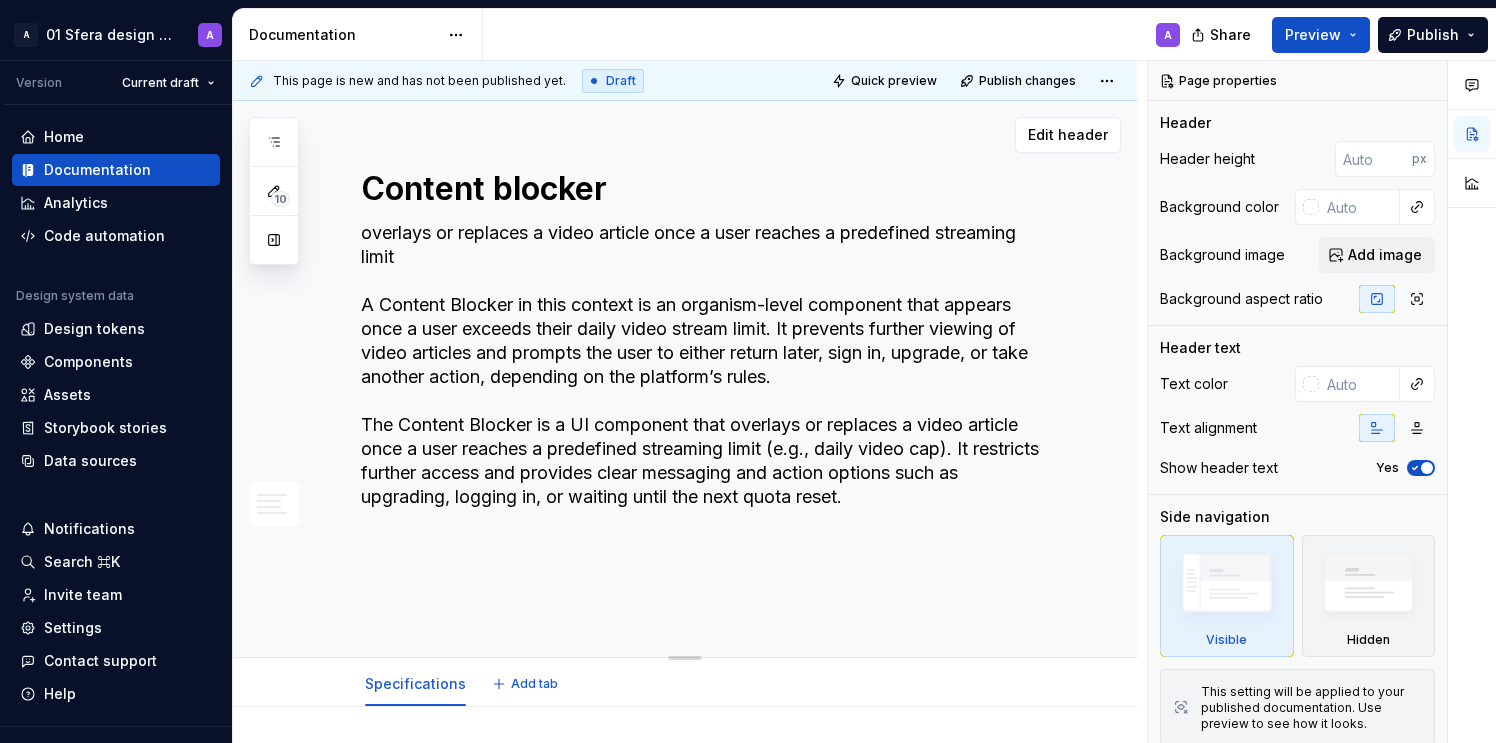 click on "overlays or replaces a video article once a user reaches a predefined streaming limit
A Content Blocker in this context is an organism-level component that appears once a user exceeds their daily video stream limit. It prevents further viewing of video articles and prompts the user to either return later, sign in, upgrade, or take another action, depending on the platform’s rules.
The Content Blocker is a UI component that overlays or replaces a video article once a user reaches a predefined streaming limit (e.g., daily video cap). It restricts further access and provides clear messaging and action options such as upgrading, logging in, or waiting until the next quota reset." at bounding box center [705, 413] 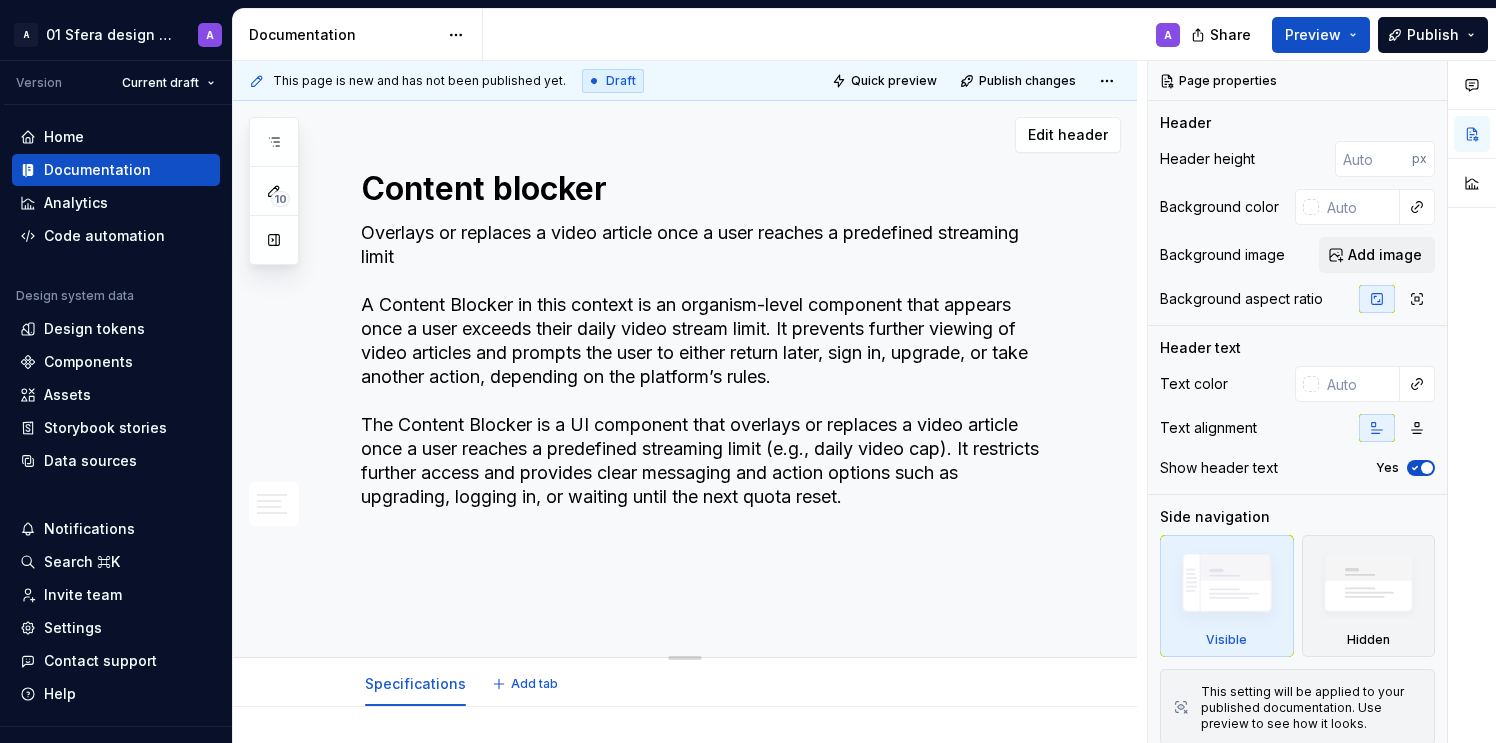 click on "Overlays or replaces a video article once a user reaches a predefined streaming limit
A Content Blocker in this context is an organism-level component that appears once a user exceeds their daily video stream limit. It prevents further viewing of video articles and prompts the user to either return later, sign in, upgrade, or take another action, depending on the platform’s rules.
The Content Blocker is a UI component that overlays or replaces a video article once a user reaches a predefined streaming limit (e.g., daily video cap). It restricts further access and provides clear messaging and action options such as upgrading, logging in, or waiting until the next quota reset." at bounding box center [705, 413] 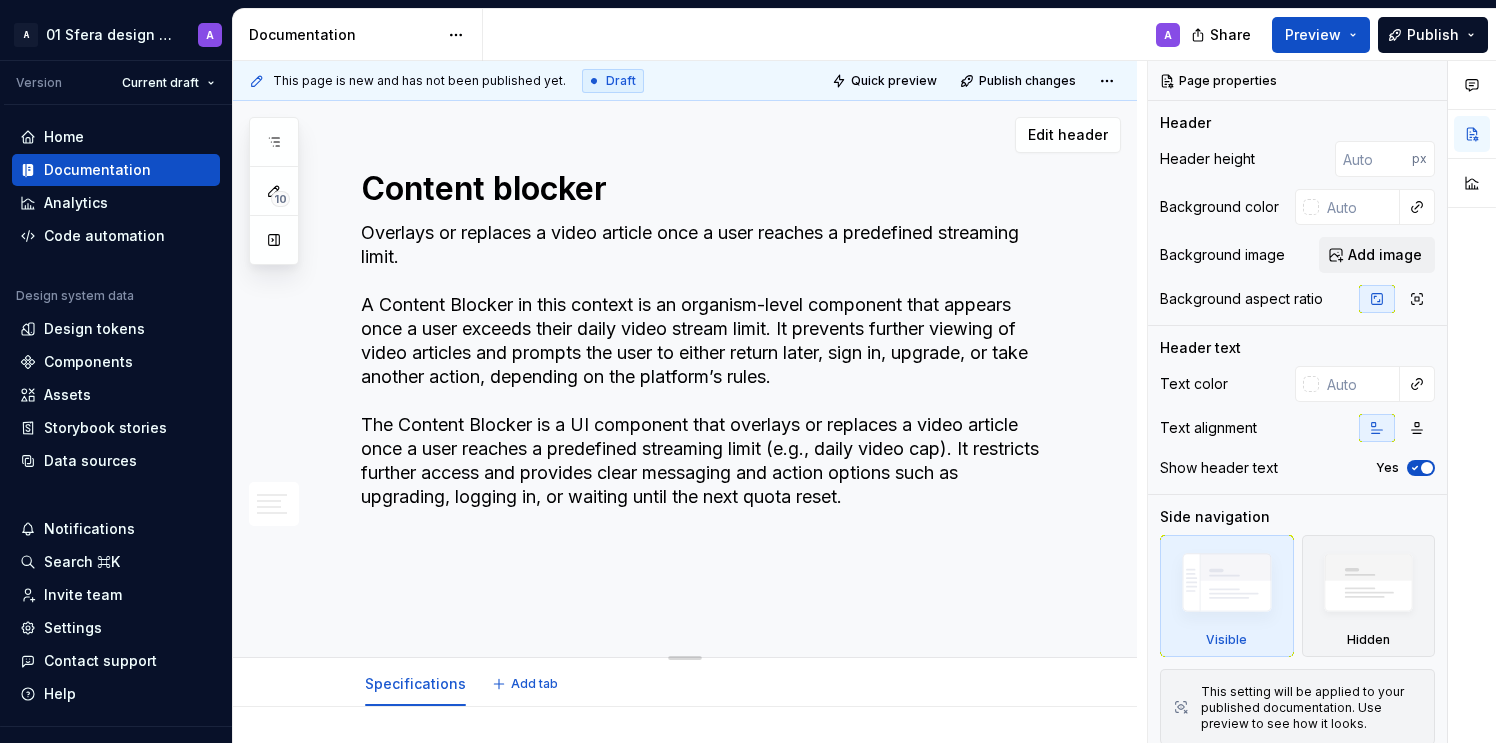drag, startPoint x: 360, startPoint y: 302, endPoint x: 1000, endPoint y: 495, distance: 668.46765 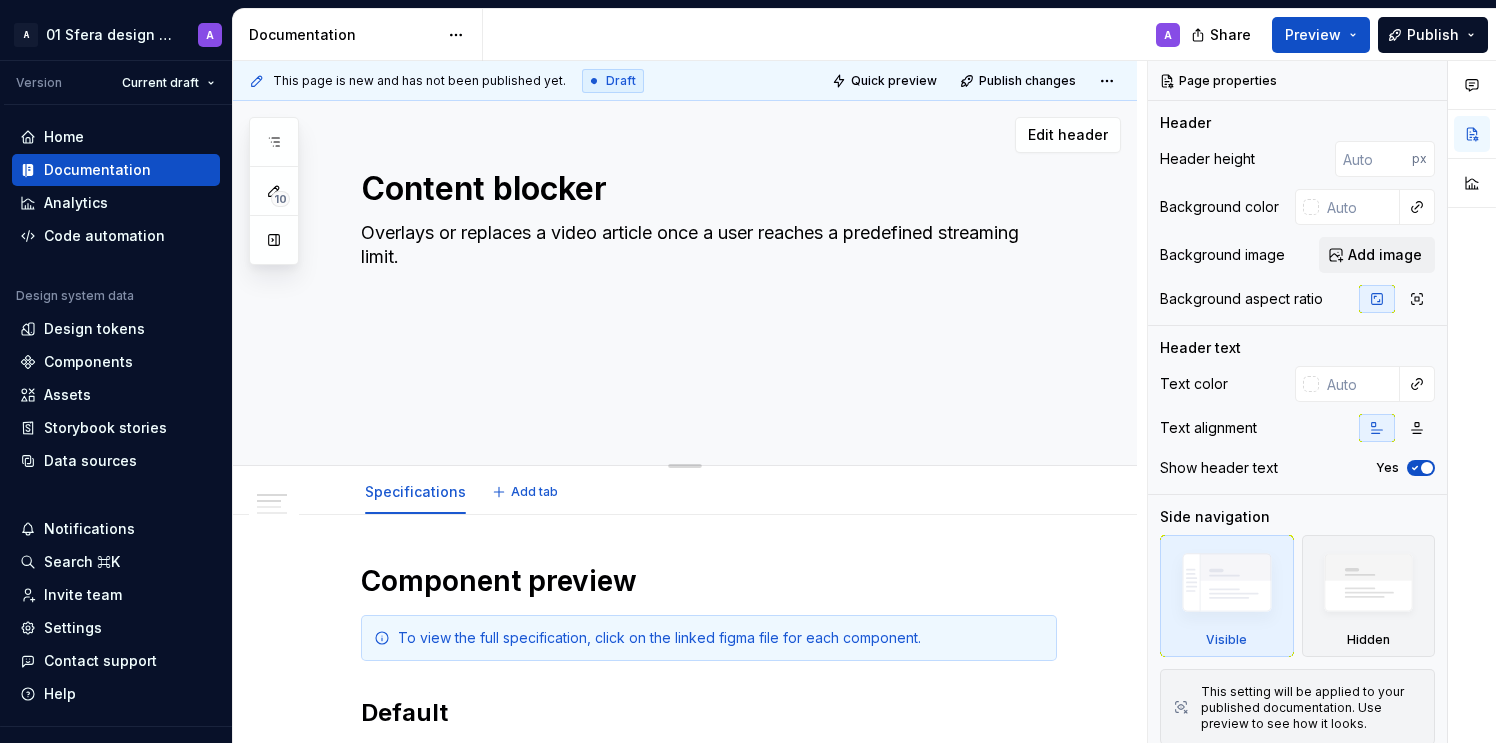 type on "*" 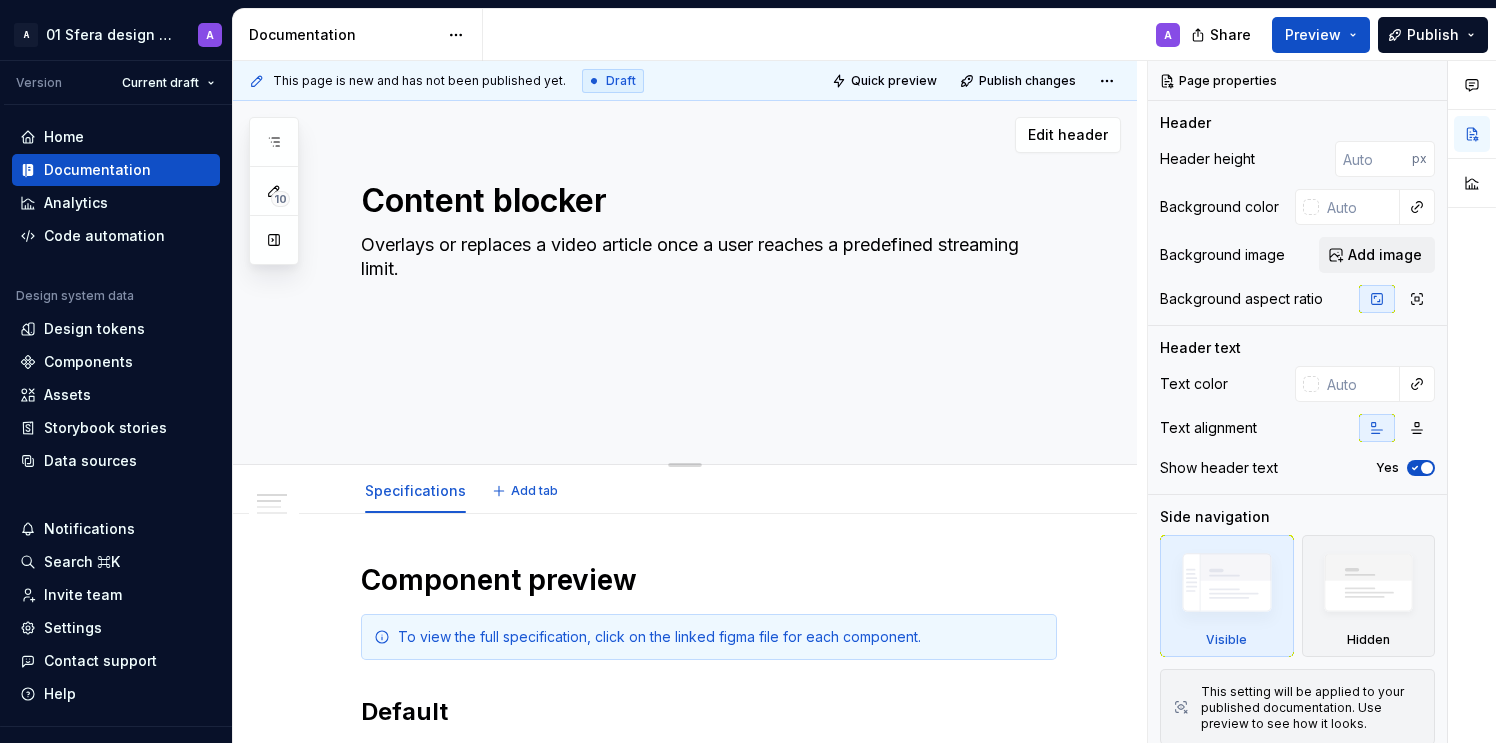 type on "*" 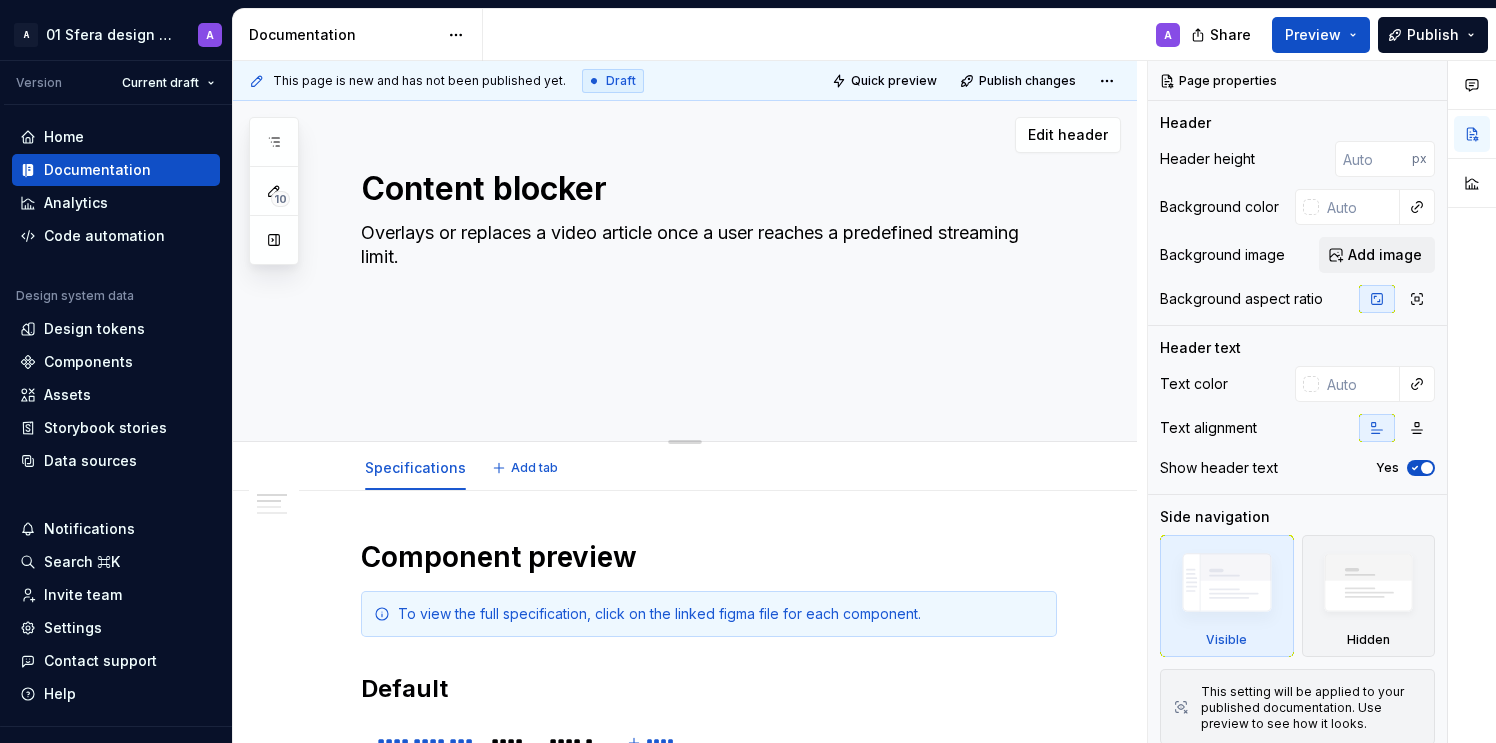type on "Overlays or replaces a video article once a user reaches a predefined streaming limit." 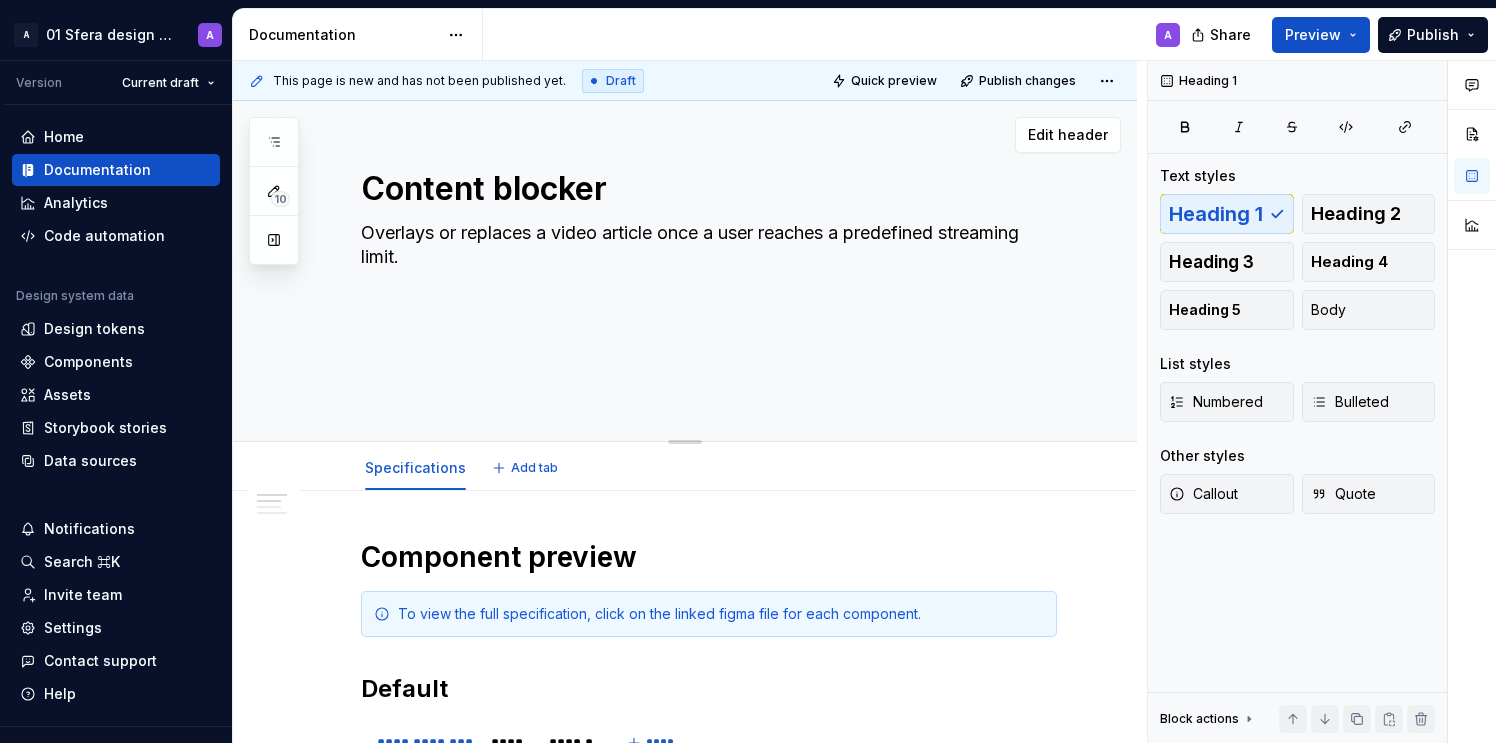 click on "Overlays or replaces a video article once a user reaches a predefined streaming limit." at bounding box center [705, 305] 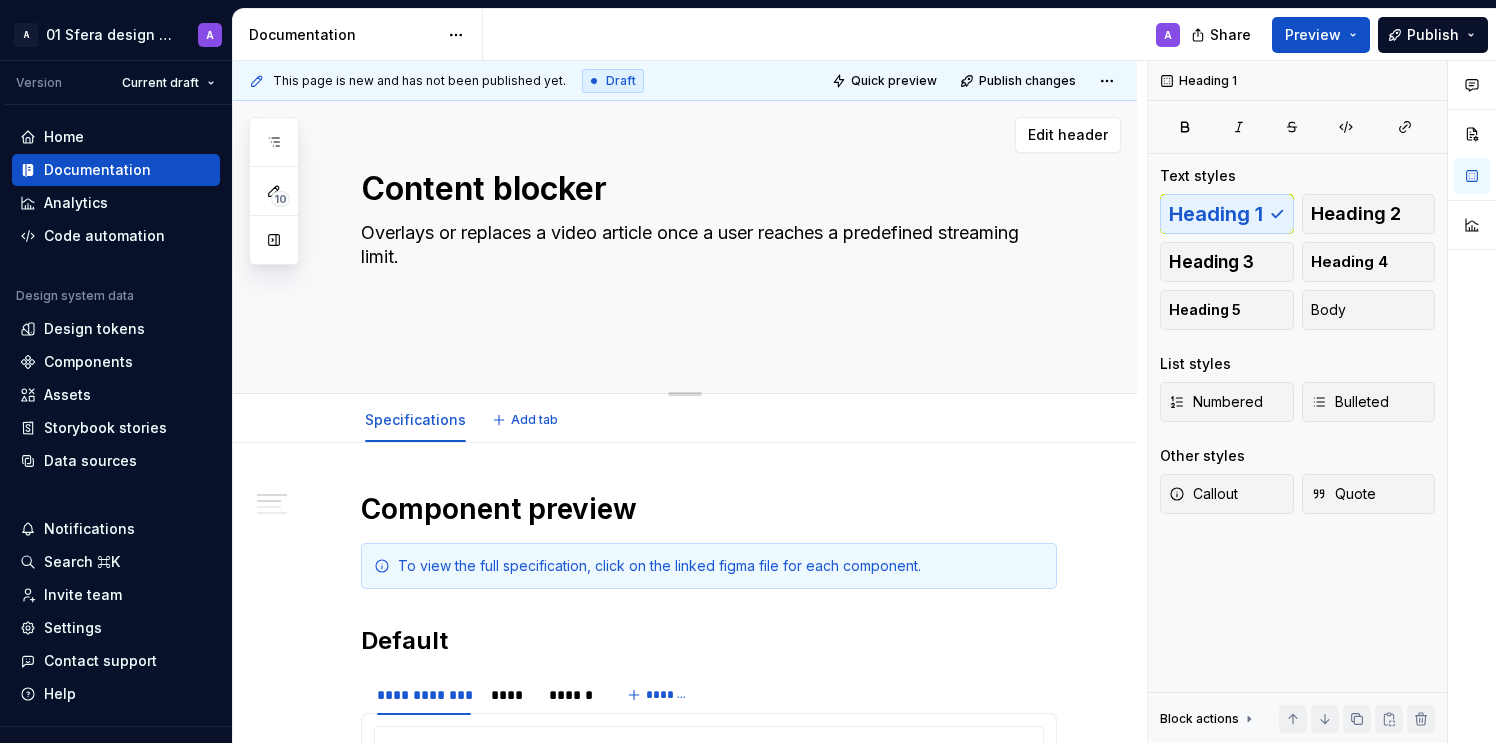 type on "*" 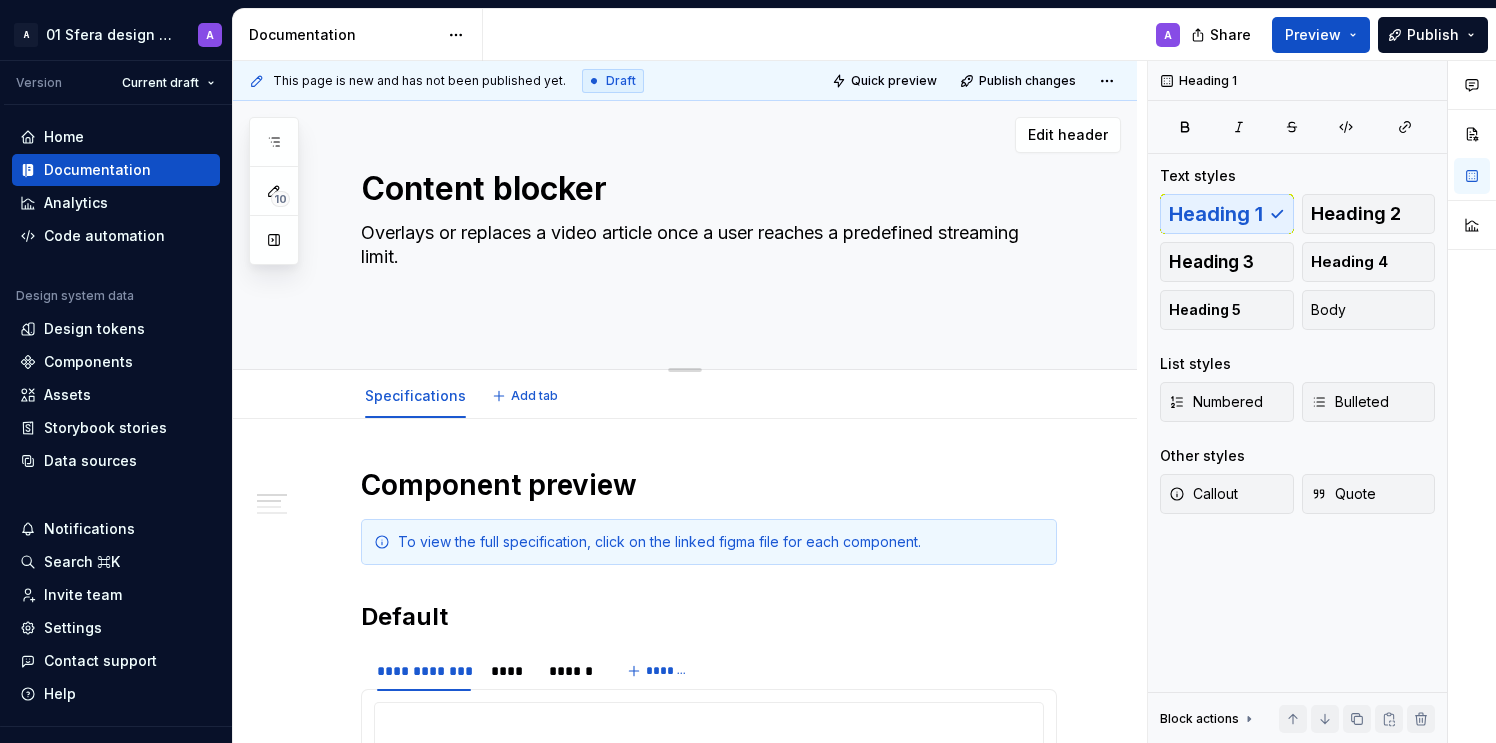 type on "*" 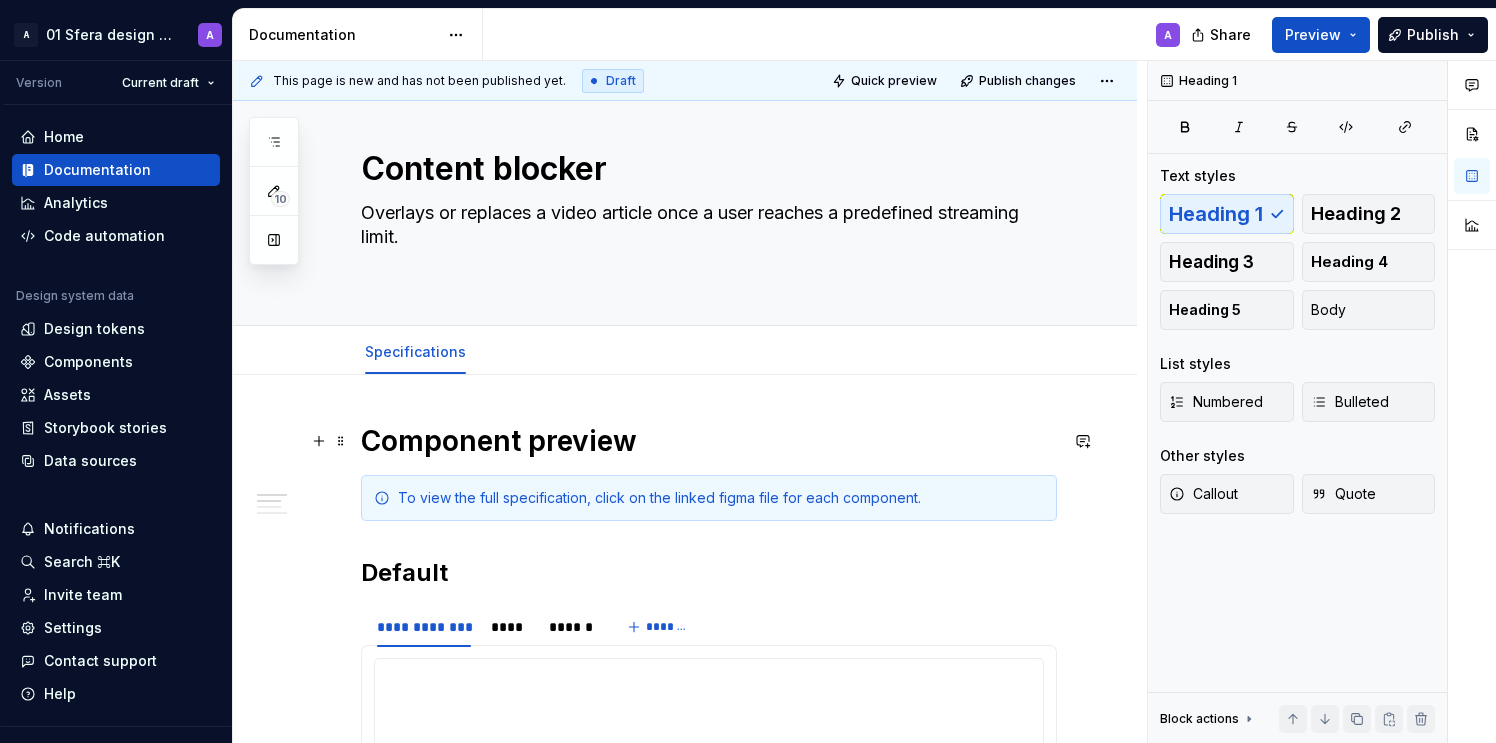type on "*" 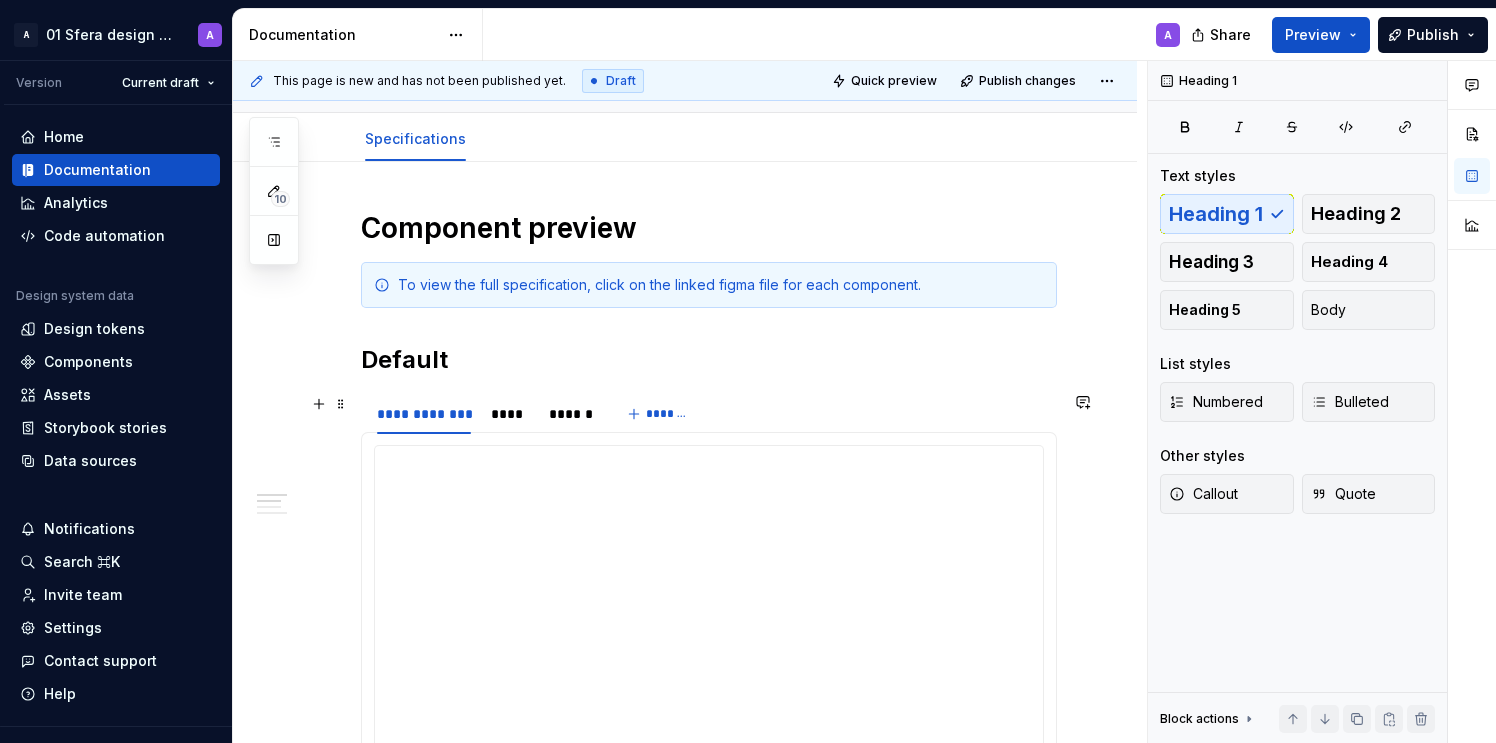 scroll, scrollTop: 294, scrollLeft: 0, axis: vertical 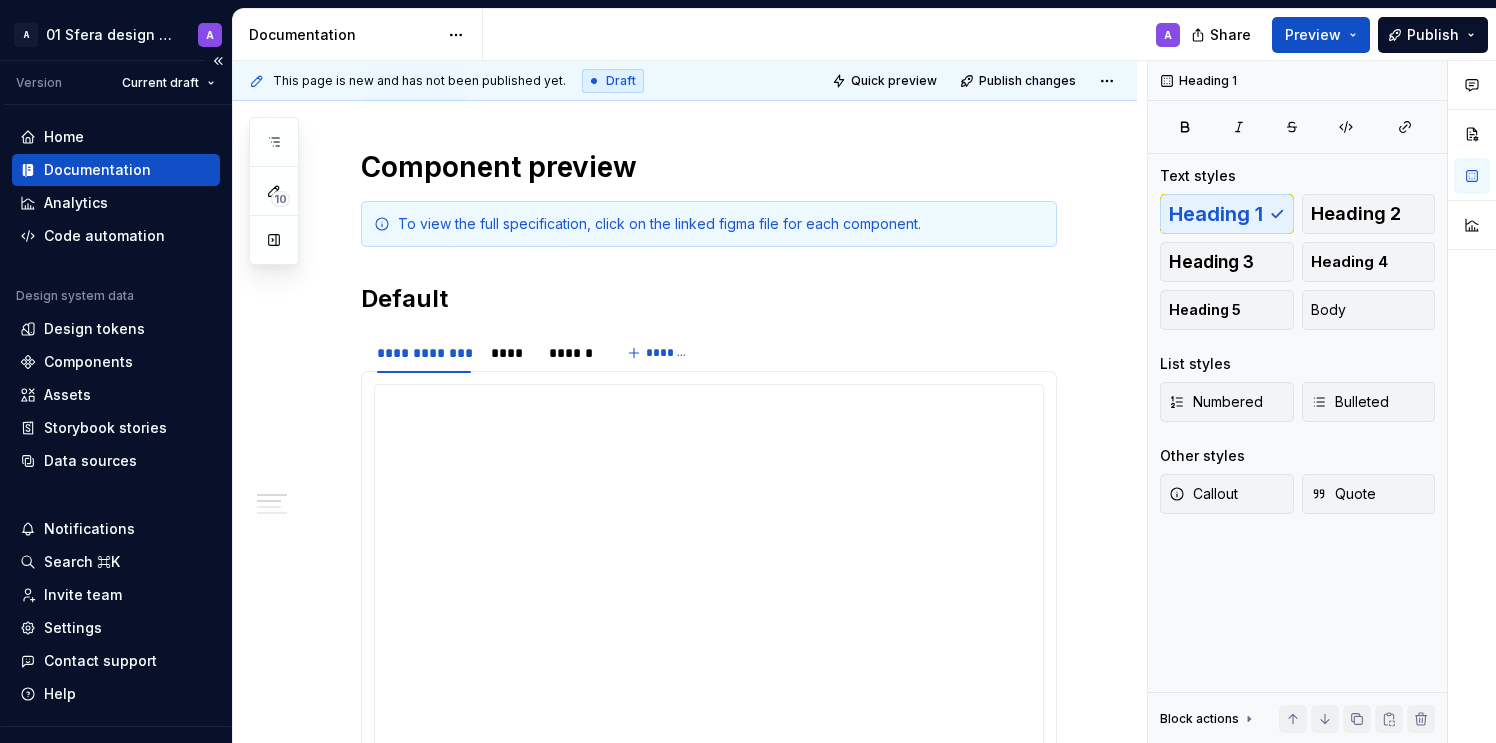 type on "Overlays or replaces a video article once a user reaches a predefined streaming limit." 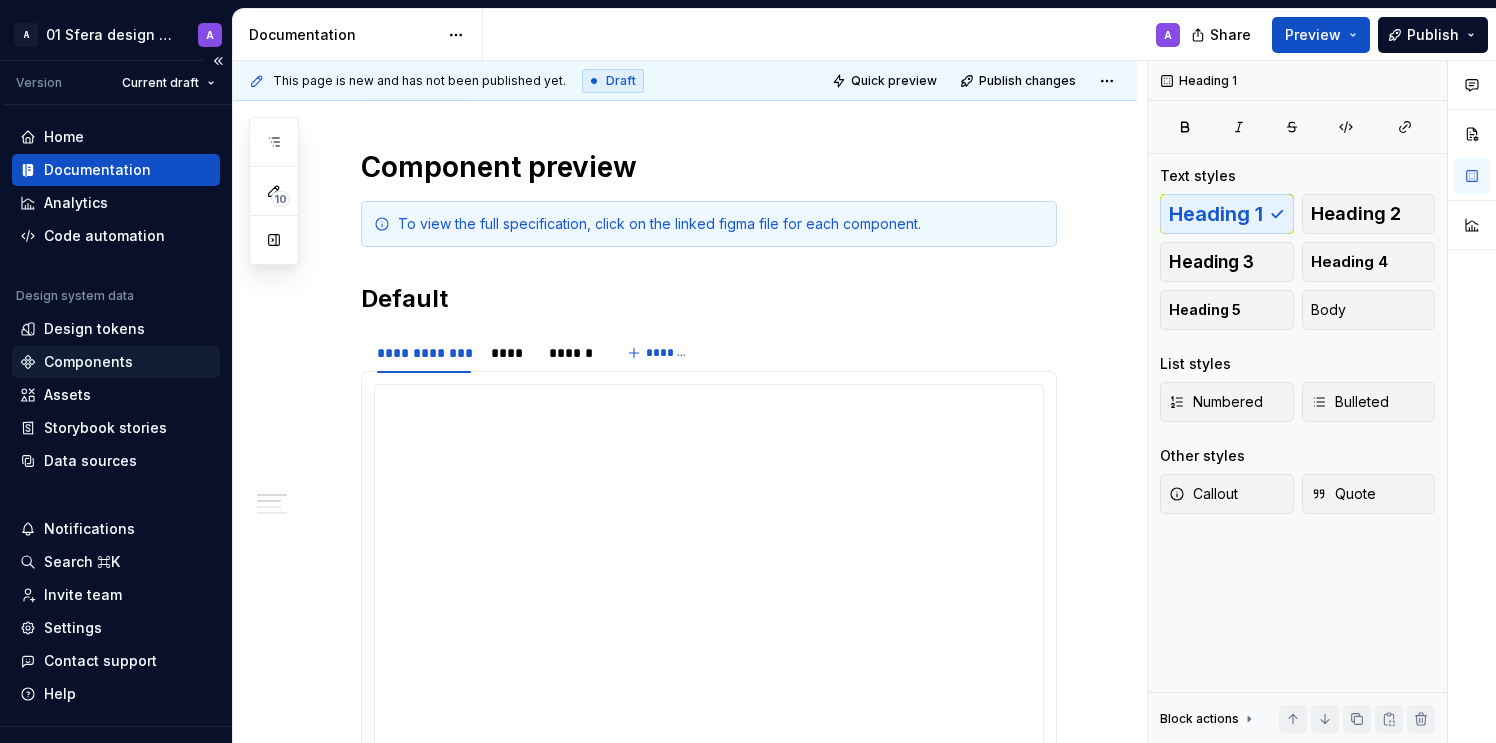 type on "*" 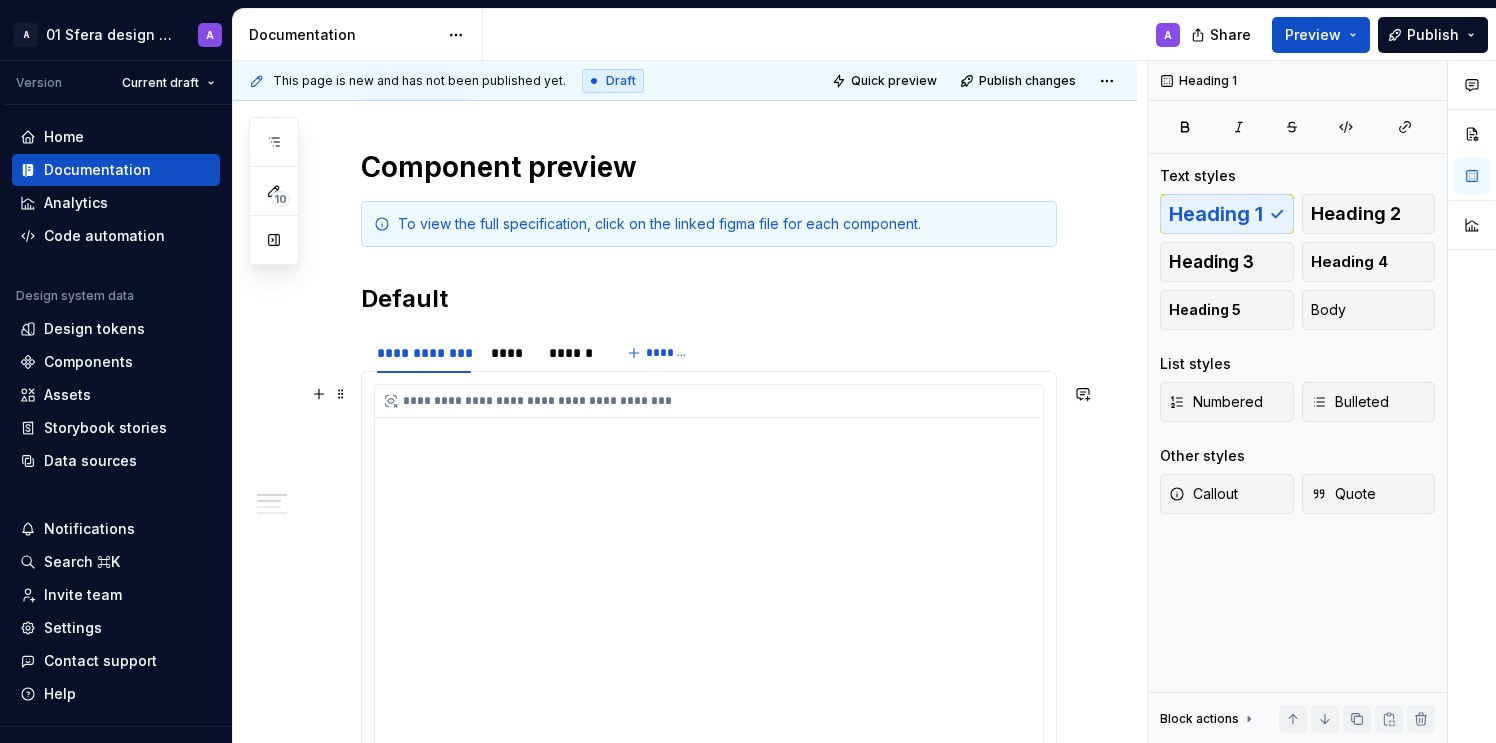 click on "**********" at bounding box center [709, 585] 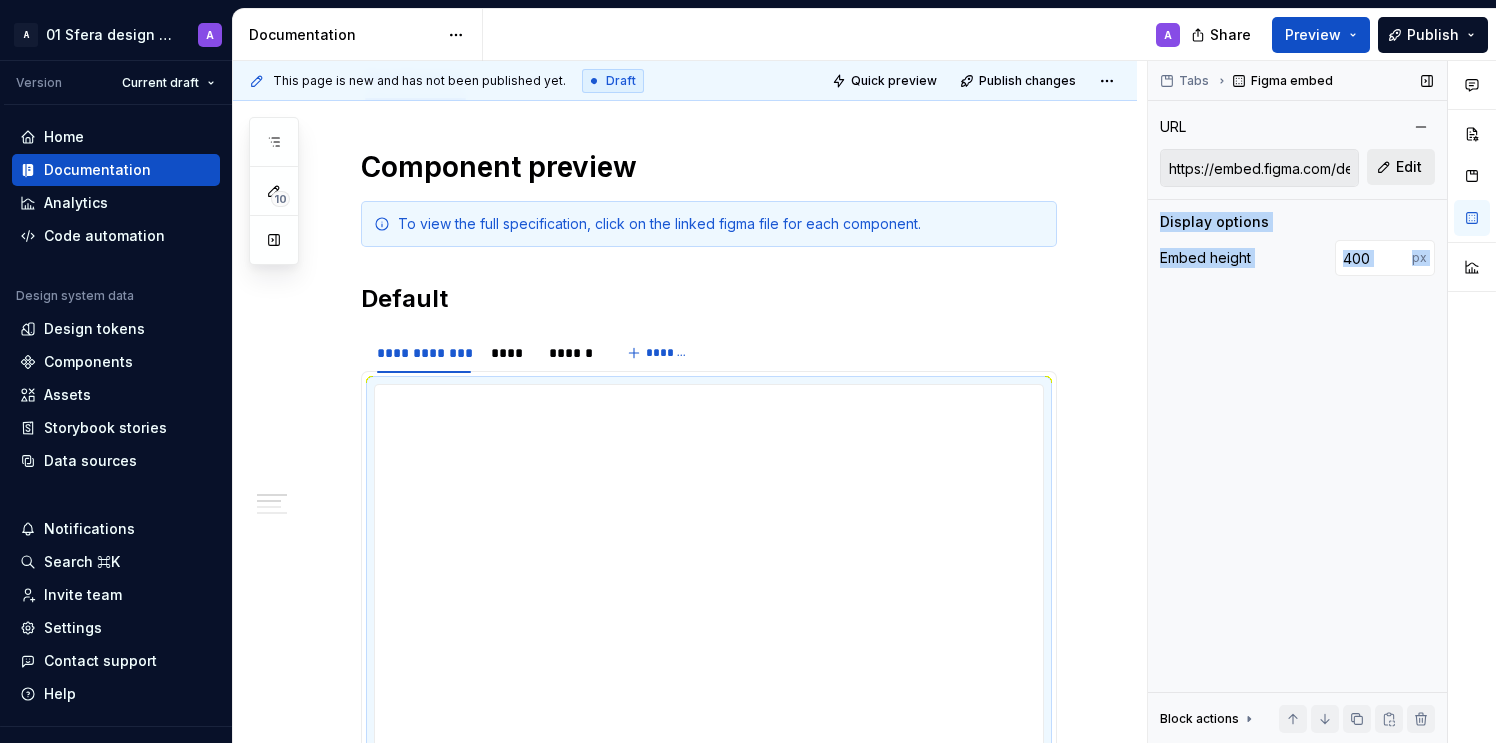 drag, startPoint x: 1451, startPoint y: 159, endPoint x: 1422, endPoint y: 168, distance: 30.364452 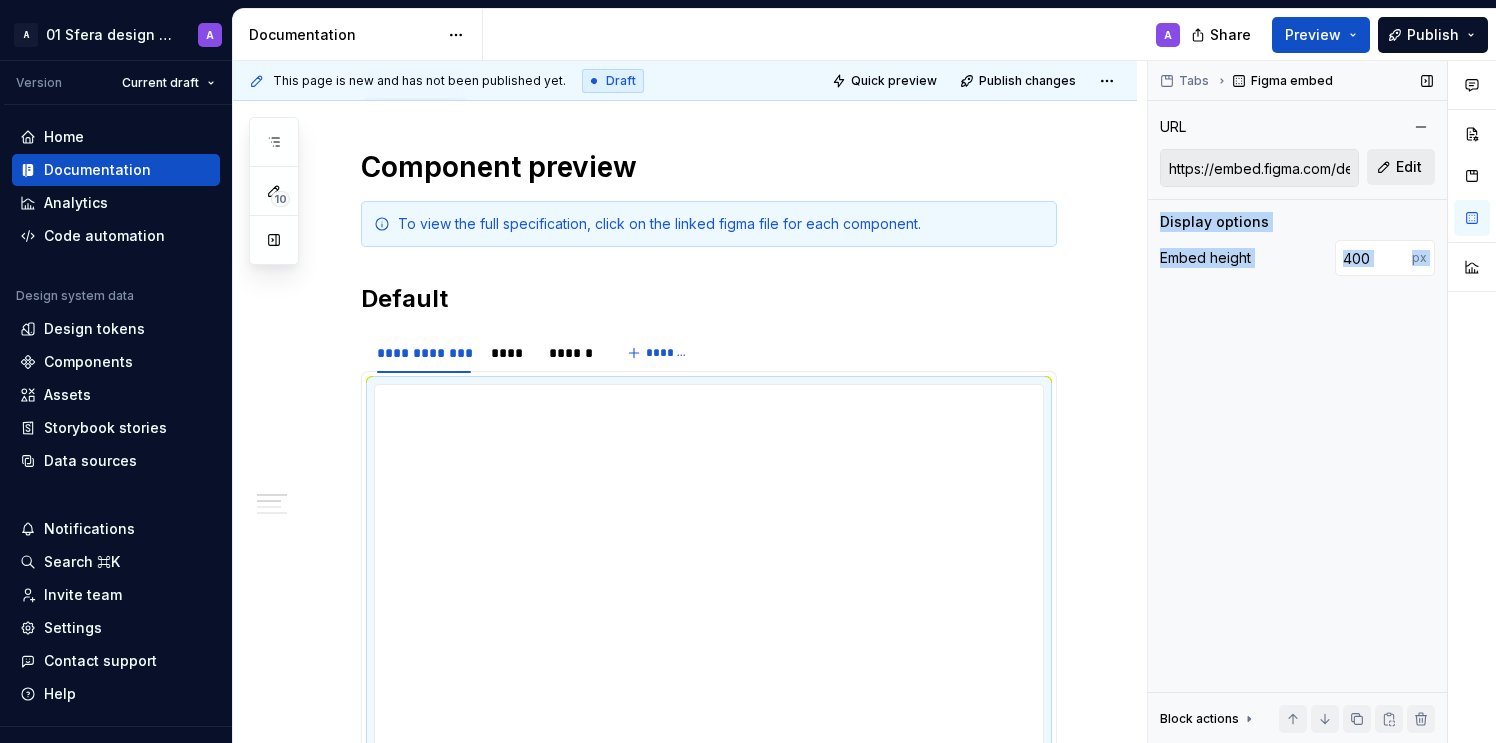 click on "Comments Open comments No comments yet Select ‘Comment’ from the block context menu to add one. Tabs Figma embed URL https://embed.figma.com/design/9YyfqG7DvGazIqc5bcfMYK/Sfera-DS-components?node-id=1142-15541&t=S4sF0u4AJ9yxTwiL-4&embed-host=supernova Edit Display options Embed height 400 px Block actions Move up Move down Duplicate Copy (⌘C) Cut (⌘X) Delete" at bounding box center [1322, 402] 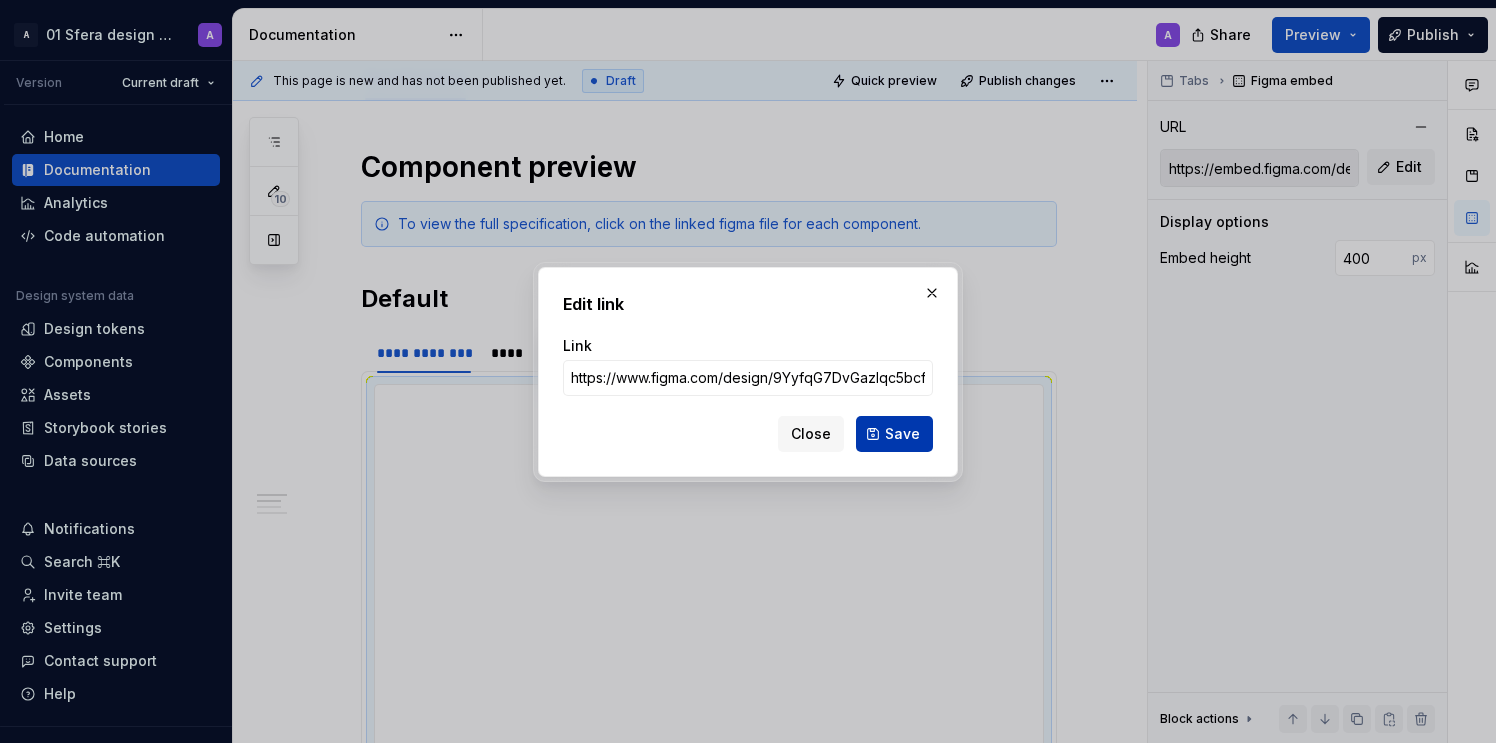 scroll, scrollTop: 0, scrollLeft: 520, axis: horizontal 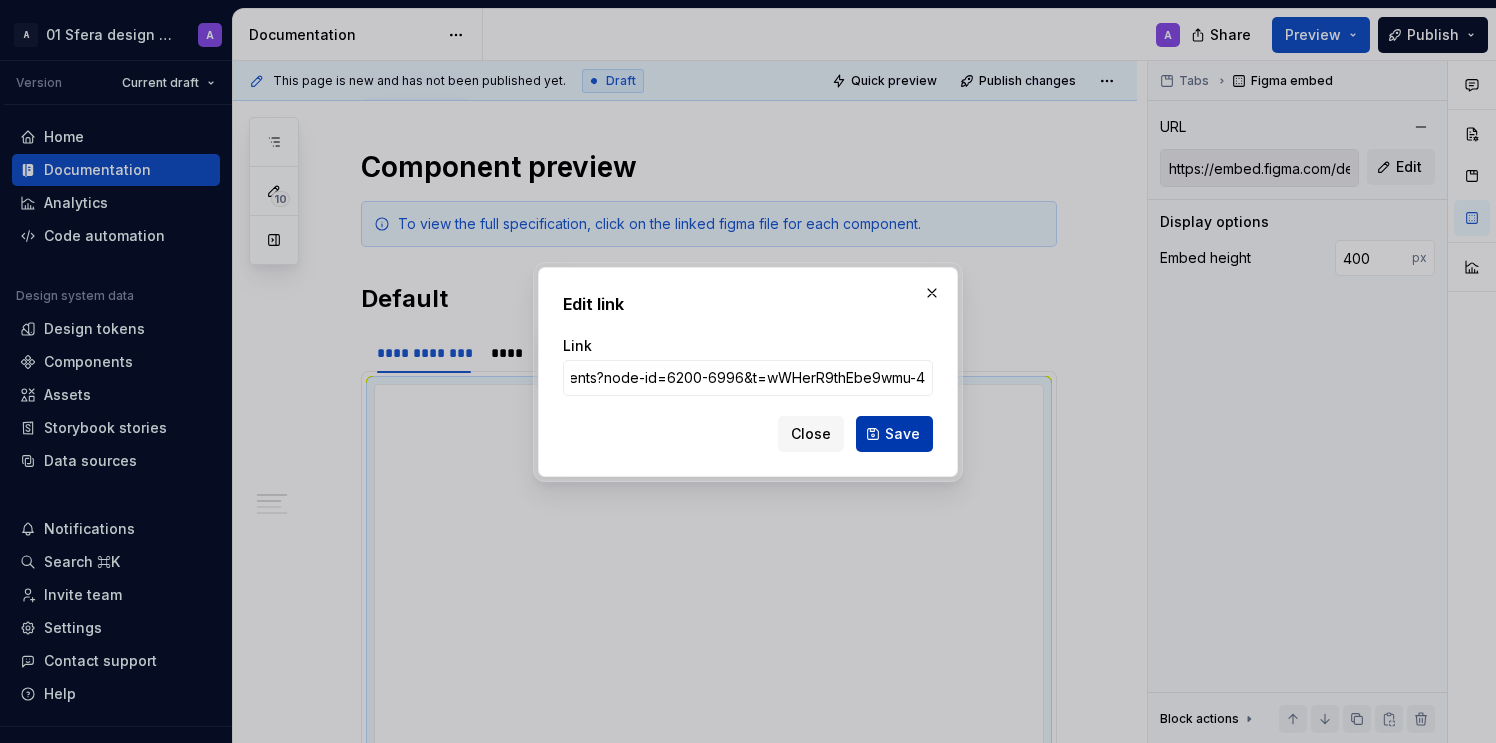 type on "https://www.figma.com/design/9YyfqG7DvGazIqc5bcfMYK/Sfera-DS-components?node-id=6200-6996&t=wWHerR9thEbe9wmu-4" 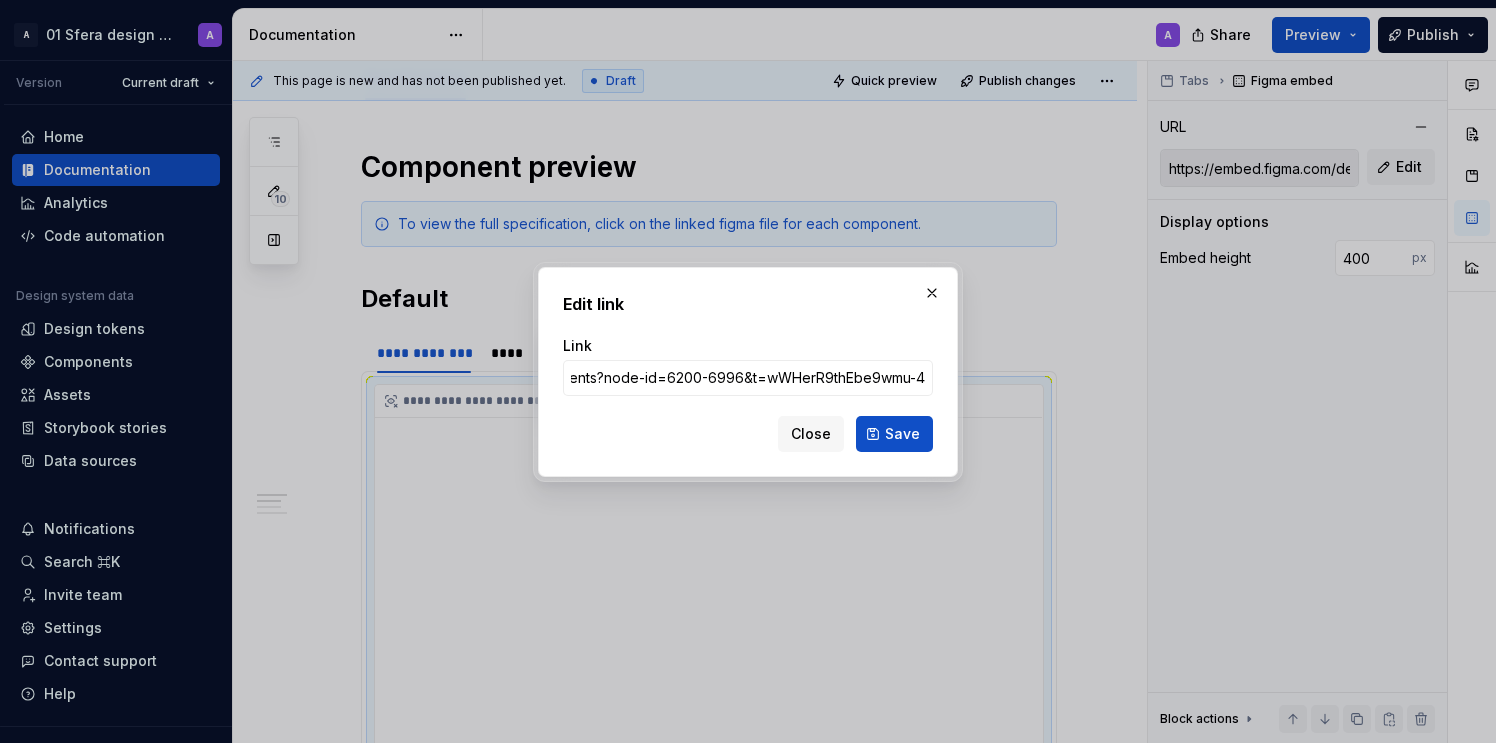 type on "https://embed.figma.com/design/9YyfqG7DvGazIqc5bcfMYK/Sfera-DS-components?node-id=6200-6996&t=wWHerR9thEbe9wmu-4&embed-host=supernova" 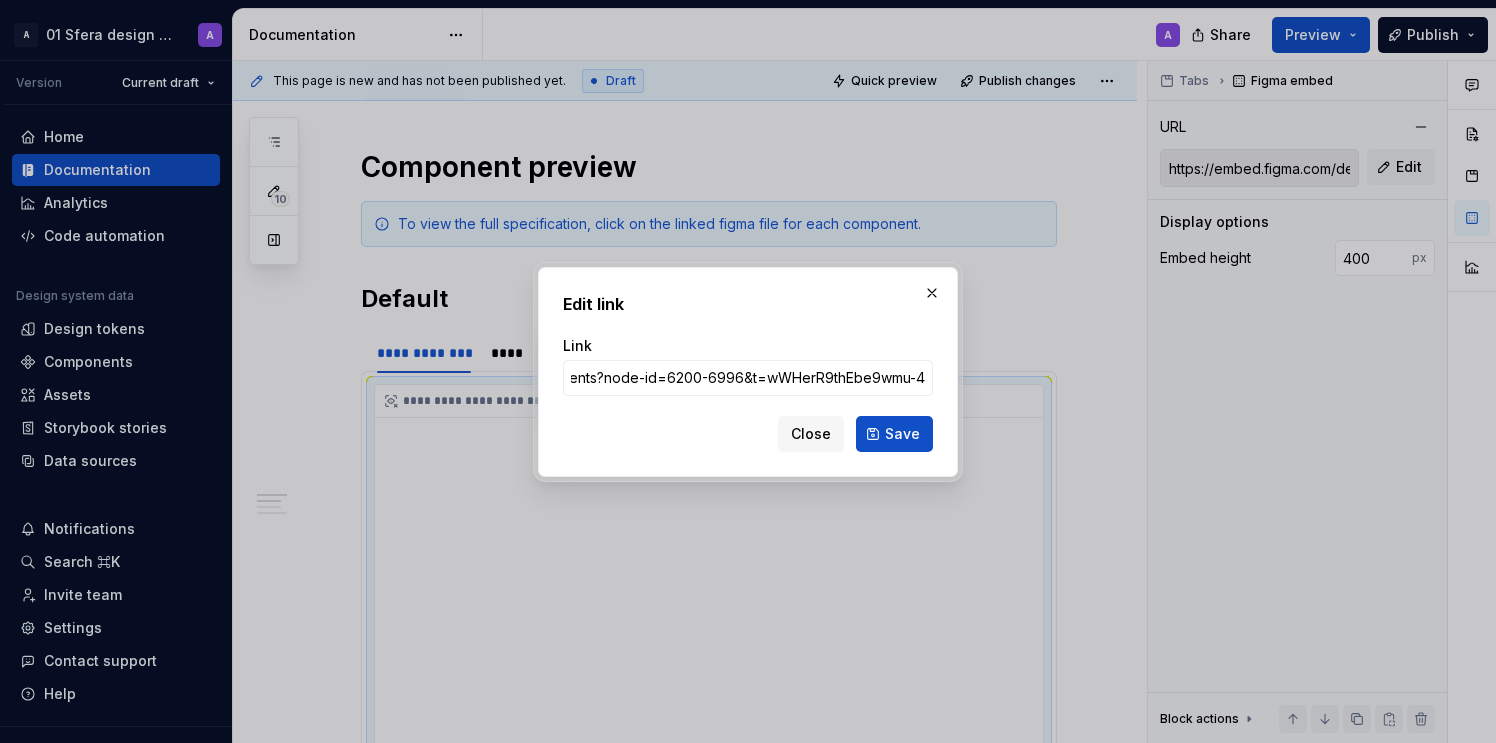 scroll, scrollTop: 0, scrollLeft: 0, axis: both 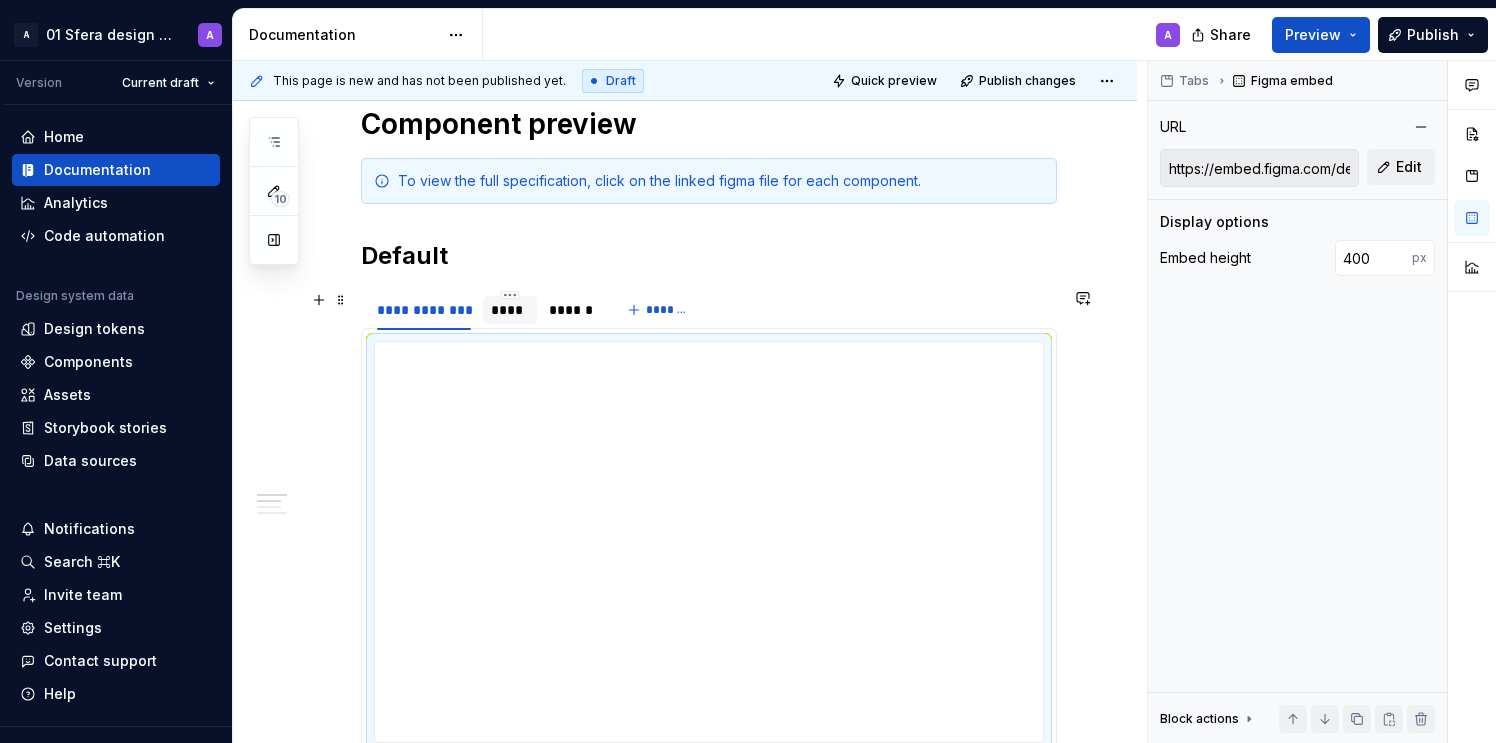 click on "****" at bounding box center (510, 310) 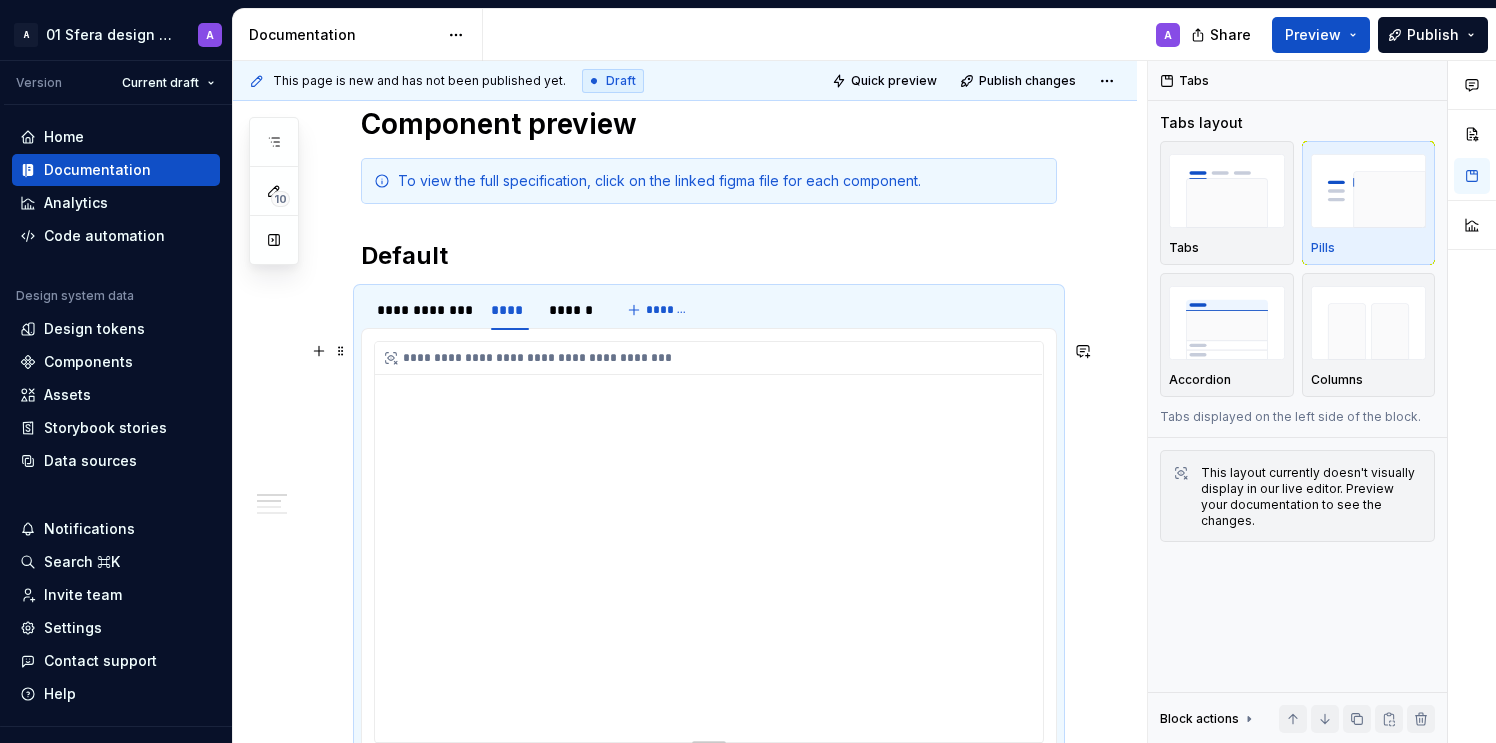 click on "**********" at bounding box center (709, 542) 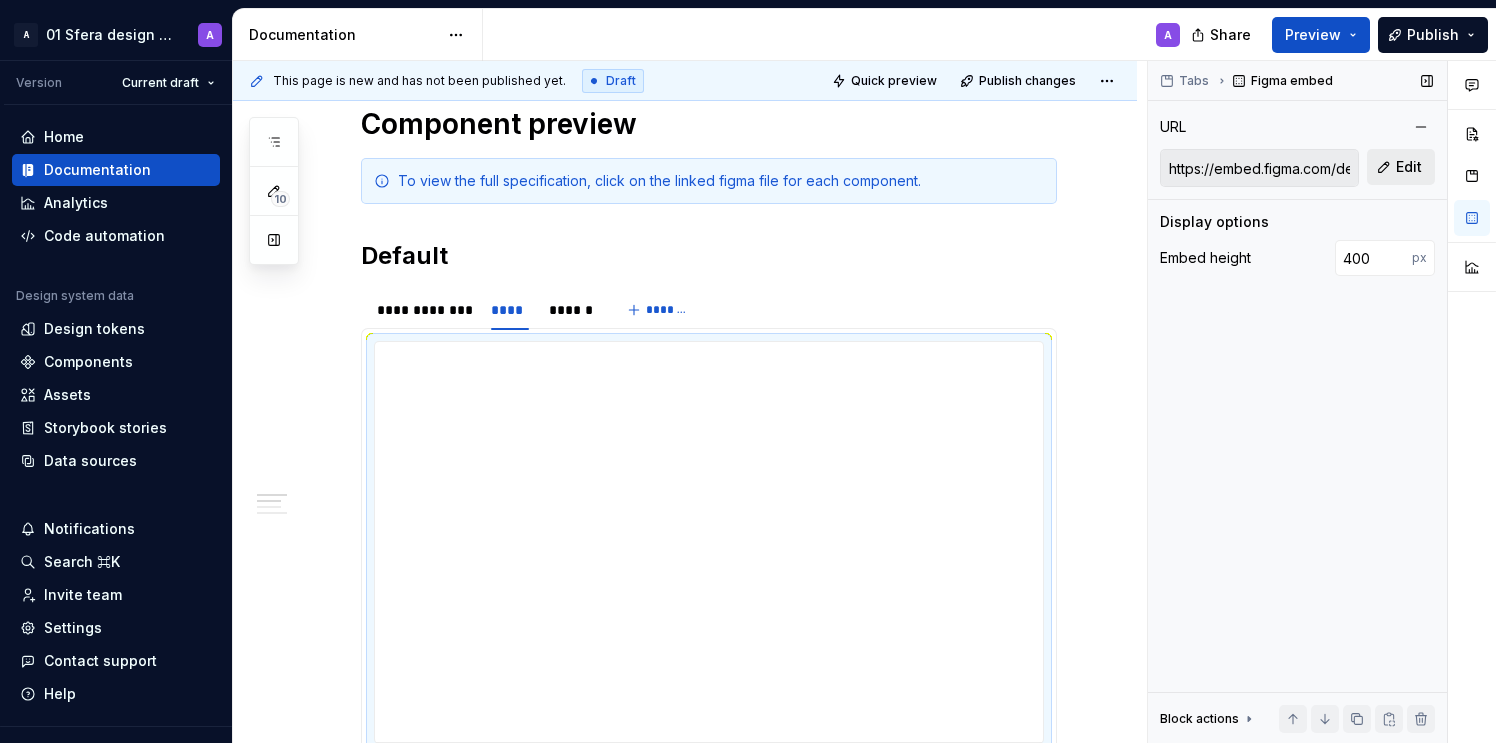 click on "Edit" at bounding box center (1401, 167) 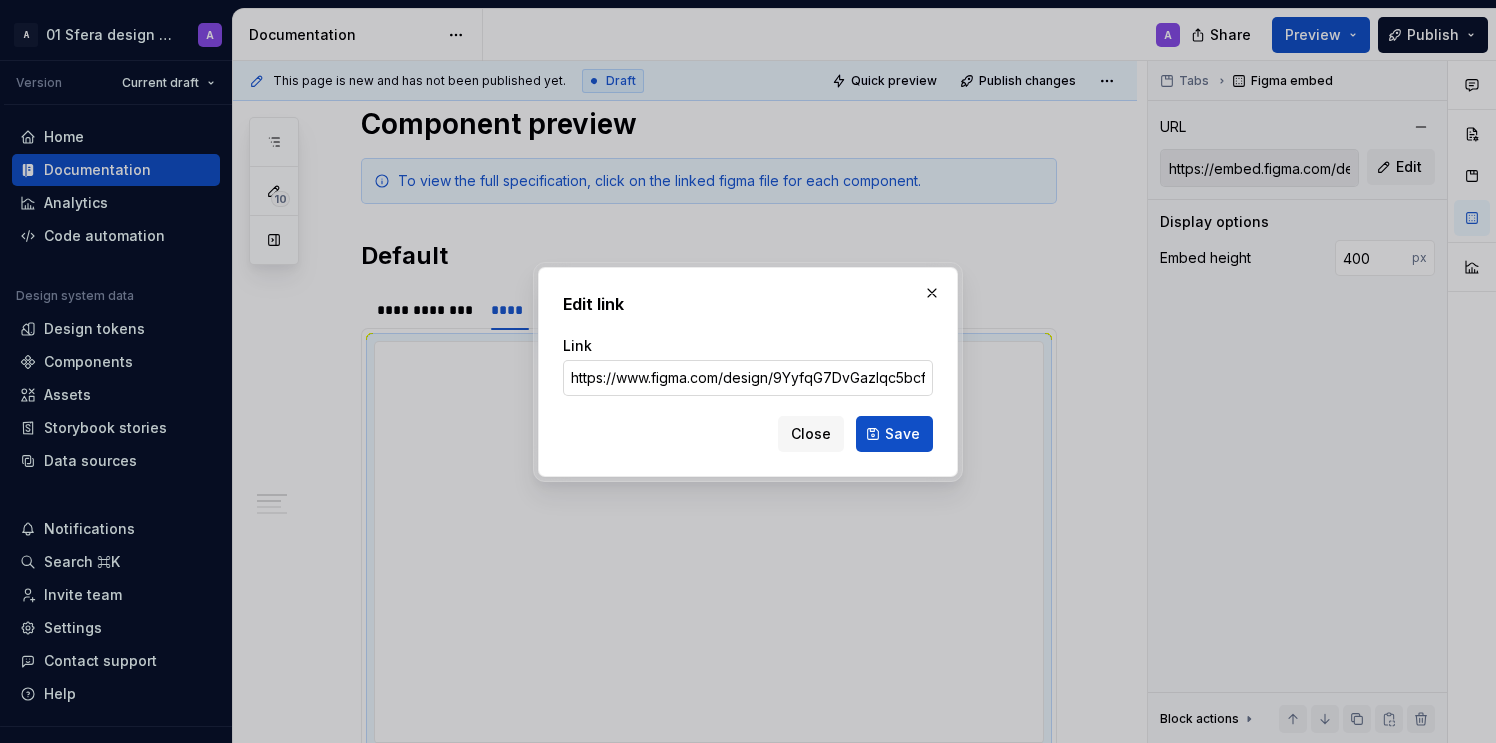 scroll, scrollTop: 0, scrollLeft: 519, axis: horizontal 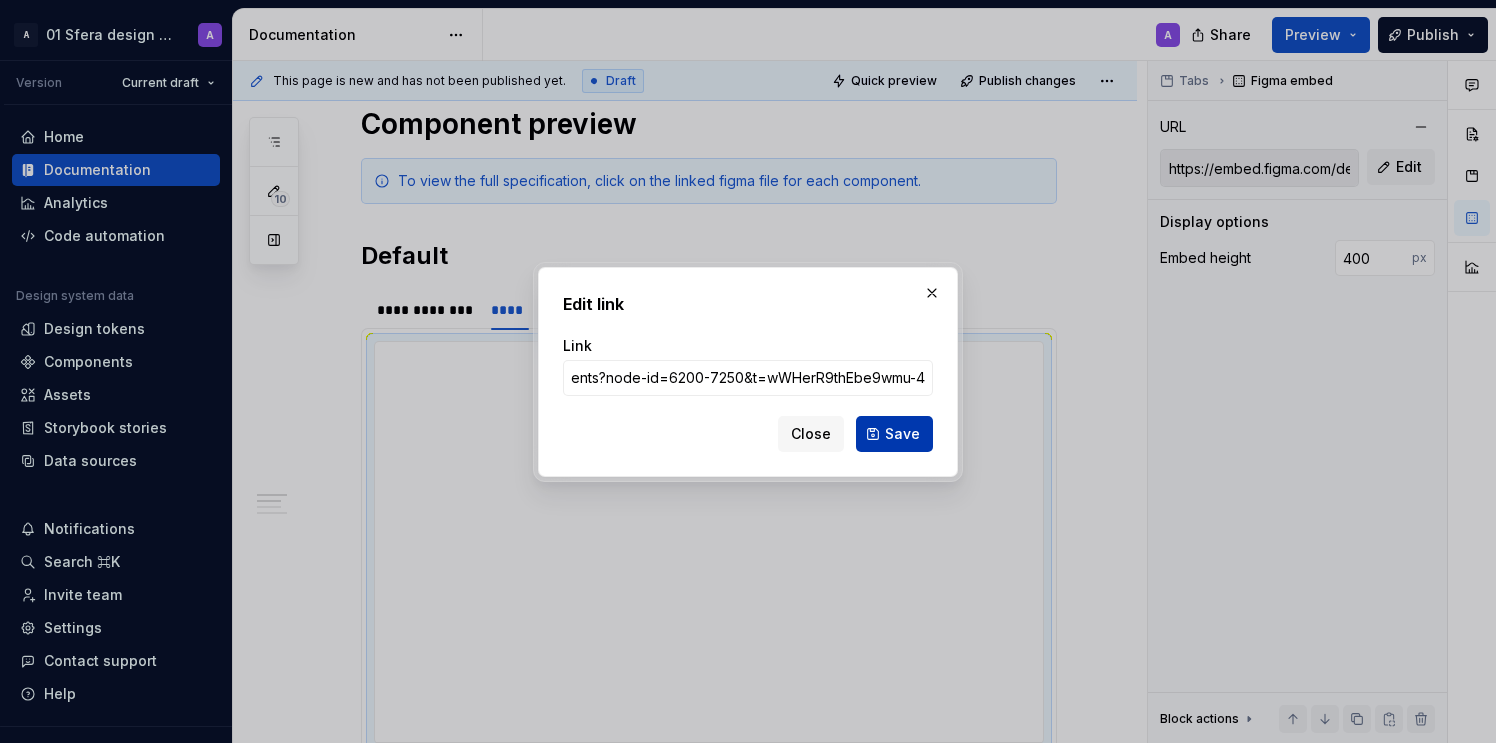 type on "https://www.figma.com/design/9YyfqG7DvGazIqc5bcfMYK/Sfera-DS-components?node-id=6200-7250&t=wWHerR9thEbe9wmu-4" 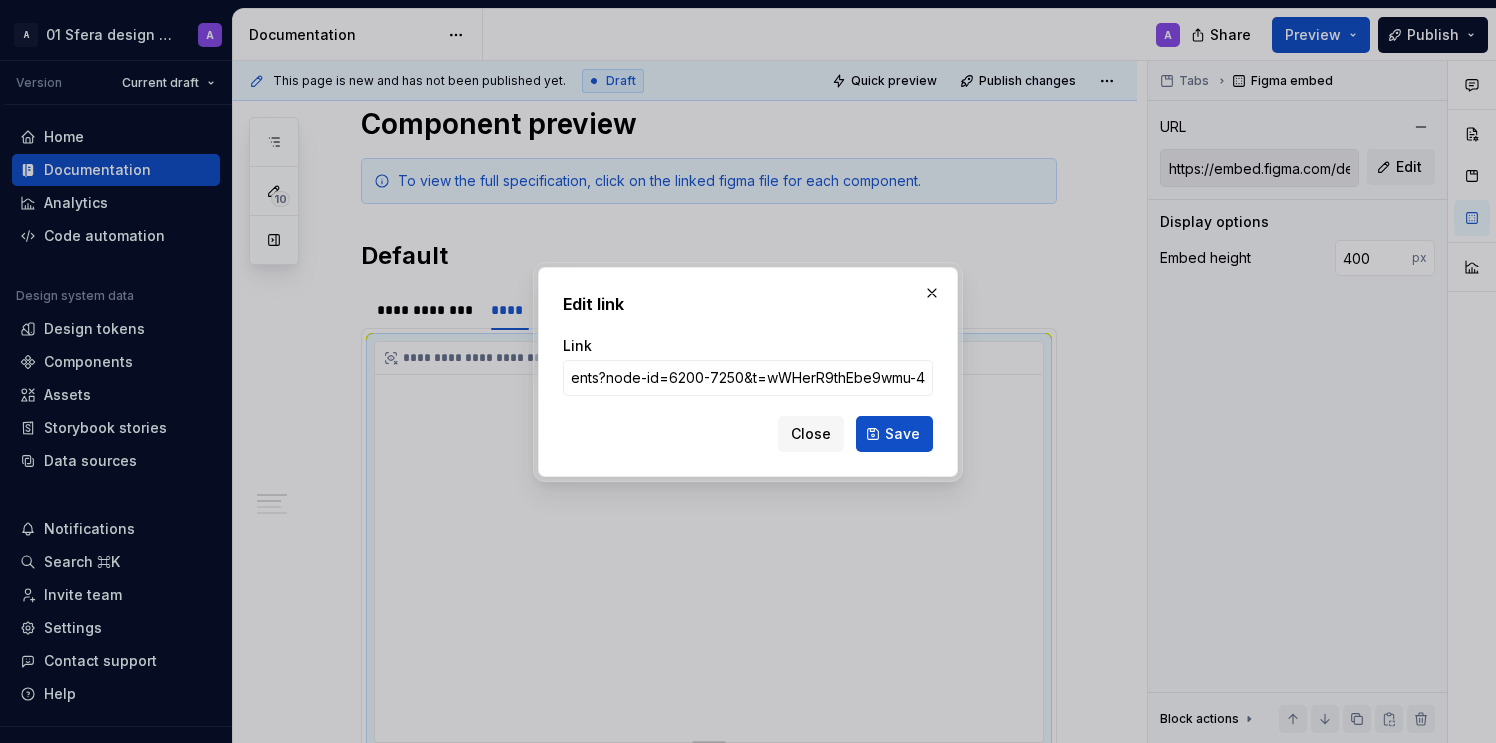 drag, startPoint x: 897, startPoint y: 426, endPoint x: 927, endPoint y: 433, distance: 30.805843 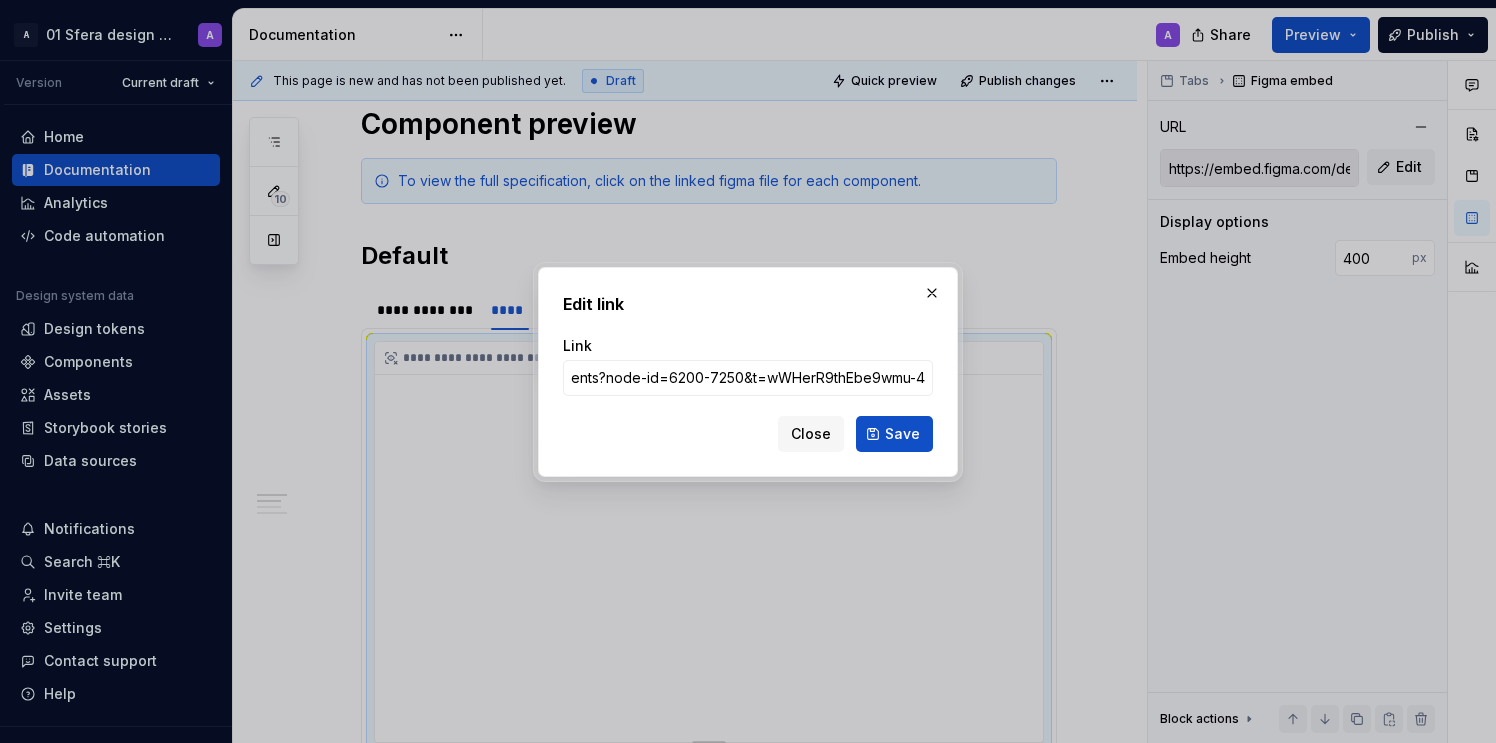 click on "Save" at bounding box center [902, 434] 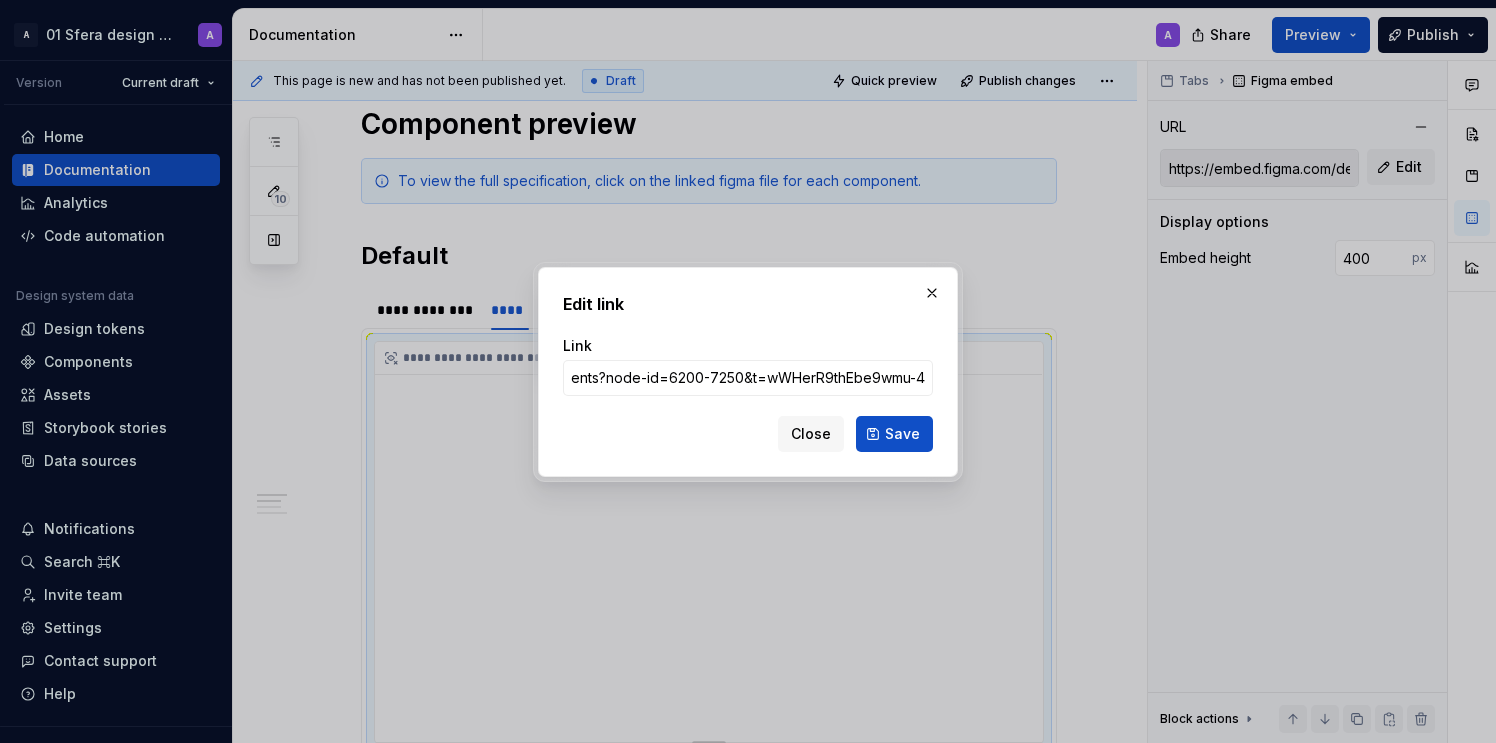 type on "https://embed.figma.com/design/9YyfqG7DvGazIqc5bcfMYK/Sfera-DS-components?node-id=6200-7250&t=wWHerR9thEbe9wmu-4&embed-host=supernova" 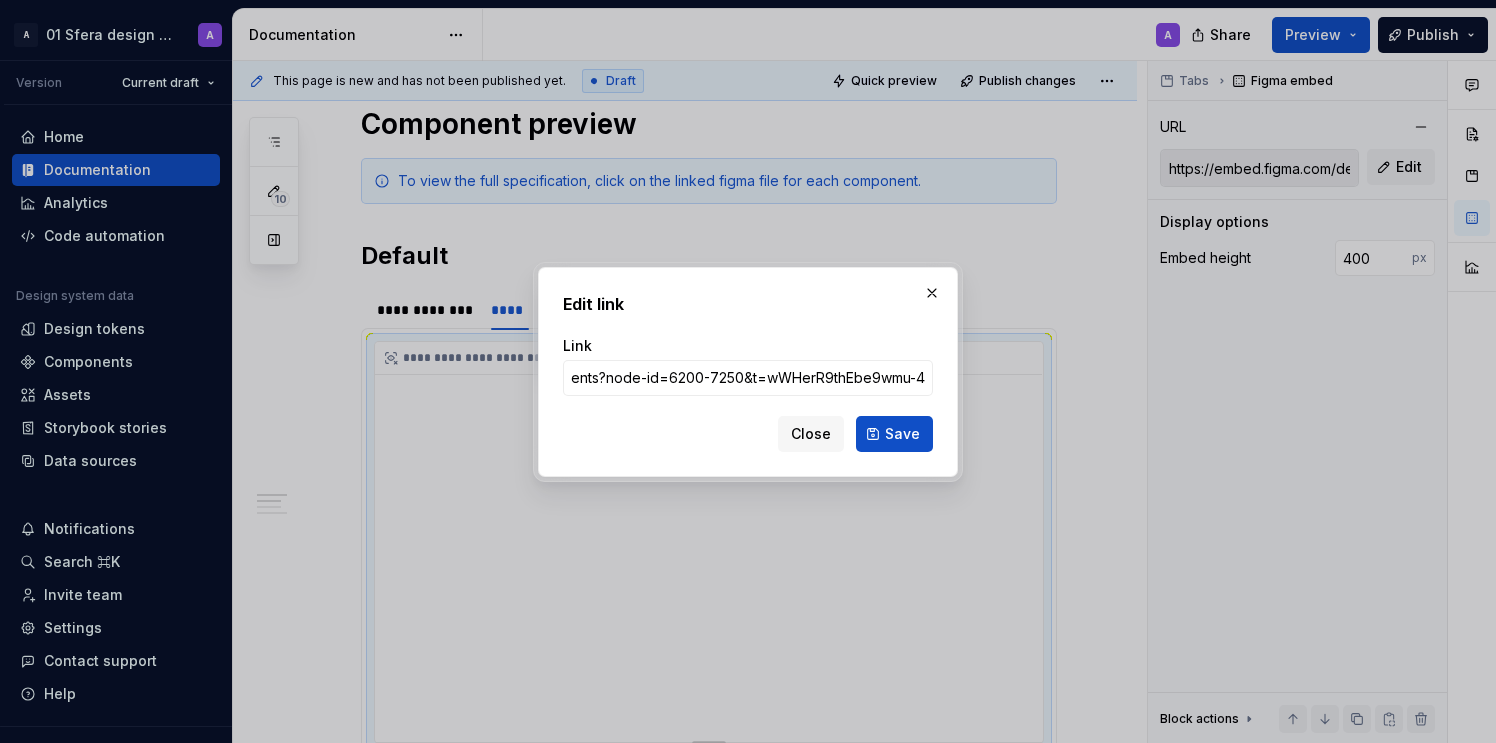 scroll, scrollTop: 0, scrollLeft: 0, axis: both 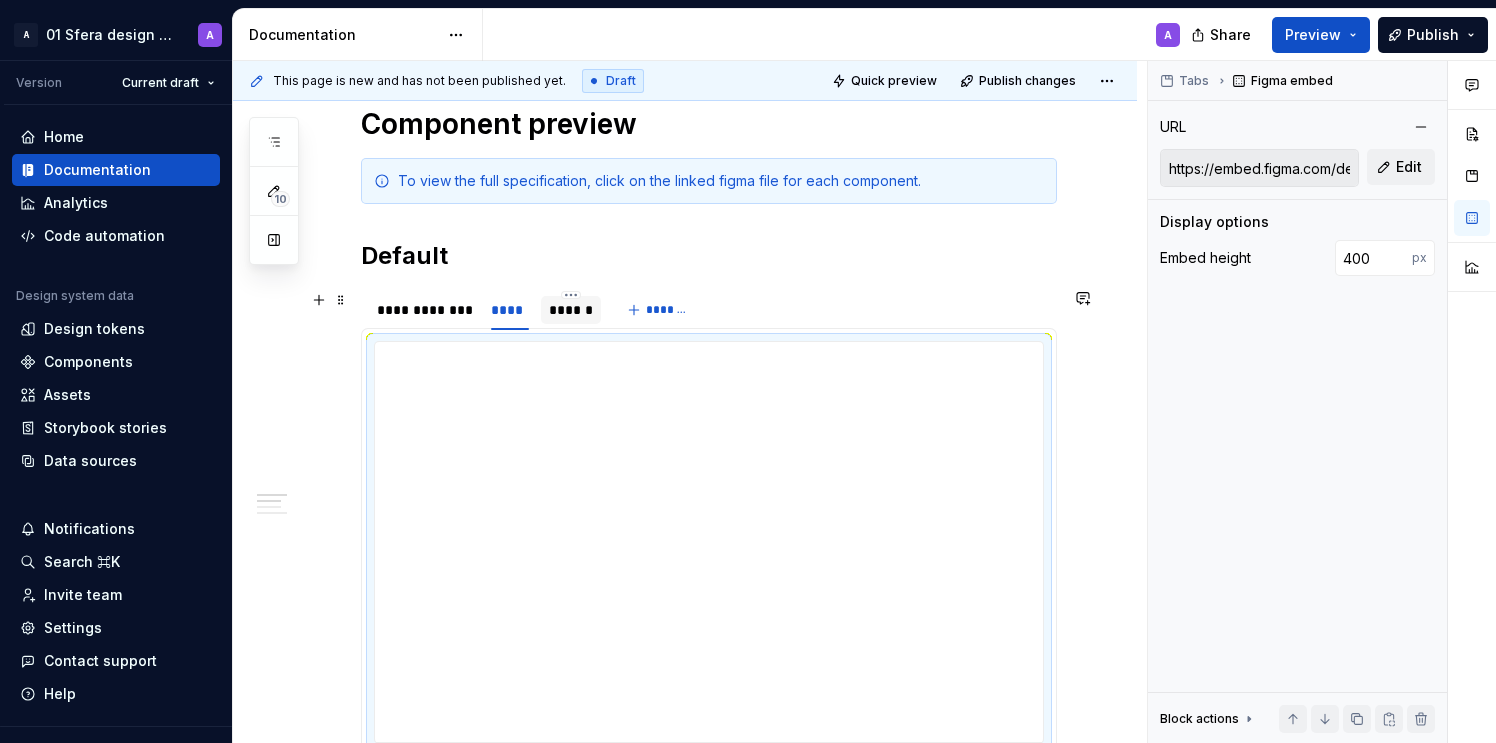 click on "******" at bounding box center [571, 310] 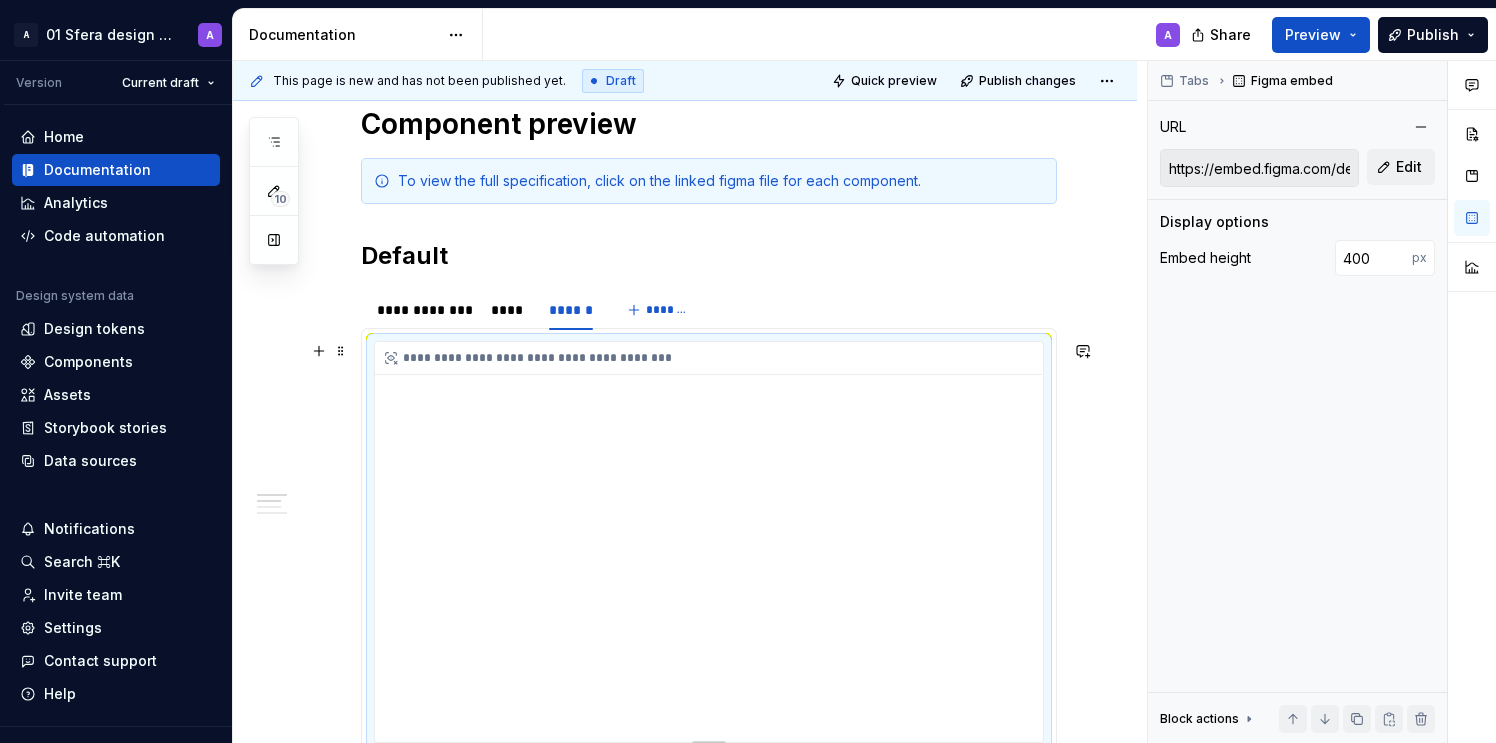 click on "**********" at bounding box center (709, 542) 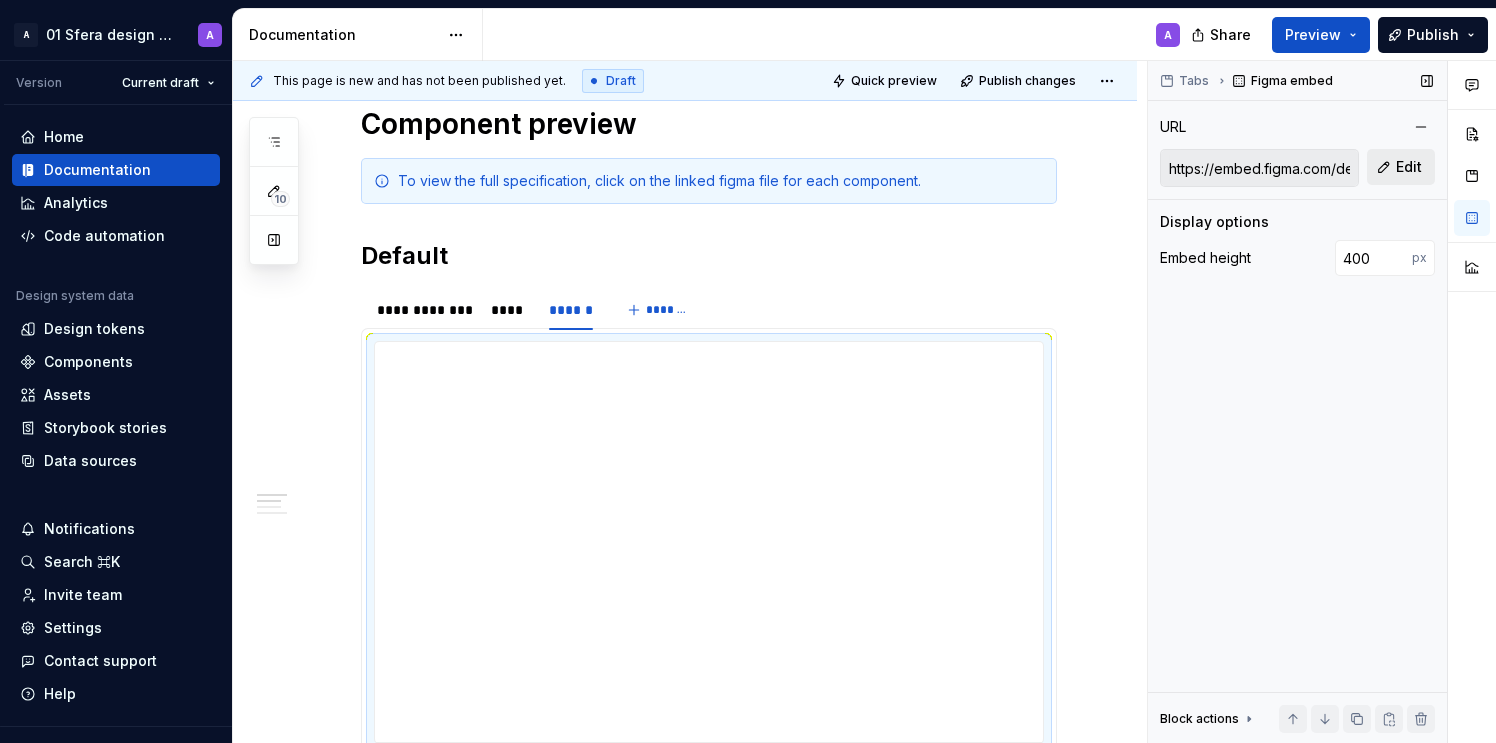 click on "Edit" at bounding box center (1401, 167) 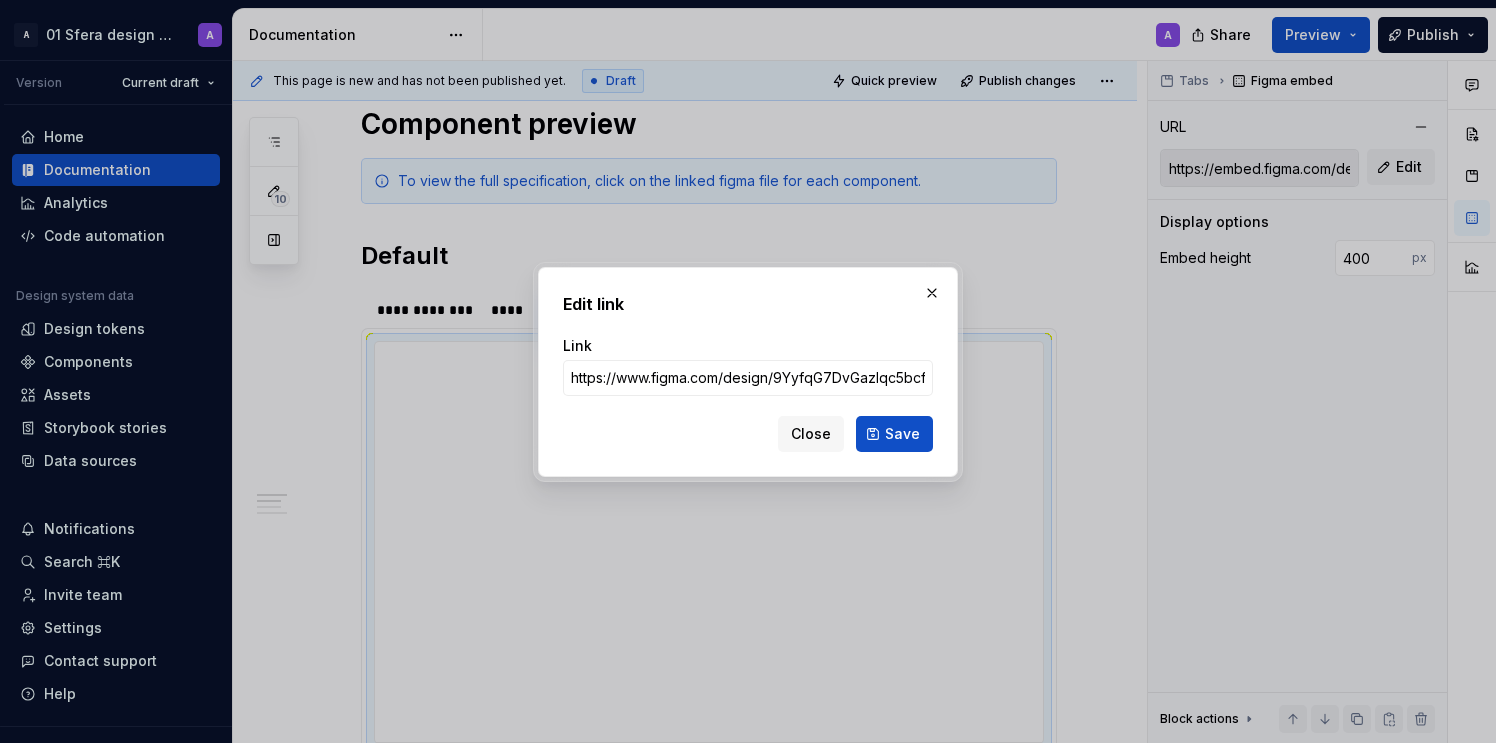 scroll, scrollTop: 0, scrollLeft: 515, axis: horizontal 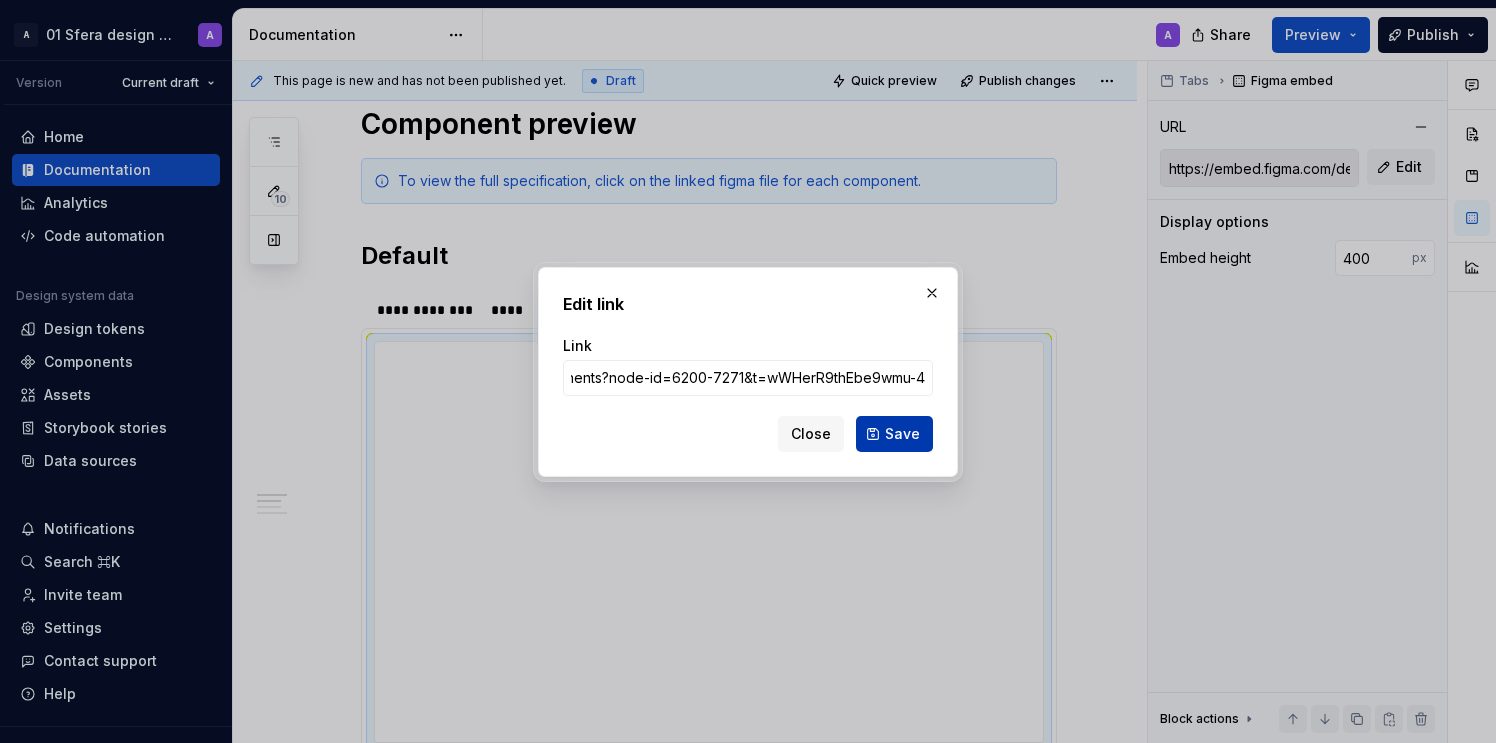 type on "https://www.figma.com/design/9YyfqG7DvGazIqc5bcfMYK/Sfera-DS-components?node-id=6200-7271&t=wWHerR9thEbe9wmu-4" 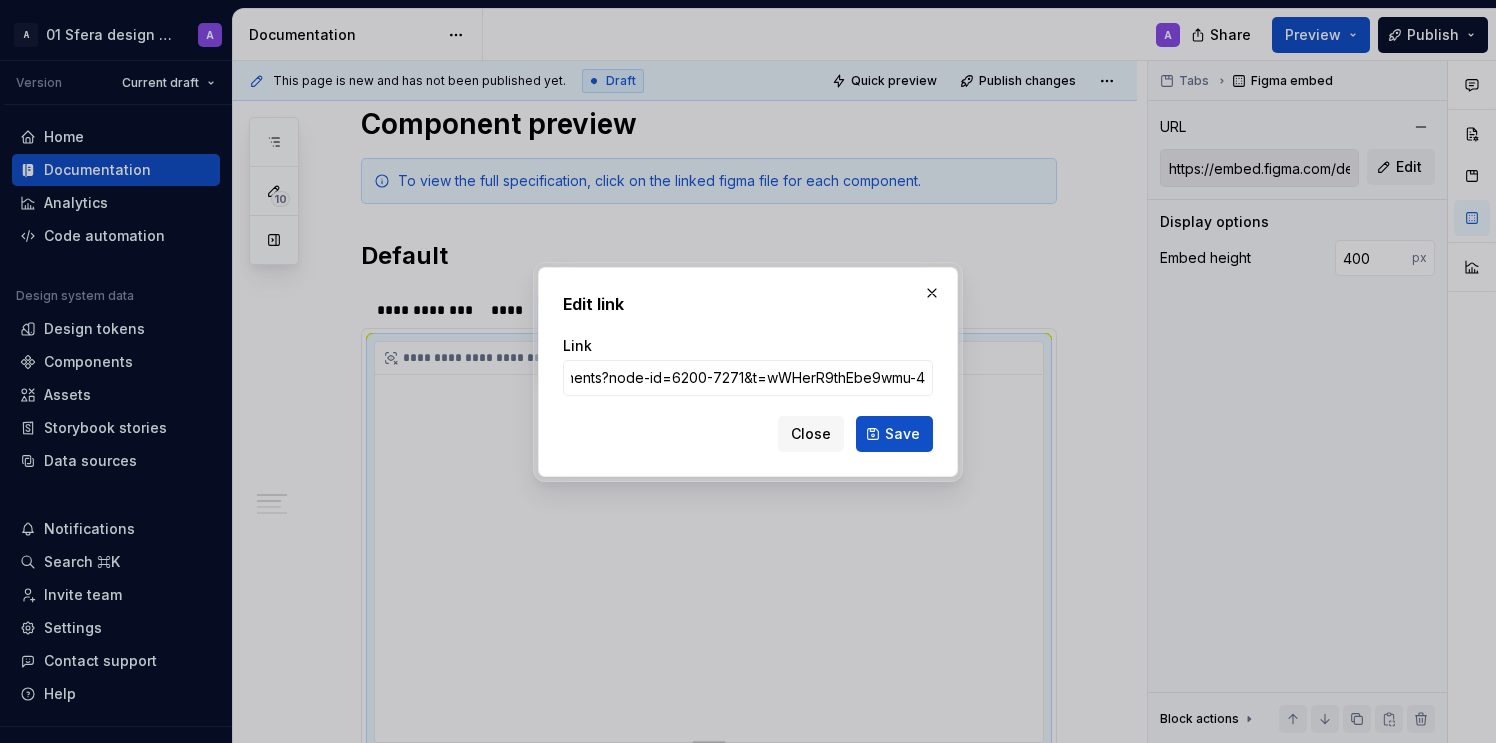 scroll, scrollTop: 0, scrollLeft: 0, axis: both 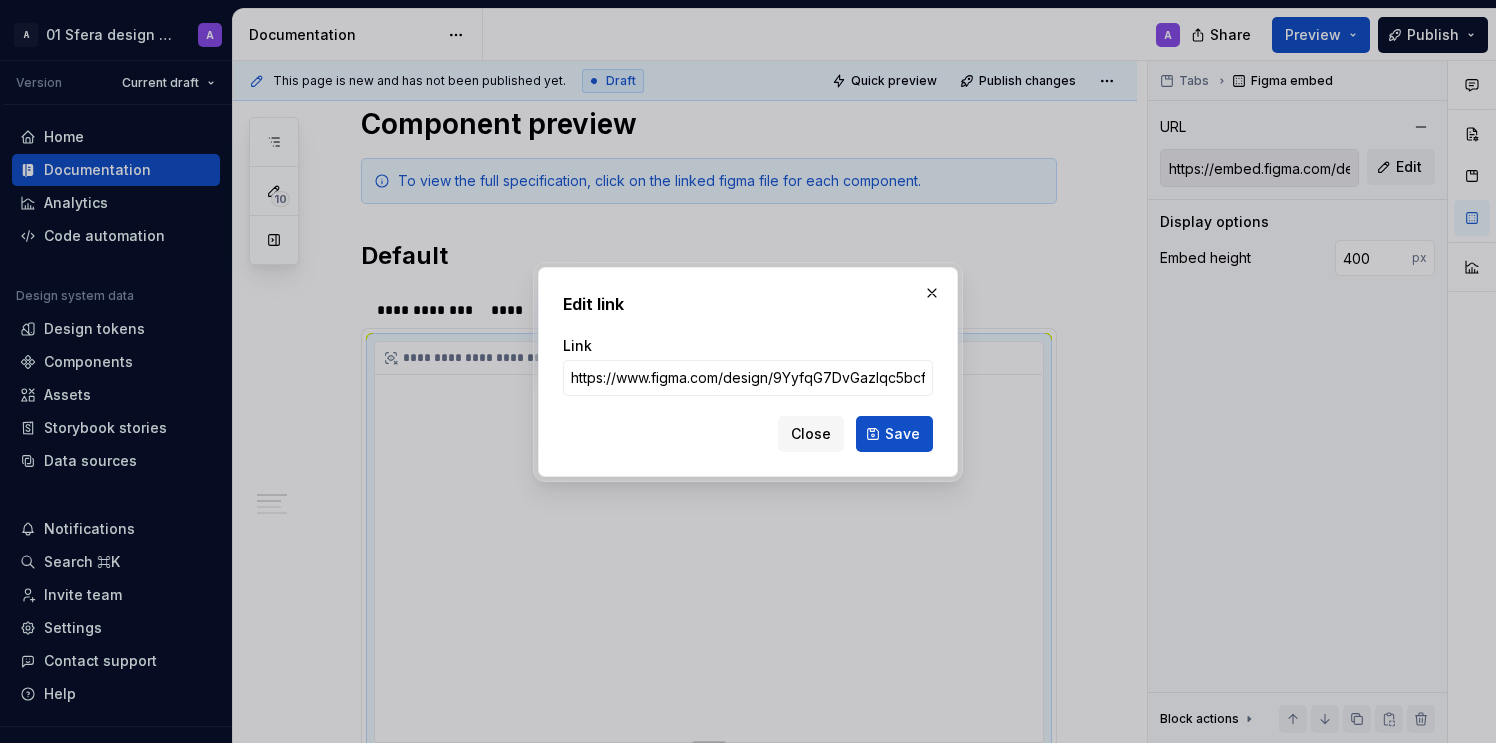 click on "Save" at bounding box center [902, 434] 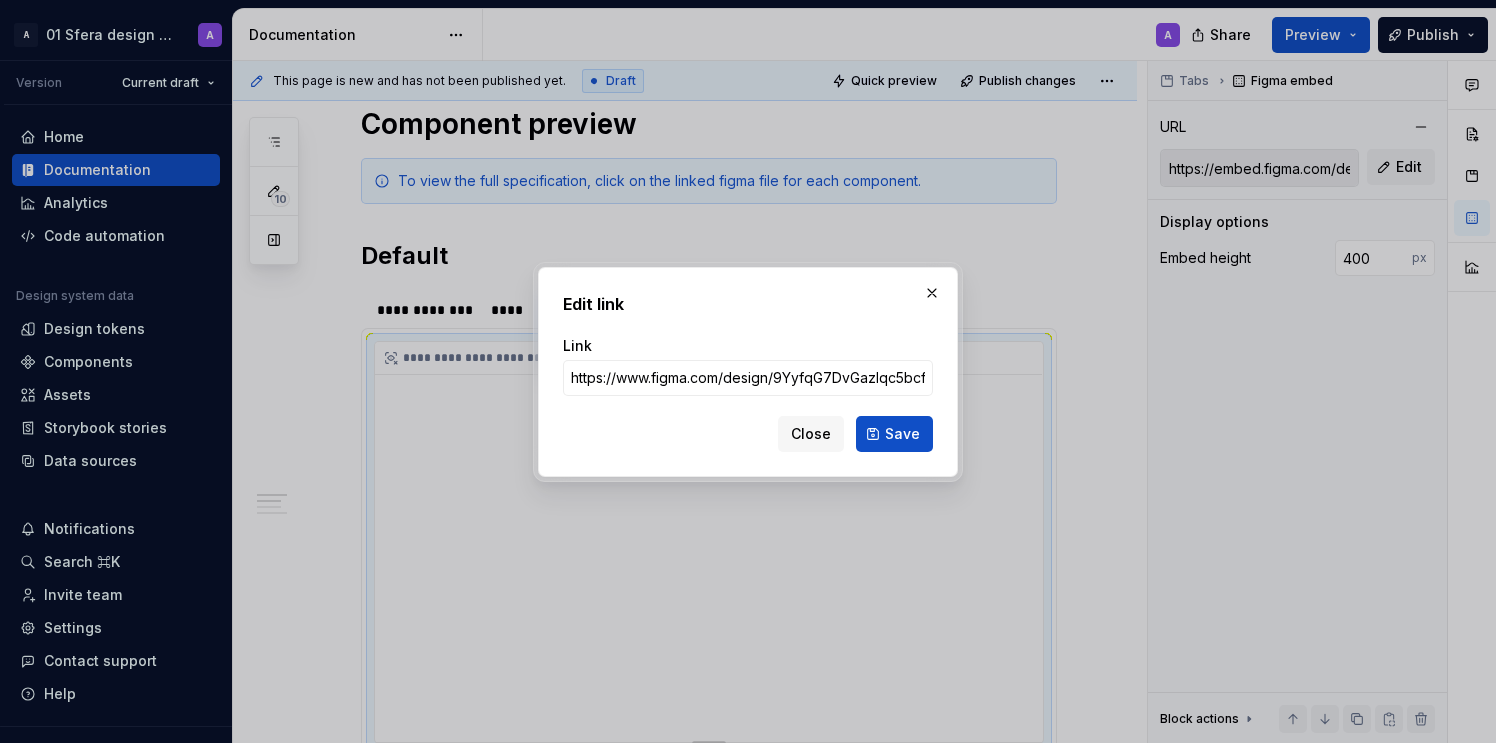 type on "https://embed.figma.com/design/9YyfqG7DvGazIqc5bcfMYK/Sfera-DS-components?node-id=6200-7271&t=wWHerR9thEbe9wmu-4&embed-host=supernova" 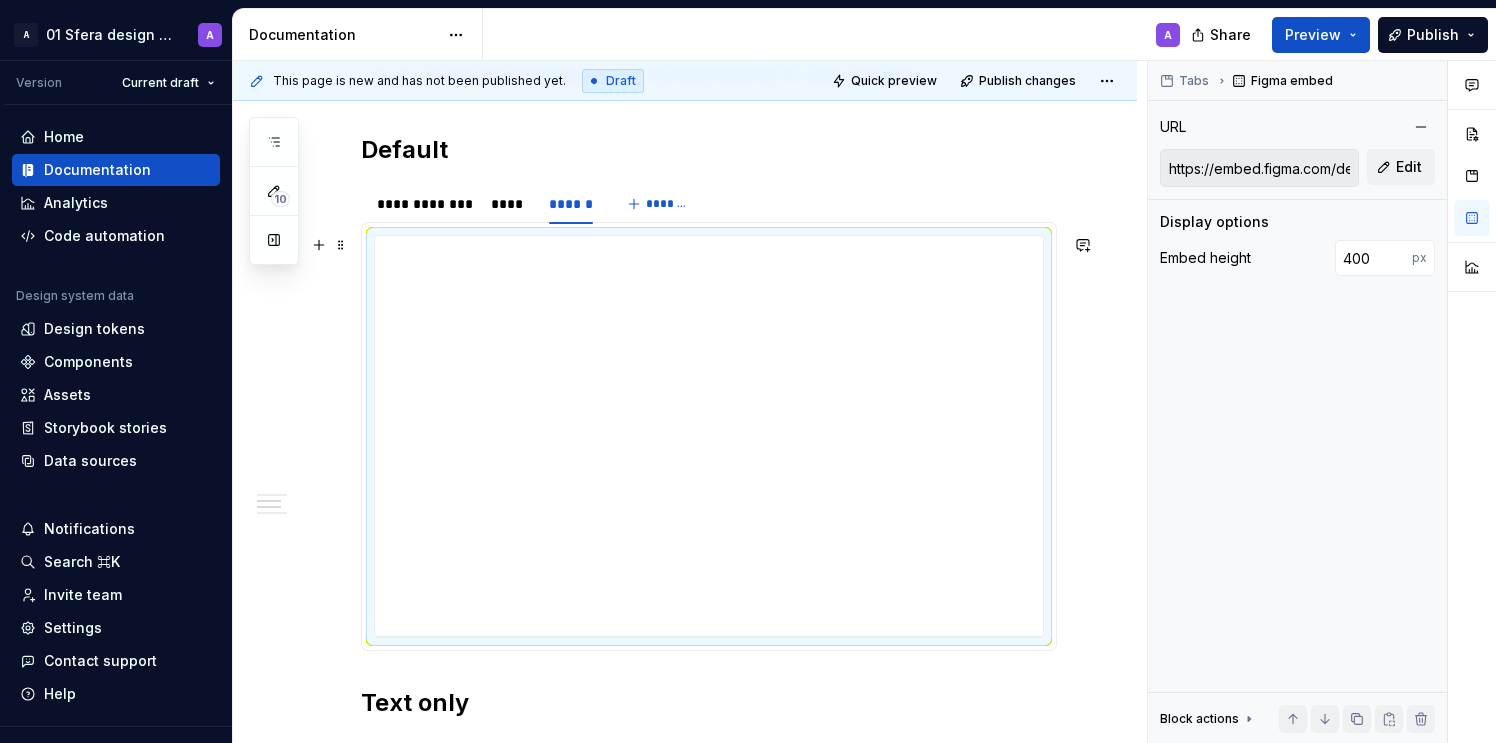 scroll, scrollTop: 162, scrollLeft: 0, axis: vertical 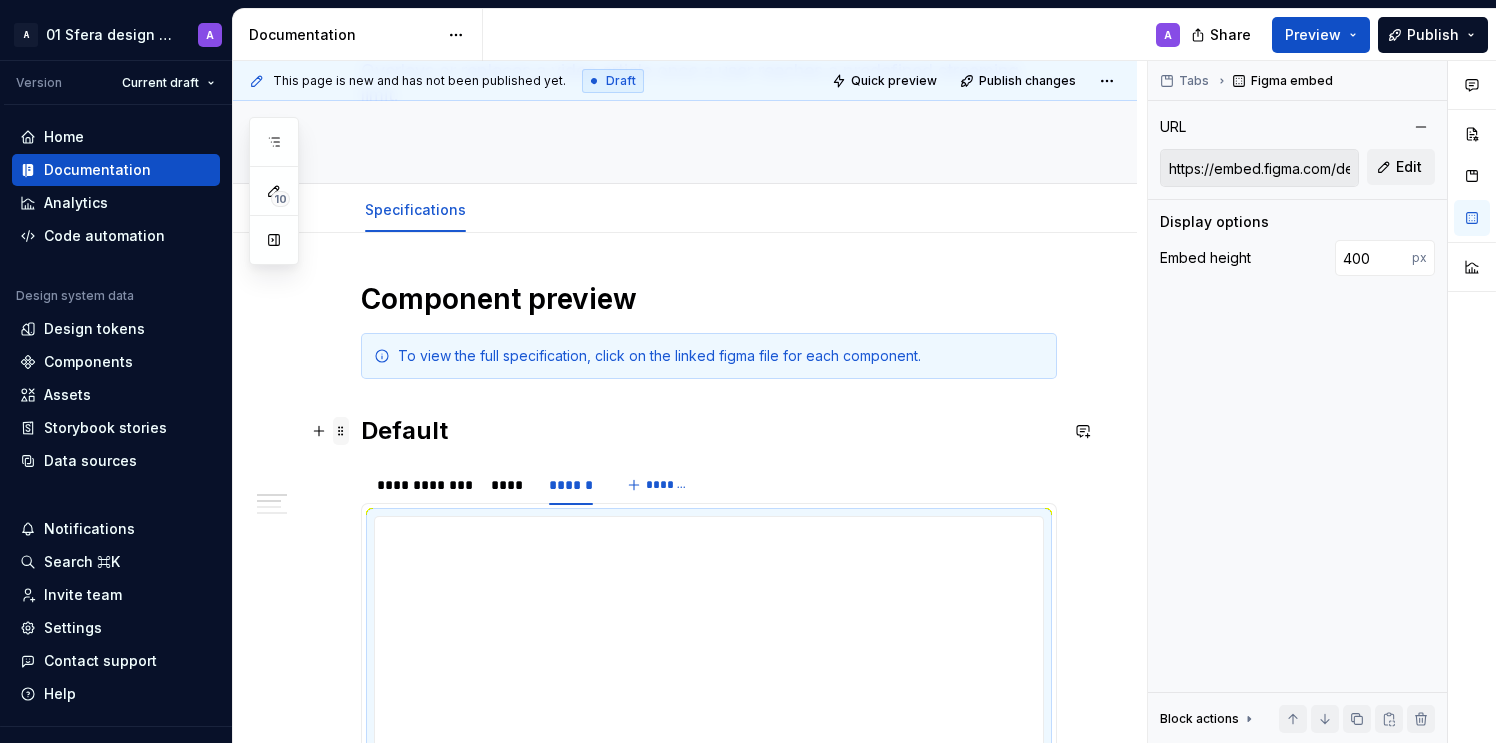 click at bounding box center (341, 431) 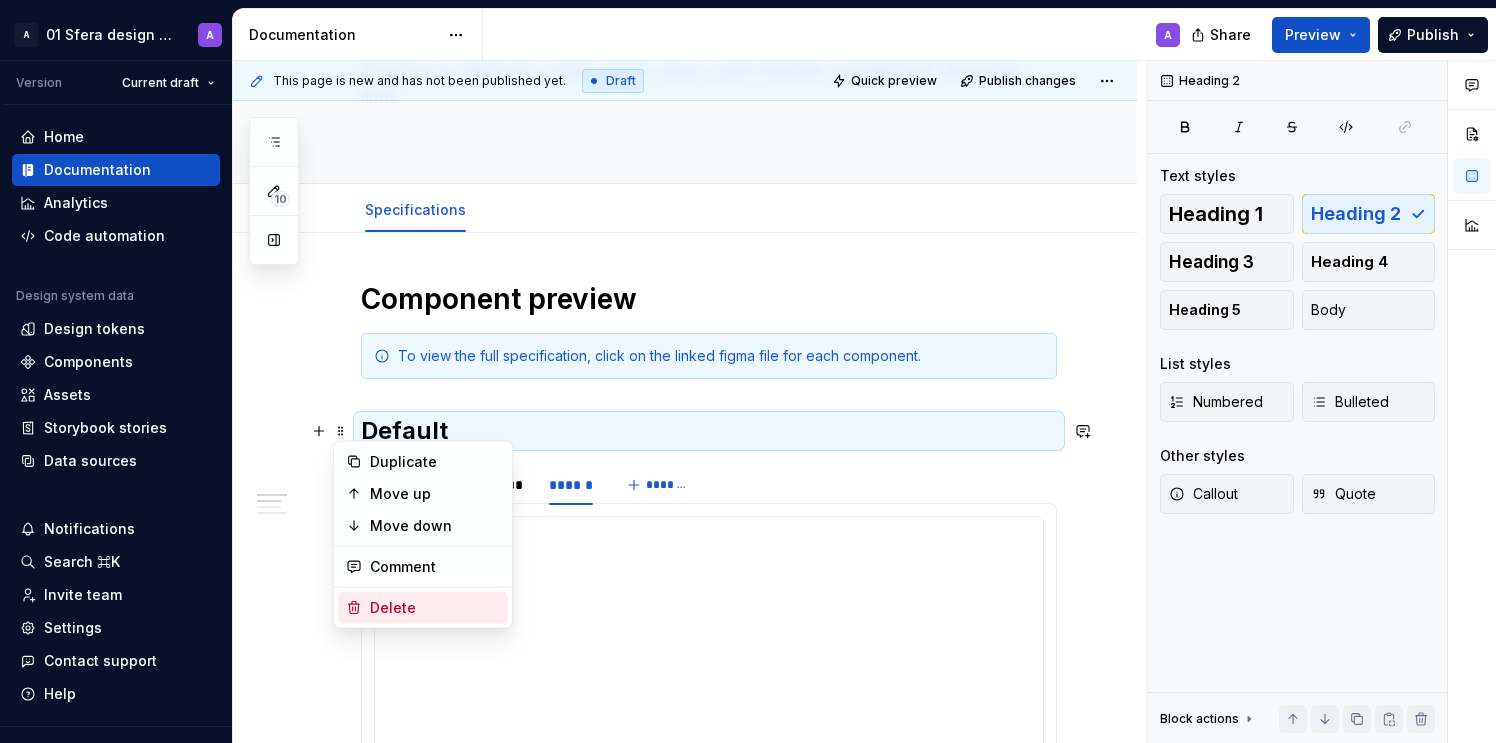 click on "Delete" at bounding box center [435, 608] 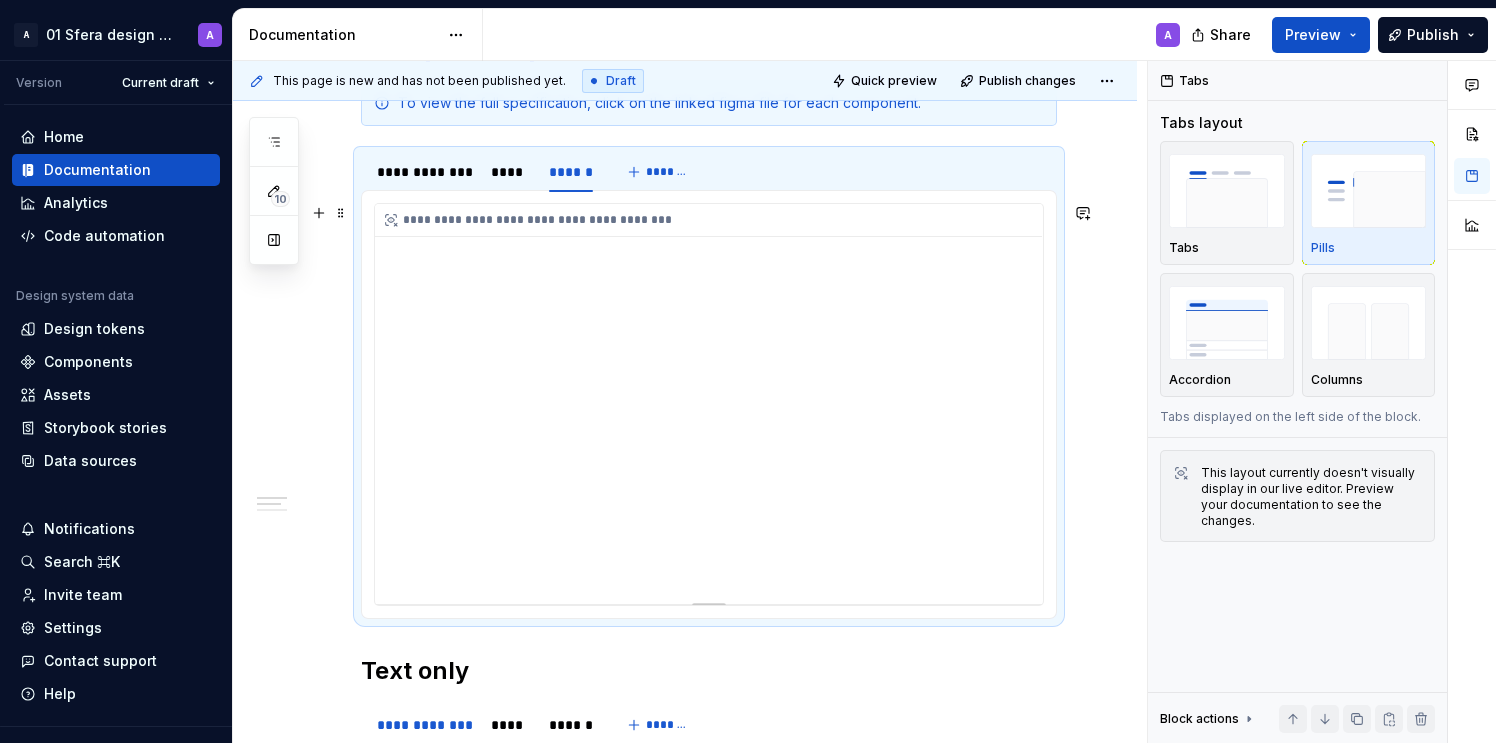 scroll, scrollTop: 604, scrollLeft: 0, axis: vertical 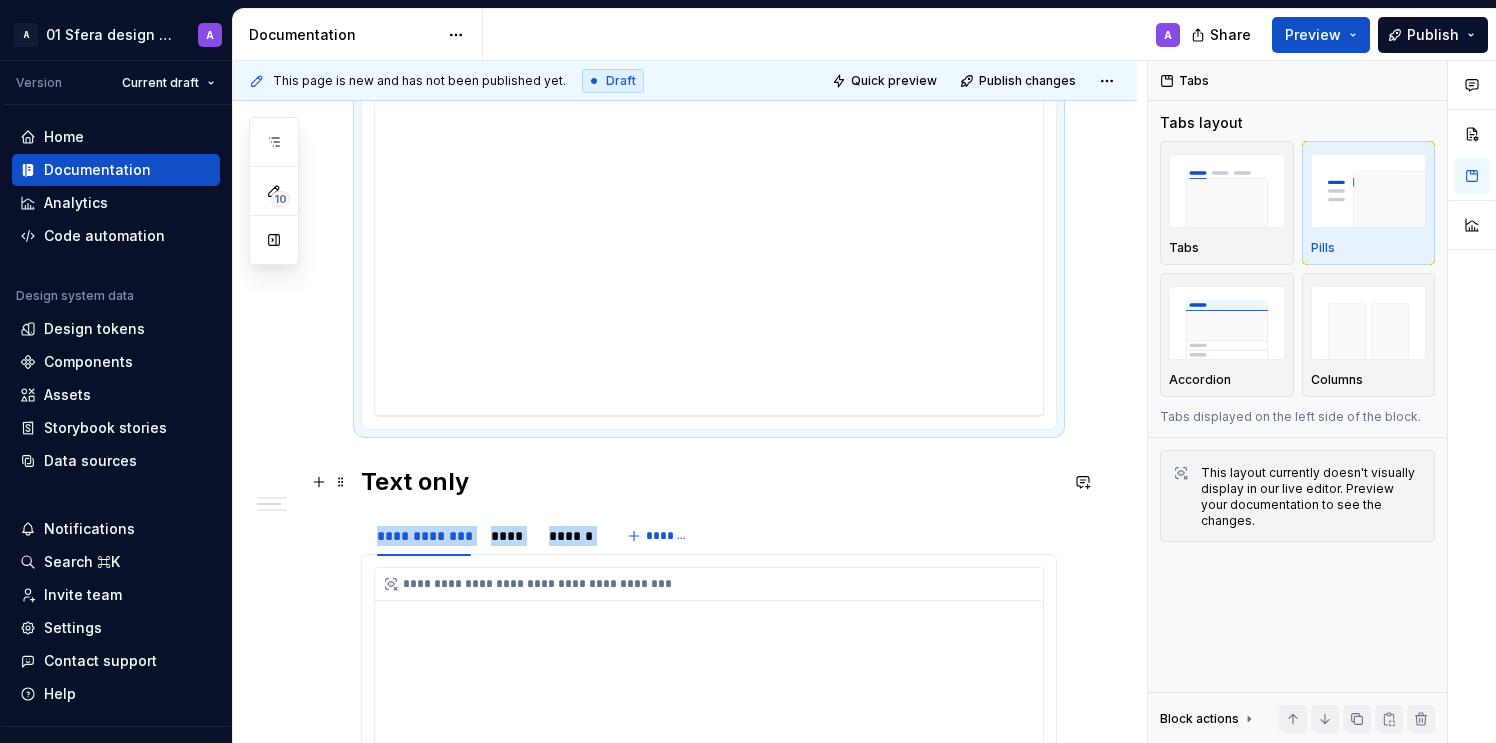 drag, startPoint x: 499, startPoint y: 557, endPoint x: 530, endPoint y: 635, distance: 83.9345 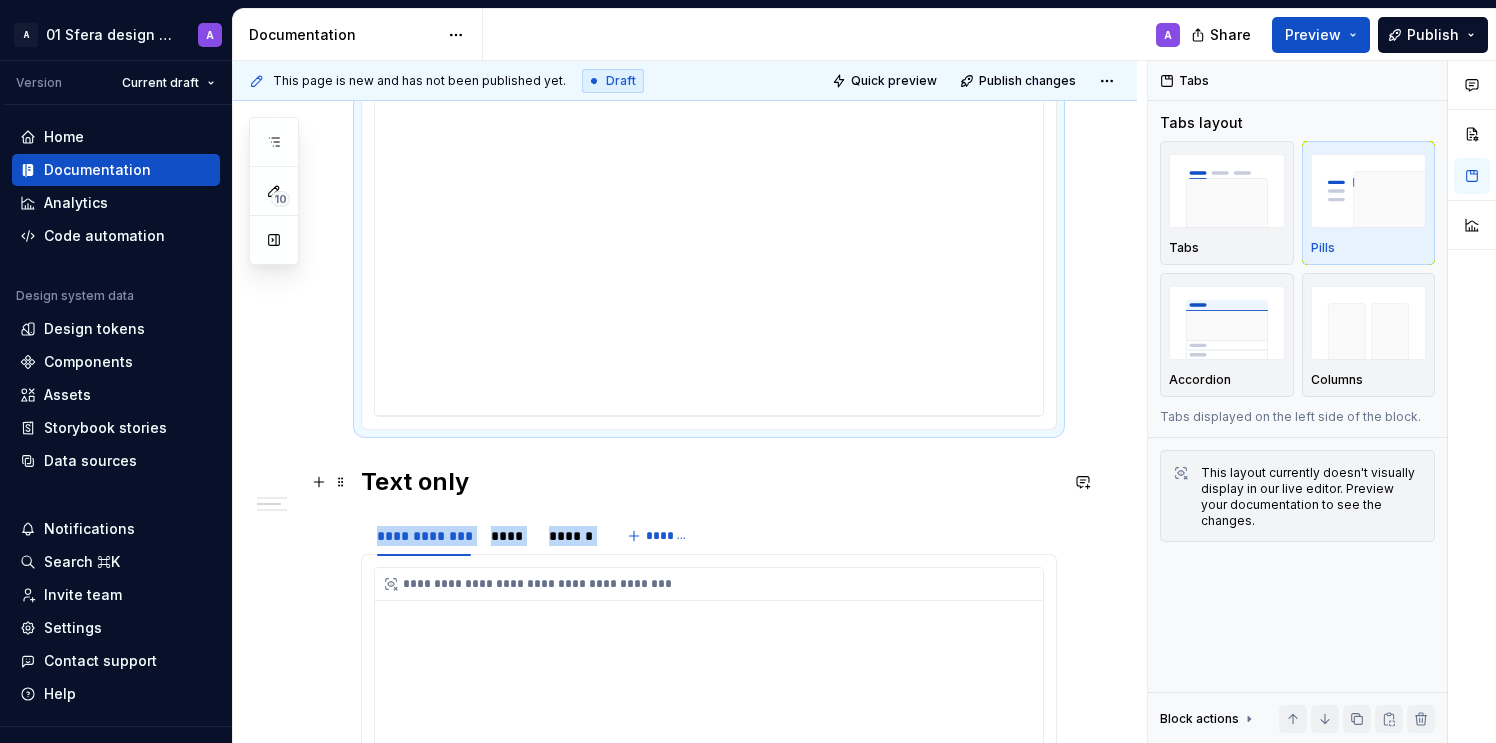click on "**********" at bounding box center [709, 2035] 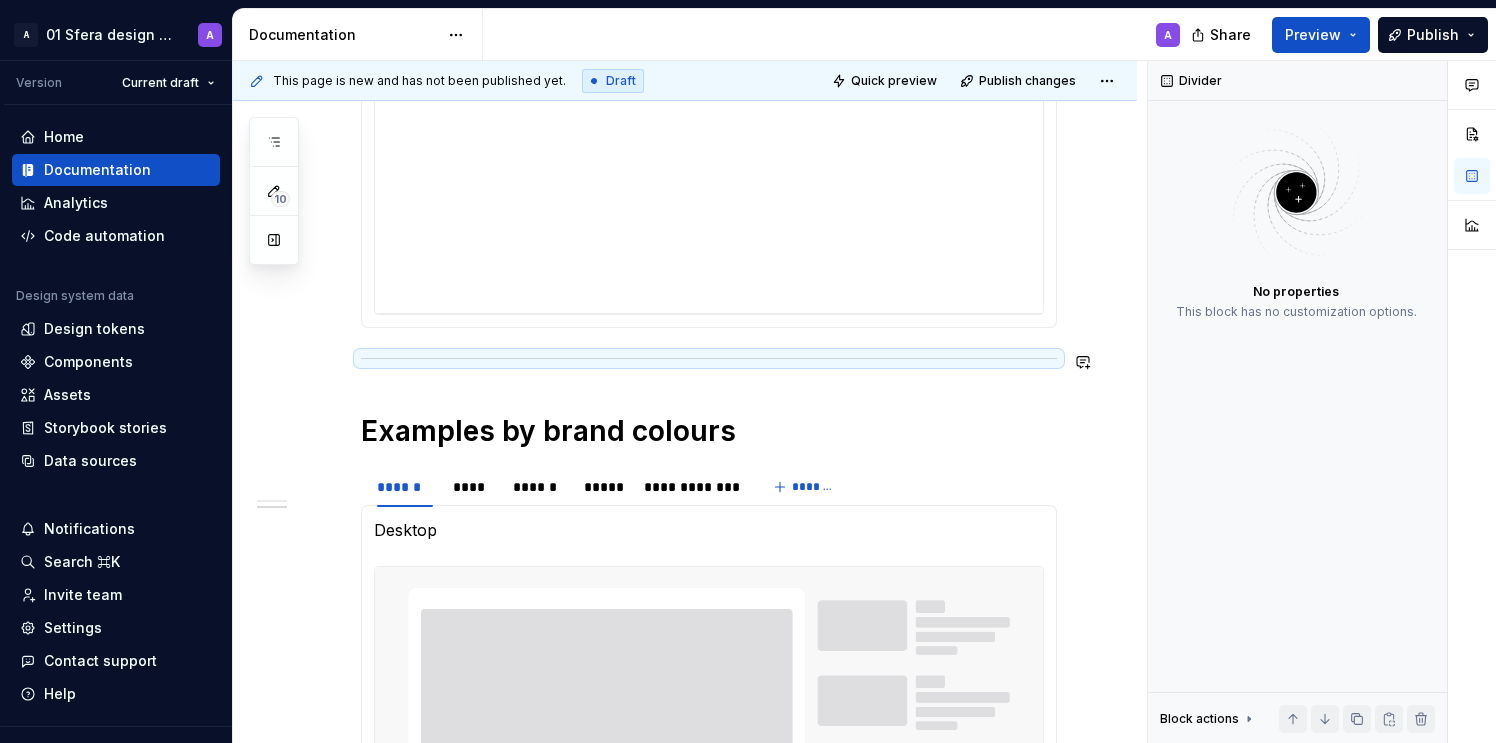 scroll, scrollTop: 947, scrollLeft: 0, axis: vertical 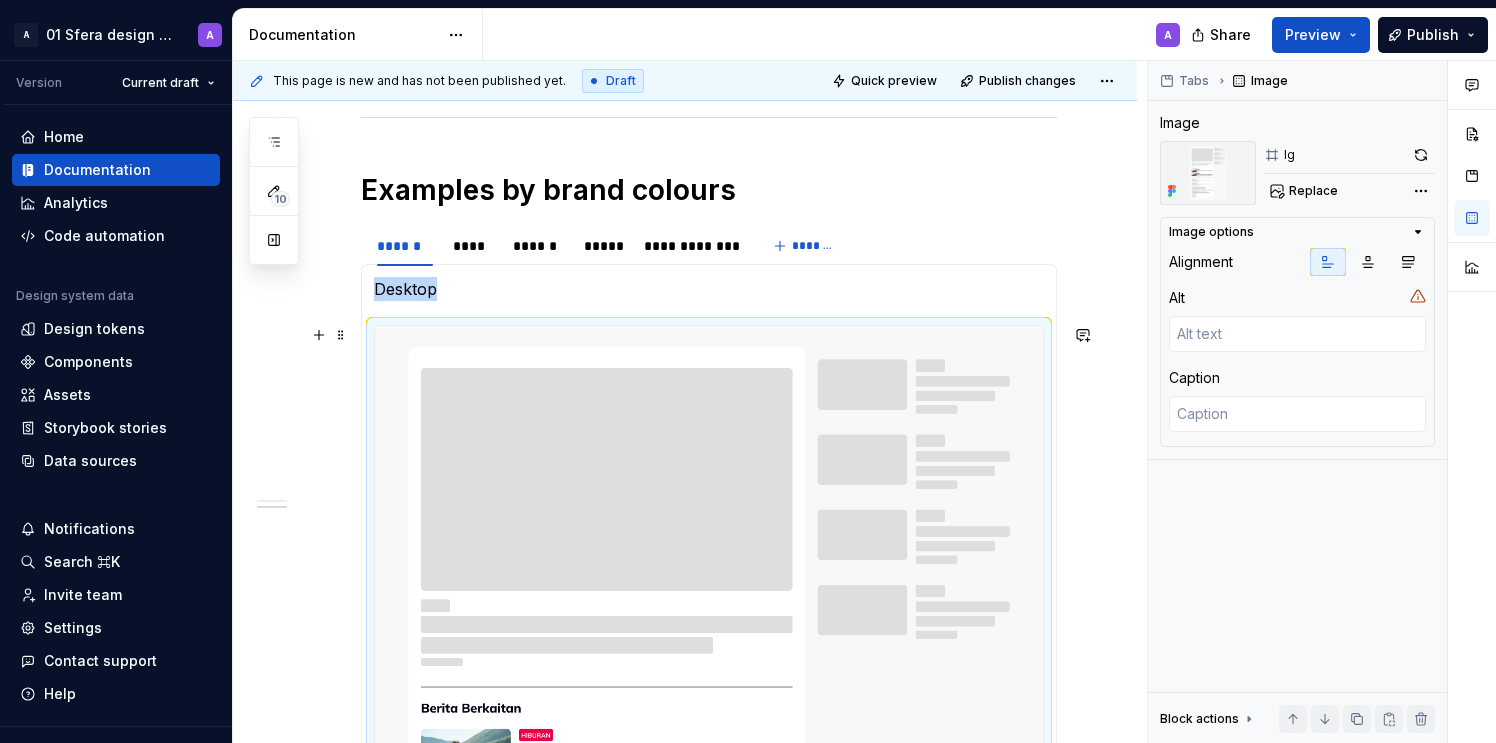 click at bounding box center [709, 789] 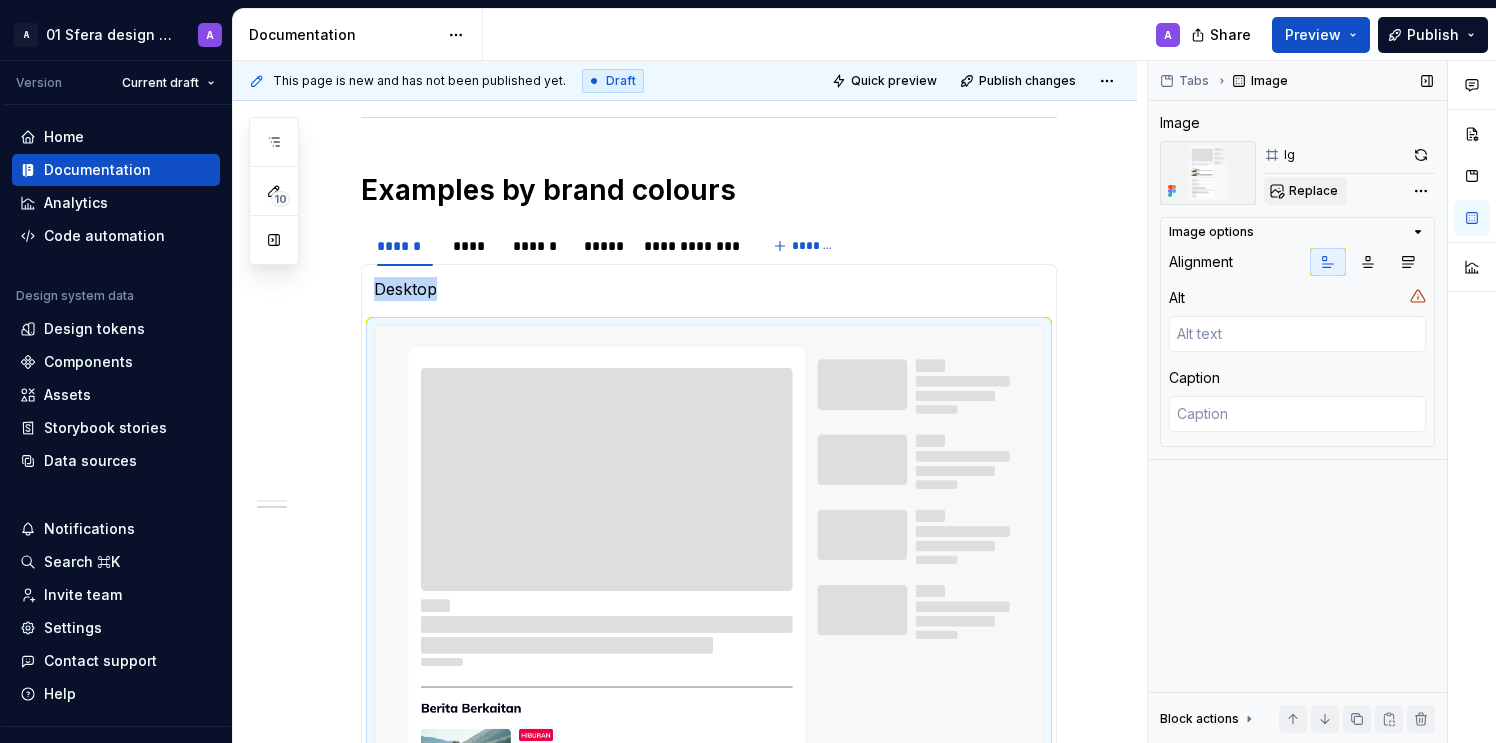 click on "Replace" at bounding box center (1313, 191) 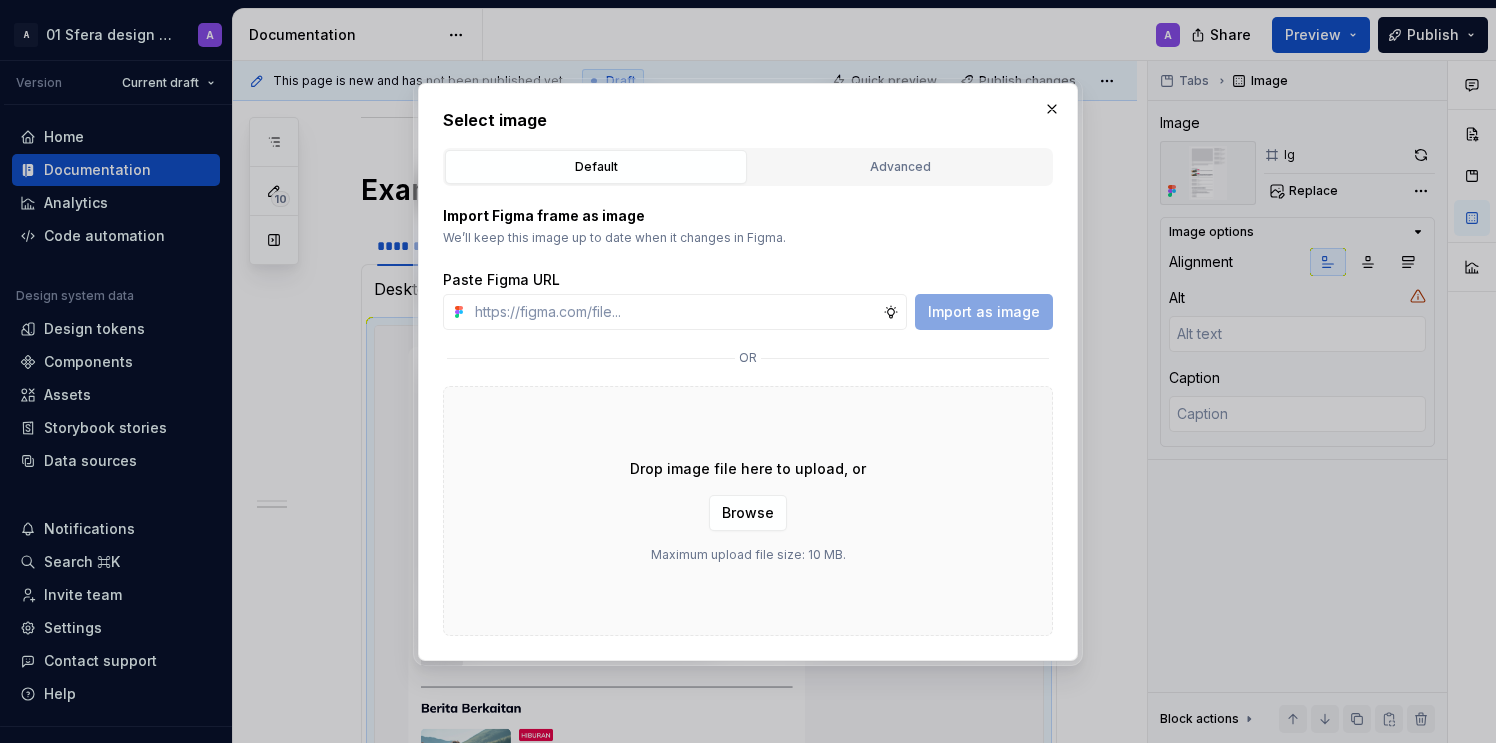 type on "https://www.figma.com/design/9YyfqG7DvGazIqc5bcfMYK/Sfera-DS-components?node-id=6200-6526&t=wWHerR9thEbe9wmu-4" 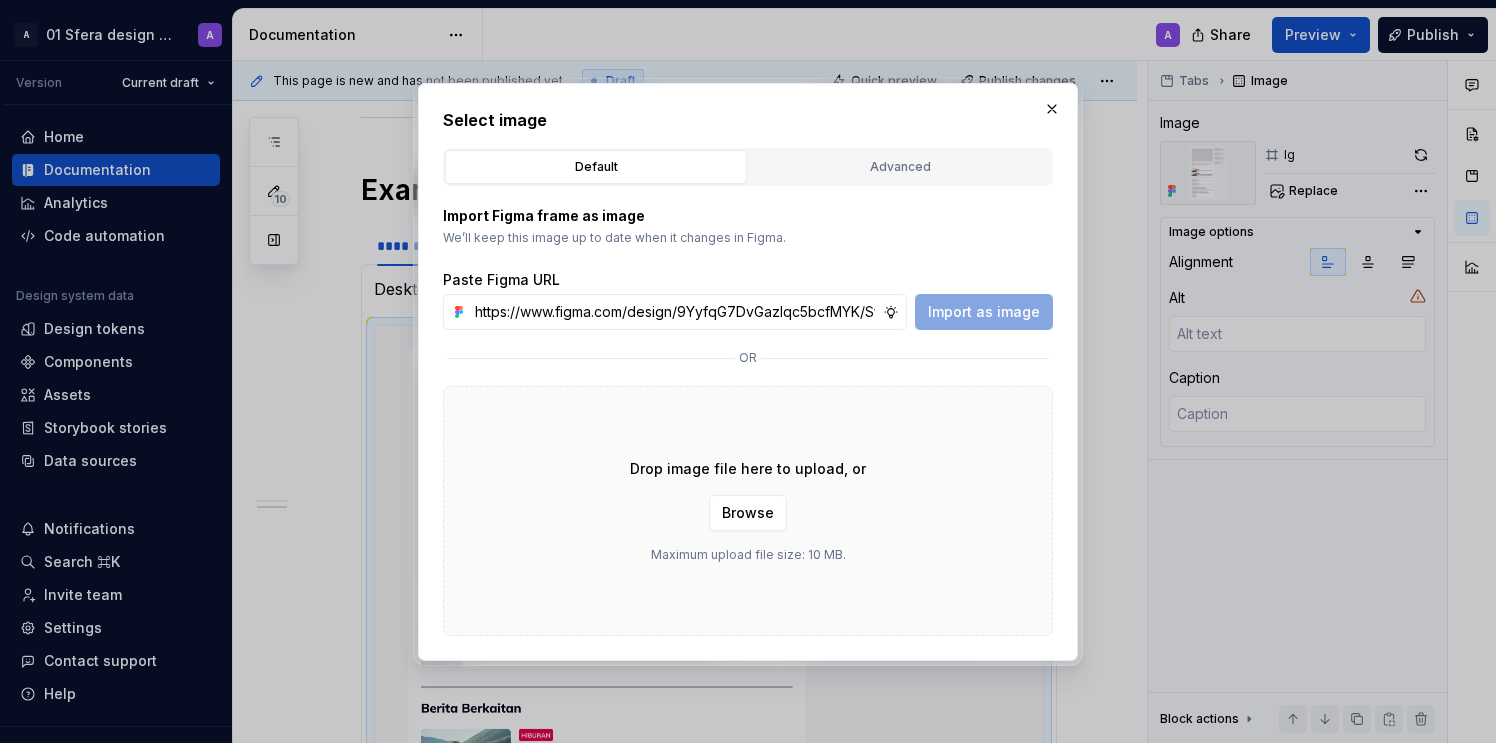 scroll, scrollTop: 0, scrollLeft: 469, axis: horizontal 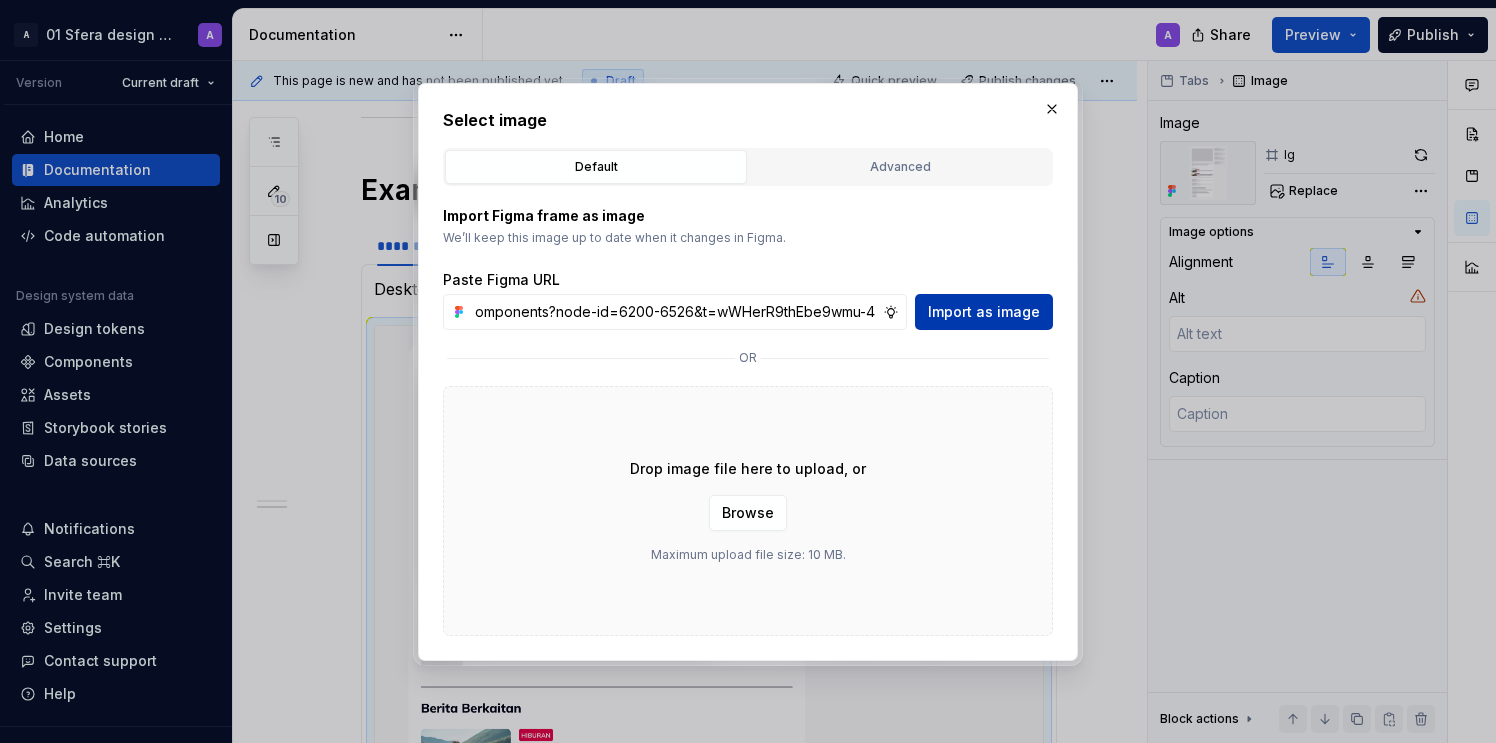 type on "*" 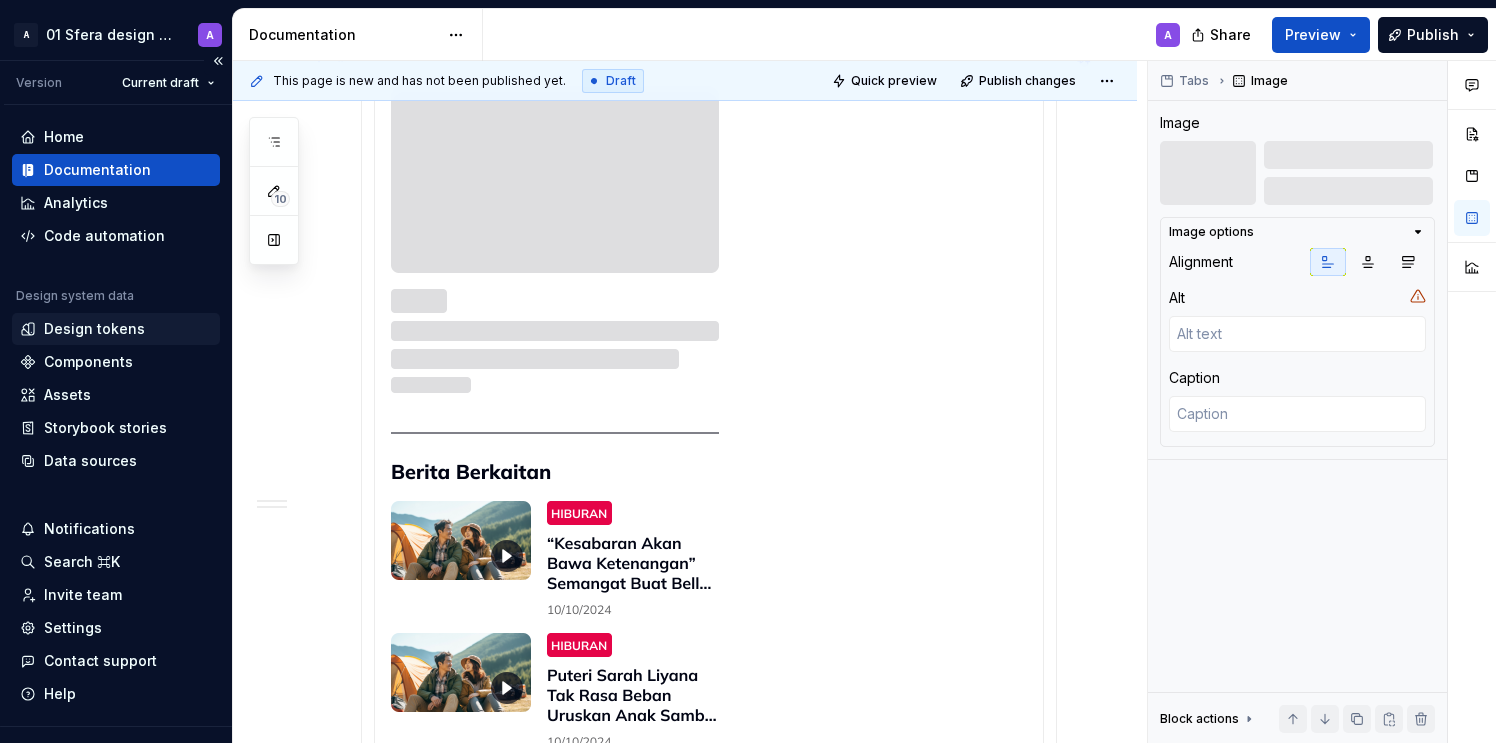 scroll, scrollTop: 1382, scrollLeft: 0, axis: vertical 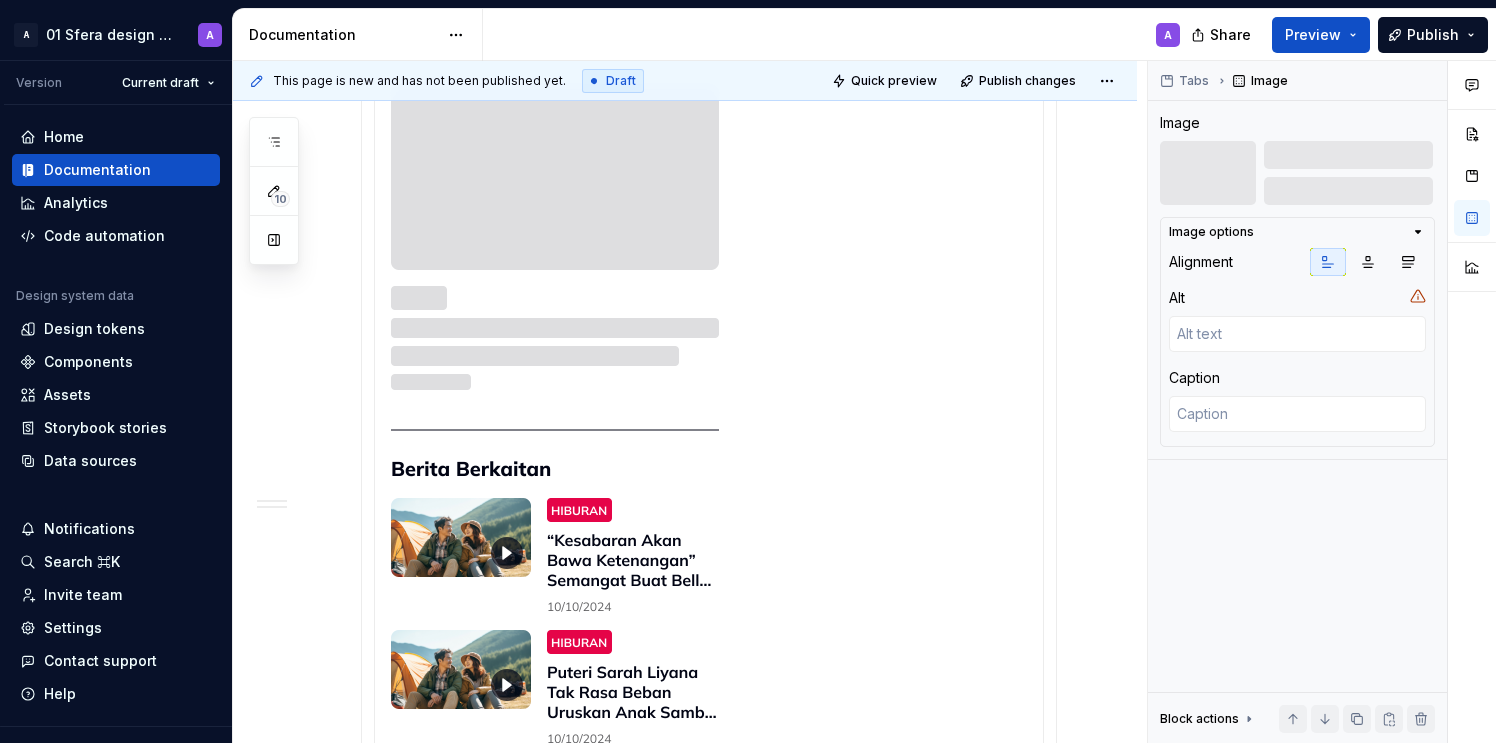 click at bounding box center (555, 1034) 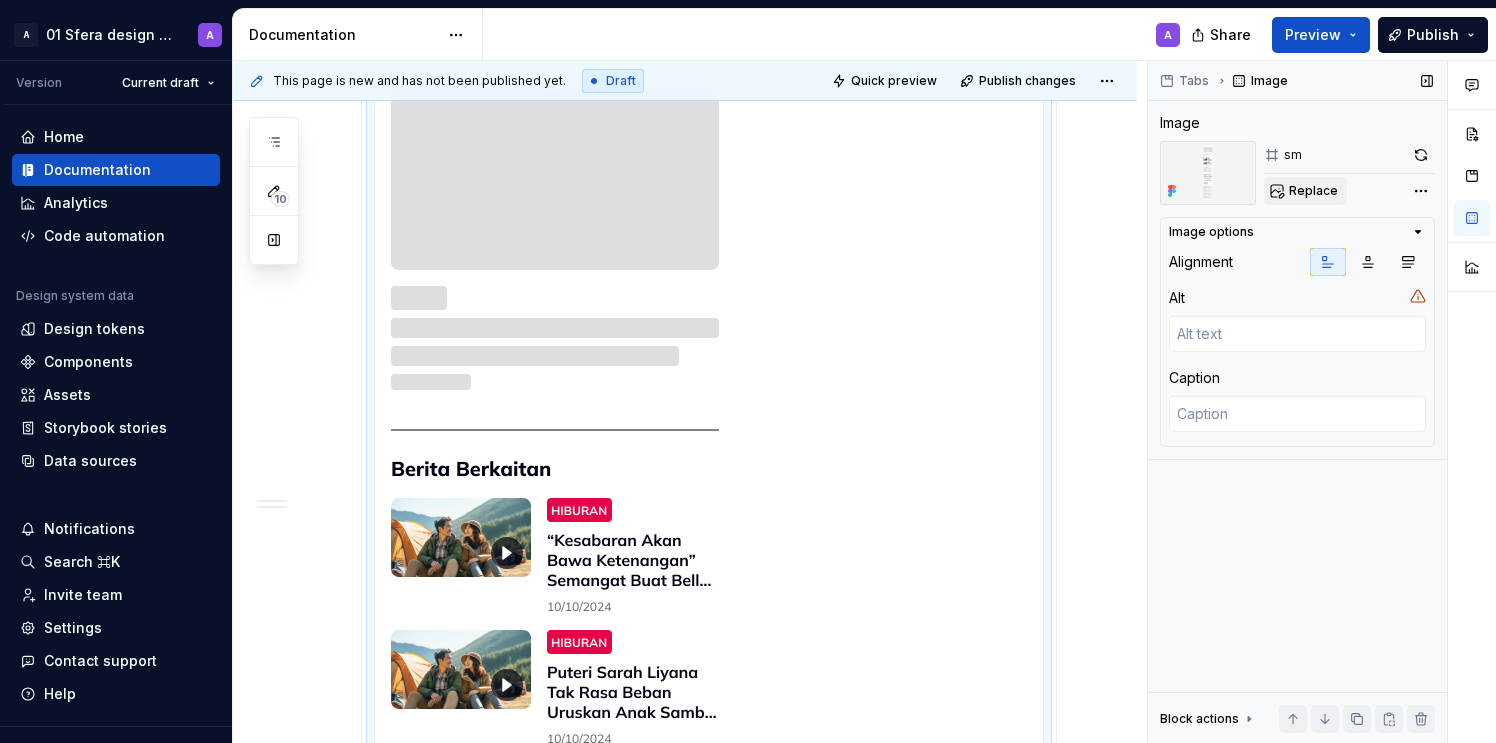 click on "Replace" at bounding box center (1313, 191) 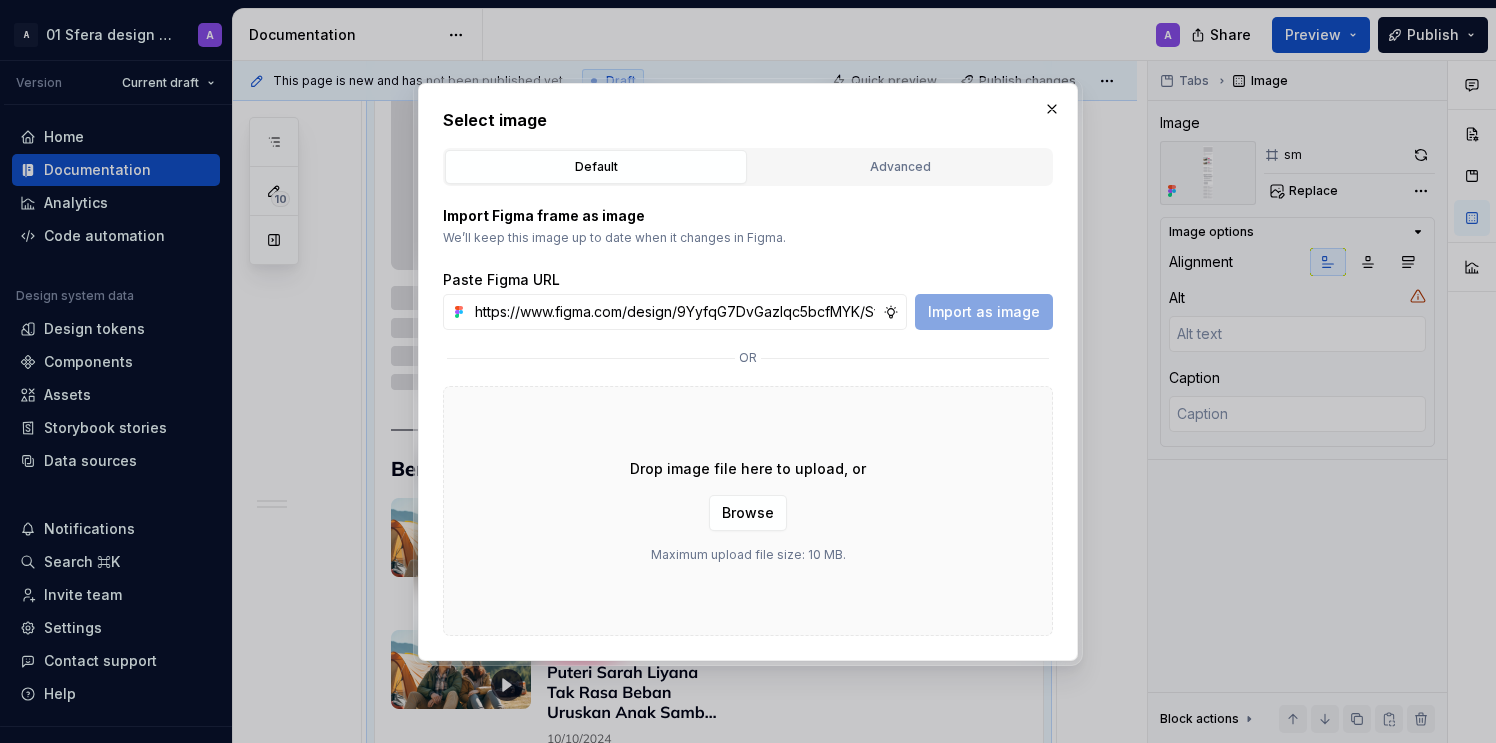 scroll, scrollTop: 0, scrollLeft: 470, axis: horizontal 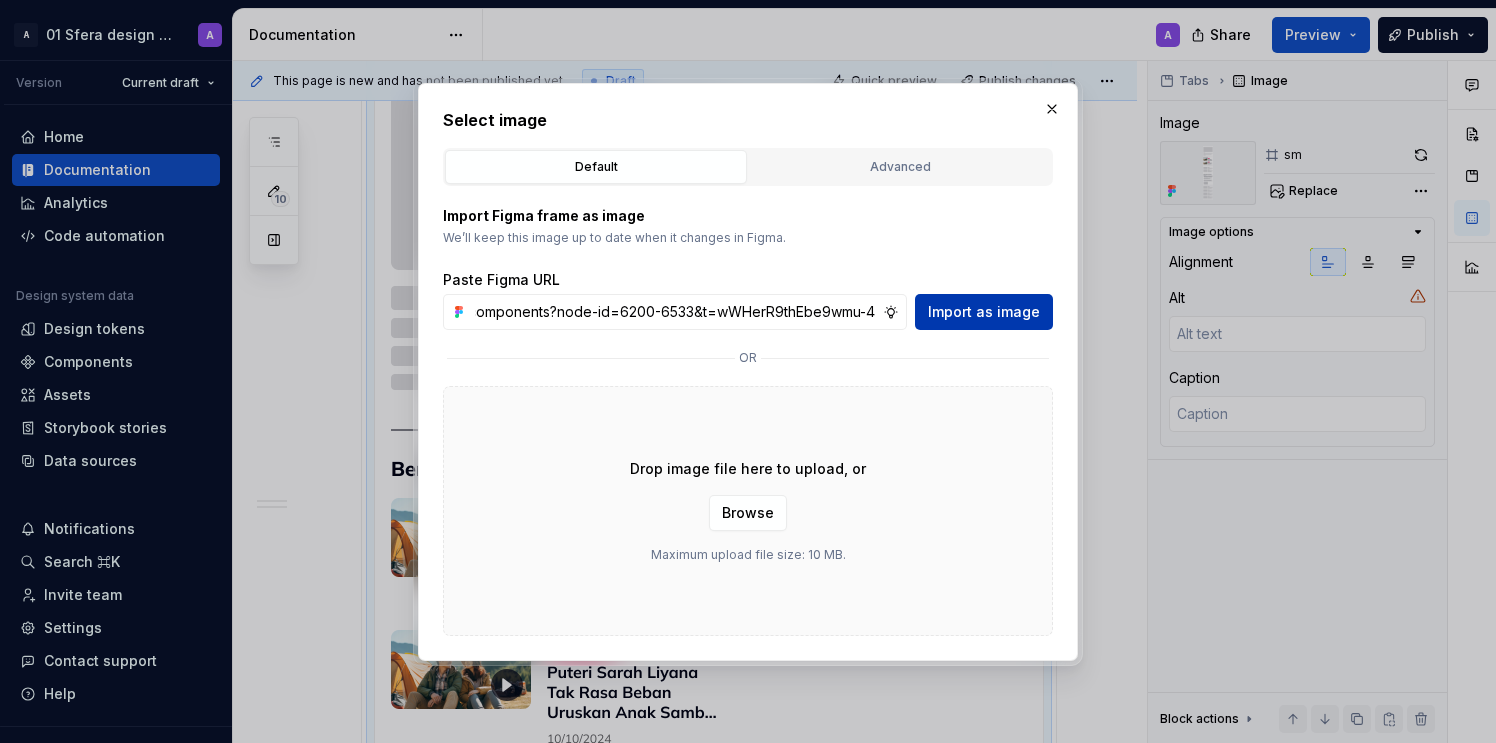 type on "https://www.figma.com/design/9YyfqG7DvGazIqc5bcfMYK/Sfera-DS-components?node-id=6200-6533&t=wWHerR9thEbe9wmu-4" 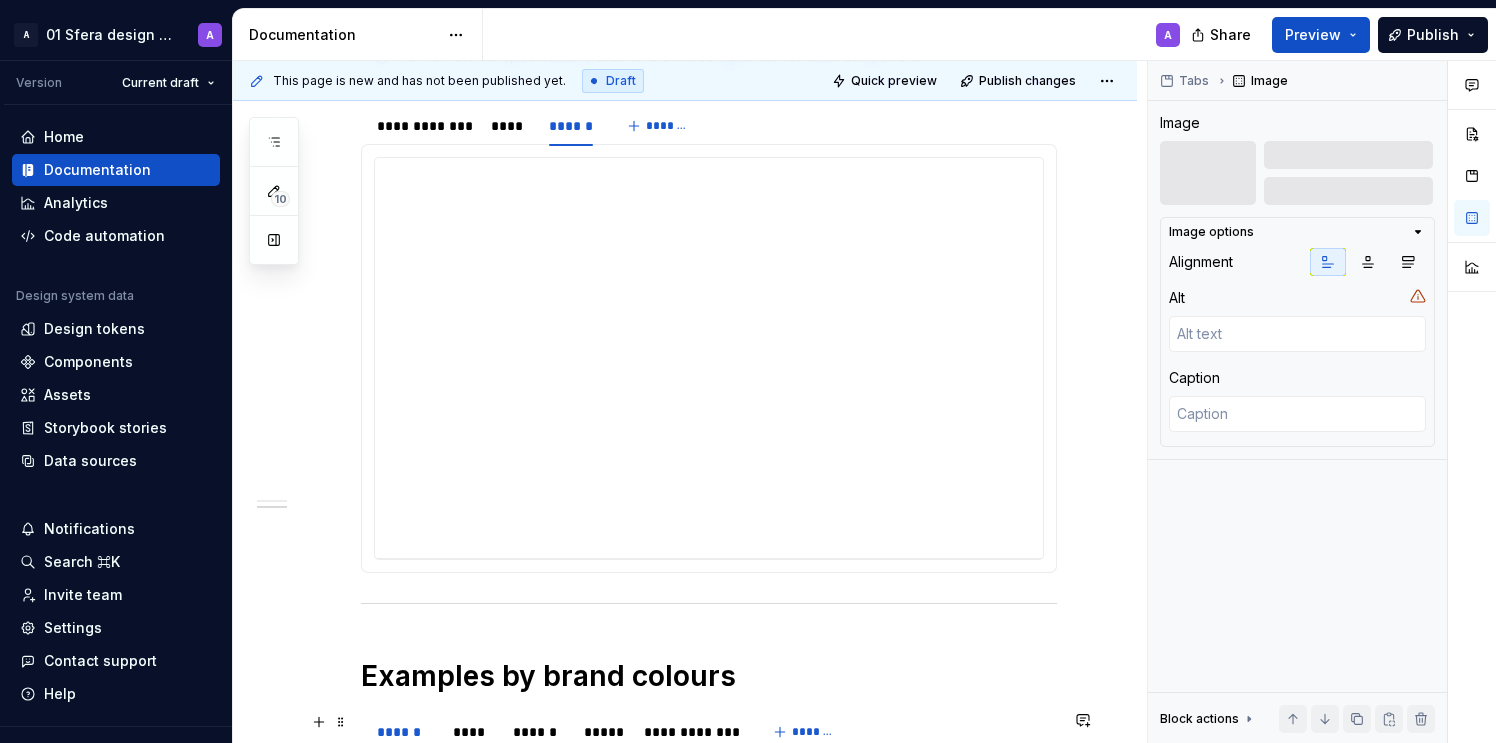 scroll, scrollTop: 1040, scrollLeft: 0, axis: vertical 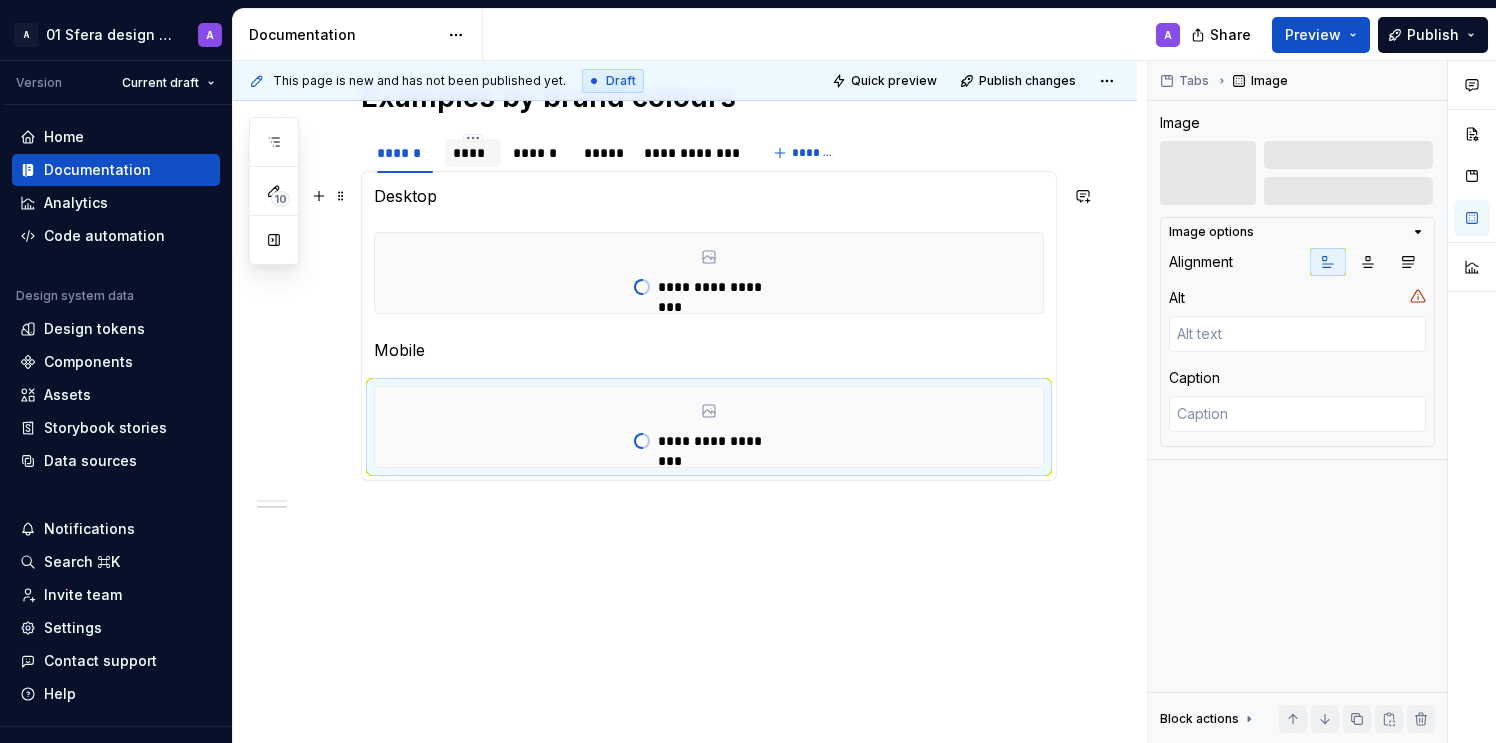 click on "****" at bounding box center [473, 153] 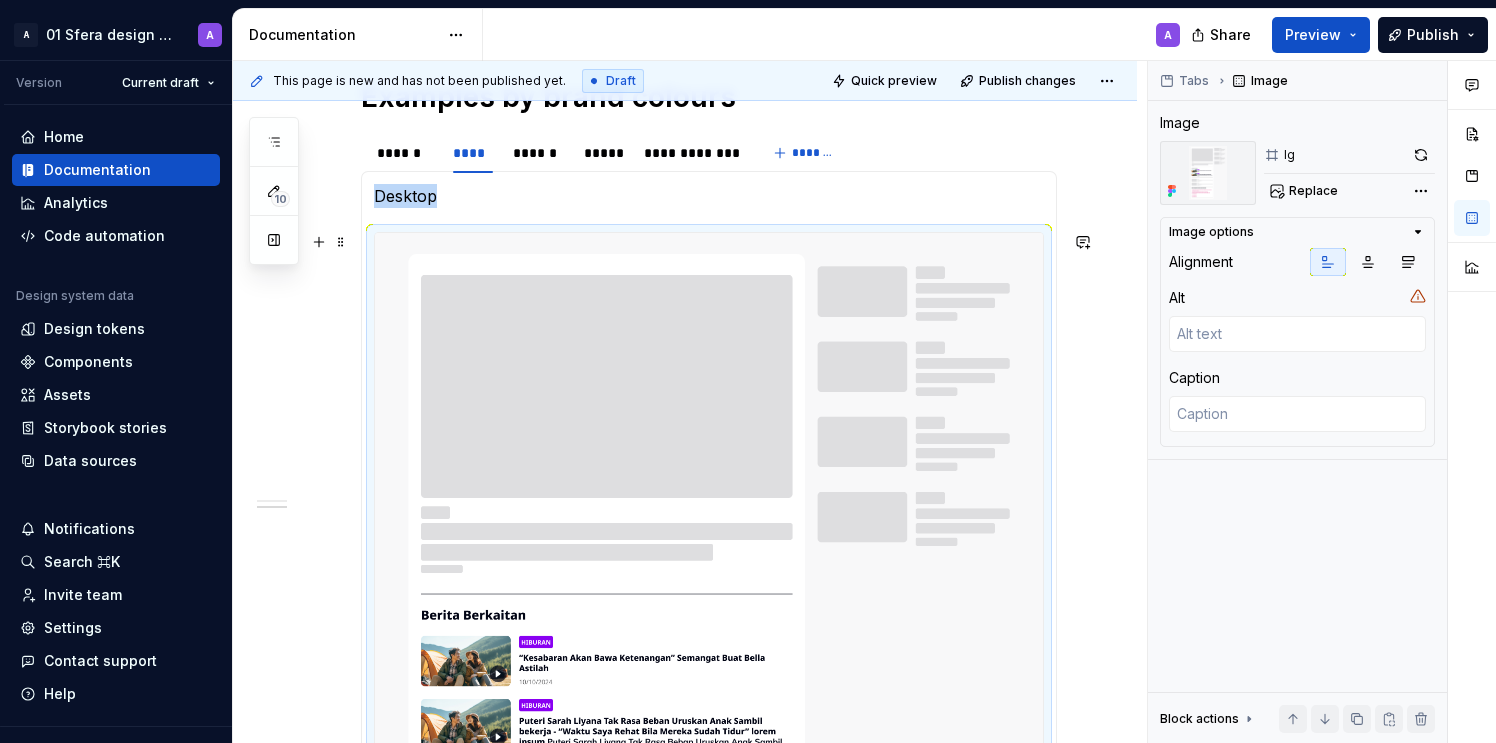 click at bounding box center (709, 696) 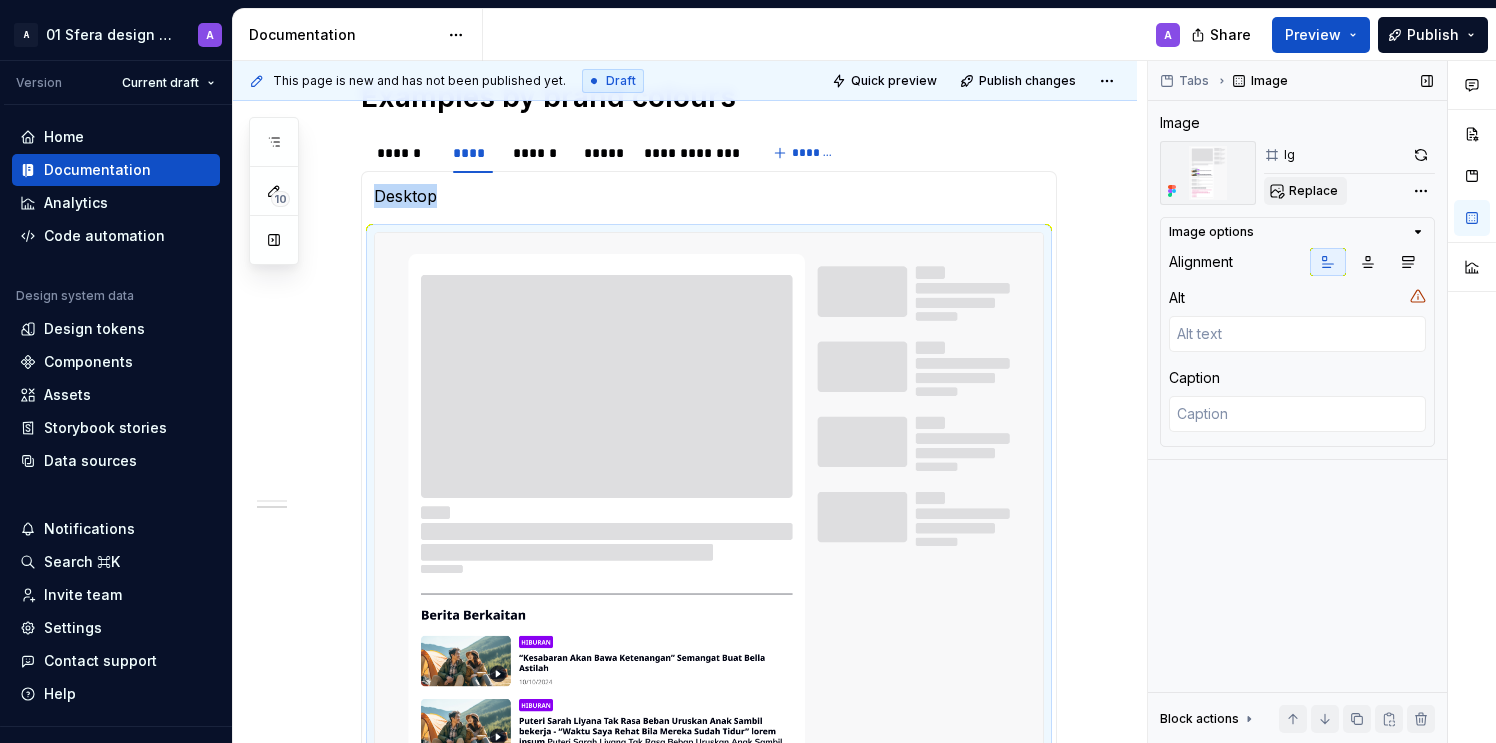 click on "Replace" at bounding box center (1313, 191) 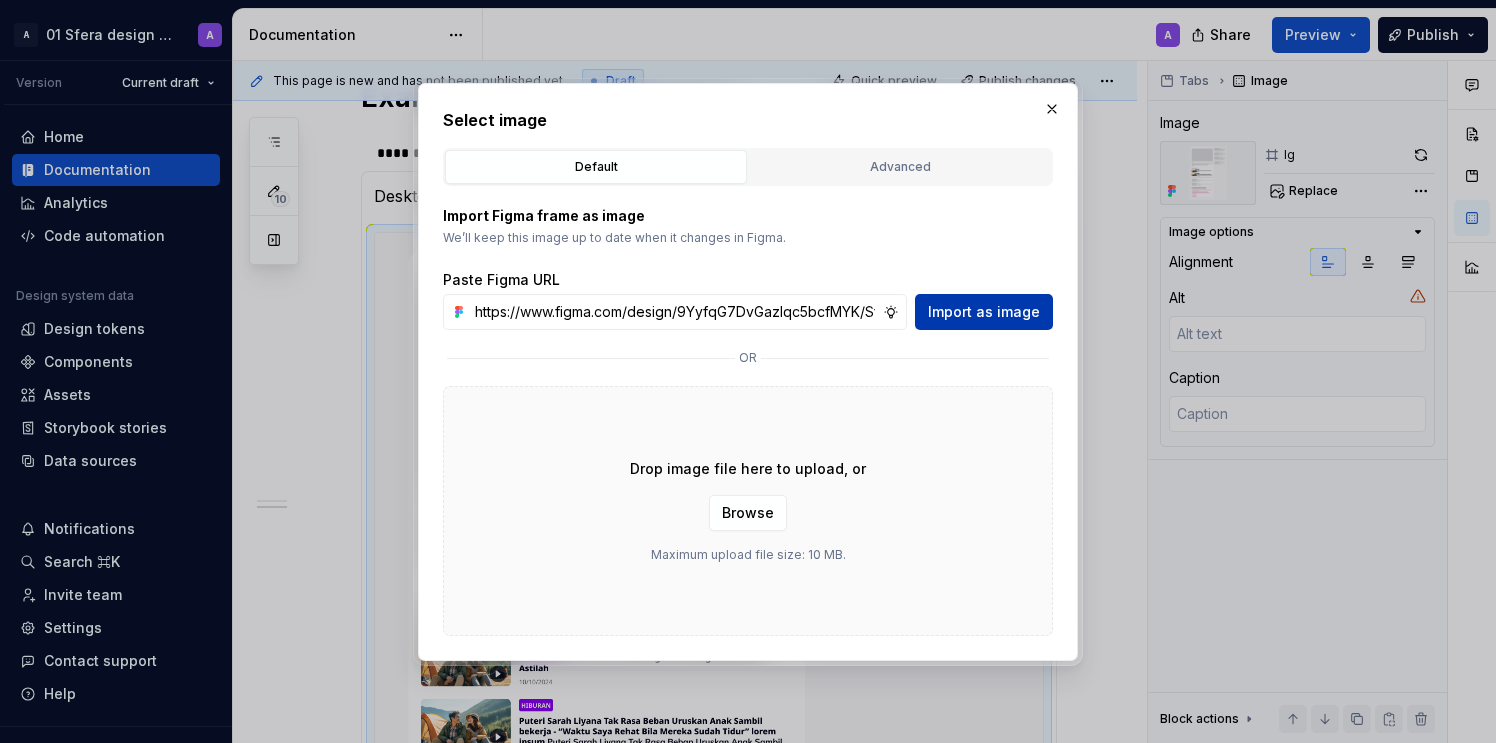 scroll, scrollTop: 0, scrollLeft: 468, axis: horizontal 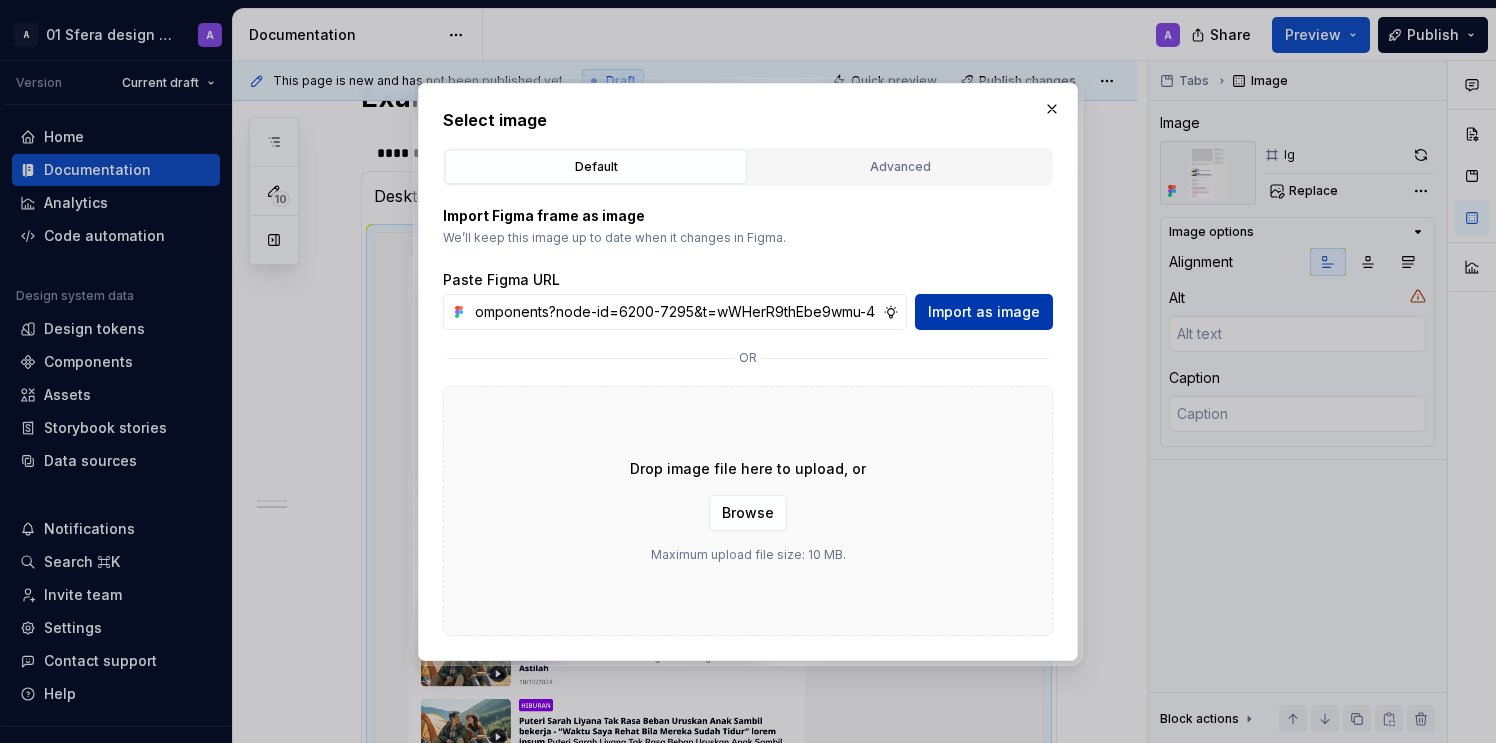 type on "https://www.figma.com/design/9YyfqG7DvGazIqc5bcfMYK/Sfera-DS-components?node-id=6200-7295&t=wWHerR9thEbe9wmu-4" 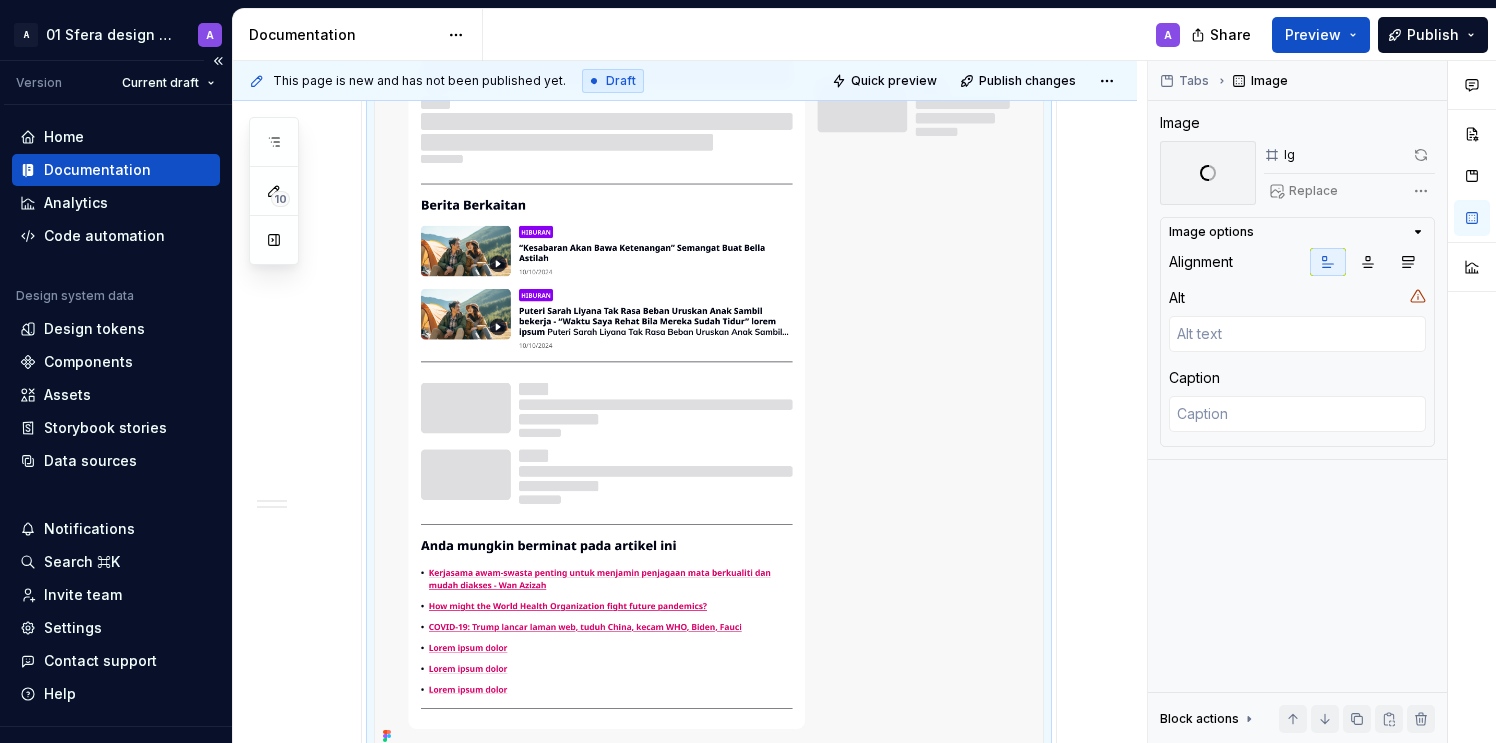 scroll, scrollTop: 1863, scrollLeft: 0, axis: vertical 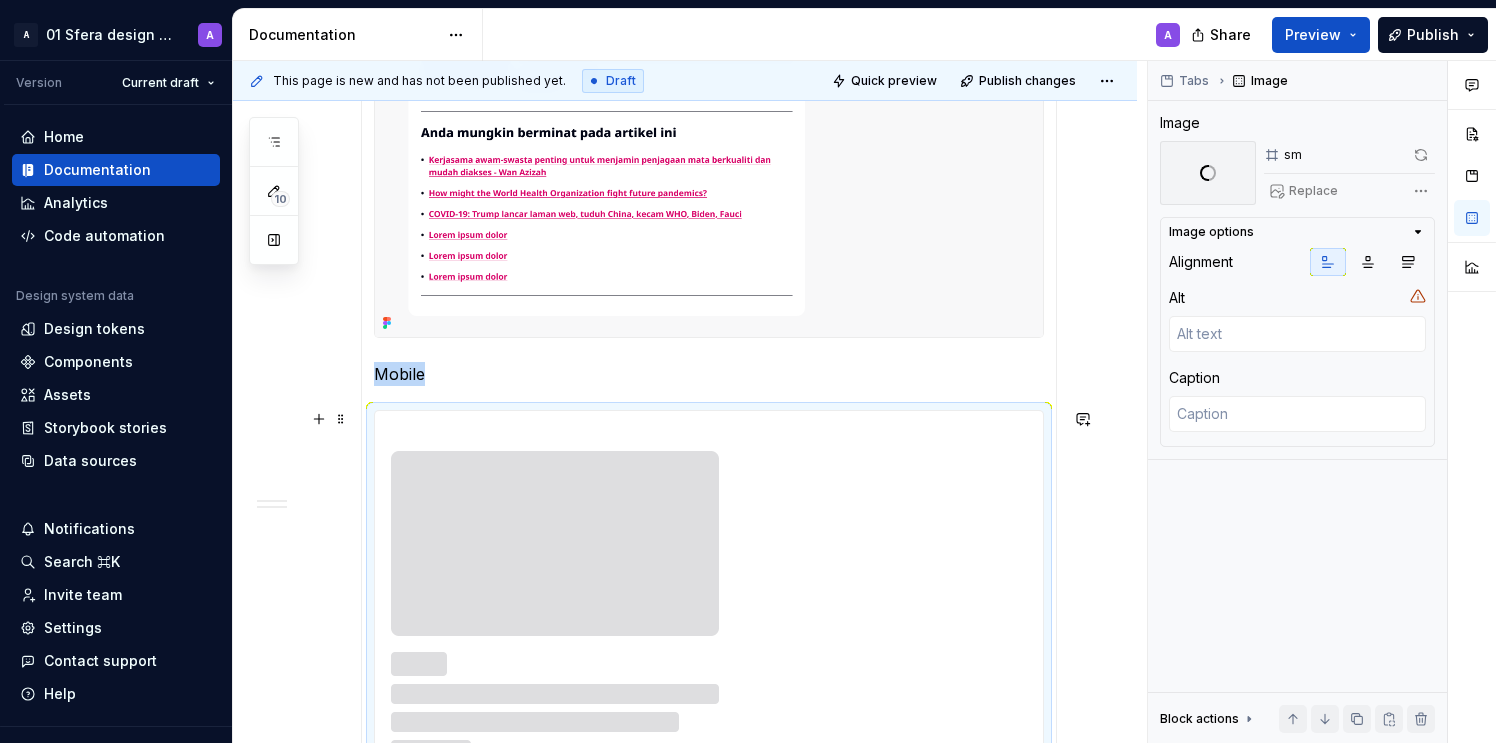 click at bounding box center [555, 1400] 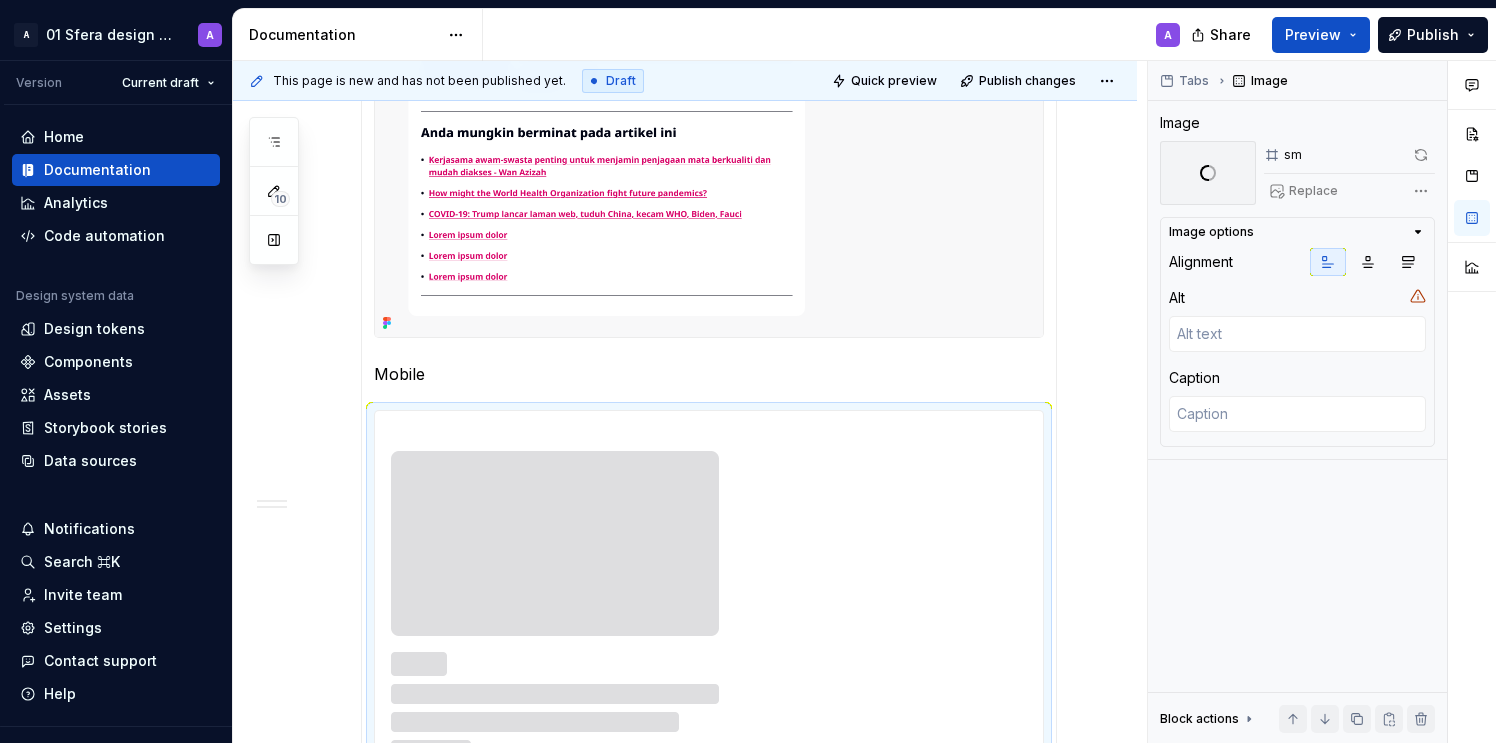 click at bounding box center (709, -127) 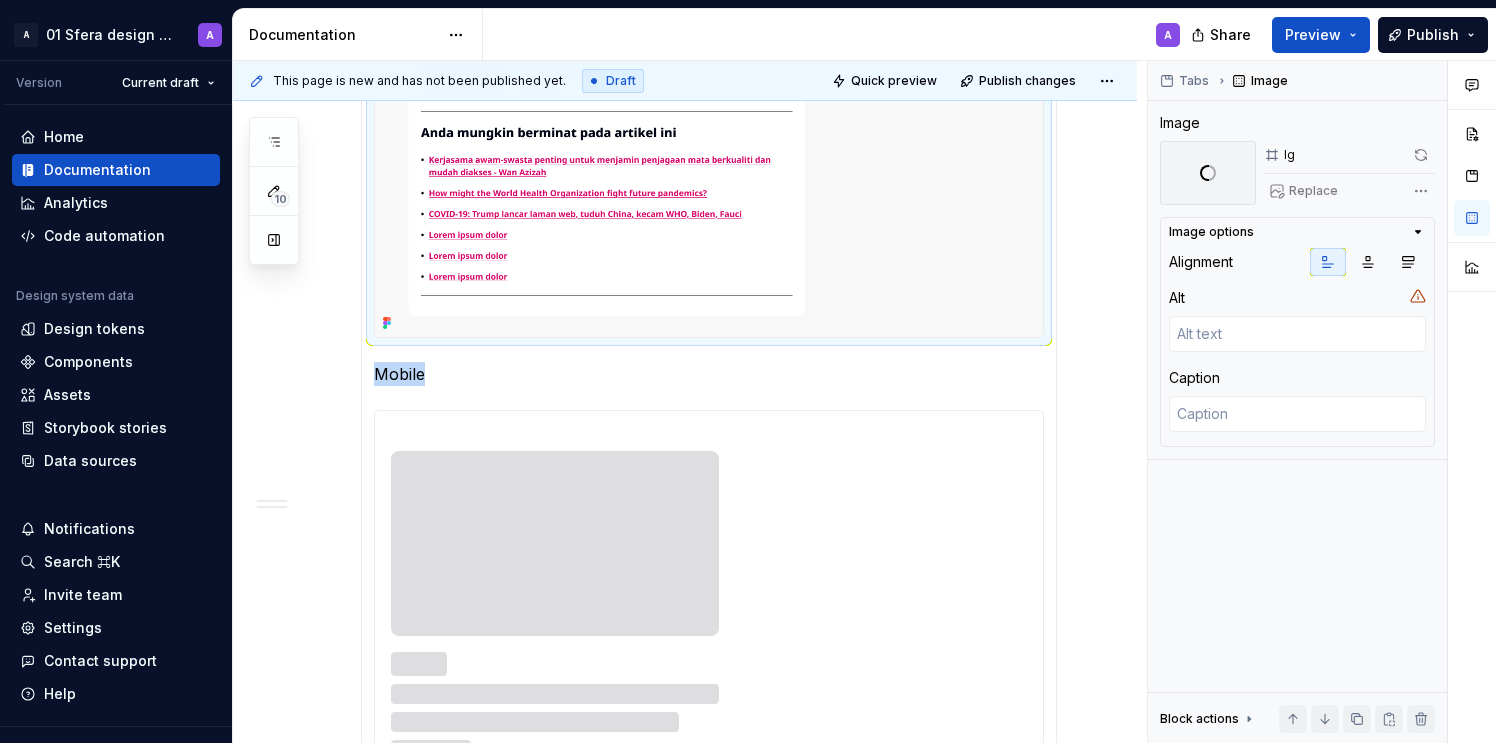 click at bounding box center (555, 1400) 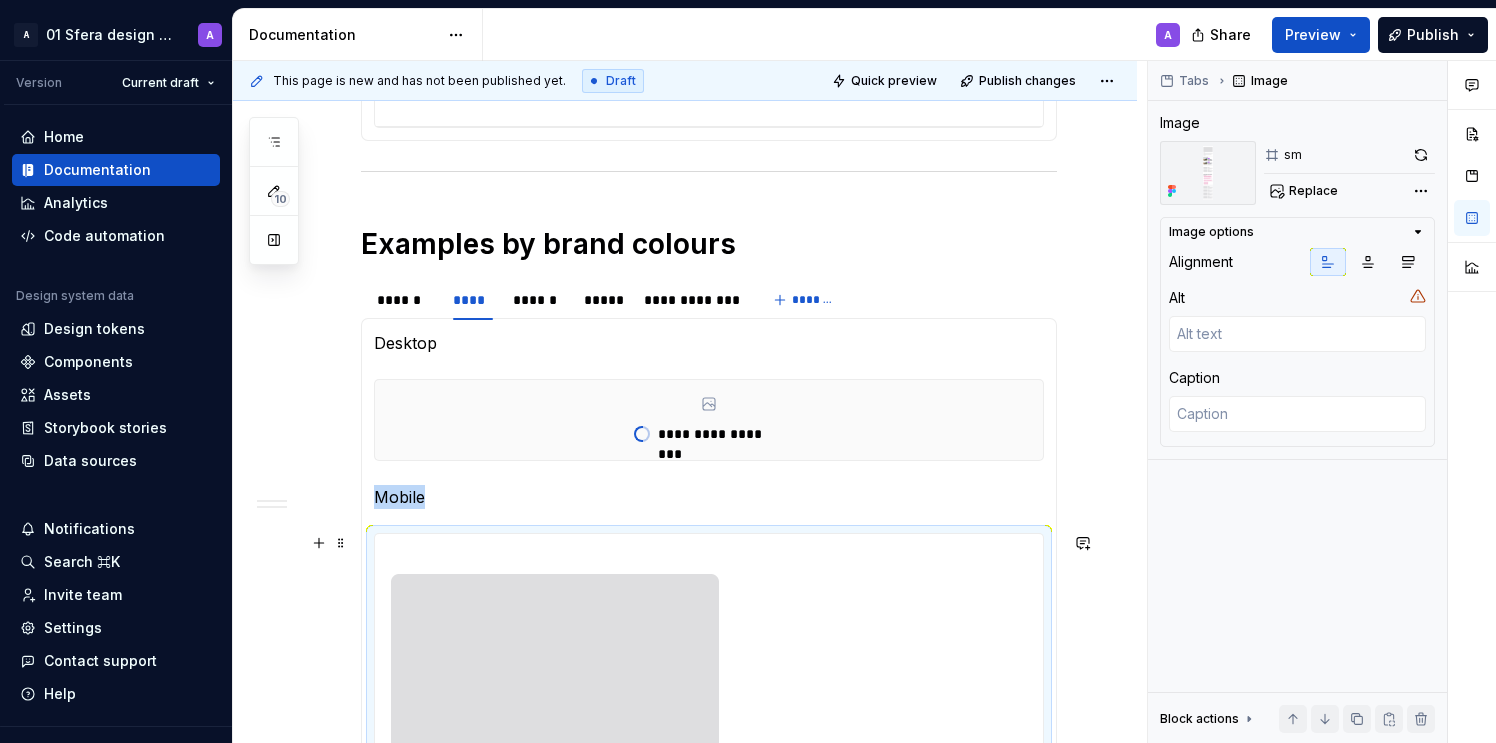 scroll, scrollTop: 880, scrollLeft: 0, axis: vertical 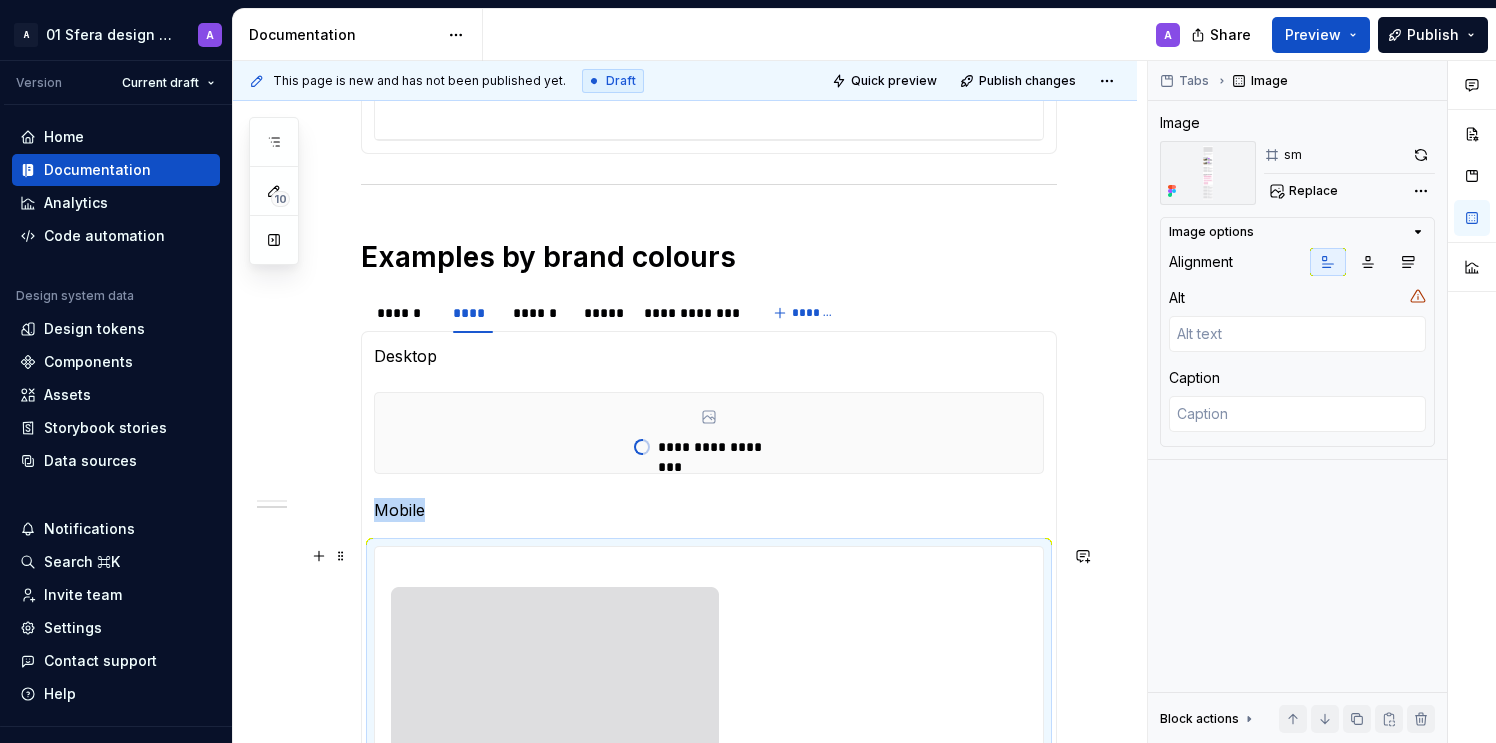 click at bounding box center (555, 1536) 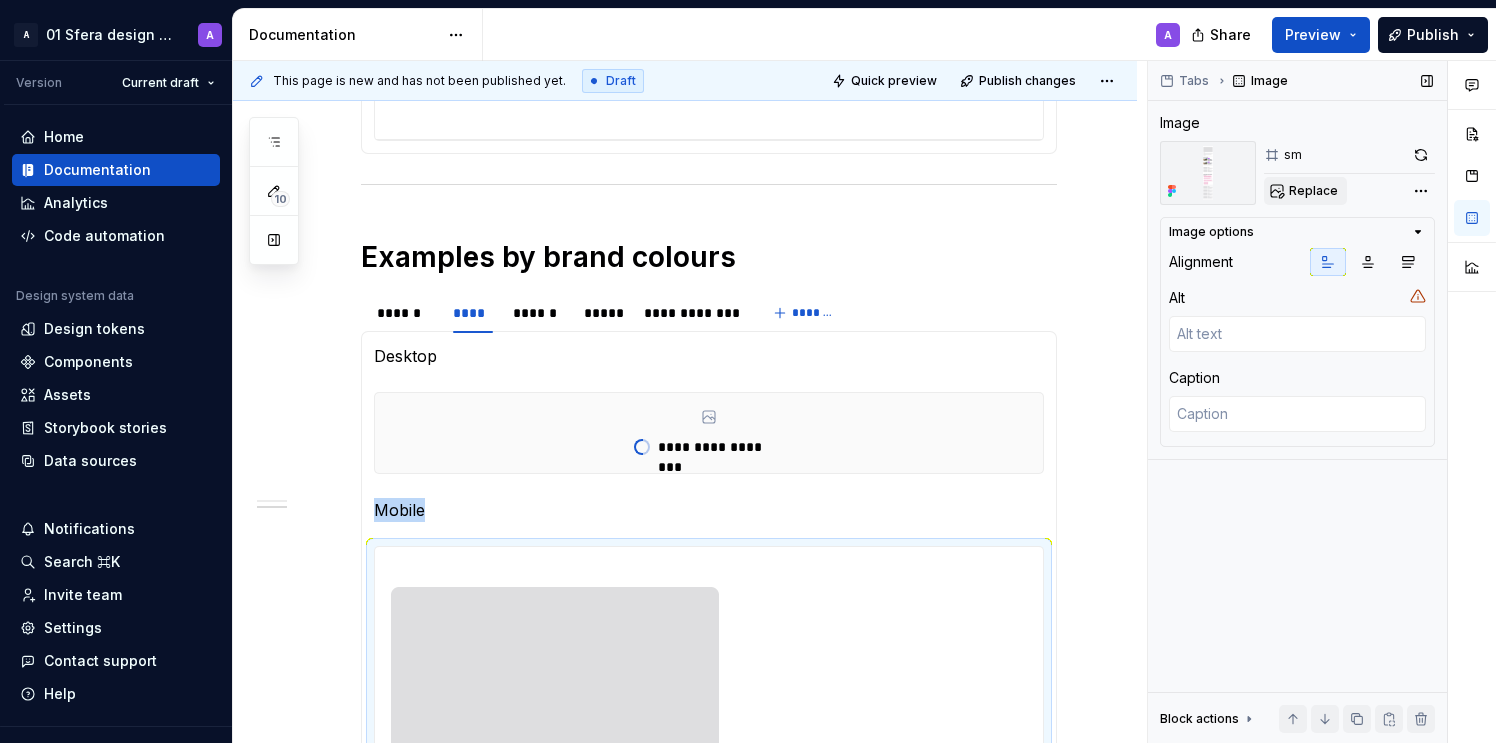 click on "Replace" at bounding box center [1313, 191] 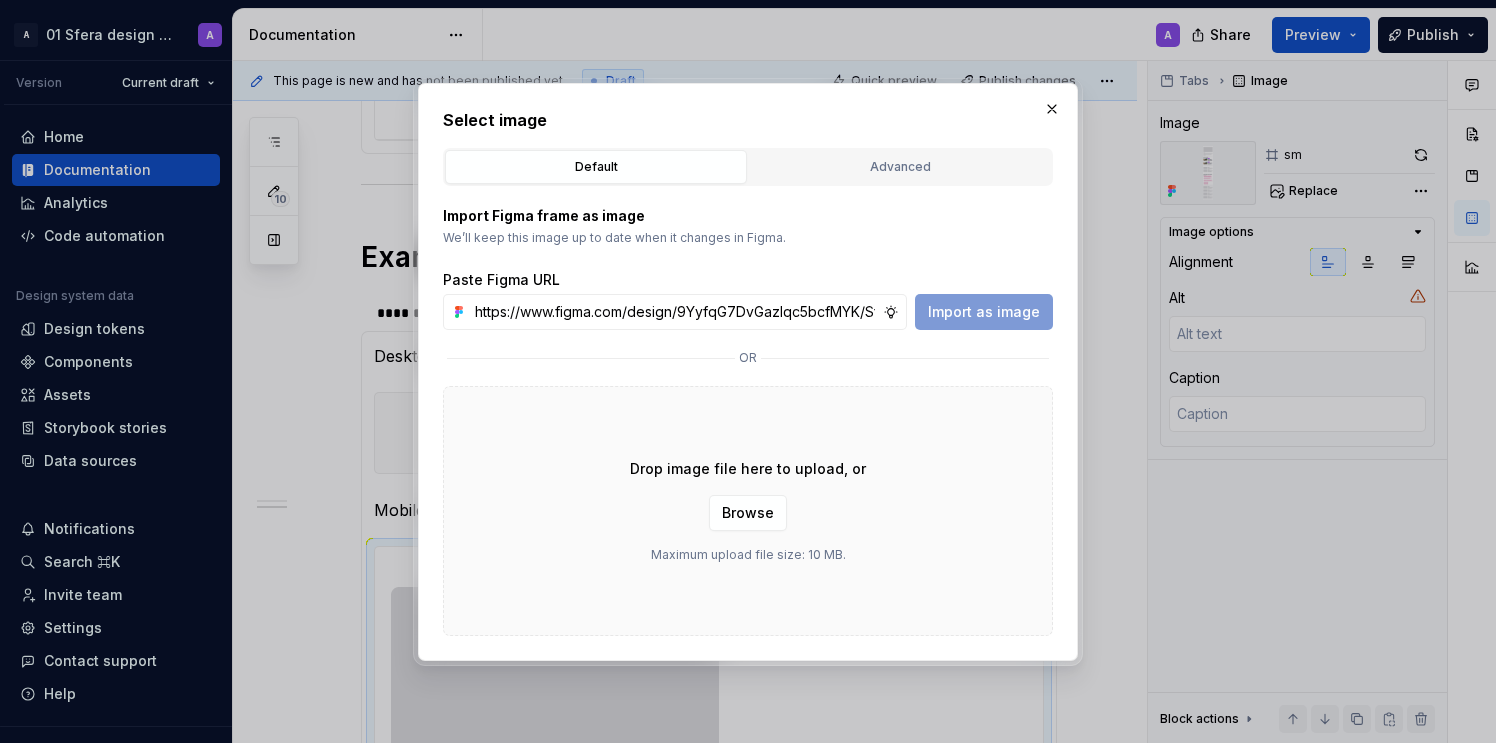 scroll, scrollTop: 0, scrollLeft: 469, axis: horizontal 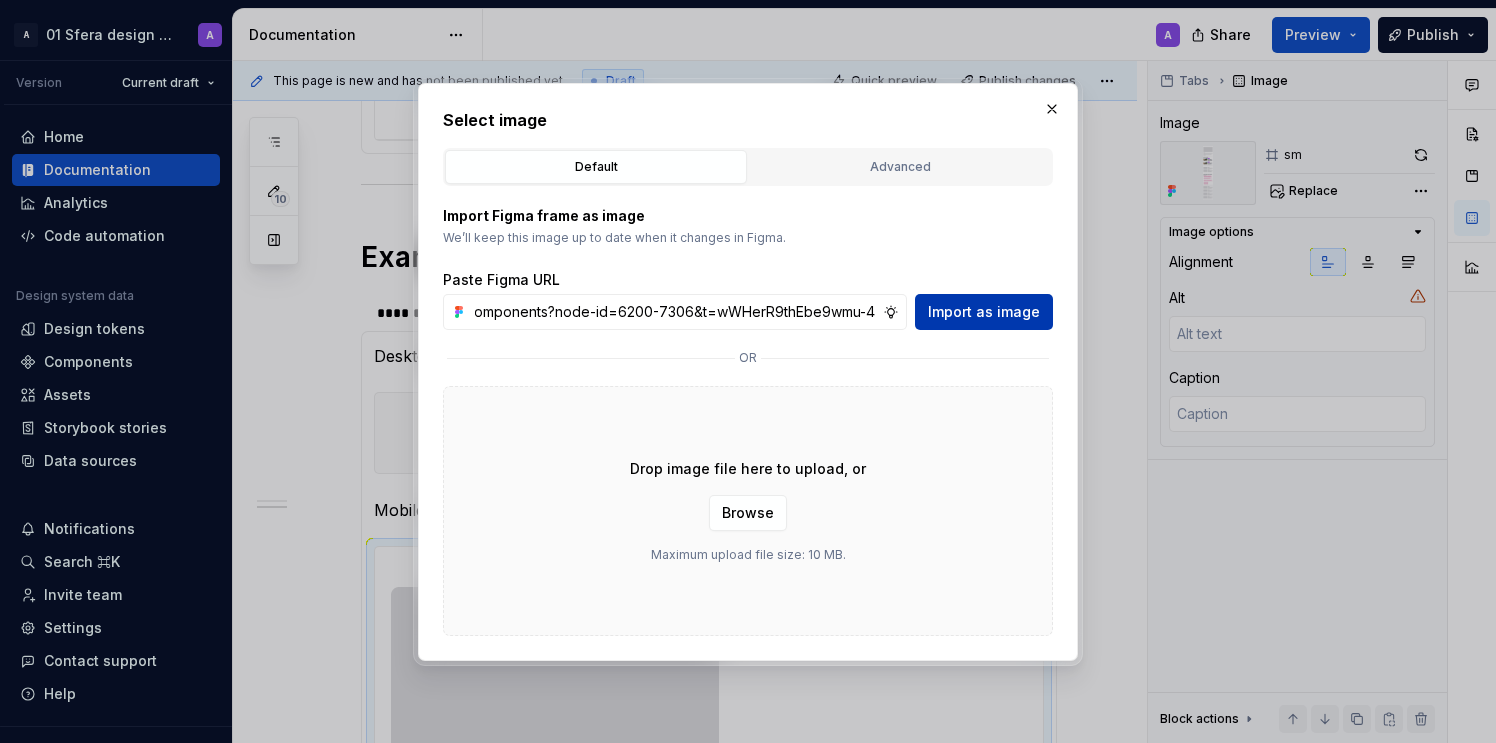 type on "https://www.figma.com/design/9YyfqG7DvGazIqc5bcfMYK/Sfera-DS-components?node-id=6200-7306&t=wWHerR9thEbe9wmu-4" 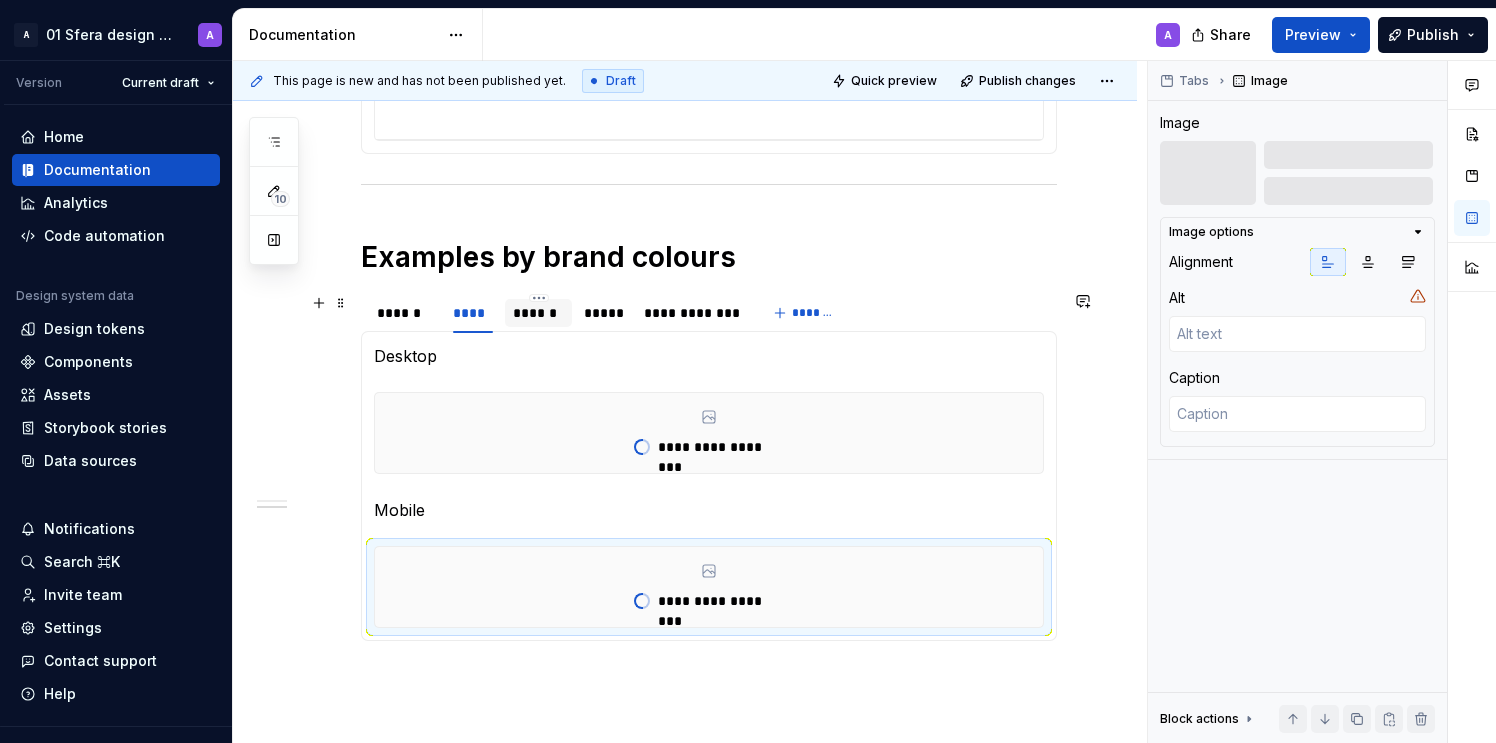 click on "******" at bounding box center [538, 313] 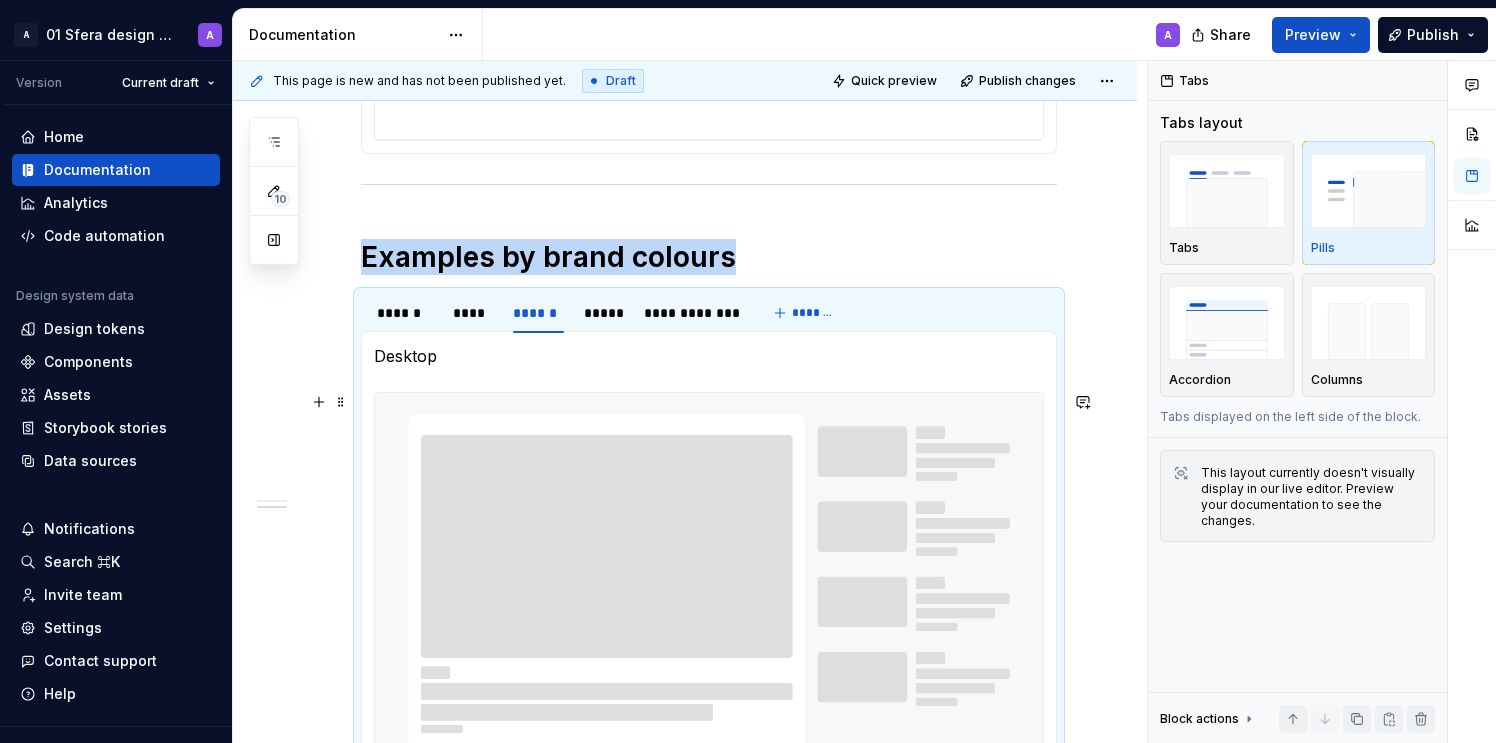 click at bounding box center [709, 856] 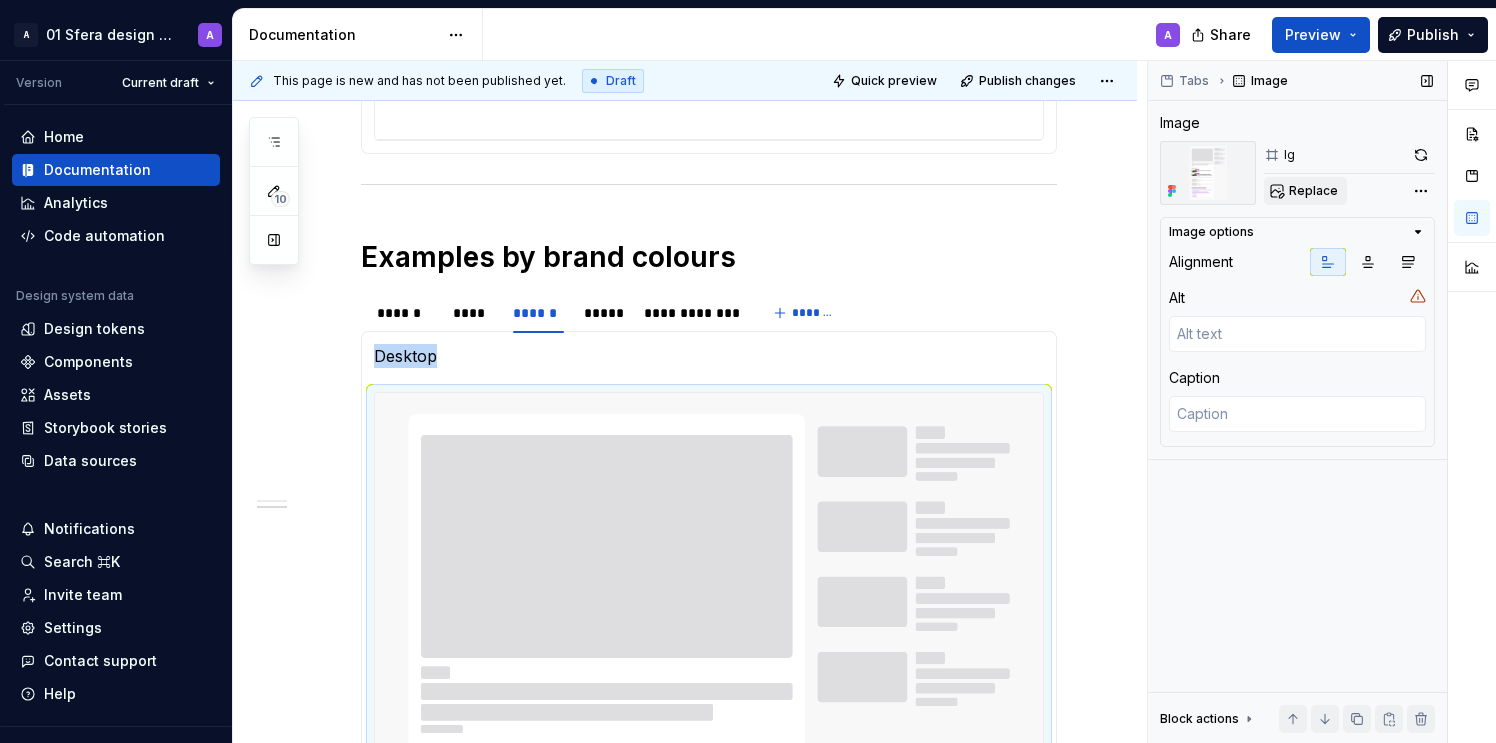 click on "Replace" at bounding box center (1313, 191) 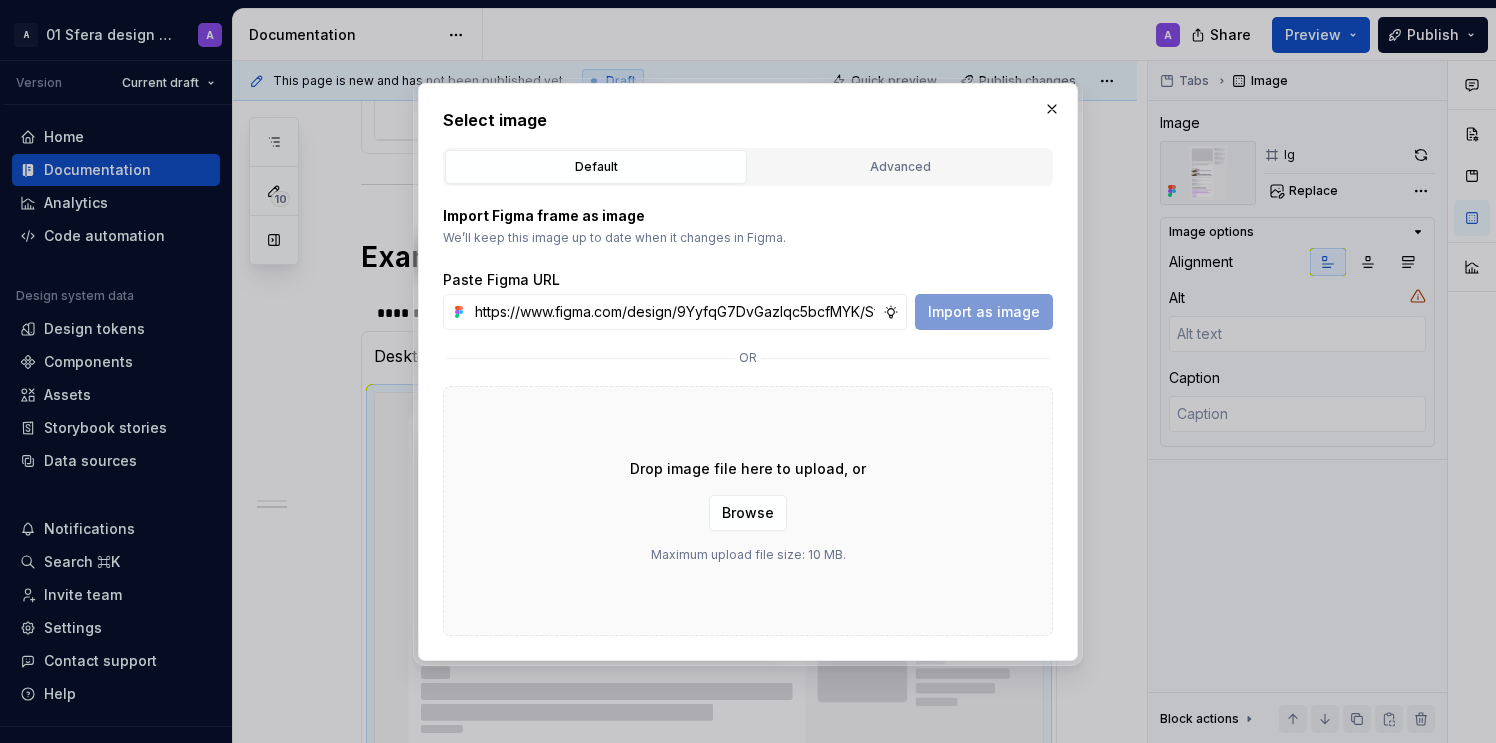 scroll, scrollTop: 0, scrollLeft: 469, axis: horizontal 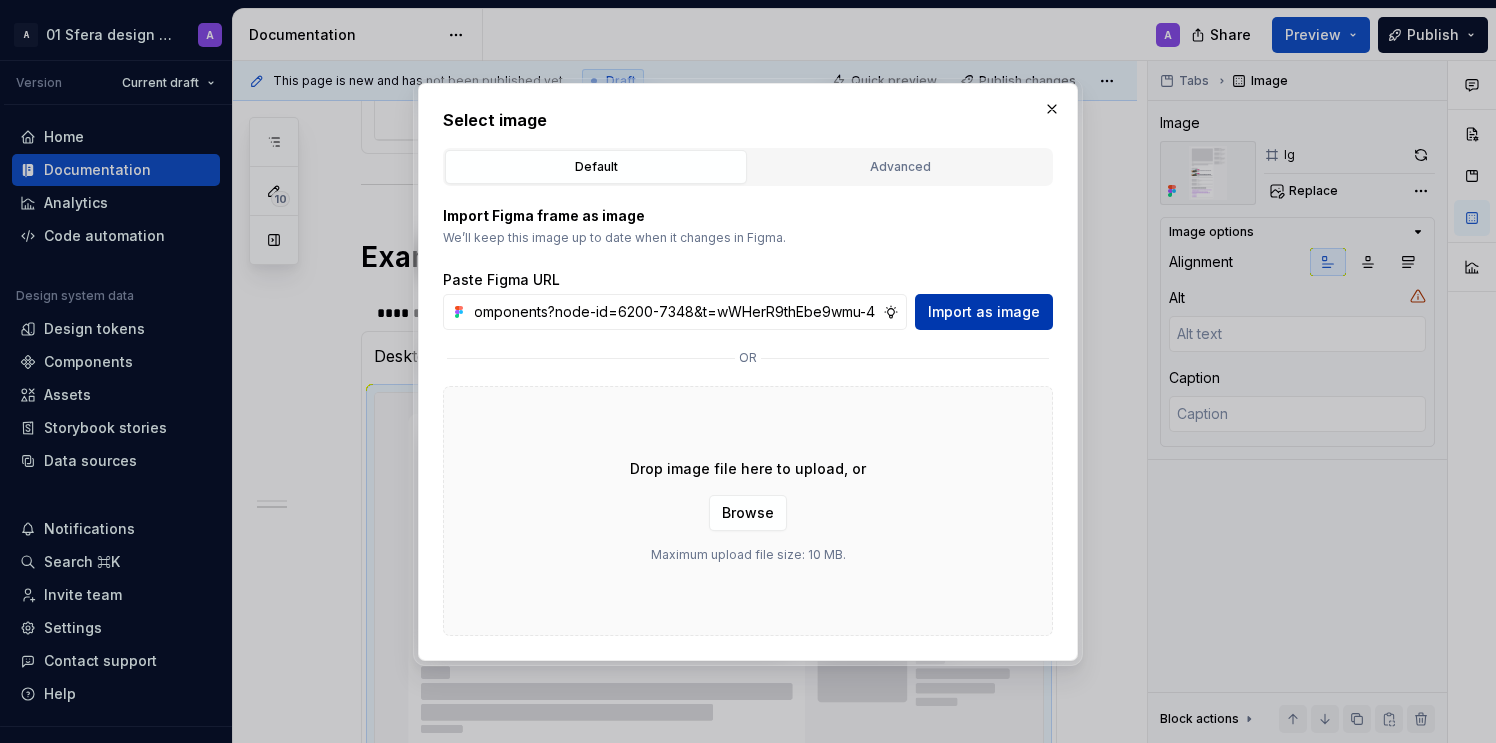 type on "https://www.figma.com/design/9YyfqG7DvGazIqc5bcfMYK/Sfera-DS-components?node-id=6200-7348&t=wWHerR9thEbe9wmu-4" 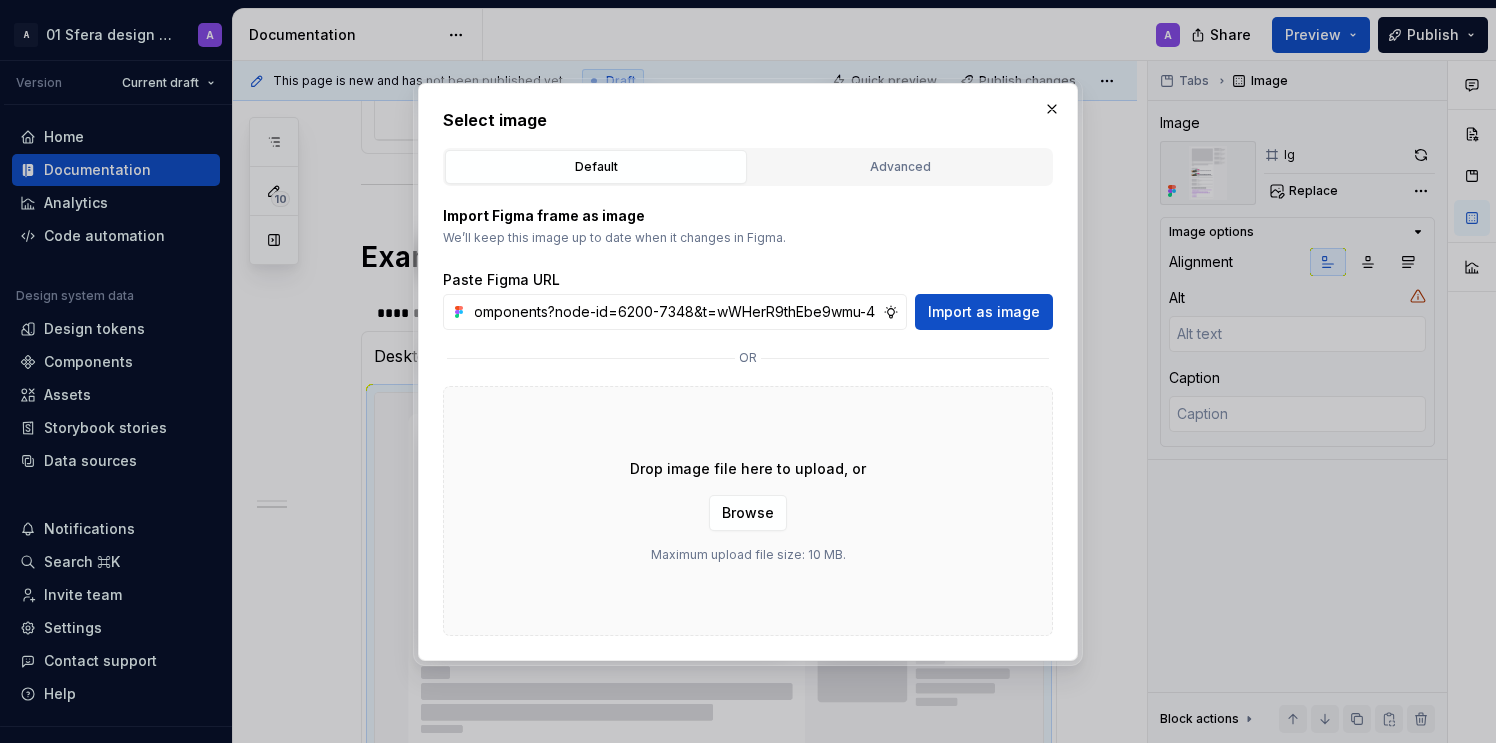 scroll, scrollTop: 0, scrollLeft: 0, axis: both 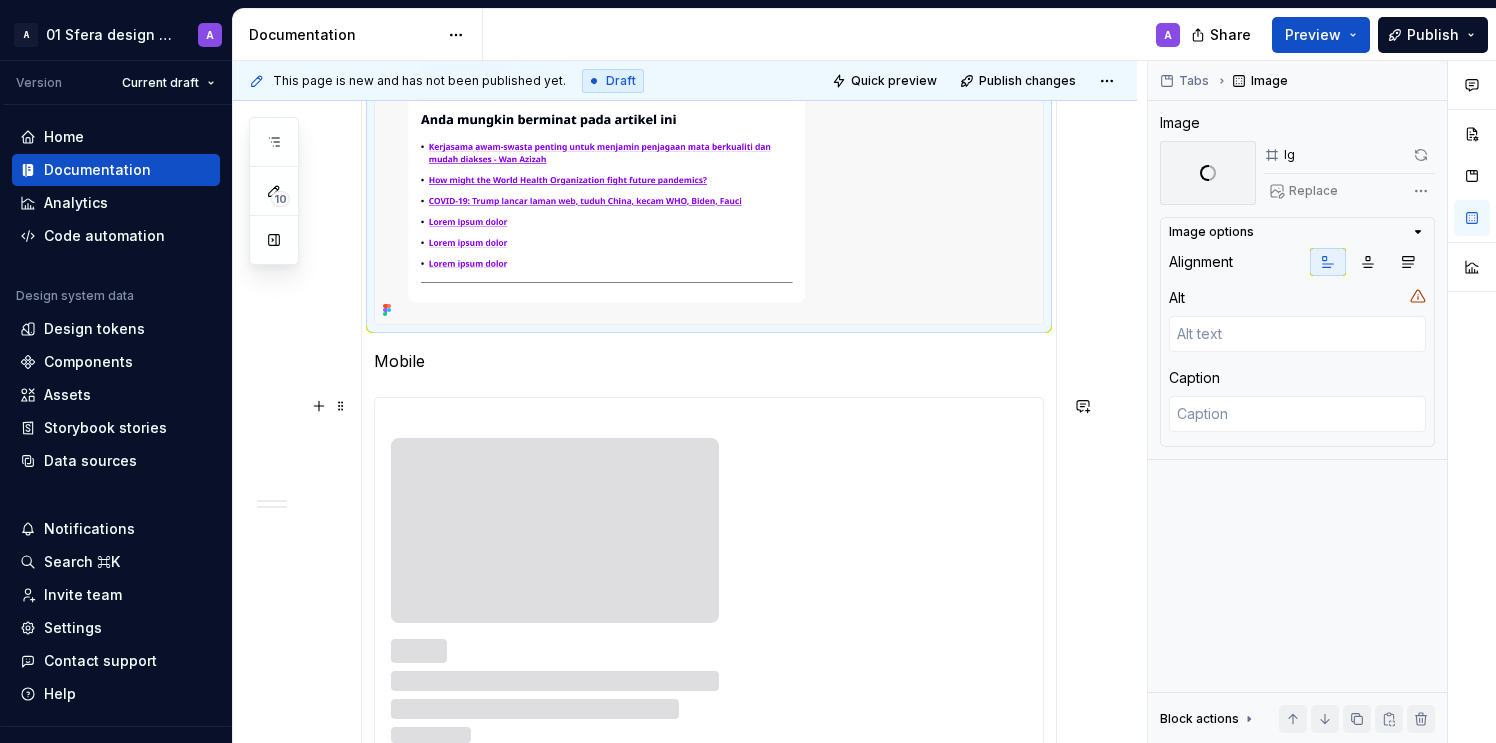 click at bounding box center (555, 1387) 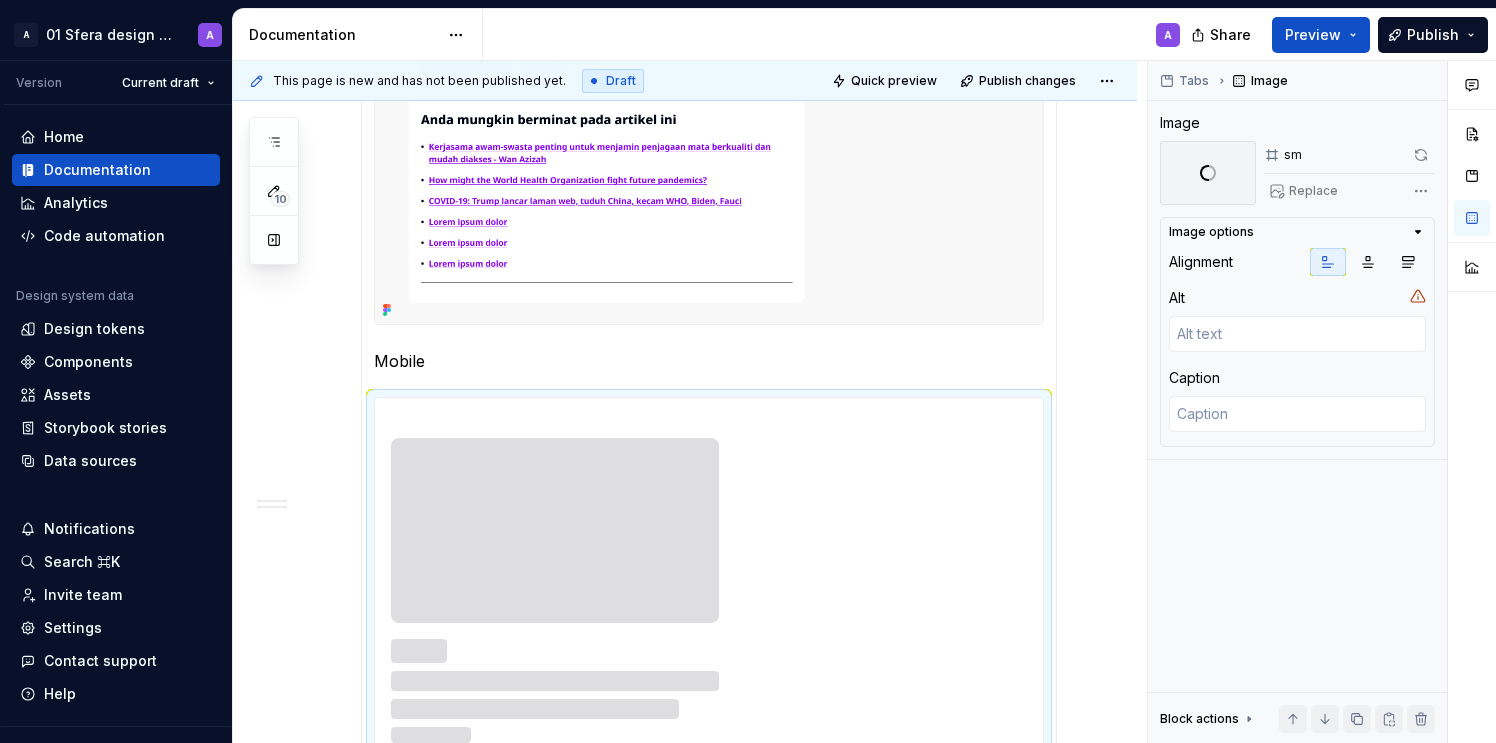 click at bounding box center [709, -140] 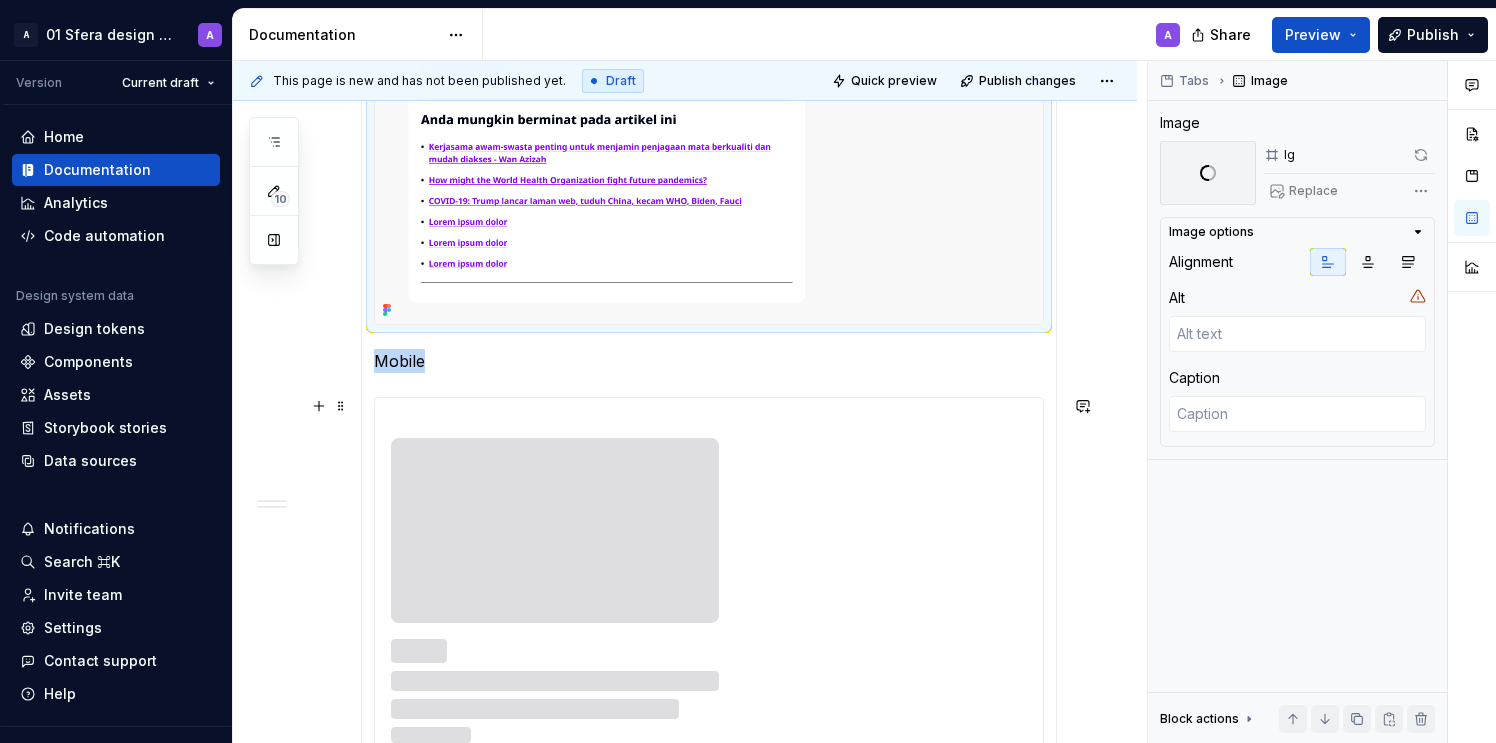 click at bounding box center (555, 1387) 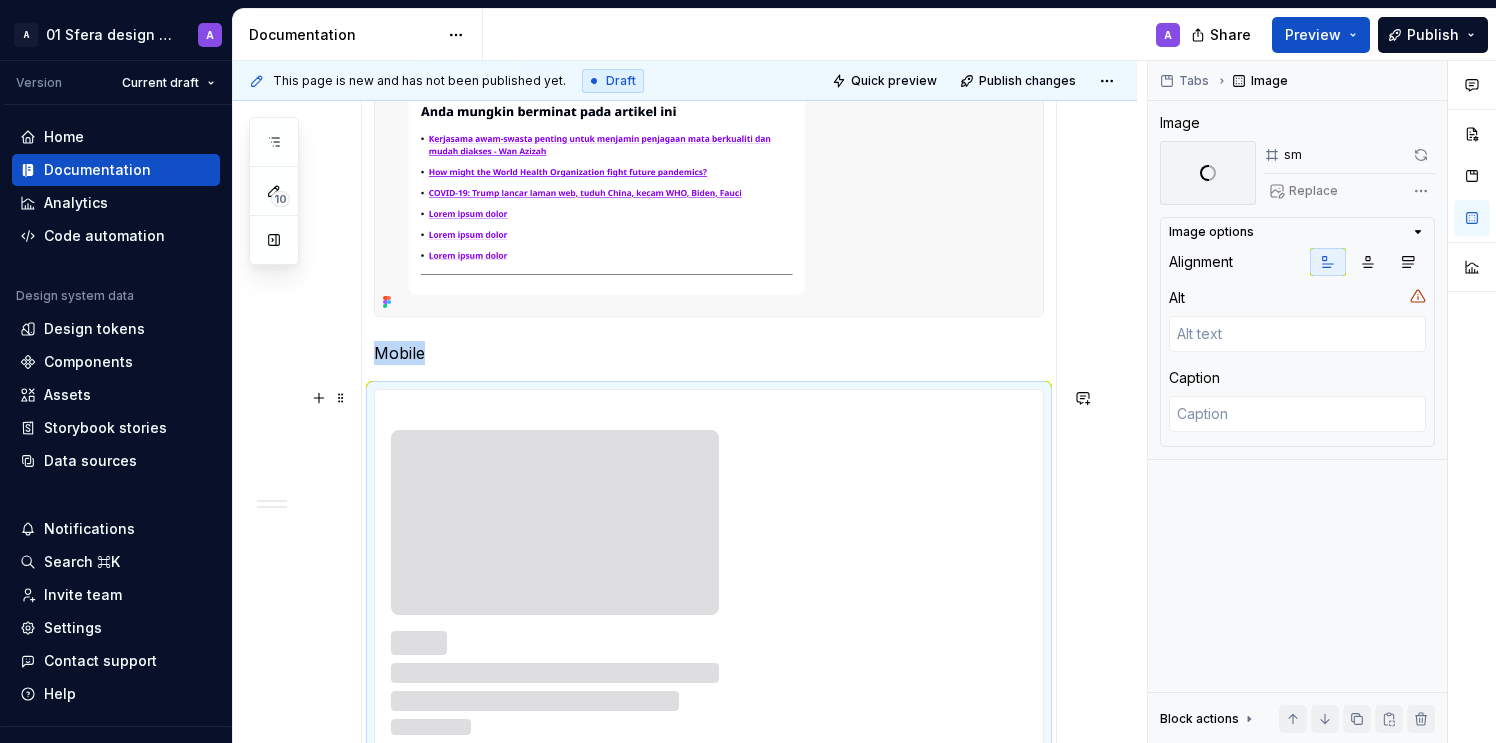 scroll, scrollTop: 1908, scrollLeft: 0, axis: vertical 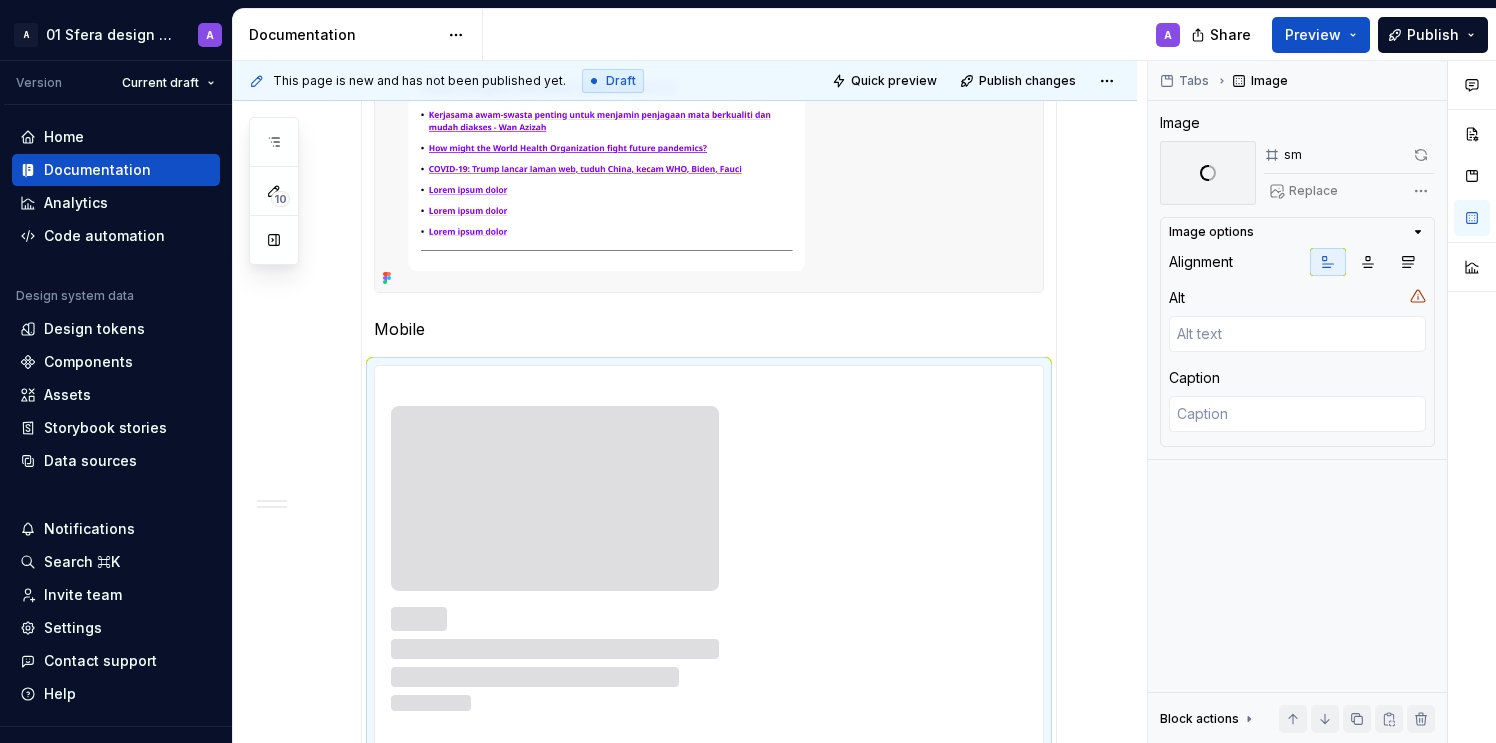 click at bounding box center [709, -172] 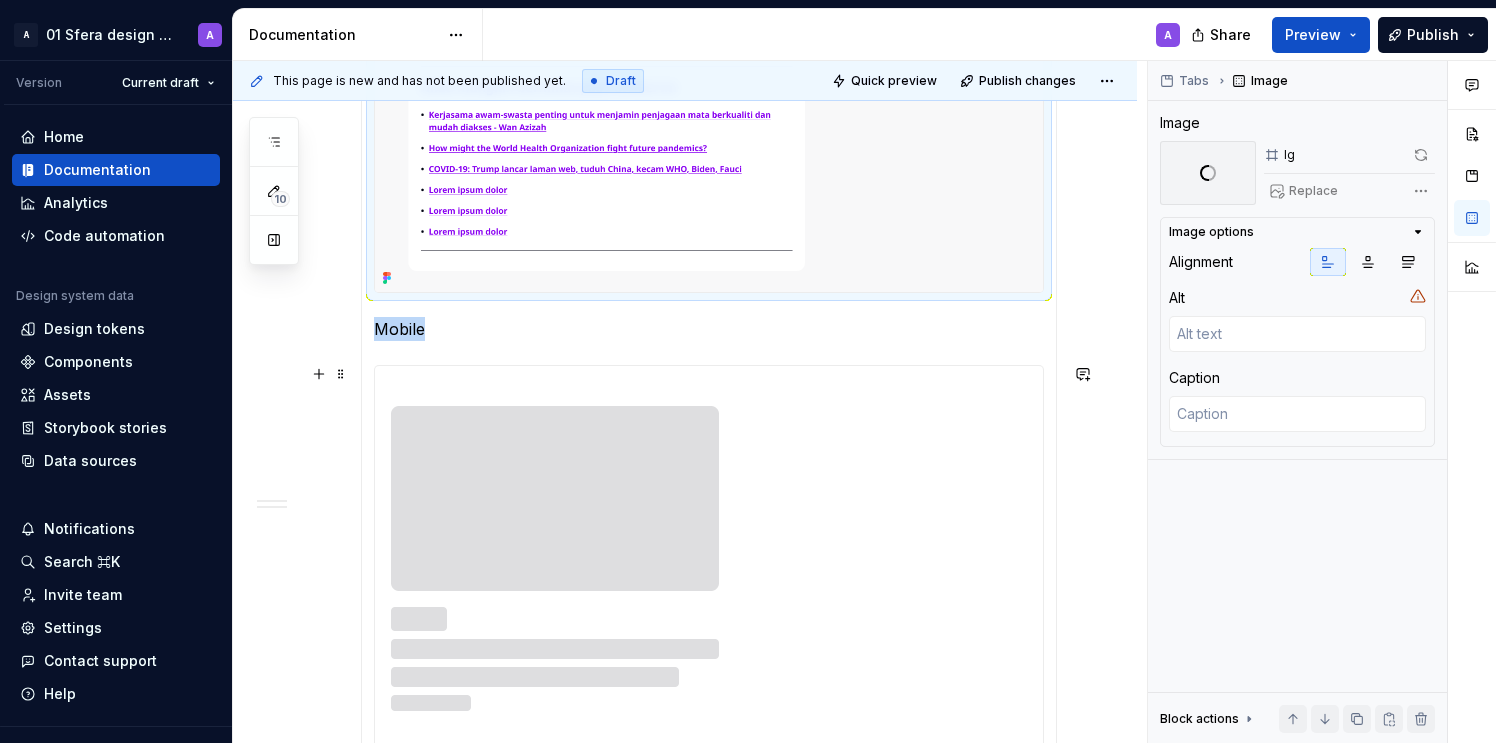 click at bounding box center (555, 1355) 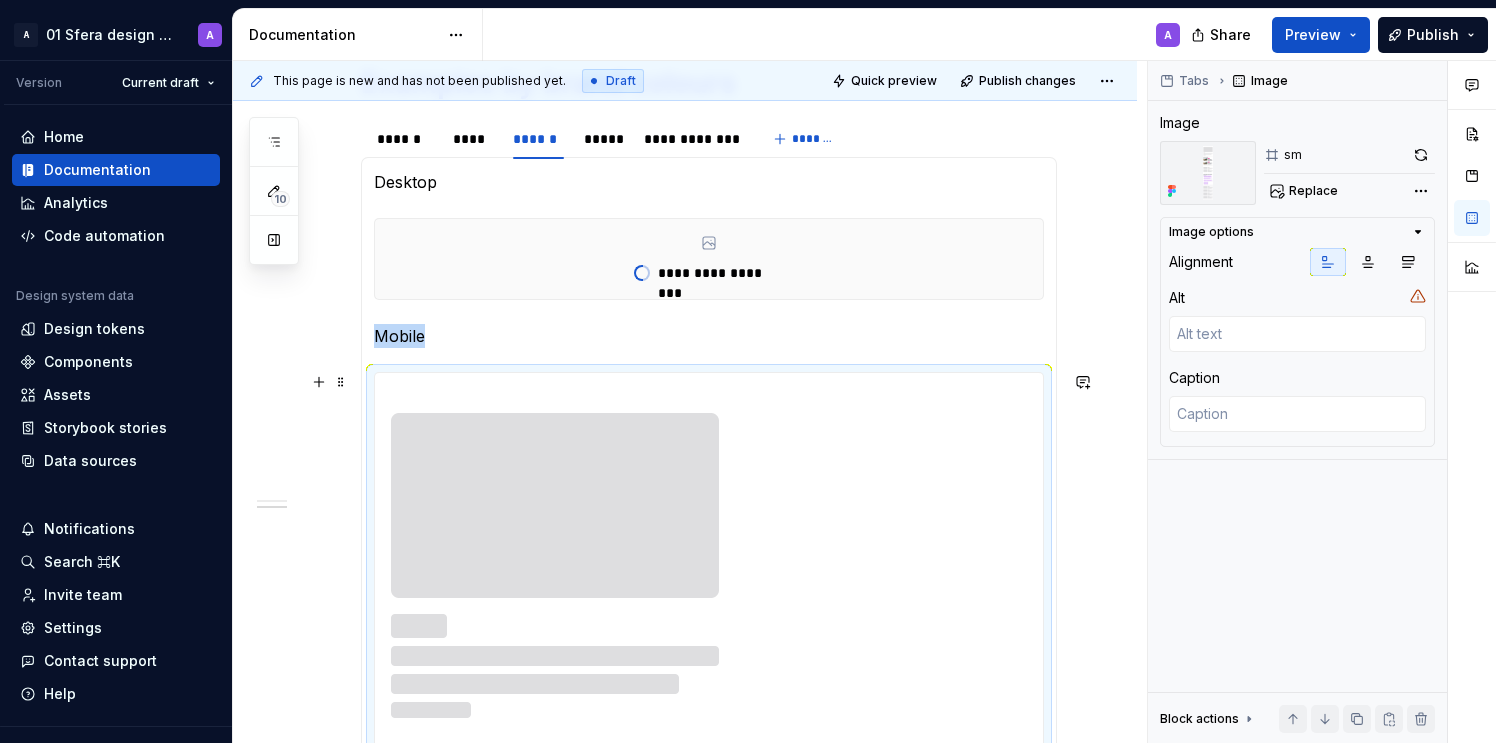scroll, scrollTop: 1465, scrollLeft: 0, axis: vertical 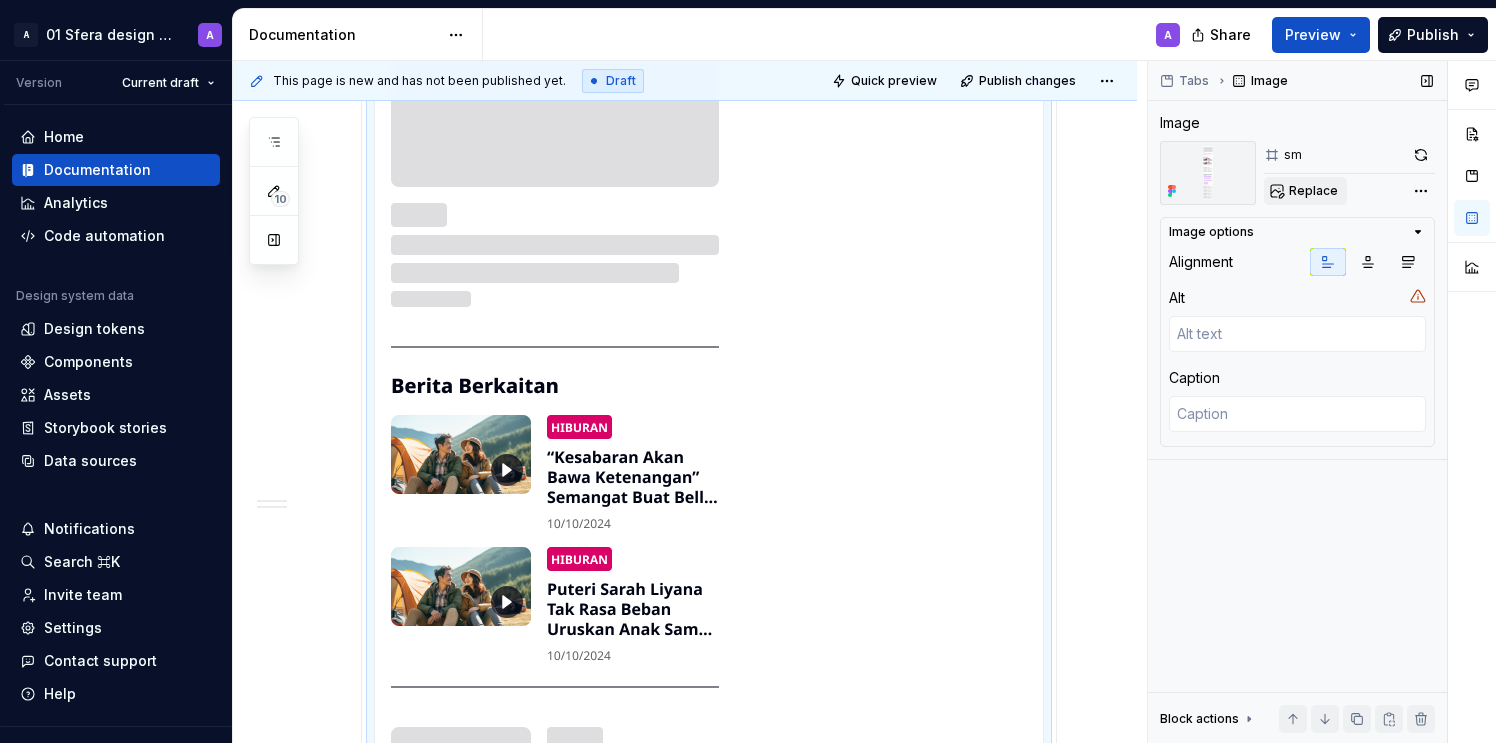 click on "Replace" at bounding box center (1305, 191) 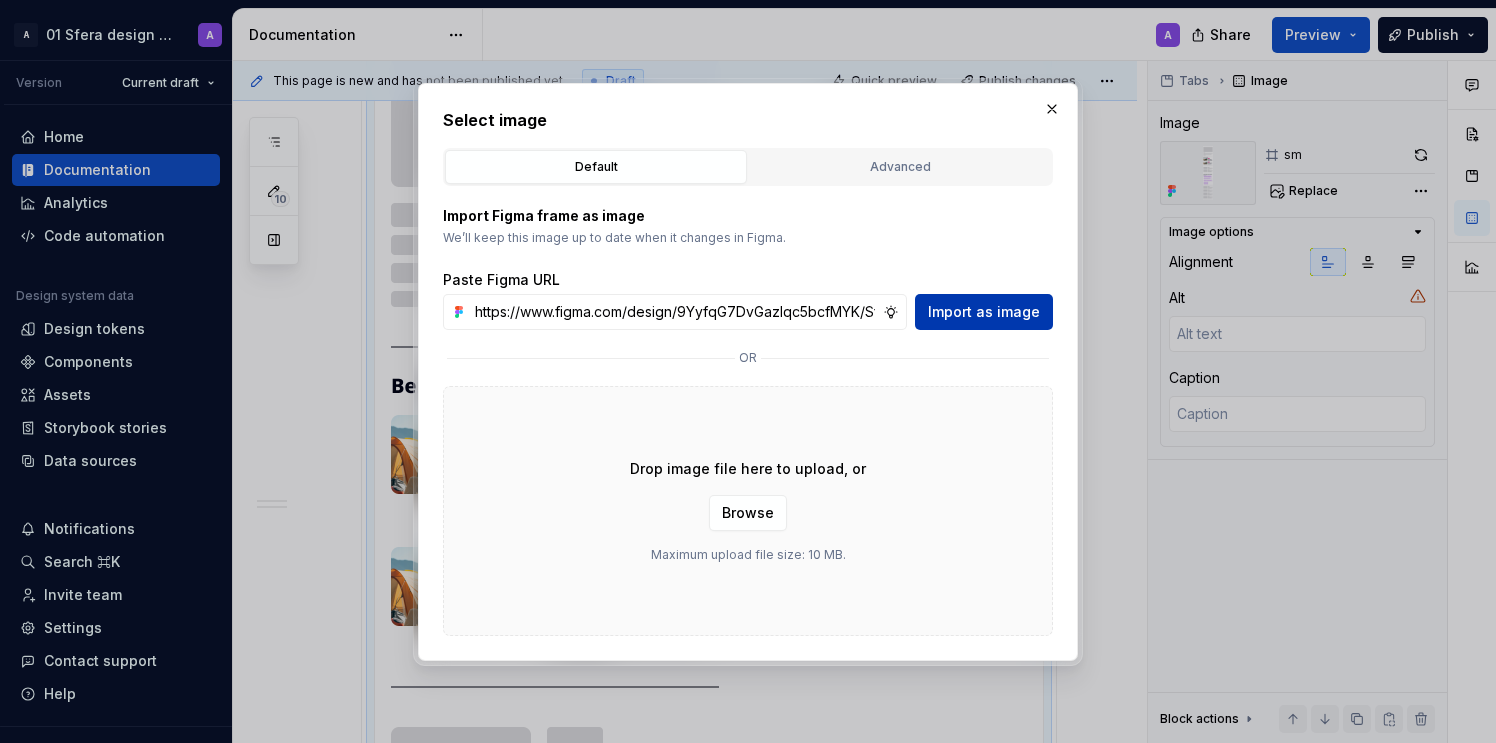 scroll, scrollTop: 0, scrollLeft: 468, axis: horizontal 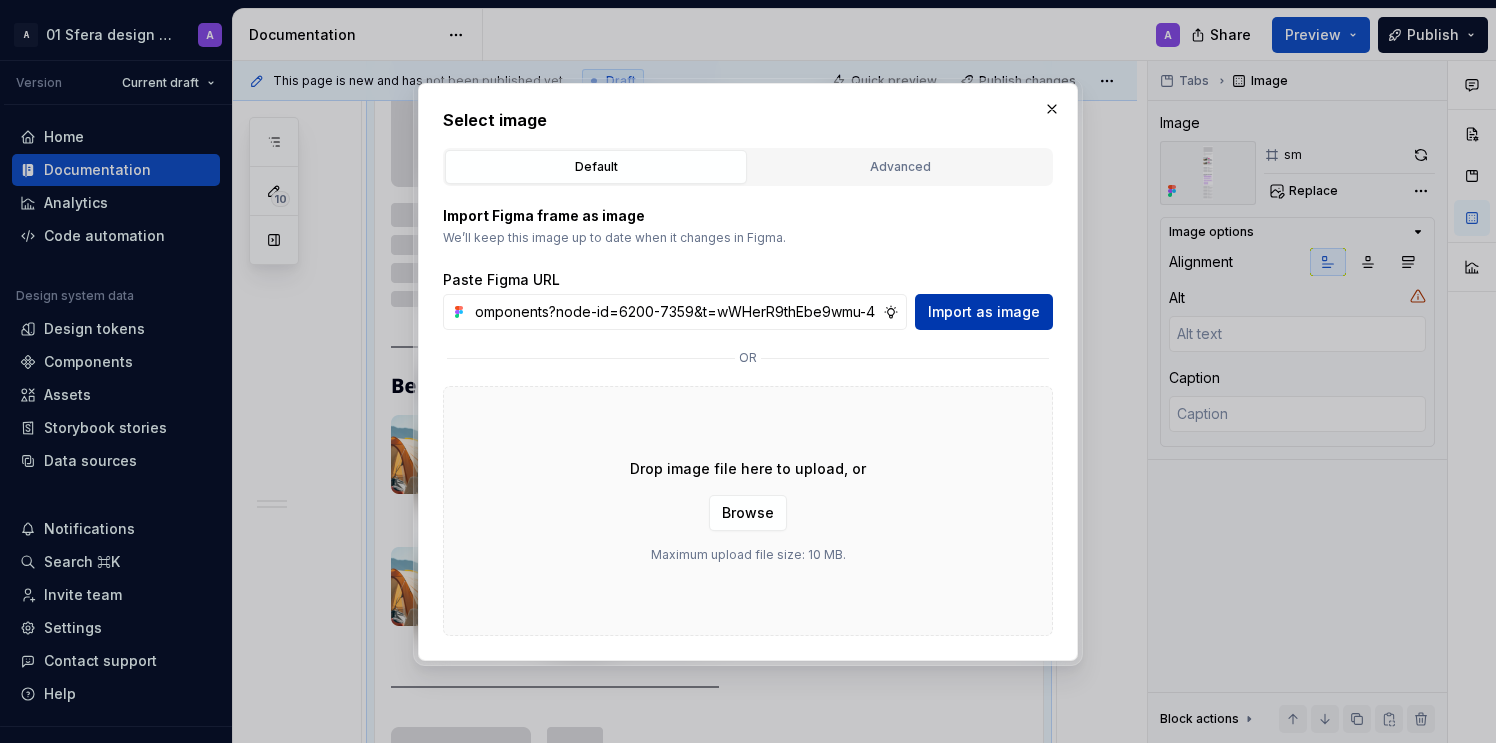 type on "https://www.figma.com/design/9YyfqG7DvGazIqc5bcfMYK/Sfera-DS-components?node-id=6200-7359&t=wWHerR9thEbe9wmu-4" 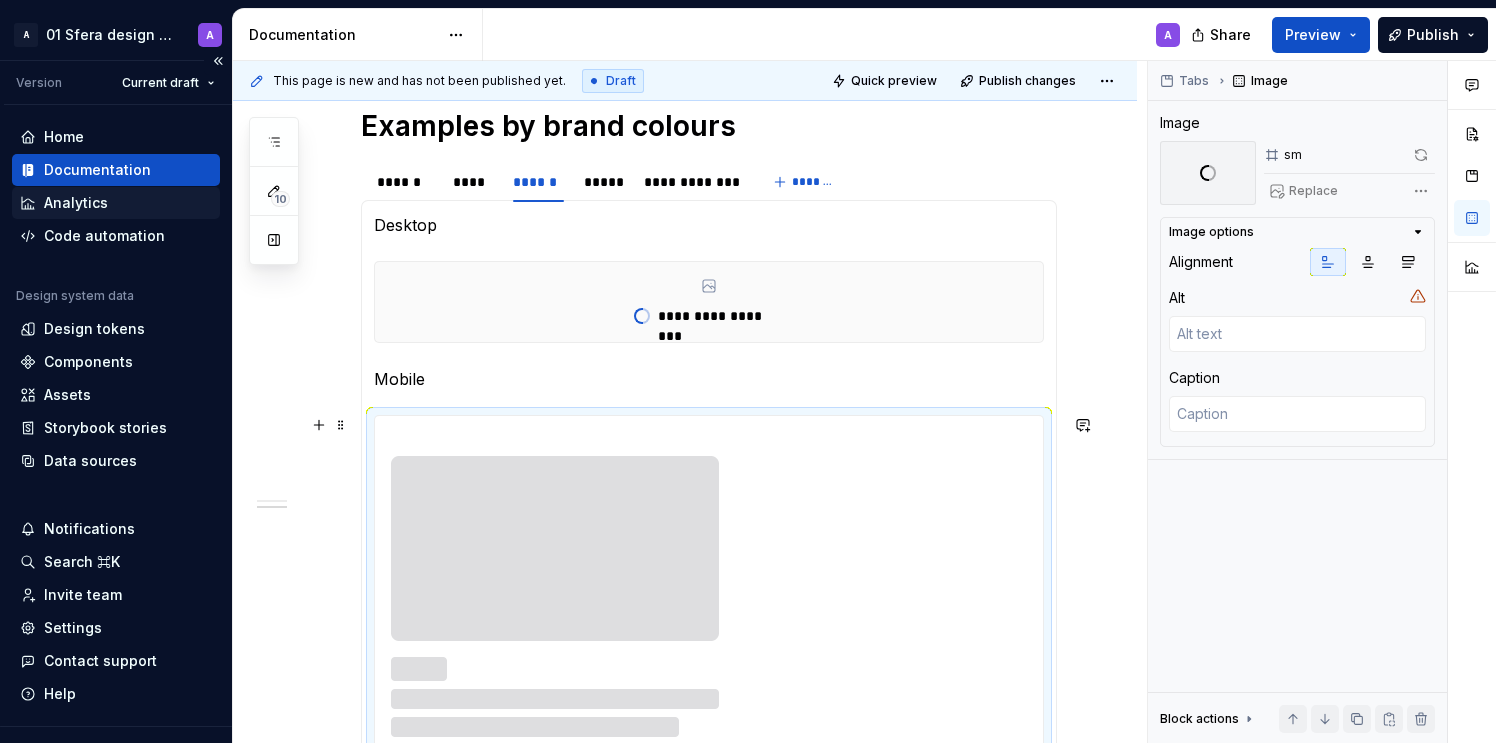 scroll, scrollTop: 918, scrollLeft: 0, axis: vertical 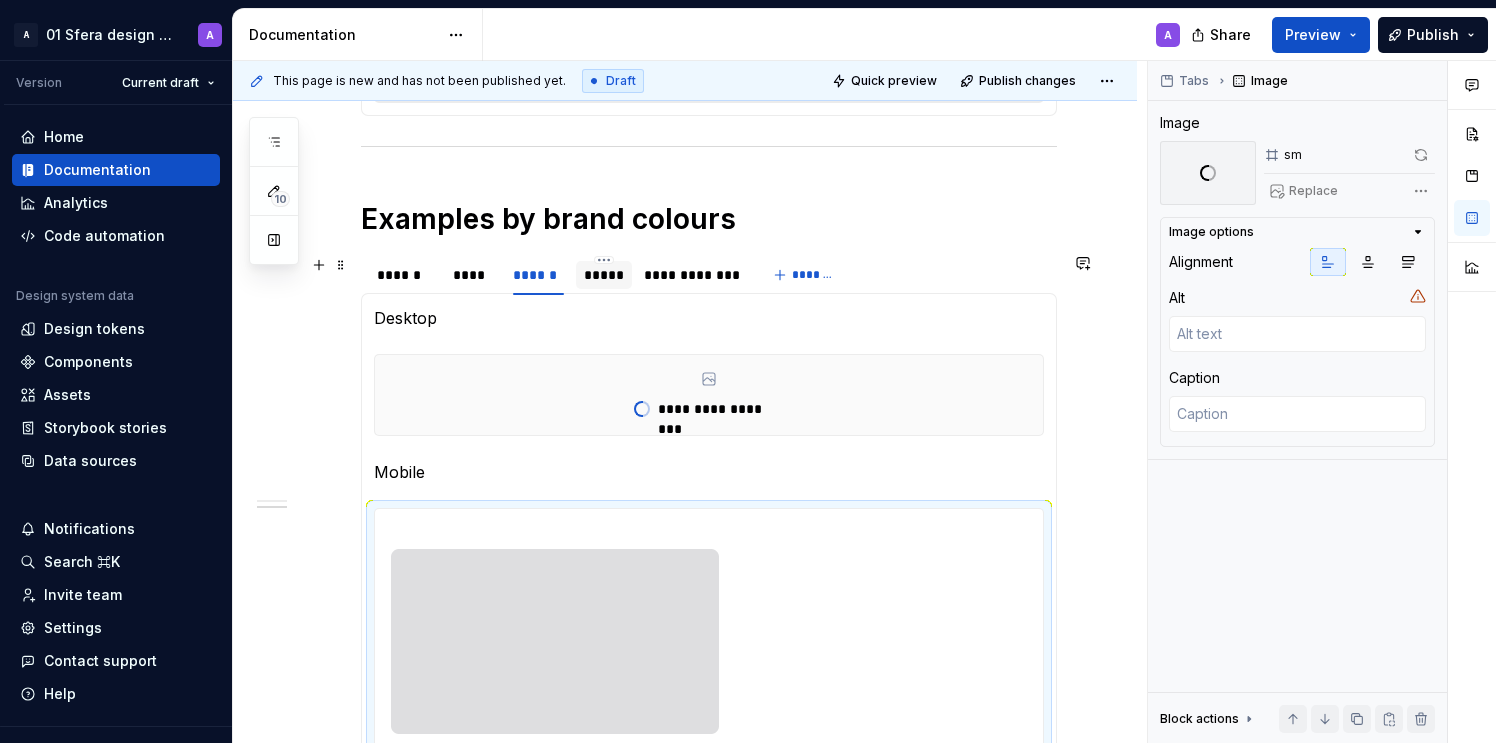 click on "*****" at bounding box center (604, 275) 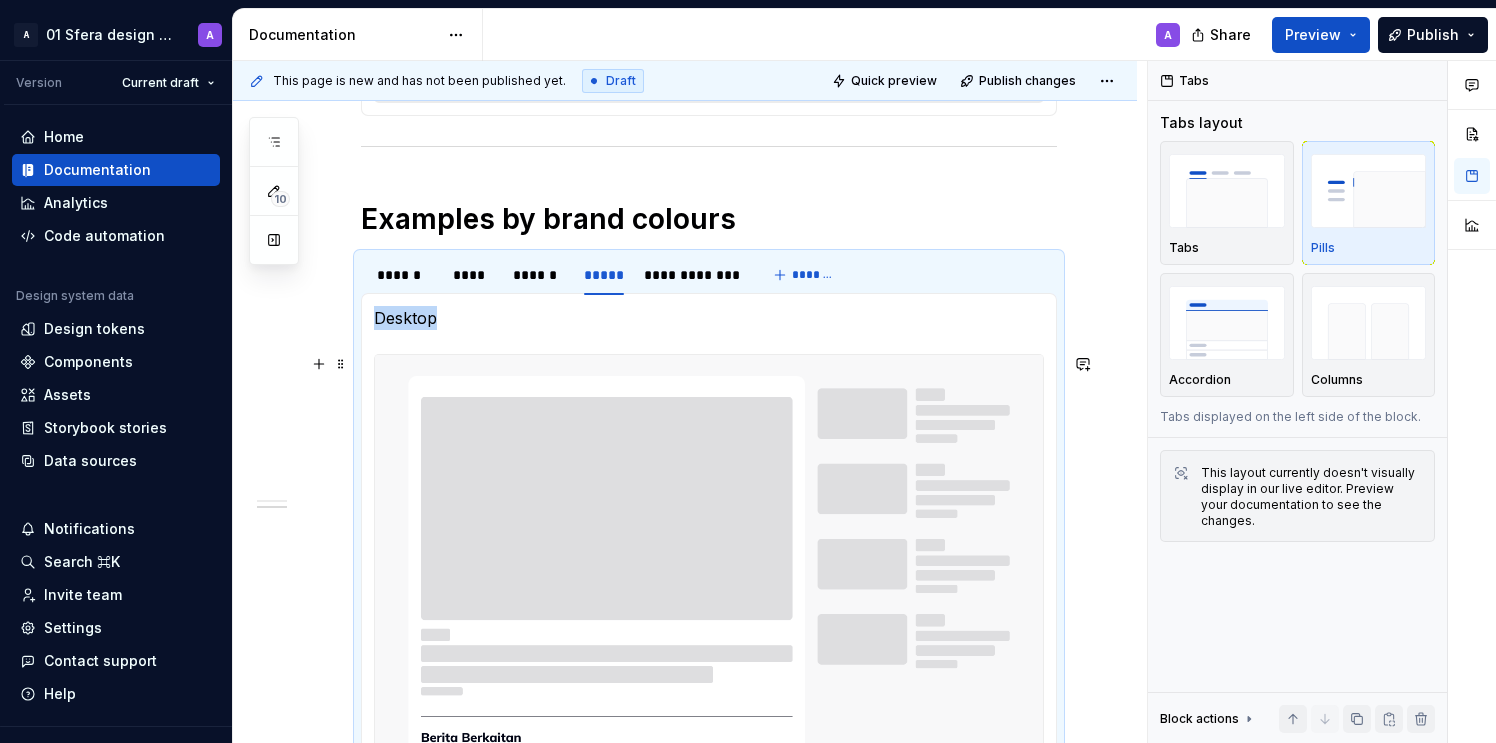 click at bounding box center (709, 785) 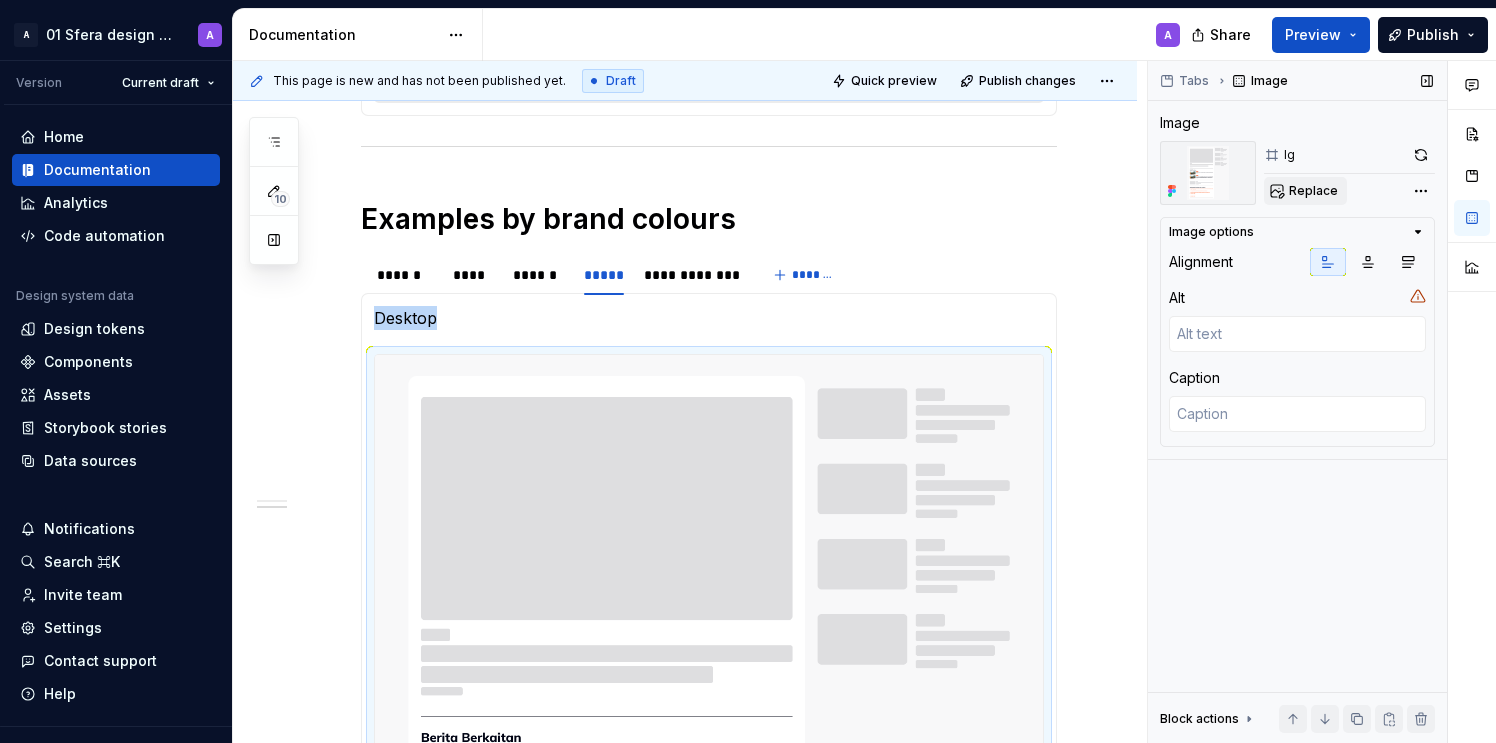 click on "Replace" at bounding box center [1305, 191] 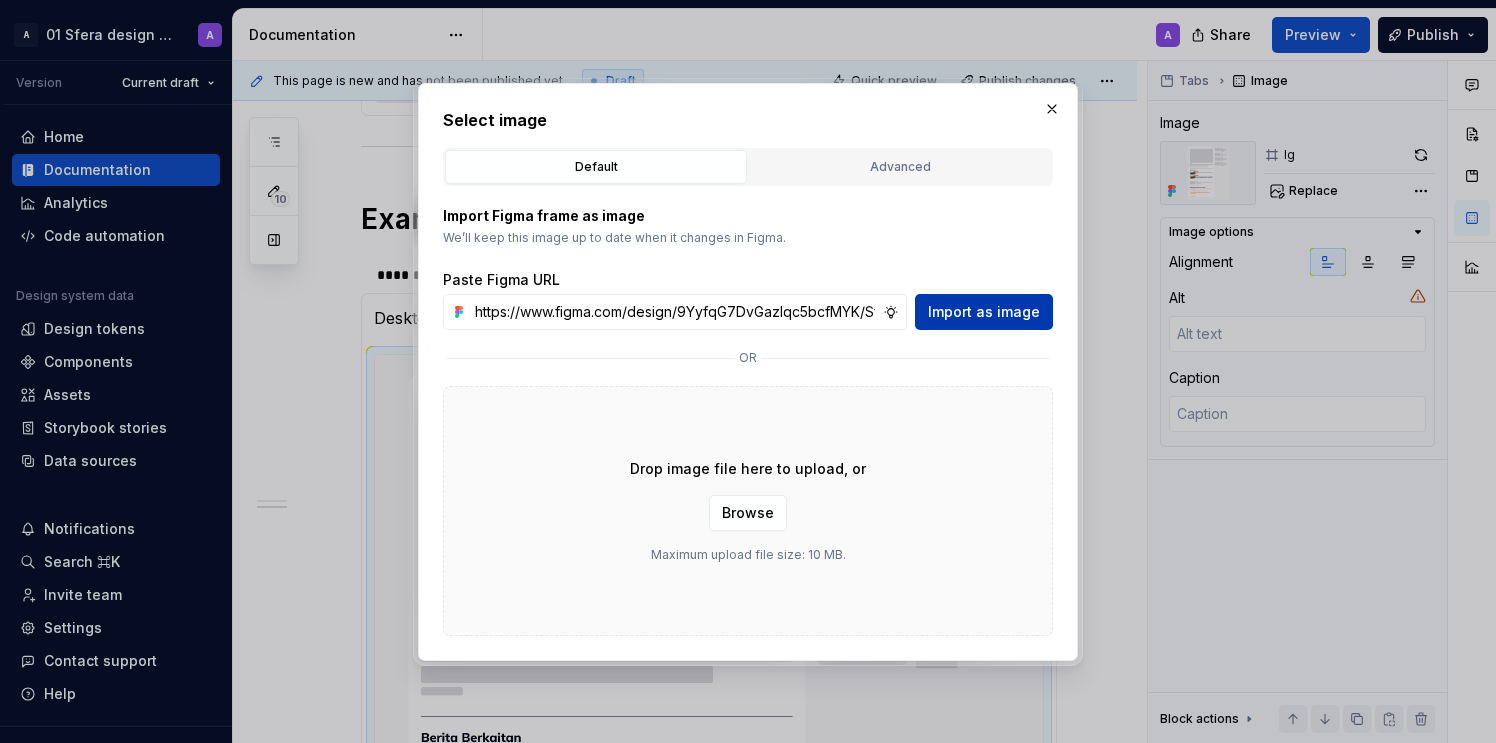 scroll, scrollTop: 0, scrollLeft: 468, axis: horizontal 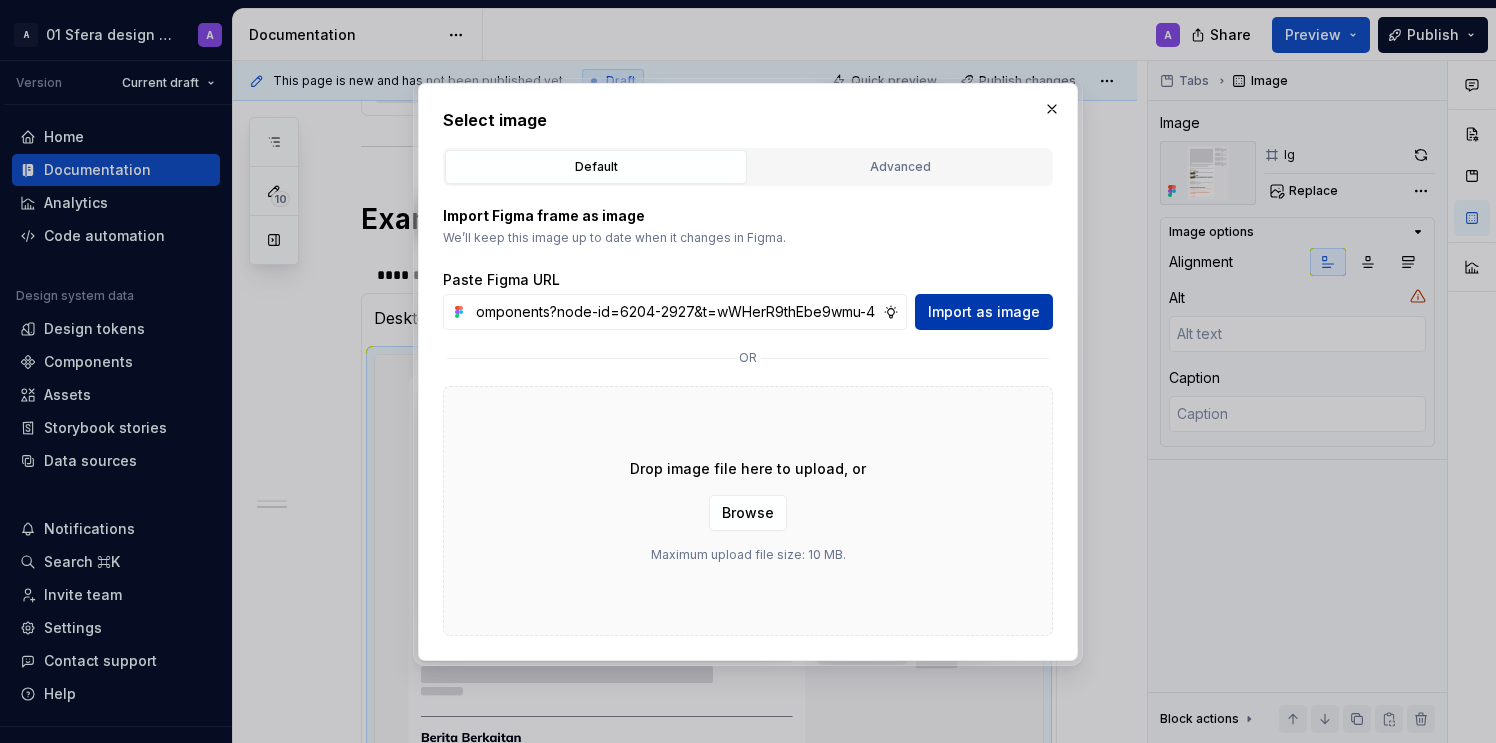 type on "https://www.figma.com/design/9YyfqG7DvGazIqc5bcfMYK/Sfera-DS-components?node-id=6204-2927&t=wWHerR9thEbe9wmu-4" 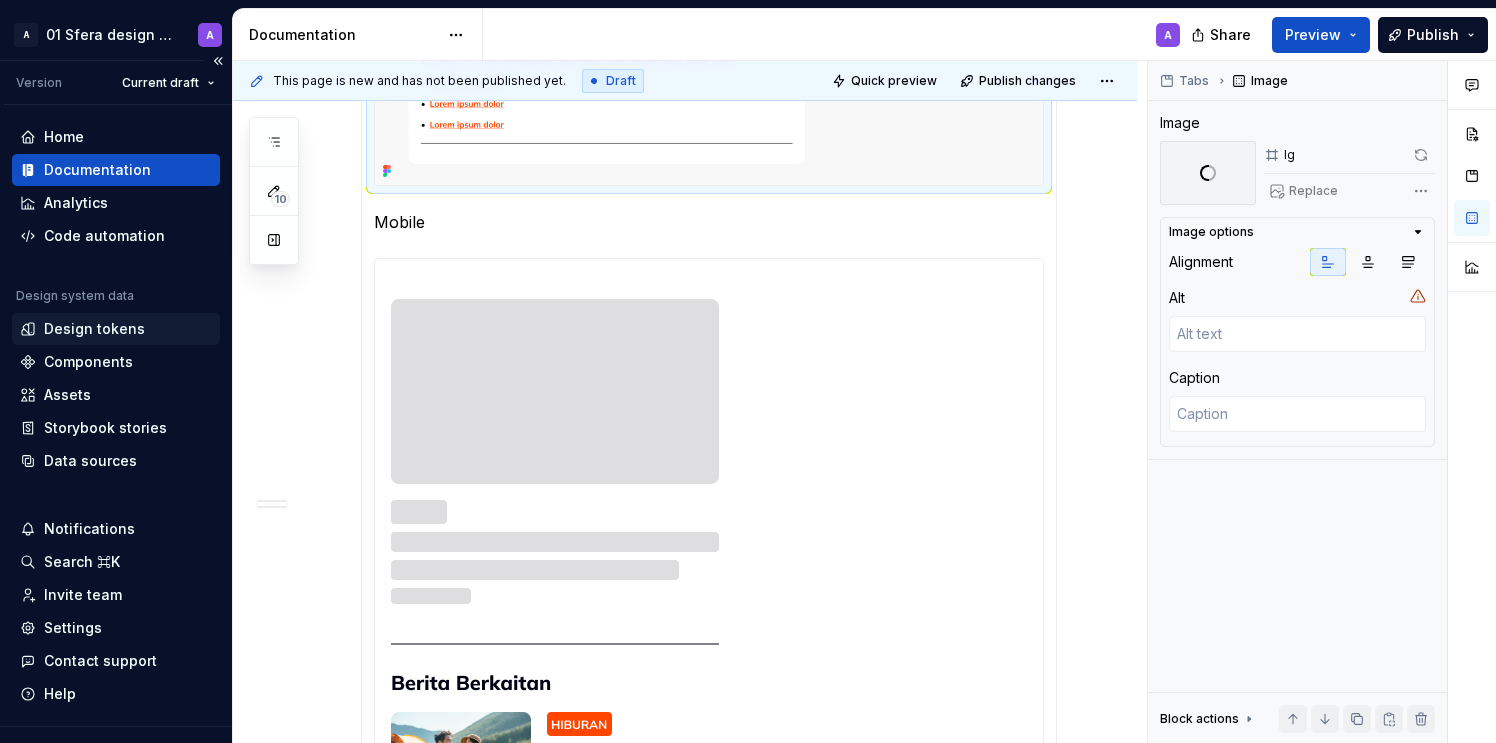 scroll, scrollTop: 1974, scrollLeft: 0, axis: vertical 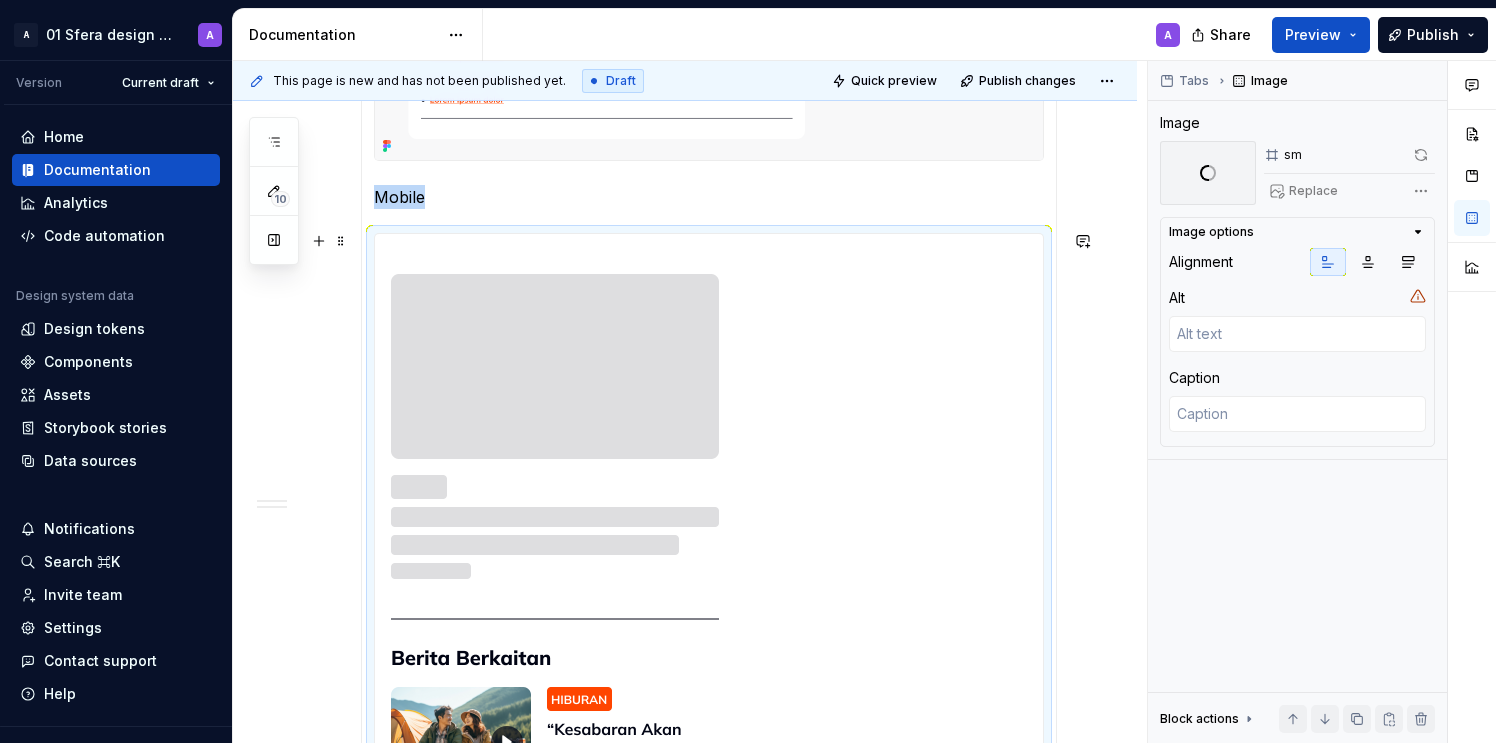 click at bounding box center (555, 1156) 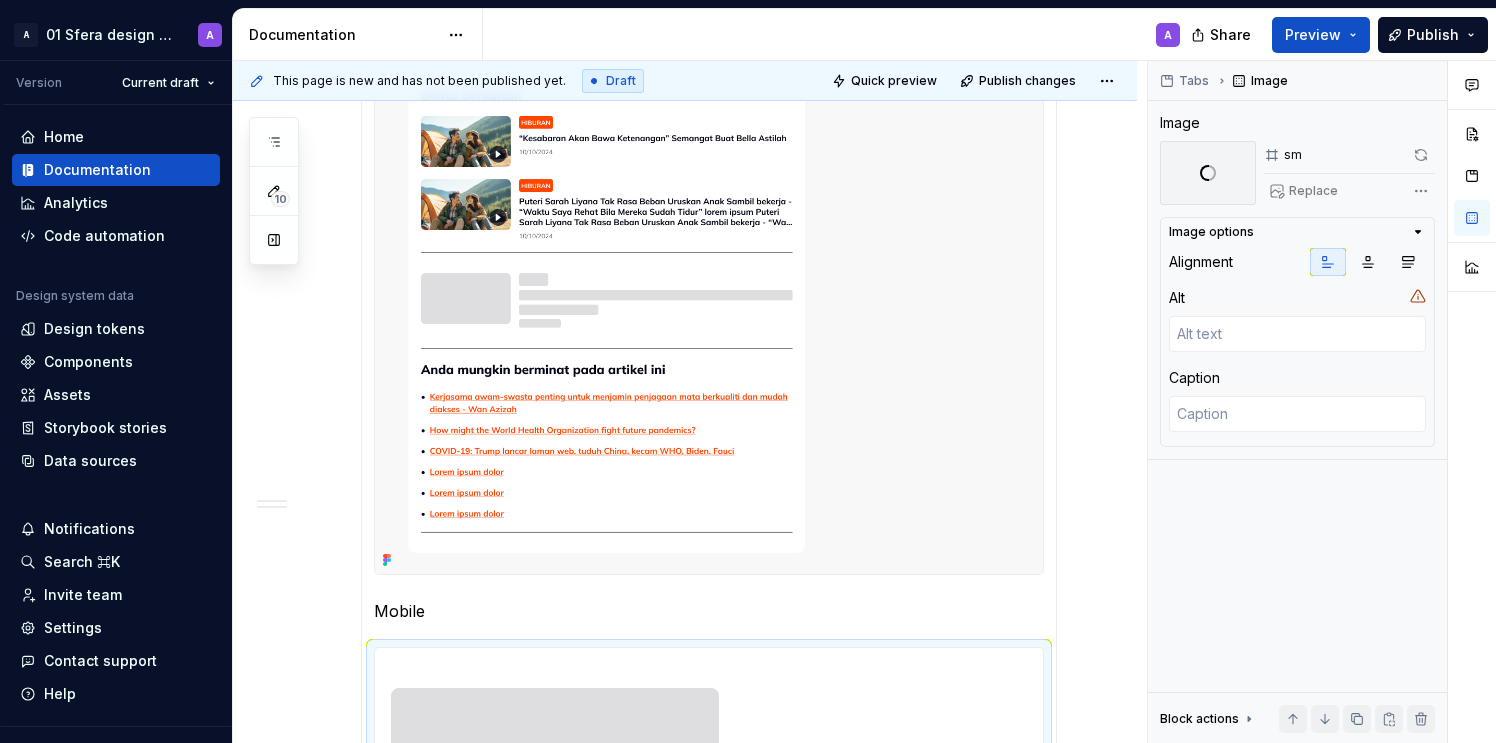 click at bounding box center [709, 143] 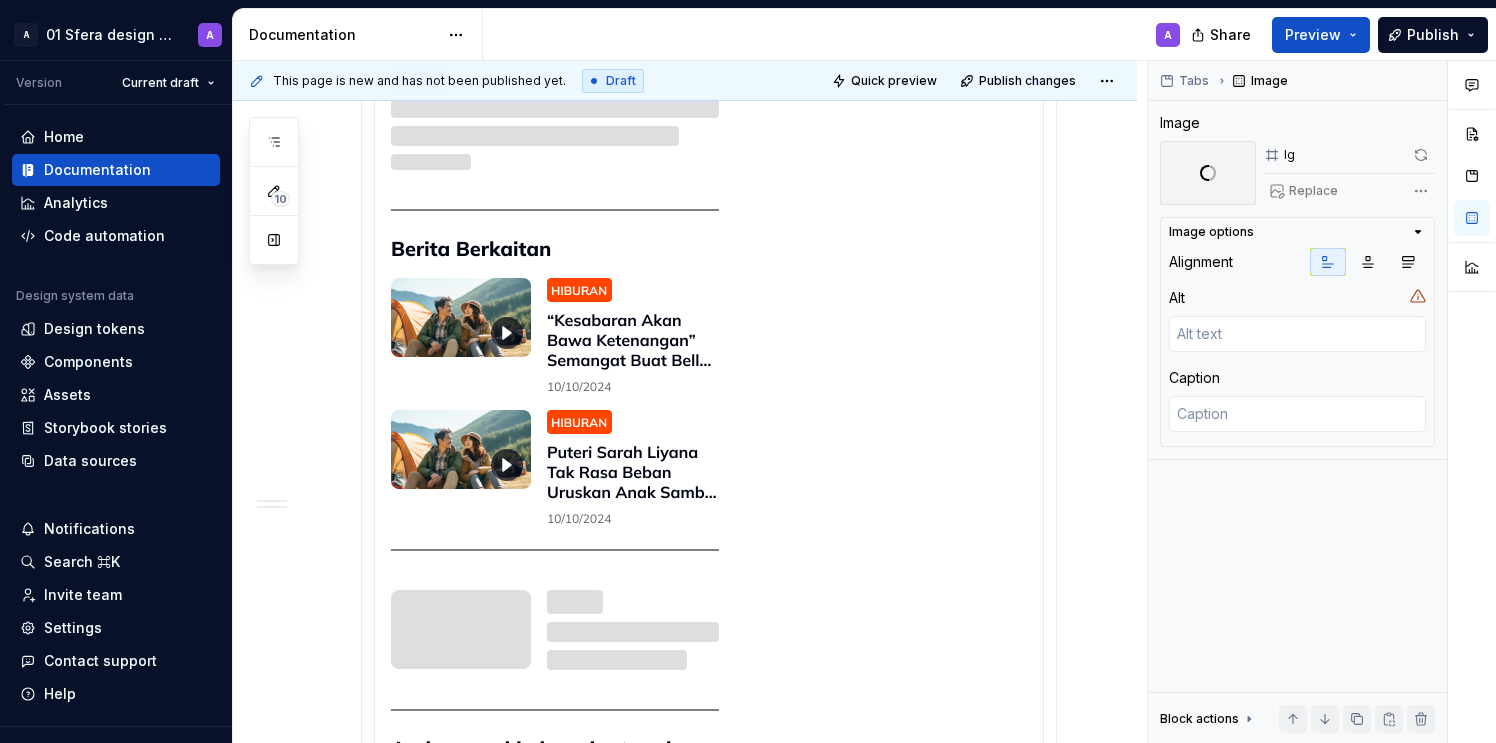 click at bounding box center [555, 747] 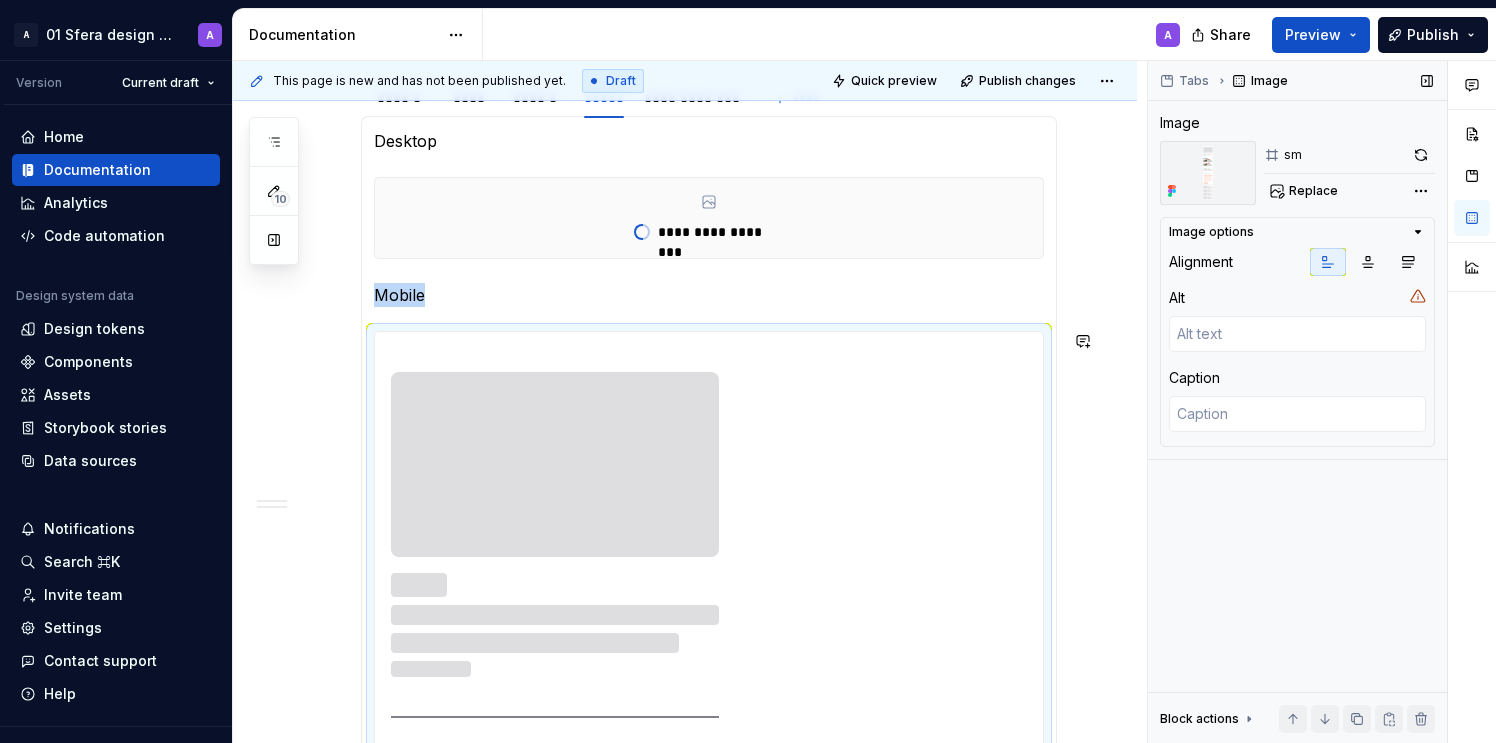 scroll, scrollTop: 1091, scrollLeft: 0, axis: vertical 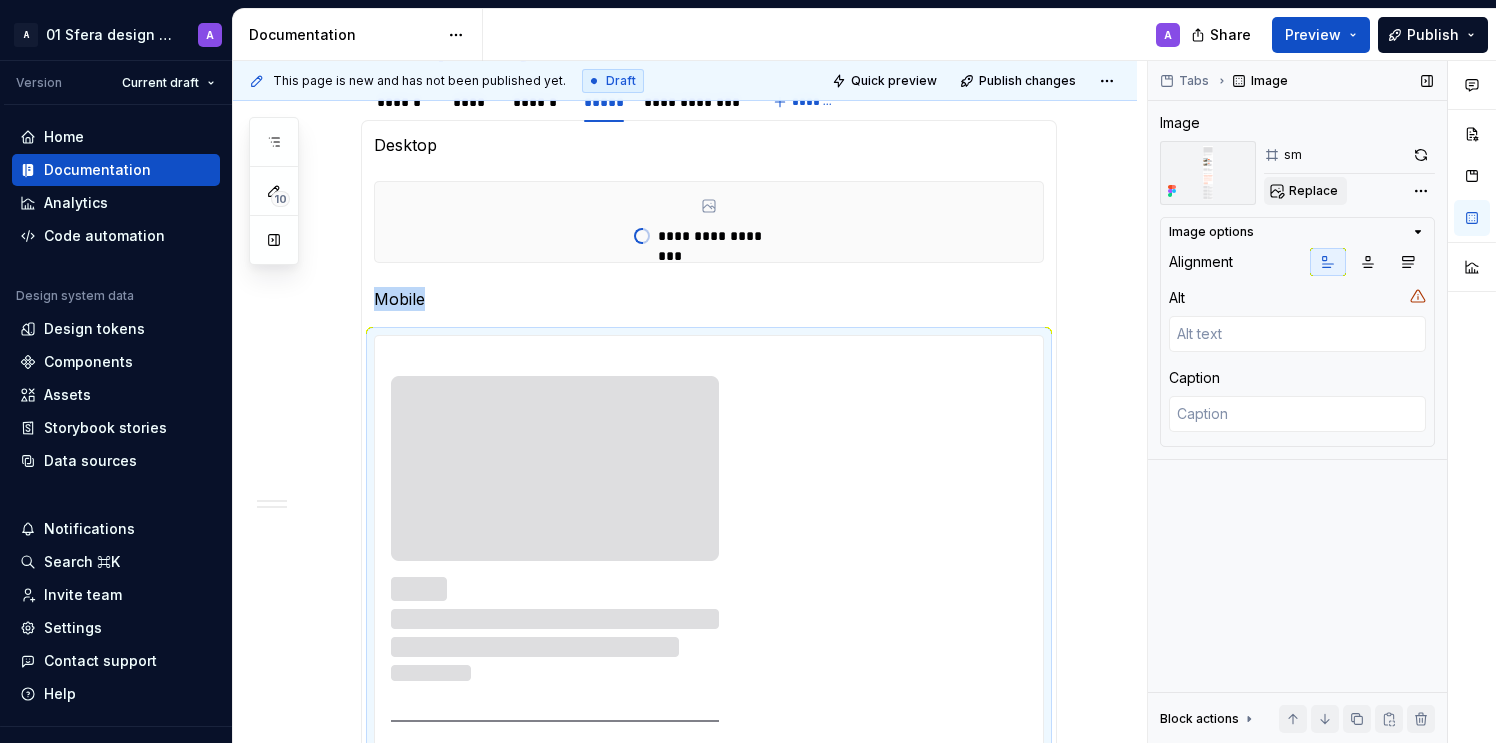 click on "Replace" at bounding box center [1305, 191] 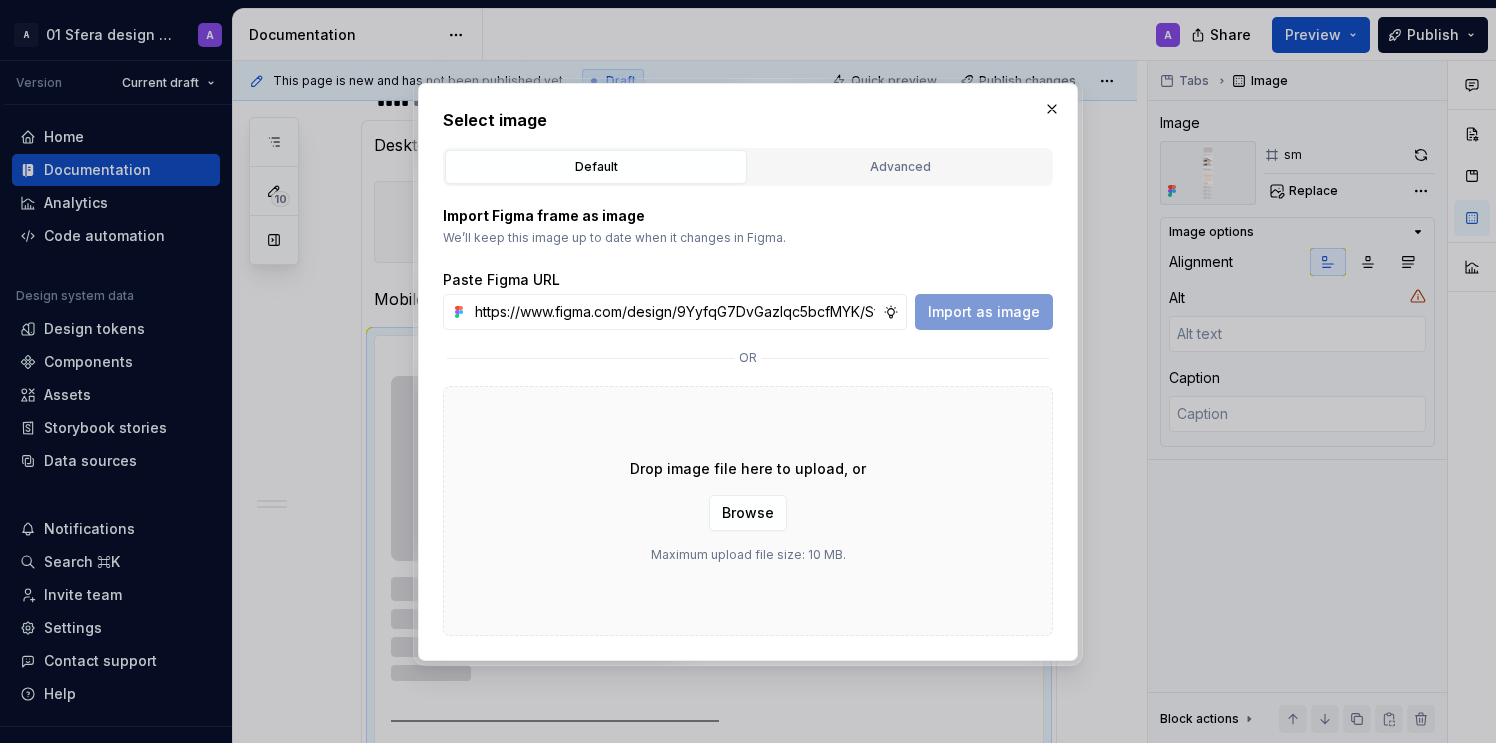 scroll, scrollTop: 0, scrollLeft: 470, axis: horizontal 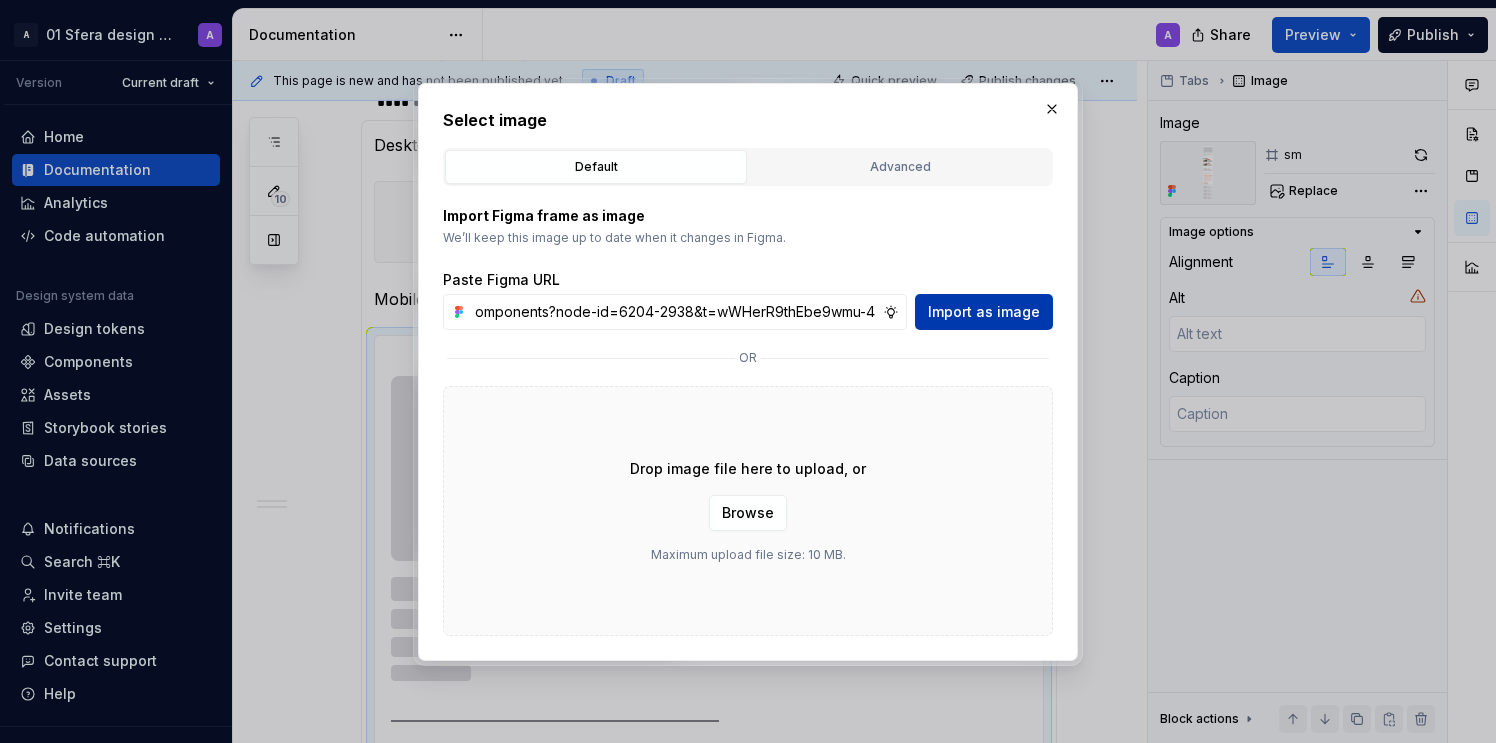 type on "https://www.figma.com/design/9YyfqG7DvGazIqc5bcfMYK/Sfera-DS-components?node-id=6204-2938&t=wWHerR9thEbe9wmu-4" 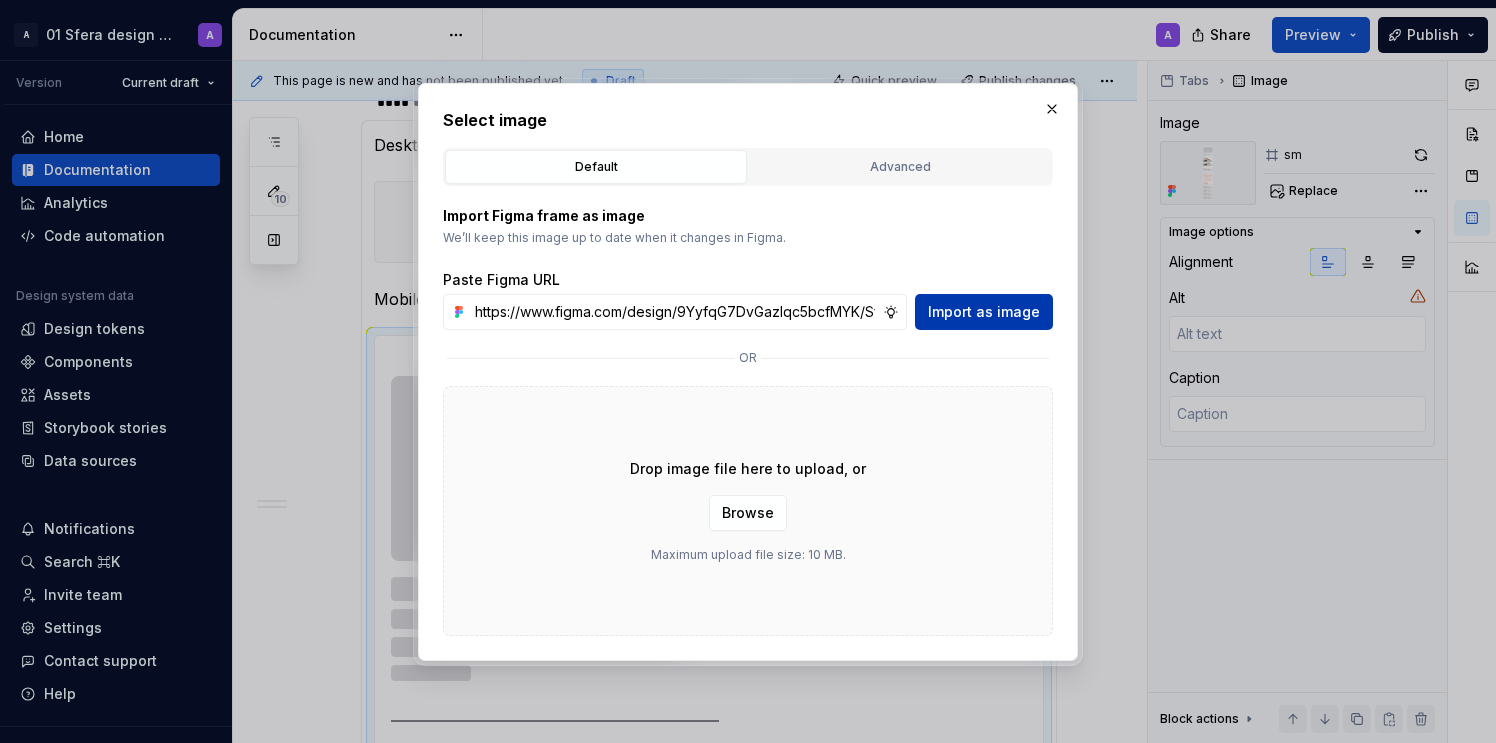 click on "Import as image" at bounding box center (984, 312) 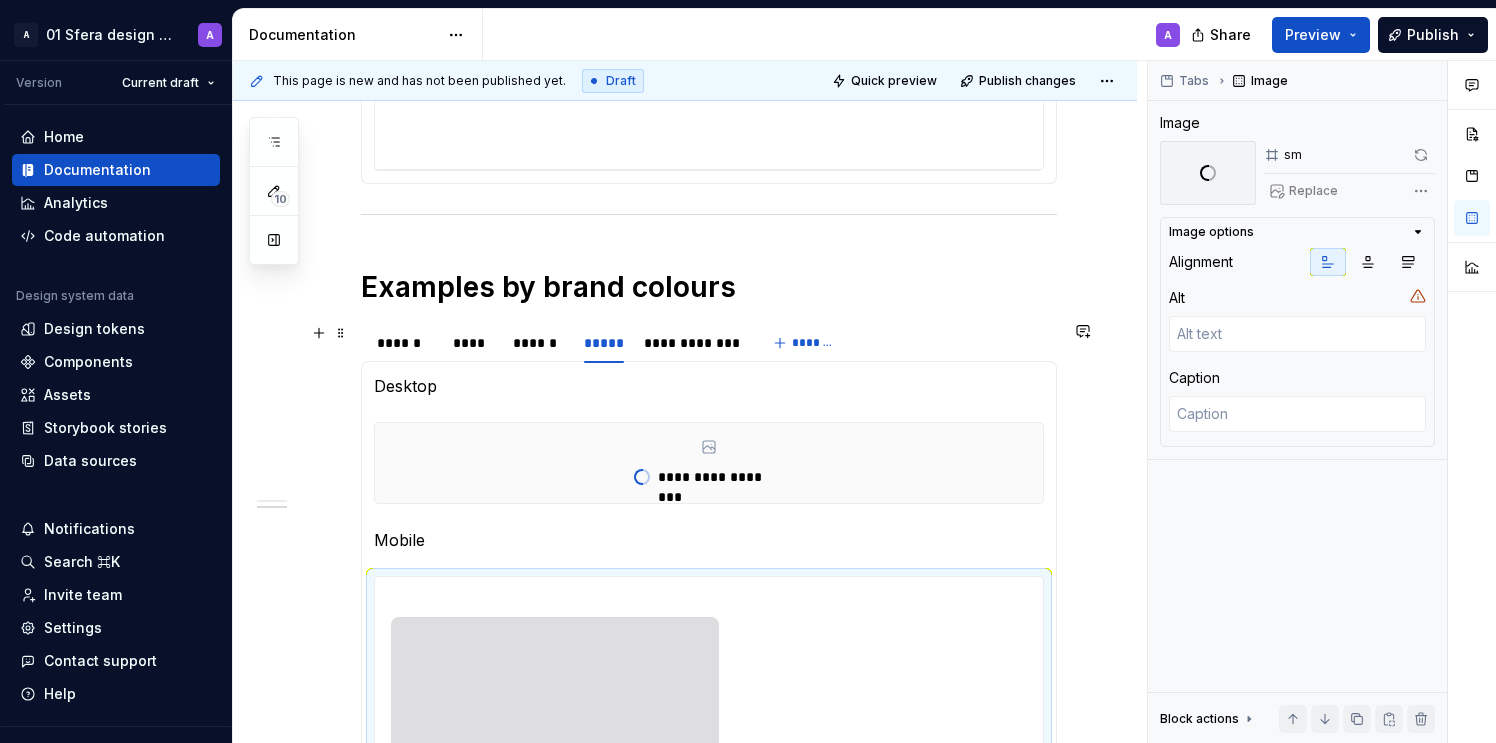 scroll, scrollTop: 853, scrollLeft: 0, axis: vertical 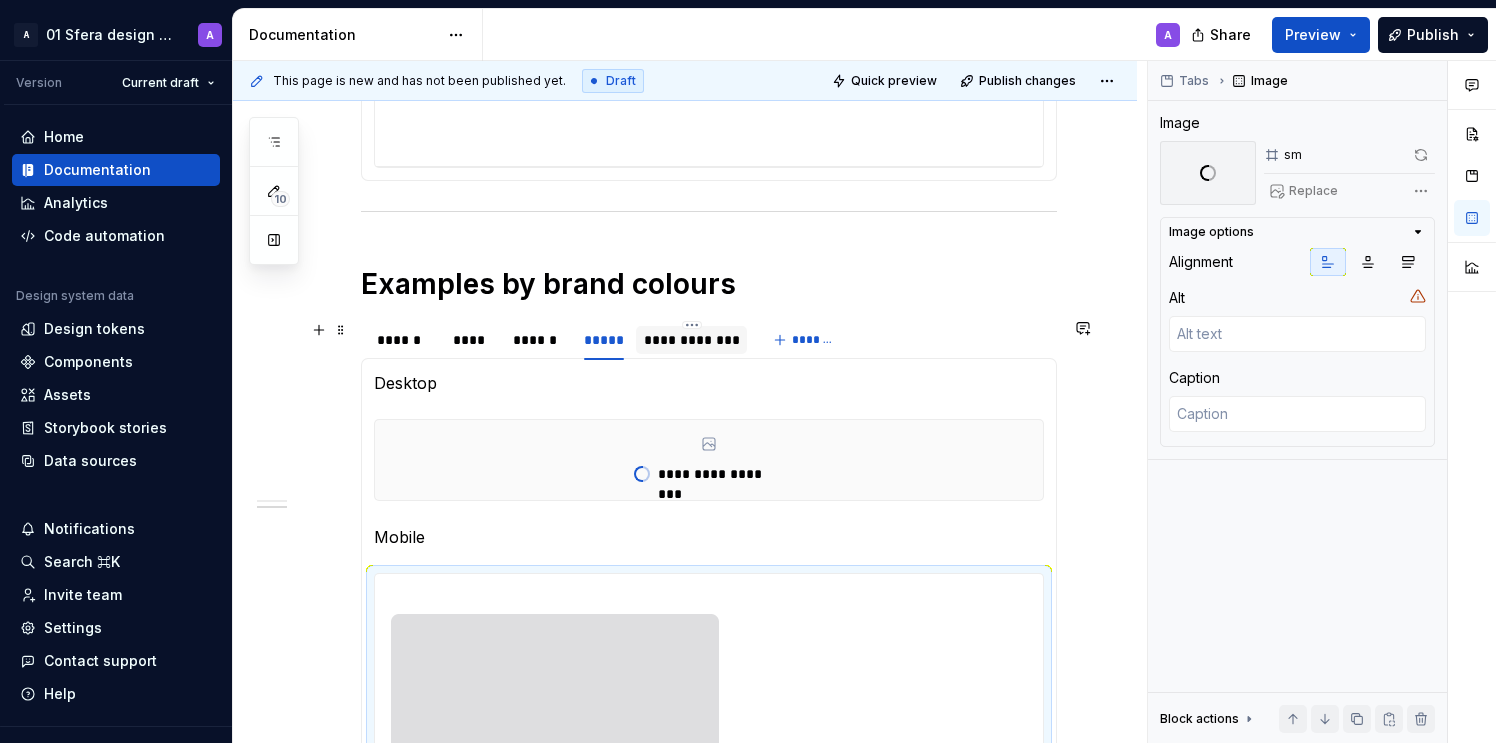 click on "**********" at bounding box center [691, 340] 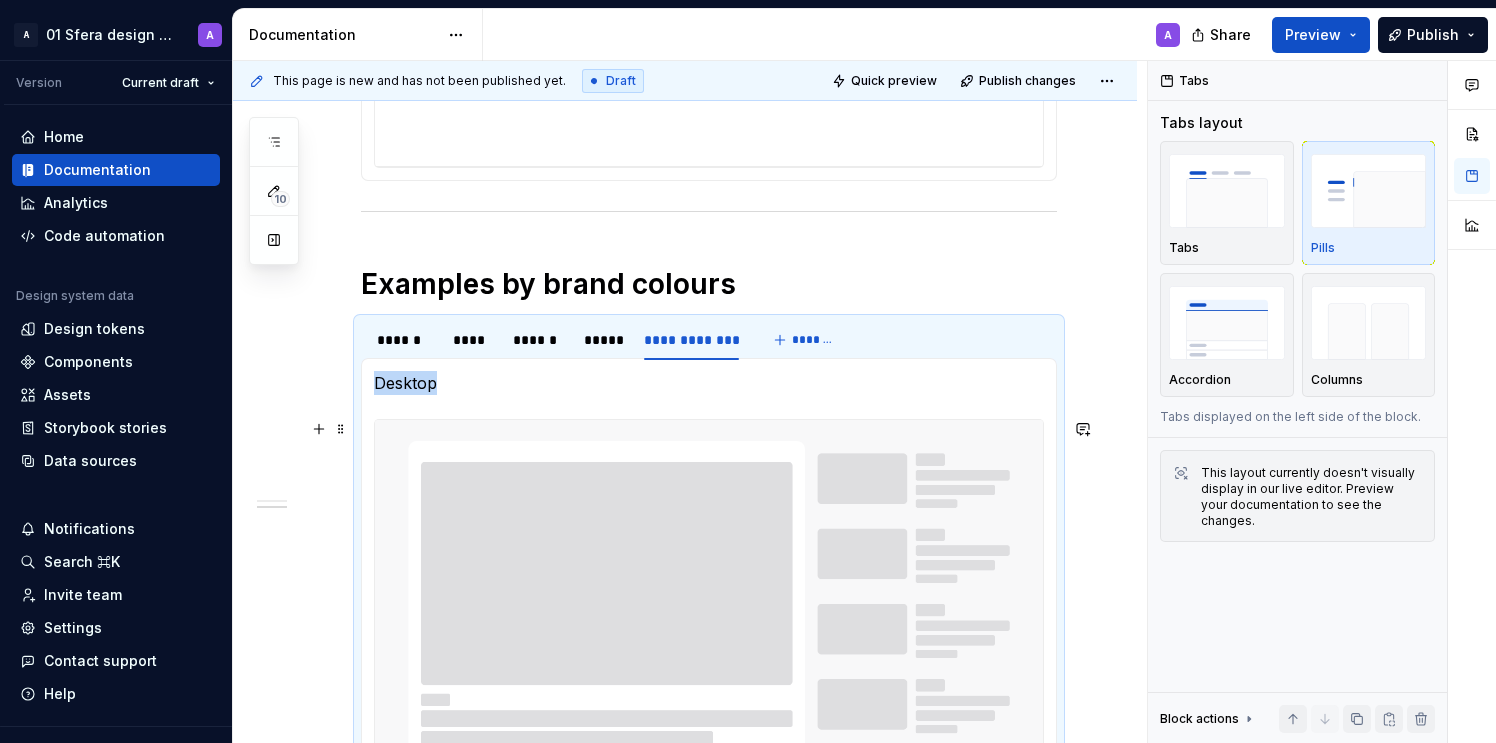 click at bounding box center [709, 850] 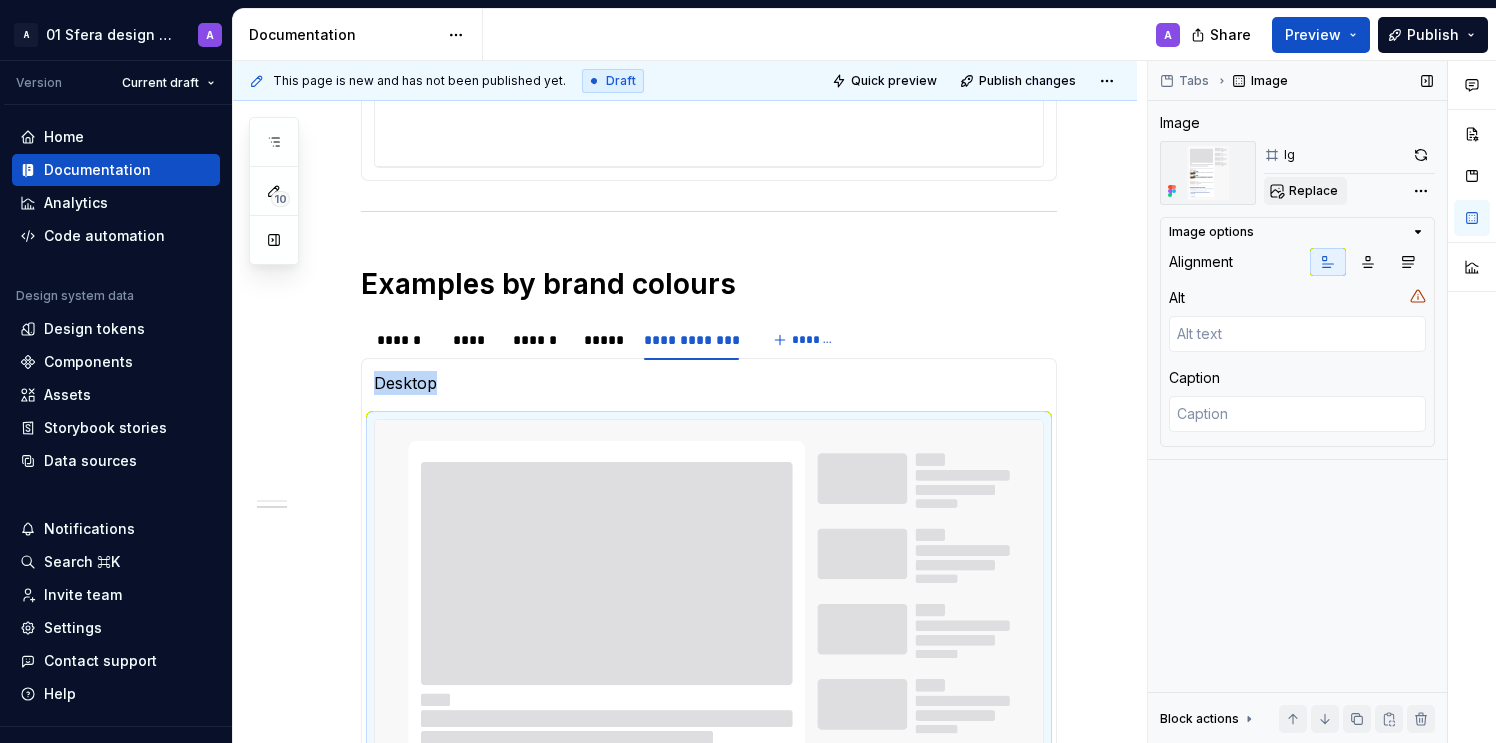 click on "Replace" at bounding box center (1305, 191) 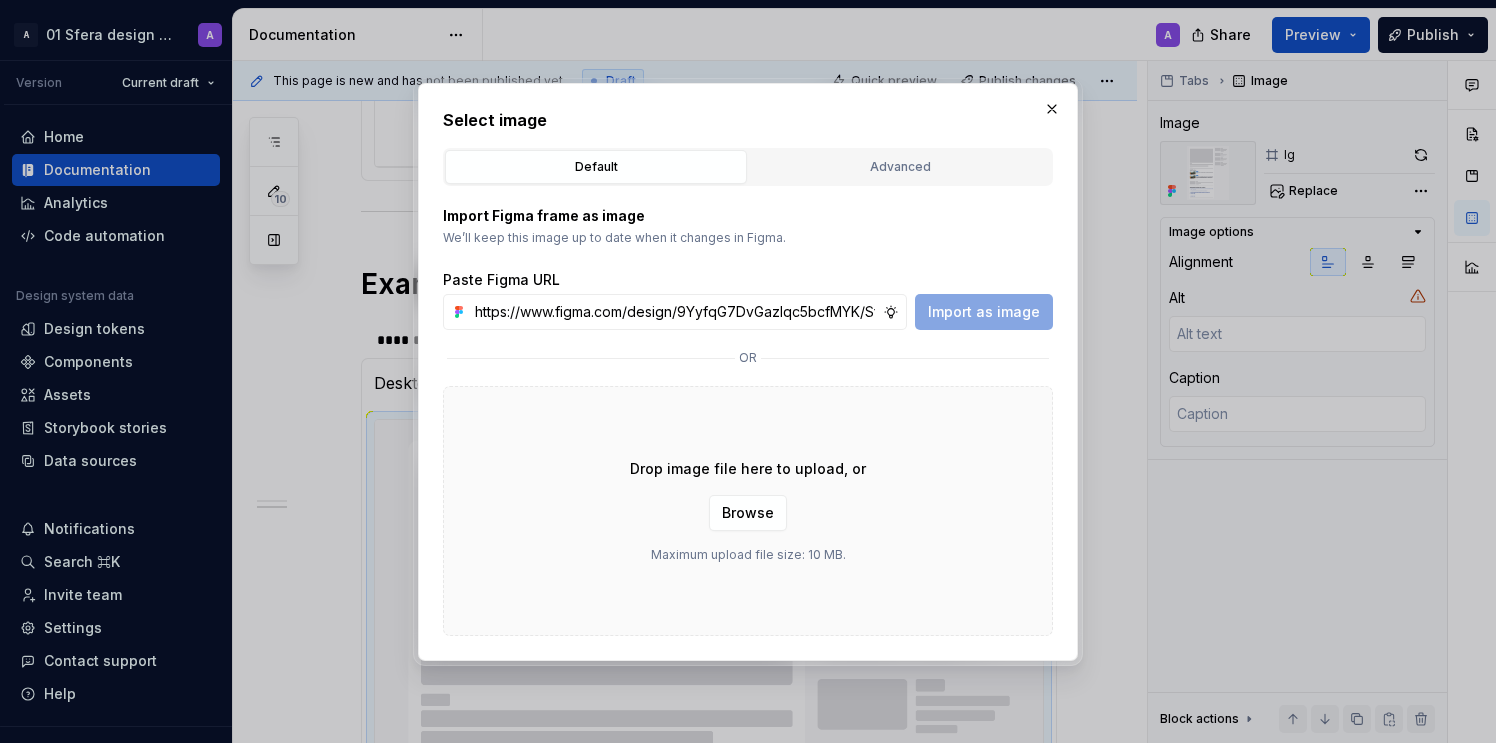 scroll, scrollTop: 0, scrollLeft: 470, axis: horizontal 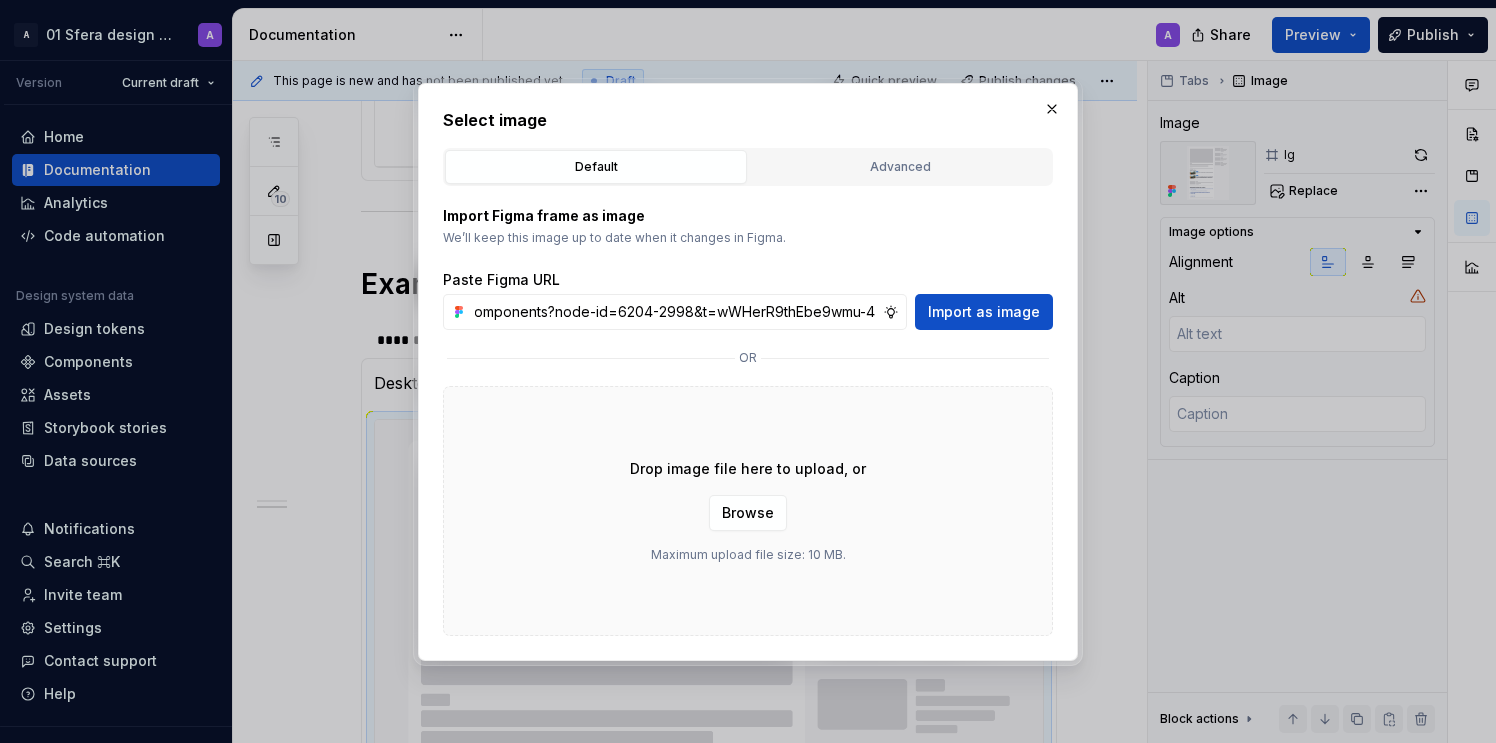 type on "https://www.figma.com/design/9YyfqG7DvGazIqc5bcfMYK/Sfera-DS-components?node-id=6204-2998&t=wWHerR9thEbe9wmu-4" 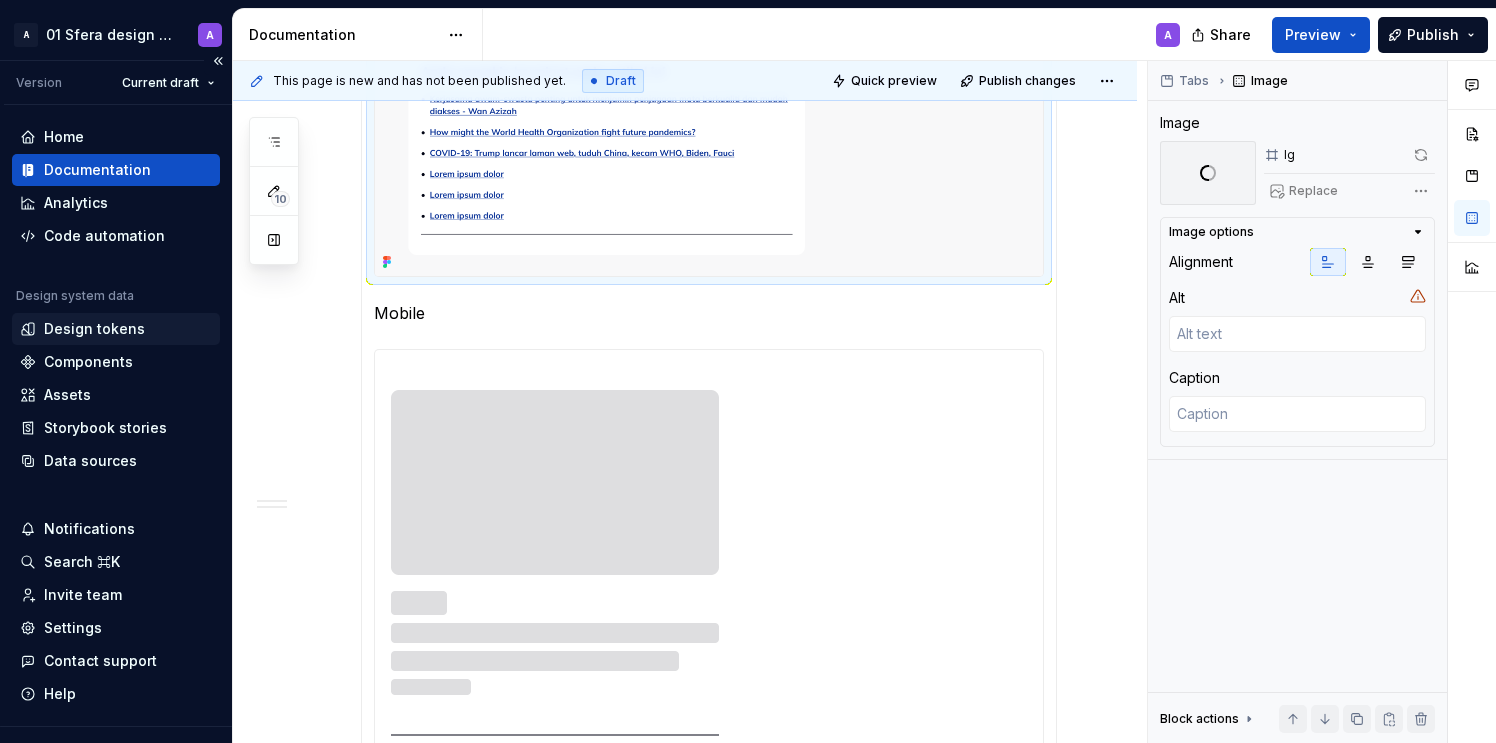 scroll, scrollTop: 1866, scrollLeft: 0, axis: vertical 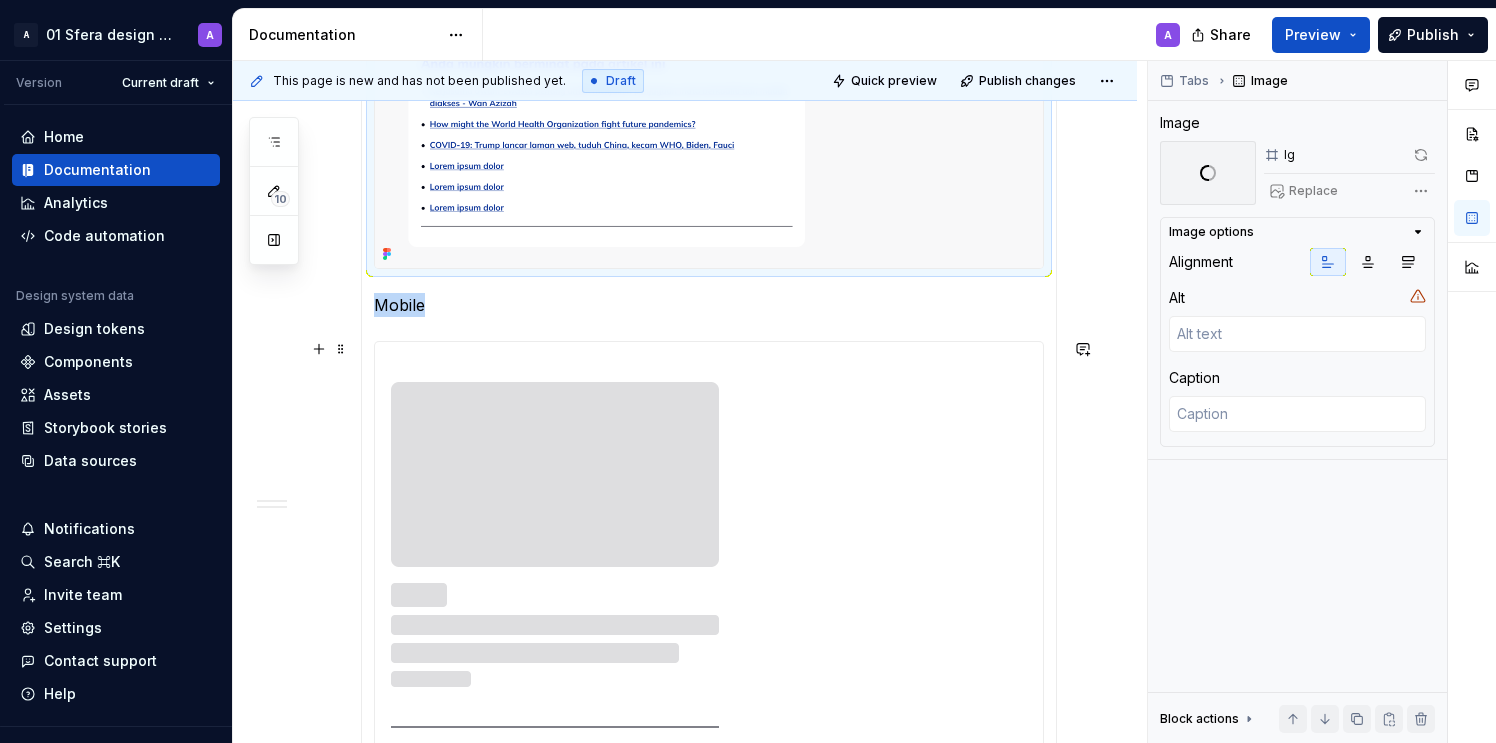 click at bounding box center [555, 1264] 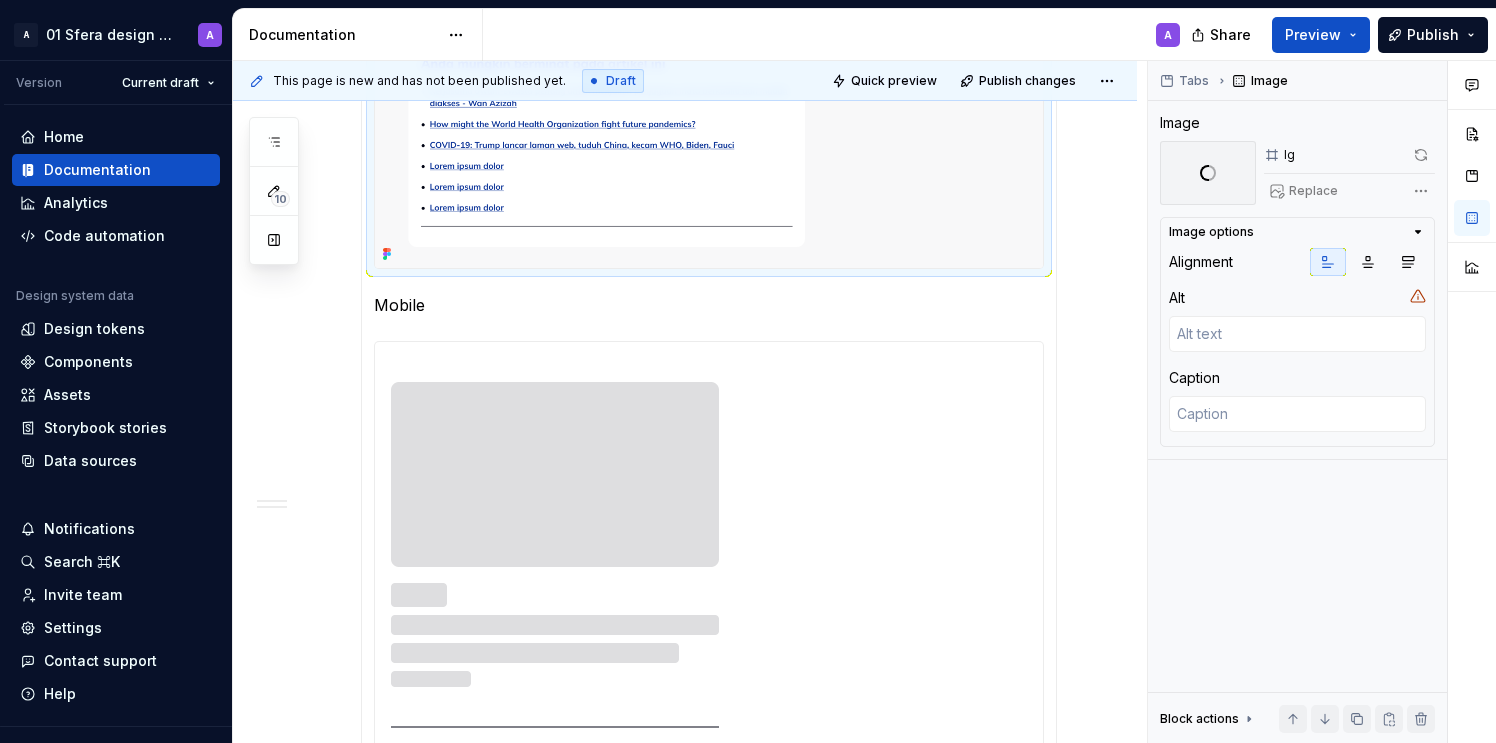 click at bounding box center (709, -163) 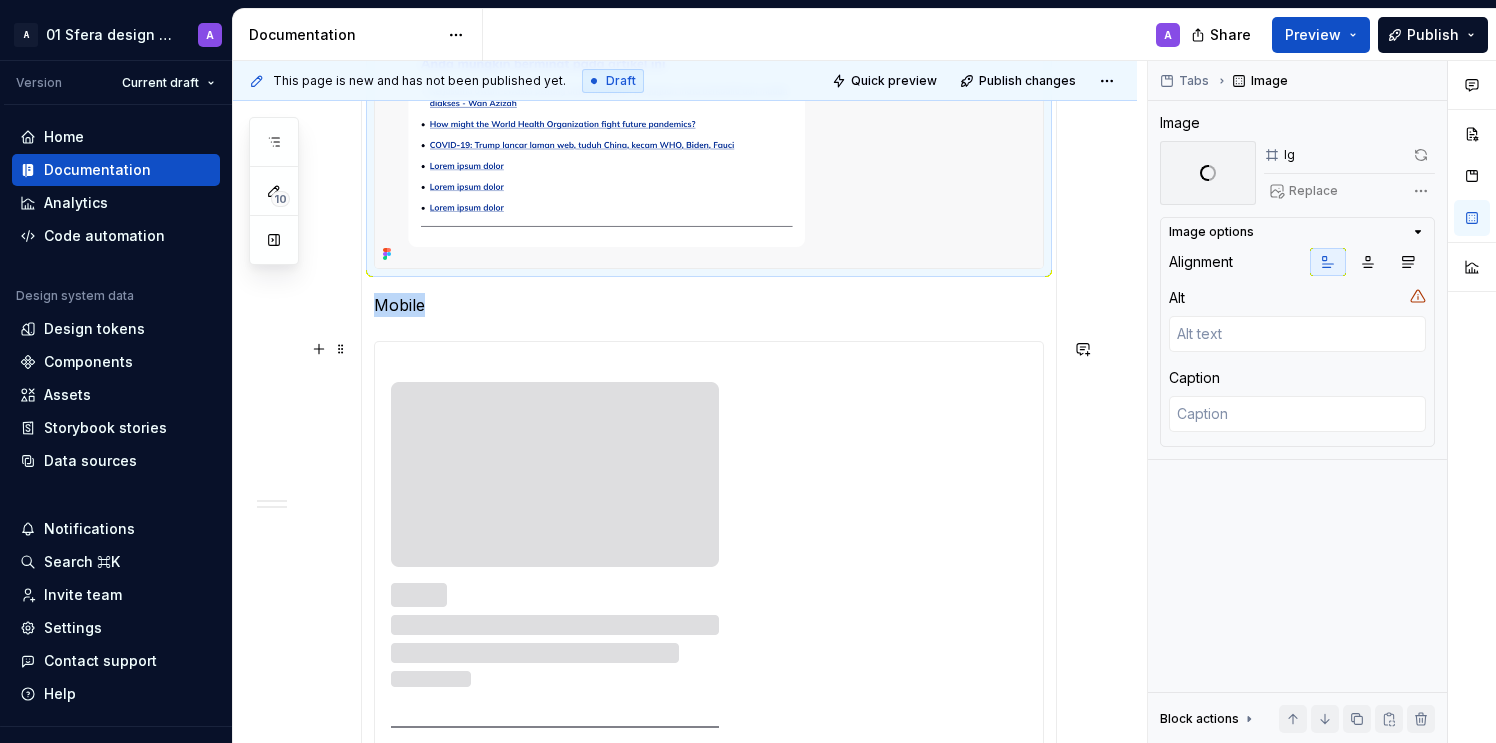 click at bounding box center (555, 1264) 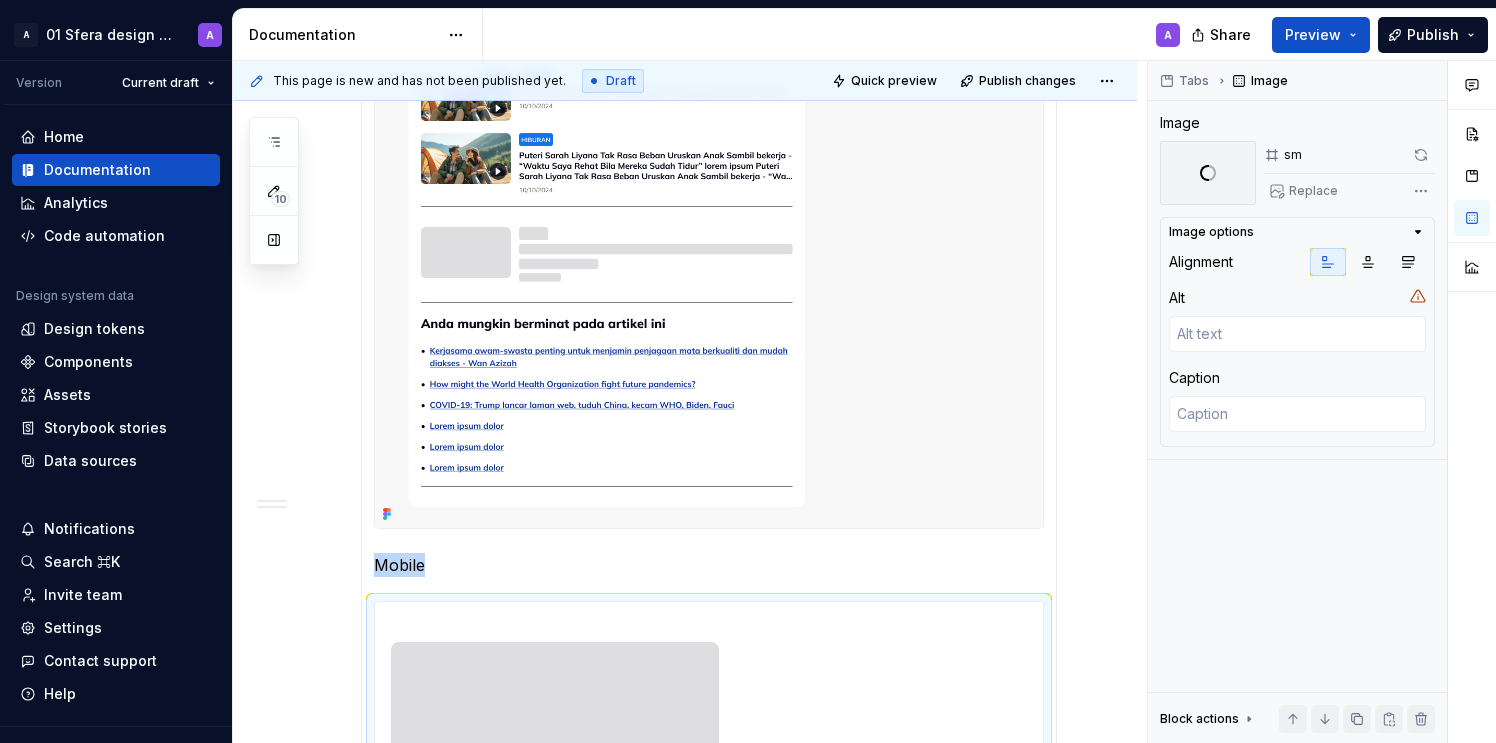 scroll, scrollTop: 1838, scrollLeft: 0, axis: vertical 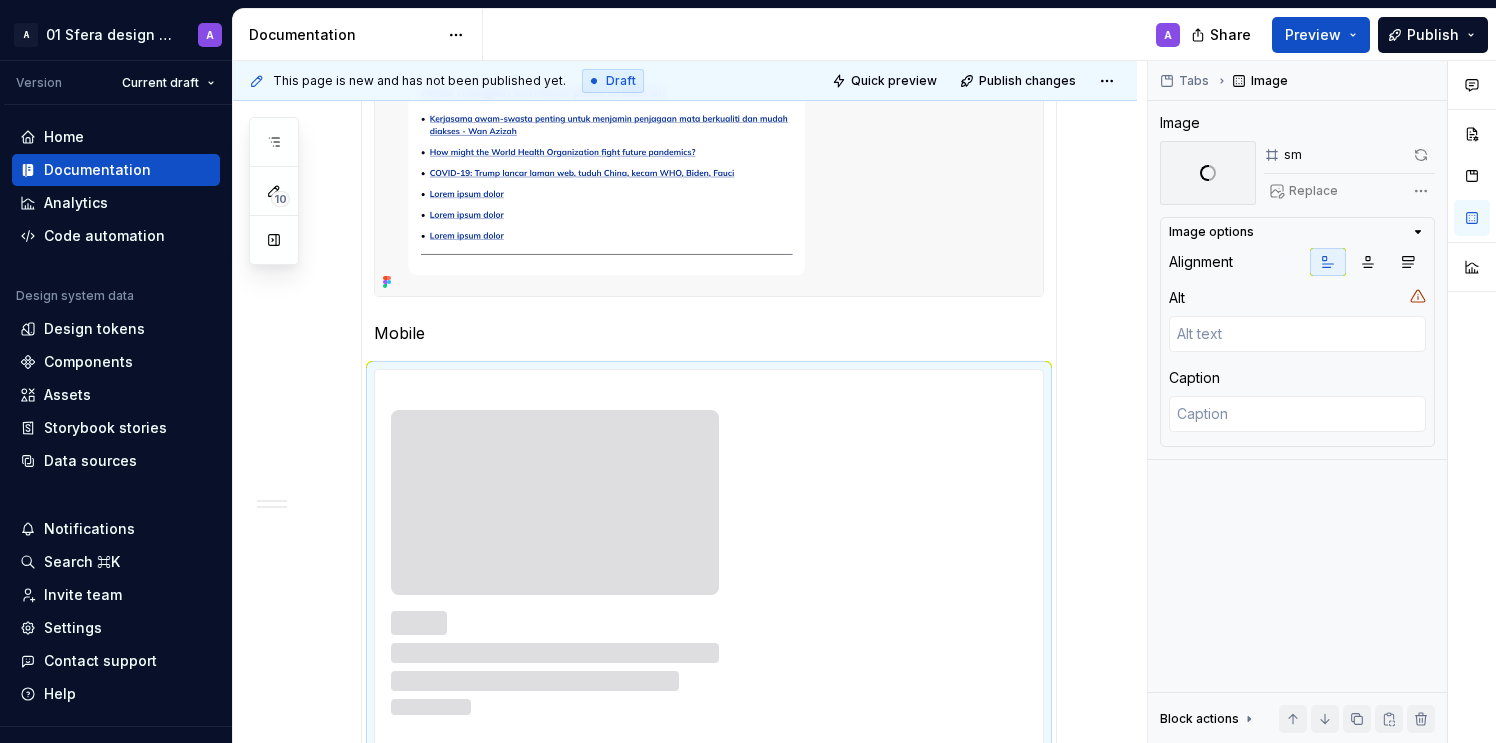 click at bounding box center [709, -135] 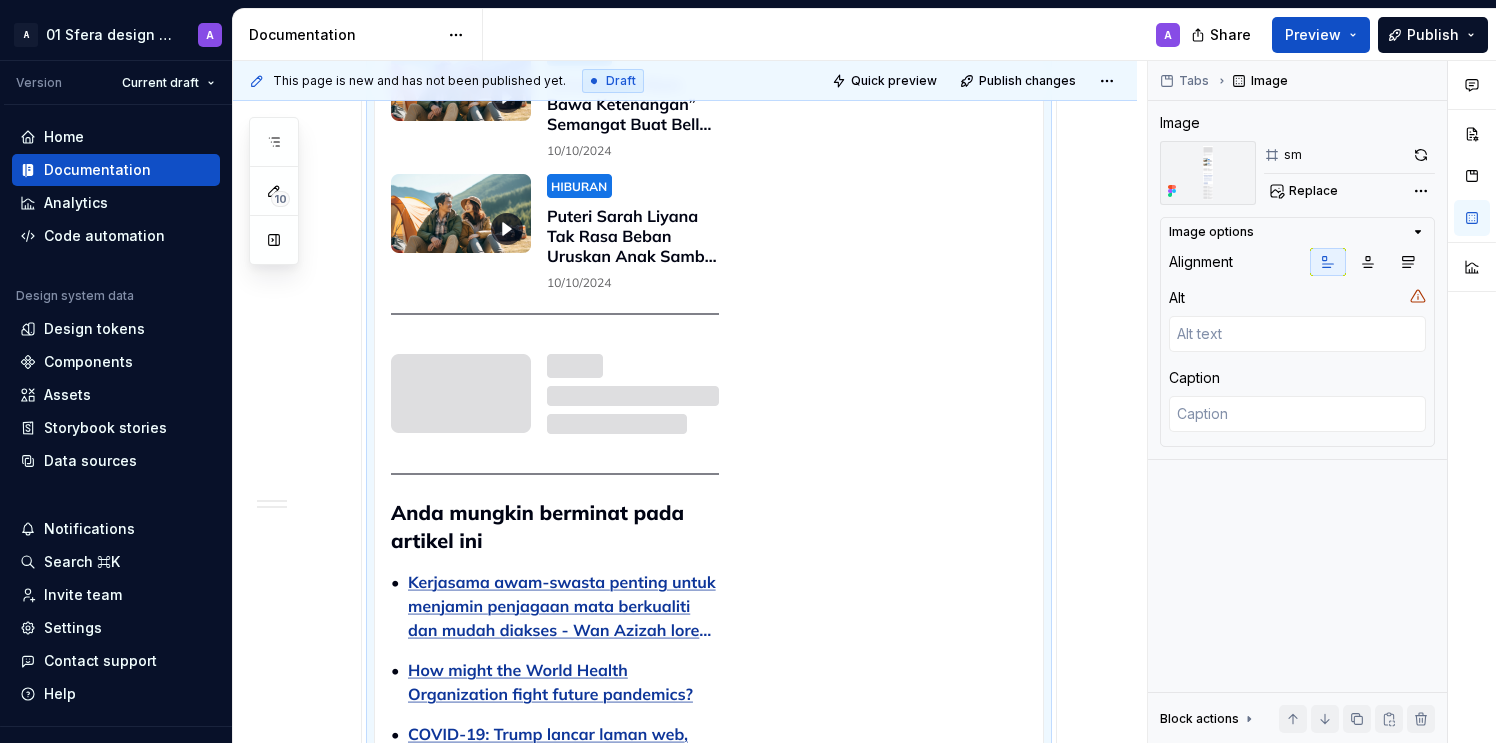click at bounding box center (555, 511) 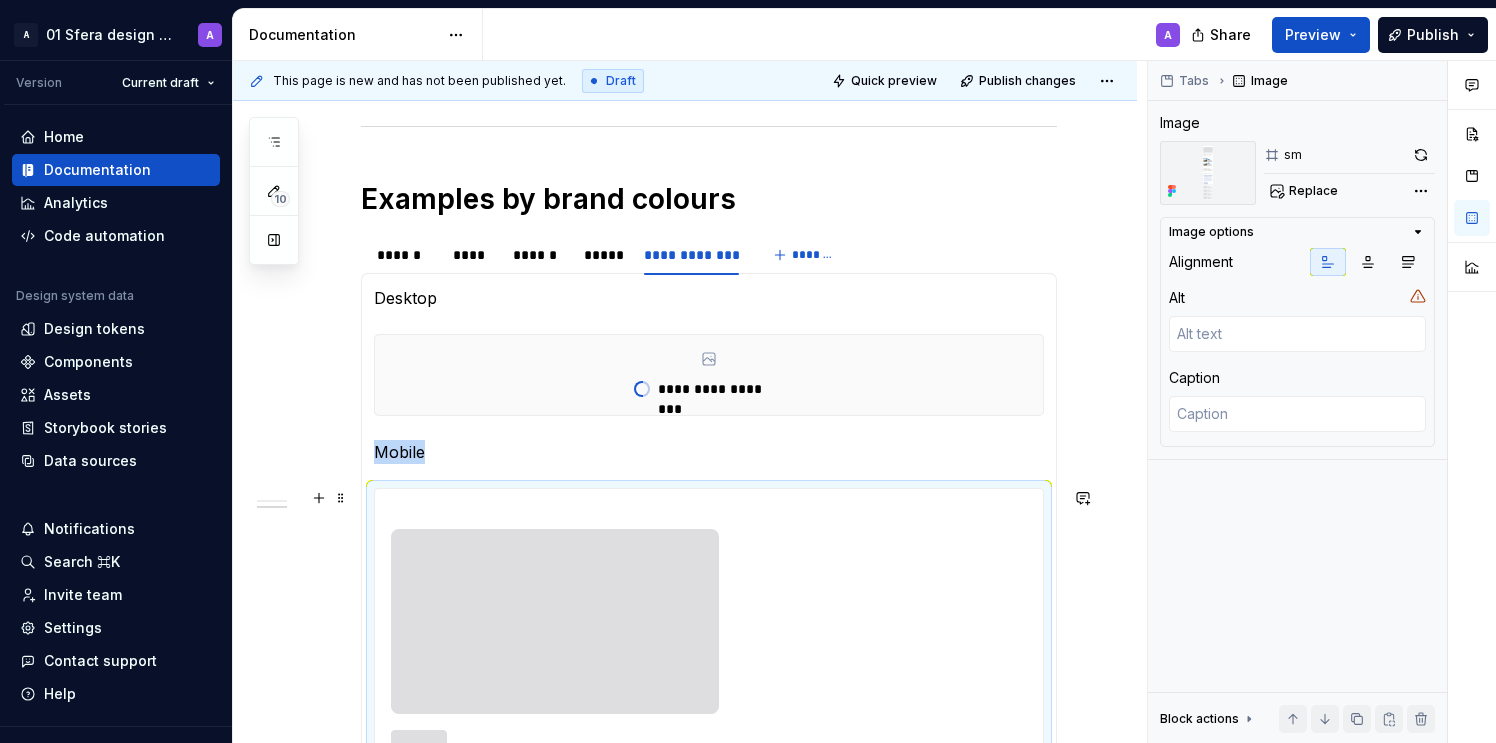 scroll, scrollTop: 936, scrollLeft: 0, axis: vertical 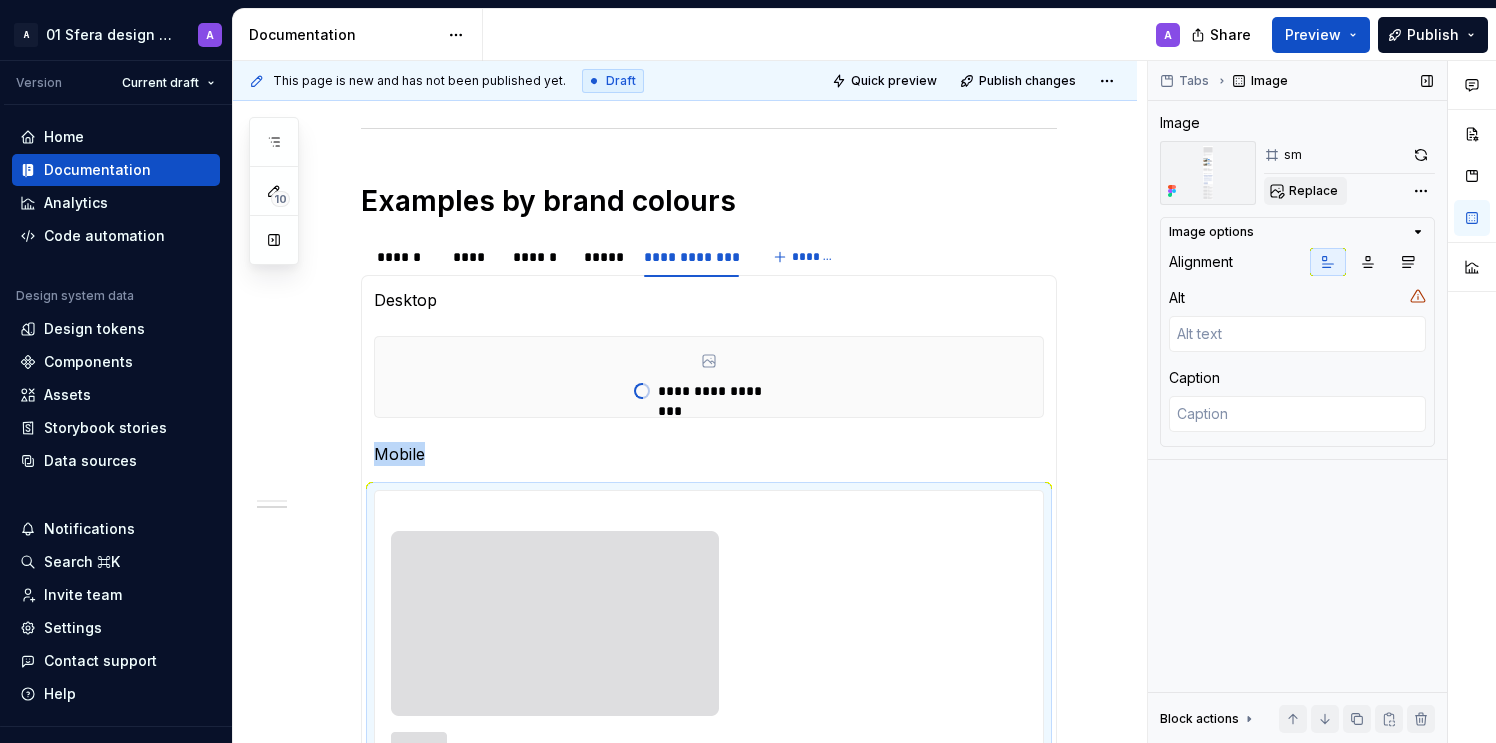 click on "Replace" at bounding box center [1305, 191] 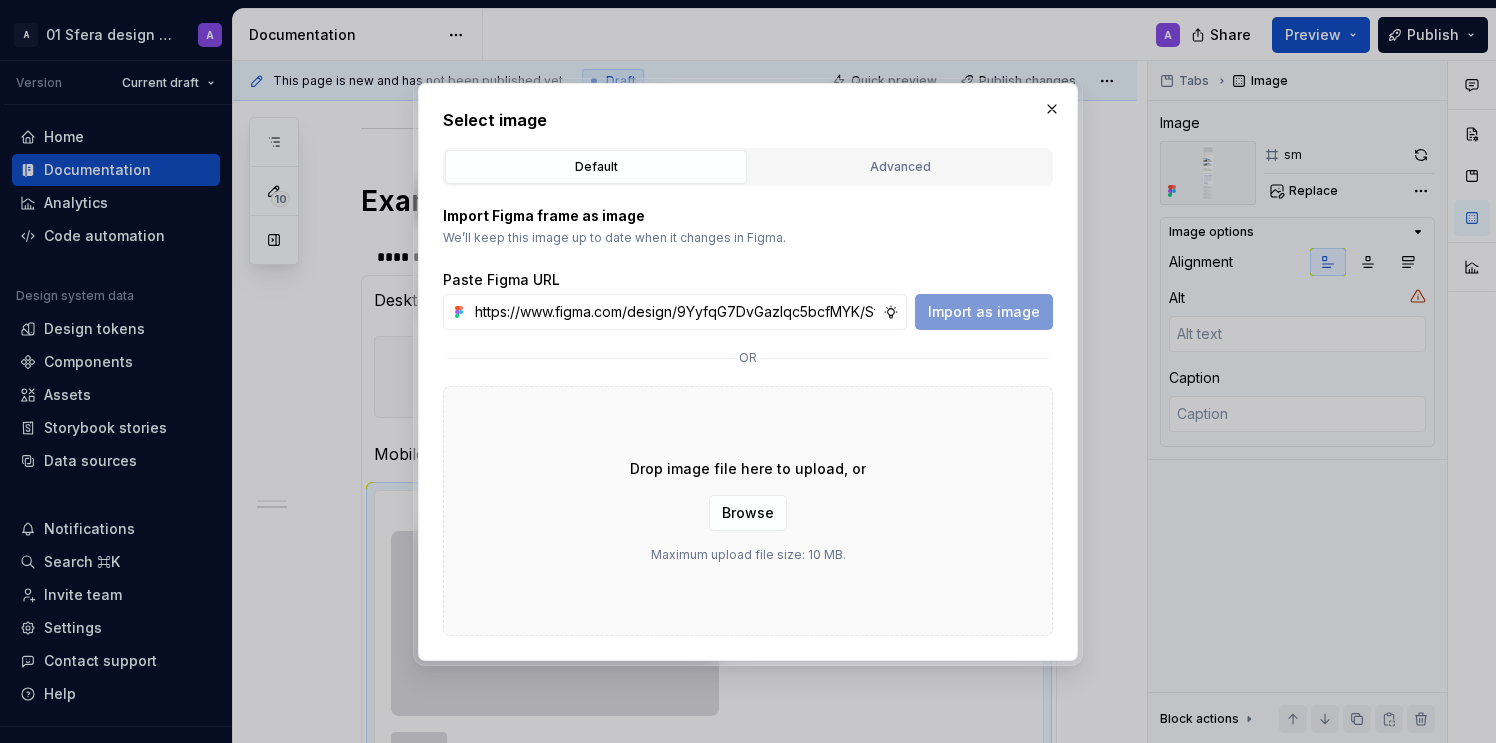 scroll, scrollTop: 0, scrollLeft: 470, axis: horizontal 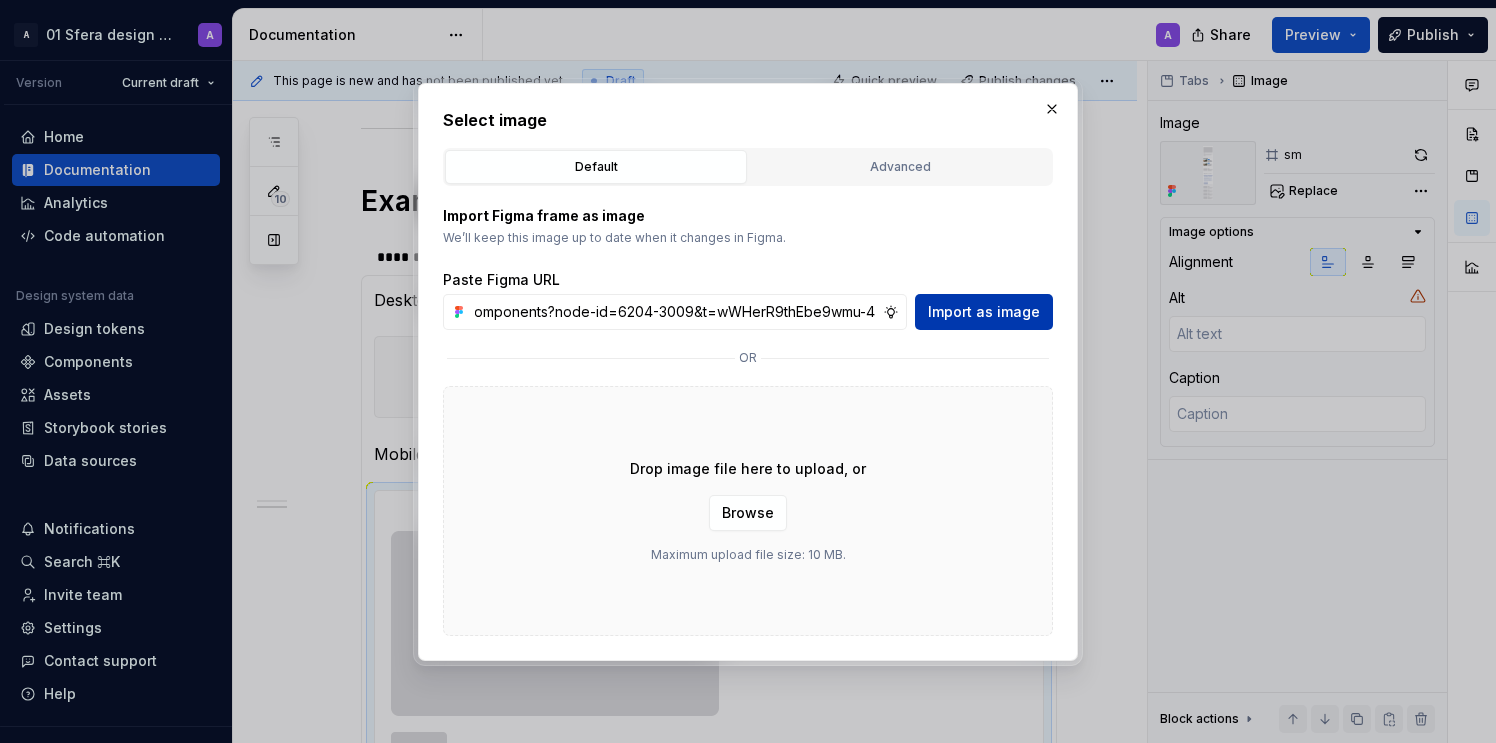 type on "https://www.figma.com/design/9YyfqG7DvGazIqc5bcfMYK/Sfera-DS-components?node-id=6204-3009&t=wWHerR9thEbe9wmu-4" 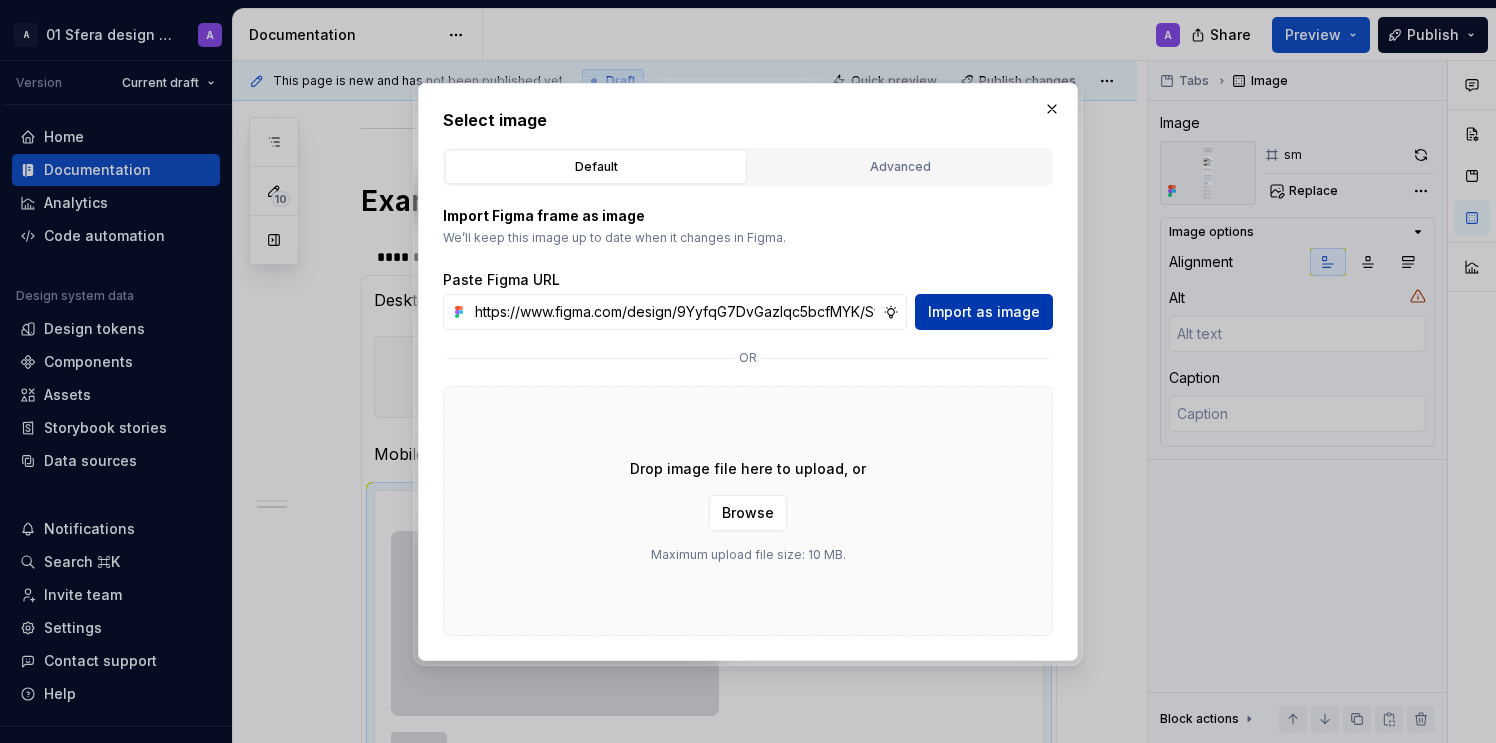 click on "Import as image" at bounding box center (984, 312) 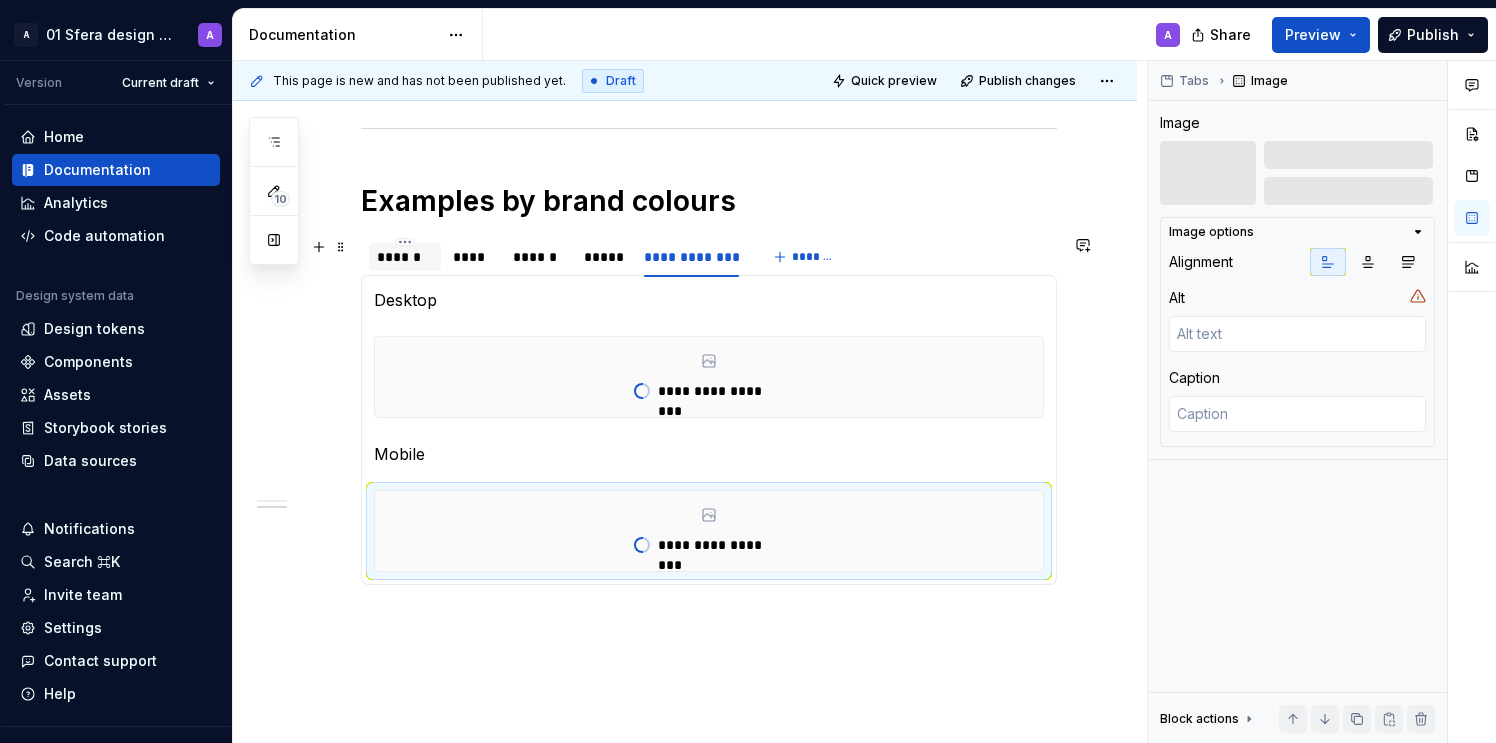 click on "******" at bounding box center [405, 257] 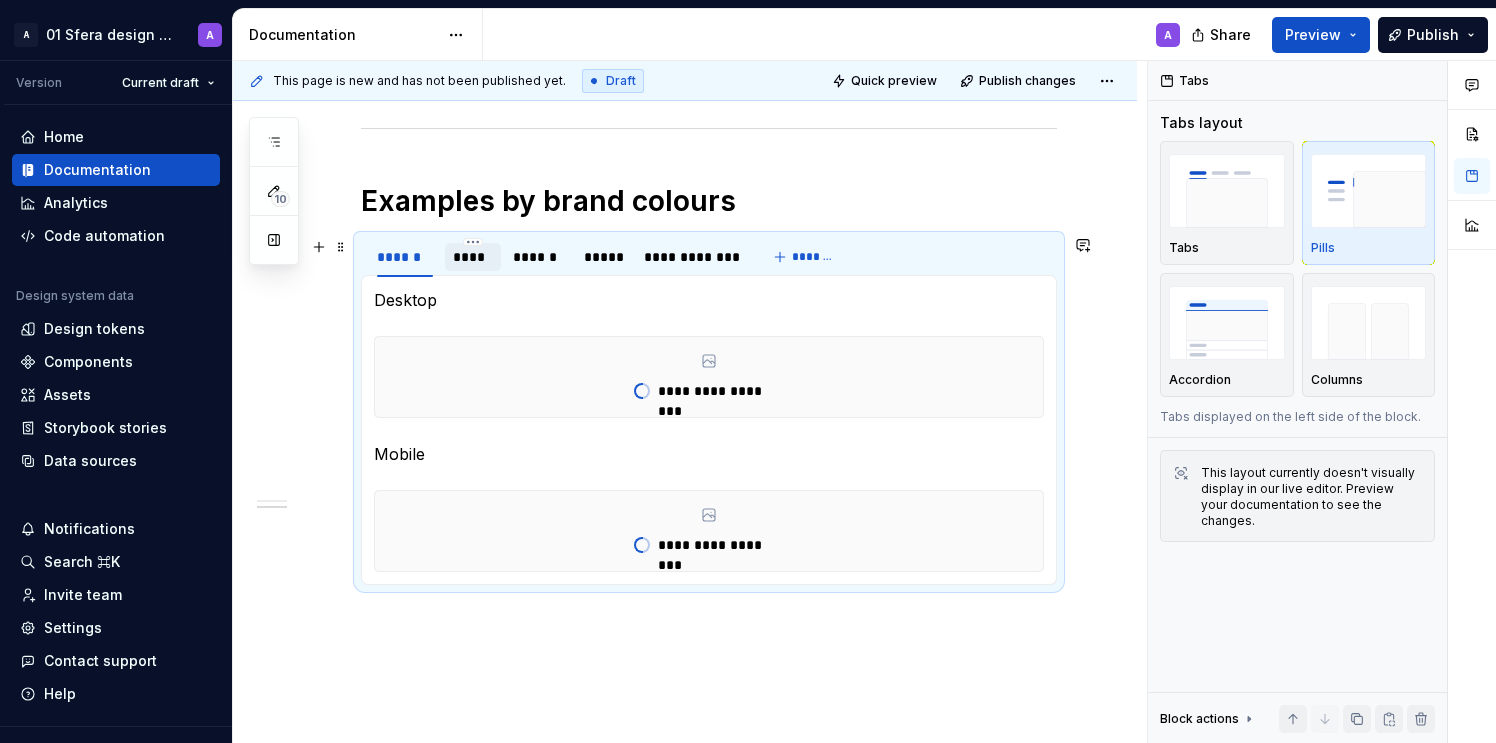 click on "****" at bounding box center (473, 257) 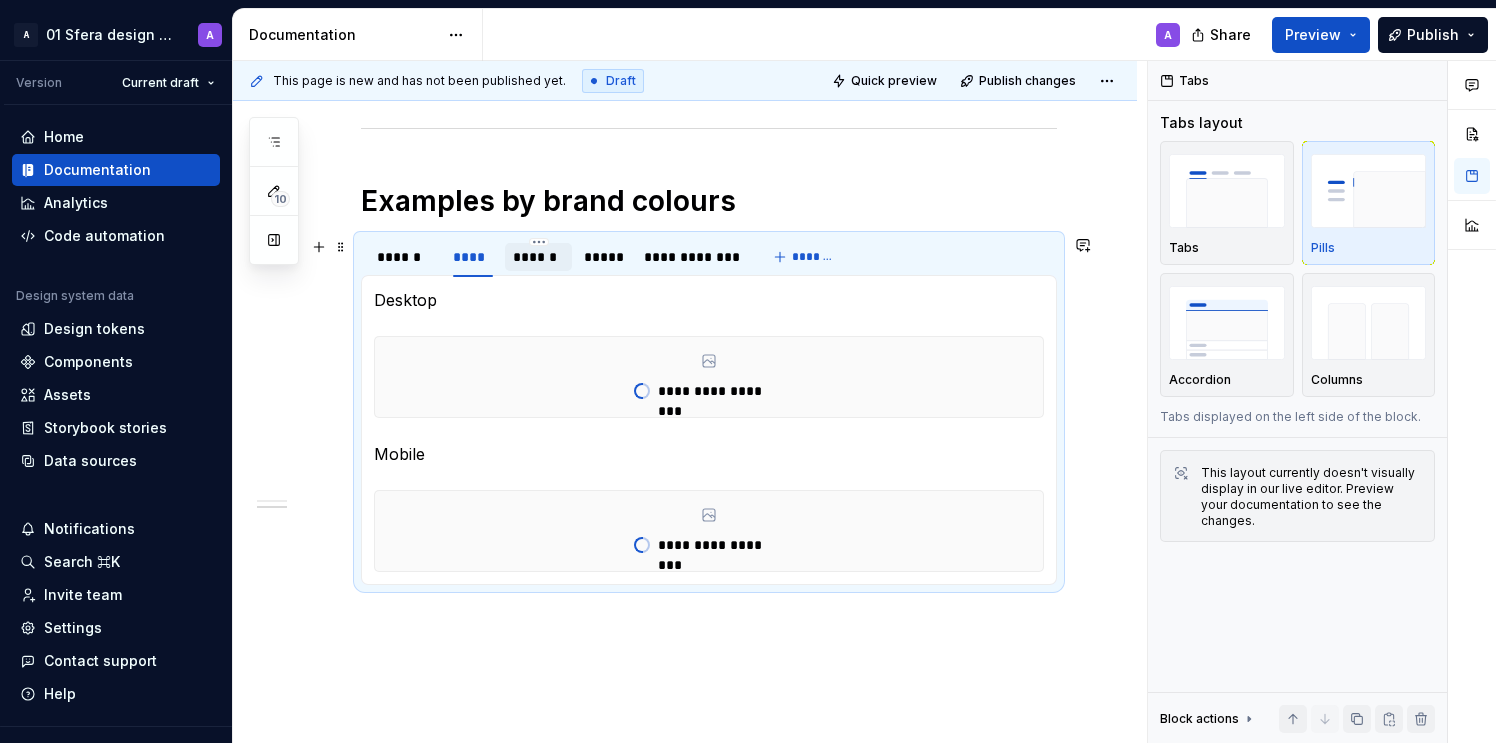 click on "******" at bounding box center [538, 257] 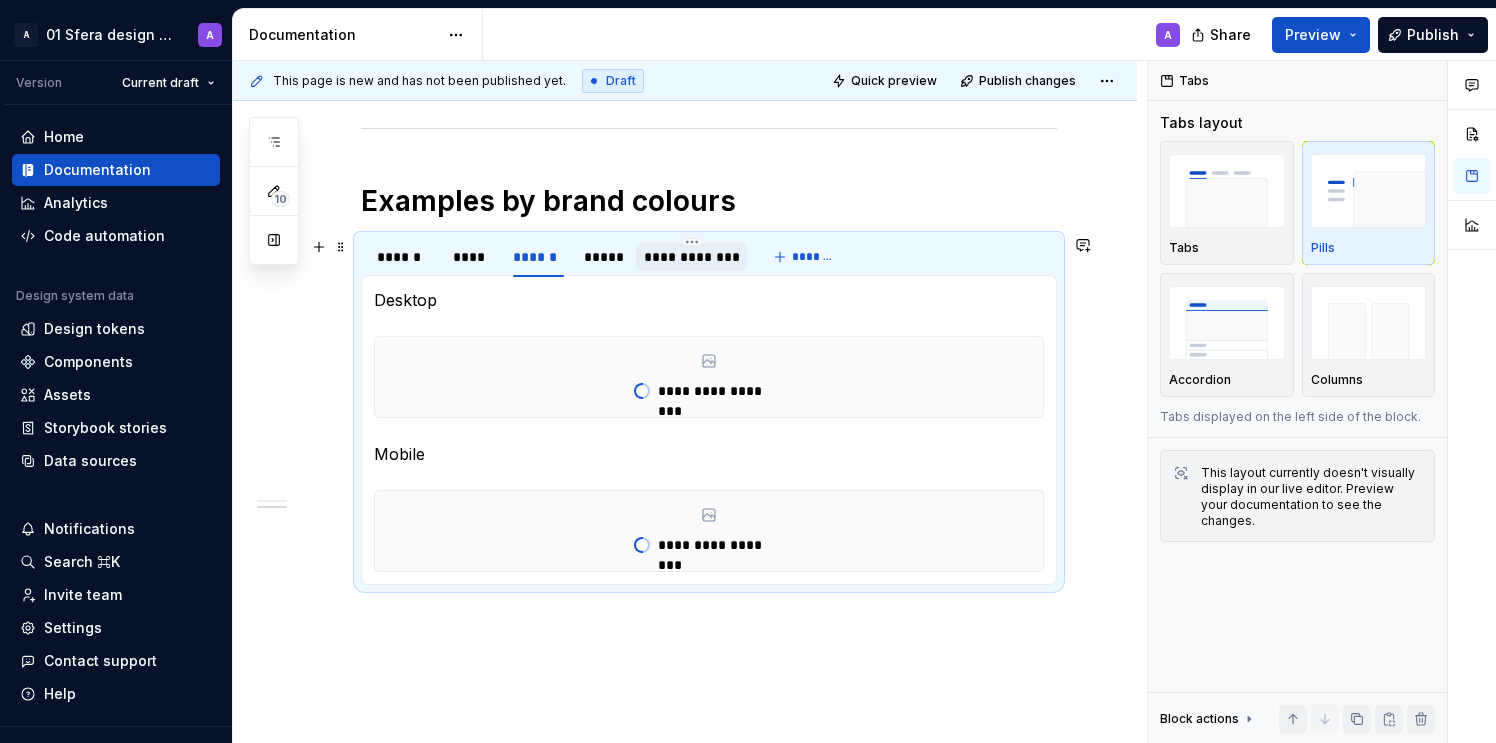 drag, startPoint x: 607, startPoint y: 263, endPoint x: 643, endPoint y: 265, distance: 36.05551 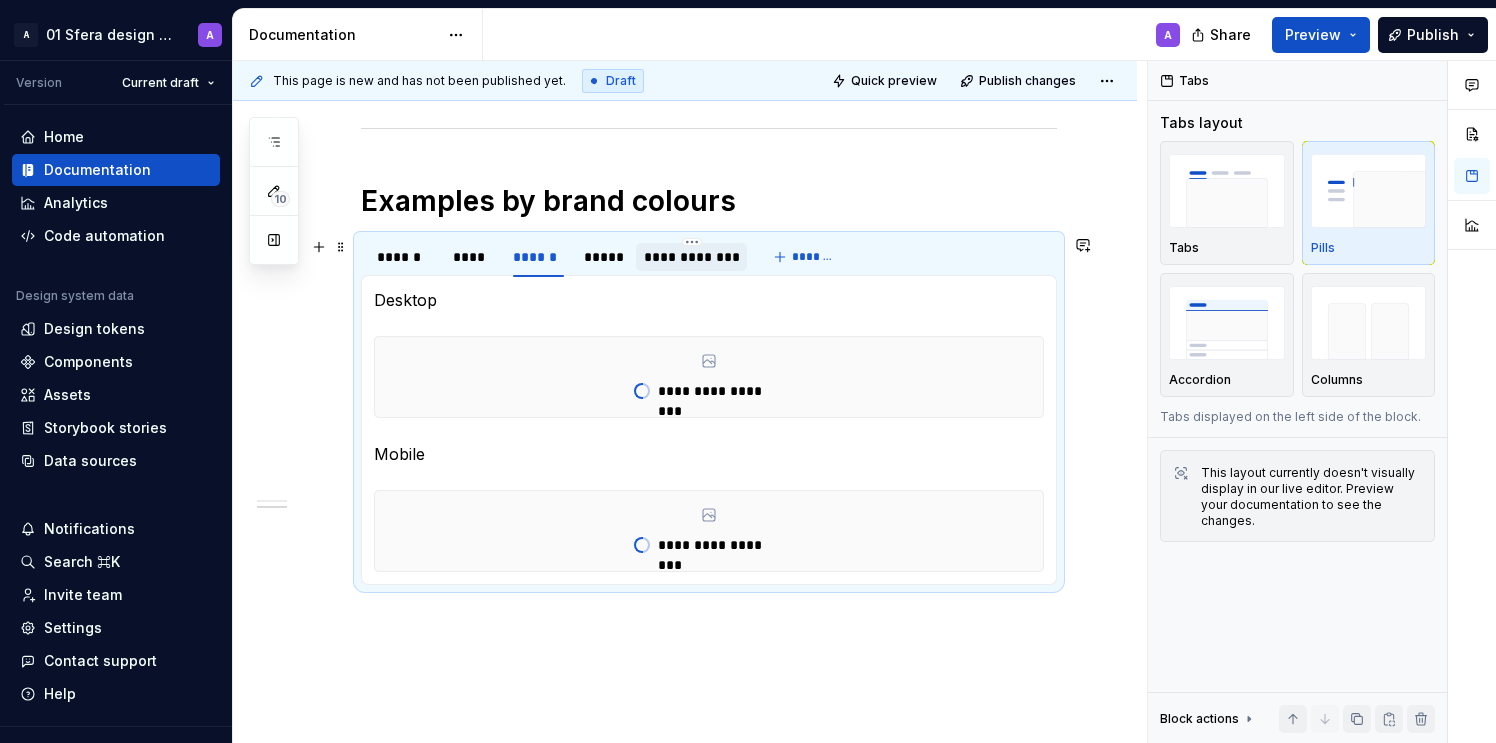 click on "*****" at bounding box center (604, 257) 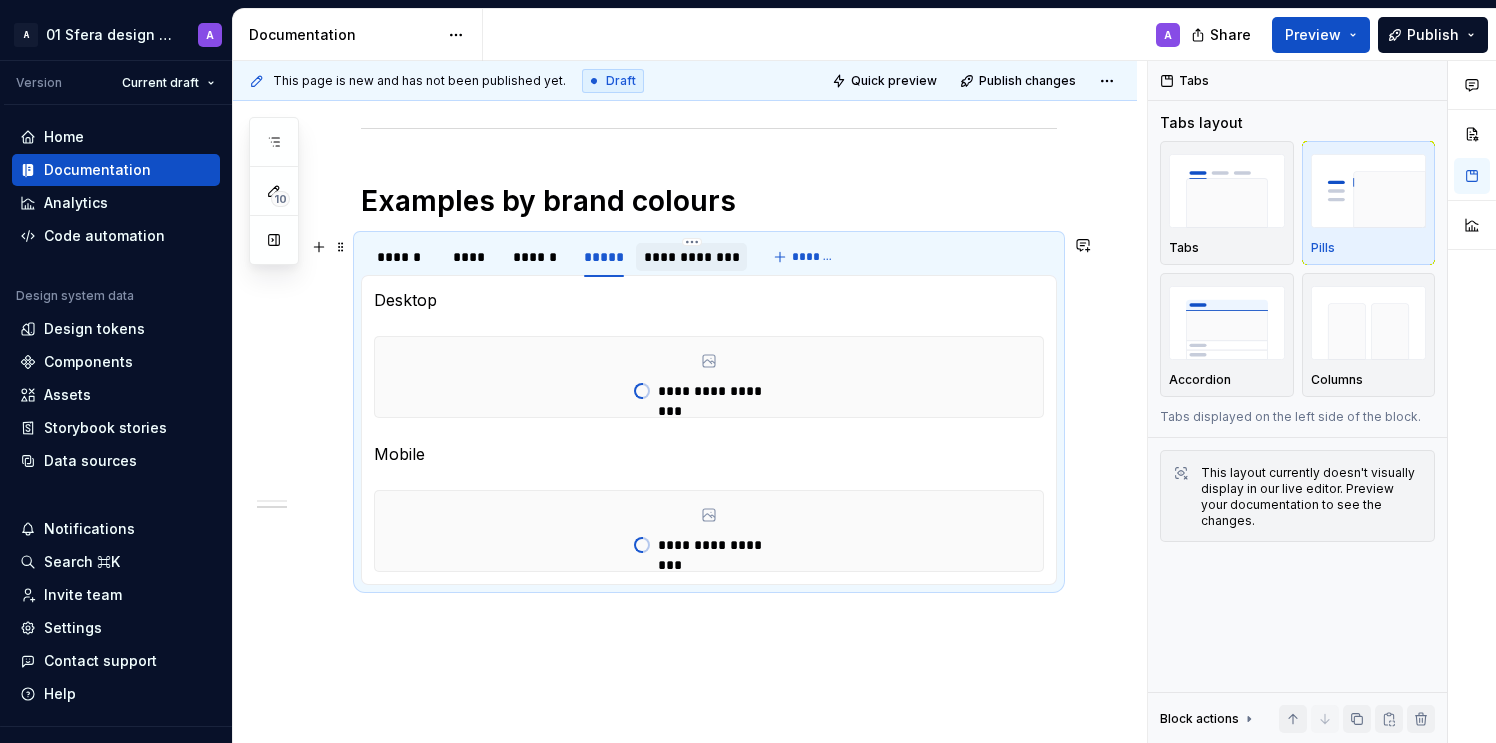 click on "**********" at bounding box center (691, 257) 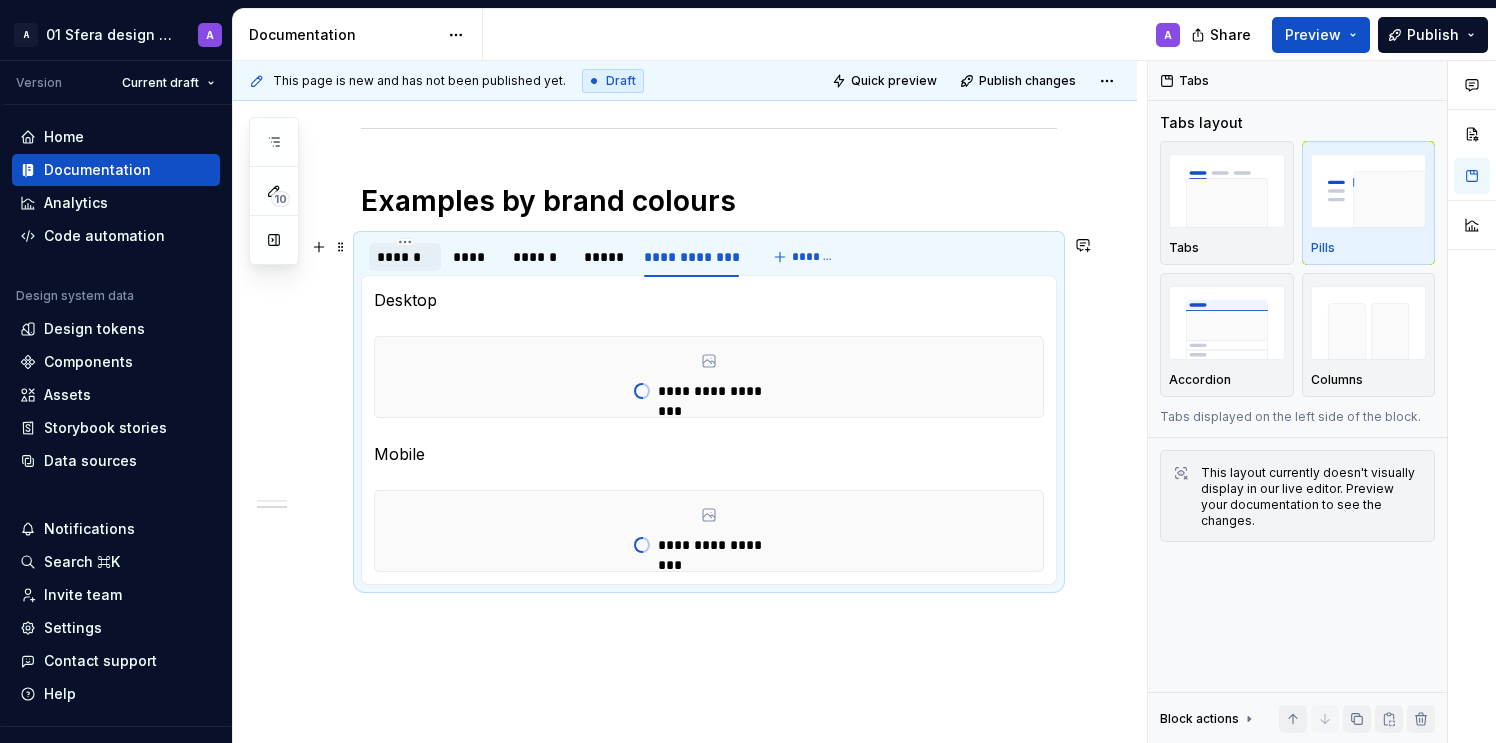 click on "******" at bounding box center [405, 257] 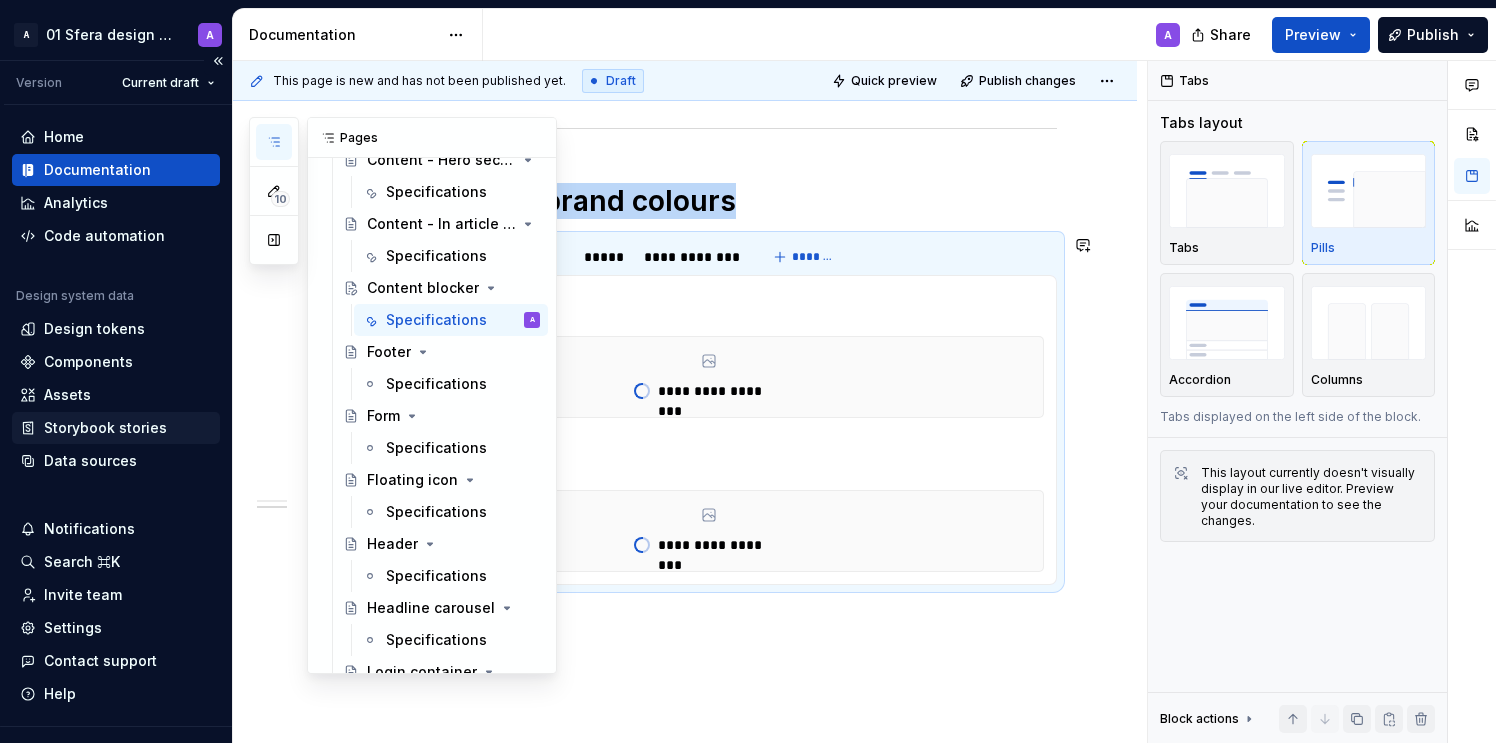 scroll, scrollTop: 0, scrollLeft: 0, axis: both 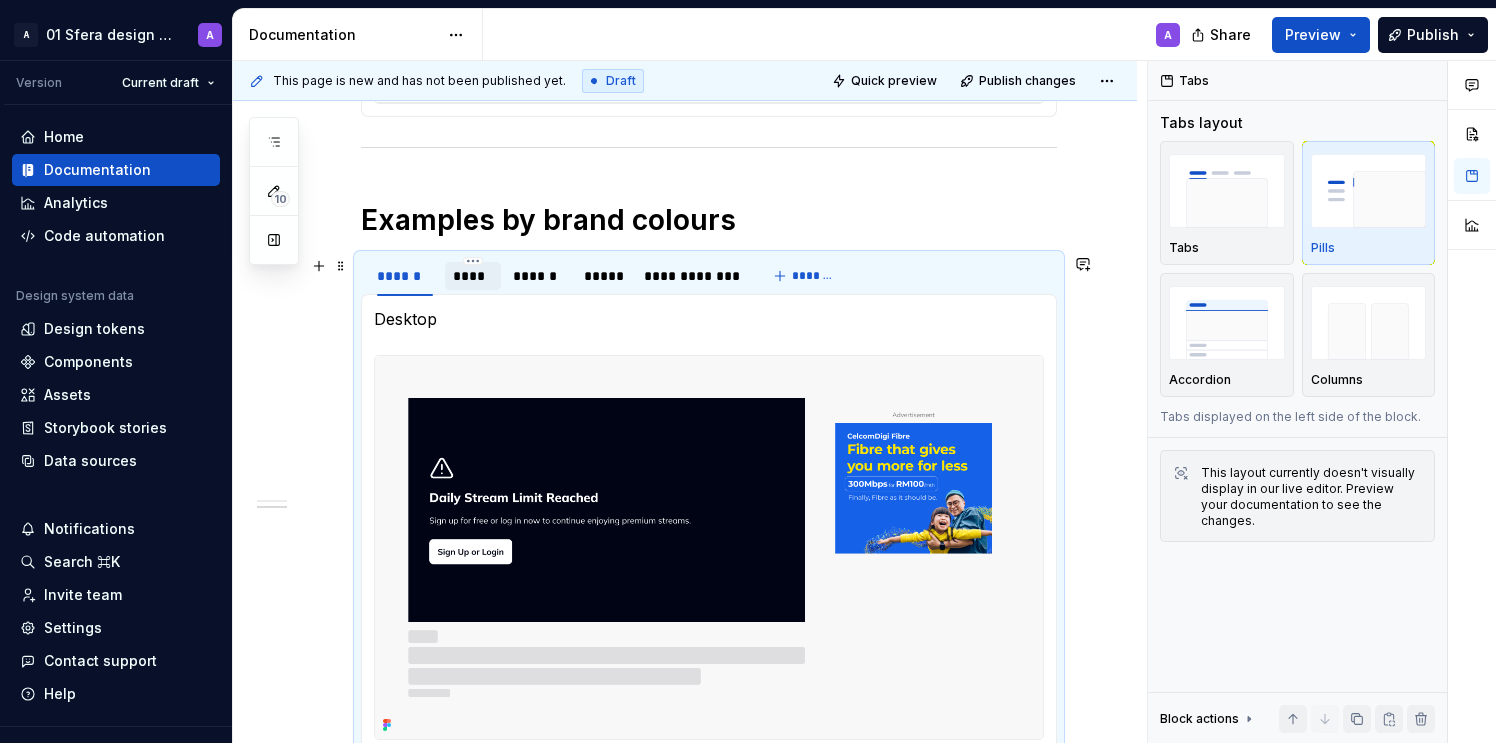 click on "****" at bounding box center (473, 276) 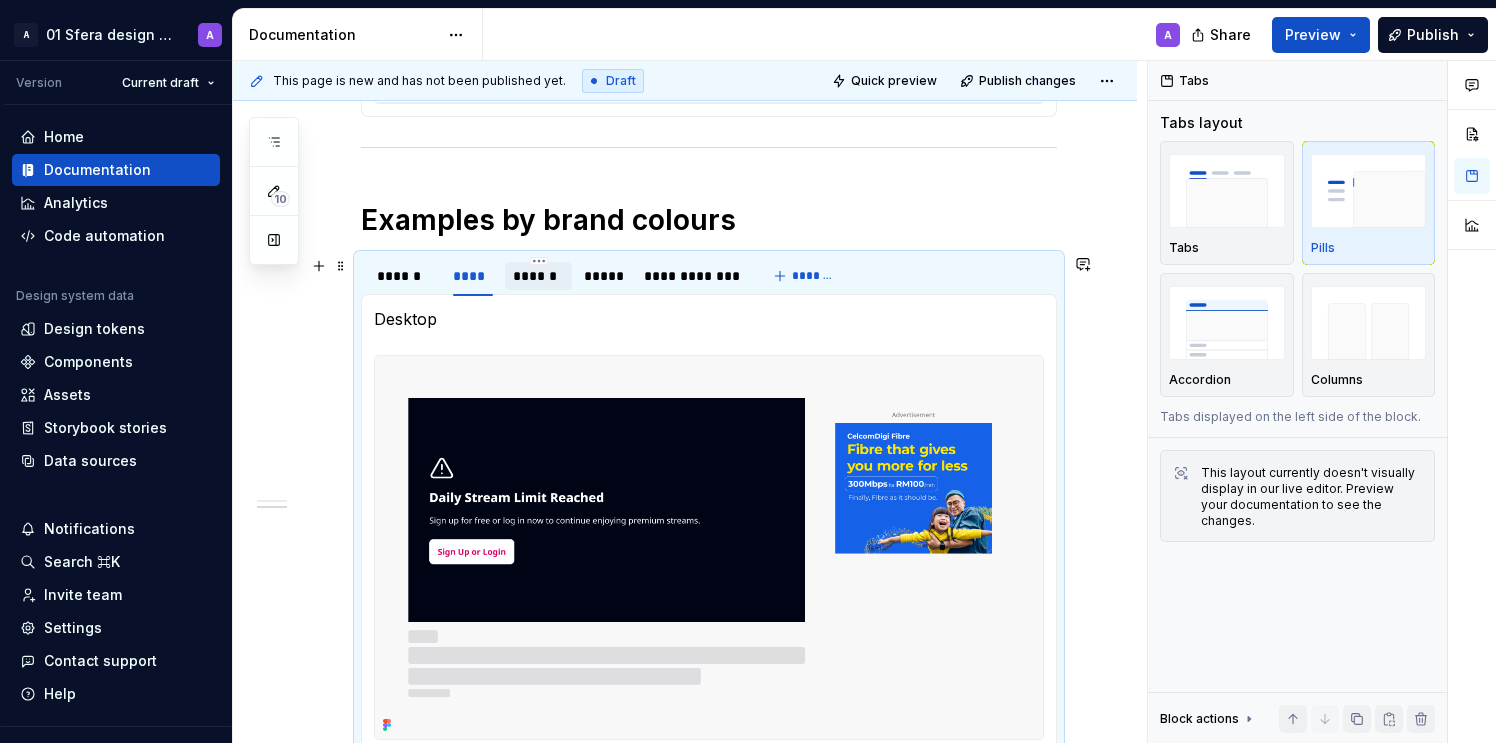 click on "******" at bounding box center (538, 276) 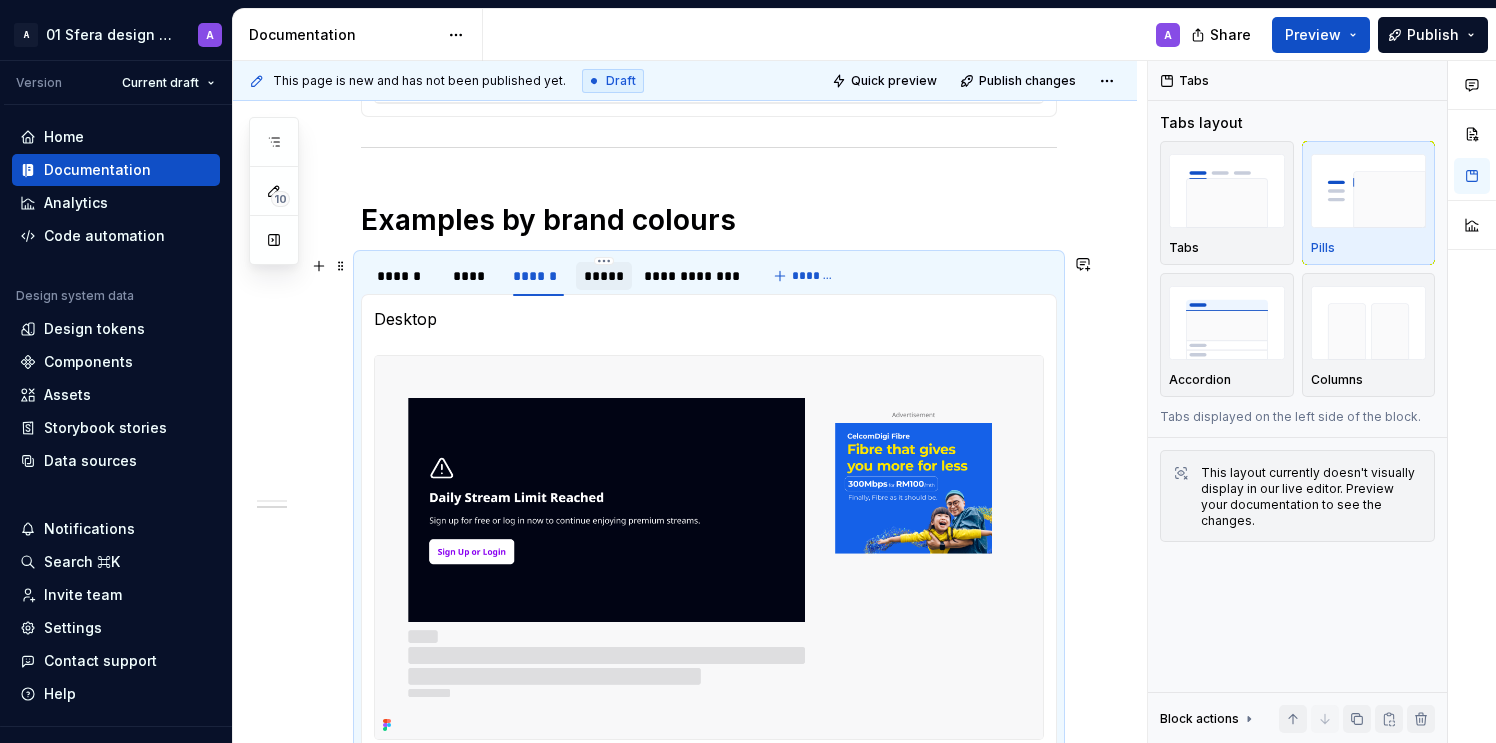 click on "*****" at bounding box center [604, 276] 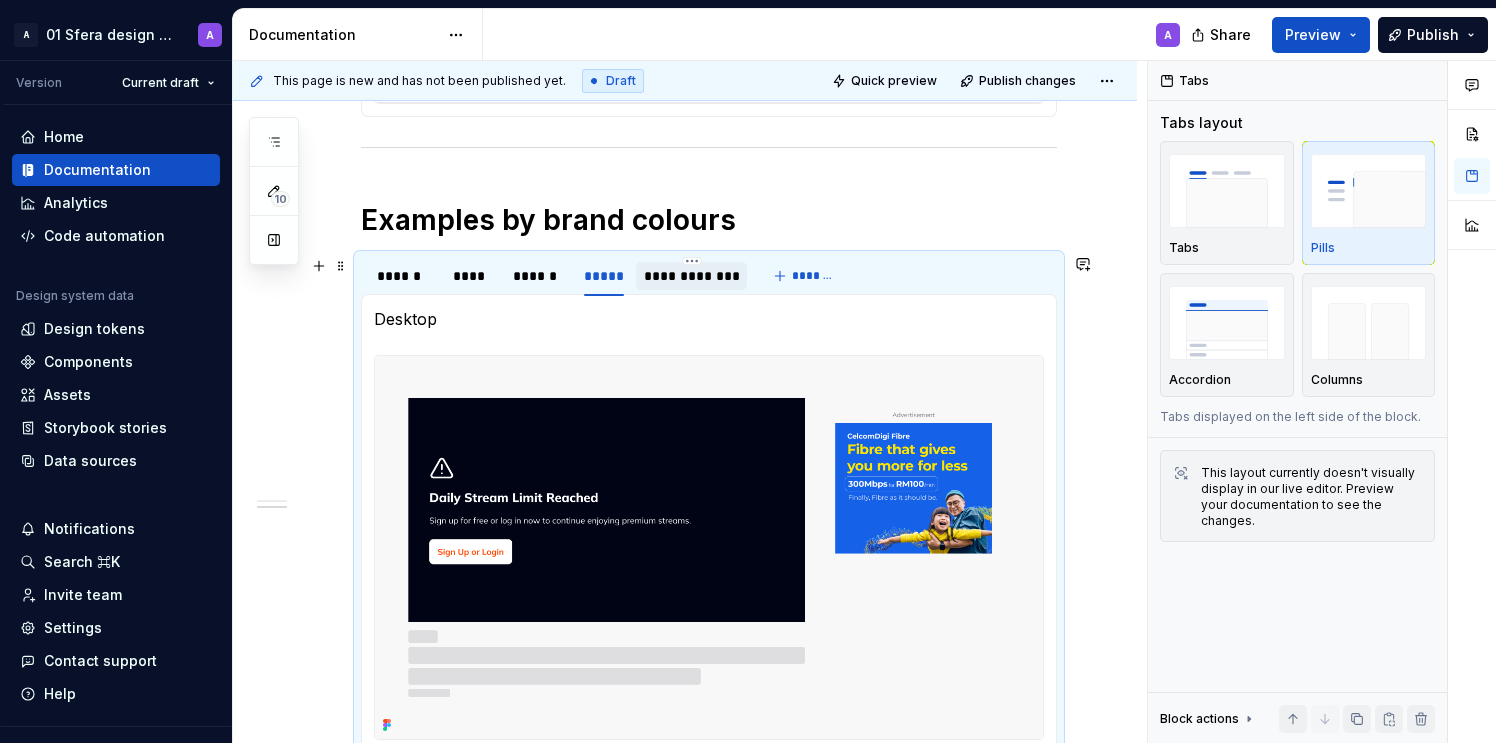 click on "**********" at bounding box center (691, 276) 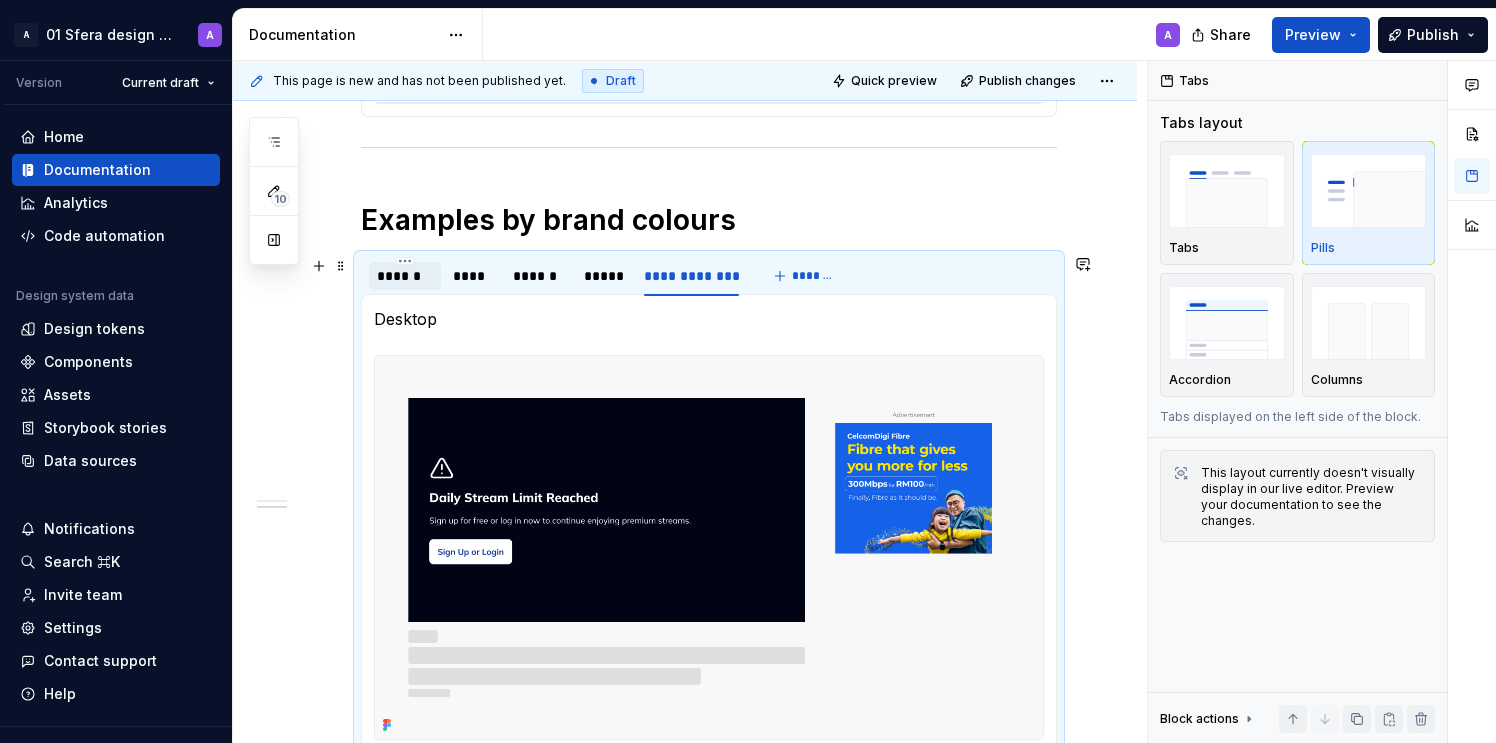 click on "******" at bounding box center [405, 276] 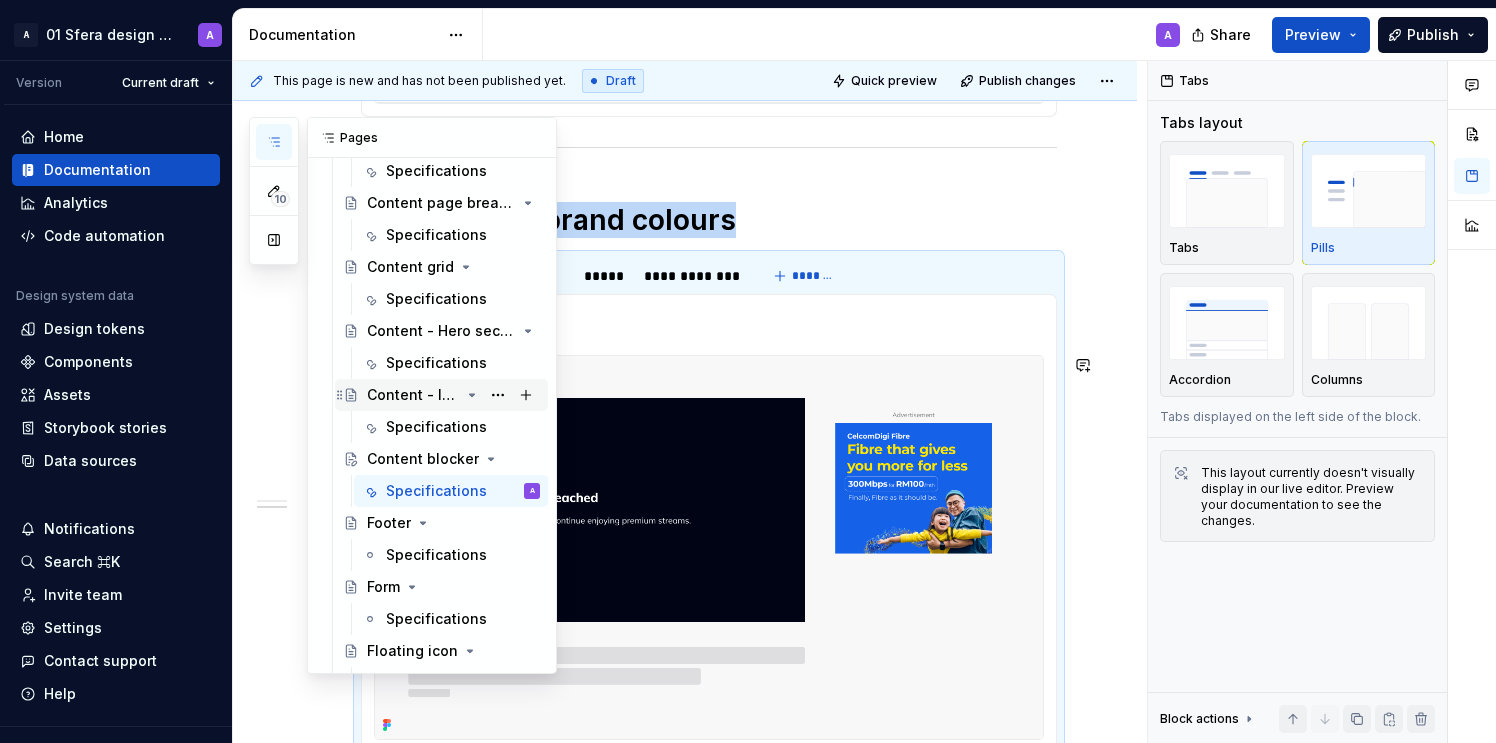 scroll, scrollTop: 7215, scrollLeft: 0, axis: vertical 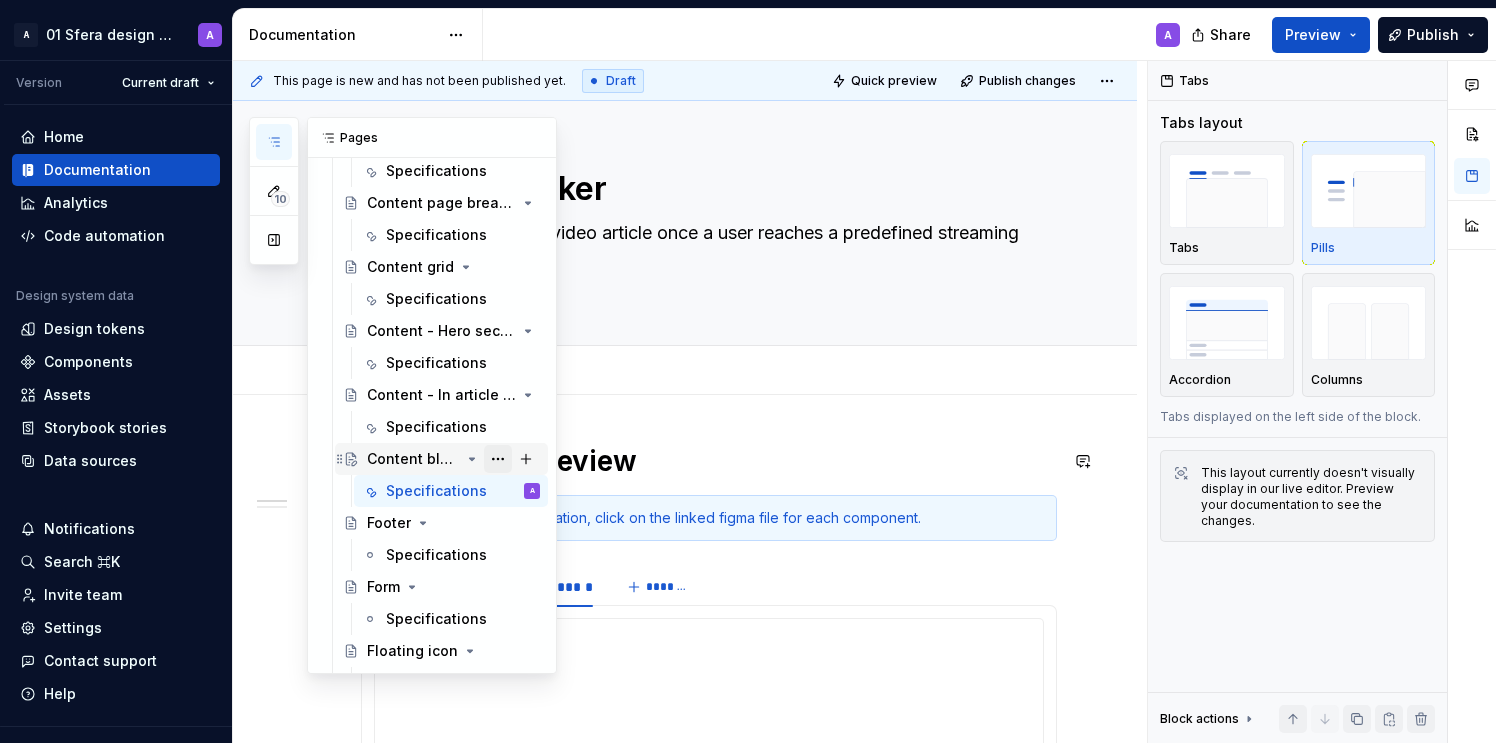 click at bounding box center [498, 459] 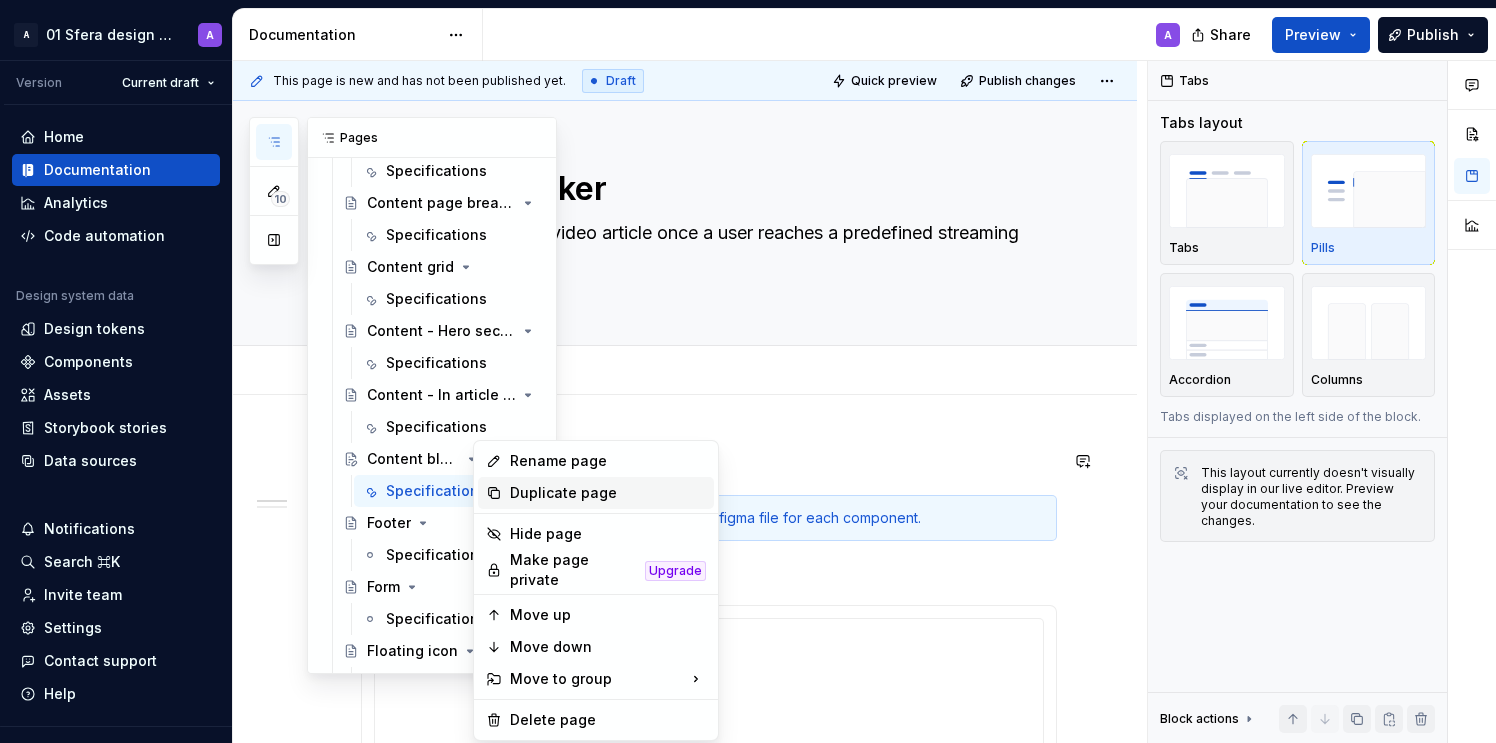 click on "Duplicate page" at bounding box center [608, 493] 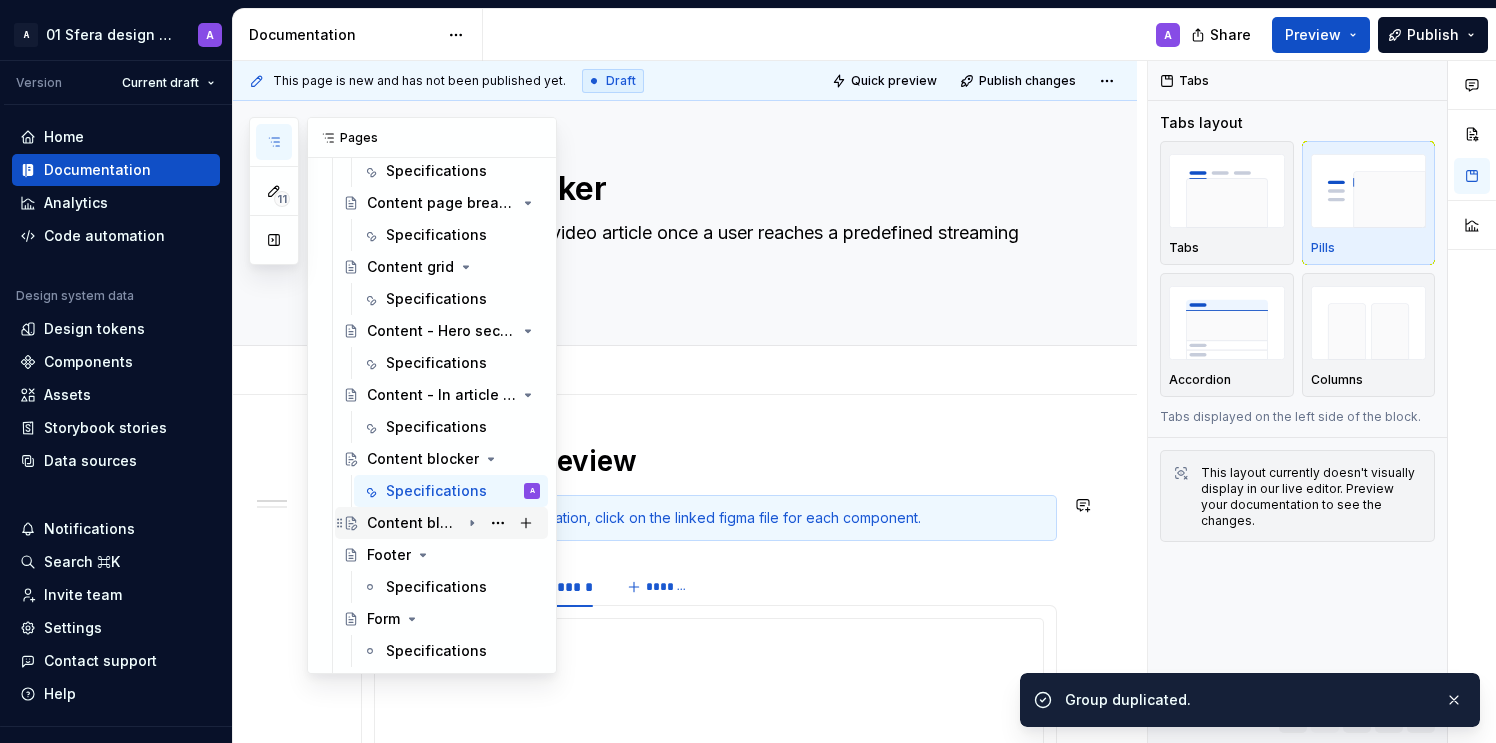 click on "Content blocker" at bounding box center [413, 523] 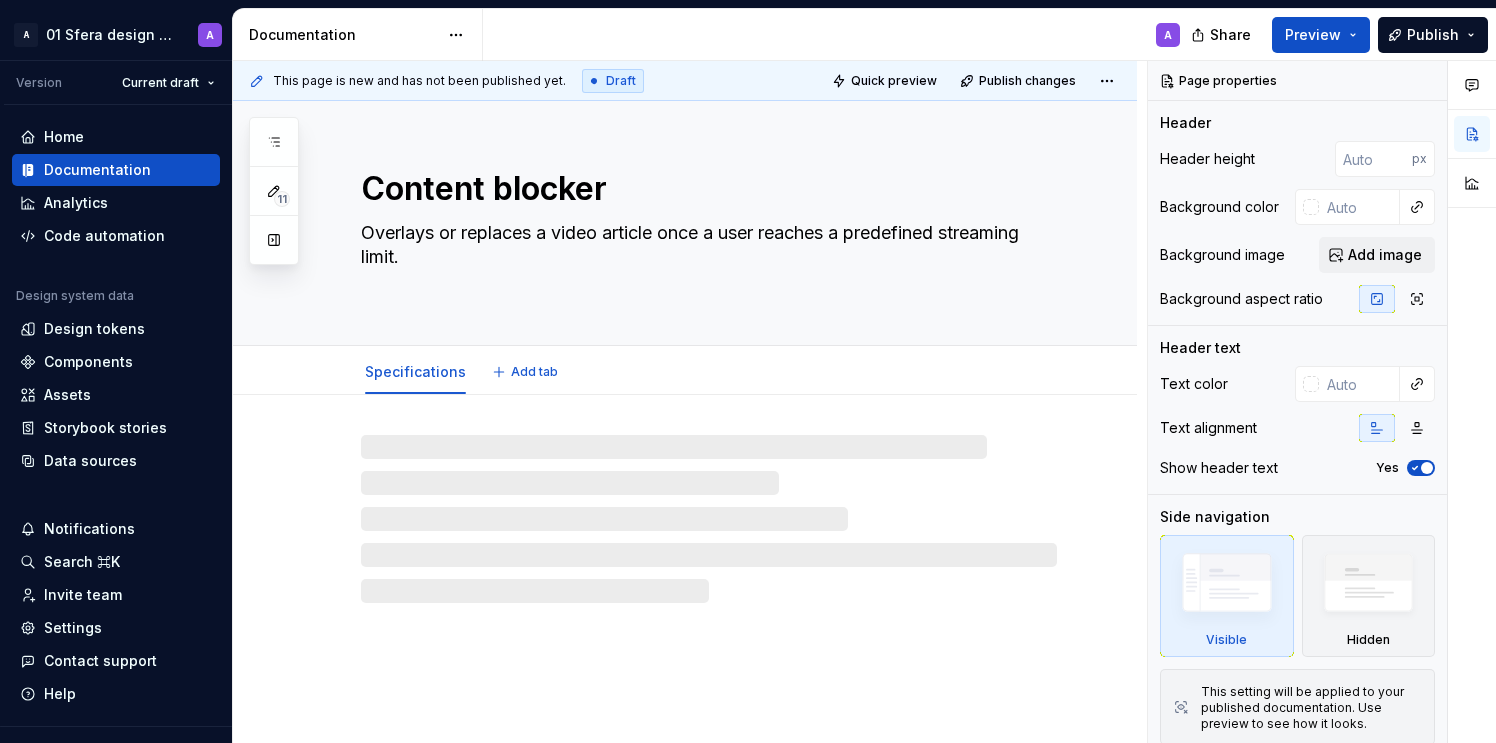 click on "Content blocker" at bounding box center [705, 189] 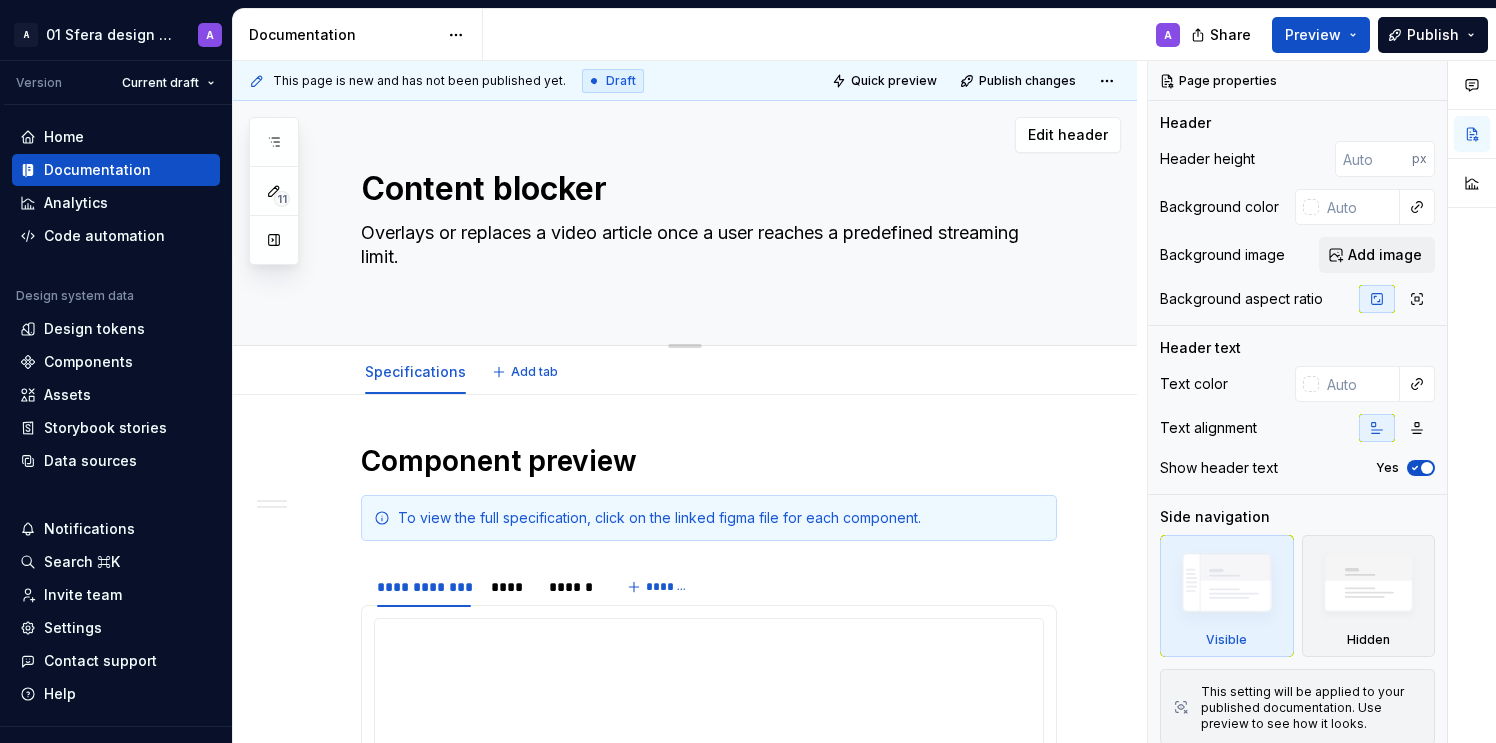 click on "Content blocker" at bounding box center (705, 189) 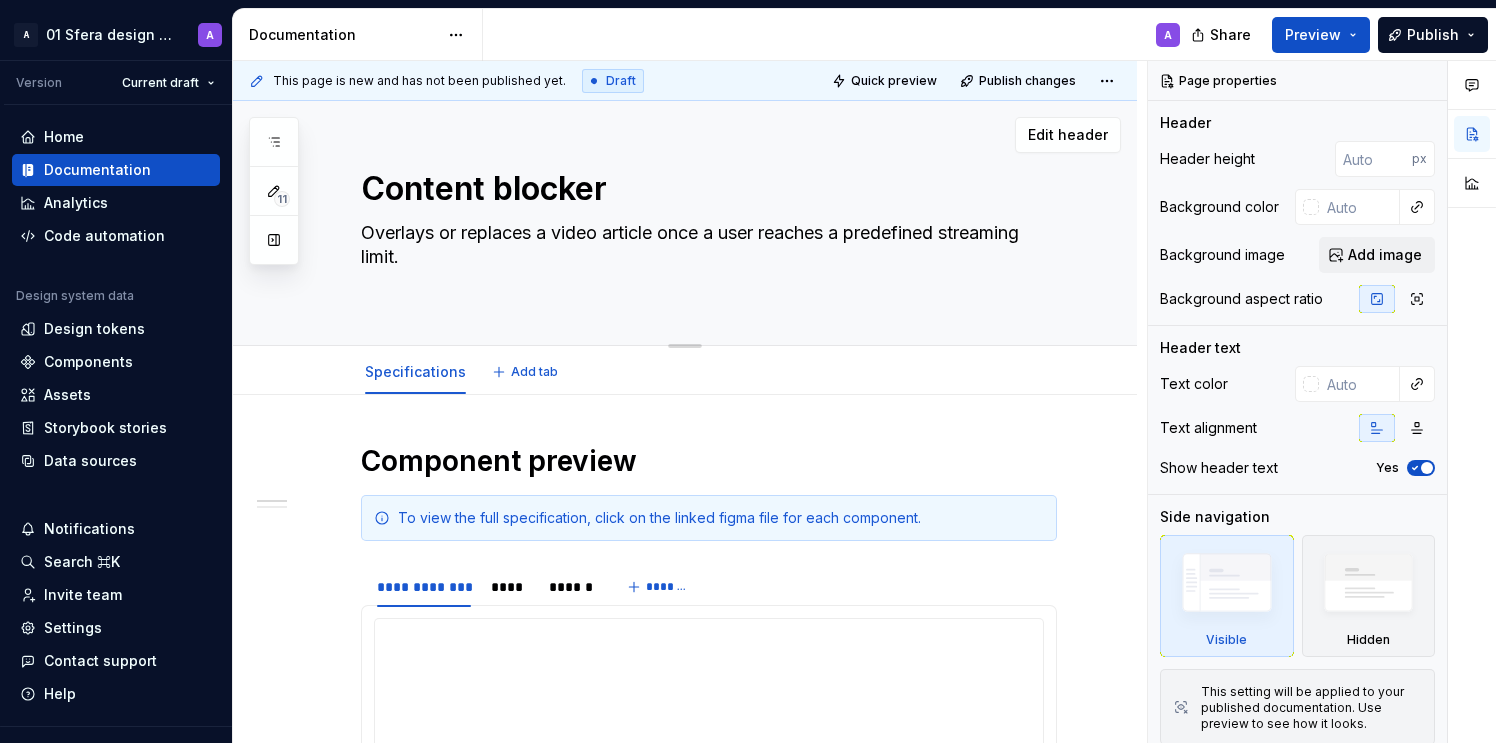 type on "*" 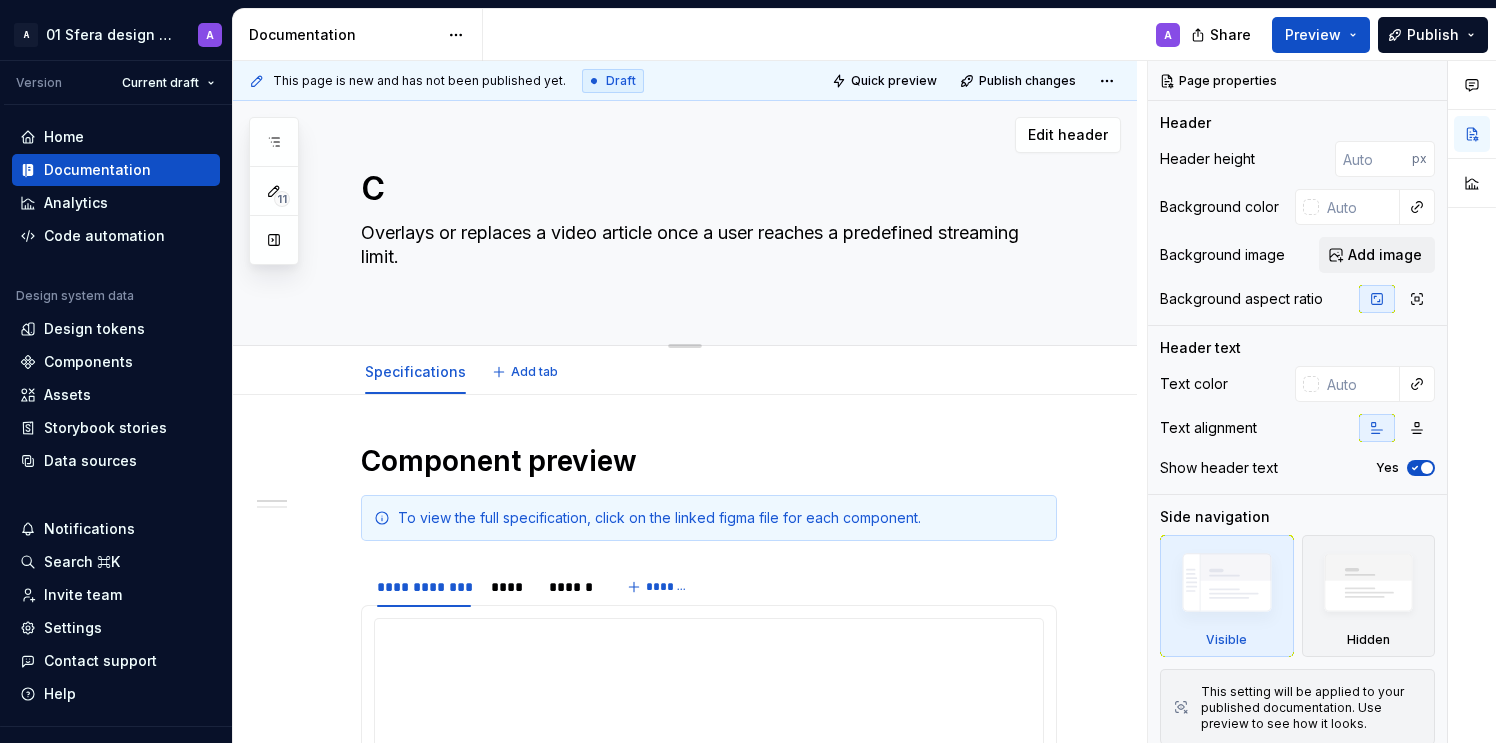 type on "*" 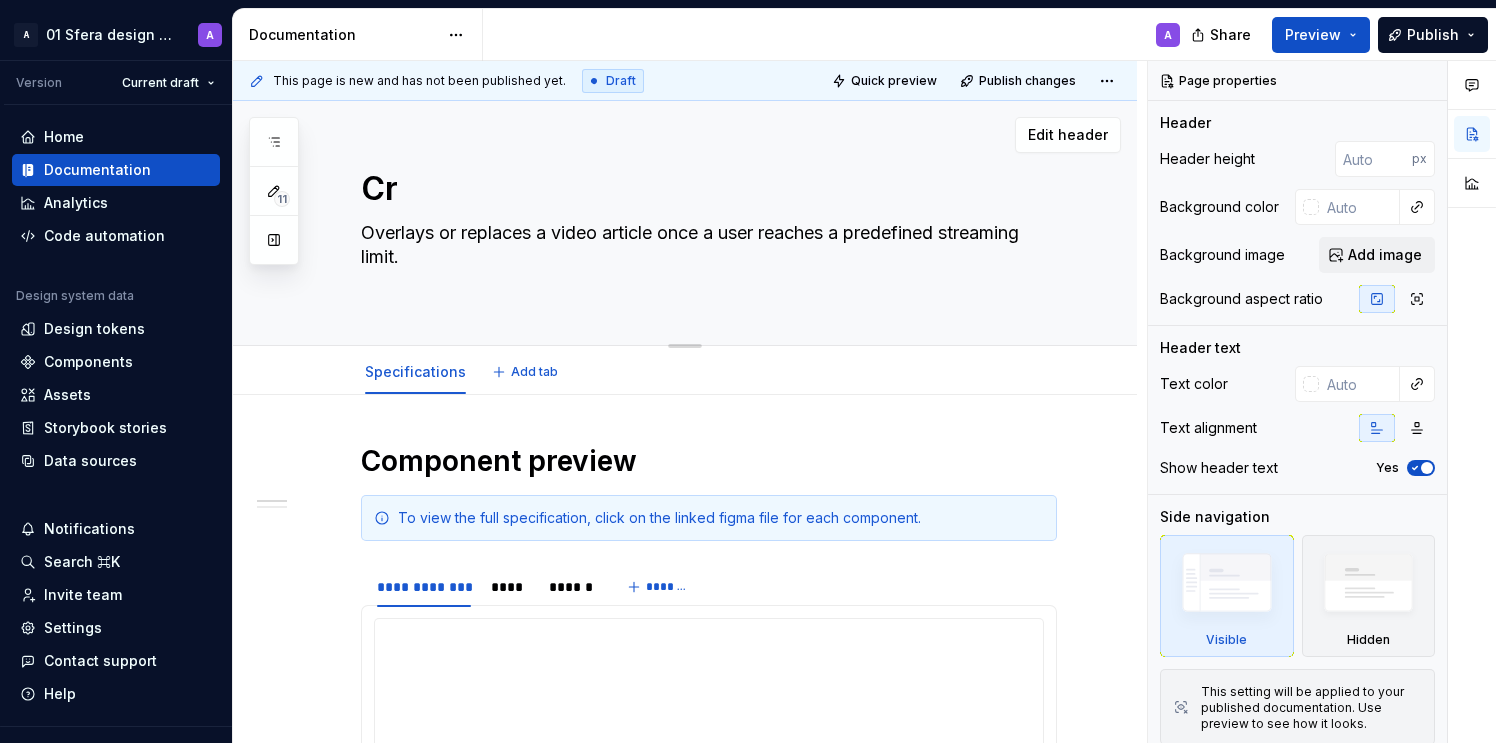 type on "*" 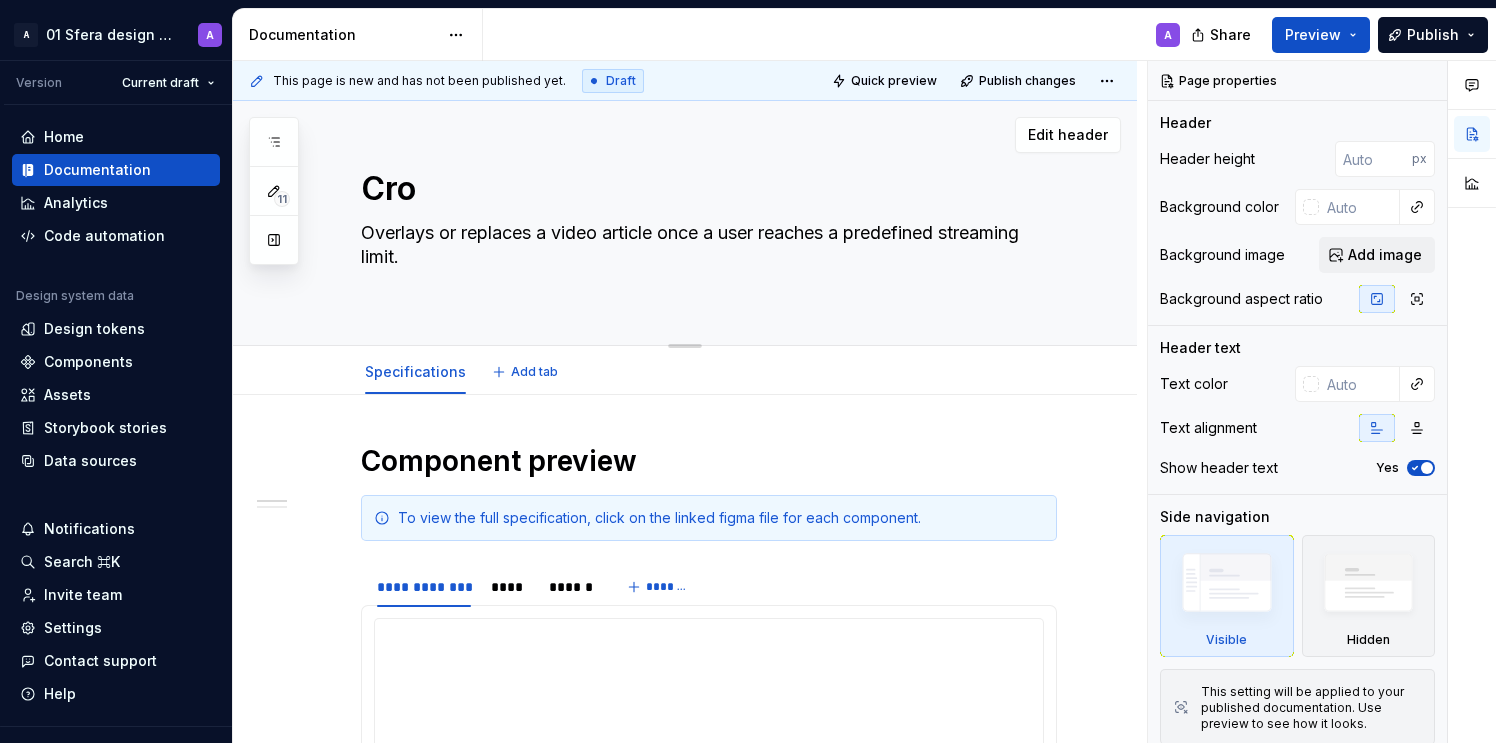 type on "*" 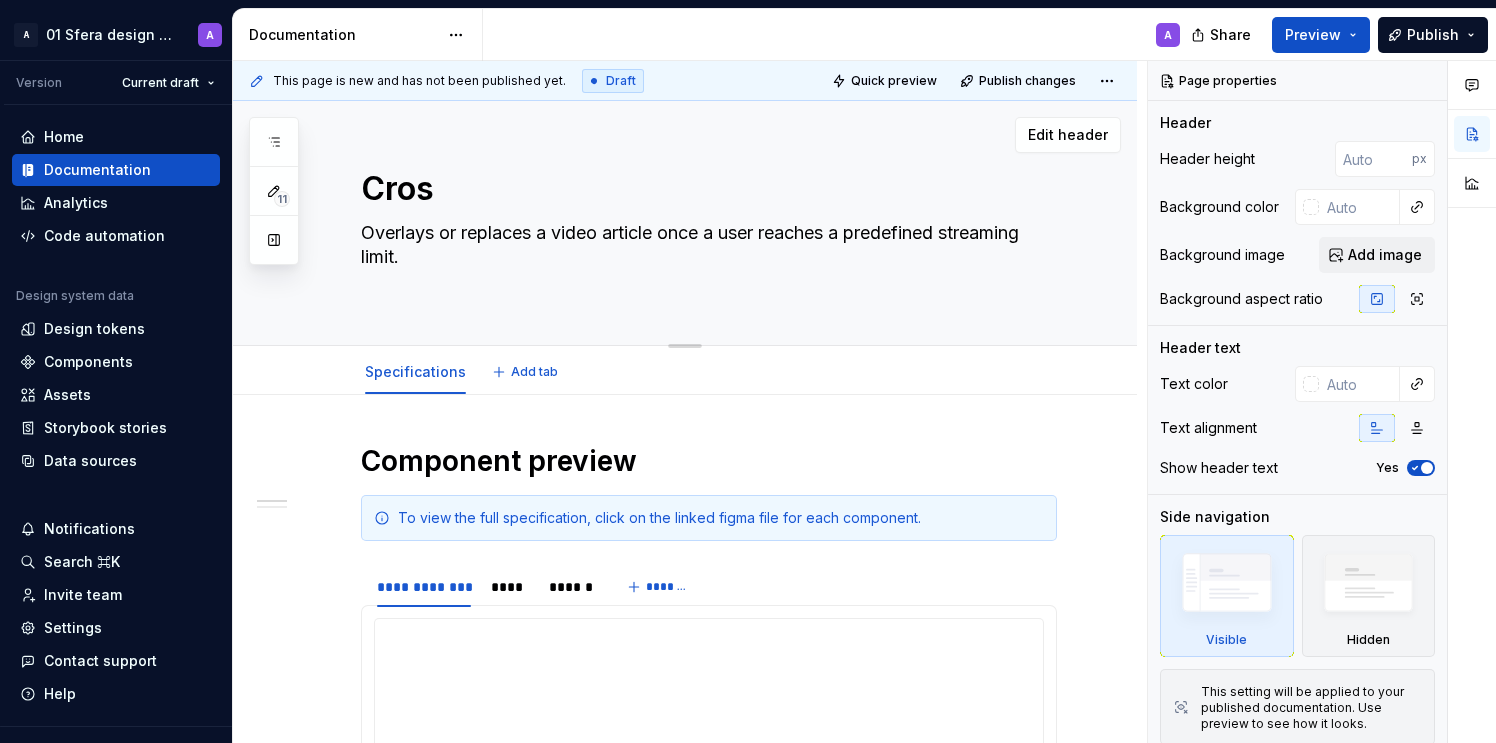 type on "*" 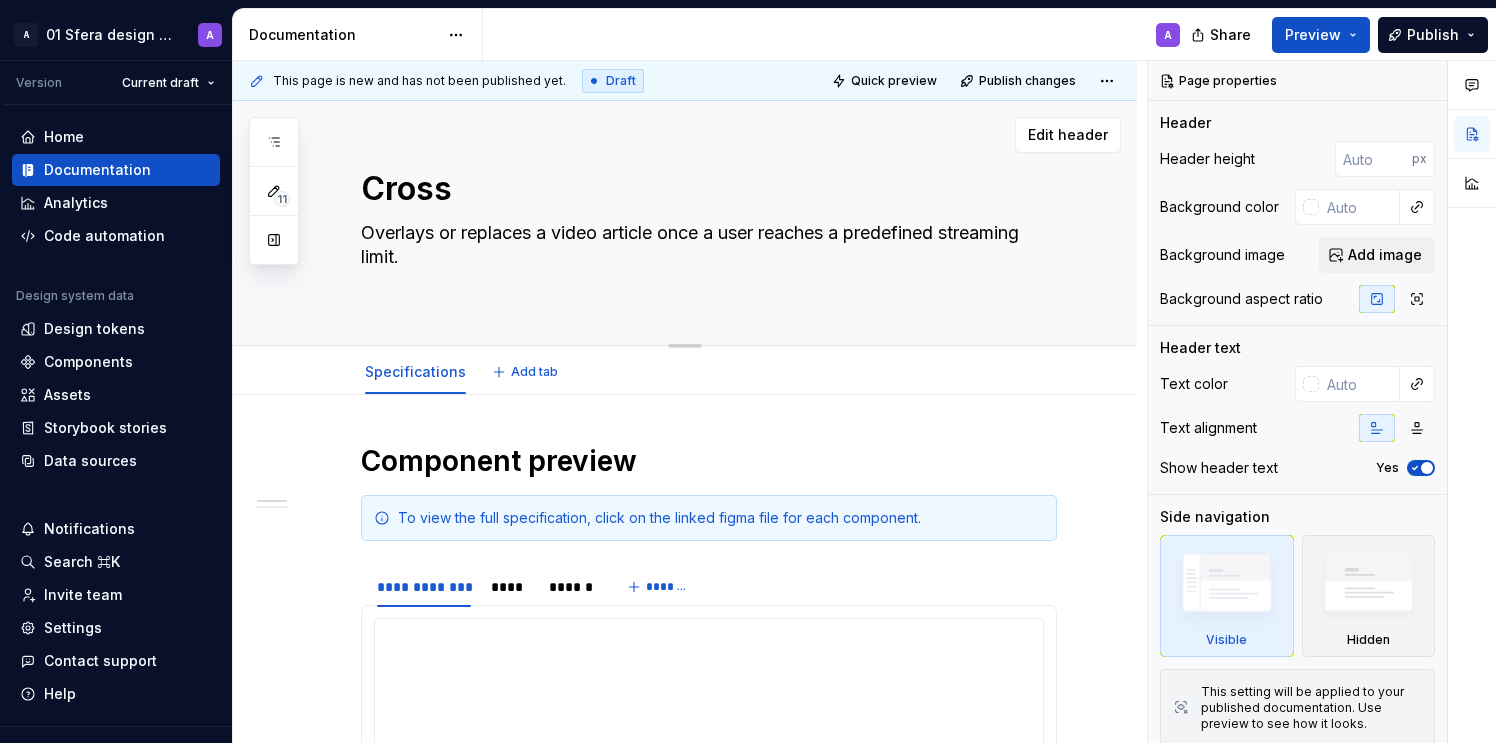 type on "*" 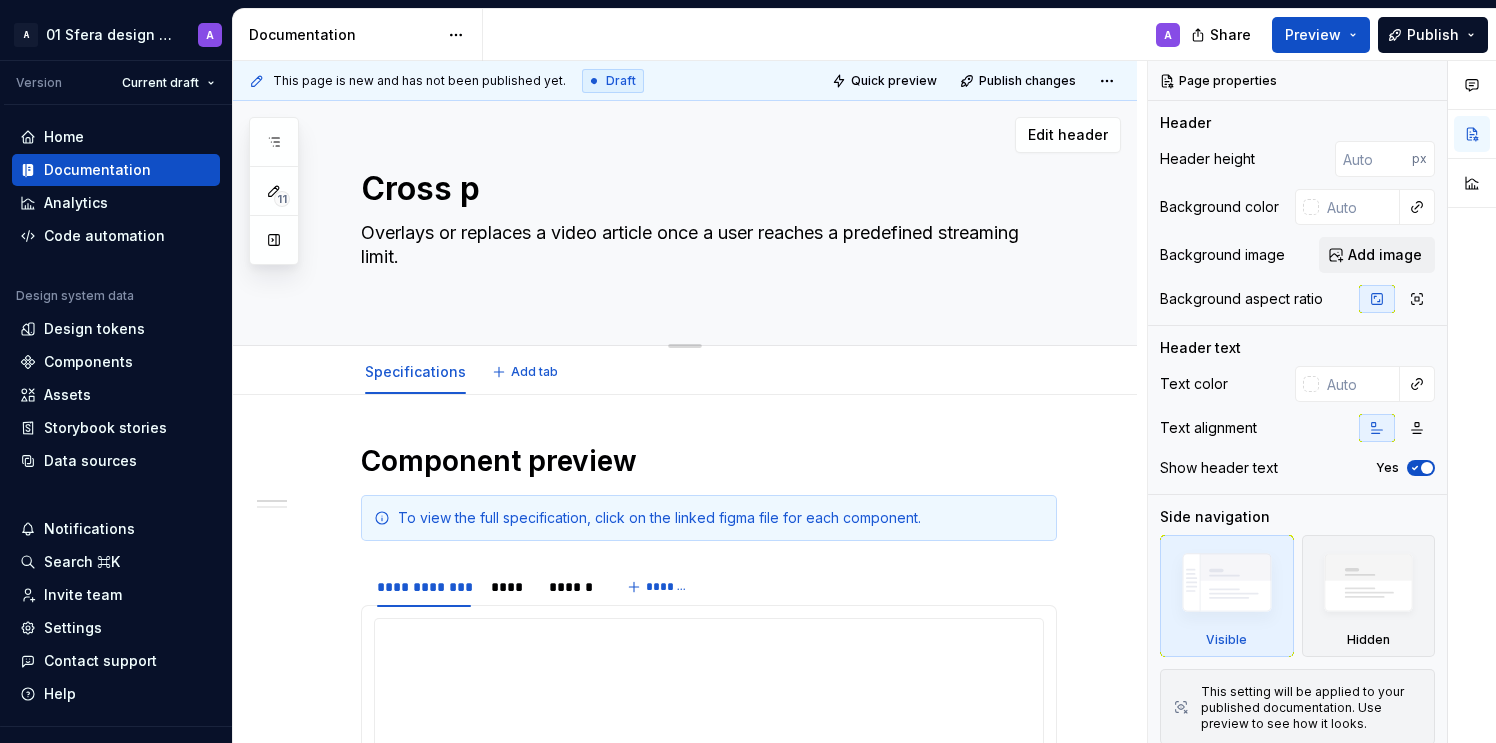 type on "*" 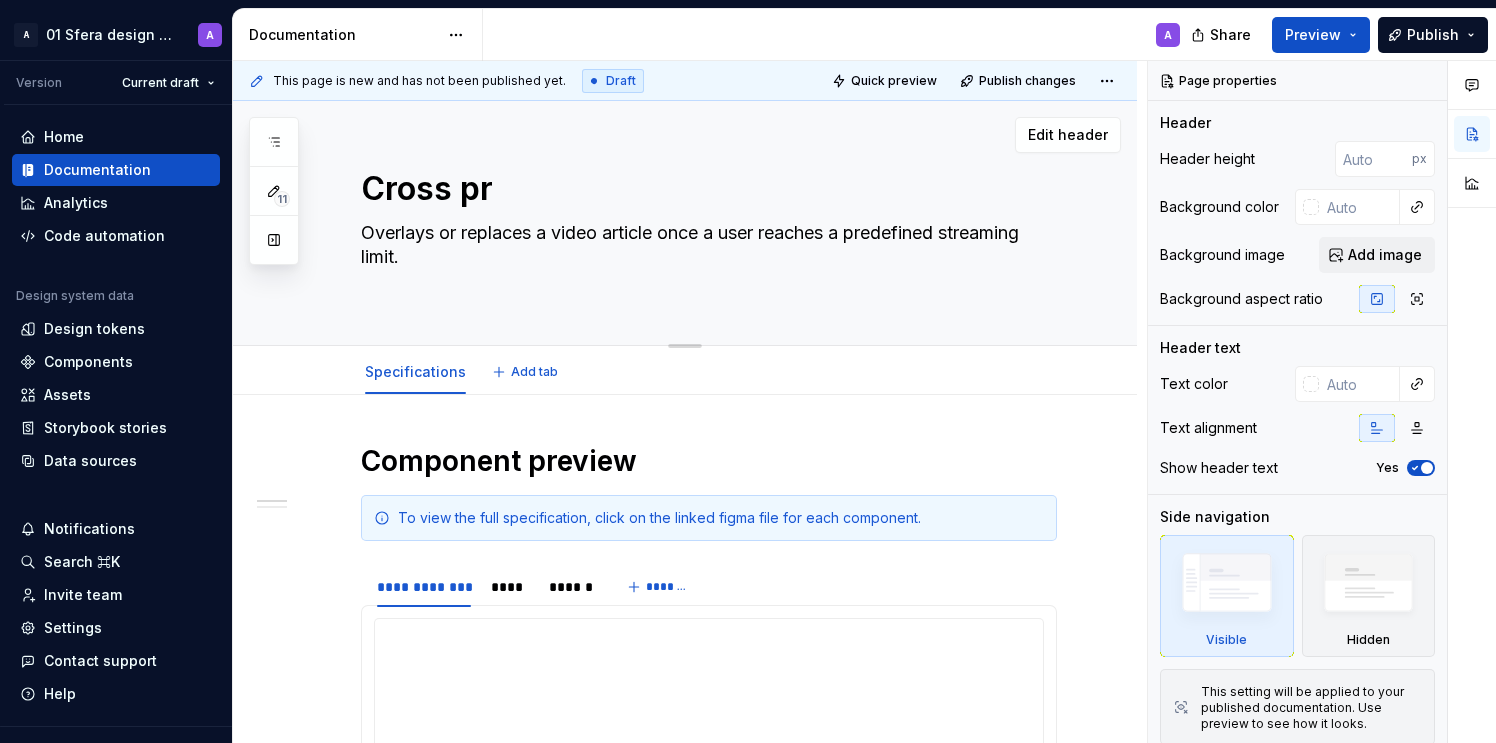 type on "*" 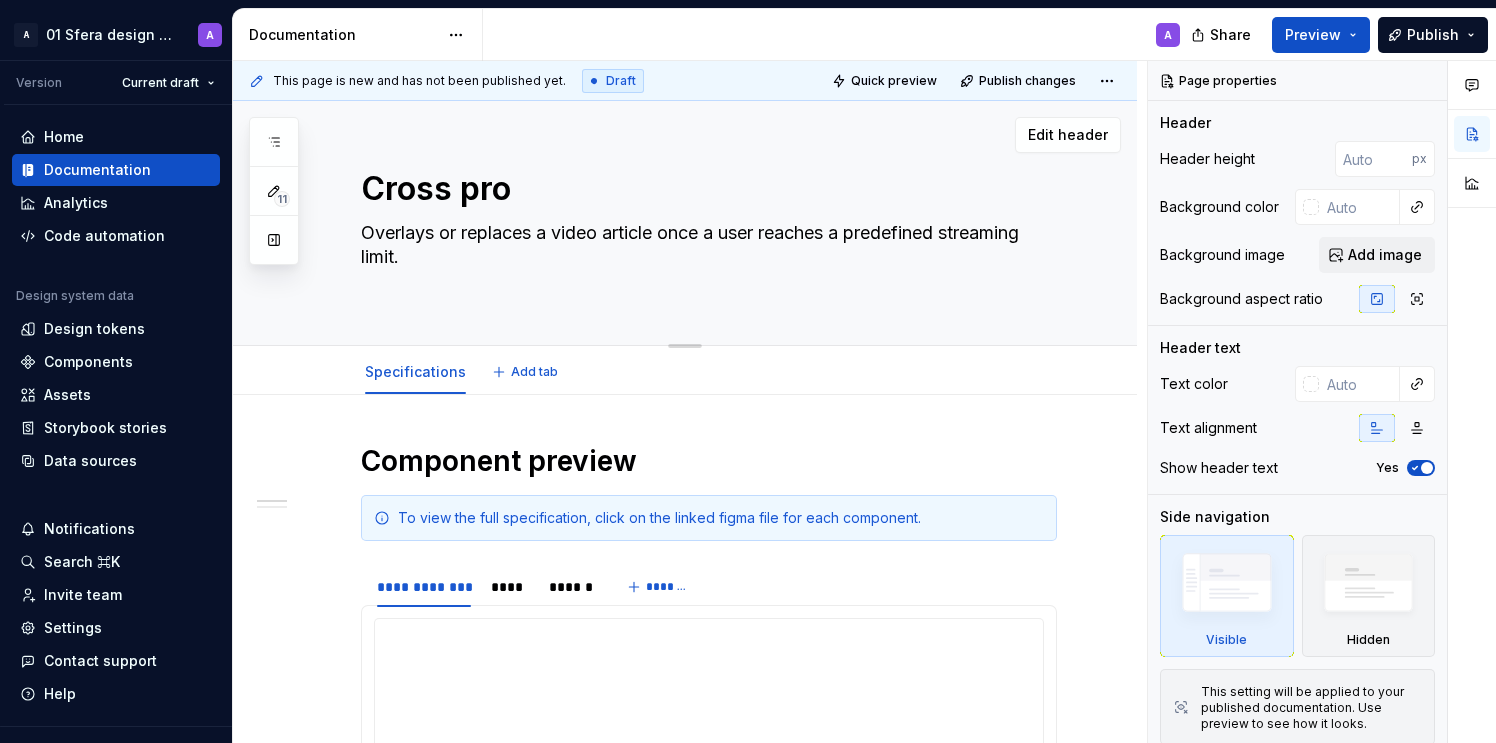 type on "*" 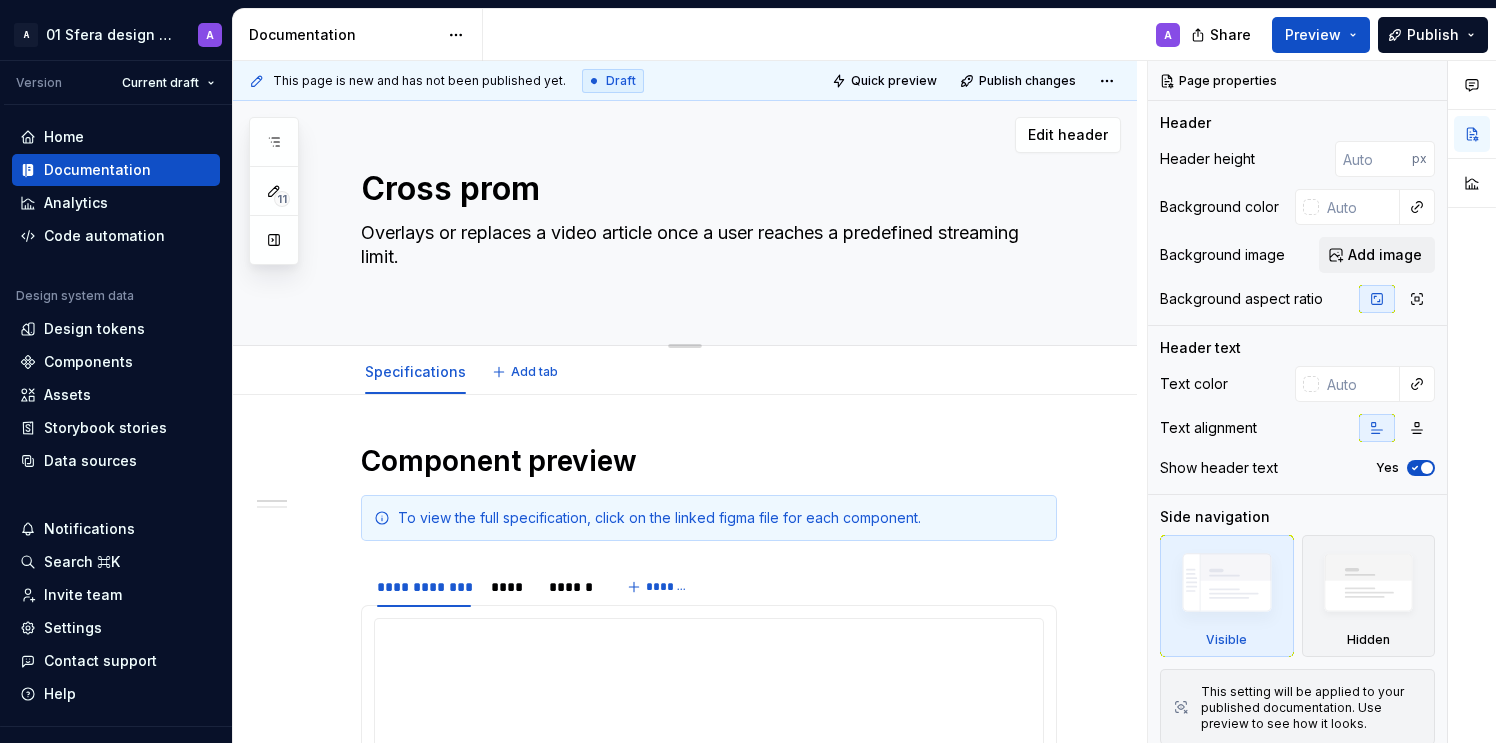 type on "*" 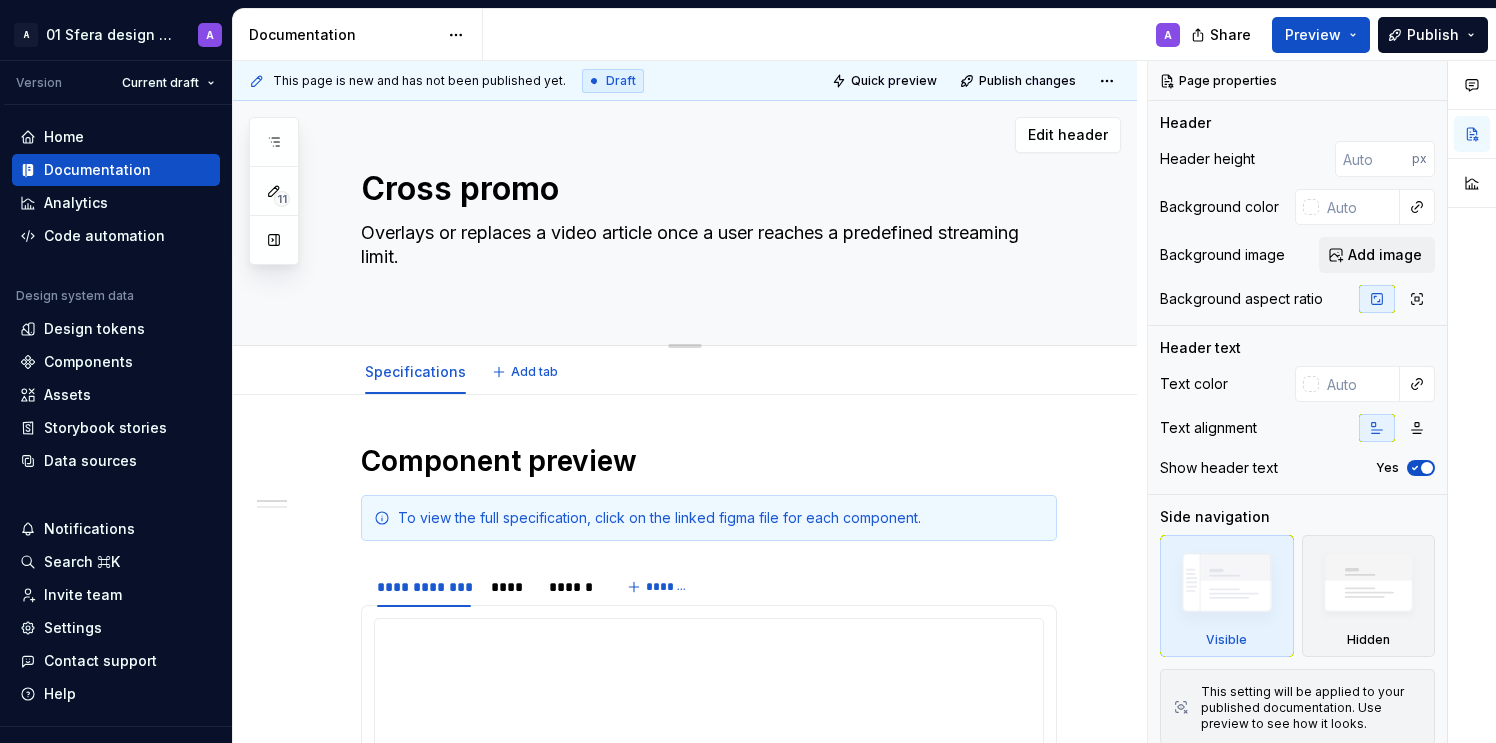 type on "*" 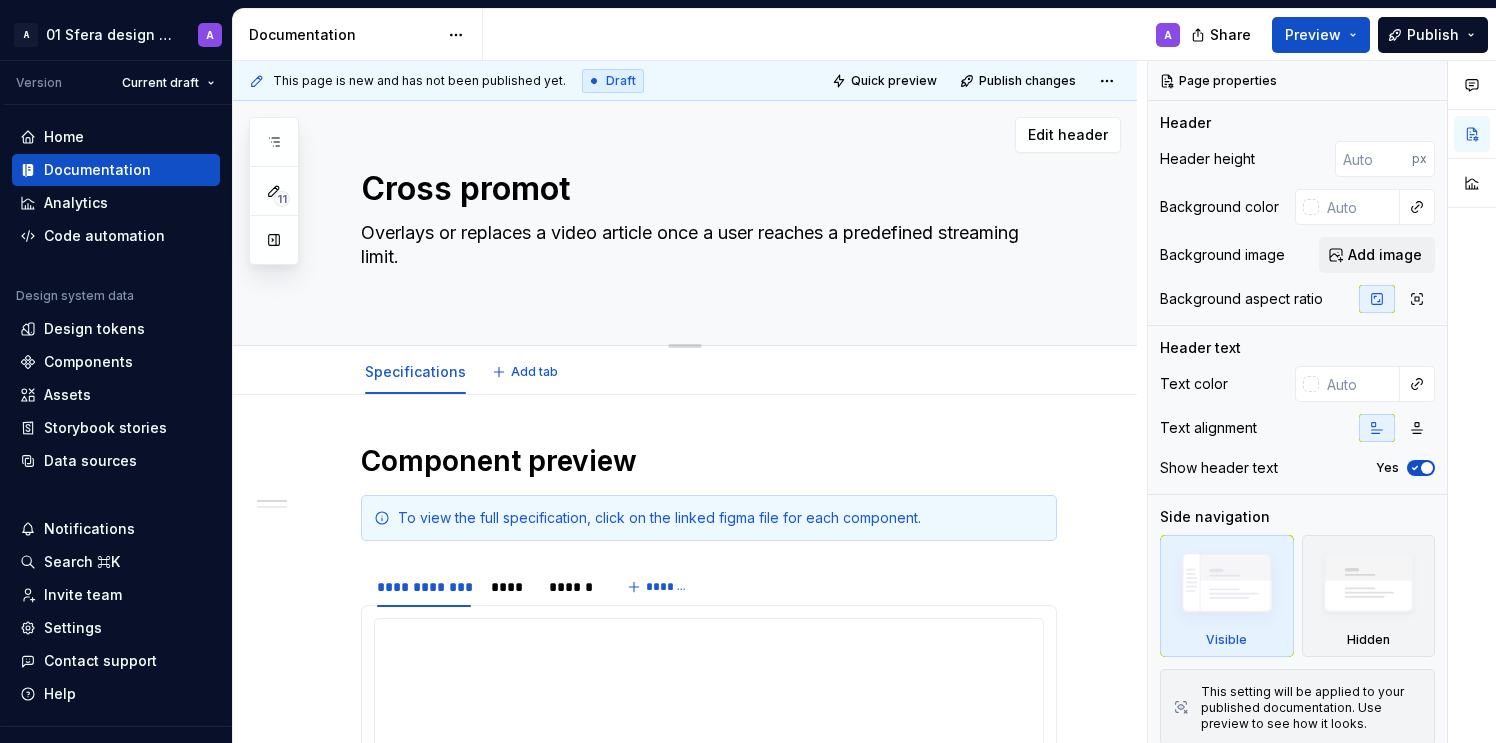 type on "*" 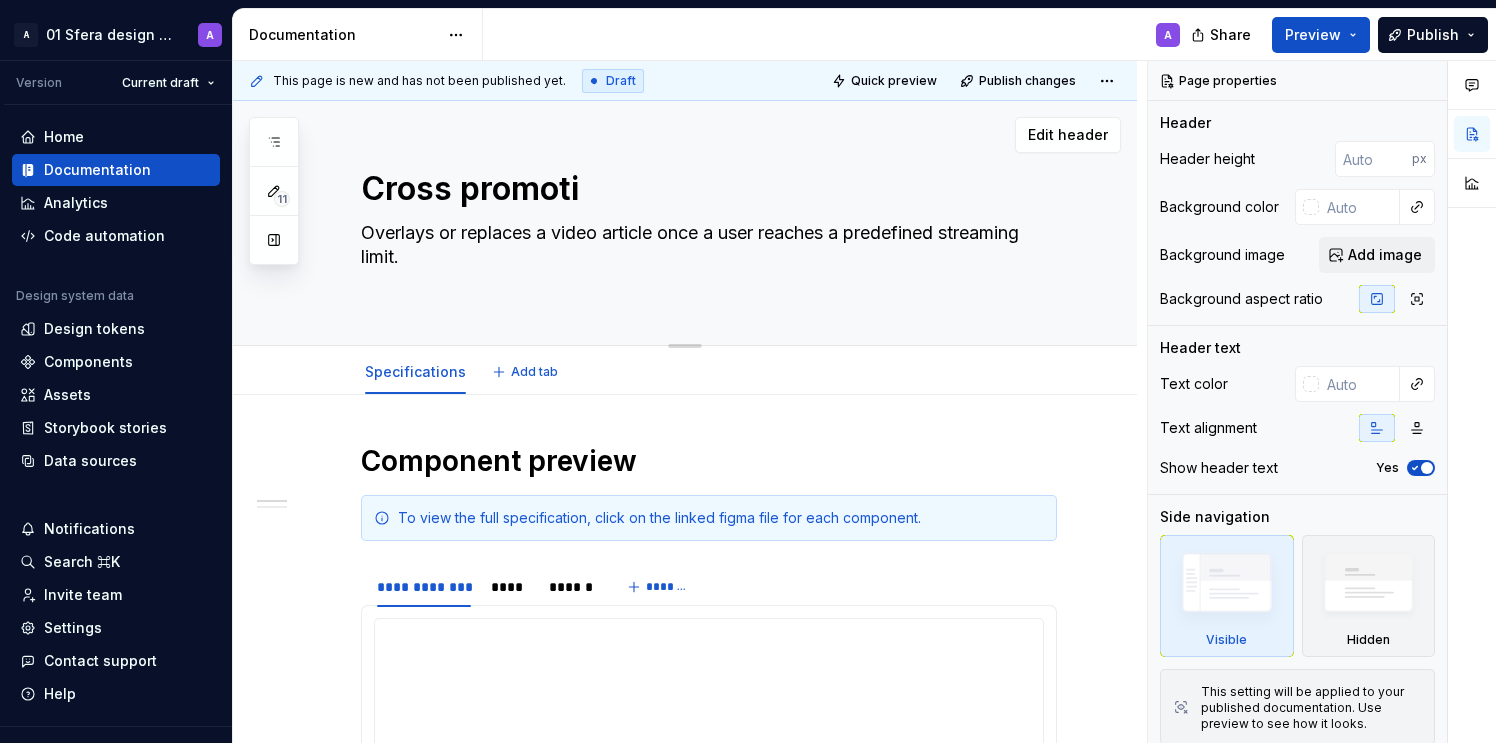 type on "*" 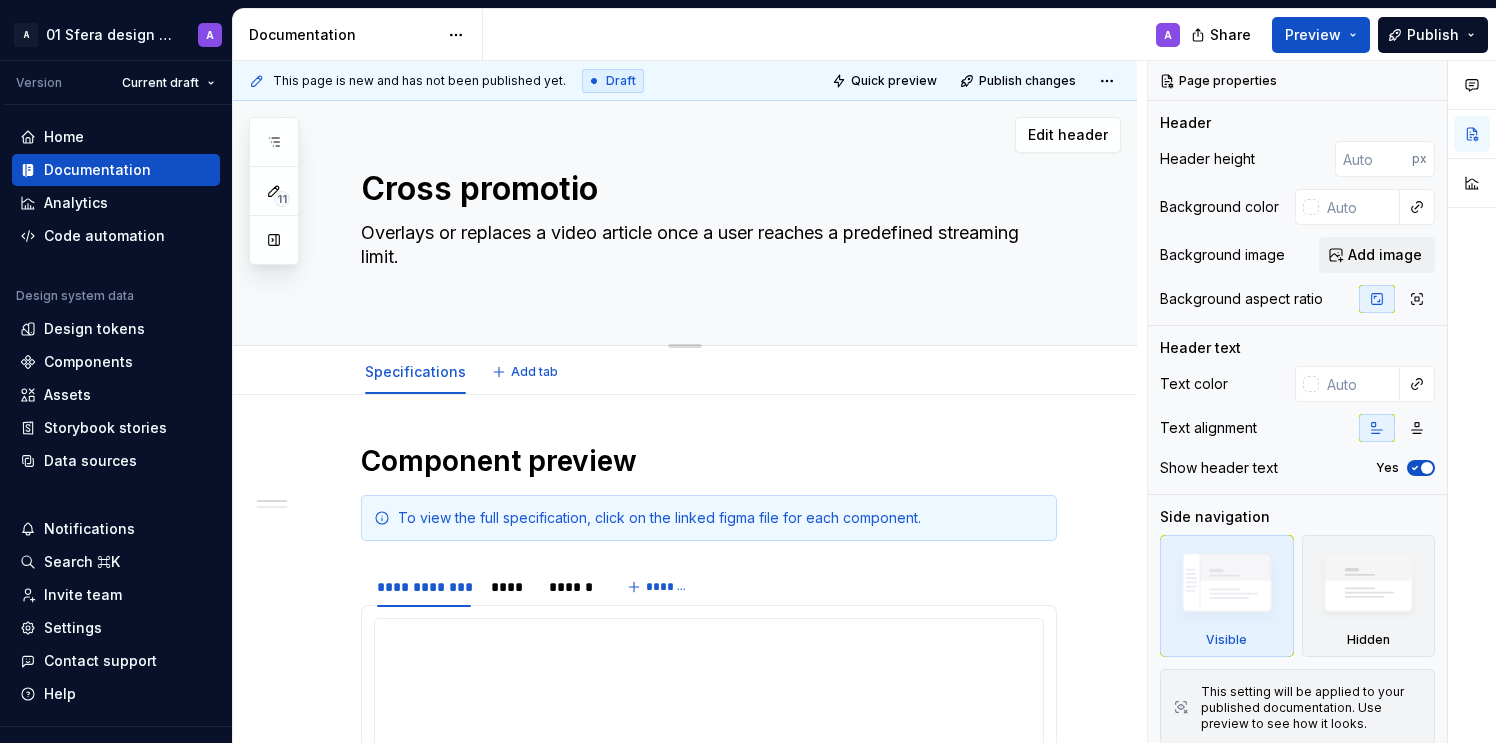 type on "*" 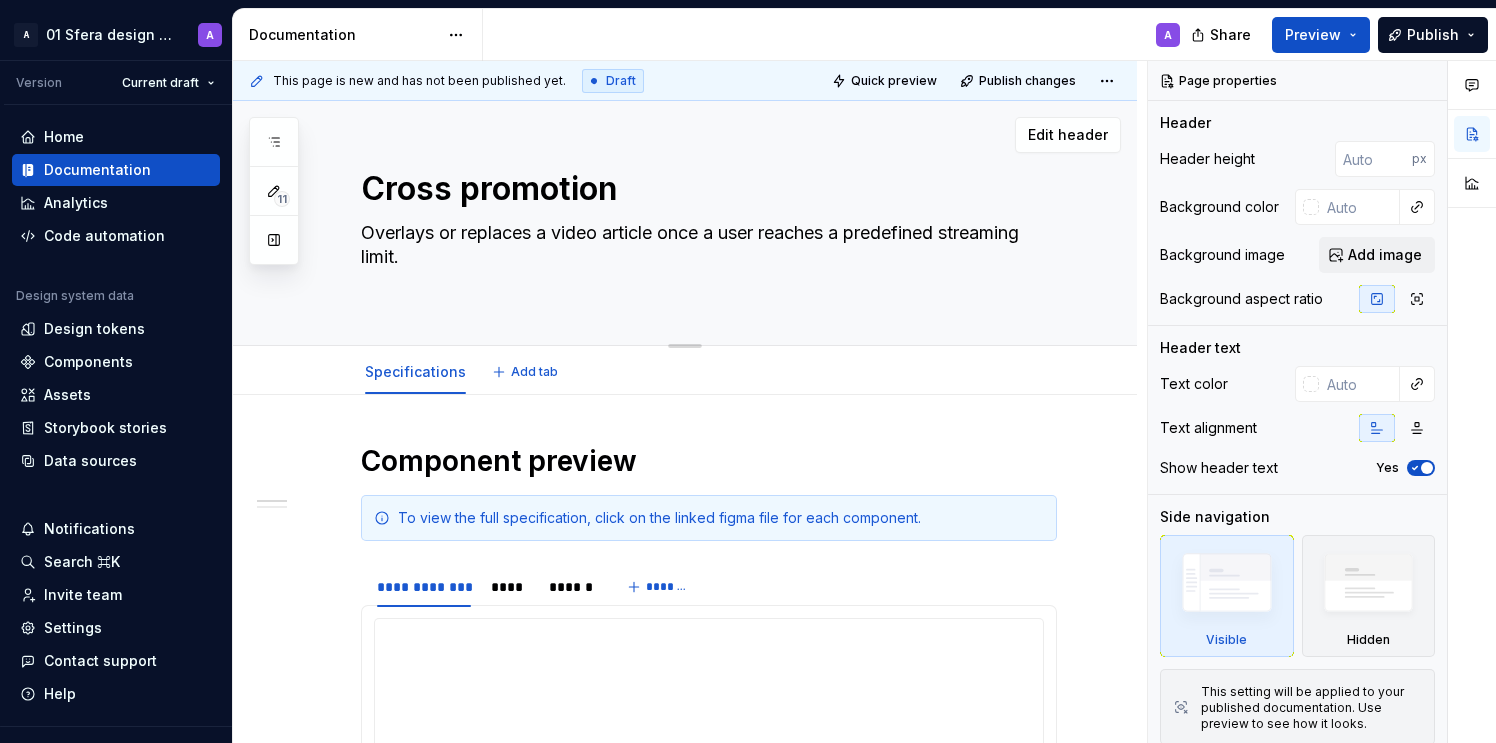 type on "*" 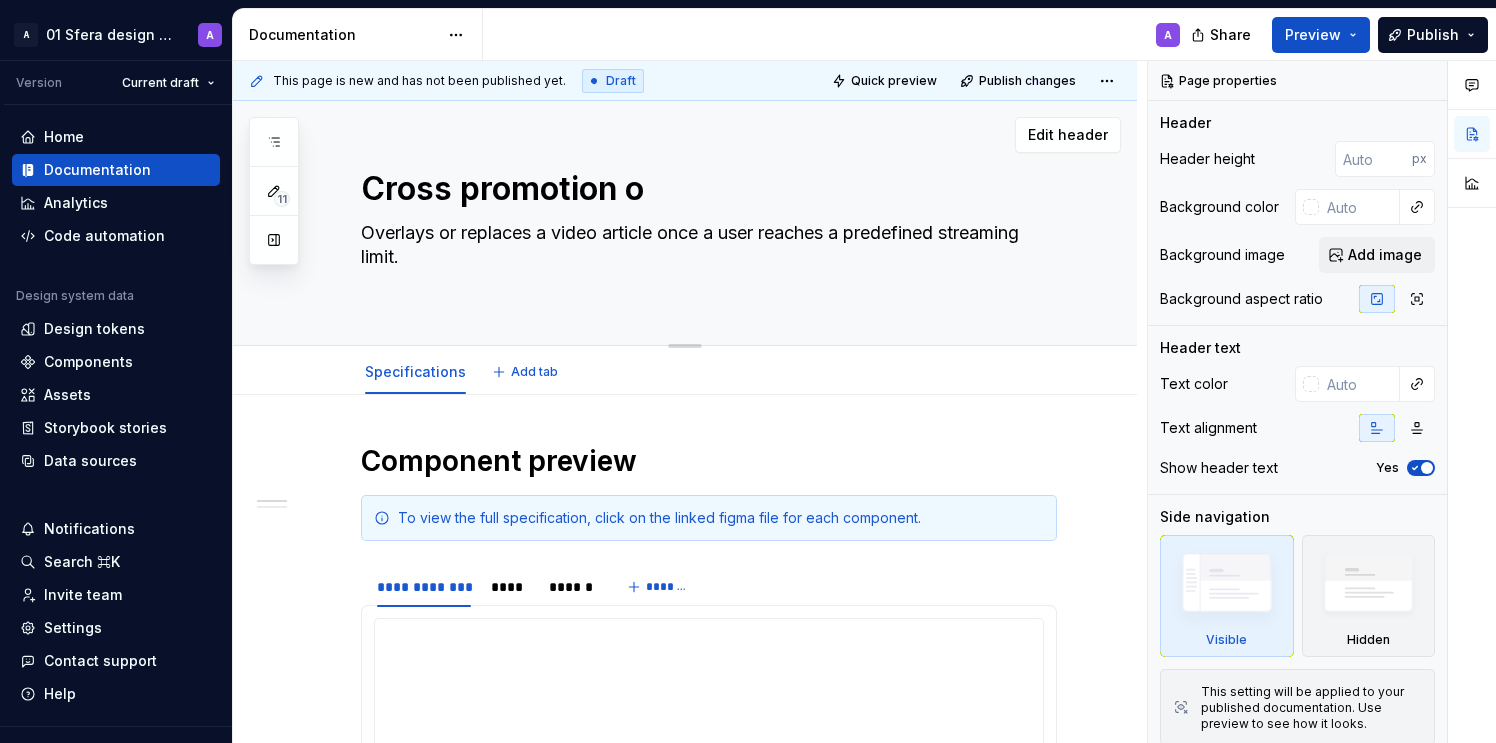 type on "*" 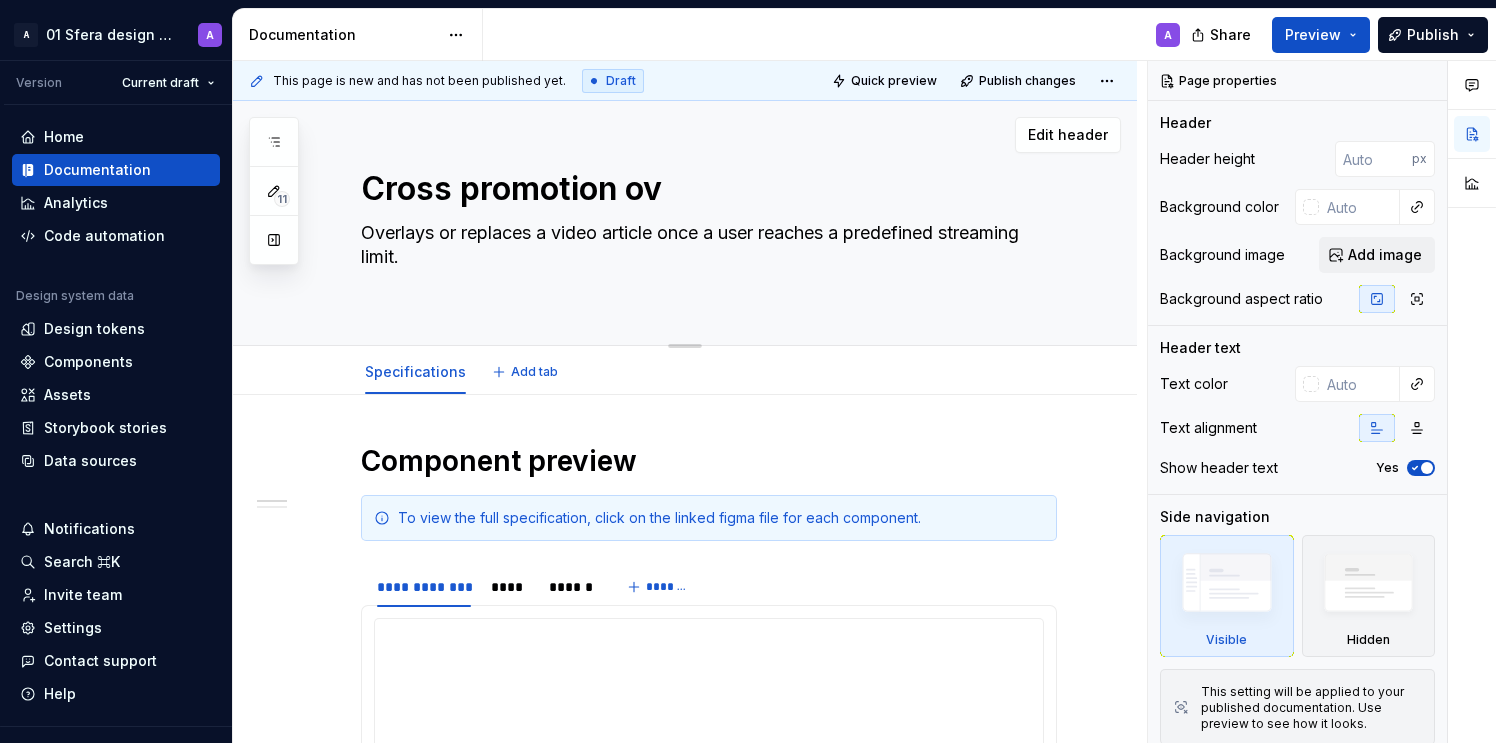 type on "*" 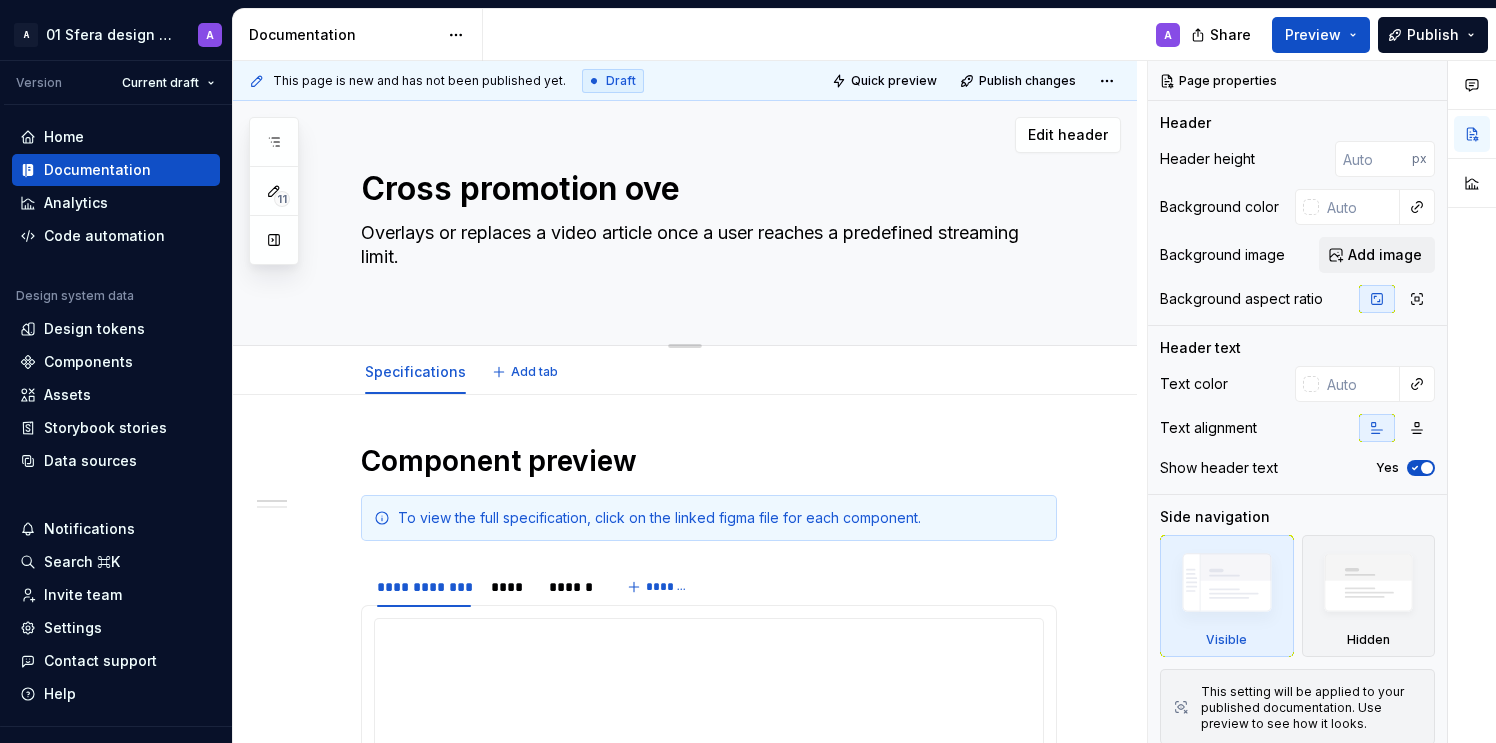 type on "*" 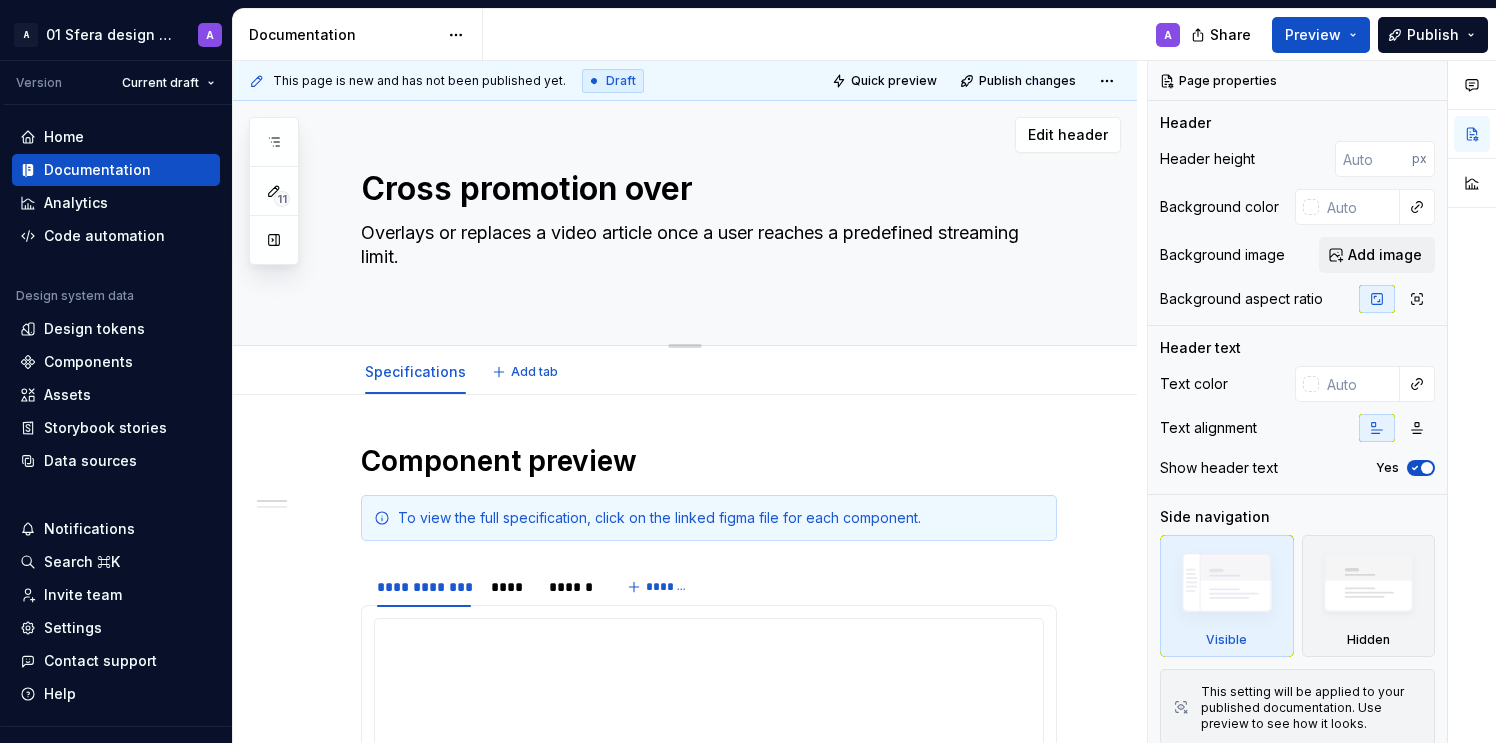 type on "*" 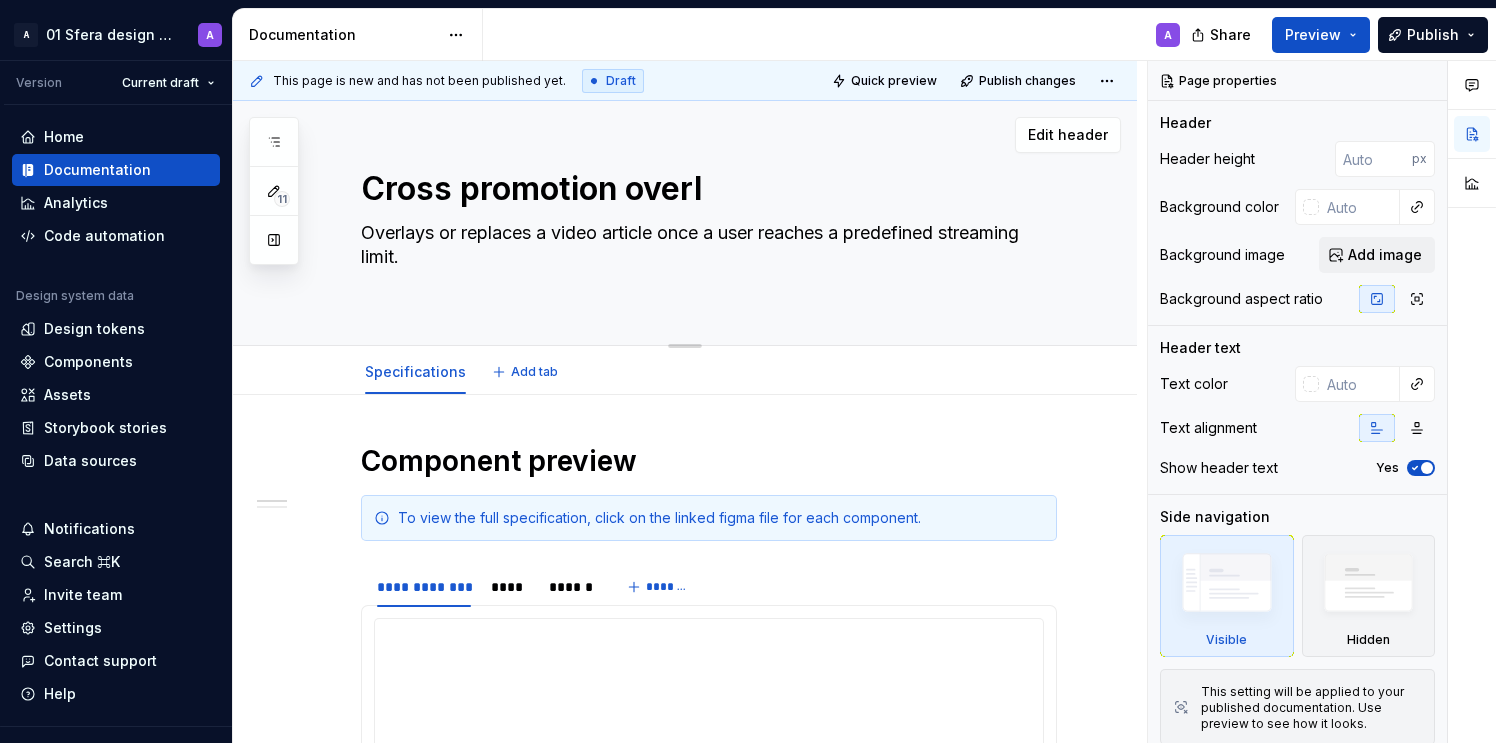 type on "*" 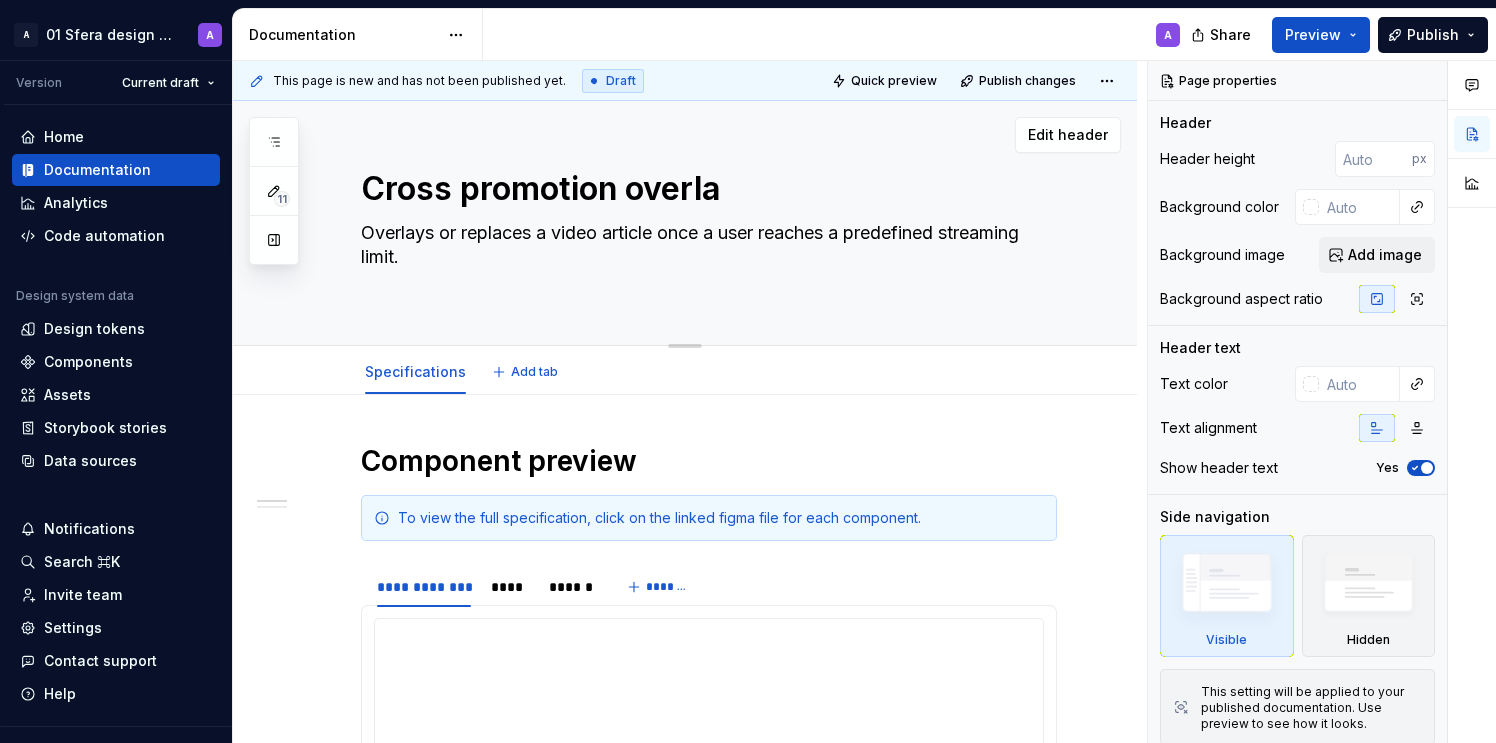 type on "Cross promotion overlay" 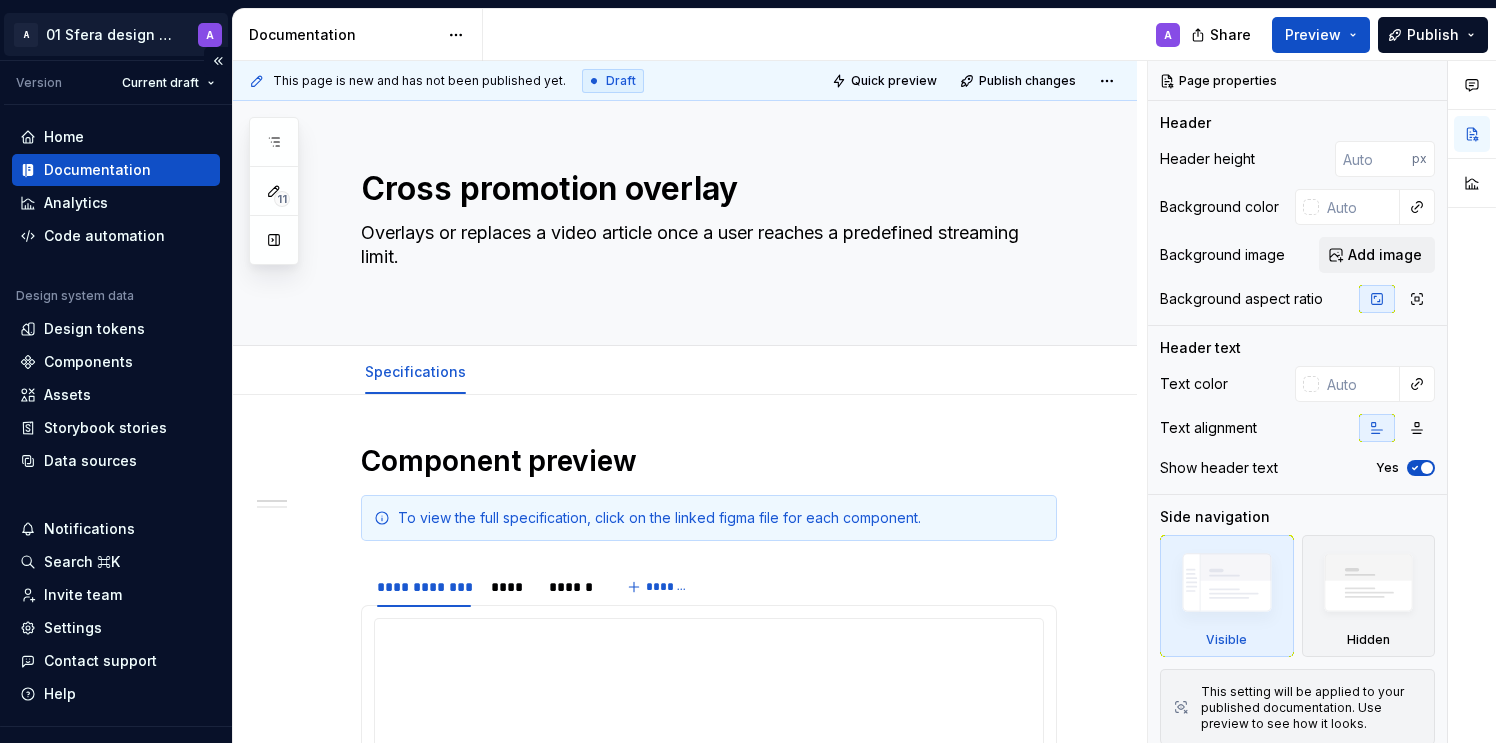 type on "*" 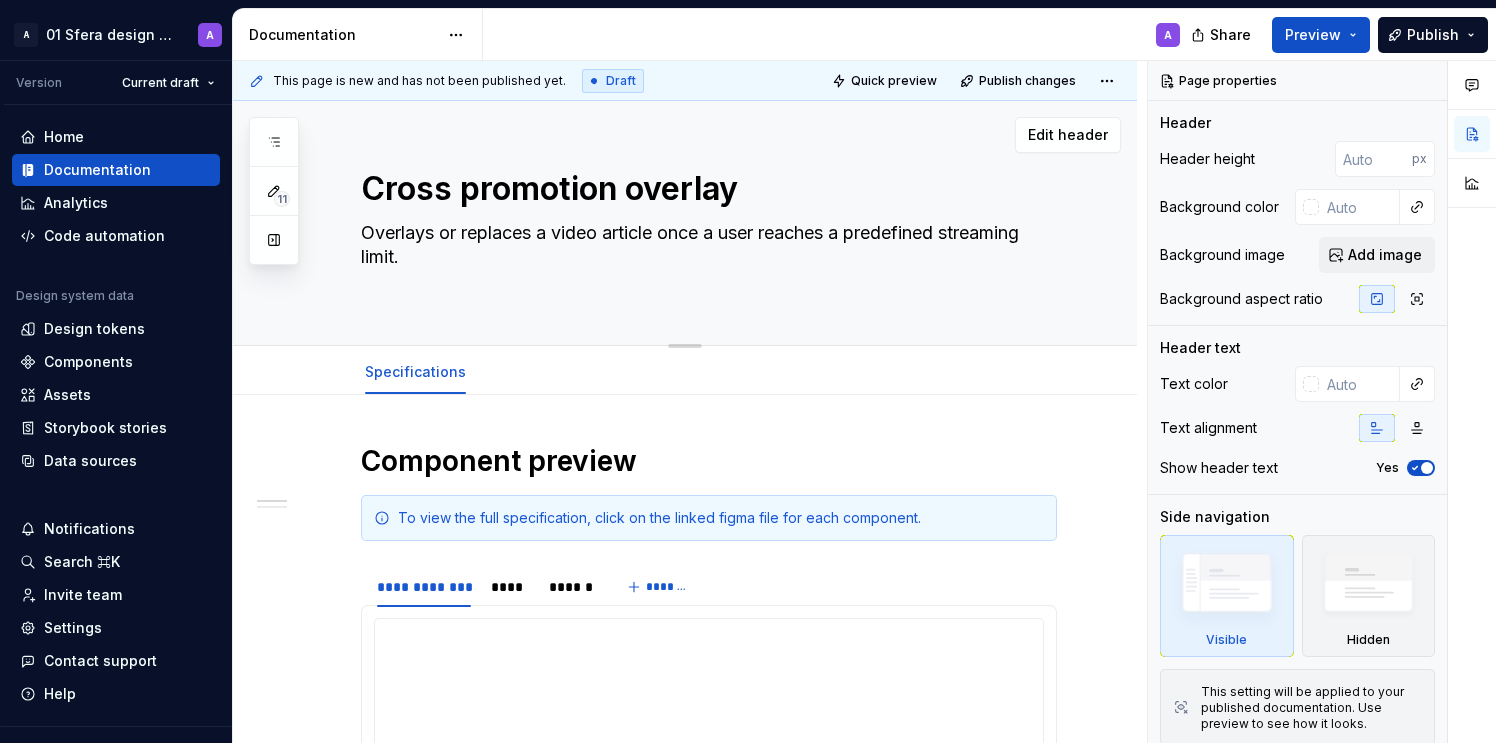 click on "Cross promotion overlay" at bounding box center [705, 189] 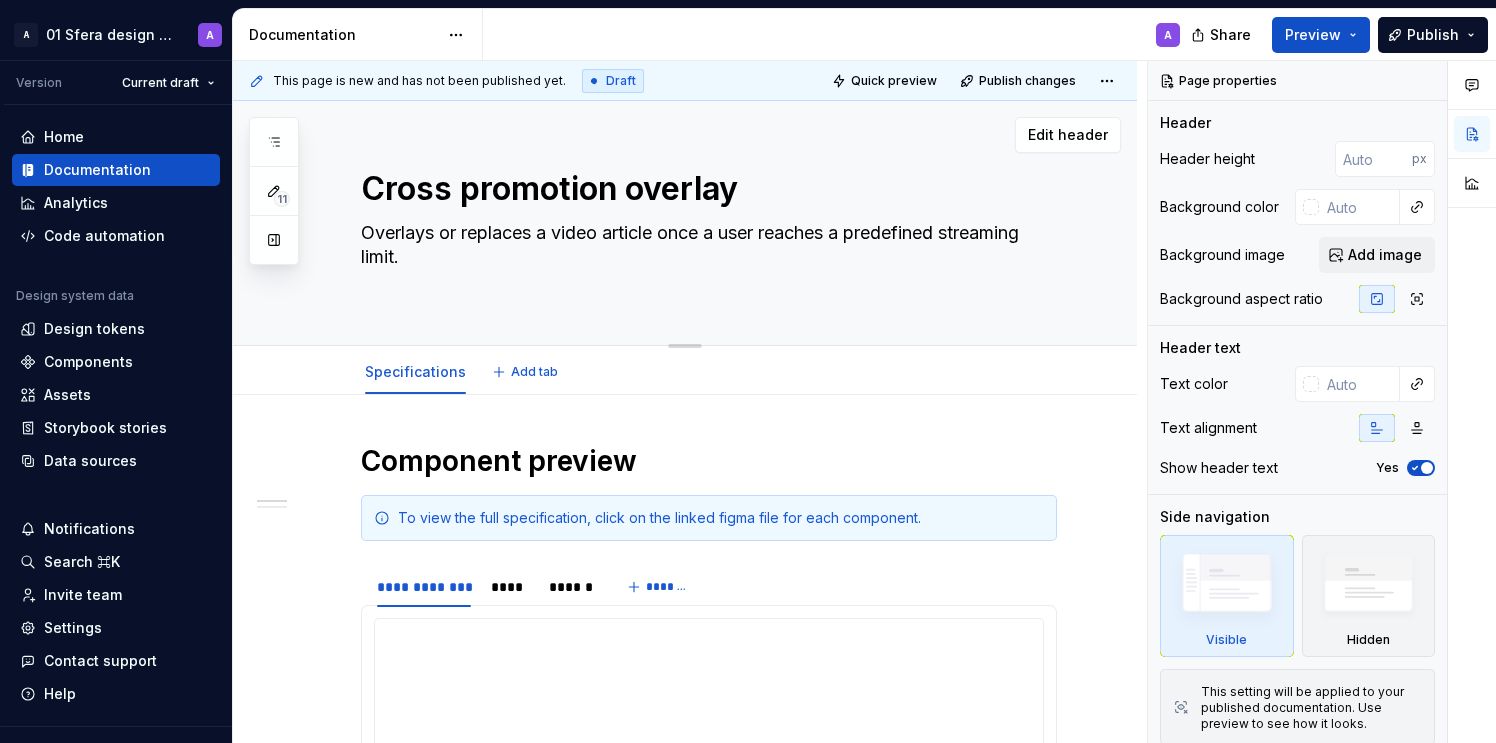 click on "Cross promotion overlay" at bounding box center (705, 189) 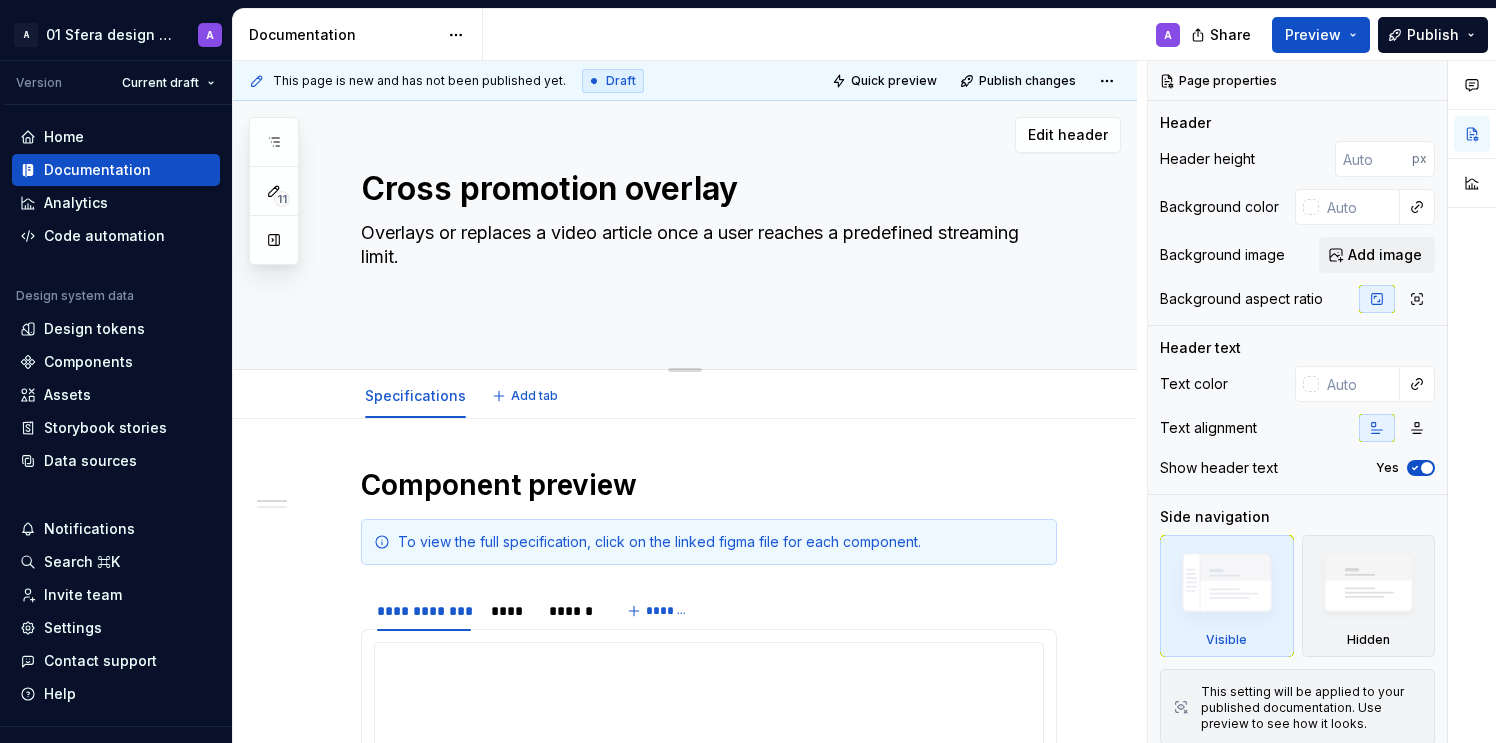 paste on "A Cross Promotion Overlay is an organism-level UI component that appears as a visual overlay on content pages, designed to promote external or related brand websites. It typically showcases clickable links, logos, or banners directing users to partner or affiliated brand platforms, while maintaining visual coherence with the host site." 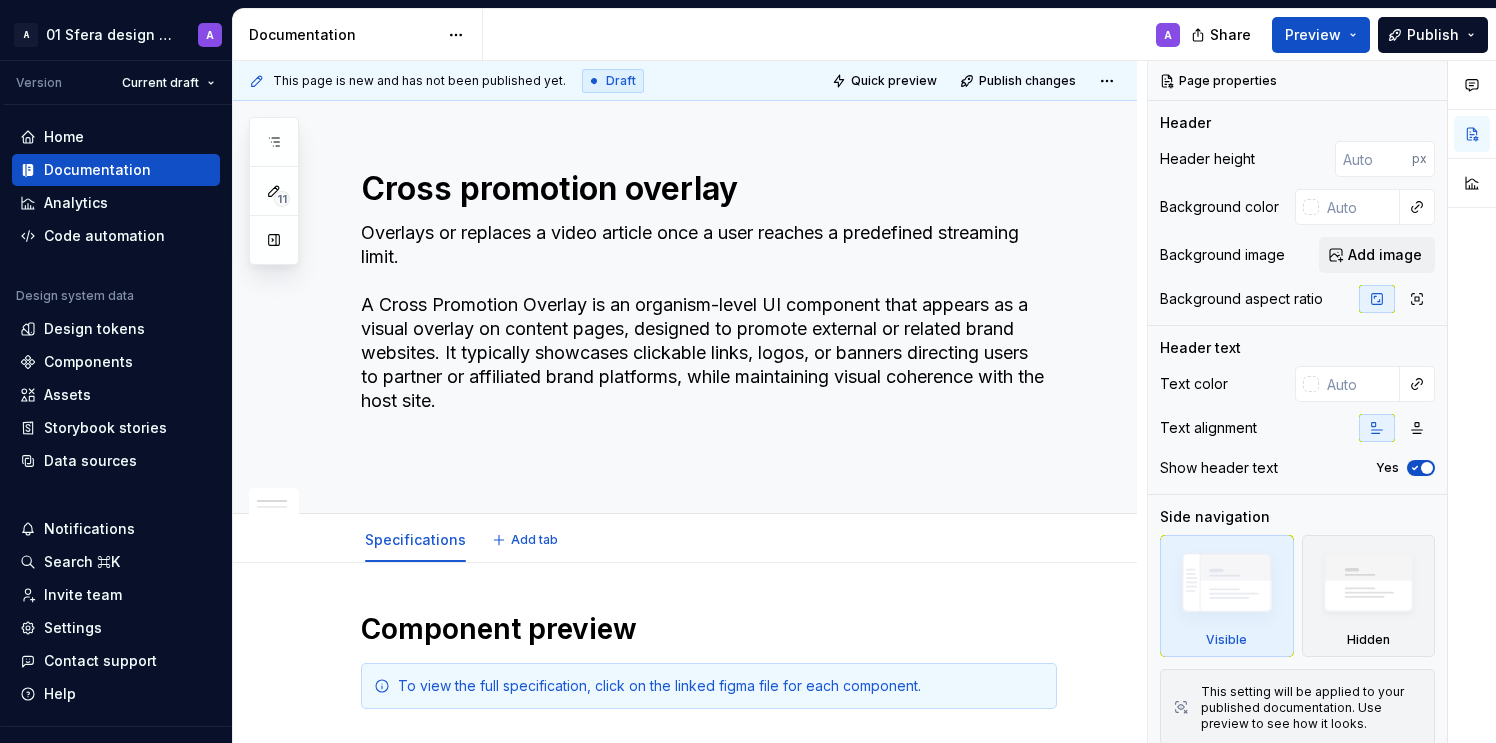 type on "*" 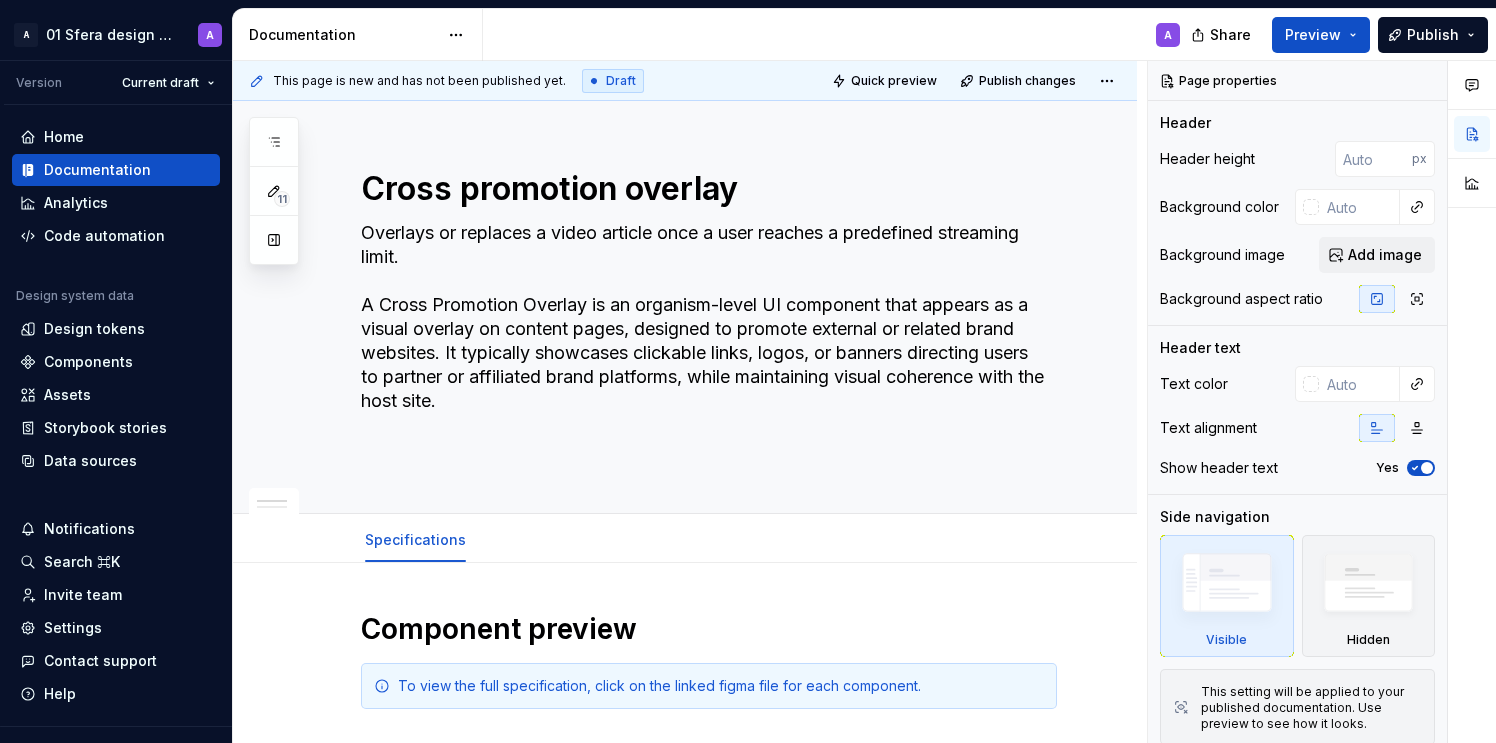 type on "Overlays or replaces a video article once a user reaches a predefined streaming limit.
A Cross Promotion Overlay is an organism-level UI component that appears as a visual overlay on content pages, designed to promote external or related brand websites. It typically showcases clickable links, logos, or banners directing users to partner or affiliated brand platforms, while maintaining visual coherence with the host site." 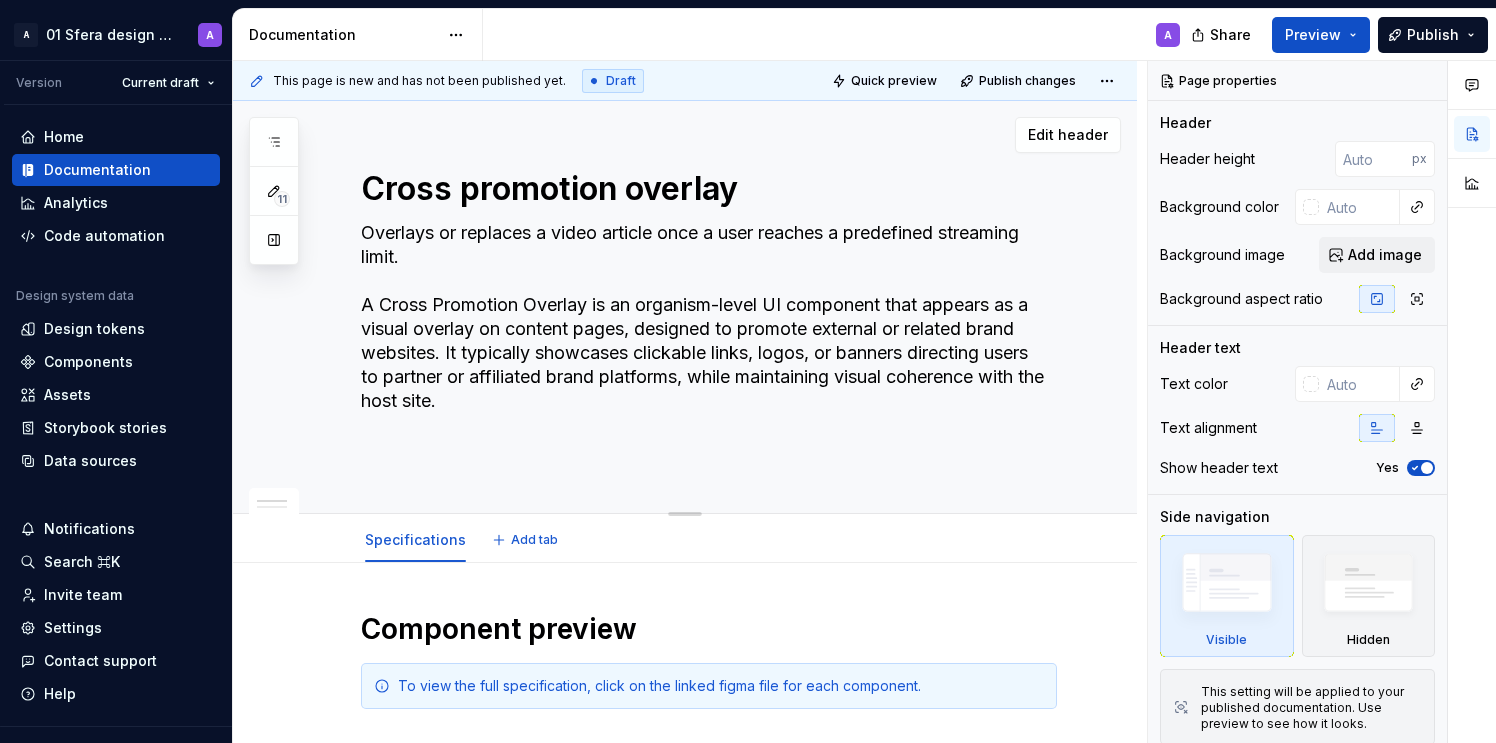 click on "Overlays or replaces a video article once a user reaches a predefined streaming limit.
A Cross Promotion Overlay is an organism-level UI component that appears as a visual overlay on content pages, designed to promote external or related brand websites. It typically showcases clickable links, logos, or banners directing users to partner or affiliated brand platforms, while maintaining visual coherence with the host site." at bounding box center (705, 341) 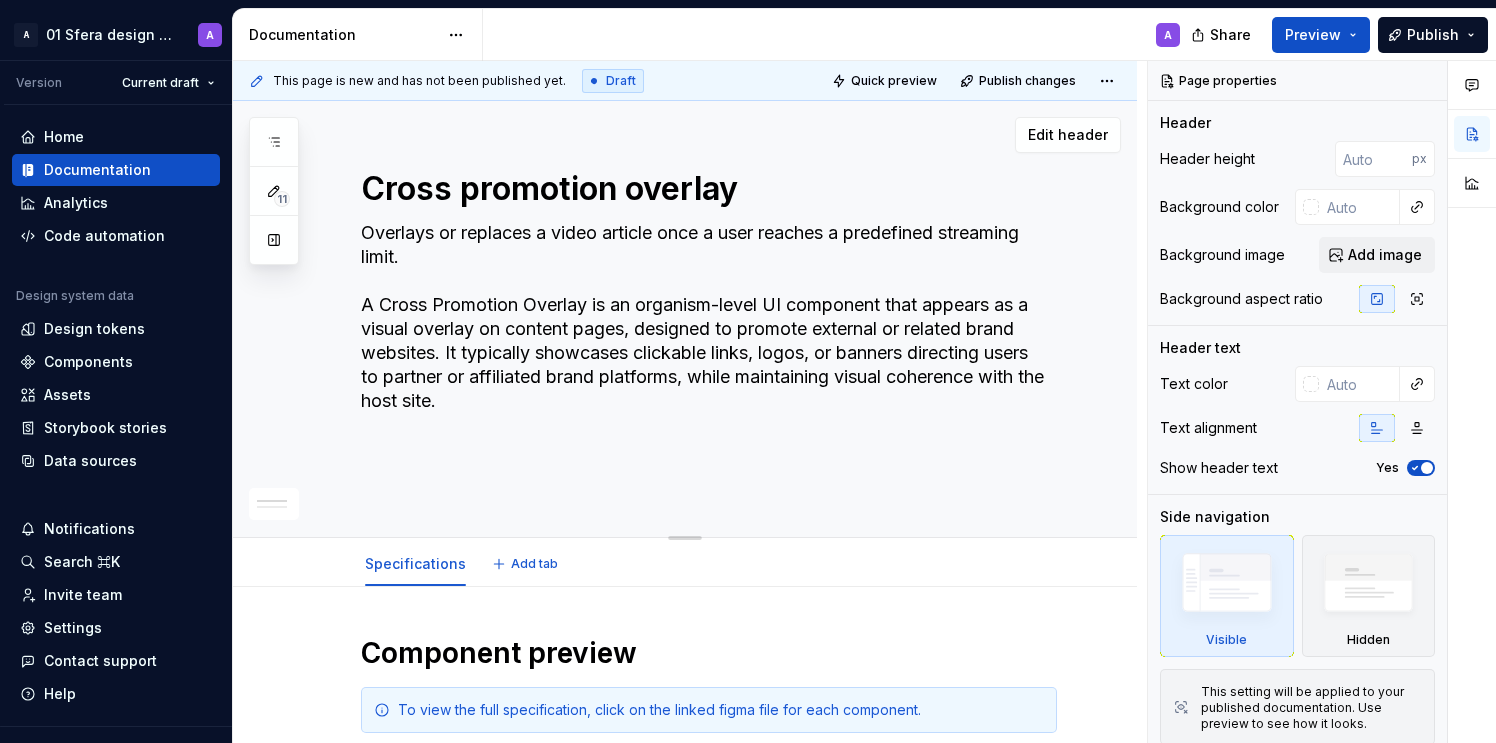 type on "*" 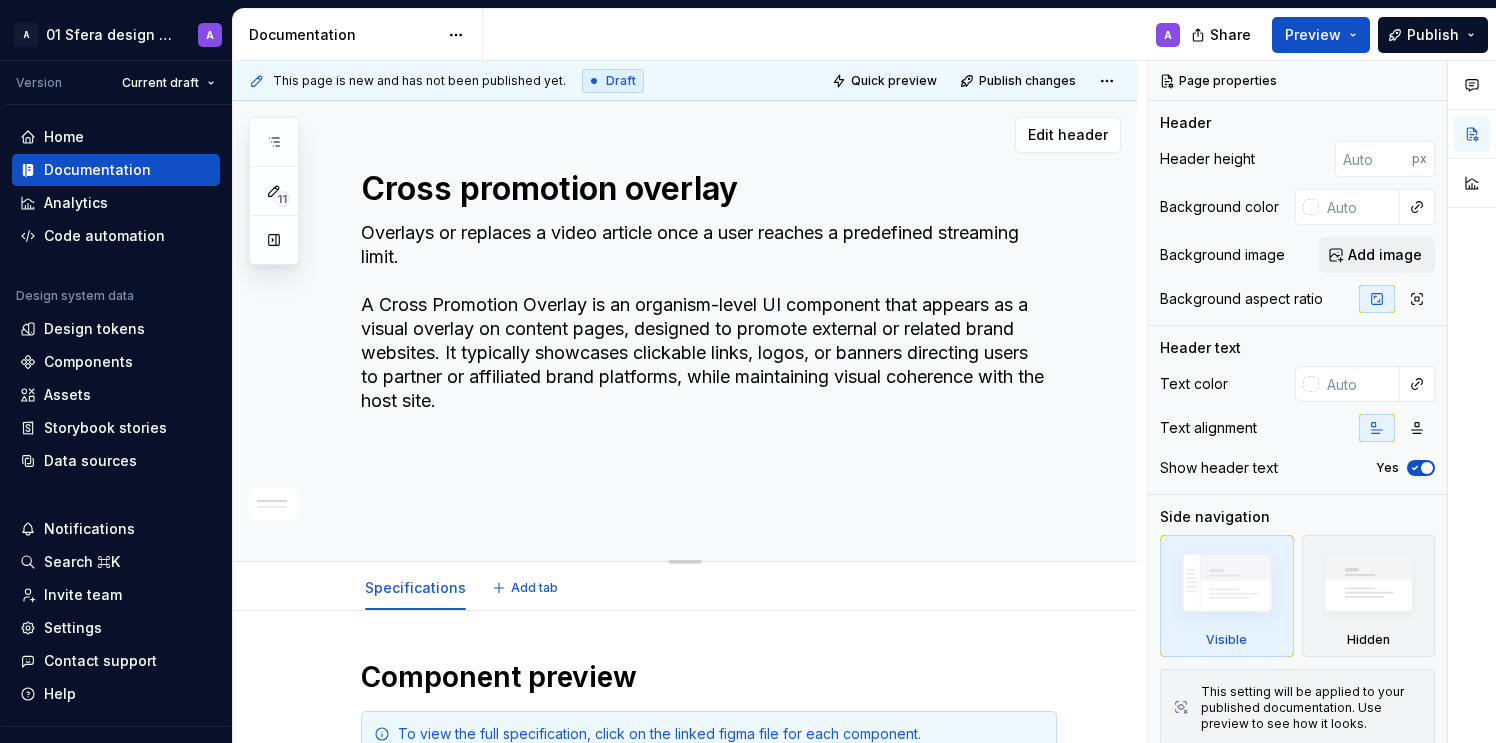 paste on "A Cross Promotion Overlay is a promotional UI component that temporarily overlays existing content to highlight links or offers from related brands, aiming to increase awareness, traffic, or conversions across brand ecosystems. It is often triggered on specific user actions (e.g., time spent, video end, scroll depth) or page load." 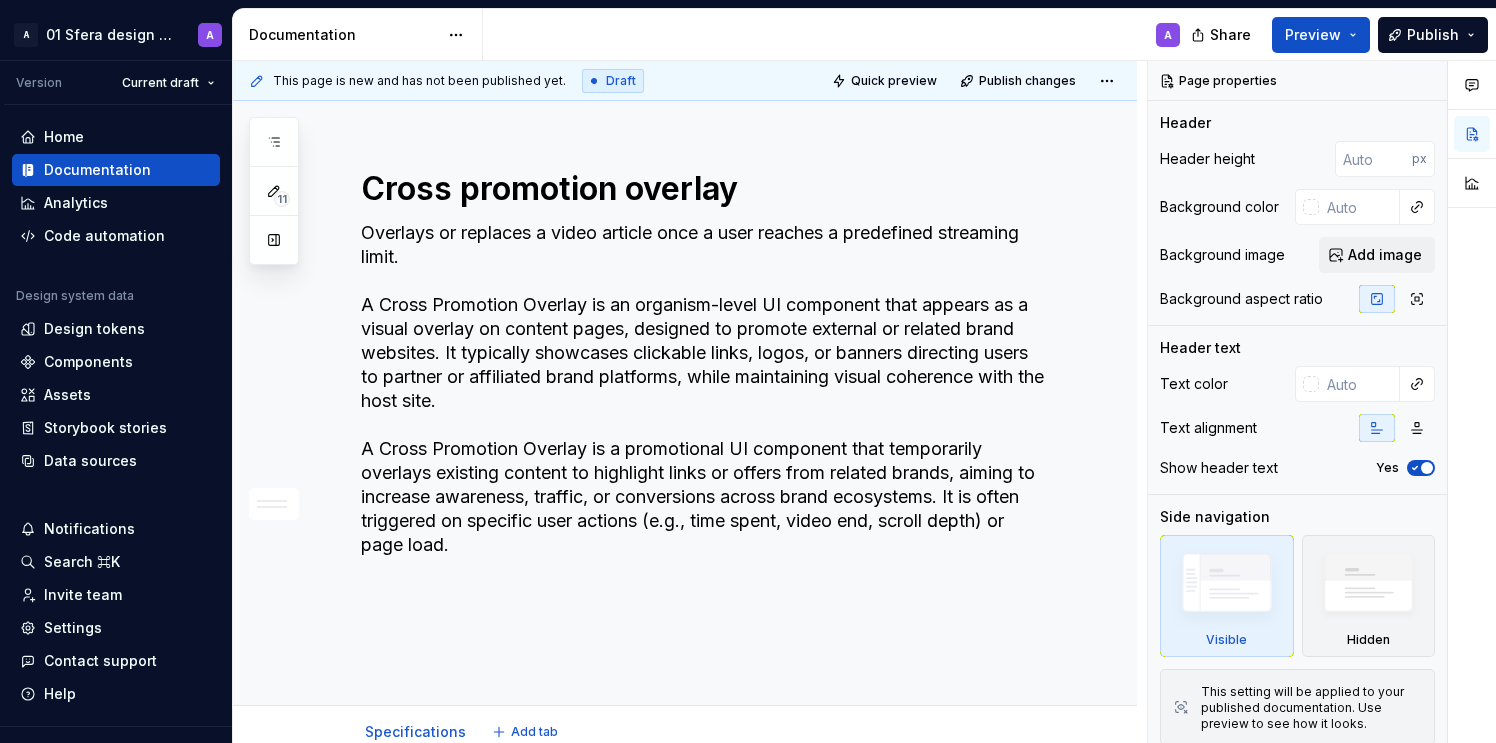 type on "*" 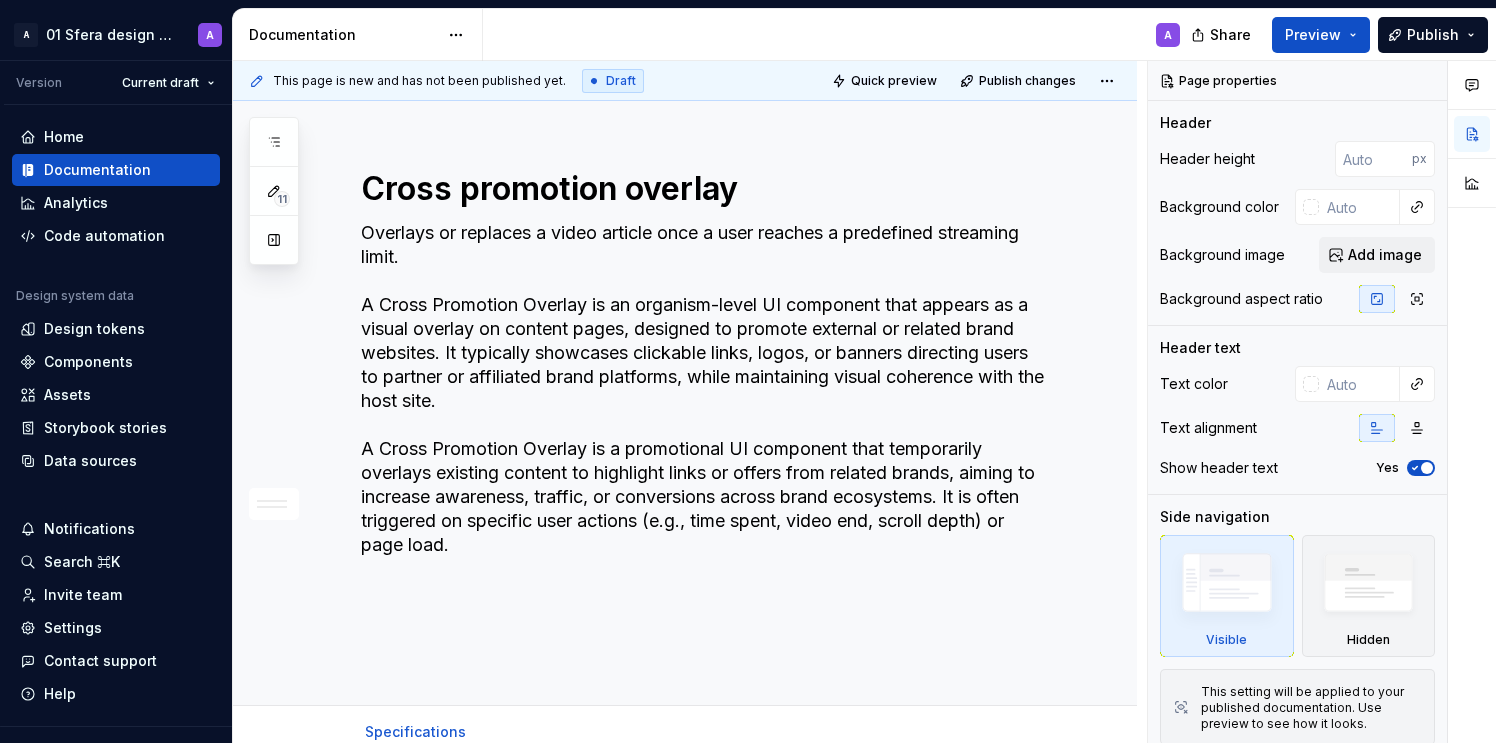 type on "Overlays or replaces a video article once a user reaches a predefined streaming limit.
A Cross Promotion Overlay is an organism-level UI component that appears as a visual overlay on content pages, designed to promote external or related brand websites. It typically showcases clickable links, logos, or banners directing users to partner or affiliated brand platforms, while maintaining visual coherence with the host site.
A Cross Promotion Overlay is a promotional UI component that temporarily overlays existing content to highlight links or offers from related brands, aiming to increase awareness, traffic, or conversions across brand ecosystems. It is often triggered on specific user actions (e.g., time spent, video end, scroll depth) or page load." 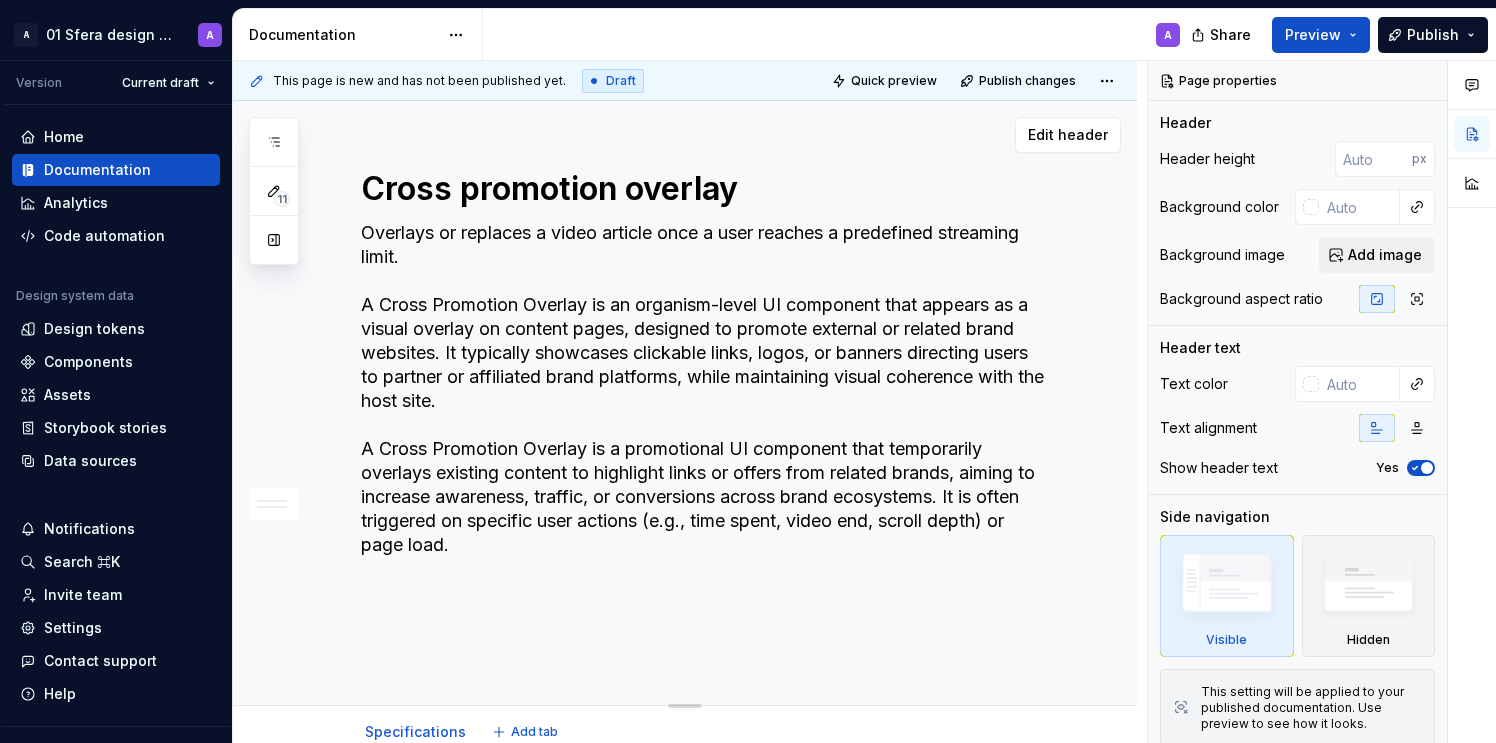 click on "Overlays or replaces a video article once a user reaches a predefined streaming limit.
A Cross Promotion Overlay is an organism-level UI component that appears as a visual overlay on content pages, designed to promote external or related brand websites. It typically showcases clickable links, logos, or banners directing users to partner or affiliated brand platforms, while maintaining visual coherence with the host site.
A Cross Promotion Overlay is a promotional UI component that temporarily overlays existing content to highlight links or offers from related brands, aiming to increase awareness, traffic, or conversions across brand ecosystems. It is often triggered on specific user actions (e.g., time spent, video end, scroll depth) or page load." at bounding box center (705, 437) 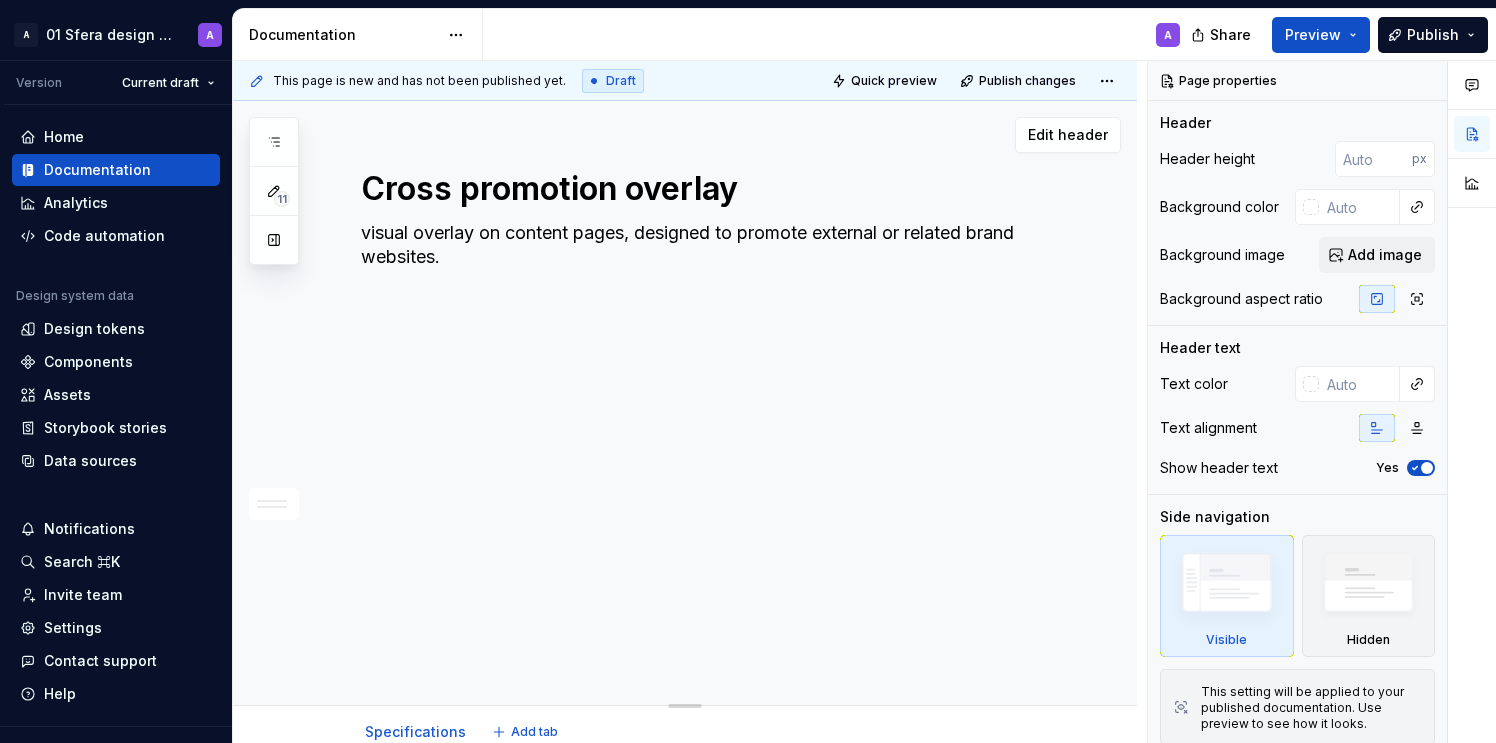 type on "*" 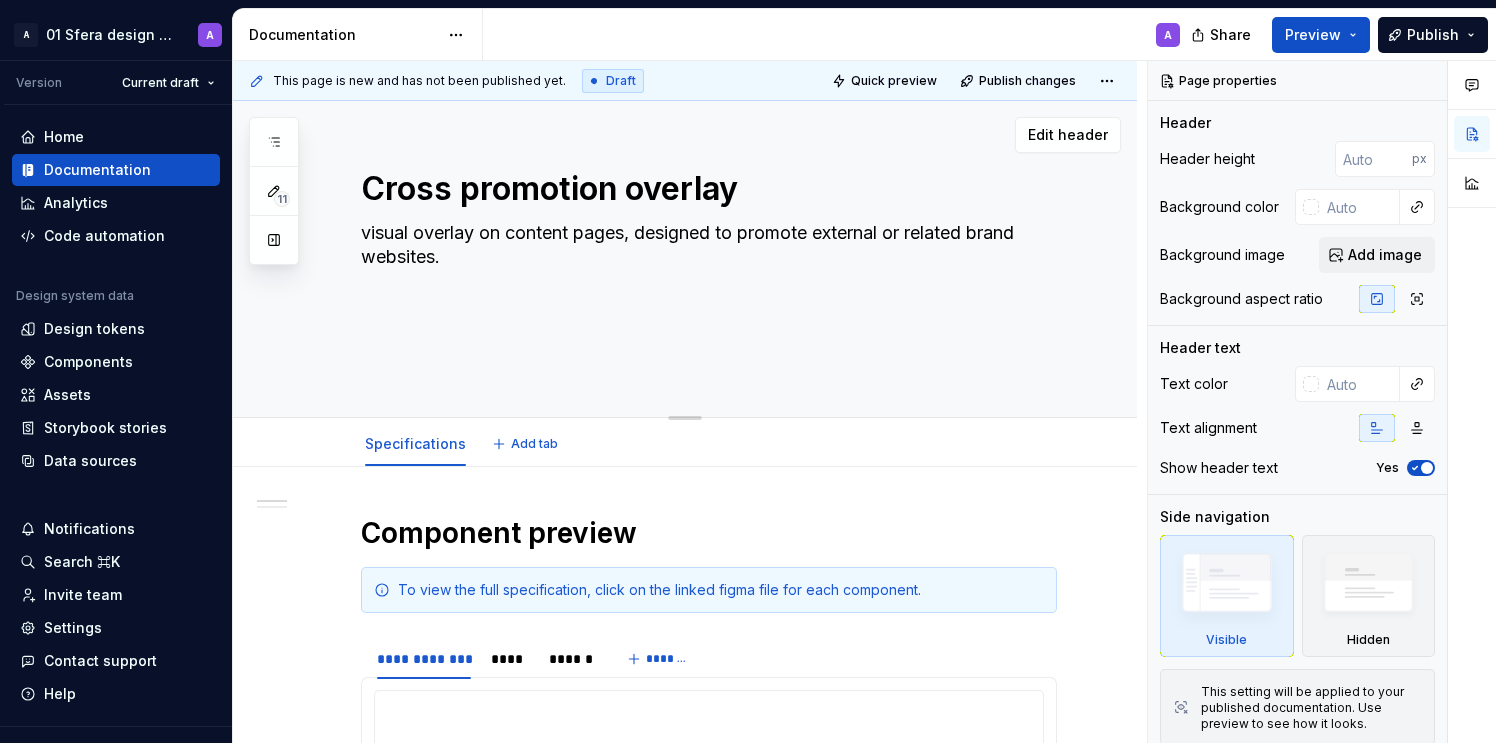 click on "visual overlay on content pages, designed to promote external or related brand websites." at bounding box center [705, 293] 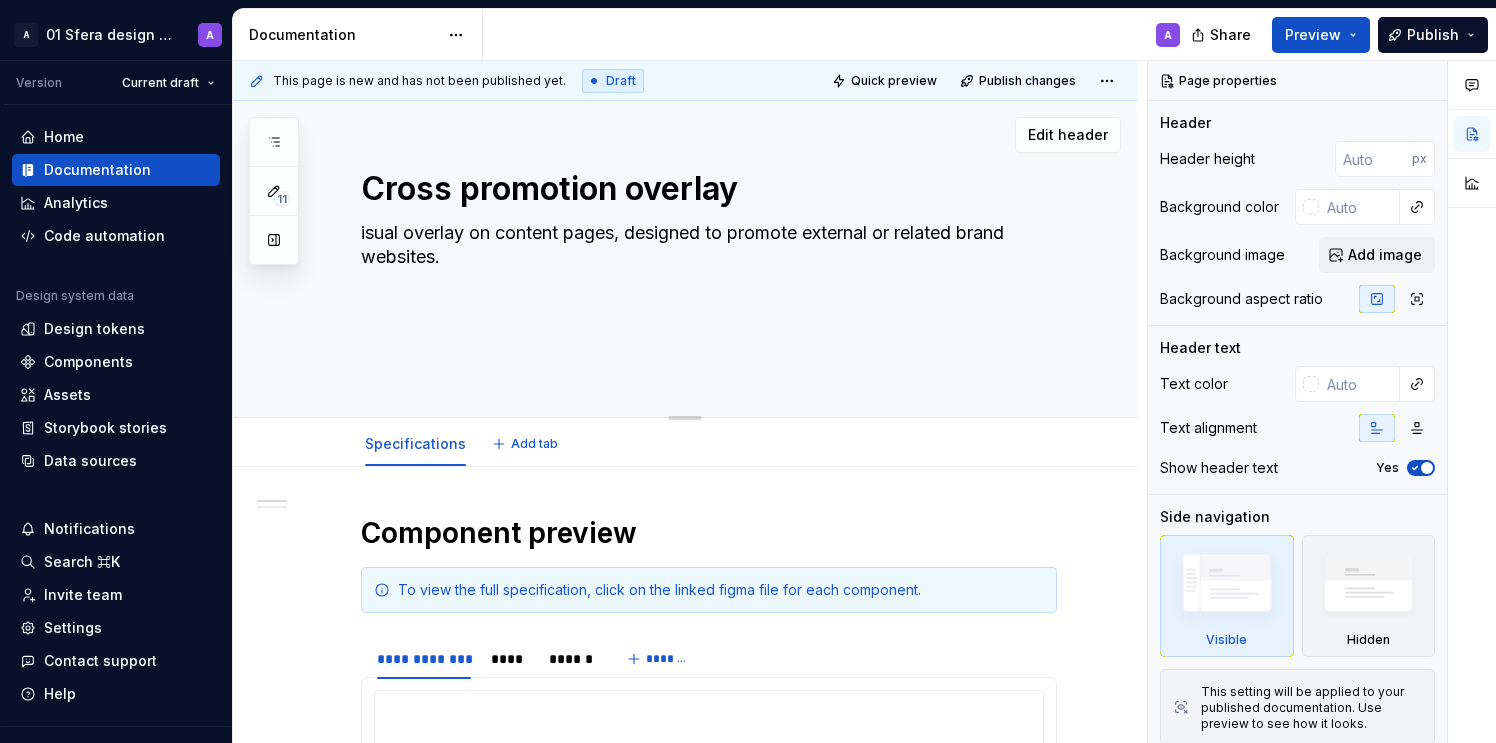 type on "*" 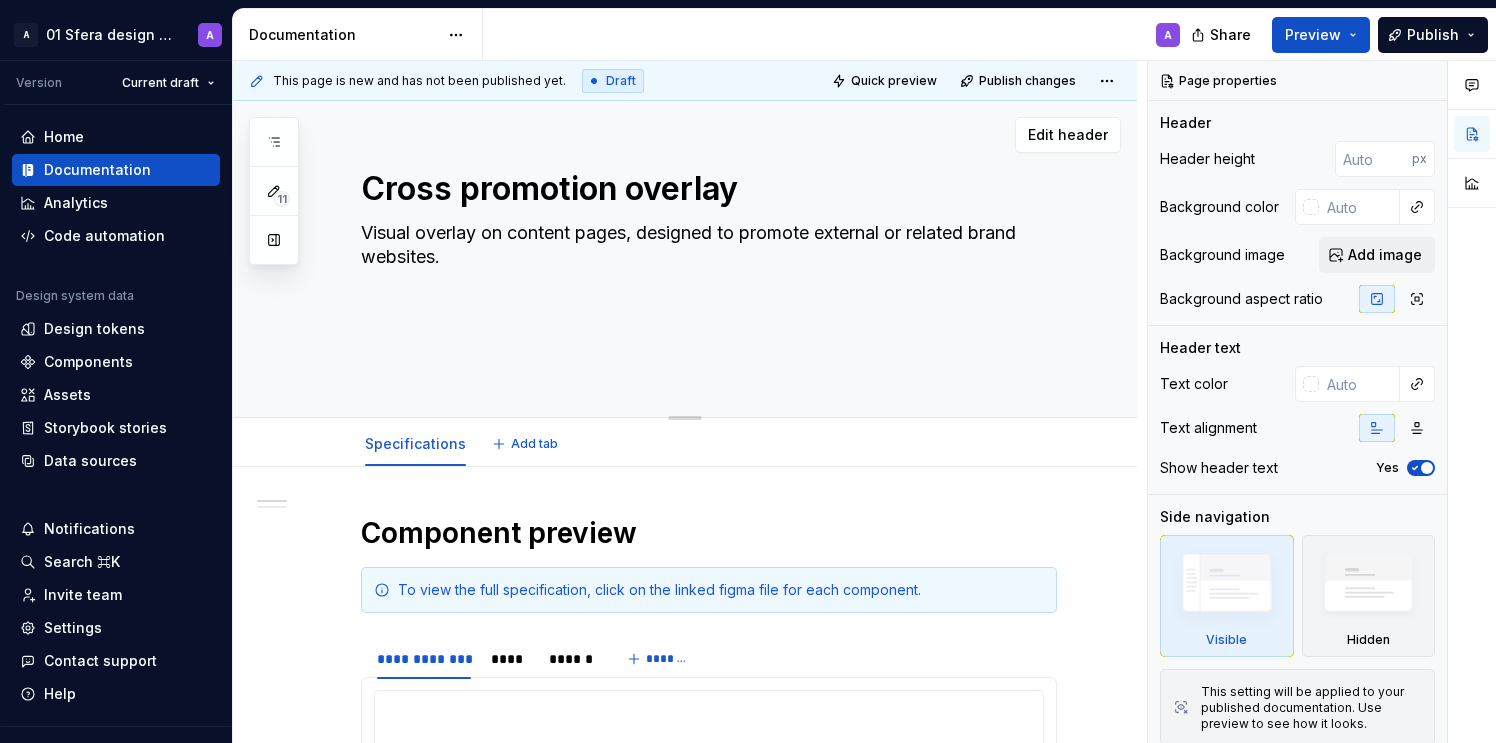 click on "Visual overlay on content pages, designed to promote external or related brand websites." at bounding box center (705, 293) 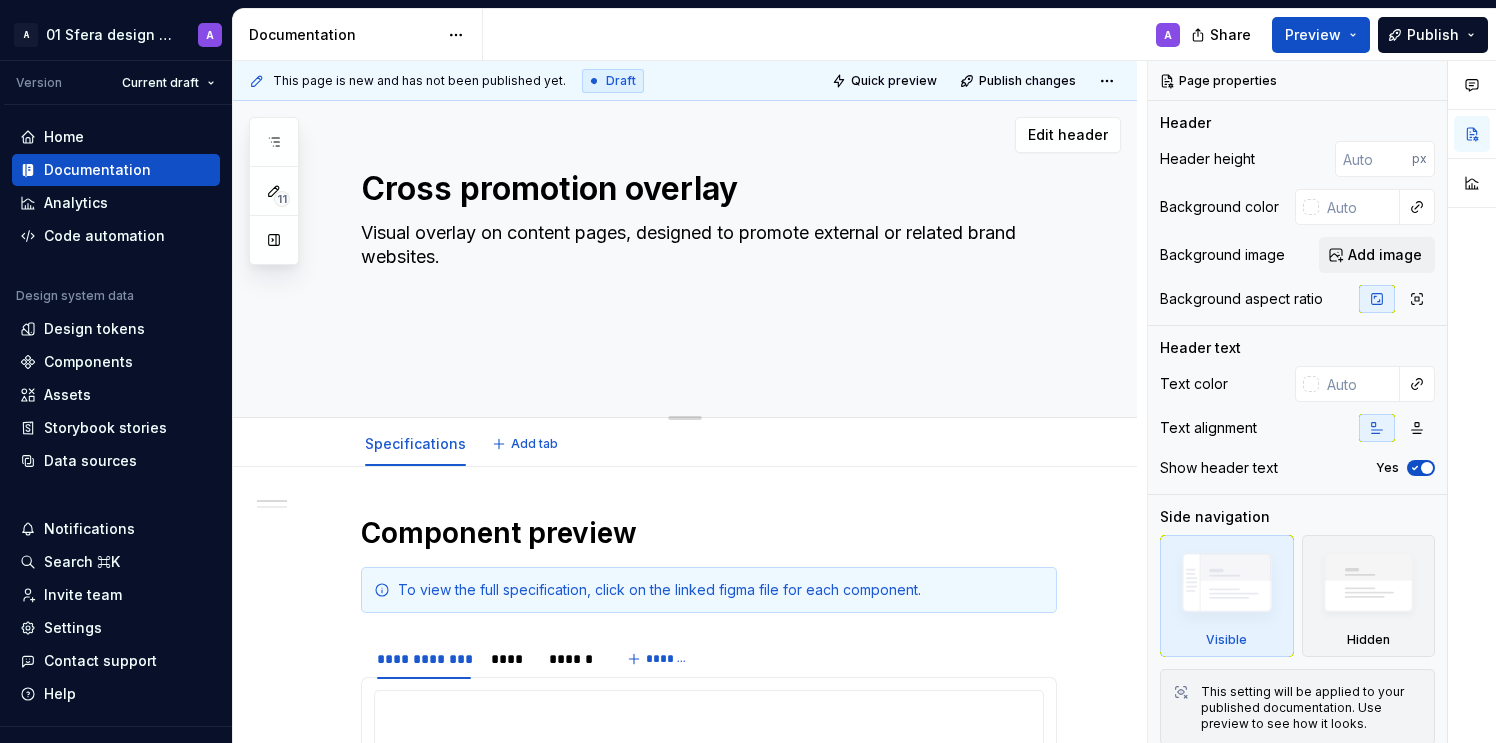 click on "Visual overlay on content pages, designed to promote external or related brand websites." at bounding box center [705, 293] 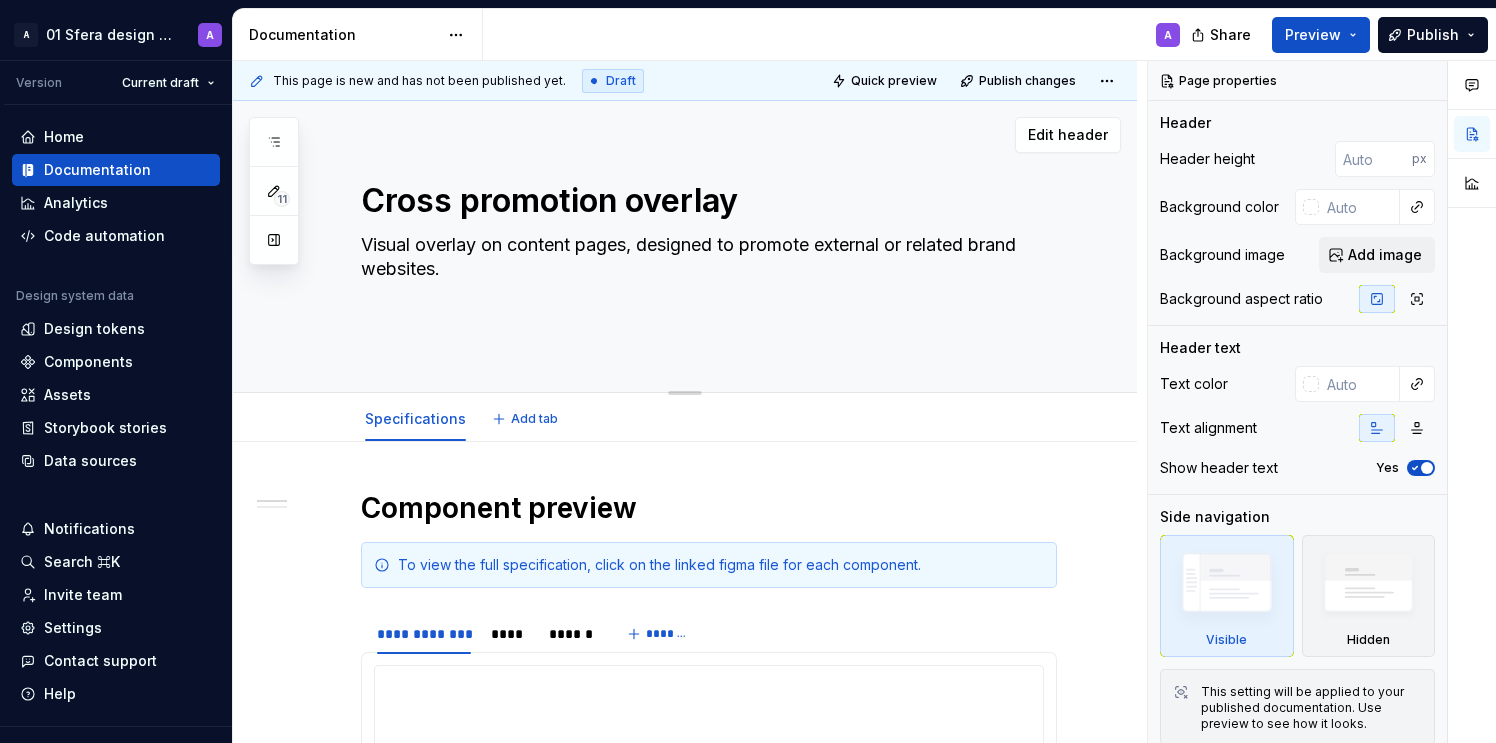 type on "*" 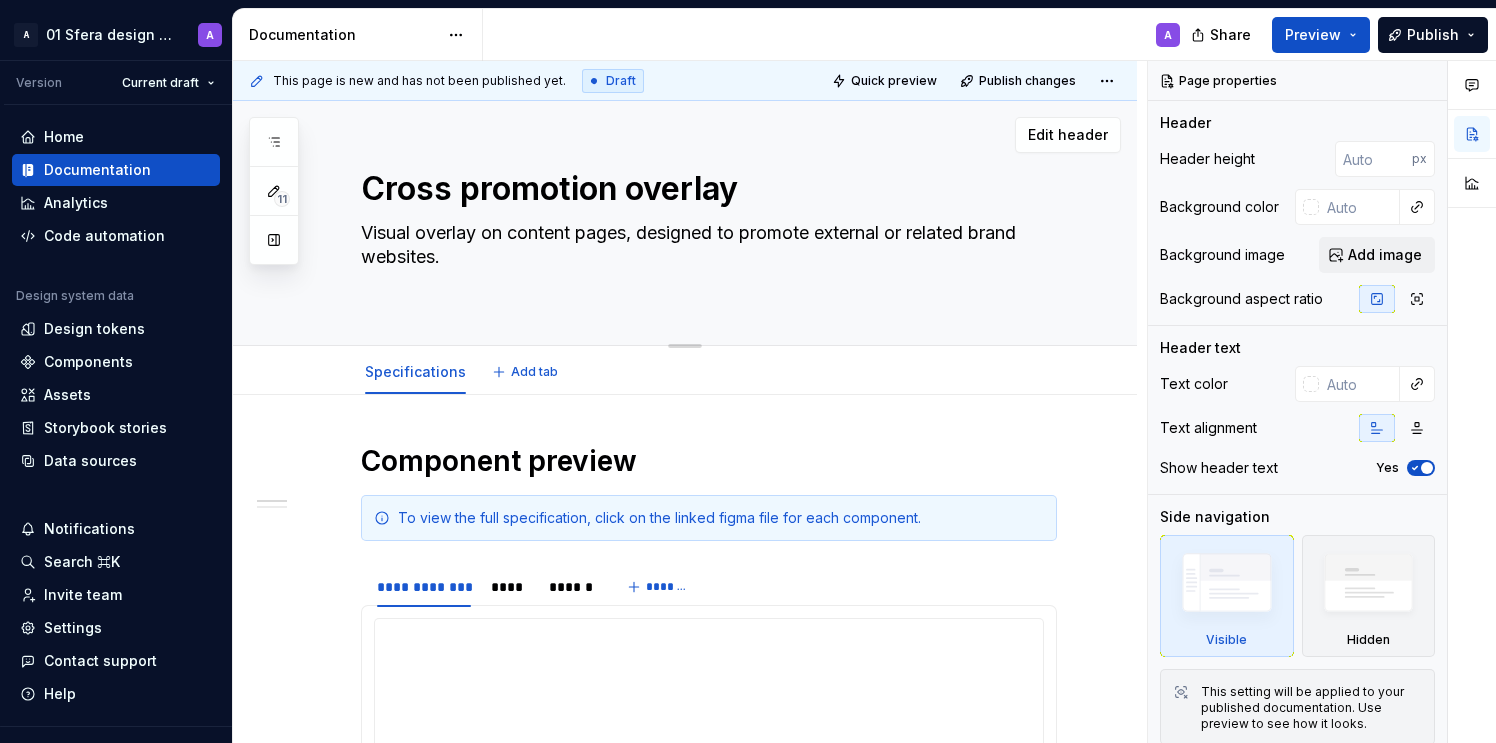 type on "*" 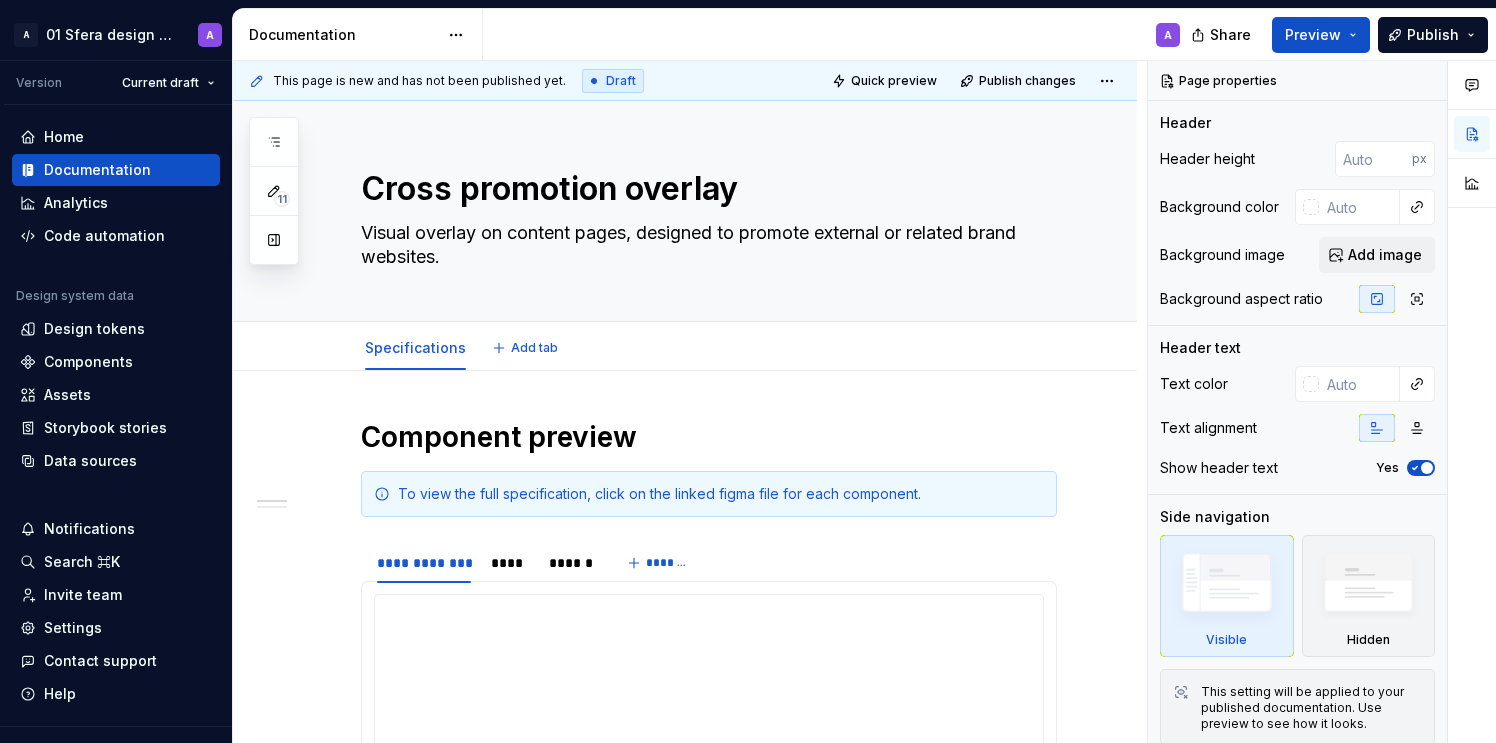 type on "*" 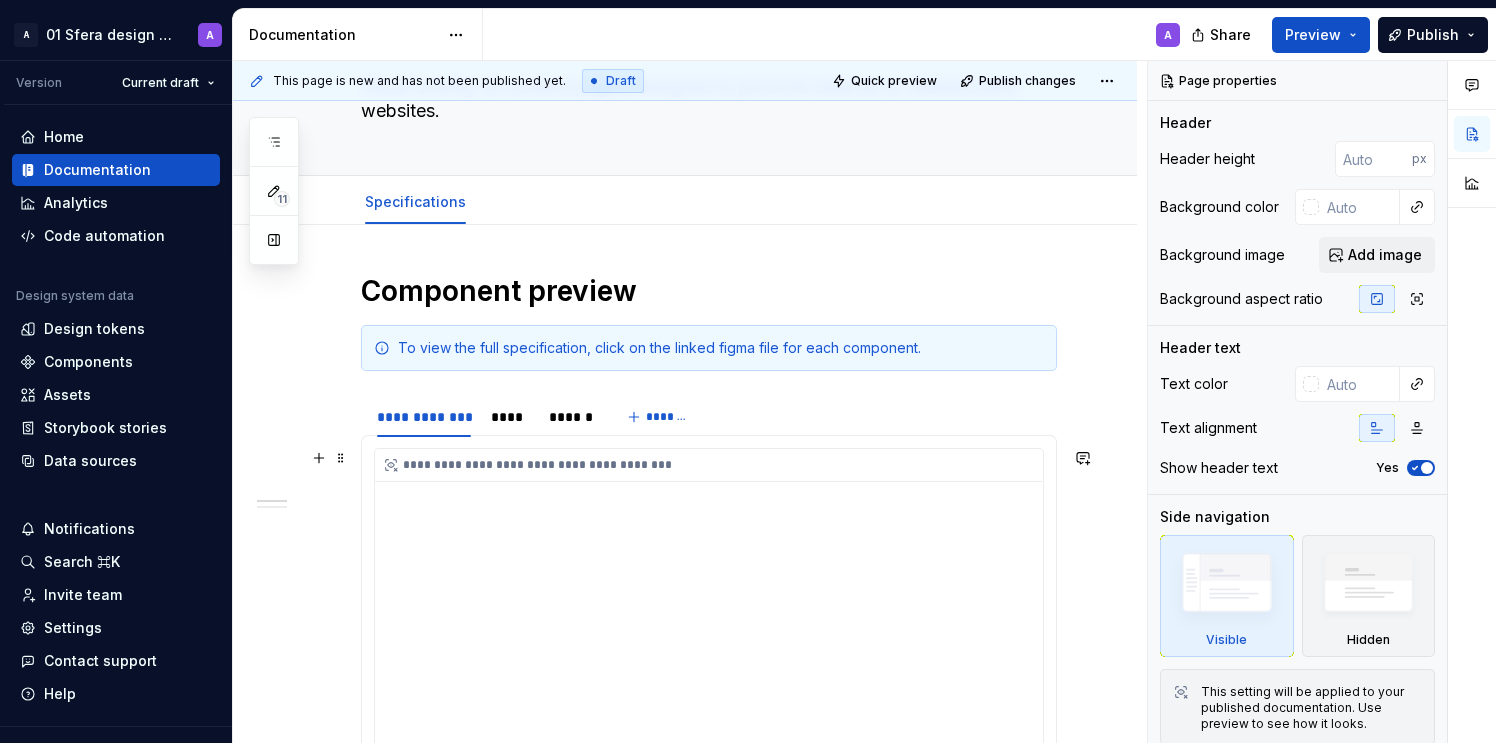 scroll, scrollTop: 189, scrollLeft: 0, axis: vertical 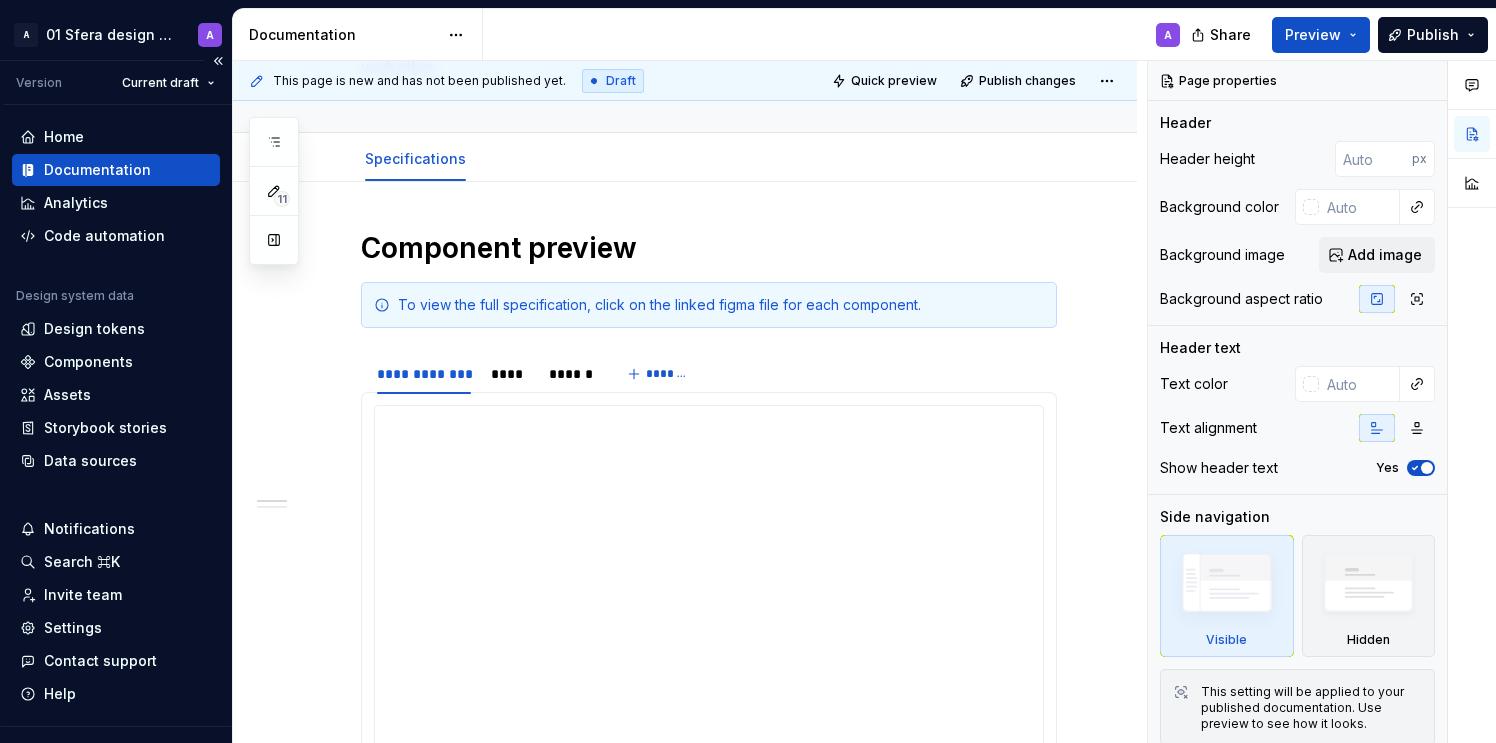 type on "Visual overlay on content pages, designed to promote external or related brand websites." 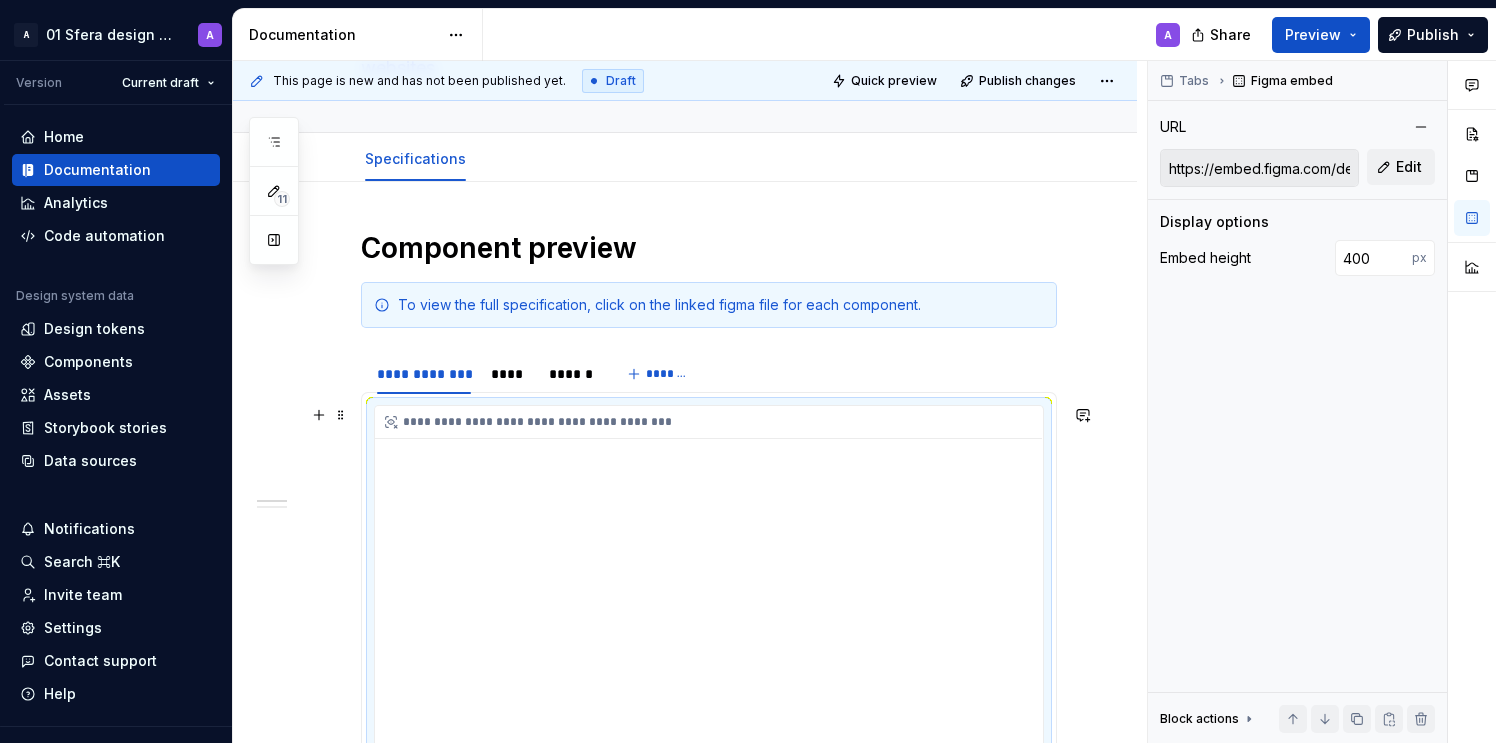 click on "**********" at bounding box center (709, 606) 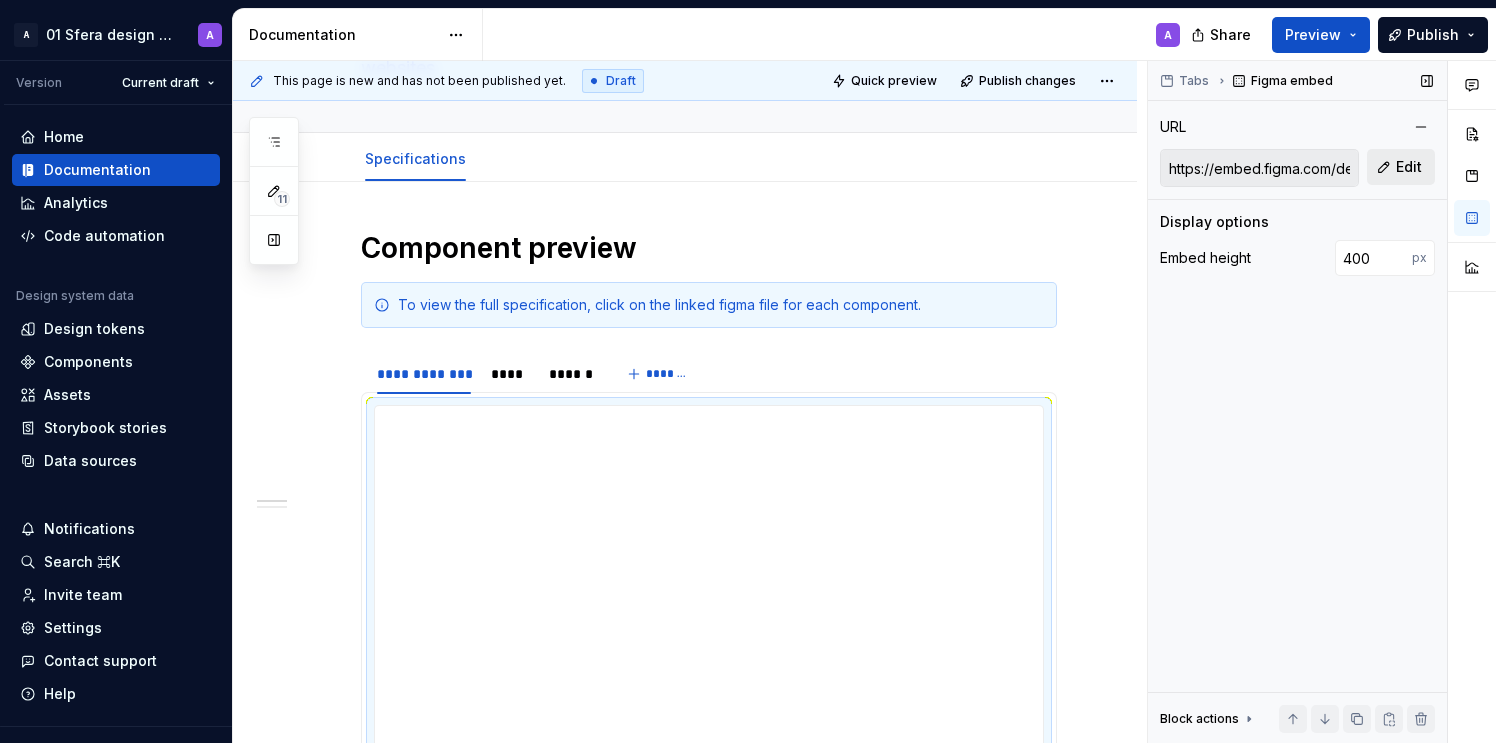 click on "Edit" at bounding box center [1409, 167] 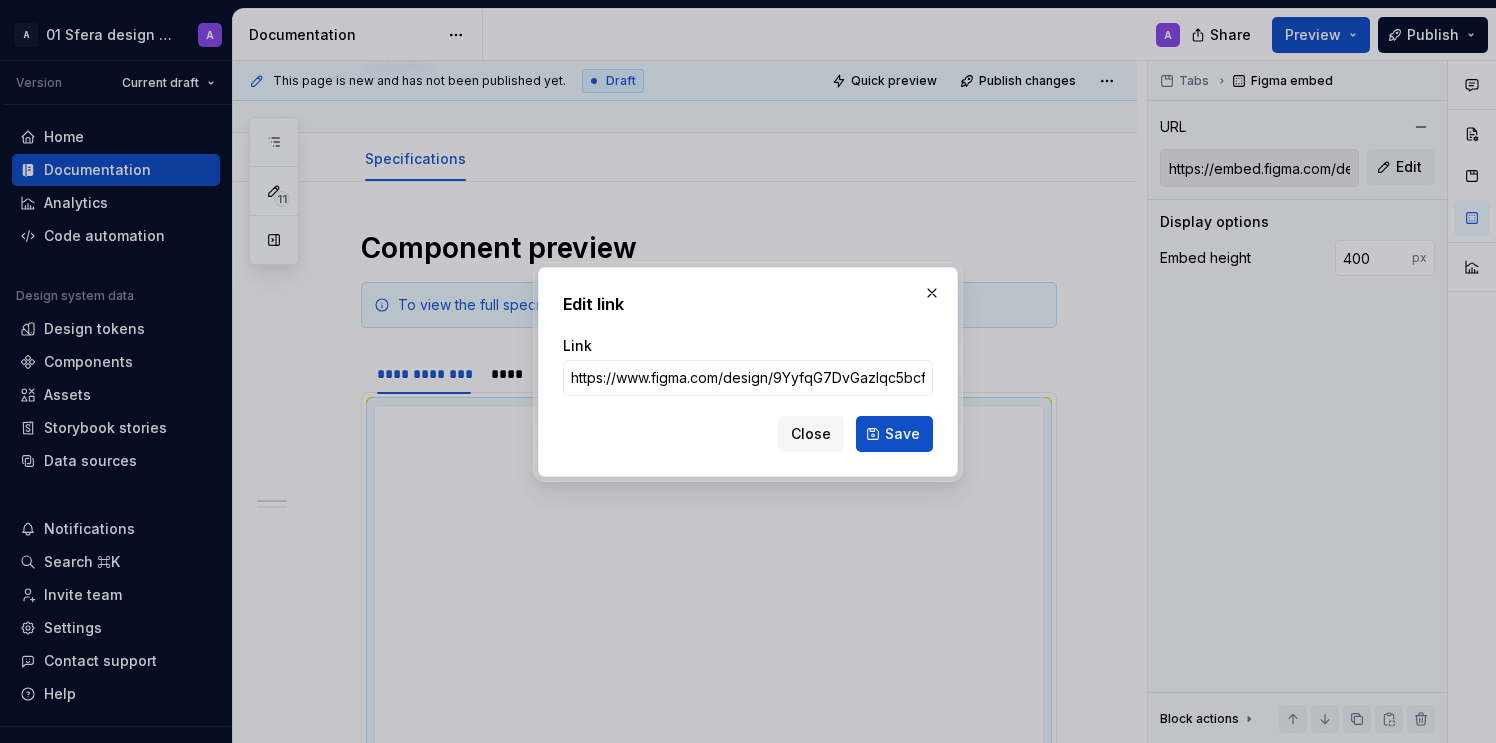 scroll, scrollTop: 0, scrollLeft: 515, axis: horizontal 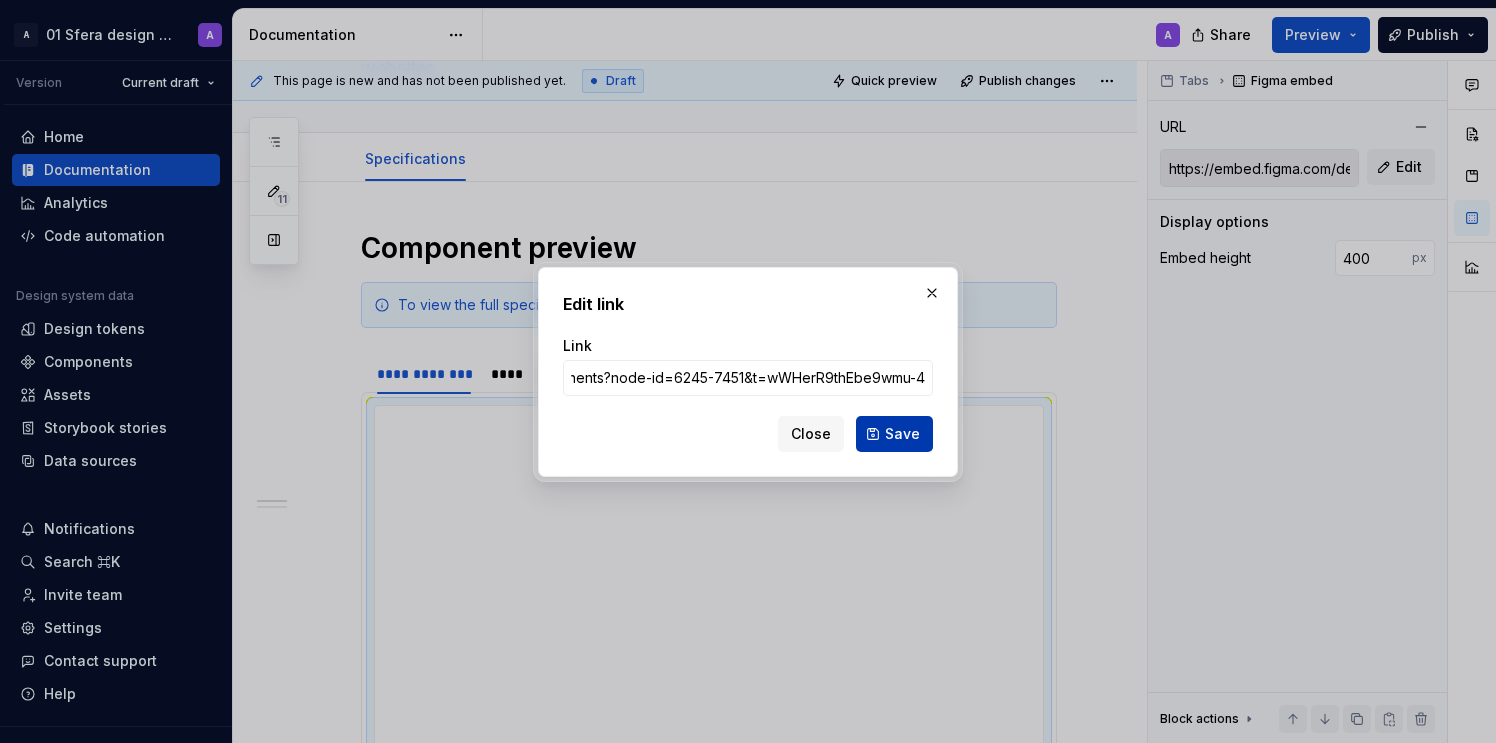 type on "https://www.figma.com/design/9YyfqG7DvGazIqc5bcfMYK/Sfera-DS-components?node-id=6245-7451&t=wWHerR9thEbe9wmu-4" 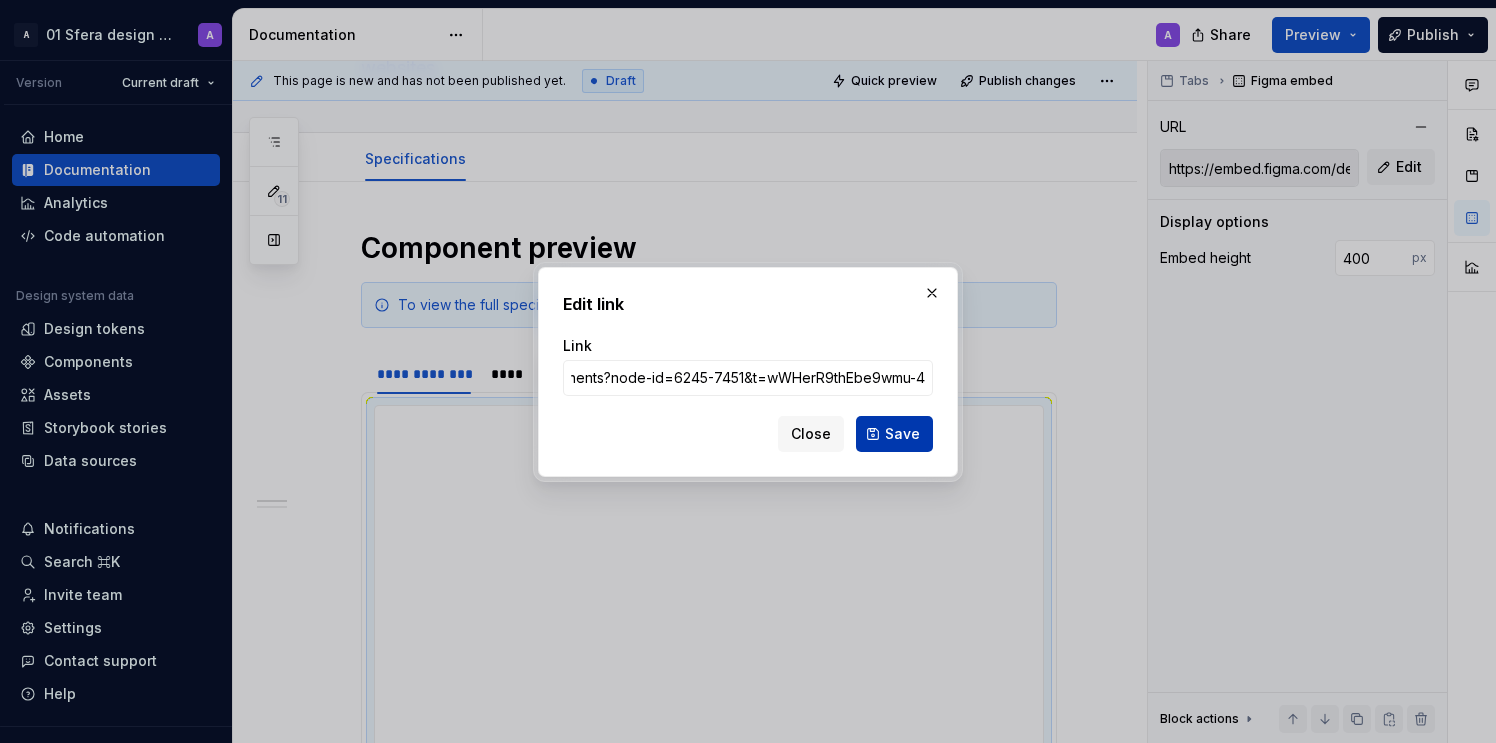 click on "Save" at bounding box center (902, 434) 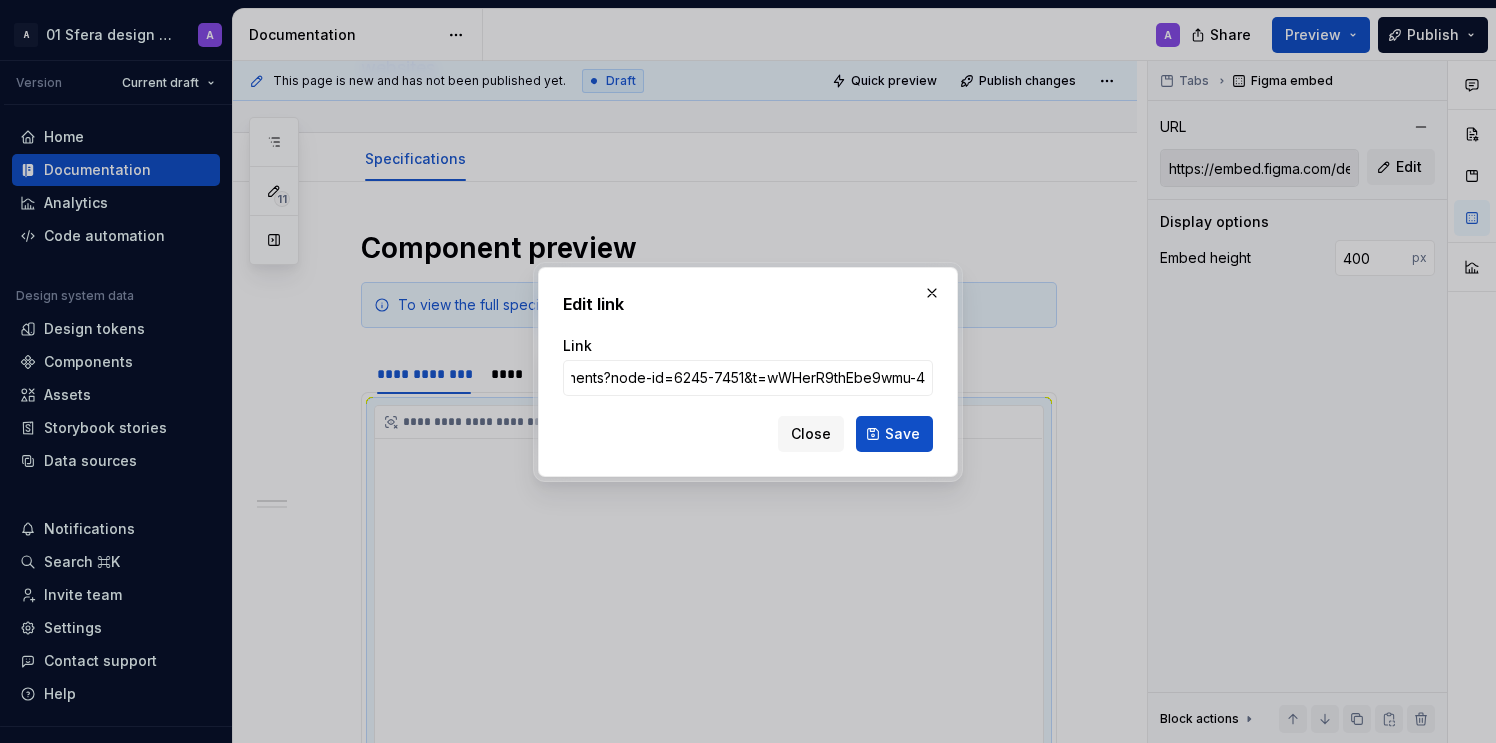 type on "https://embed.figma.com/design/9YyfqG7DvGazIqc5bcfMYK/Sfera-DS-components?node-id=6245-7451&t=wWHerR9thEbe9wmu-4&embed-host=supernova" 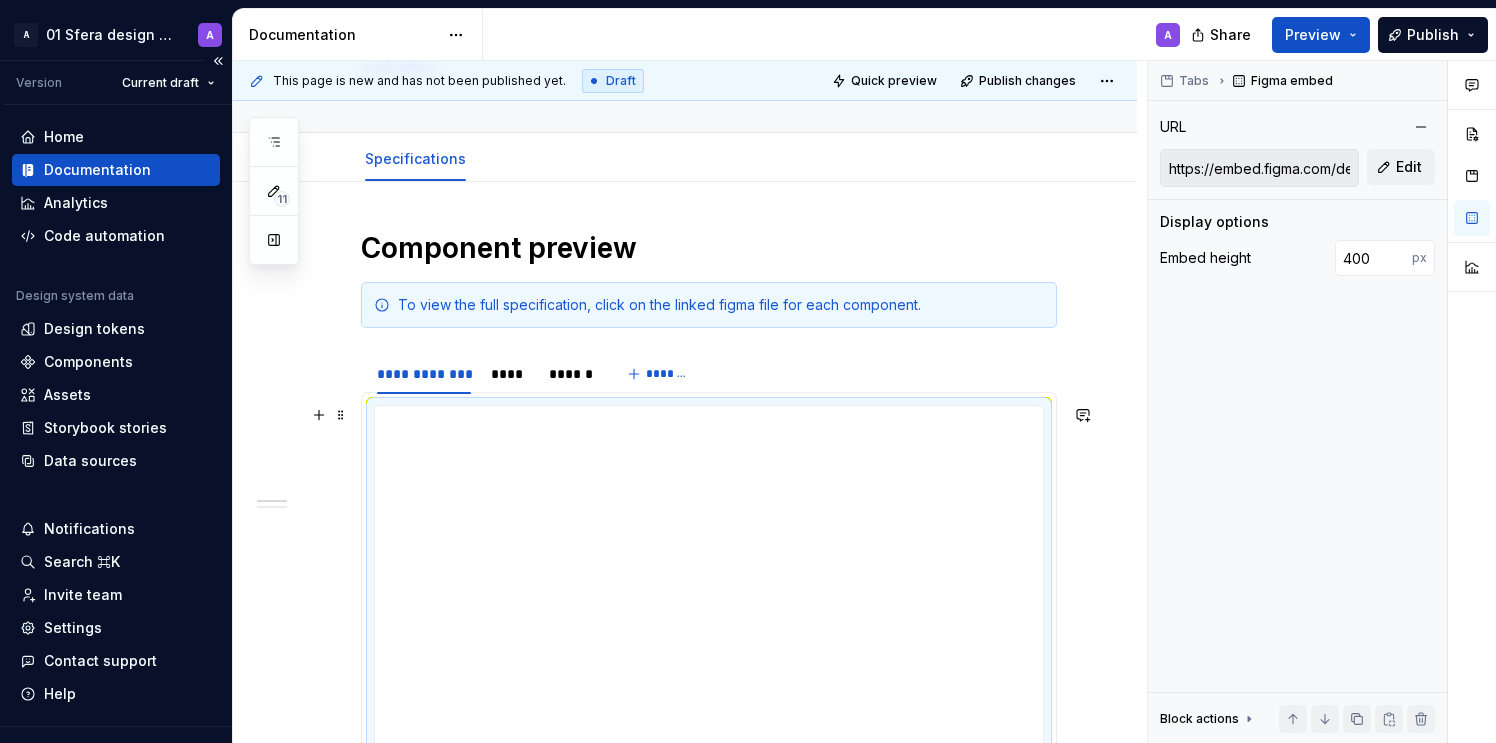 scroll, scrollTop: 253, scrollLeft: 0, axis: vertical 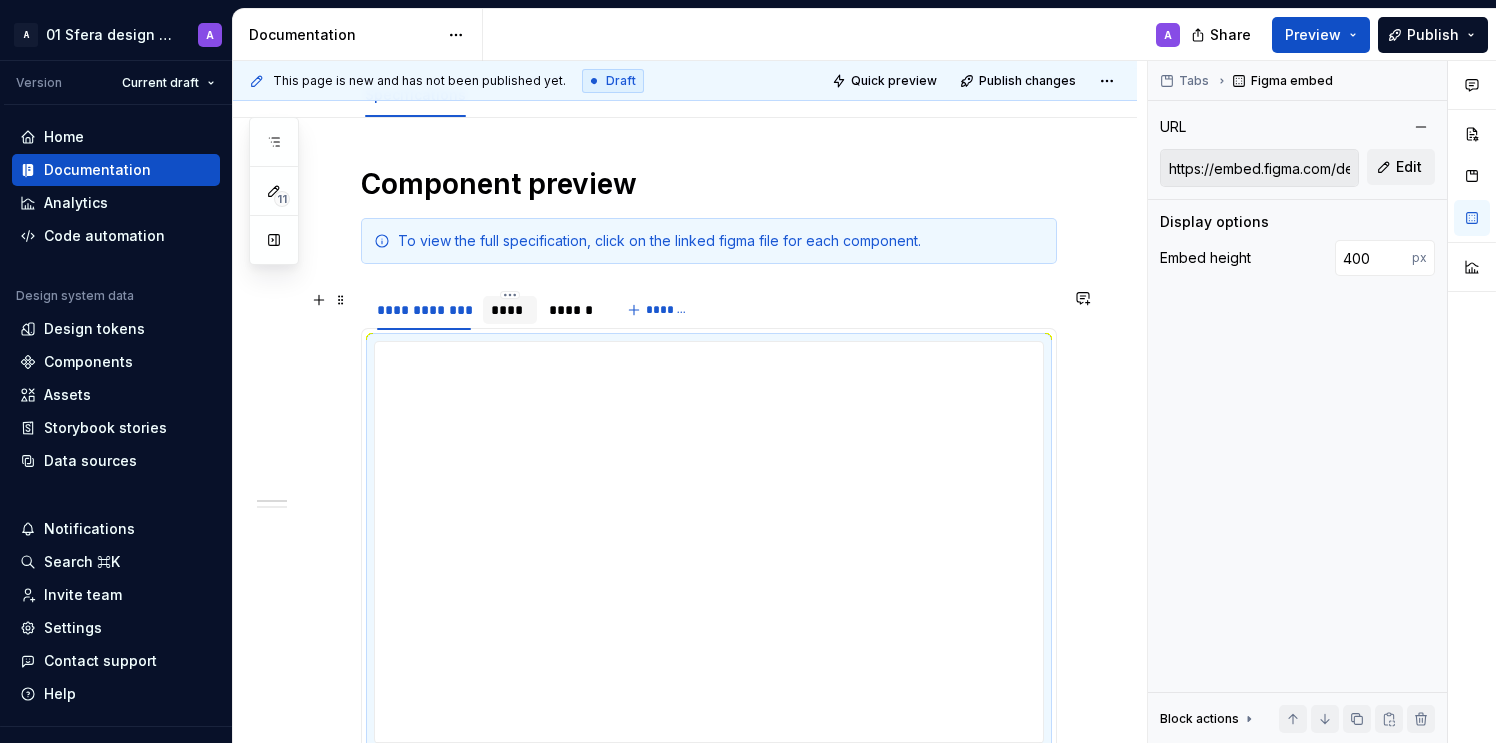 click on "****" at bounding box center [510, 310] 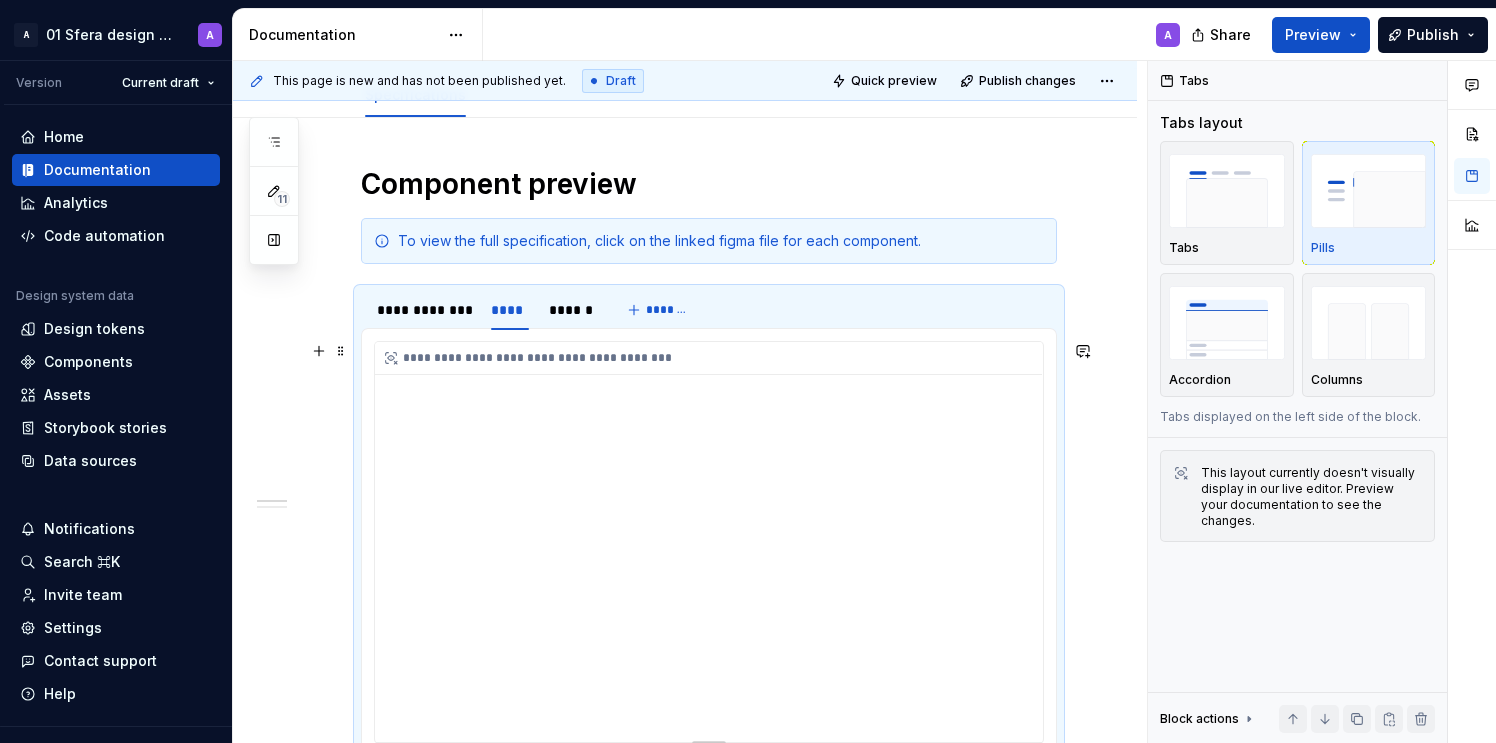click on "**********" at bounding box center [709, 542] 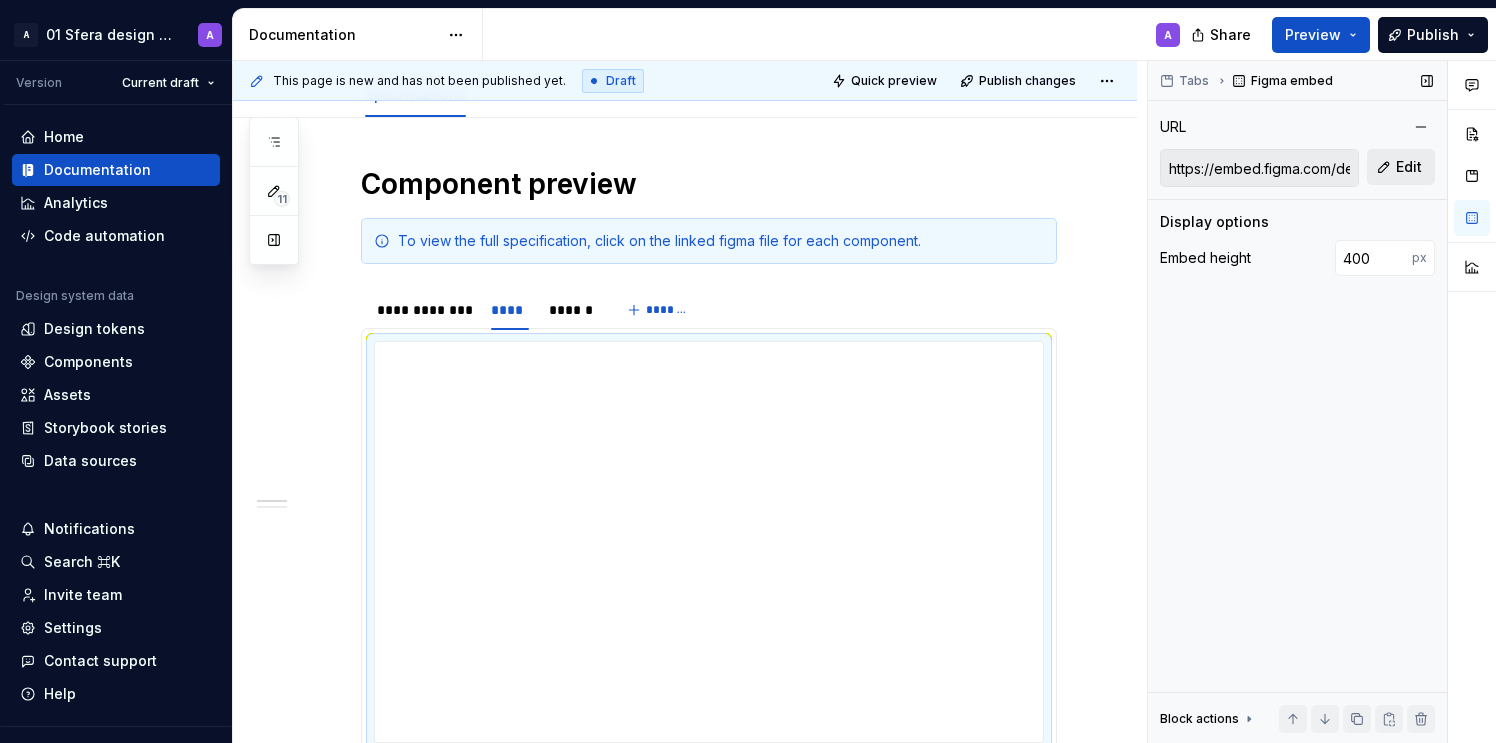 click on "Edit" at bounding box center [1409, 167] 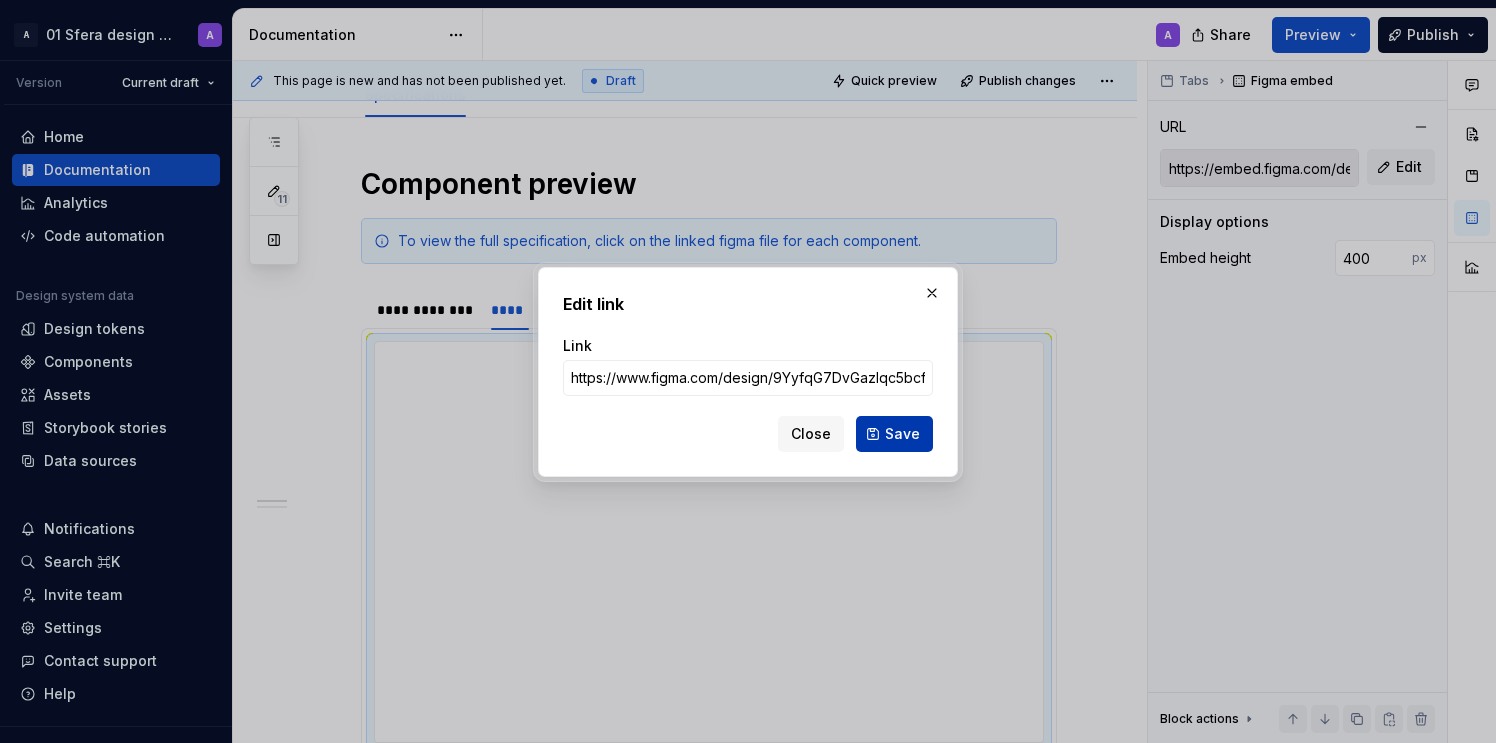 scroll, scrollTop: 0, scrollLeft: 517, axis: horizontal 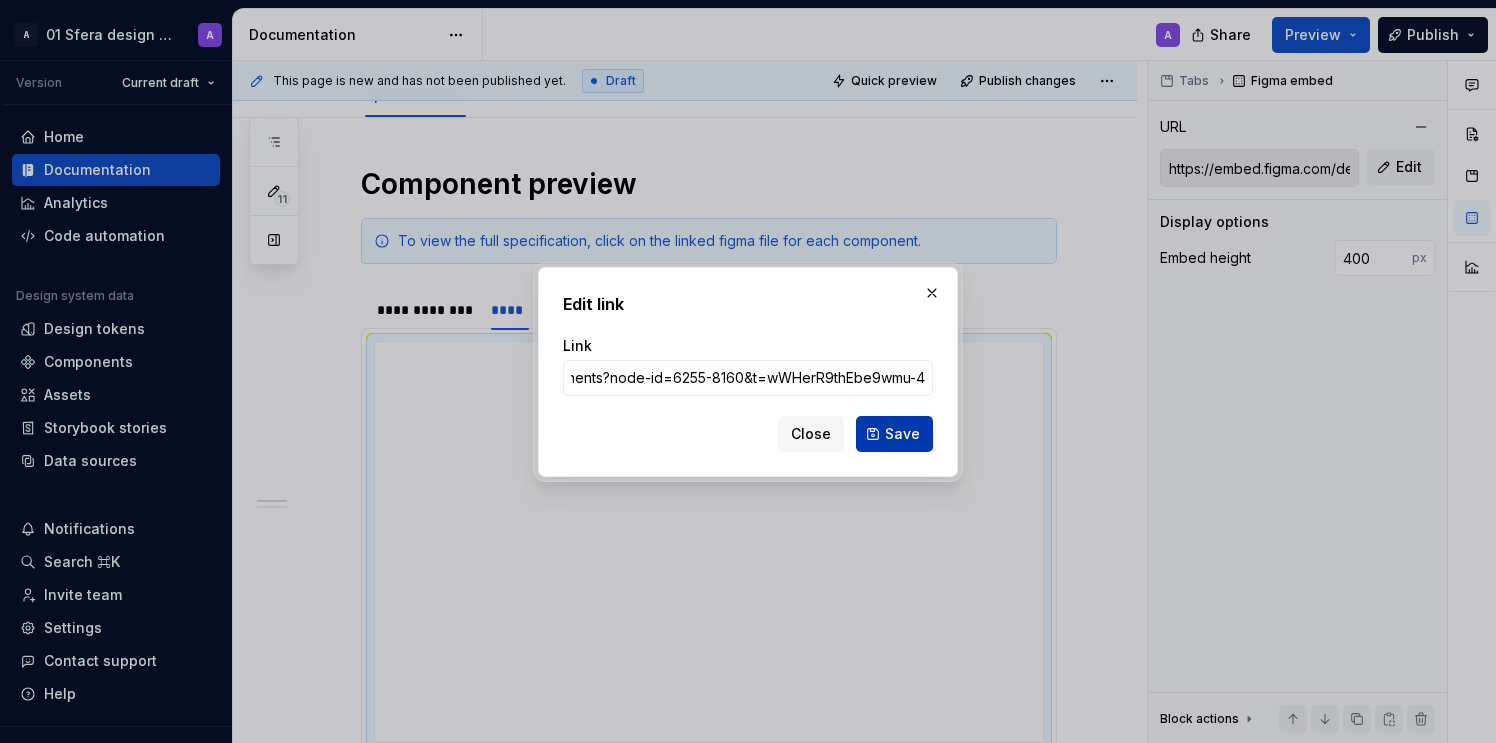 type on "https://www.figma.com/design/9YyfqG7DvGazIqc5bcfMYK/Sfera-DS-components?node-id=6255-8160&t=wWHerR9thEbe9wmu-4" 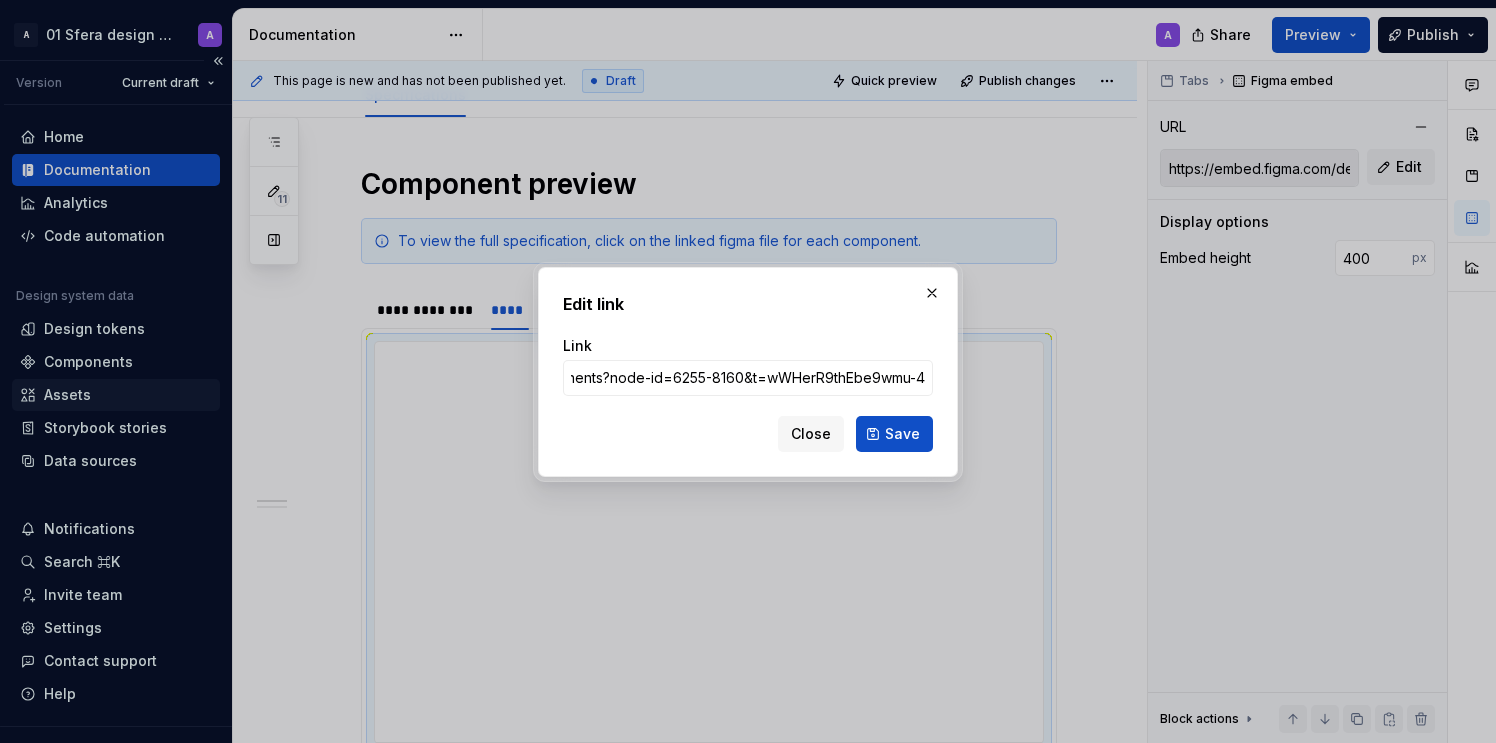 type on "https://embed.figma.com/design/9YyfqG7DvGazIqc5bcfMYK/Sfera-DS-components?node-id=6255-8160&t=wWHerR9thEbe9wmu-4&embed-host=supernova" 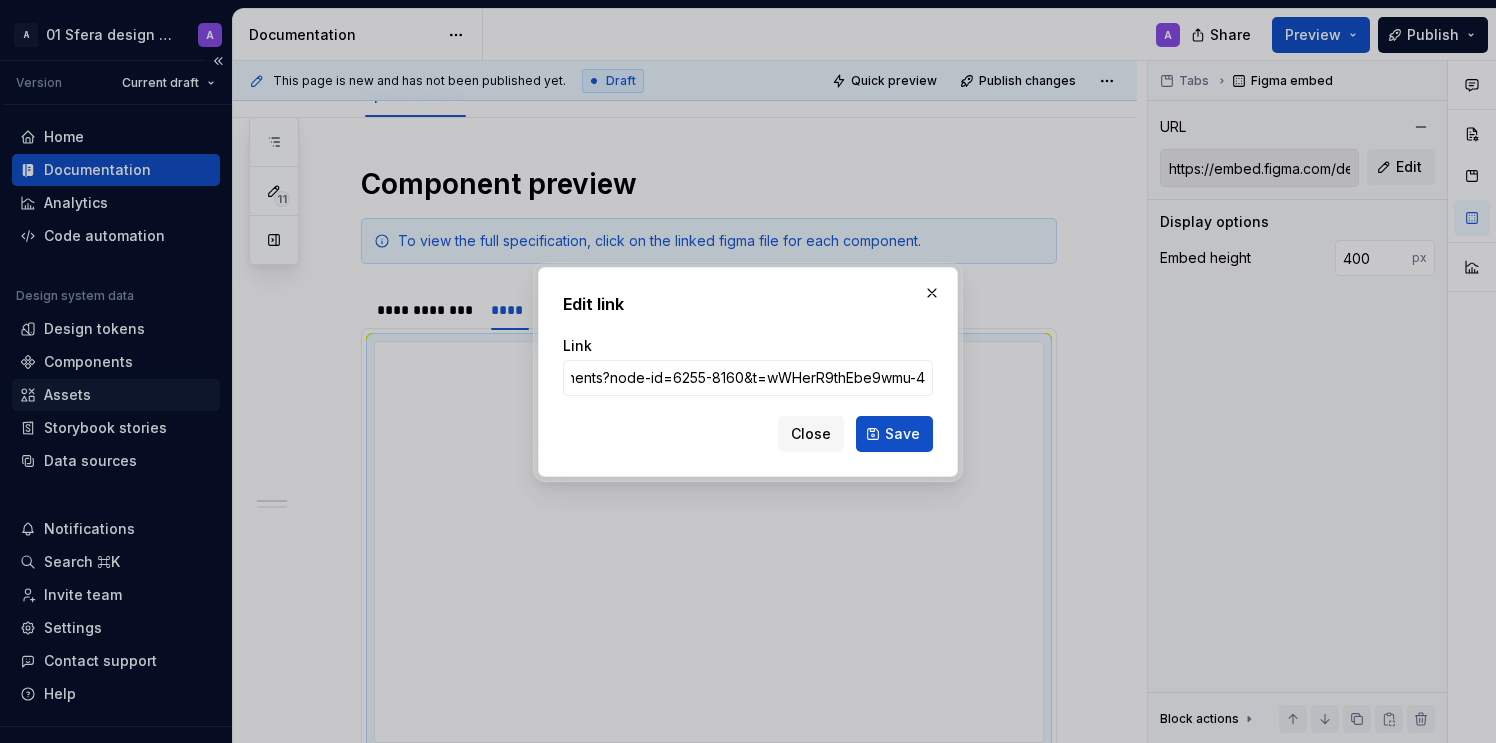 scroll, scrollTop: 0, scrollLeft: 0, axis: both 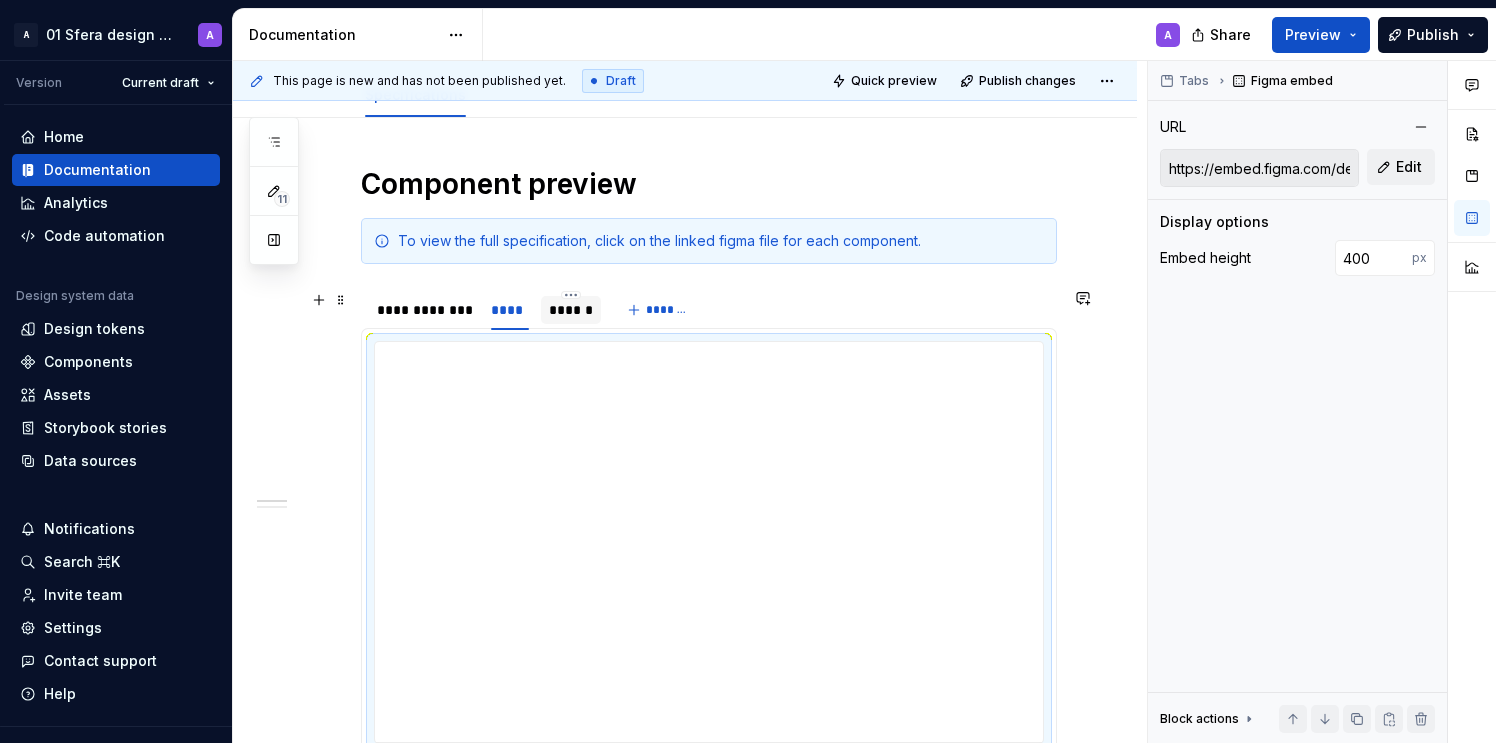click on "******" at bounding box center [571, 310] 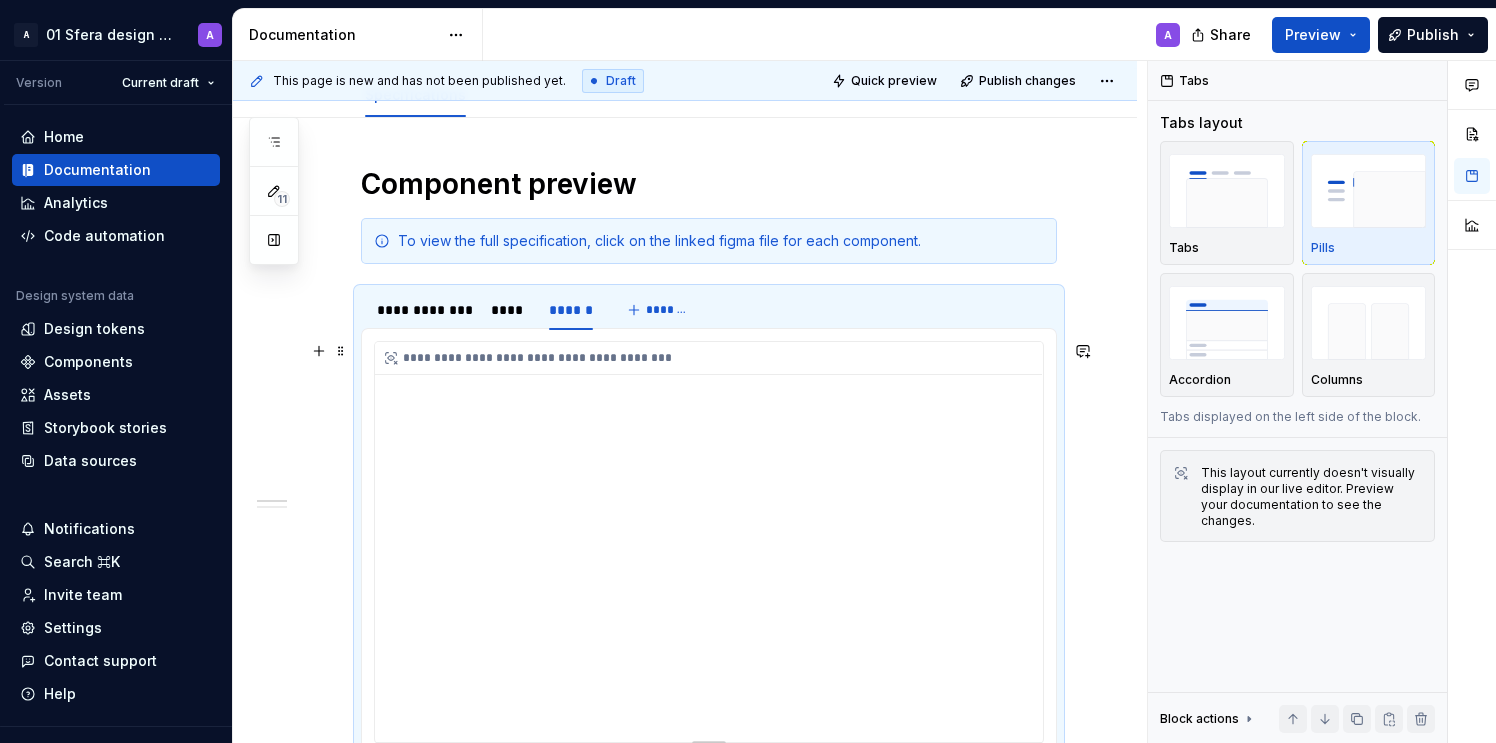 click on "**********" at bounding box center (709, 542) 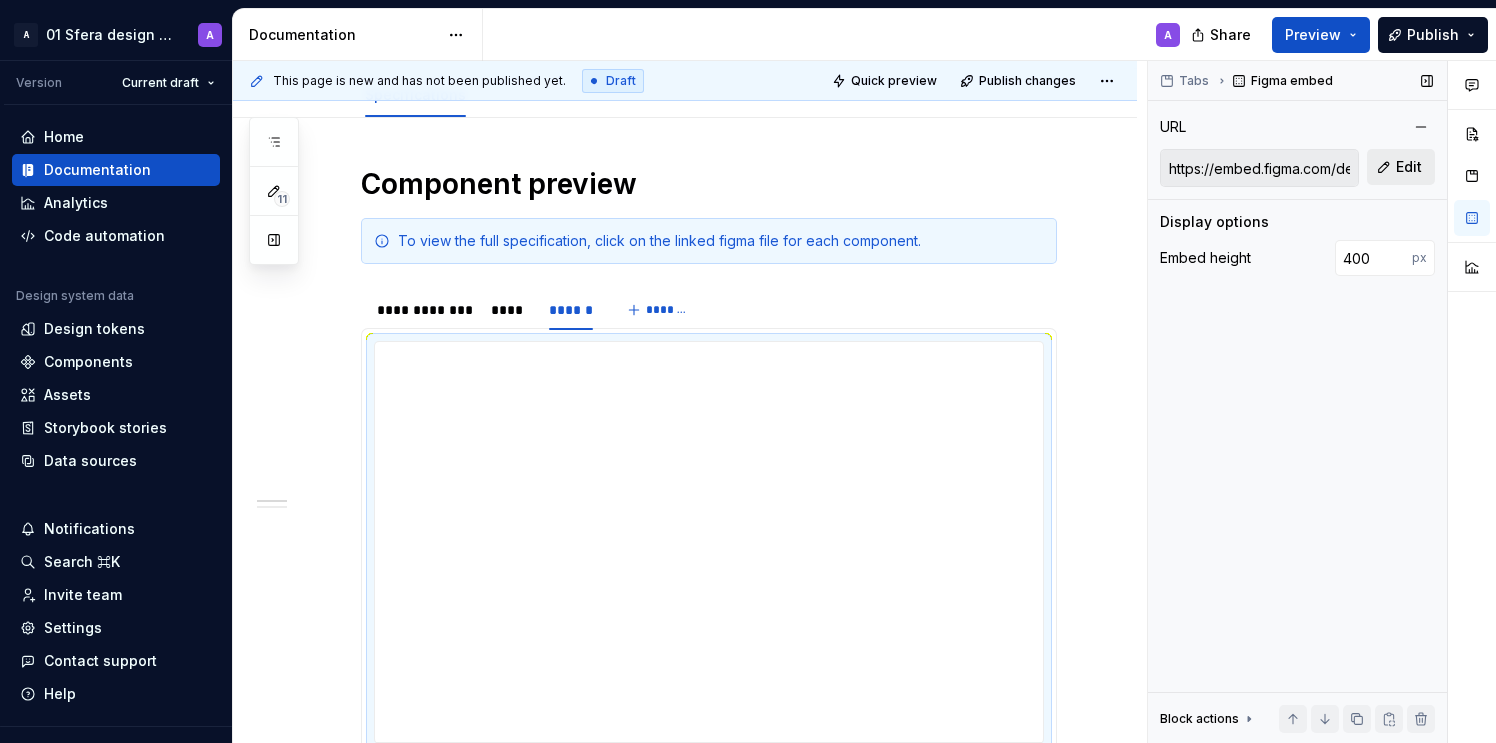 click on "Edit" at bounding box center (1409, 167) 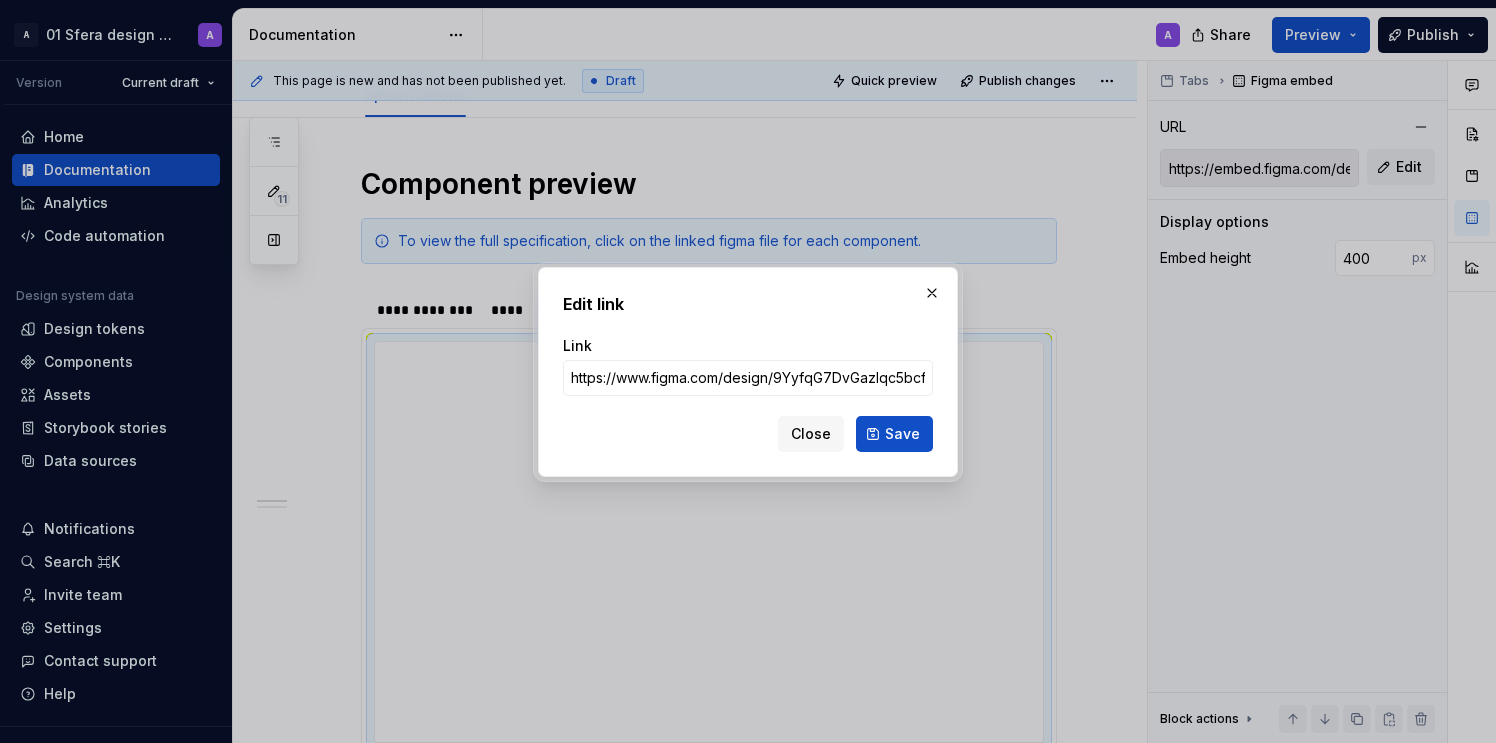 scroll, scrollTop: 0, scrollLeft: 518, axis: horizontal 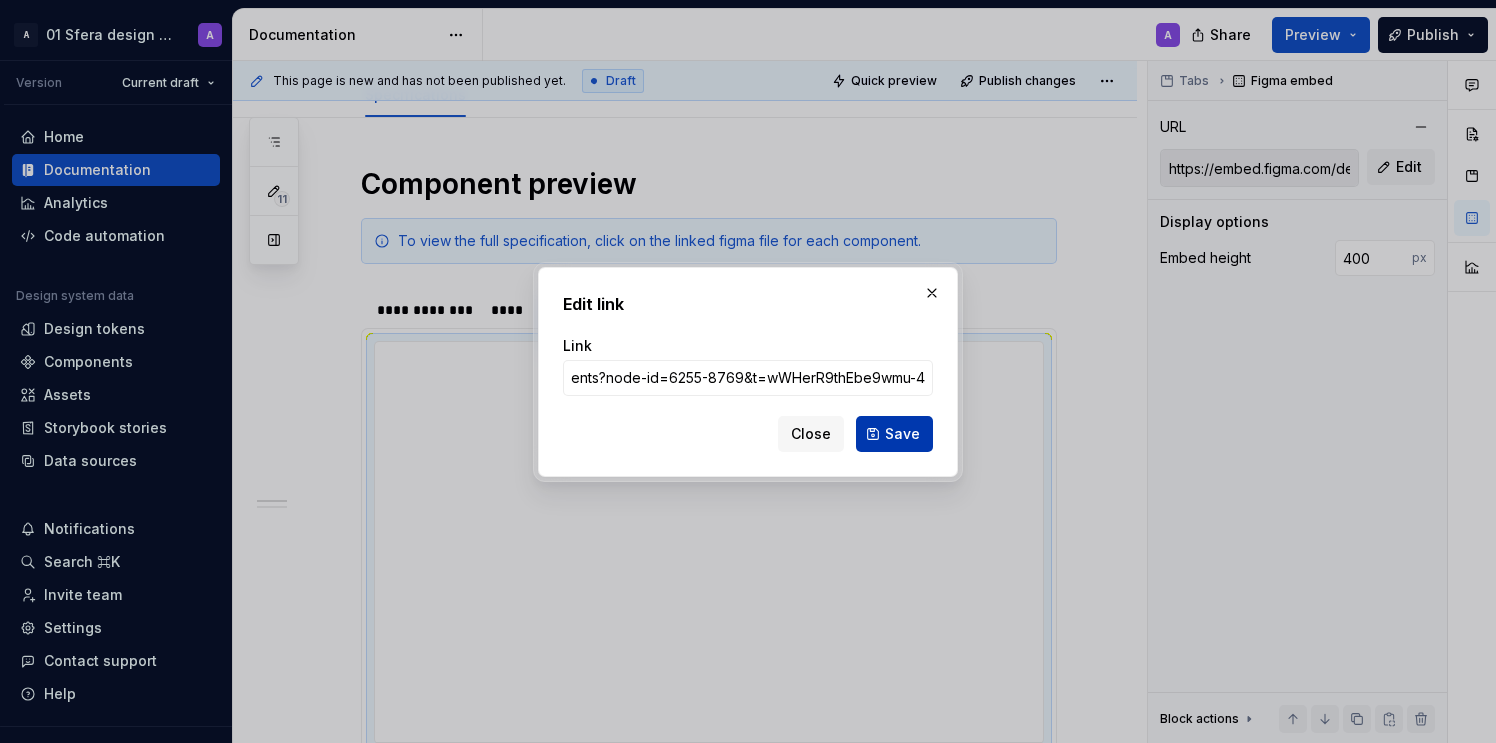 type on "https://www.figma.com/design/9YyfqG7DvGazIqc5bcfMYK/Sfera-DS-components?node-id=6255-8769&t=wWHerR9thEbe9wmu-4" 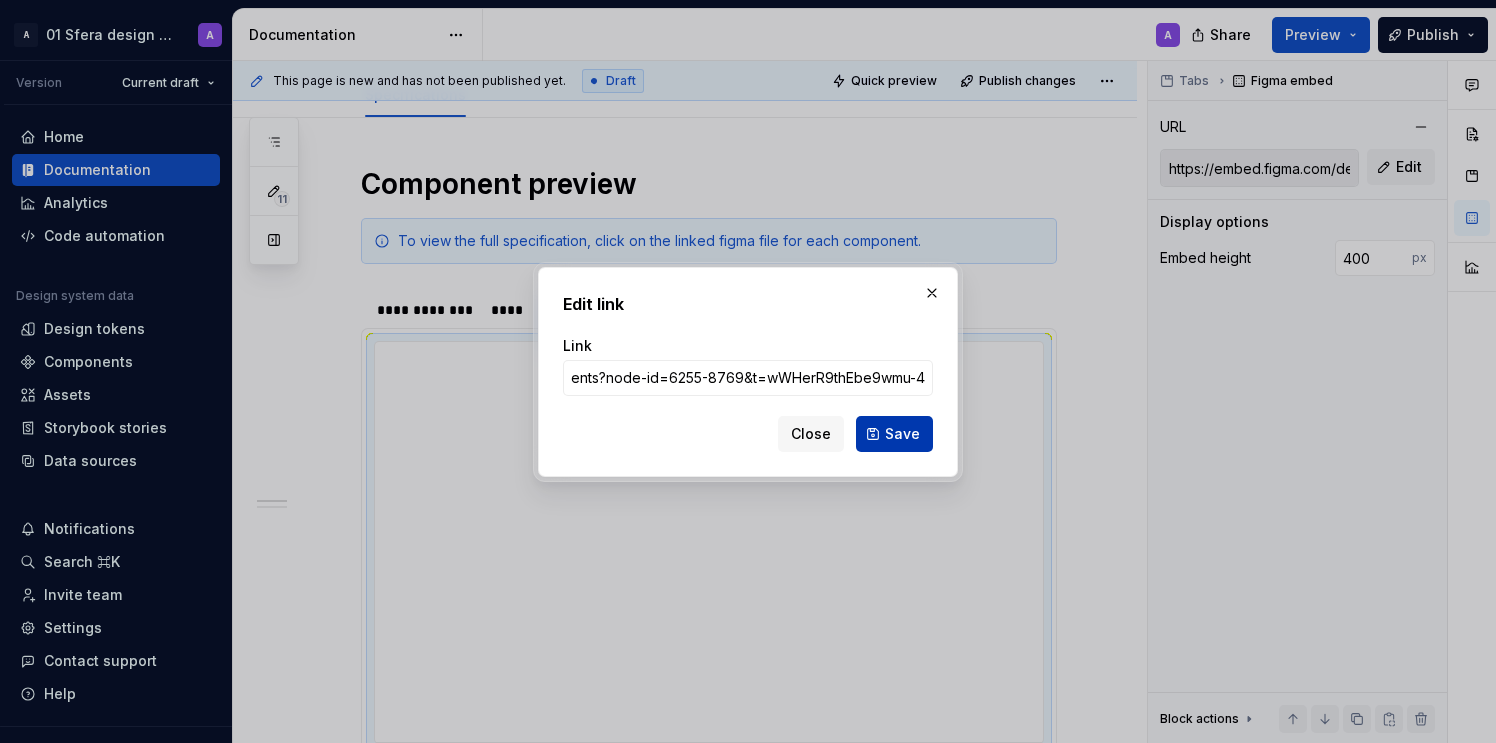 type on "https://embed.figma.com/design/9YyfqG7DvGazIqc5bcfMYK/Sfera-DS-components?node-id=6255-8769&t=wWHerR9thEbe9wmu-4&embed-host=supernova" 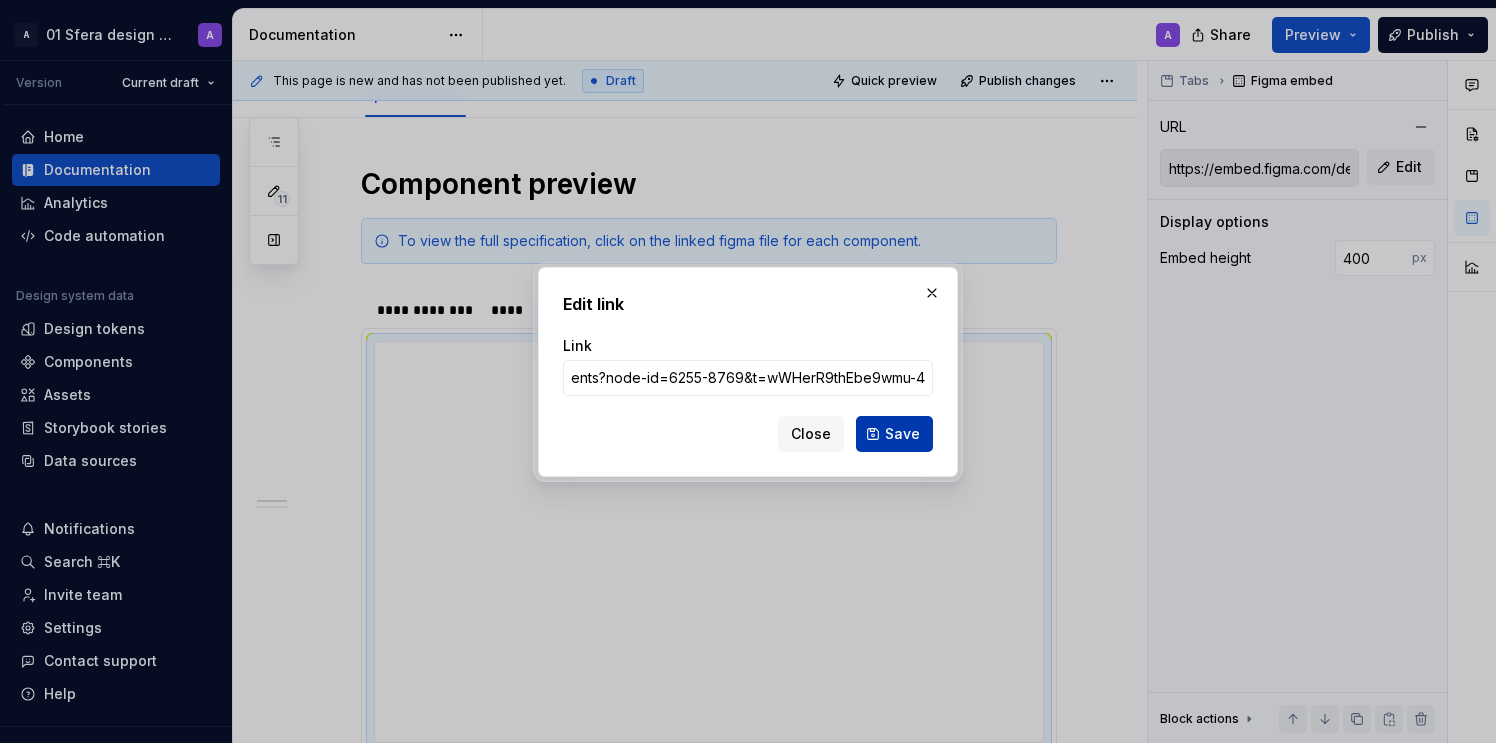 scroll, scrollTop: 0, scrollLeft: 0, axis: both 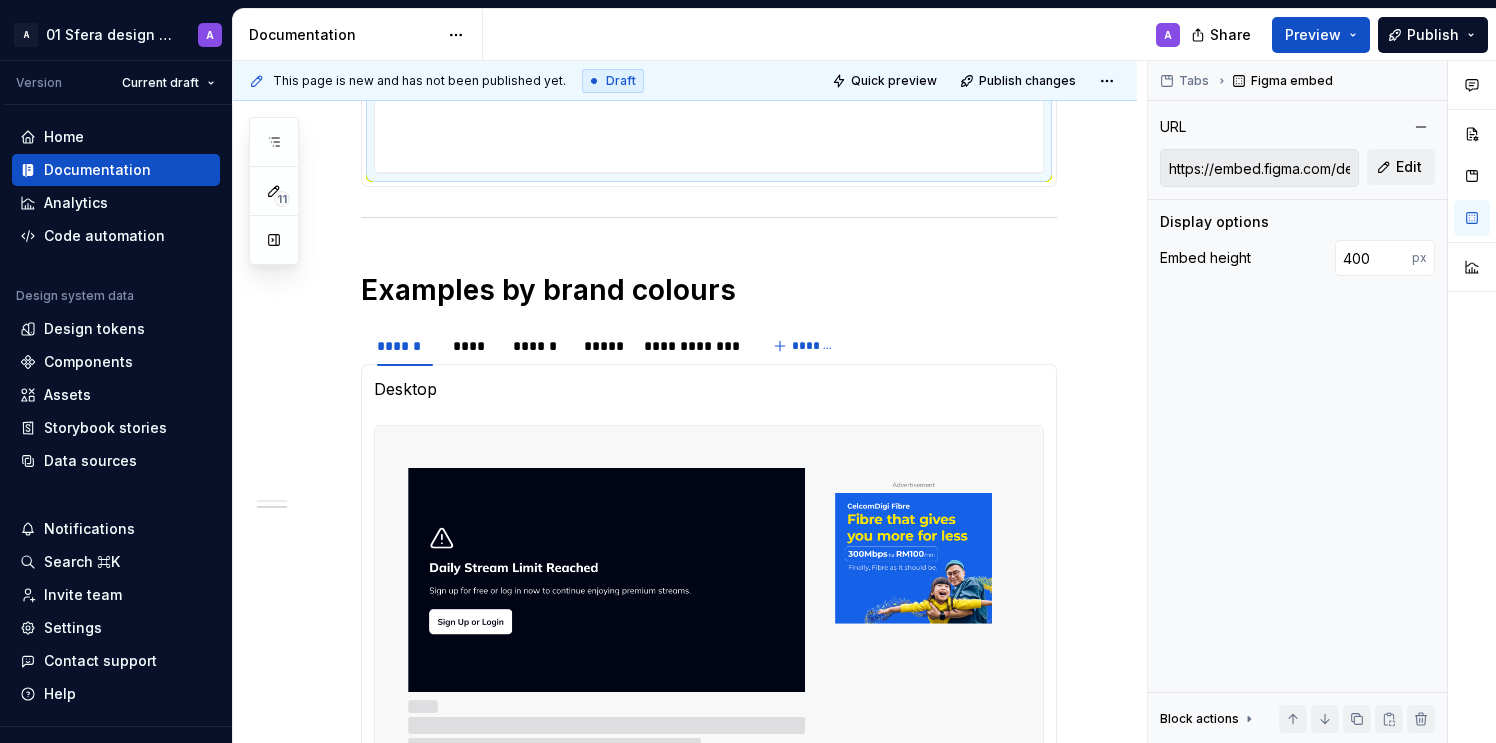 click on "Desktop" at bounding box center (709, 389) 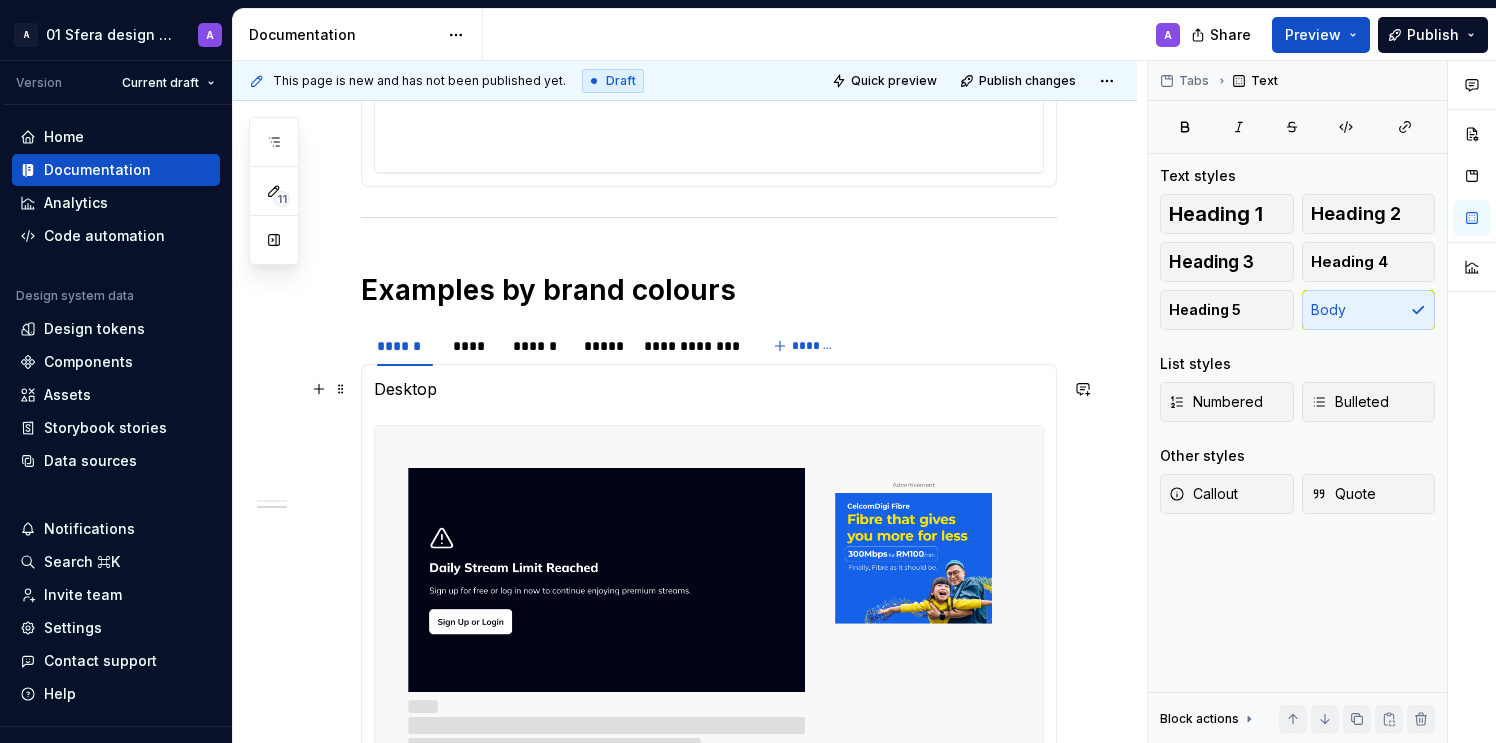 click on "Desktop" at bounding box center (709, 389) 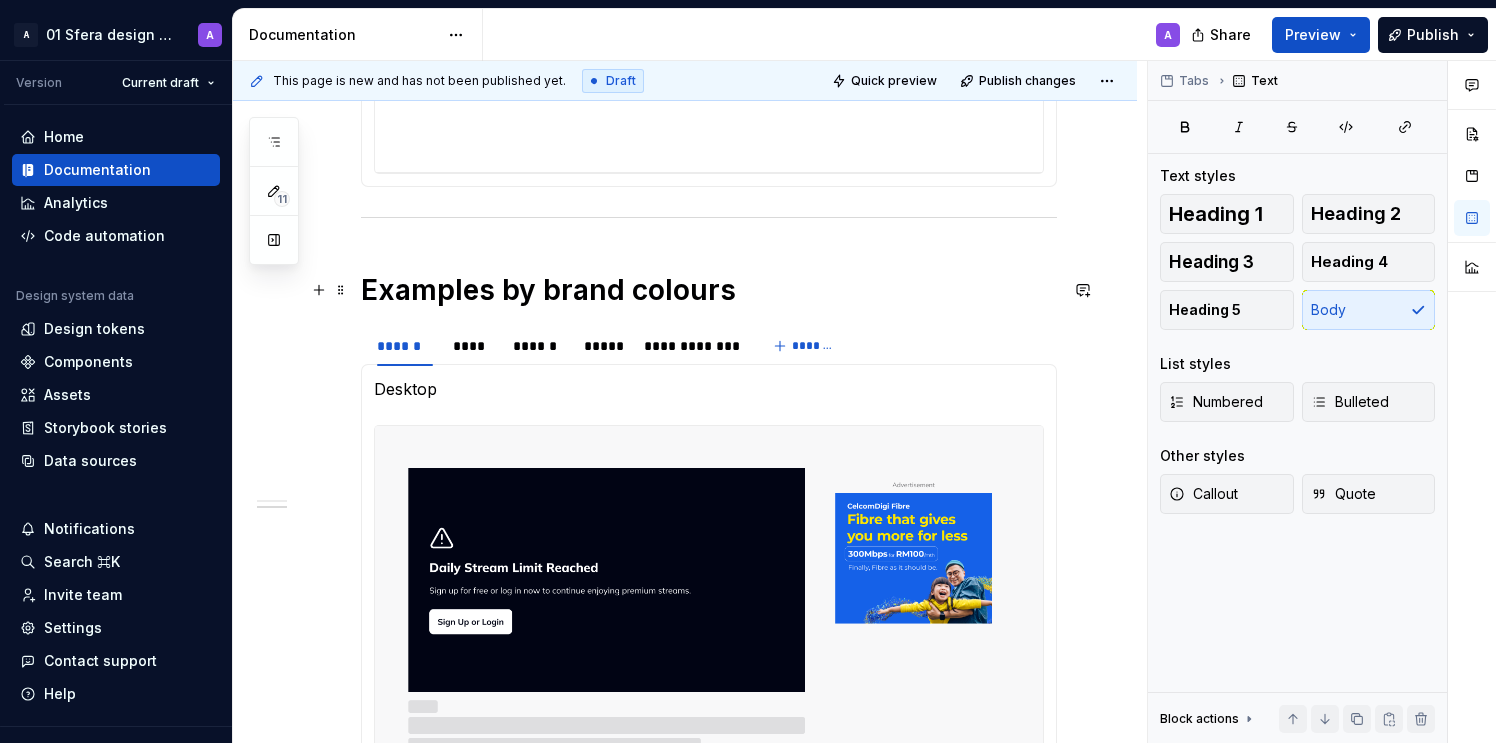 click on "Examples by brand colours" at bounding box center (709, 290) 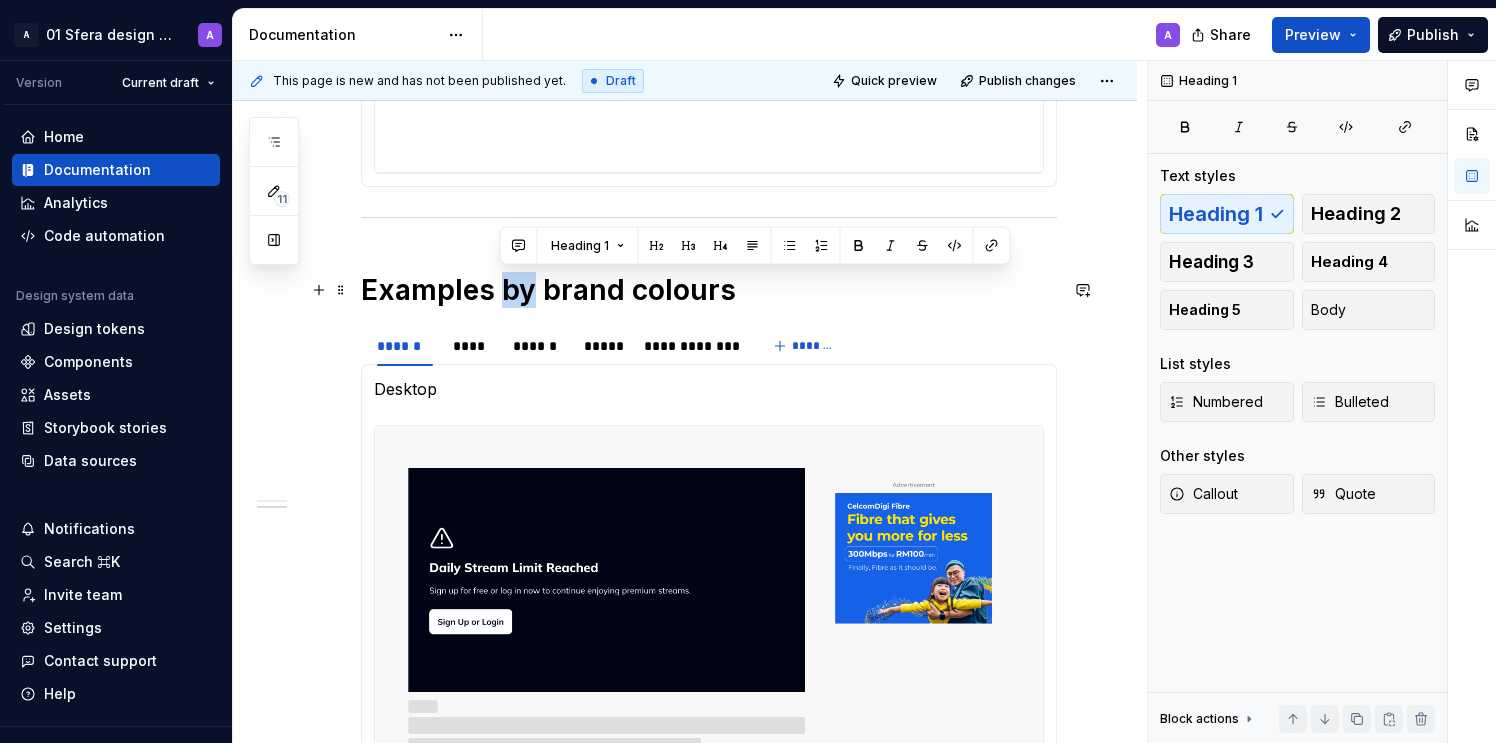 click on "Examples by brand colours" at bounding box center (709, 290) 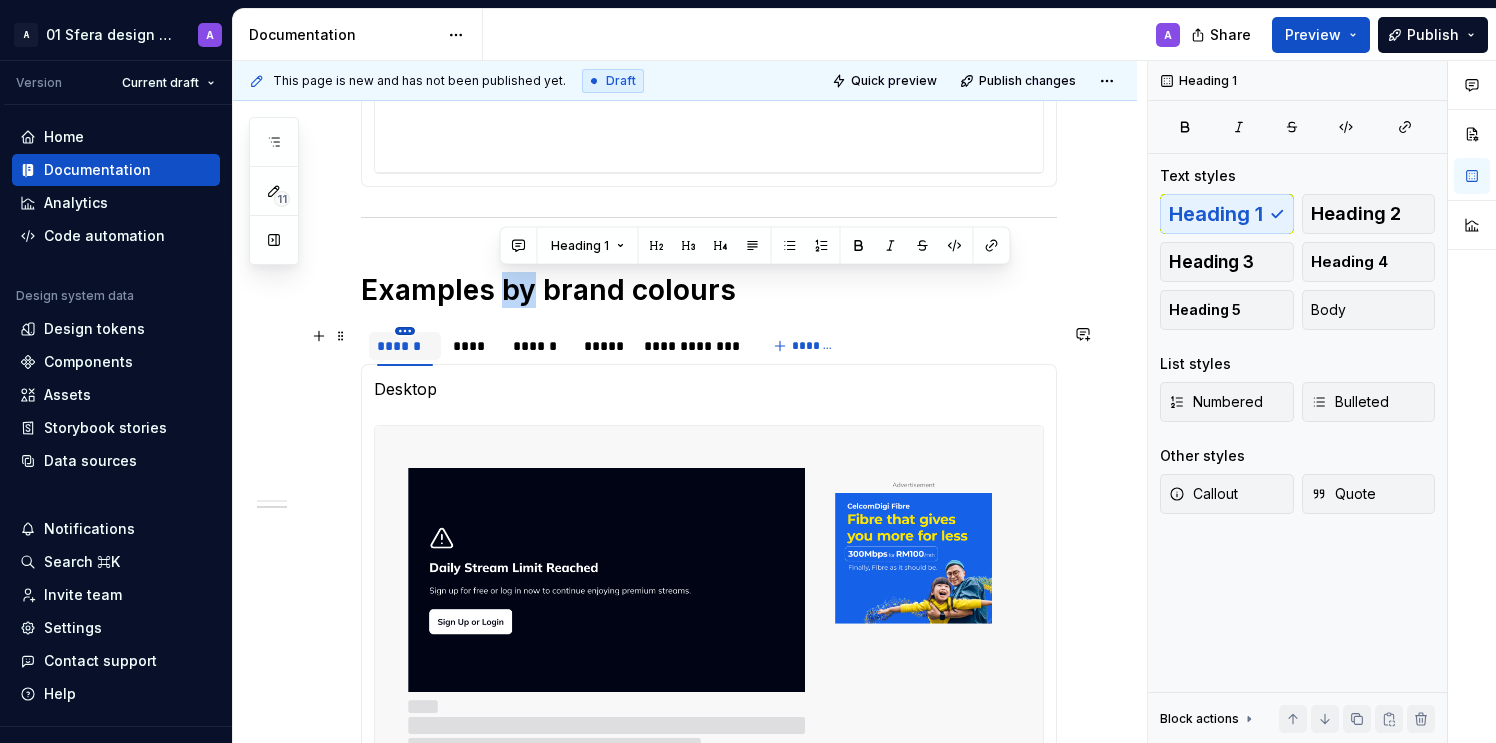 click on "A 01 Sfera design system A Version Current draft Home Documentation Analytics Code automation Design system data Design tokens Components Assets Storybook stories Data sources Notifications Search ⌘K Invite team Settings Contact support Help Documentation A Share Preview Publish 11 Pages Add
Accessibility guide for tree Page tree.
Navigate the tree with the arrow keys. Common tree hotkeys apply. Further keybindings are available:
enter to execute primary action on focused item
f2 to start renaming the focused item
escape to abort renaming an item
control+d to start dragging selected items
Welcome to Sfera Updates Foundations Design tokens Overview How to use Typography Overview Global tokens Semantic tokens How to use Colours Overview Global tokens Semantic tokens How to use Layout Overview Global tokens Semantic tokens Border Overview Global tokens How to use Logo - General Overview How to use Assets Logo - Support Overview How to use" at bounding box center [748, 371] 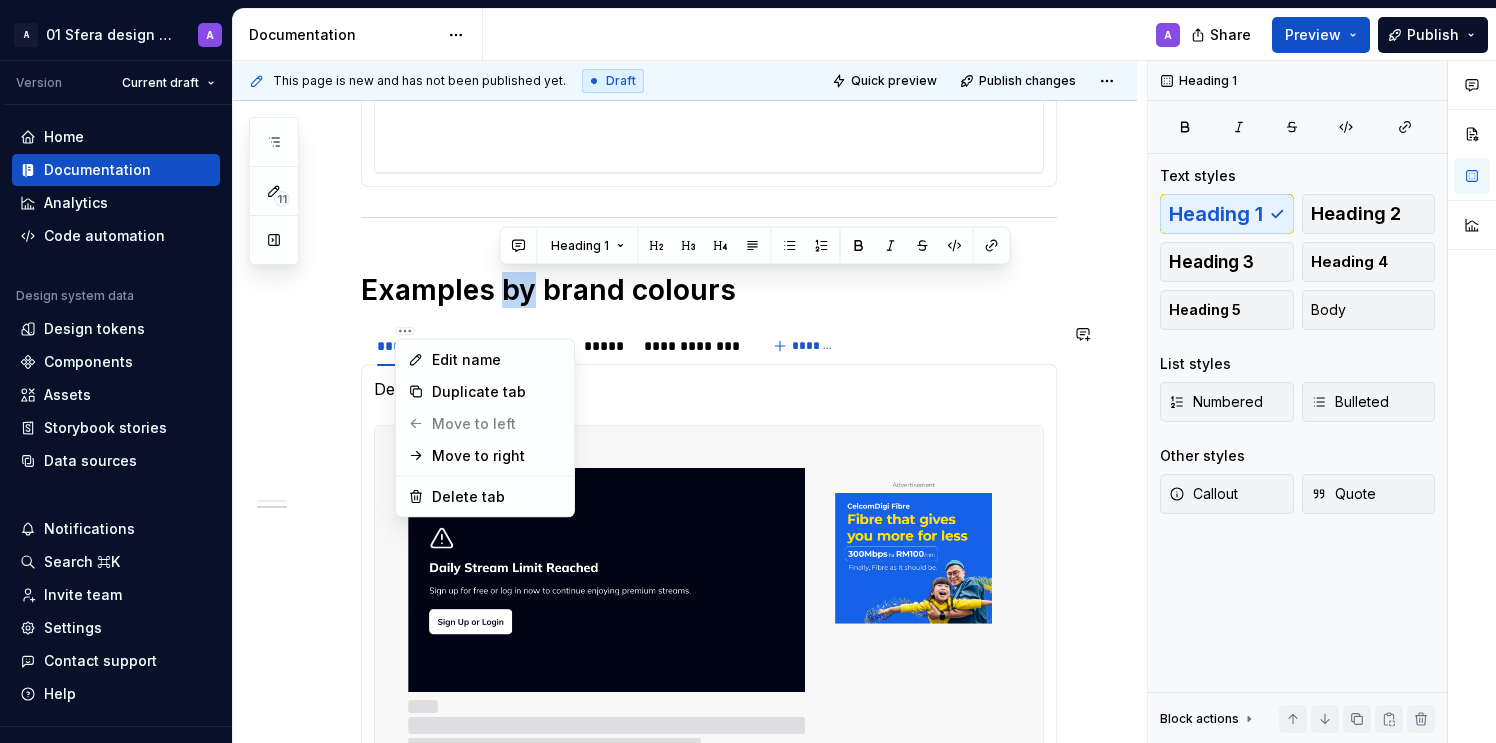 click on "Edit name" at bounding box center (497, 360) 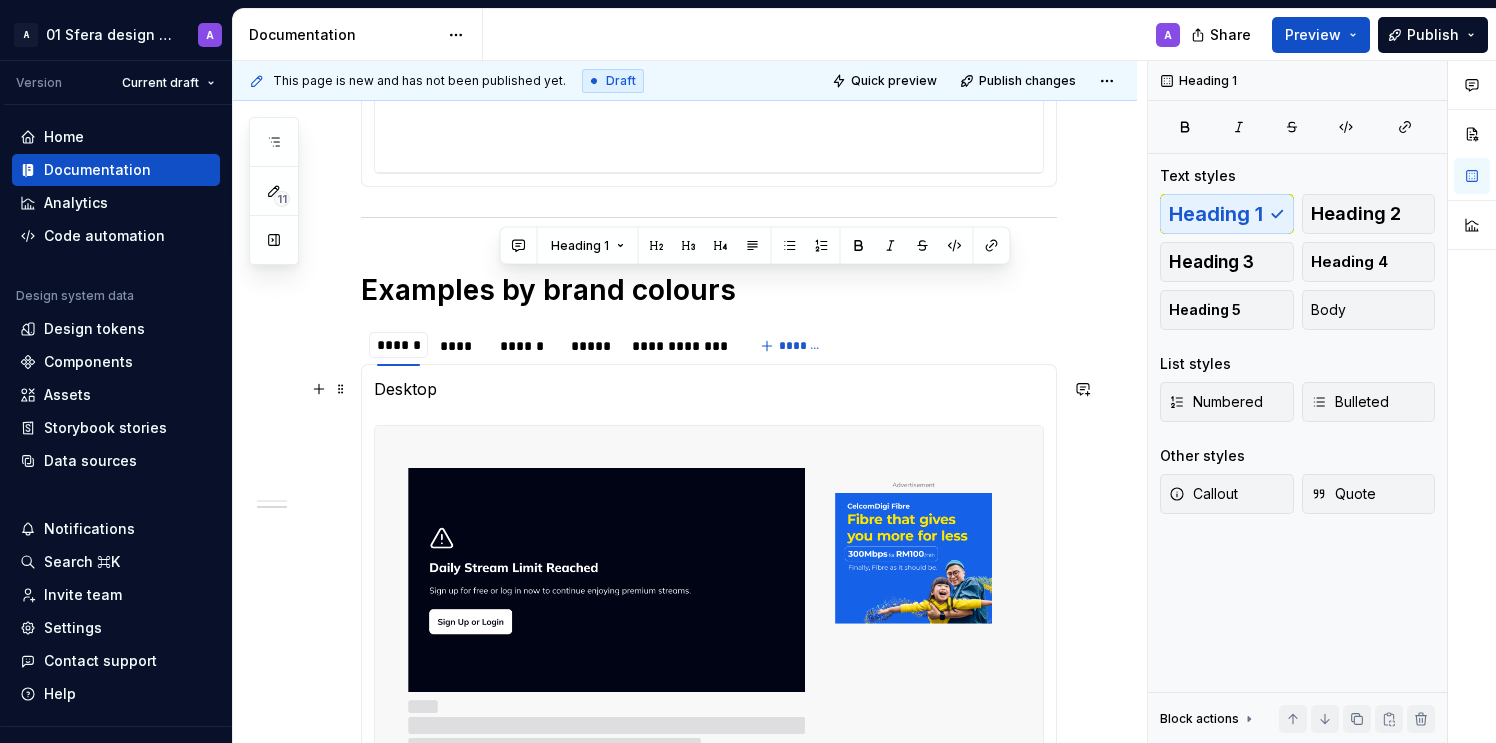 type on "**********" 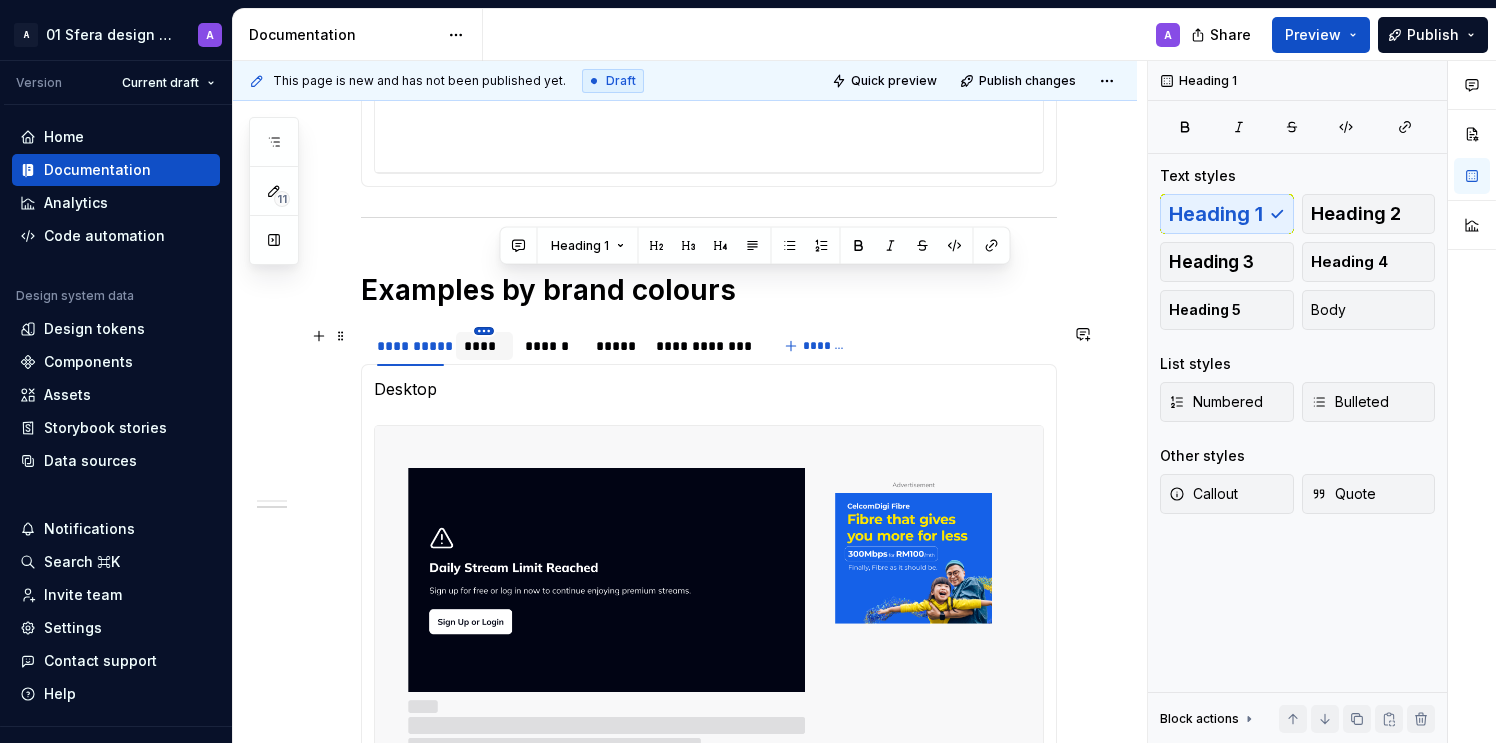 click on "A 01 Sfera design system A Version Current draft Home Documentation Analytics Code automation Design system data Design tokens Components Assets Storybook stories Data sources Notifications Search ⌘K Invite team Settings Contact support Help Documentation A Share Preview Publish 11 Pages Add
Accessibility guide for tree Page tree.
Navigate the tree with the arrow keys. Common tree hotkeys apply. Further keybindings are available:
enter to execute primary action on focused item
f2 to start renaming the focused item
escape to abort renaming an item
control+d to start dragging selected items
Welcome to Sfera Updates Foundations Design tokens Overview How to use Typography Overview Global tokens Semantic tokens How to use Colours Overview Global tokens Semantic tokens How to use Layout Overview Global tokens Semantic tokens Border Overview Global tokens How to use Logo - General Overview How to use Assets Logo - Support Overview How to use" at bounding box center (748, 371) 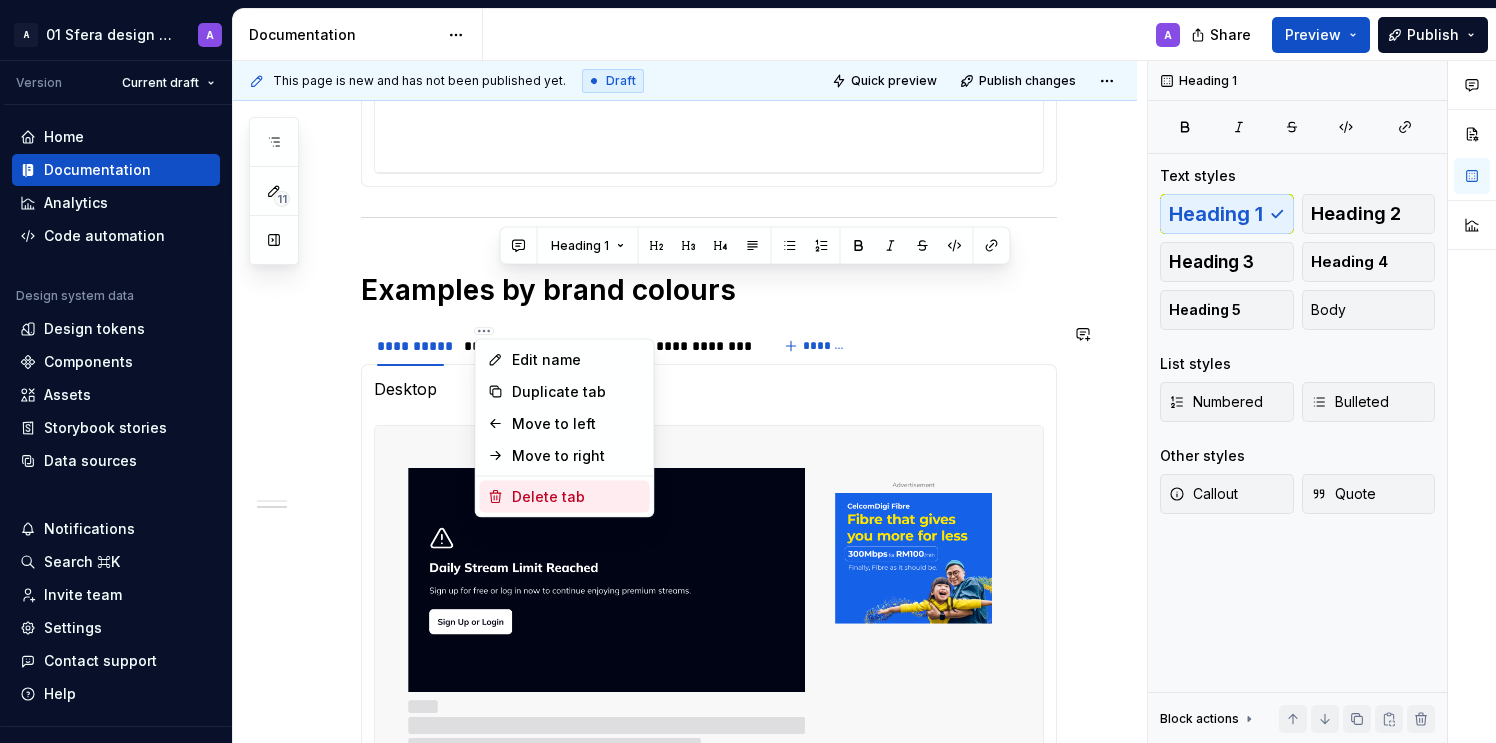 click on "Delete tab" at bounding box center (577, 497) 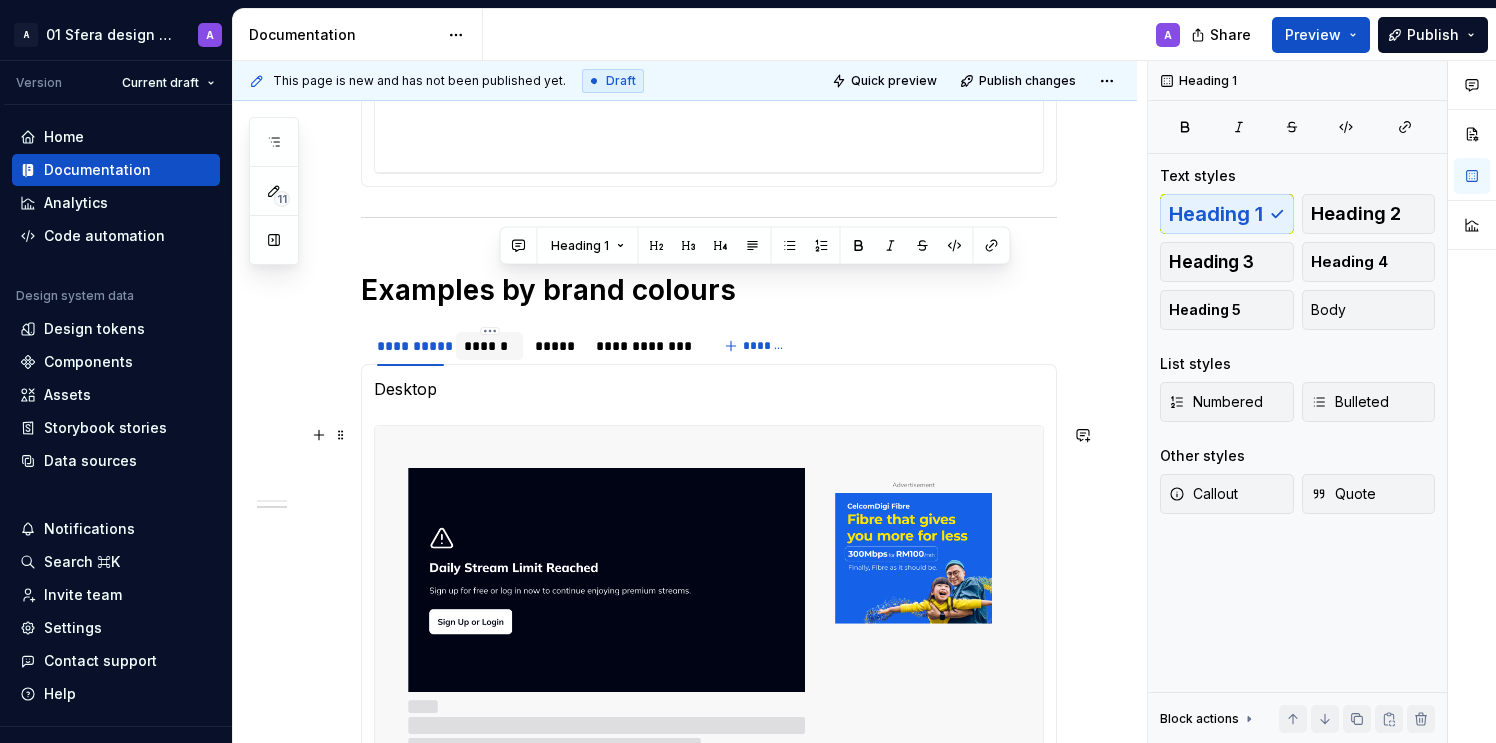 scroll, scrollTop: 823, scrollLeft: 0, axis: vertical 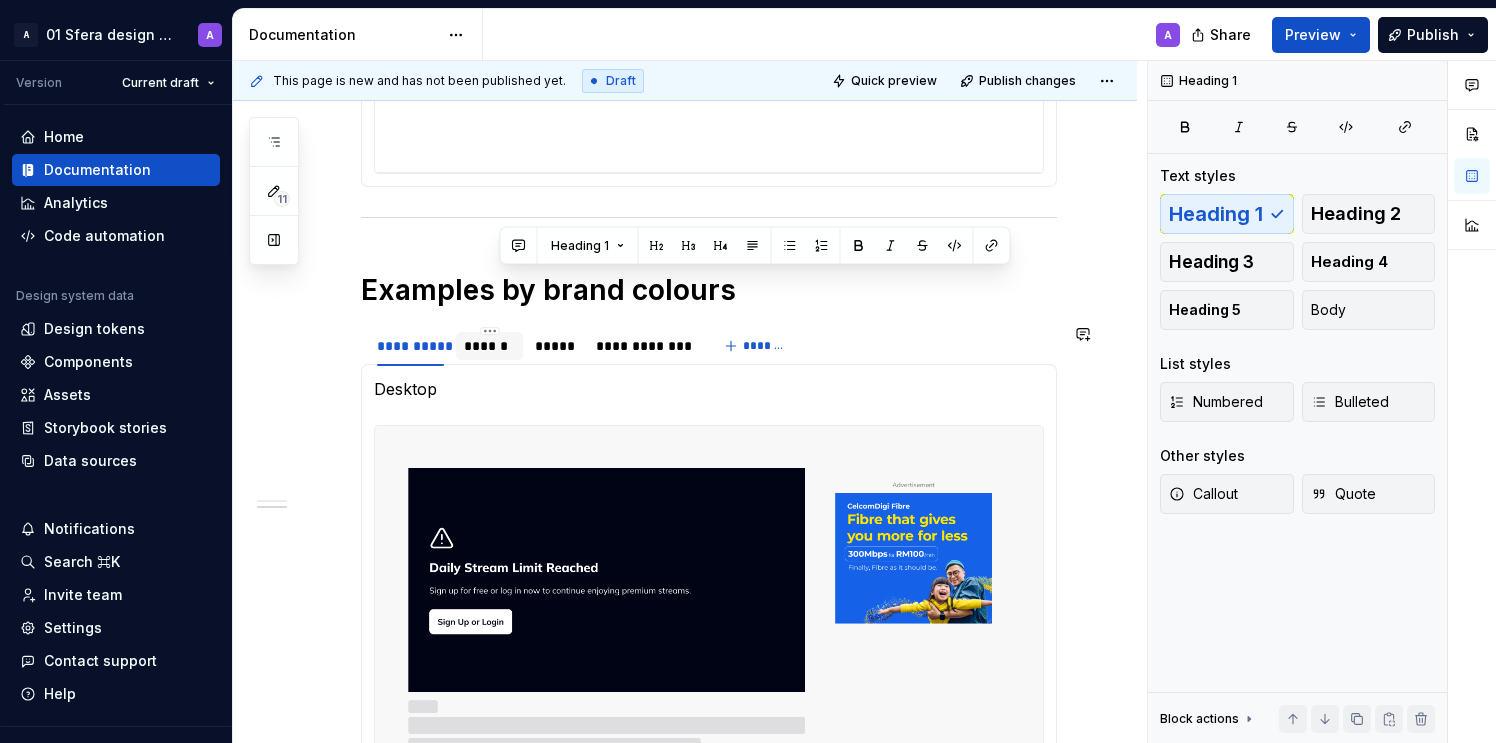 click on "******" at bounding box center (489, 345) 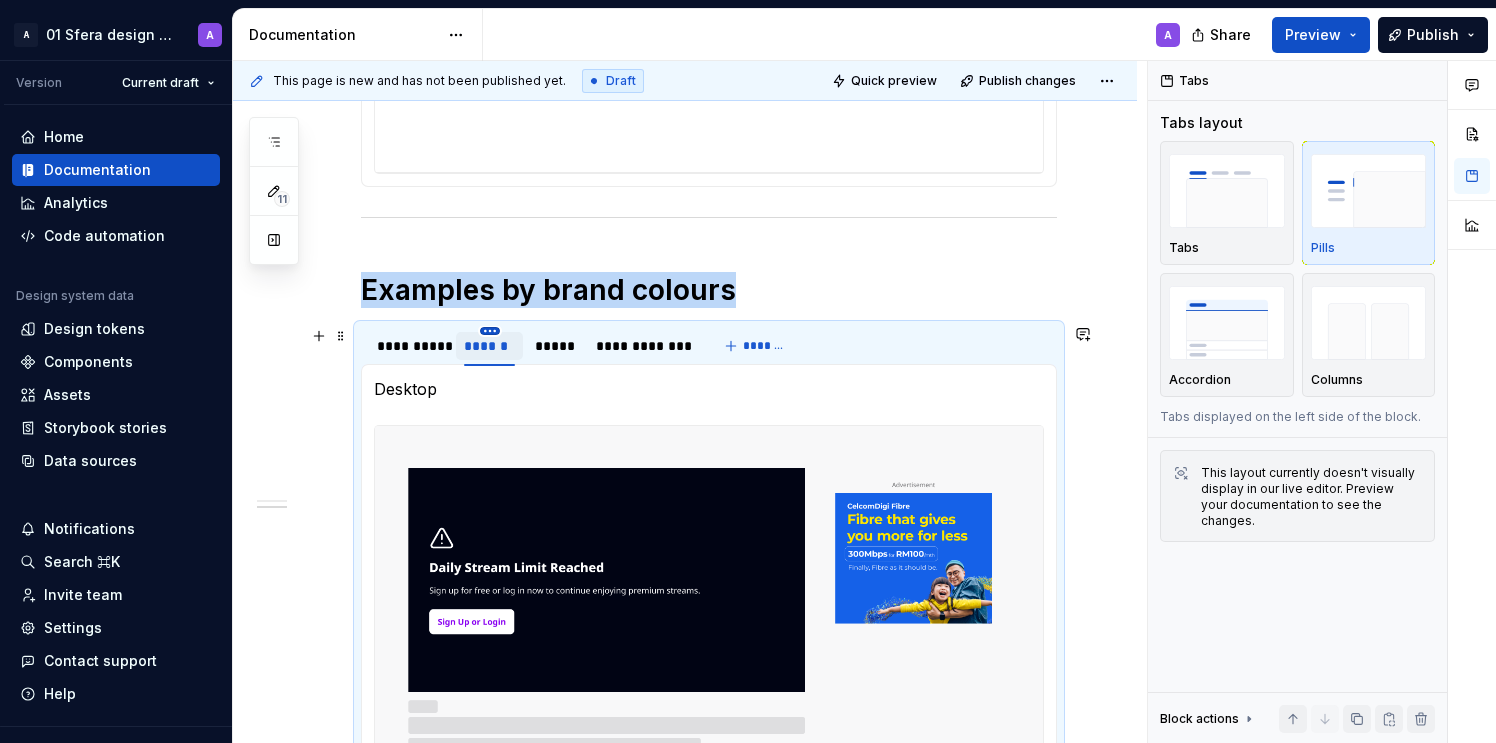 click on "A 01 Sfera design system A Version Current draft Home Documentation Analytics Code automation Design system data Design tokens Components Assets Storybook stories Data sources Notifications Search ⌘K Invite team Settings Contact support Help Documentation A Share Preview Publish 11 Pages Add
Accessibility guide for tree Page tree.
Navigate the tree with the arrow keys. Common tree hotkeys apply. Further keybindings are available:
enter to execute primary action on focused item
f2 to start renaming the focused item
escape to abort renaming an item
control+d to start dragging selected items
Welcome to Sfera Updates Foundations Design tokens Overview How to use Typography Overview Global tokens Semantic tokens How to use Colours Overview Global tokens Semantic tokens How to use Layout Overview Global tokens Semantic tokens Border Overview Global tokens How to use Logo - General Overview How to use Assets Logo - Support Overview How to use" at bounding box center (748, 371) 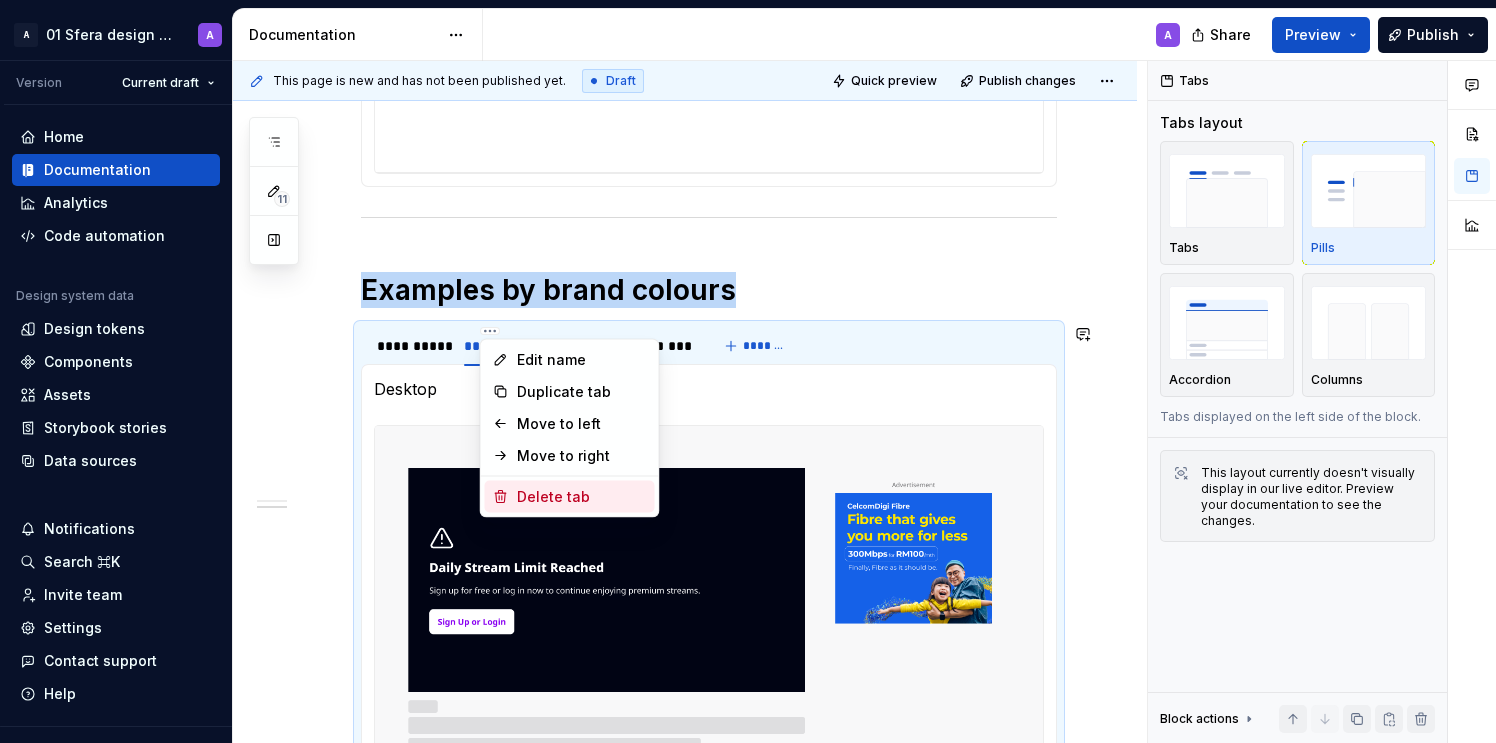 click on "Delete tab" at bounding box center [582, 497] 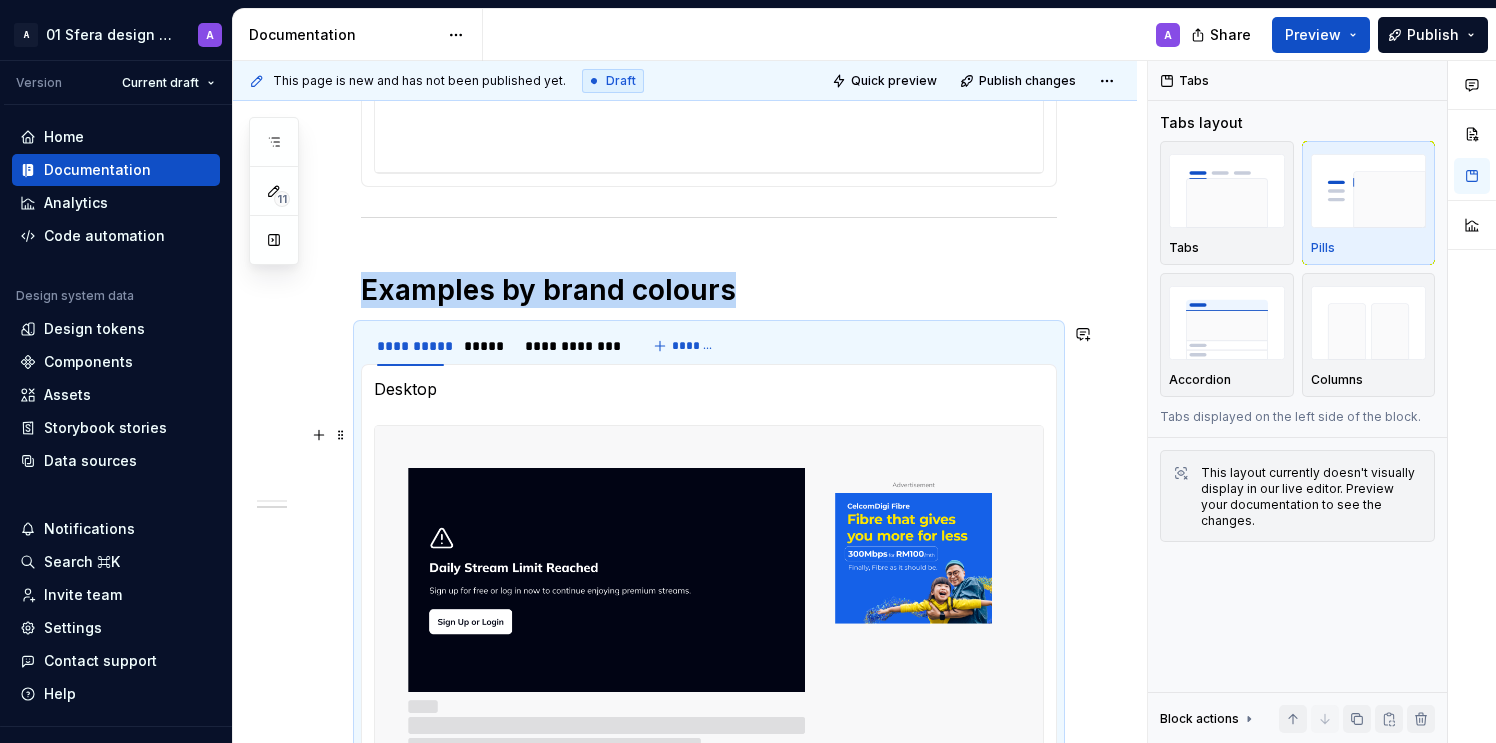 scroll, scrollTop: 823, scrollLeft: 0, axis: vertical 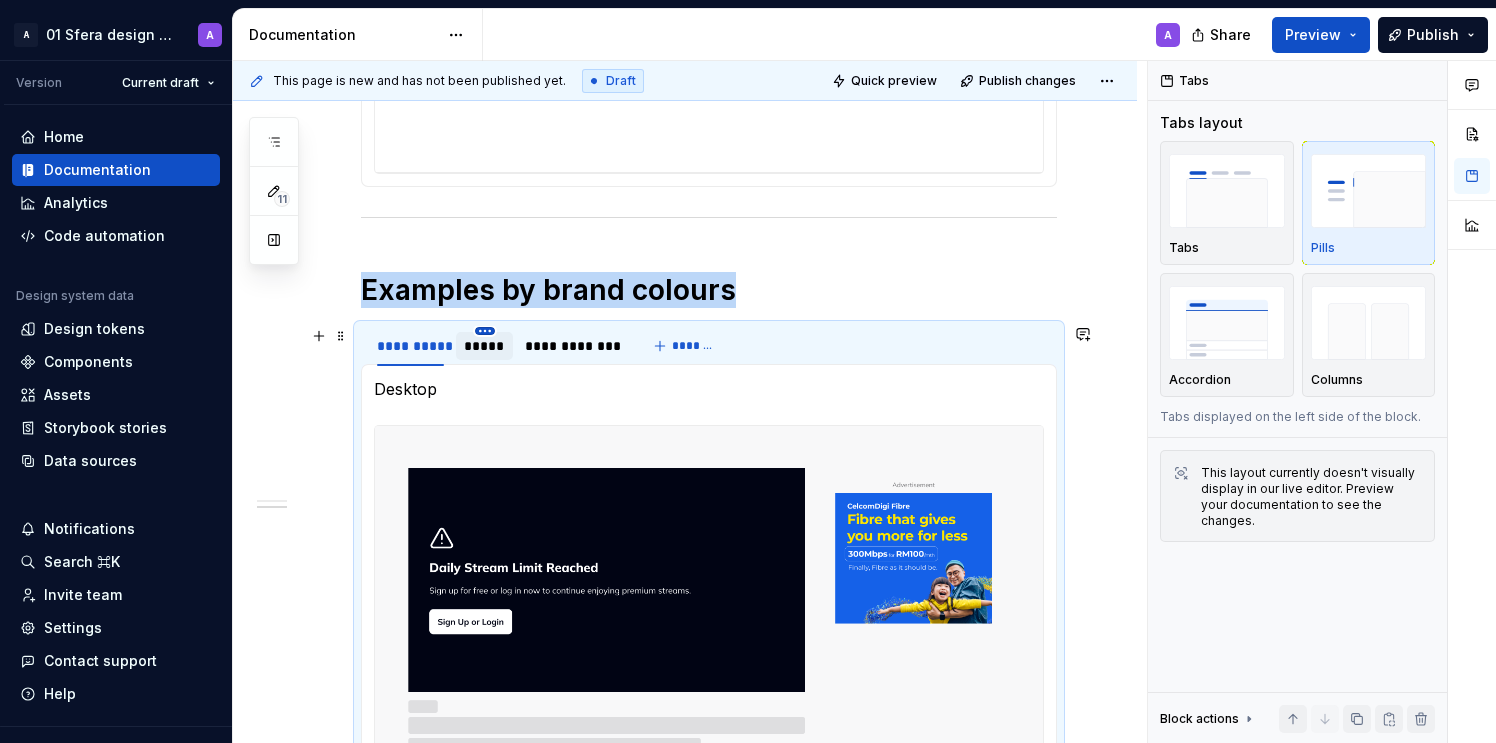 click on "A 01 Sfera design system A Version Current draft Home Documentation Analytics Code automation Design system data Design tokens Components Assets Storybook stories Data sources Notifications Search ⌘K Invite team Settings Contact support Help Documentation A Share Preview Publish 11 Pages Add
Accessibility guide for tree Page tree.
Navigate the tree with the arrow keys. Common tree hotkeys apply. Further keybindings are available:
enter to execute primary action on focused item
f2 to start renaming the focused item
escape to abort renaming an item
control+d to start dragging selected items
Welcome to Sfera Updates Foundations Design tokens Overview How to use Typography Overview Global tokens Semantic tokens How to use Colours Overview Global tokens Semantic tokens How to use Layout Overview Global tokens Semantic tokens Border Overview Global tokens How to use Logo - General Overview How to use Assets Logo - Support Overview How to use" at bounding box center (748, 371) 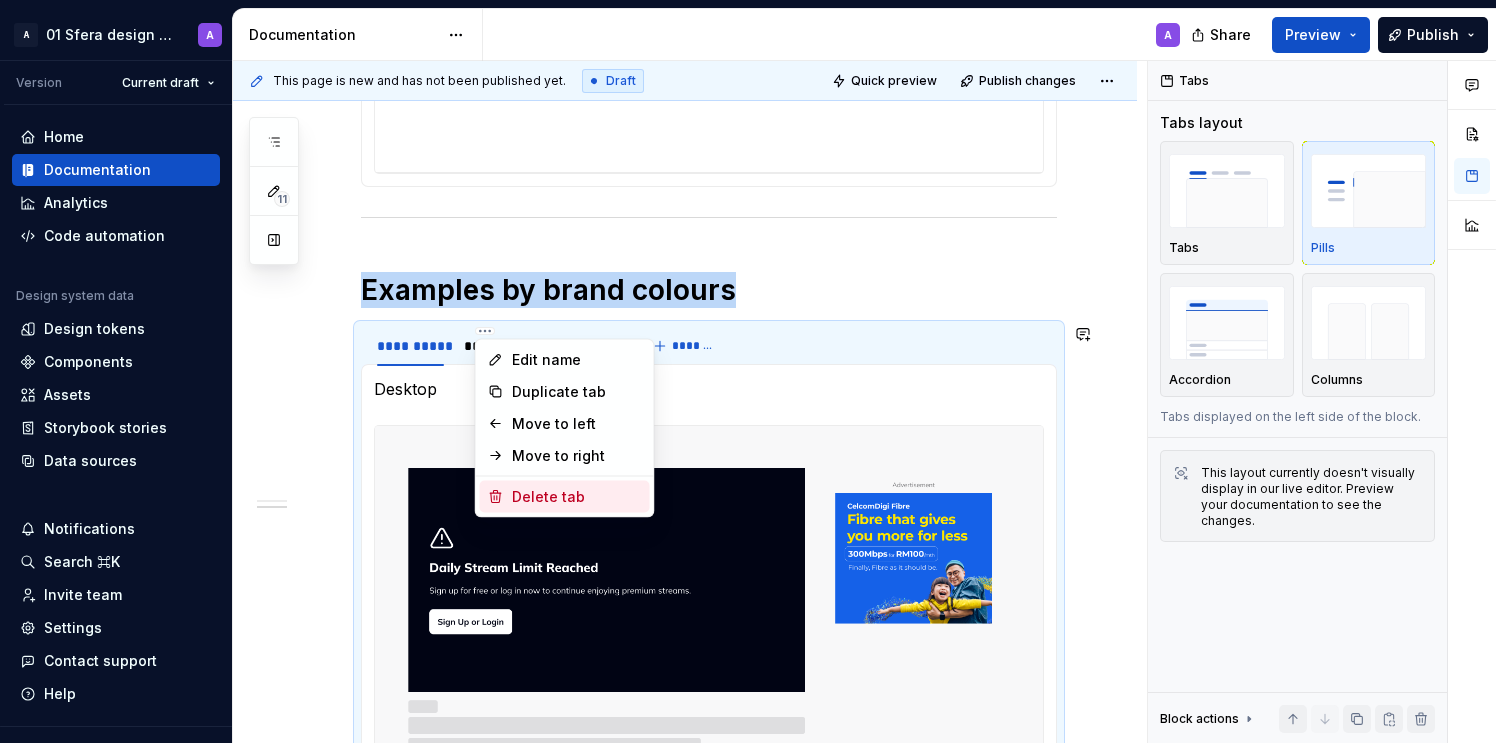 click on "Delete tab" at bounding box center (577, 497) 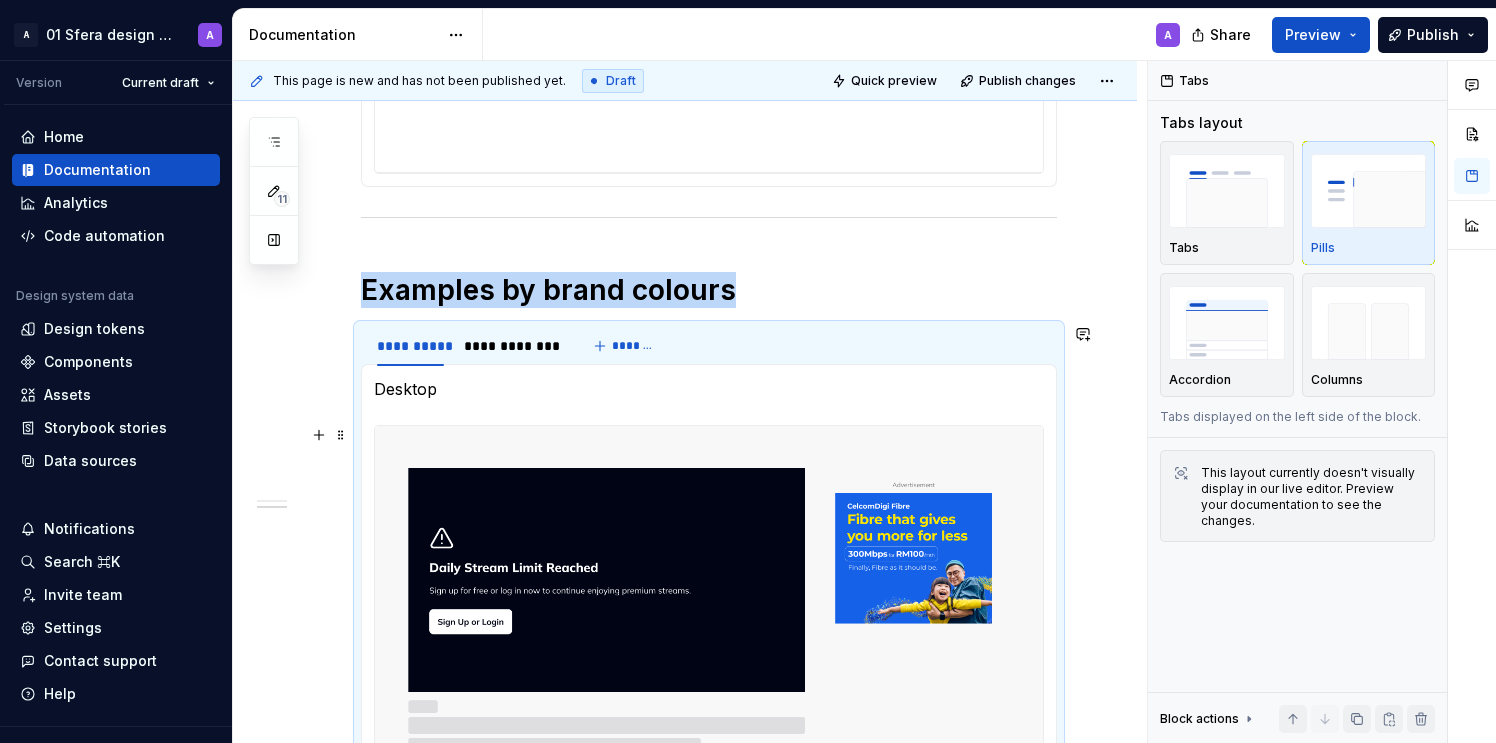scroll, scrollTop: 823, scrollLeft: 0, axis: vertical 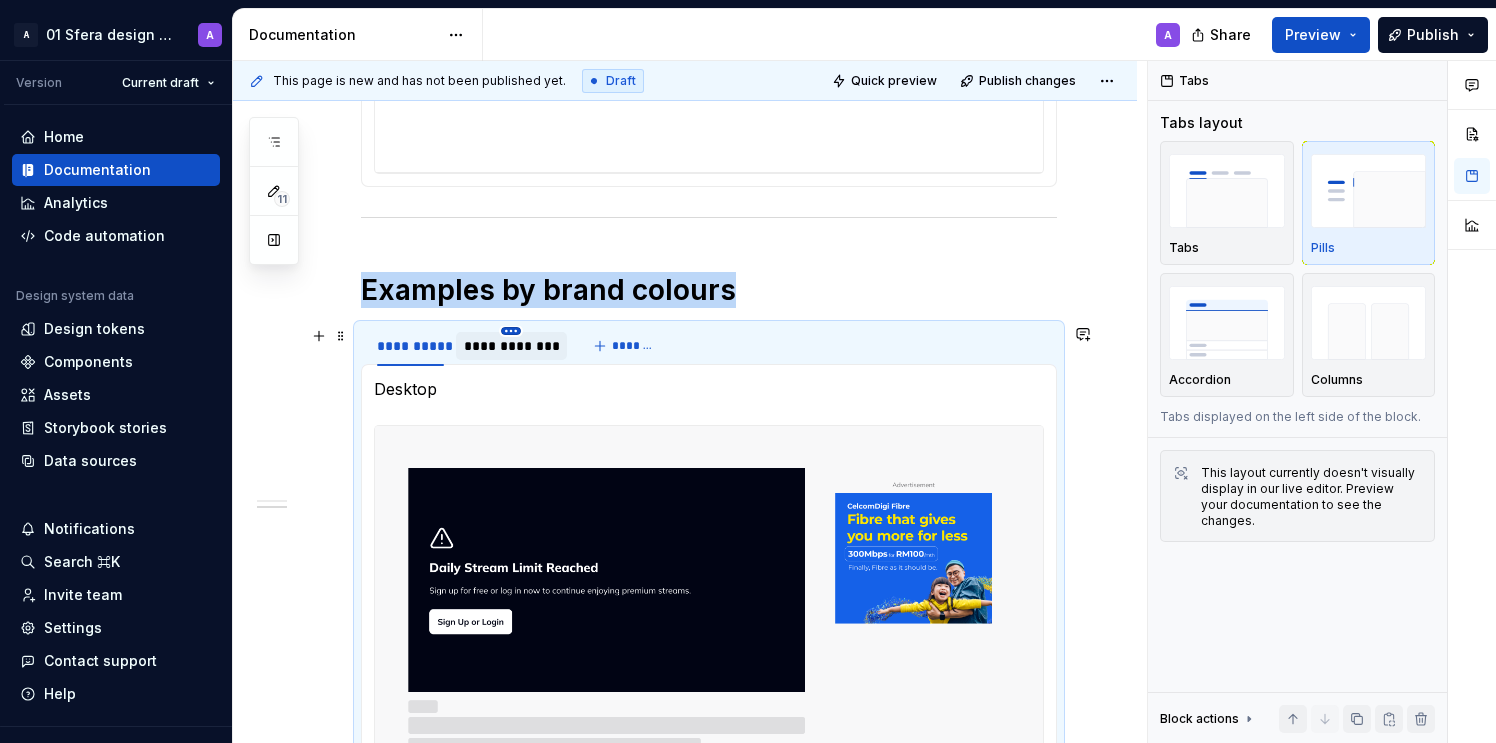 click on "A 01 Sfera design system A Version Current draft Home Documentation Analytics Code automation Design system data Design tokens Components Assets Storybook stories Data sources Notifications Search ⌘K Invite team Settings Contact support Help Documentation A Share Preview Publish 11 Pages Add
Accessibility guide for tree Page tree.
Navigate the tree with the arrow keys. Common tree hotkeys apply. Further keybindings are available:
enter to execute primary action on focused item
f2 to start renaming the focused item
escape to abort renaming an item
control+d to start dragging selected items
Welcome to Sfera Updates Foundations Design tokens Overview How to use Typography Overview Global tokens Semantic tokens How to use Colours Overview Global tokens Semantic tokens How to use Layout Overview Global tokens Semantic tokens Border Overview Global tokens How to use Logo - General Overview How to use Assets Logo - Support Overview How to use" at bounding box center [748, 371] 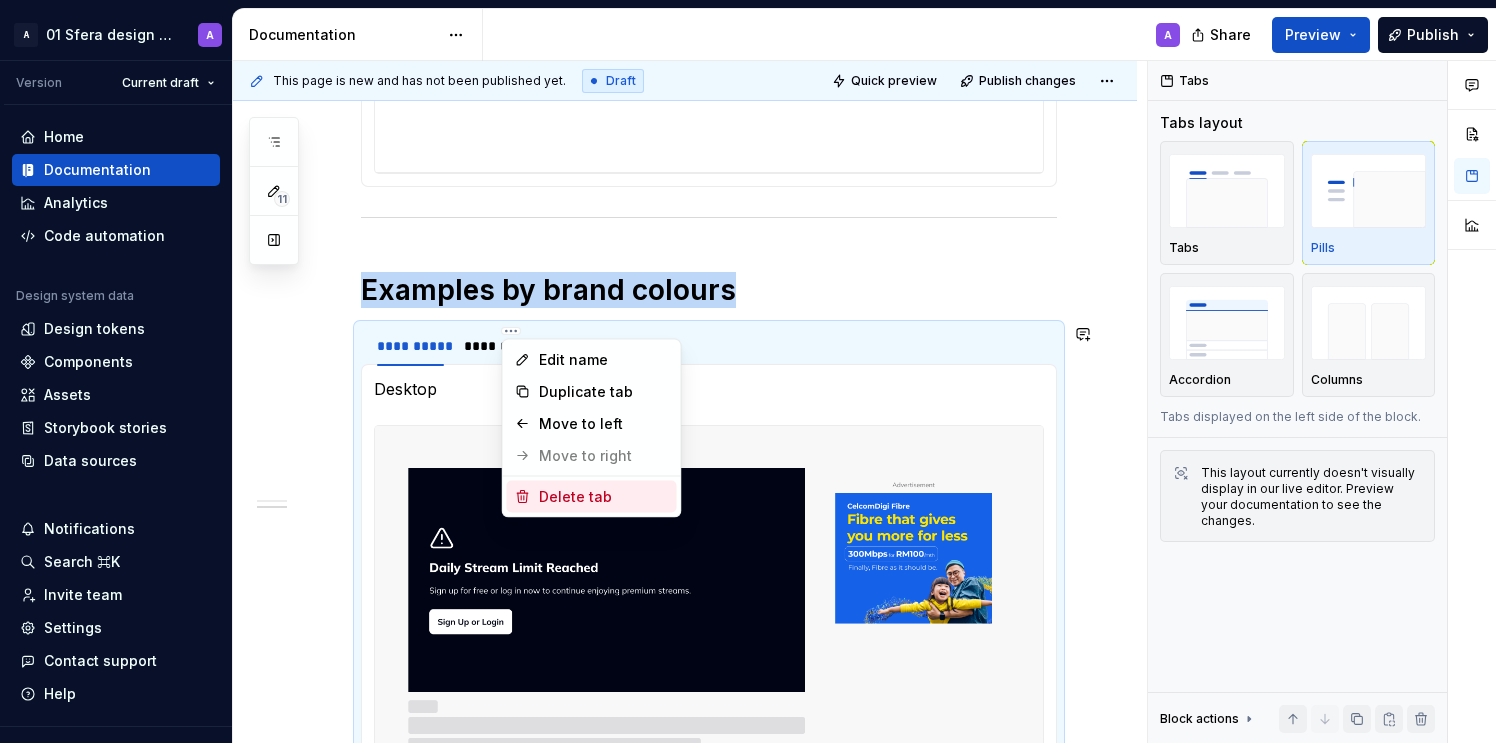 click on "Delete tab" at bounding box center [604, 497] 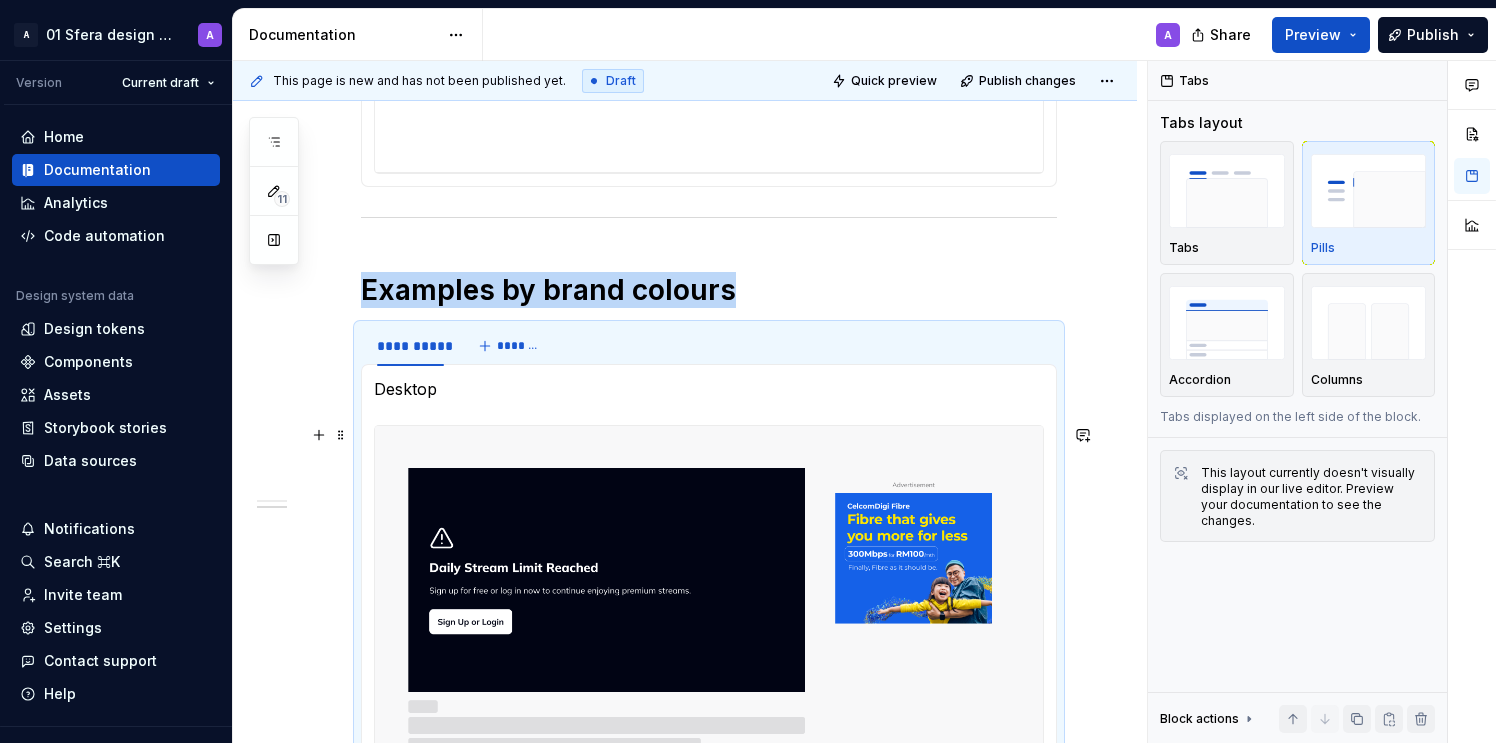 click at bounding box center [709, 617] 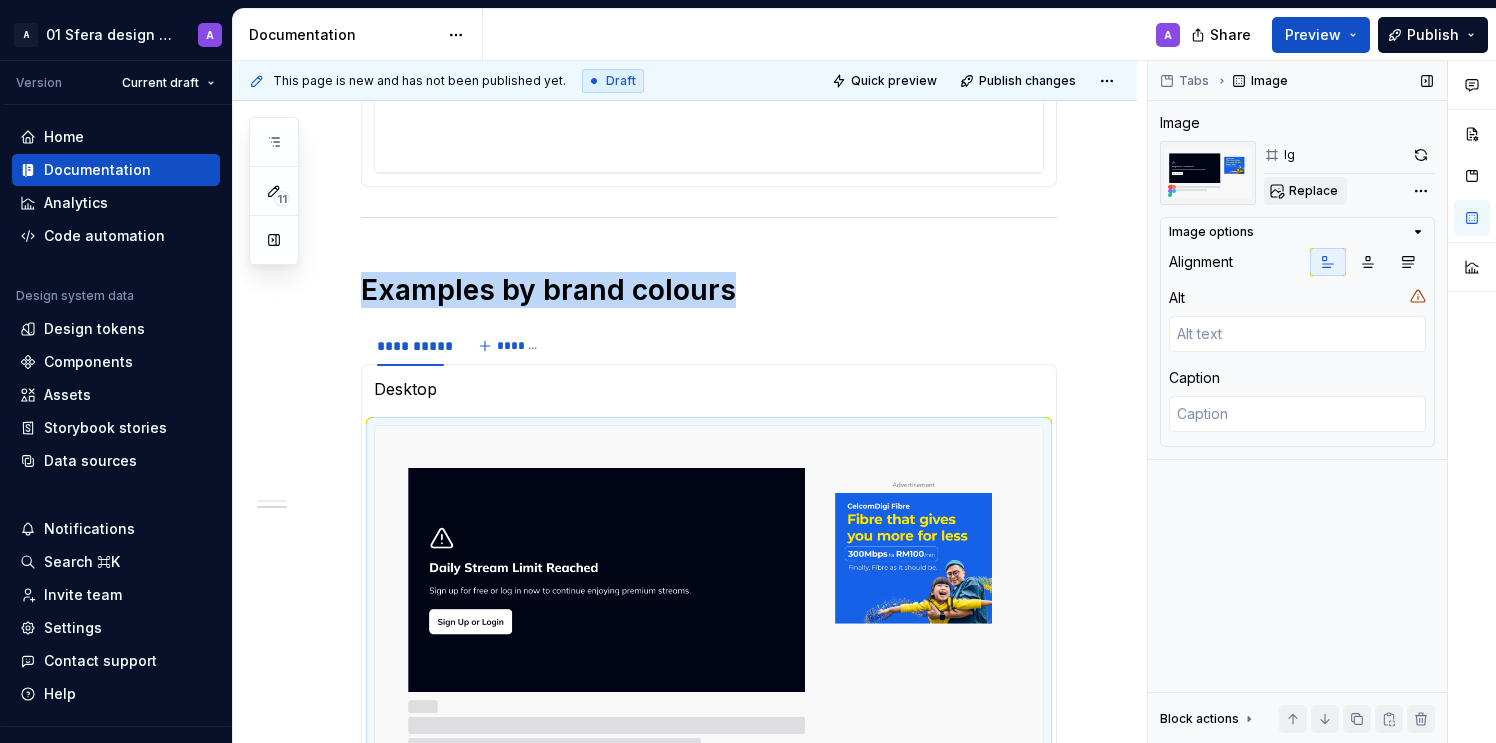 click on "Replace" at bounding box center (1313, 191) 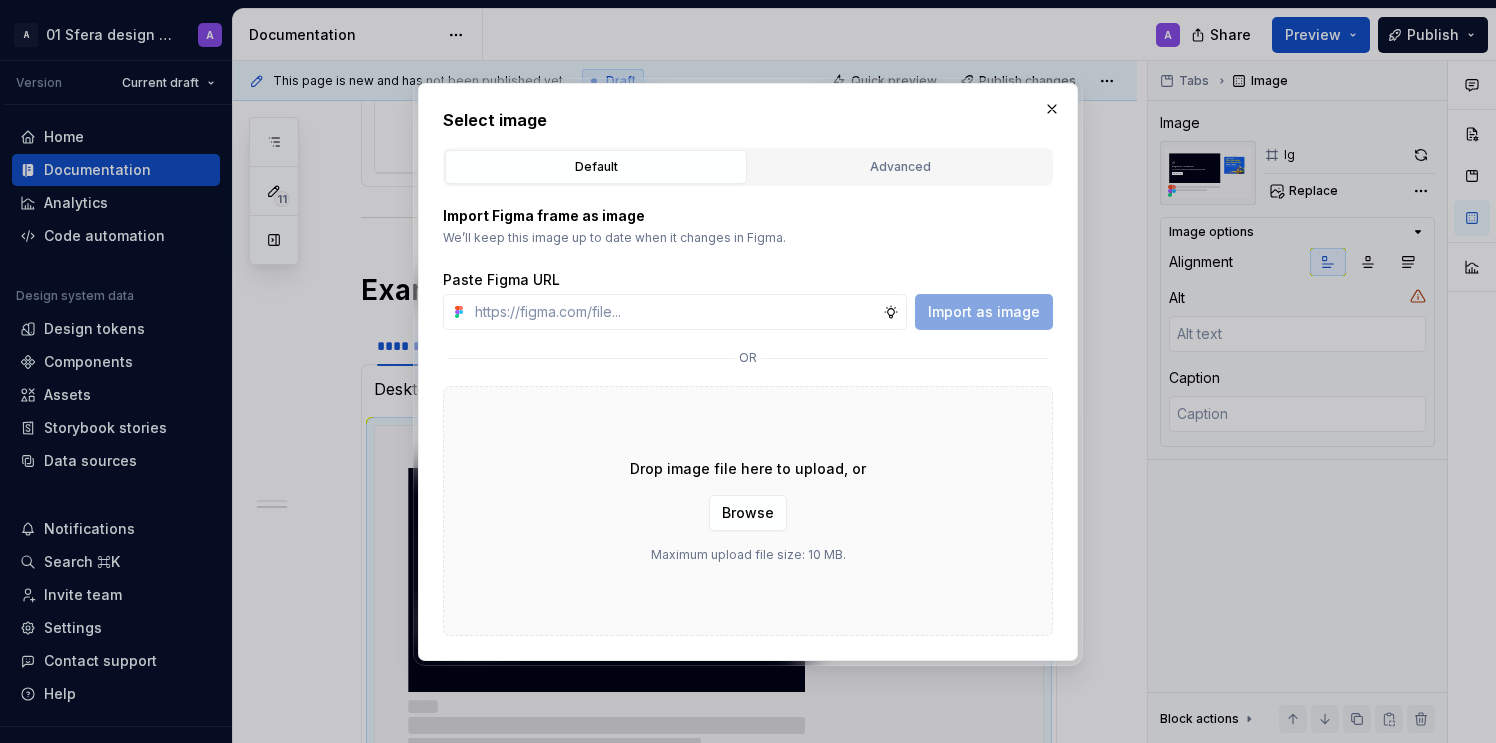 type 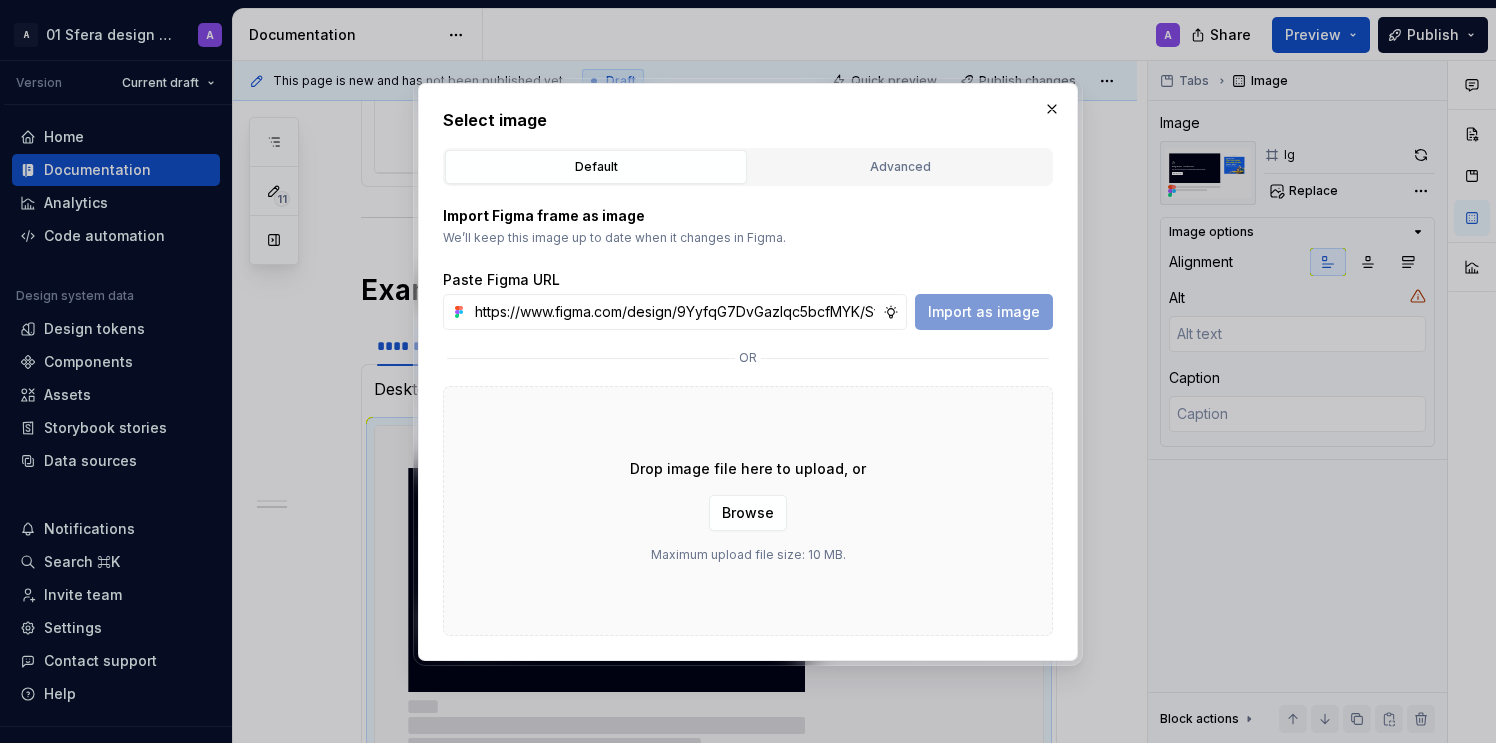scroll, scrollTop: 0, scrollLeft: 472, axis: horizontal 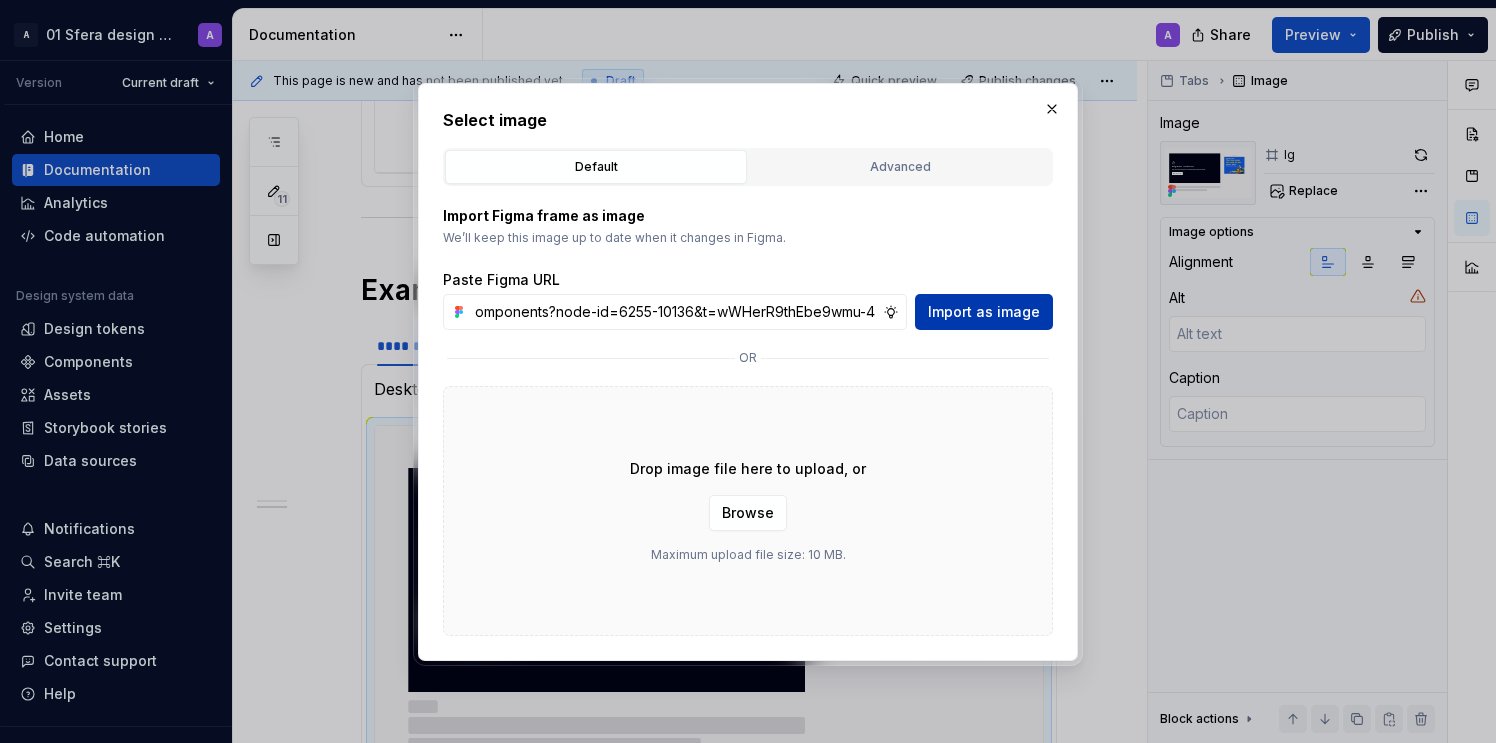 click on "Import as image" at bounding box center [984, 312] 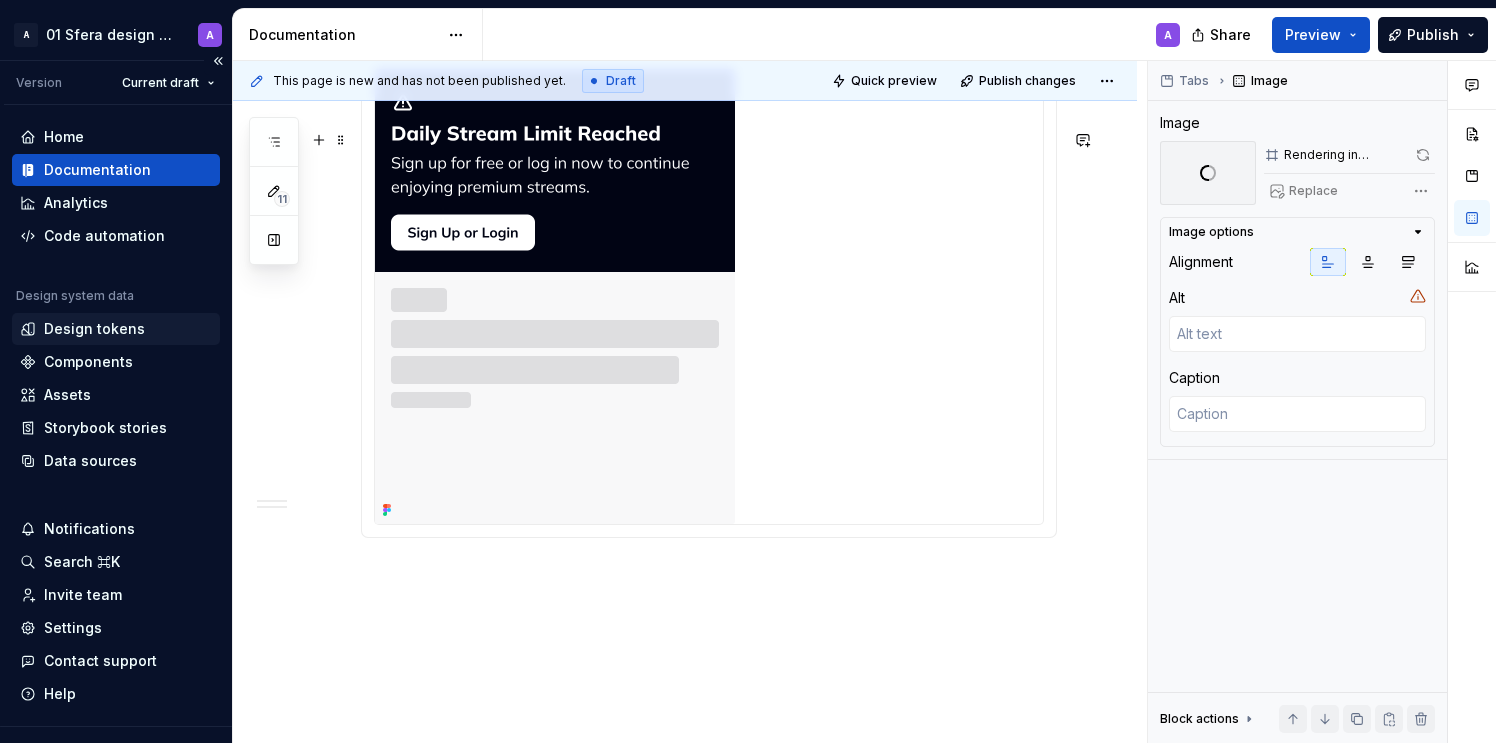 scroll, scrollTop: 1329, scrollLeft: 0, axis: vertical 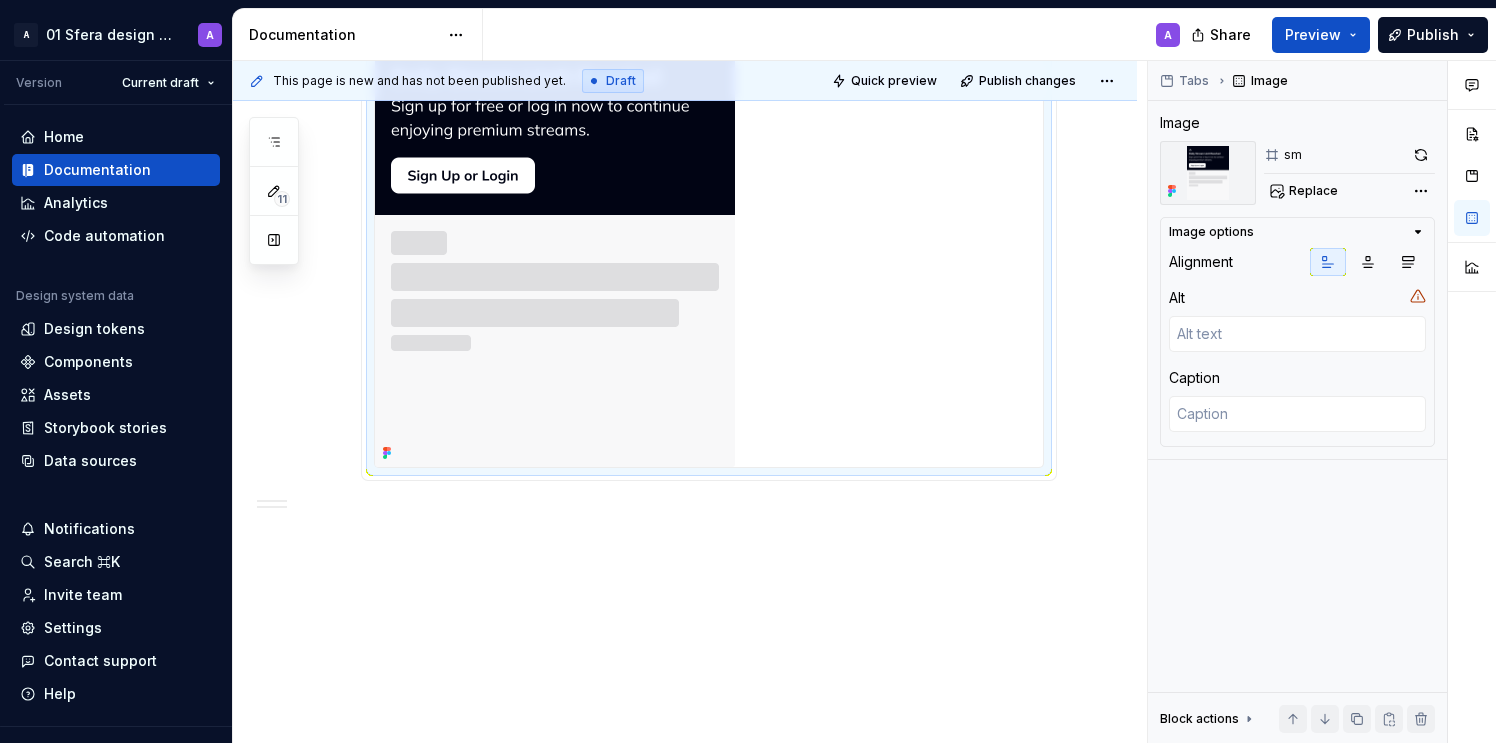 click at bounding box center [555, 239] 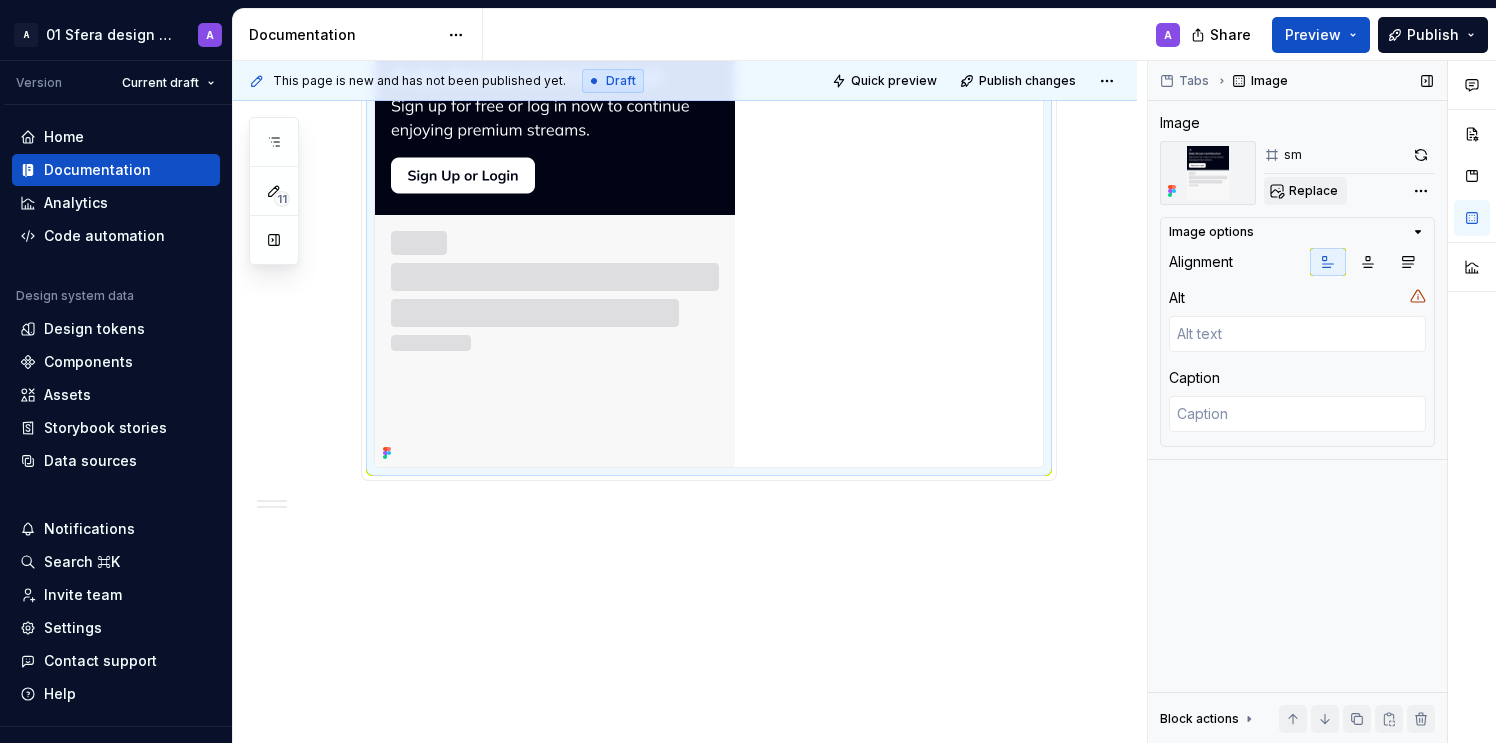click on "Replace" at bounding box center (1313, 191) 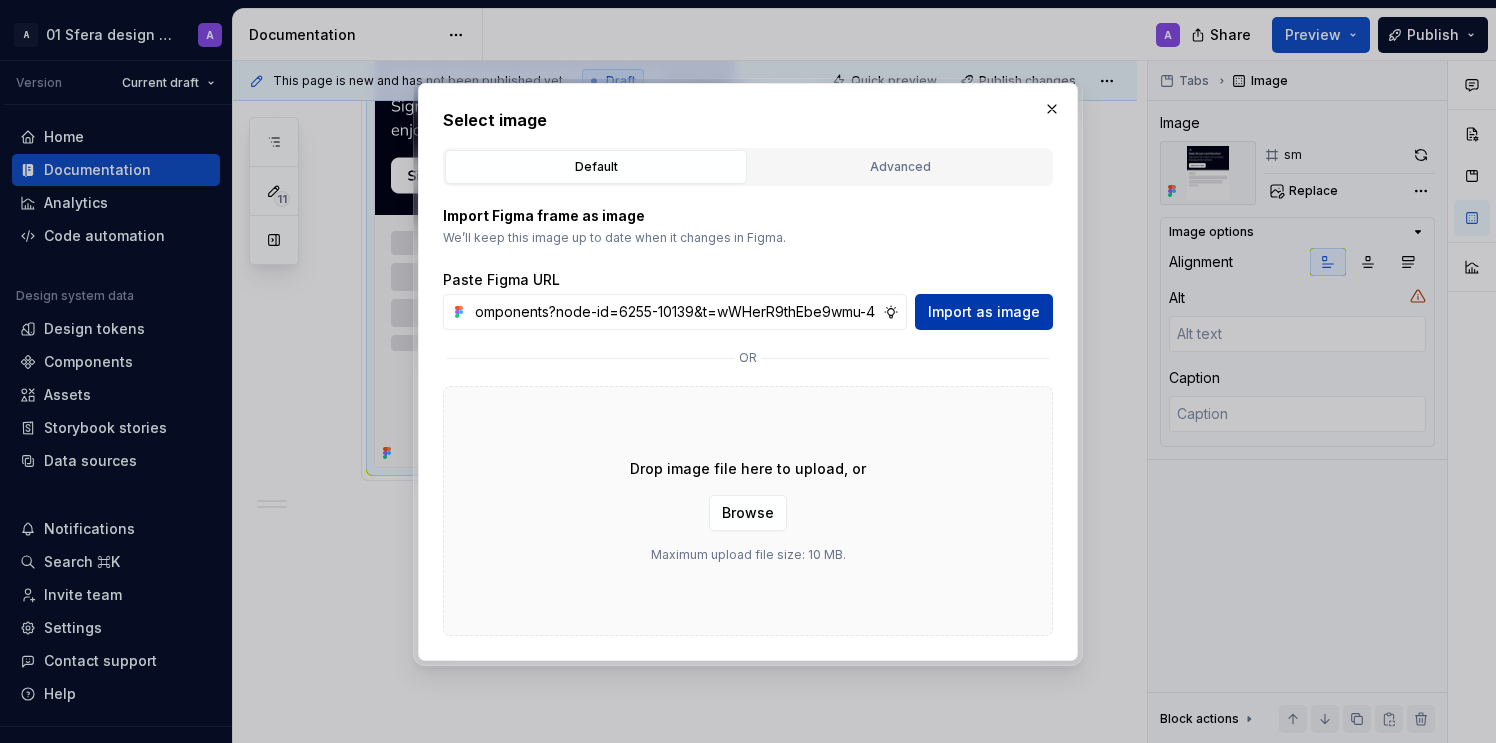 scroll, scrollTop: 0, scrollLeft: 0, axis: both 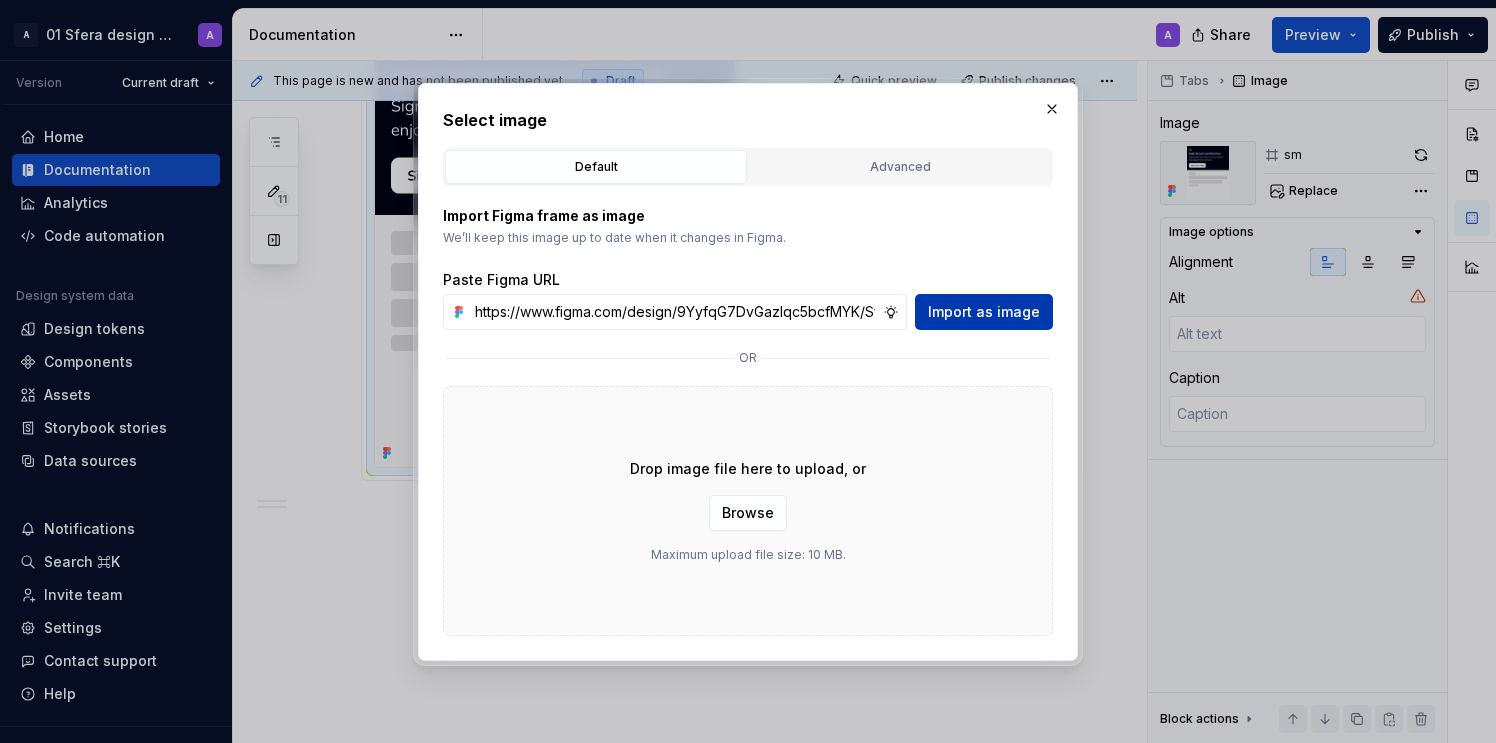 click on "Import as image" at bounding box center [984, 312] 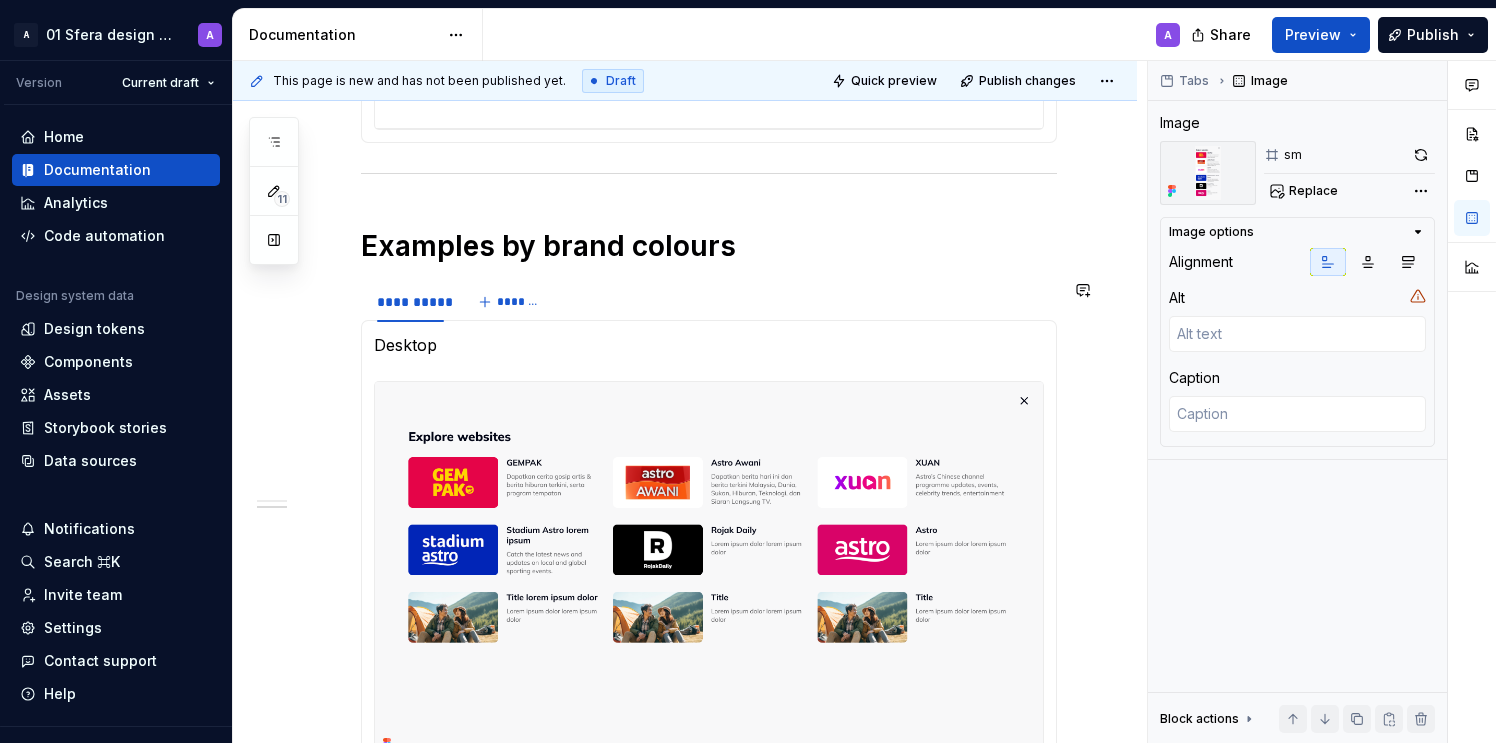 scroll, scrollTop: 1280, scrollLeft: 0, axis: vertical 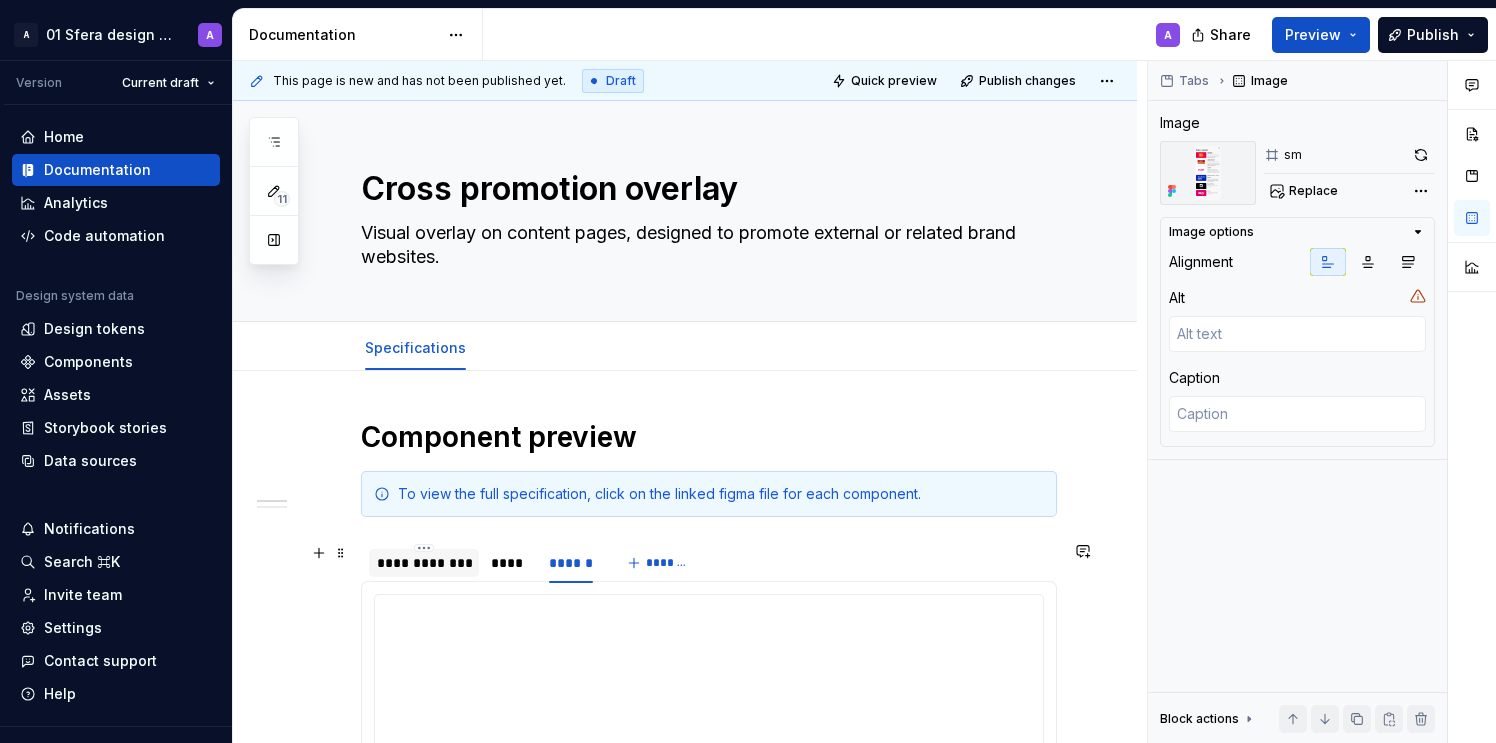 click on "**********" at bounding box center (424, 563) 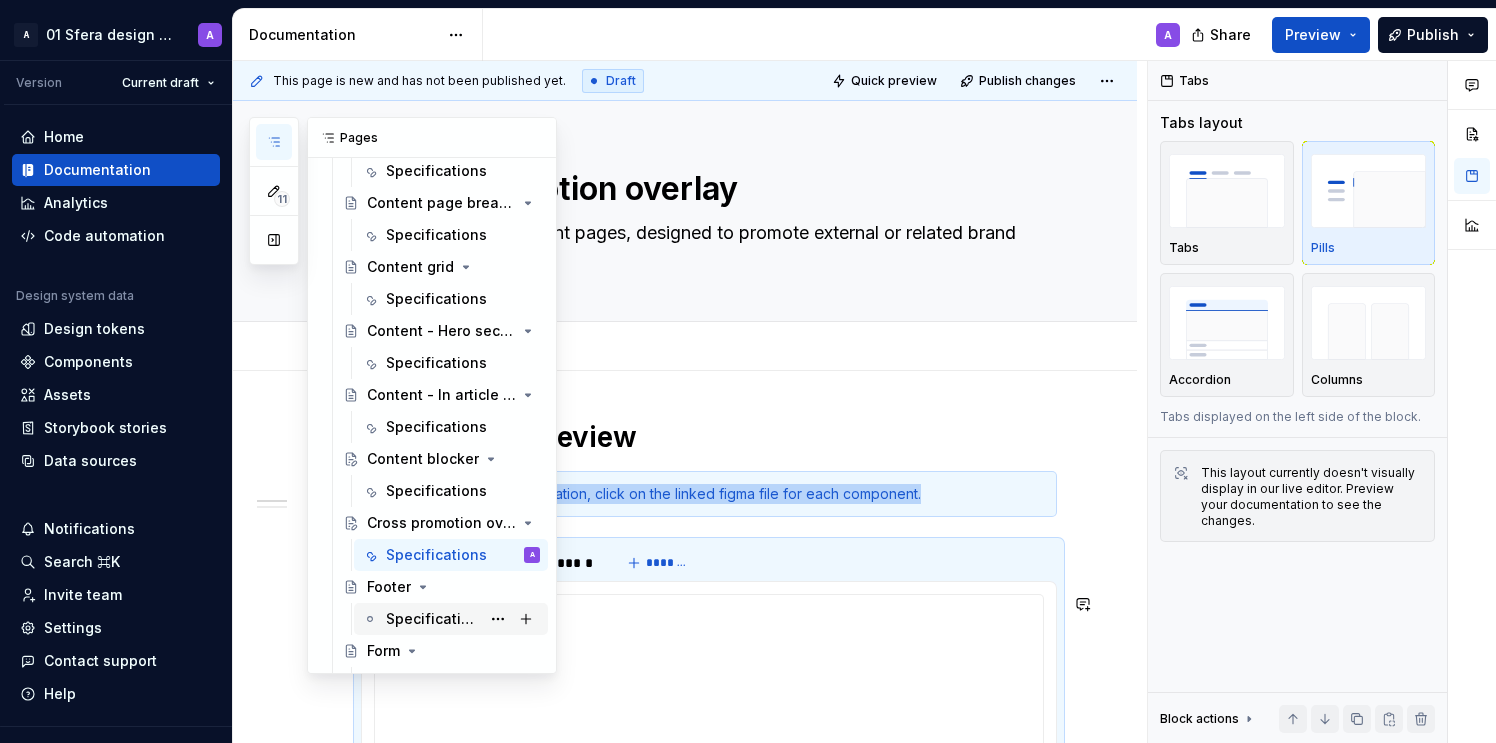 click on "Specifications" at bounding box center [433, 619] 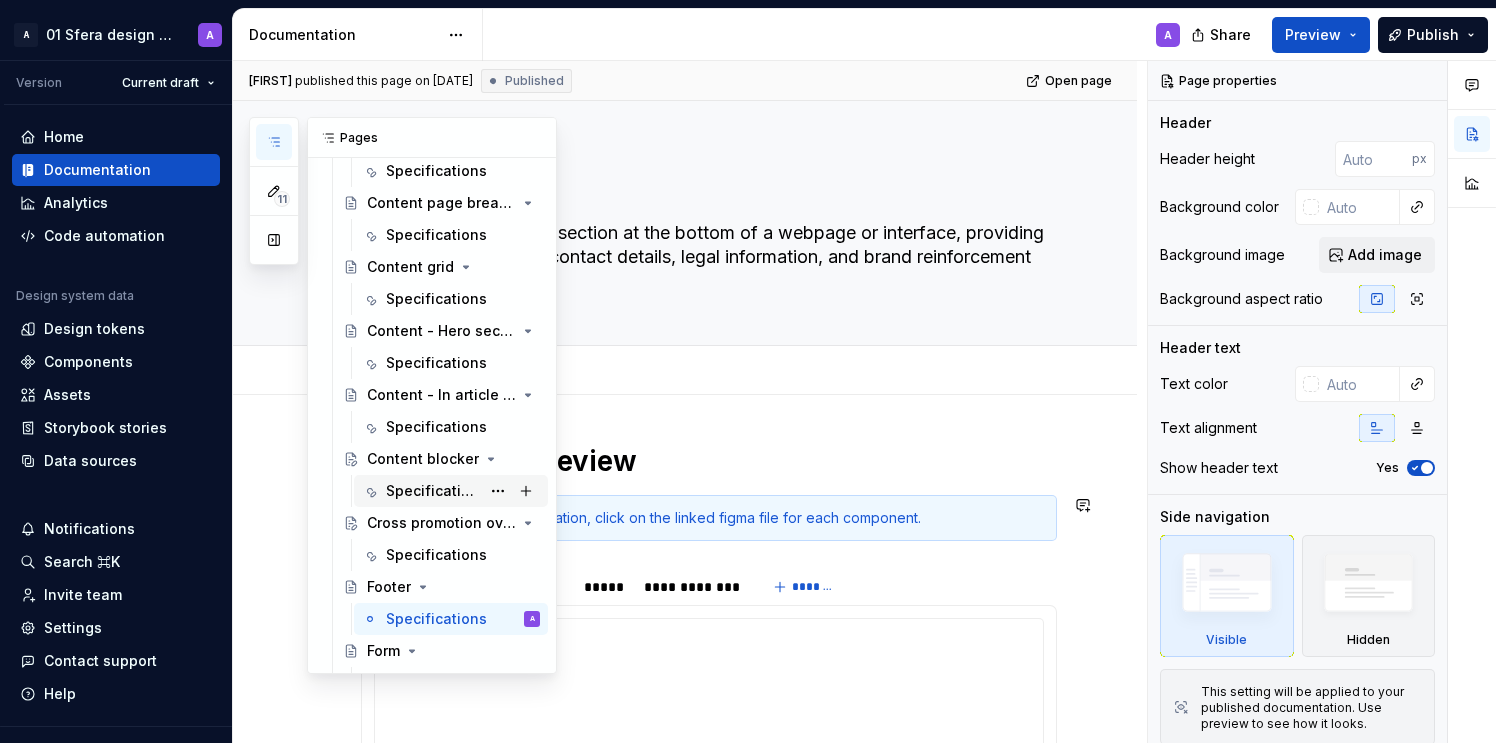 click on "Specifications" at bounding box center (433, 491) 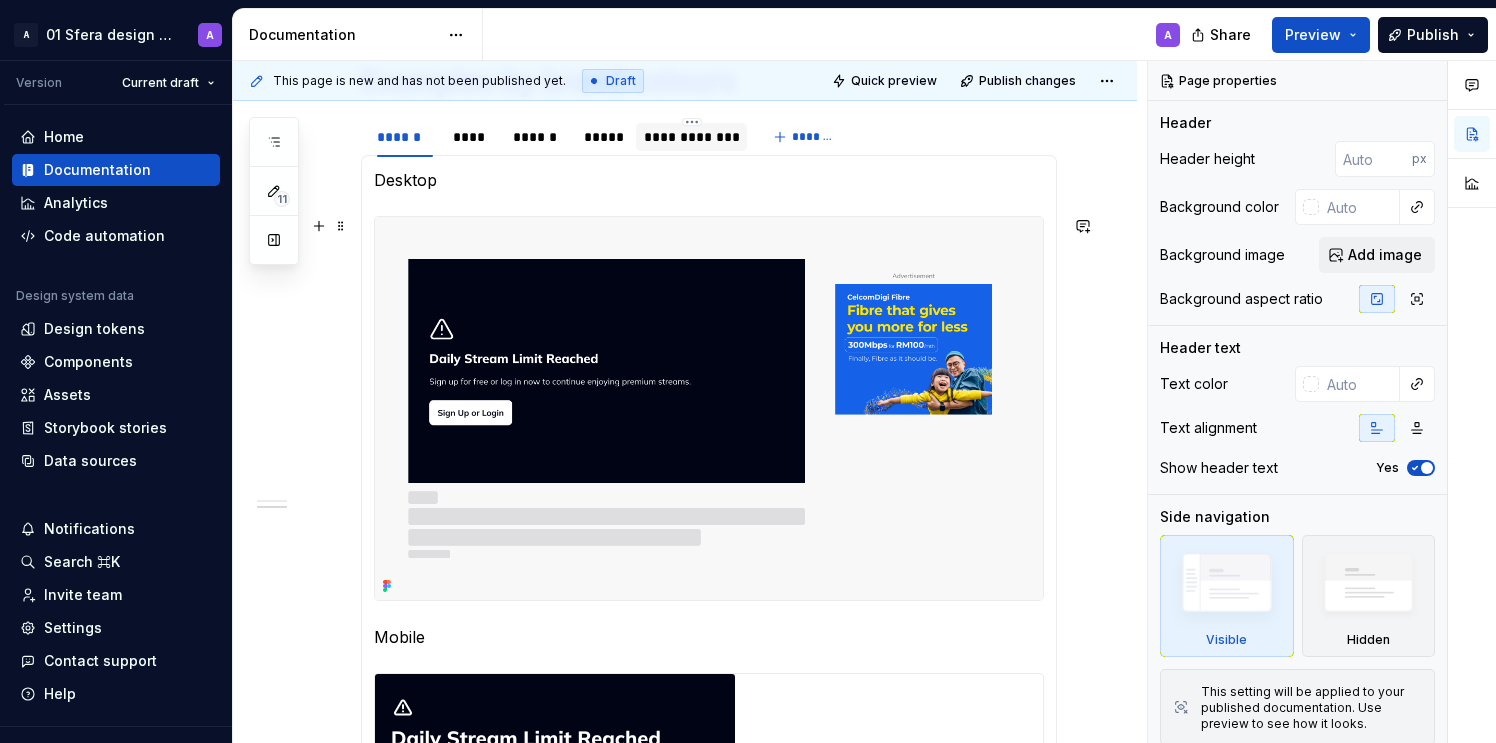 scroll, scrollTop: 881, scrollLeft: 0, axis: vertical 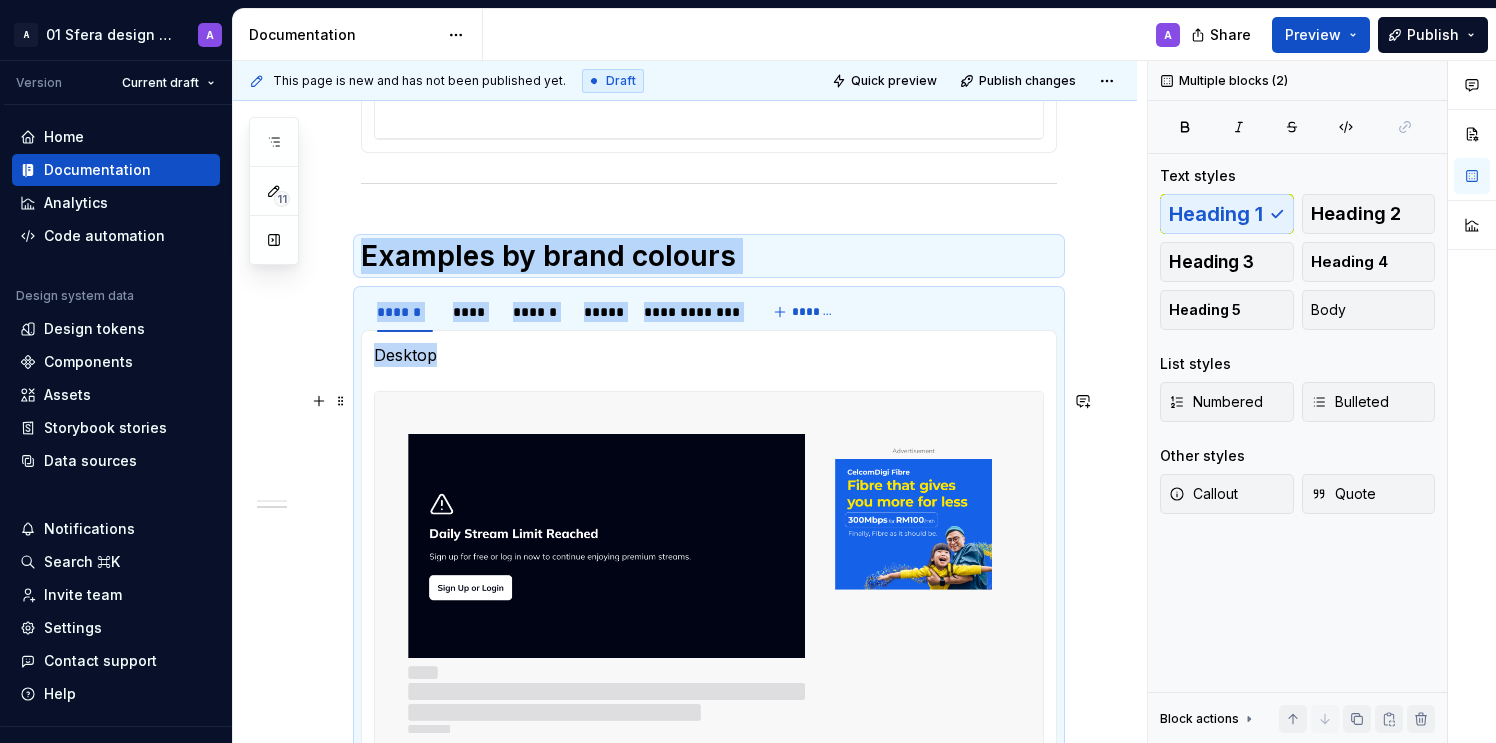 drag, startPoint x: 596, startPoint y: 392, endPoint x: 595, endPoint y: 413, distance: 21.023796 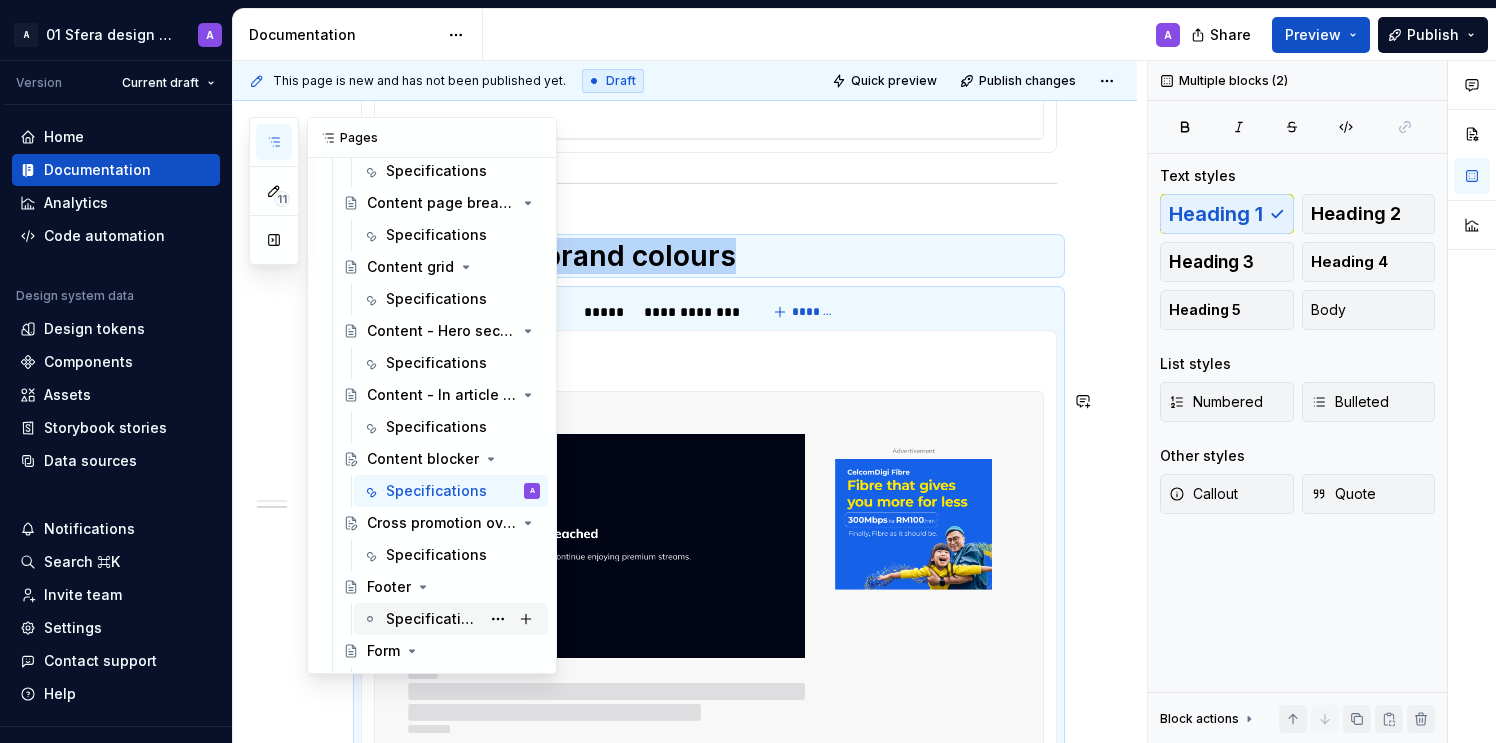 click on "Specifications" at bounding box center (433, 619) 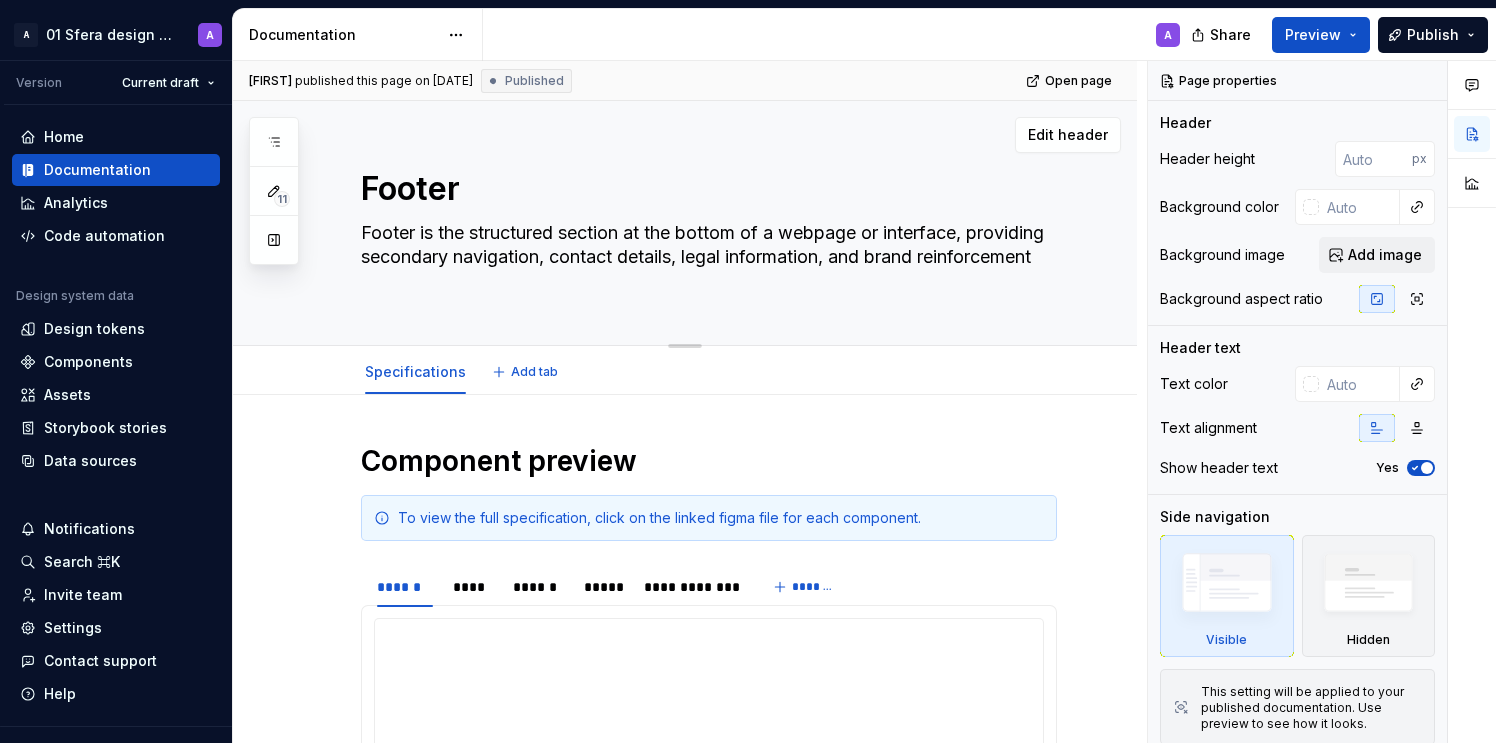 click on "Footer is the structured section at the bottom of a webpage or interface, providing secondary navigation, contact details, legal information, and brand reinforcement" at bounding box center (705, 257) 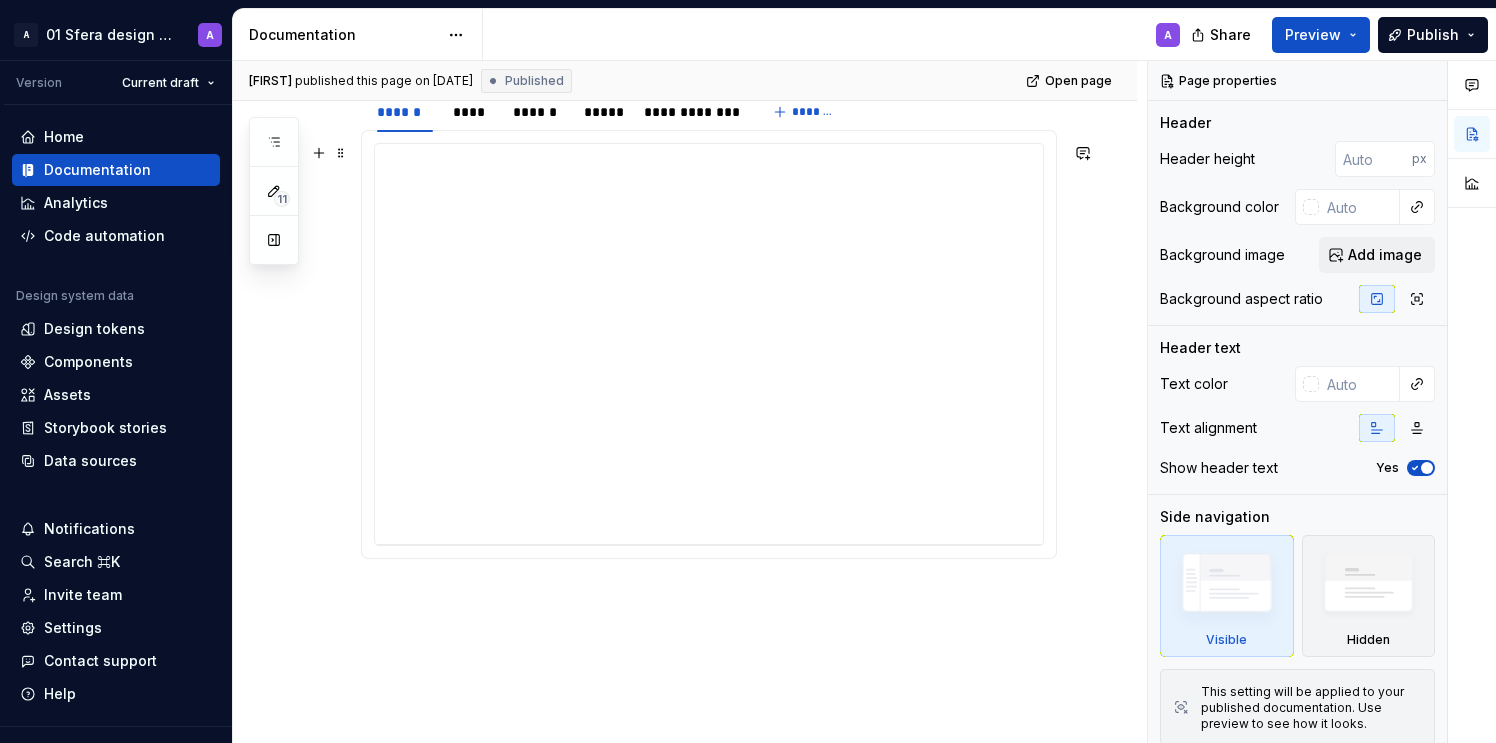 scroll, scrollTop: 585, scrollLeft: 0, axis: vertical 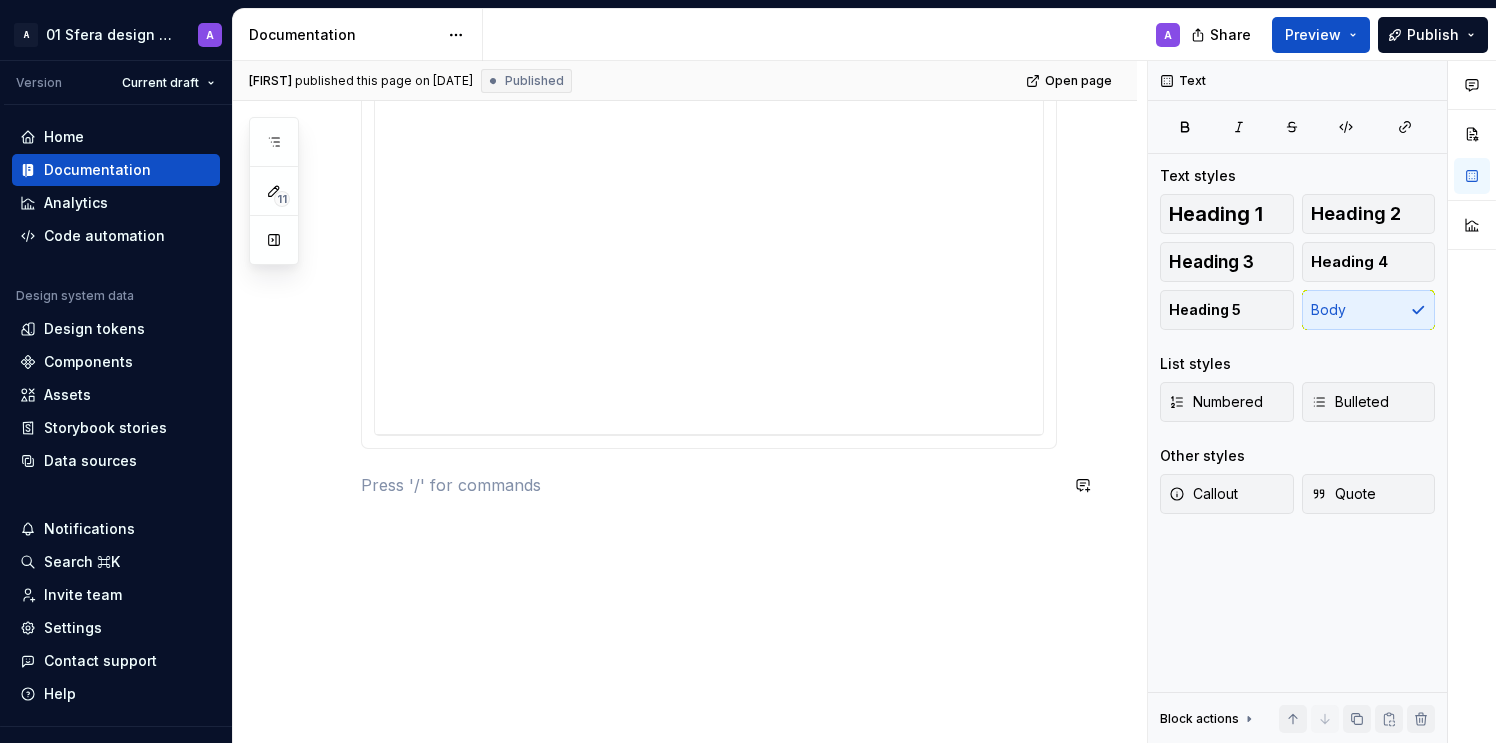 click on "**********" at bounding box center (709, 189) 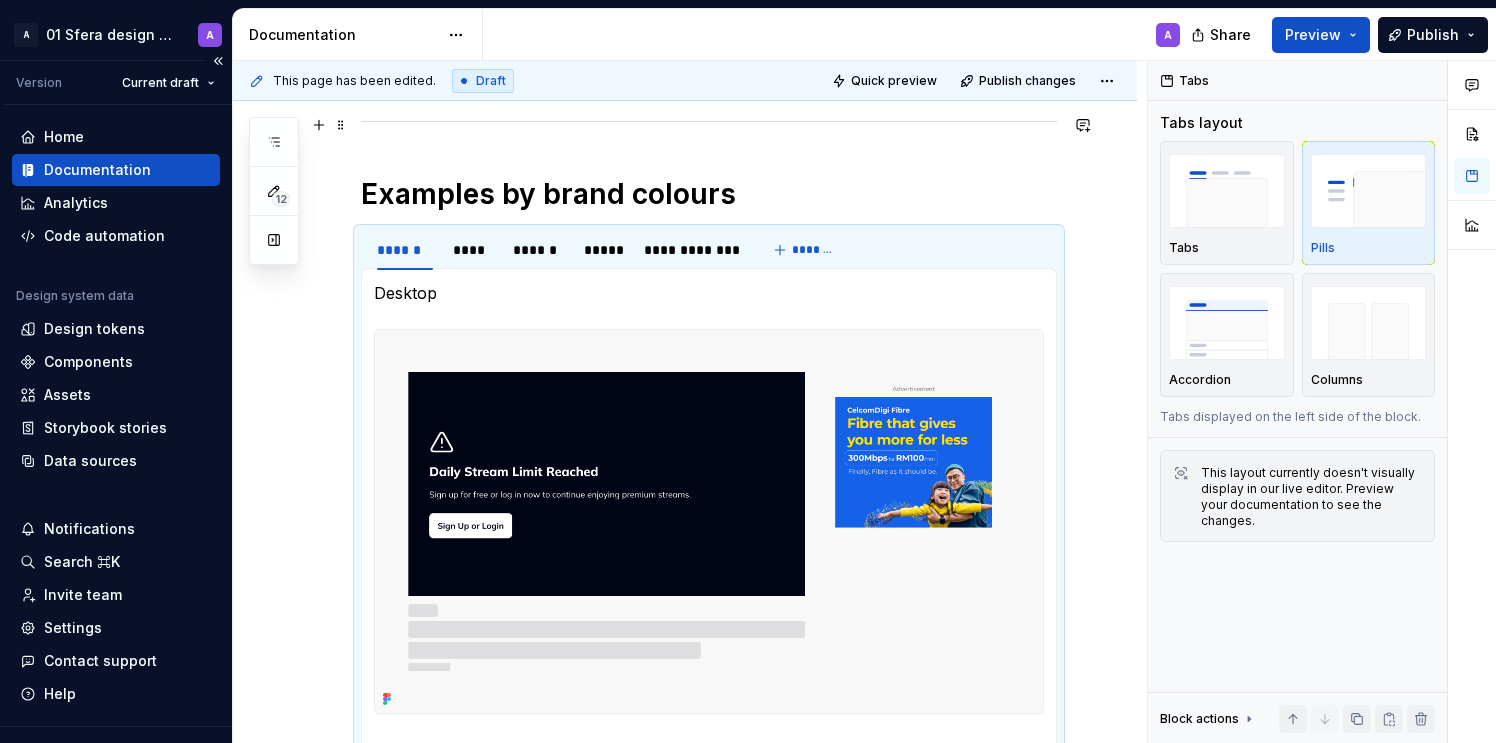 scroll, scrollTop: 961, scrollLeft: 0, axis: vertical 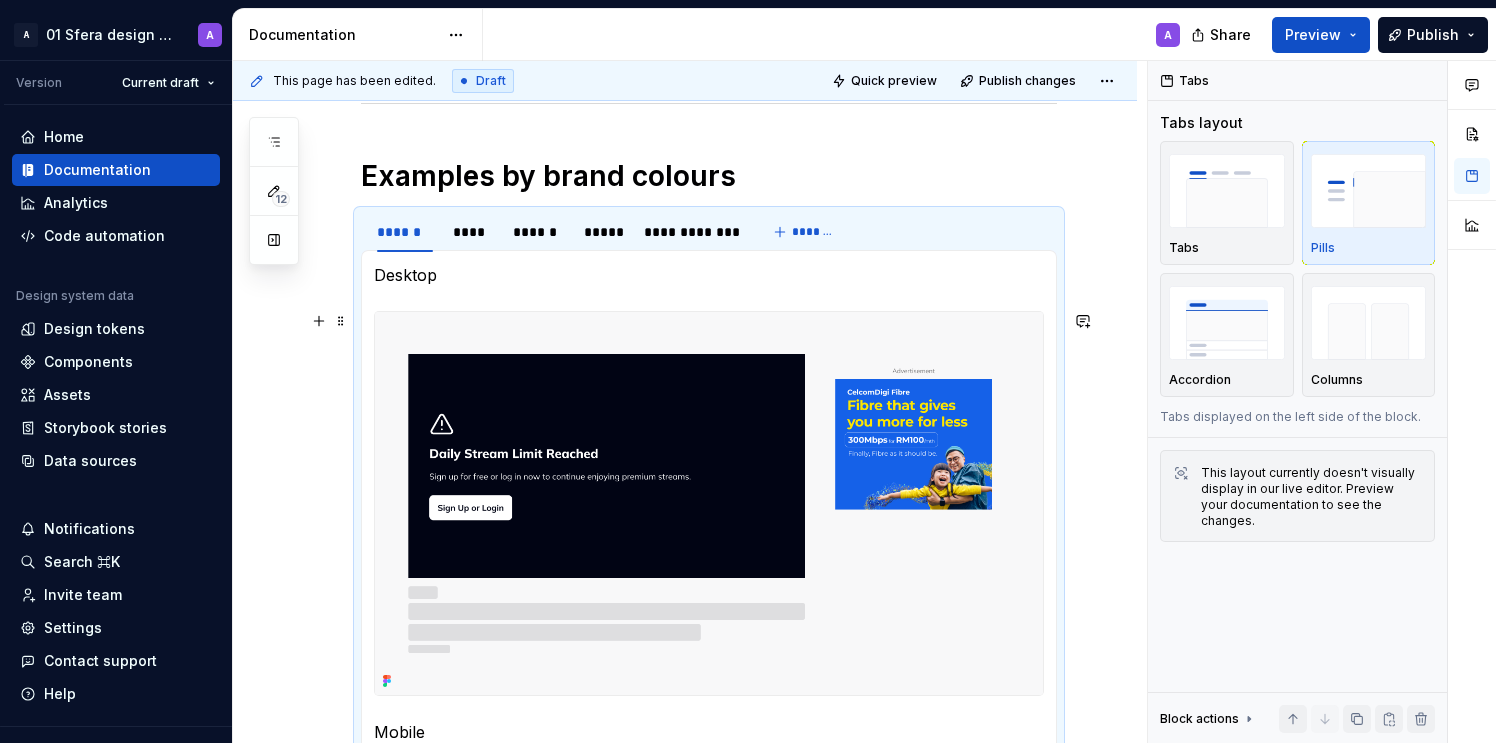 click at bounding box center (709, 503) 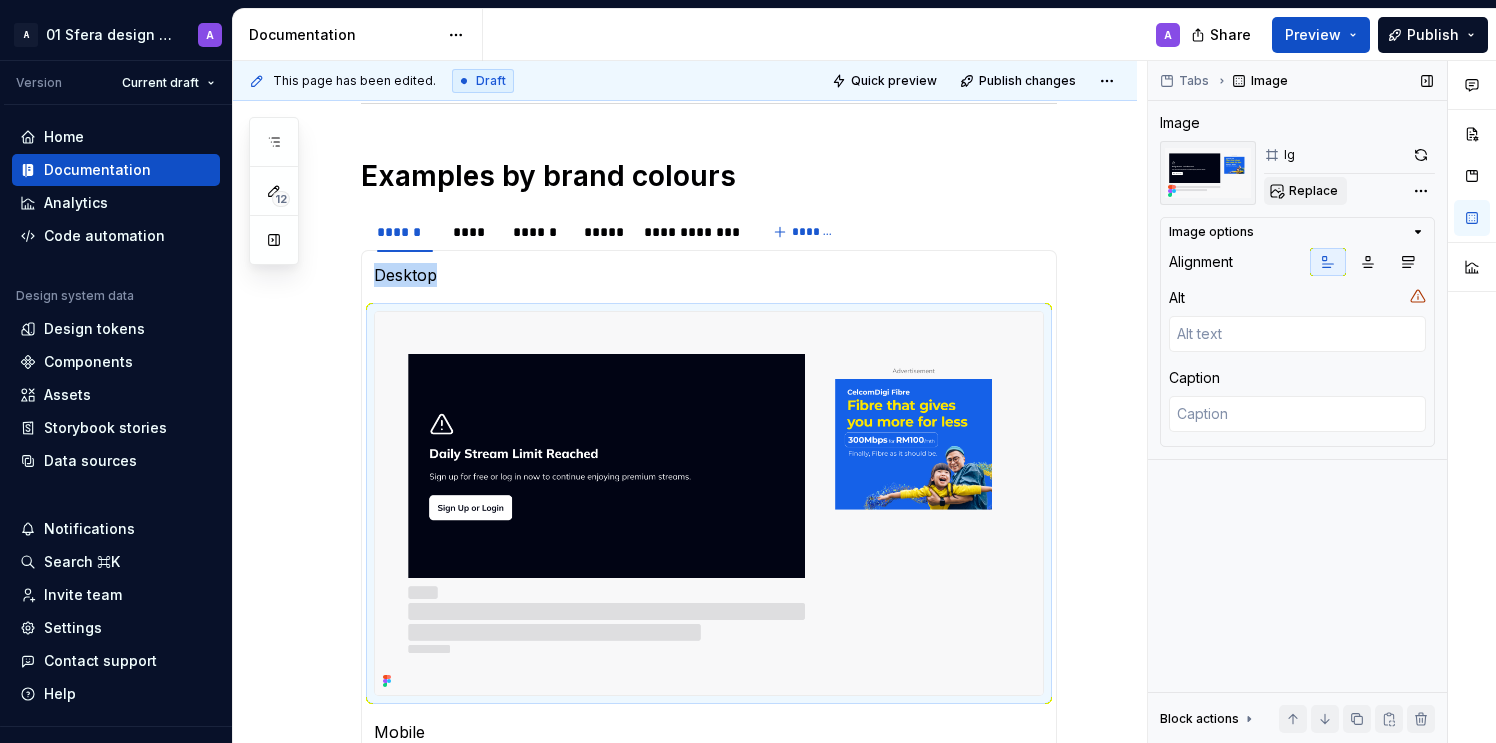 click on "Replace" at bounding box center [1313, 191] 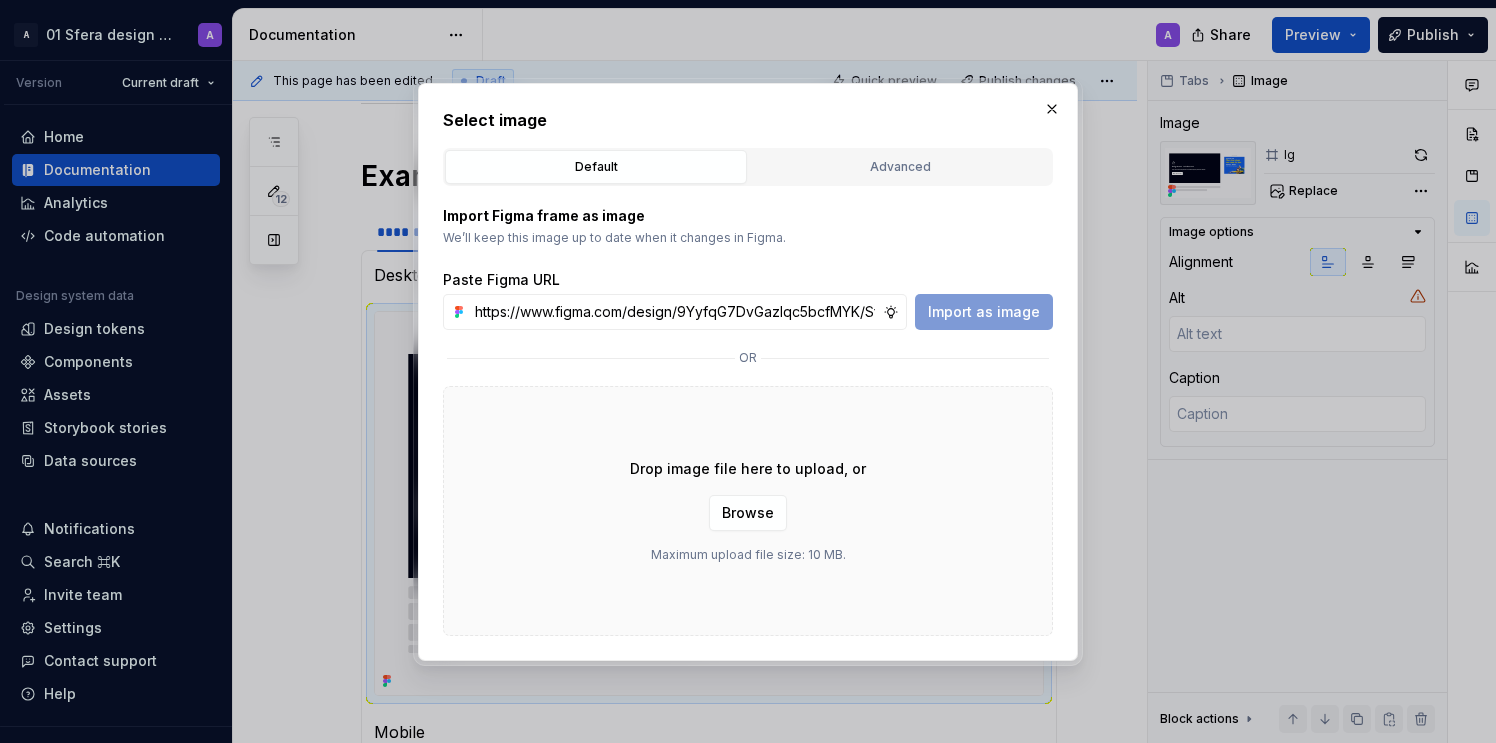 scroll, scrollTop: 0, scrollLeft: 460, axis: horizontal 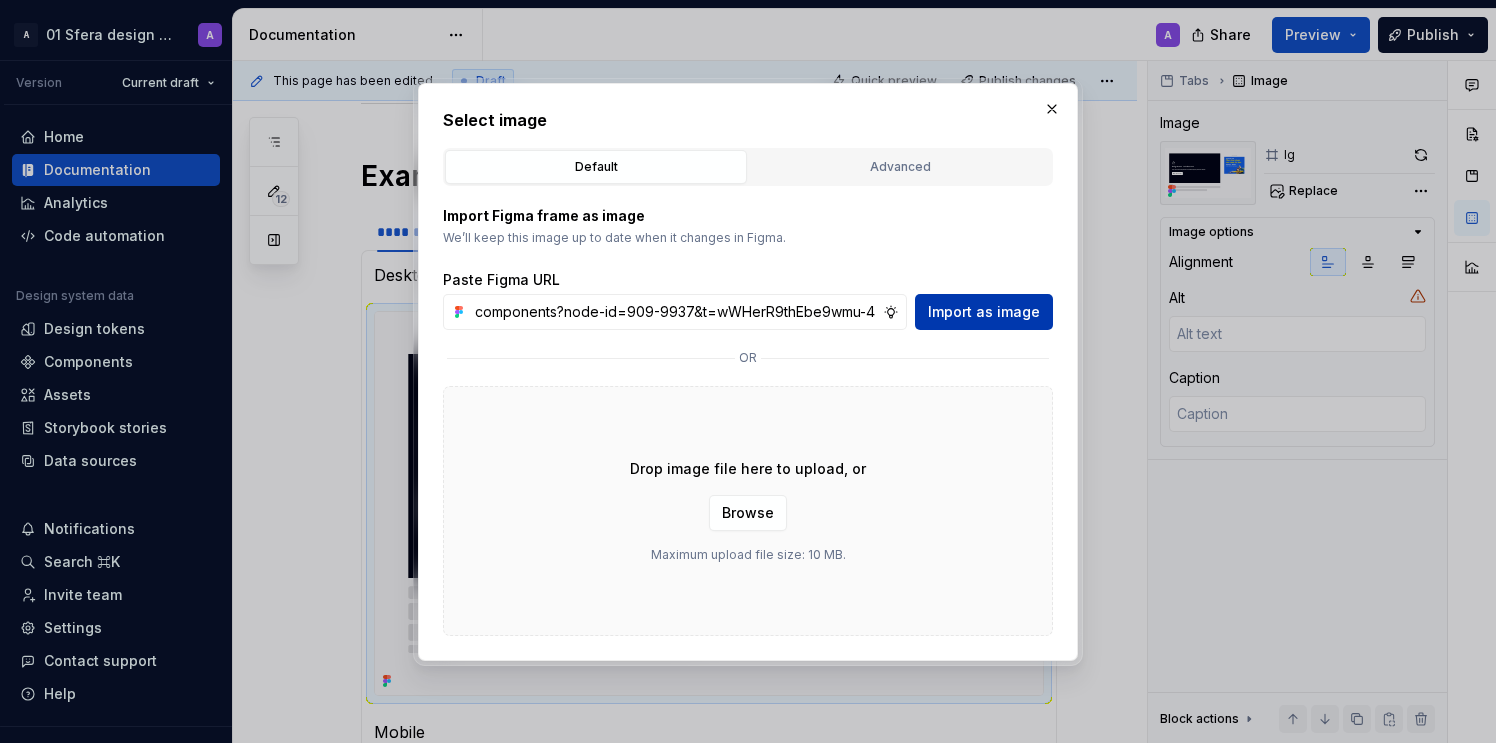 click on "Import as image" at bounding box center (984, 312) 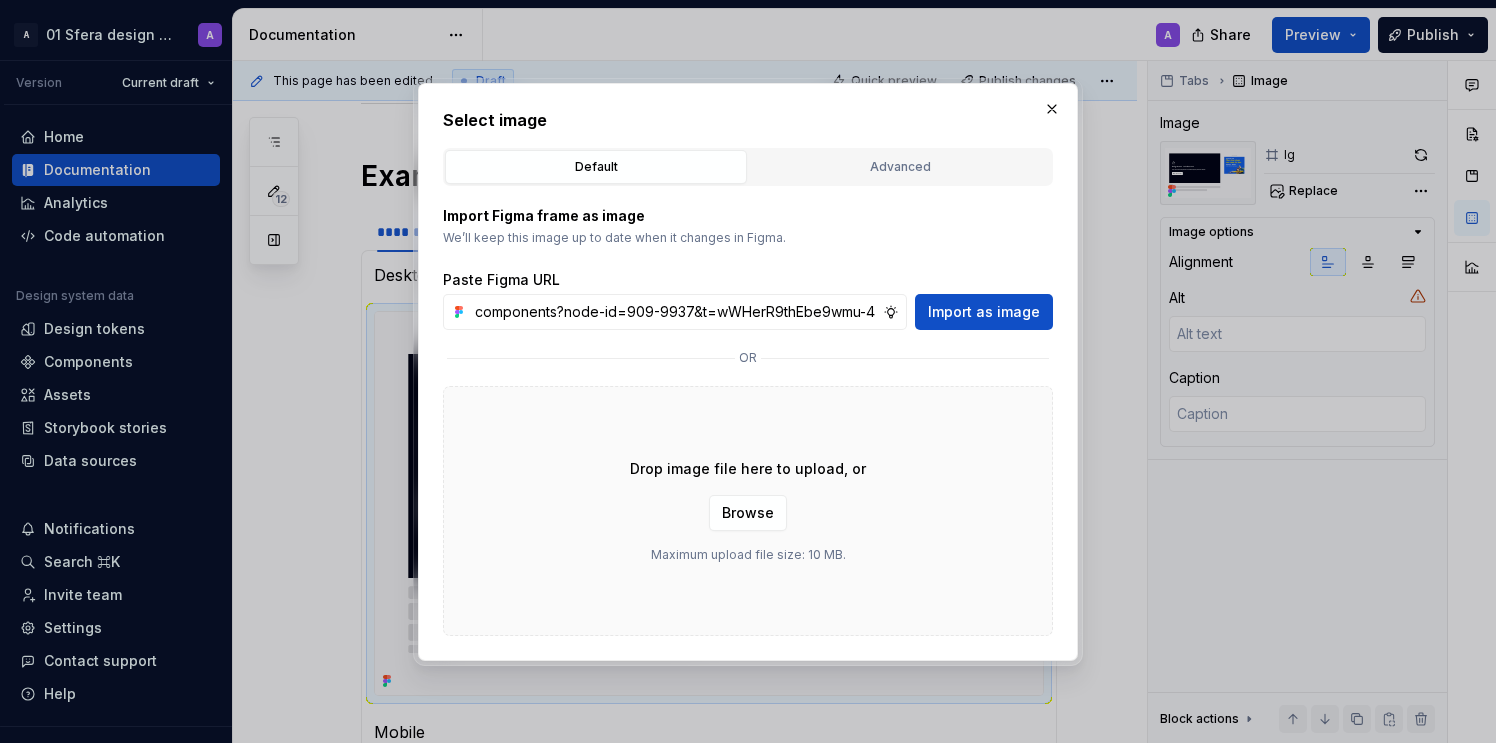 scroll, scrollTop: 0, scrollLeft: 0, axis: both 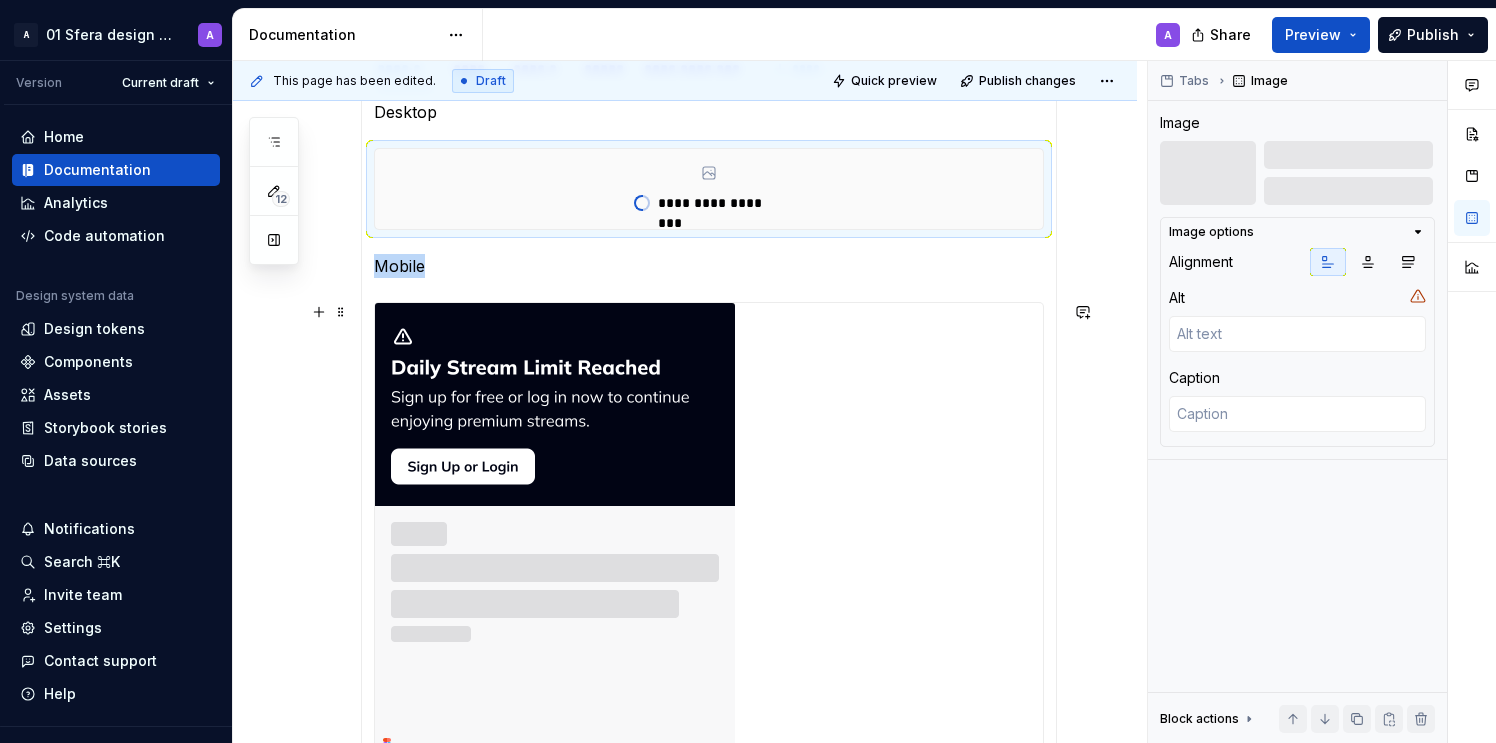 click at bounding box center (555, 530) 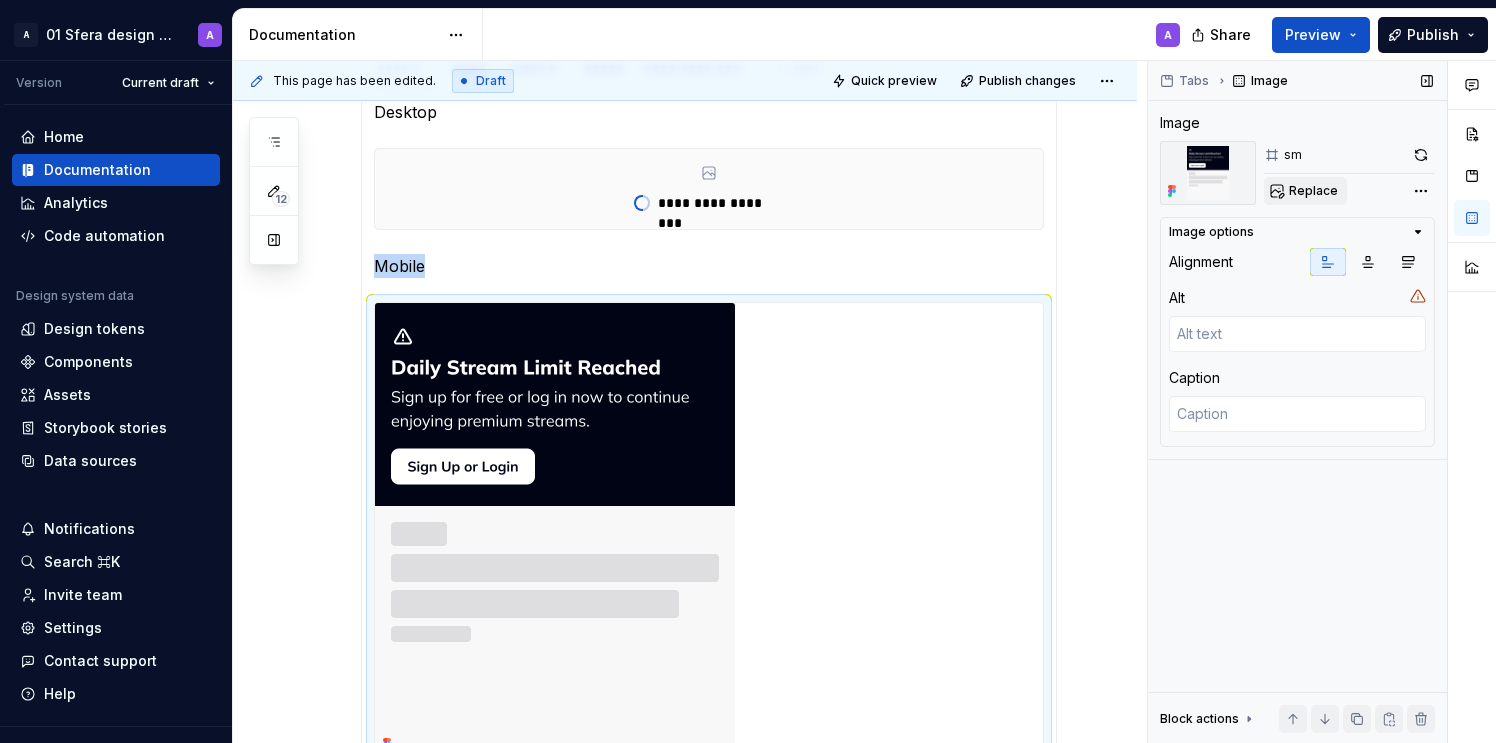 click on "Replace" at bounding box center (1313, 191) 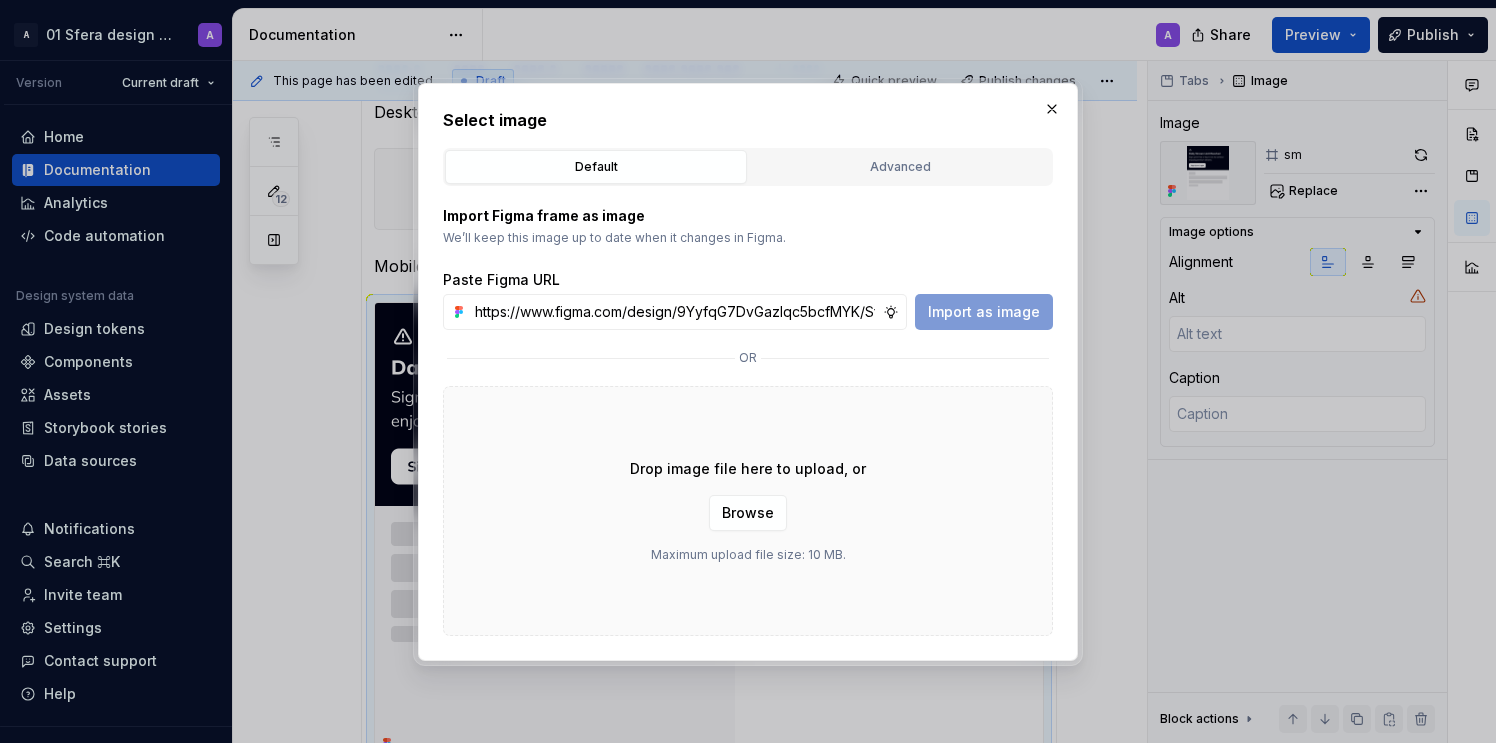 scroll, scrollTop: 0, scrollLeft: 466, axis: horizontal 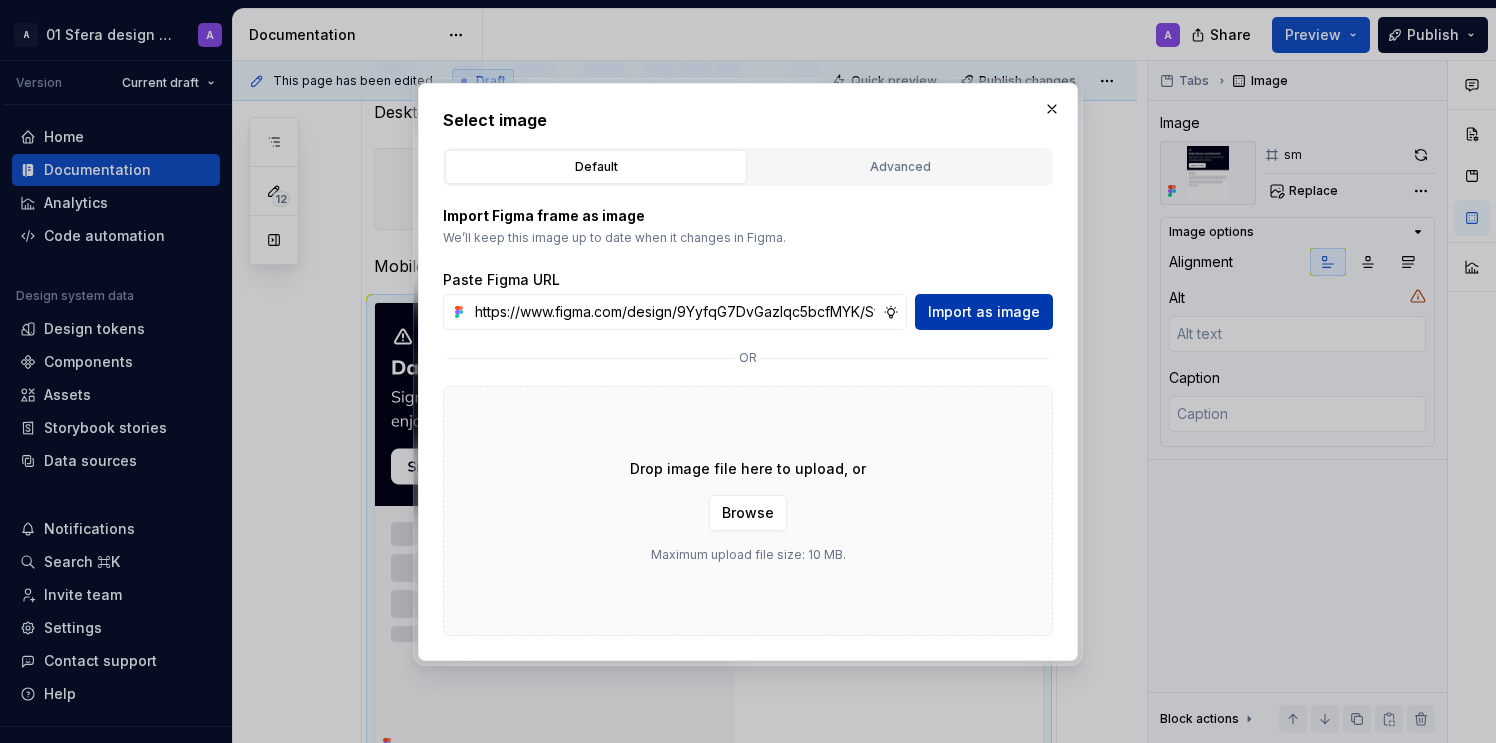 click on "Import as image" at bounding box center (984, 312) 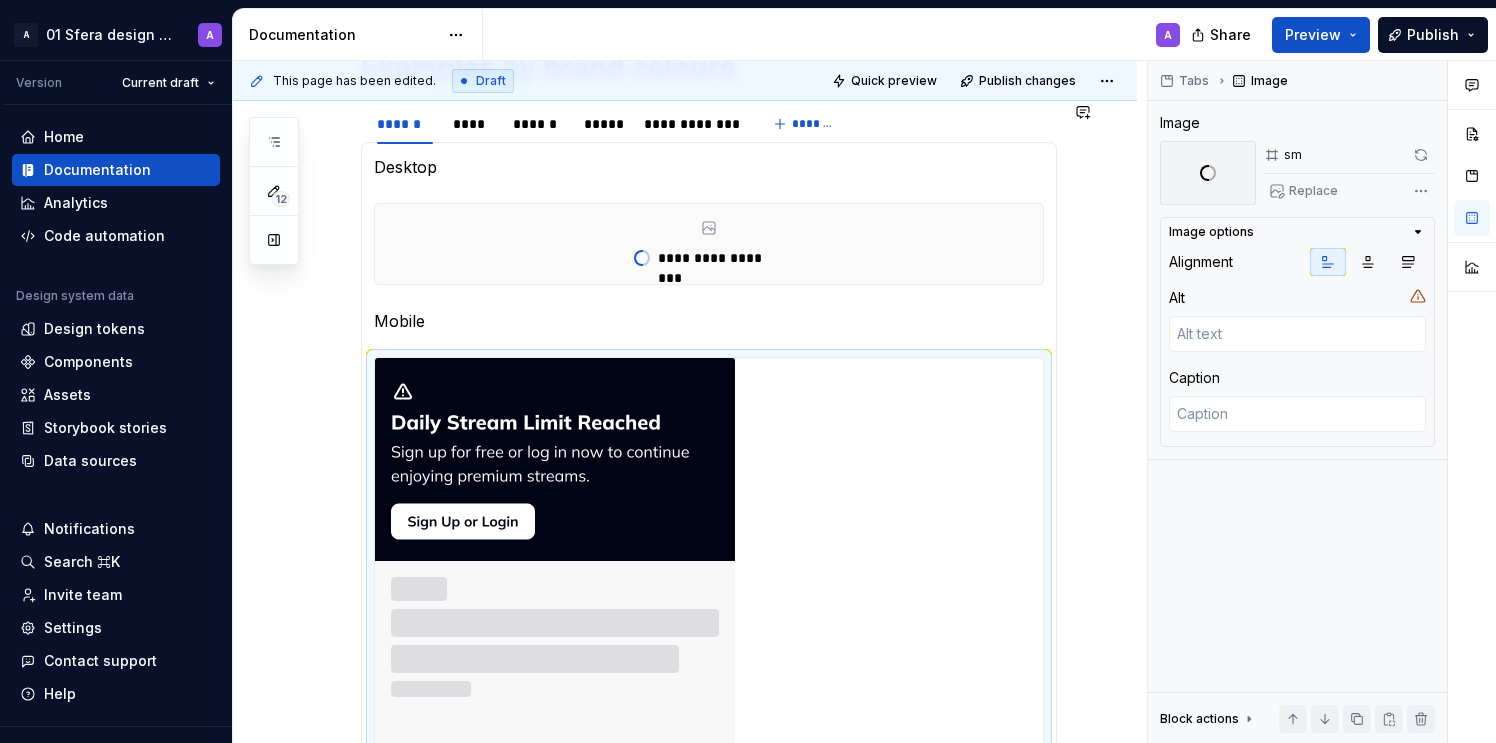 scroll, scrollTop: 1048, scrollLeft: 0, axis: vertical 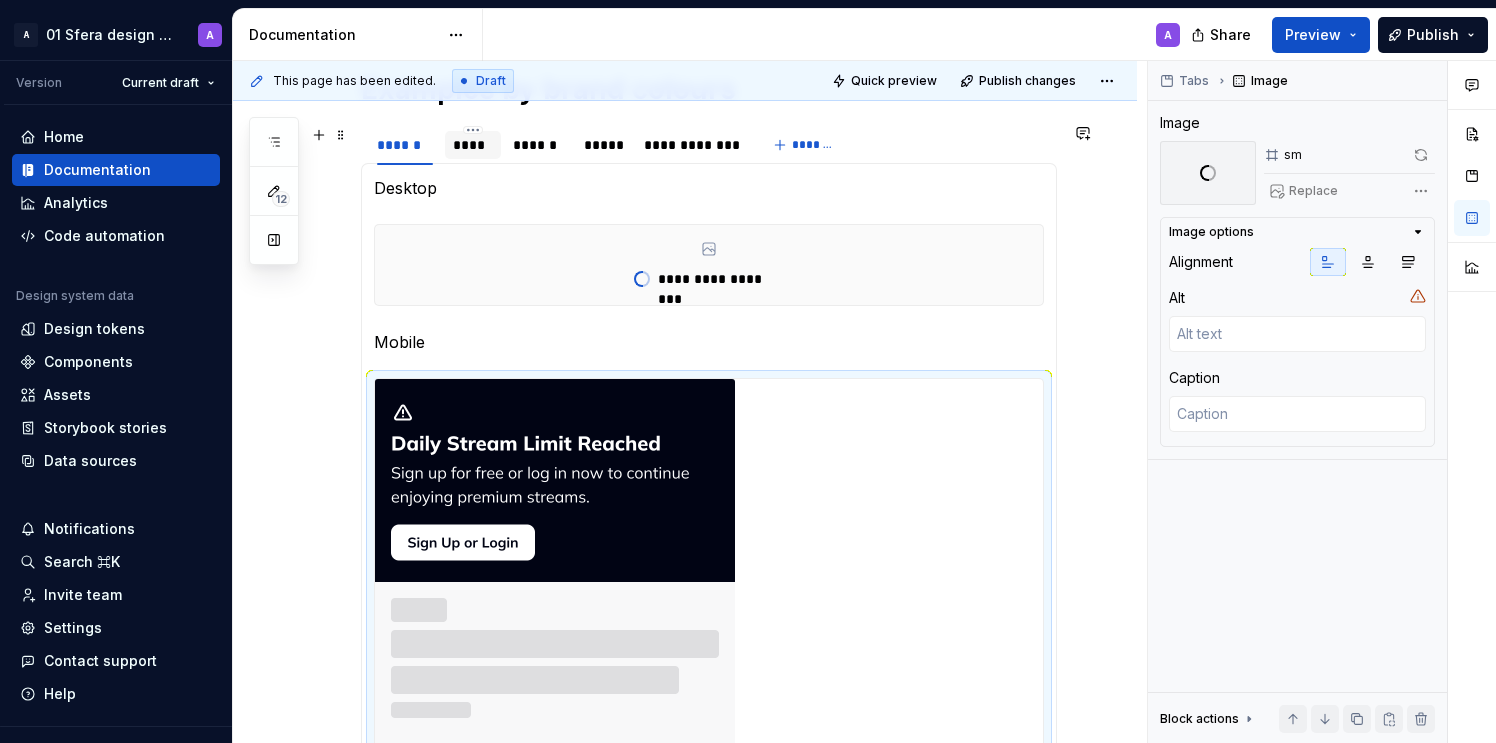 click on "****" at bounding box center (473, 145) 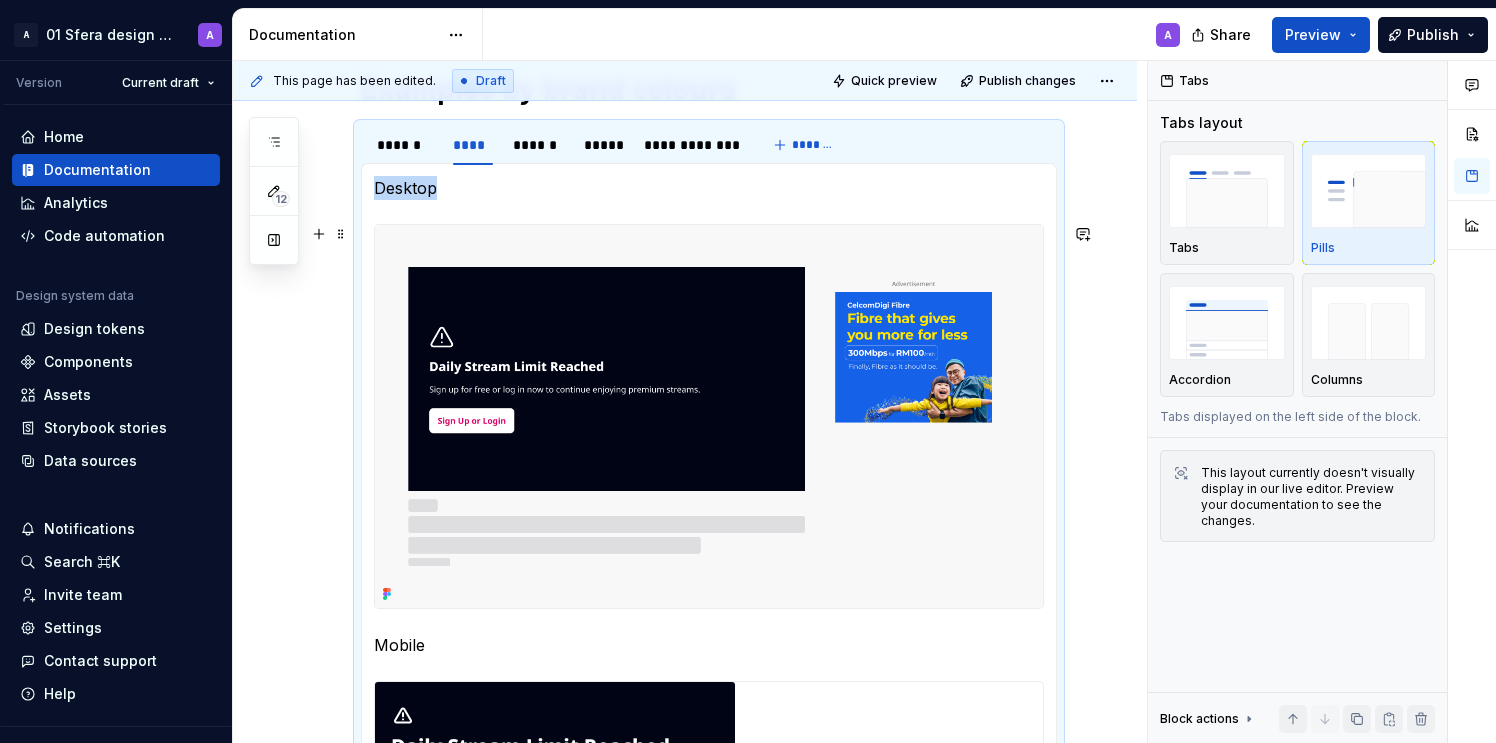 click at bounding box center (709, 416) 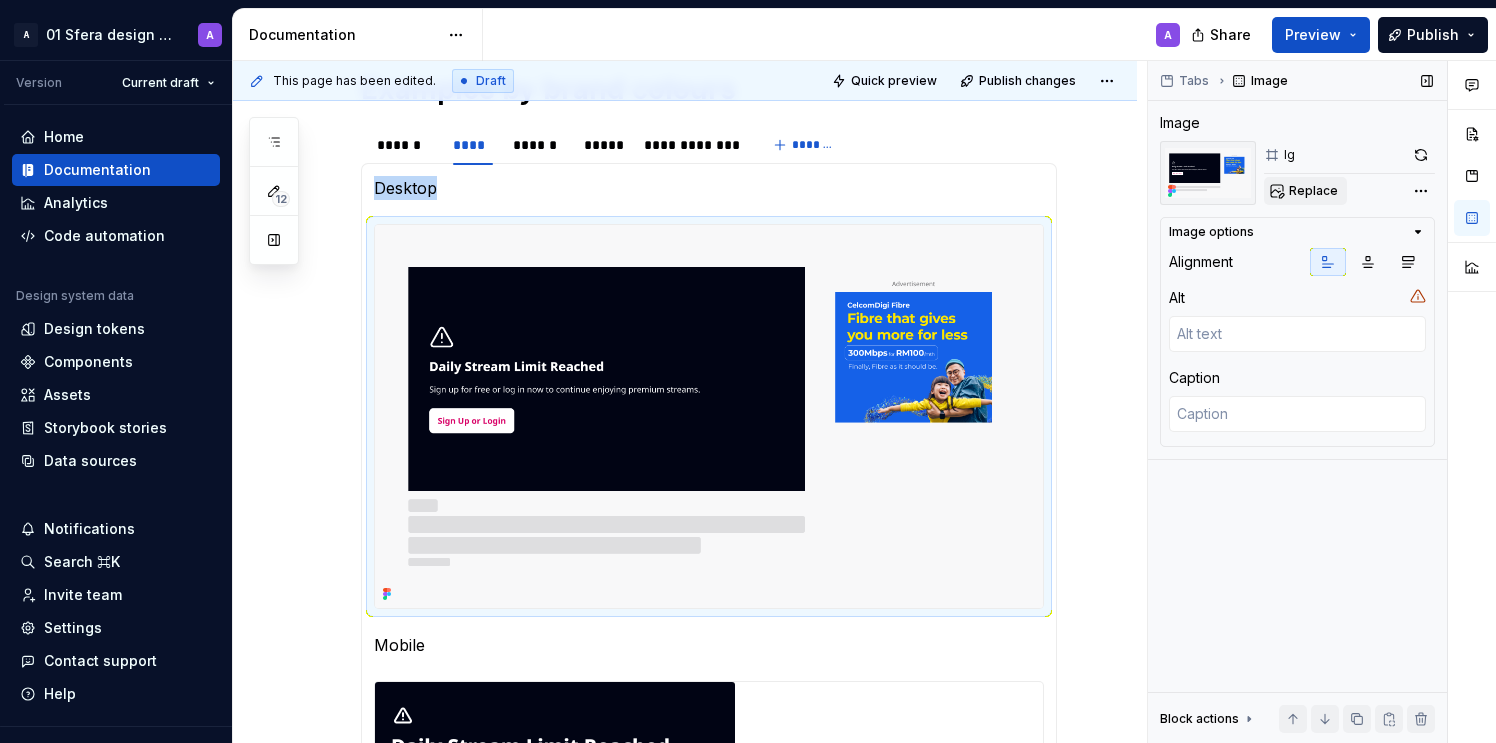 click on "Replace" at bounding box center [1305, 191] 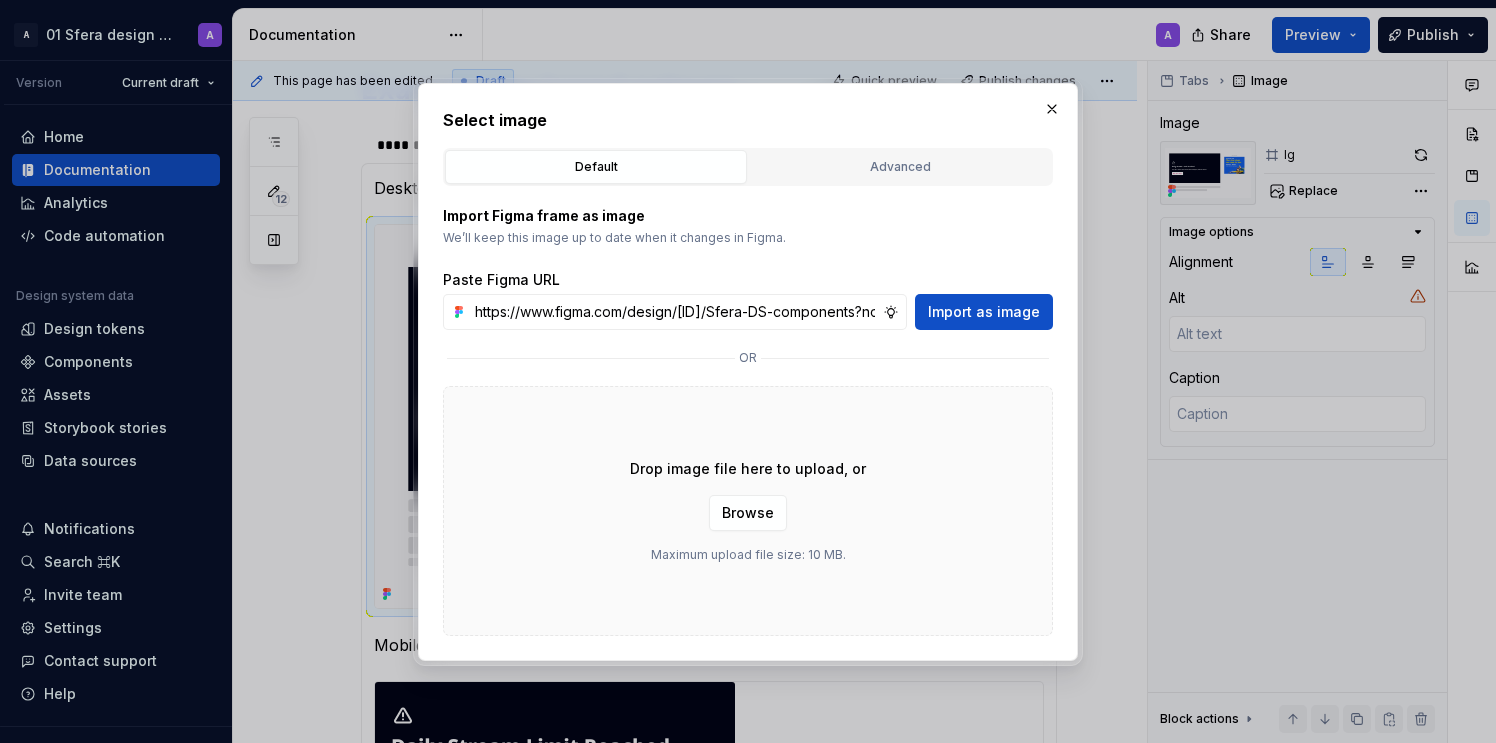 scroll, scrollTop: 0, scrollLeft: 467, axis: horizontal 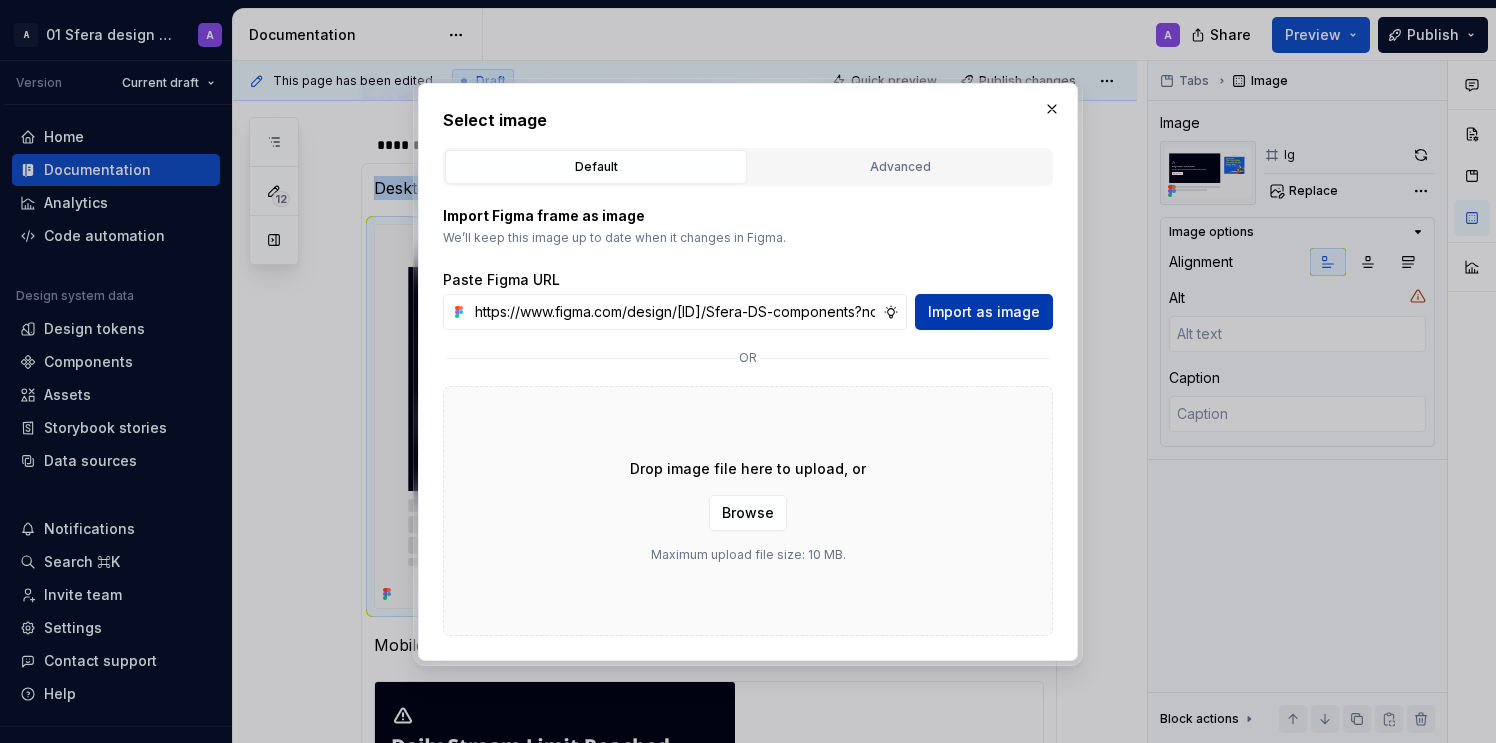 click on "Import as image" at bounding box center (984, 312) 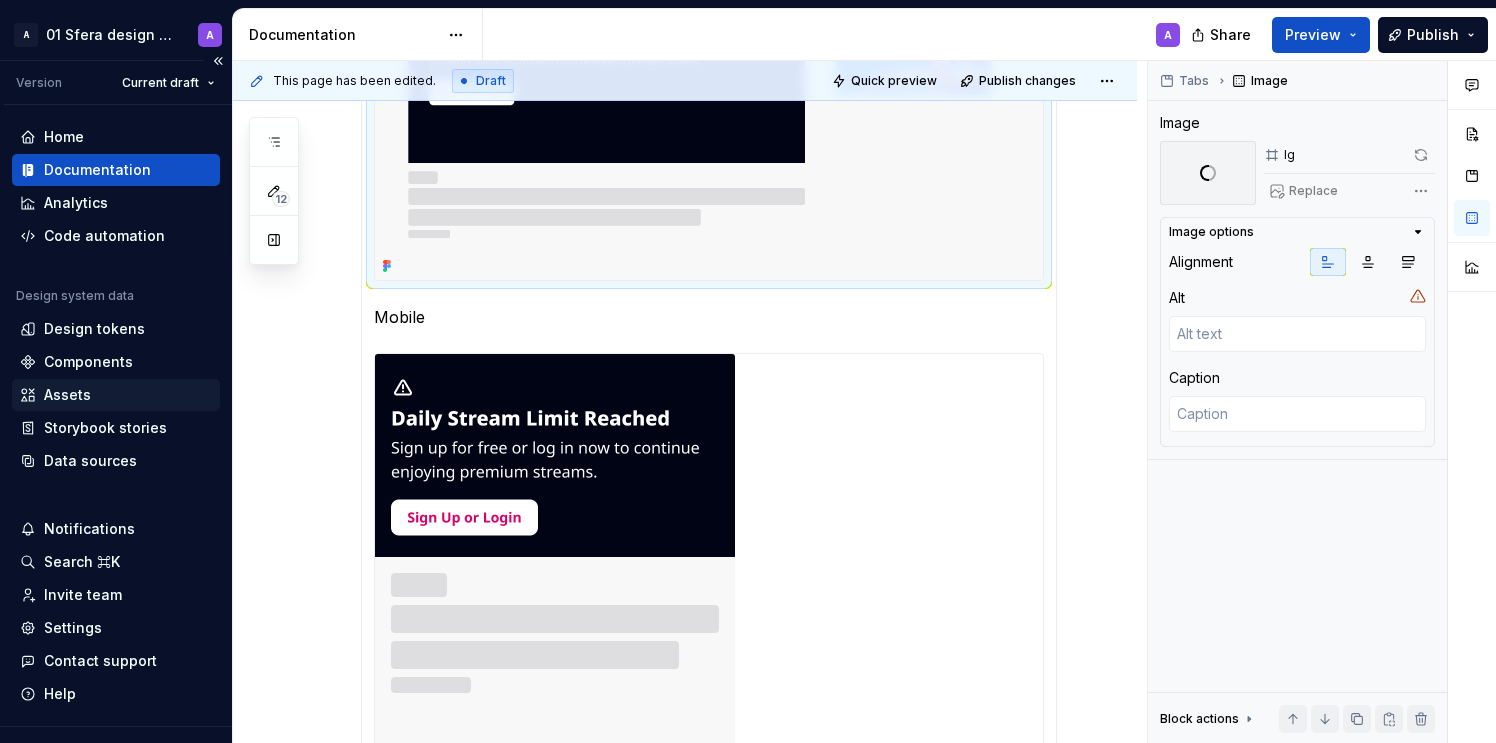 scroll, scrollTop: 1399, scrollLeft: 0, axis: vertical 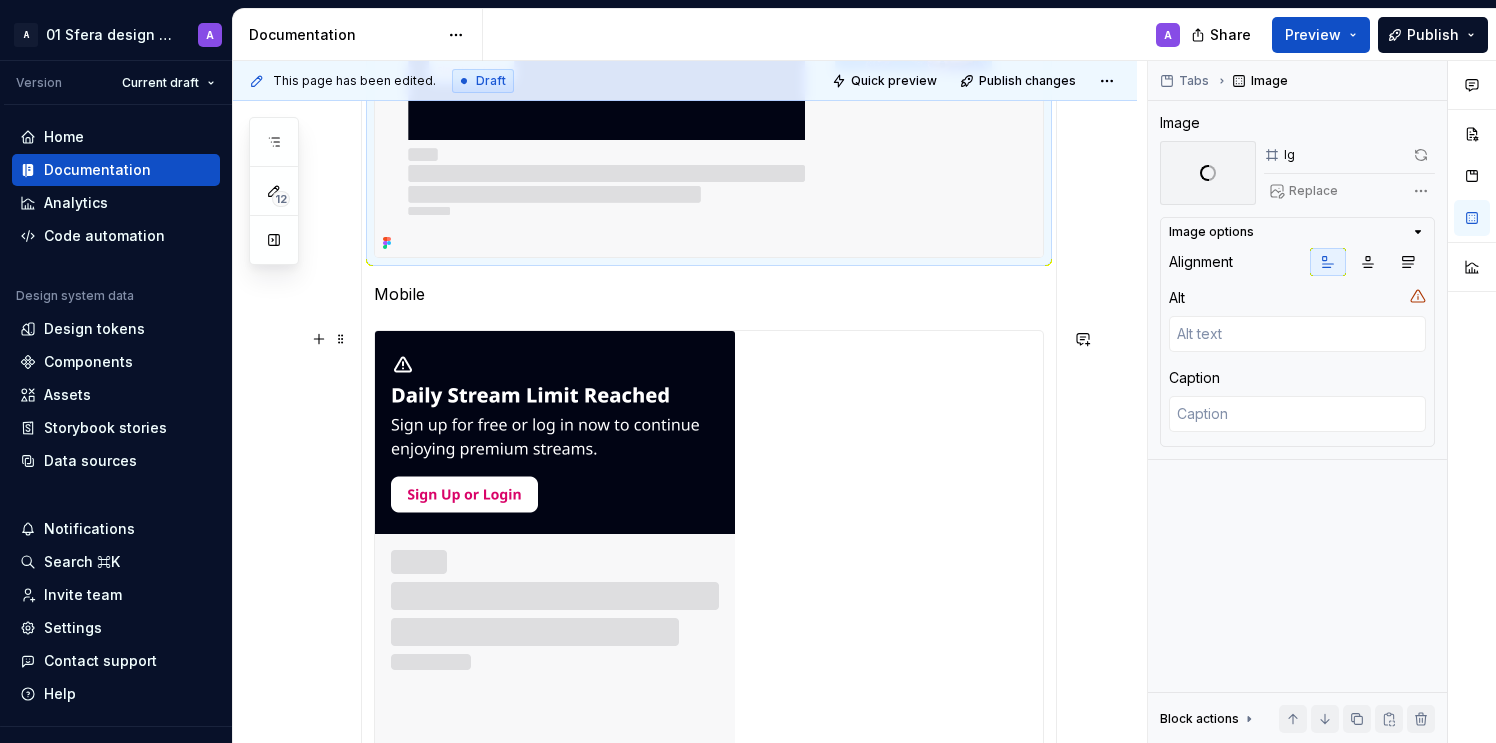click at bounding box center (555, 558) 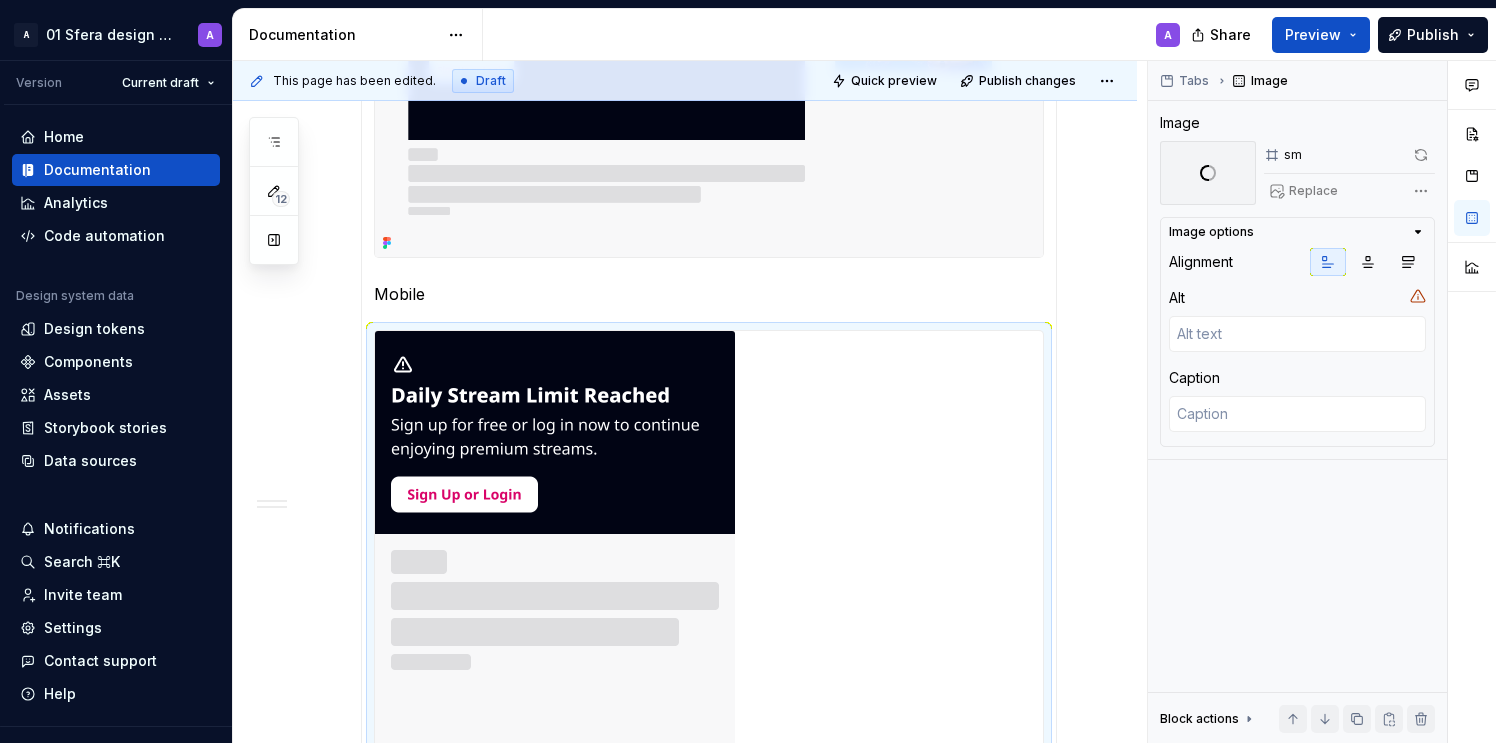 click at bounding box center (709, 65) 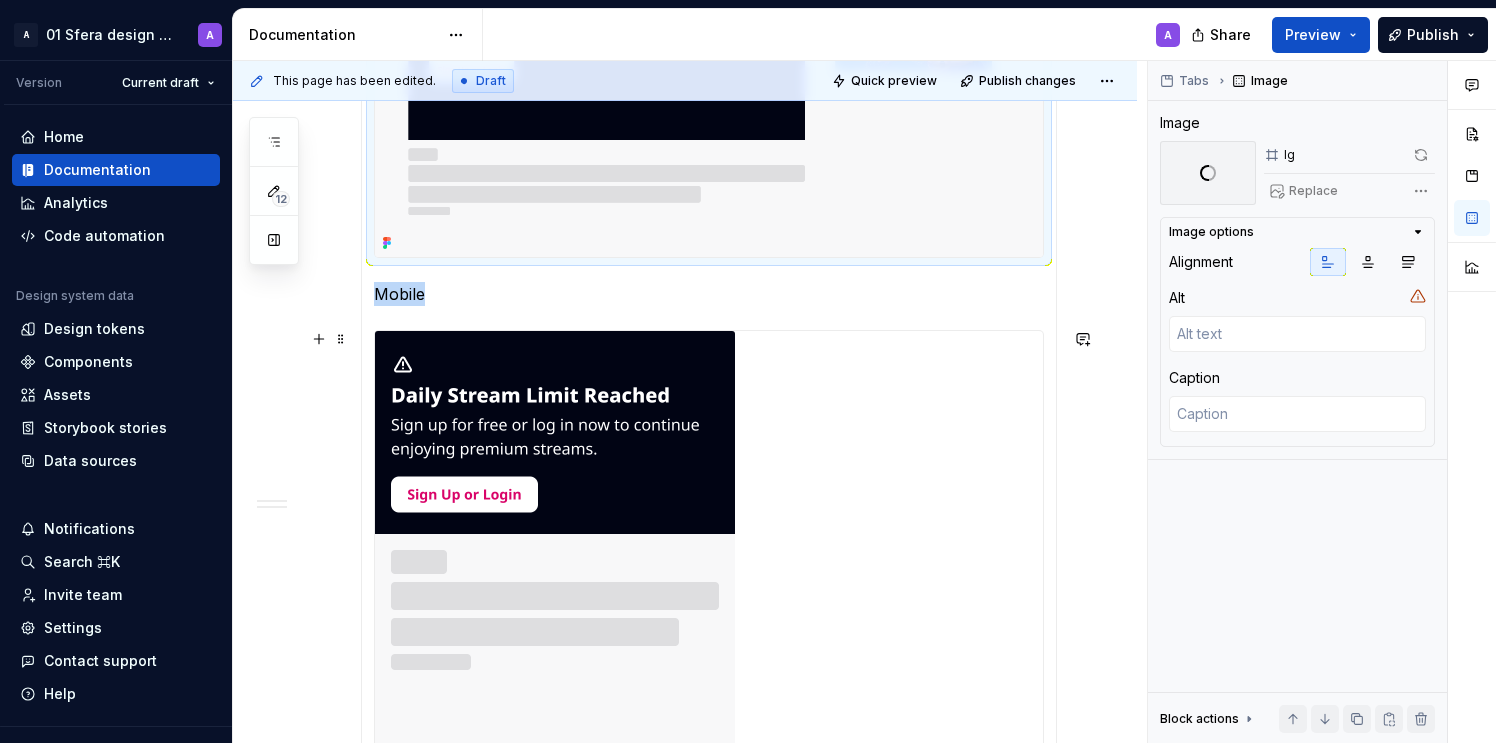 click at bounding box center (555, 558) 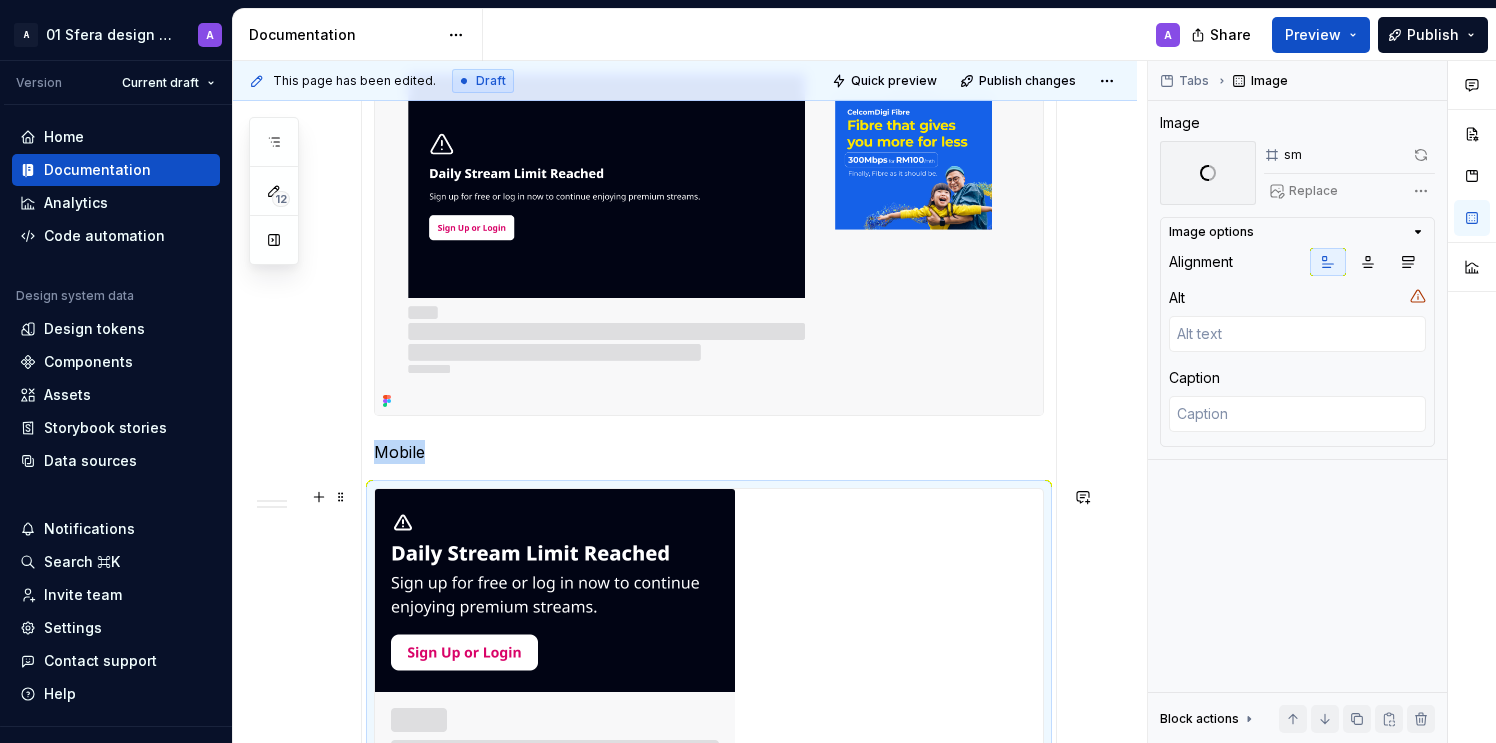 scroll, scrollTop: 1228, scrollLeft: 0, axis: vertical 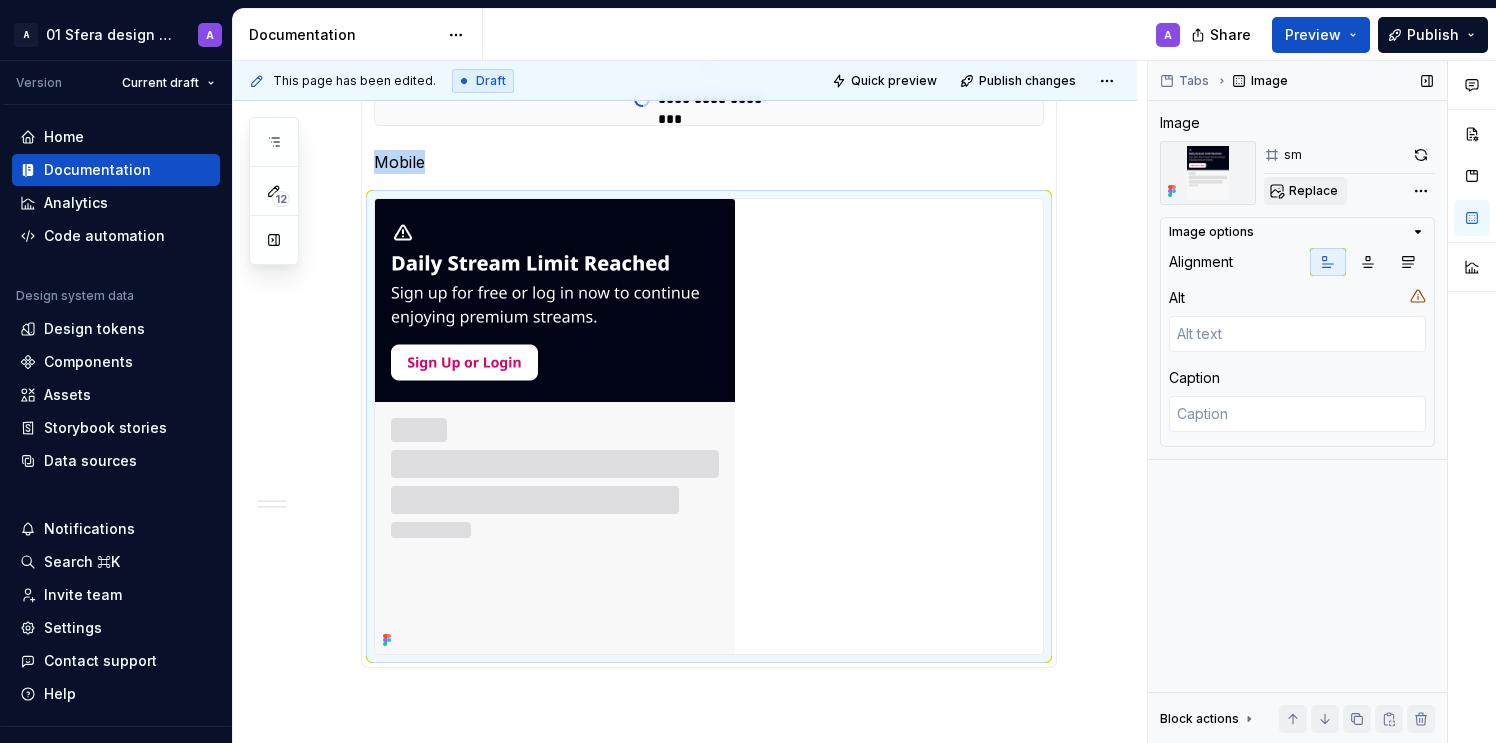 click on "Replace" at bounding box center (1313, 191) 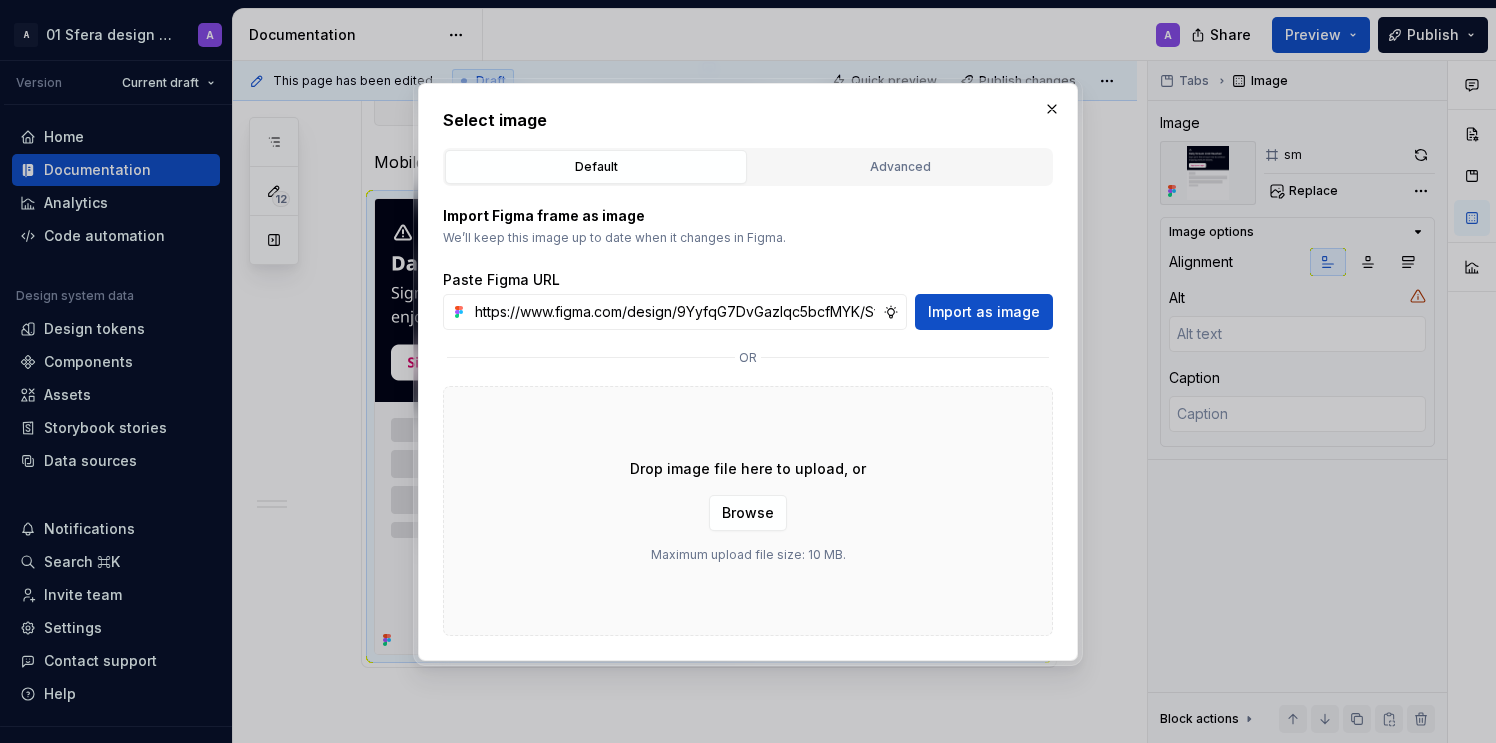 scroll, scrollTop: 0, scrollLeft: 467, axis: horizontal 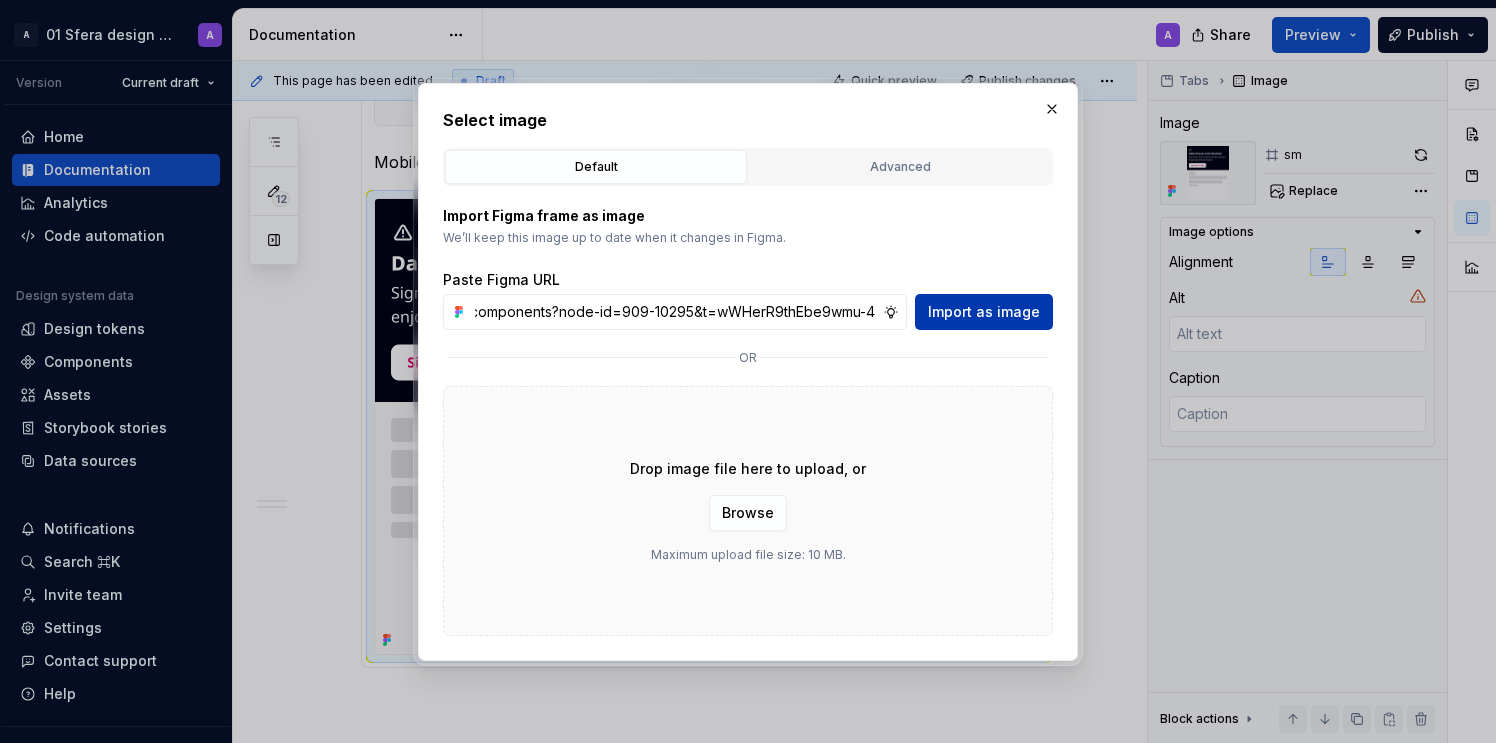 click on "Import as image" at bounding box center [984, 312] 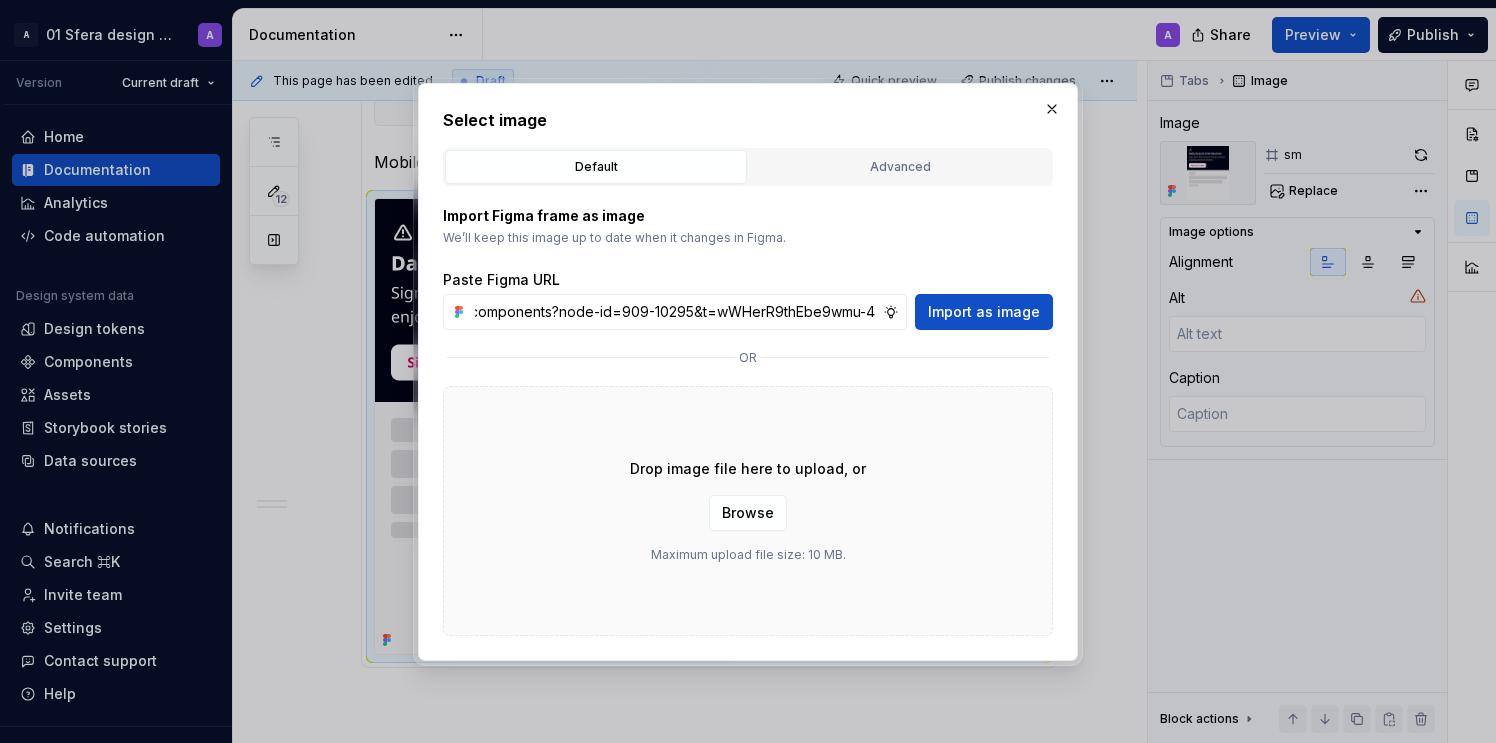 scroll, scrollTop: 0, scrollLeft: 0, axis: both 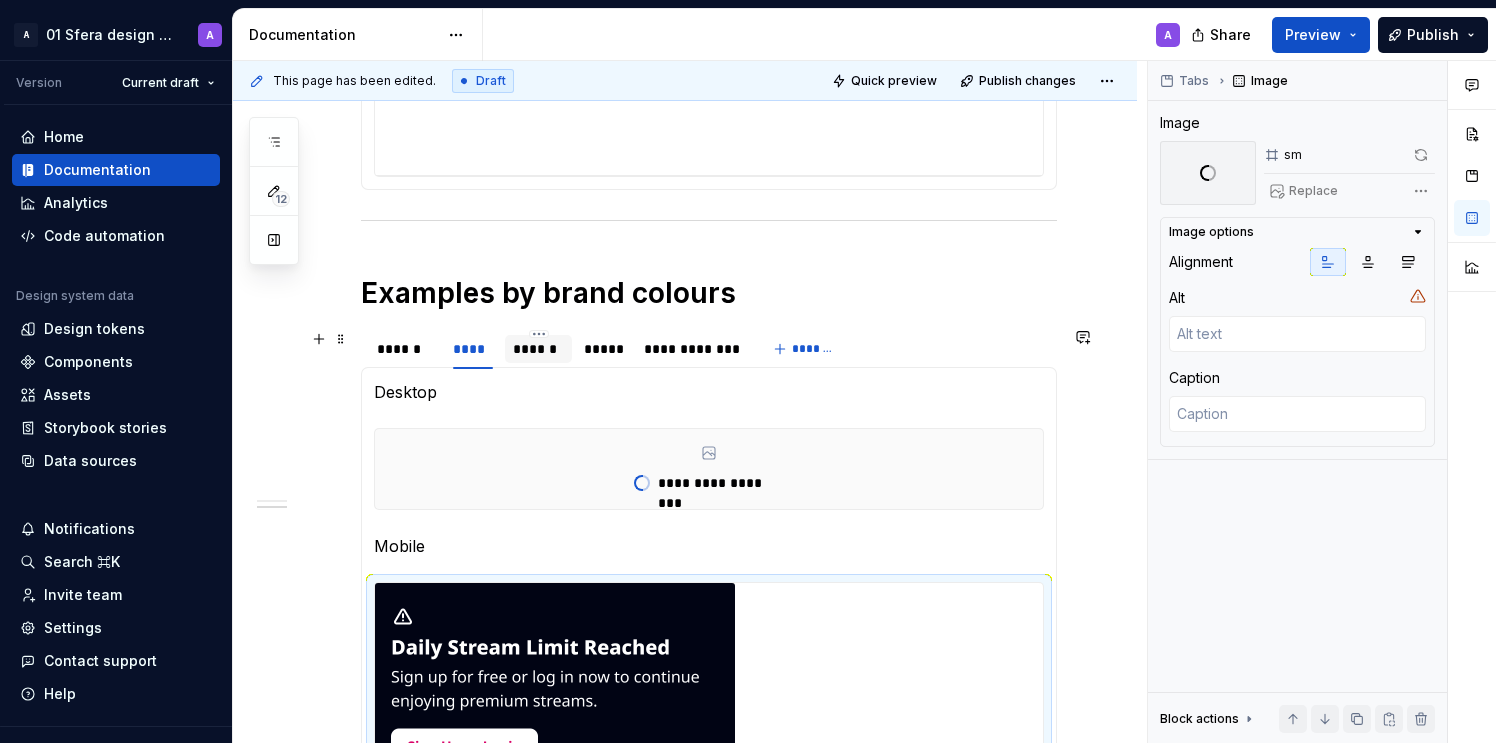 click on "******" at bounding box center (538, 349) 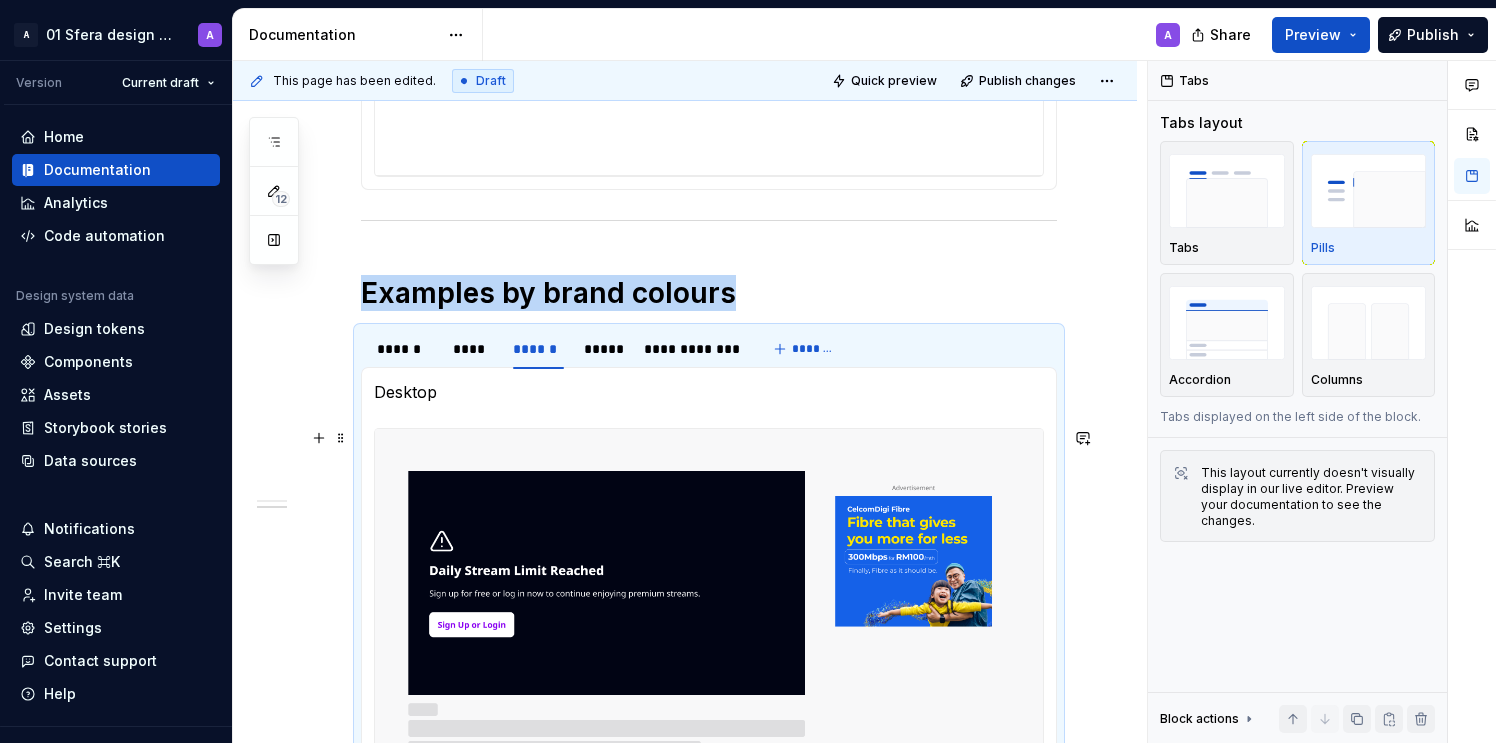 click at bounding box center [709, 620] 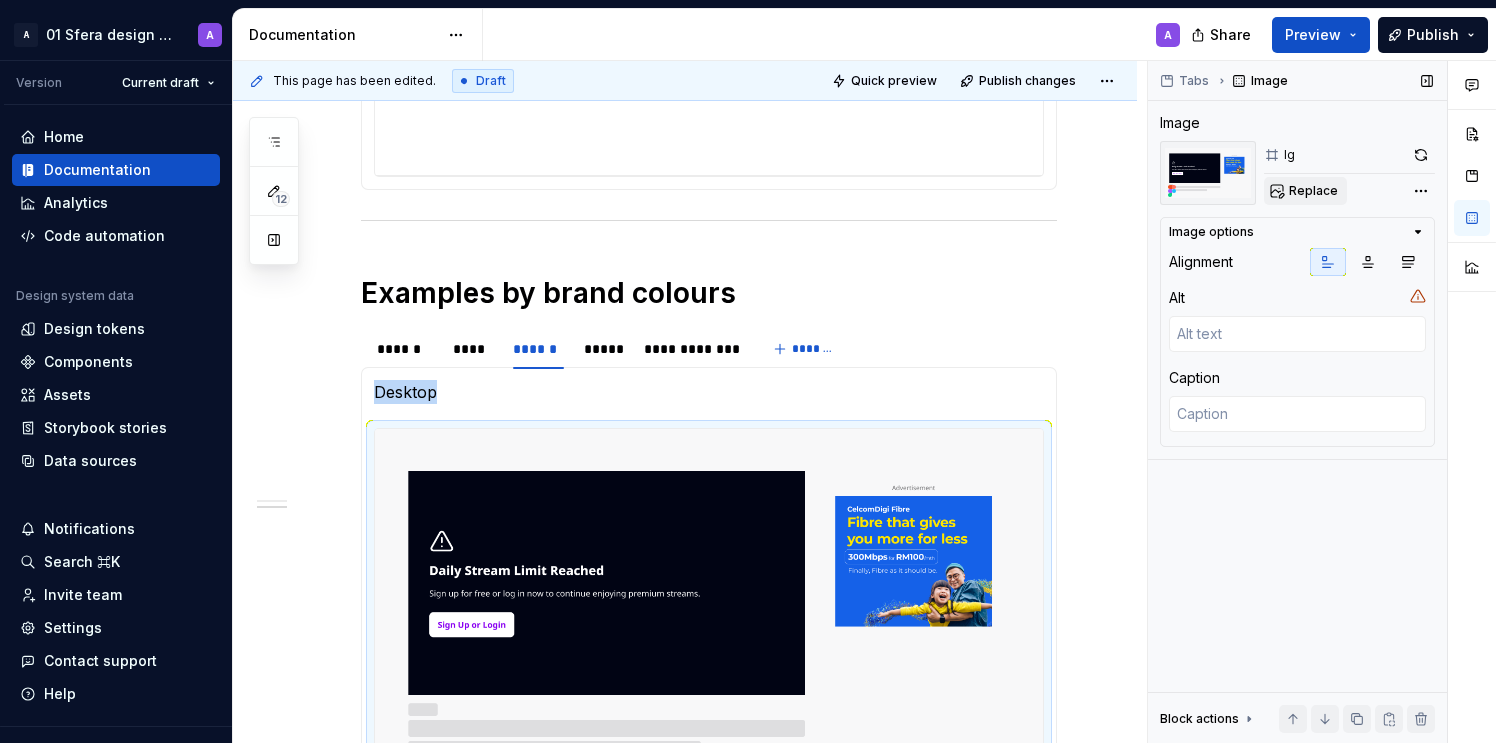 click on "Replace" at bounding box center [1313, 191] 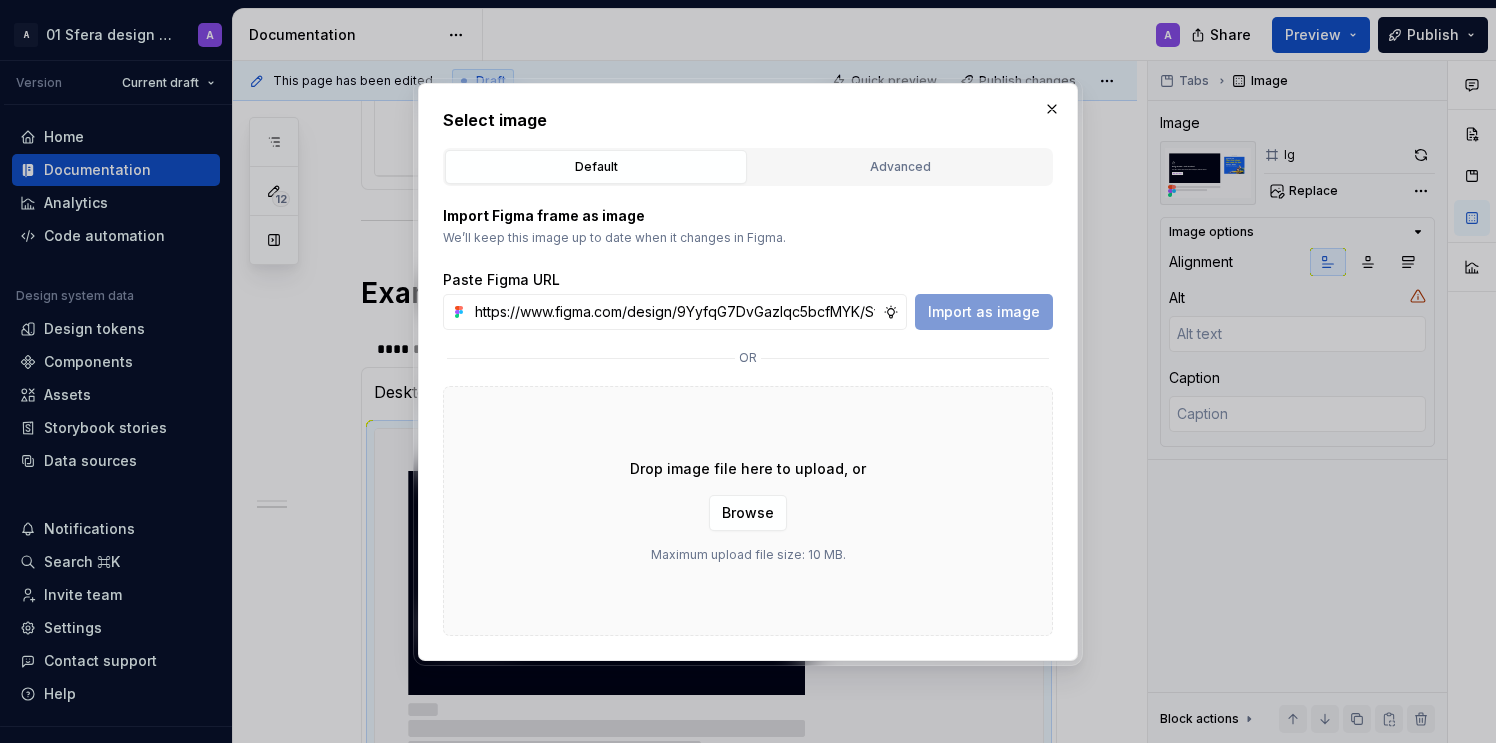 scroll, scrollTop: 0, scrollLeft: 468, axis: horizontal 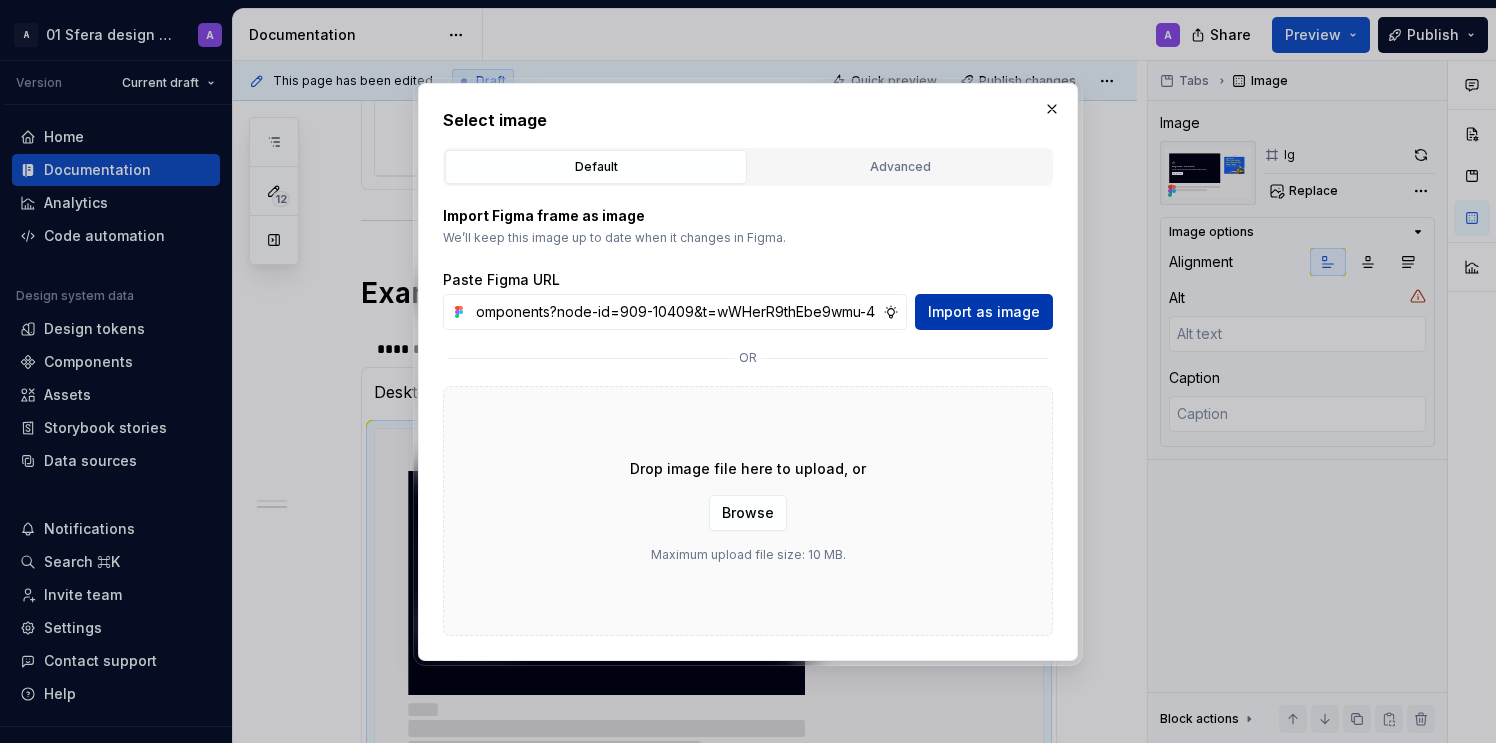 click on "Import as image" at bounding box center (984, 312) 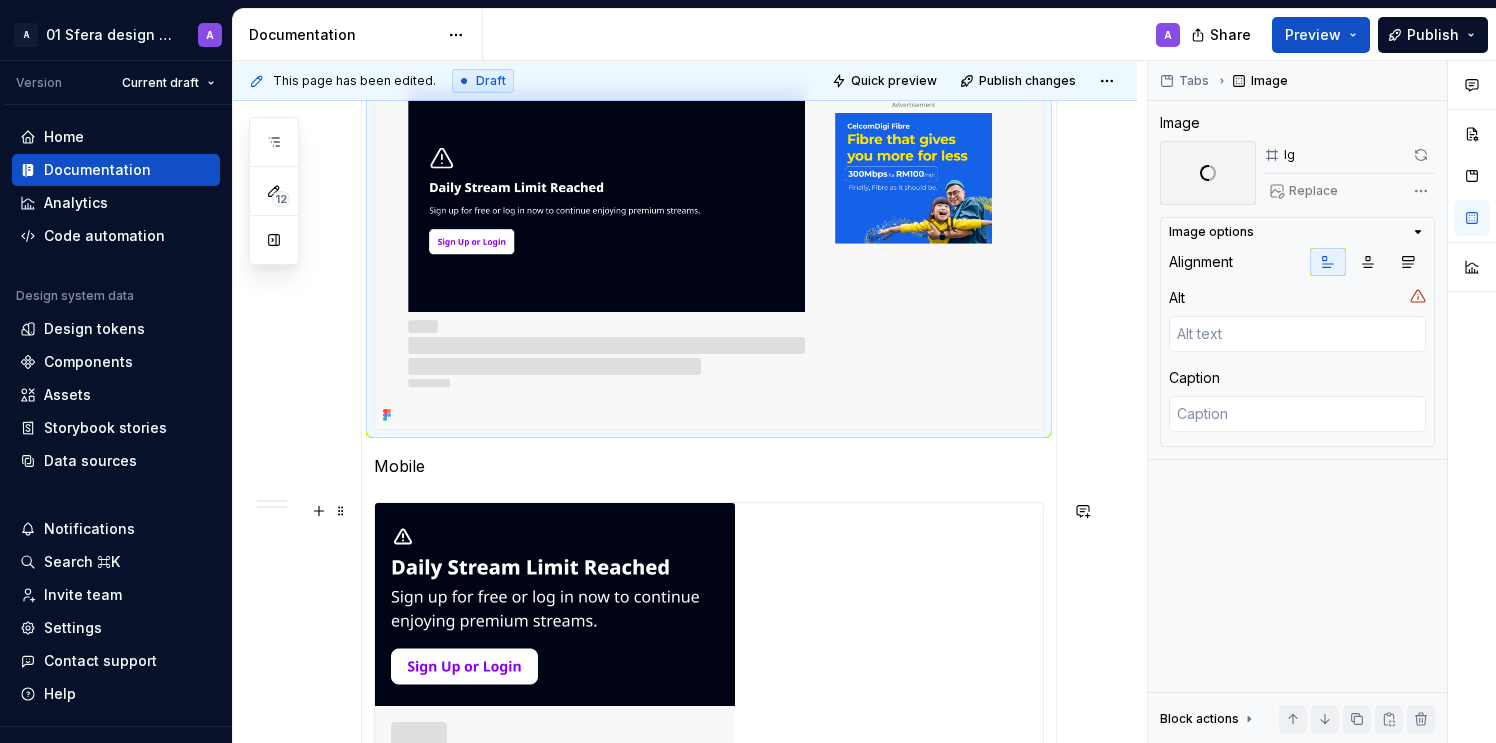 click at bounding box center (555, 730) 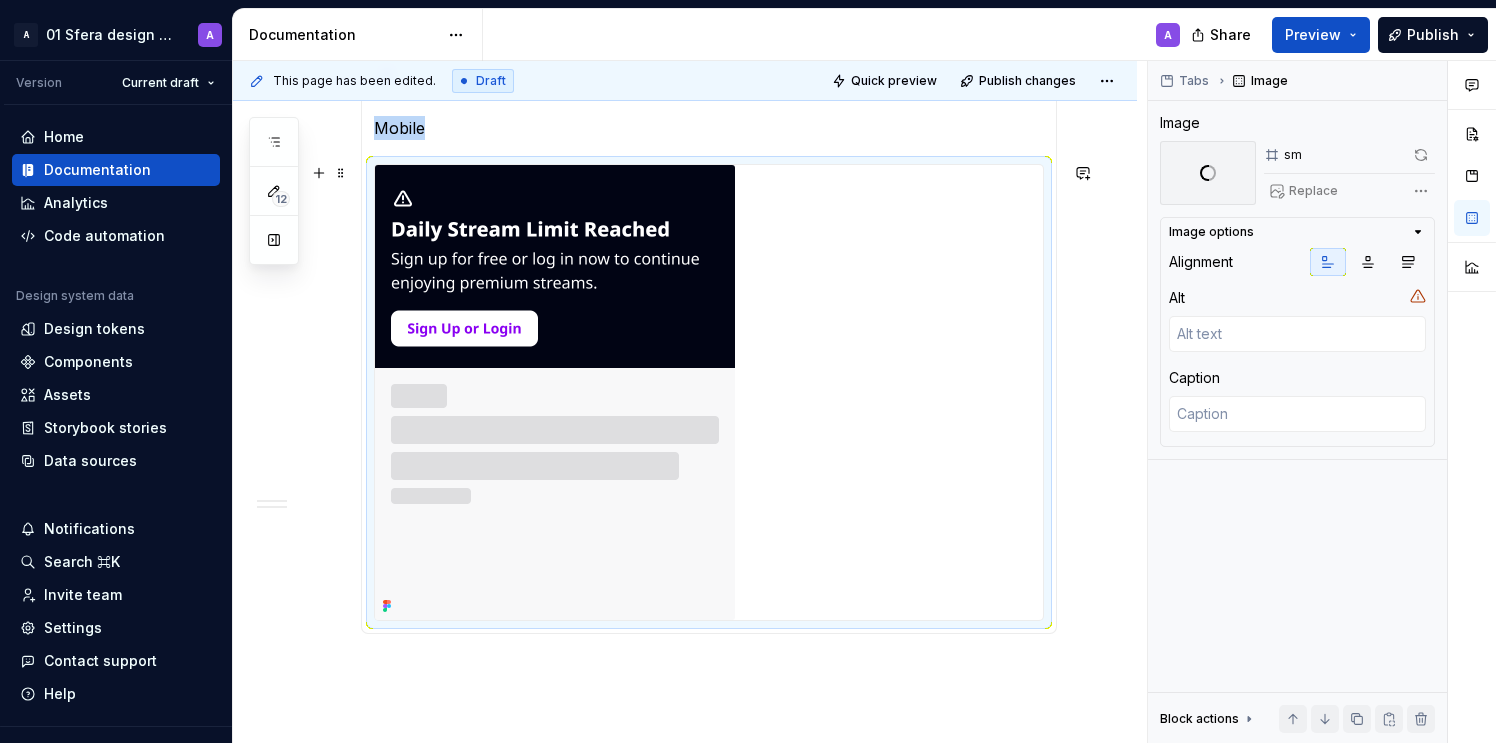 scroll, scrollTop: 1375, scrollLeft: 0, axis: vertical 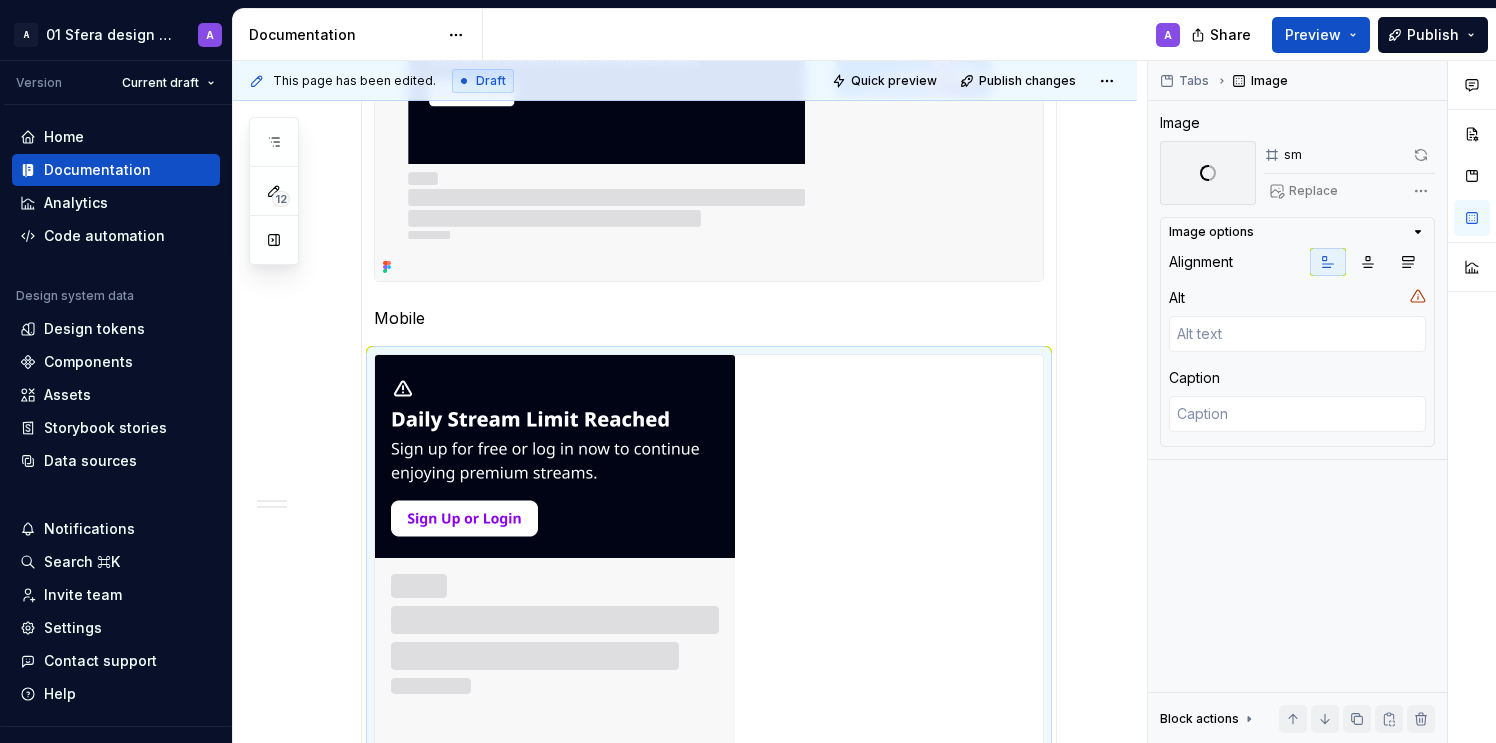 click at bounding box center [709, 89] 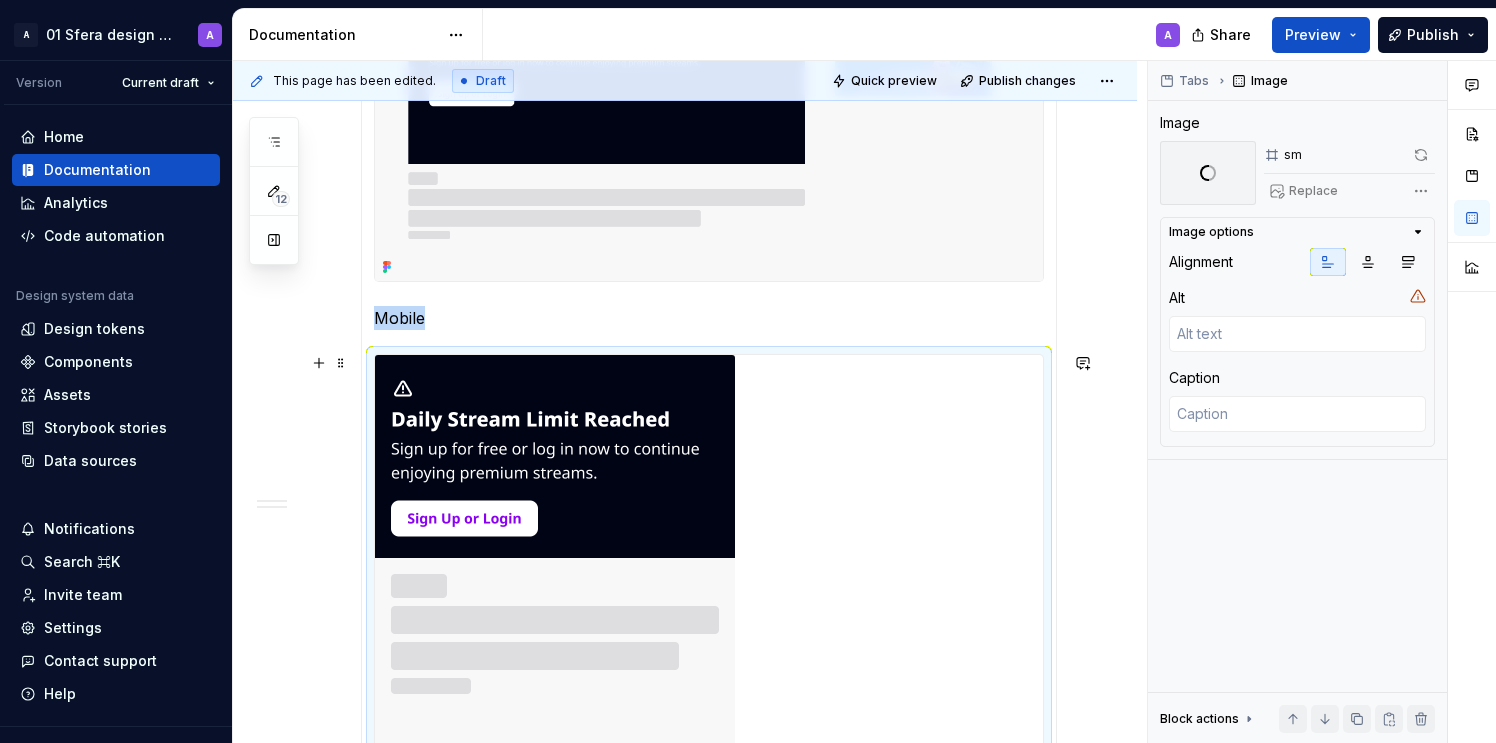 click at bounding box center [555, 582] 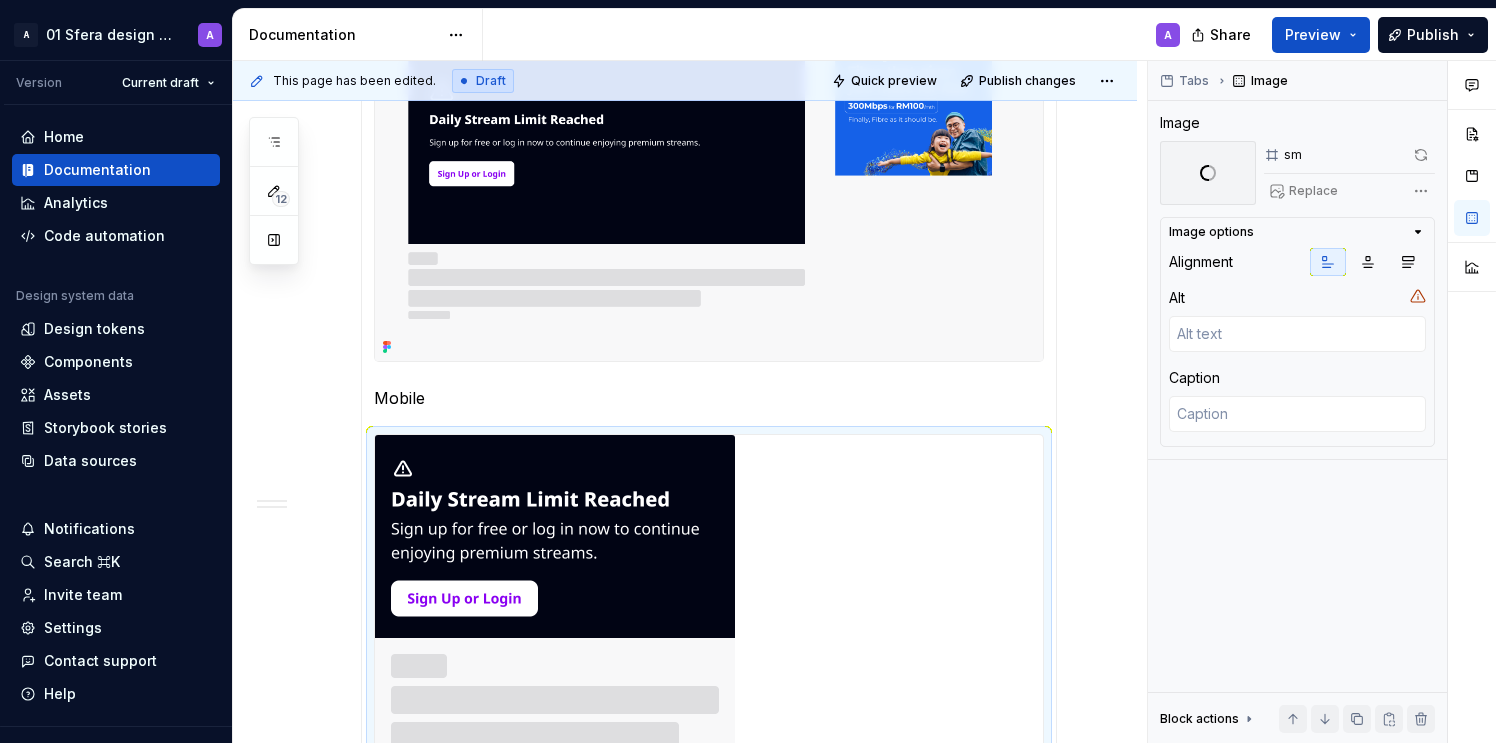 click at bounding box center [709, 169] 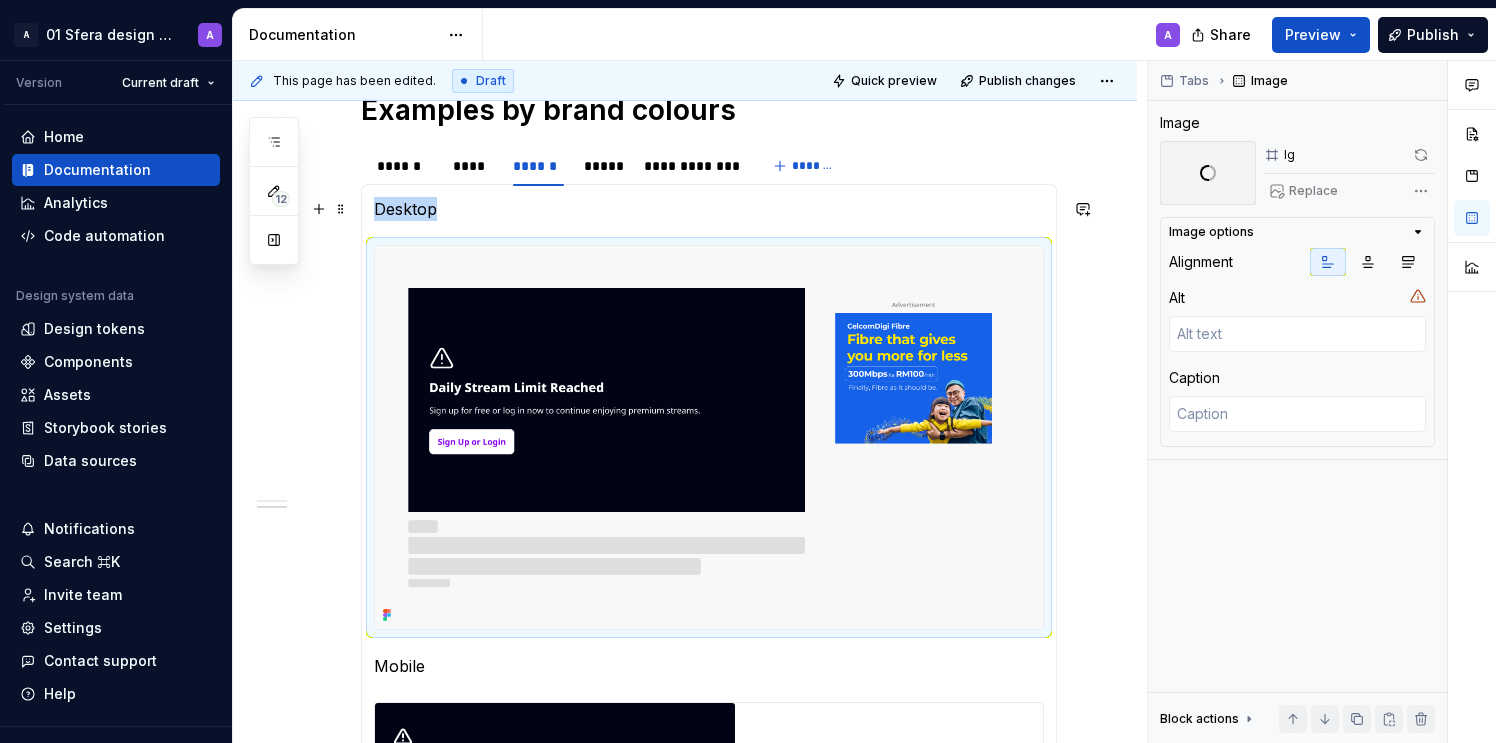 scroll, scrollTop: 1023, scrollLeft: 0, axis: vertical 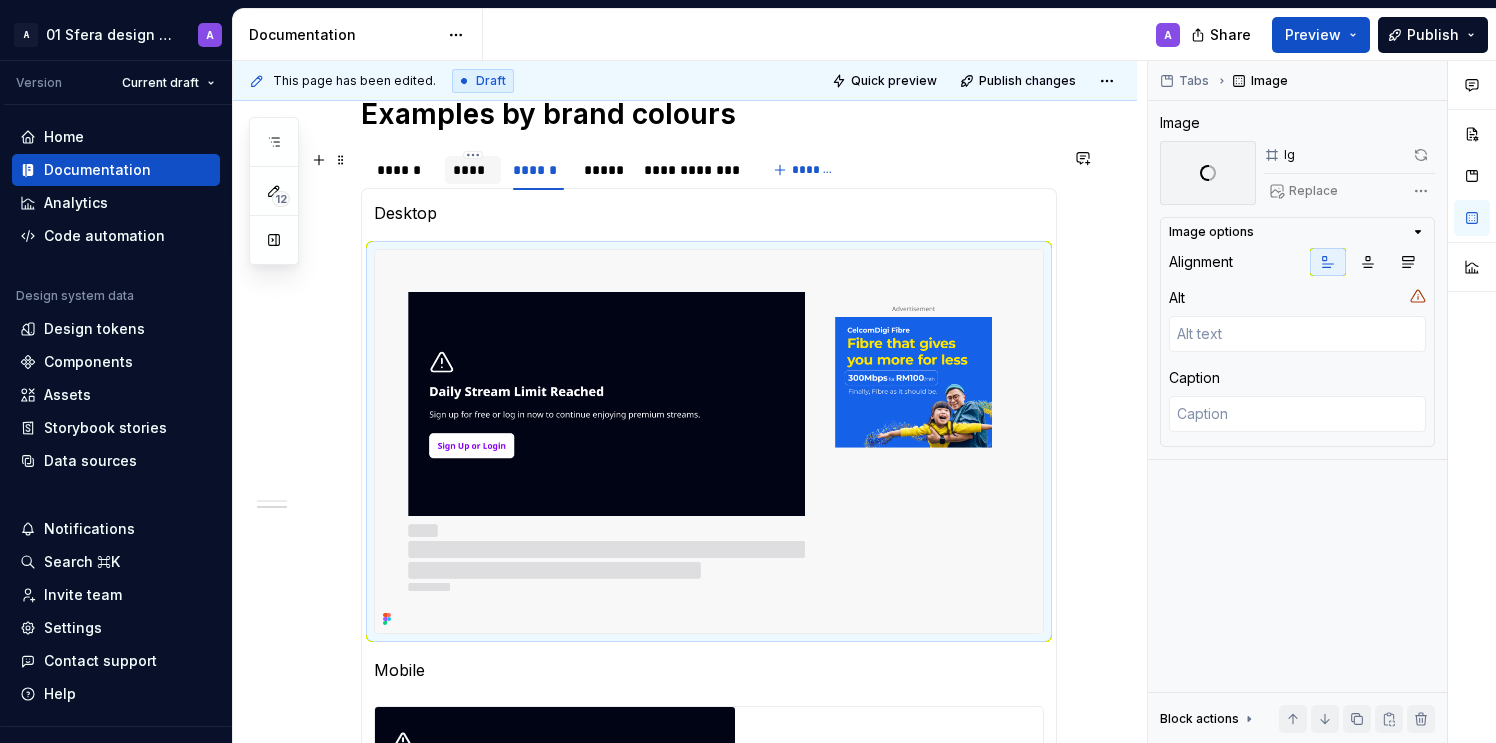 click on "****" at bounding box center (473, 170) 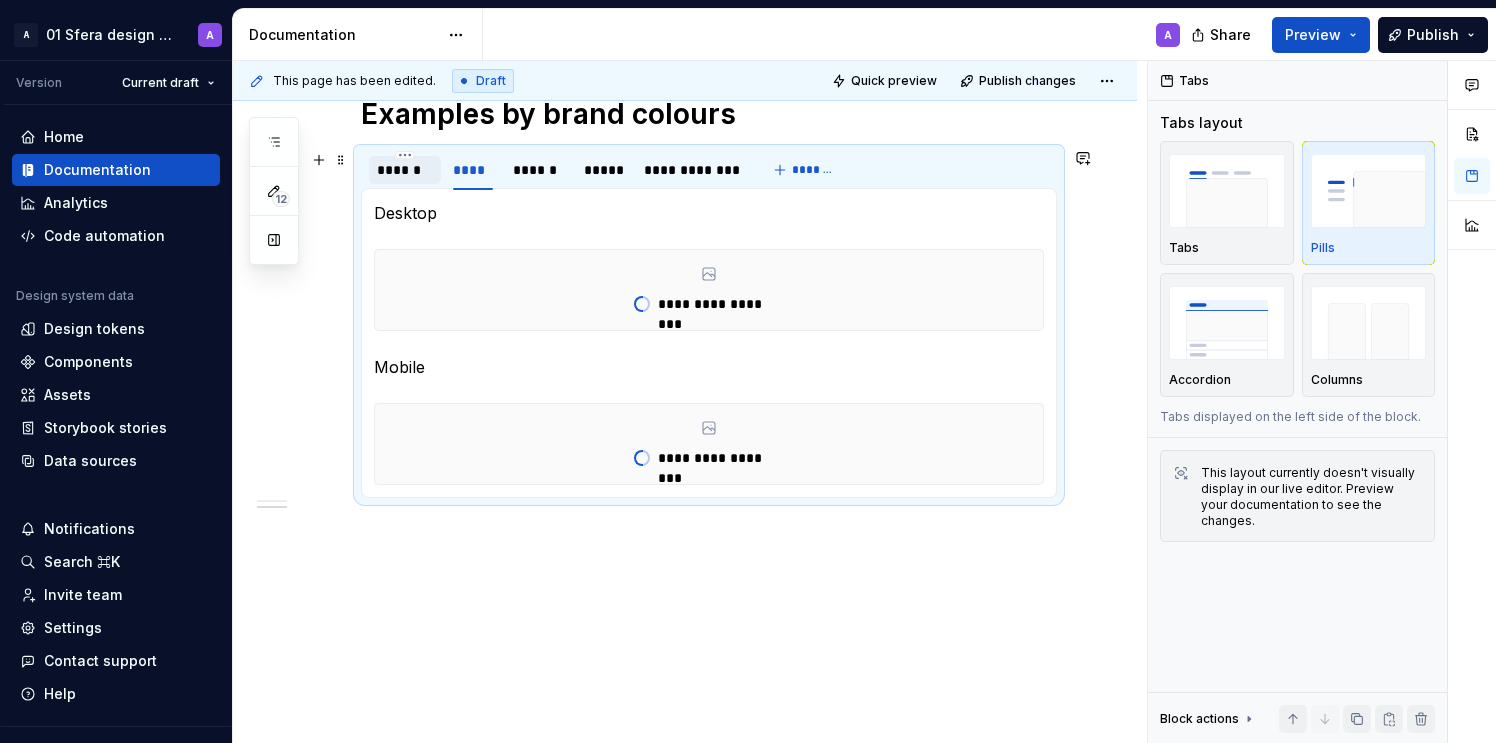 click on "******" at bounding box center (405, 170) 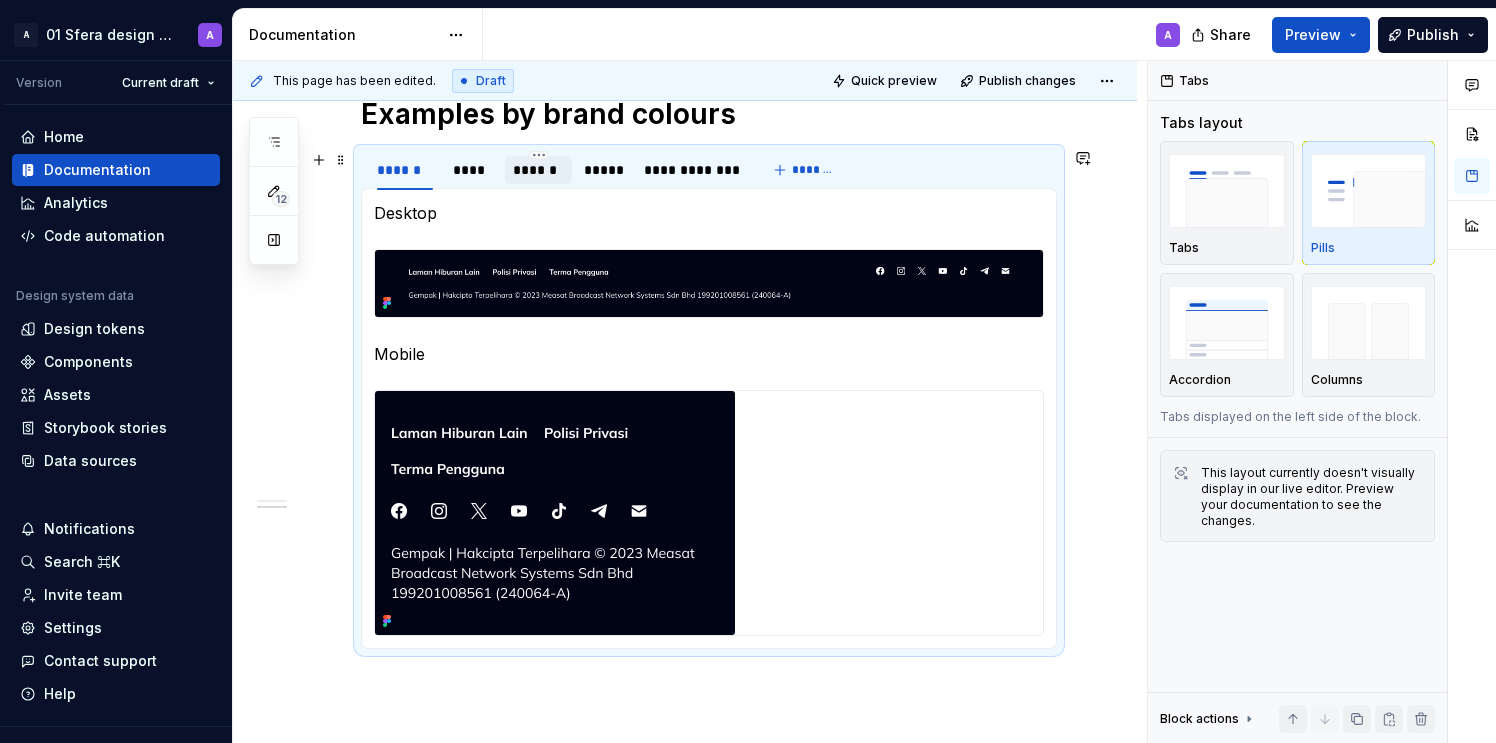 click on "******" at bounding box center (538, 170) 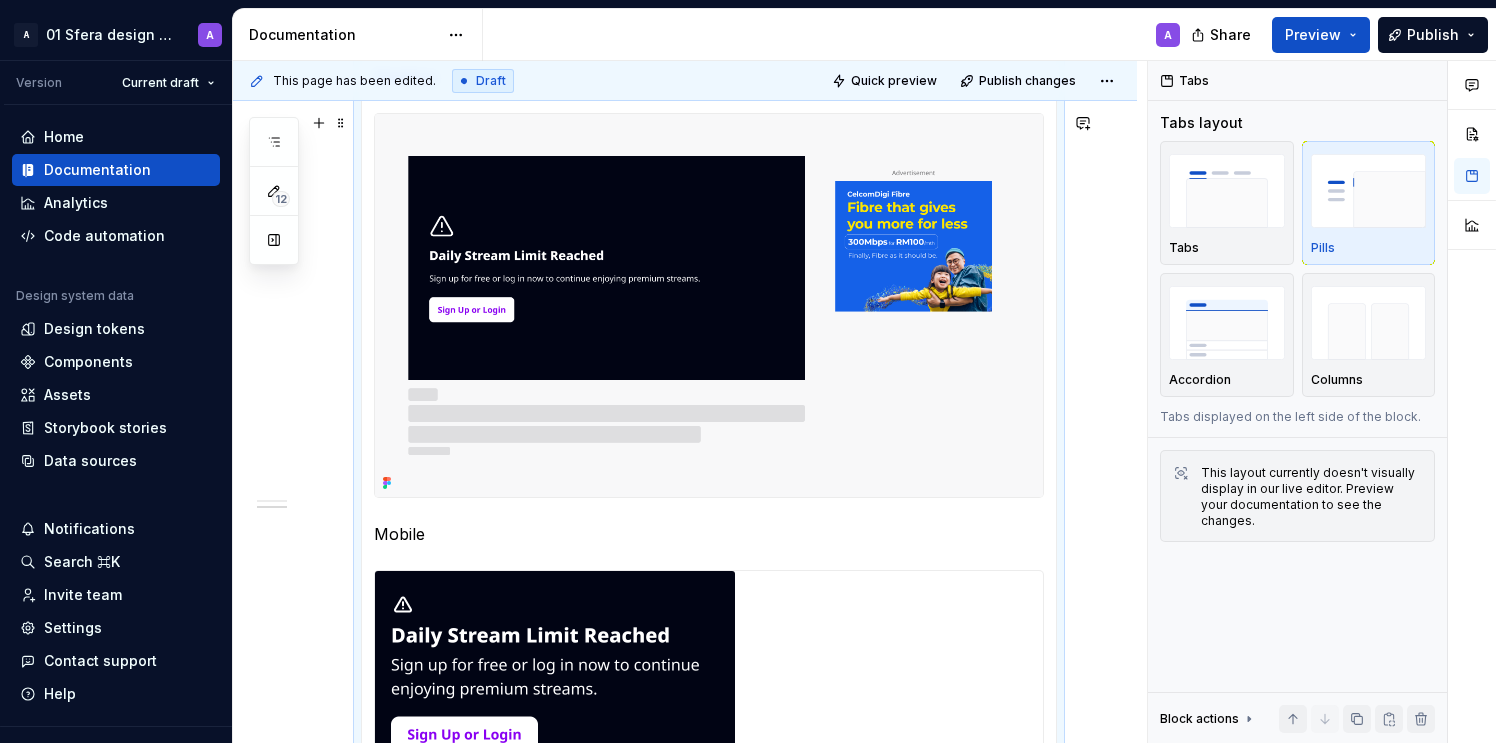 scroll, scrollTop: 1435, scrollLeft: 0, axis: vertical 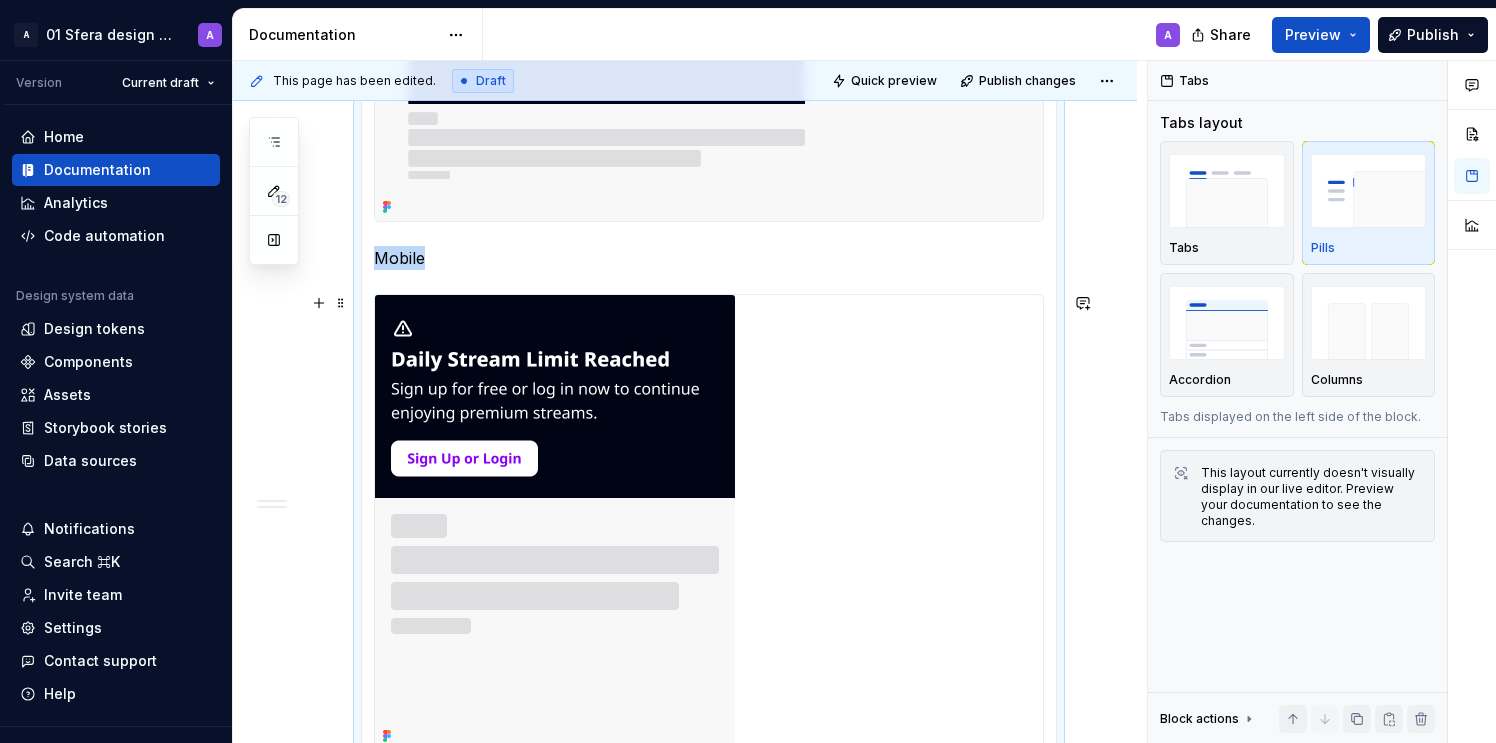 click at bounding box center (555, 522) 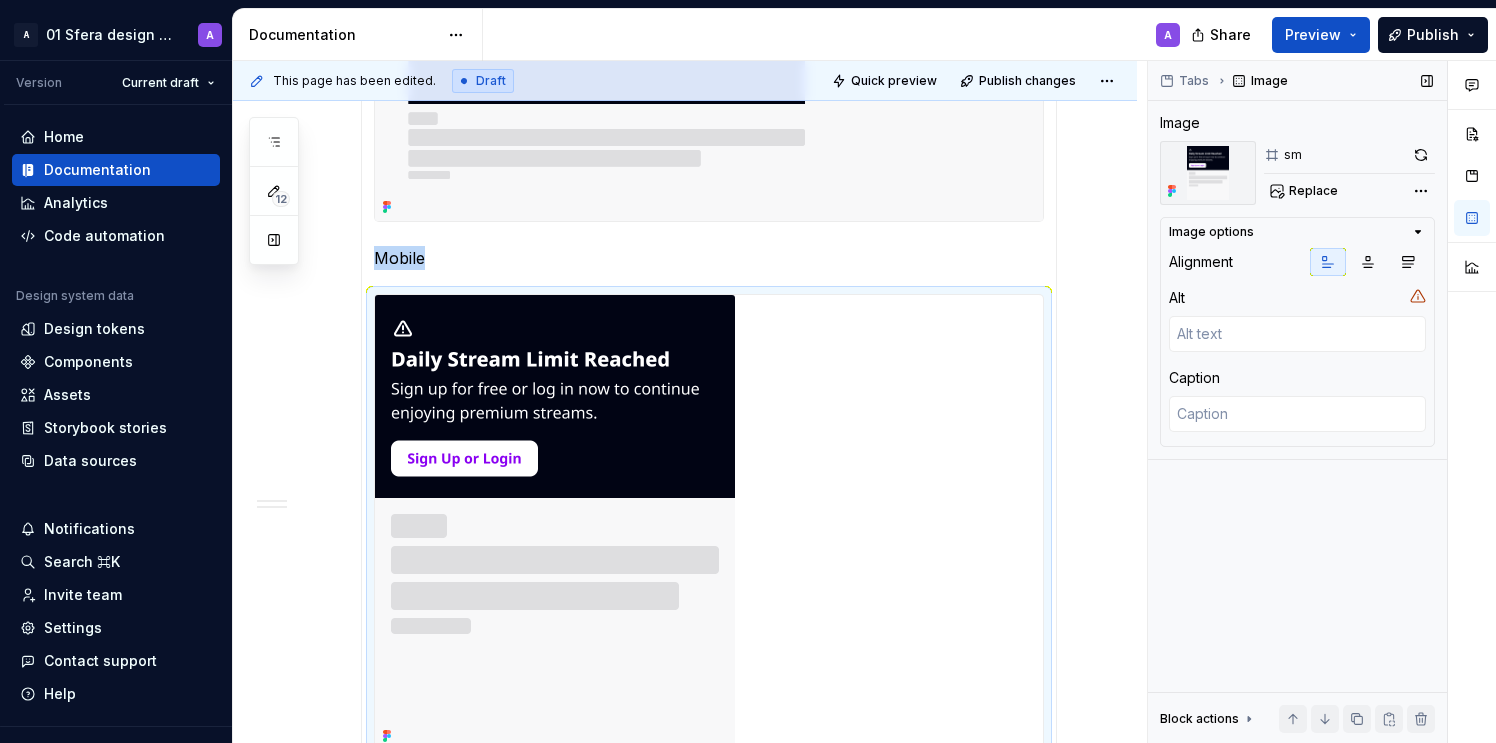 click on "Tabs Image Image sm Replace Image options Alignment Alt Caption Block actions Move up Move down Duplicate Copy (⌘C) Cut (⌘X) Delete" at bounding box center [1297, 402] 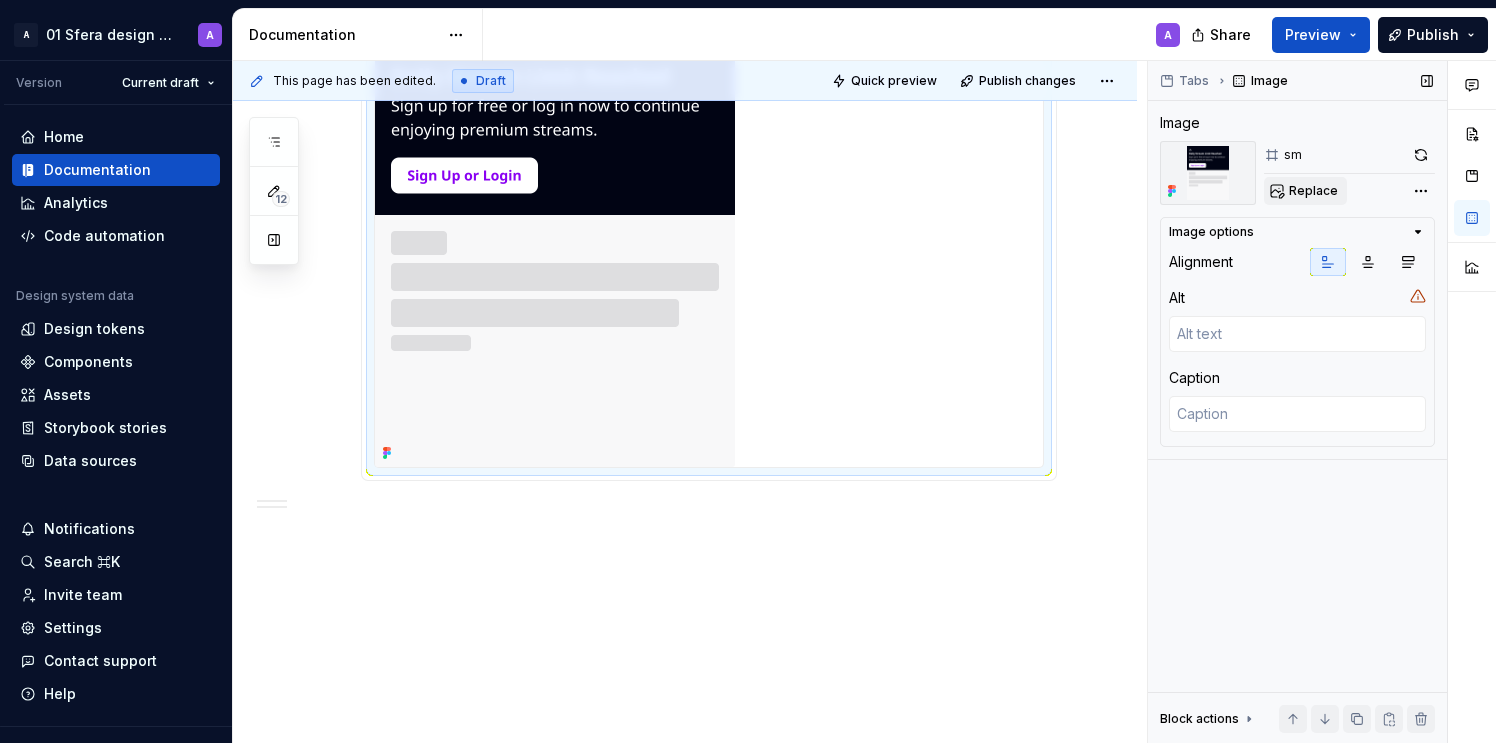 scroll, scrollTop: 1365, scrollLeft: 0, axis: vertical 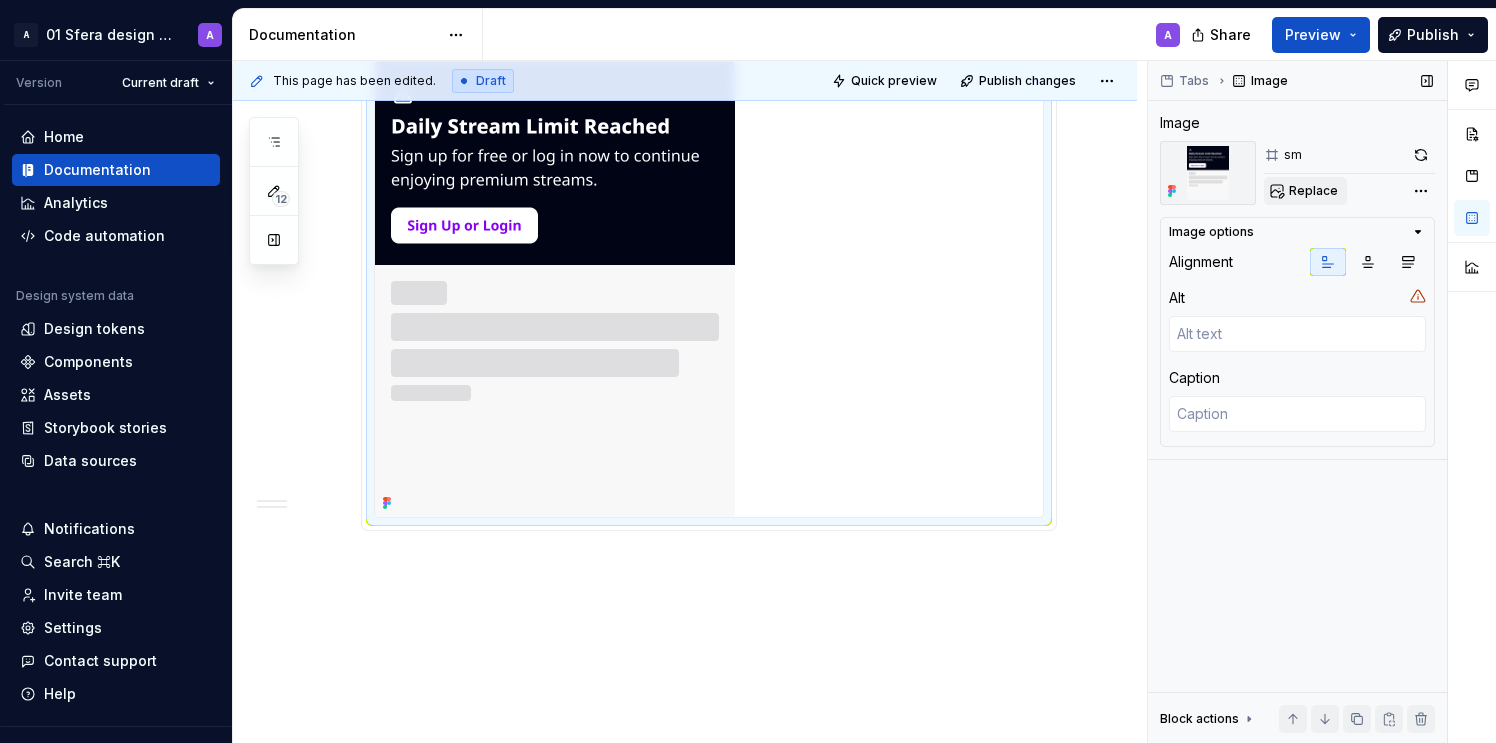 click on "Replace" at bounding box center [1313, 191] 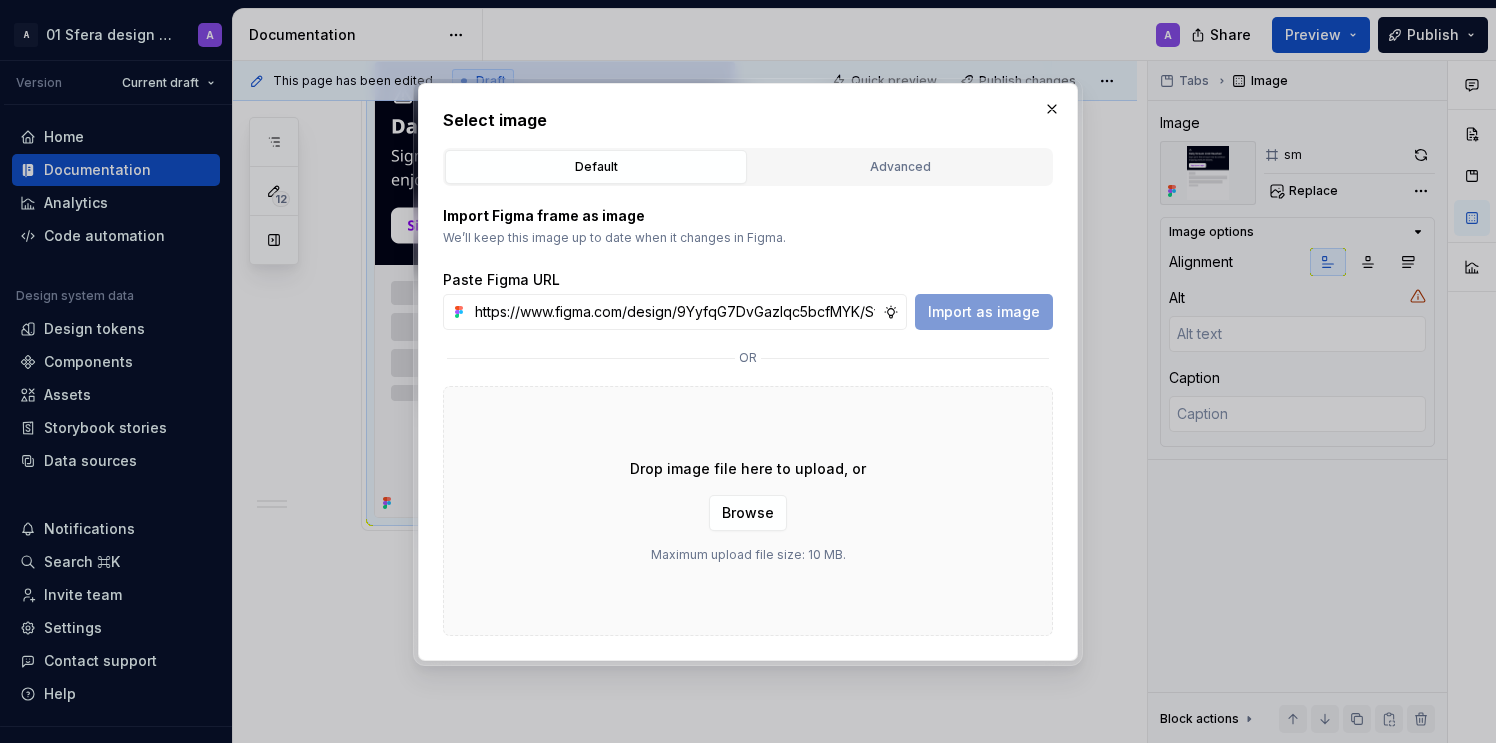 scroll, scrollTop: 0, scrollLeft: 467, axis: horizontal 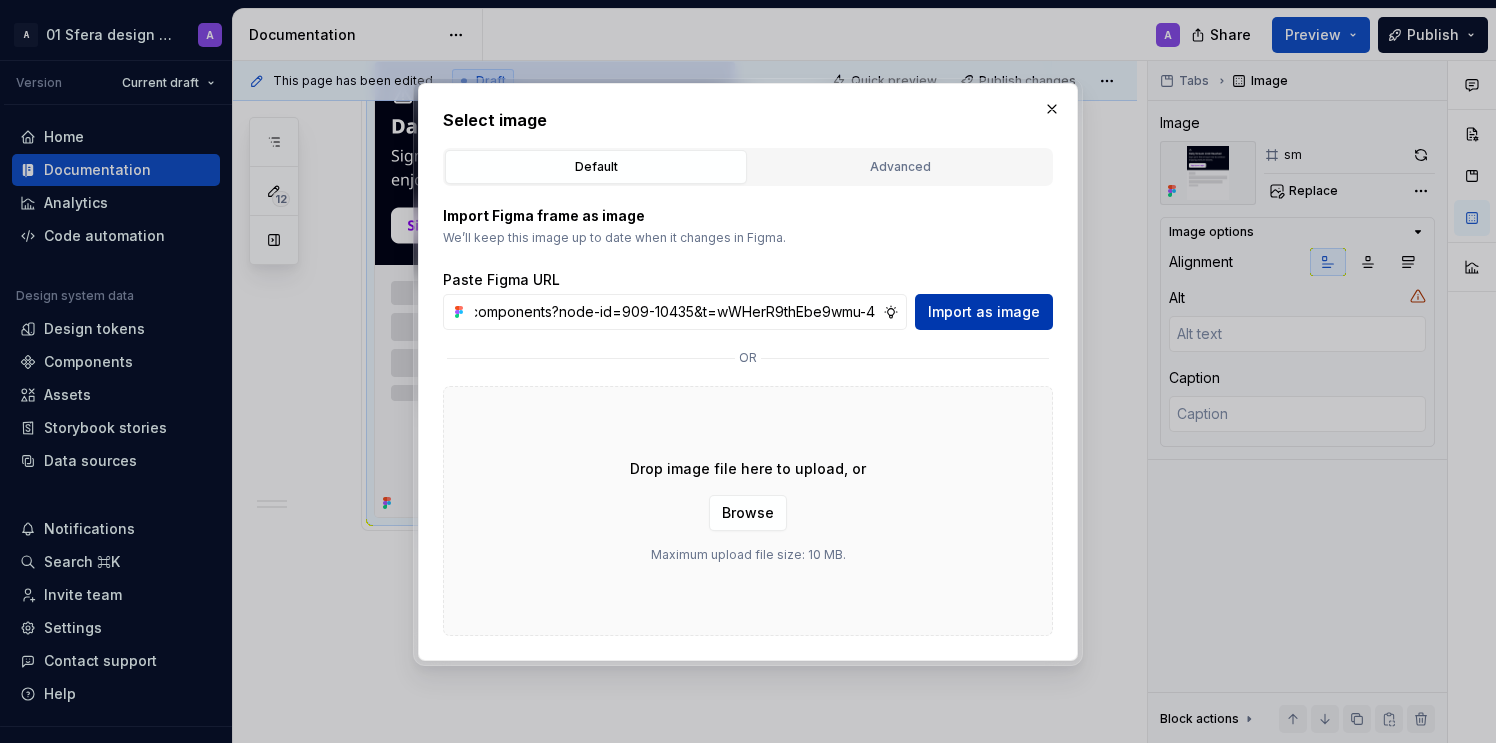 click on "Import as image" at bounding box center [984, 312] 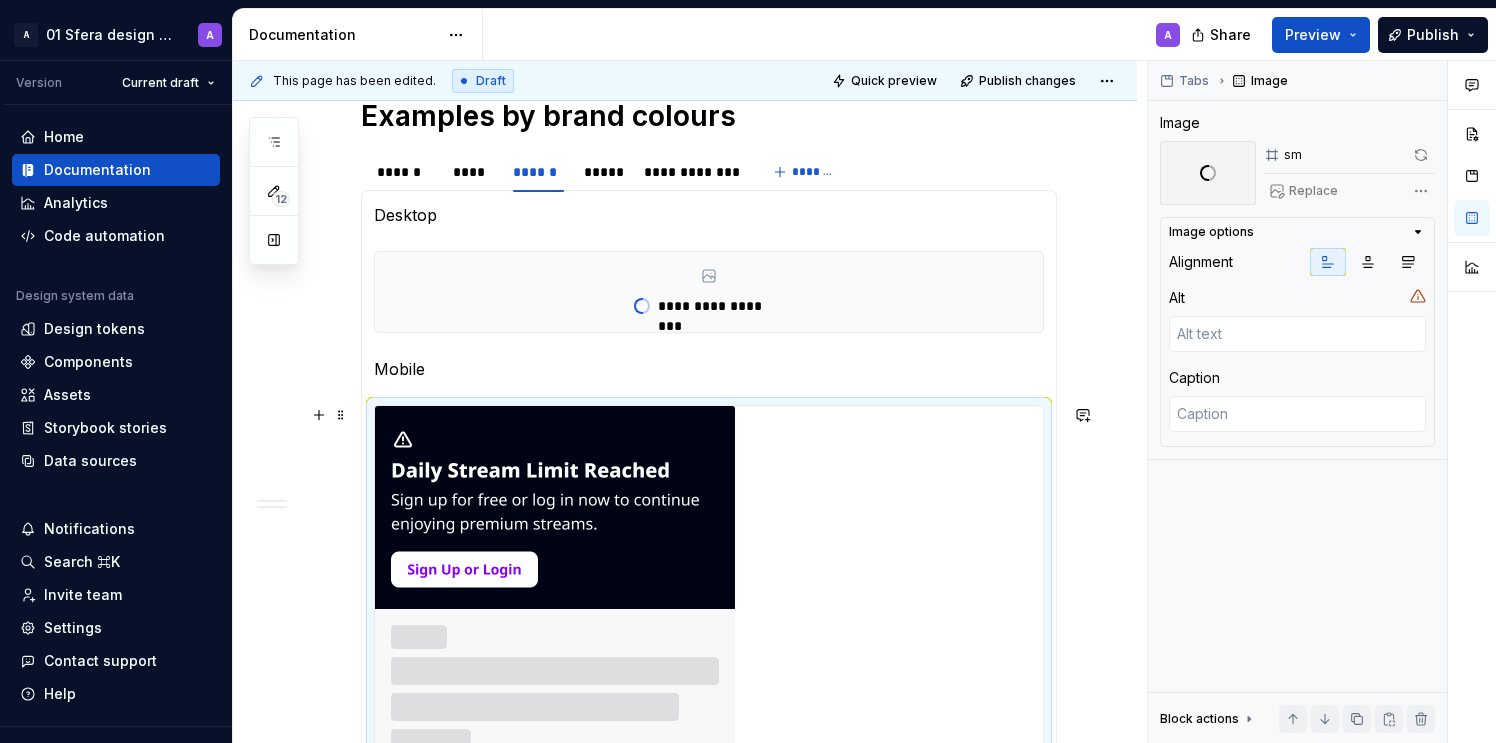 scroll, scrollTop: 1017, scrollLeft: 0, axis: vertical 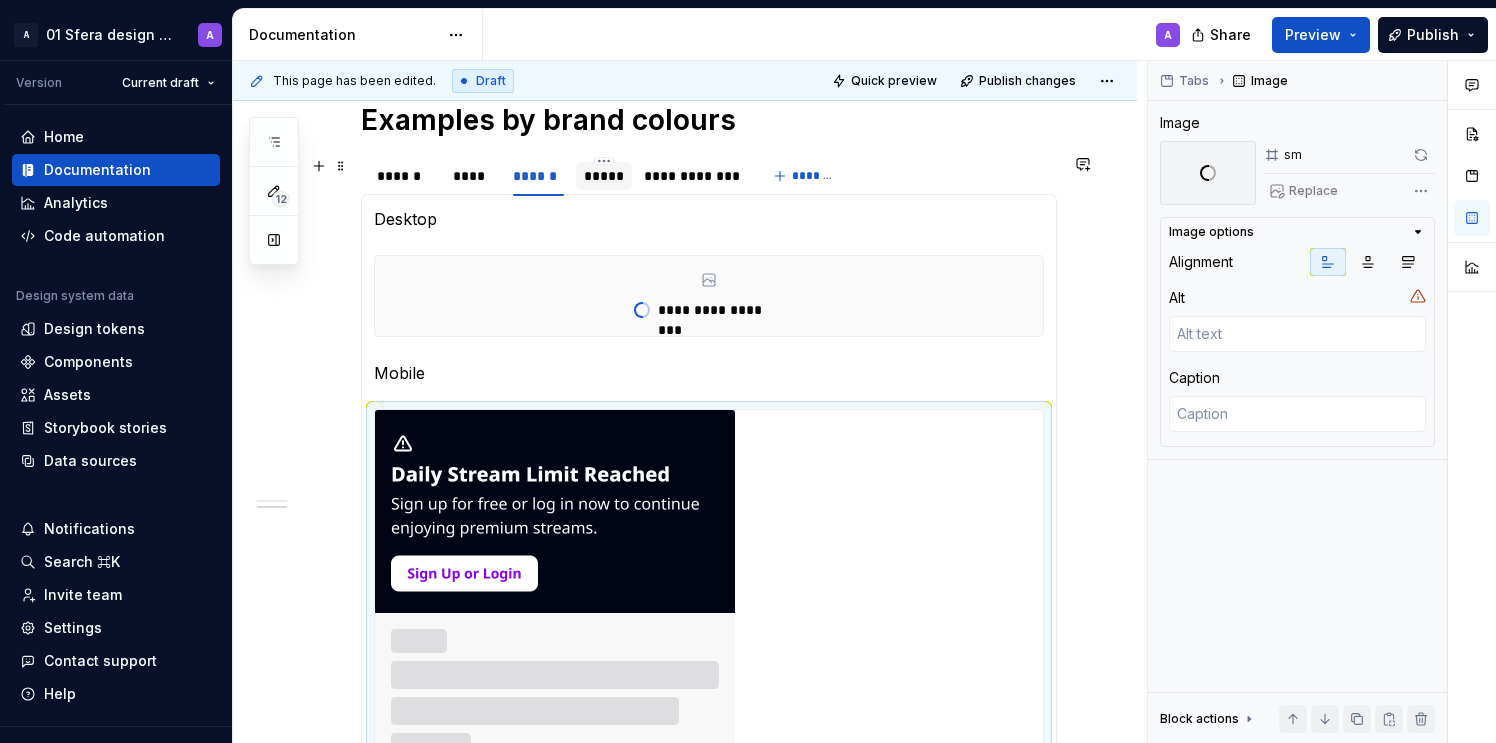 click on "*****" at bounding box center (604, 176) 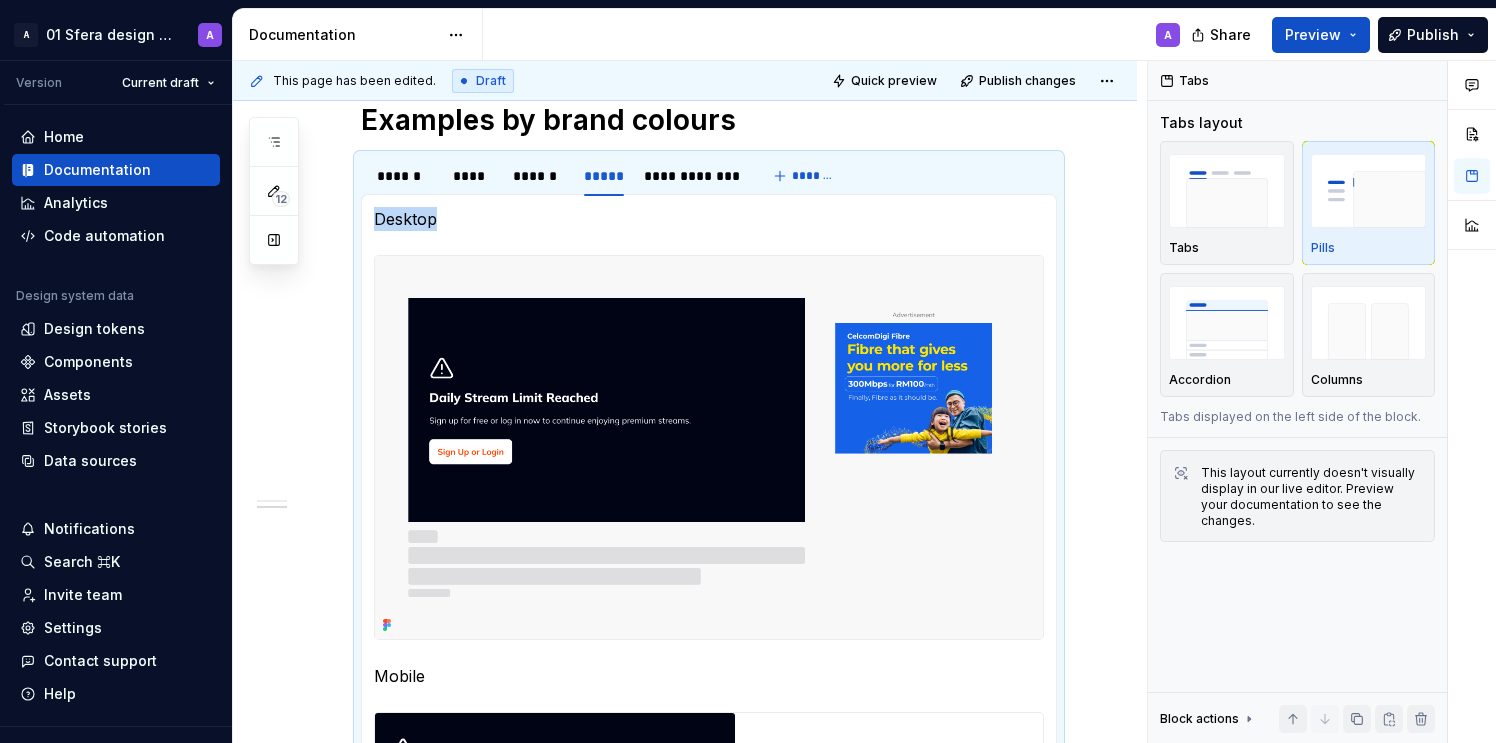 click at bounding box center [709, 447] 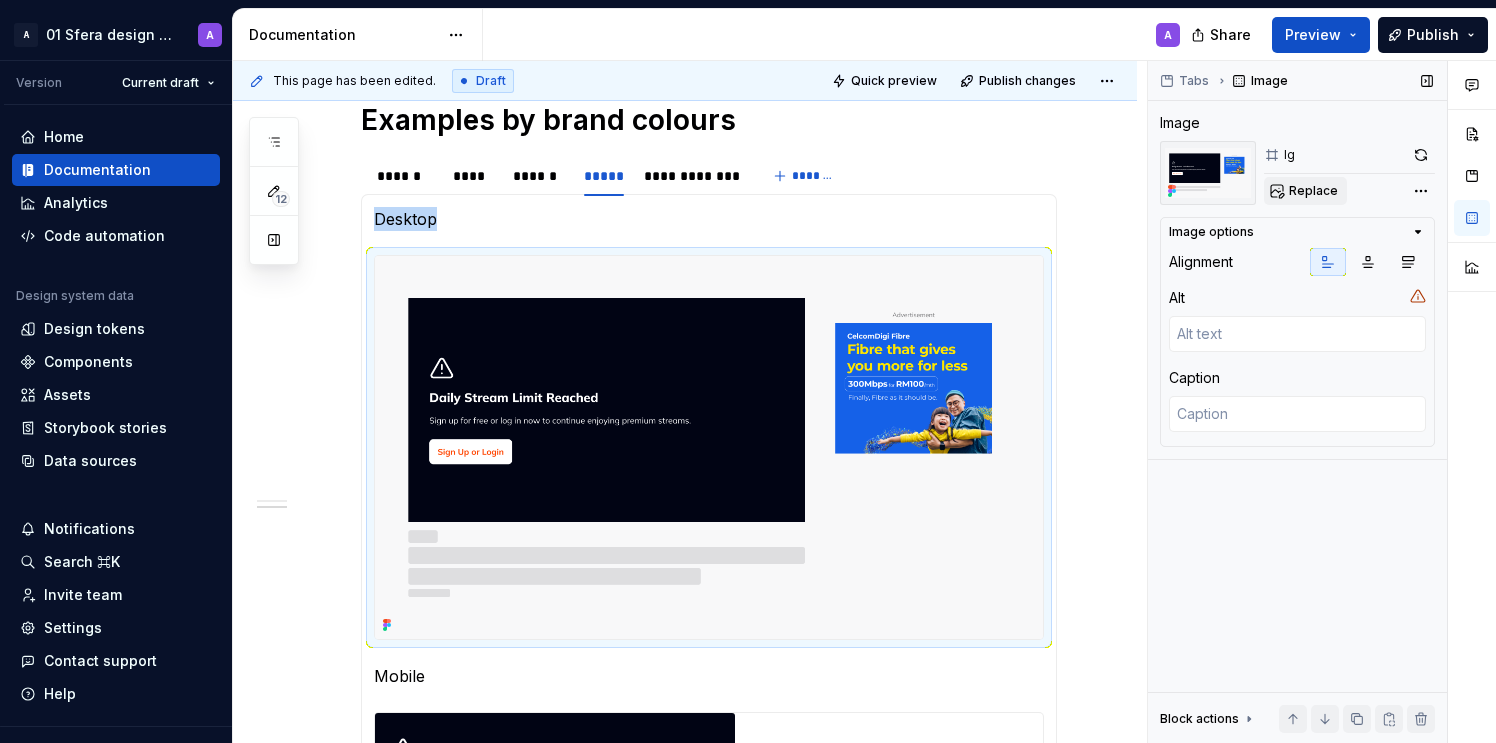 click on "Replace" at bounding box center (1313, 191) 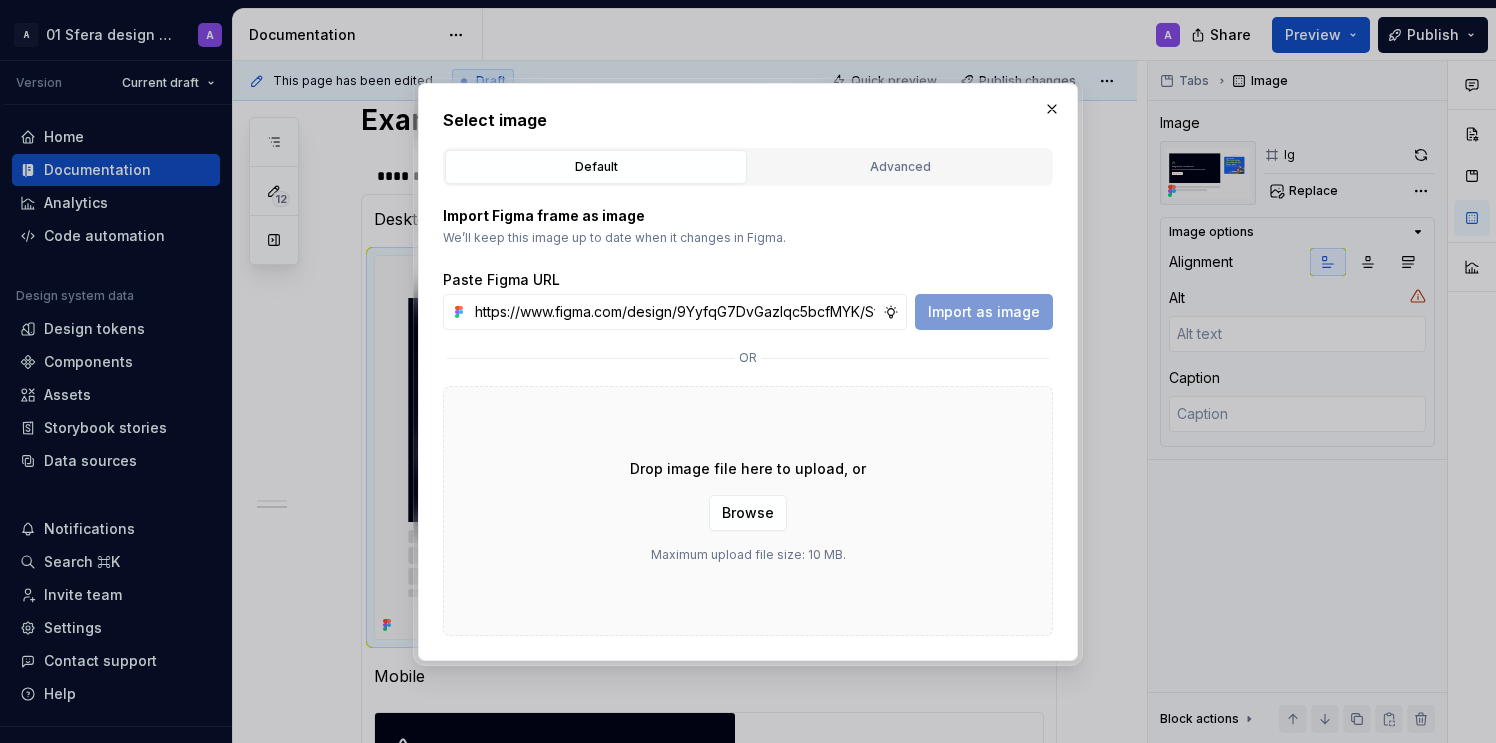 scroll, scrollTop: 0, scrollLeft: 467, axis: horizontal 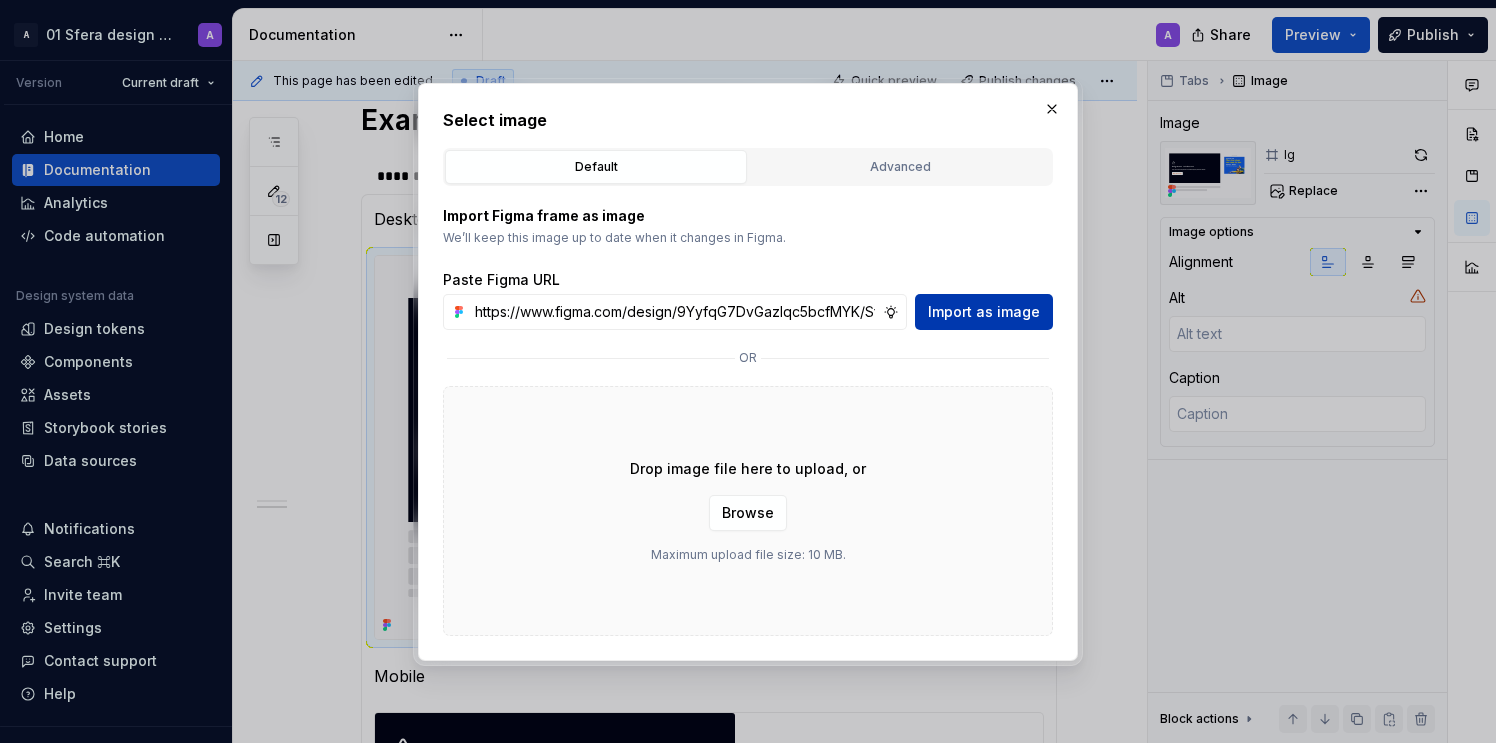 click on "Import as image" at bounding box center [984, 312] 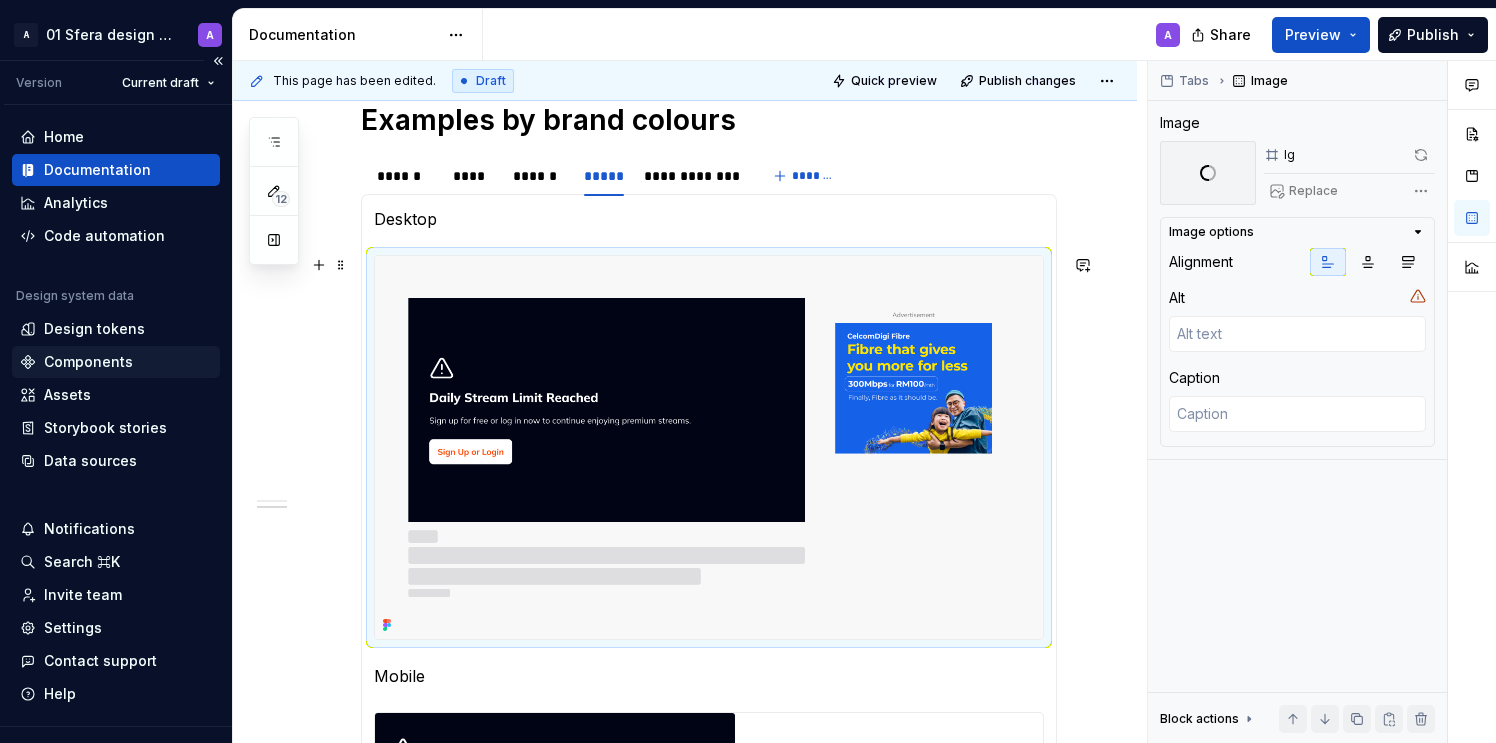 scroll, scrollTop: 1201, scrollLeft: 0, axis: vertical 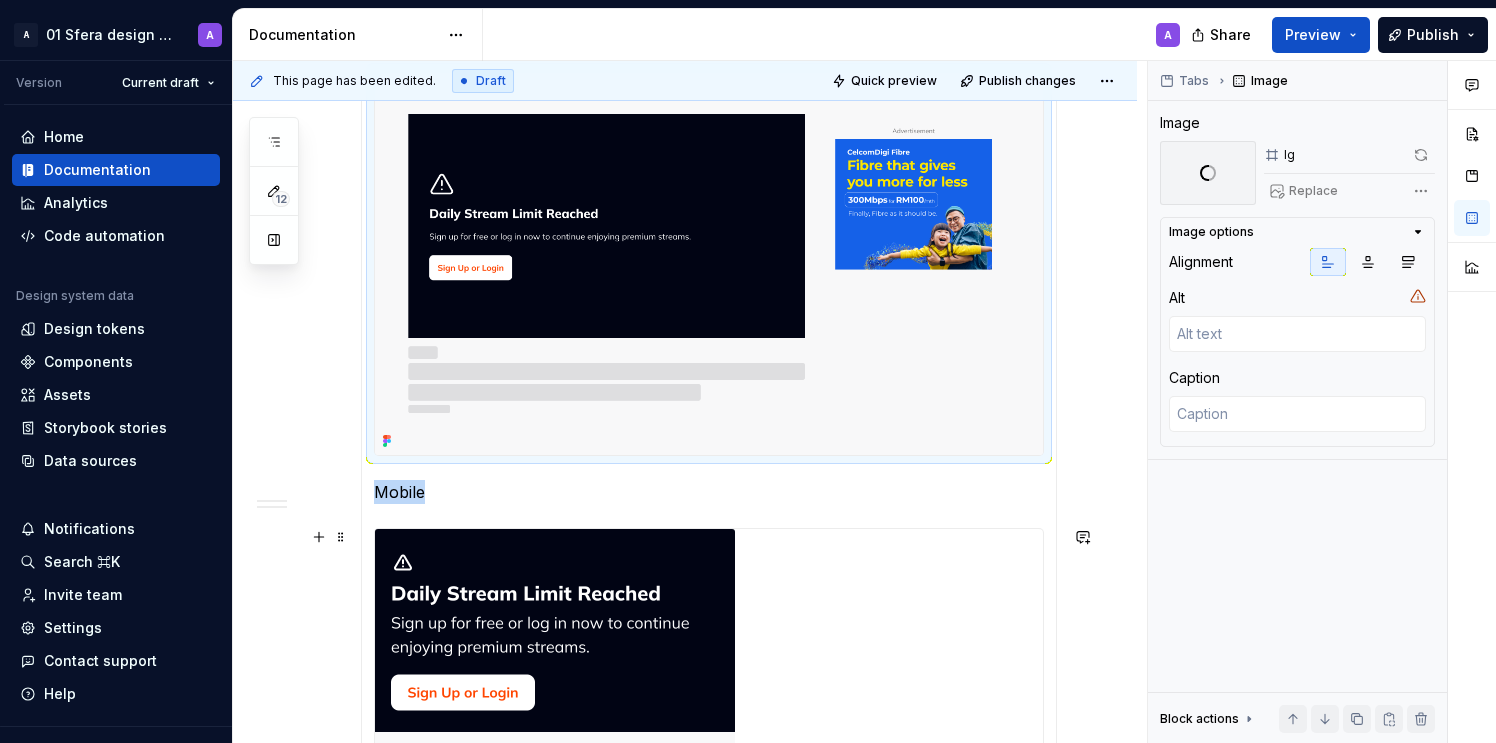 click at bounding box center (555, 756) 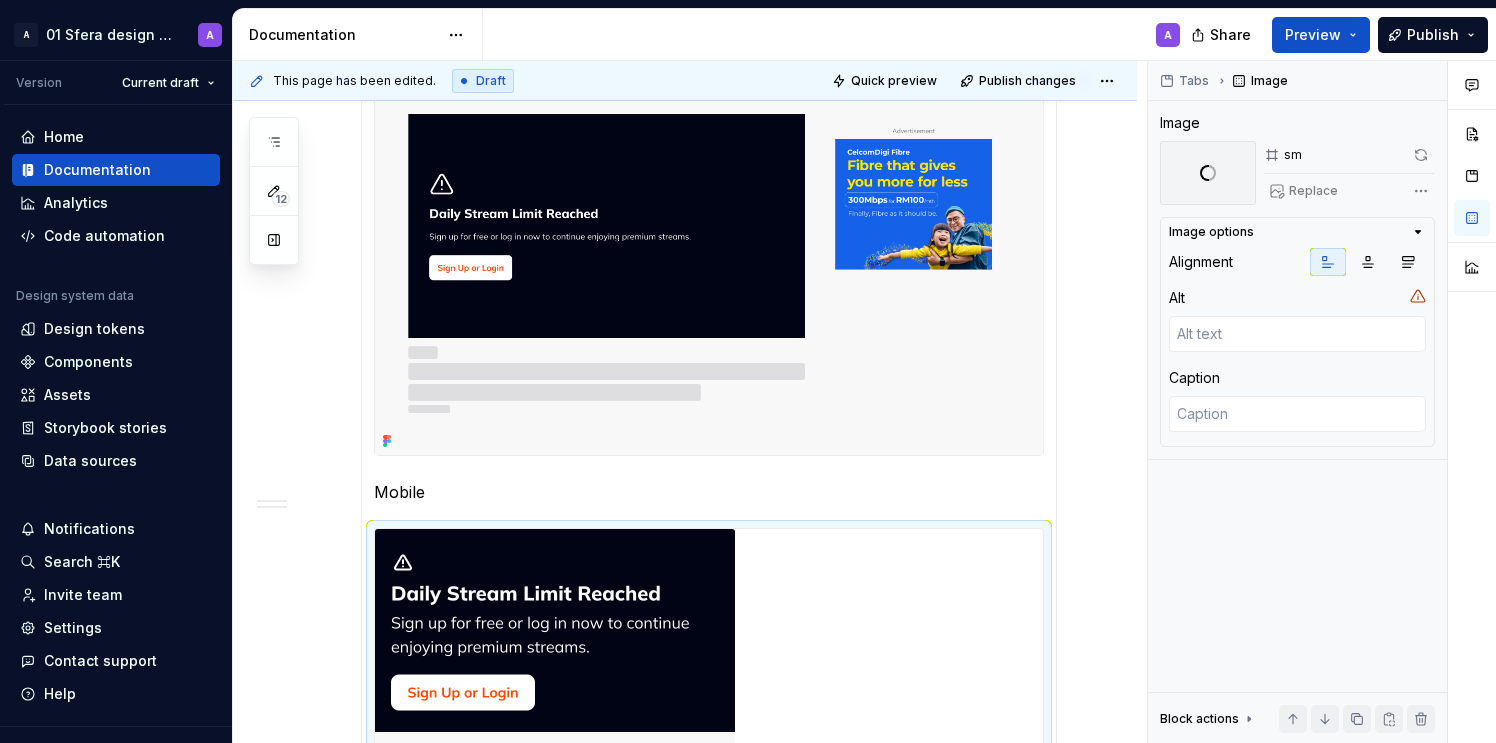 drag, startPoint x: 708, startPoint y: 311, endPoint x: 706, endPoint y: 332, distance: 21.095022 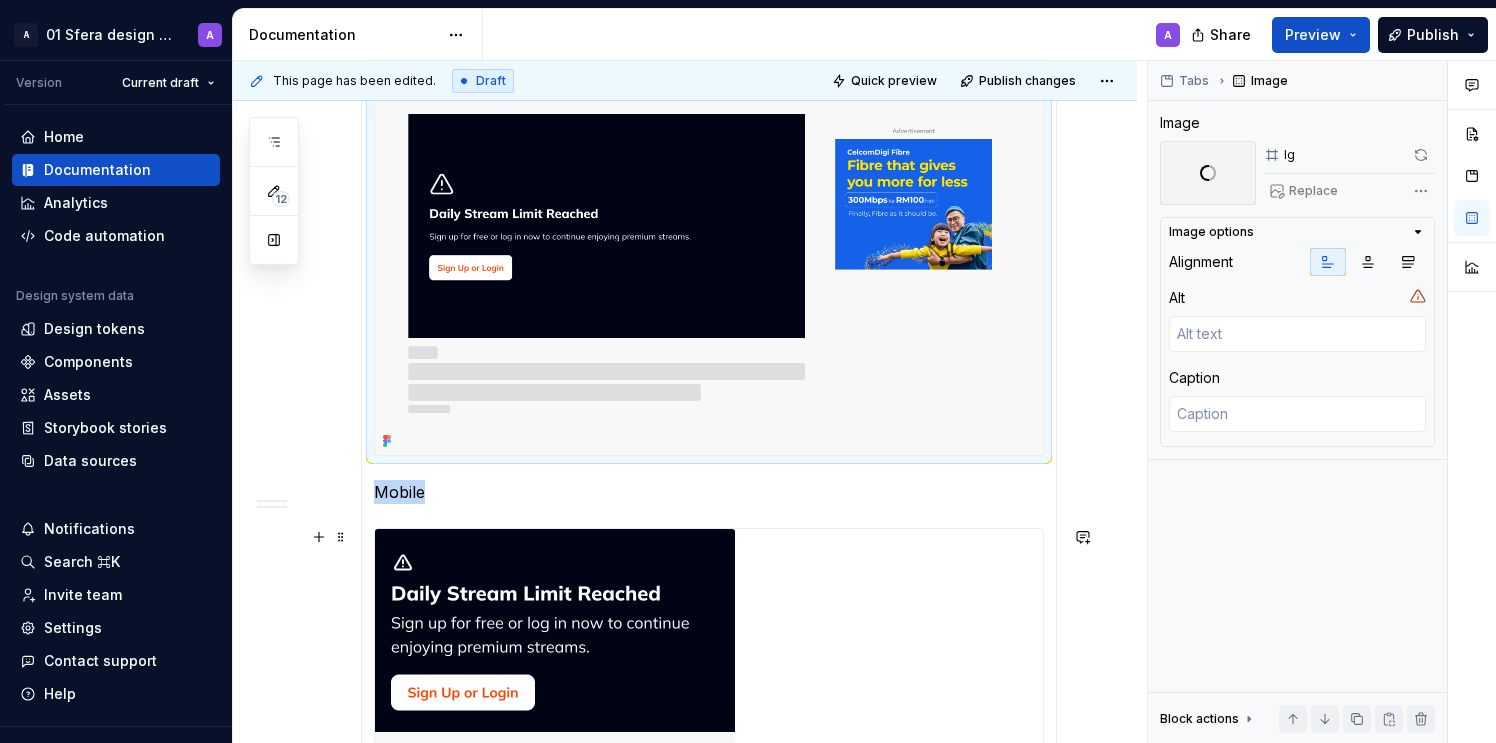 click at bounding box center [555, 756] 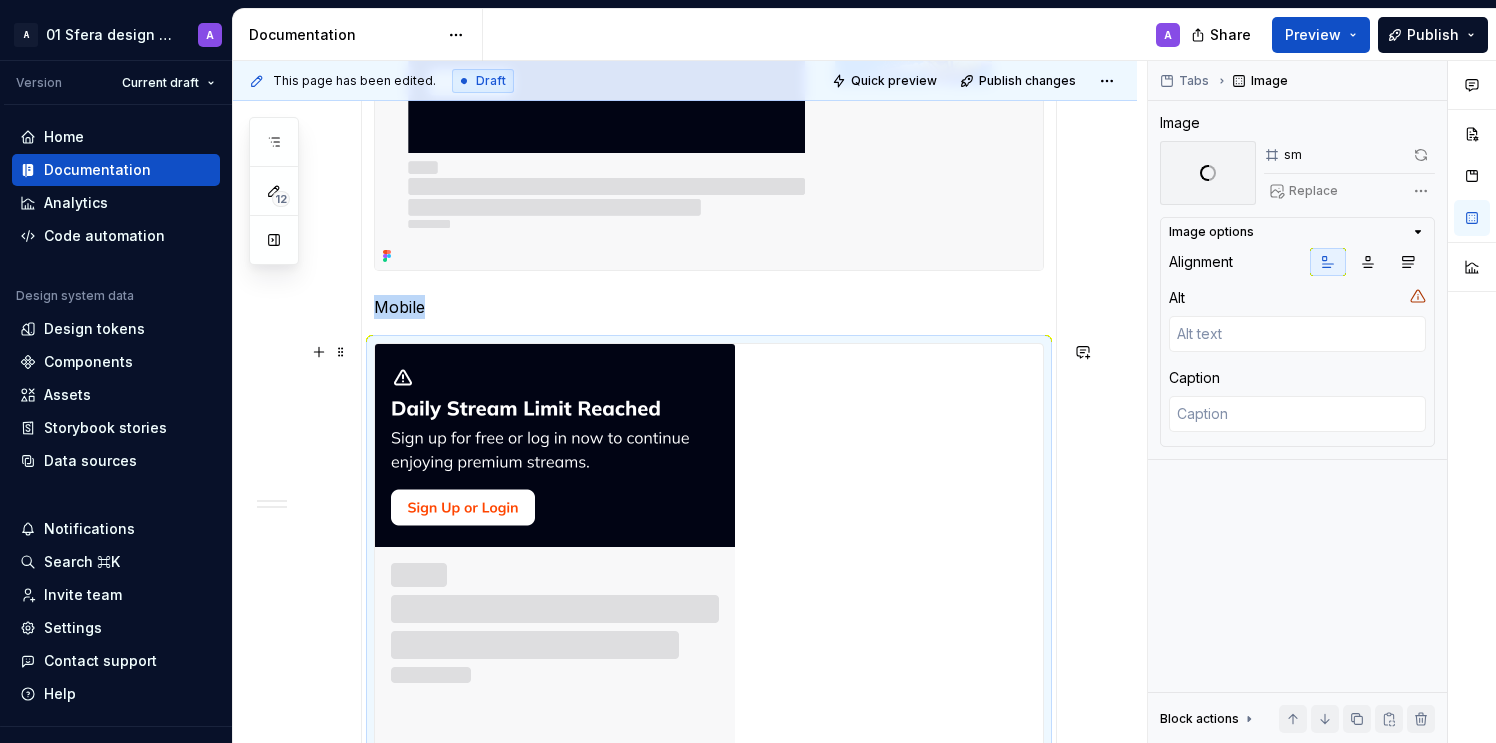 scroll, scrollTop: 1219, scrollLeft: 0, axis: vertical 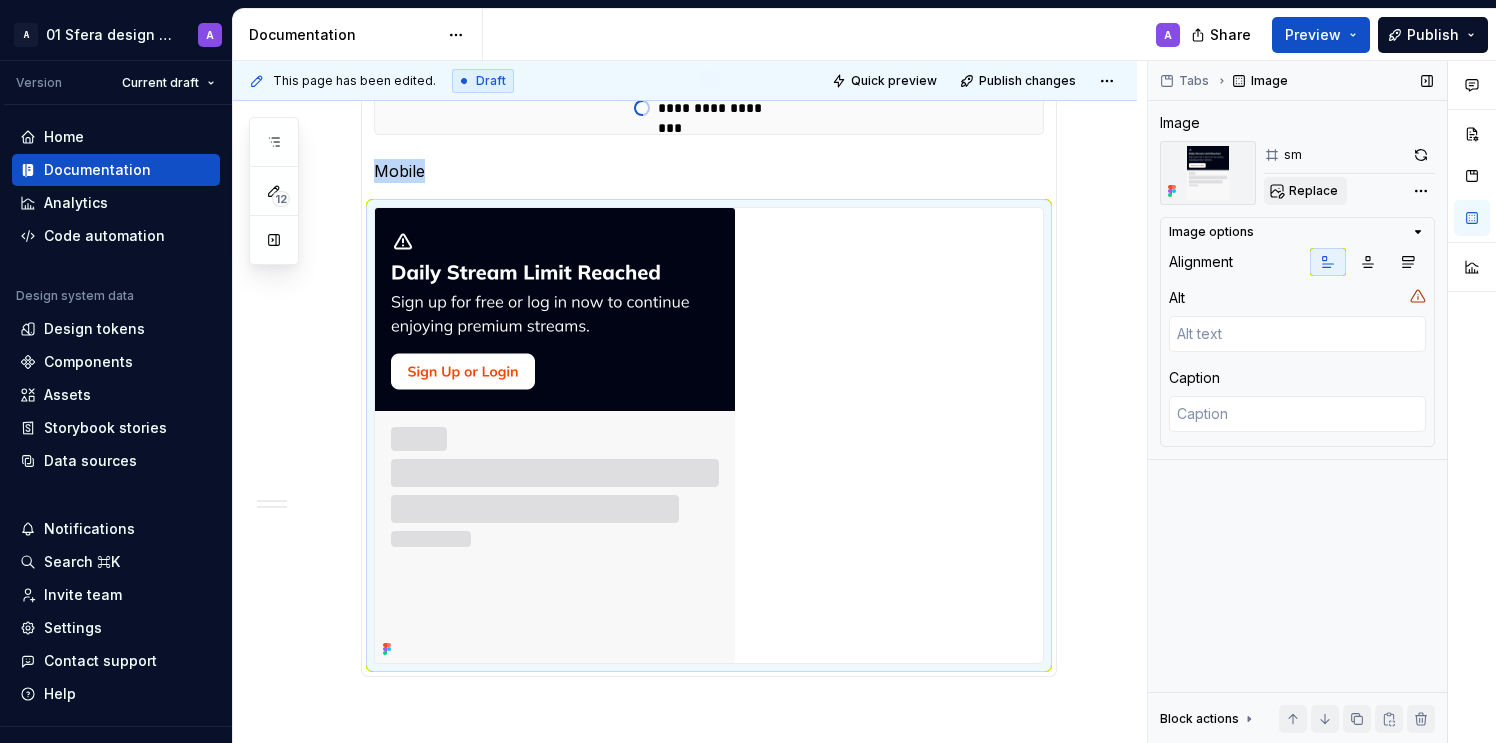click on "Replace" at bounding box center [1313, 191] 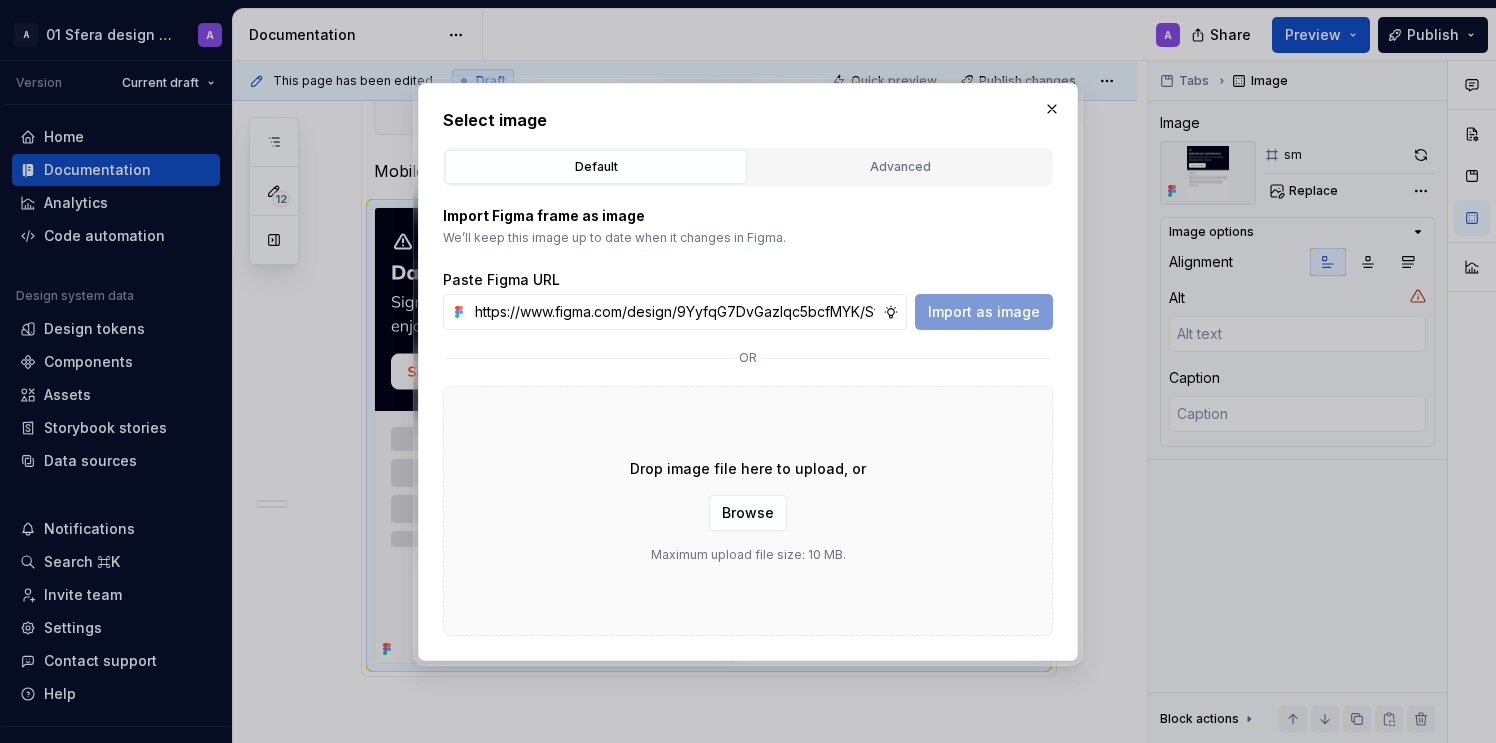 scroll, scrollTop: 0, scrollLeft: 467, axis: horizontal 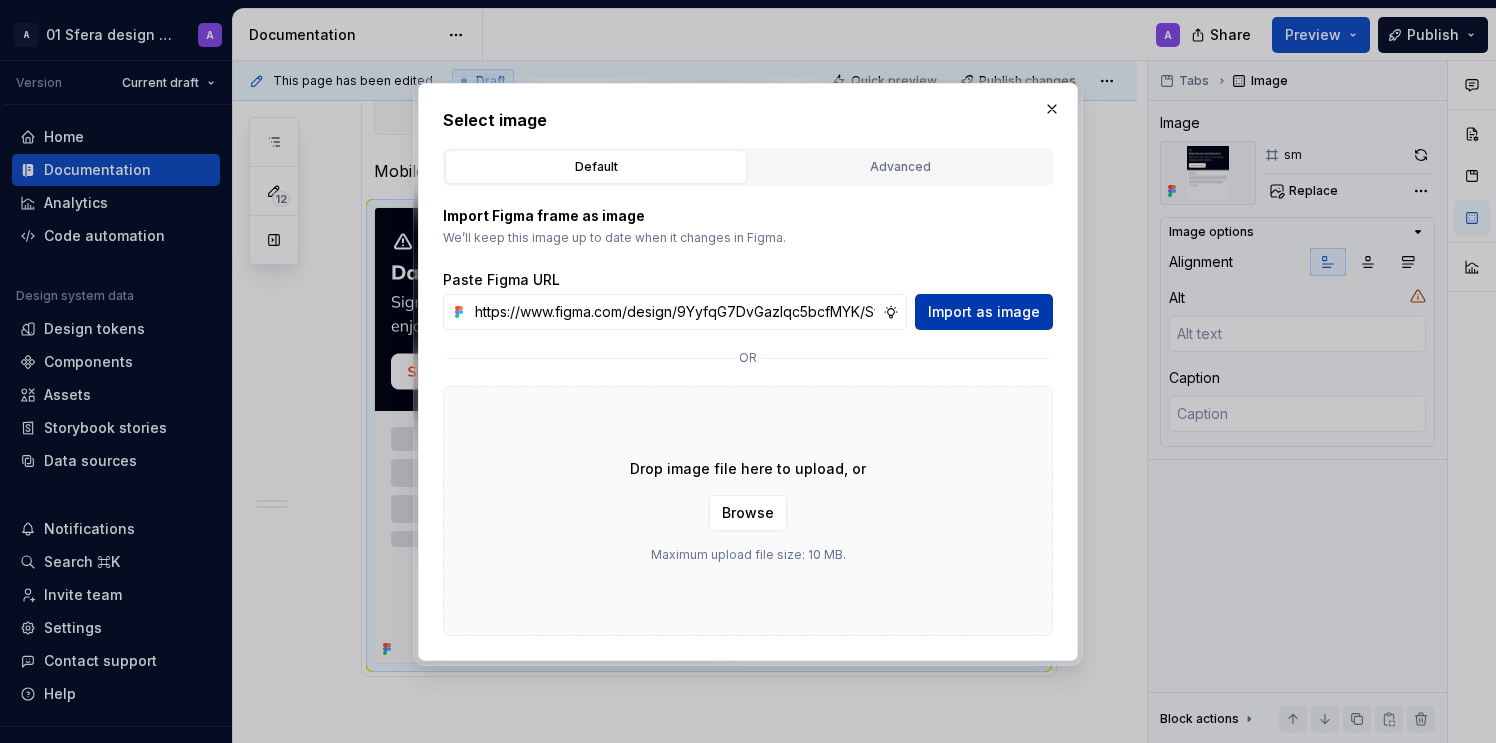 click on "Import as image" at bounding box center (984, 312) 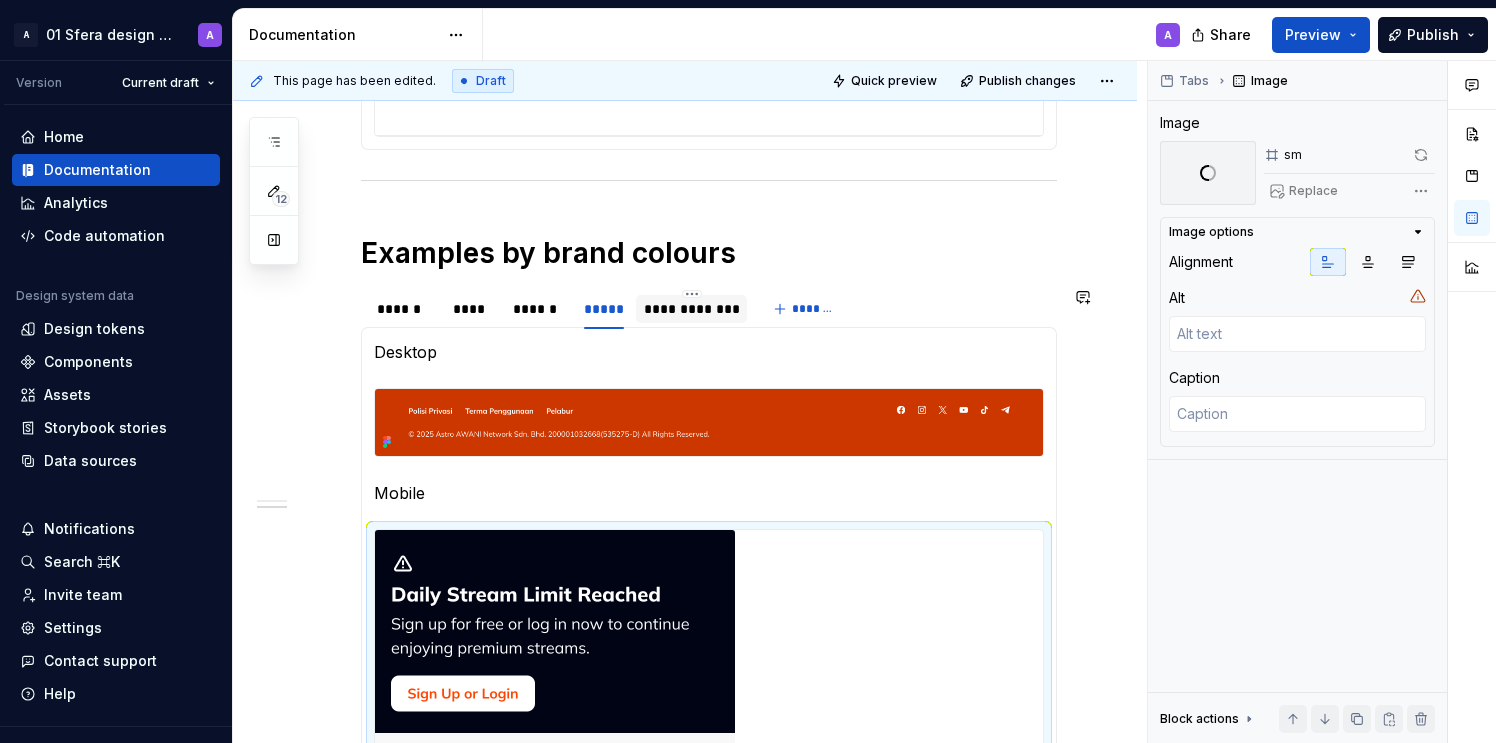 scroll, scrollTop: 801, scrollLeft: 0, axis: vertical 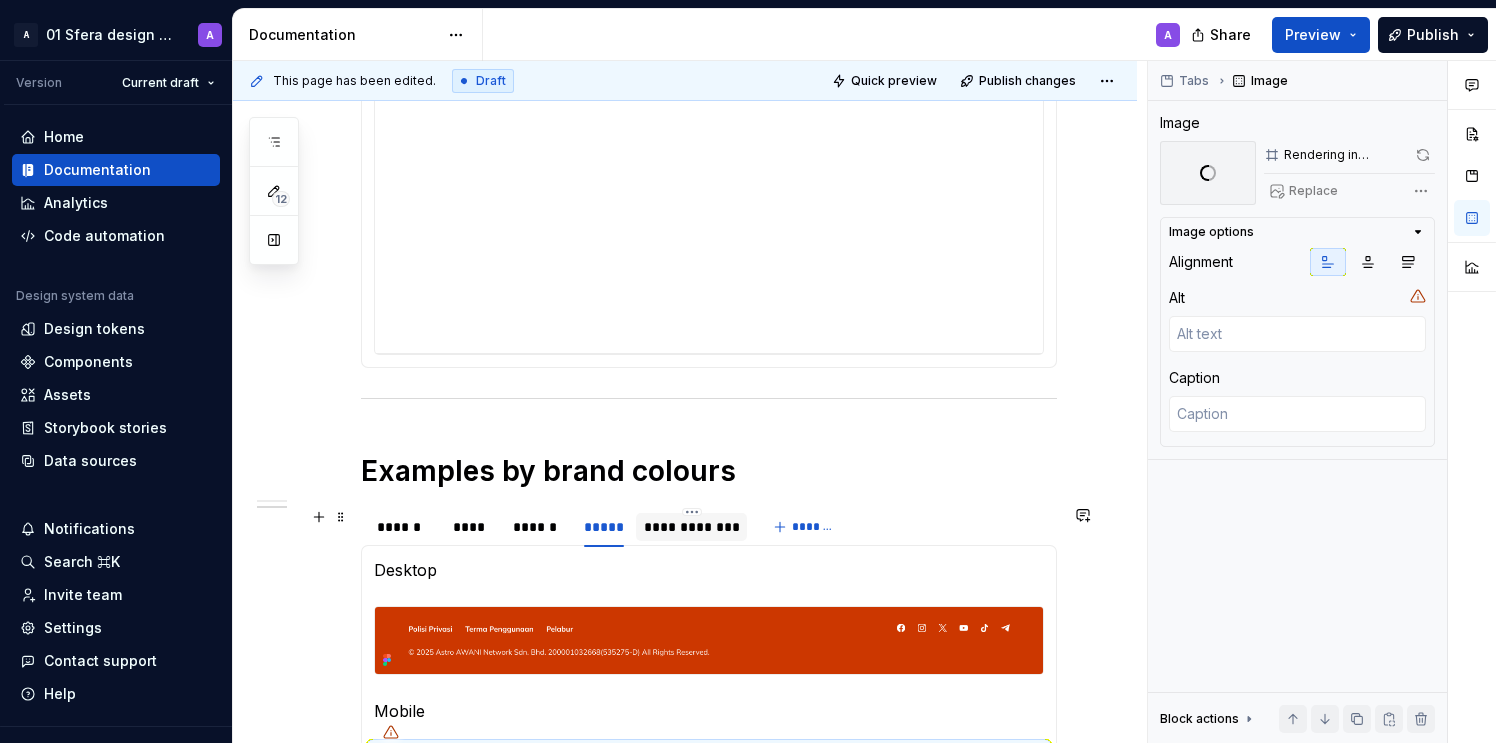 click on "**********" at bounding box center [691, 527] 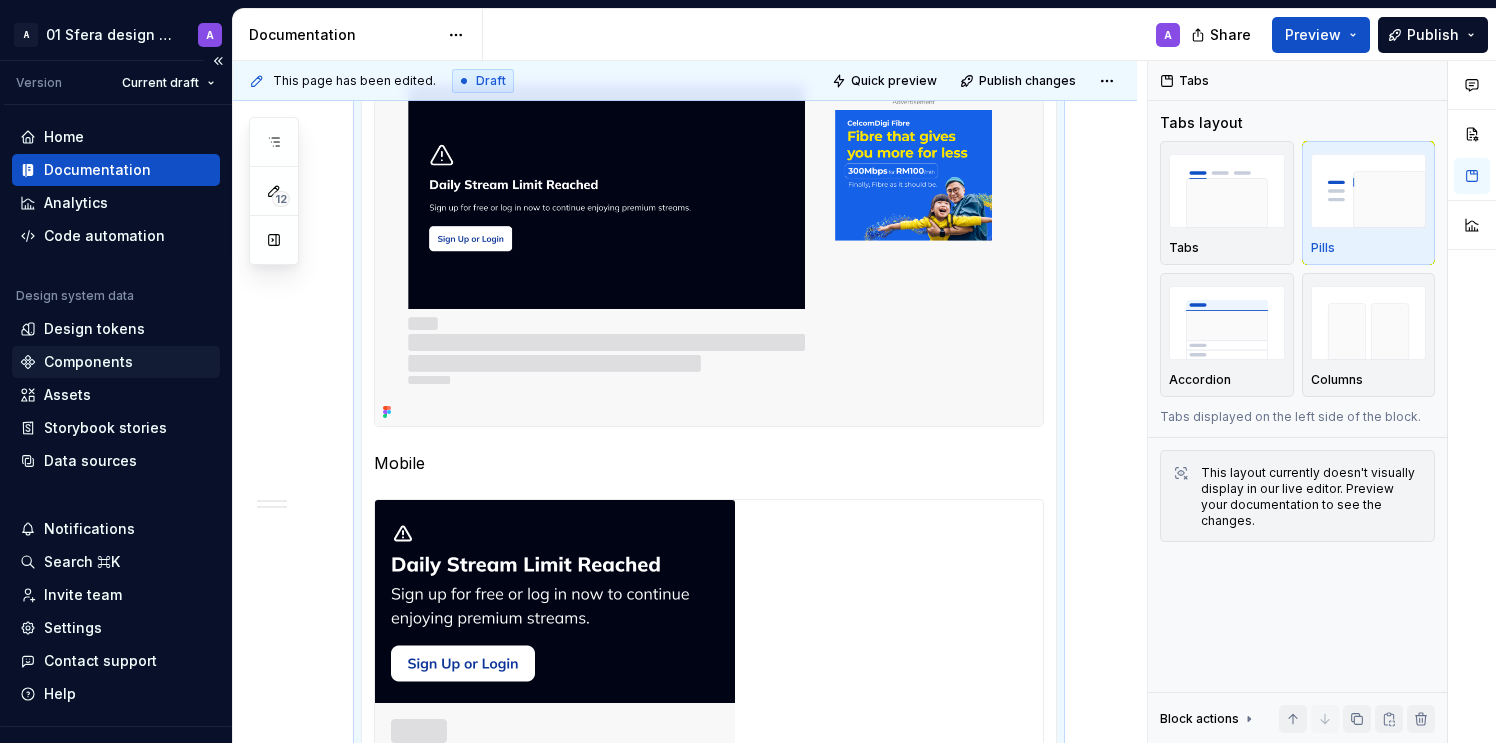 scroll, scrollTop: 1282, scrollLeft: 0, axis: vertical 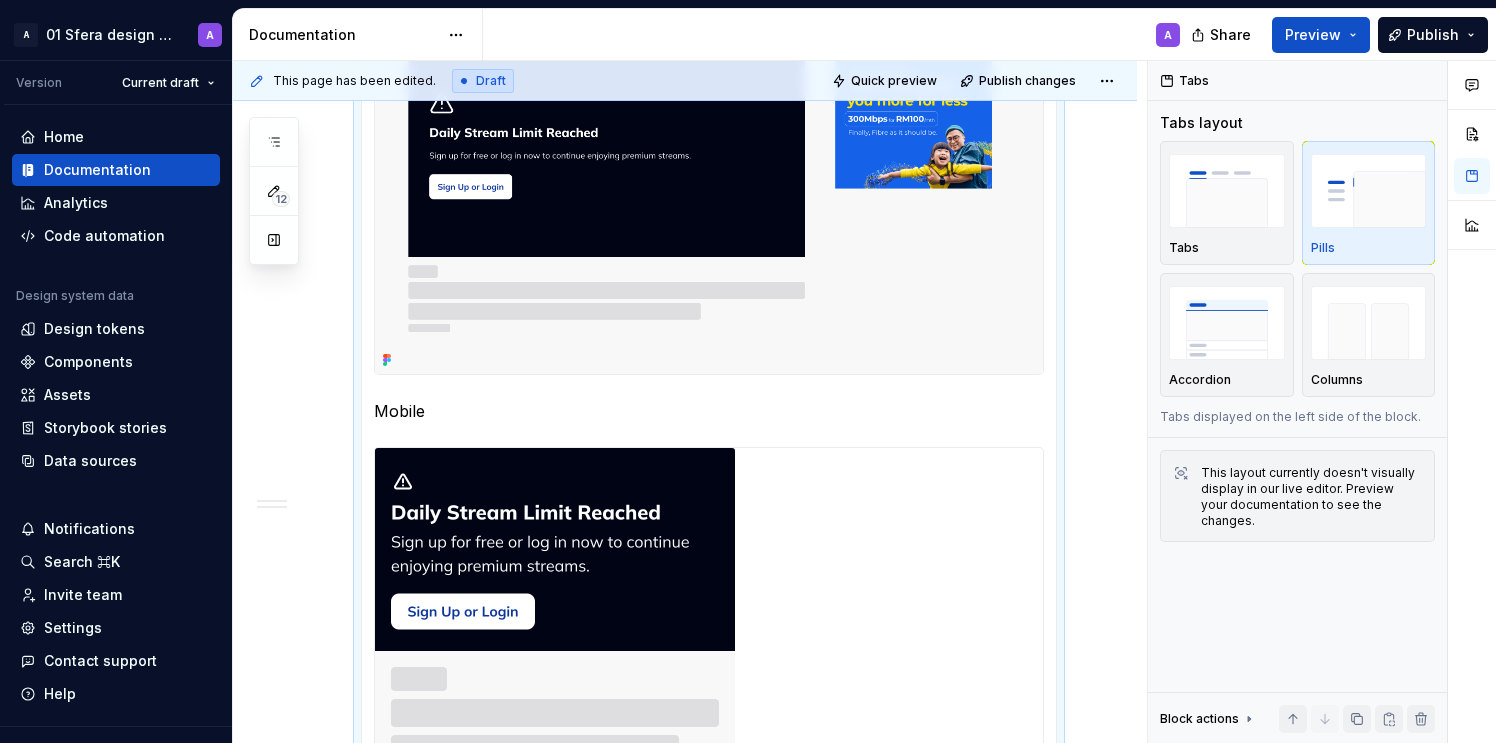 click at bounding box center (709, 182) 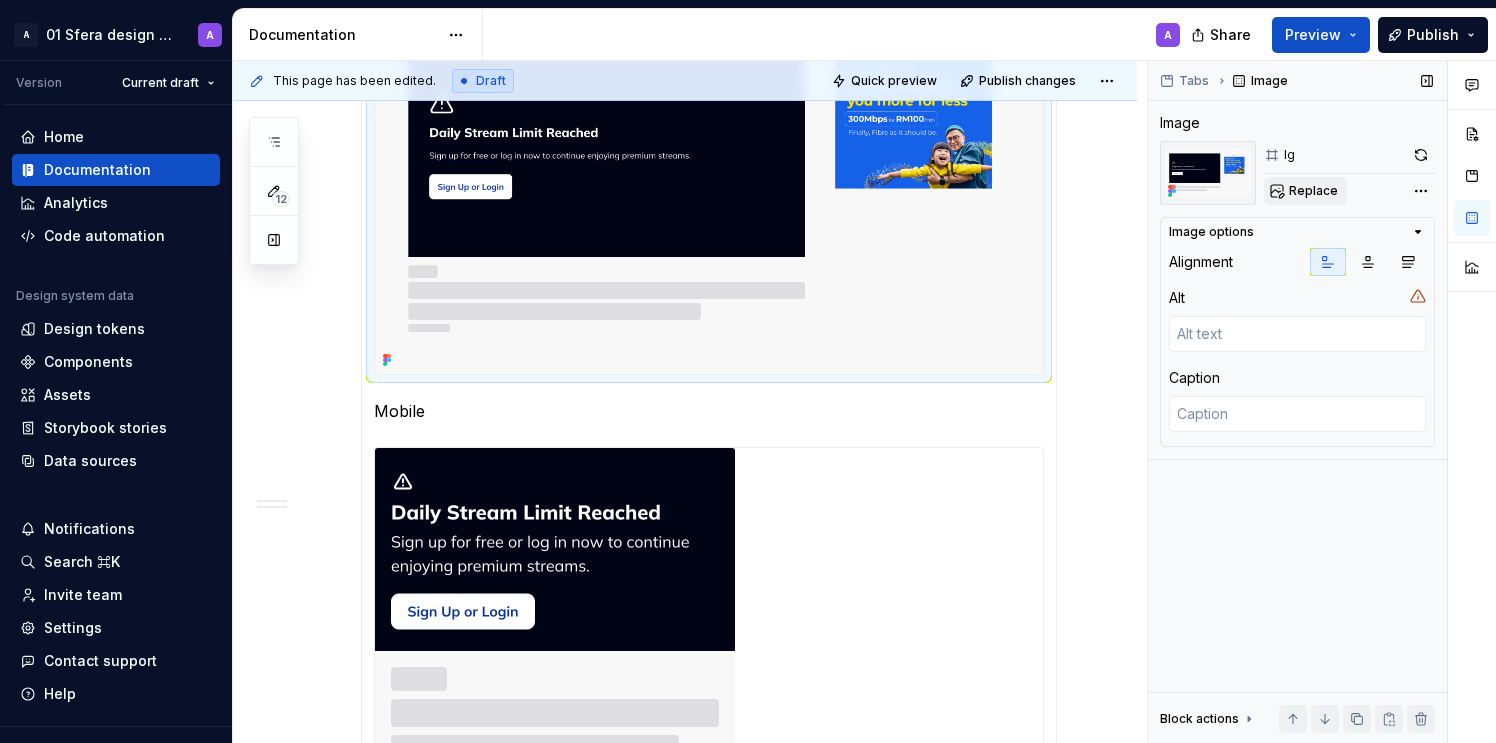 click on "Replace" at bounding box center [1313, 191] 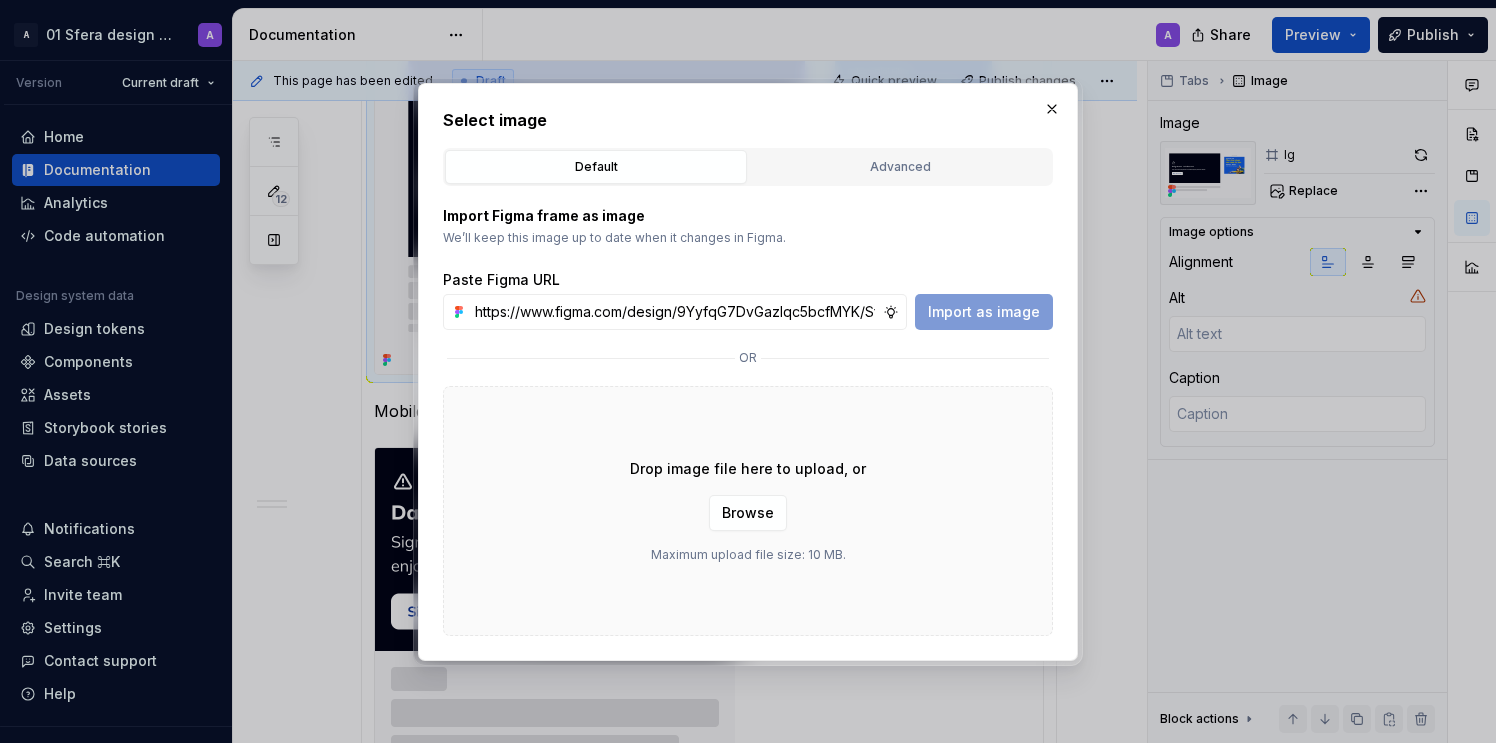 scroll, scrollTop: 0, scrollLeft: 463, axis: horizontal 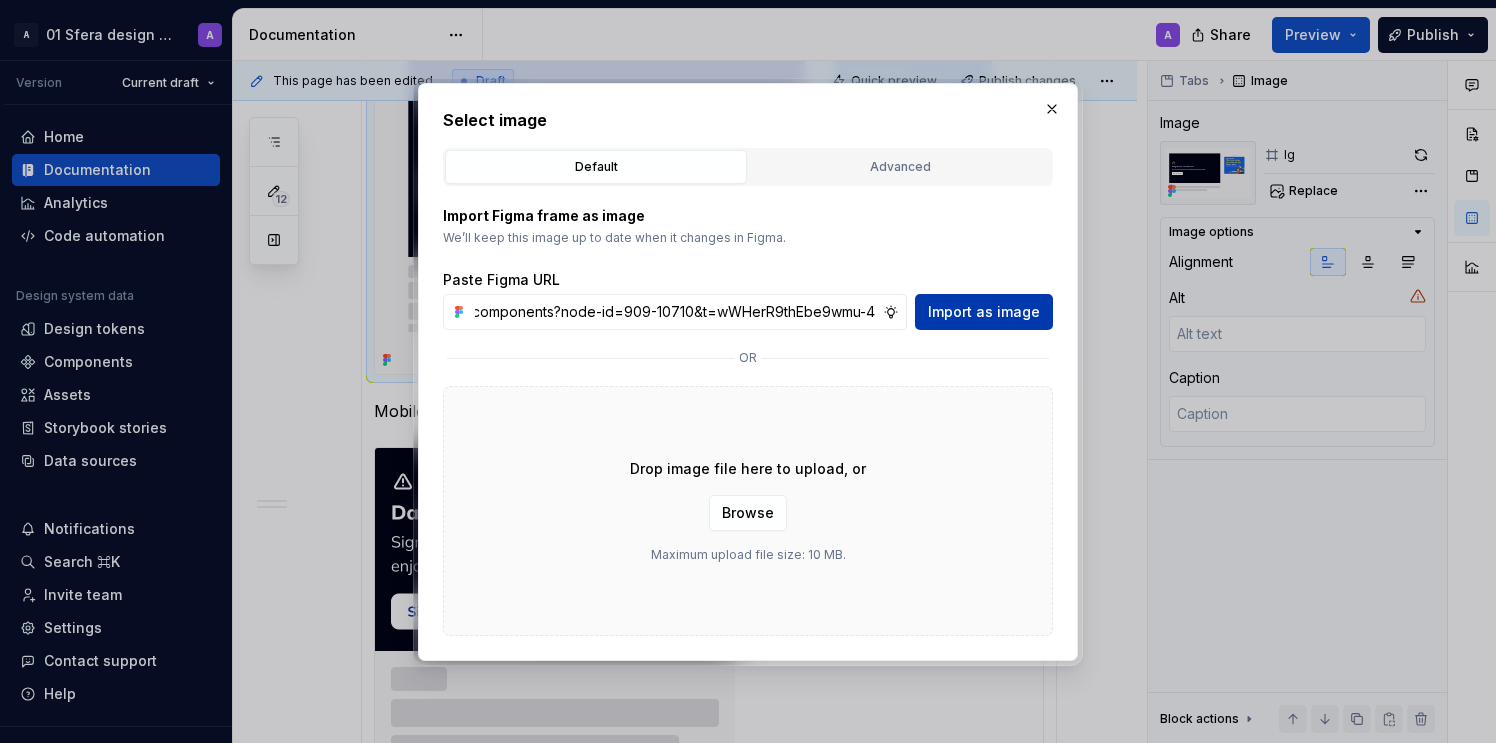 click on "Import as image" at bounding box center (984, 312) 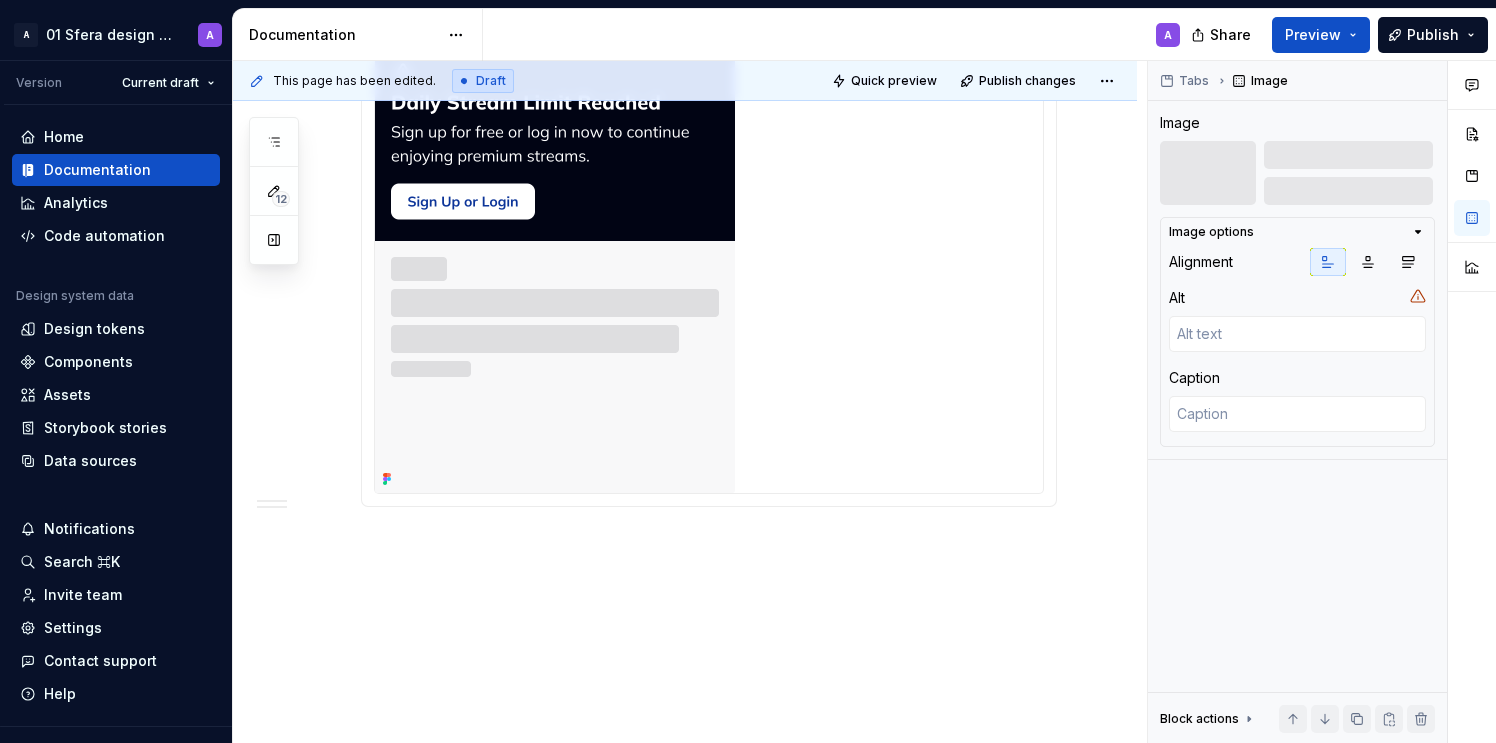 scroll, scrollTop: 1353, scrollLeft: 0, axis: vertical 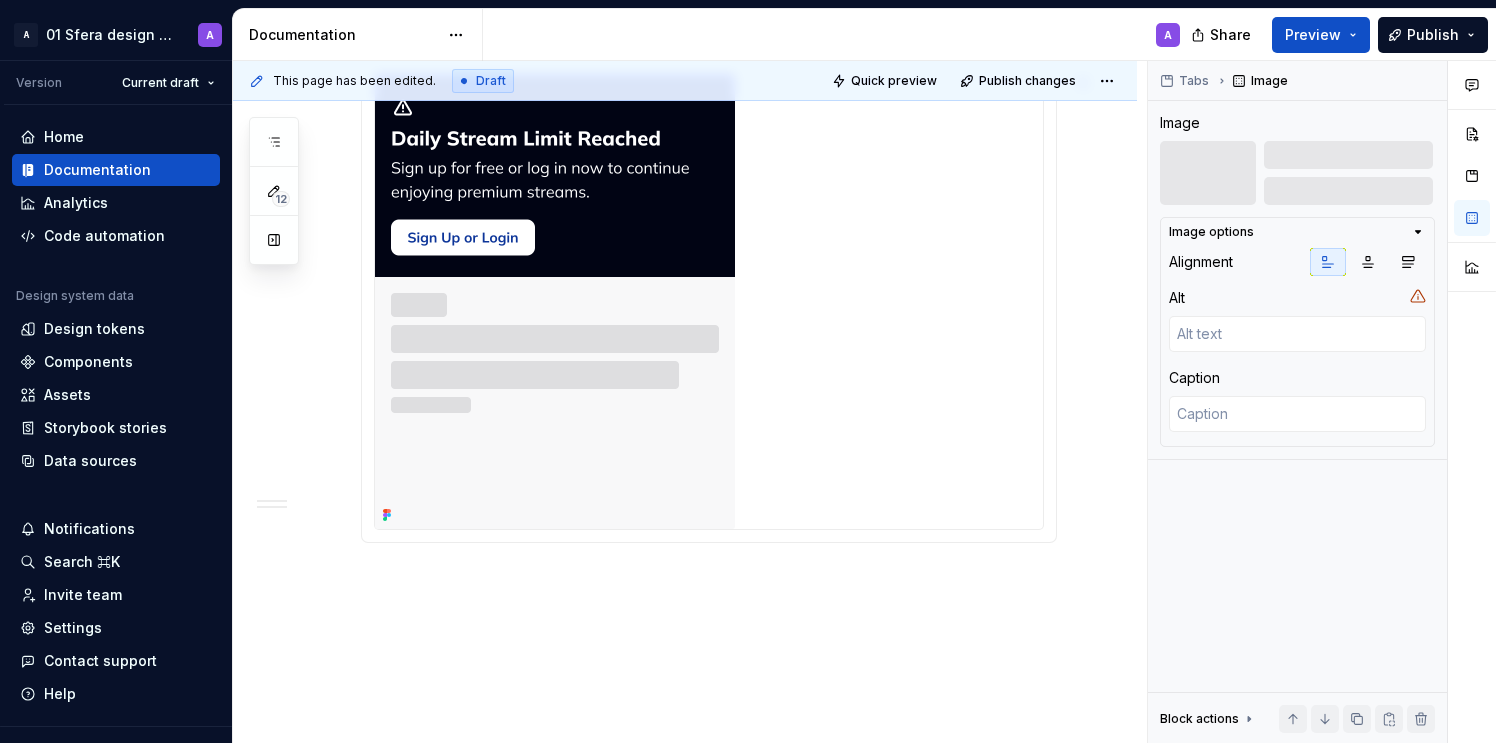 click at bounding box center [555, 301] 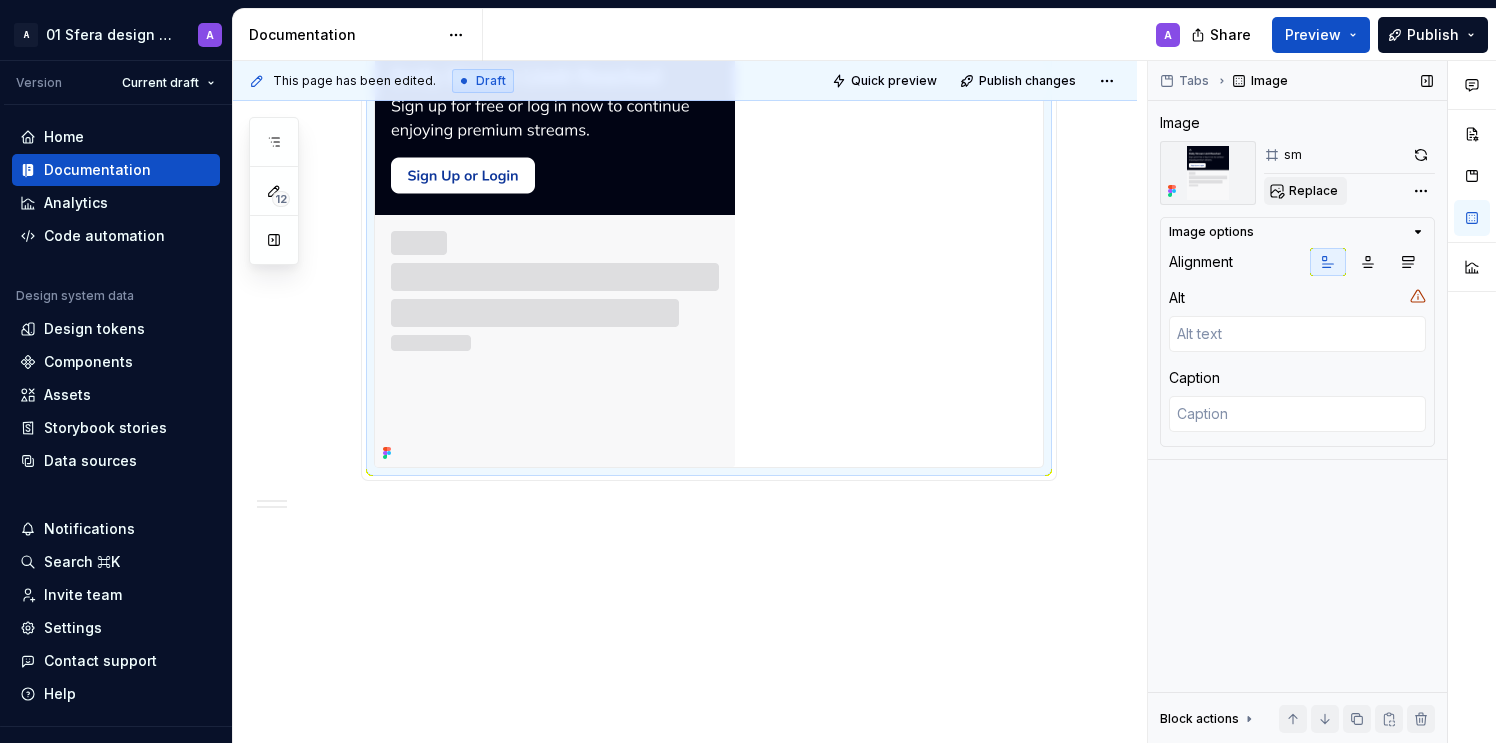 click on "Replace" at bounding box center [1313, 191] 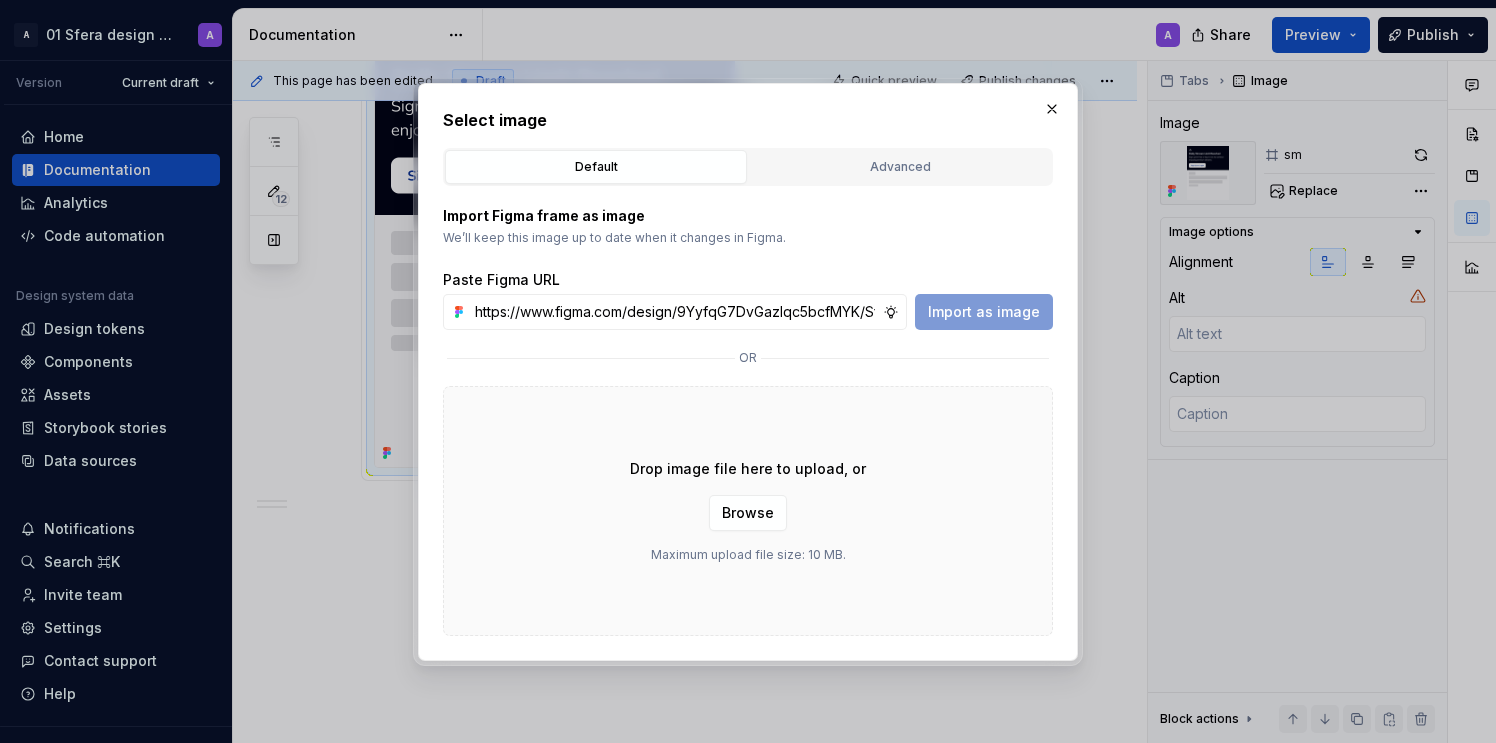 scroll, scrollTop: 0, scrollLeft: 467, axis: horizontal 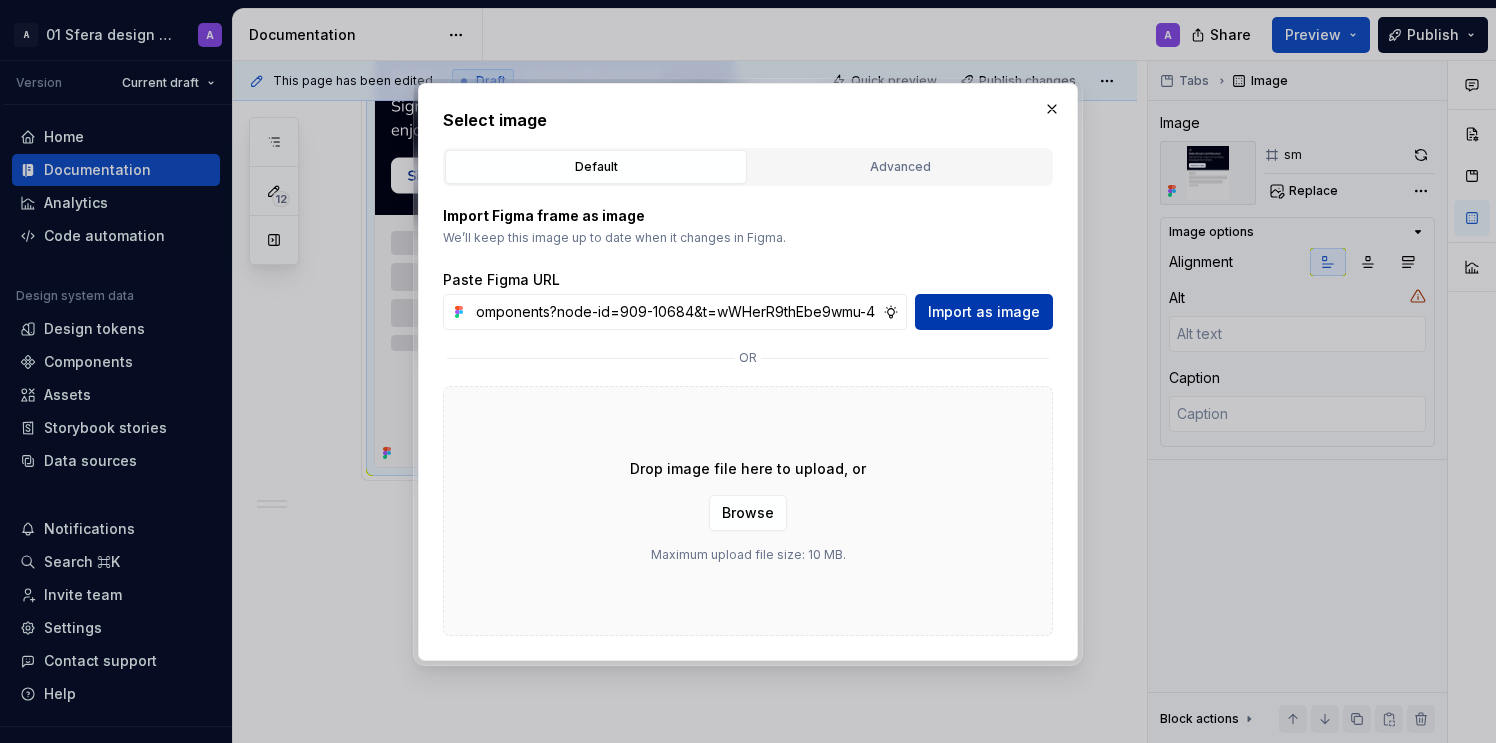 click on "Import as image" at bounding box center (984, 312) 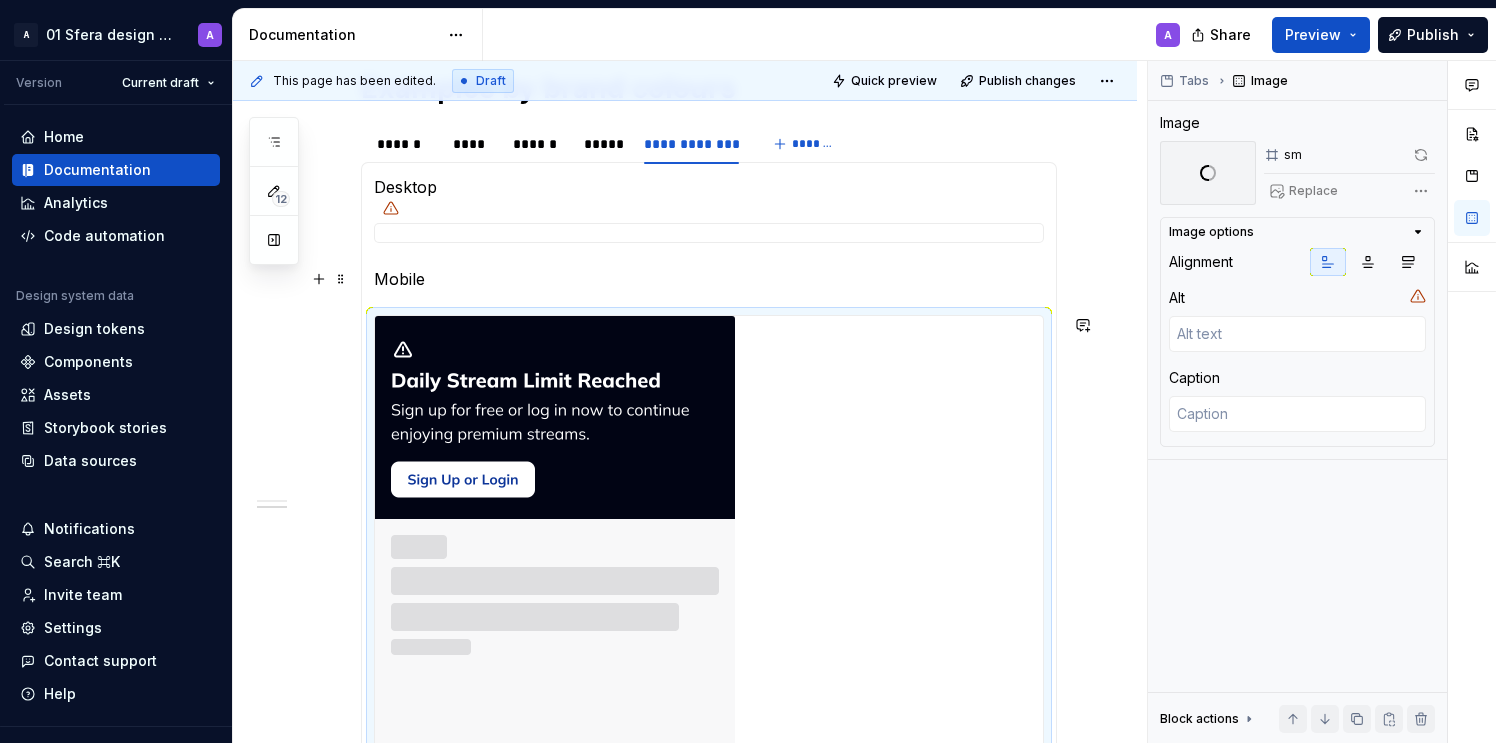 scroll, scrollTop: 911, scrollLeft: 0, axis: vertical 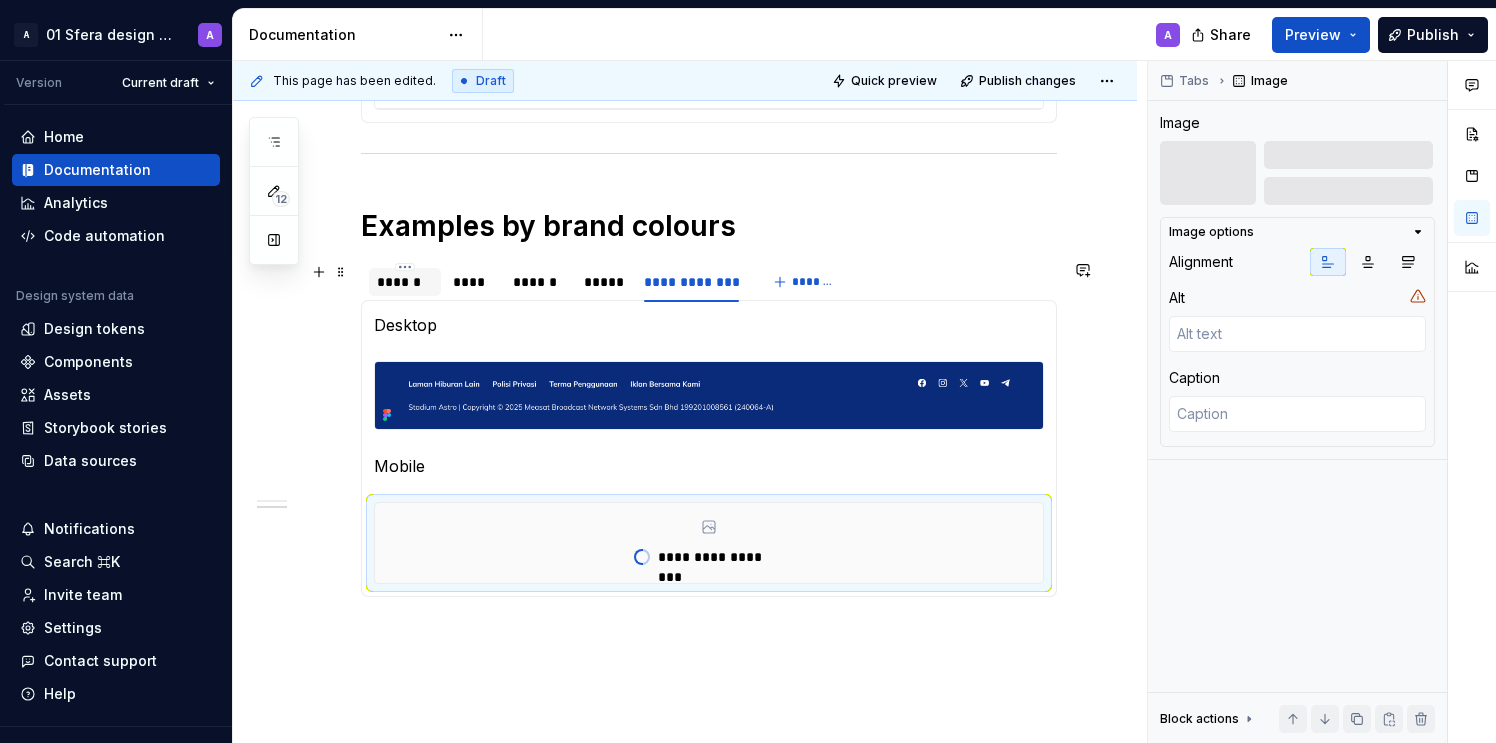 click on "******" at bounding box center [405, 282] 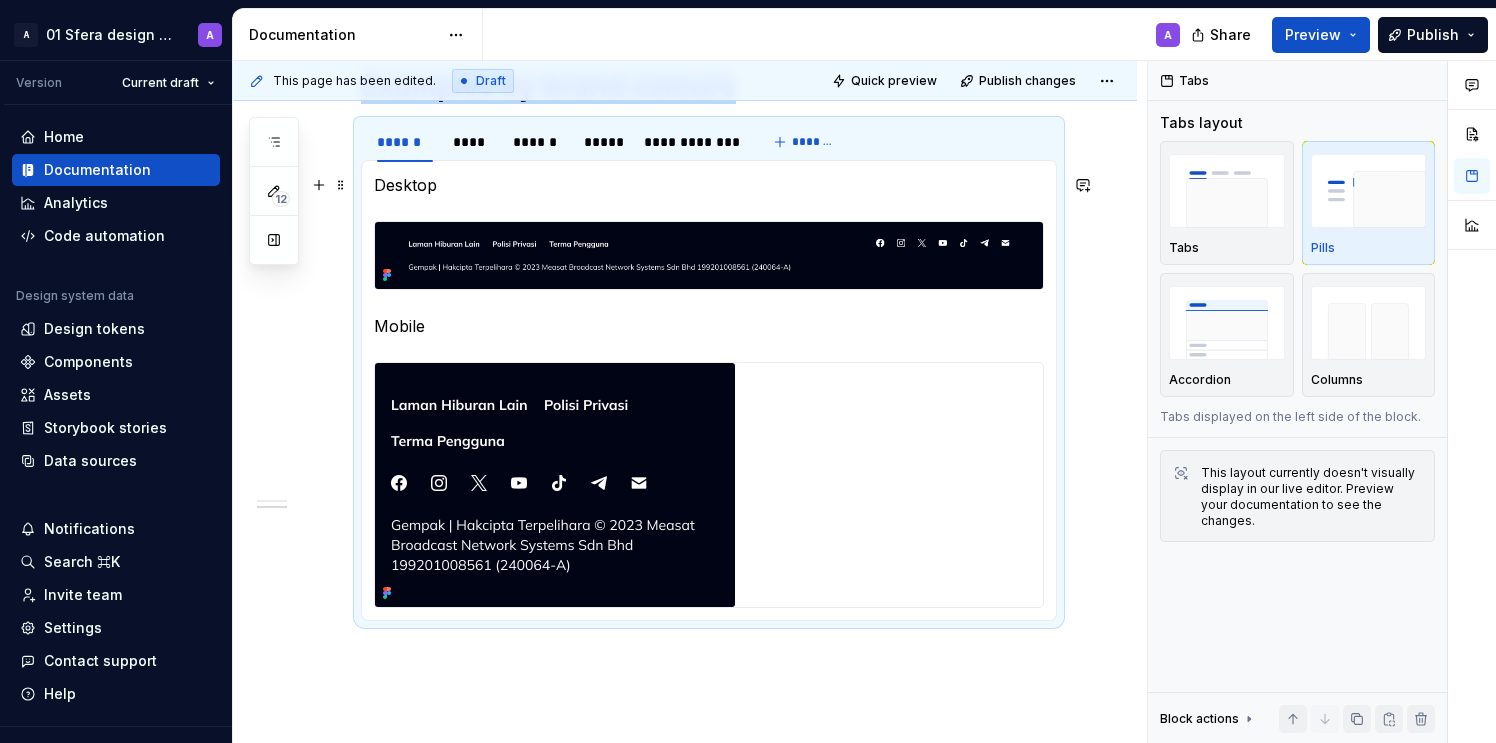 scroll, scrollTop: 1049, scrollLeft: 0, axis: vertical 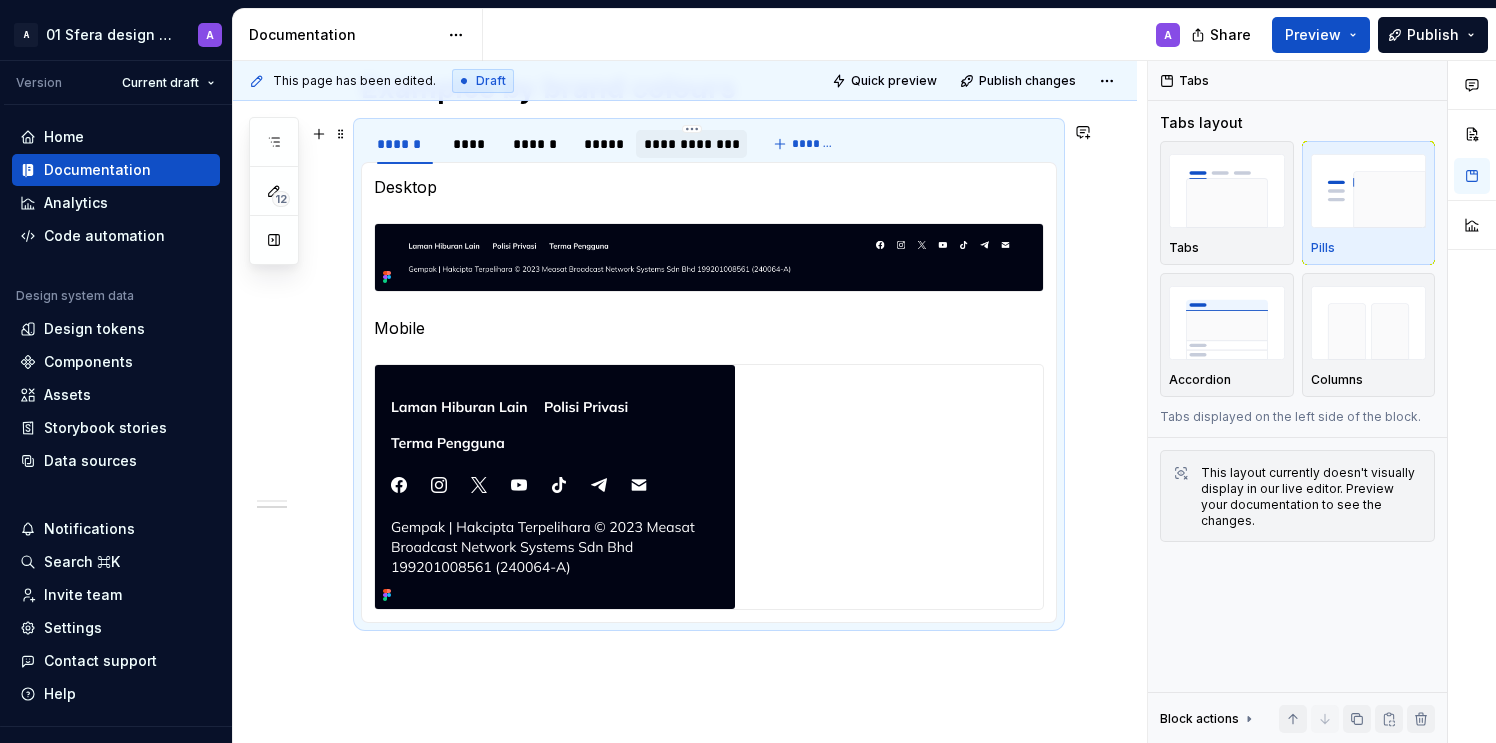 click on "**********" at bounding box center [691, 144] 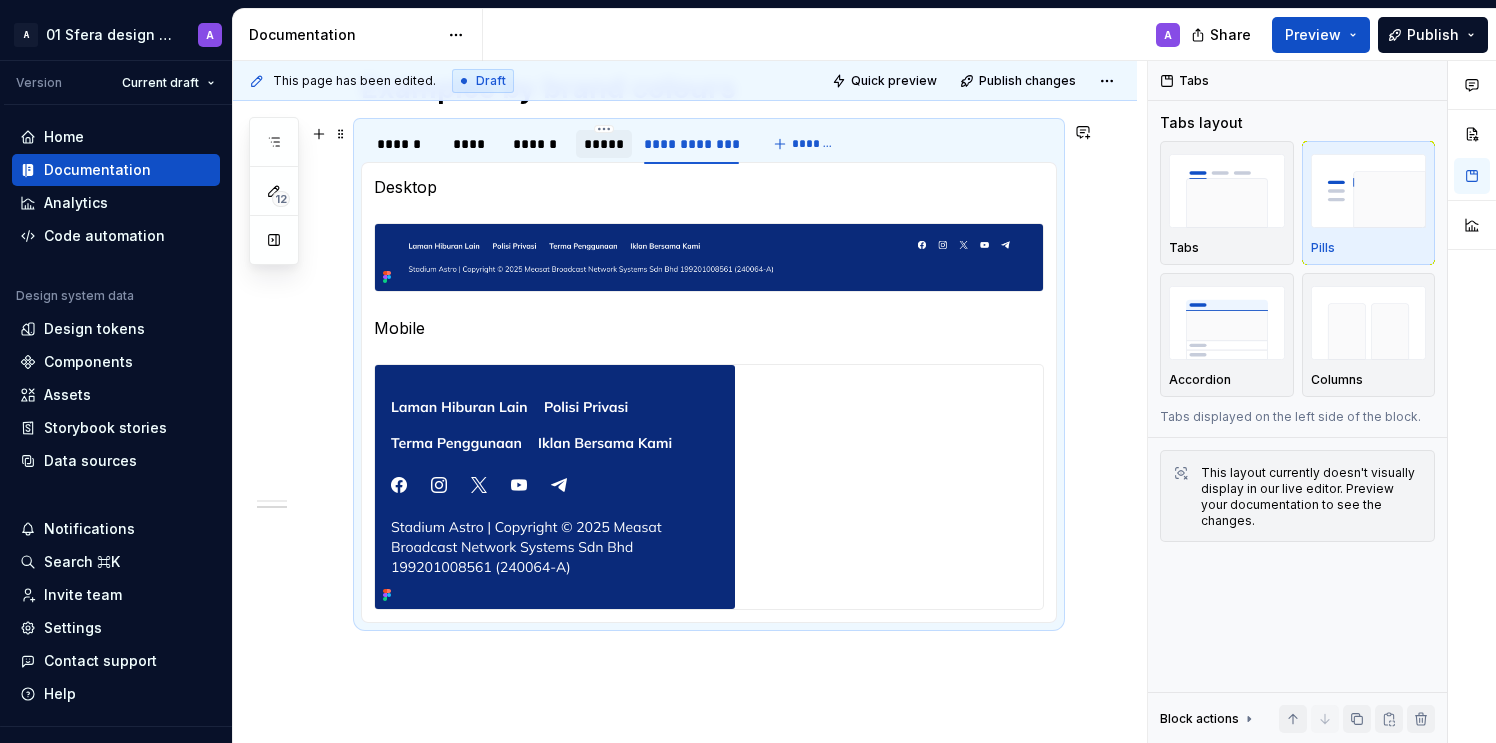 click on "*****" at bounding box center [604, 144] 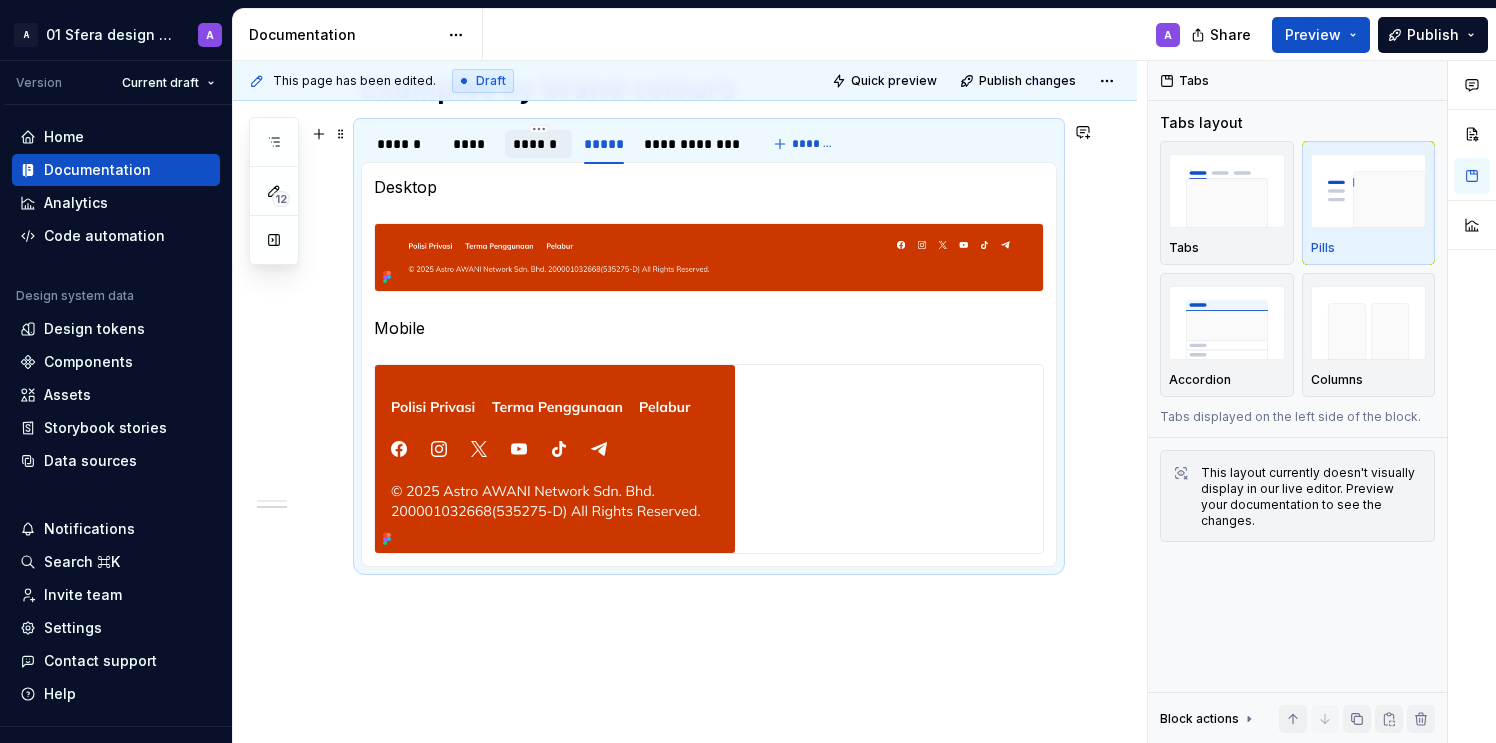 click on "******" at bounding box center [538, 144] 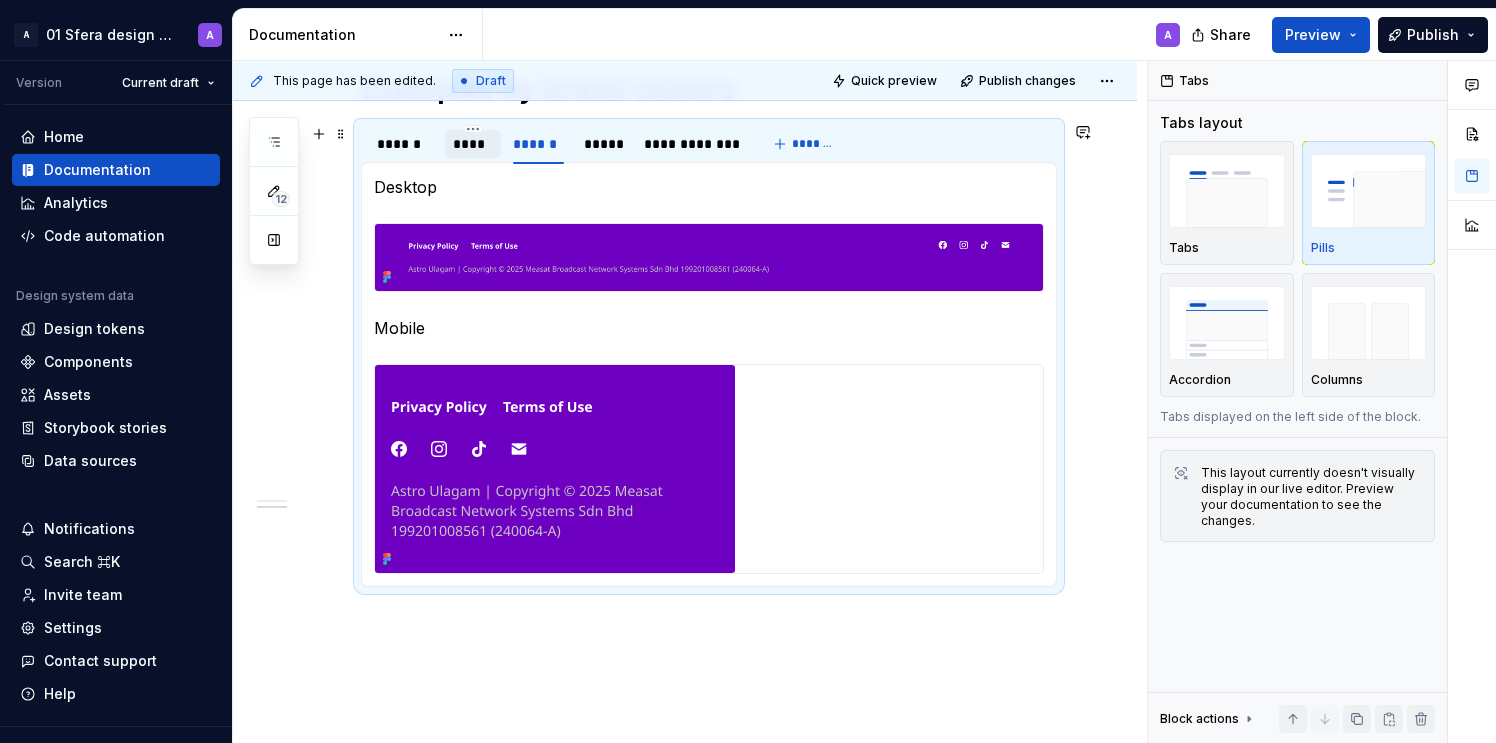 click on "****" at bounding box center [473, 144] 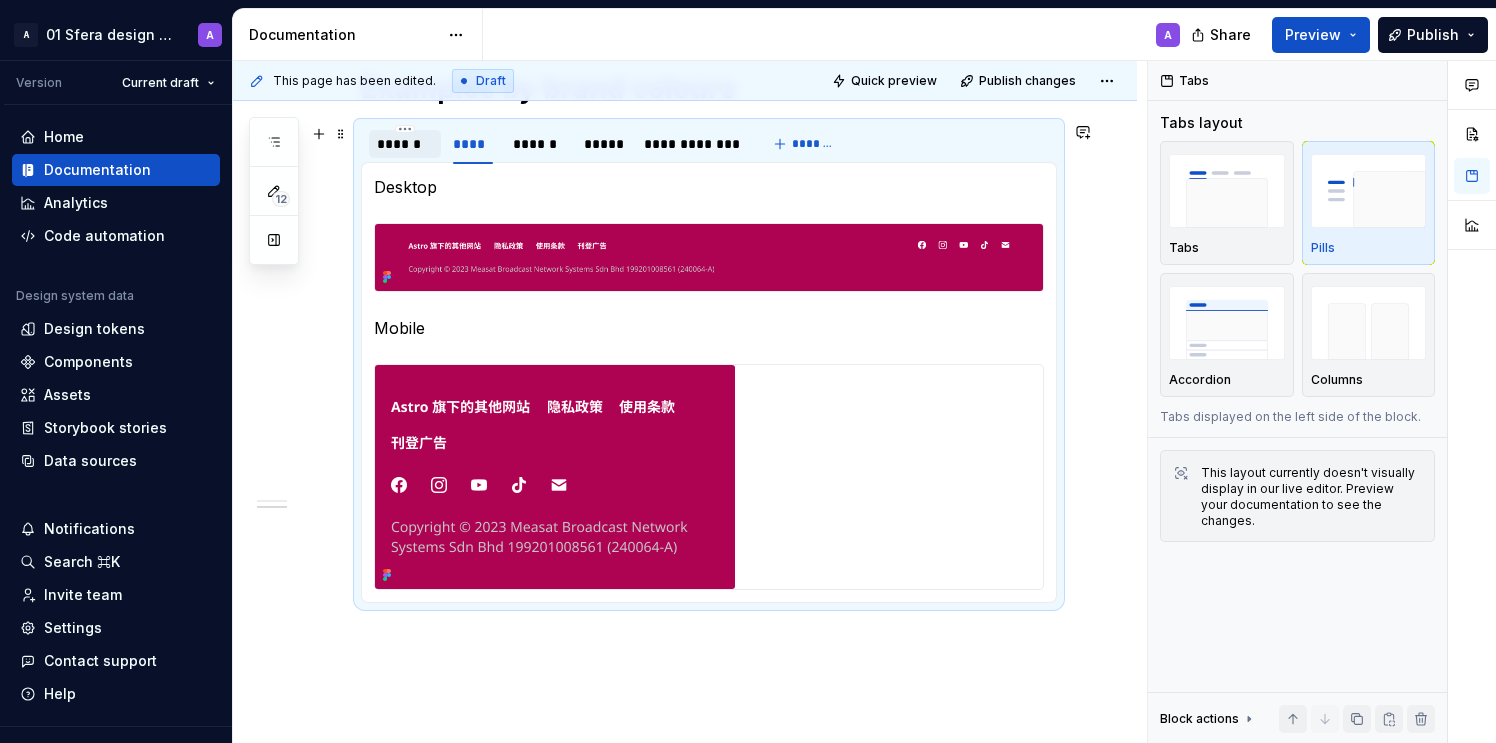 click on "******" at bounding box center (405, 144) 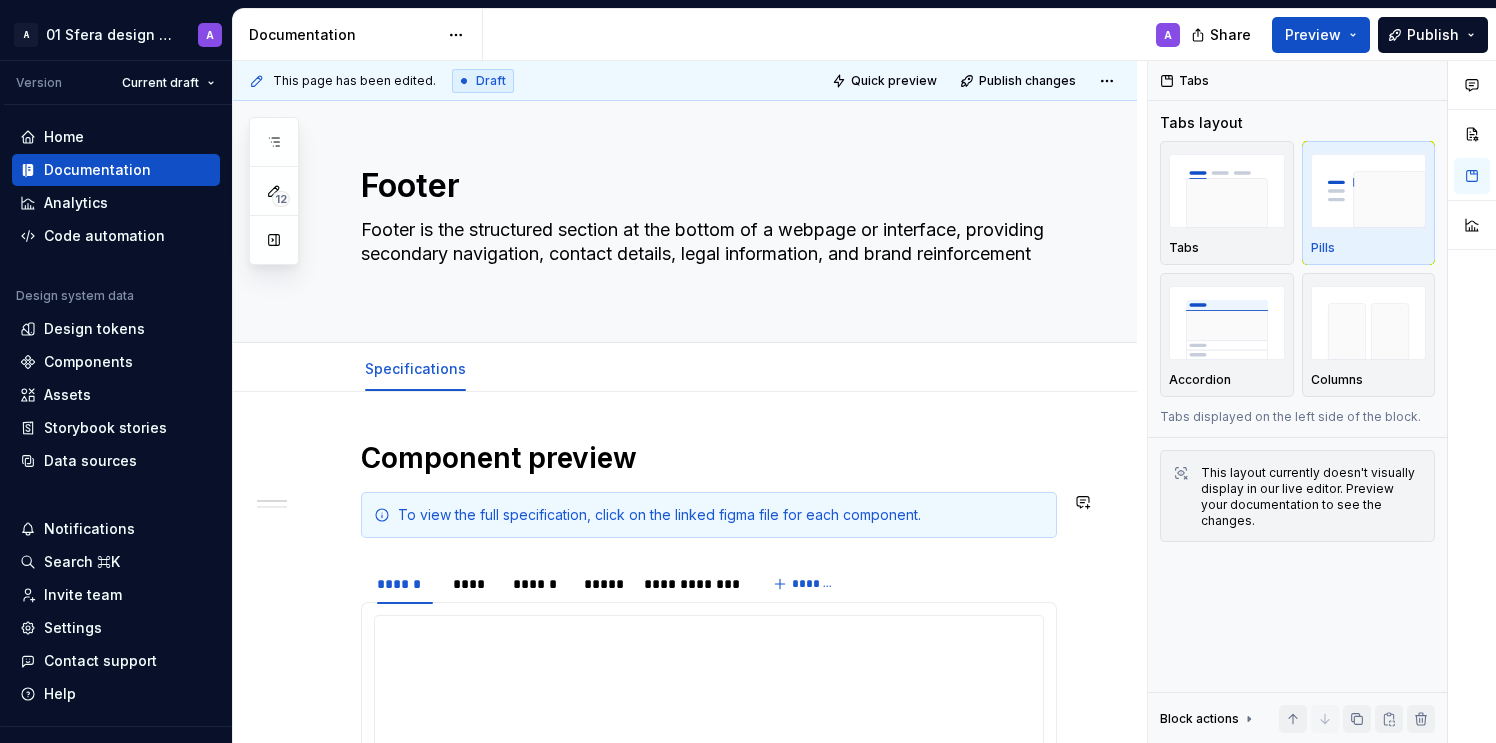 scroll, scrollTop: 0, scrollLeft: 0, axis: both 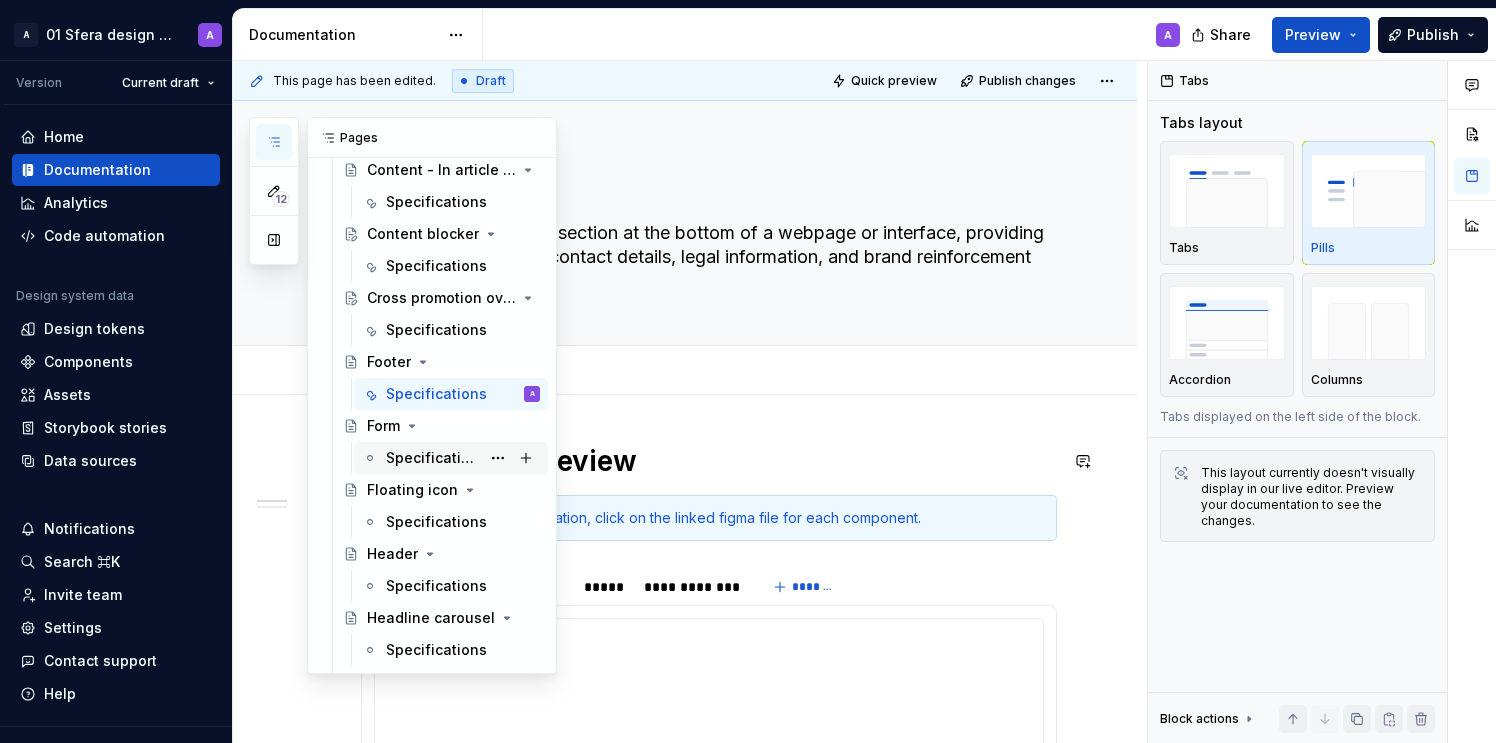 click on "Specifications" at bounding box center (433, 458) 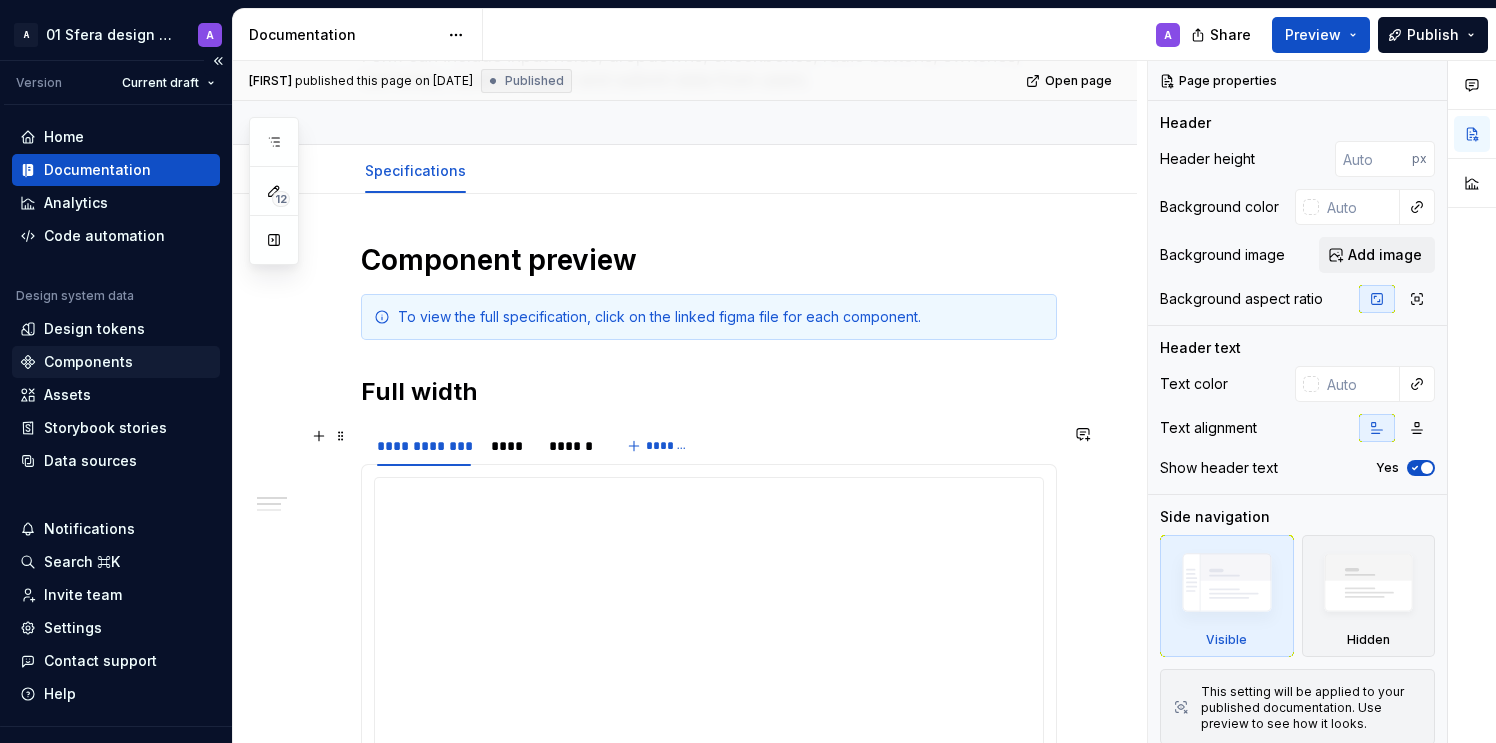 scroll, scrollTop: 0, scrollLeft: 0, axis: both 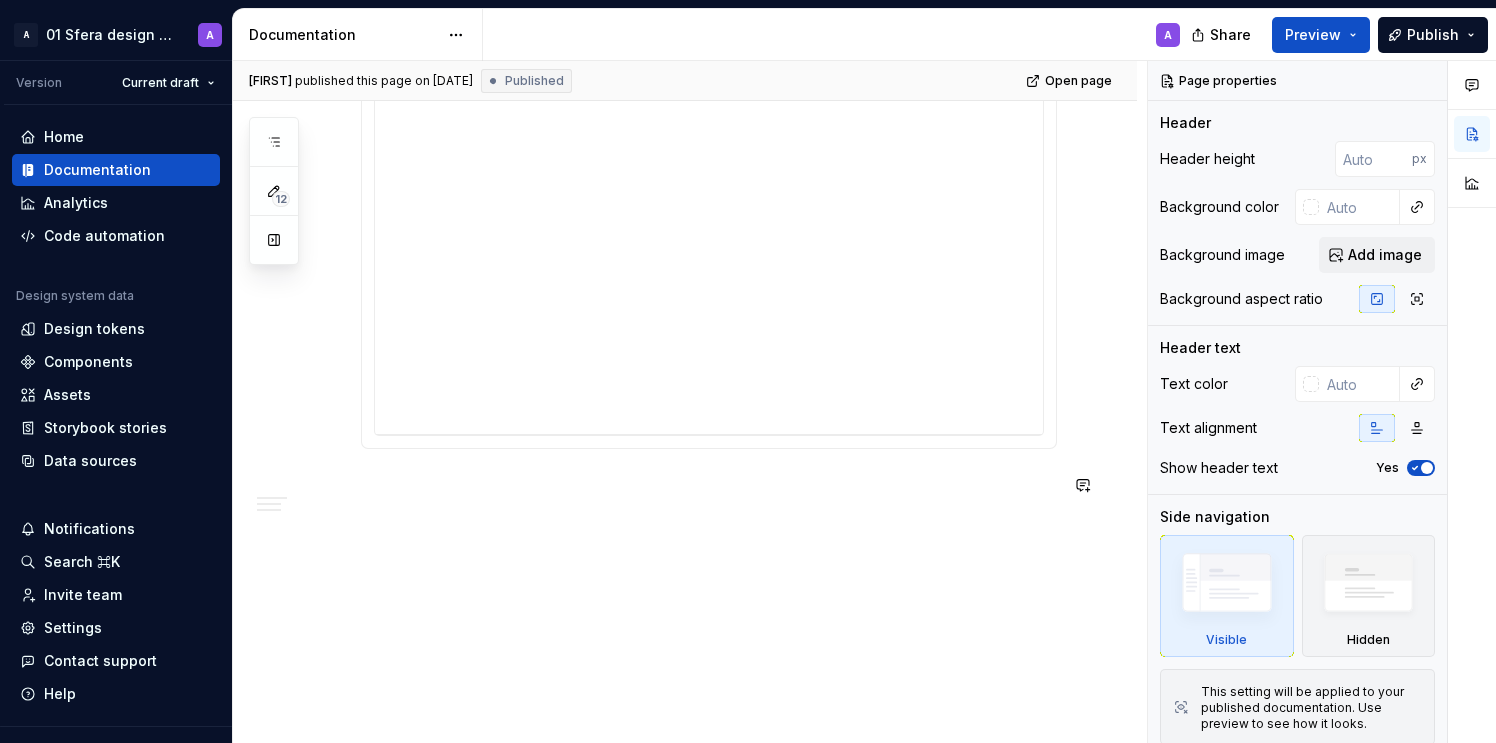click on "**********" at bounding box center (709, -117) 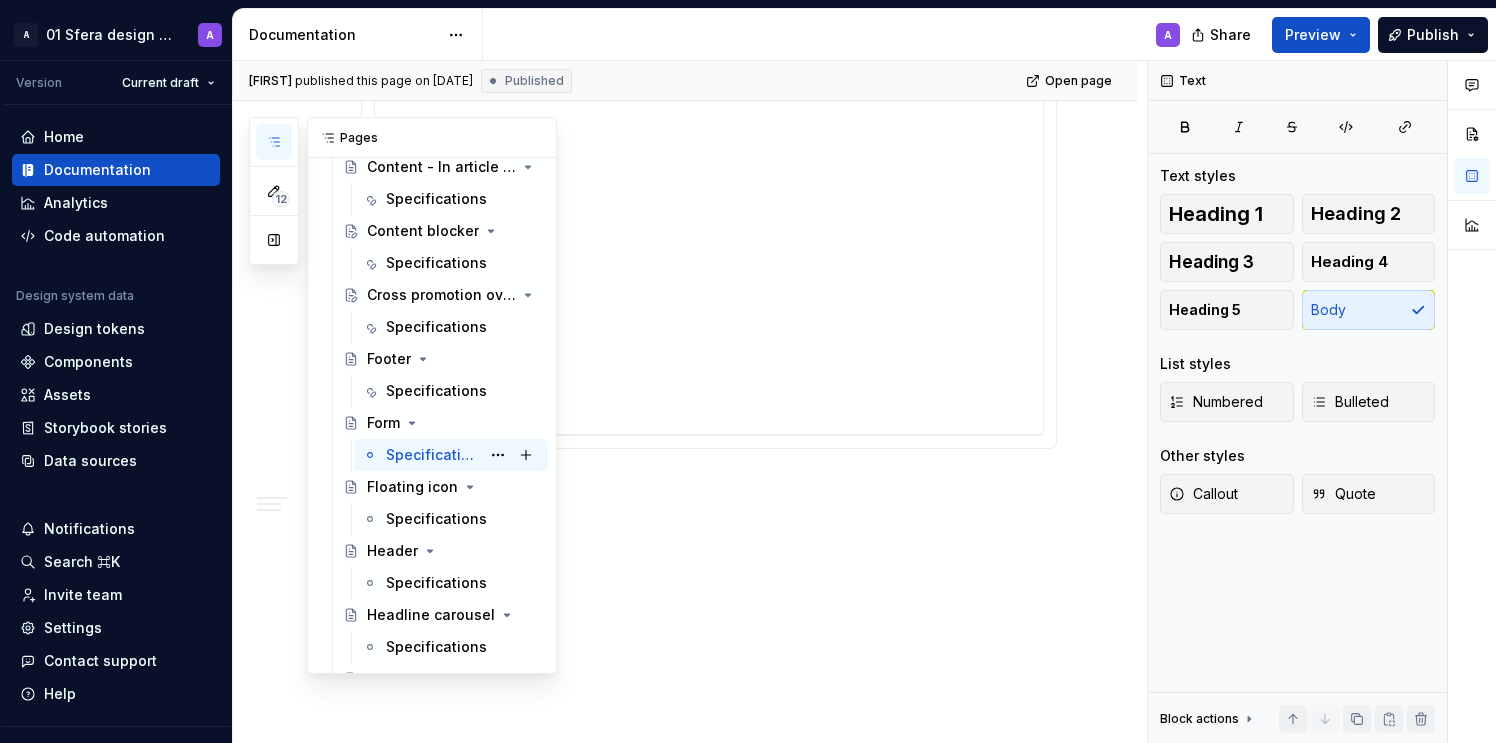 scroll, scrollTop: 7438, scrollLeft: 0, axis: vertical 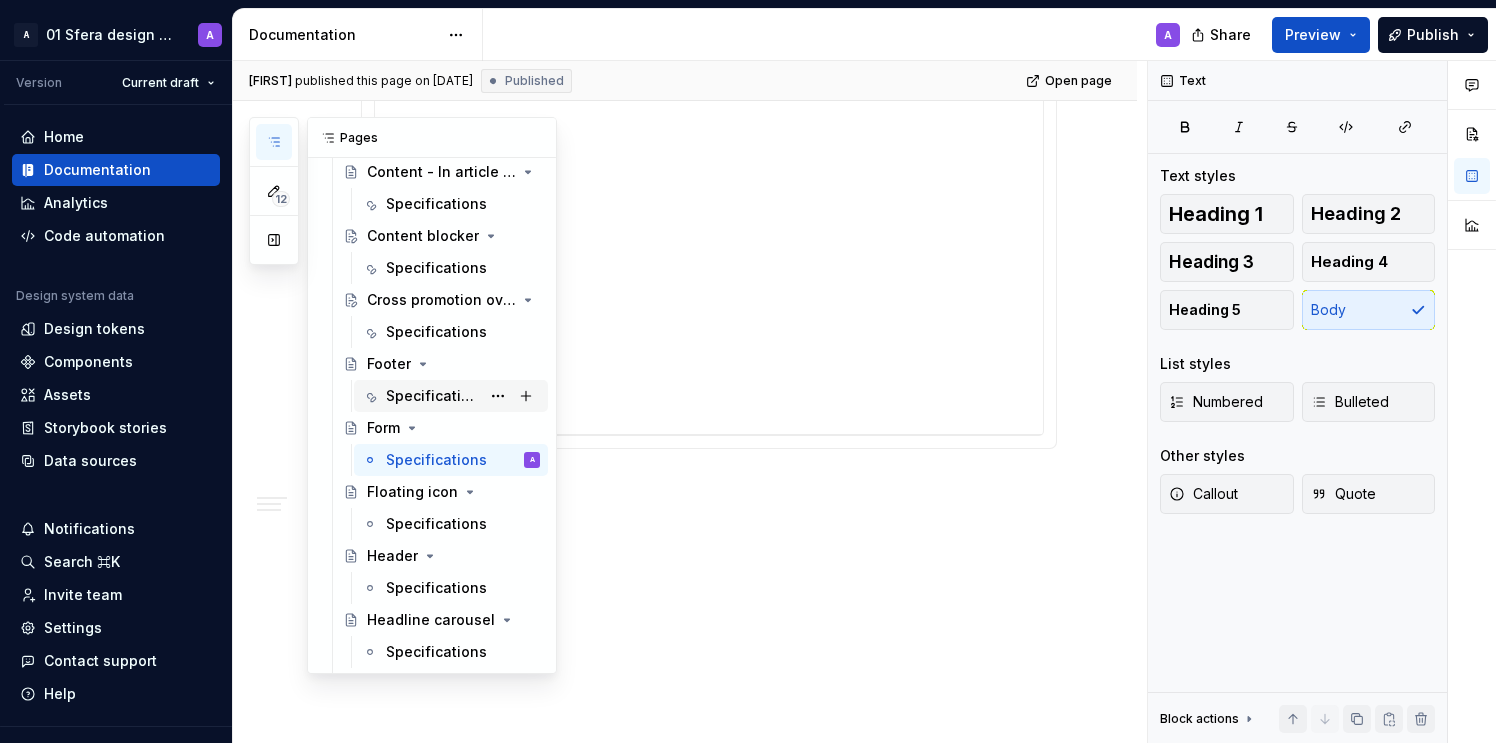 click on "Specifications" at bounding box center [433, 396] 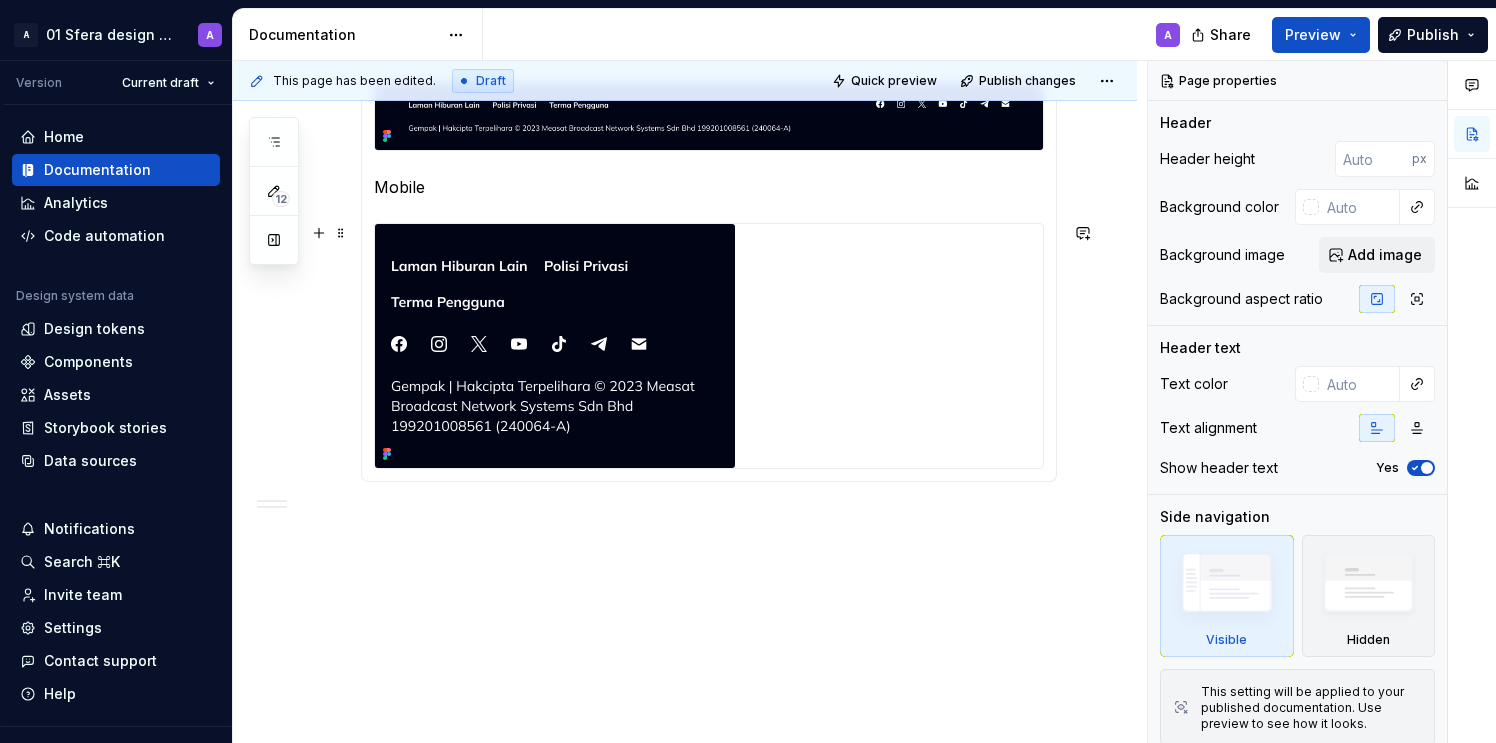 scroll, scrollTop: 749, scrollLeft: 0, axis: vertical 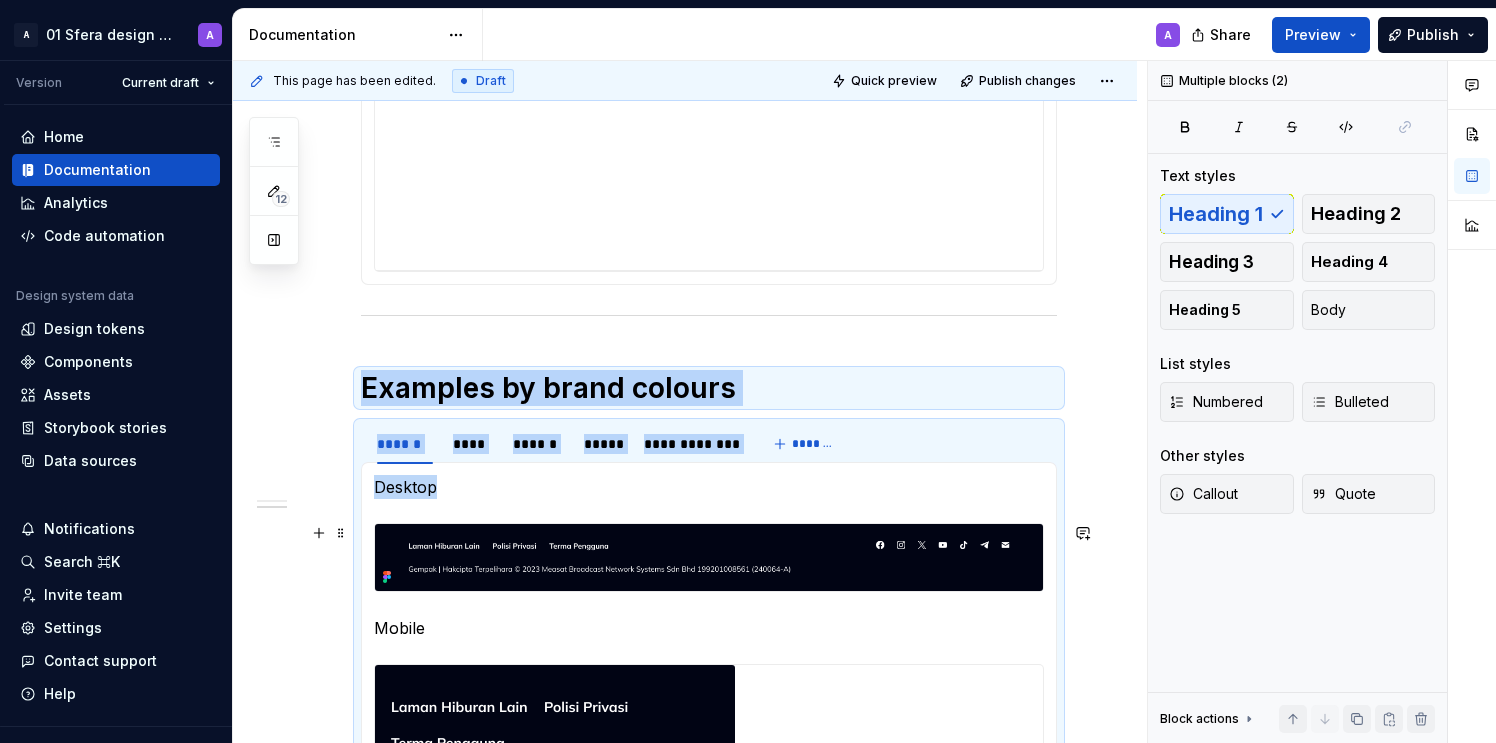 drag, startPoint x: 585, startPoint y: 398, endPoint x: 596, endPoint y: 536, distance: 138.43771 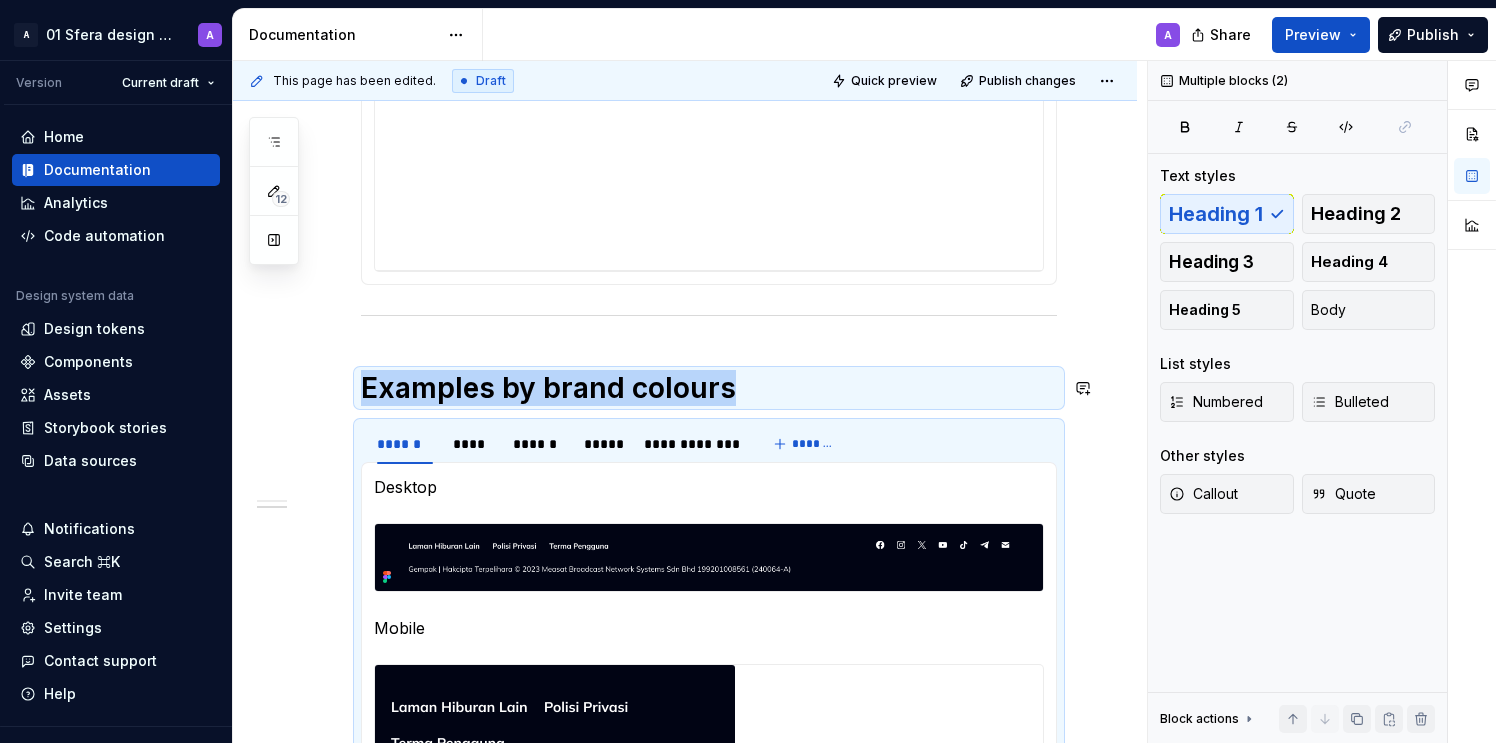 copy on "Examples by brand colours" 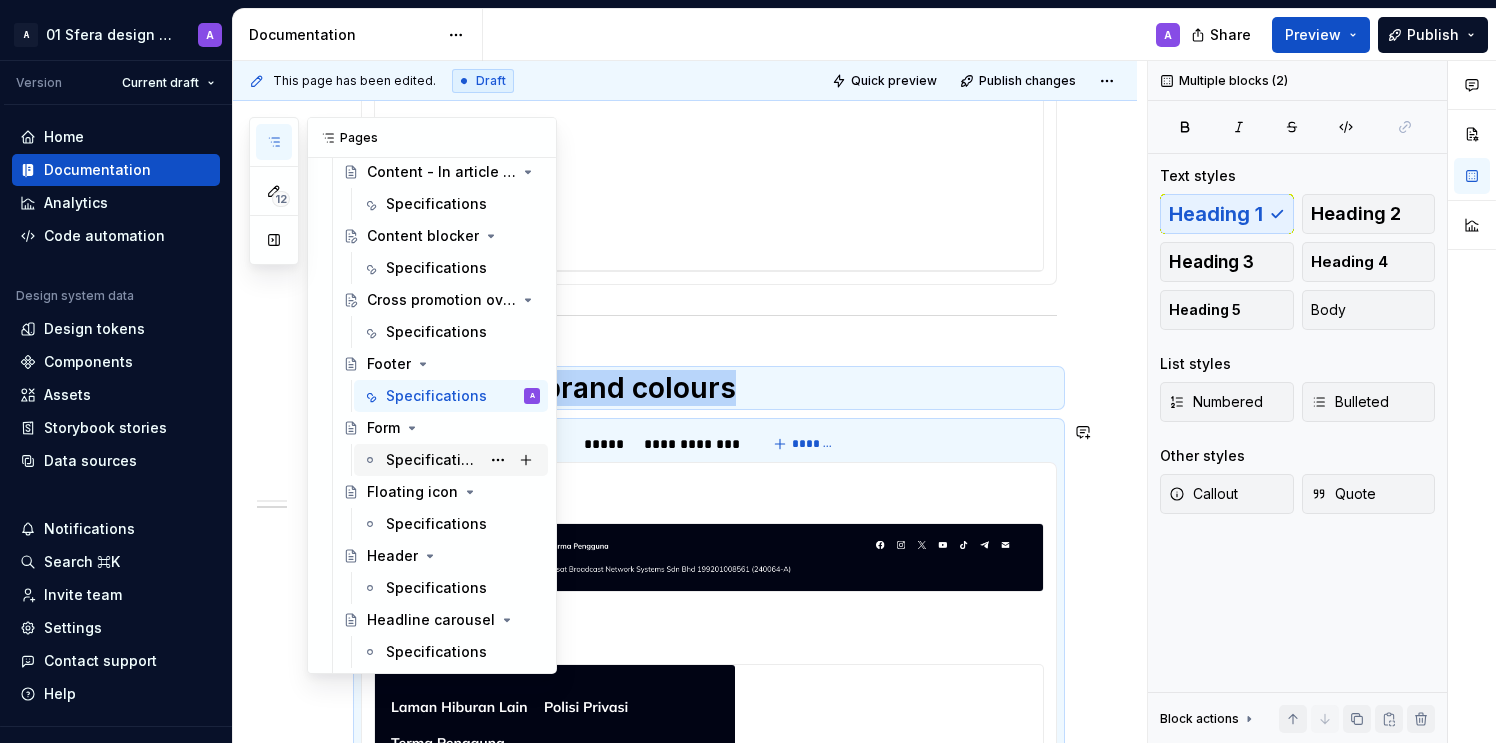 click on "Specifications" at bounding box center (433, 460) 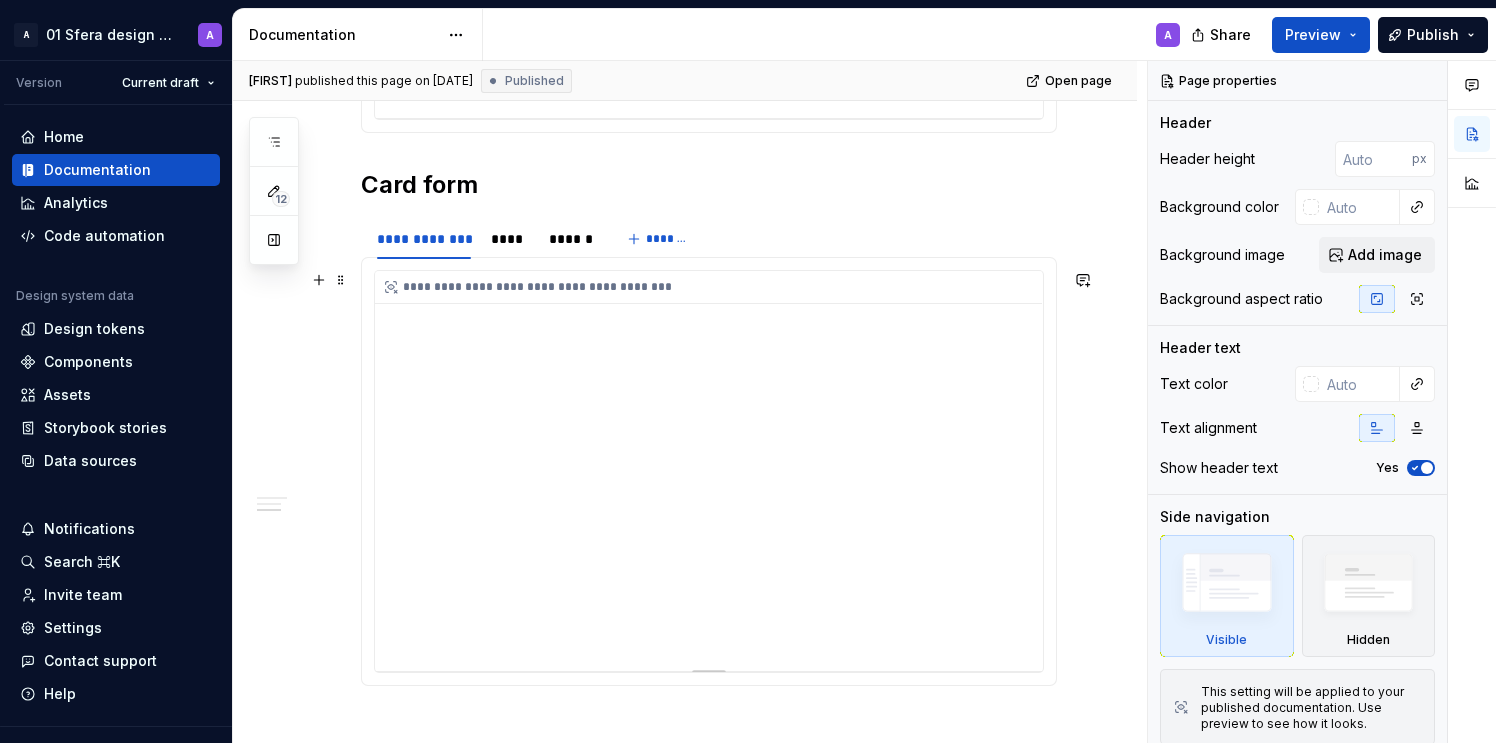 scroll, scrollTop: 1174, scrollLeft: 0, axis: vertical 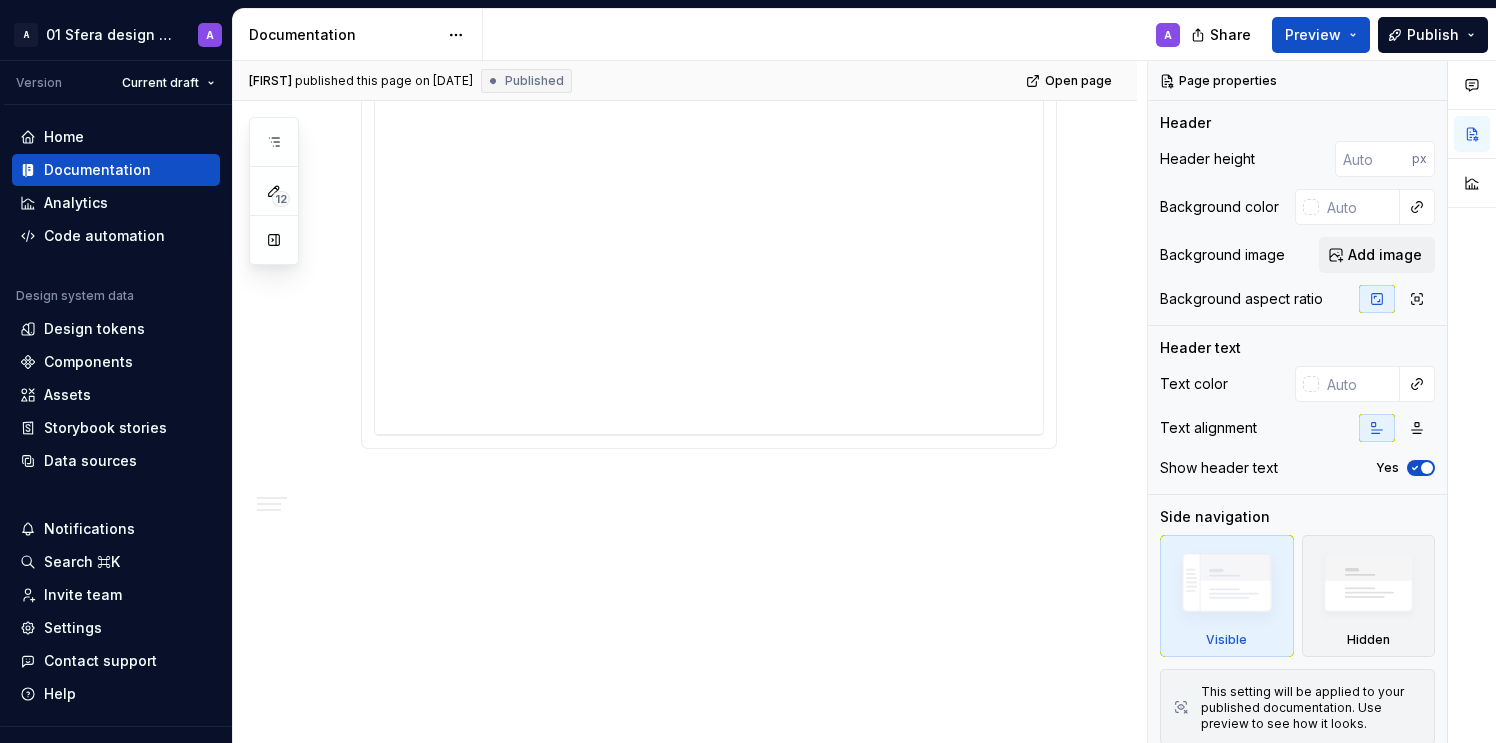 click on "**********" at bounding box center [685, -30] 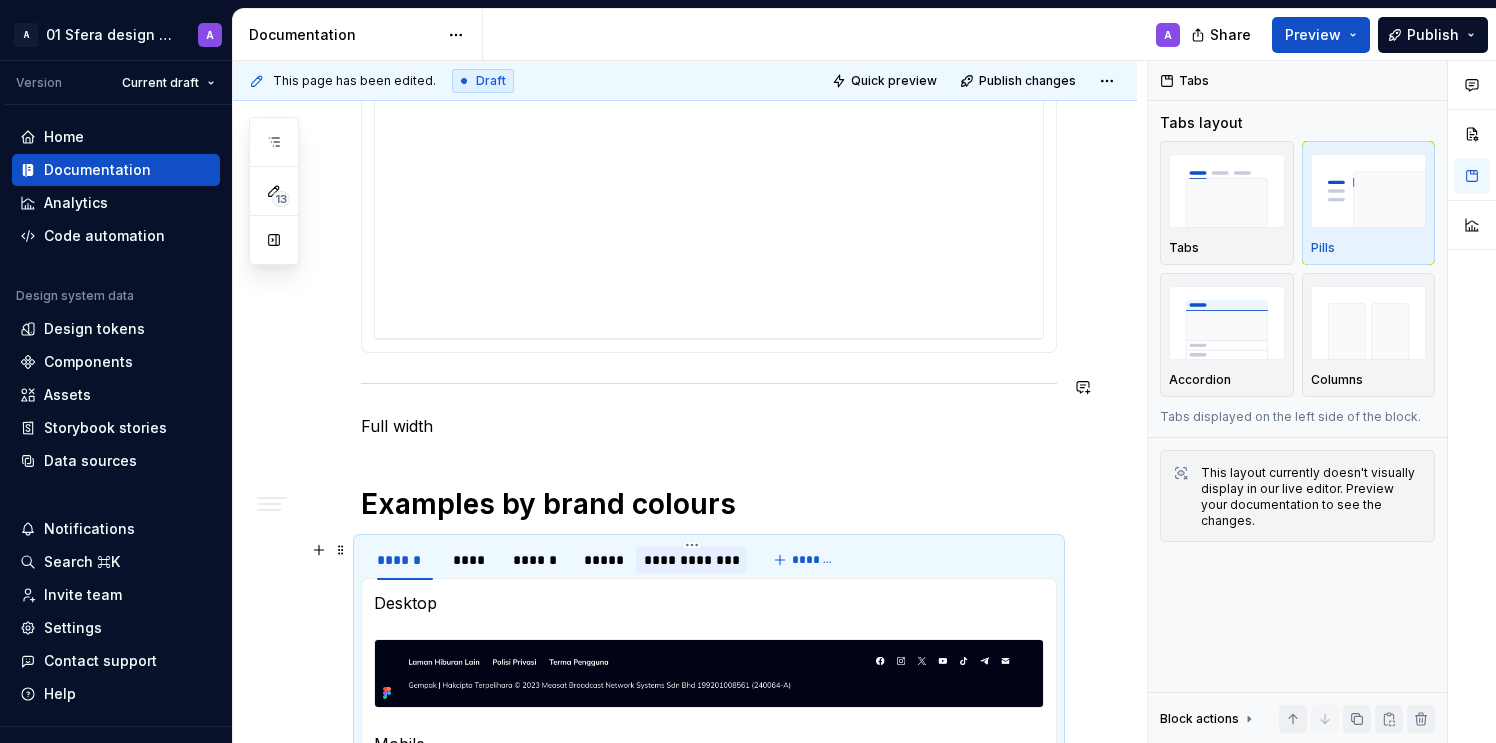 scroll, scrollTop: 1355, scrollLeft: 0, axis: vertical 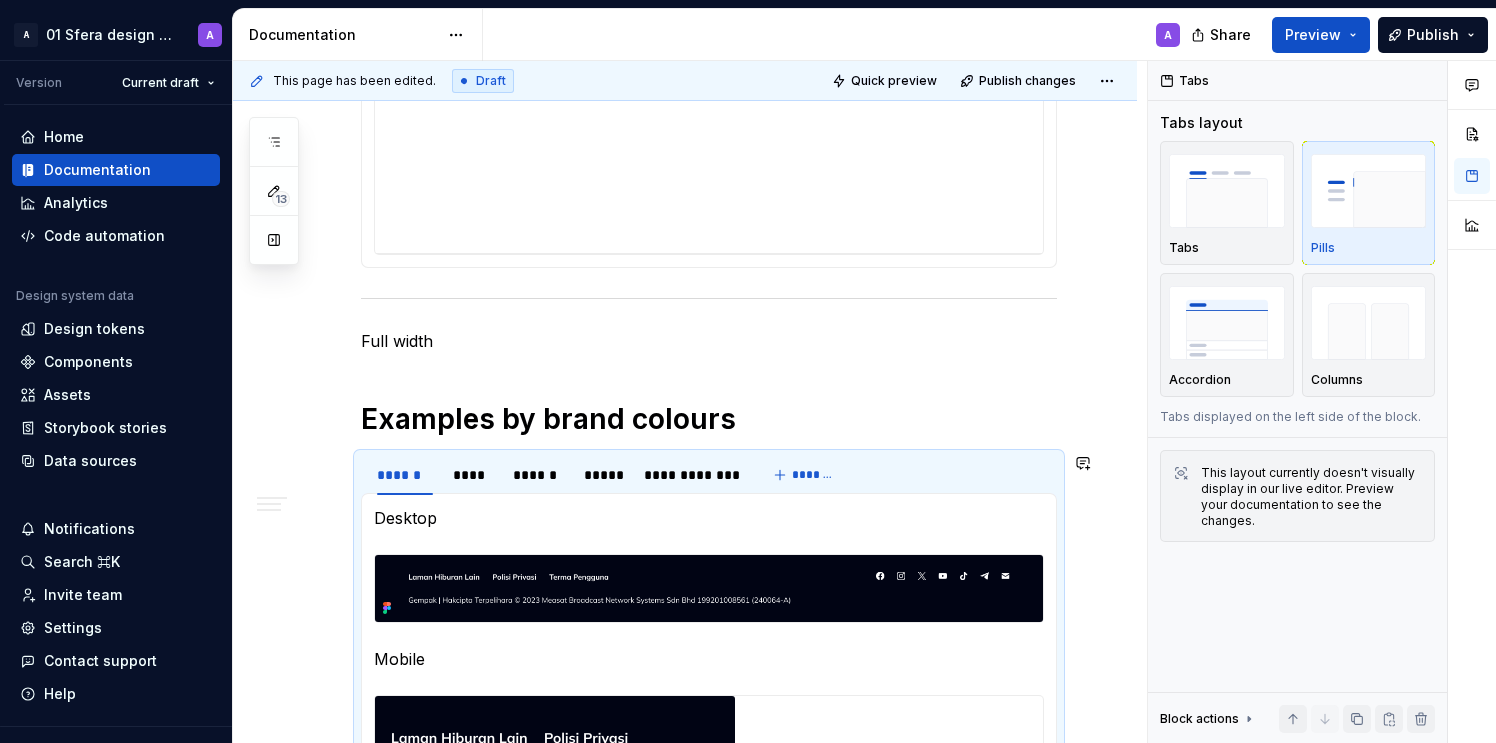 click on "Examples by brand colours" at bounding box center [709, 419] 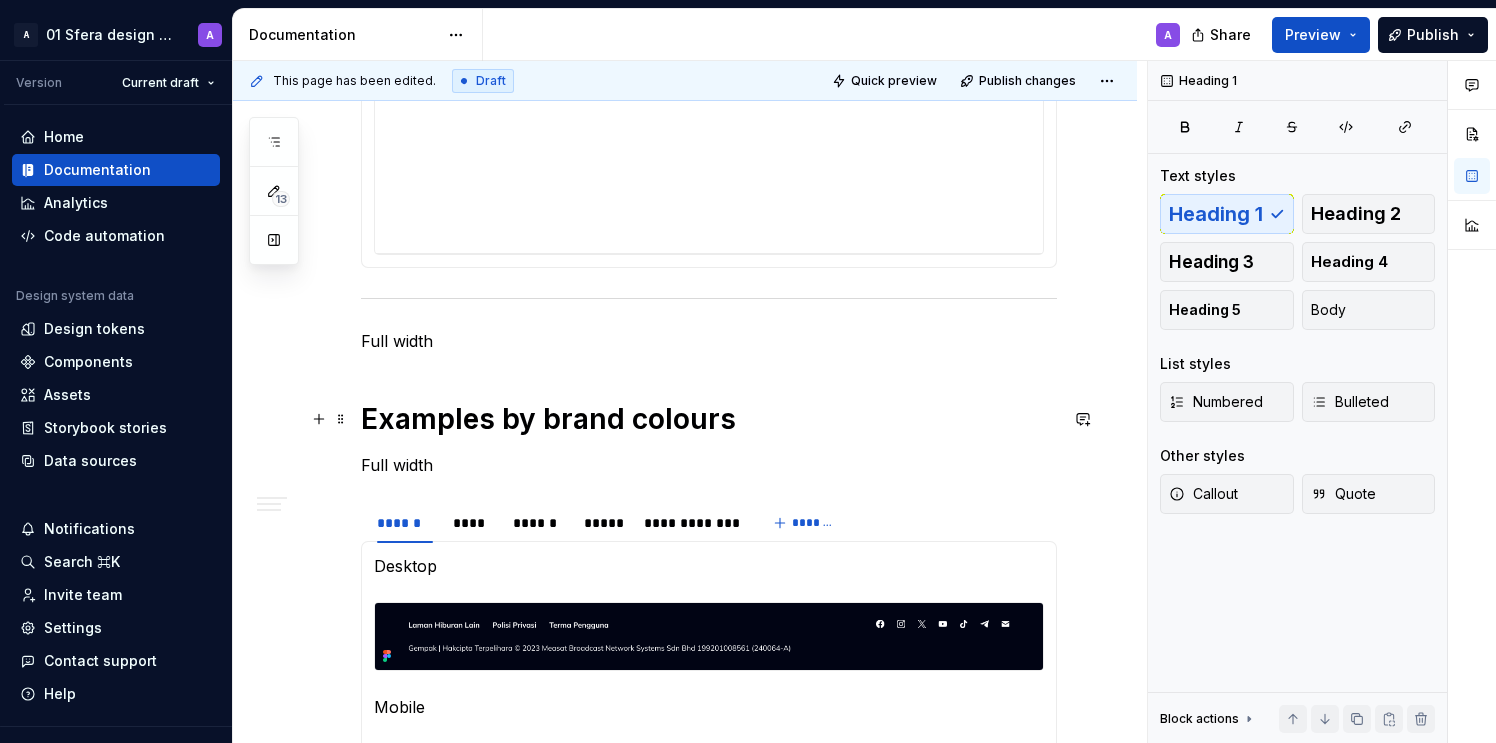 click on "Examples by brand colours" at bounding box center (709, 419) 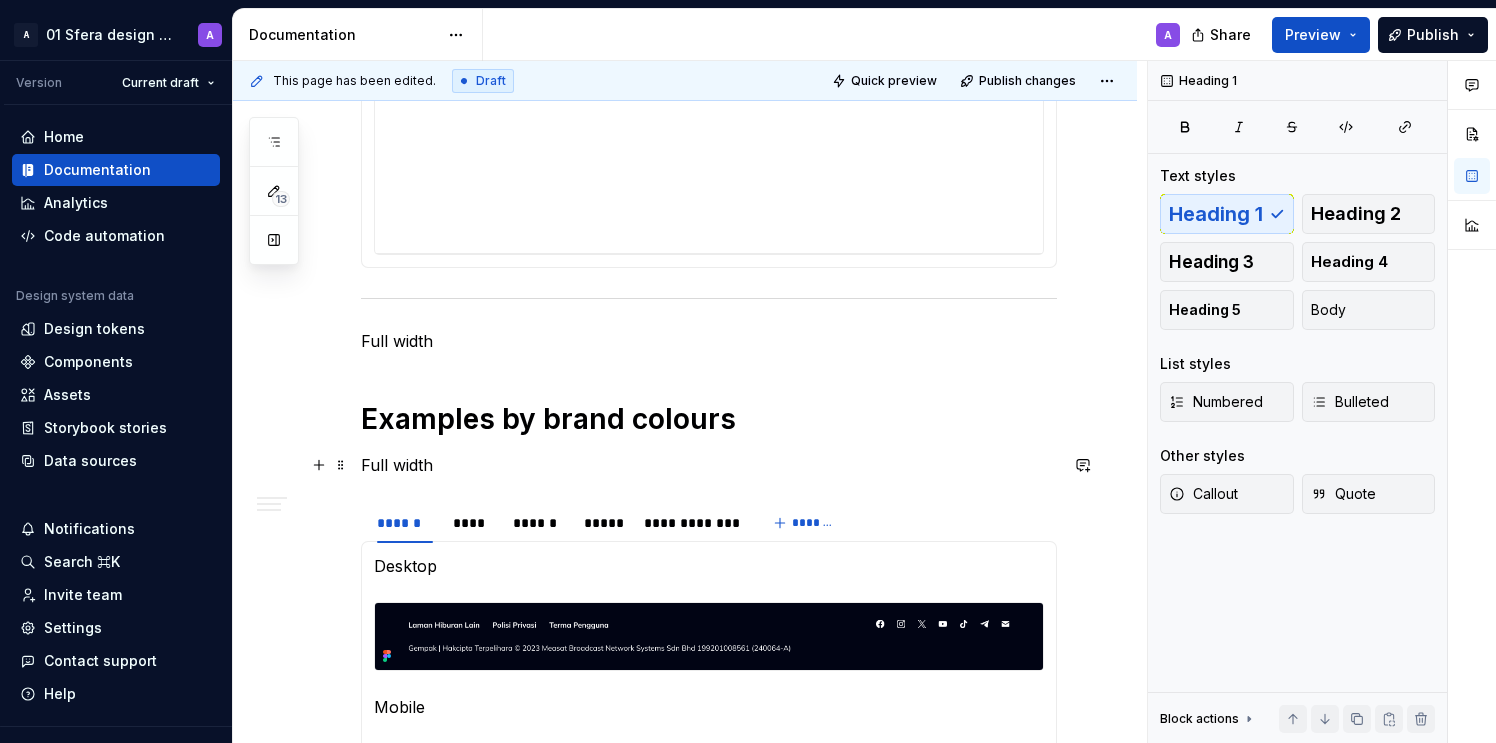 click on "Full width" at bounding box center (709, 465) 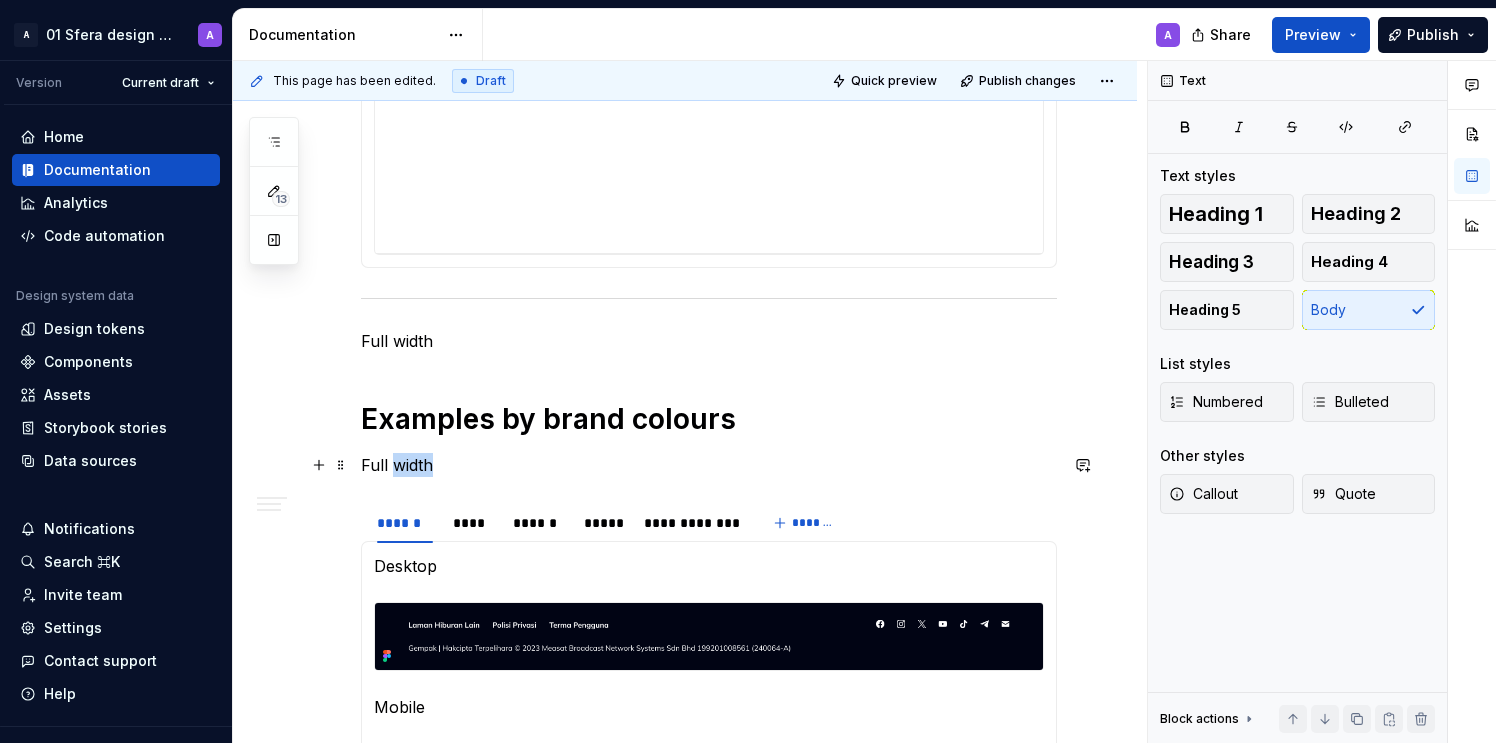 click on "Full width" at bounding box center [709, 465] 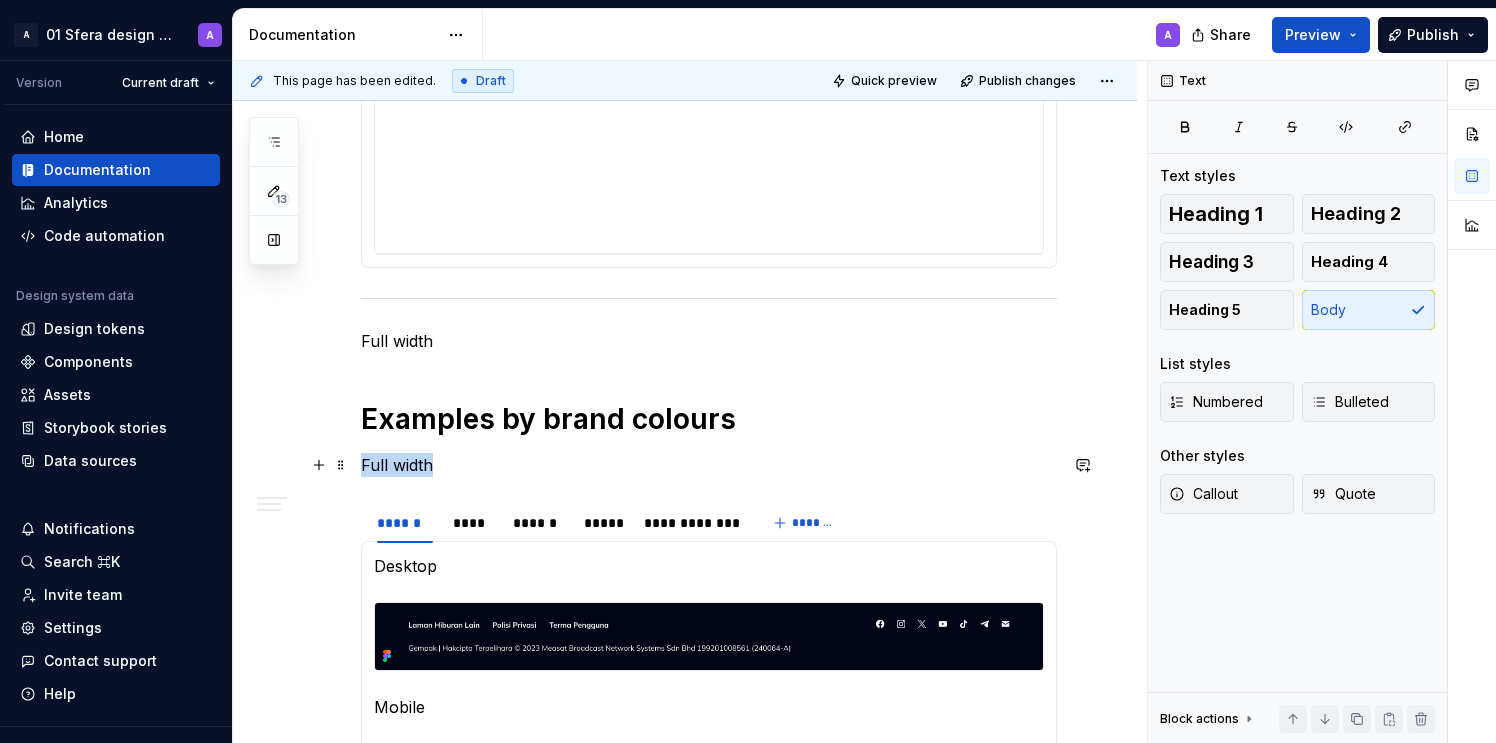 click on "Full width" at bounding box center (709, 465) 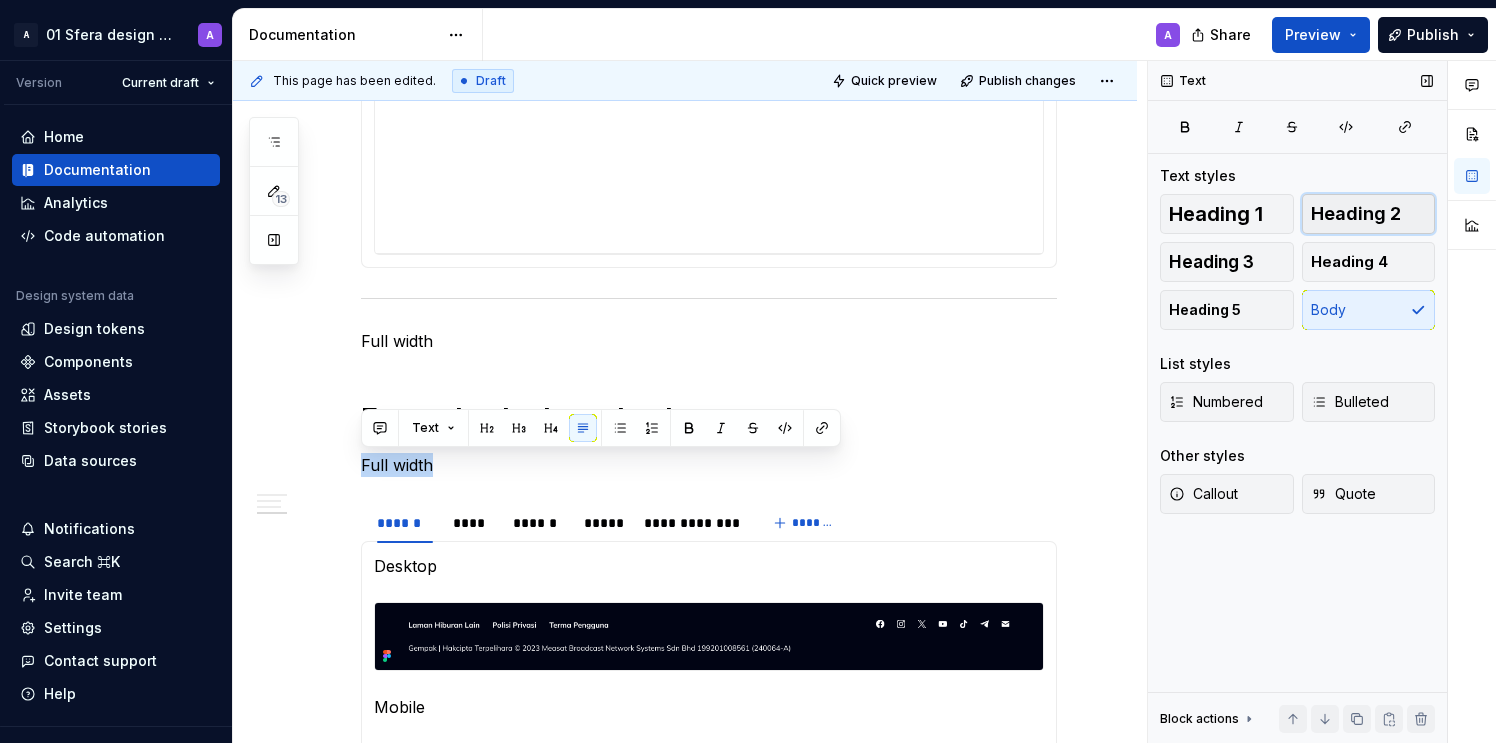 click on "Heading 2" at bounding box center (1356, 214) 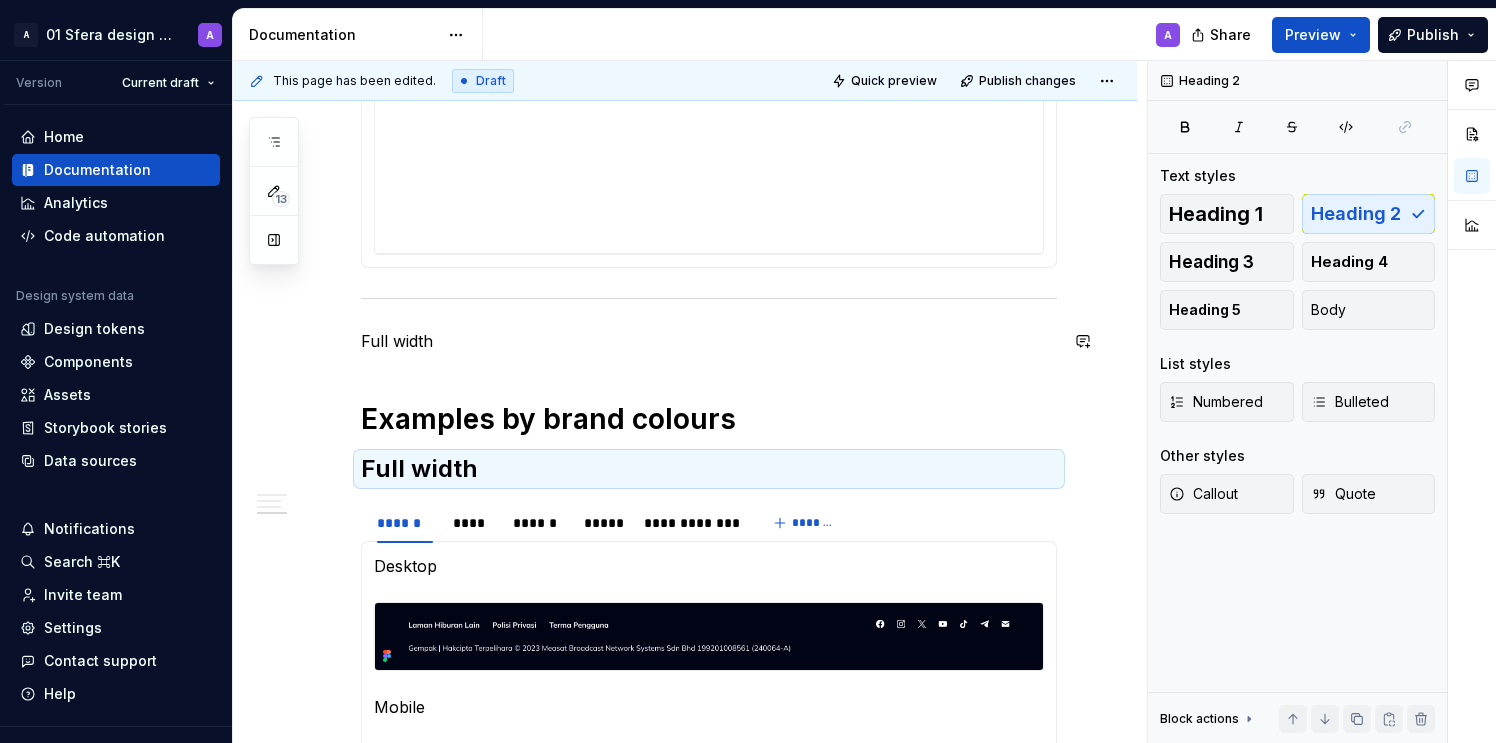 click on "**********" at bounding box center [709, 41] 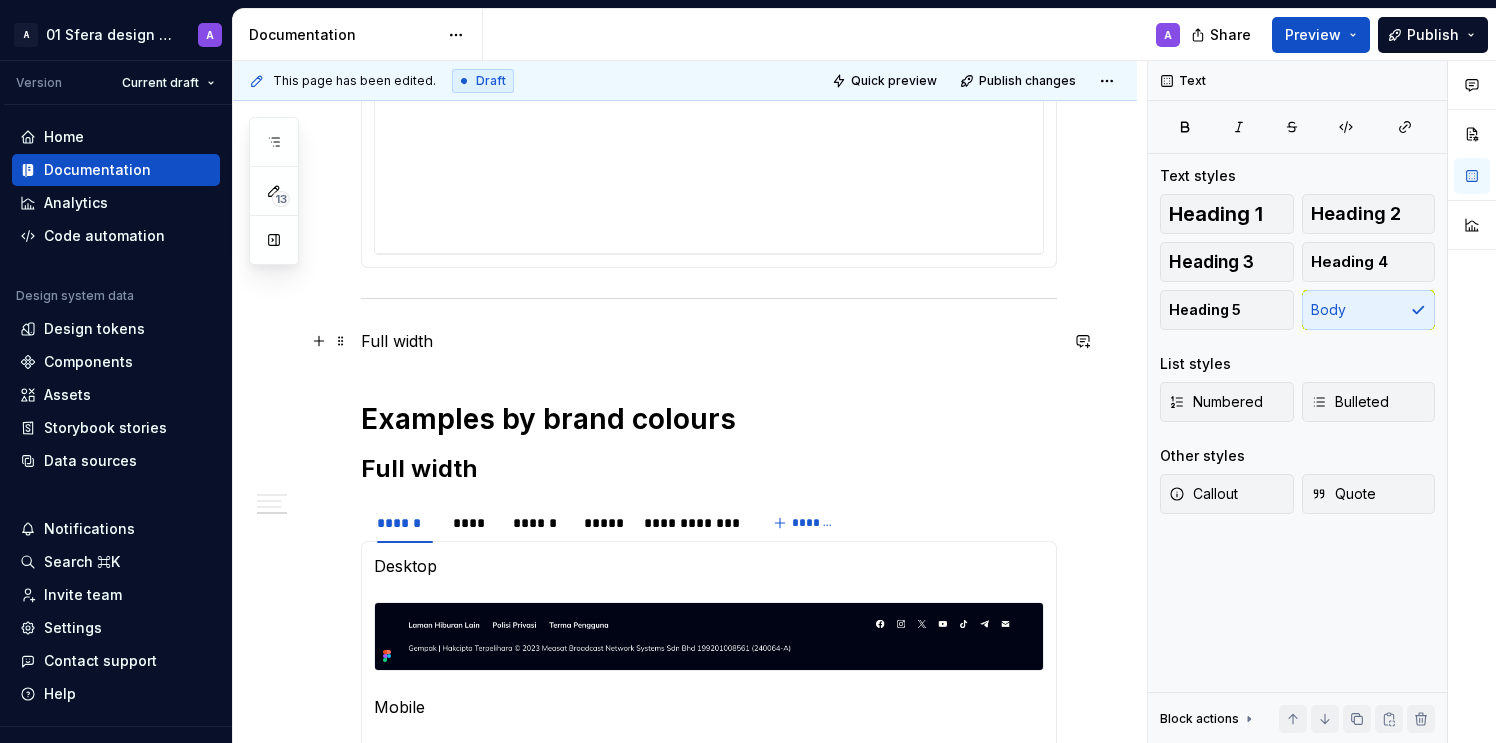 click on "Full width" at bounding box center (709, 341) 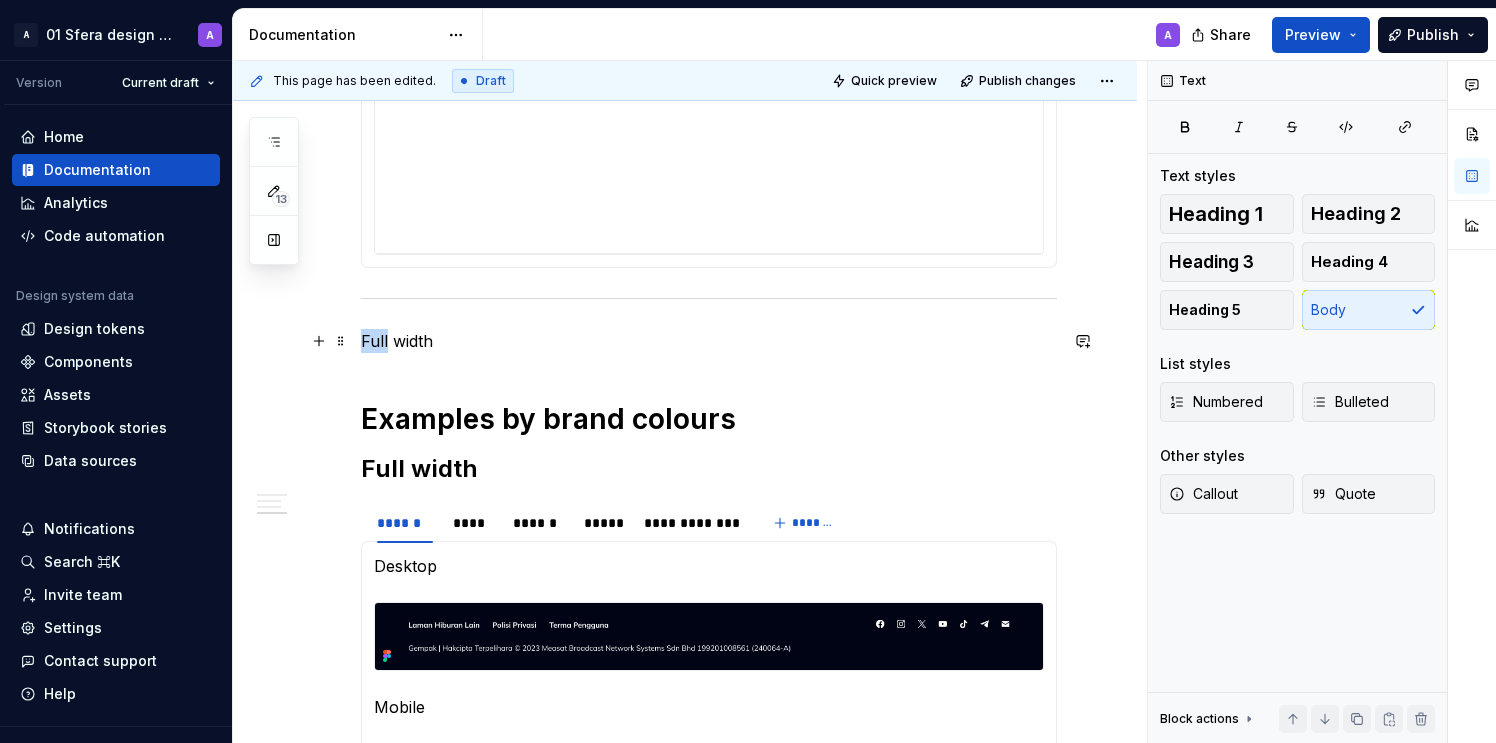click on "Full width" at bounding box center [709, 341] 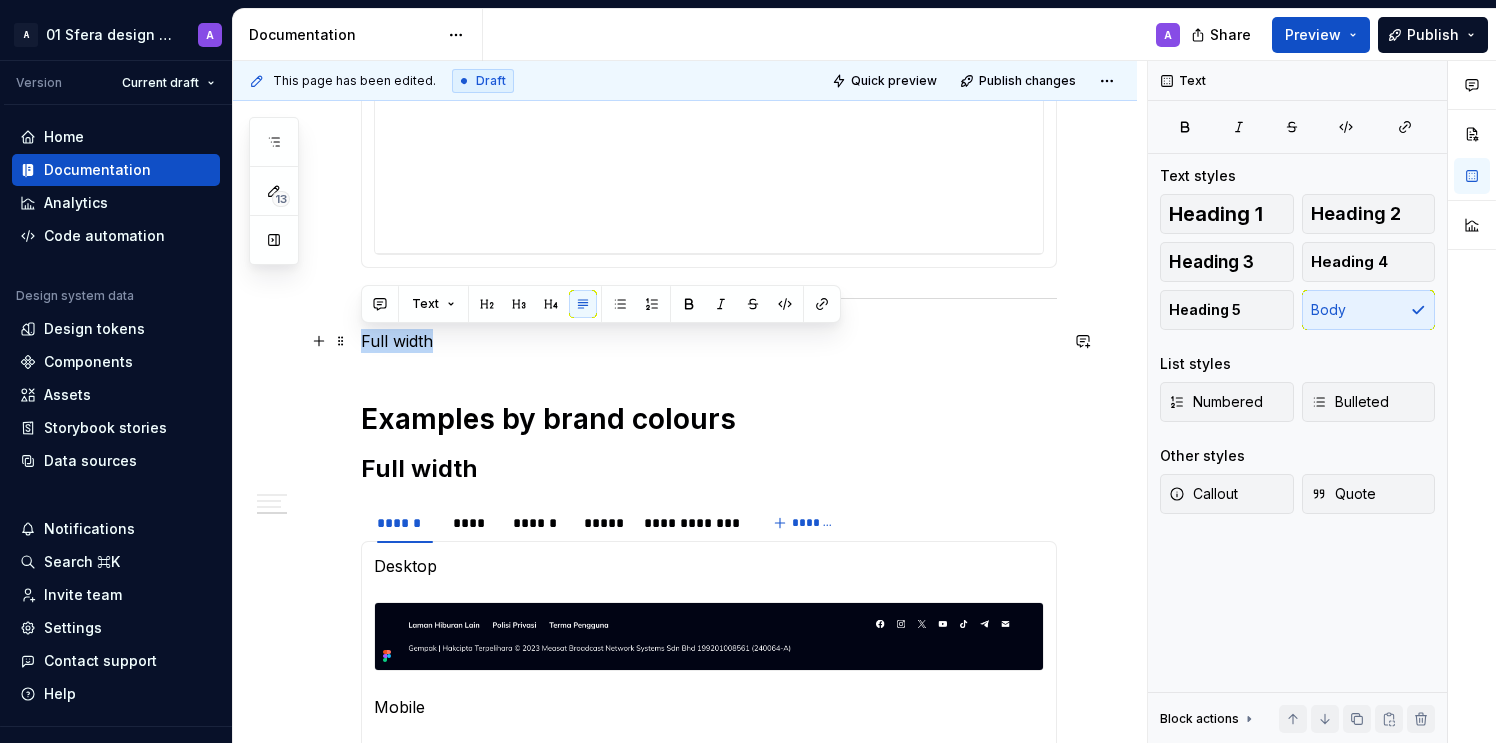 click on "Full width" at bounding box center (709, 341) 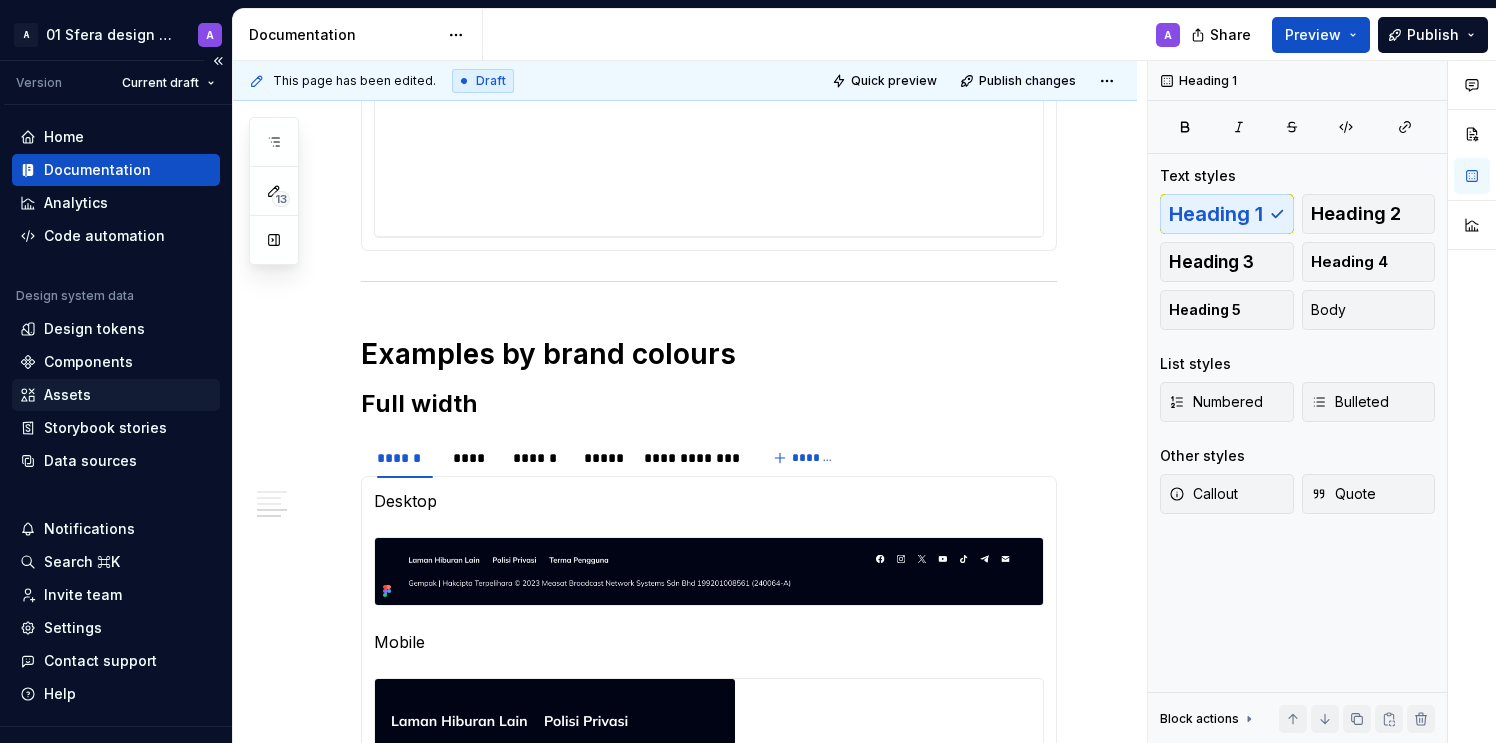 scroll, scrollTop: 1377, scrollLeft: 0, axis: vertical 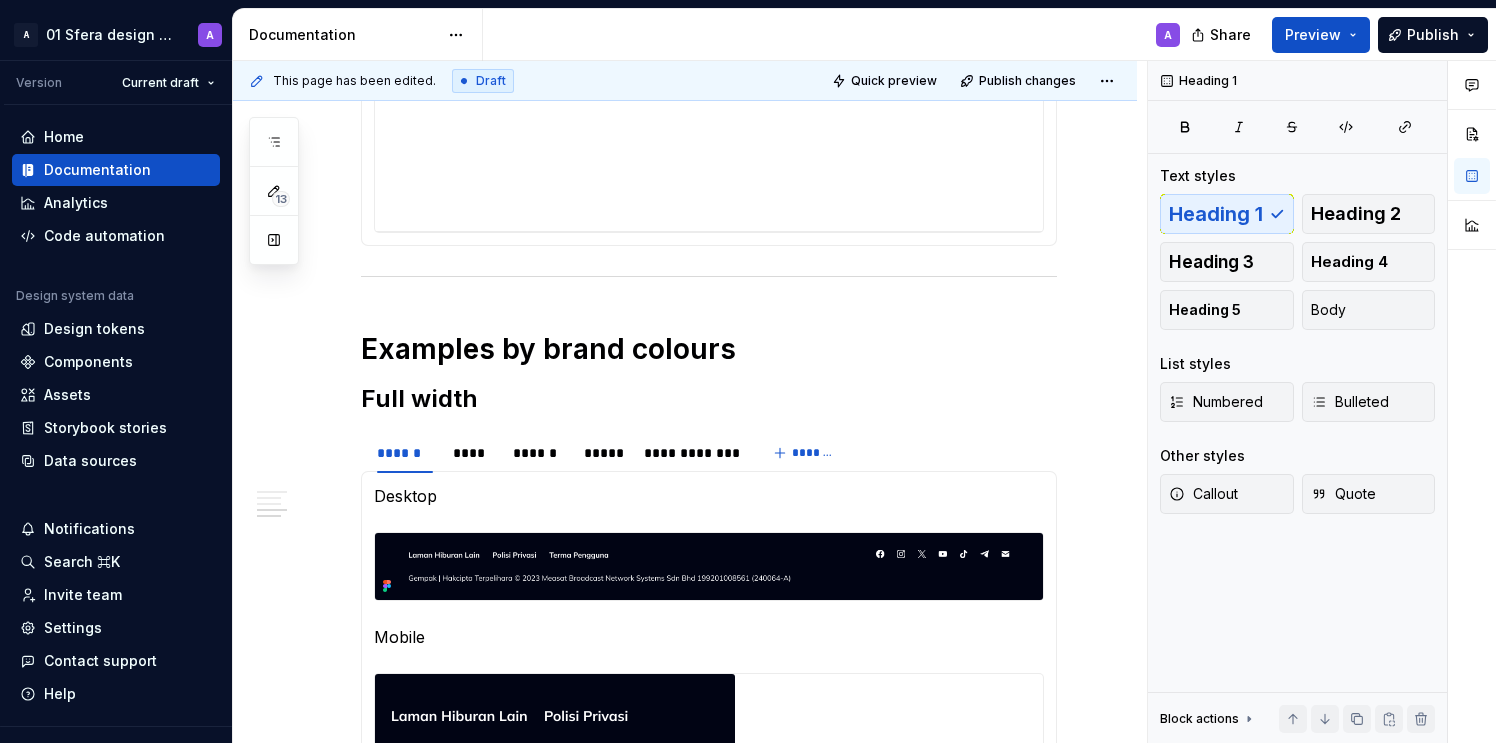click at bounding box center [709, 566] 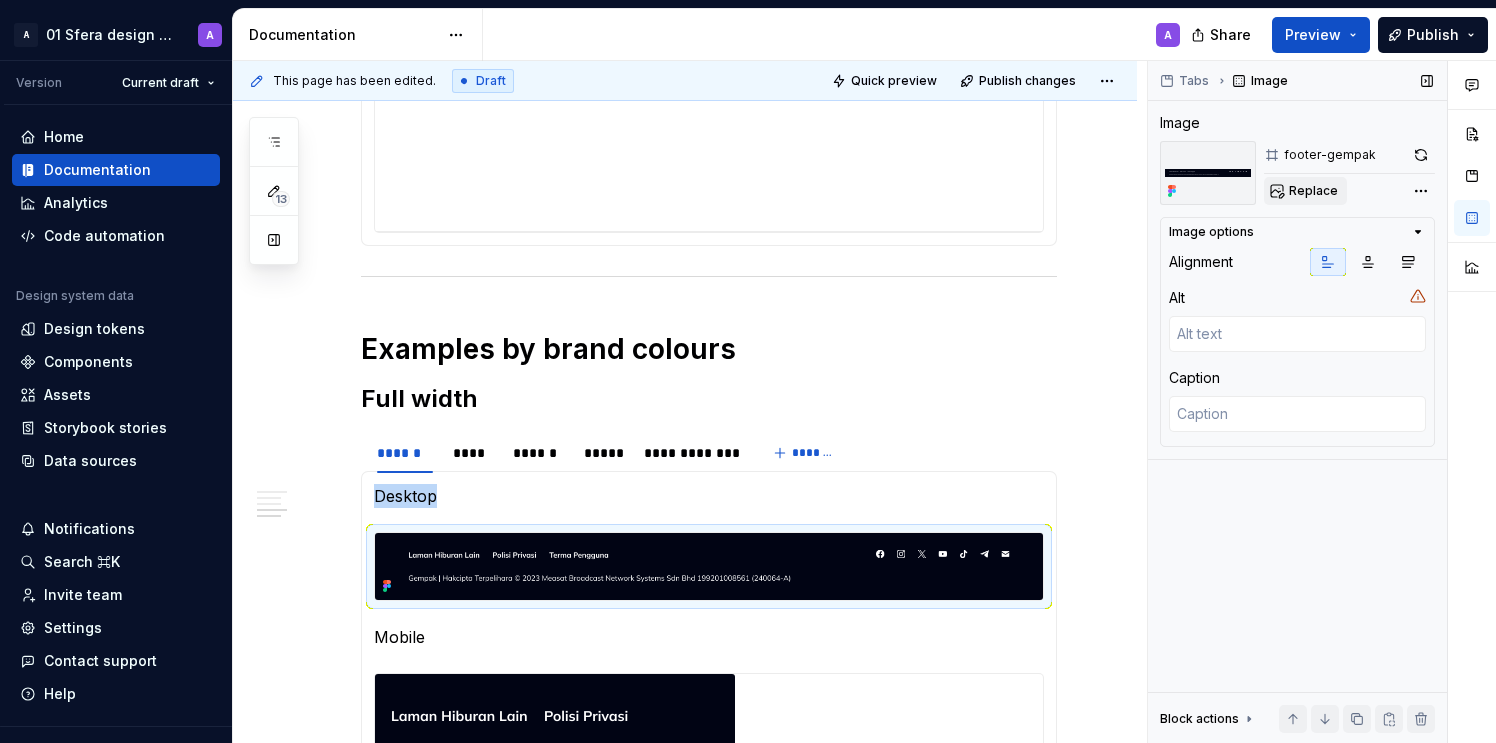 click on "Replace" at bounding box center (1313, 191) 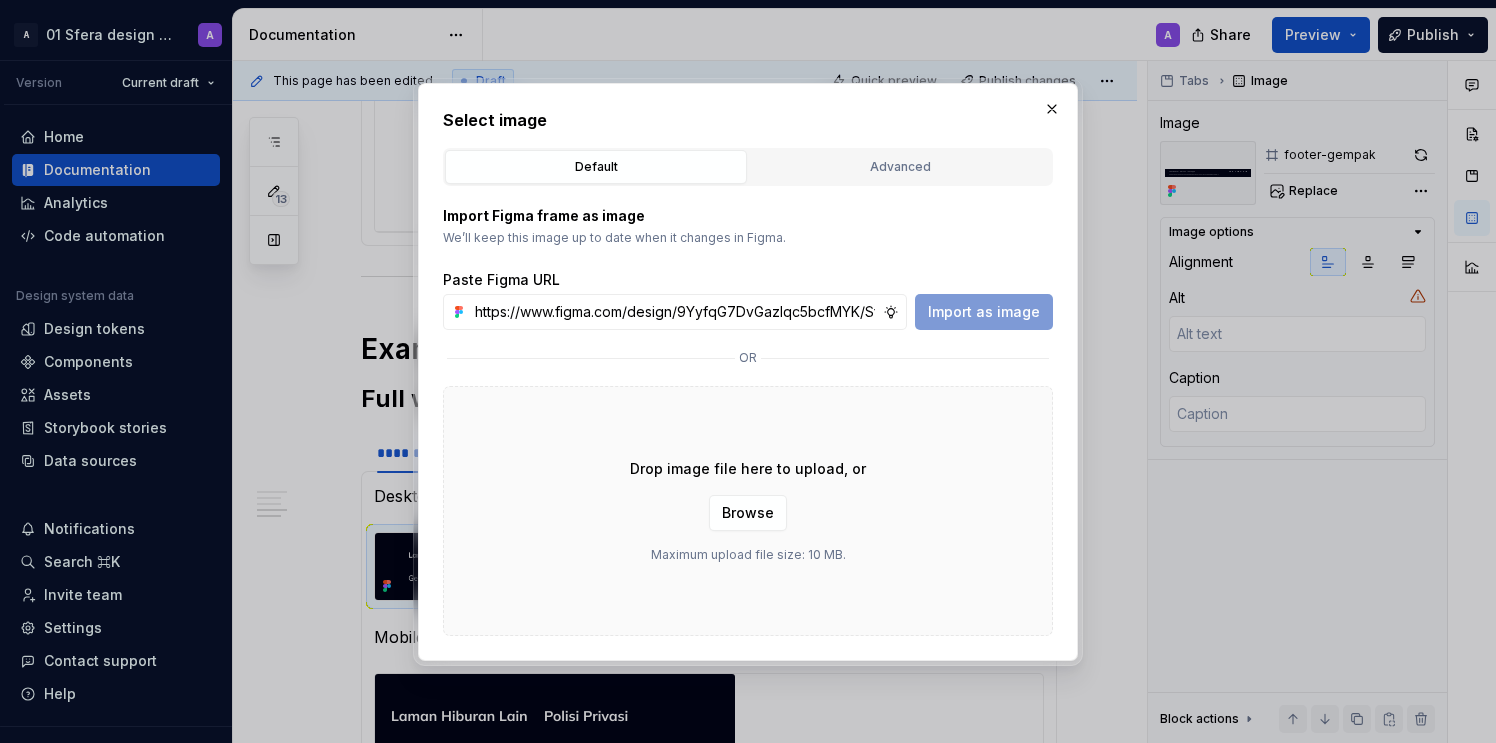 scroll, scrollTop: 0, scrollLeft: 461, axis: horizontal 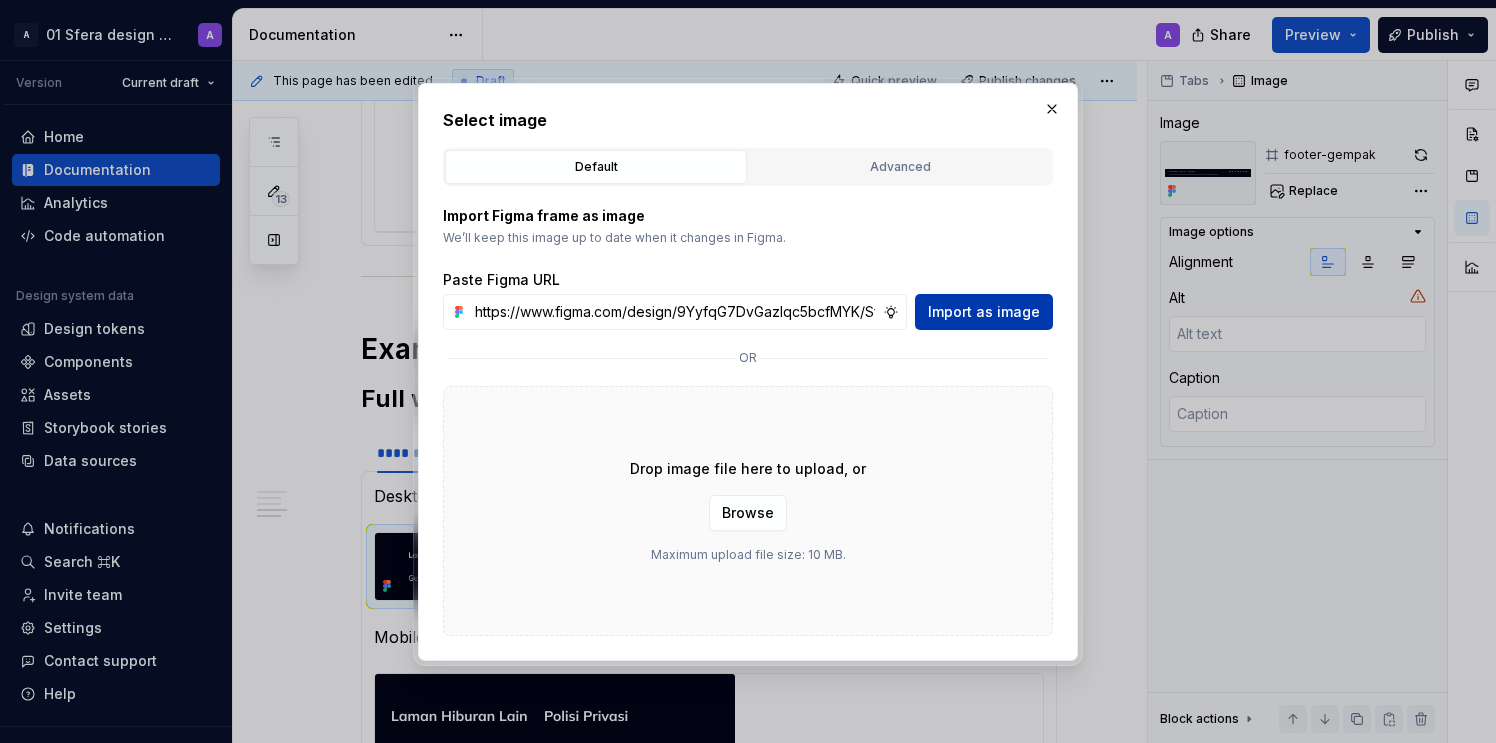 click on "Import as image" at bounding box center [984, 312] 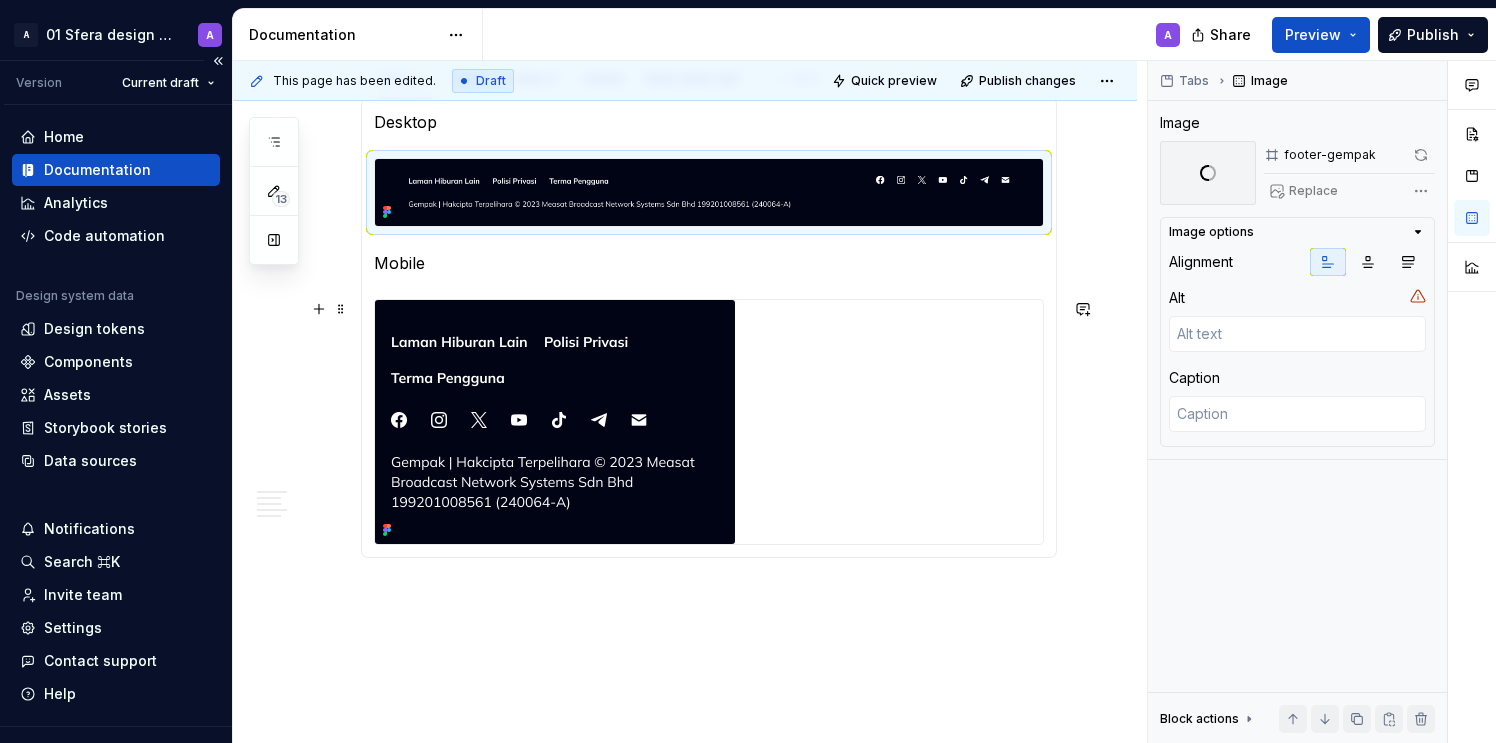 scroll, scrollTop: 1752, scrollLeft: 0, axis: vertical 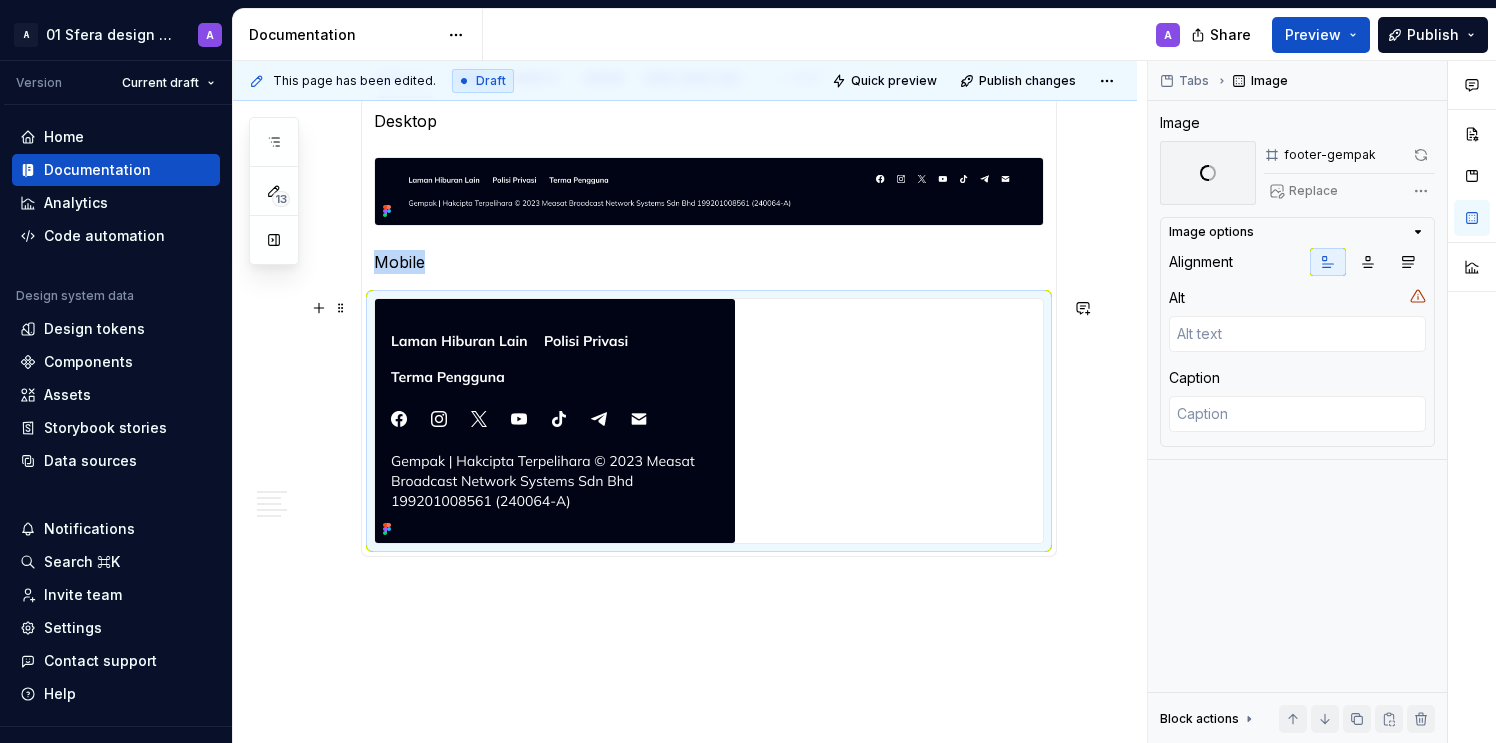 click at bounding box center [555, 421] 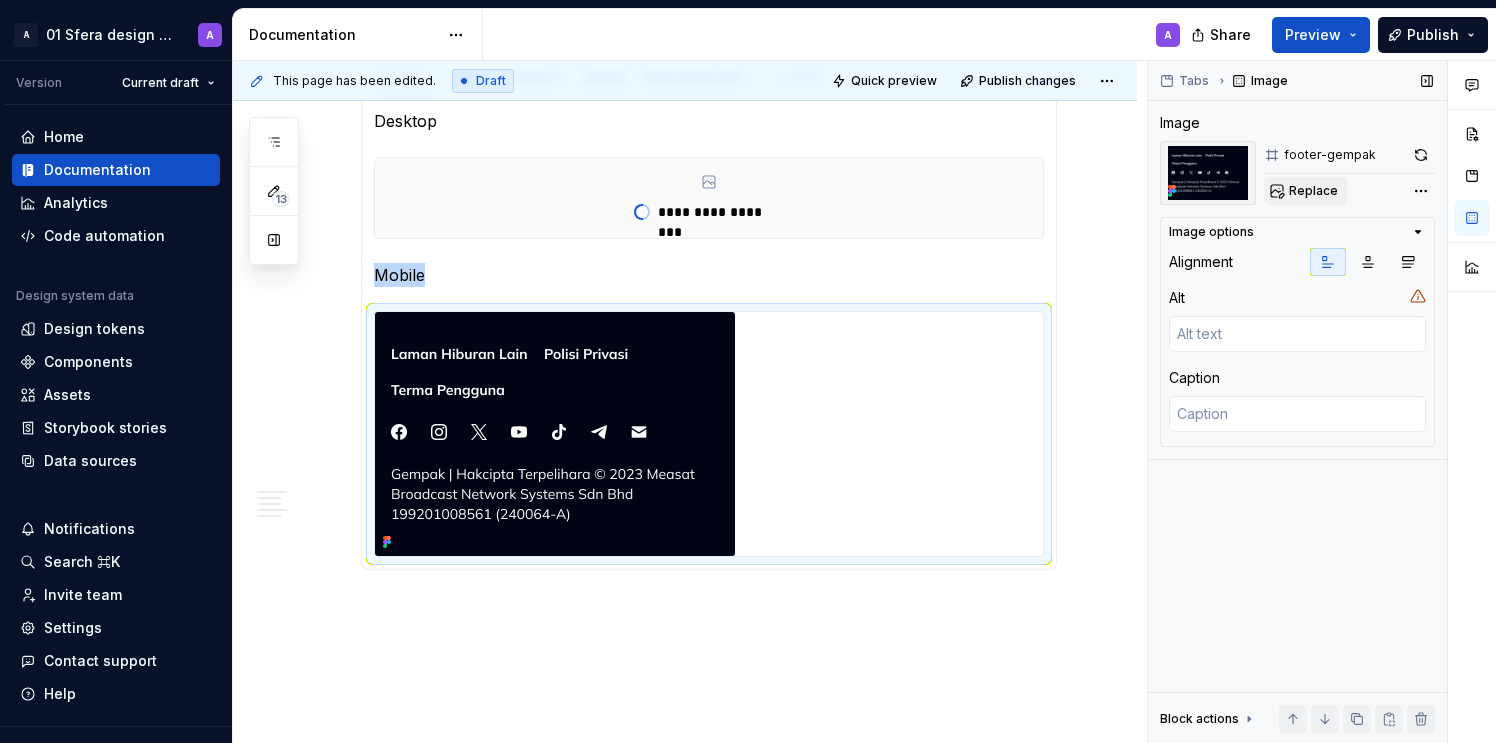 click on "Replace" at bounding box center [1313, 191] 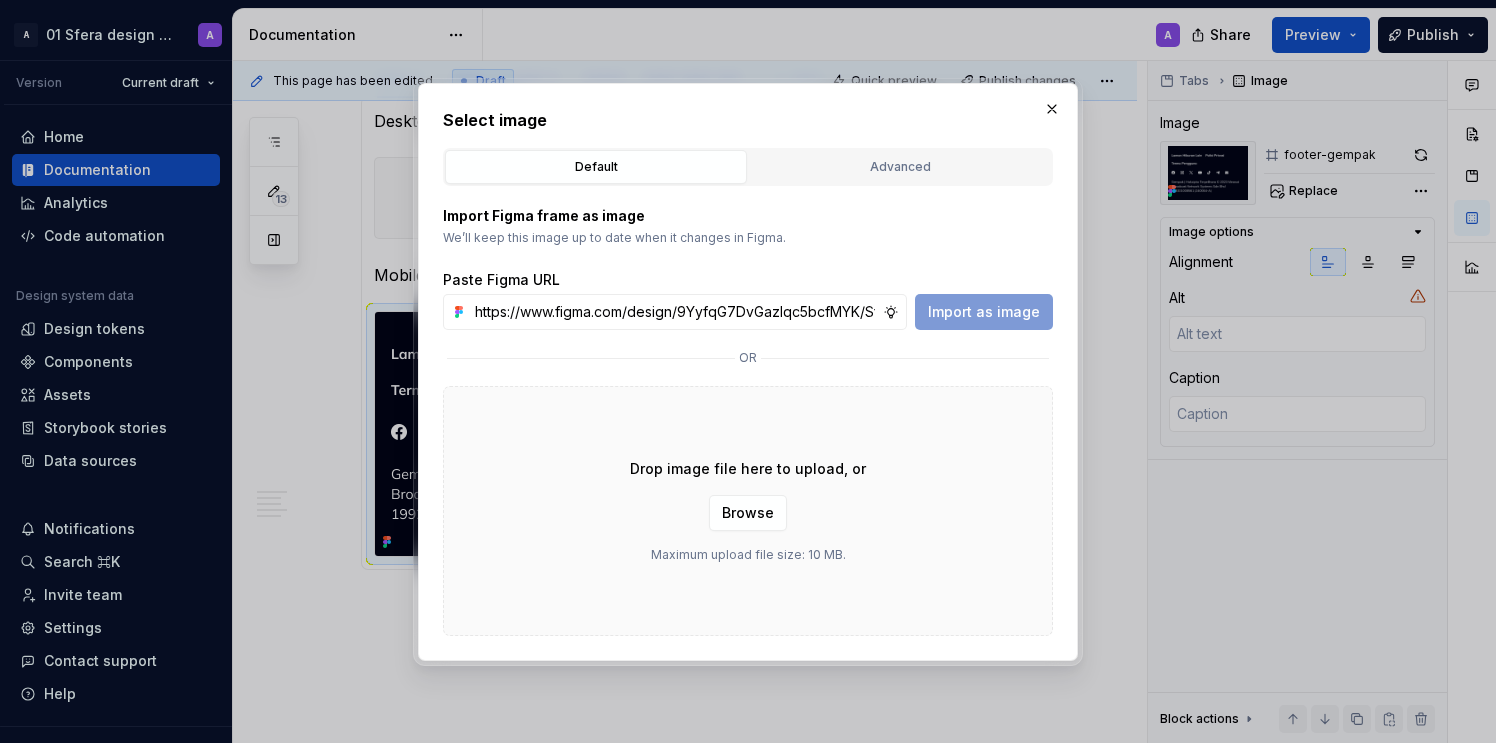 scroll, scrollTop: 0, scrollLeft: 462, axis: horizontal 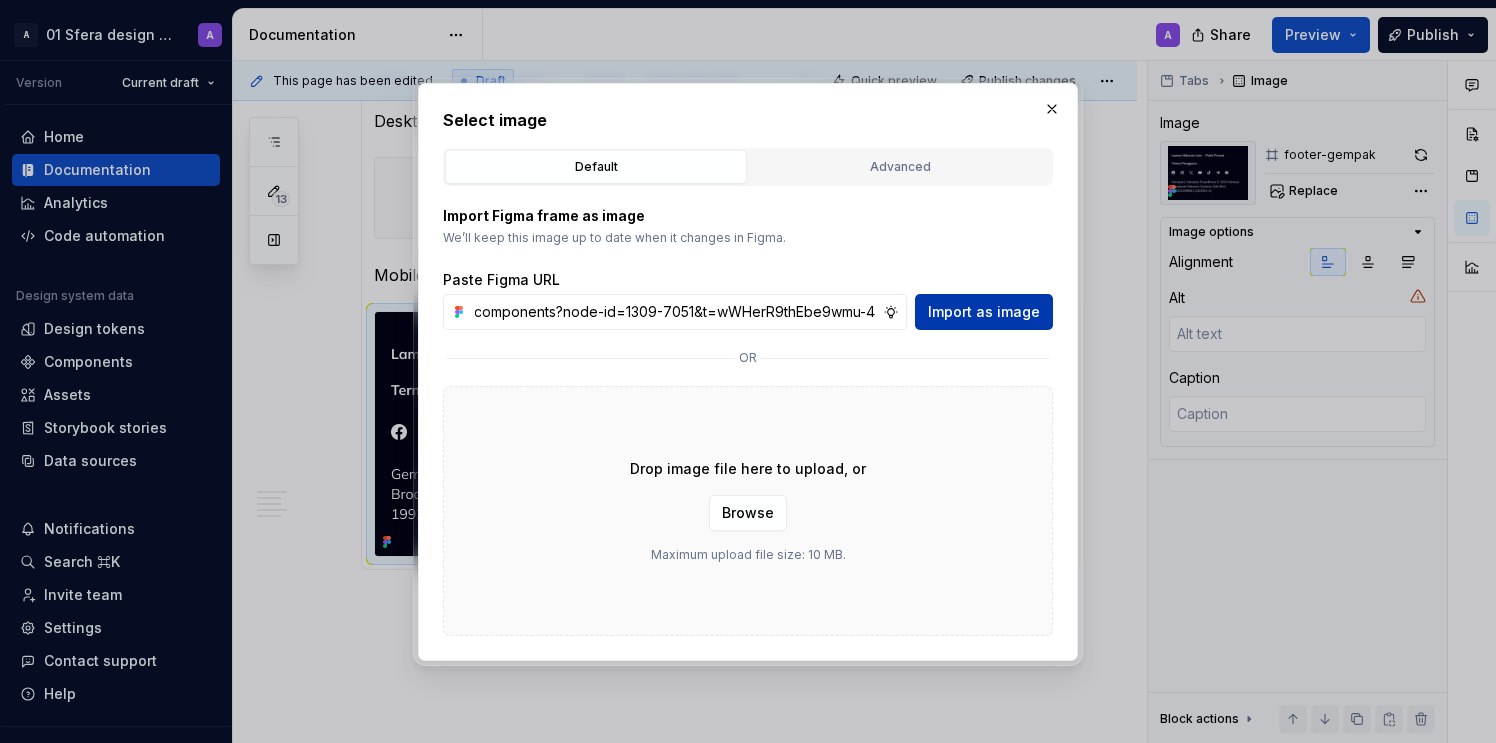 click on "Import as image" at bounding box center (984, 312) 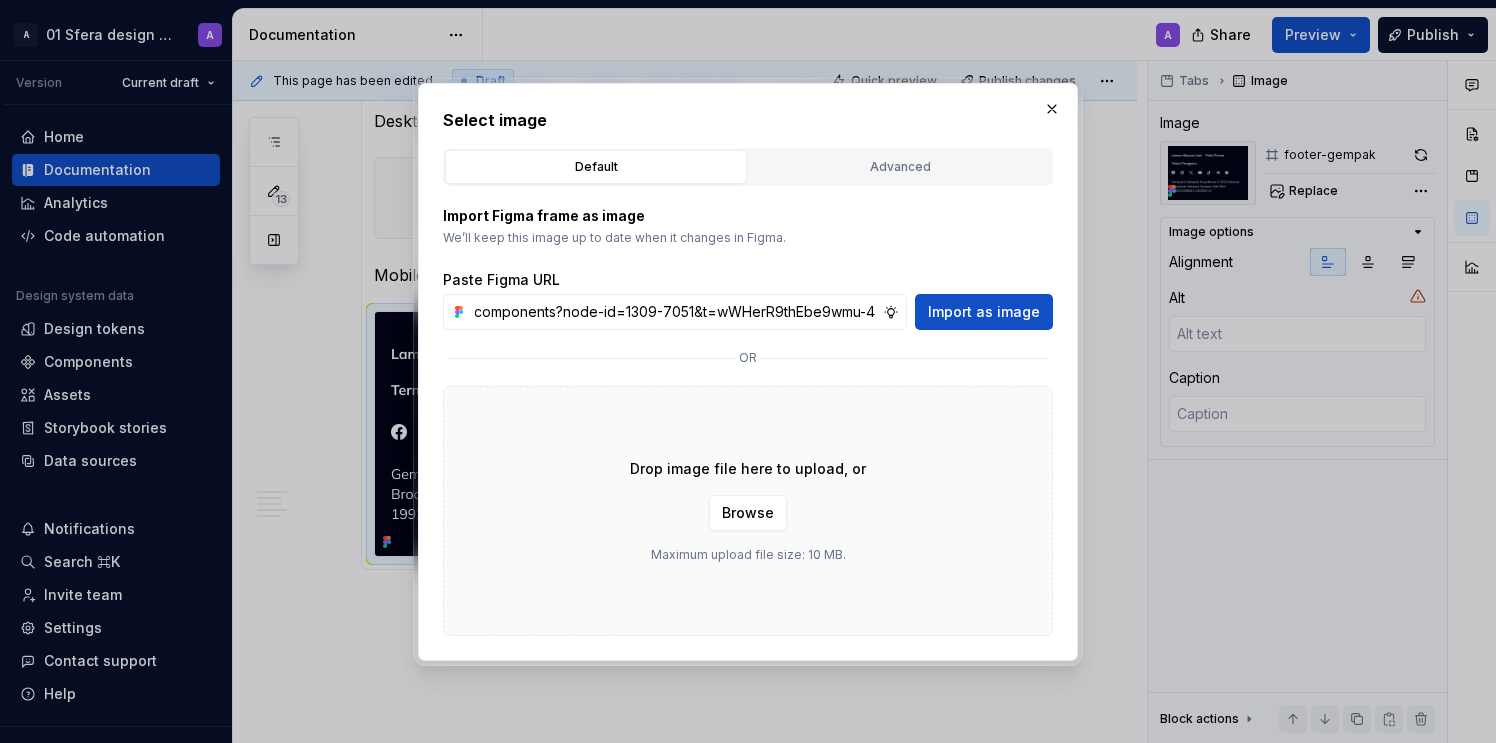 scroll, scrollTop: 0, scrollLeft: 0, axis: both 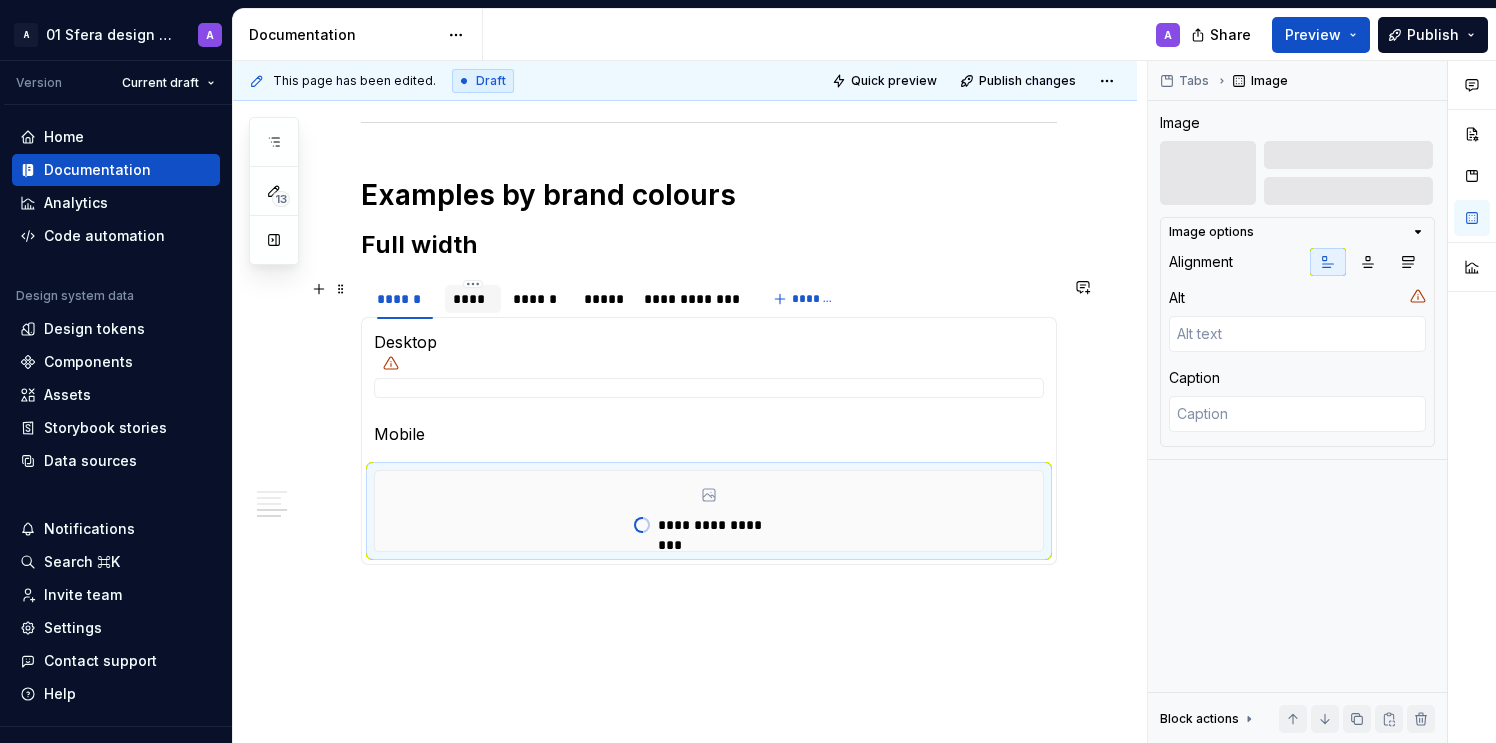 click on "****" at bounding box center (473, 299) 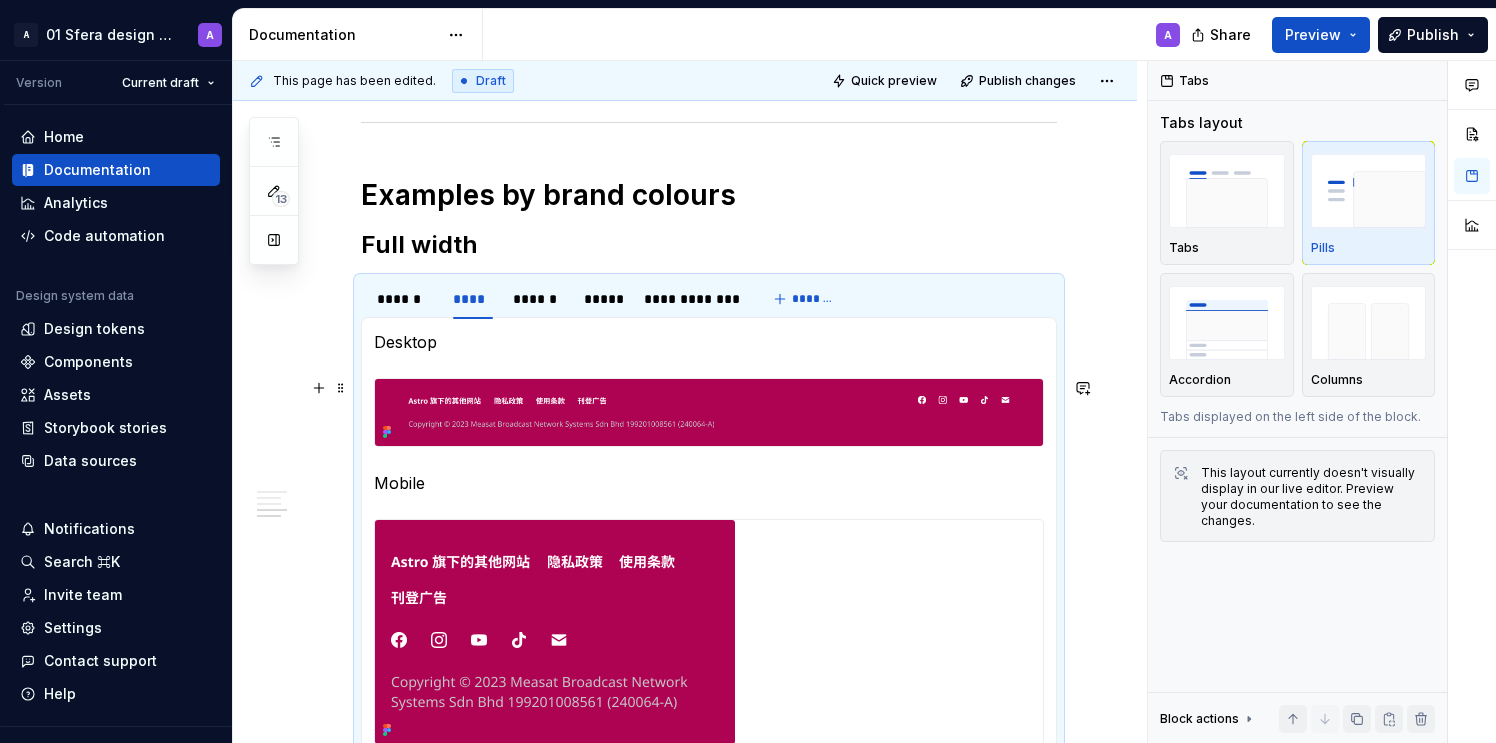 click at bounding box center [709, 412] 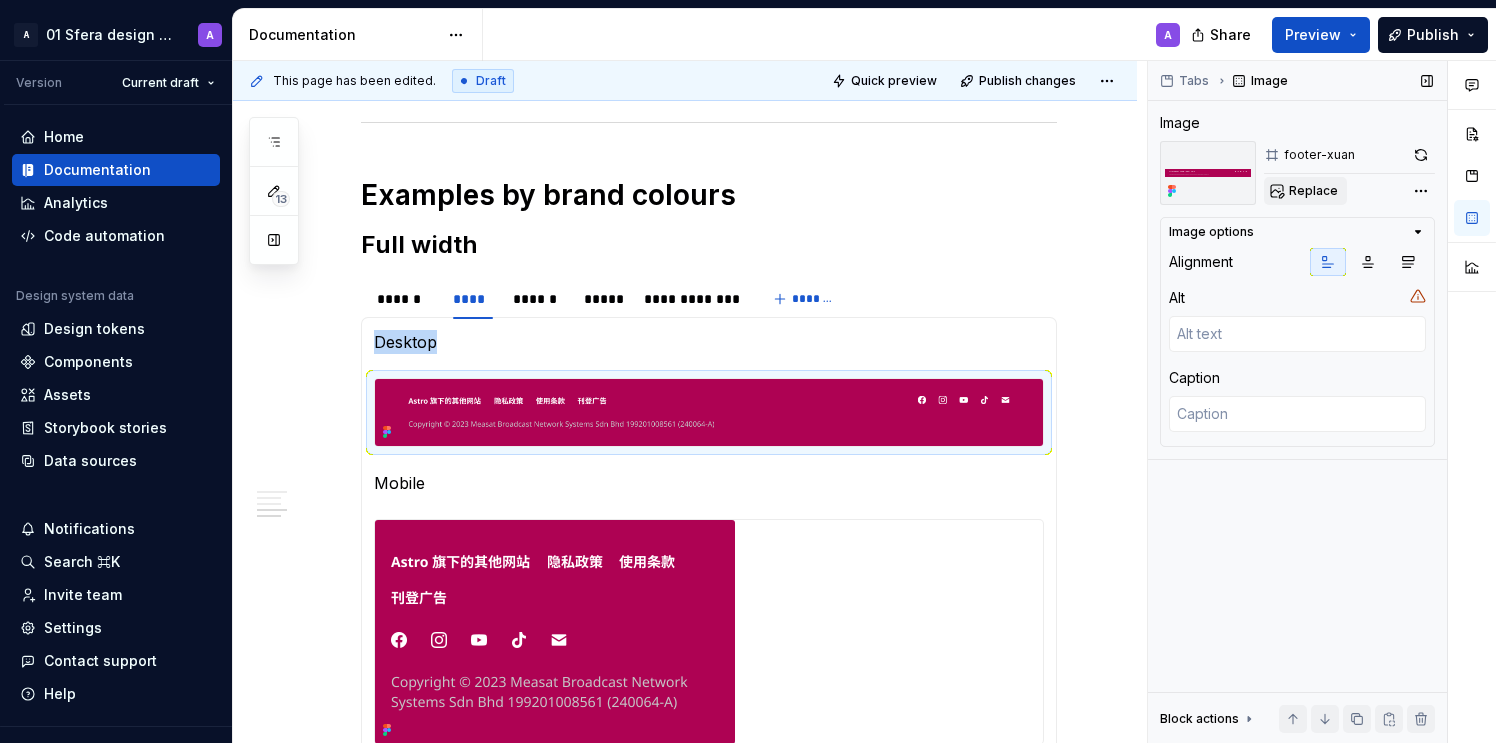 click on "Replace" at bounding box center [1313, 191] 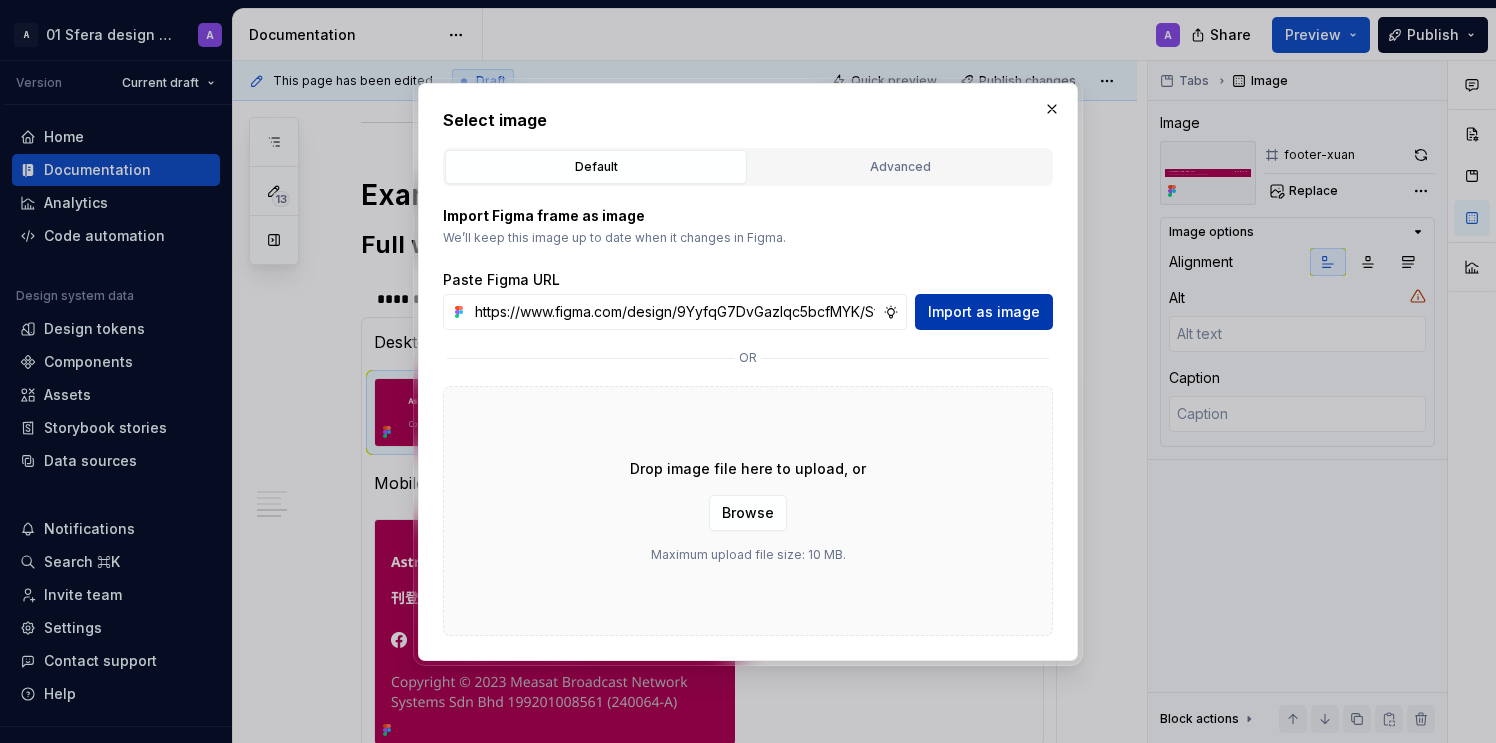 scroll, scrollTop: 0, scrollLeft: 465, axis: horizontal 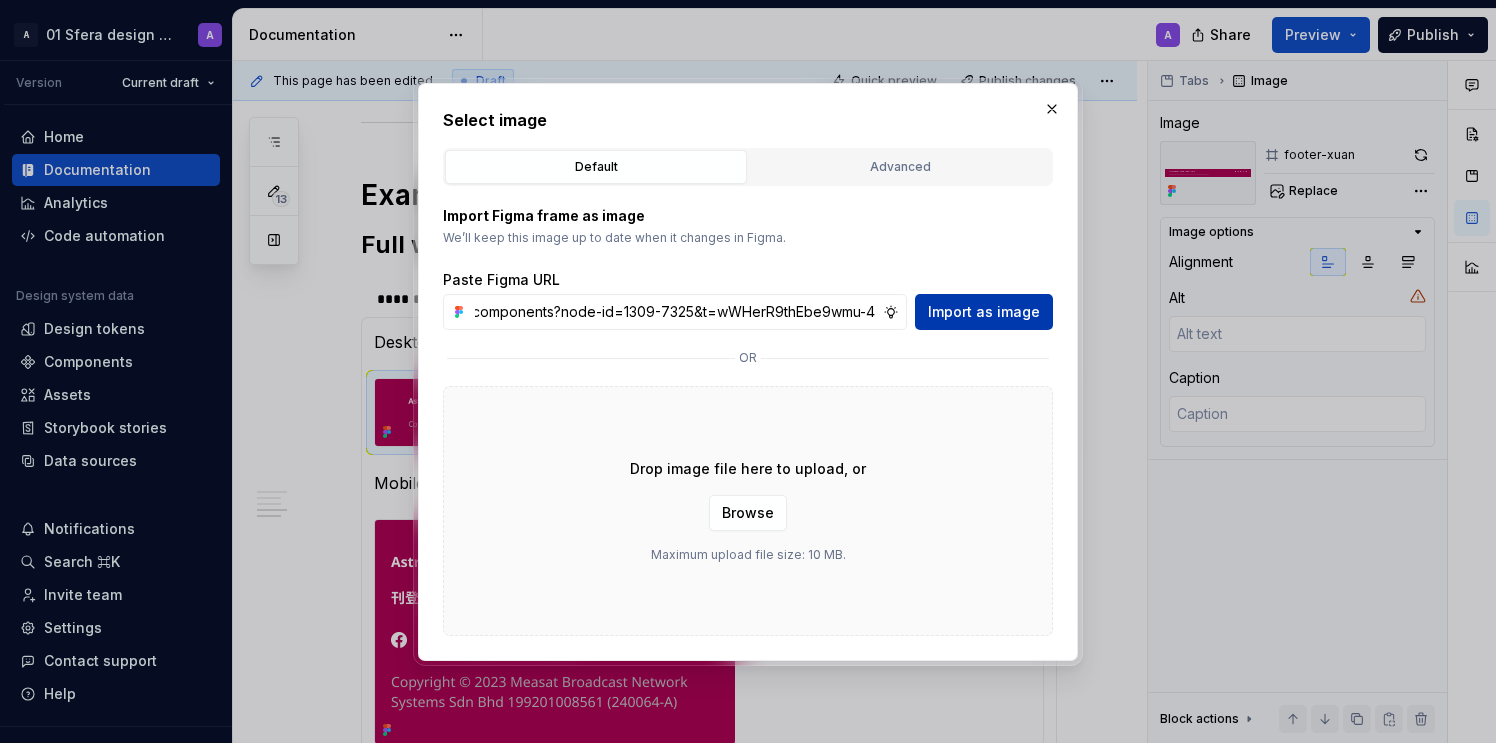 click on "Import as image" at bounding box center (984, 312) 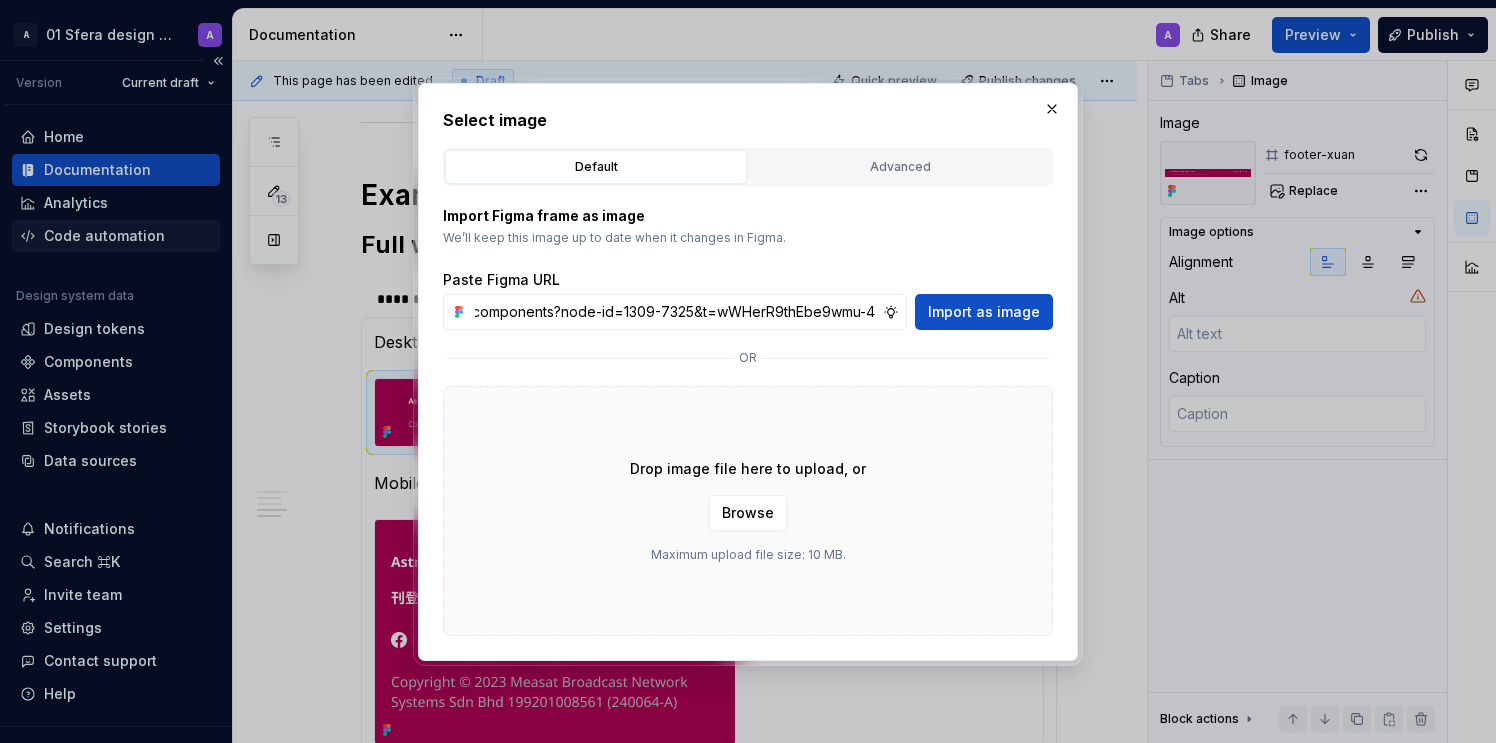 scroll, scrollTop: 0, scrollLeft: 0, axis: both 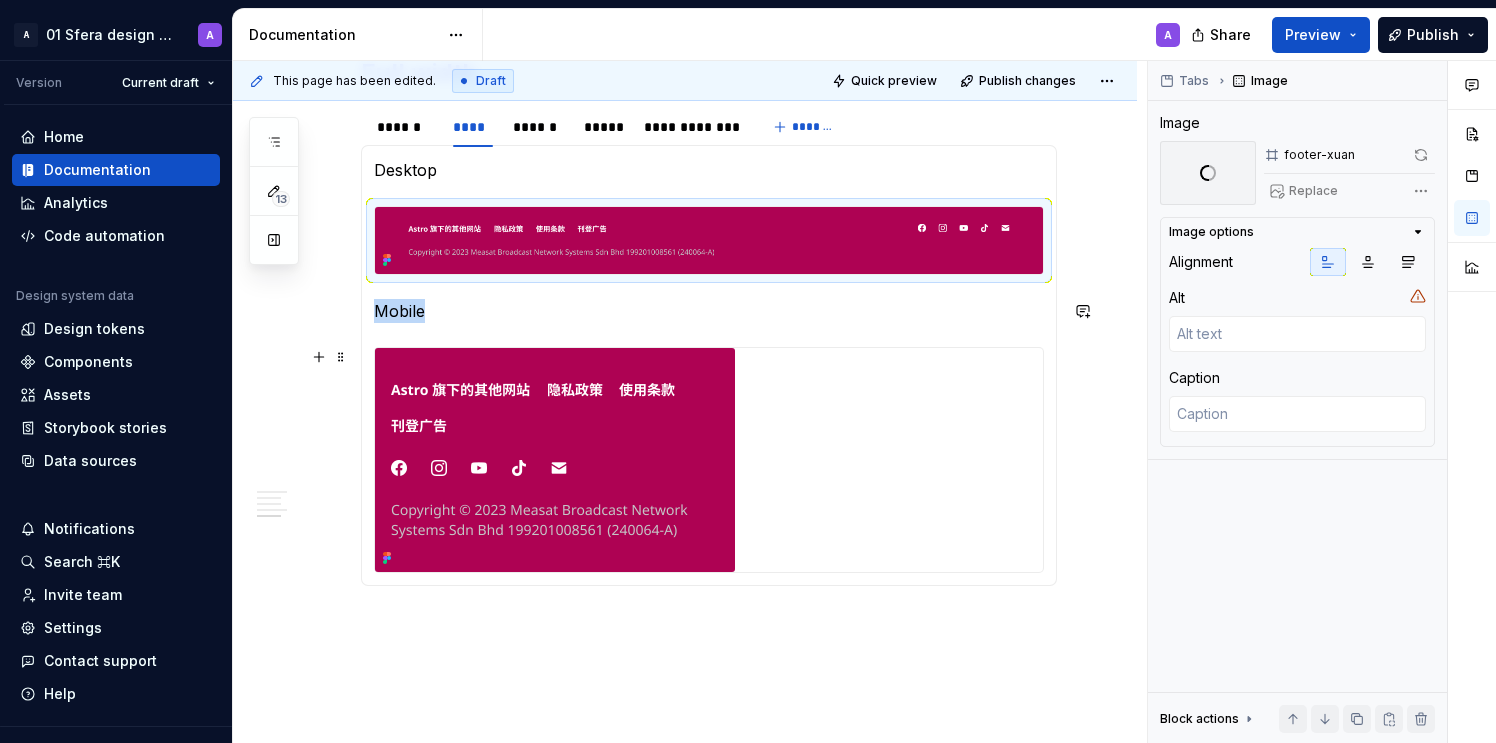 click at bounding box center [555, 460] 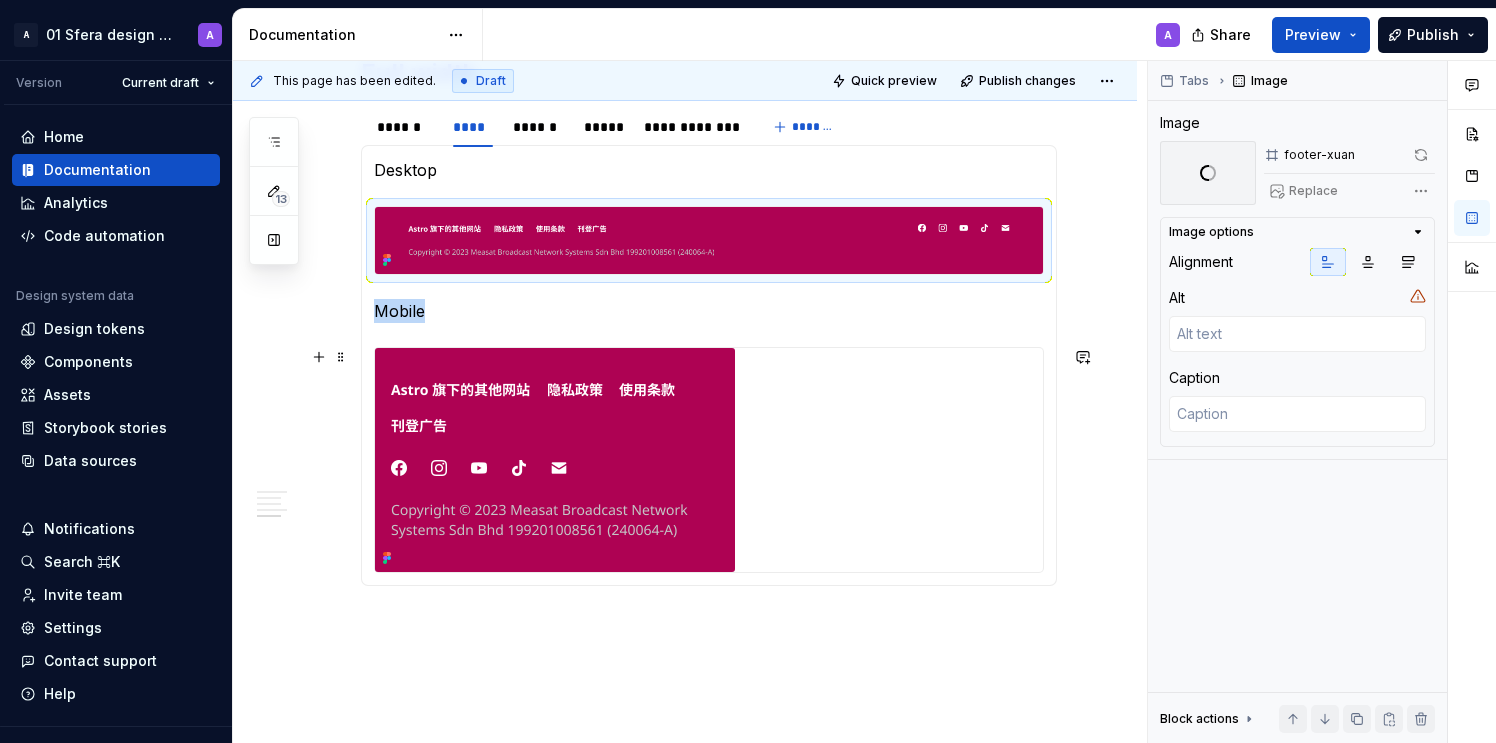 click at bounding box center (555, 460) 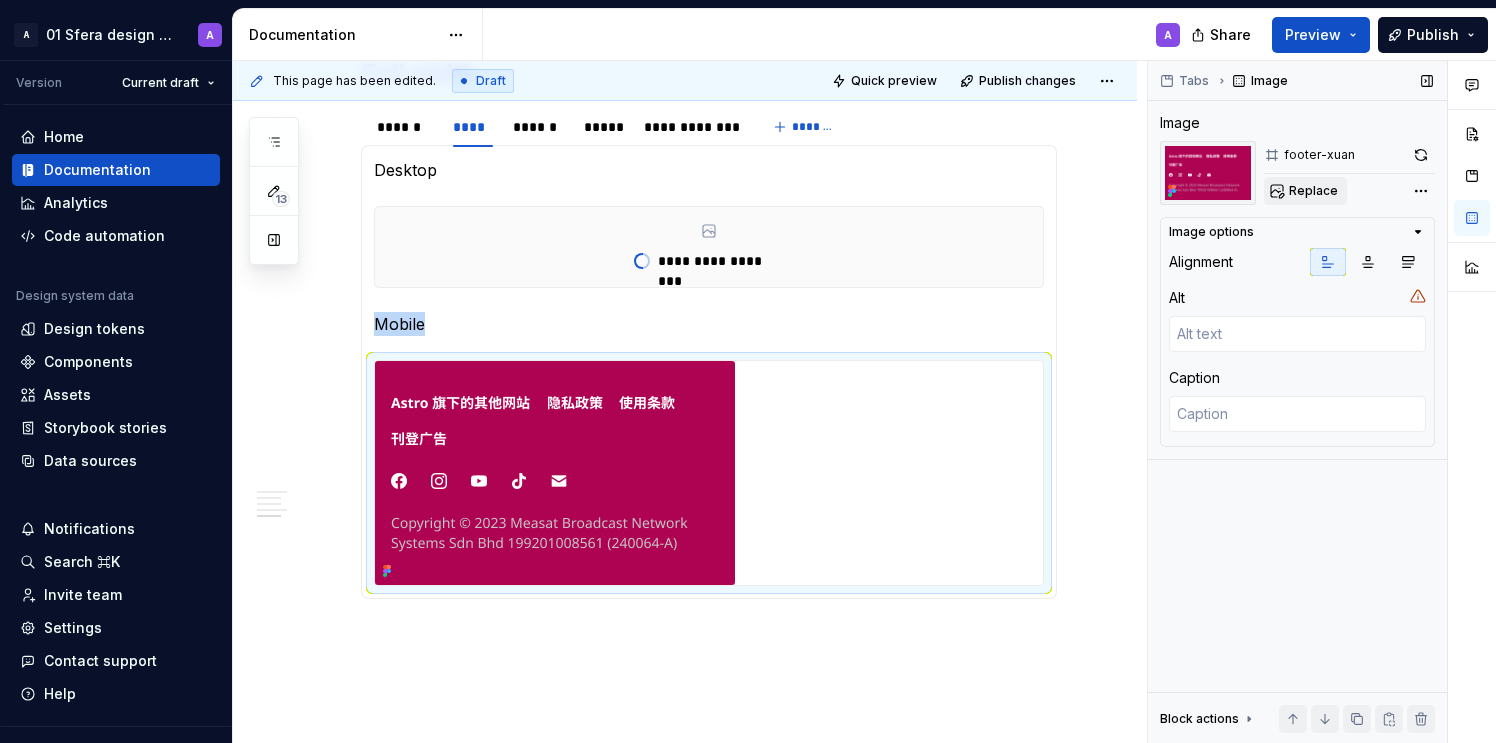 click on "Replace" at bounding box center [1313, 191] 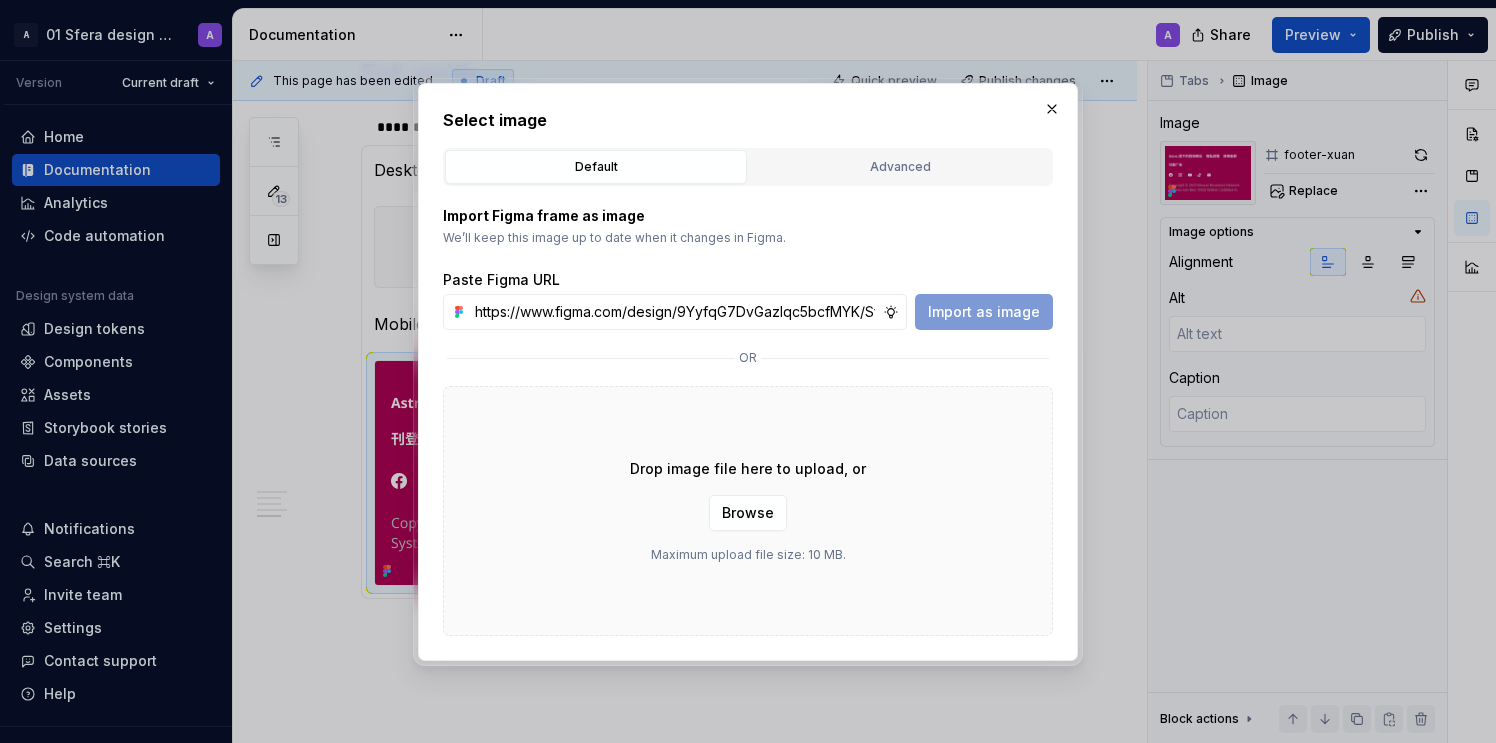 scroll, scrollTop: 0, scrollLeft: 465, axis: horizontal 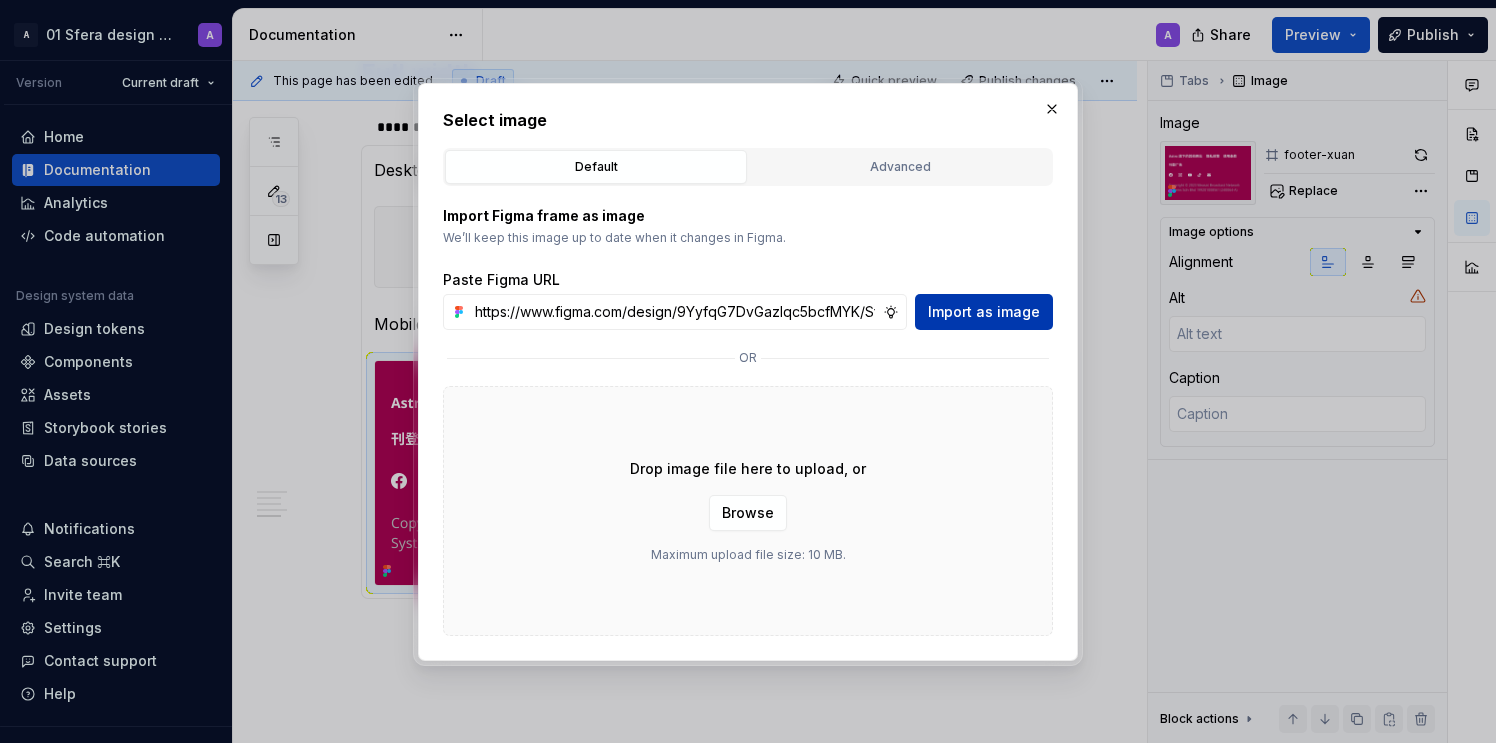 click on "Import as image" at bounding box center [984, 312] 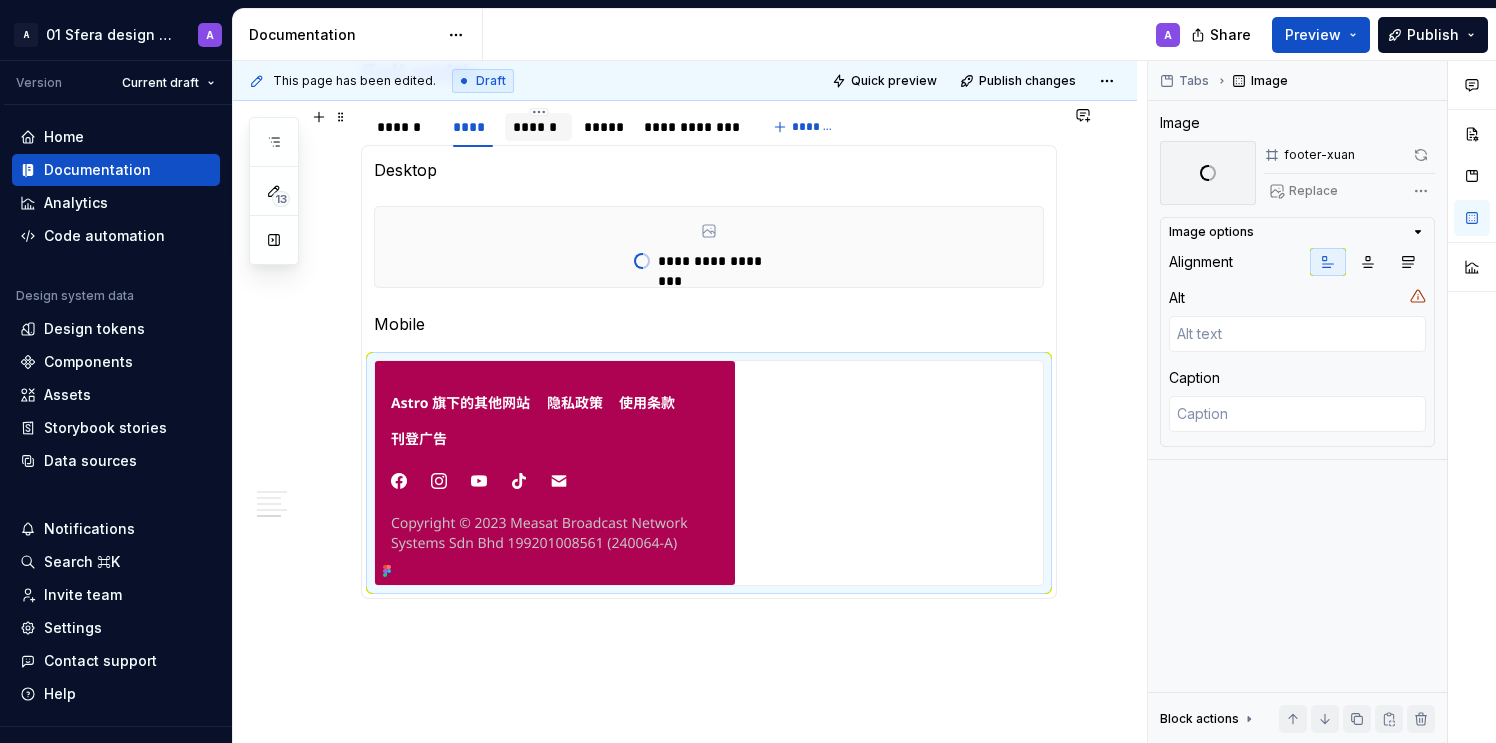 click on "******" at bounding box center (538, 127) 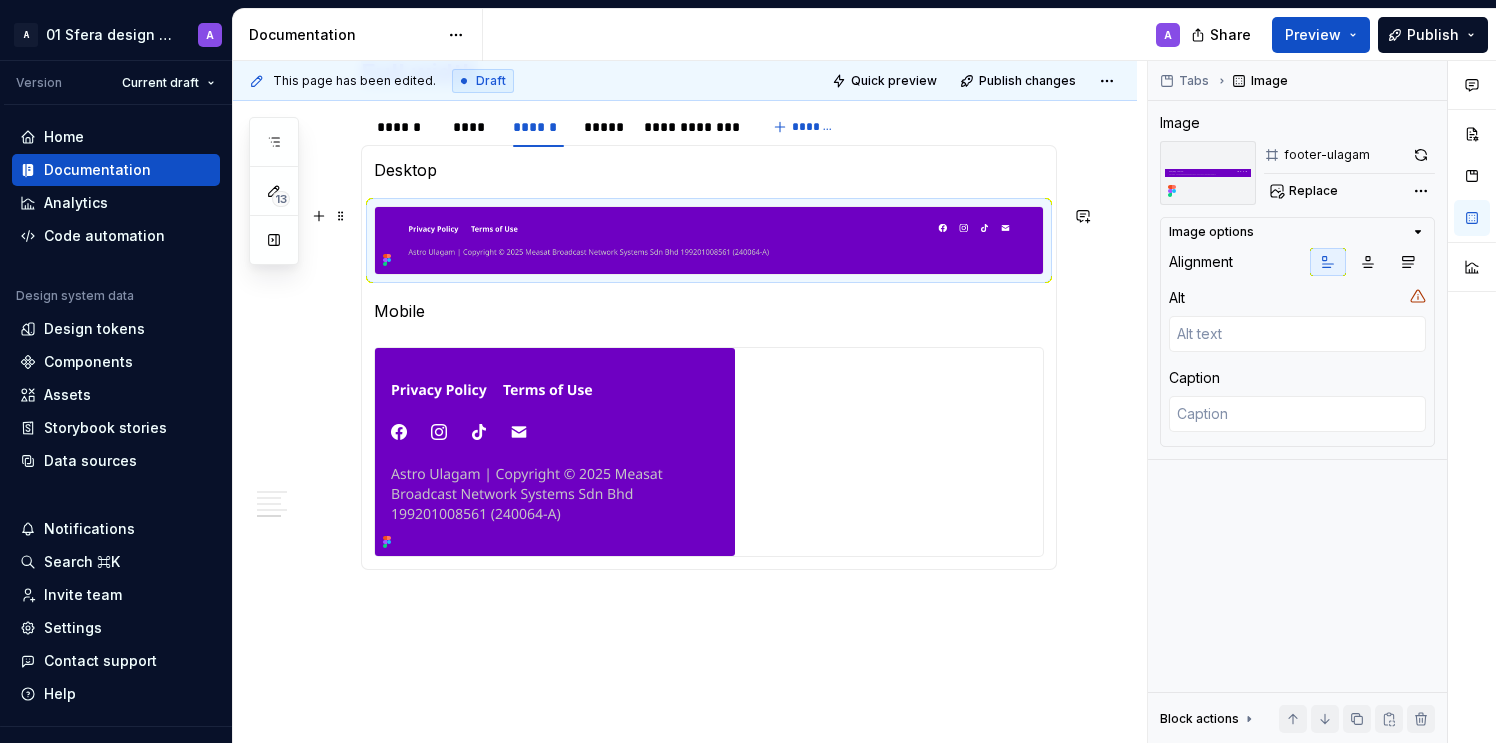 click at bounding box center [709, 240] 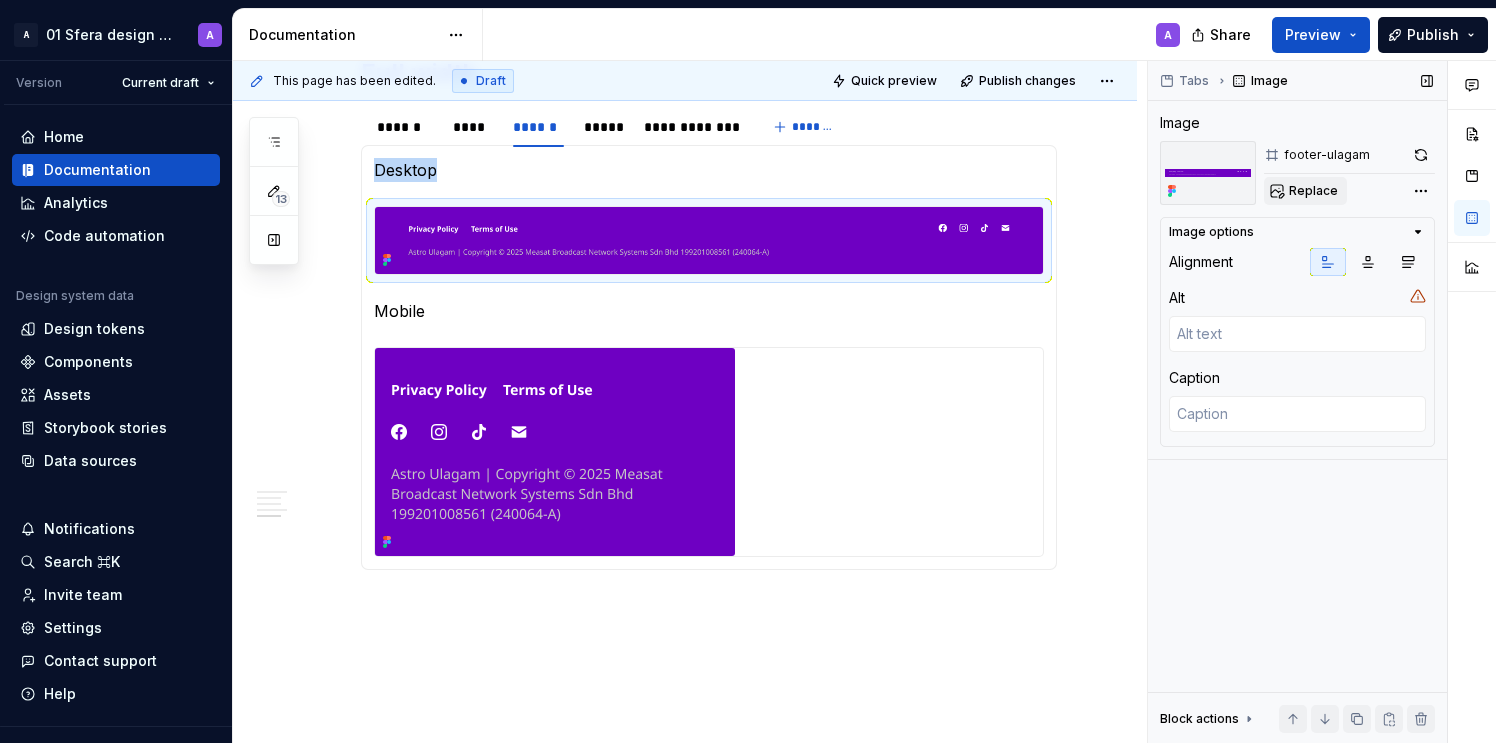 click on "Replace" at bounding box center [1313, 191] 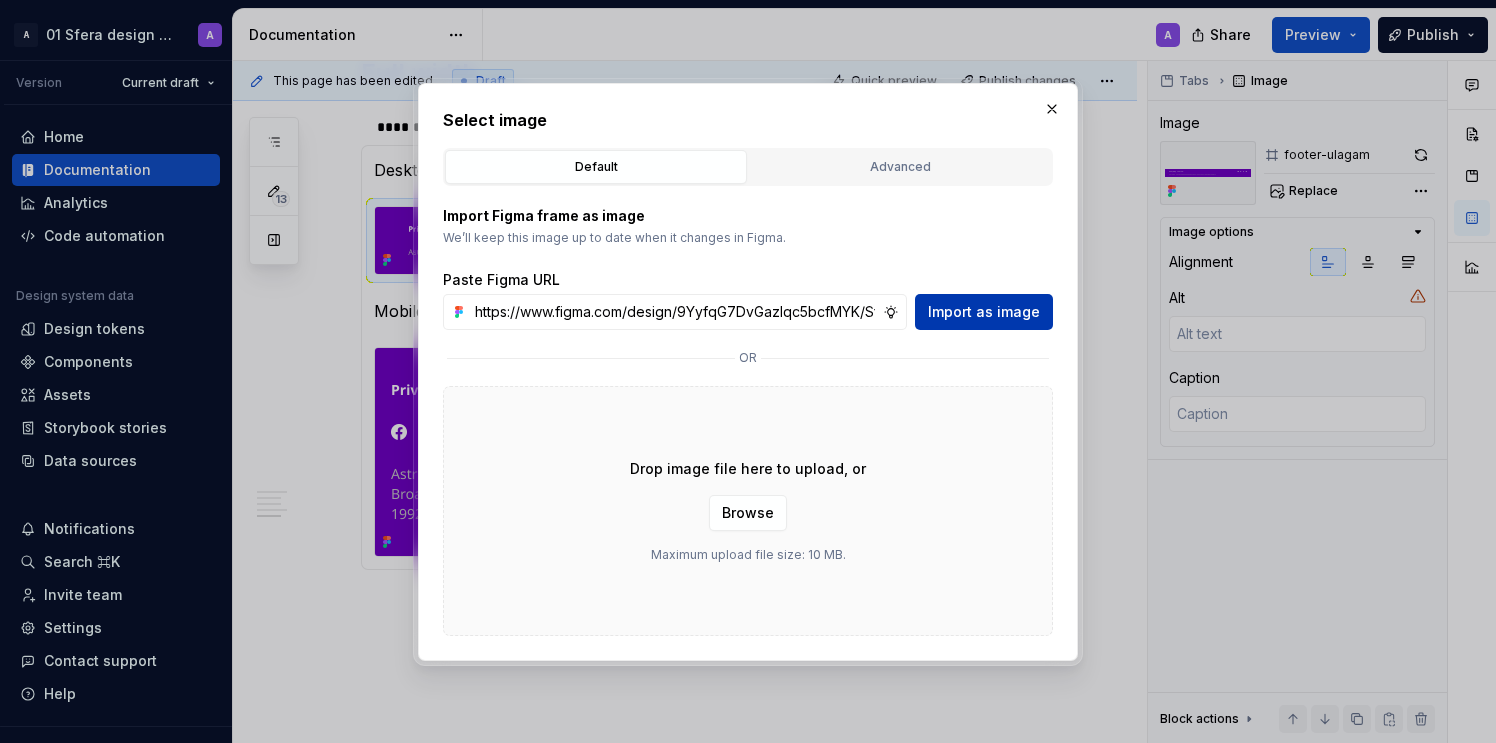 scroll, scrollTop: 0, scrollLeft: 465, axis: horizontal 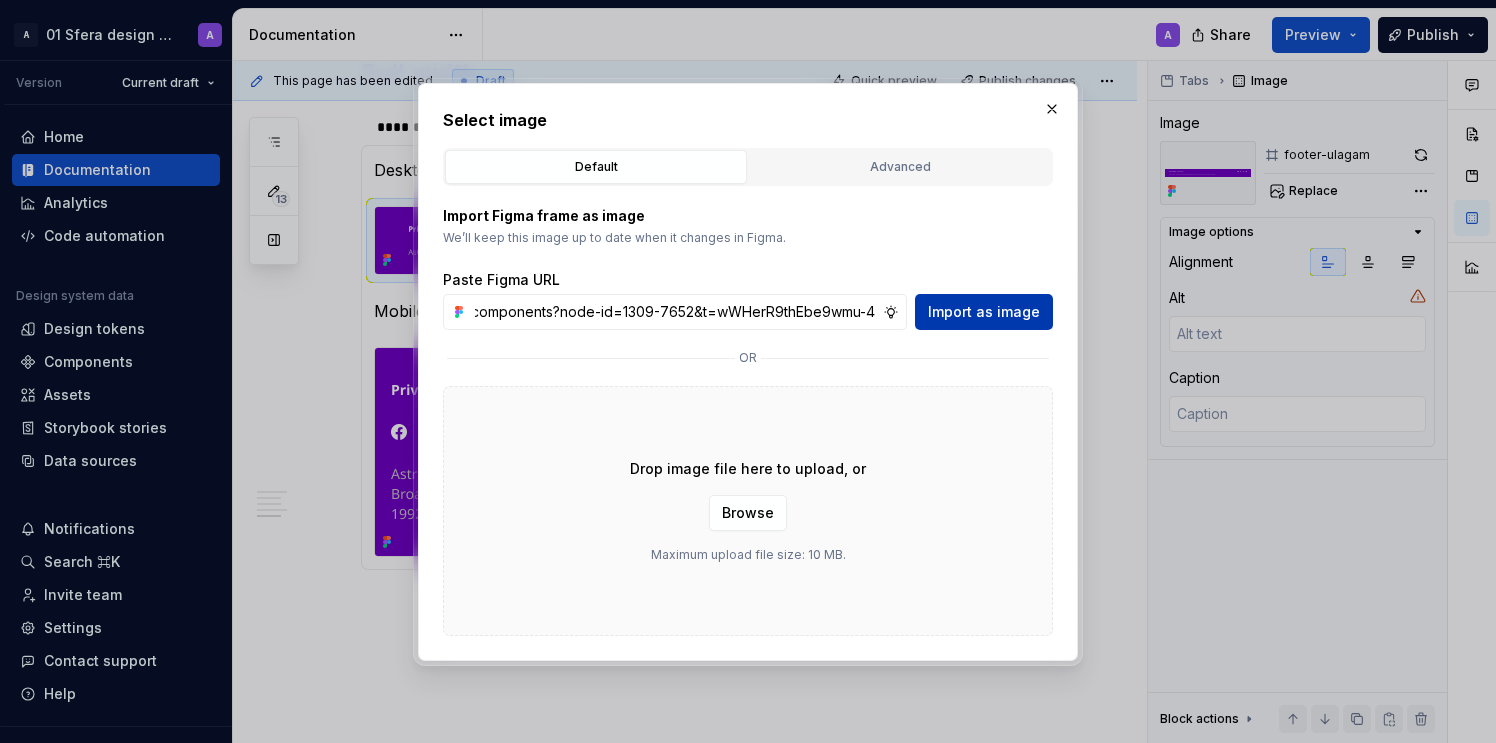 click on "Import as image" at bounding box center [984, 312] 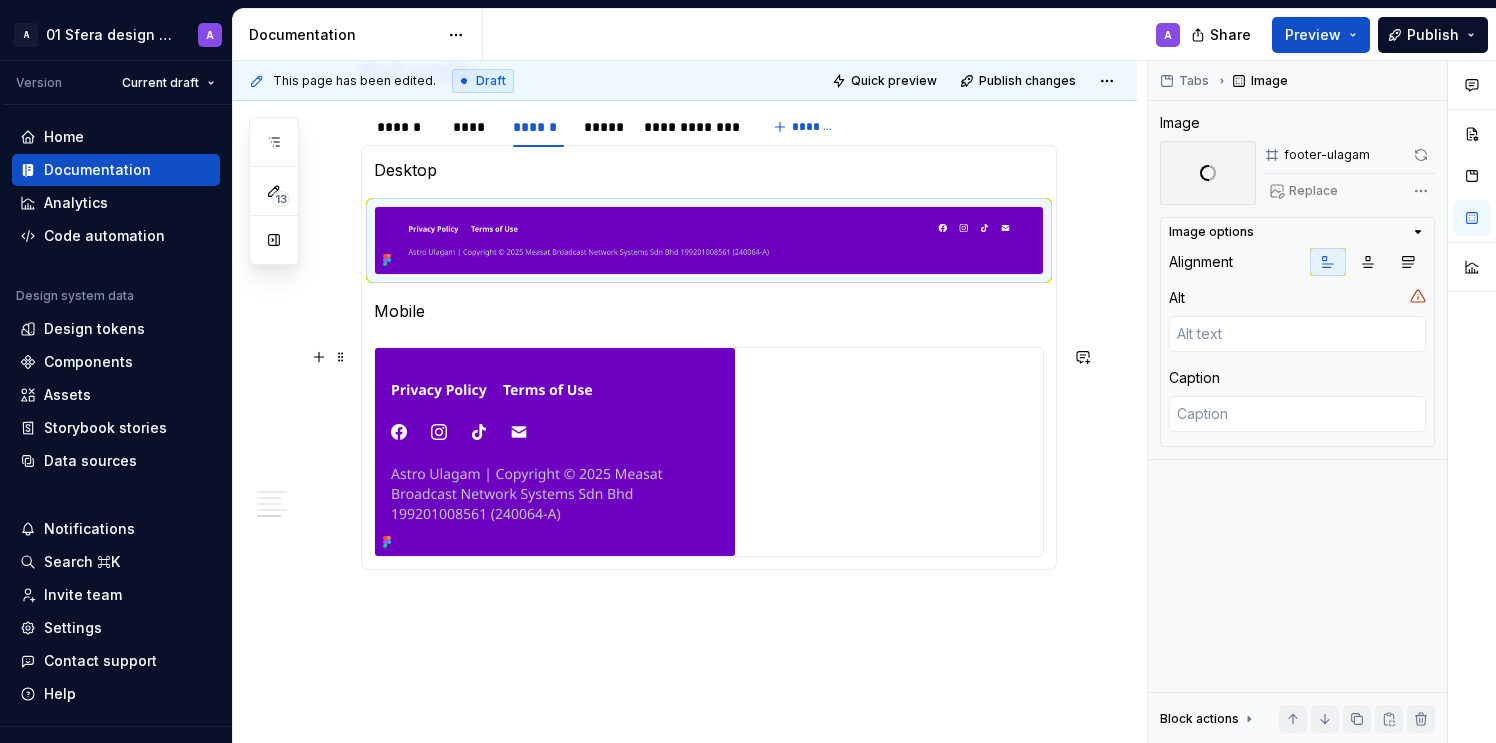 click at bounding box center (555, 452) 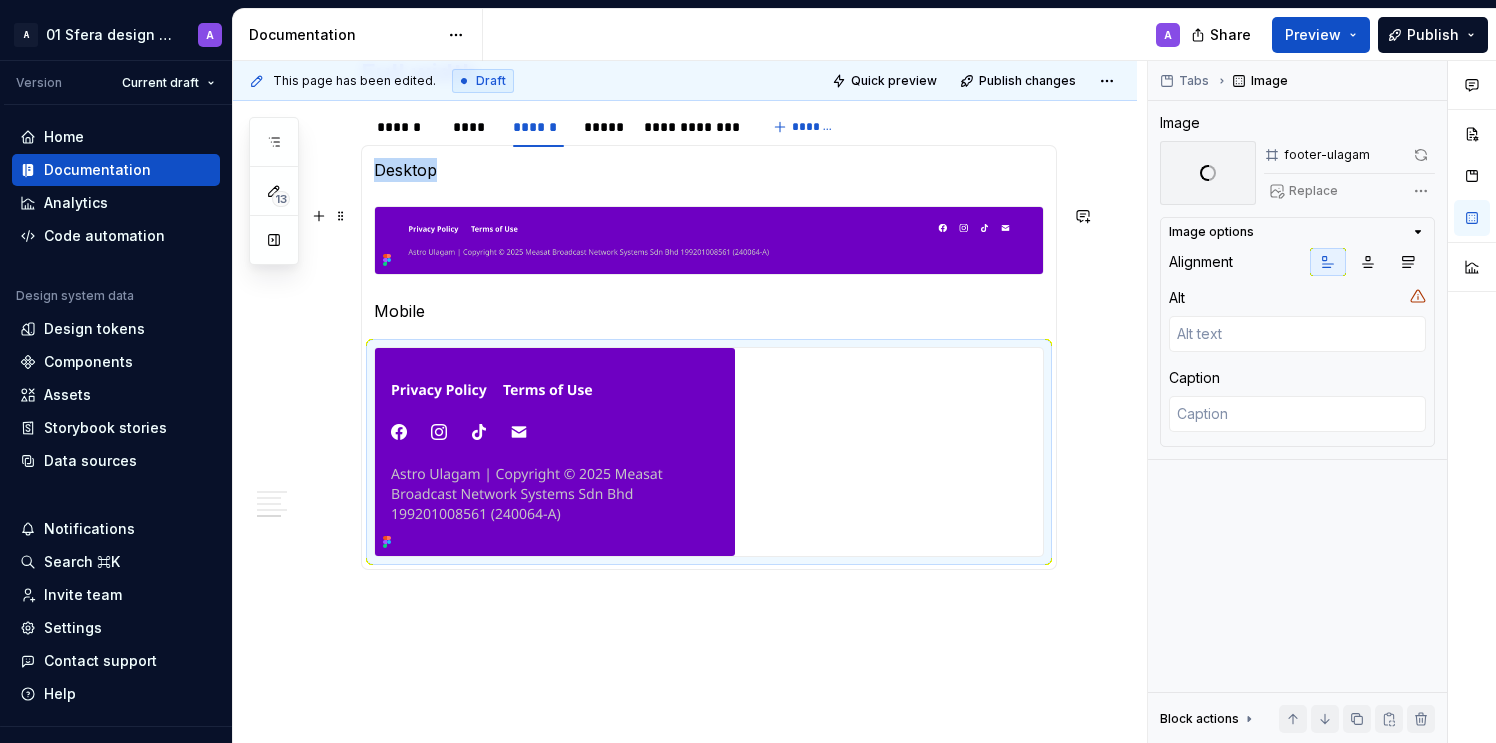 click at bounding box center (709, 240) 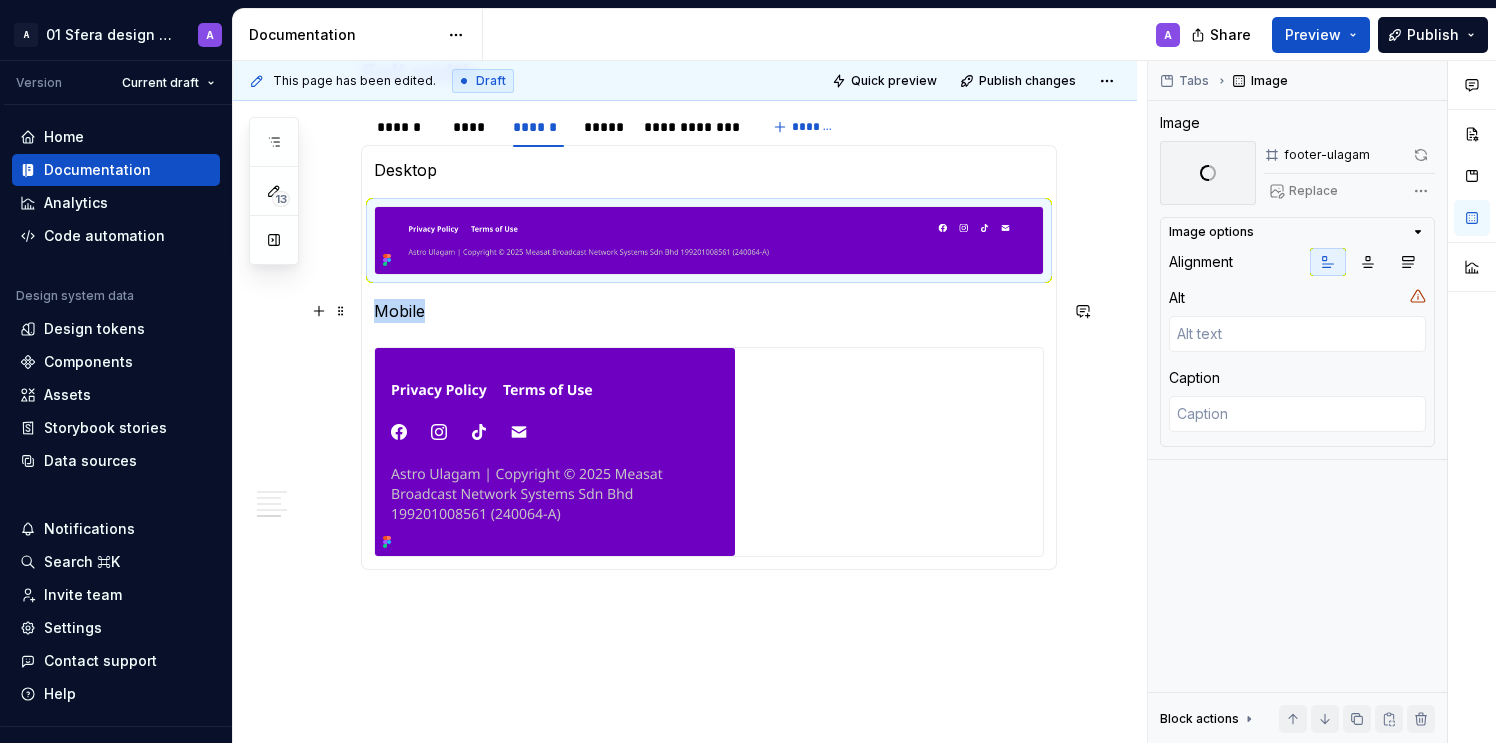 click at bounding box center (555, 452) 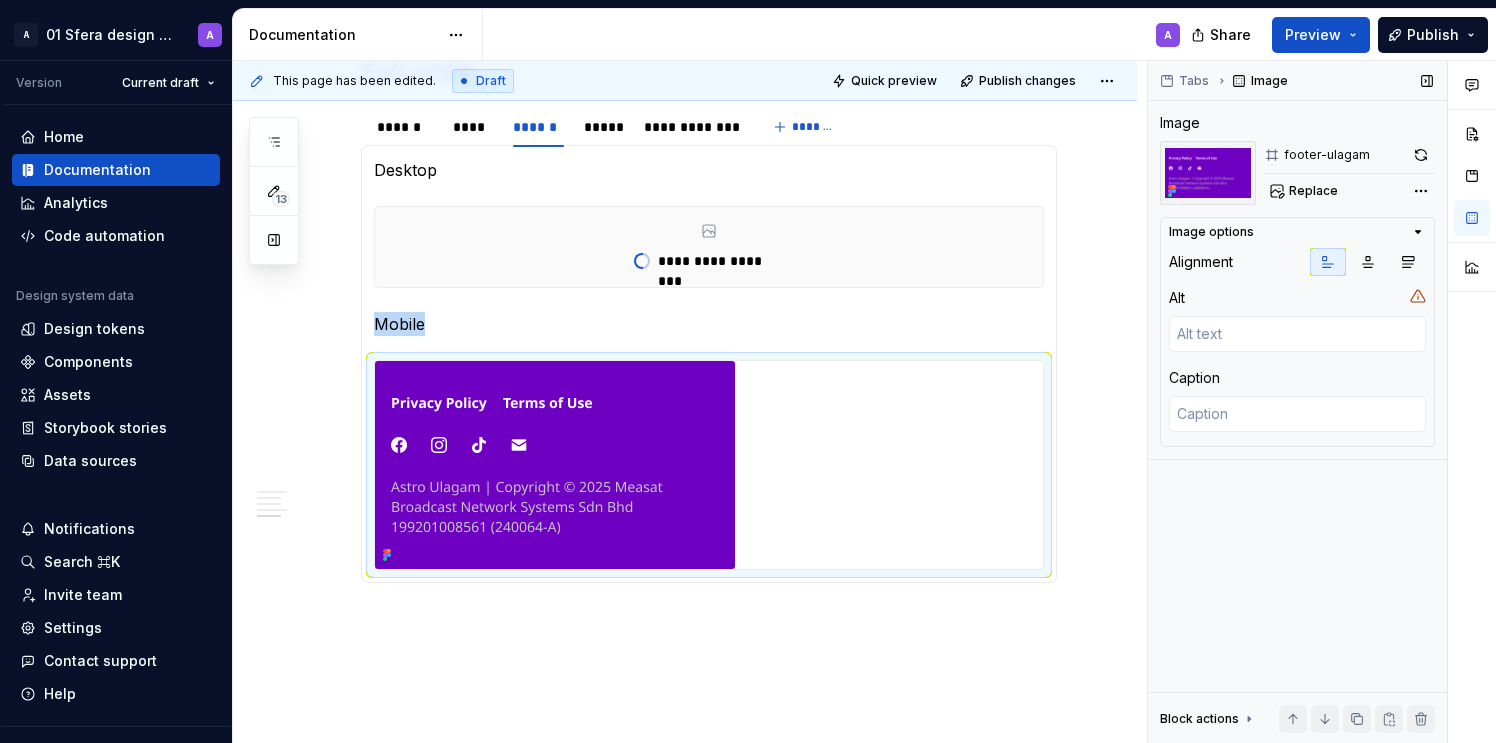 click on "Replace" at bounding box center (1313, 191) 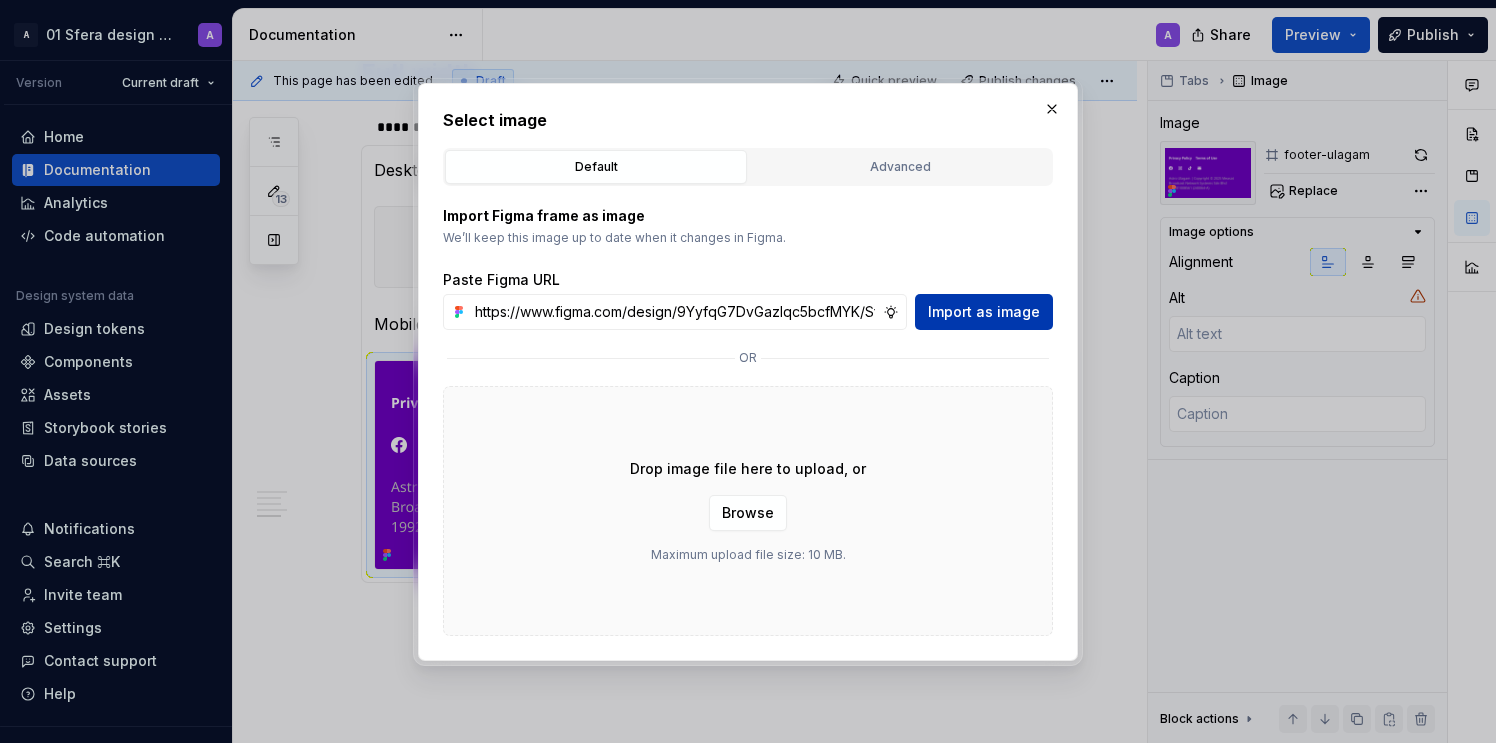 scroll, scrollTop: 0, scrollLeft: 465, axis: horizontal 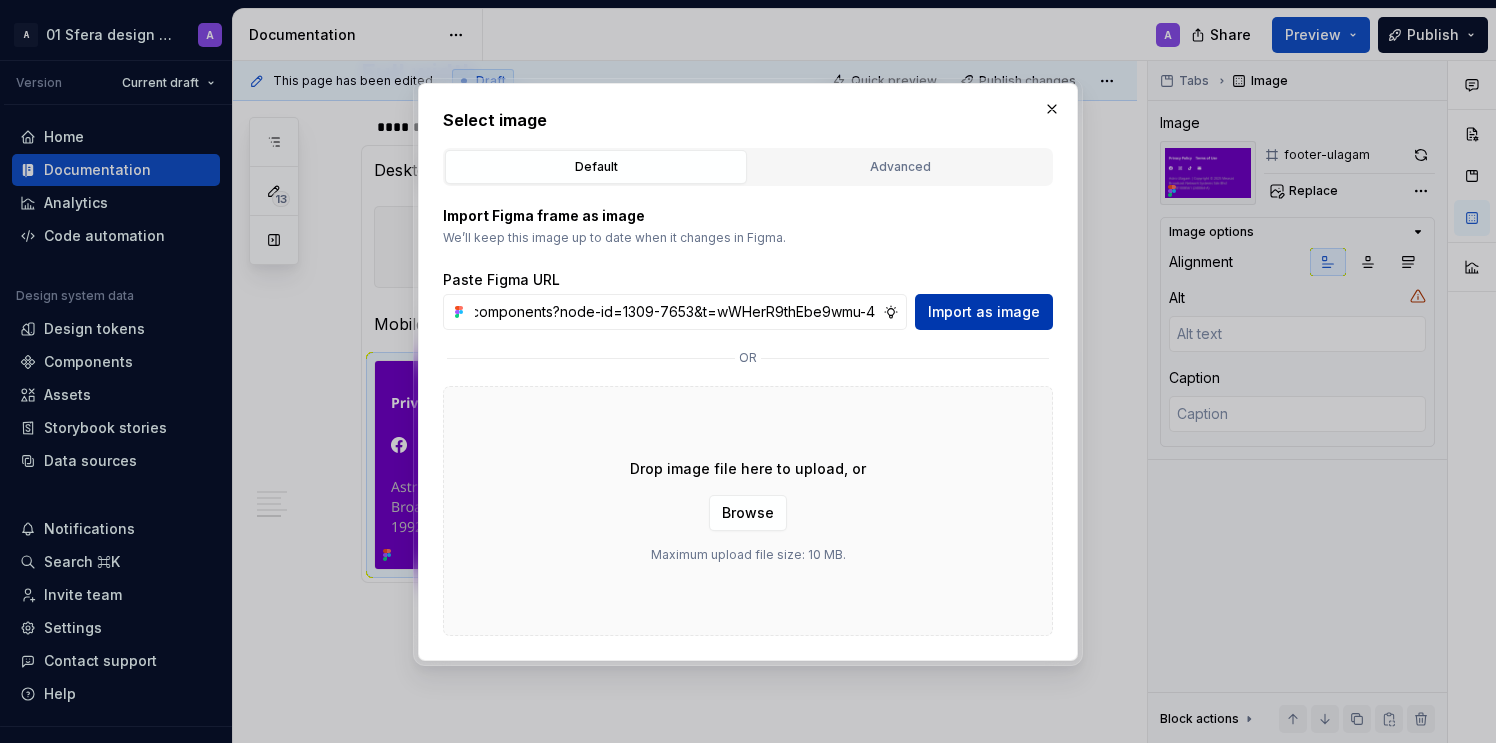 click on "Import as image" at bounding box center (984, 312) 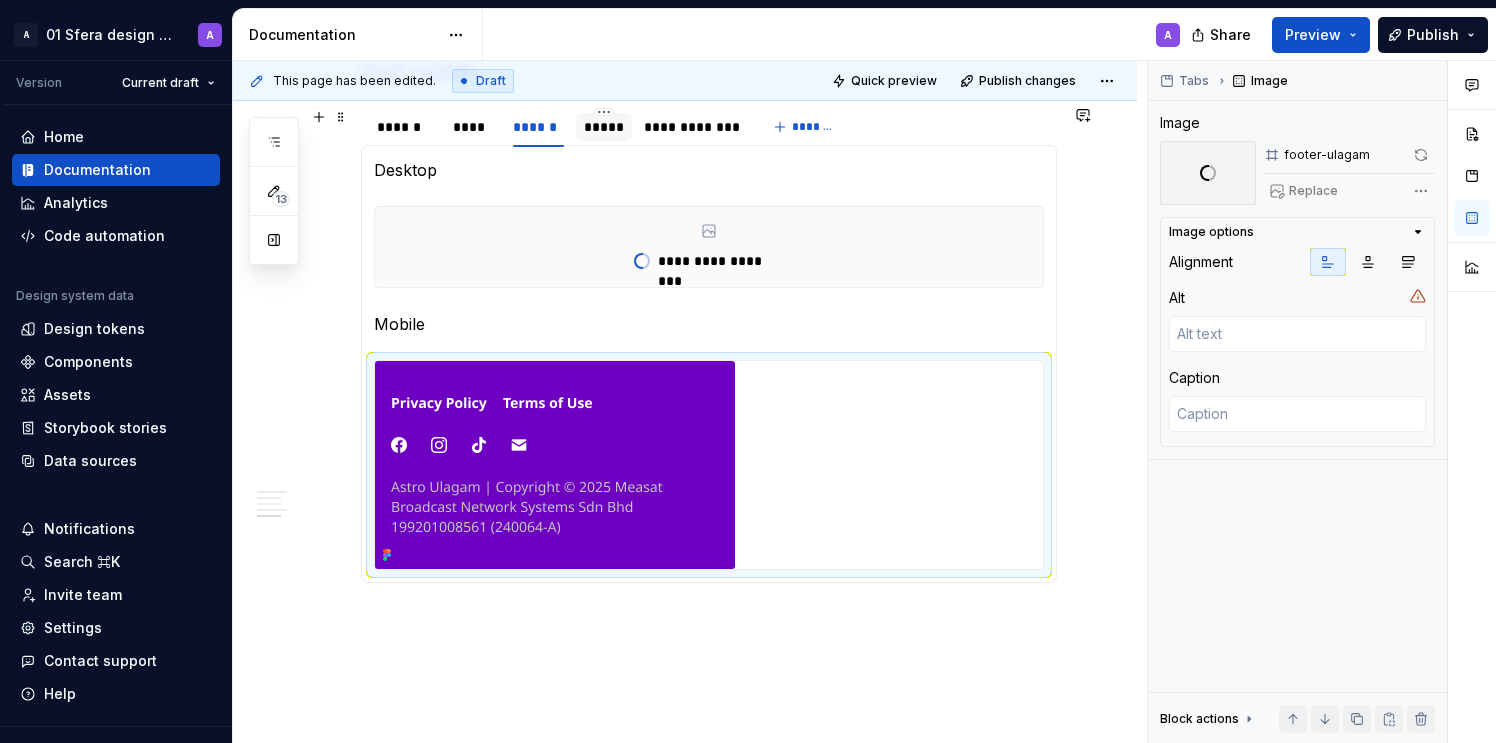 click on "*****" at bounding box center [604, 127] 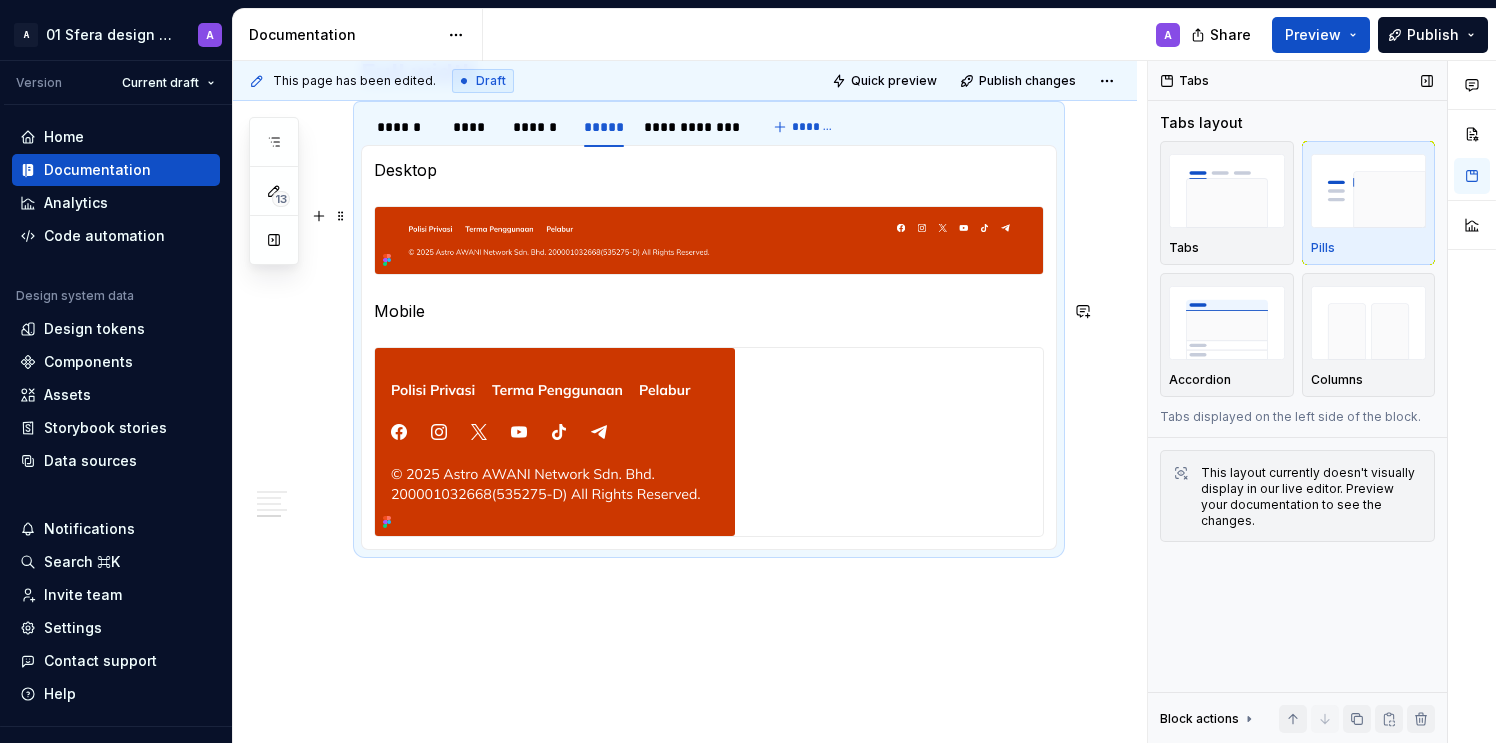 click at bounding box center [709, 240] 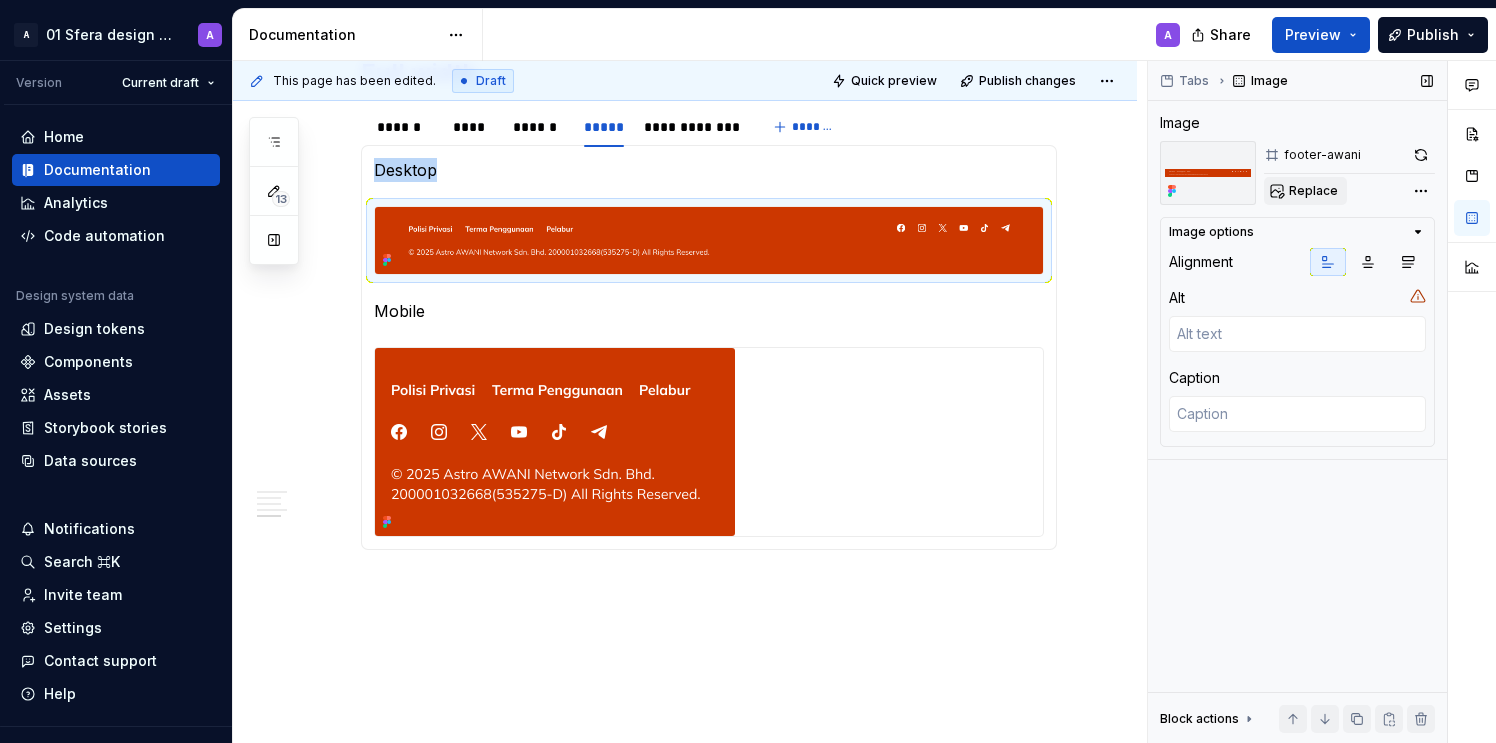 click on "Replace" at bounding box center [1305, 191] 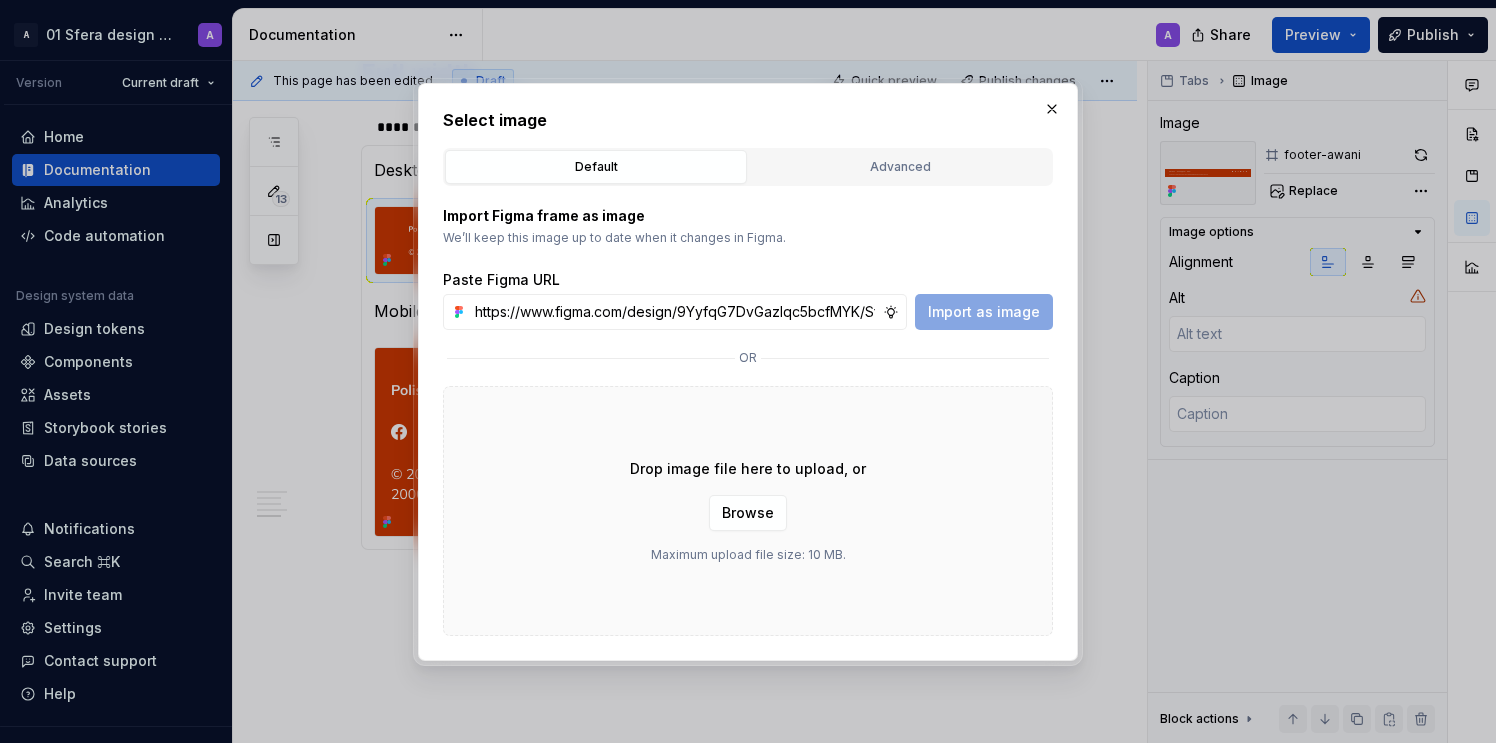 scroll, scrollTop: 0, scrollLeft: 462, axis: horizontal 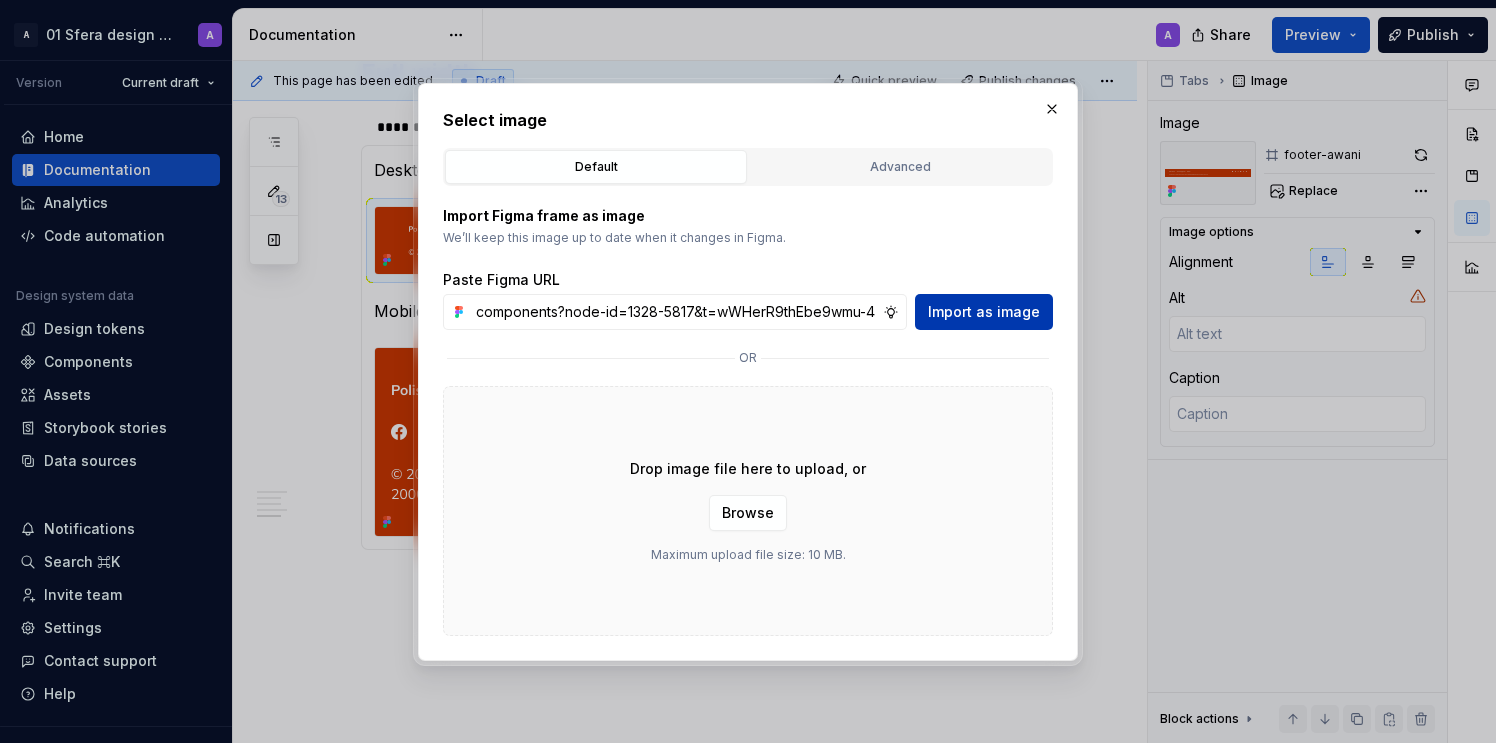 click on "Import as image" at bounding box center (984, 312) 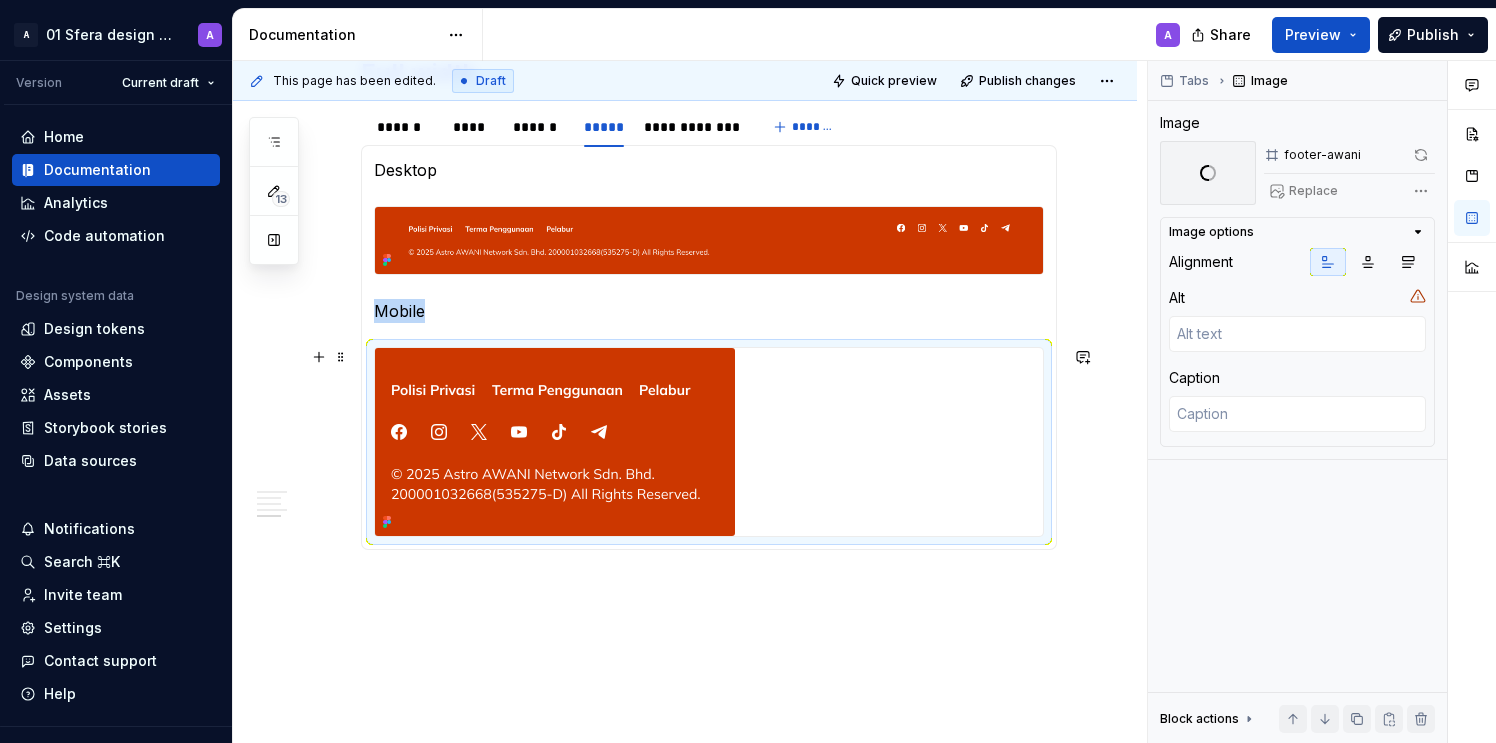 click at bounding box center [555, 442] 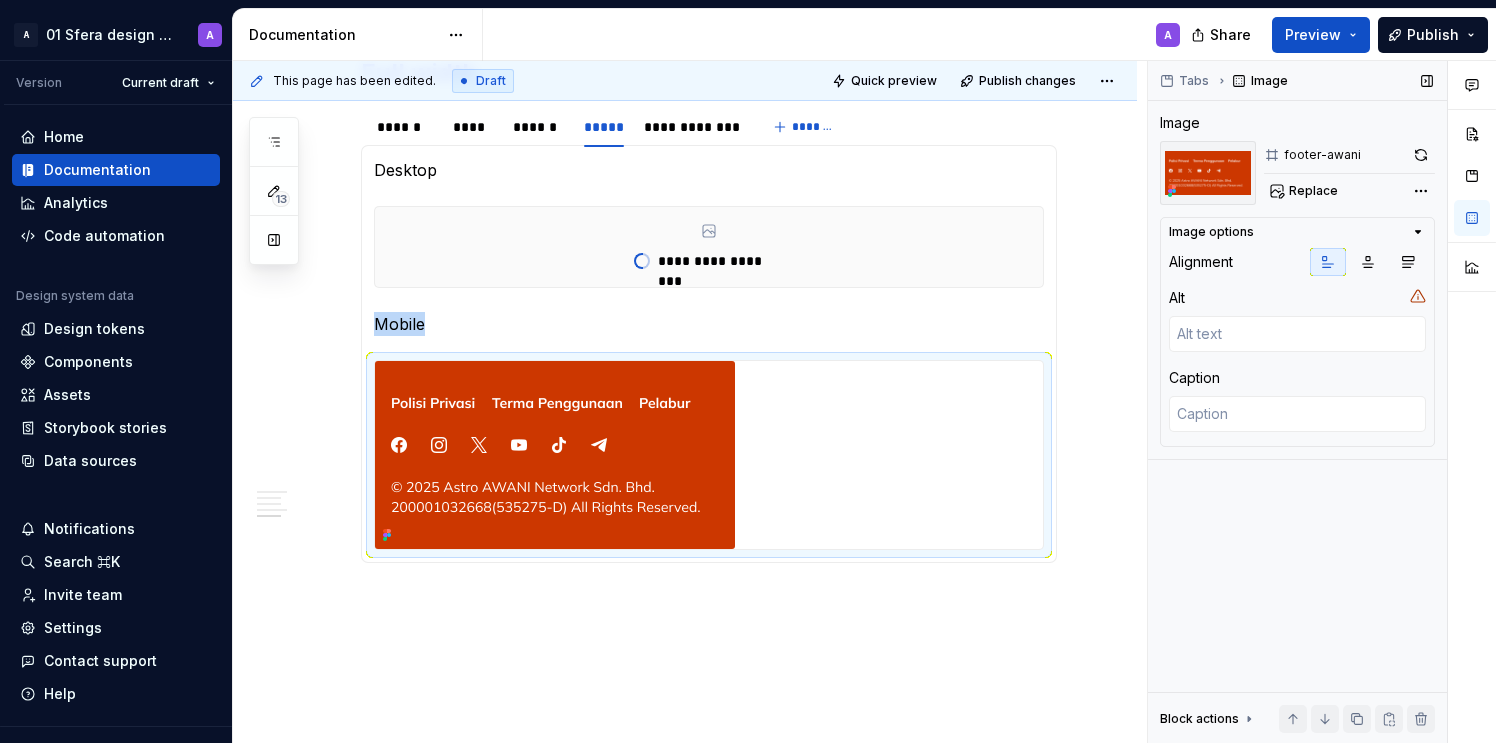 click on "Replace" at bounding box center (1313, 191) 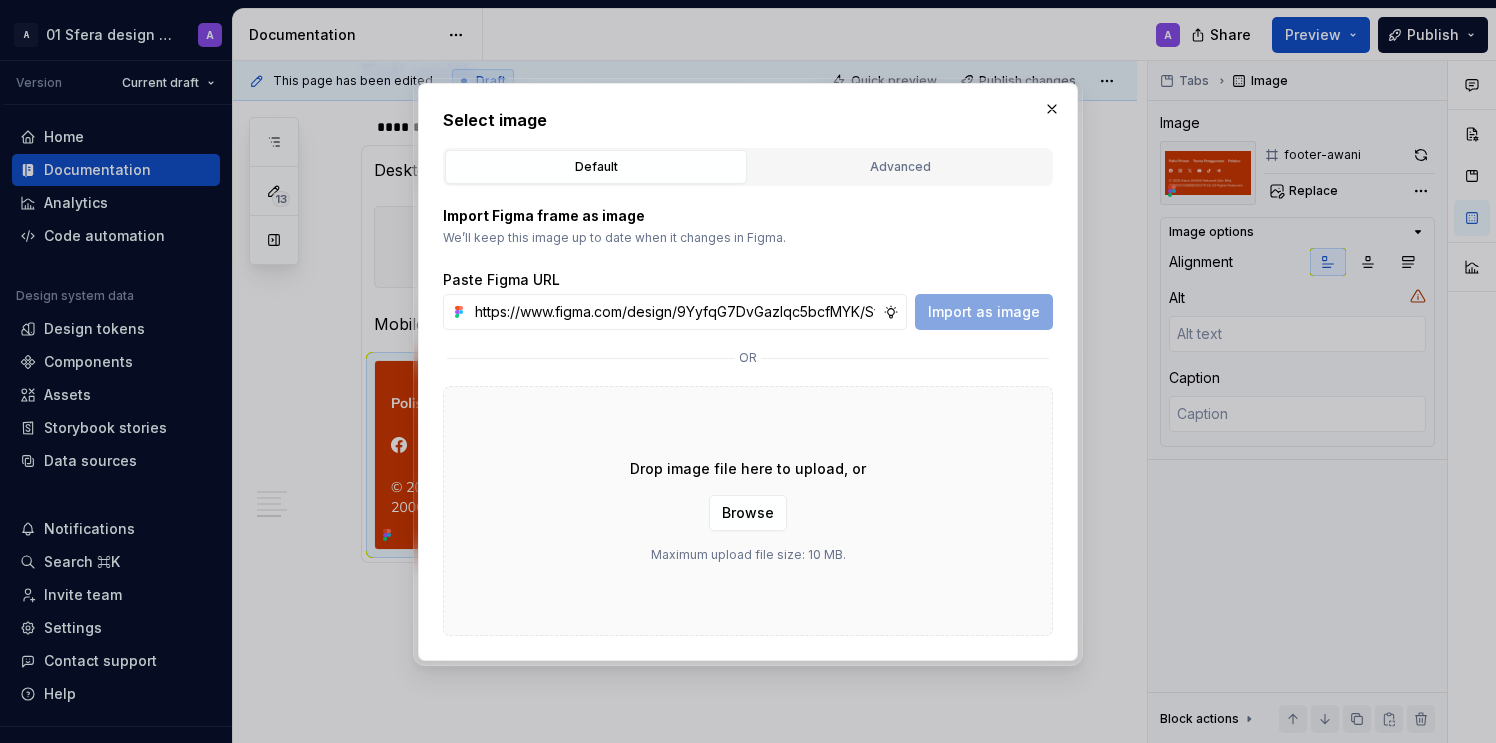 scroll, scrollTop: 0, scrollLeft: 466, axis: horizontal 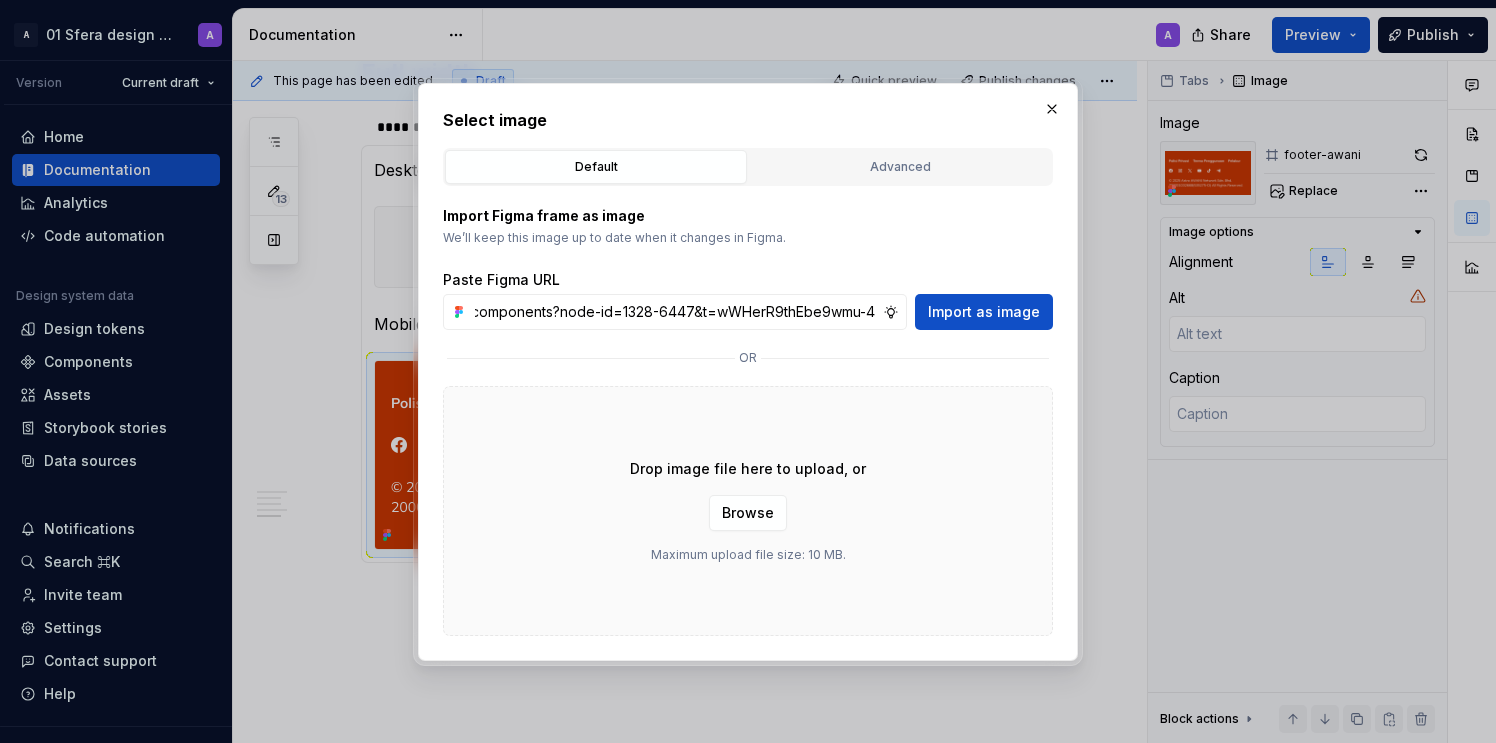 click on "Import as image" at bounding box center (984, 312) 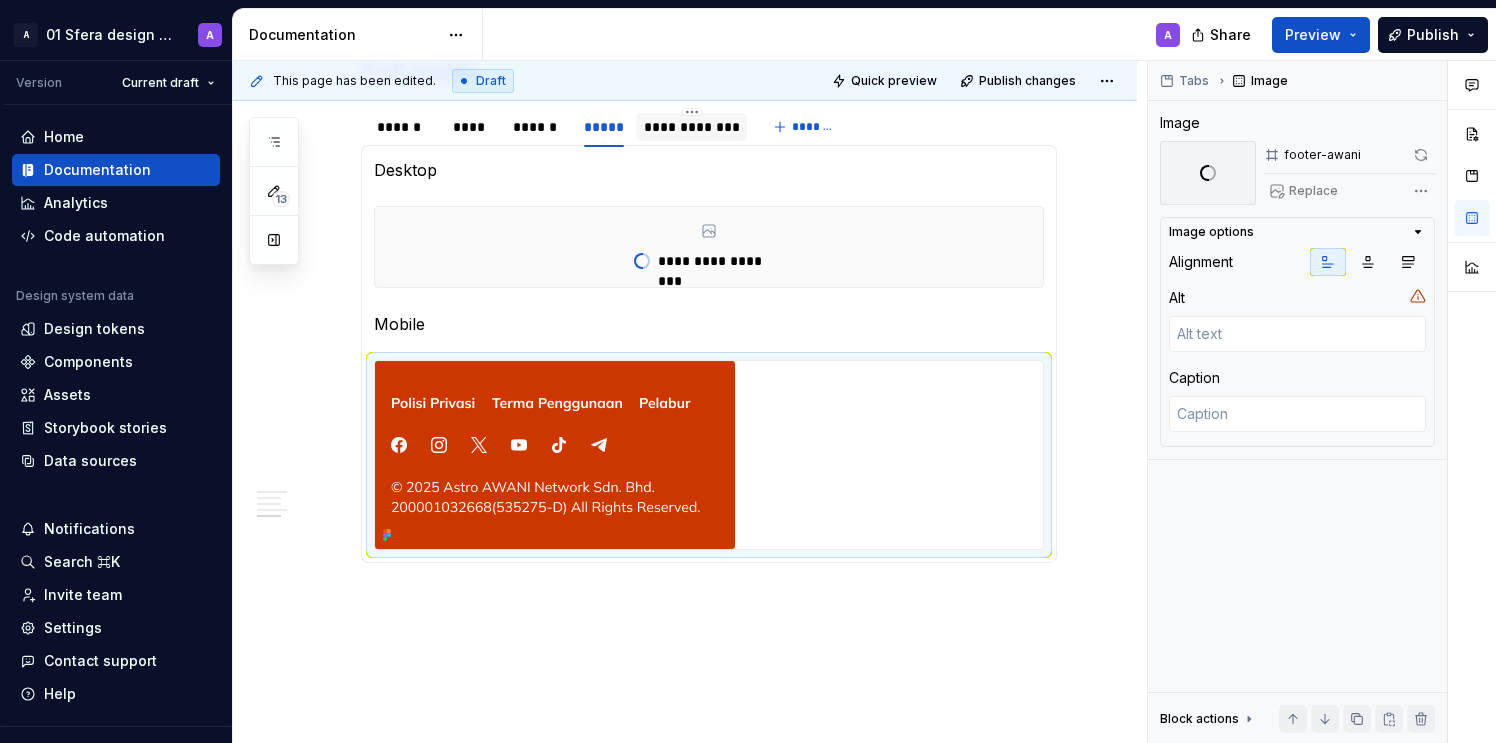 click on "**********" at bounding box center (691, 127) 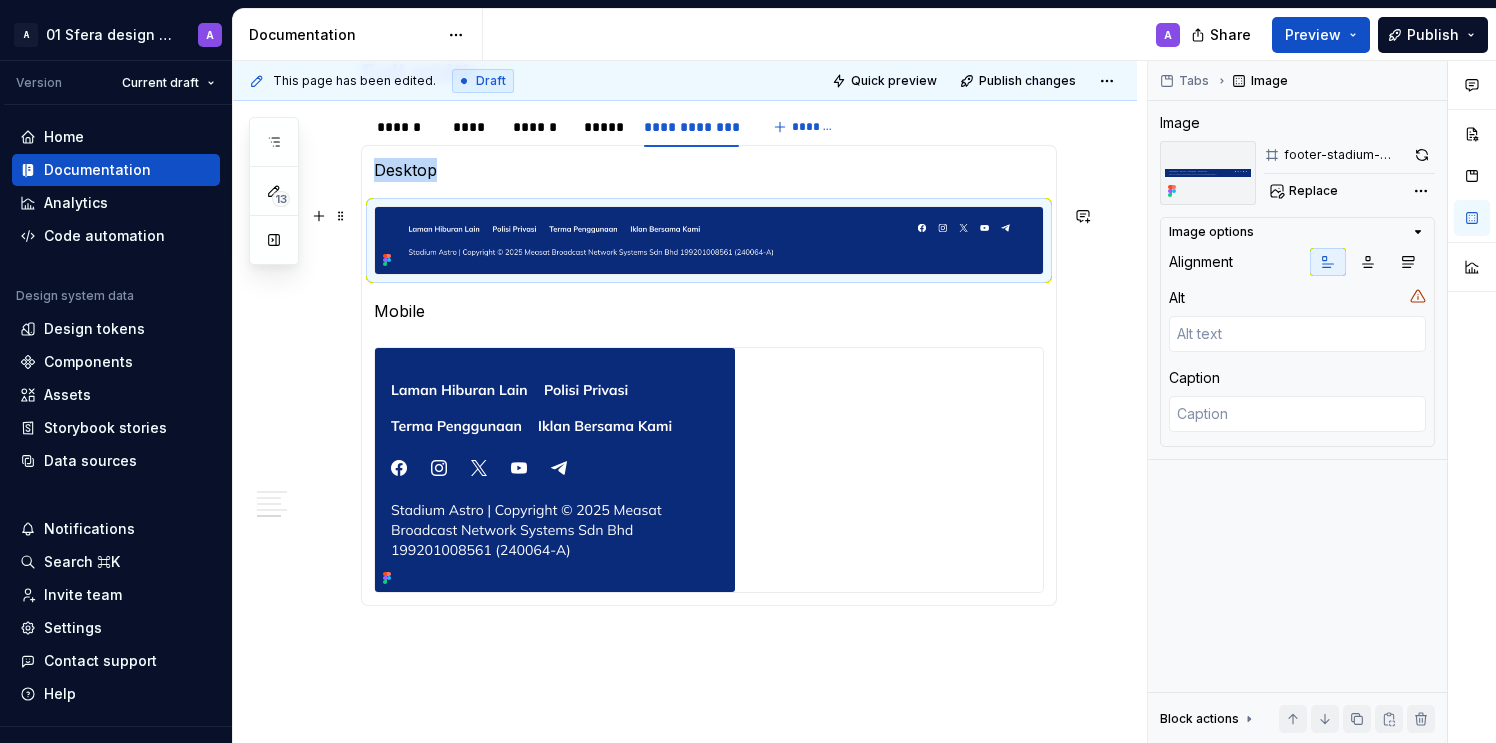 click at bounding box center [709, 240] 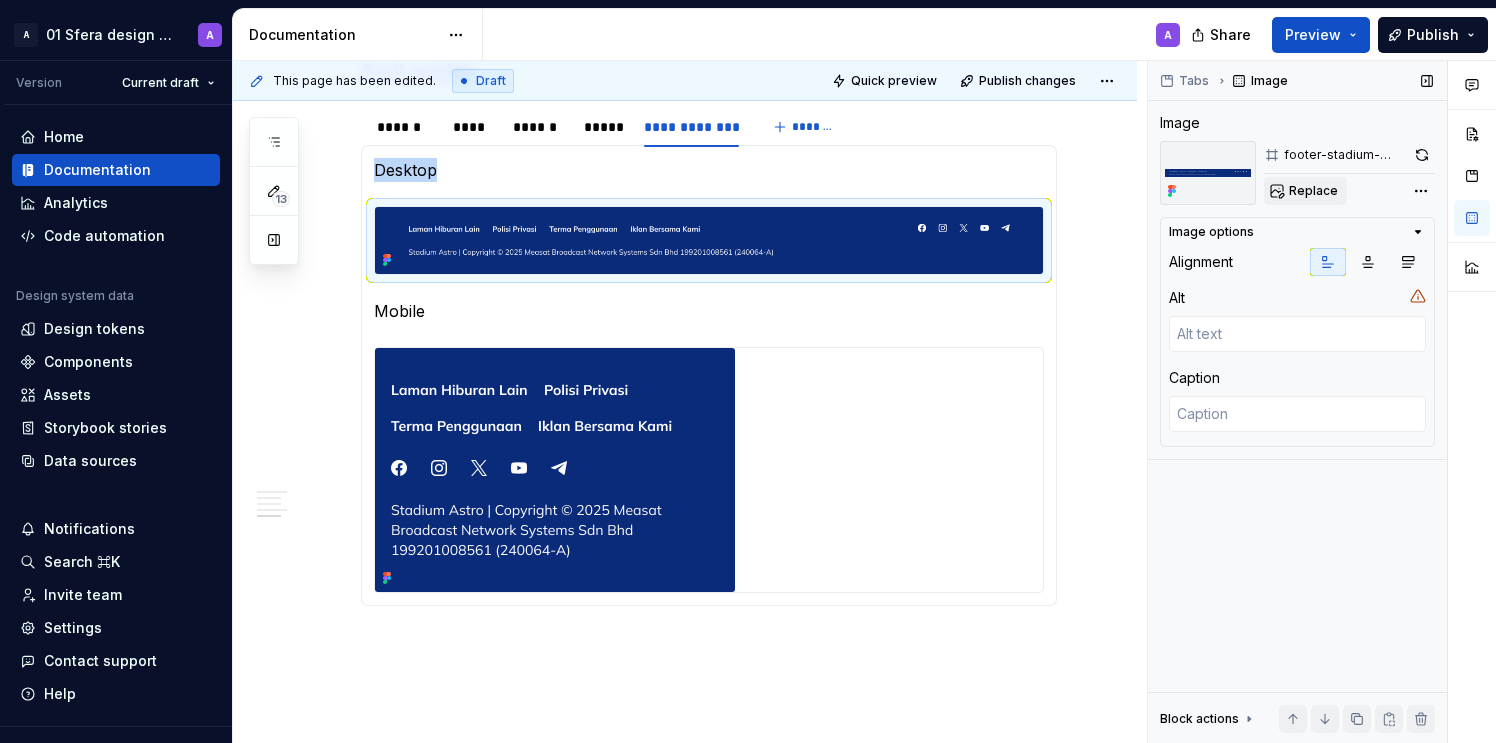 click on "Replace" at bounding box center (1313, 191) 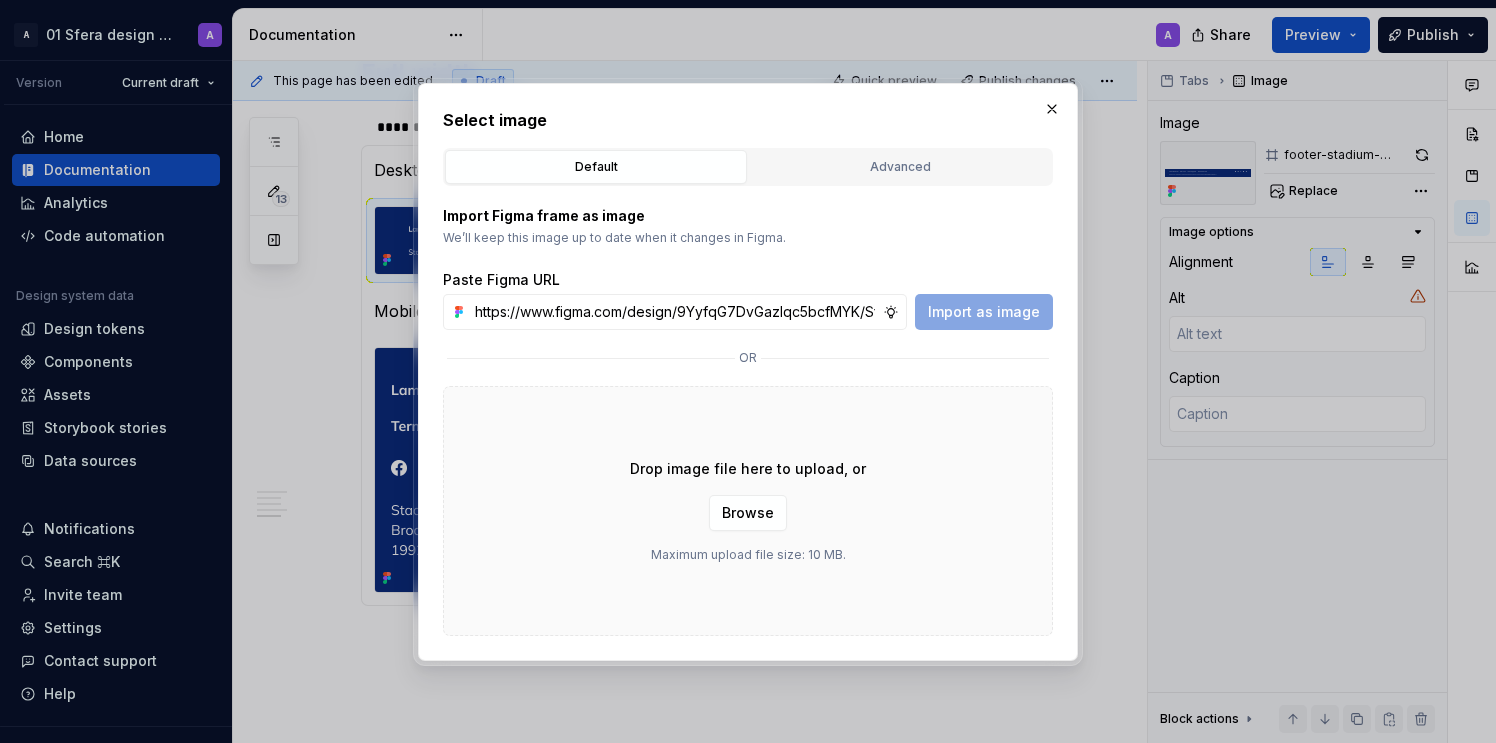 scroll, scrollTop: 0, scrollLeft: 465, axis: horizontal 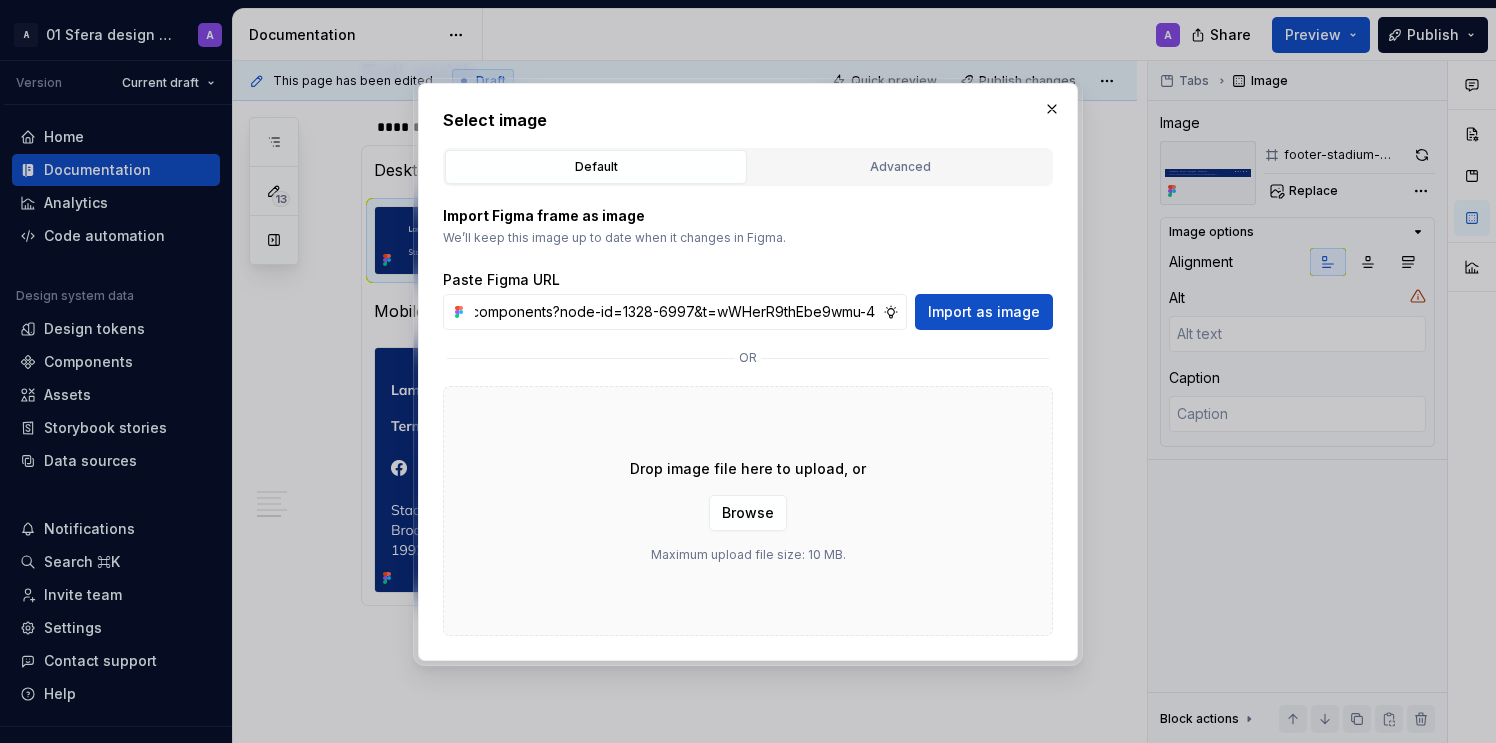 click on "Import as image" at bounding box center [984, 312] 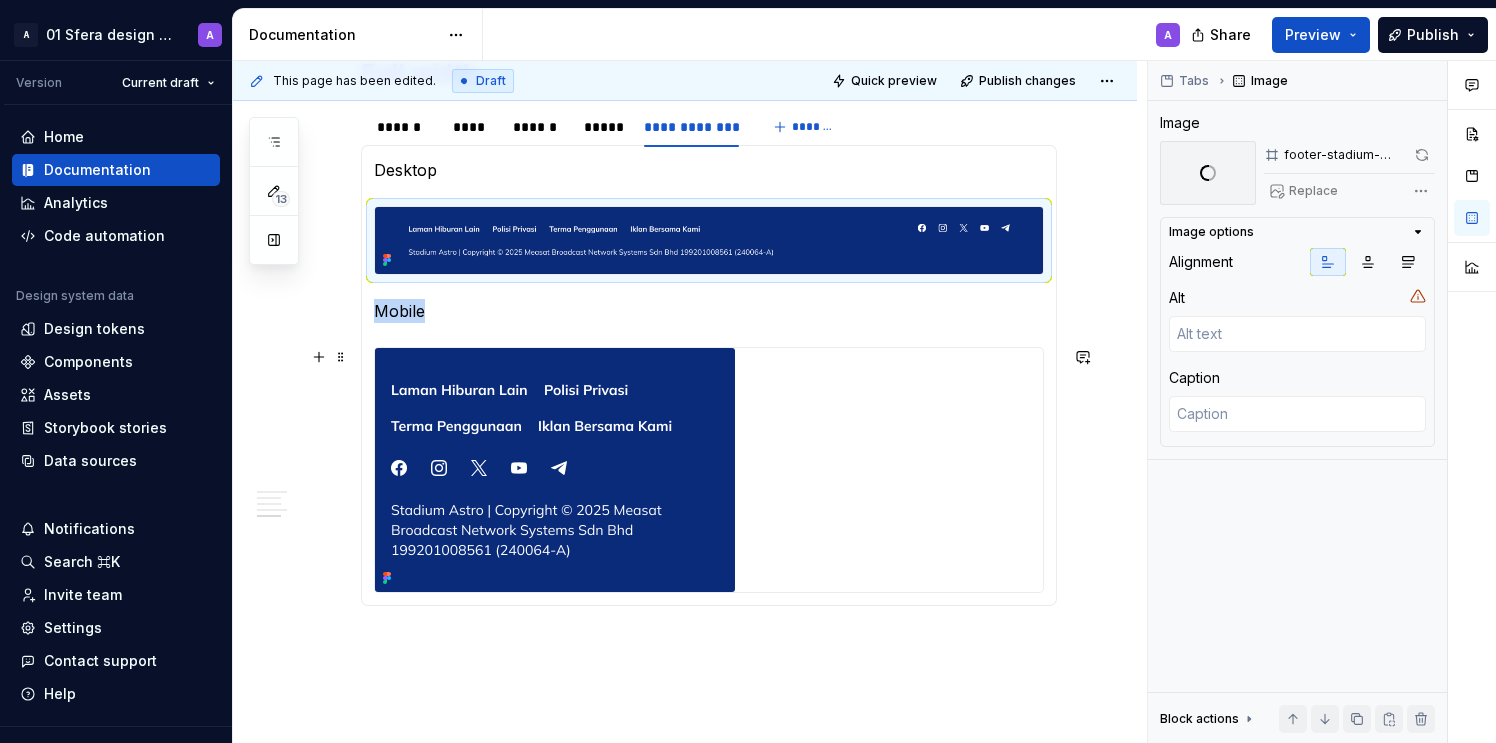 click at bounding box center (555, 470) 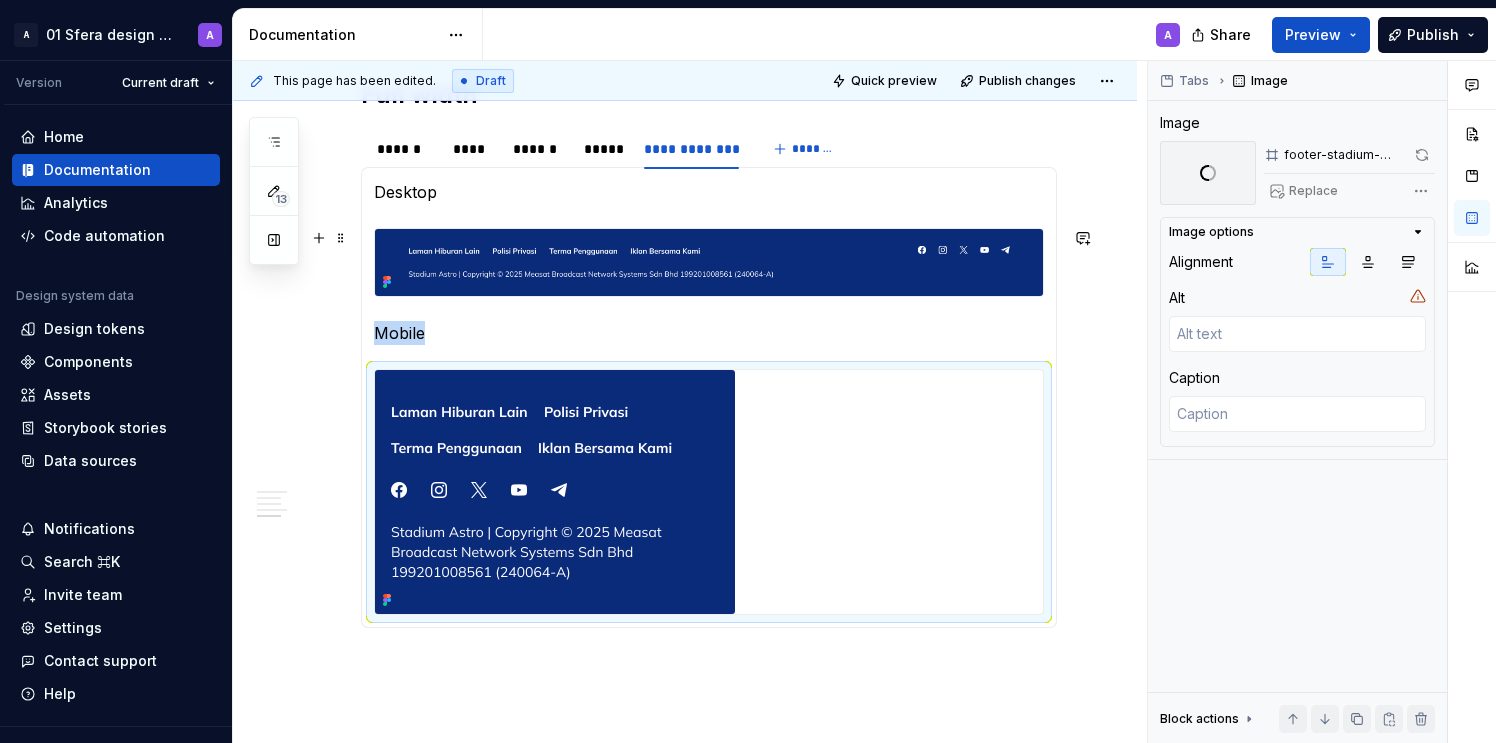 scroll, scrollTop: 1670, scrollLeft: 0, axis: vertical 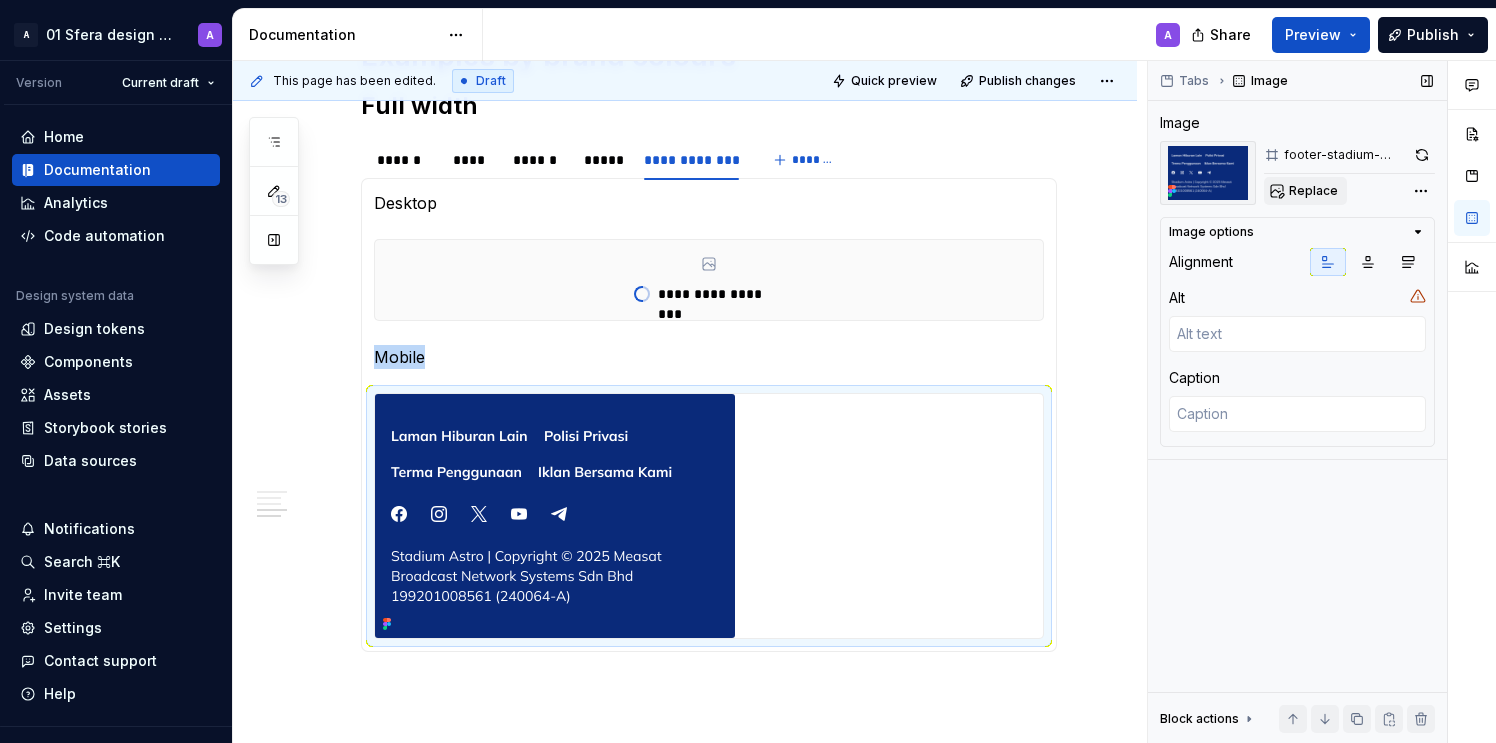 click on "Replace" at bounding box center [1313, 191] 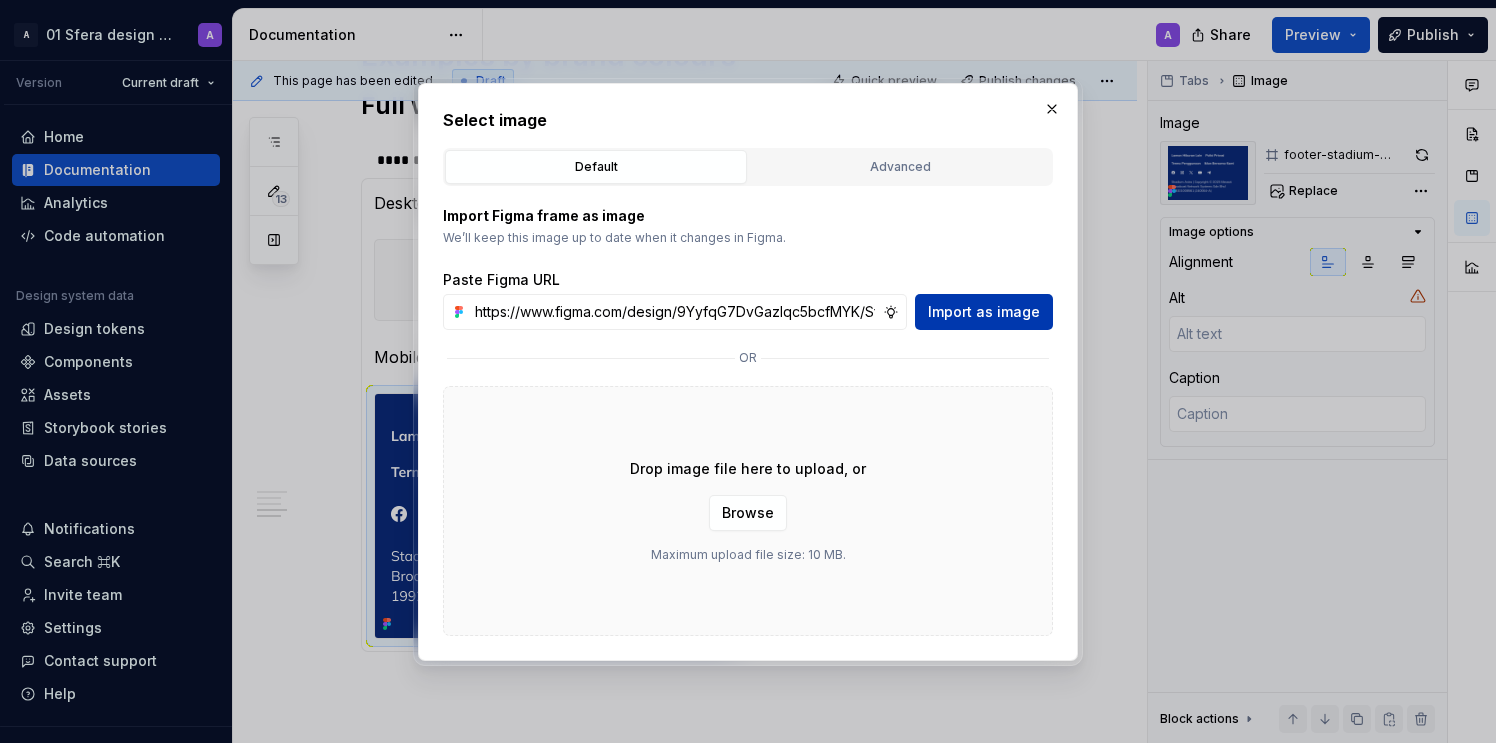scroll, scrollTop: 0, scrollLeft: 464, axis: horizontal 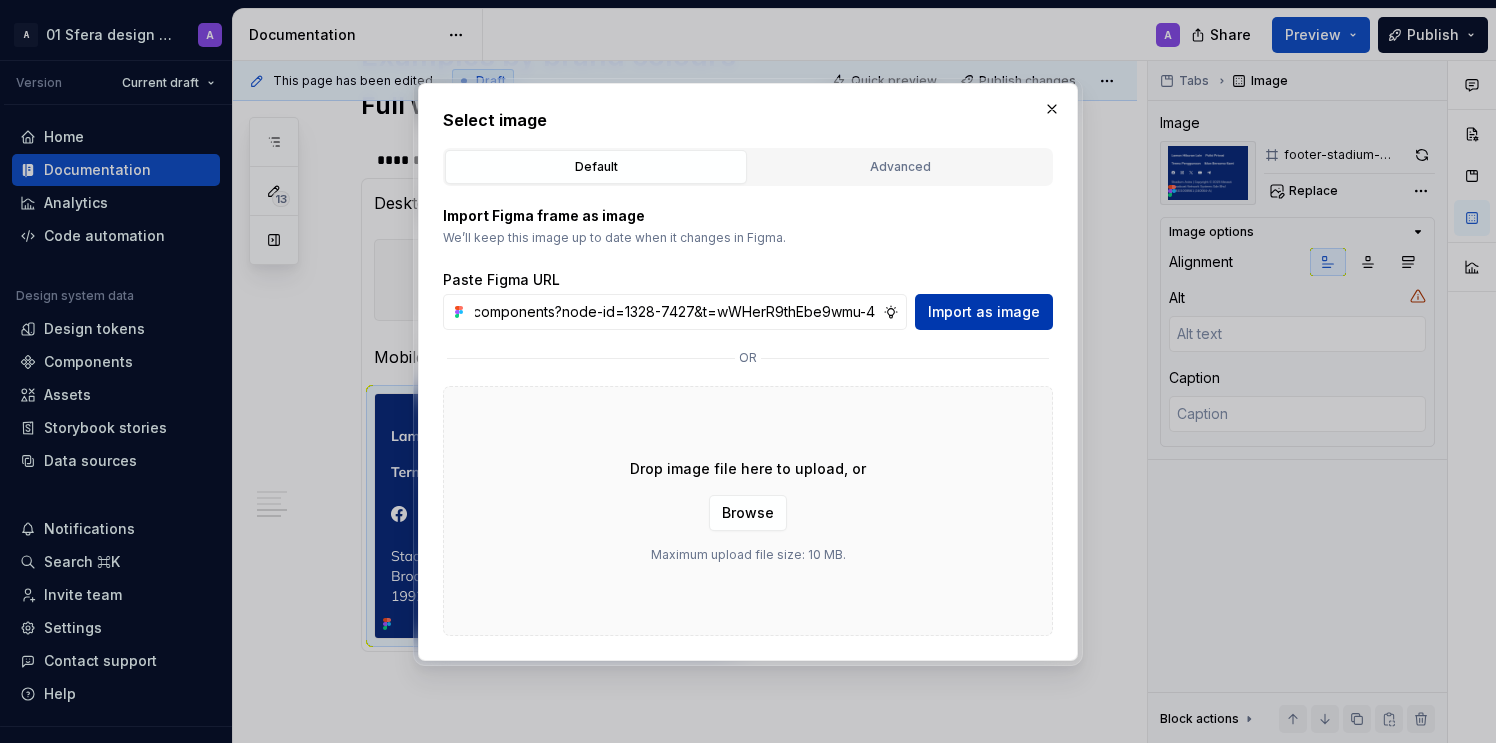 click on "Import as image" at bounding box center (984, 312) 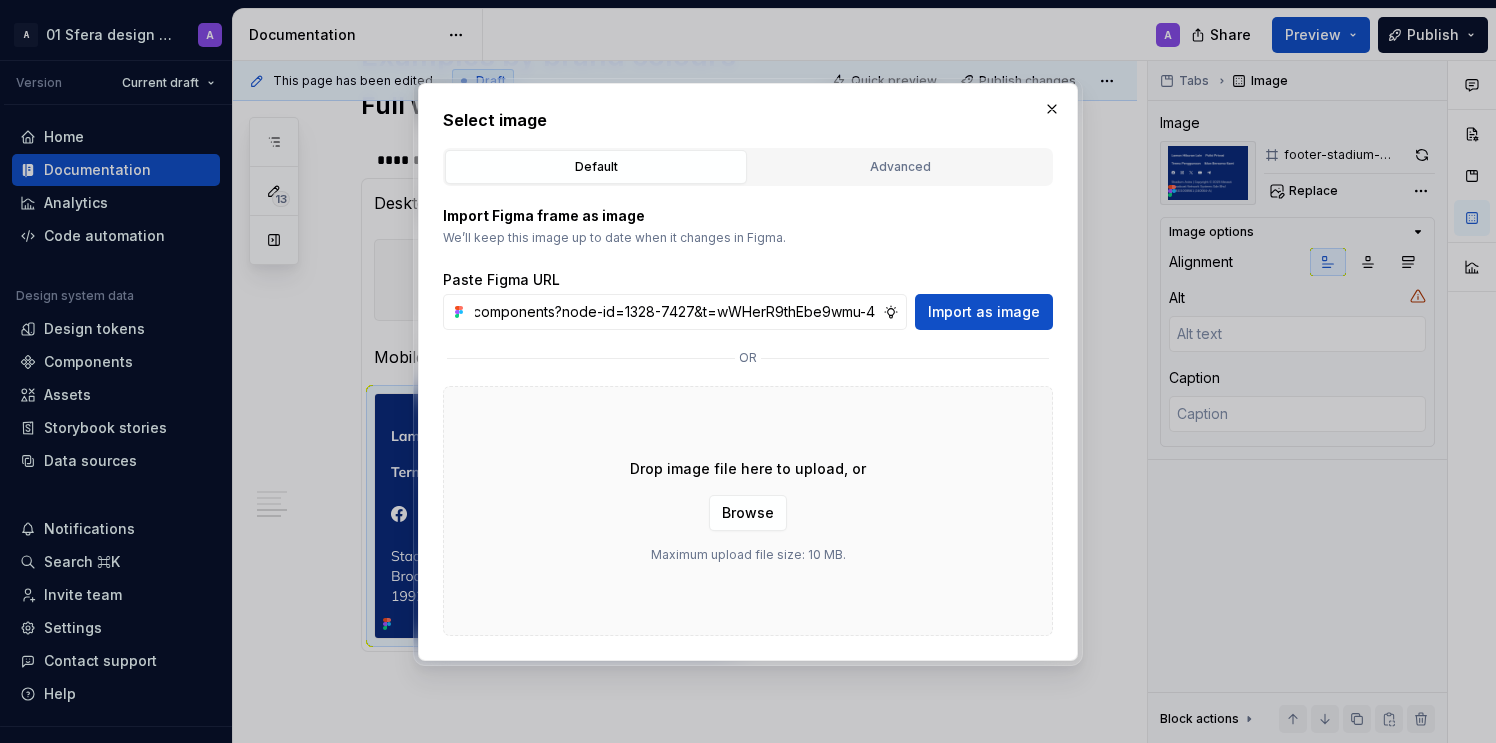 scroll, scrollTop: 0, scrollLeft: 0, axis: both 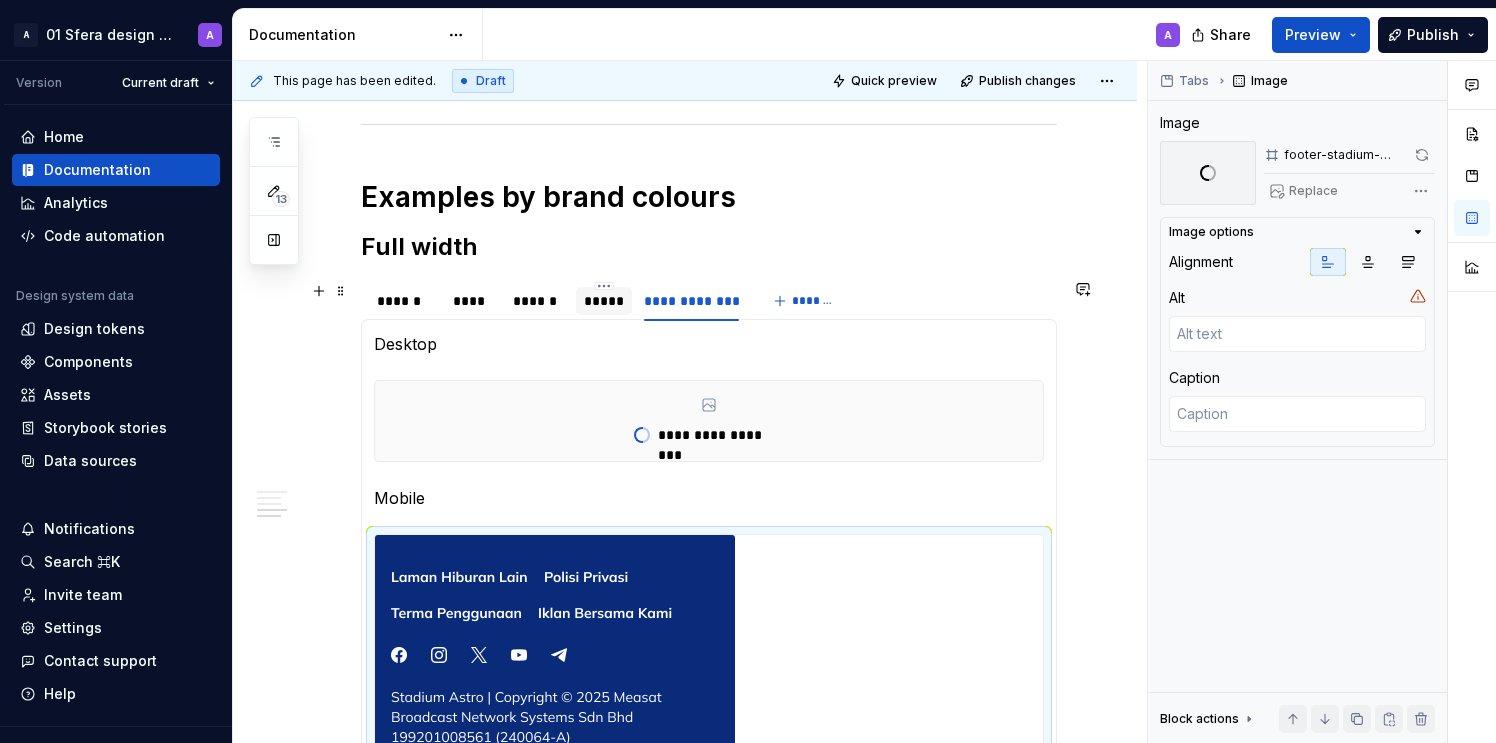 click on "*****" at bounding box center [604, 301] 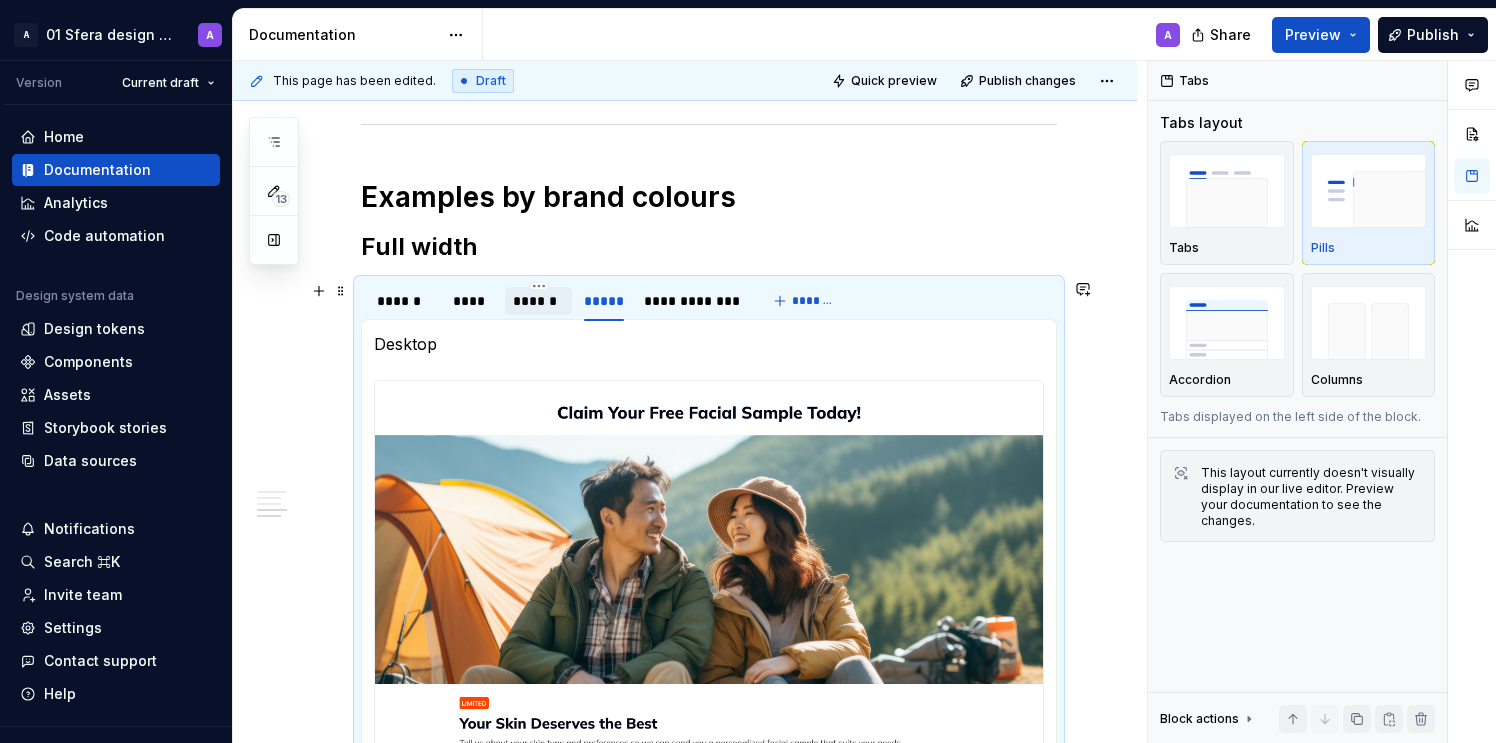 click on "******" at bounding box center [538, 301] 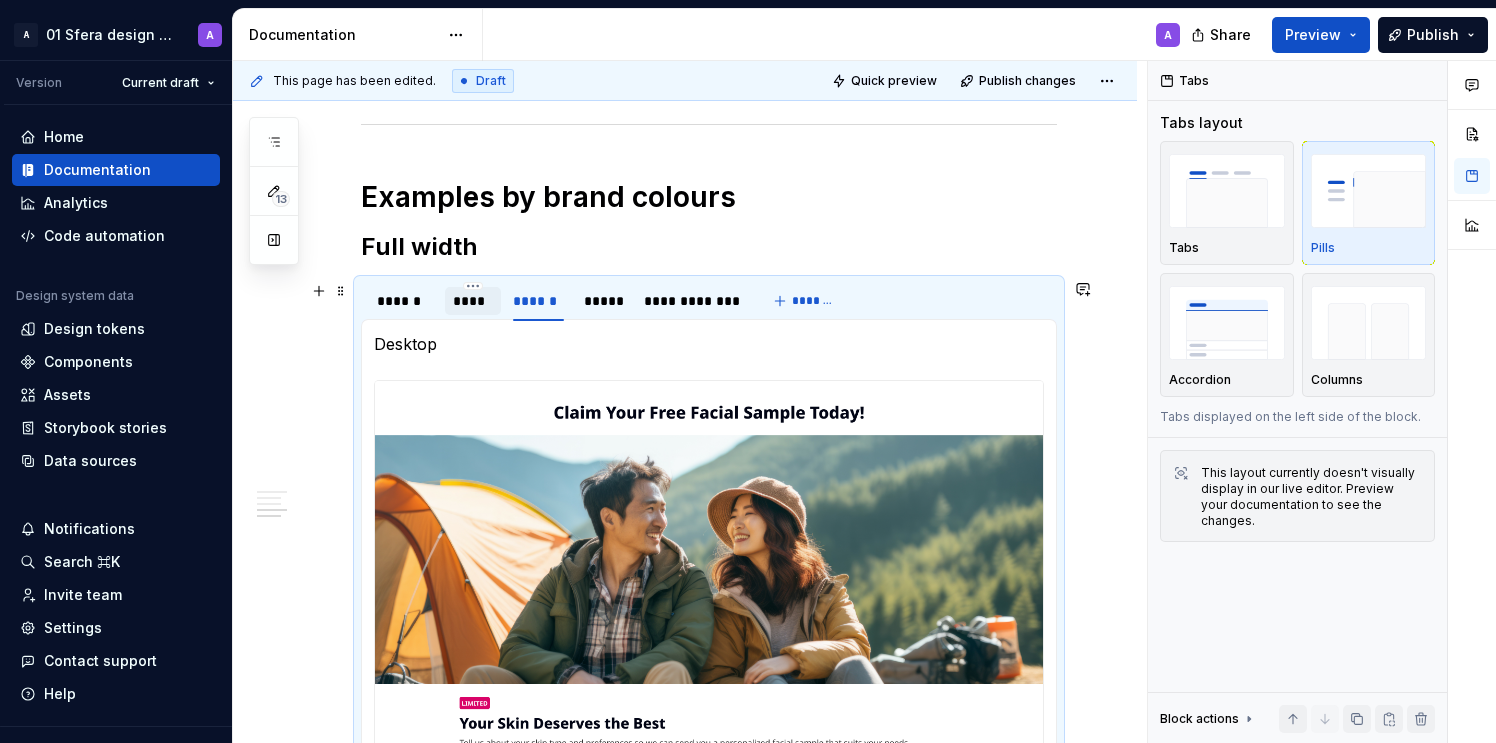 click on "****" at bounding box center [473, 301] 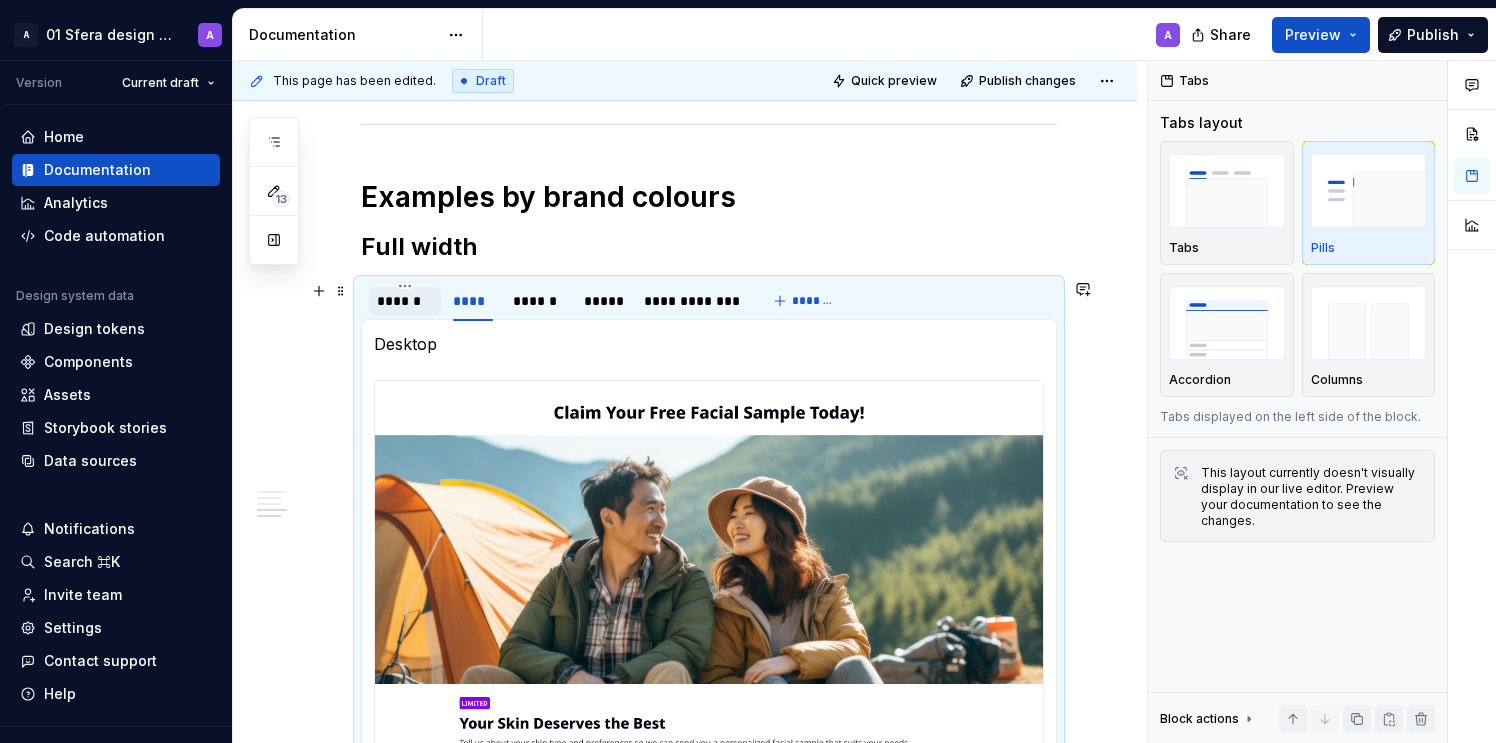 click on "******" at bounding box center [405, 301] 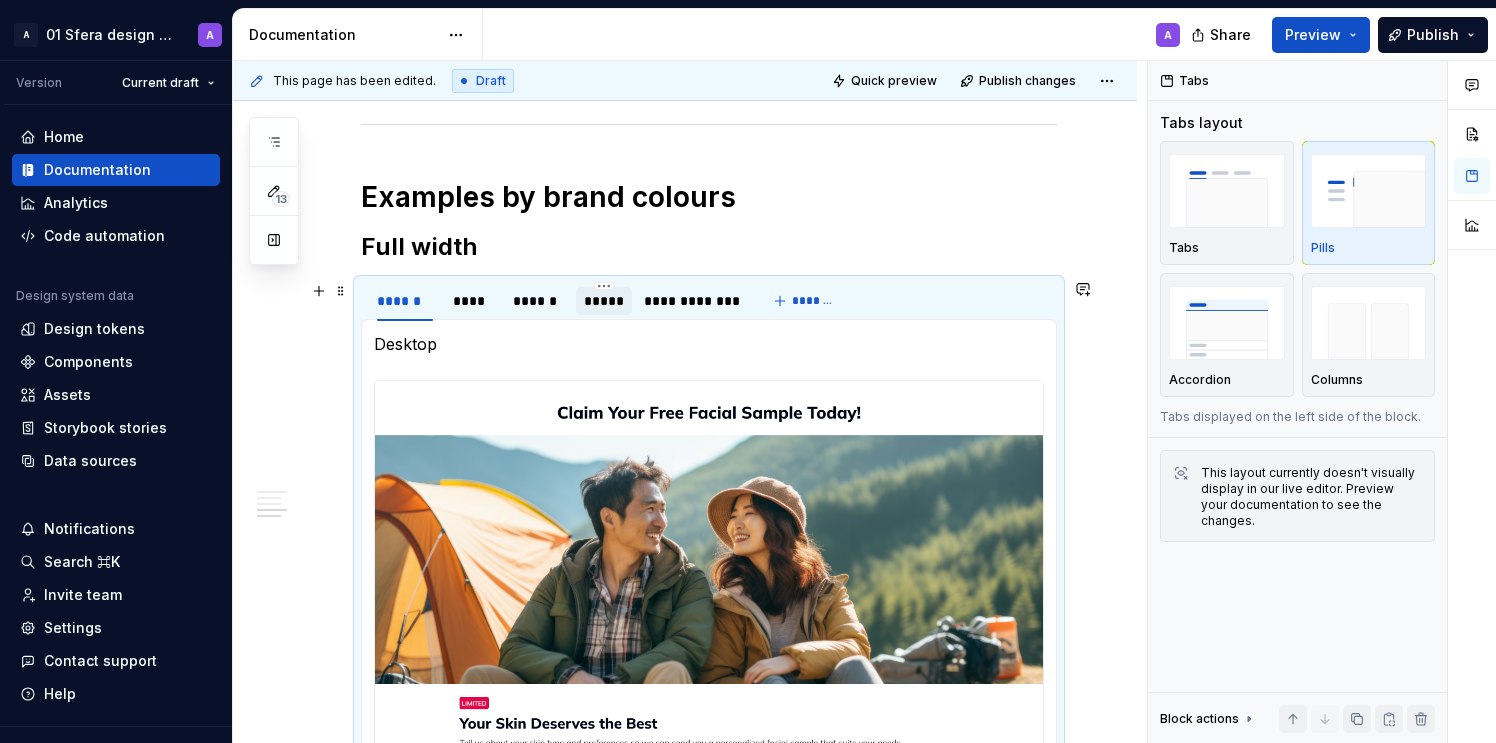 click on "*****" at bounding box center [604, 301] 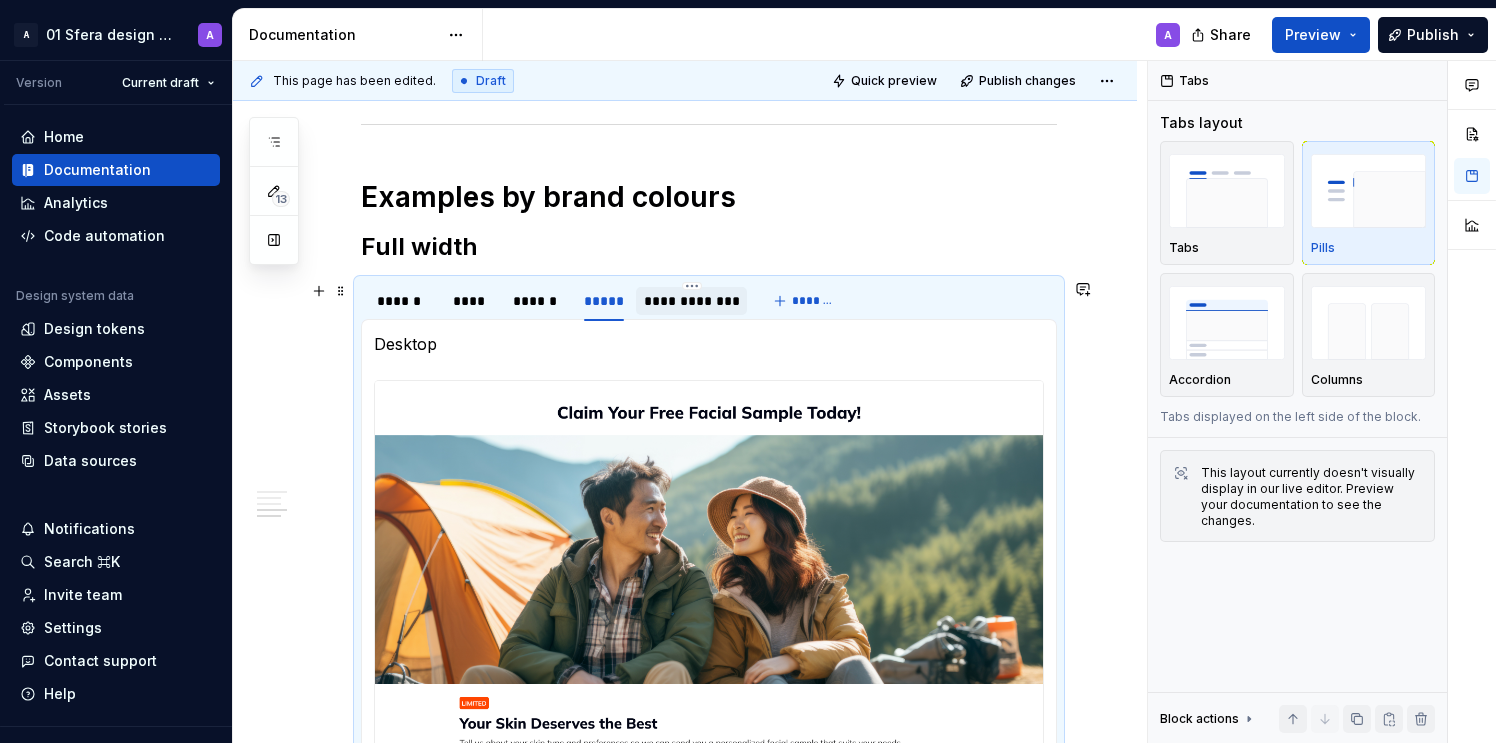 click on "**********" at bounding box center (691, 301) 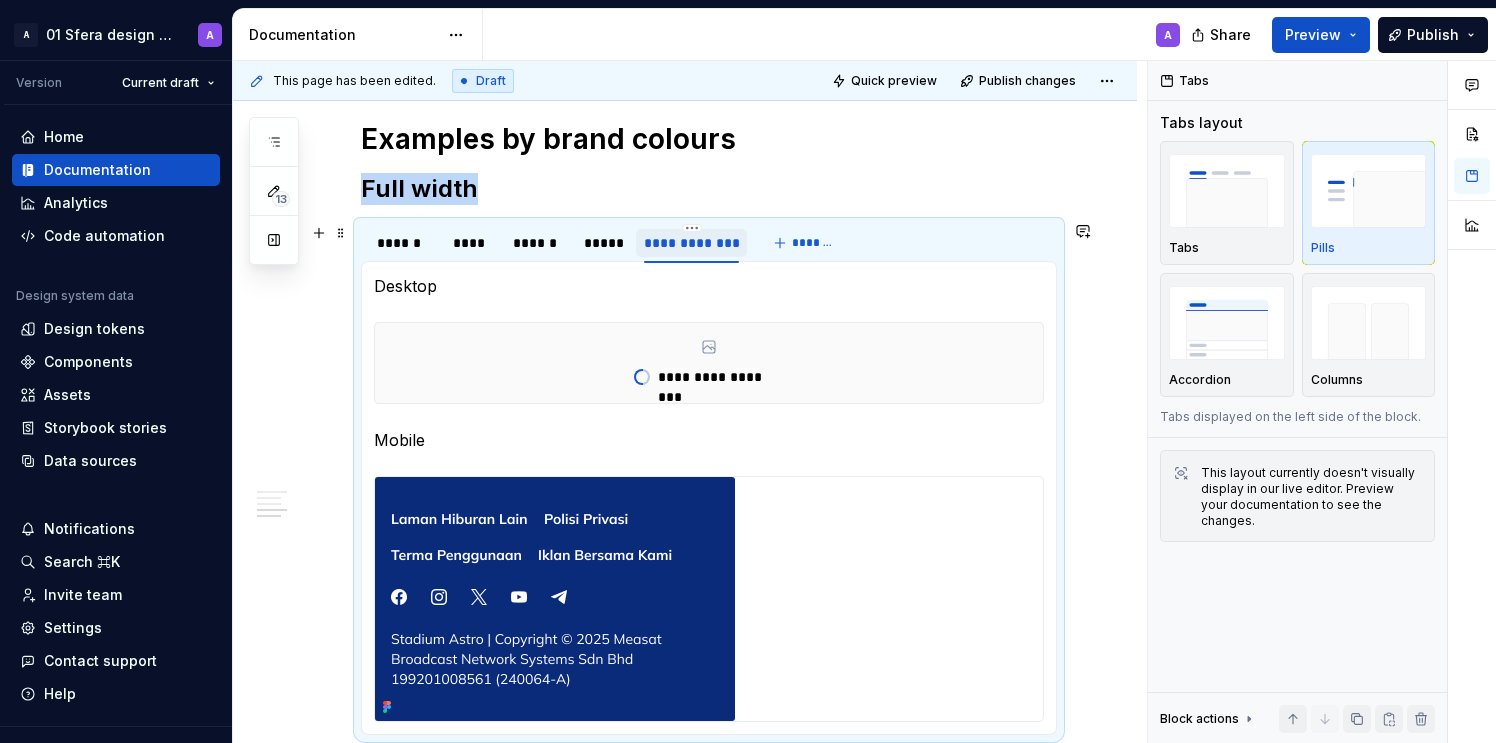 scroll, scrollTop: 1708, scrollLeft: 0, axis: vertical 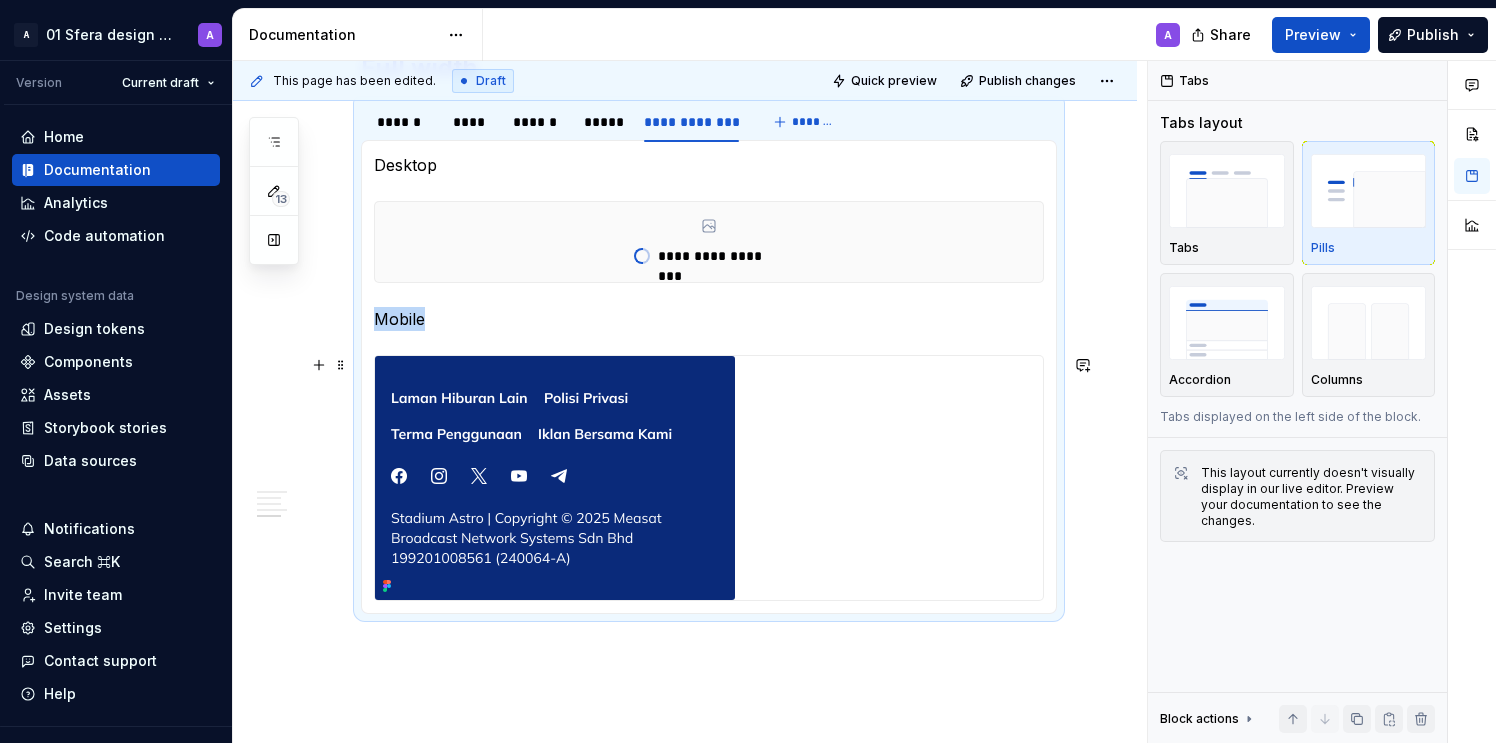 click at bounding box center [555, 478] 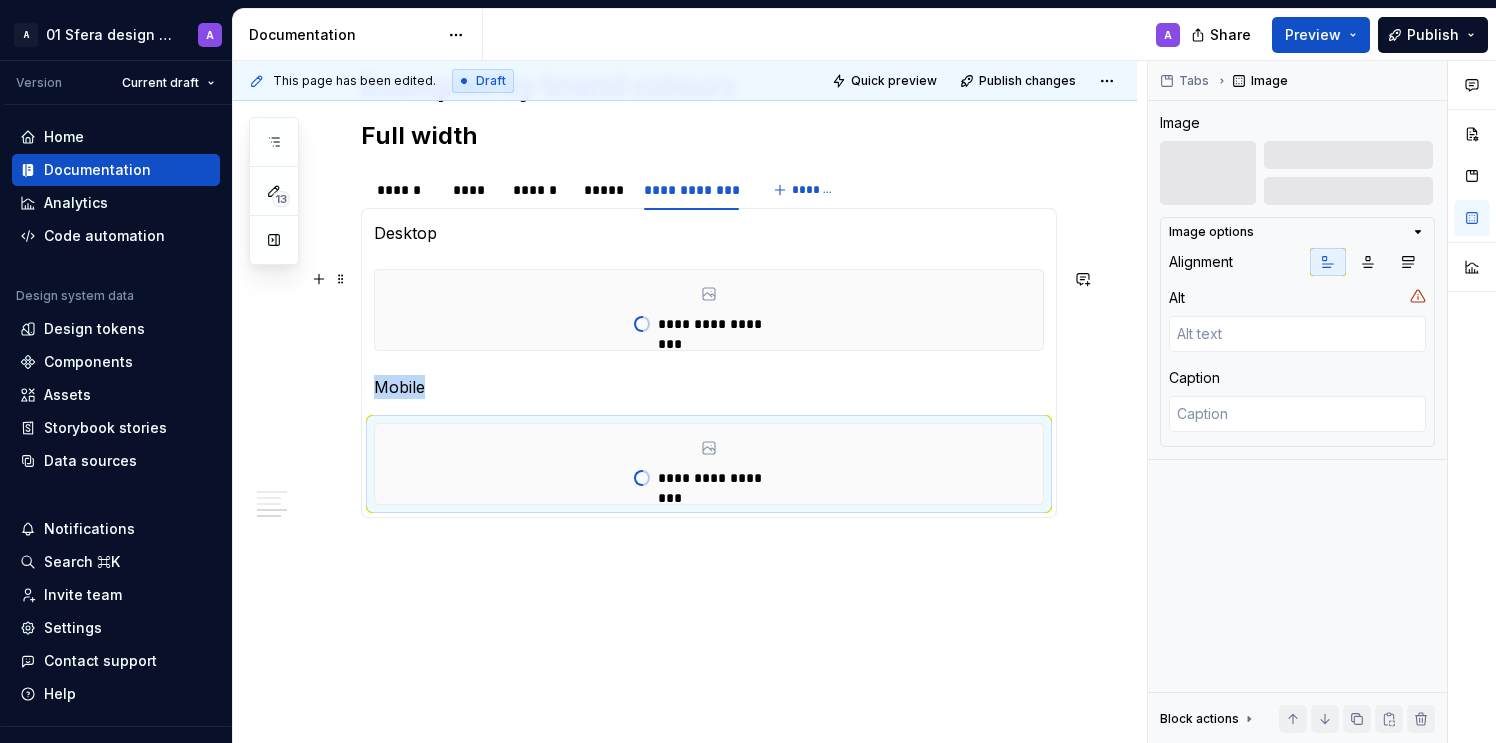 scroll, scrollTop: 1638, scrollLeft: 0, axis: vertical 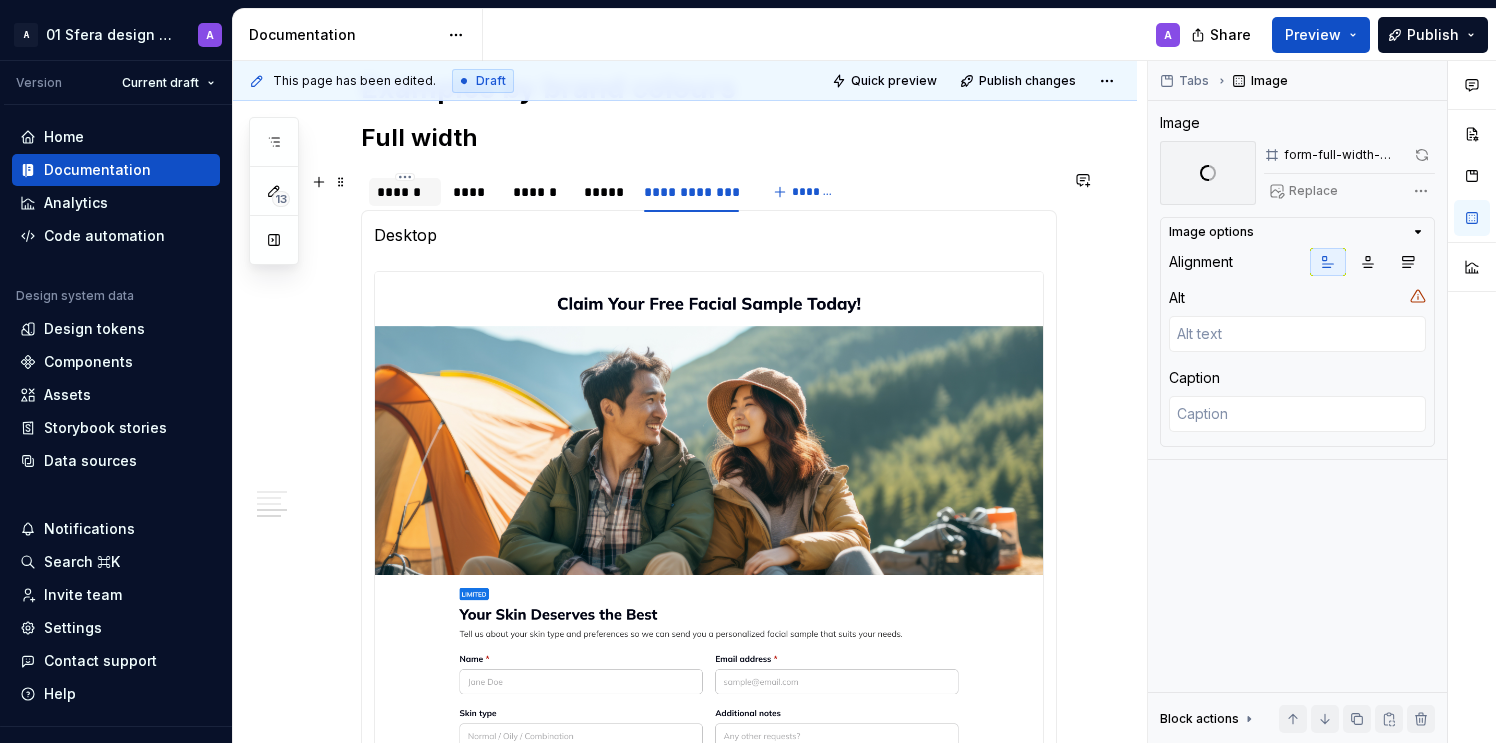 click on "******" at bounding box center [405, 192] 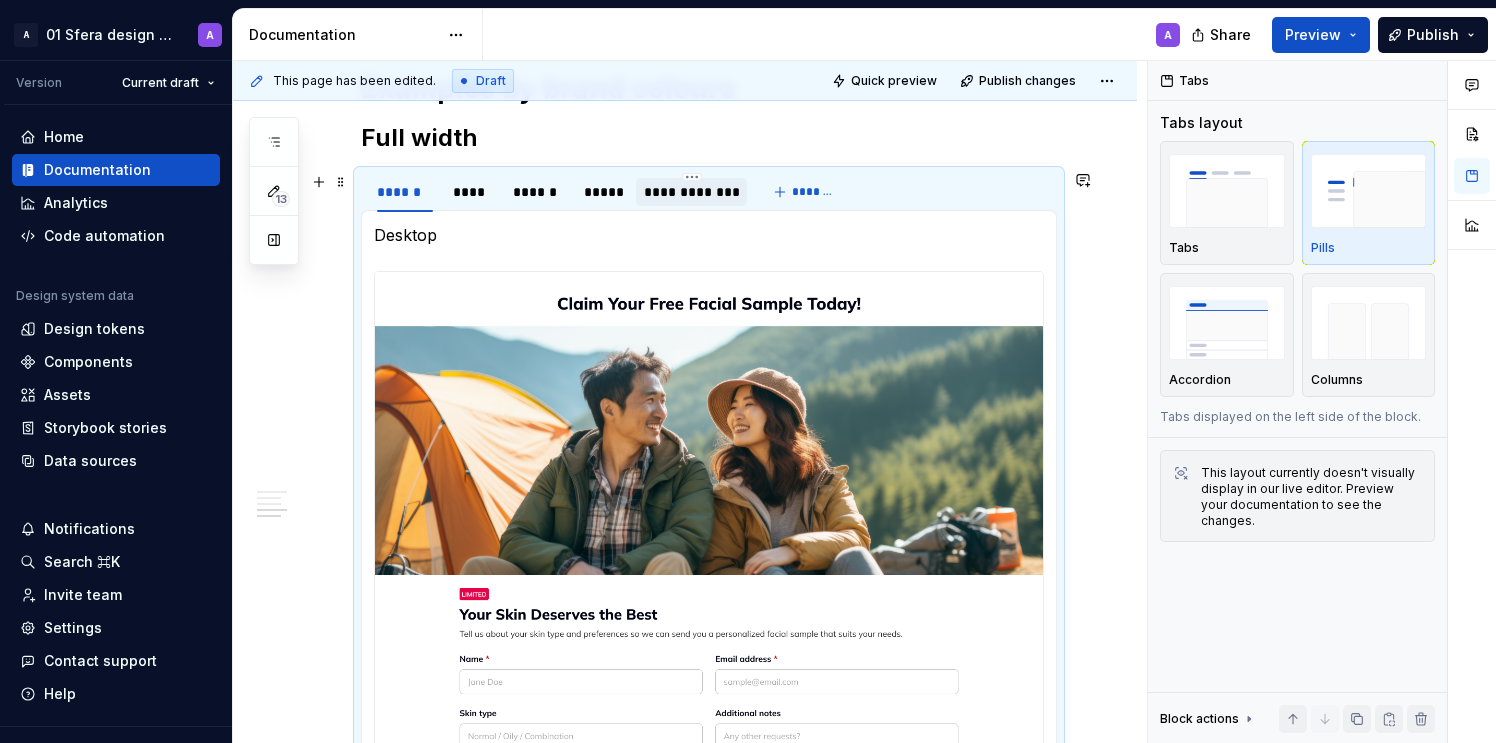 click on "**********" at bounding box center [691, 192] 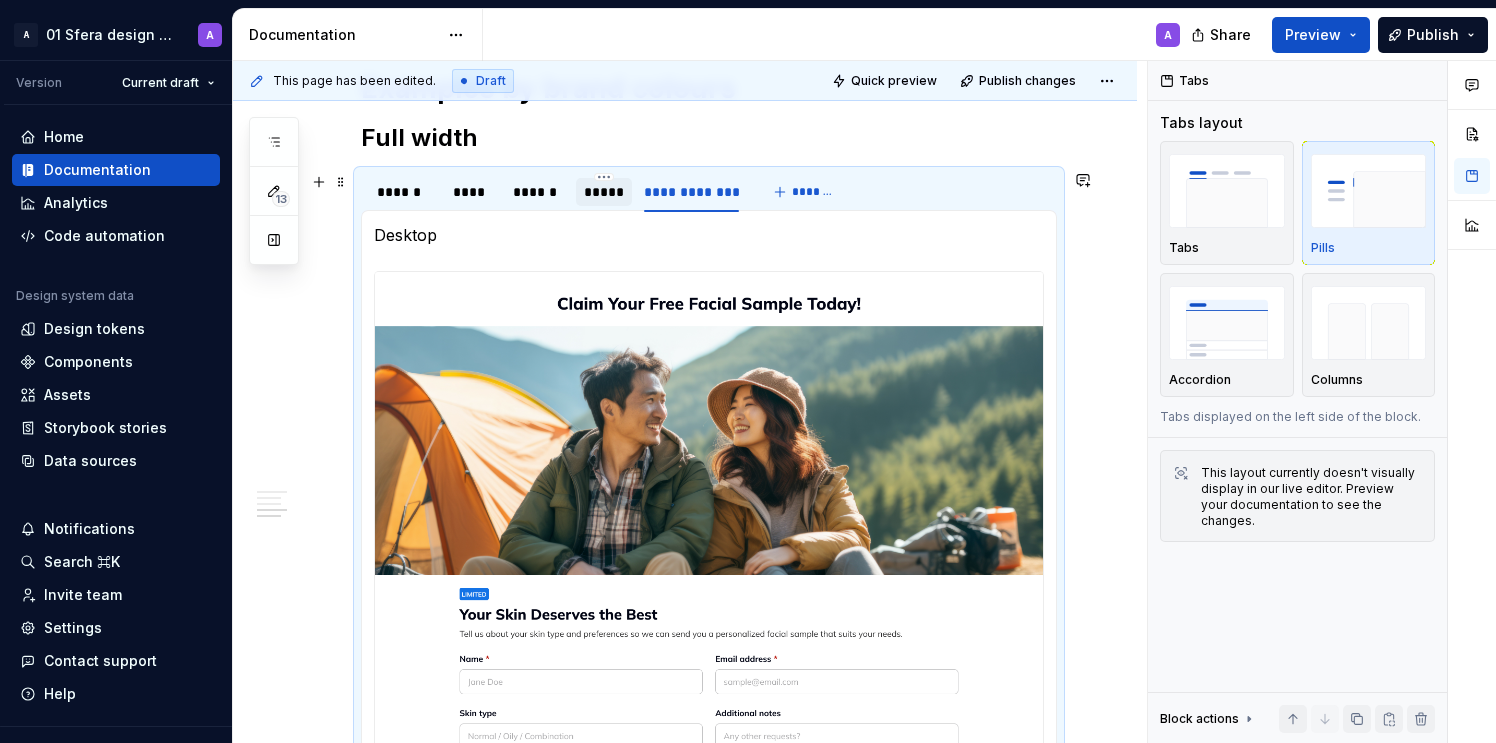 click on "*****" at bounding box center [604, 192] 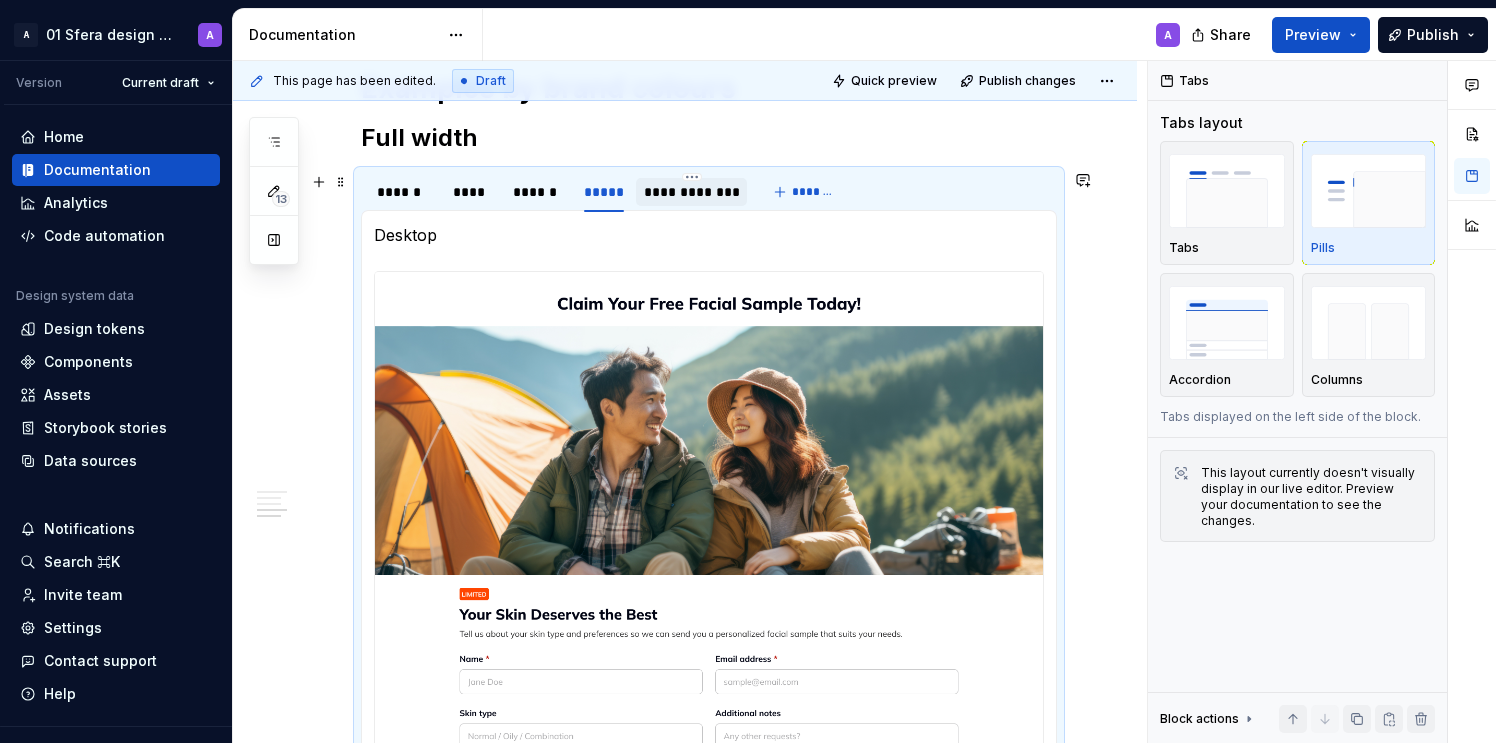 click on "**********" at bounding box center [691, 192] 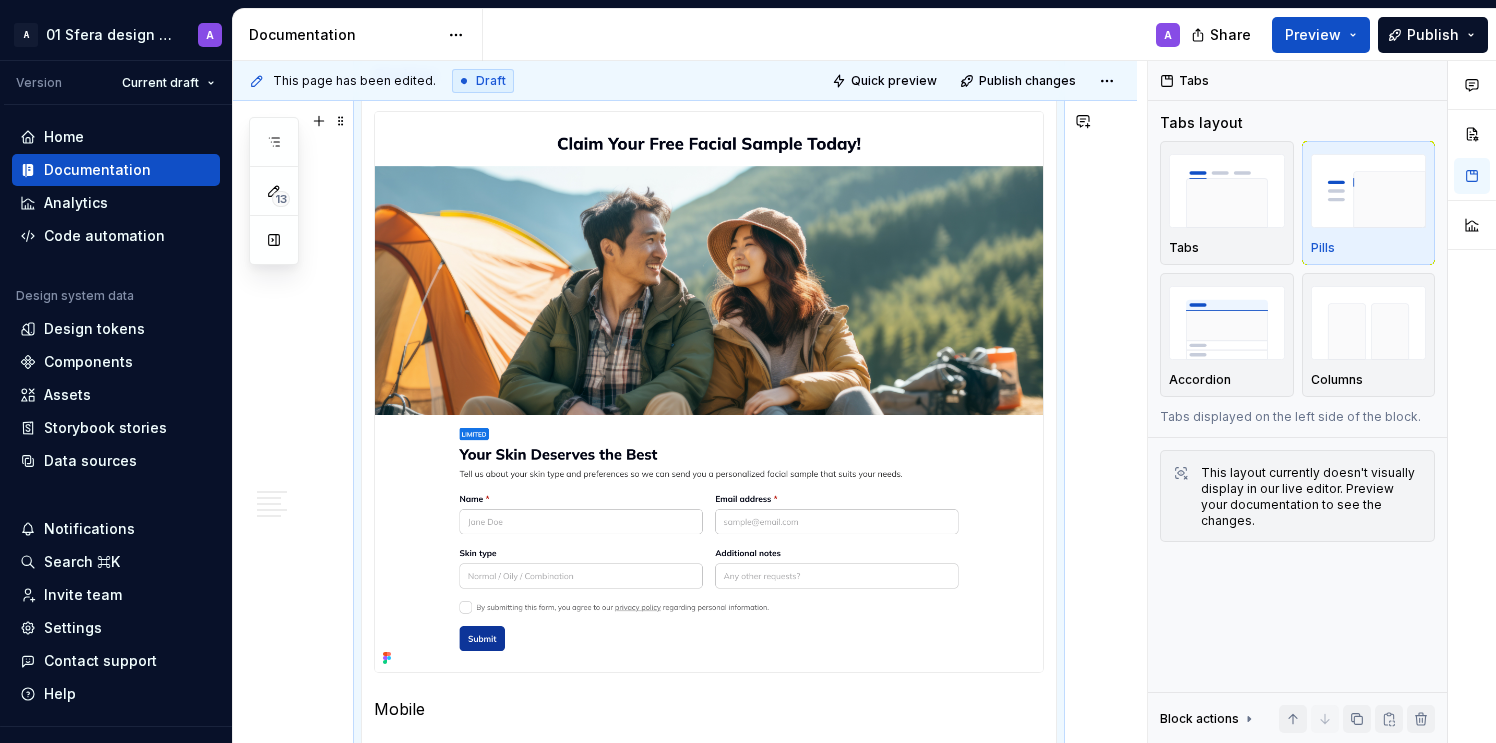 scroll, scrollTop: 1391, scrollLeft: 0, axis: vertical 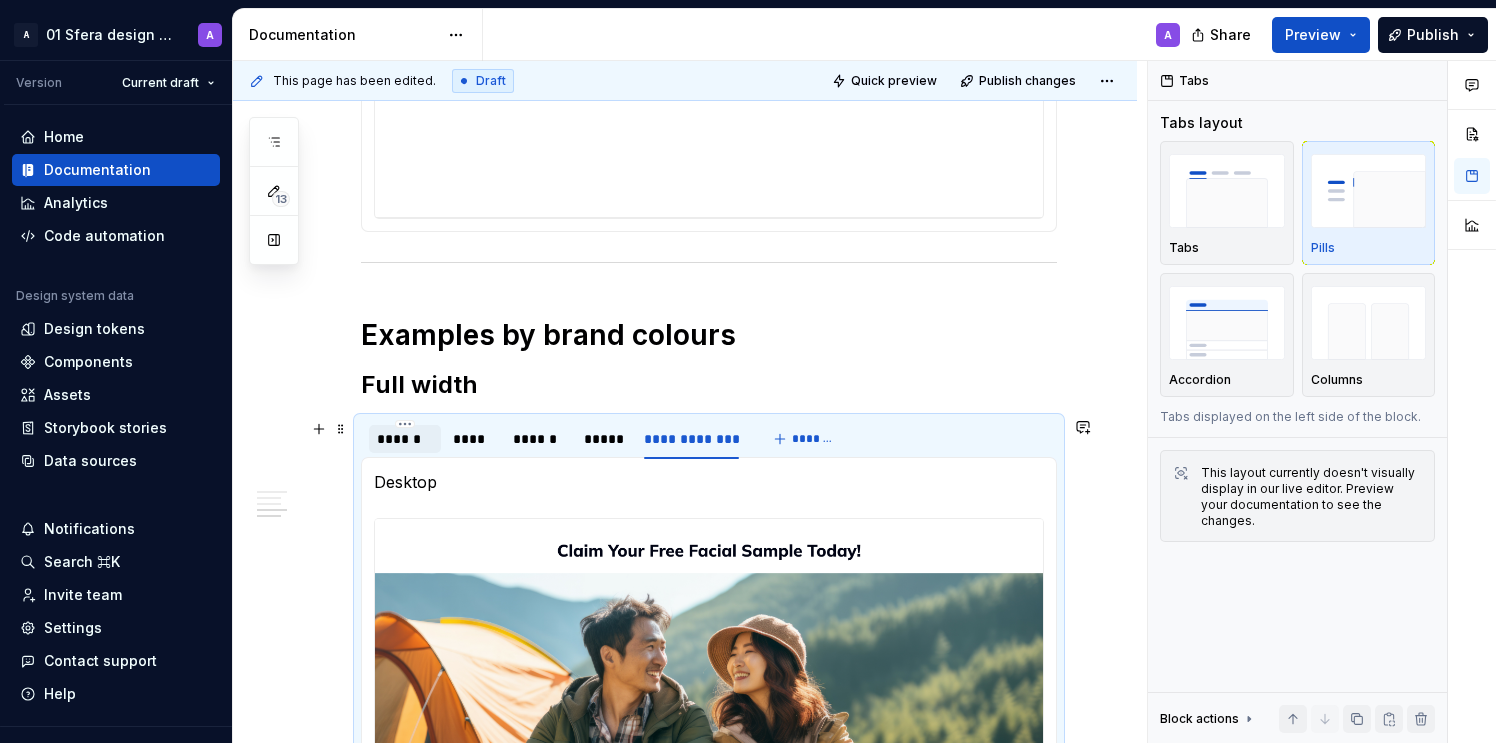 click on "******" at bounding box center [405, 439] 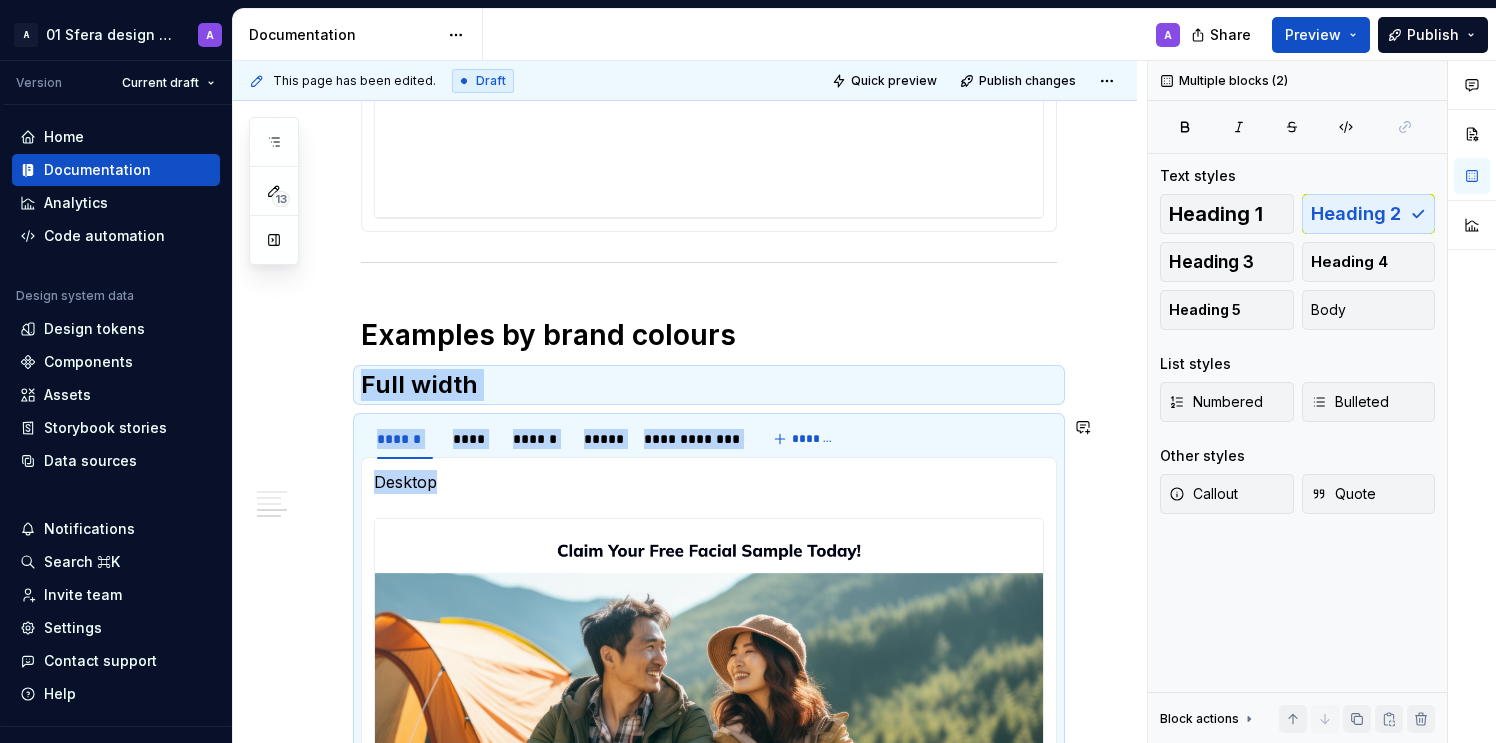 drag, startPoint x: 532, startPoint y: 367, endPoint x: 440, endPoint y: 507, distance: 167.52313 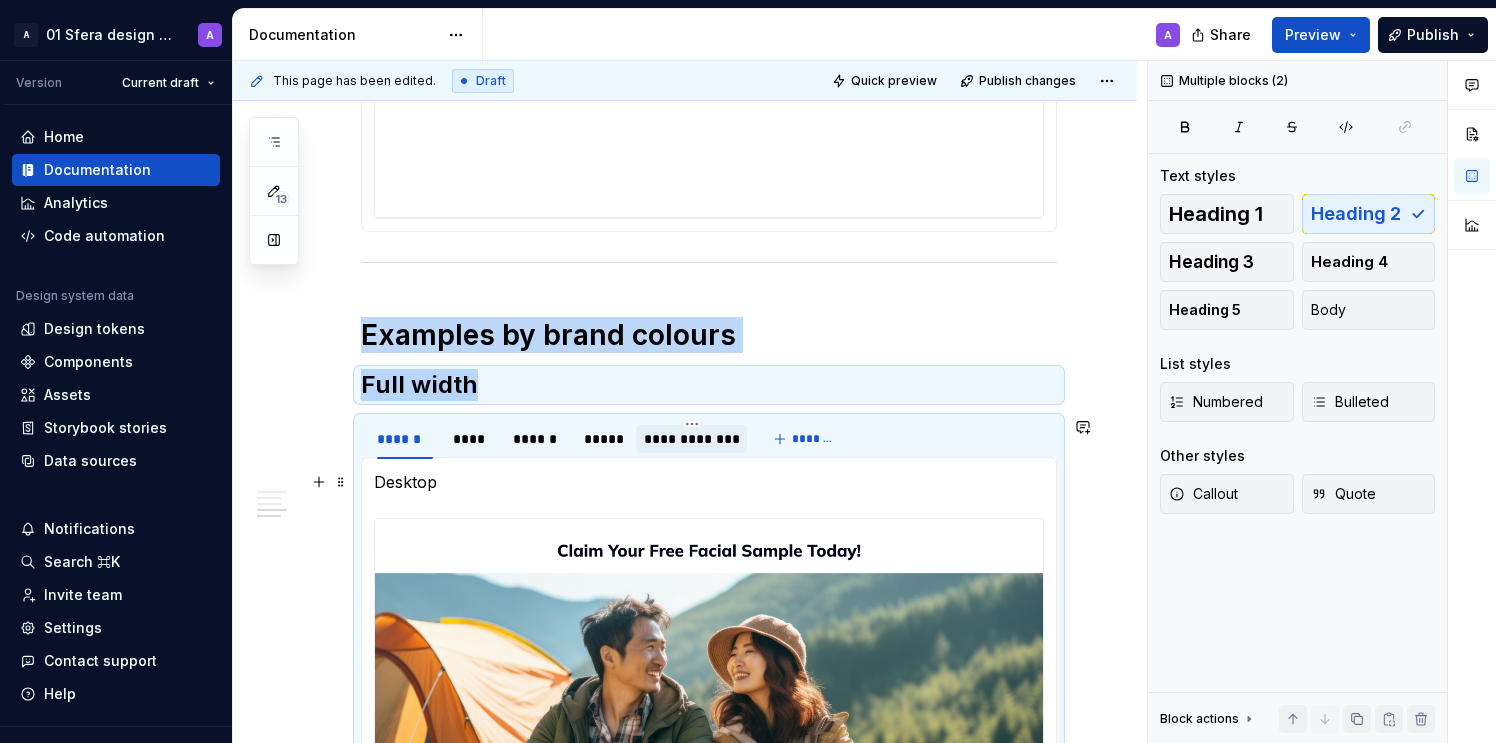 copy on "Examples by brand colours Full width" 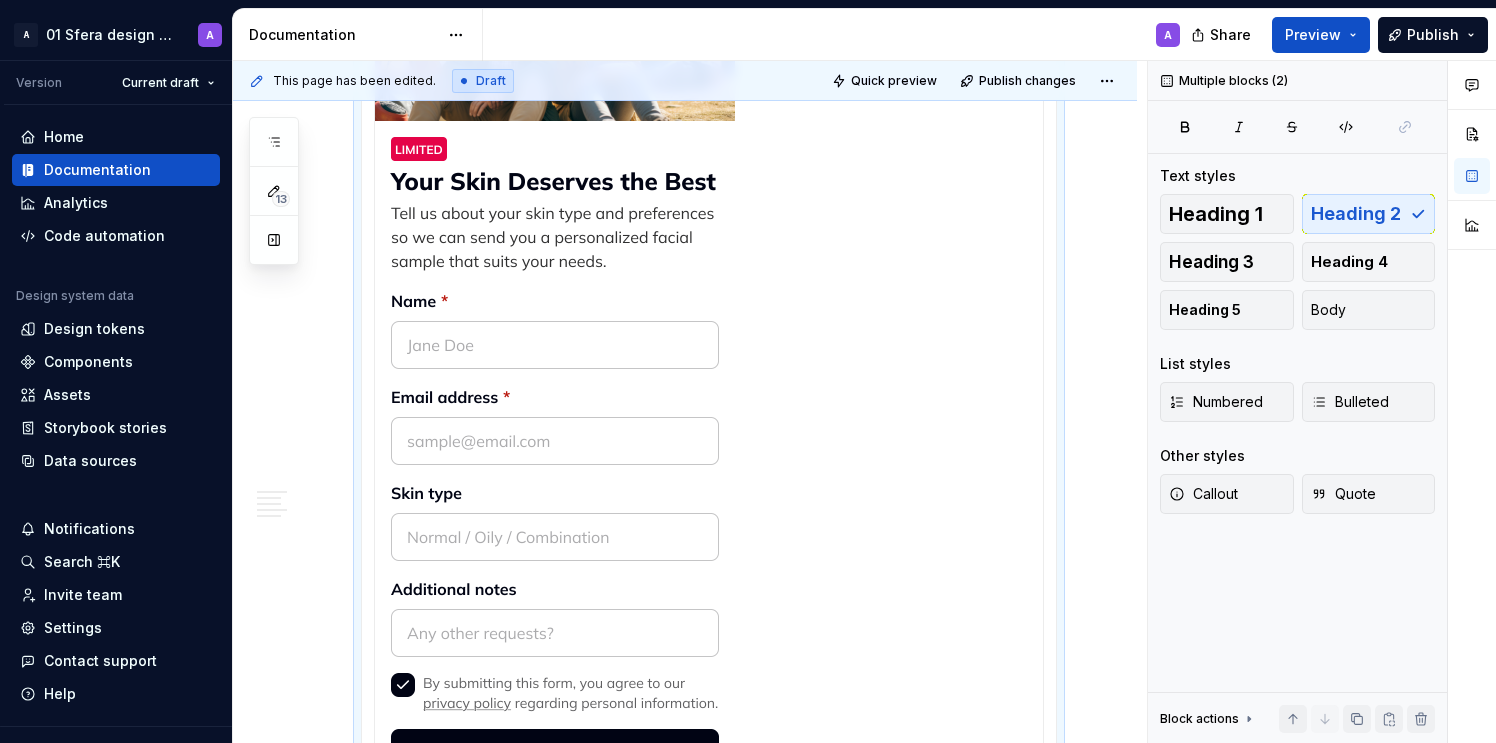 scroll, scrollTop: 3103, scrollLeft: 0, axis: vertical 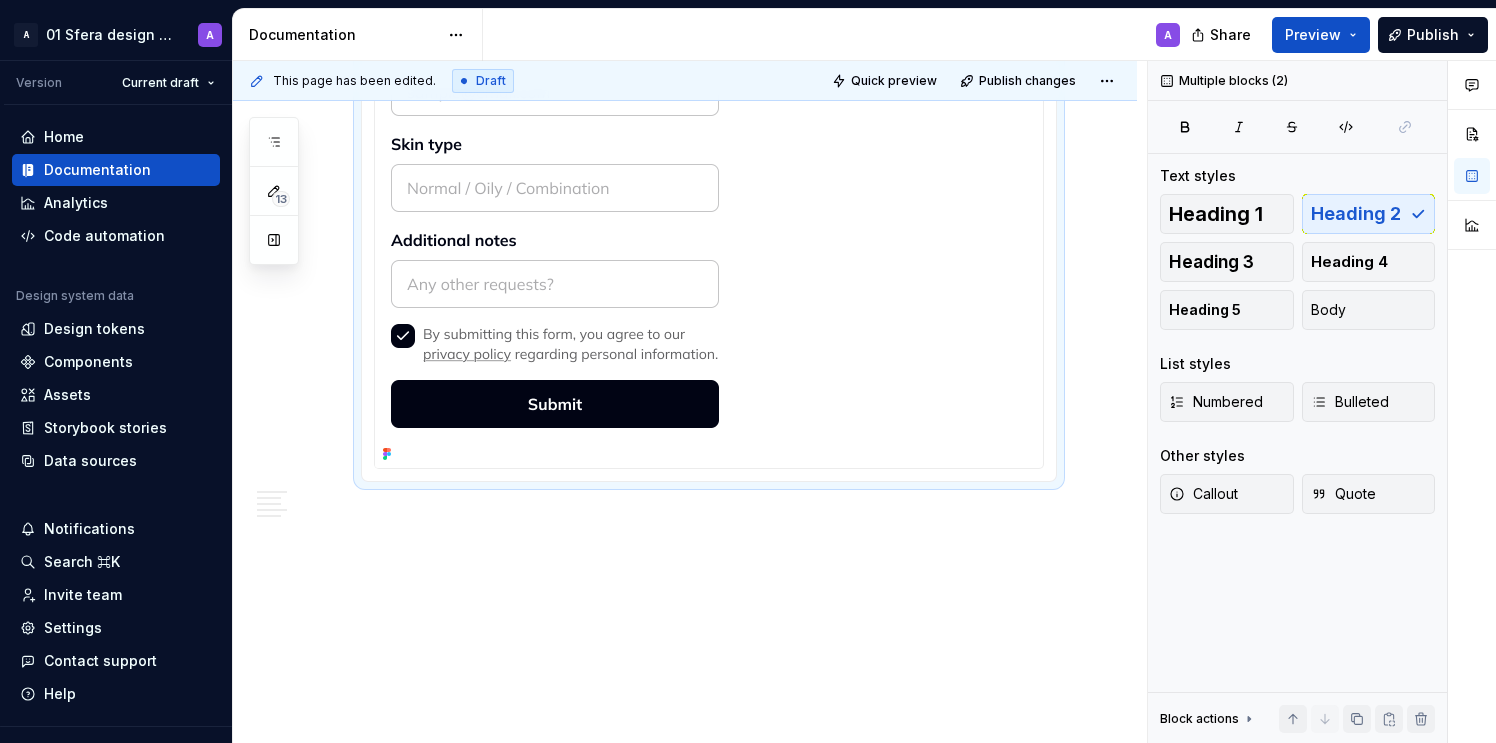 click on "**********" at bounding box center [685, -994] 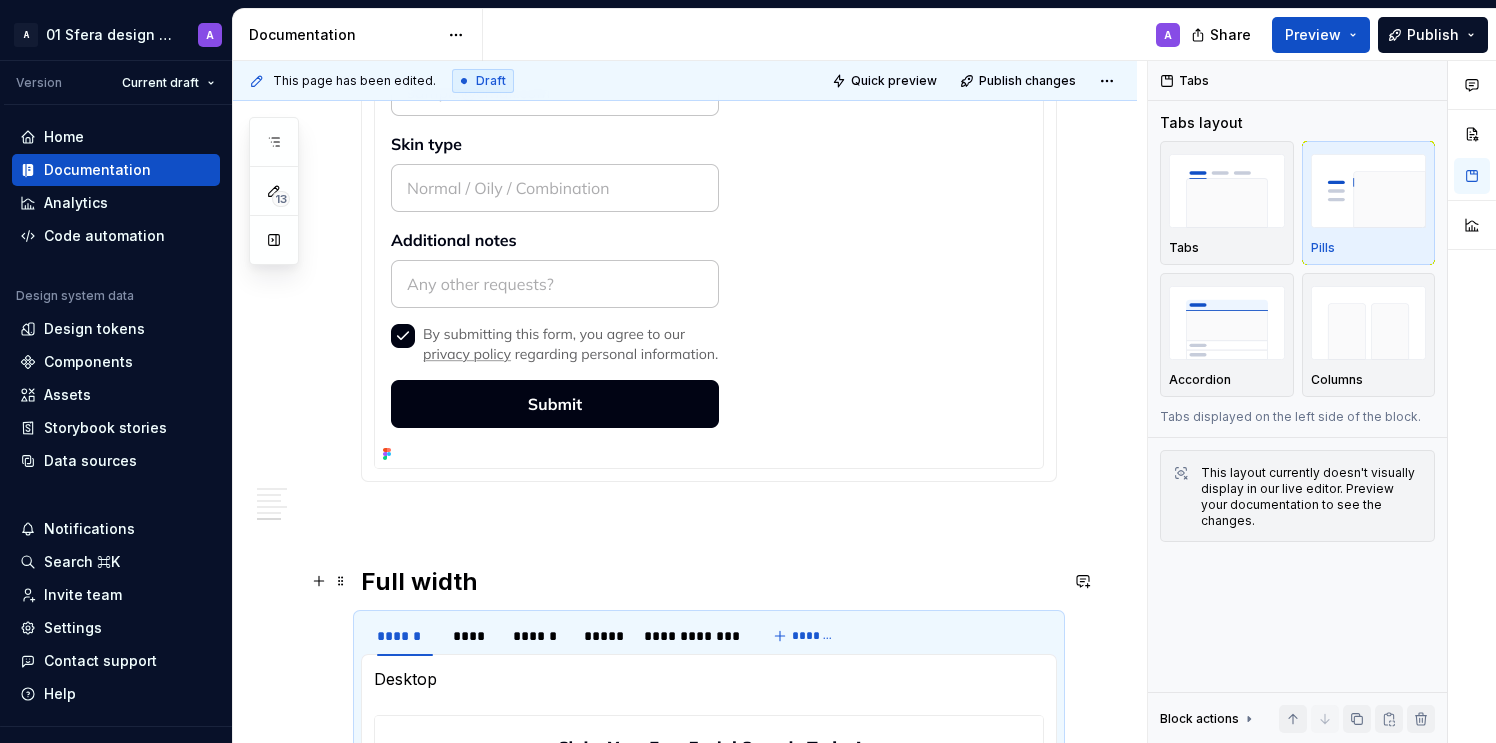 click on "Full width" at bounding box center (709, 582) 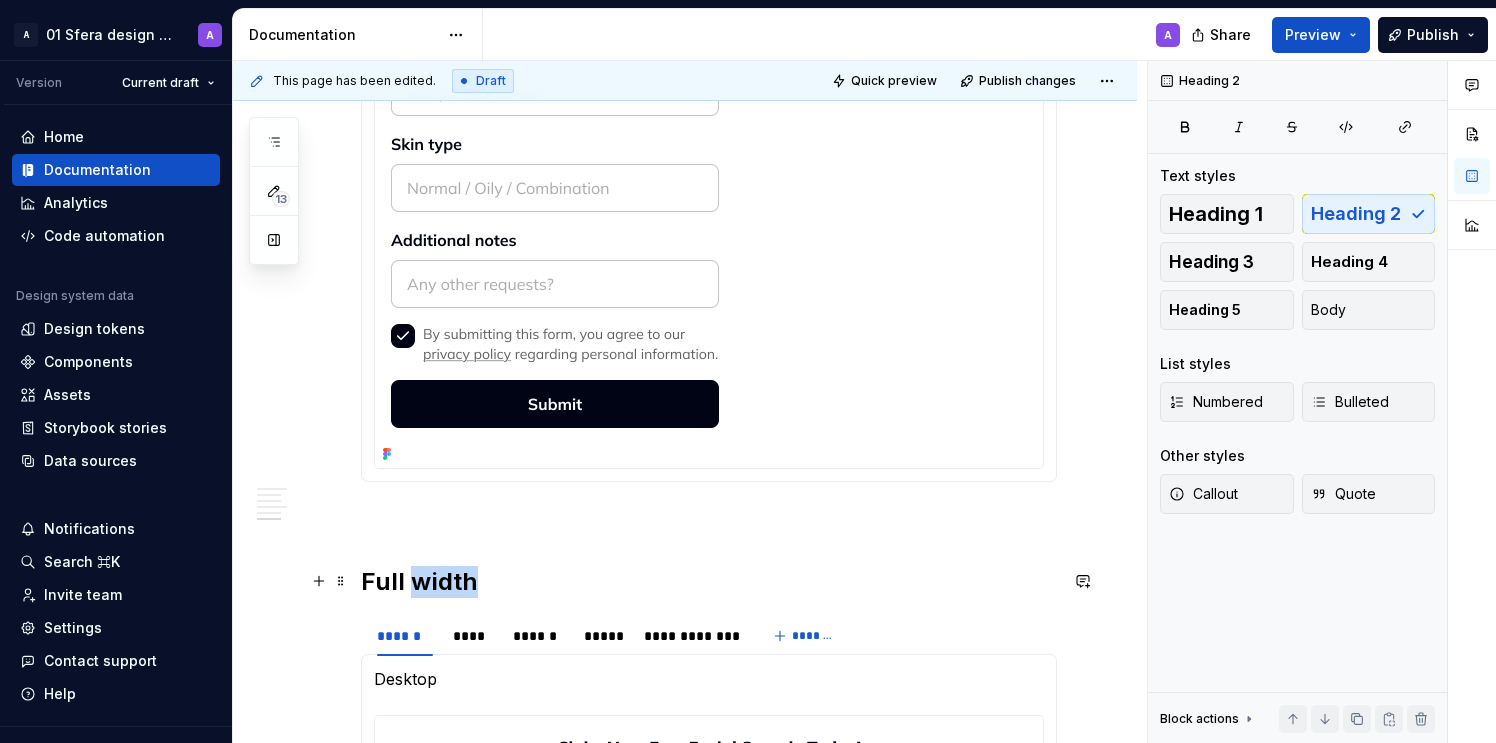 click on "Full width" at bounding box center (709, 582) 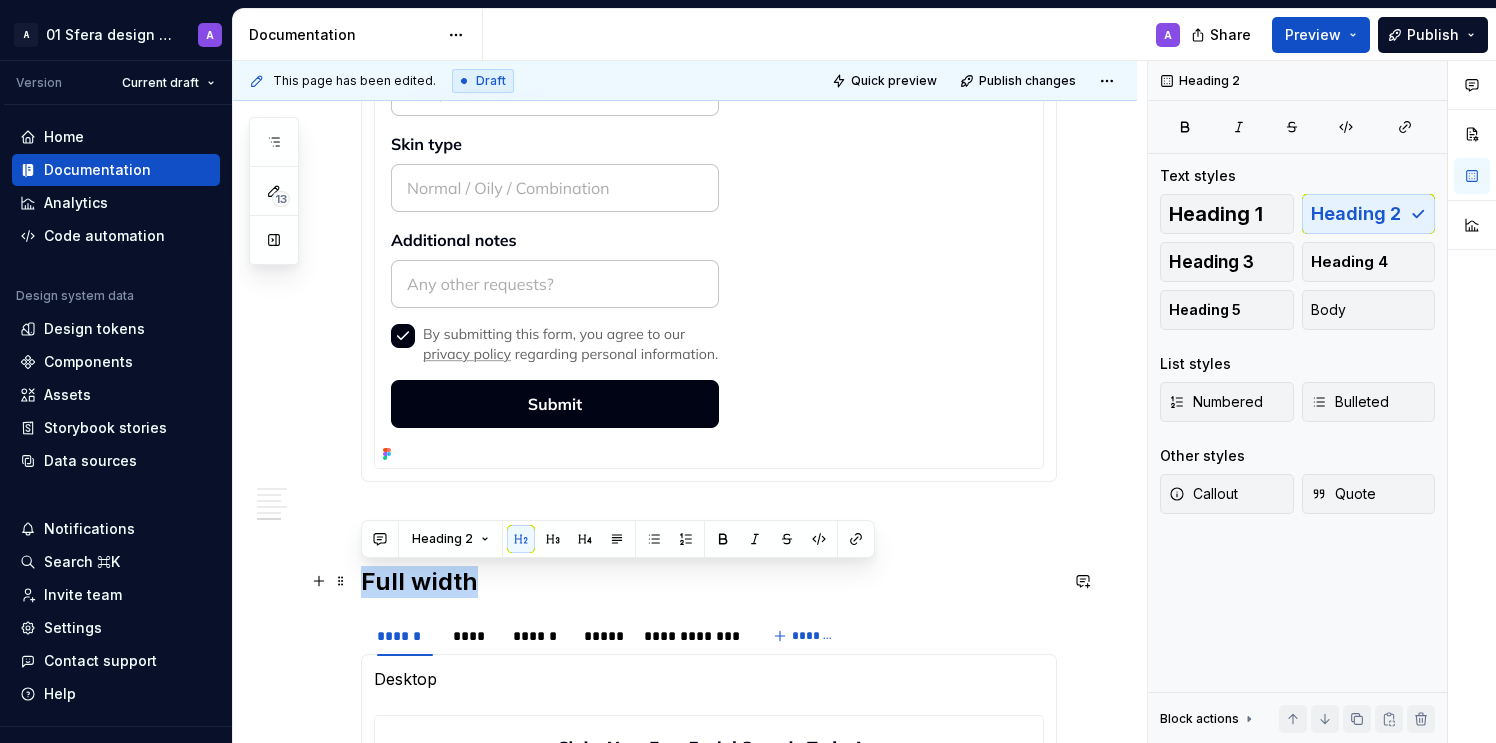 click on "Full width" at bounding box center (709, 582) 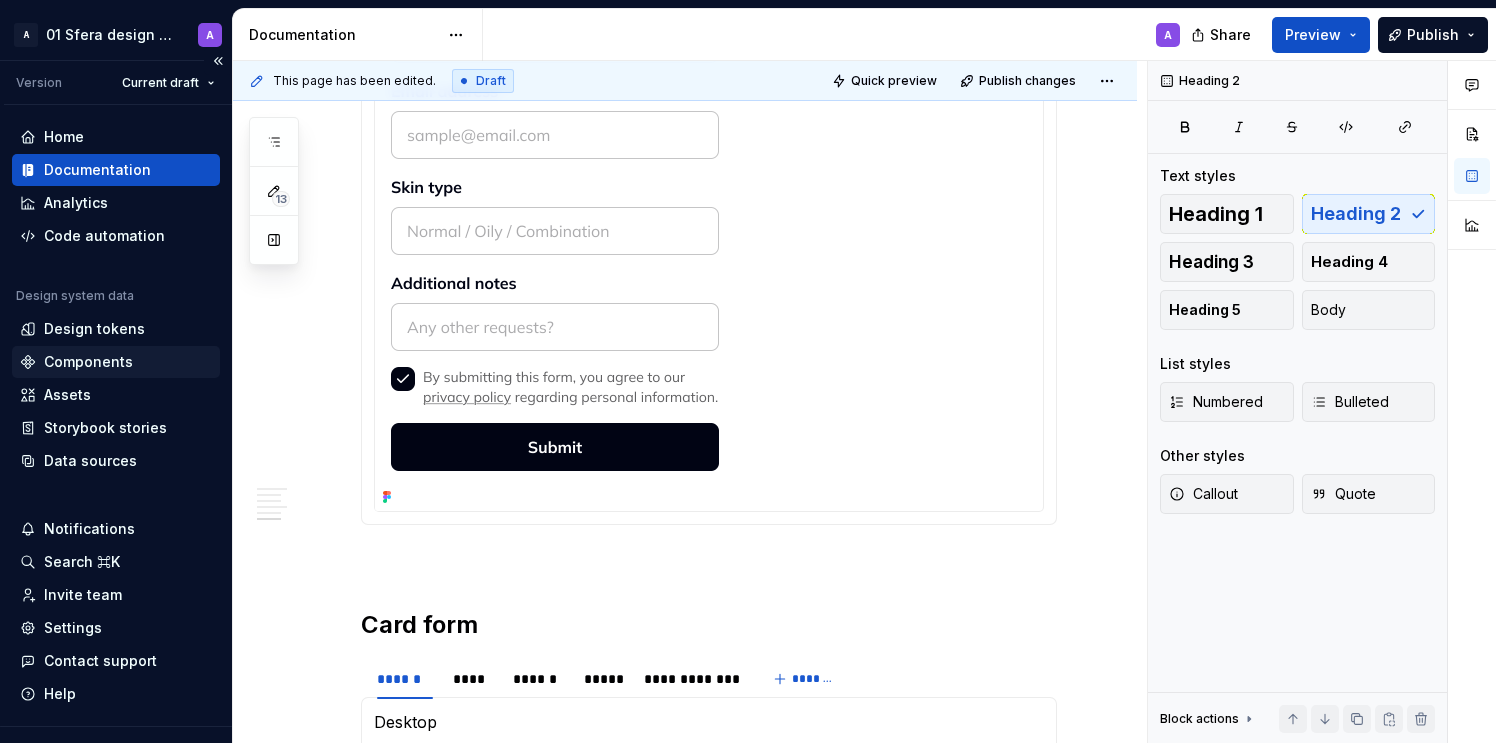 scroll, scrollTop: 3468, scrollLeft: 0, axis: vertical 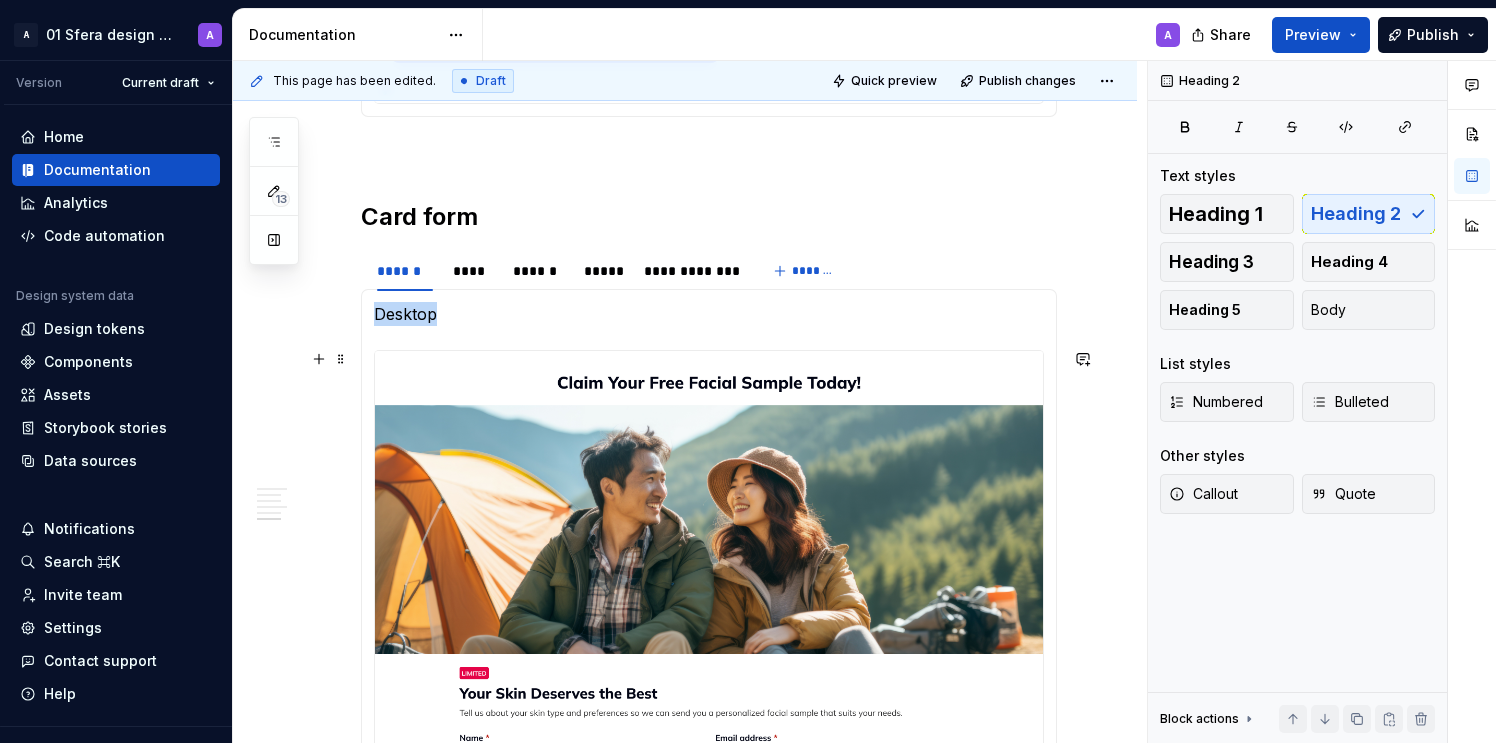click at bounding box center (709, 631) 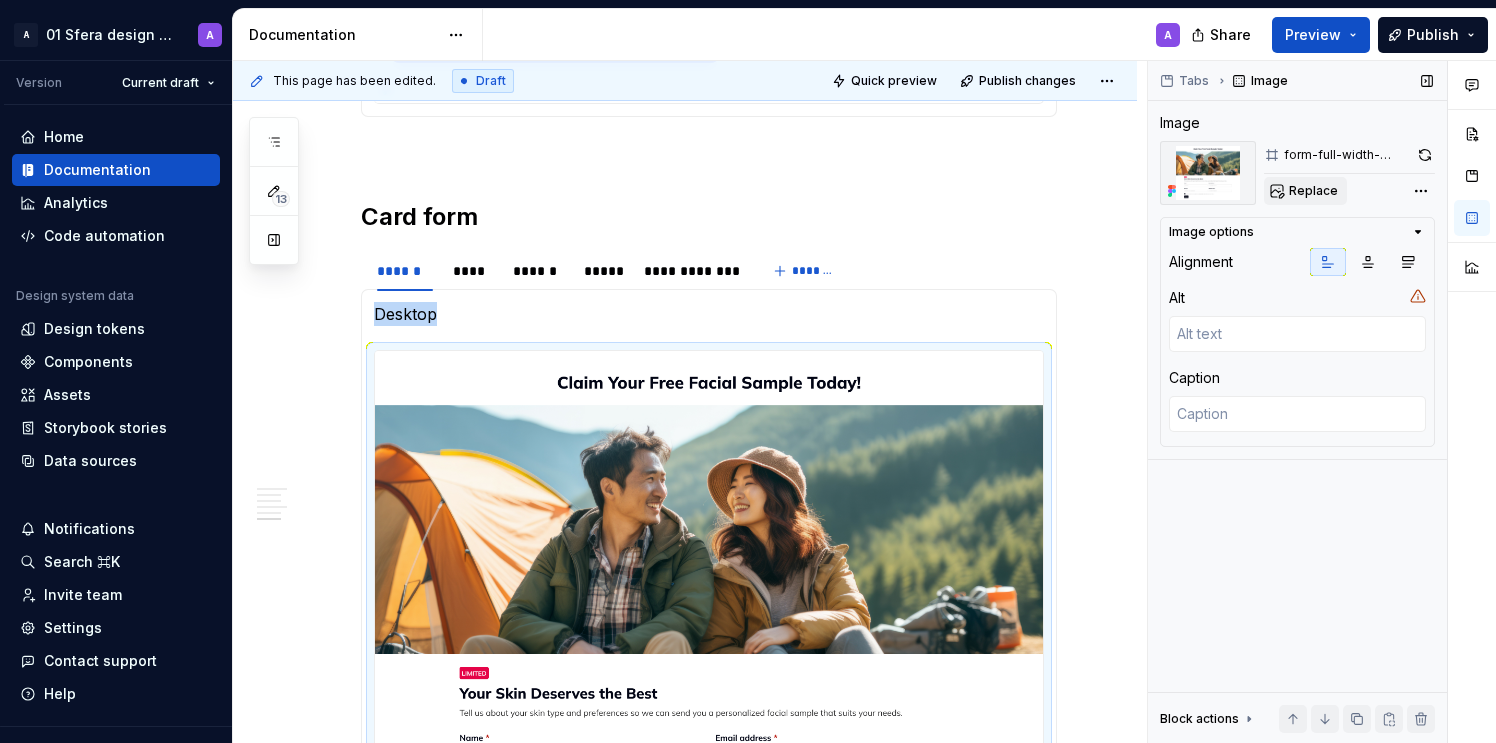 click on "Replace" at bounding box center (1313, 191) 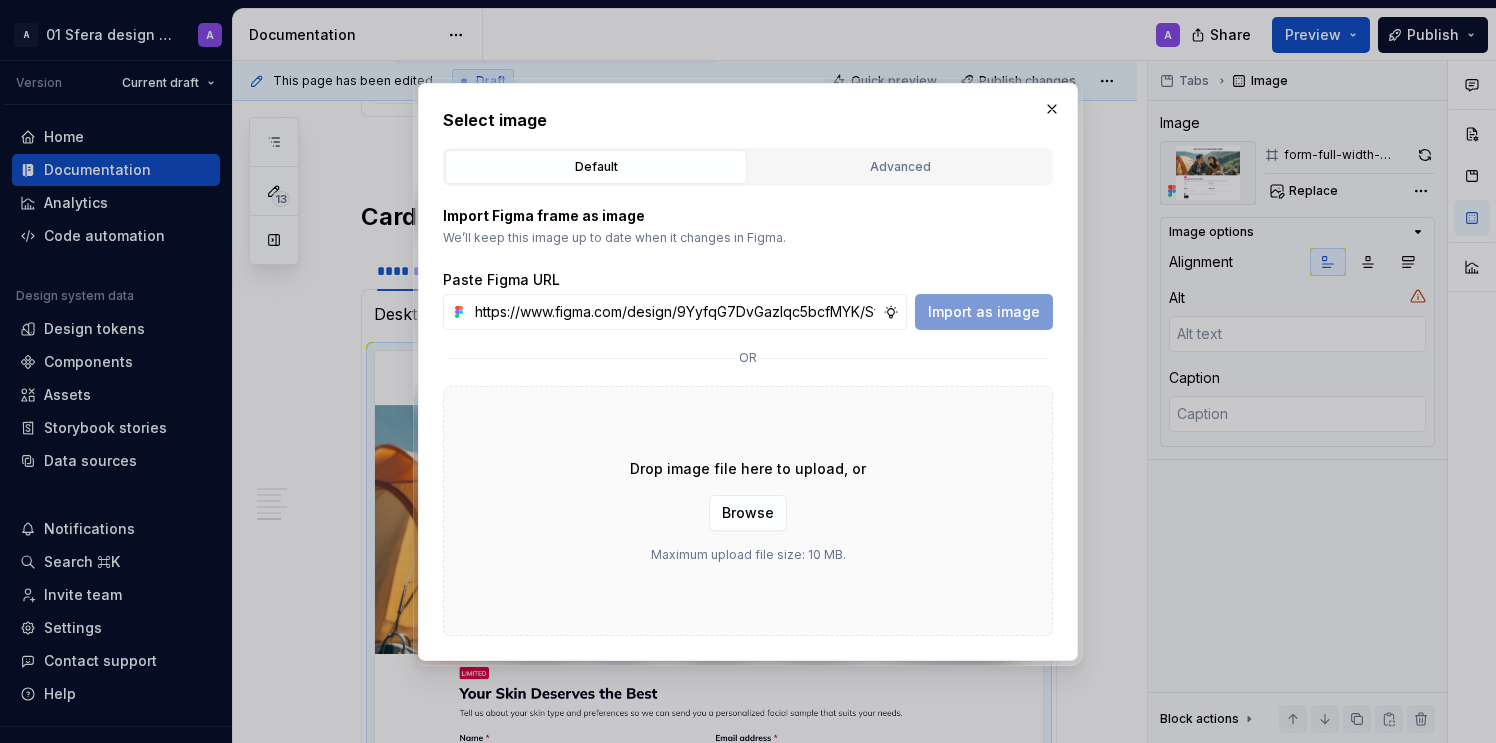 scroll, scrollTop: 0, scrollLeft: 467, axis: horizontal 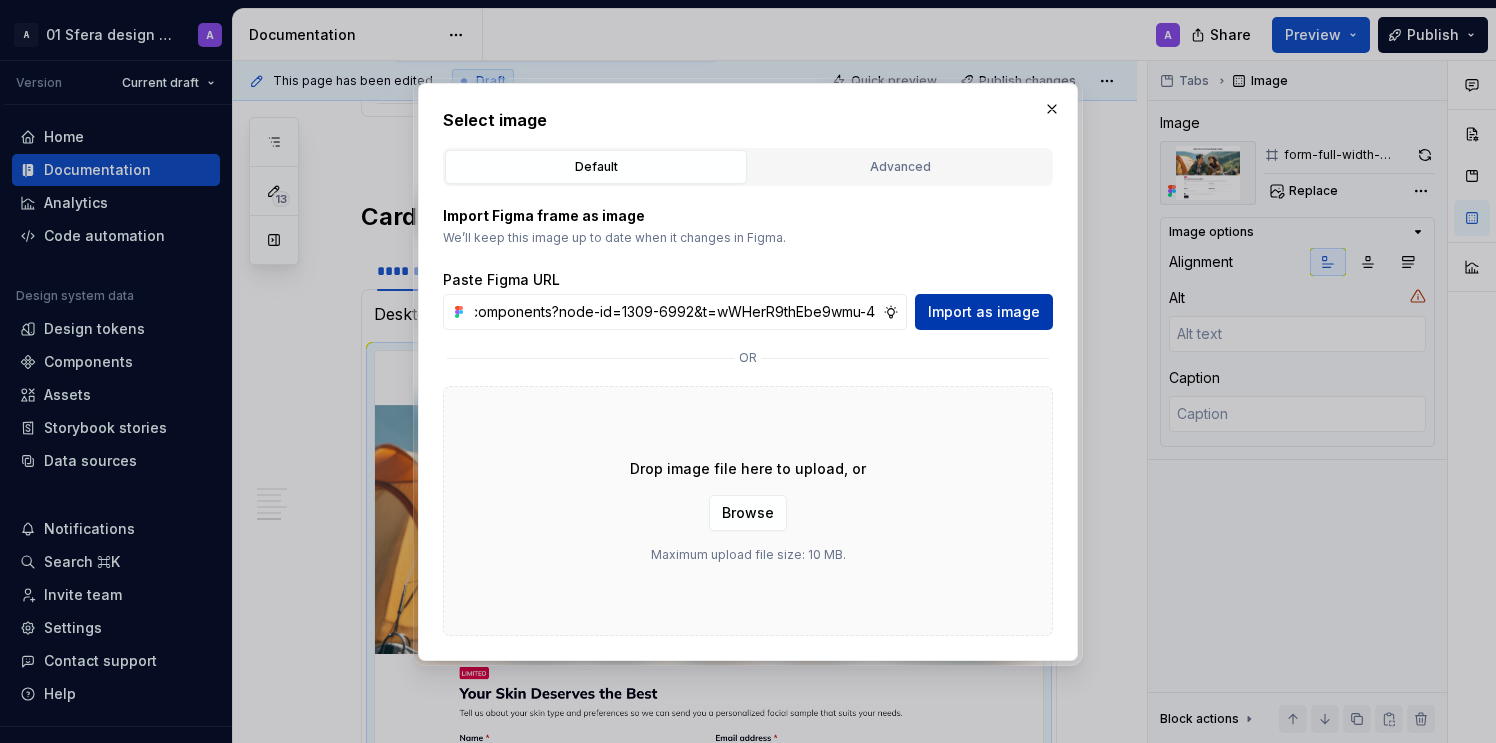 click on "Import as image" at bounding box center [984, 312] 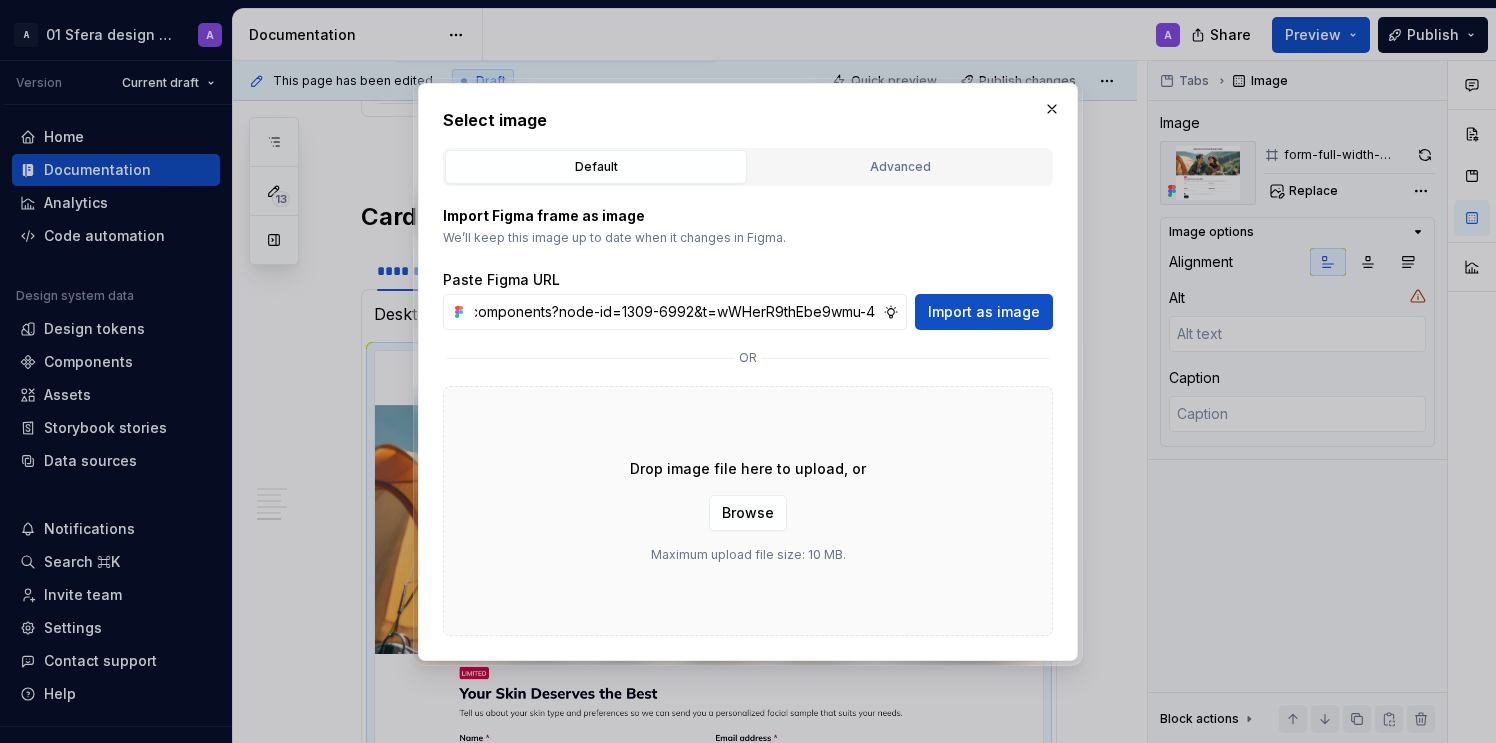scroll, scrollTop: 0, scrollLeft: 0, axis: both 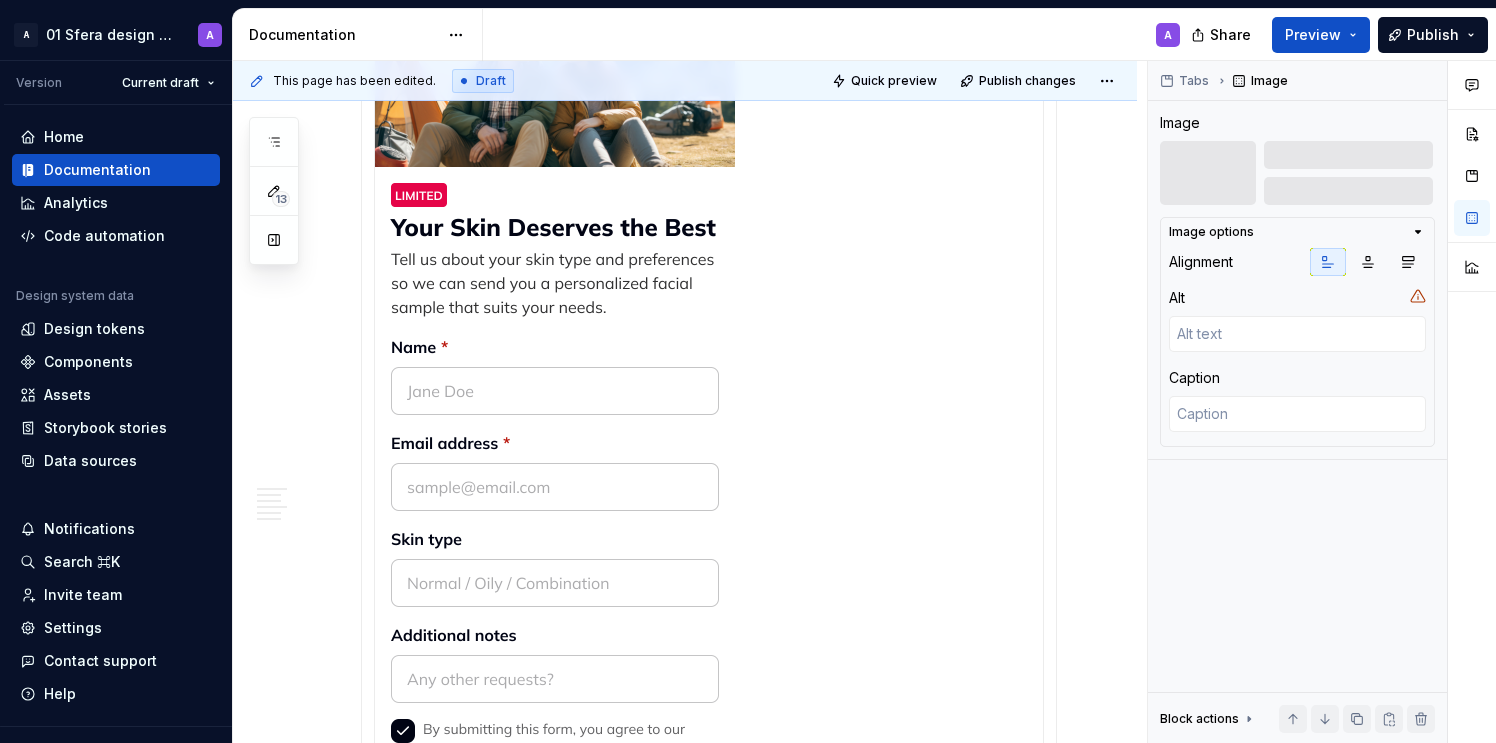 click at bounding box center (555, 349) 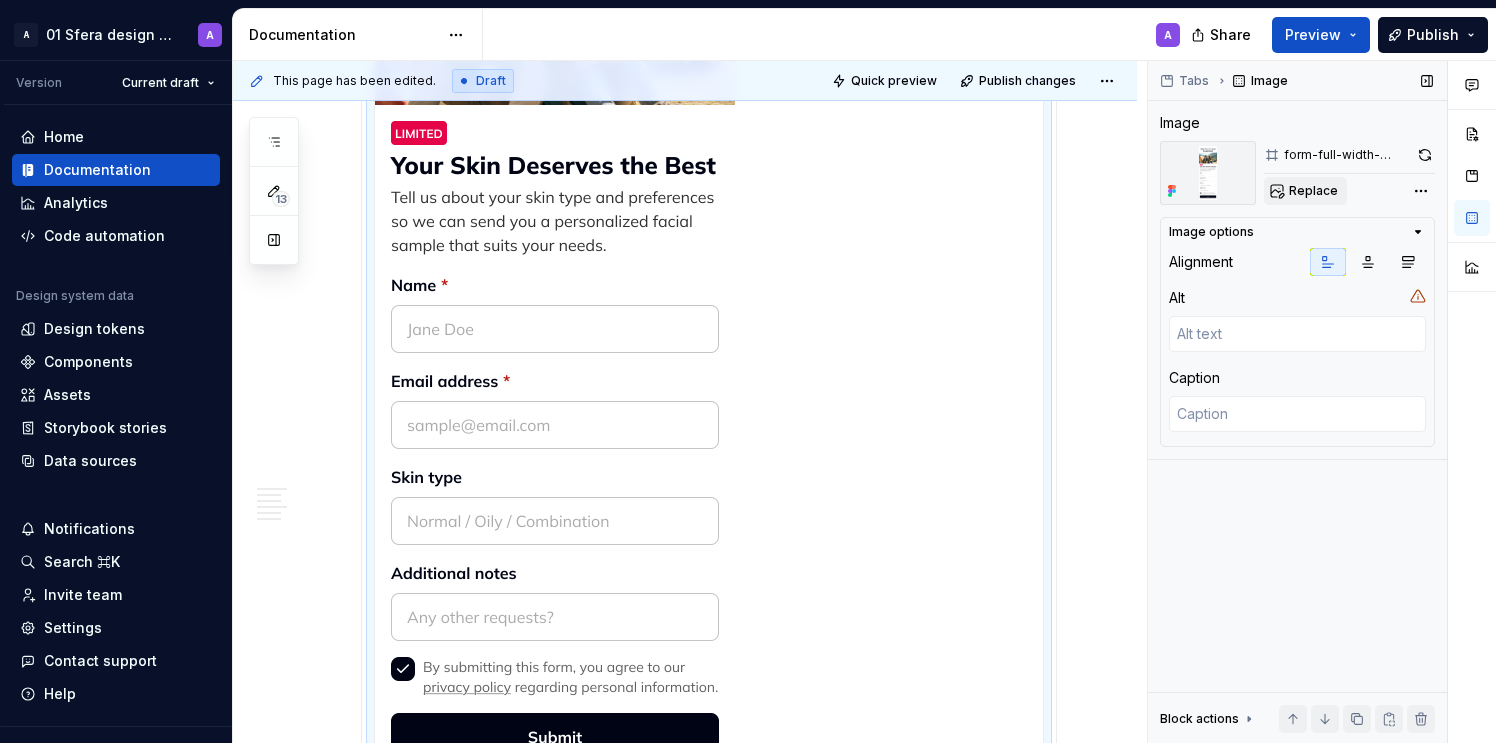 click on "Replace" at bounding box center (1313, 191) 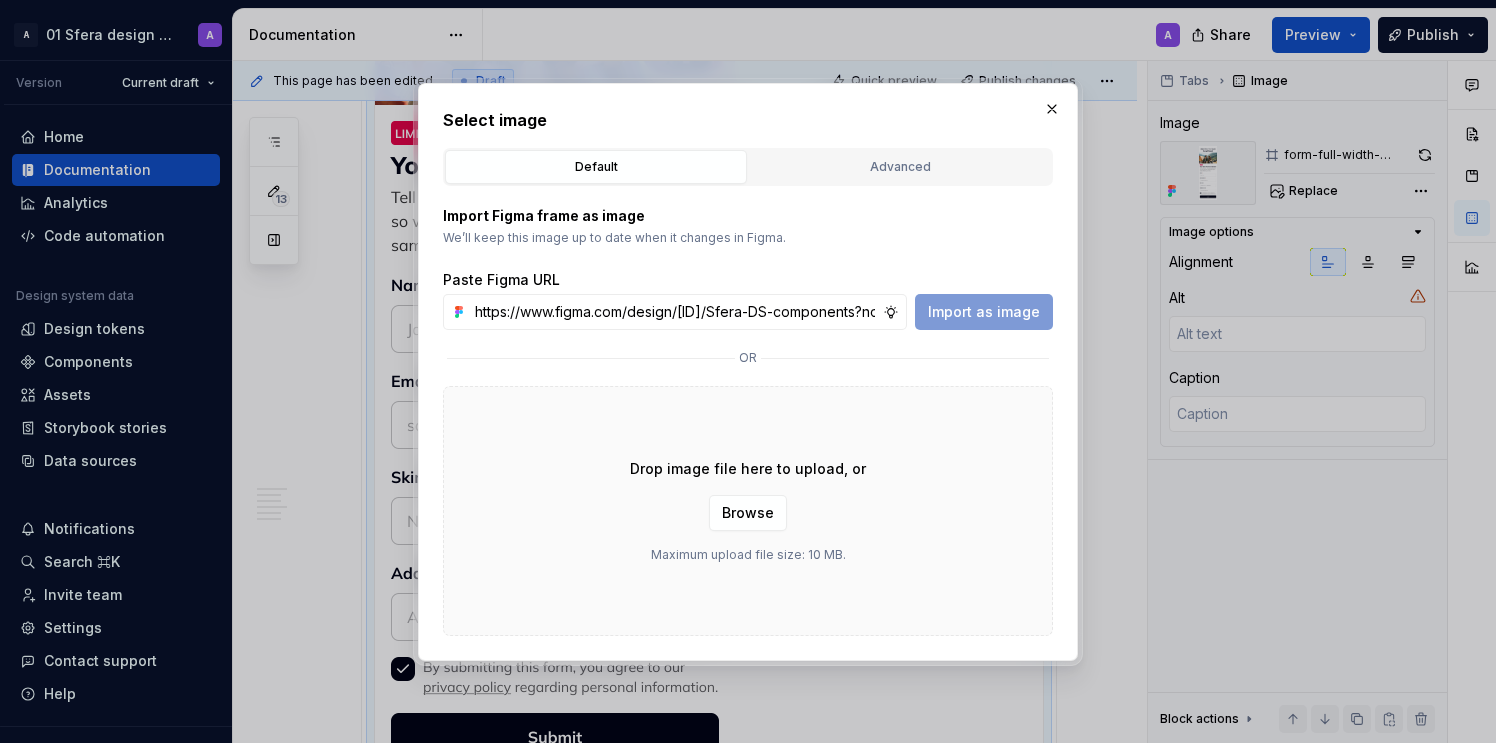 scroll, scrollTop: 0, scrollLeft: 463, axis: horizontal 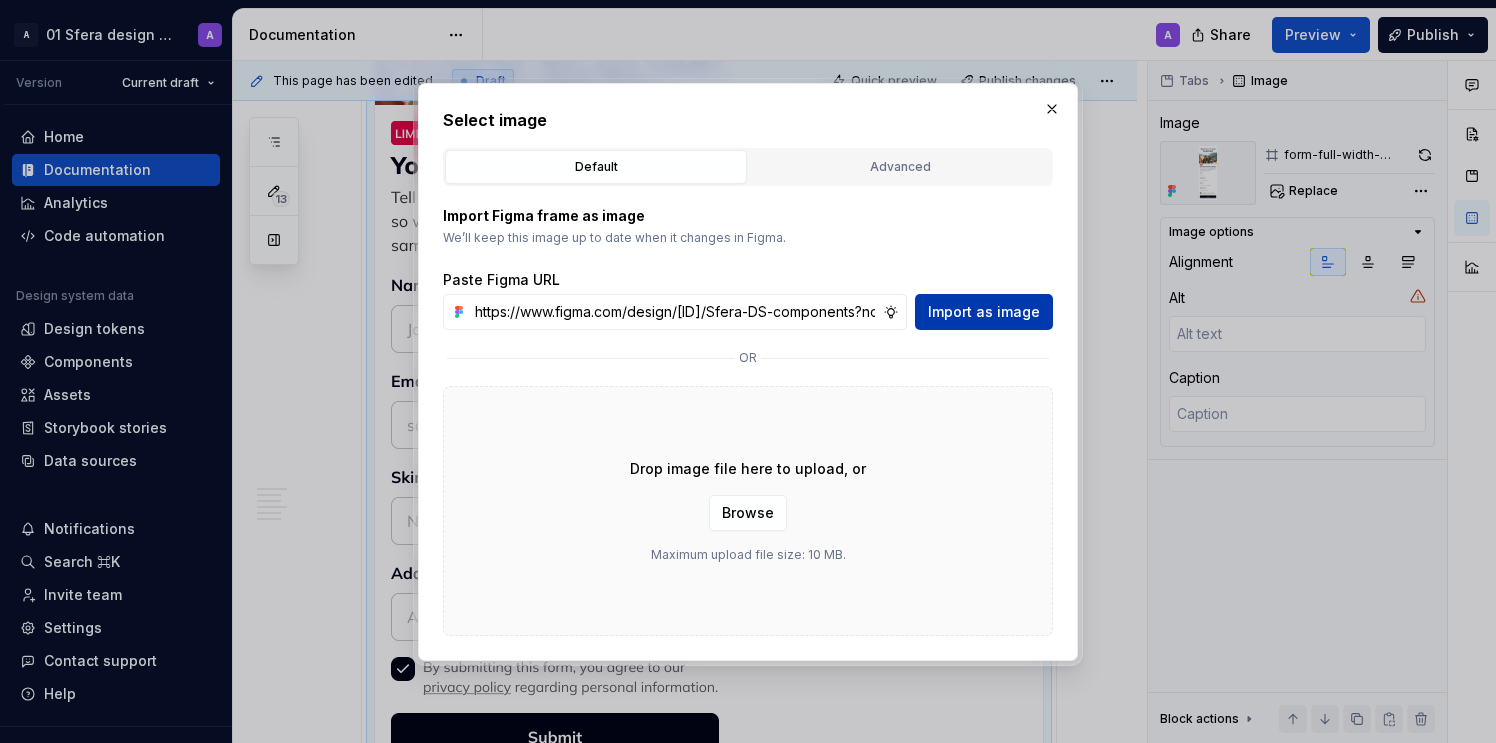 click on "Import as image" at bounding box center (984, 312) 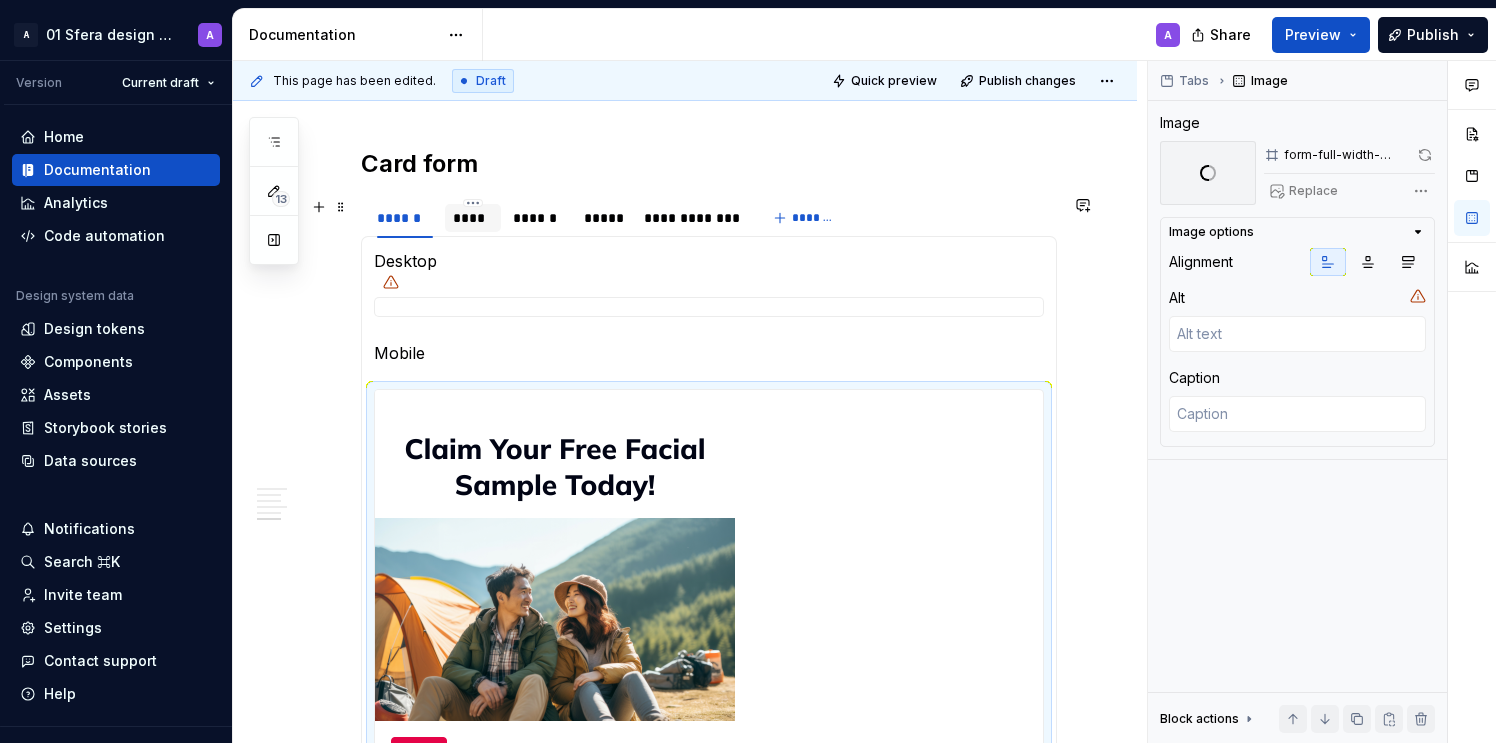 scroll, scrollTop: 3519, scrollLeft: 0, axis: vertical 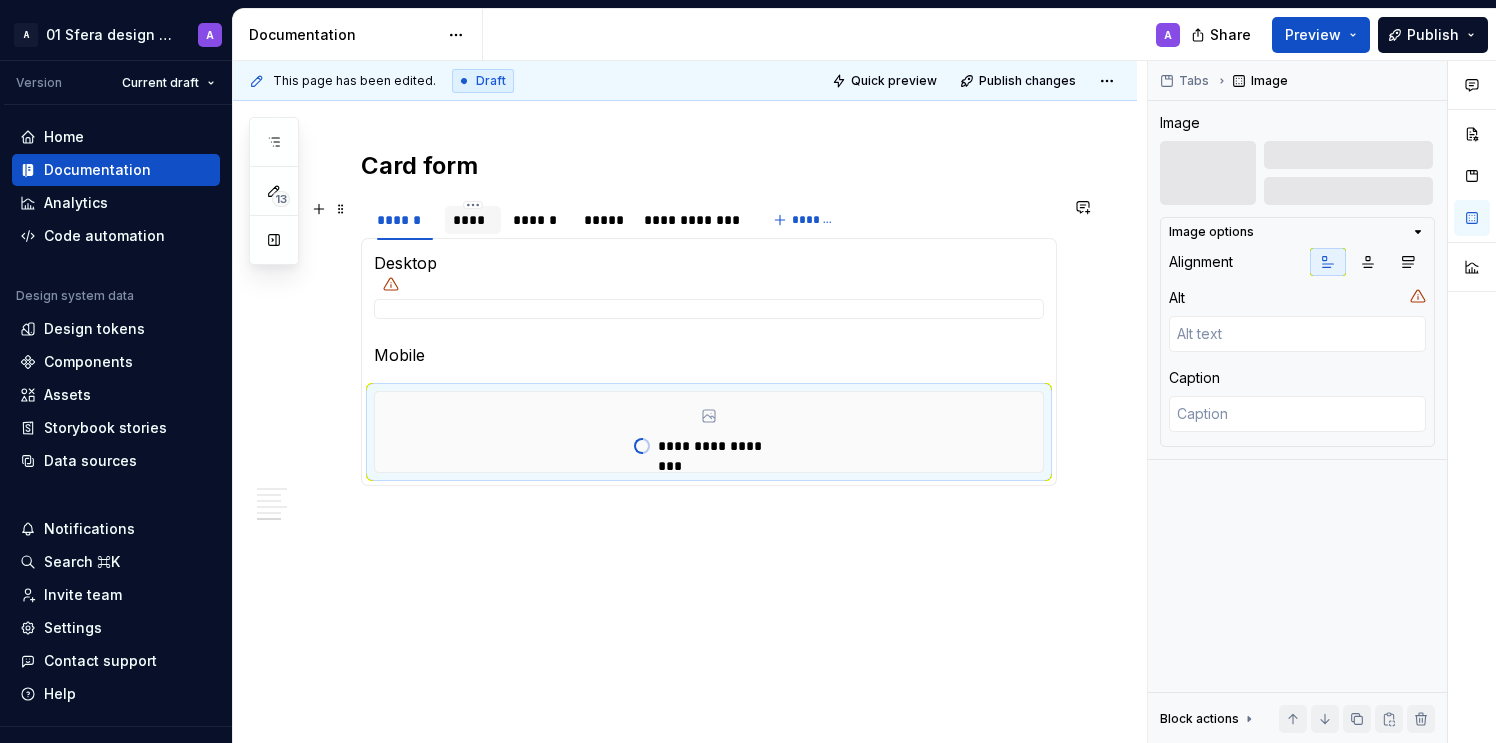 click on "****" at bounding box center [473, 220] 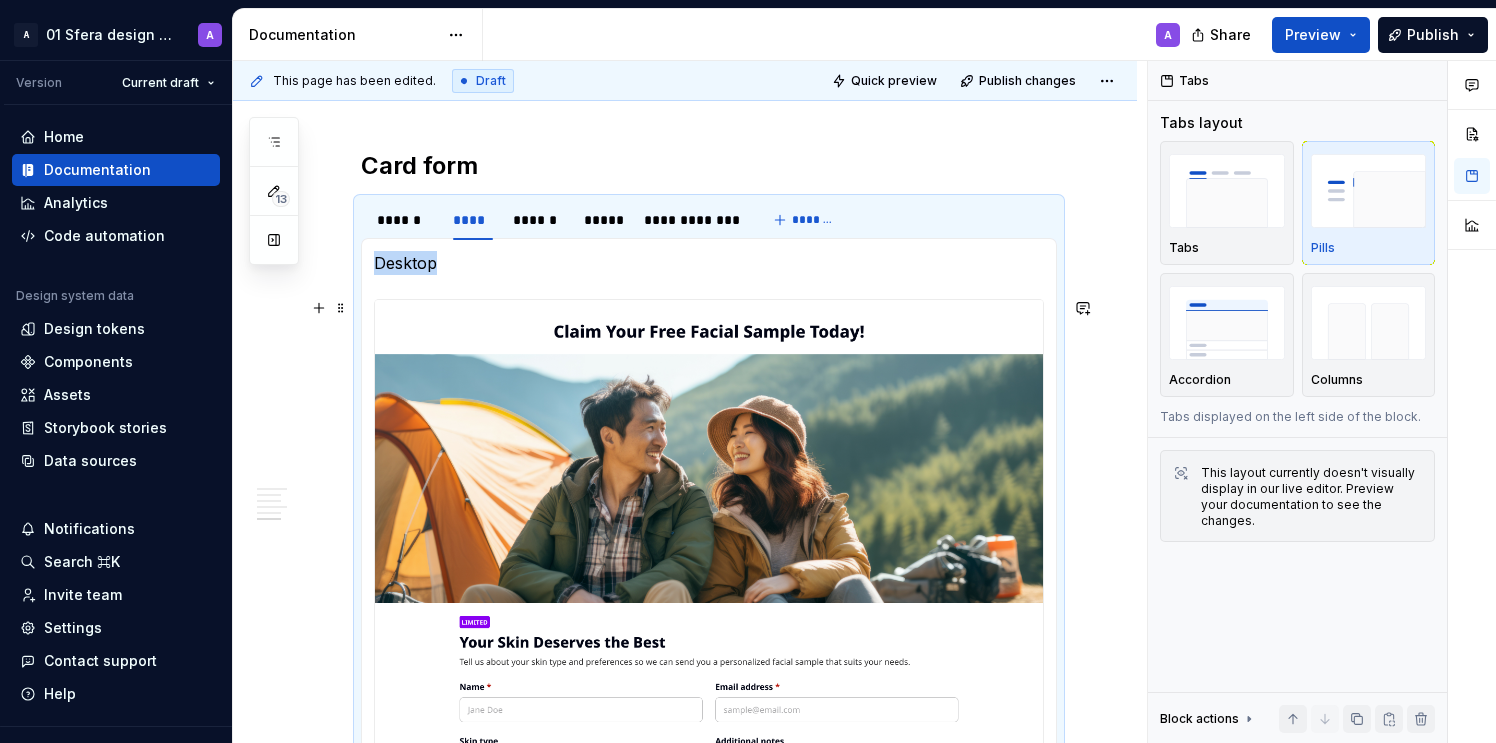 click at bounding box center (709, 580) 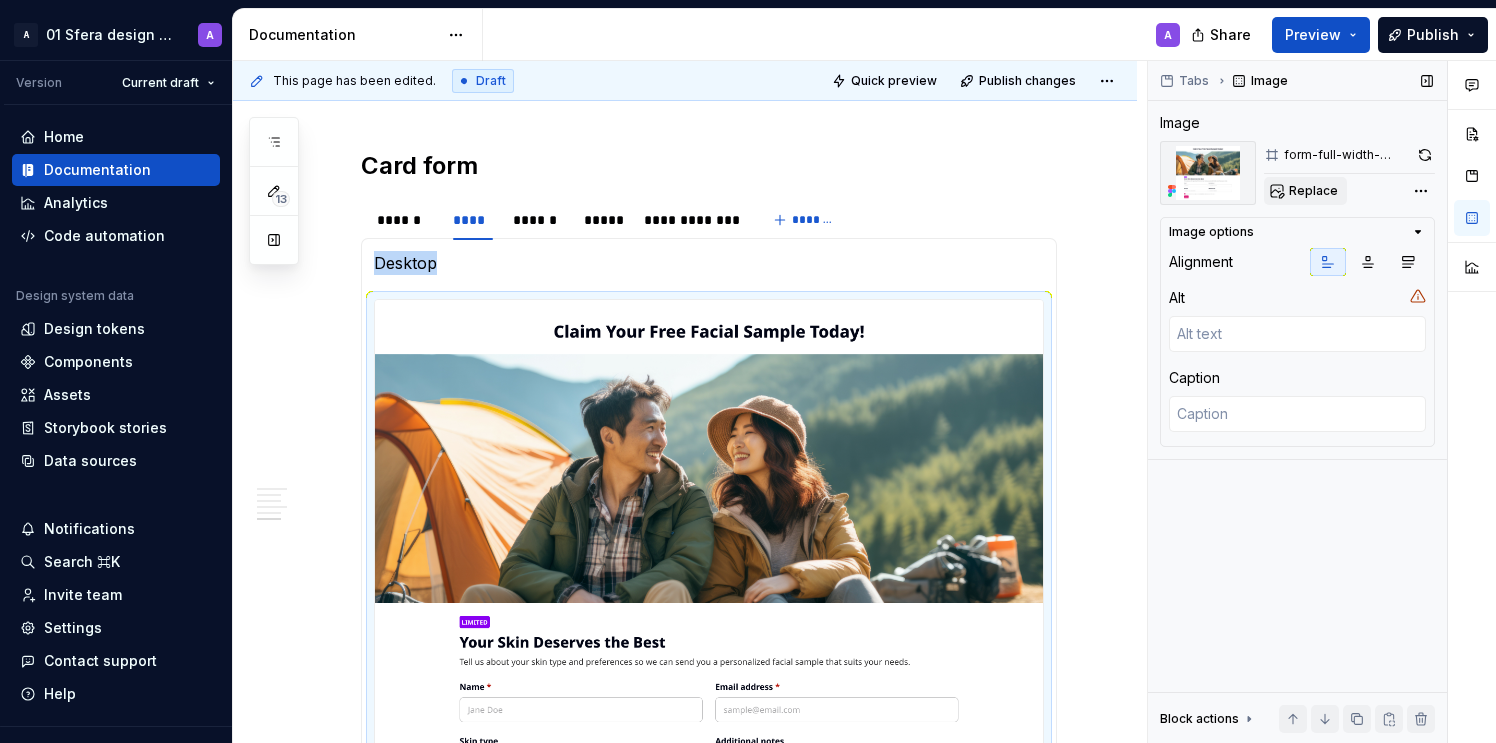 click on "Replace" at bounding box center (1313, 191) 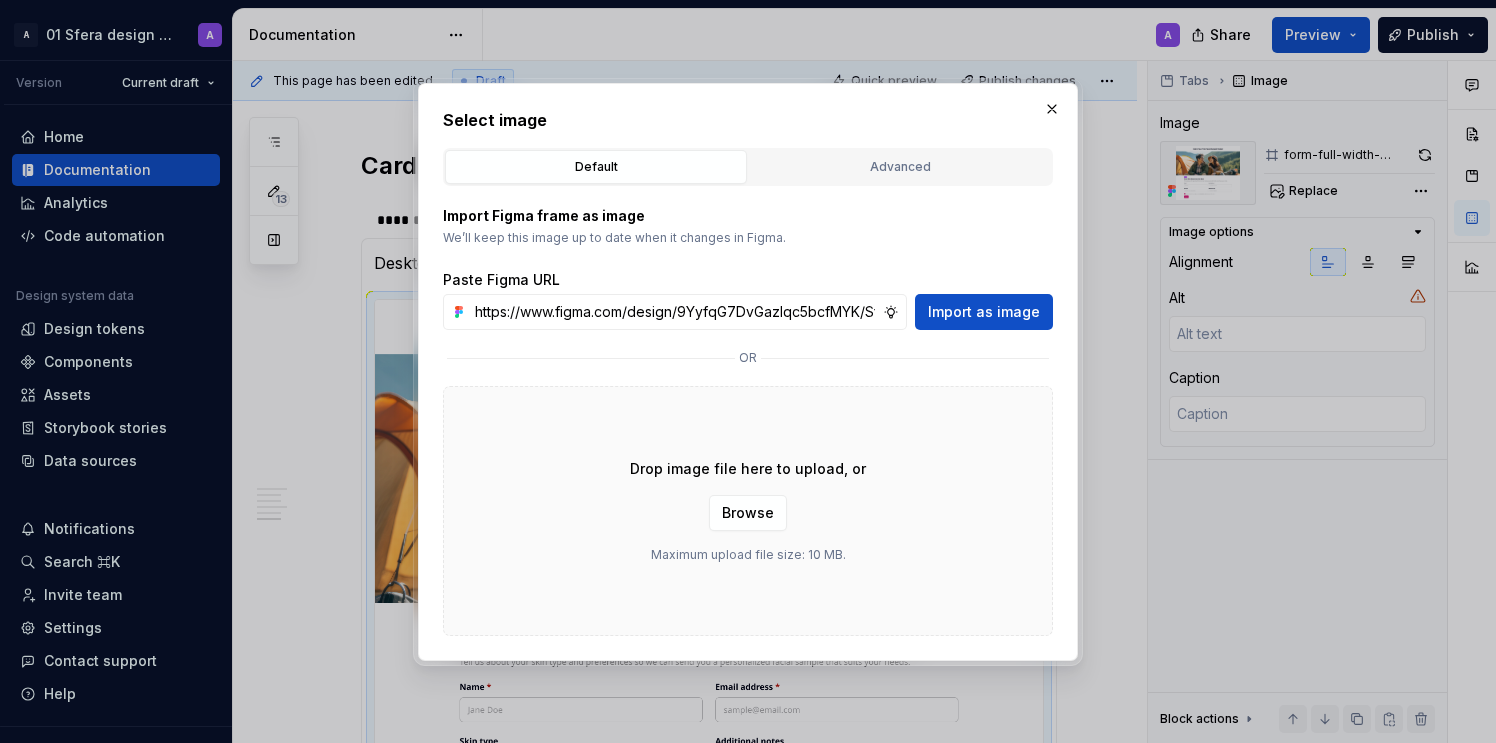 scroll, scrollTop: 0, scrollLeft: 465, axis: horizontal 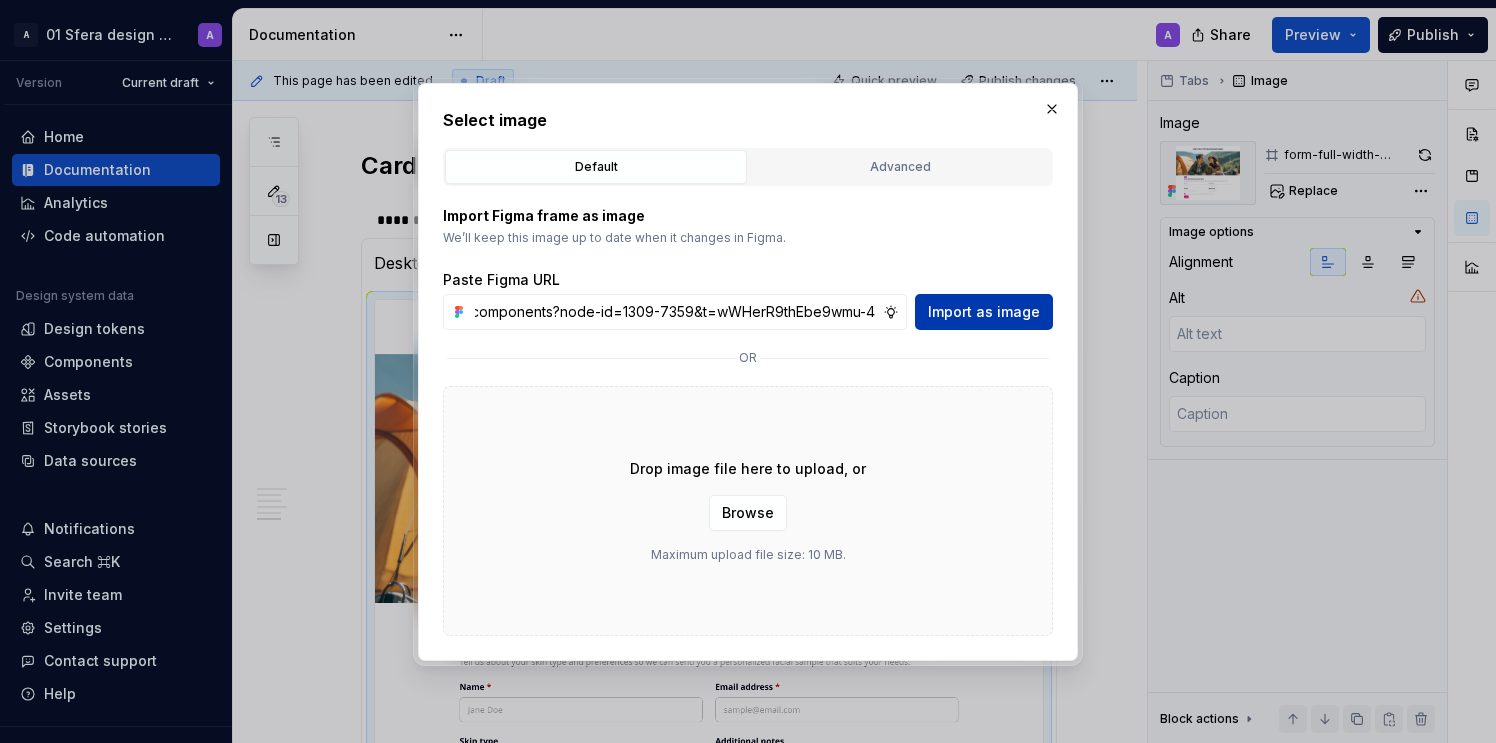 click on "Import as image" at bounding box center (984, 312) 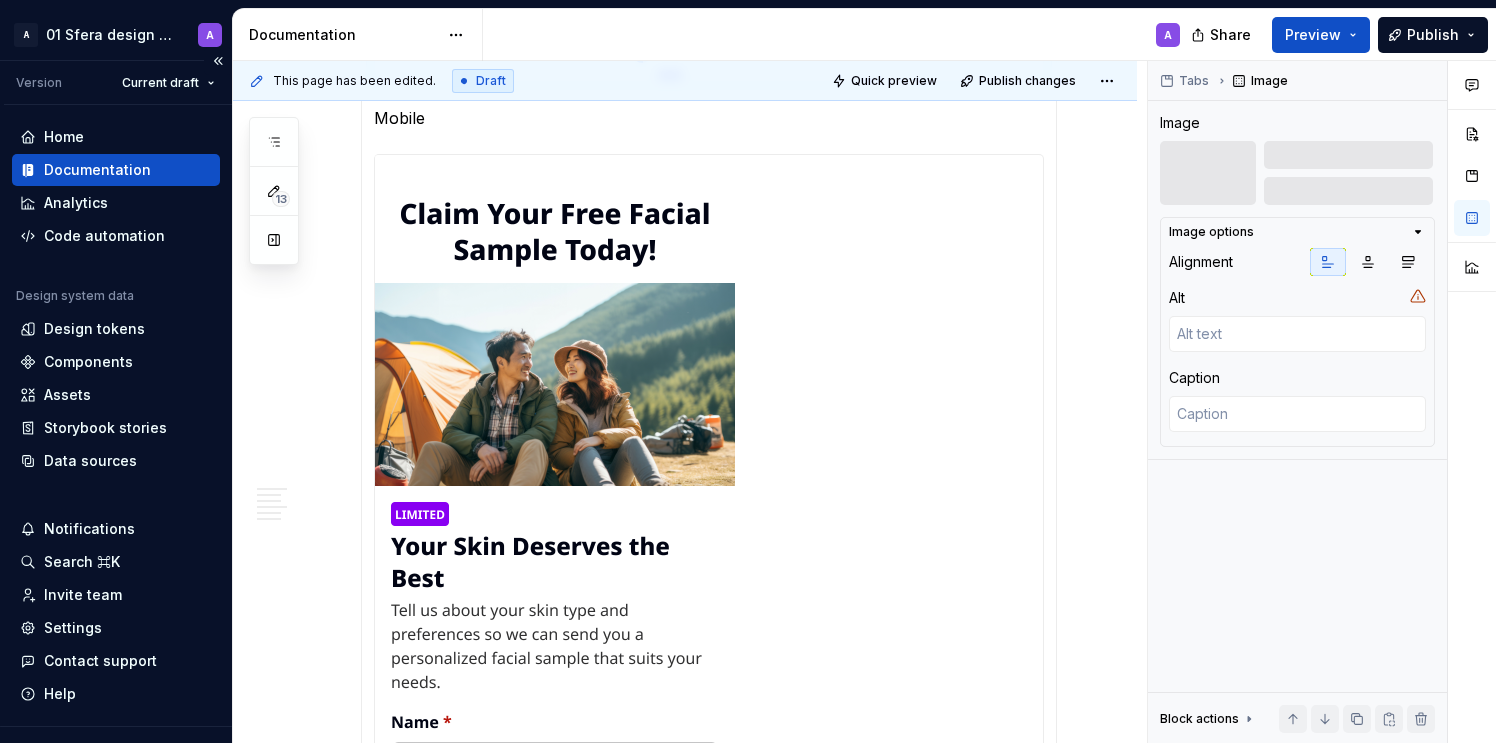 scroll, scrollTop: 4209, scrollLeft: 0, axis: vertical 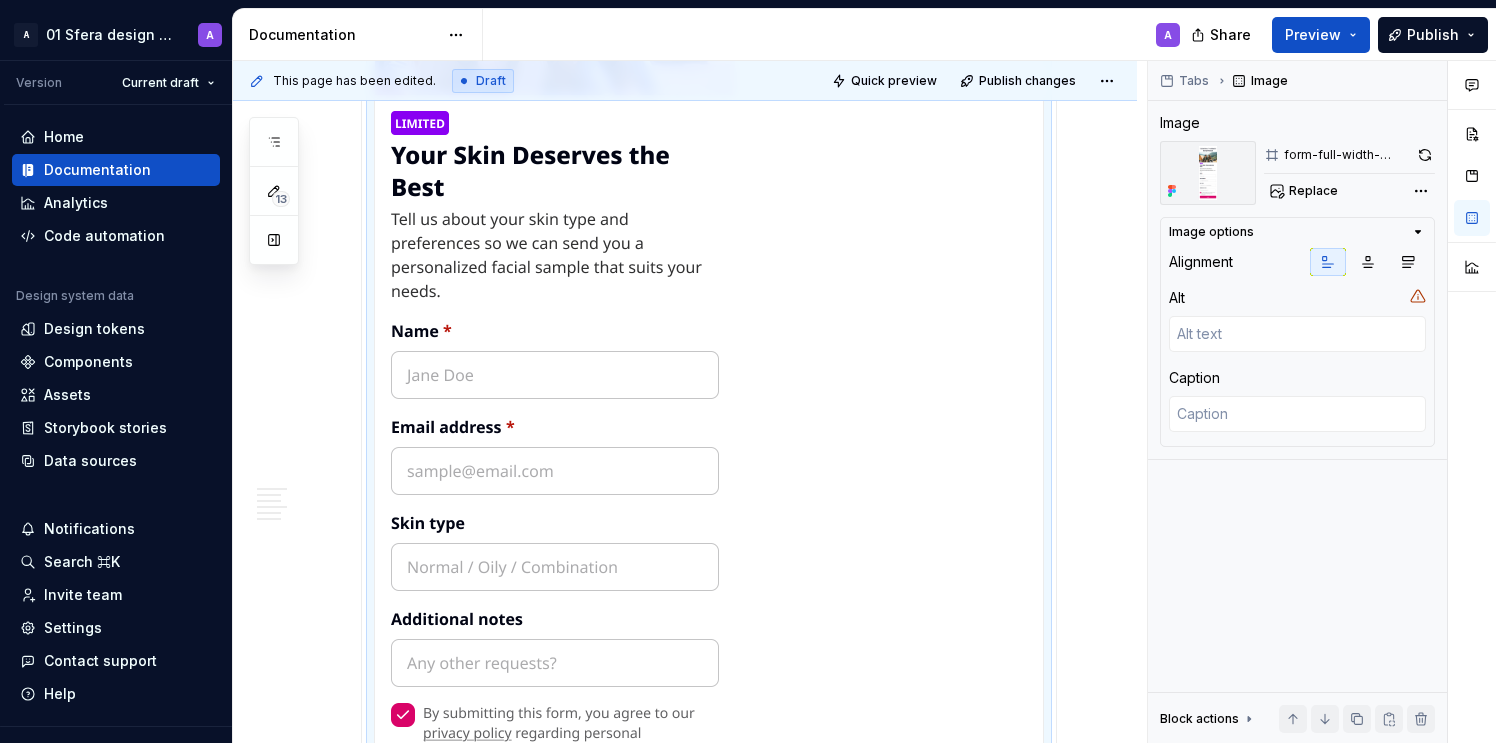 click at bounding box center (555, 315) 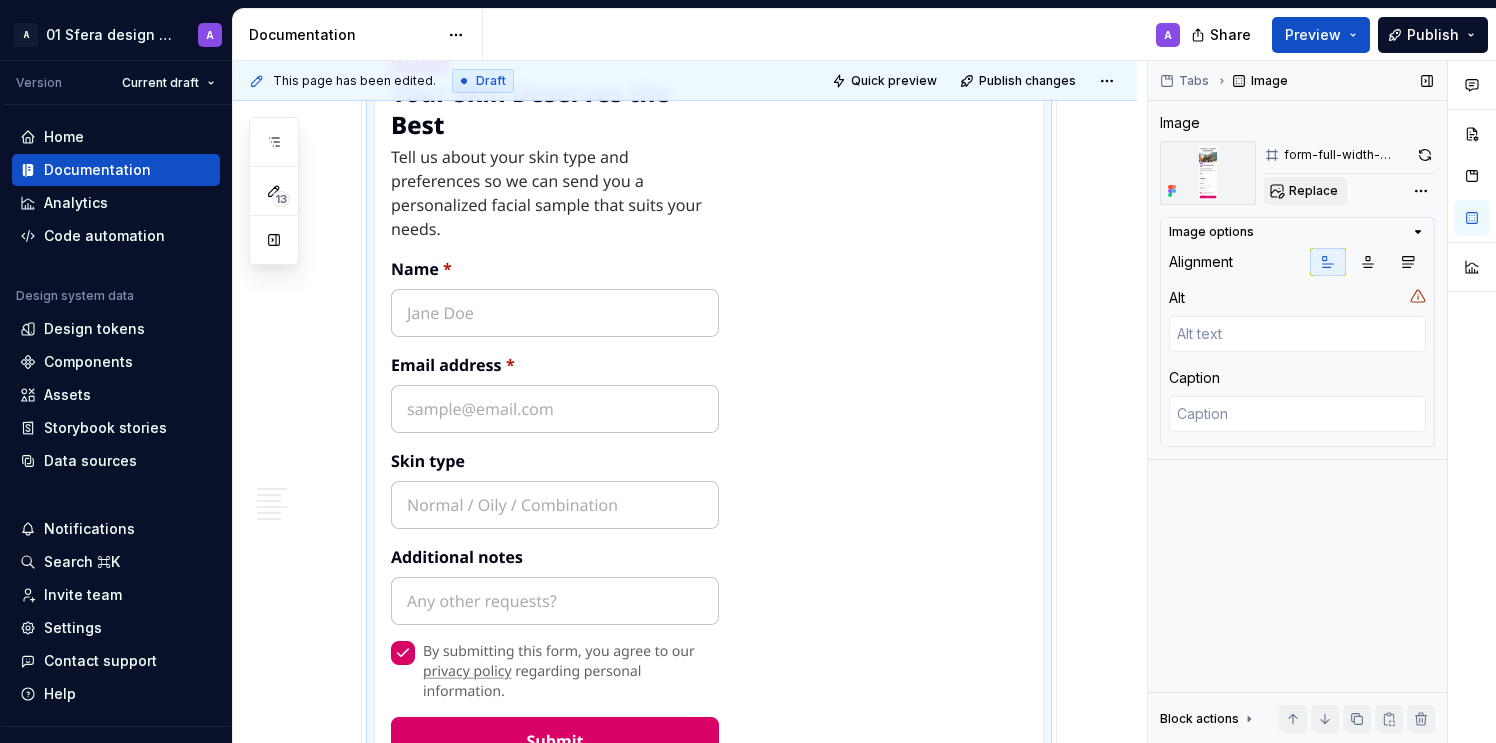 click on "Replace" at bounding box center (1313, 191) 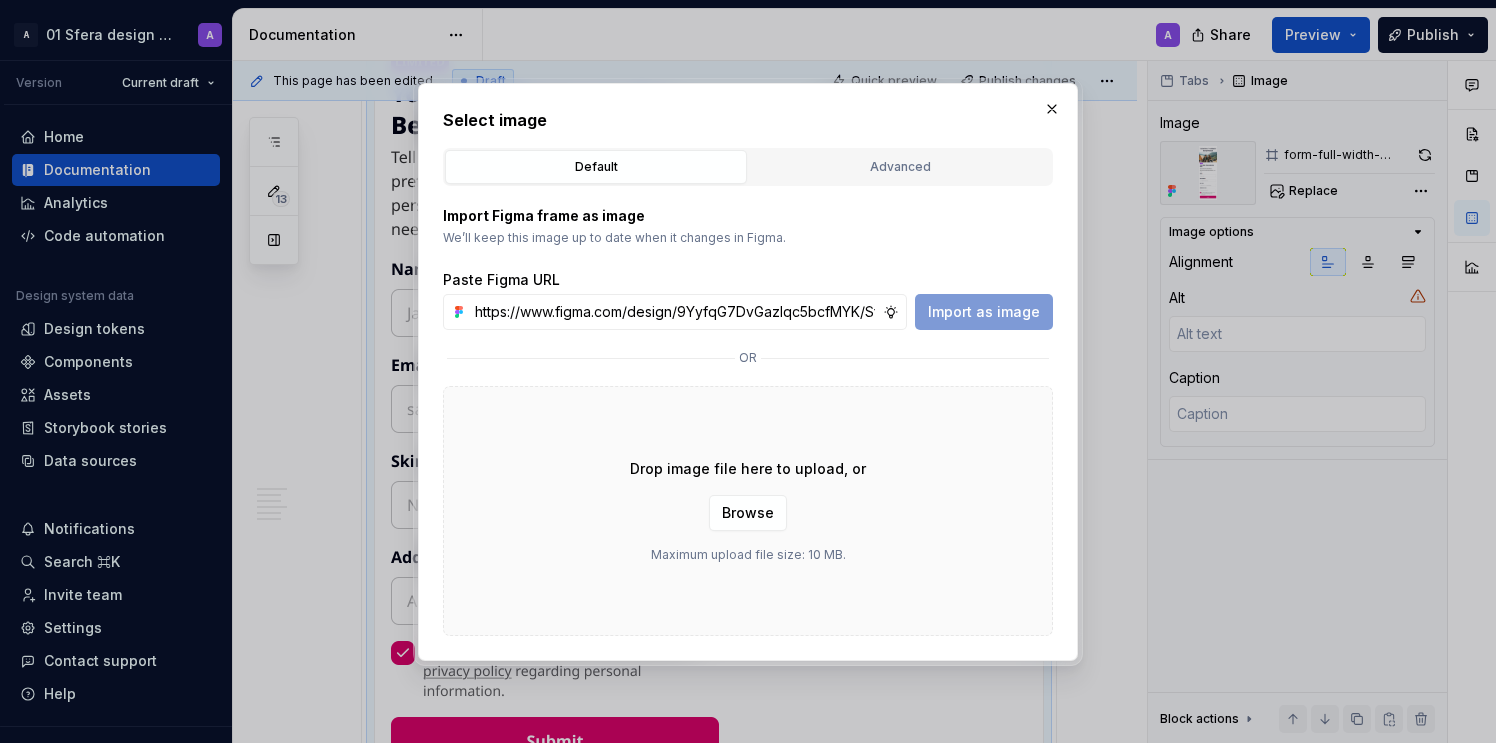 scroll, scrollTop: 0, scrollLeft: 466, axis: horizontal 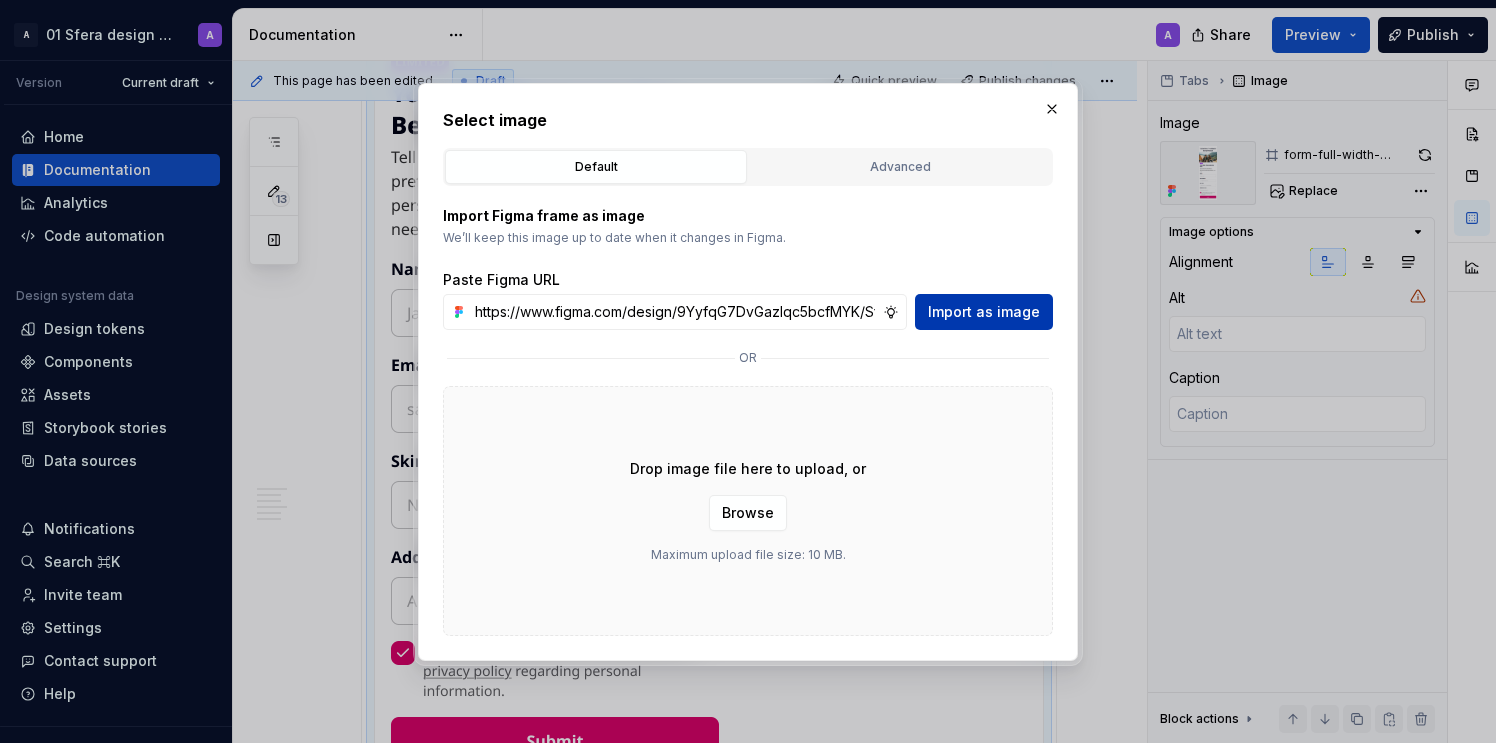 click on "Import as image" at bounding box center (984, 312) 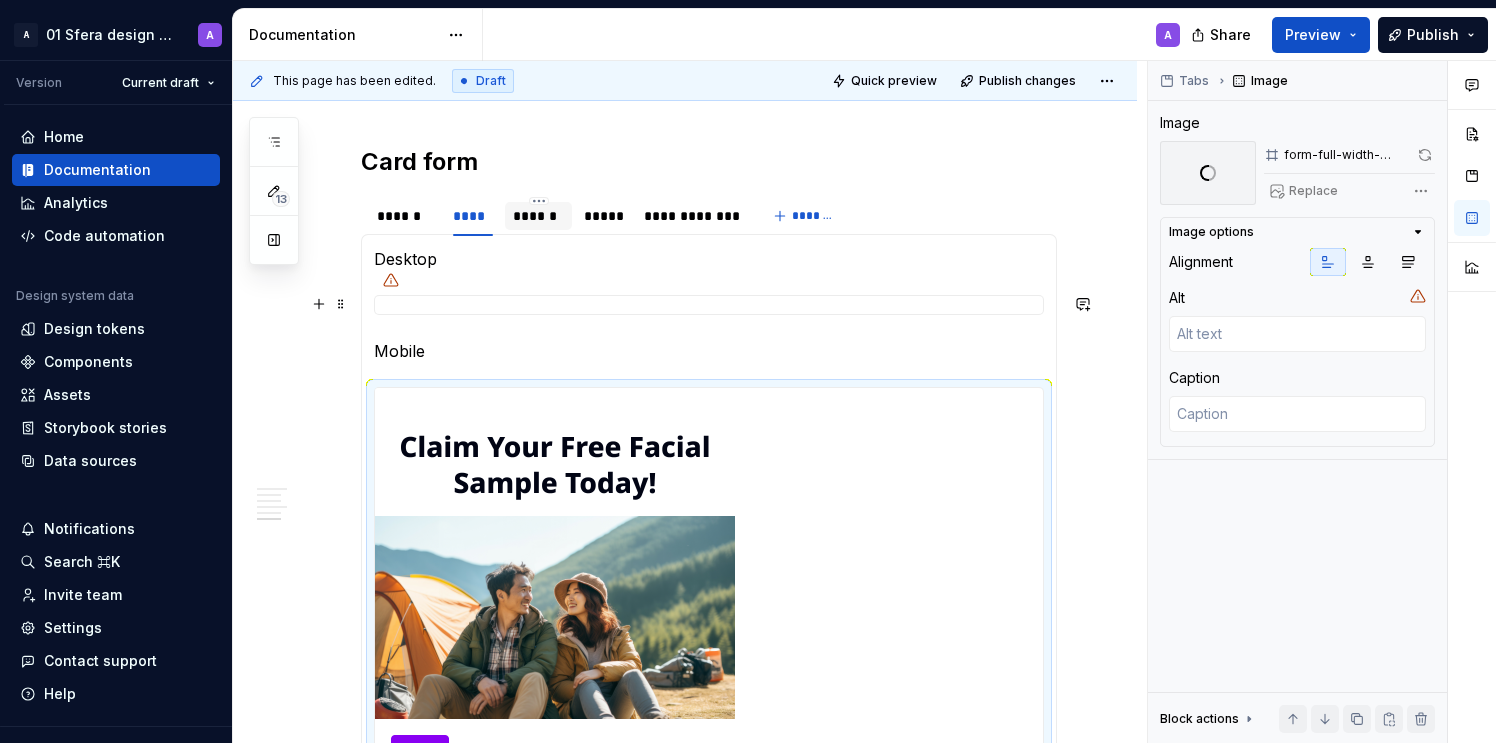 scroll, scrollTop: 3519, scrollLeft: 0, axis: vertical 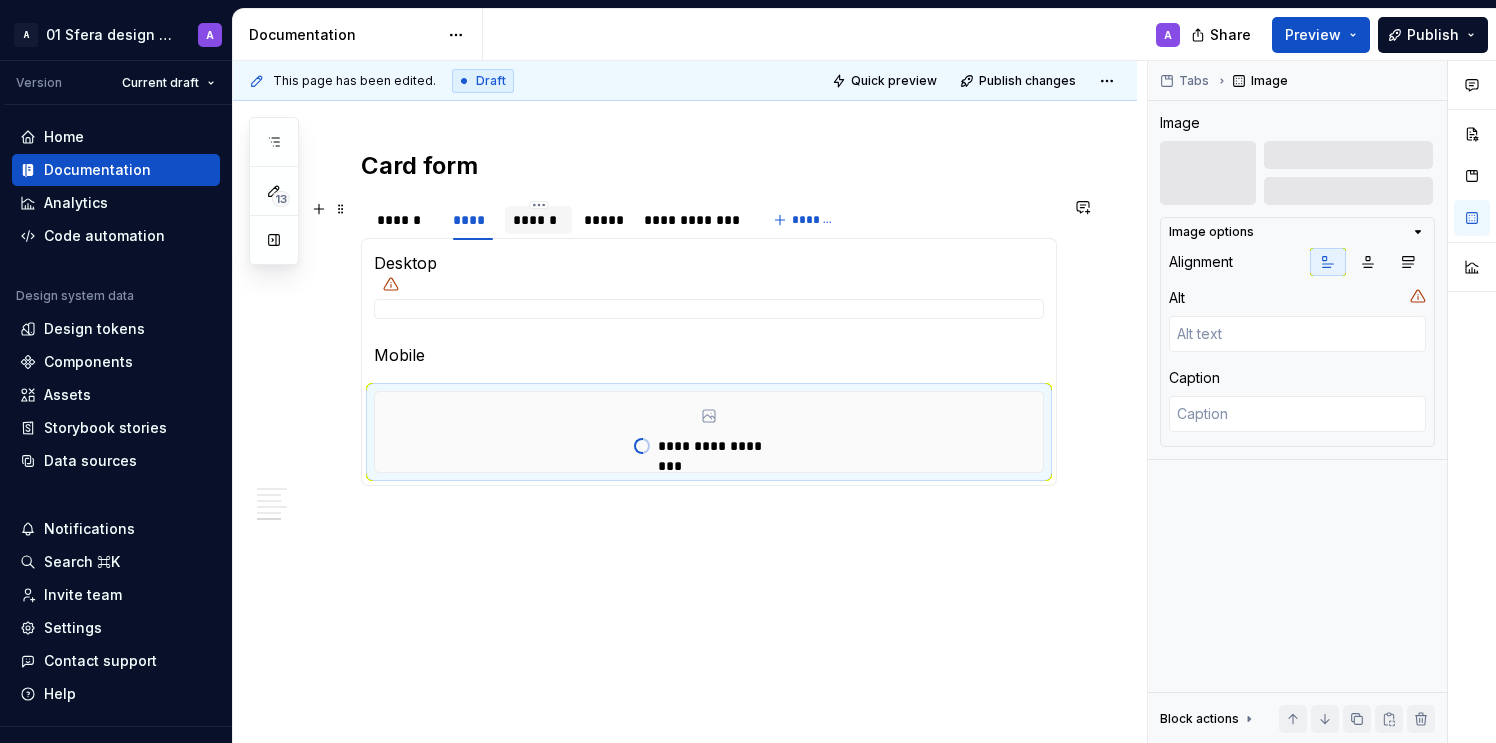 click on "******" at bounding box center (538, 220) 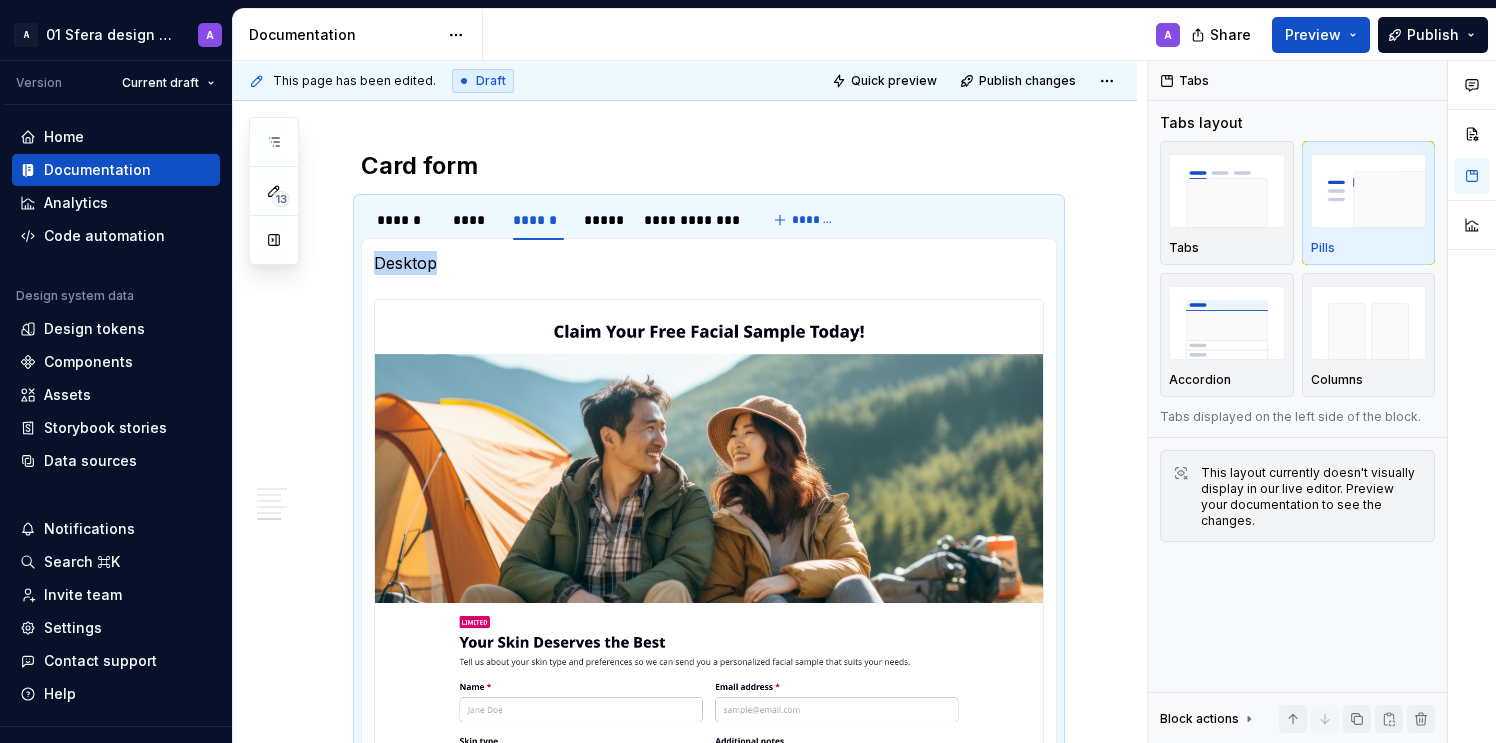 click at bounding box center [709, 580] 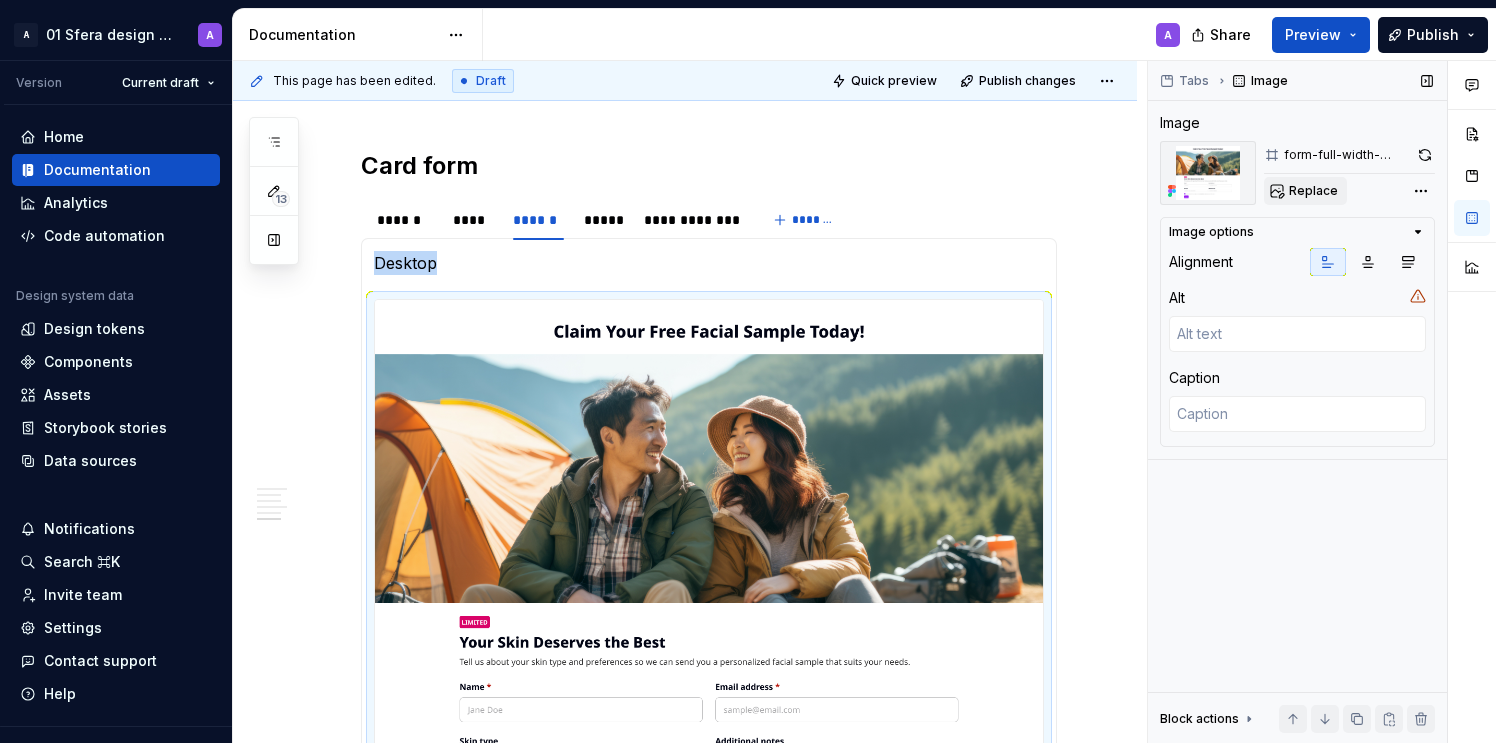 click on "Replace" at bounding box center (1313, 191) 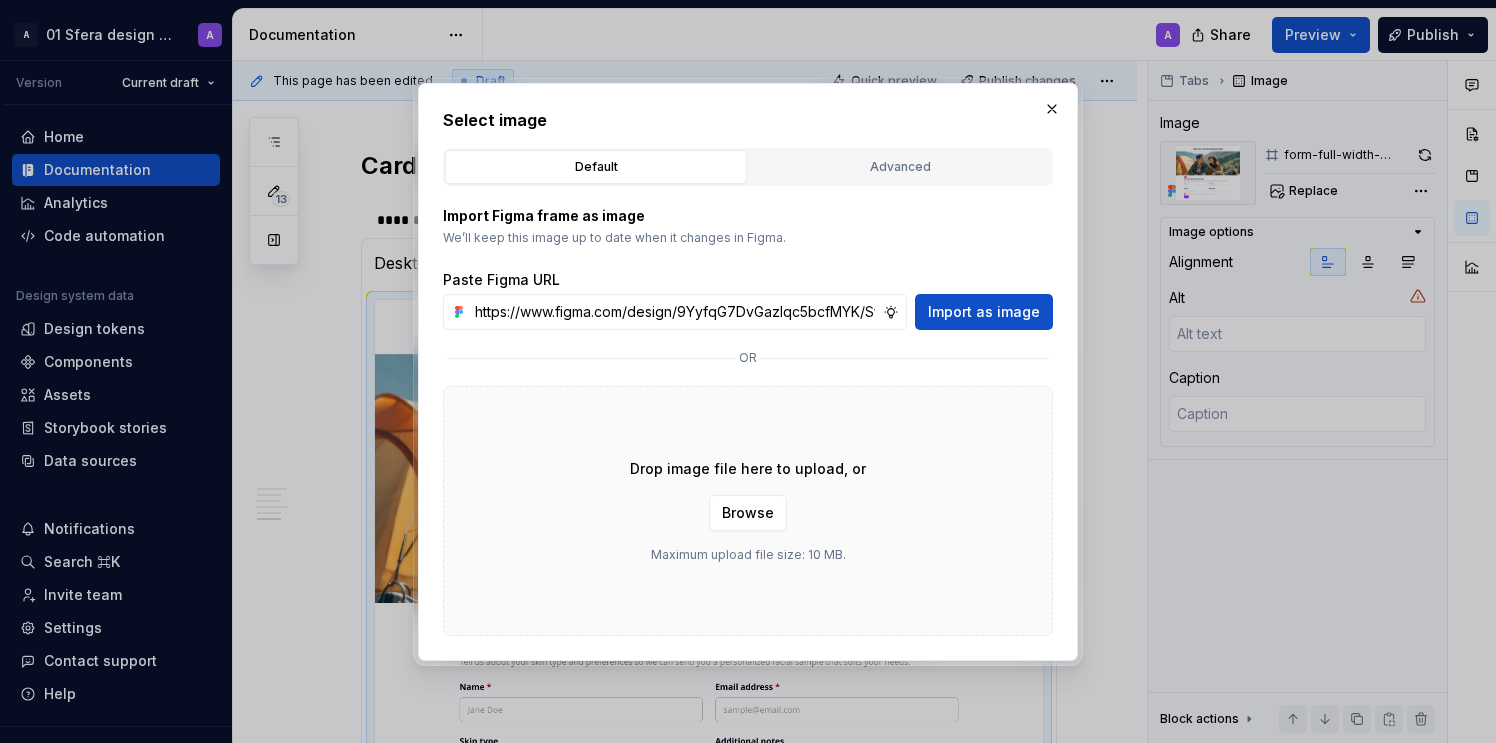 scroll, scrollTop: 0, scrollLeft: 466, axis: horizontal 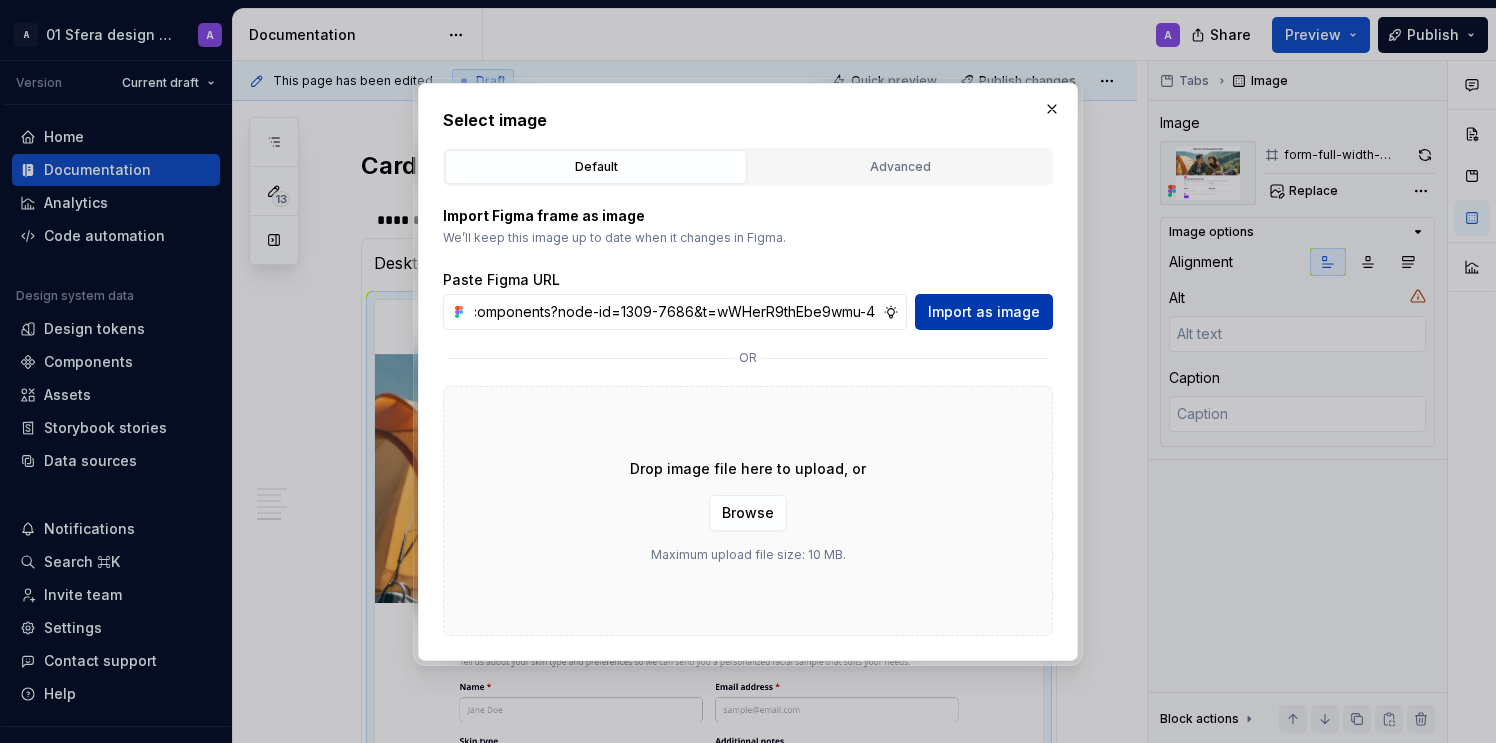 click on "Import as image" at bounding box center (984, 312) 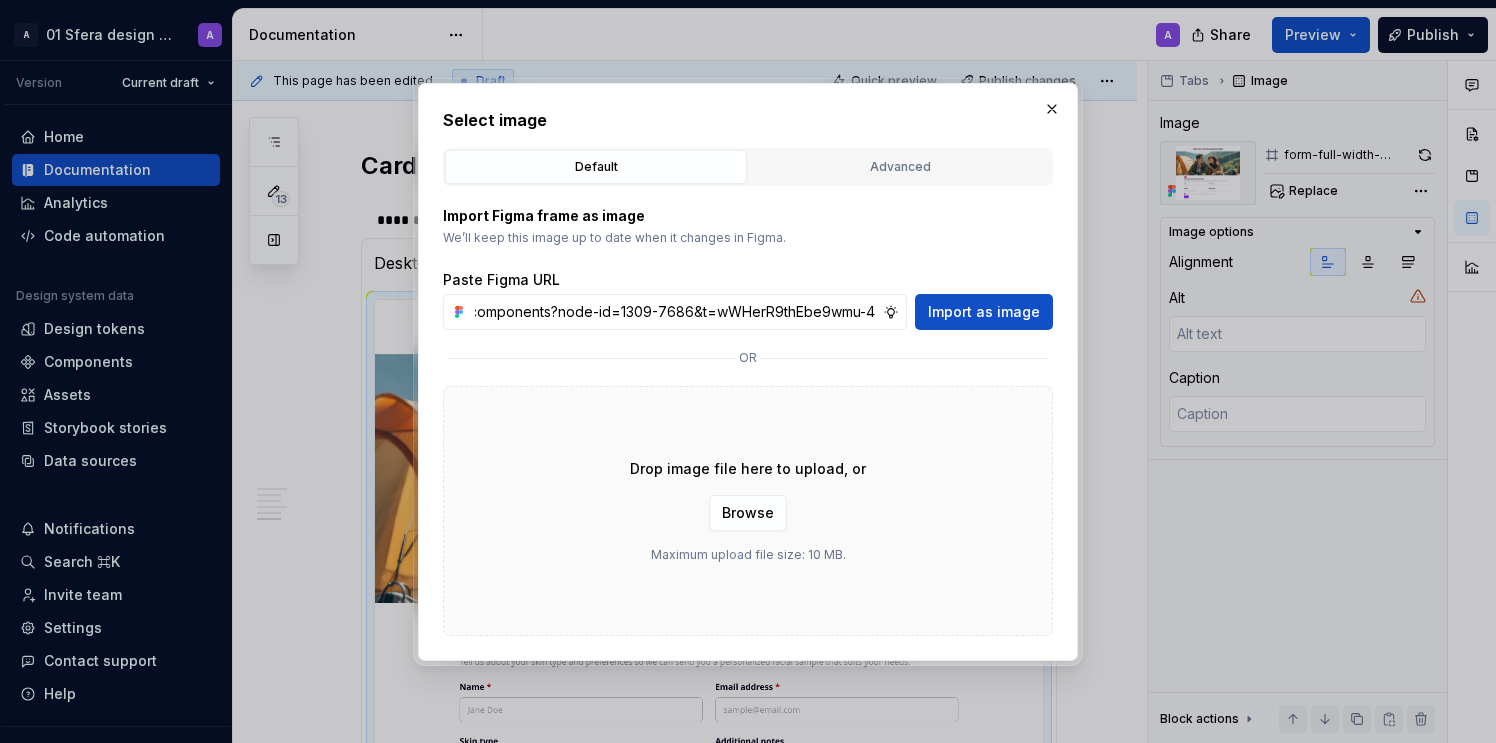 scroll, scrollTop: 0, scrollLeft: 0, axis: both 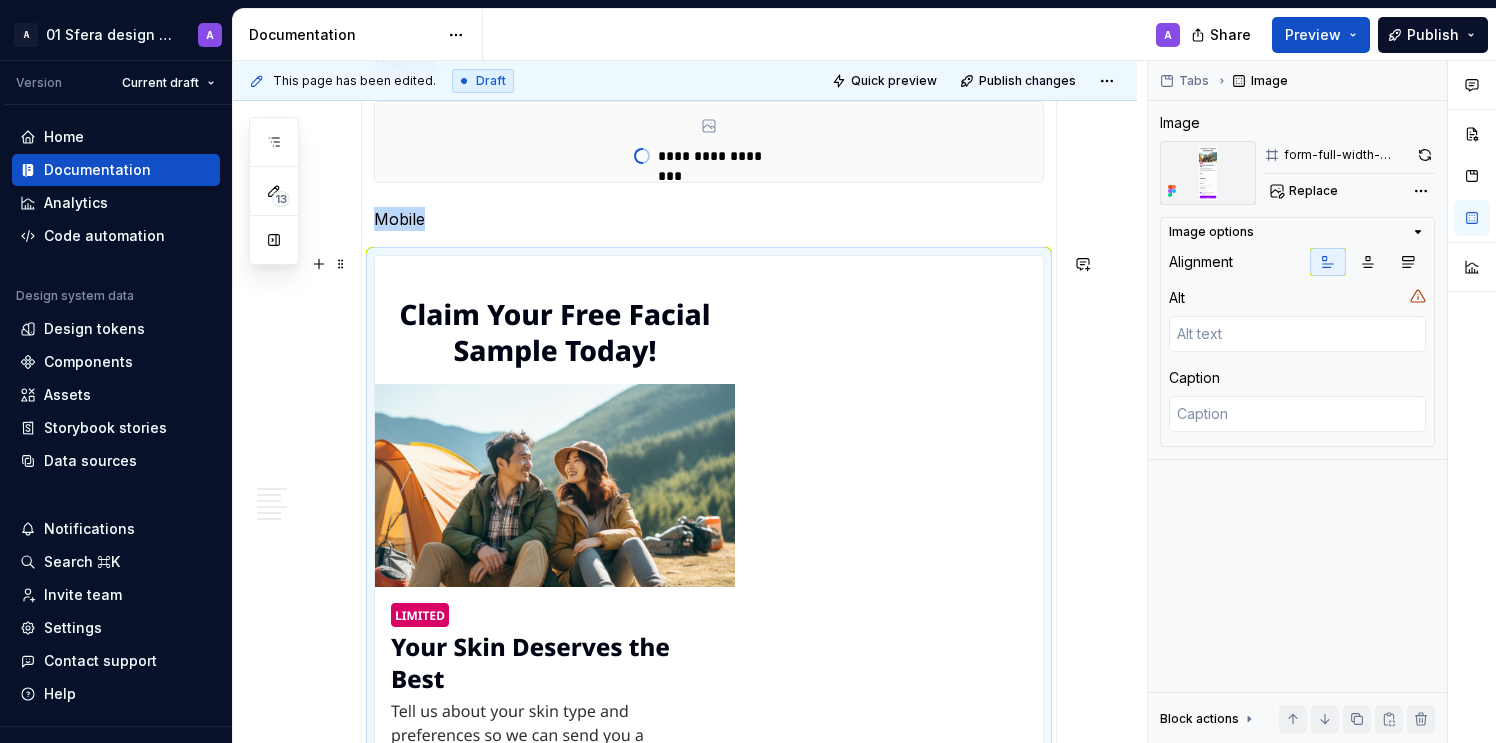 click at bounding box center [555, 807] 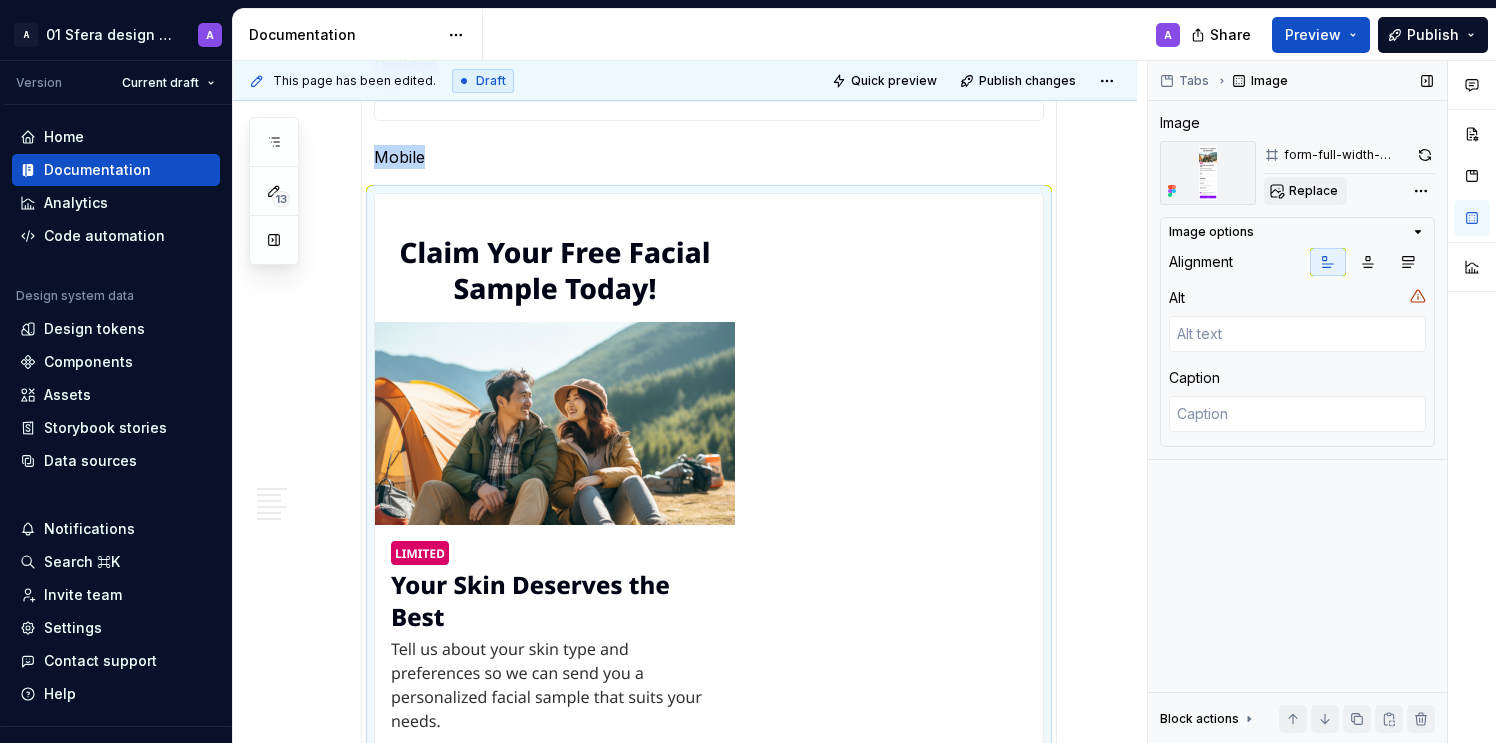 click on "Replace" at bounding box center (1313, 191) 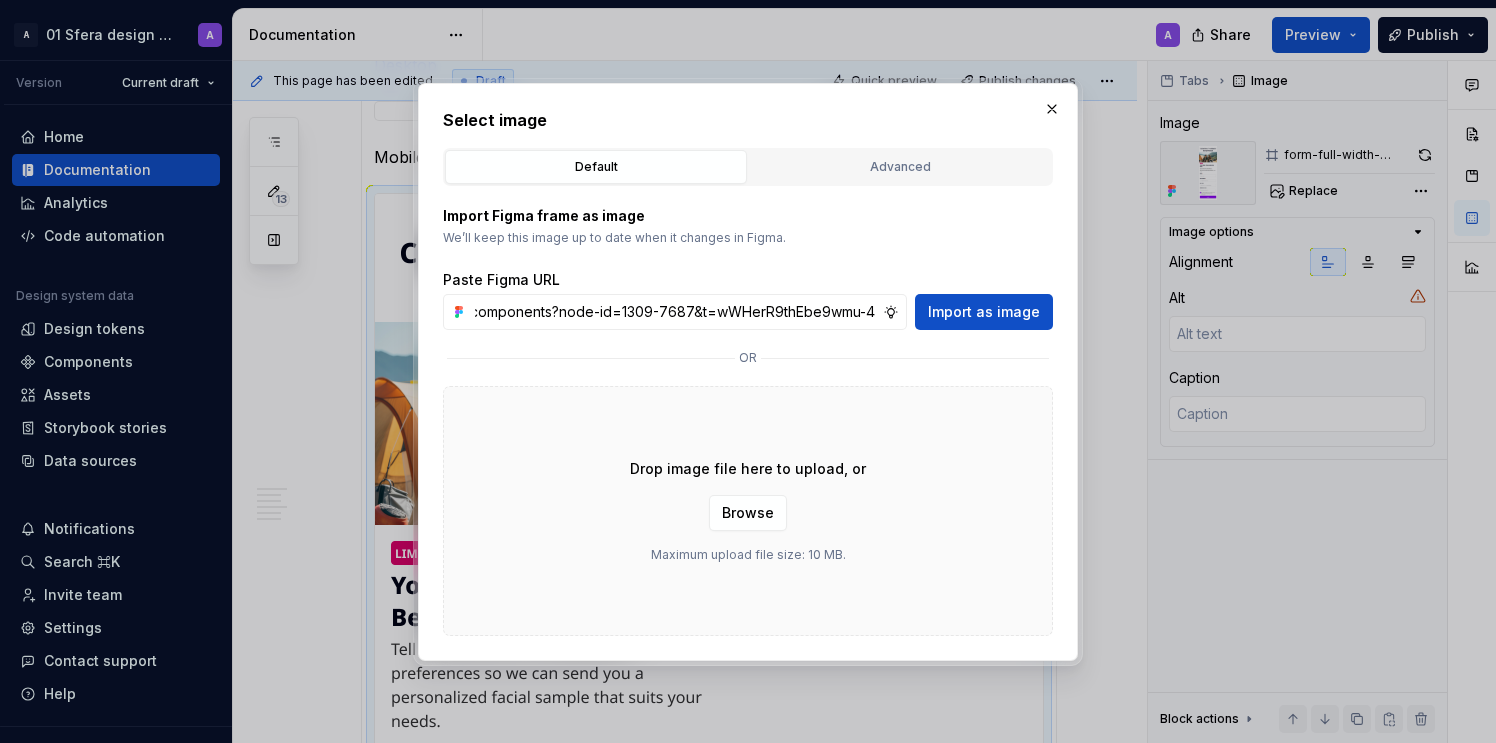 scroll, scrollTop: 0, scrollLeft: 0, axis: both 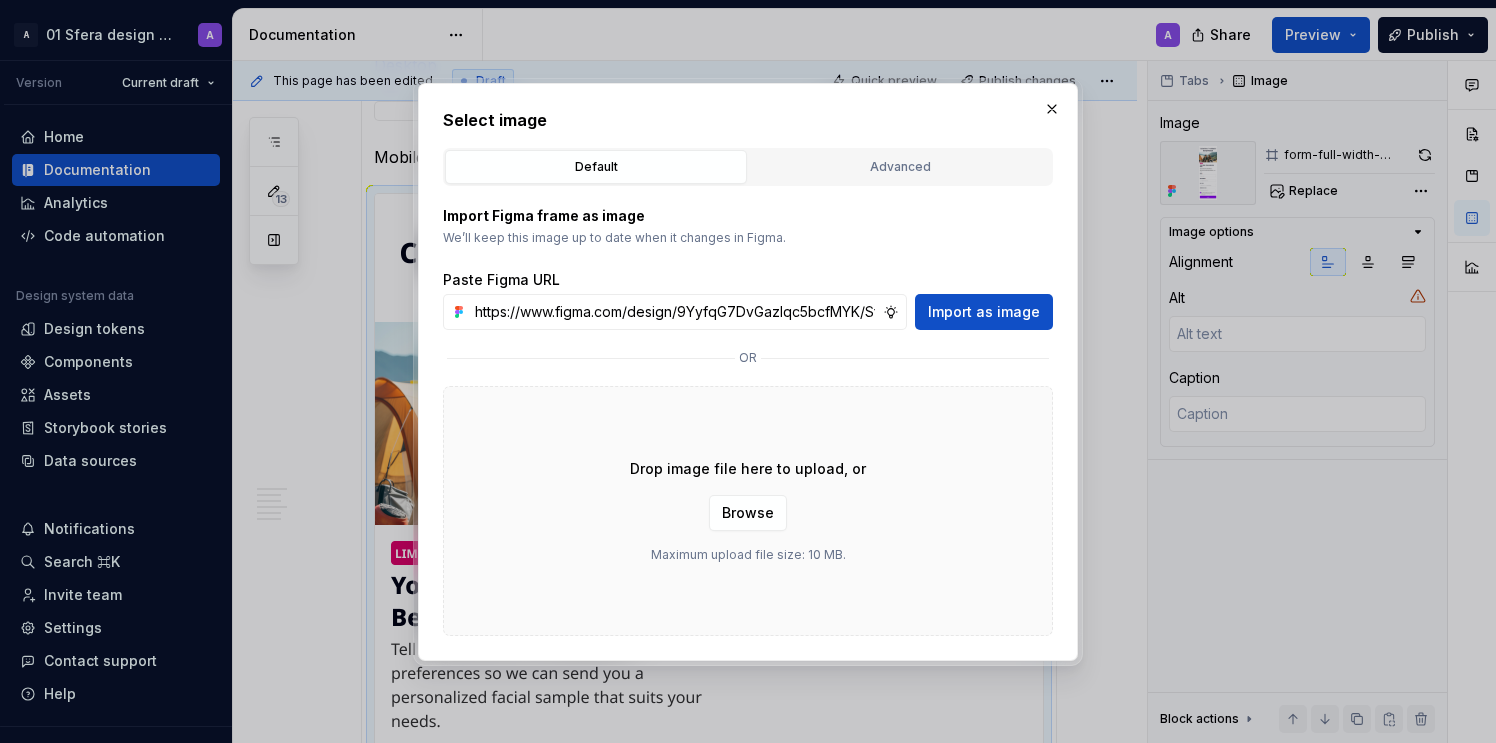 drag, startPoint x: 1011, startPoint y: 316, endPoint x: 915, endPoint y: 345, distance: 100.28459 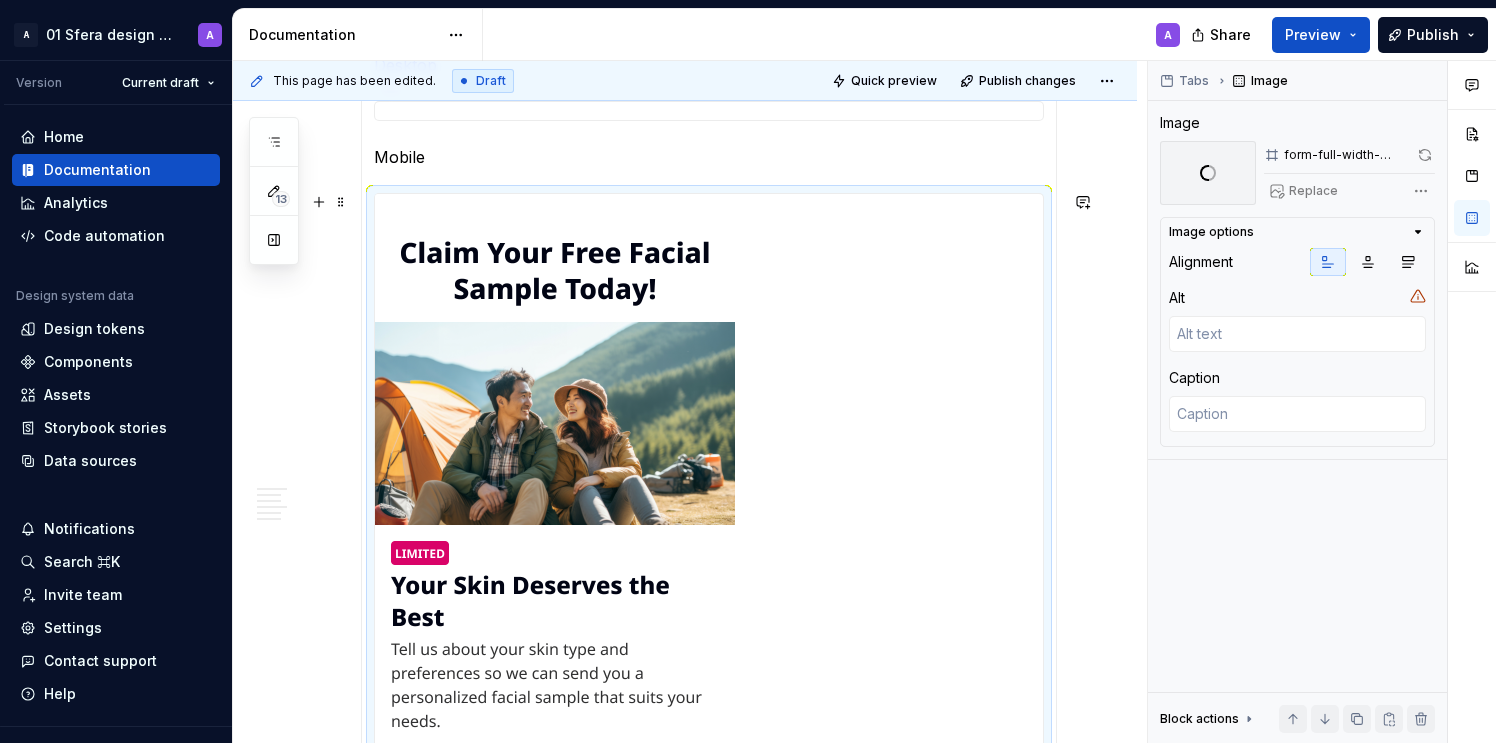 scroll, scrollTop: 3513, scrollLeft: 0, axis: vertical 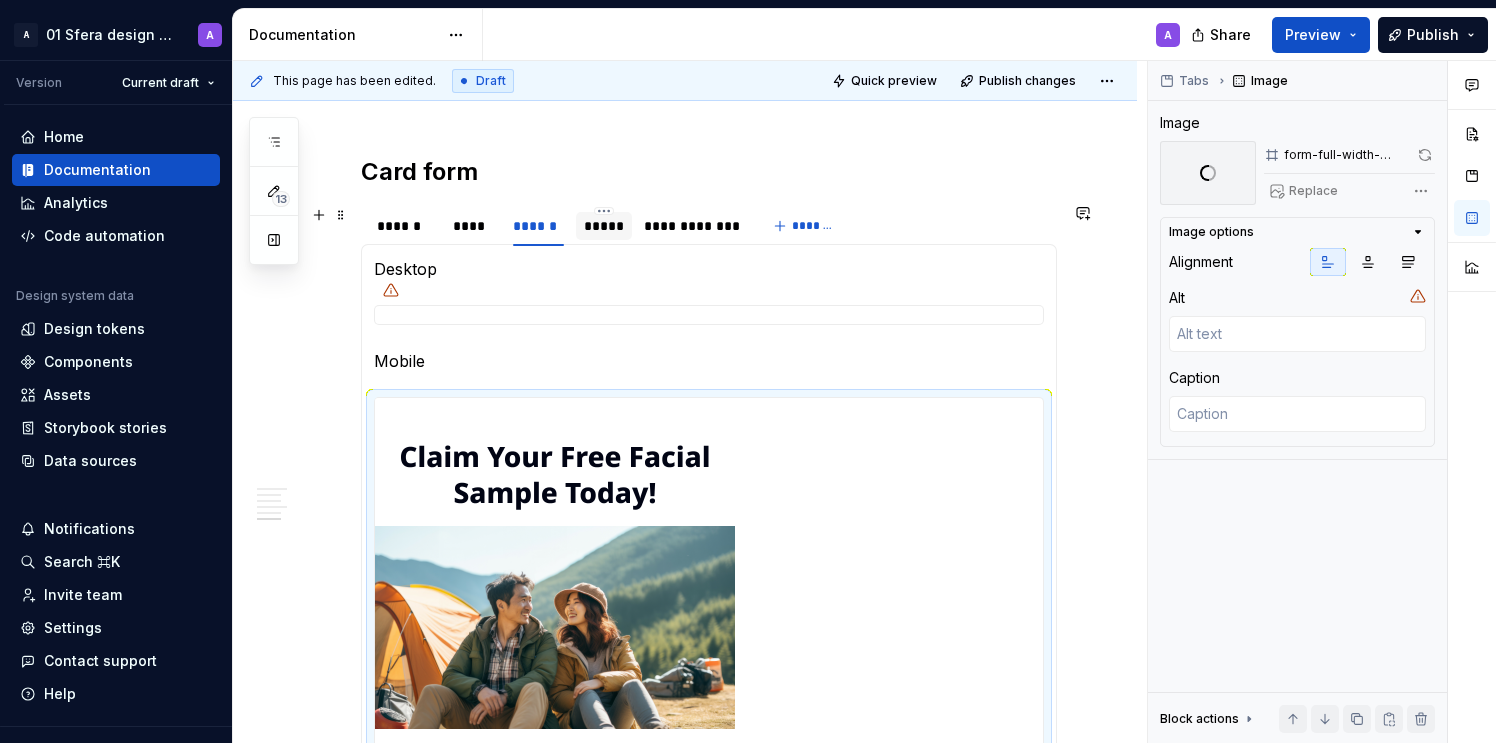 click on "*****" at bounding box center [604, 226] 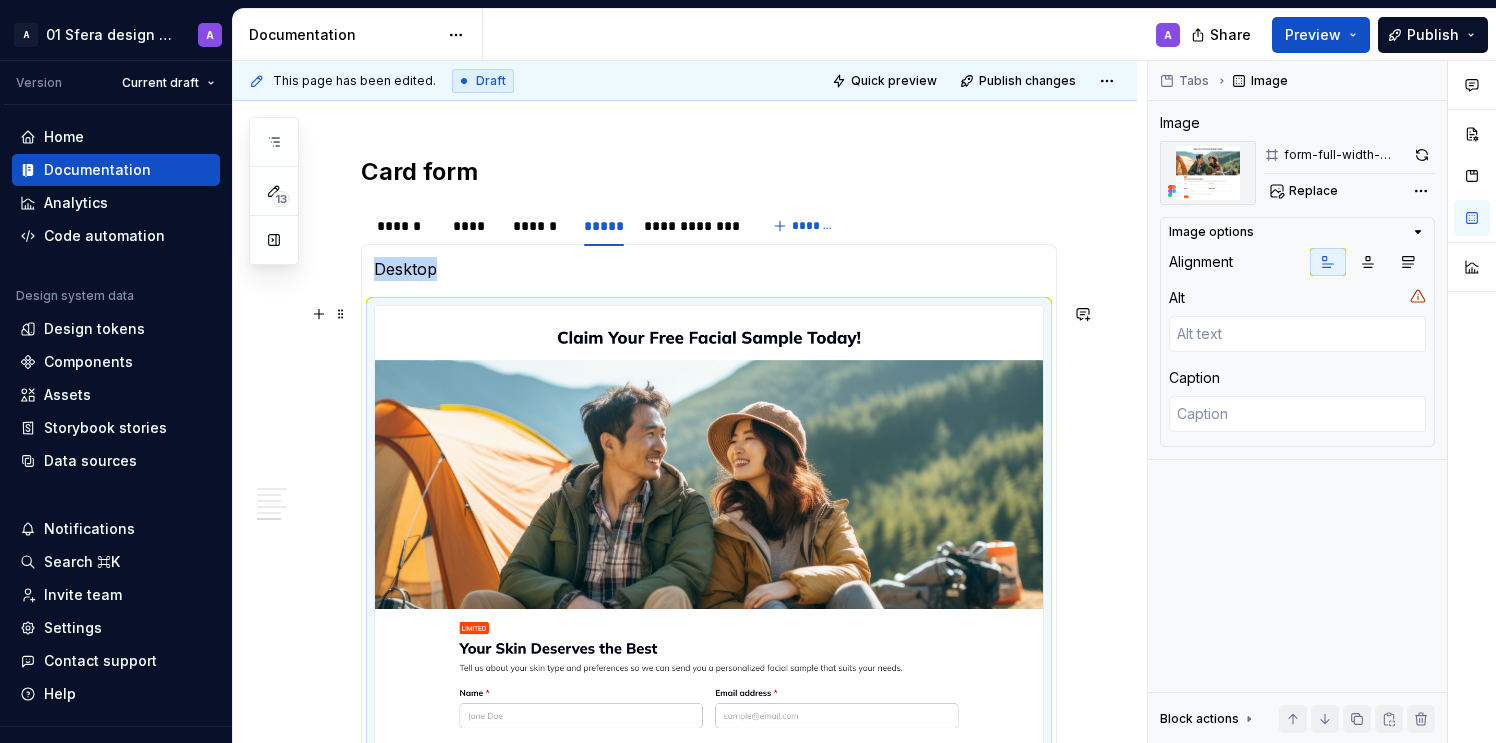 click at bounding box center [709, 586] 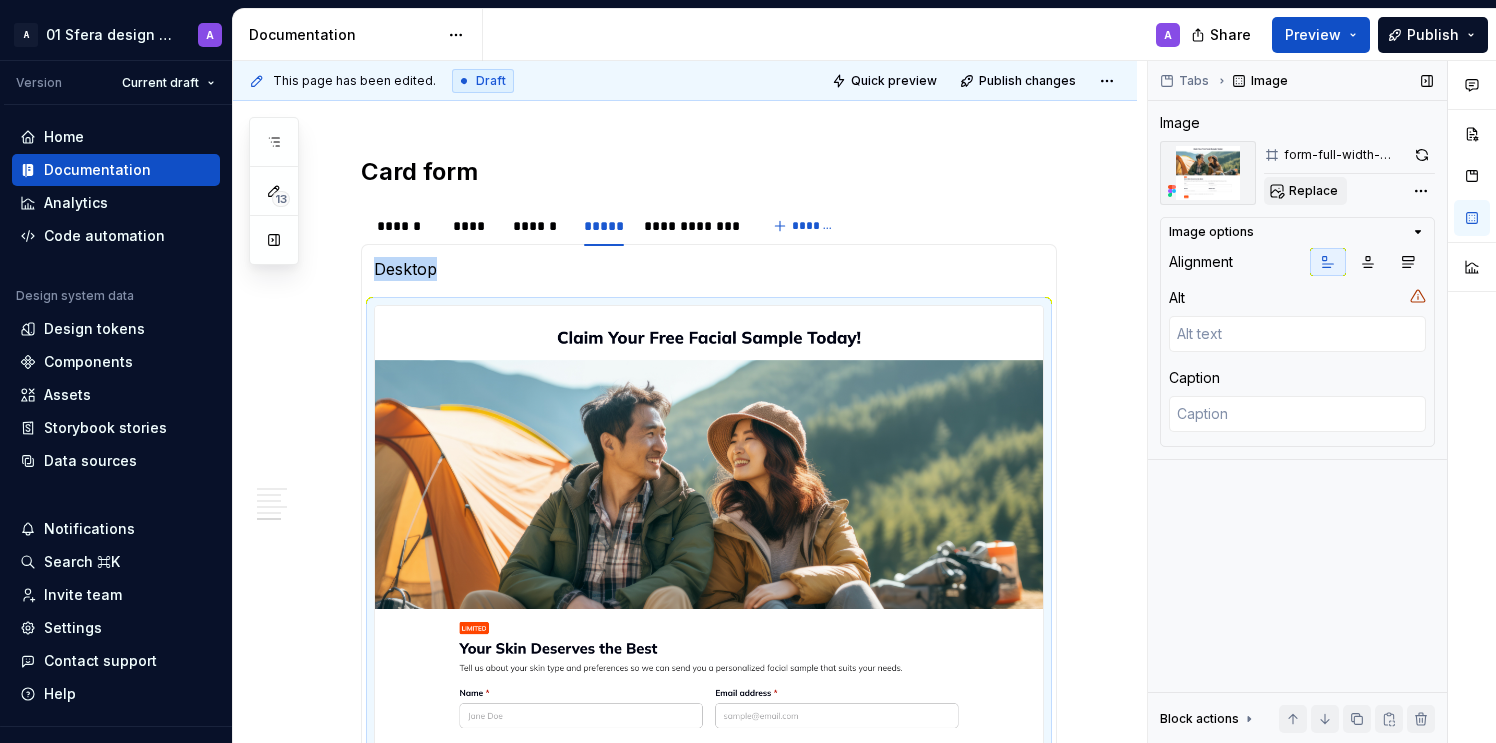 click on "Replace" at bounding box center [1305, 191] 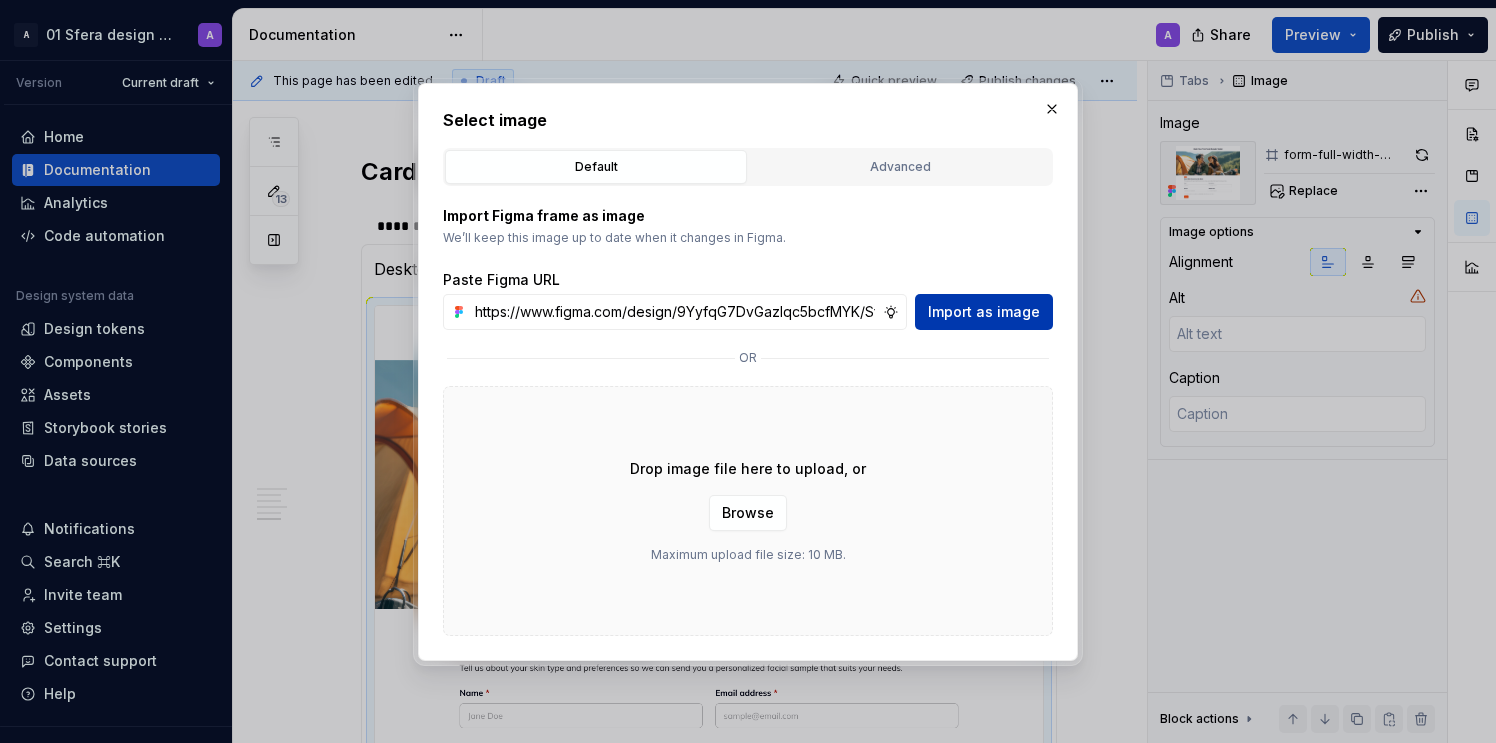 scroll, scrollTop: 0, scrollLeft: 463, axis: horizontal 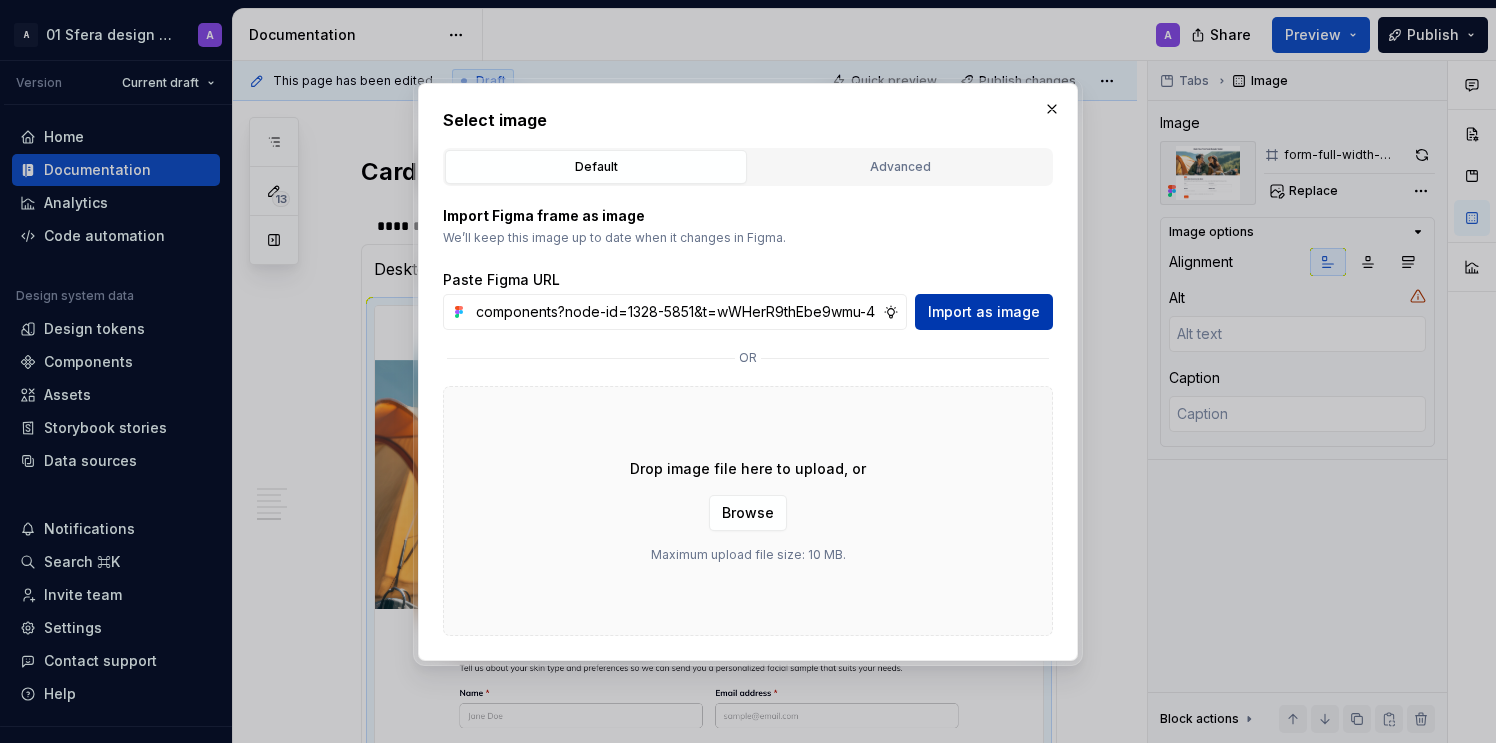 click on "Import as image" at bounding box center (984, 312) 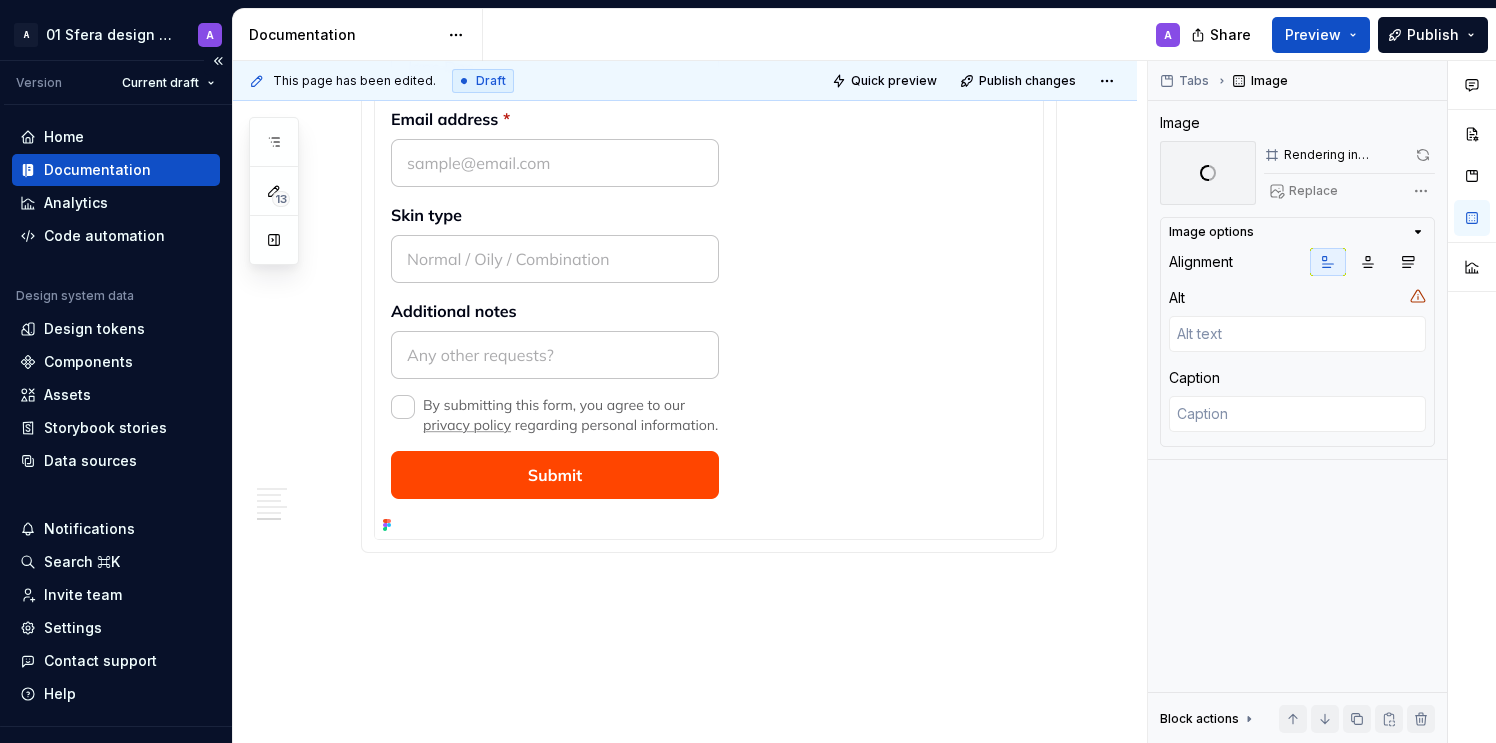 scroll, scrollTop: 4465, scrollLeft: 0, axis: vertical 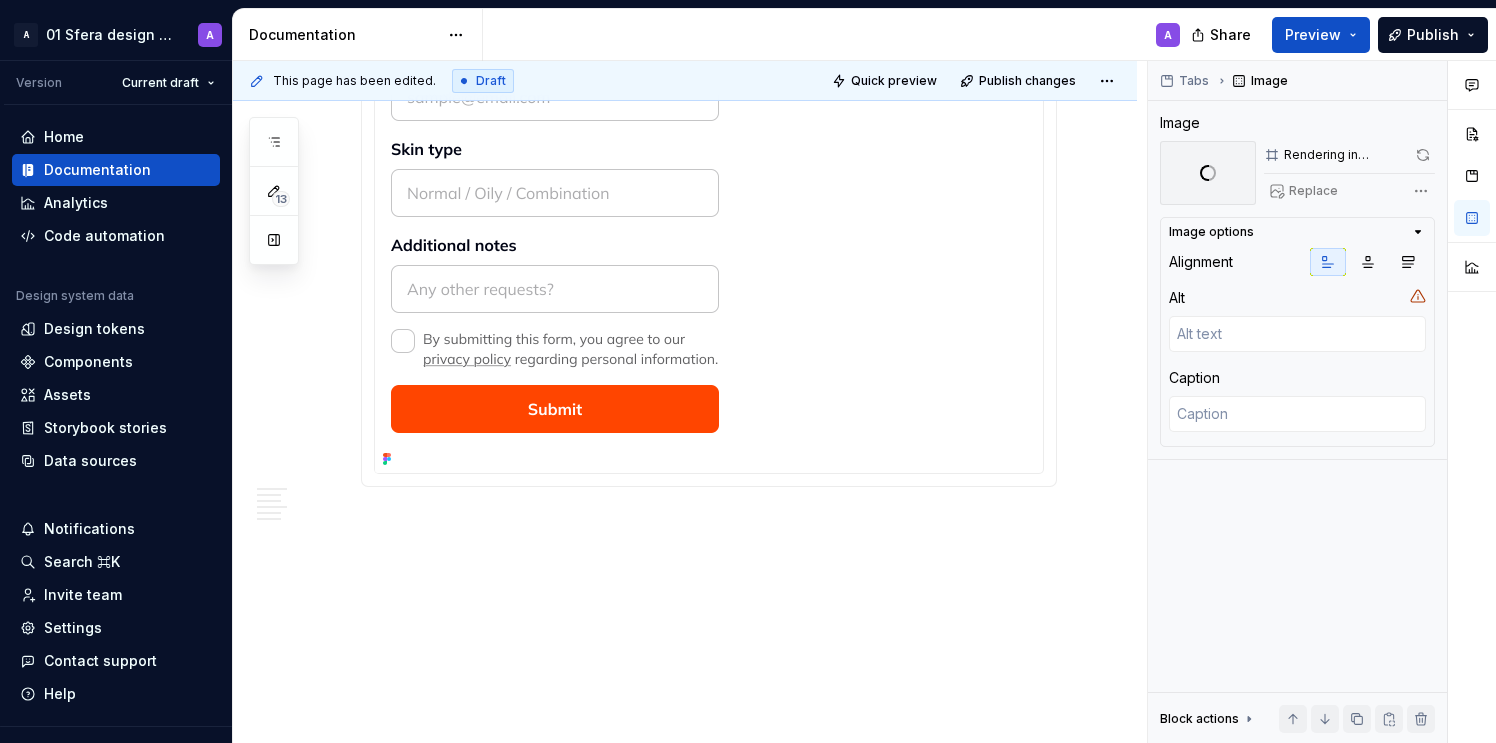 click at bounding box center [555, -41] 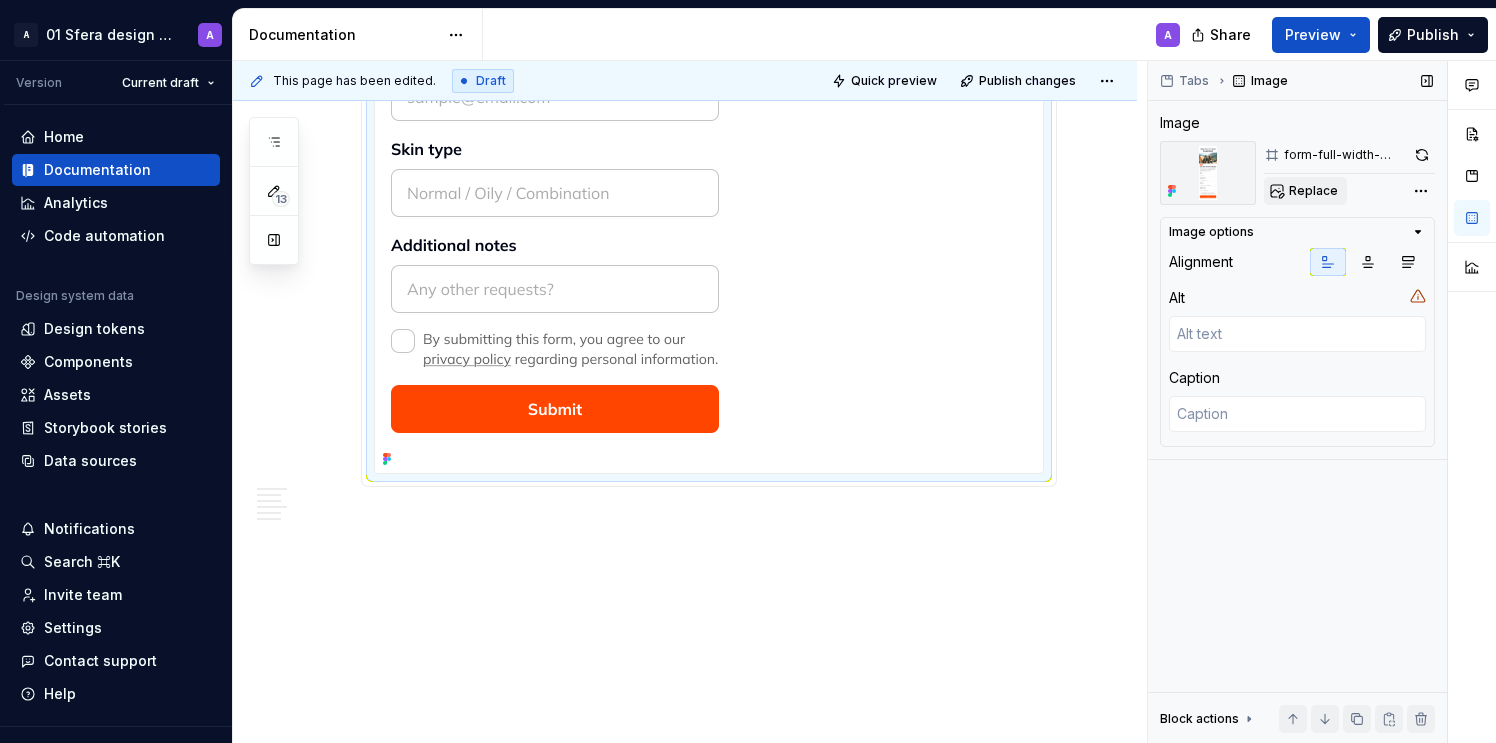 click on "Replace" at bounding box center [1305, 191] 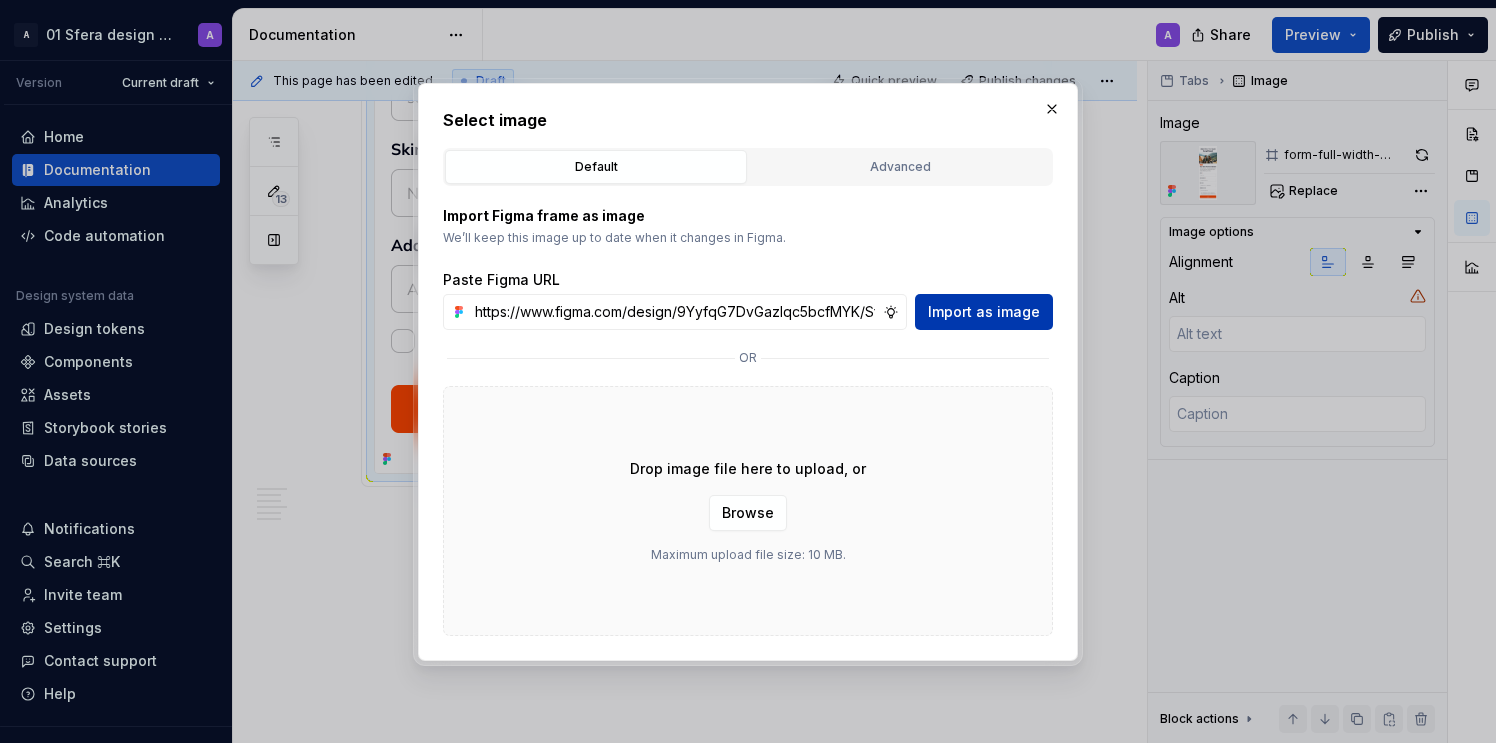 scroll, scrollTop: 0, scrollLeft: 461, axis: horizontal 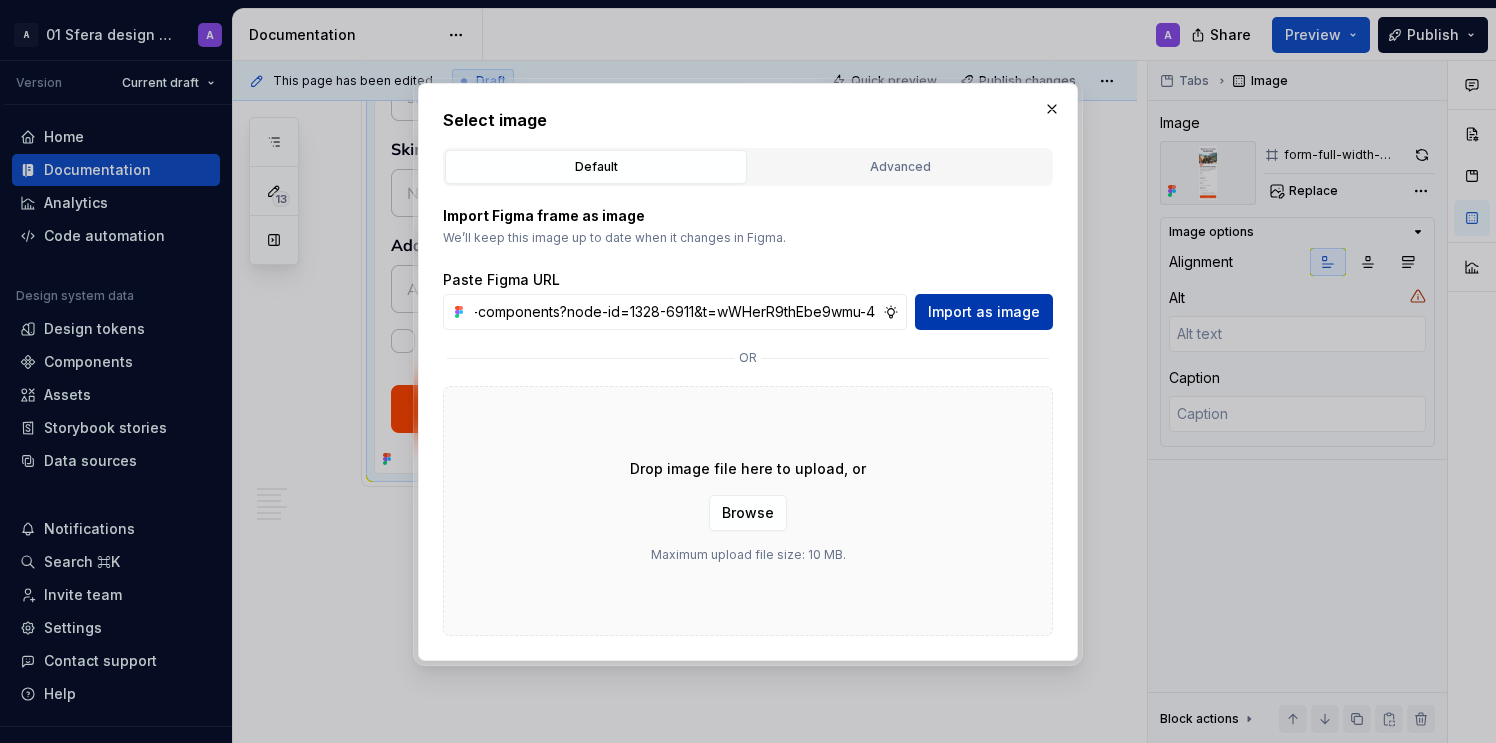 click on "Import as image" at bounding box center (984, 312) 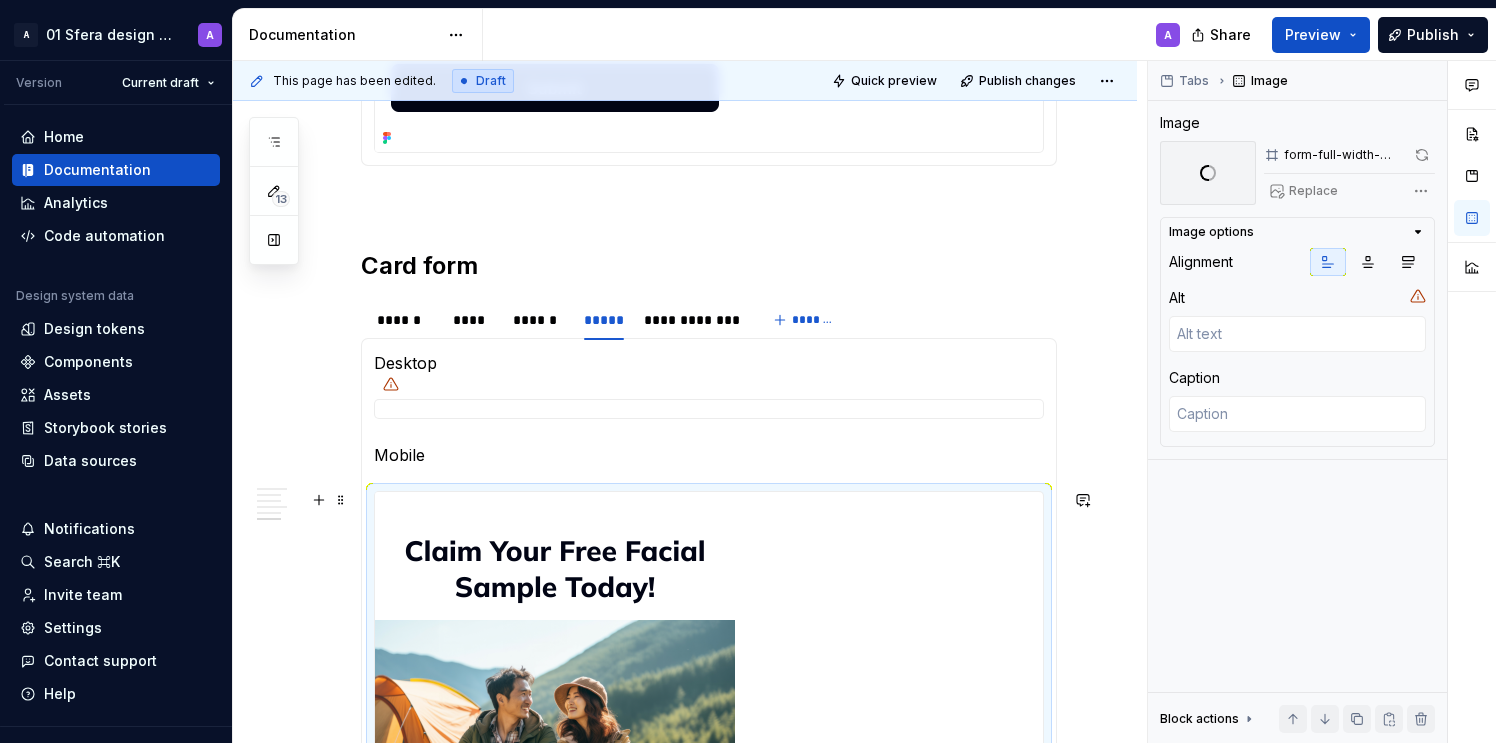 scroll, scrollTop: 3416, scrollLeft: 0, axis: vertical 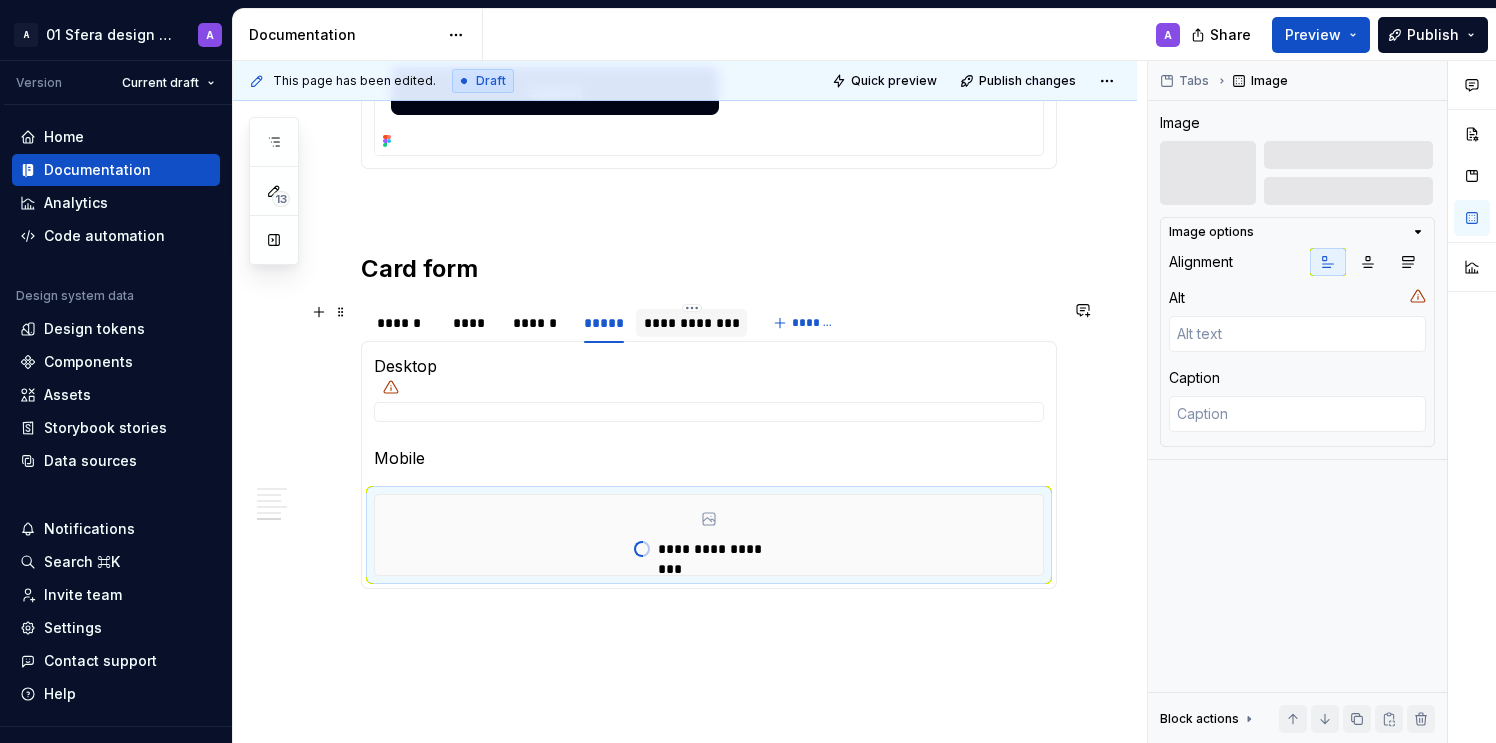 click on "**********" at bounding box center (691, 323) 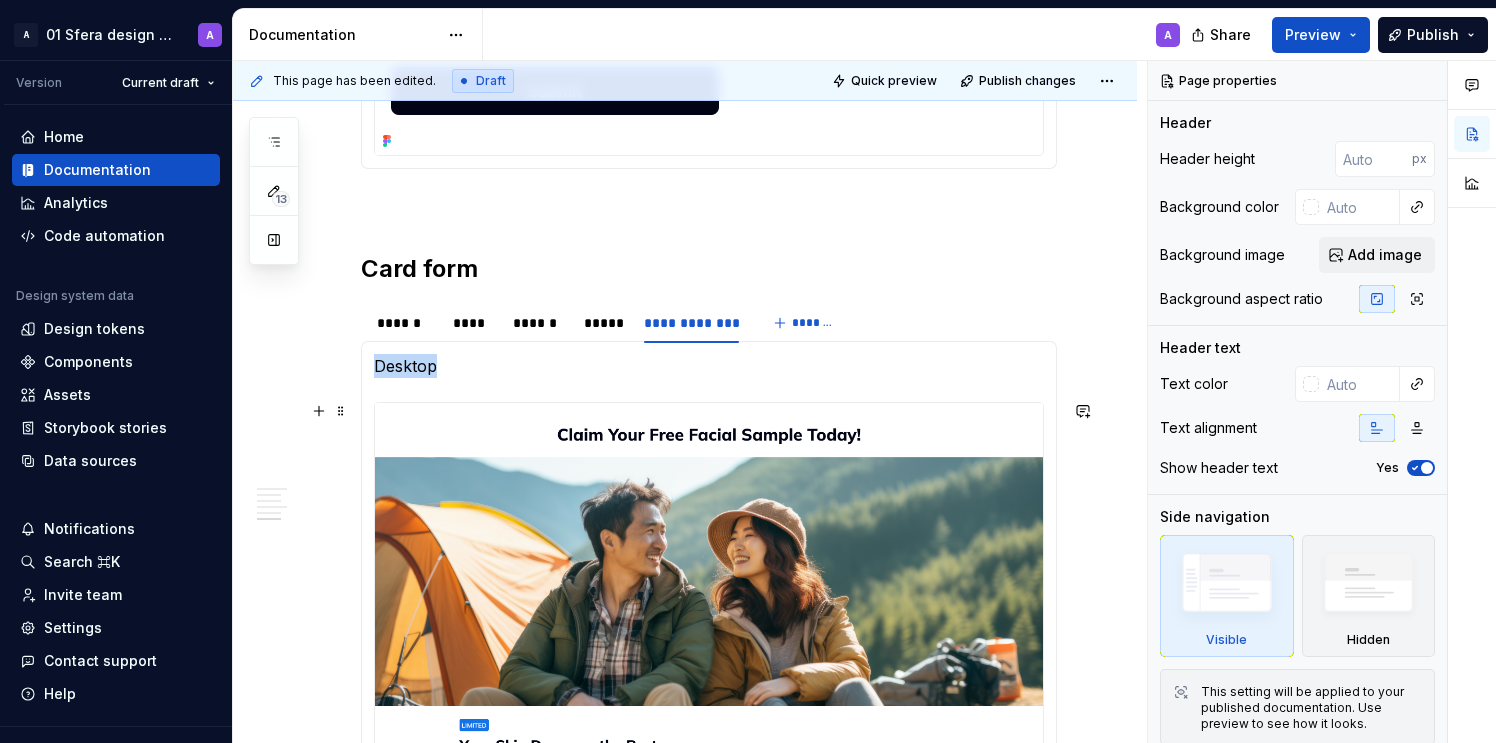 click at bounding box center [709, 683] 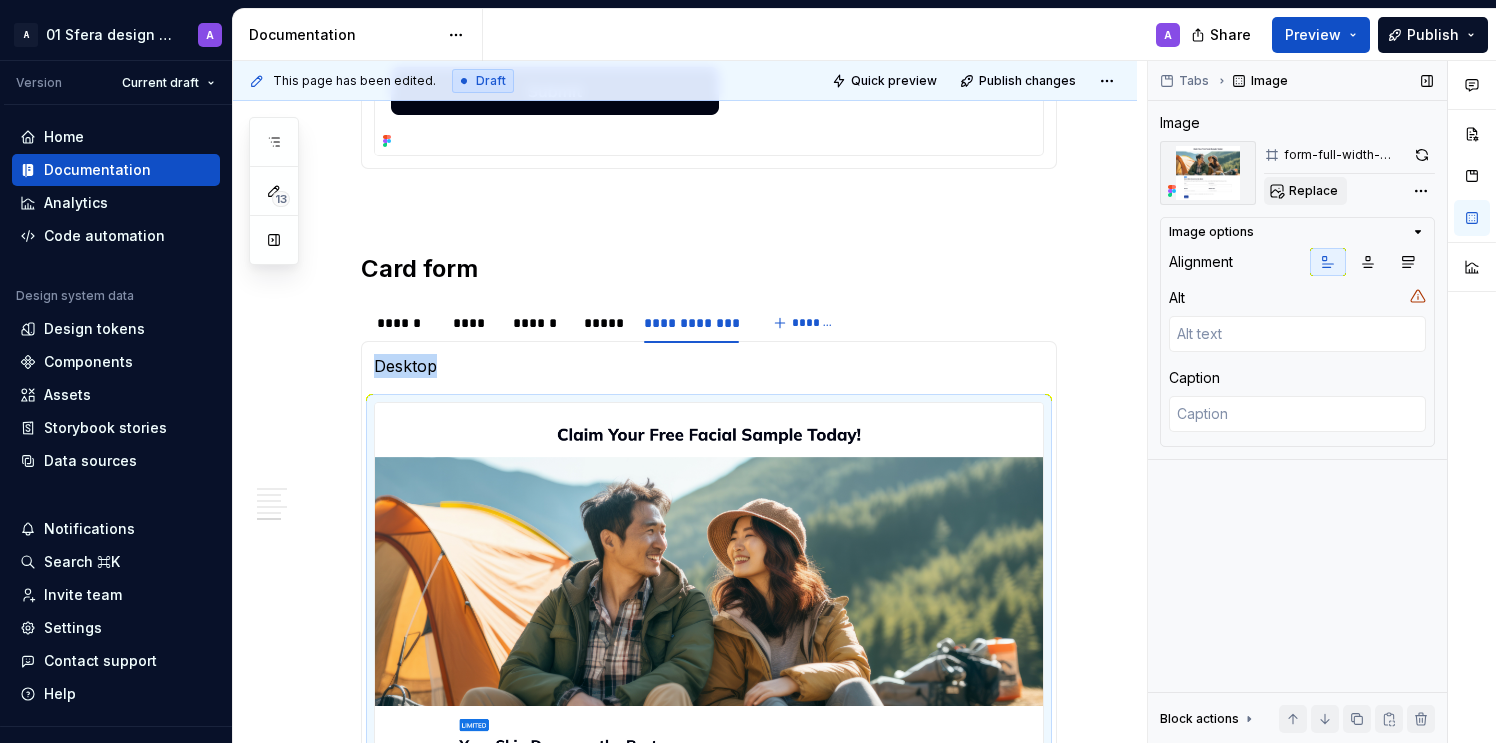 click on "Replace" at bounding box center (1313, 191) 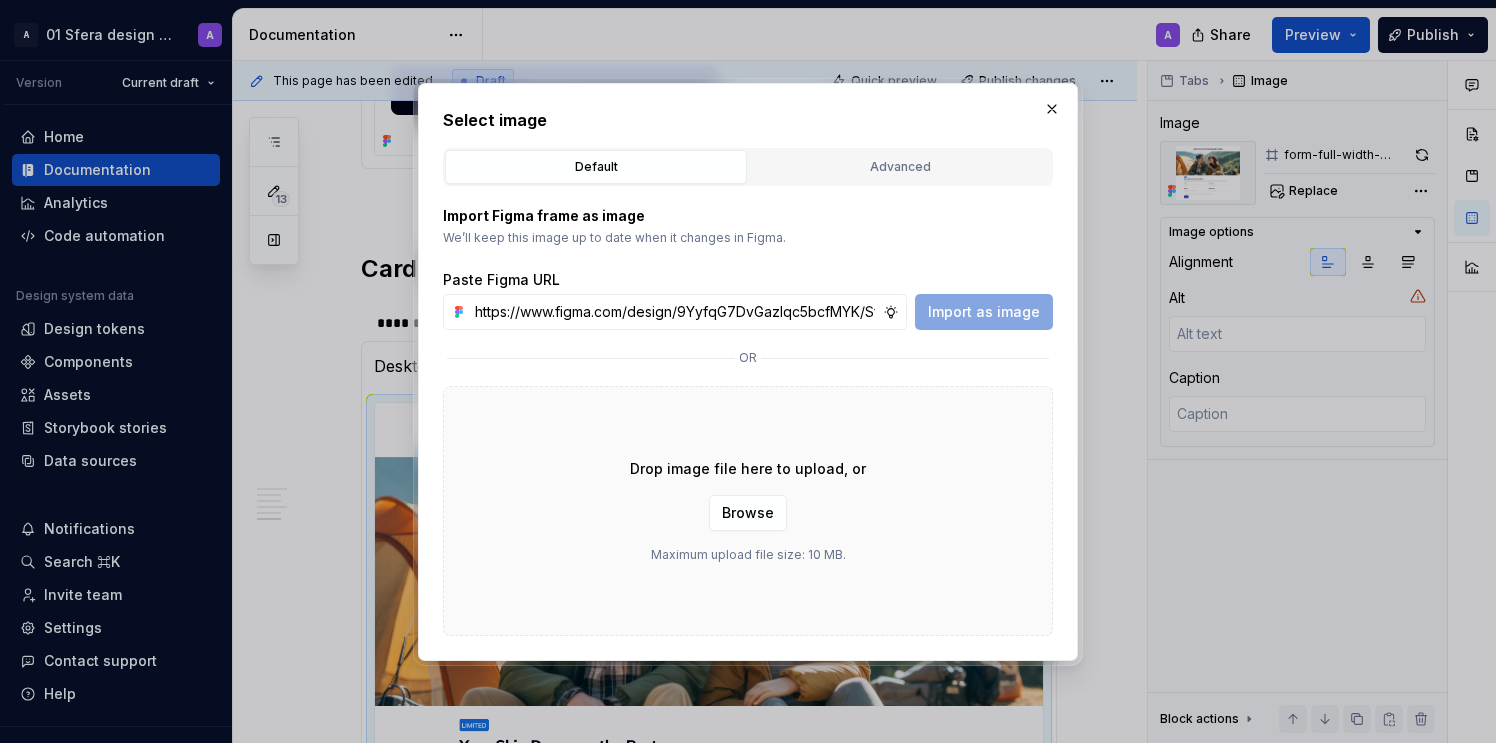 scroll, scrollTop: 0, scrollLeft: 462, axis: horizontal 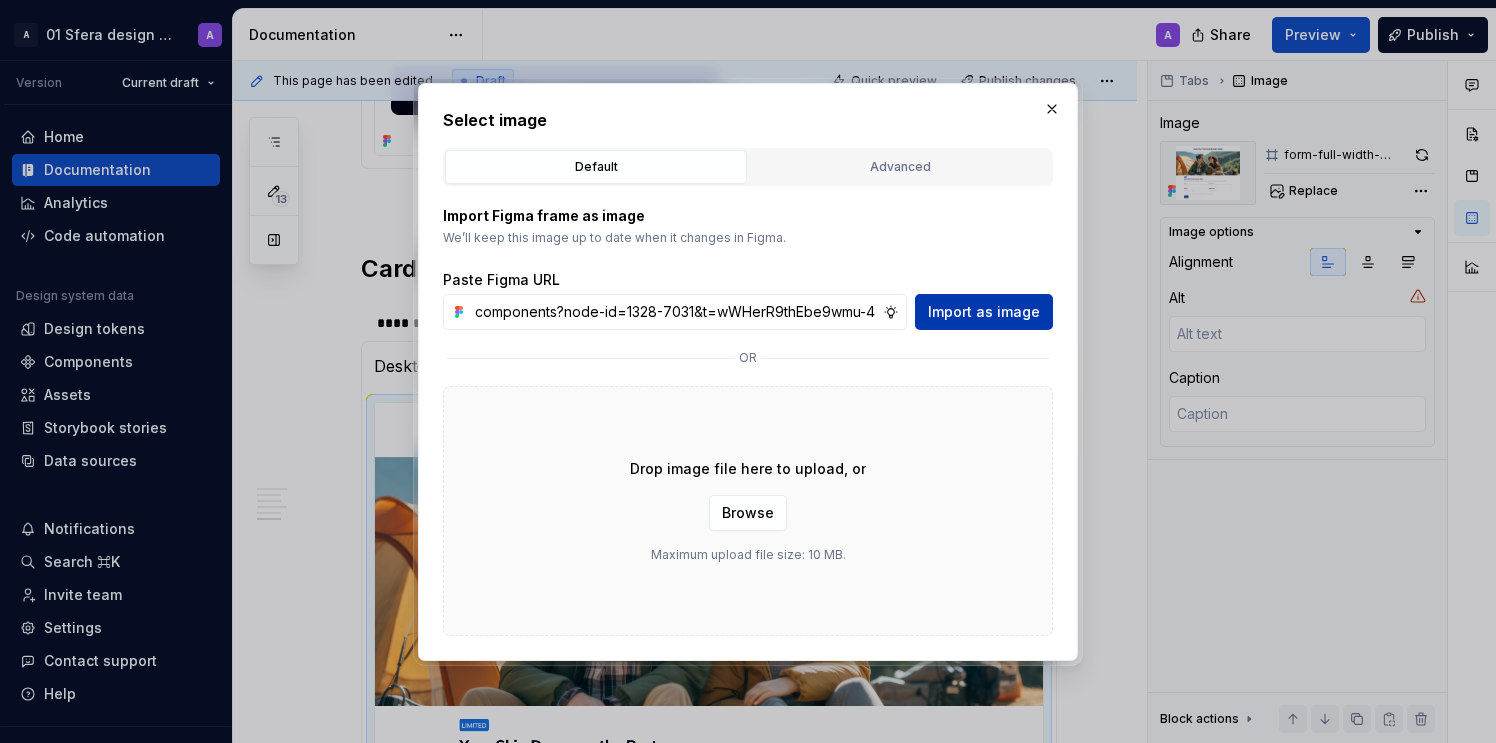 click on "Import as image" at bounding box center [984, 312] 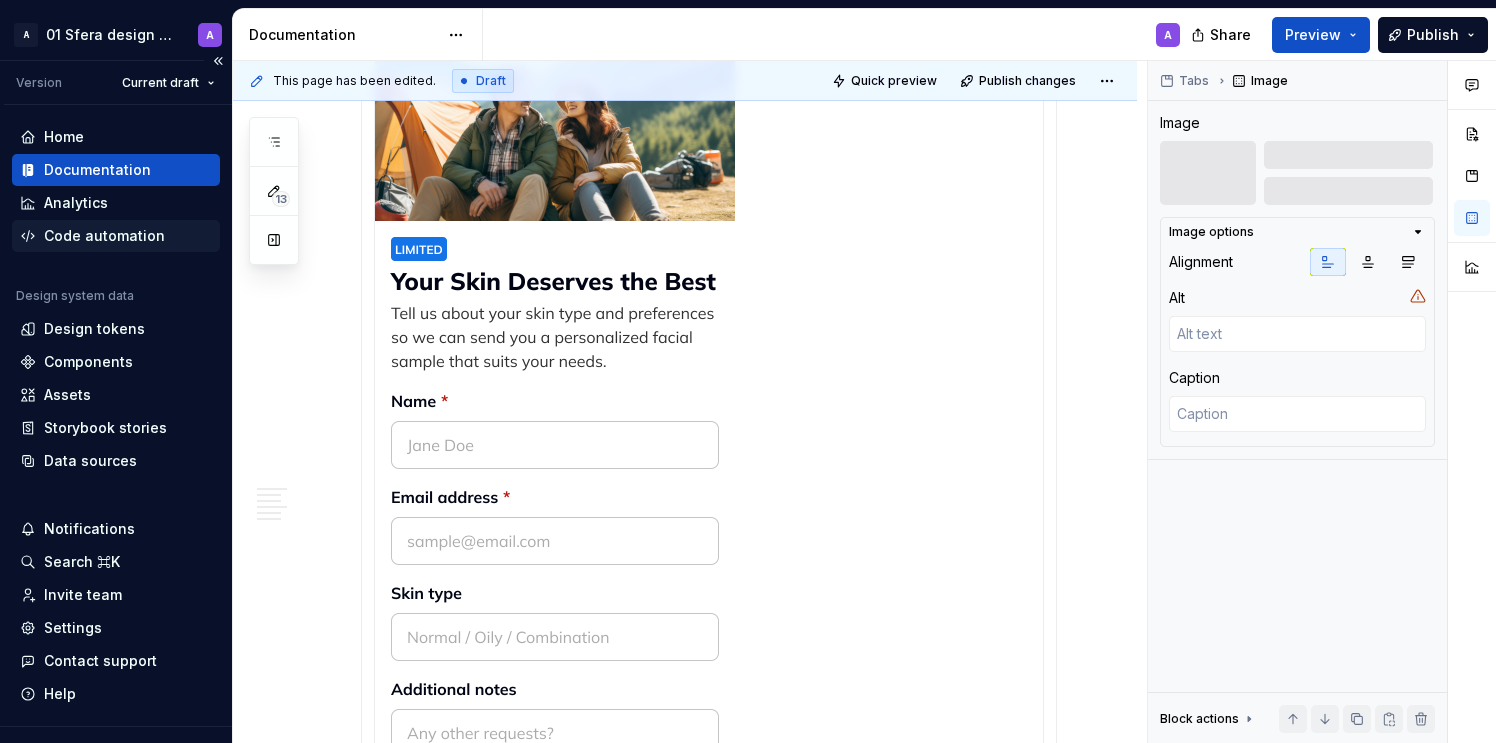 scroll, scrollTop: 4086, scrollLeft: 0, axis: vertical 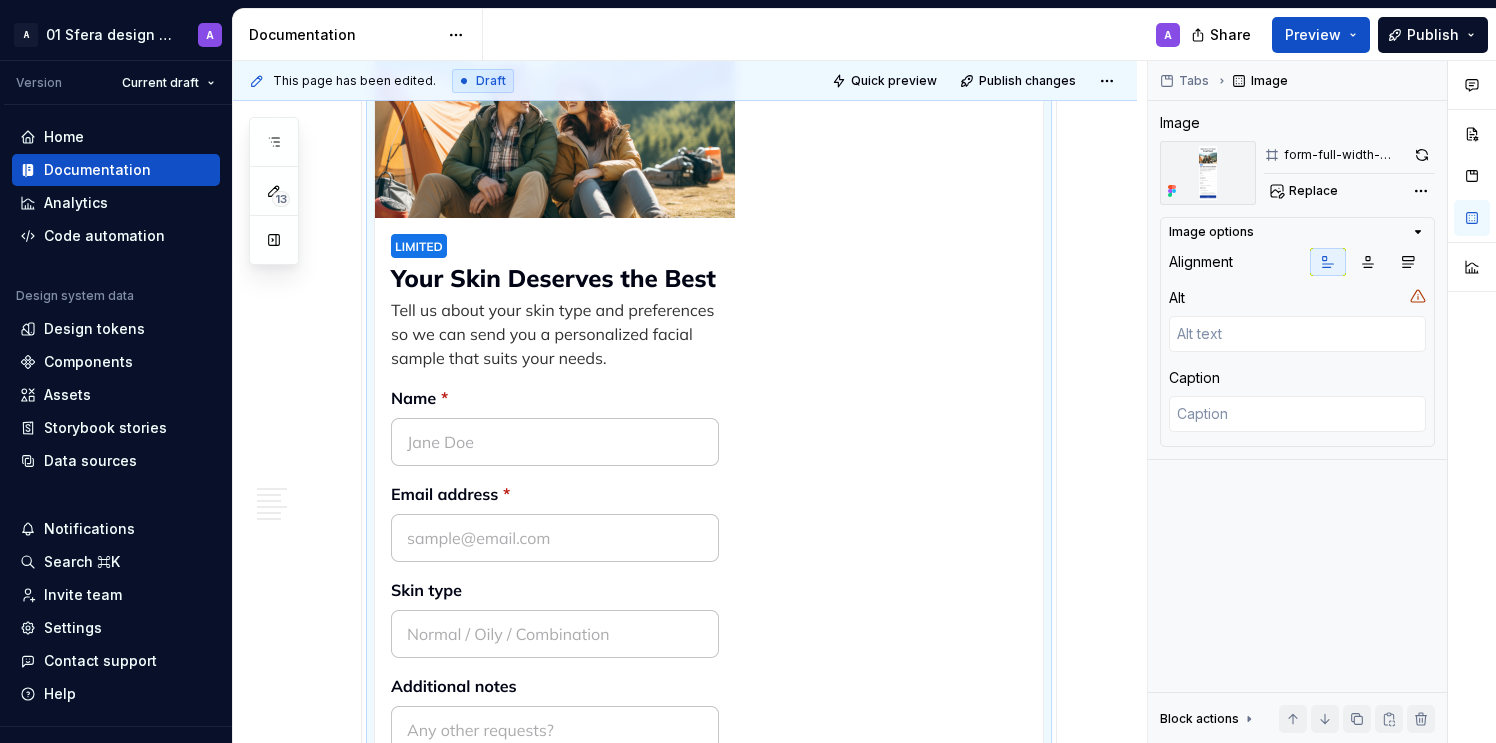 click at bounding box center [555, 400] 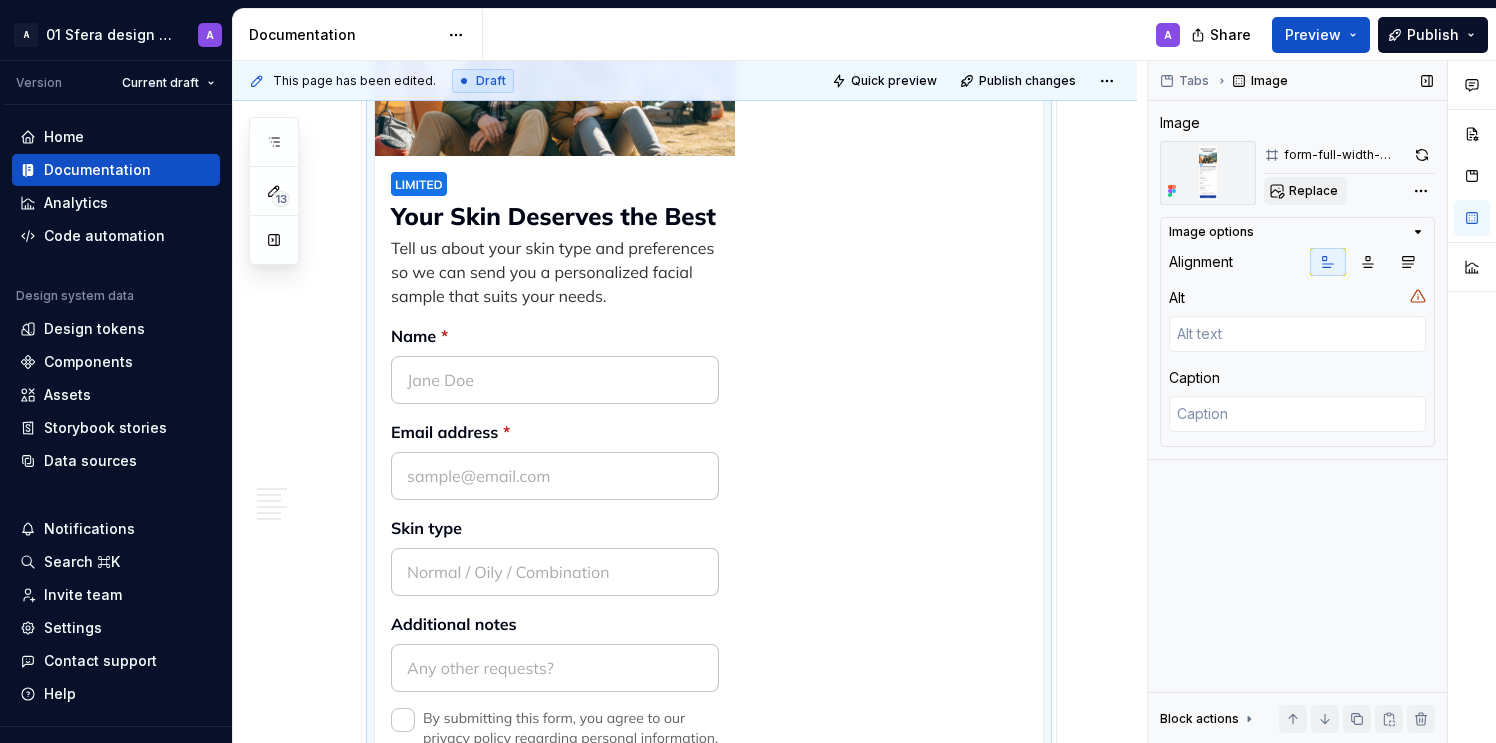 click on "Replace" at bounding box center (1313, 191) 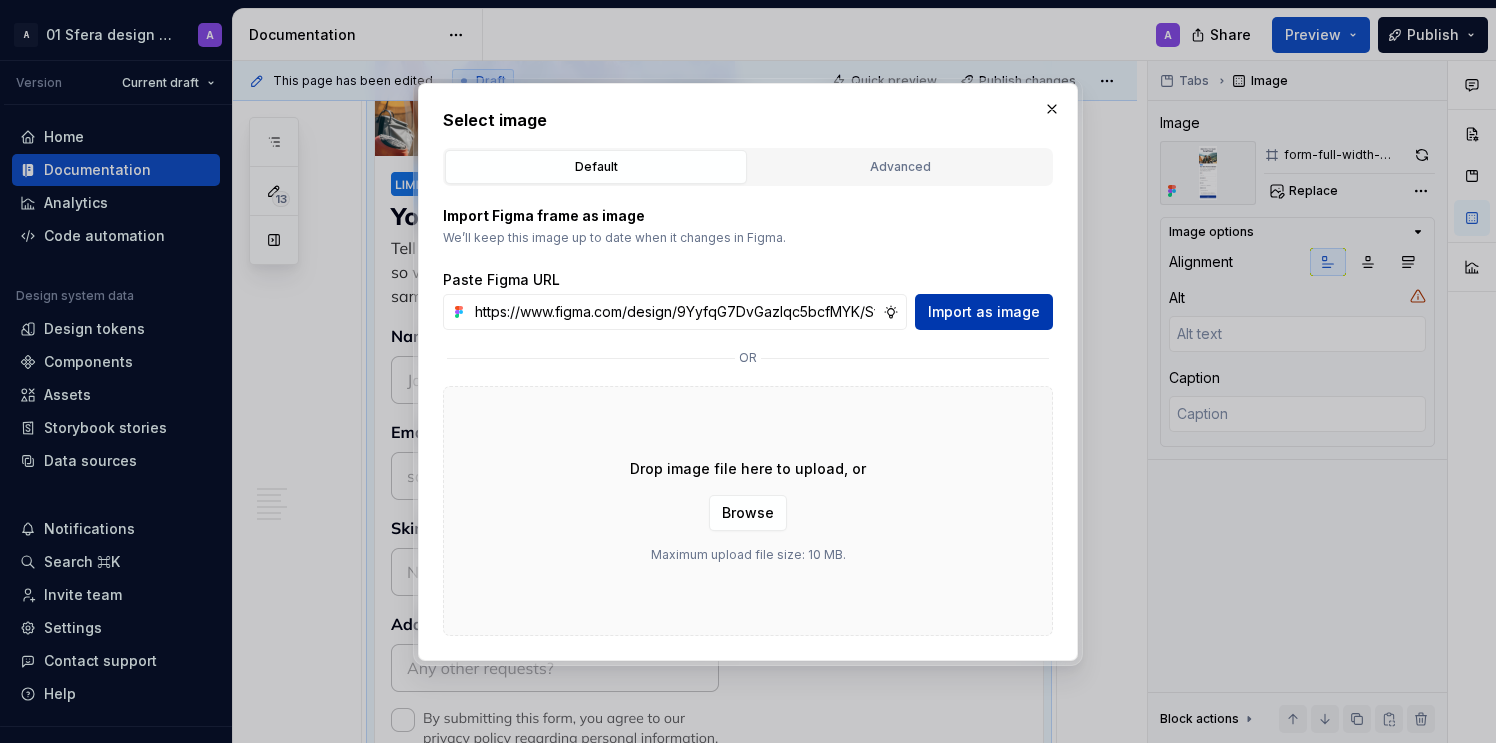scroll, scrollTop: 0, scrollLeft: 465, axis: horizontal 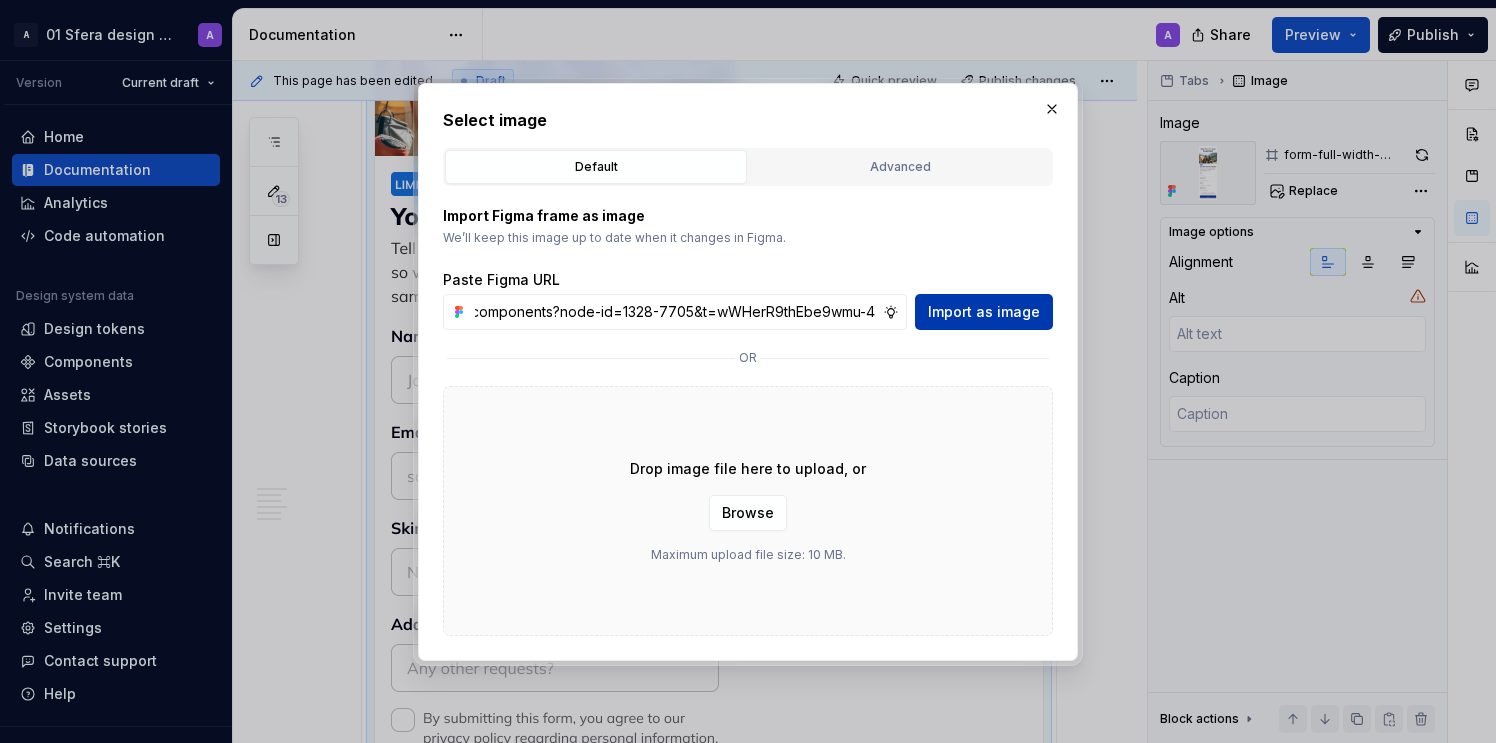 click on "Import as image" at bounding box center (984, 312) 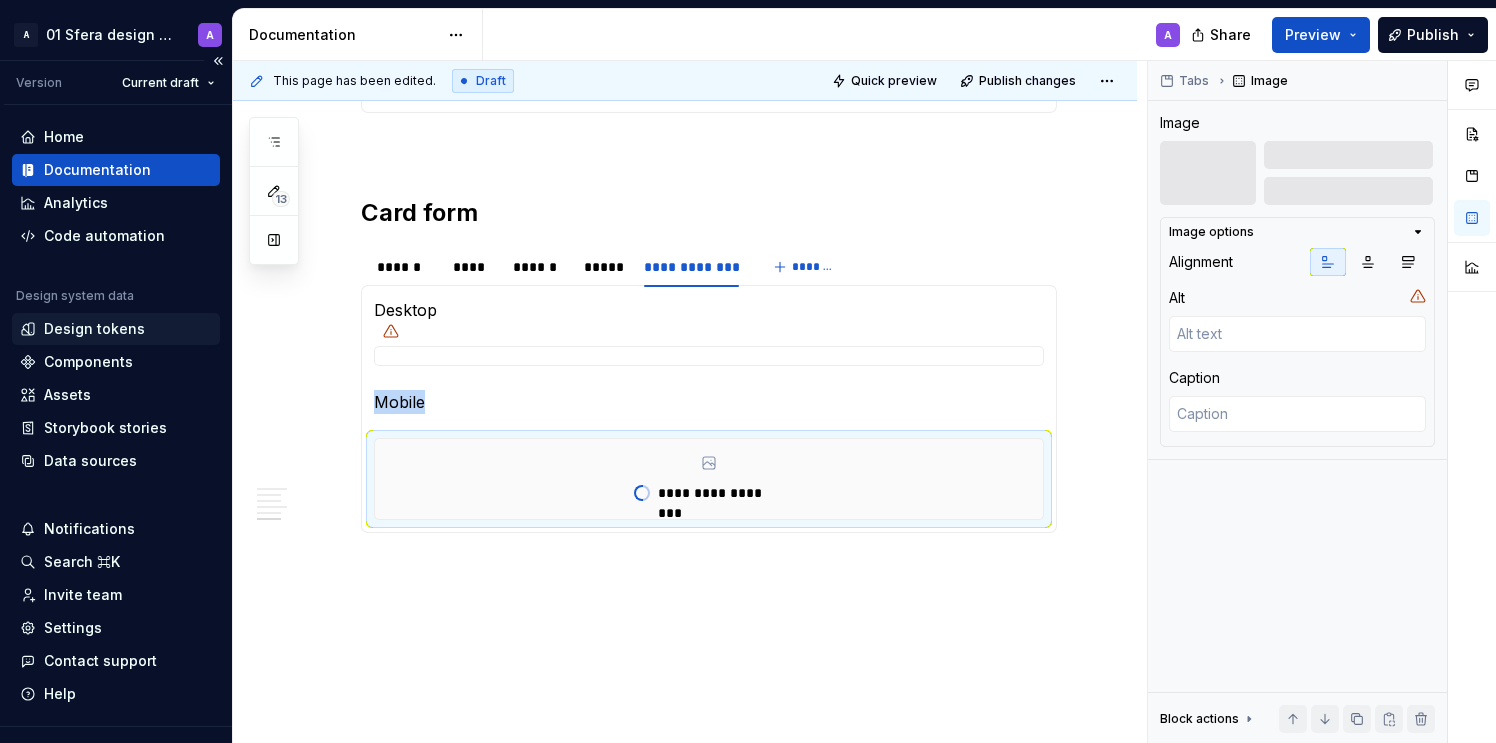 scroll, scrollTop: 3461, scrollLeft: 0, axis: vertical 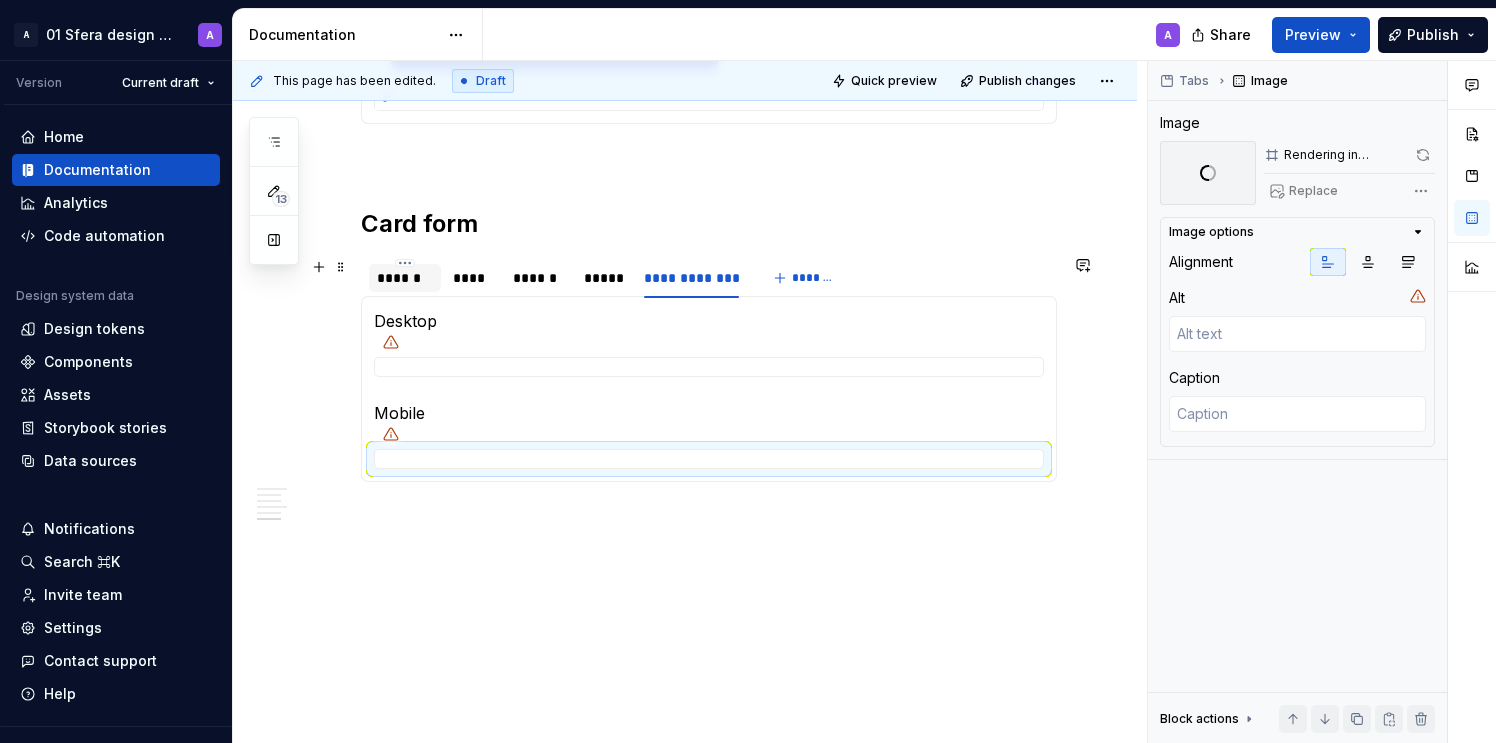 click on "******" at bounding box center (405, 278) 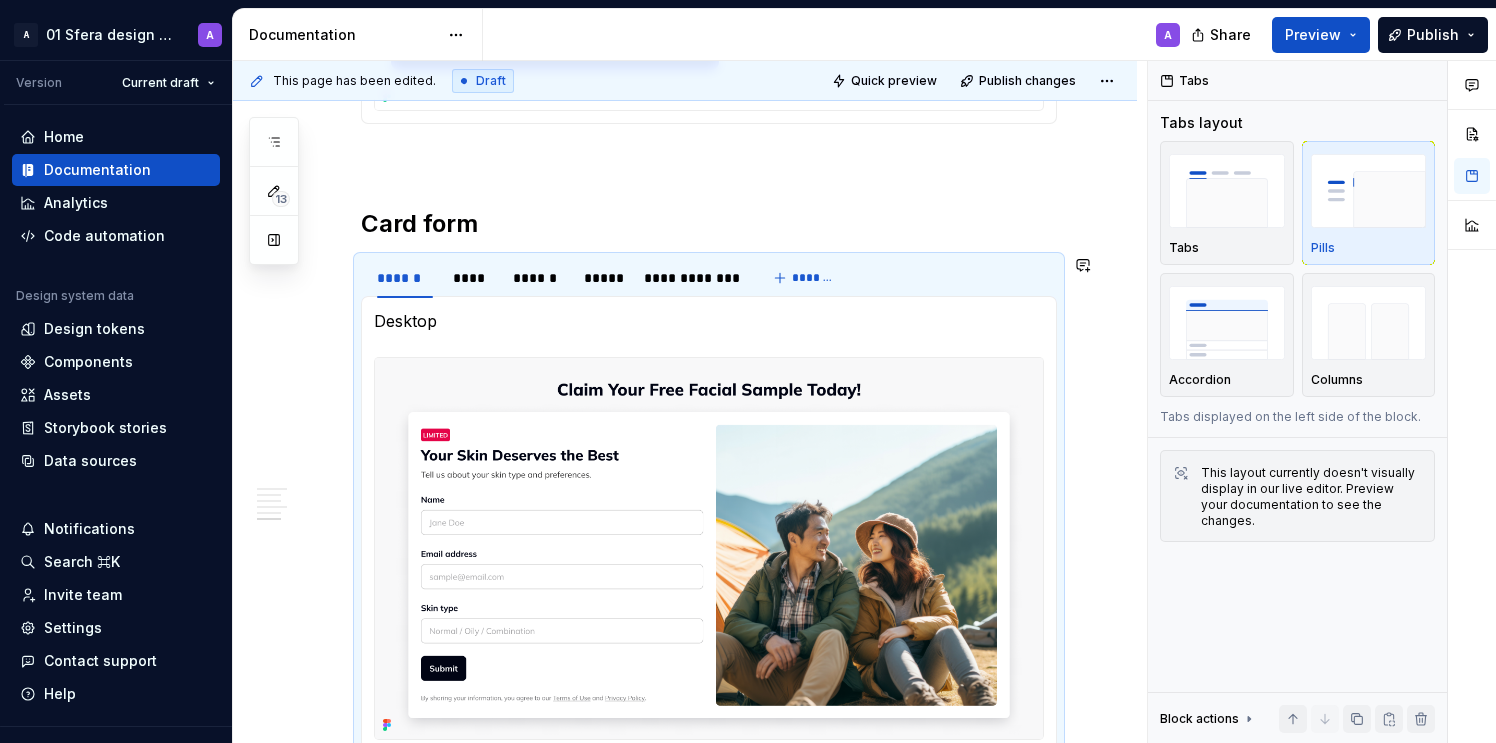 click on "Desktop Mobile Desktop Mobile Desktop Mobile Desktop Mobile Desktop Mobile" at bounding box center (709, 1030) 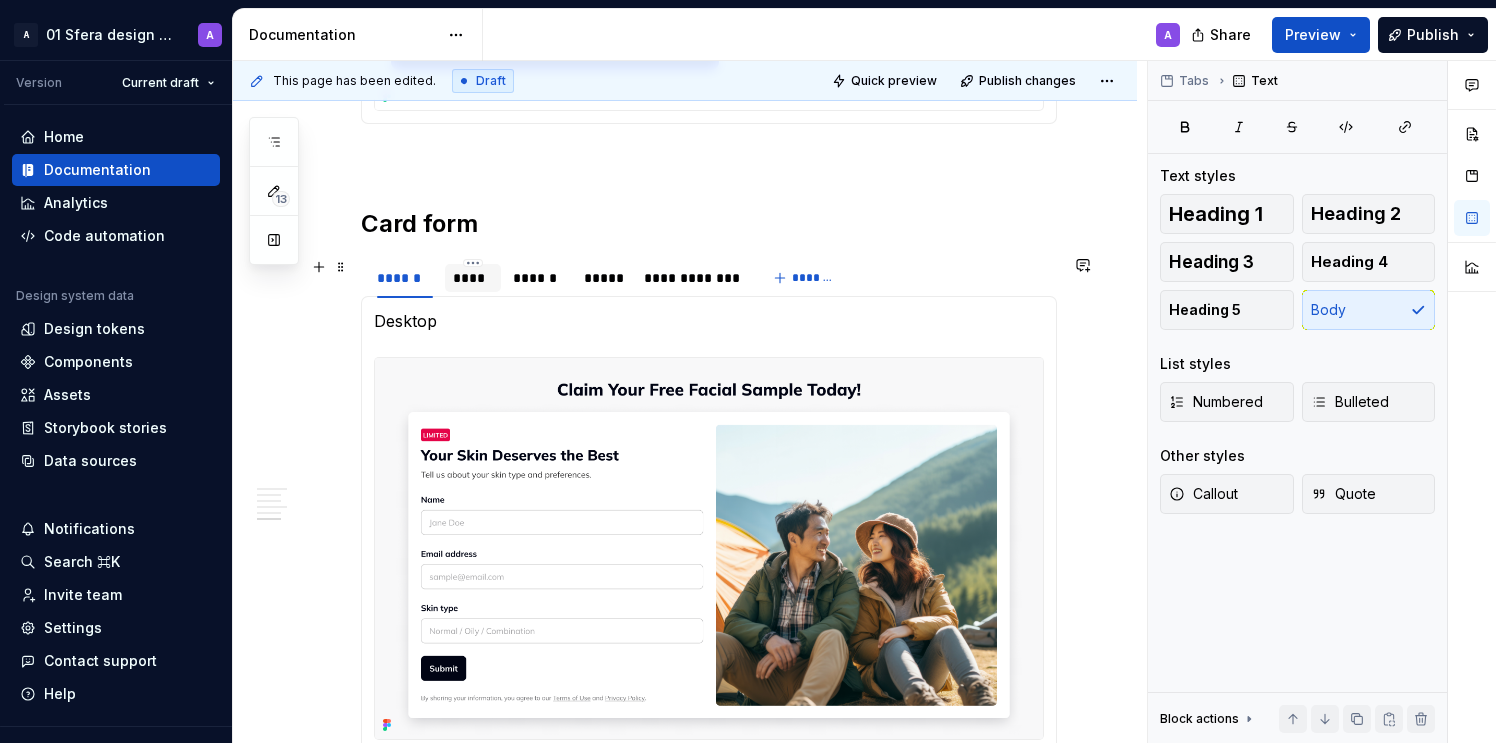 click on "****" at bounding box center [473, 278] 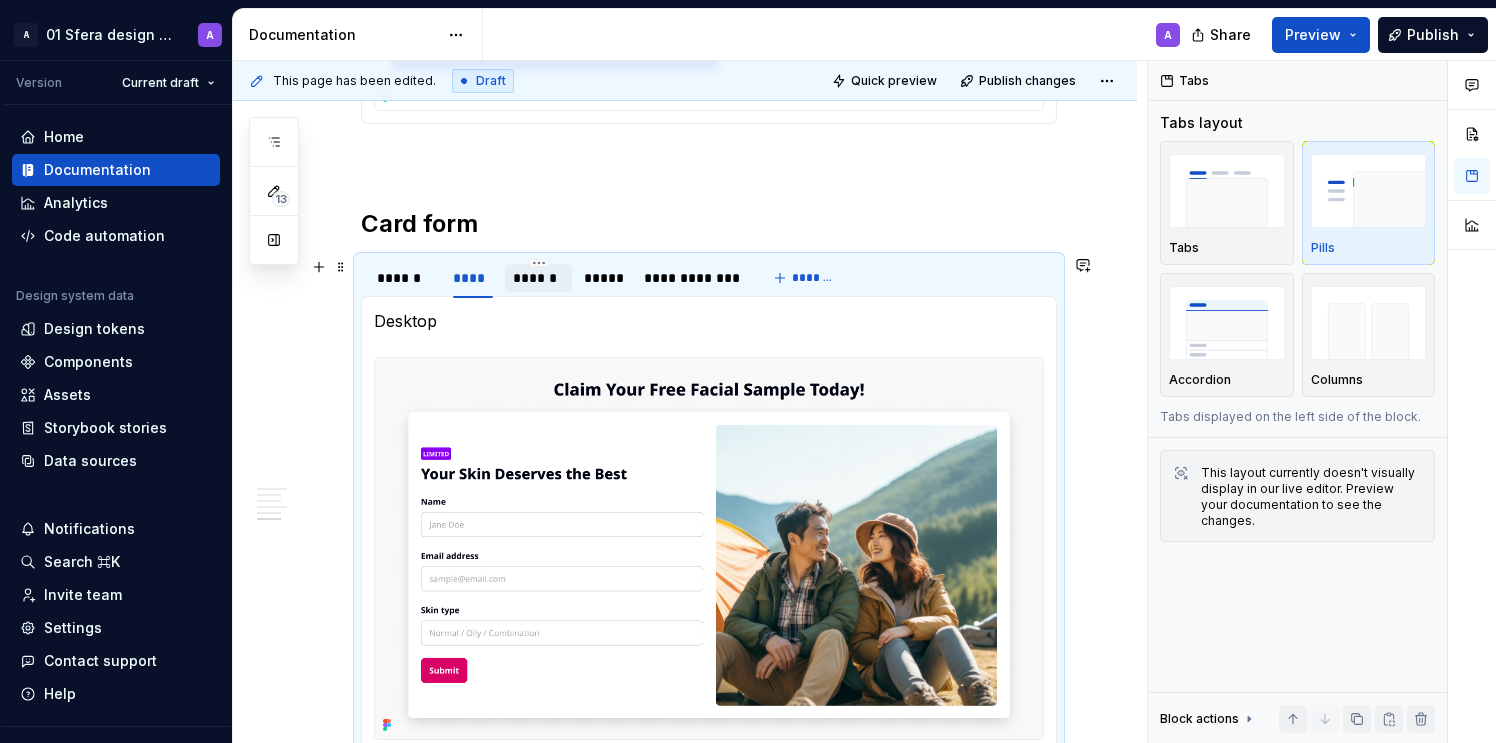 click on "******" at bounding box center (538, 278) 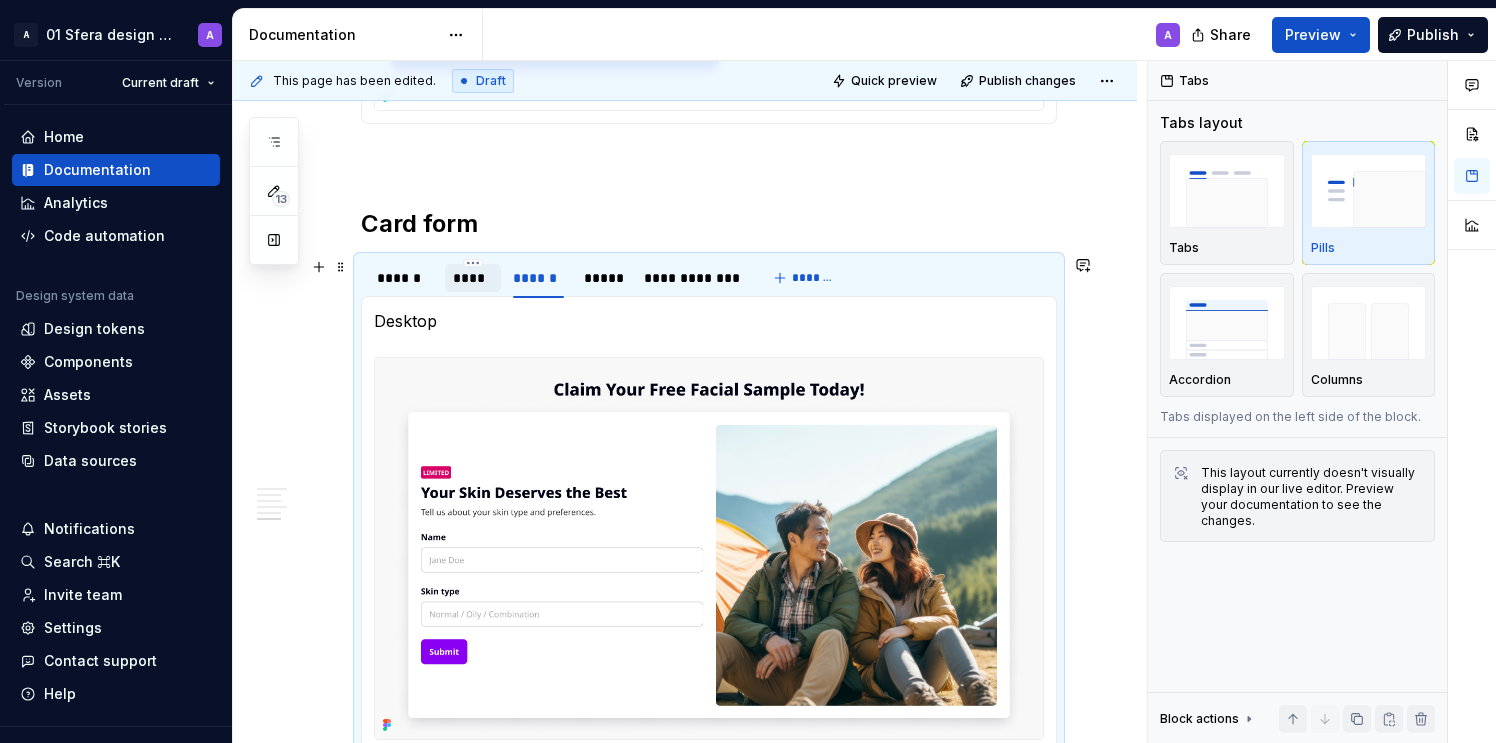 click on "****" at bounding box center [473, 278] 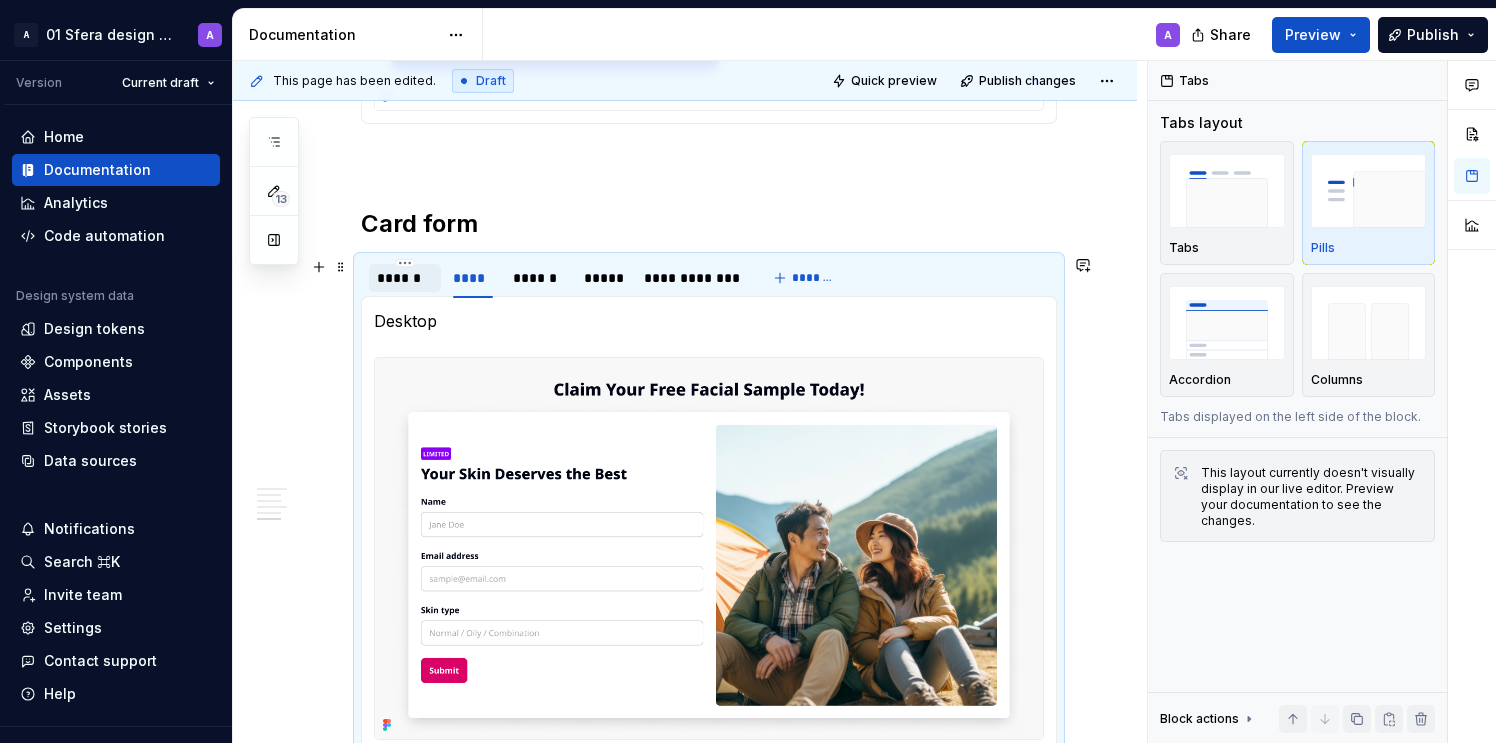 click on "******" at bounding box center (405, 278) 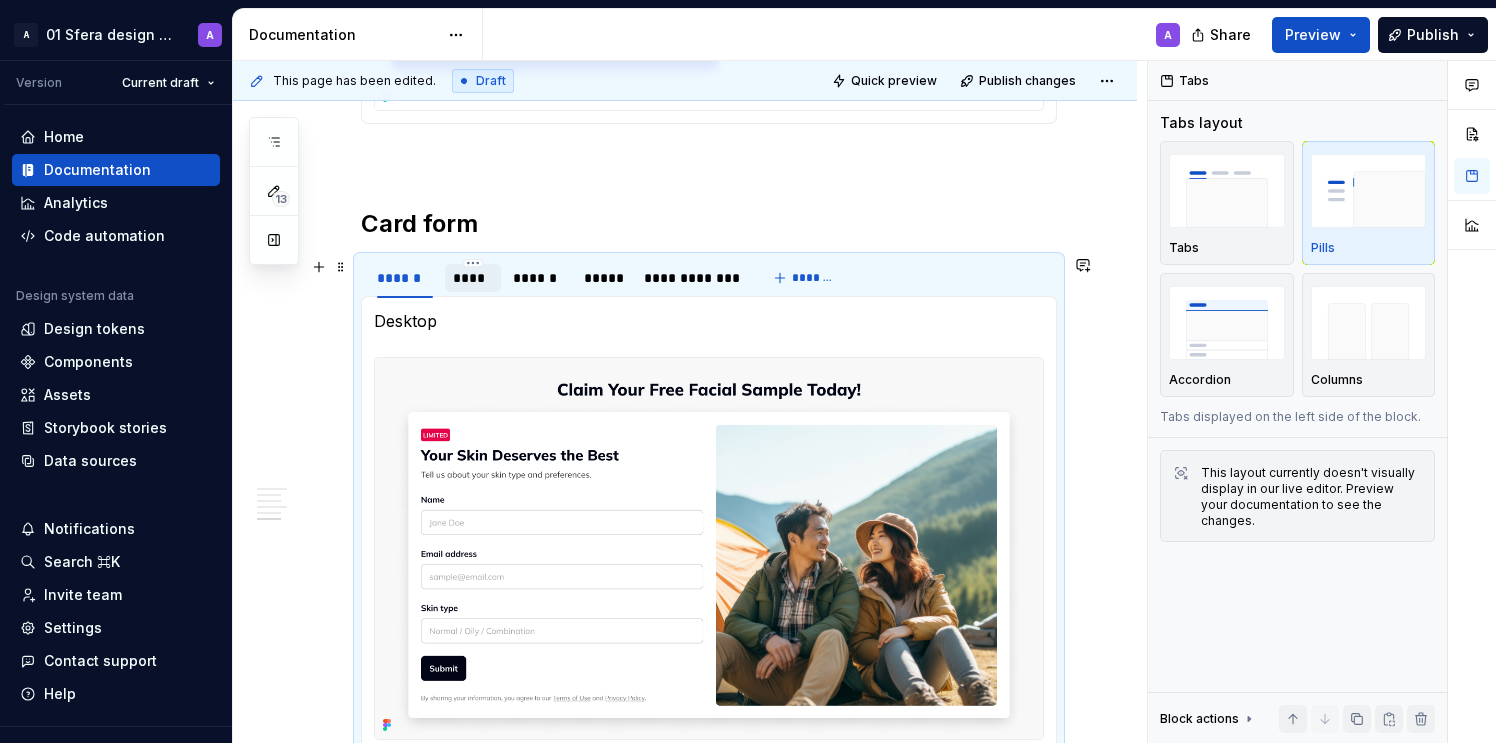 click on "****" at bounding box center (473, 278) 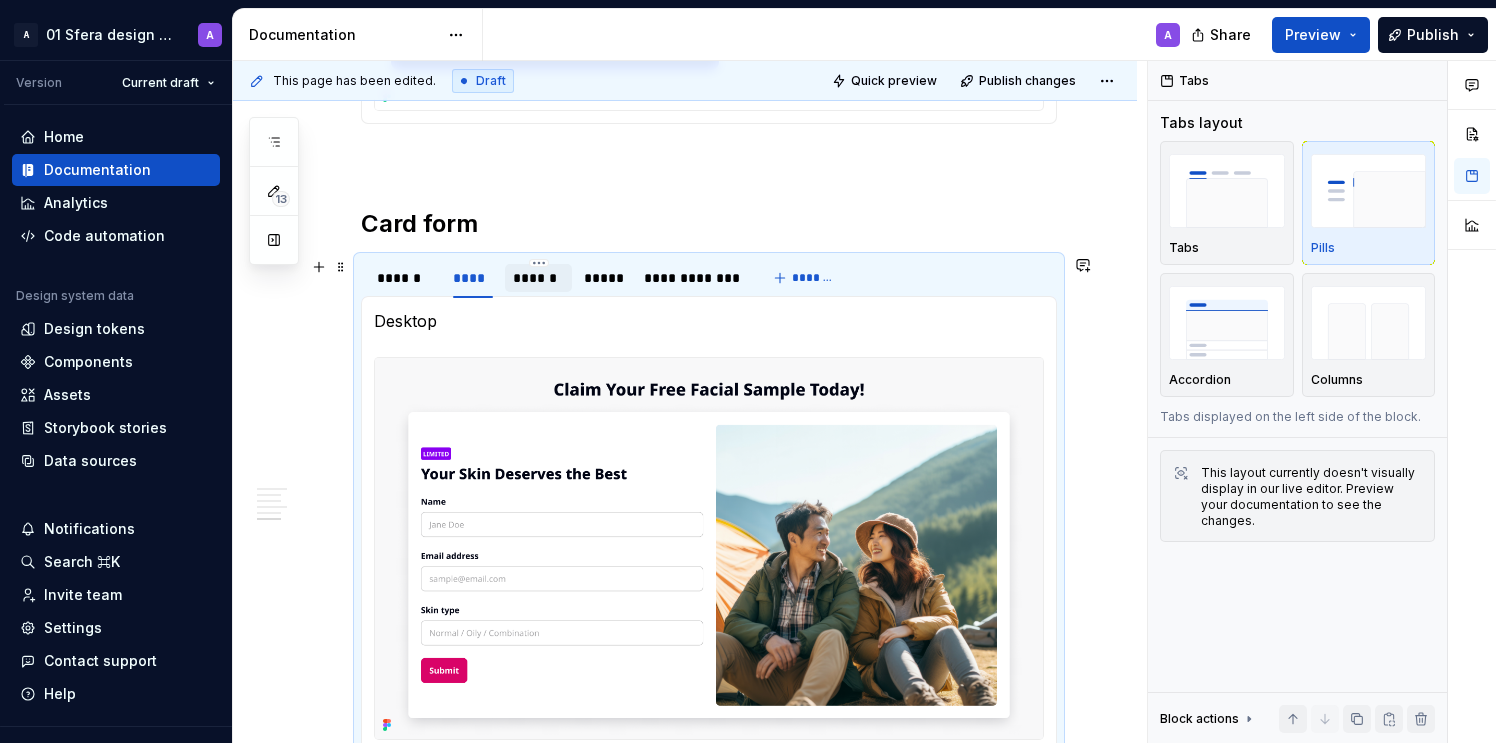 click on "******" at bounding box center [538, 278] 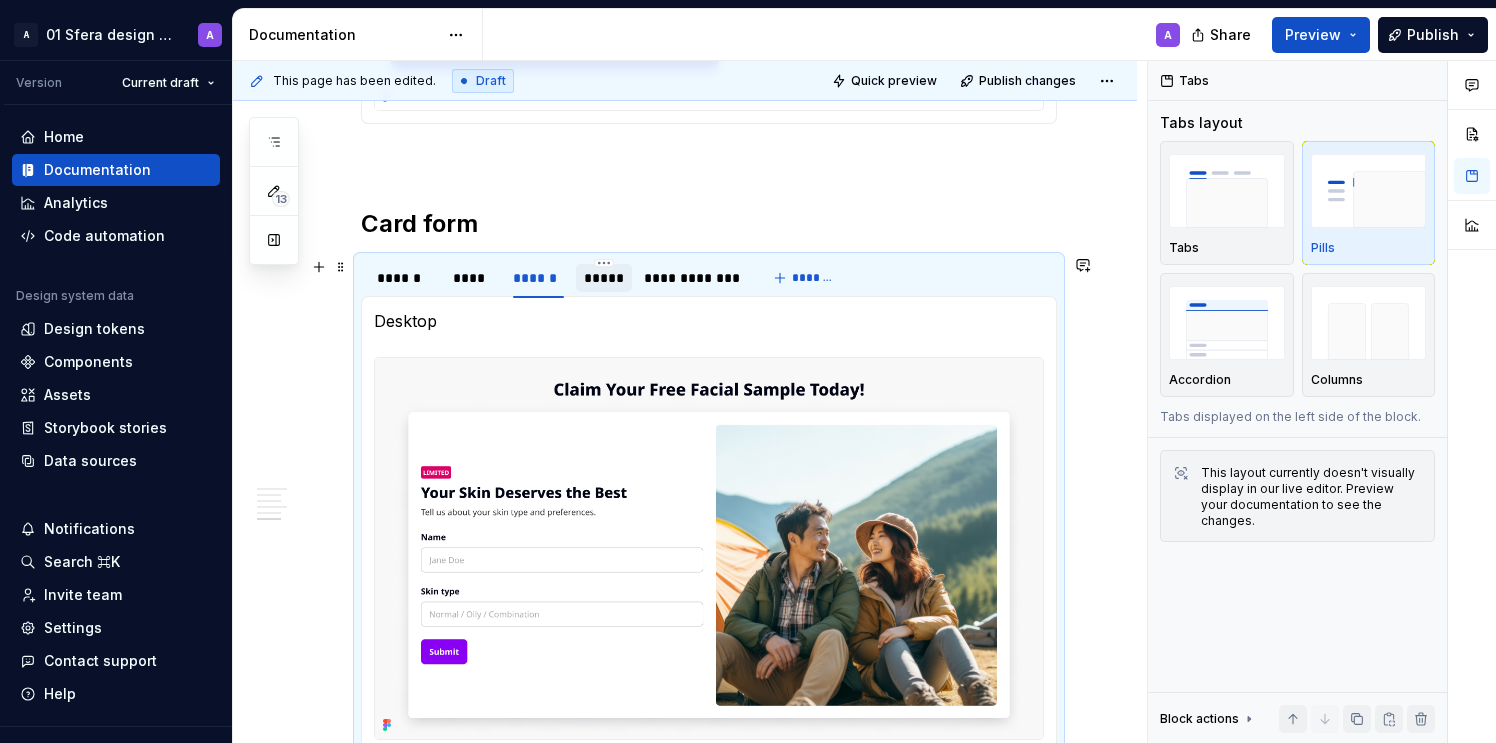 click on "*****" at bounding box center [604, 278] 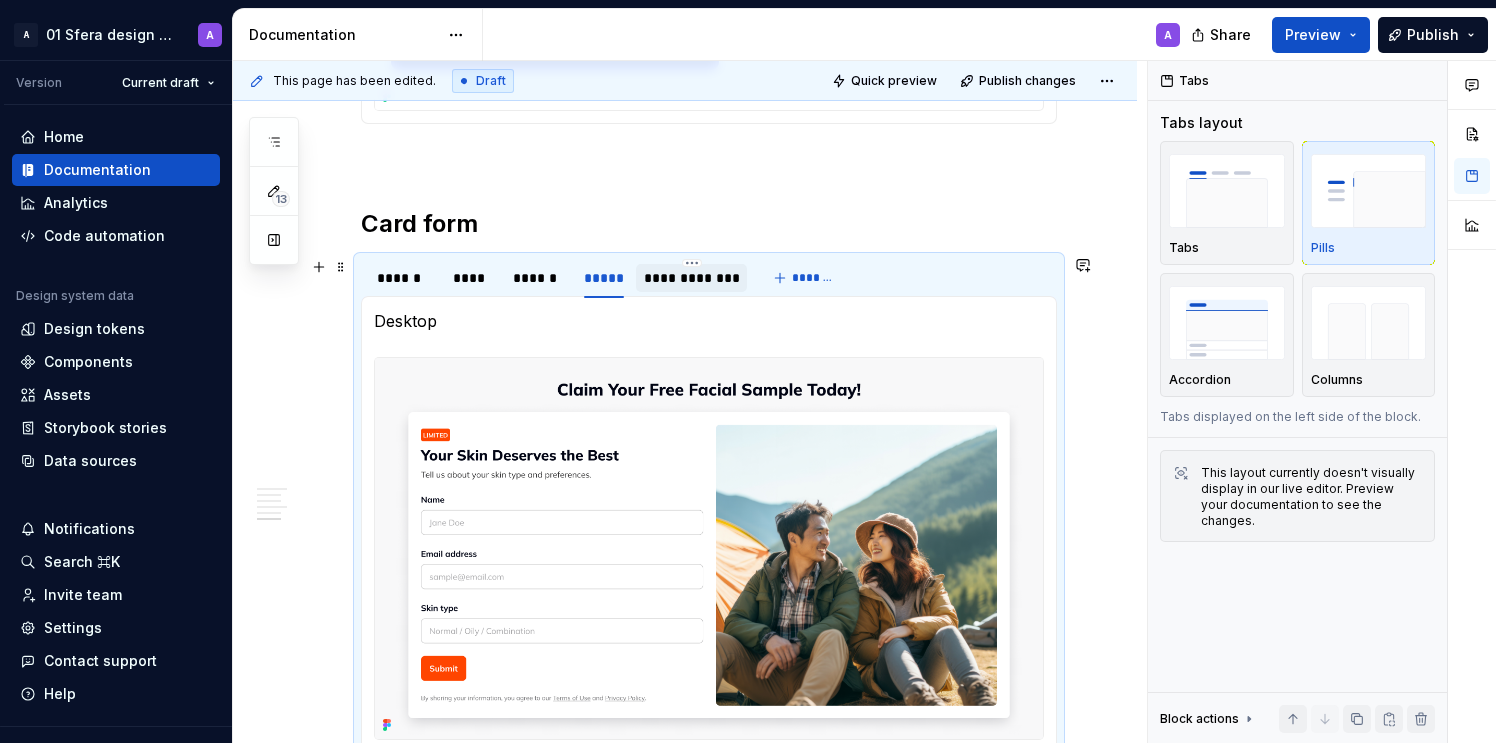click on "**********" at bounding box center [691, 278] 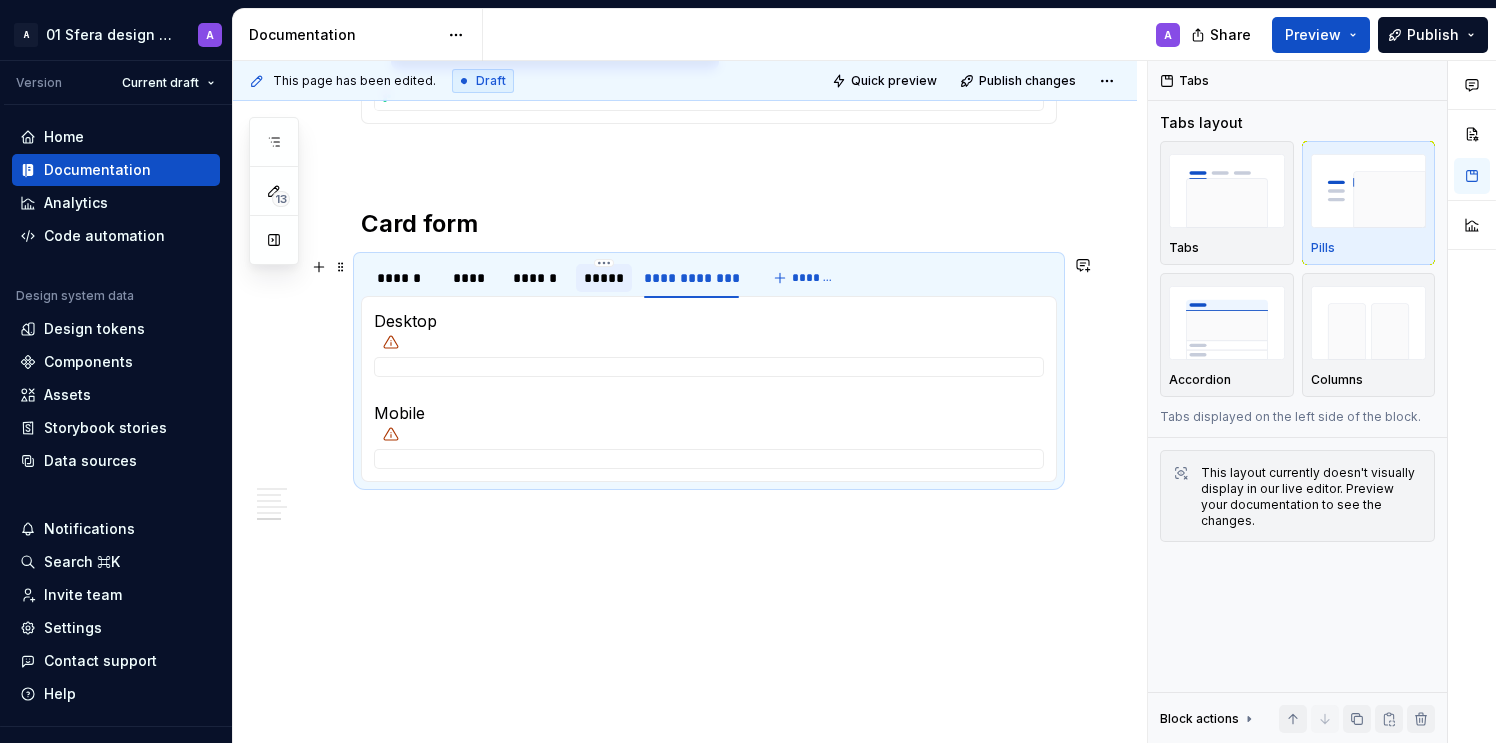 drag, startPoint x: 605, startPoint y: 287, endPoint x: 594, endPoint y: 288, distance: 11.045361 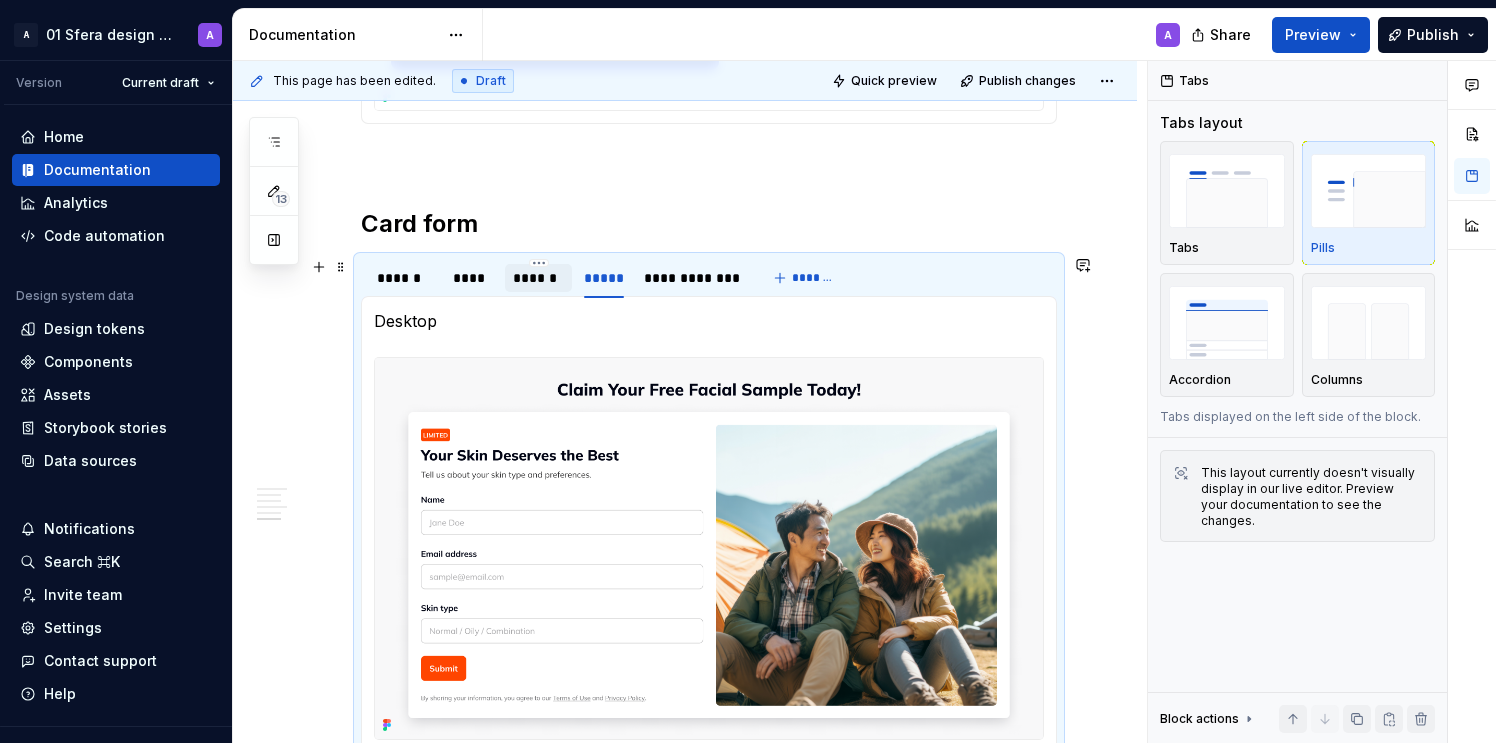 click on "******" at bounding box center (538, 278) 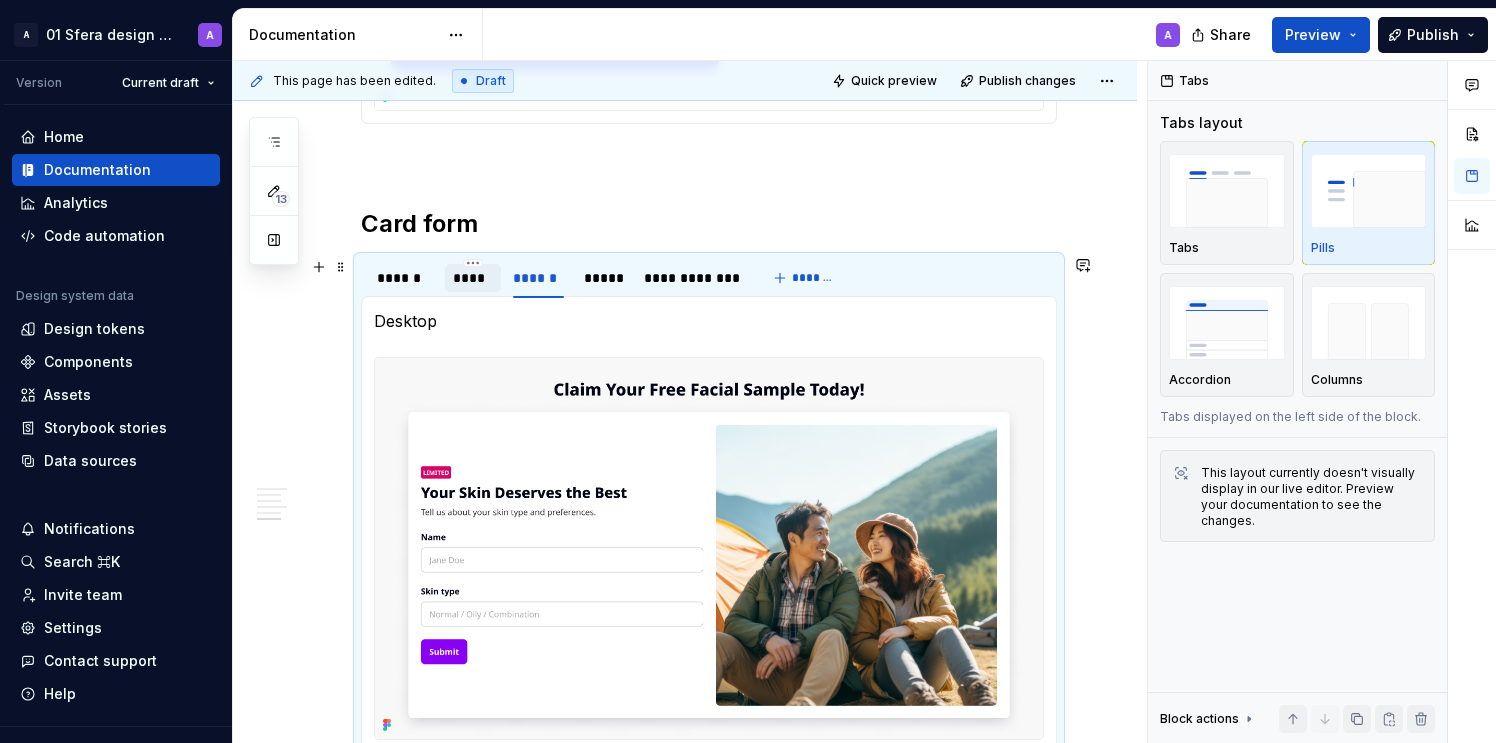 click on "****" at bounding box center (473, 278) 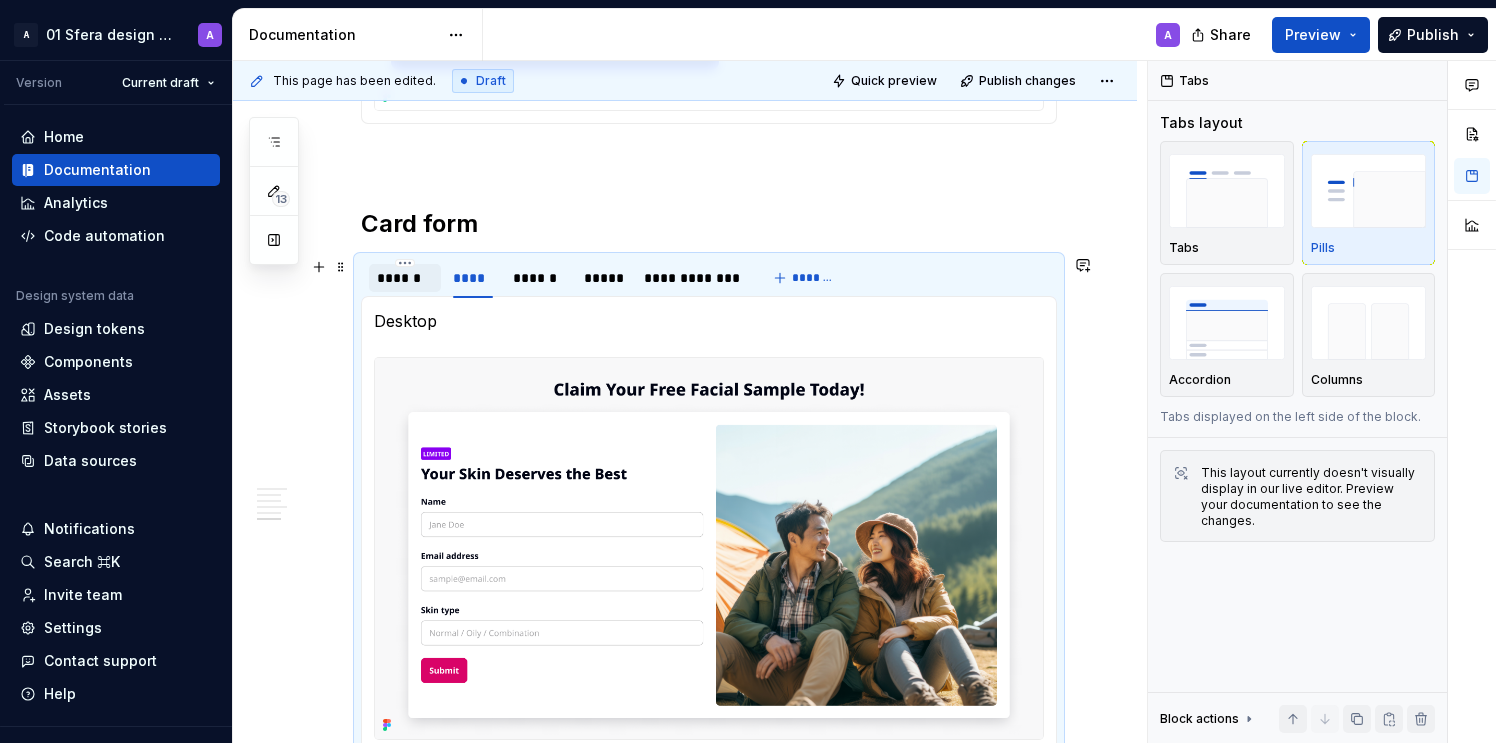 click on "******" at bounding box center [405, 278] 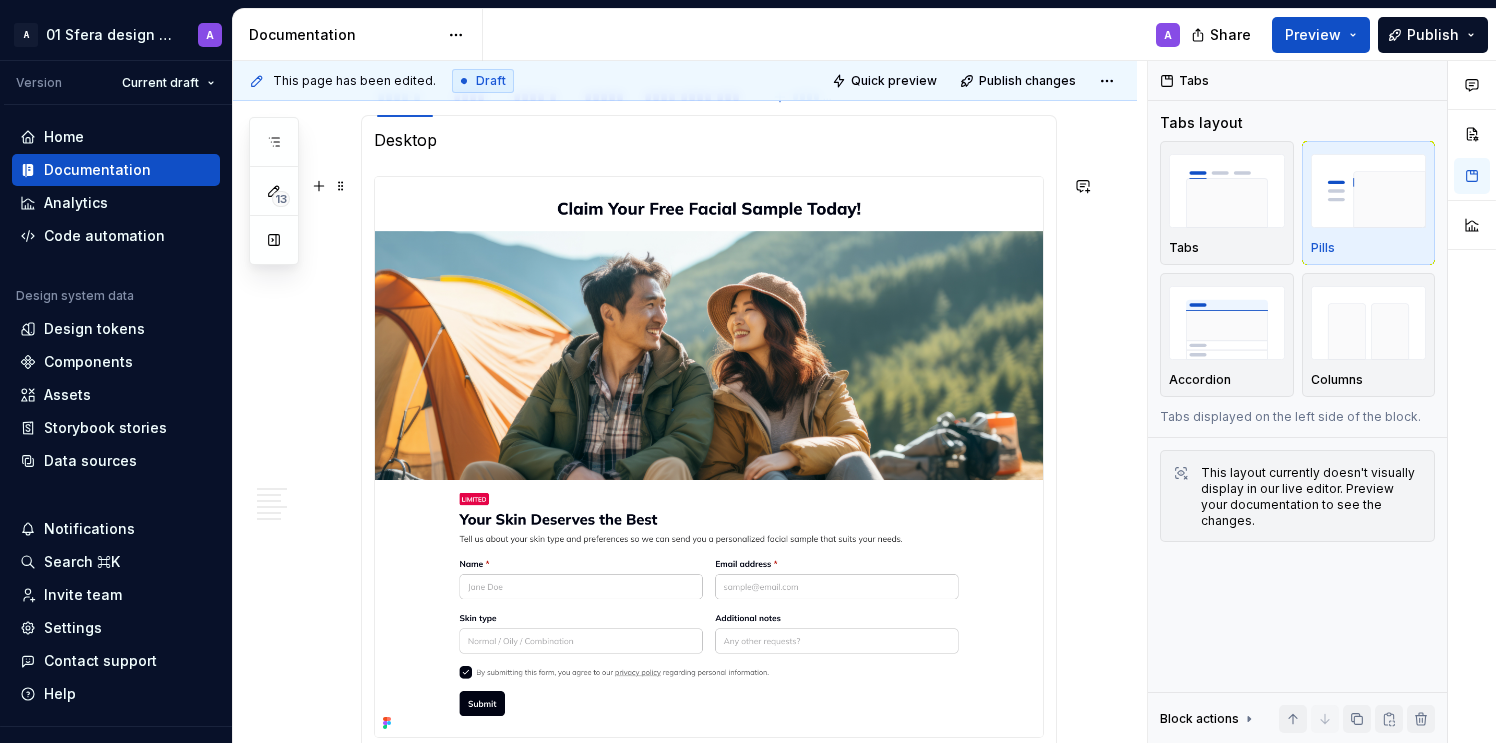 scroll, scrollTop: 1549, scrollLeft: 0, axis: vertical 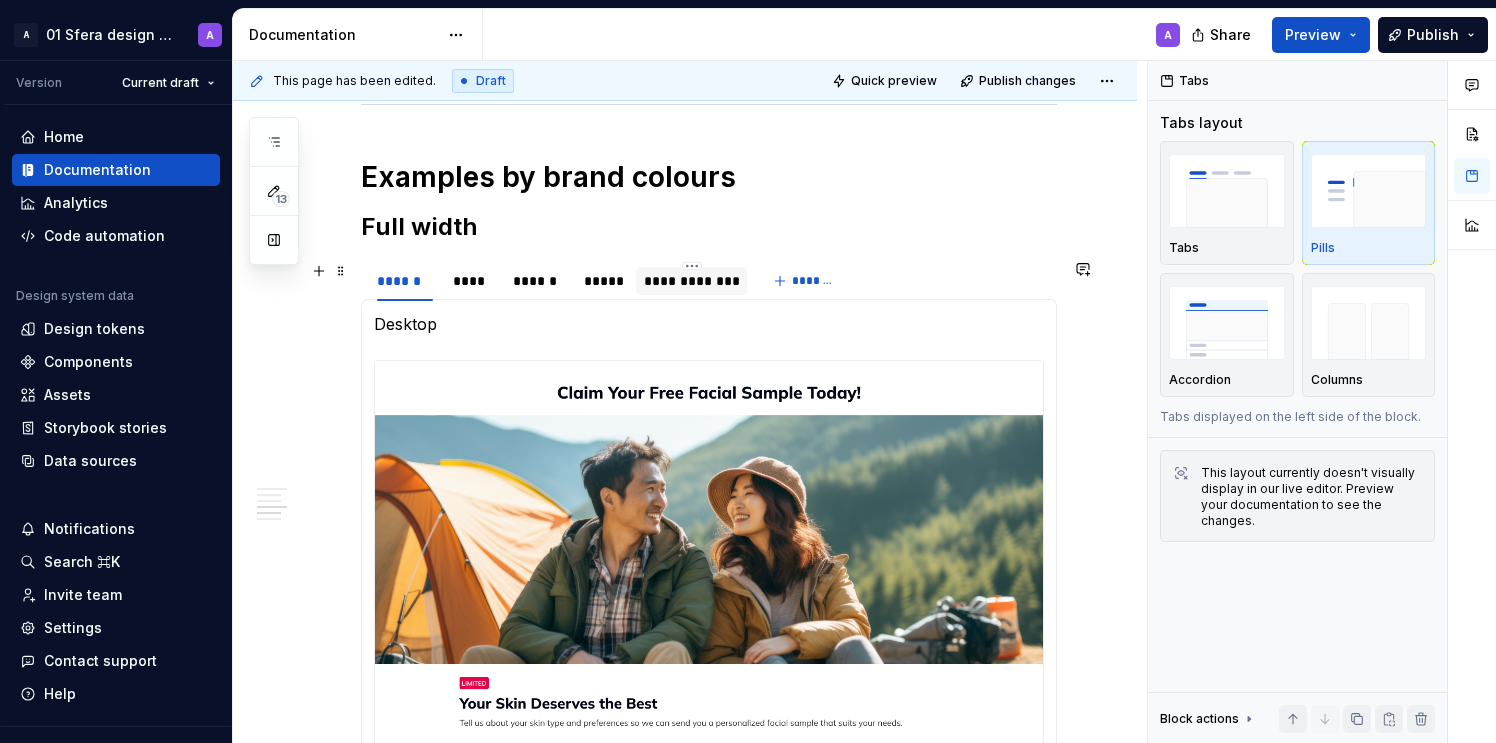 click on "**********" at bounding box center (691, 281) 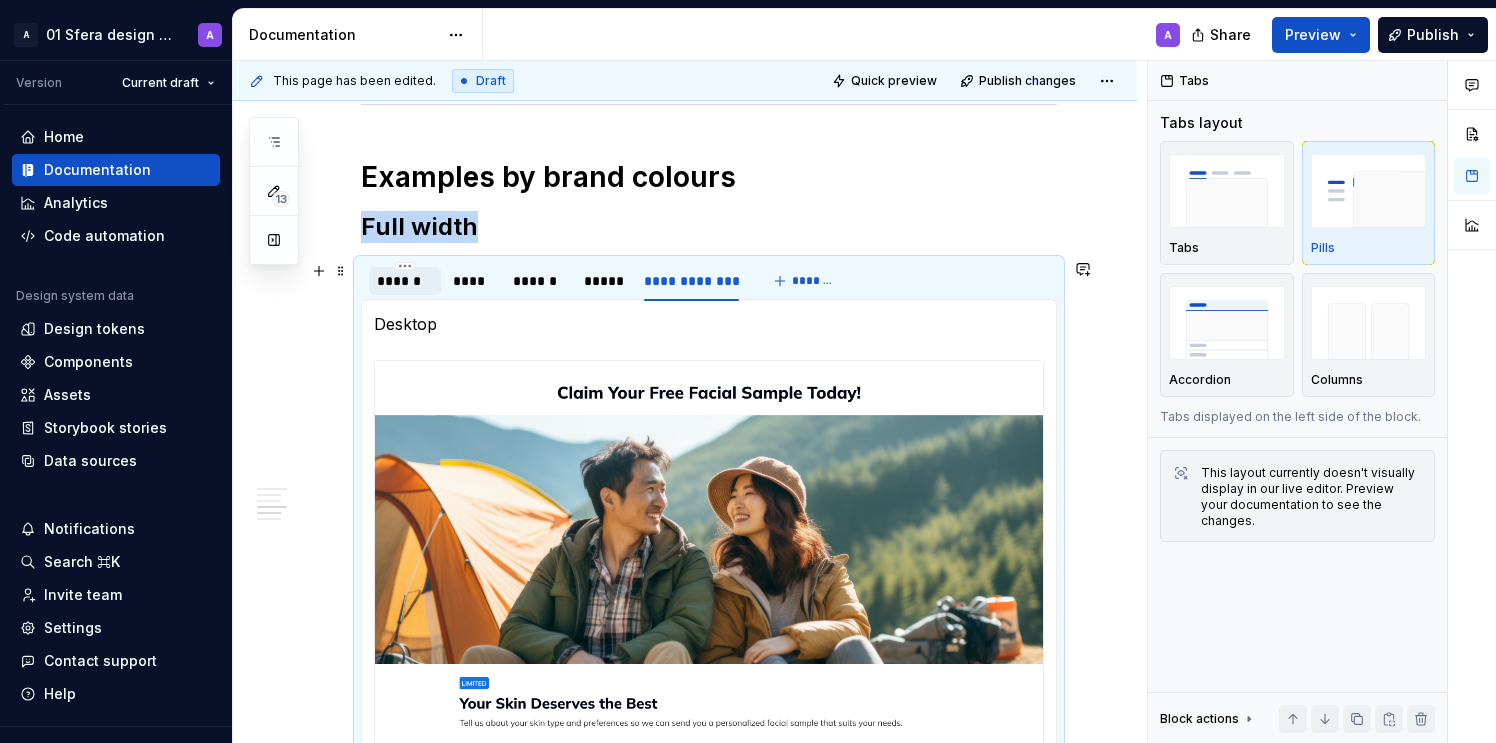 click on "******" at bounding box center [405, 281] 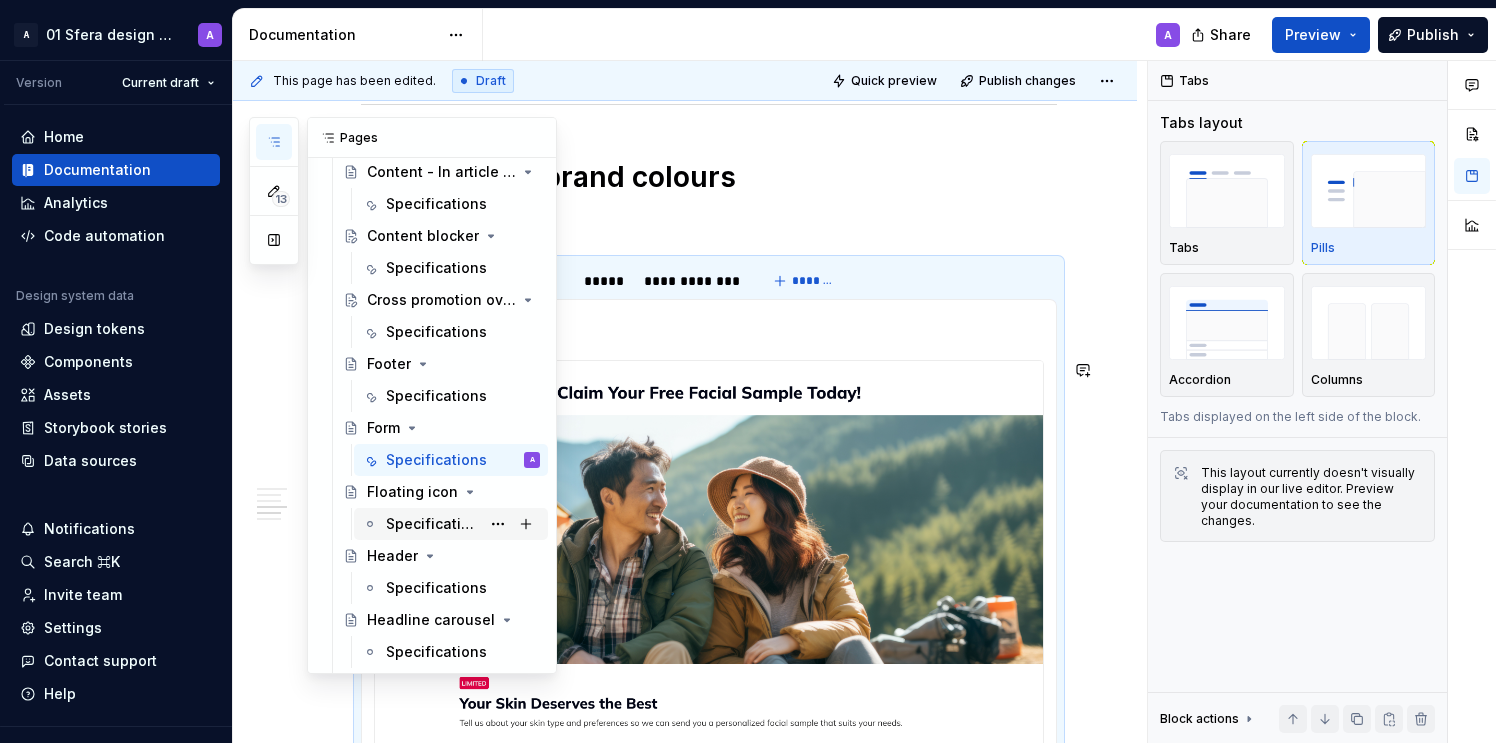 drag, startPoint x: 419, startPoint y: 527, endPoint x: 458, endPoint y: 527, distance: 39 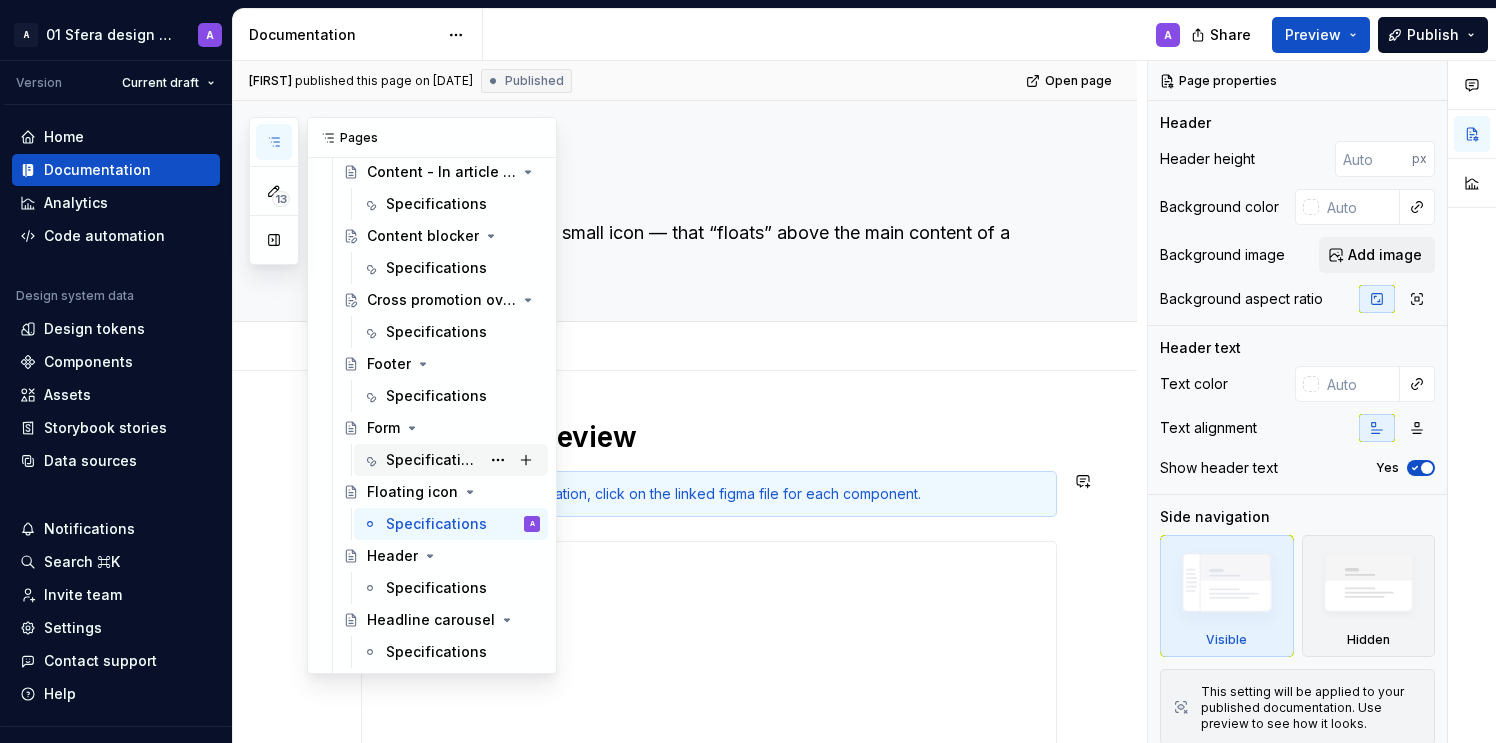 click on "Specifications" at bounding box center (433, 460) 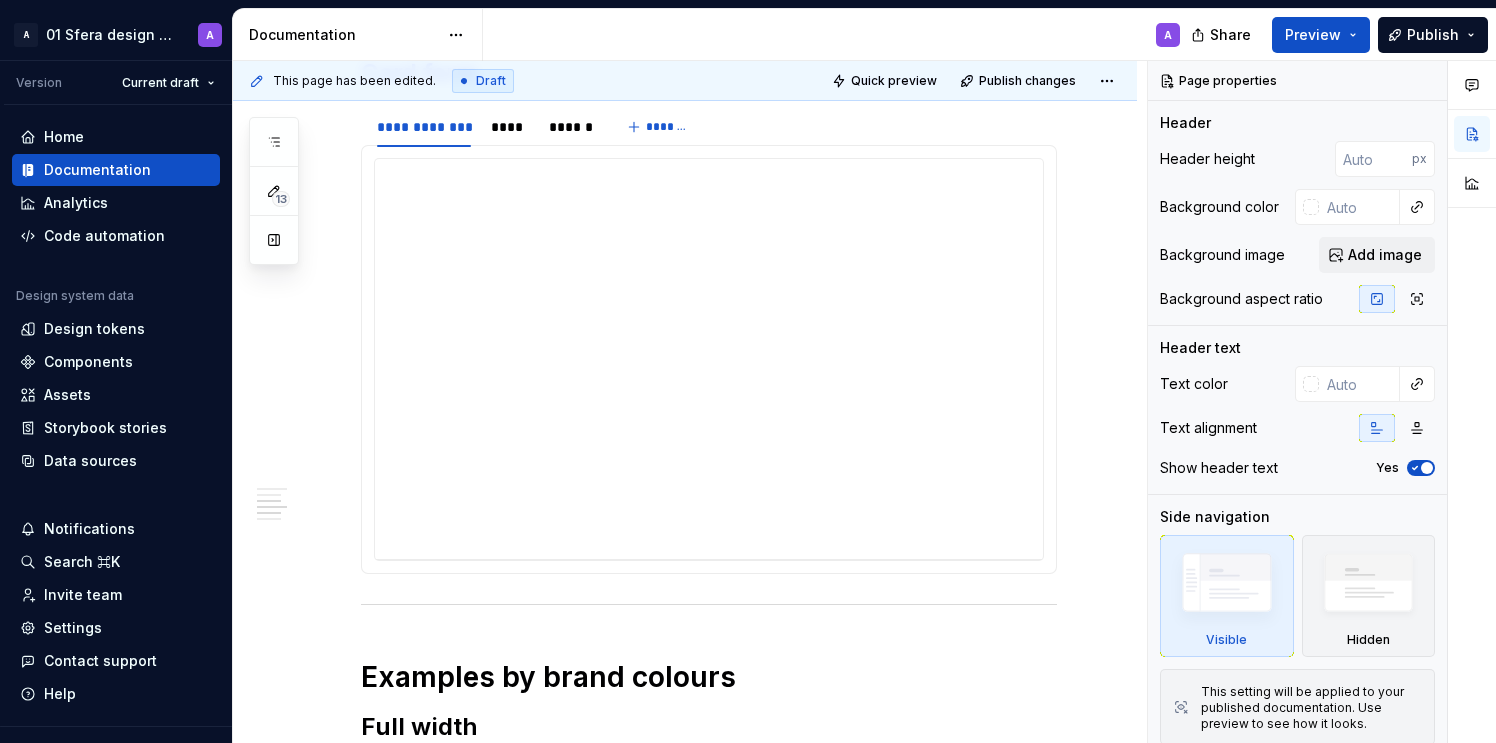 scroll, scrollTop: 1363, scrollLeft: 0, axis: vertical 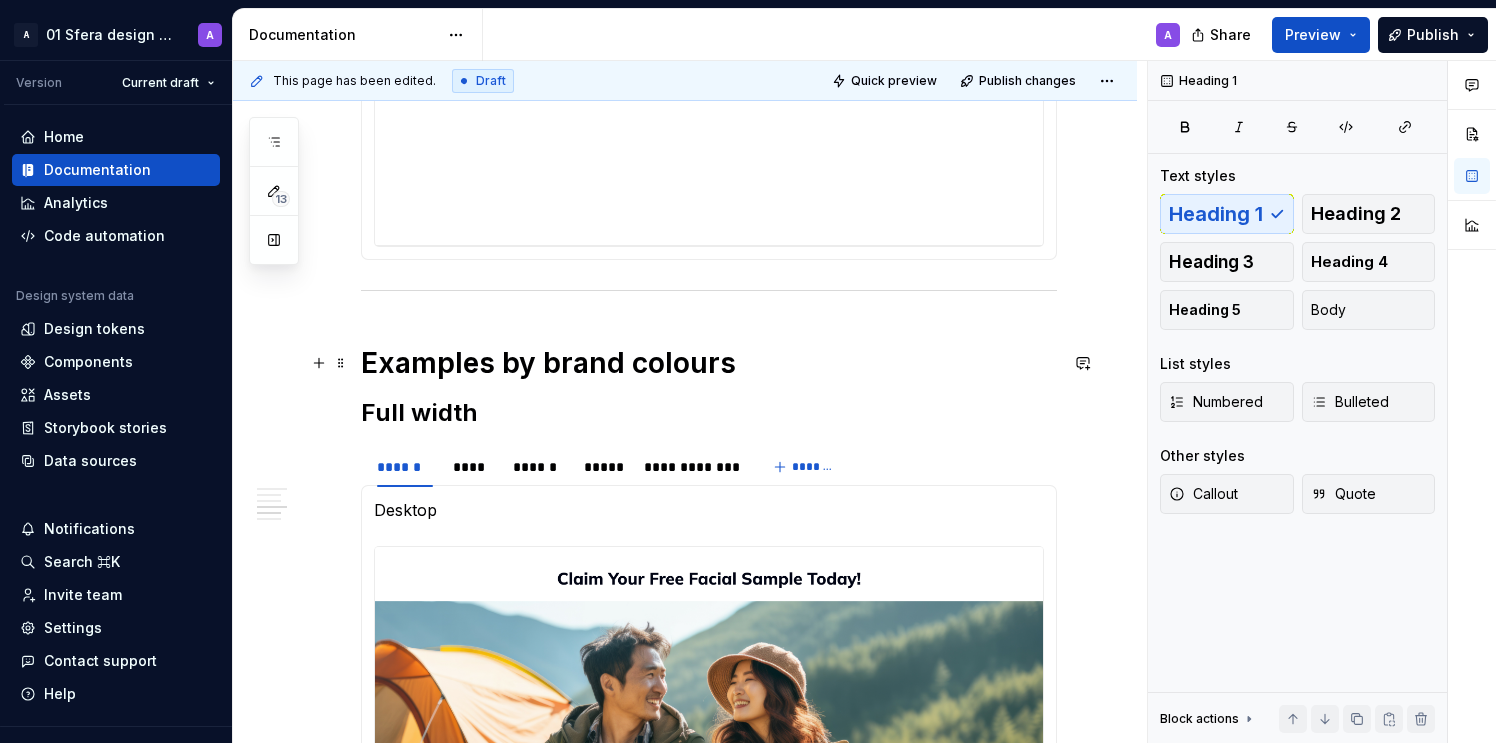 click on "Examples by brand colours" at bounding box center [709, 363] 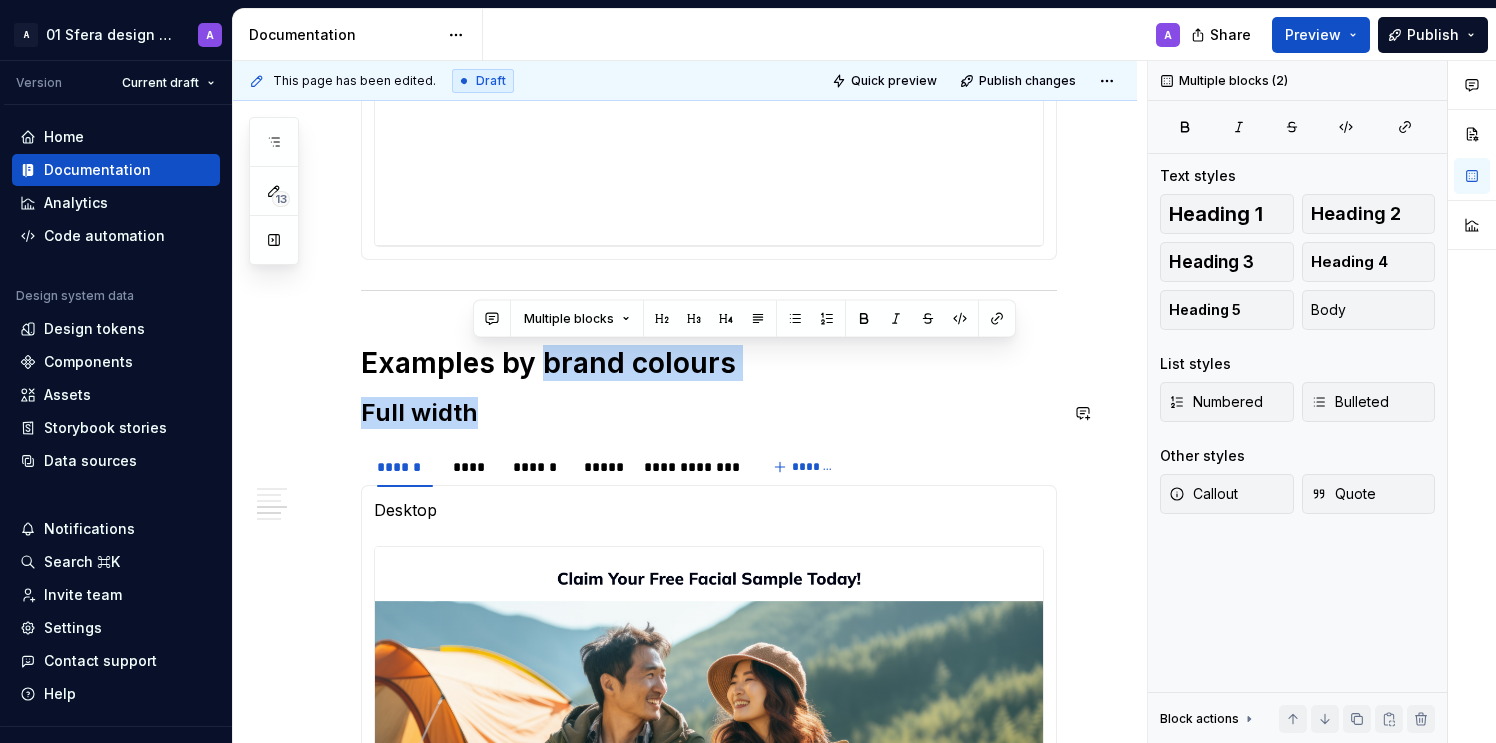 drag, startPoint x: 542, startPoint y: 350, endPoint x: 413, endPoint y: 360, distance: 129.38702 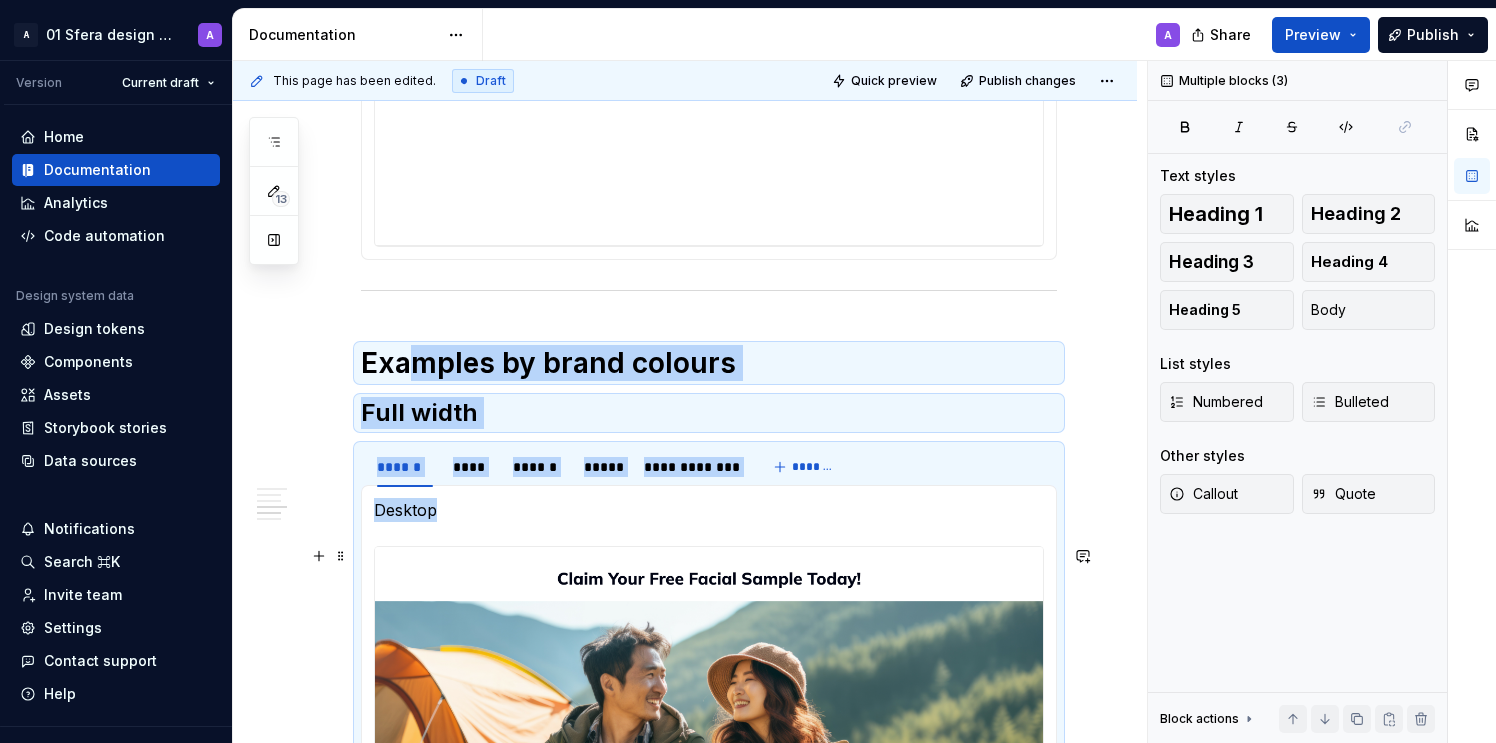 drag, startPoint x: 420, startPoint y: 354, endPoint x: 528, endPoint y: 562, distance: 234.36723 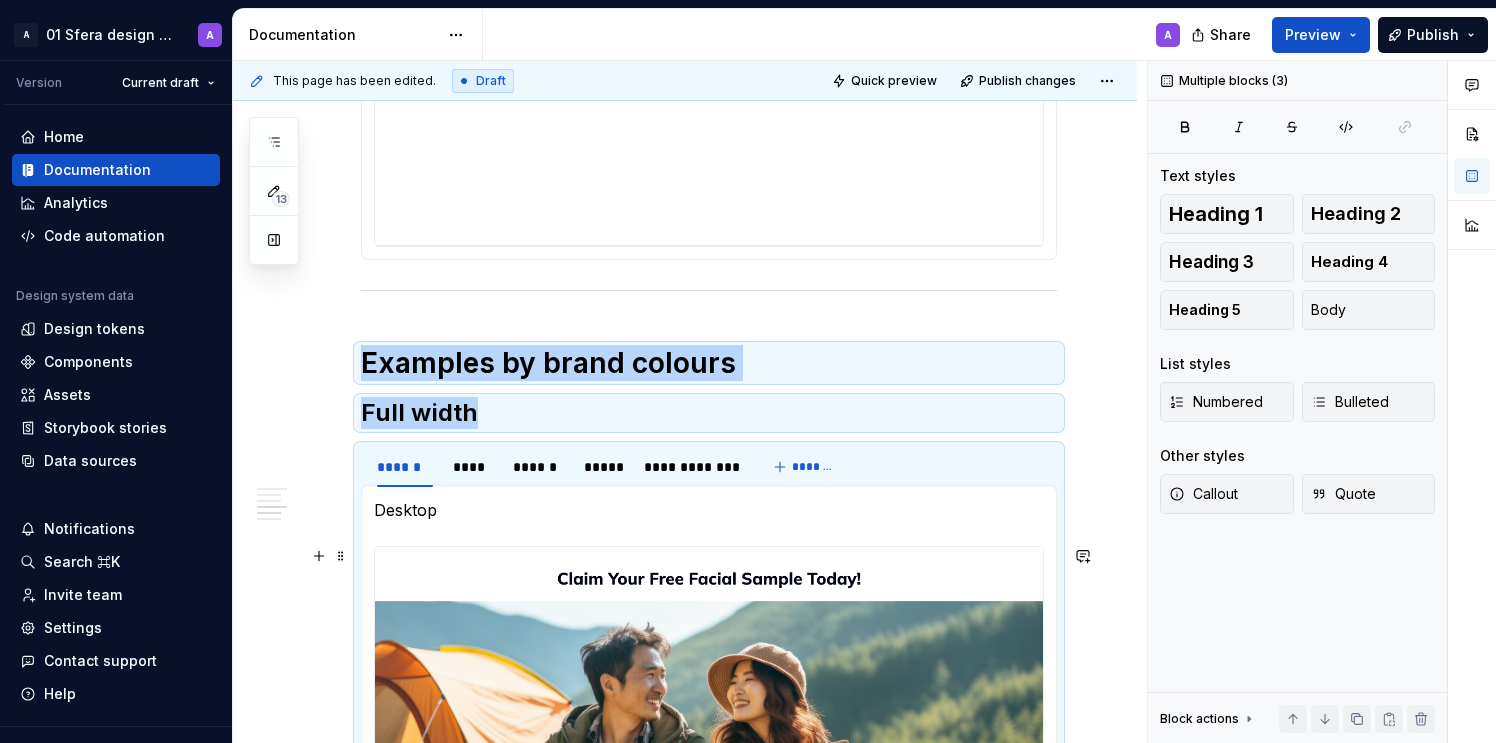 copy on "Examples by brand colours Full width" 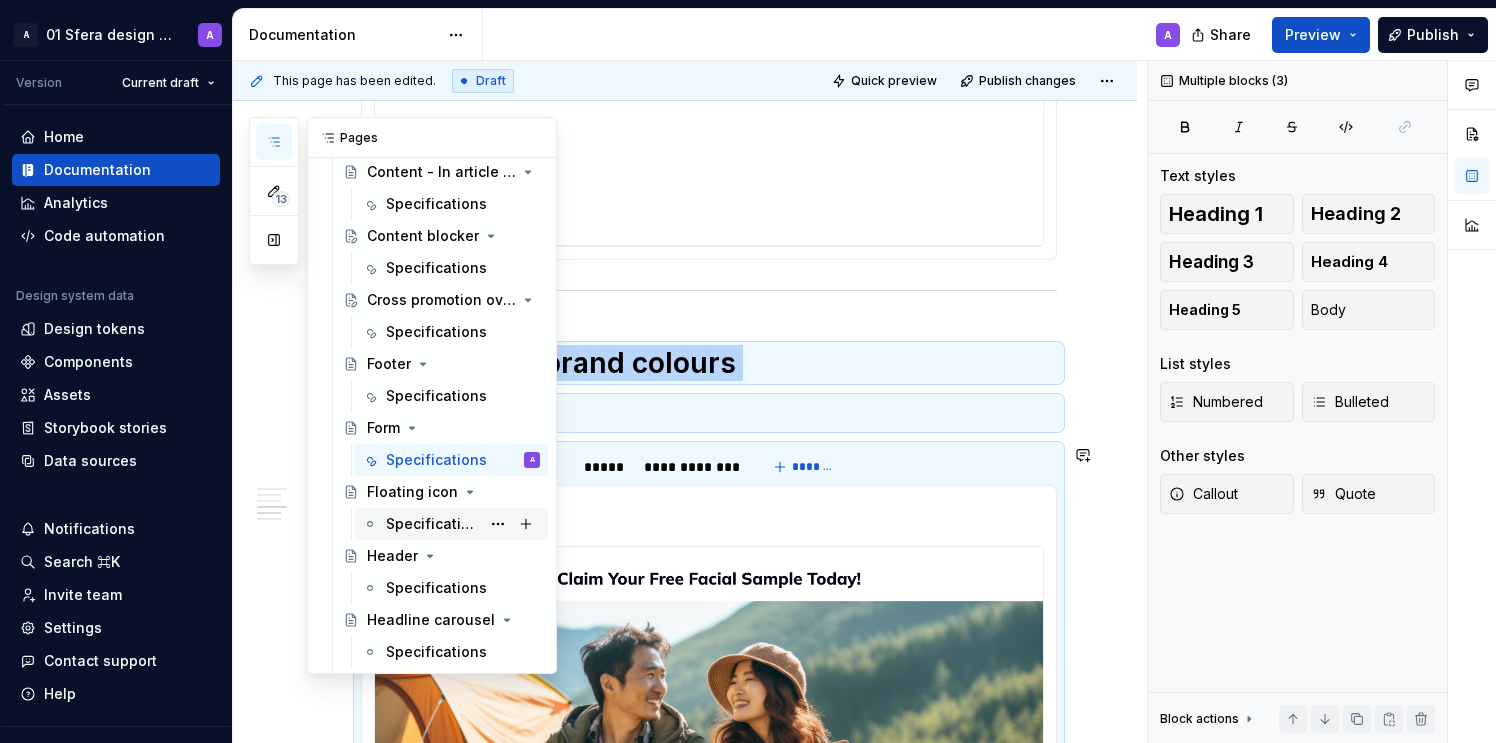 click on "Specifications" at bounding box center (433, 524) 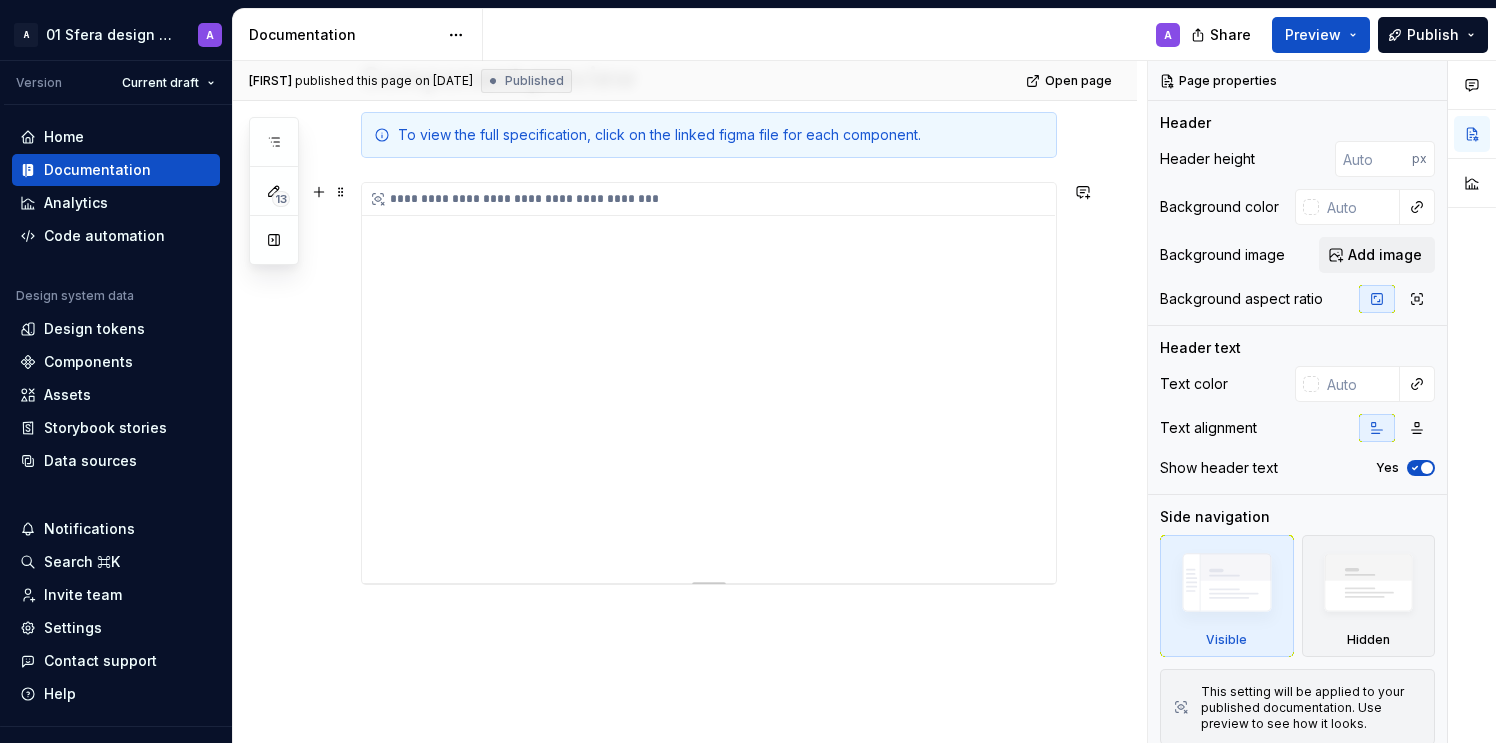 scroll, scrollTop: 495, scrollLeft: 0, axis: vertical 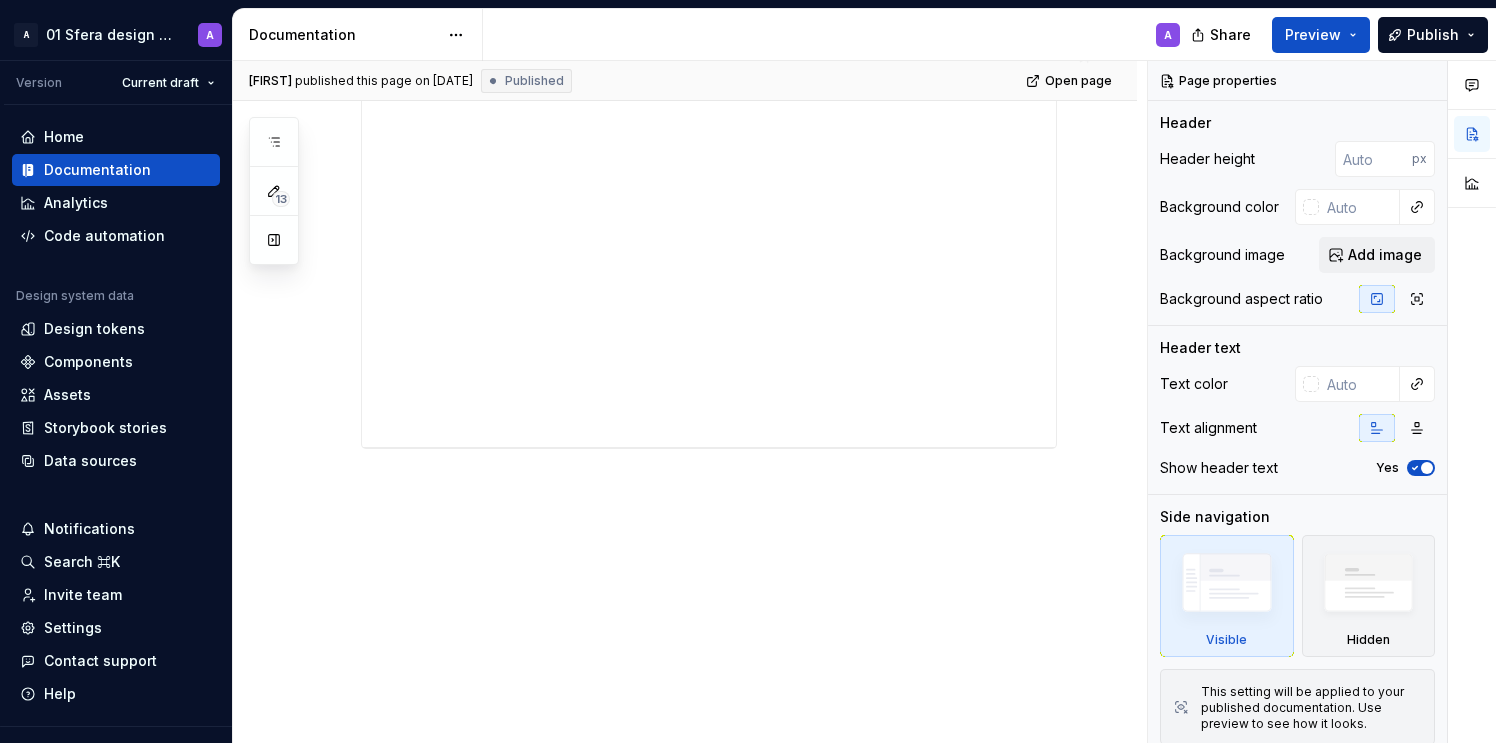 click on "**********" at bounding box center [685, 310] 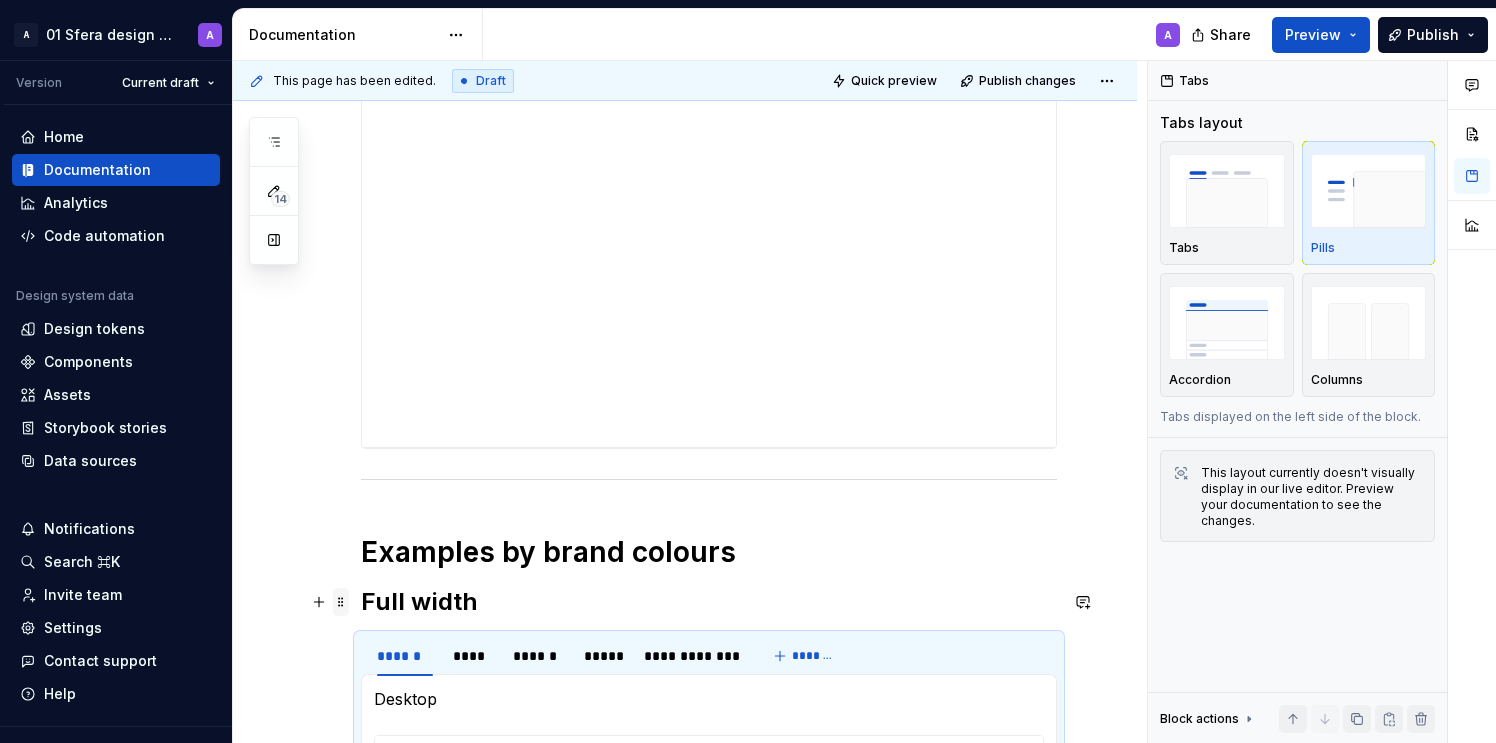 click at bounding box center (341, 602) 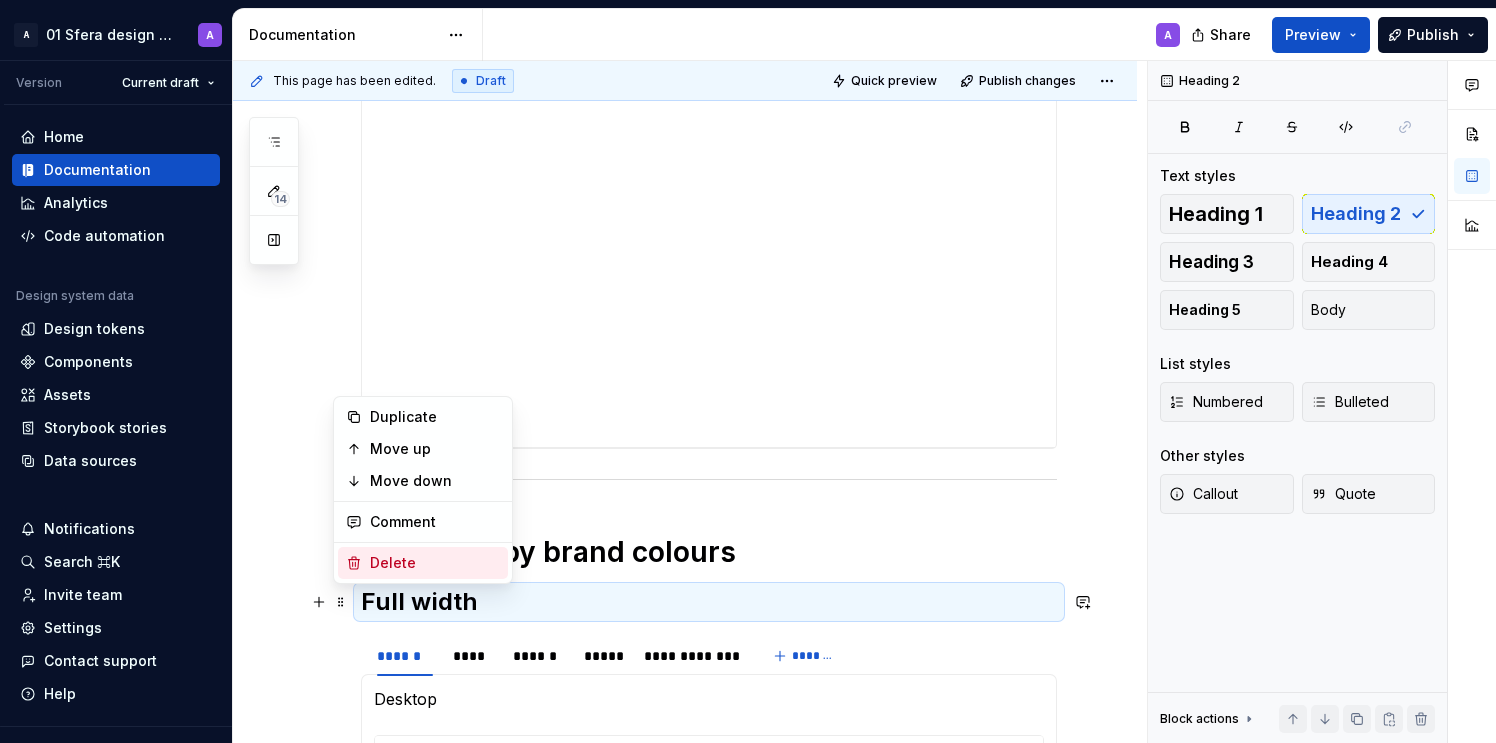 click on "Delete" at bounding box center (435, 563) 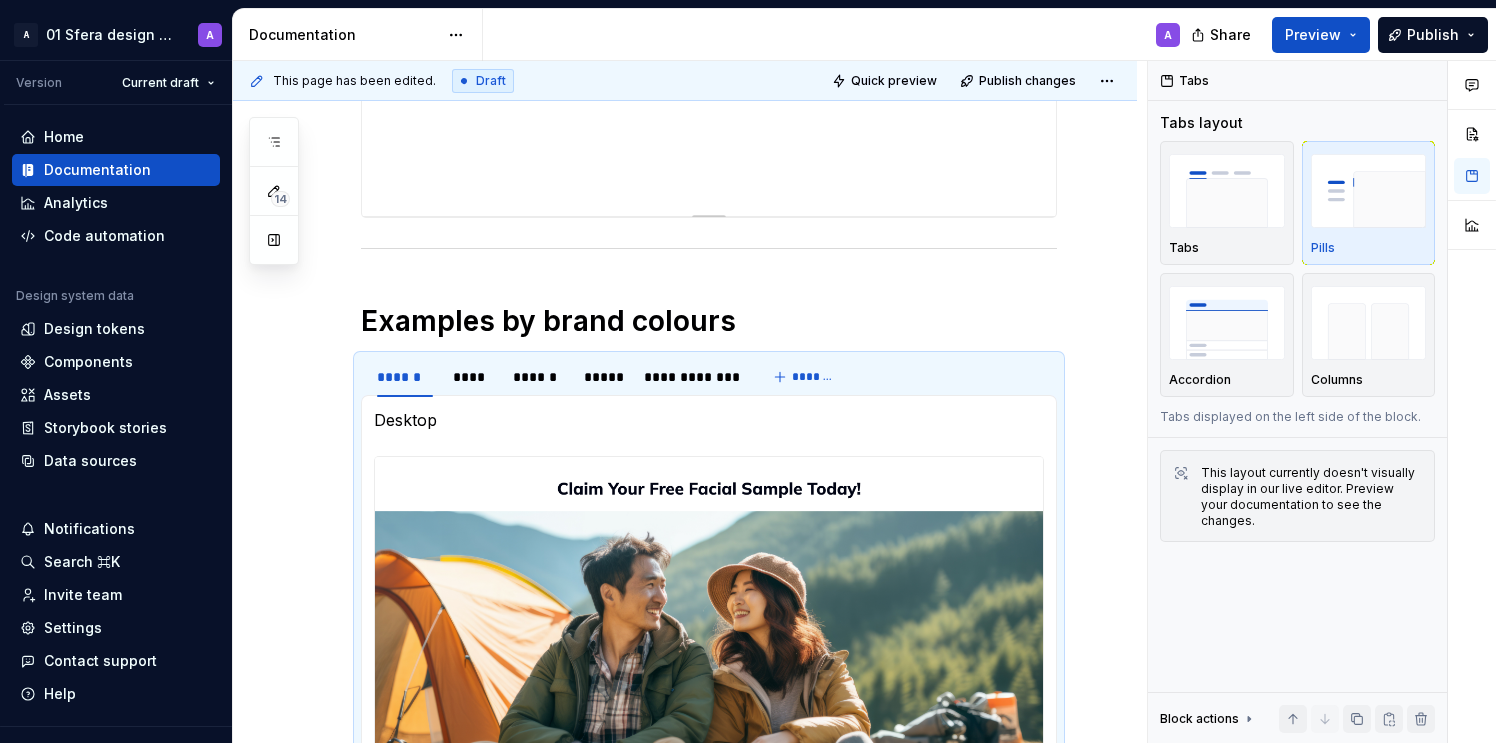 scroll, scrollTop: 607, scrollLeft: 0, axis: vertical 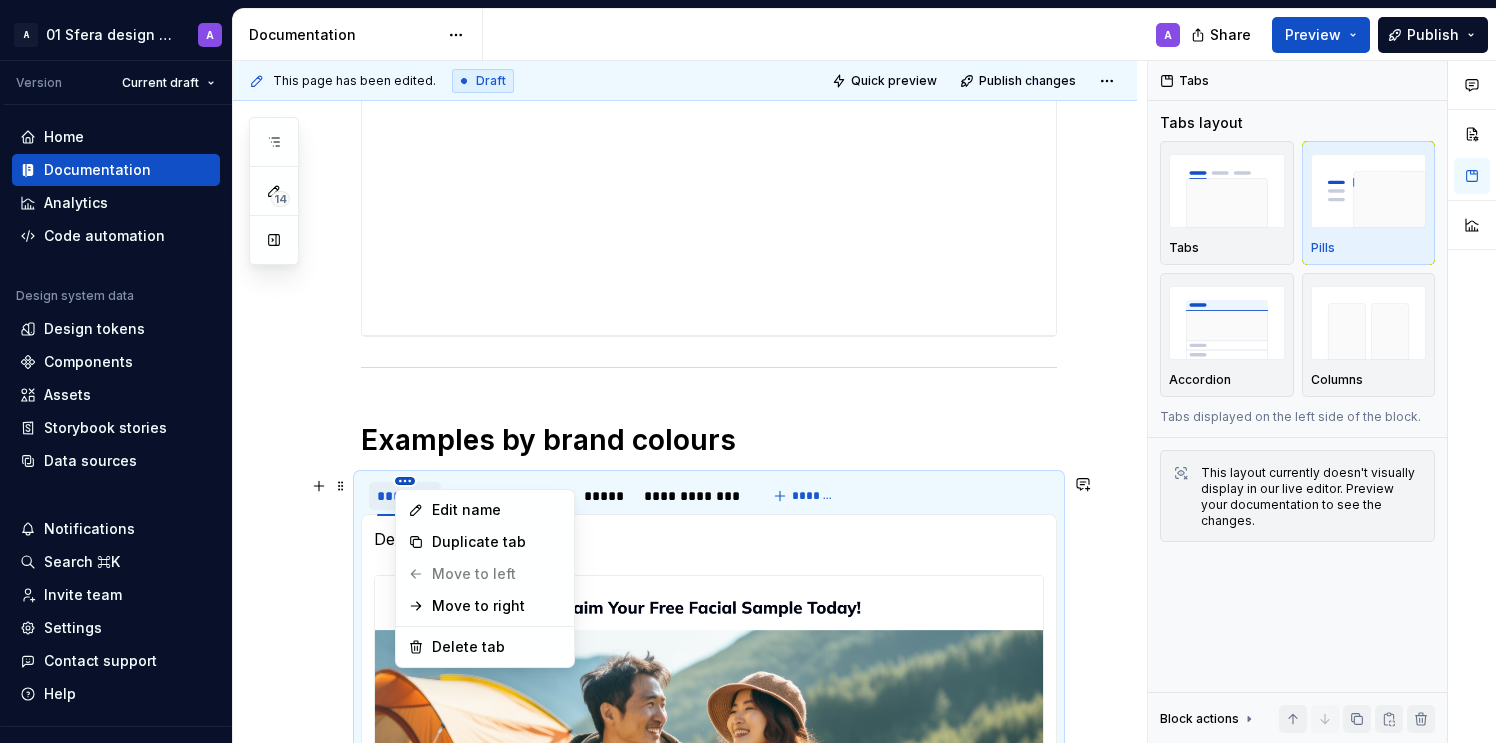 click on "A 01 Sfera design system A Version Current draft Home Documentation Analytics Code automation Design system data Design tokens Components Assets Storybook stories Data sources Notifications Search ⌘K Invite team Settings Contact support Help Documentation A Share Preview Publish 14 Pages Add
Accessibility guide for tree Page tree.
Navigate the tree with the arrow keys. Common tree hotkeys apply. Further keybindings are available:
enter to execute primary action on focused item
f2 to start renaming the focused item
escape to abort renaming an item
control+d to start dragging selected items
Welcome to Sfera Updates Foundations Design tokens Overview How to use Typography Overview Global tokens Semantic tokens How to use Colours Overview Global tokens Semantic tokens How to use Layout Overview Global tokens Semantic tokens Border Overview Global tokens How to use Logo - General Overview How to use Assets Logo - Support Overview How to use" at bounding box center [748, 371] 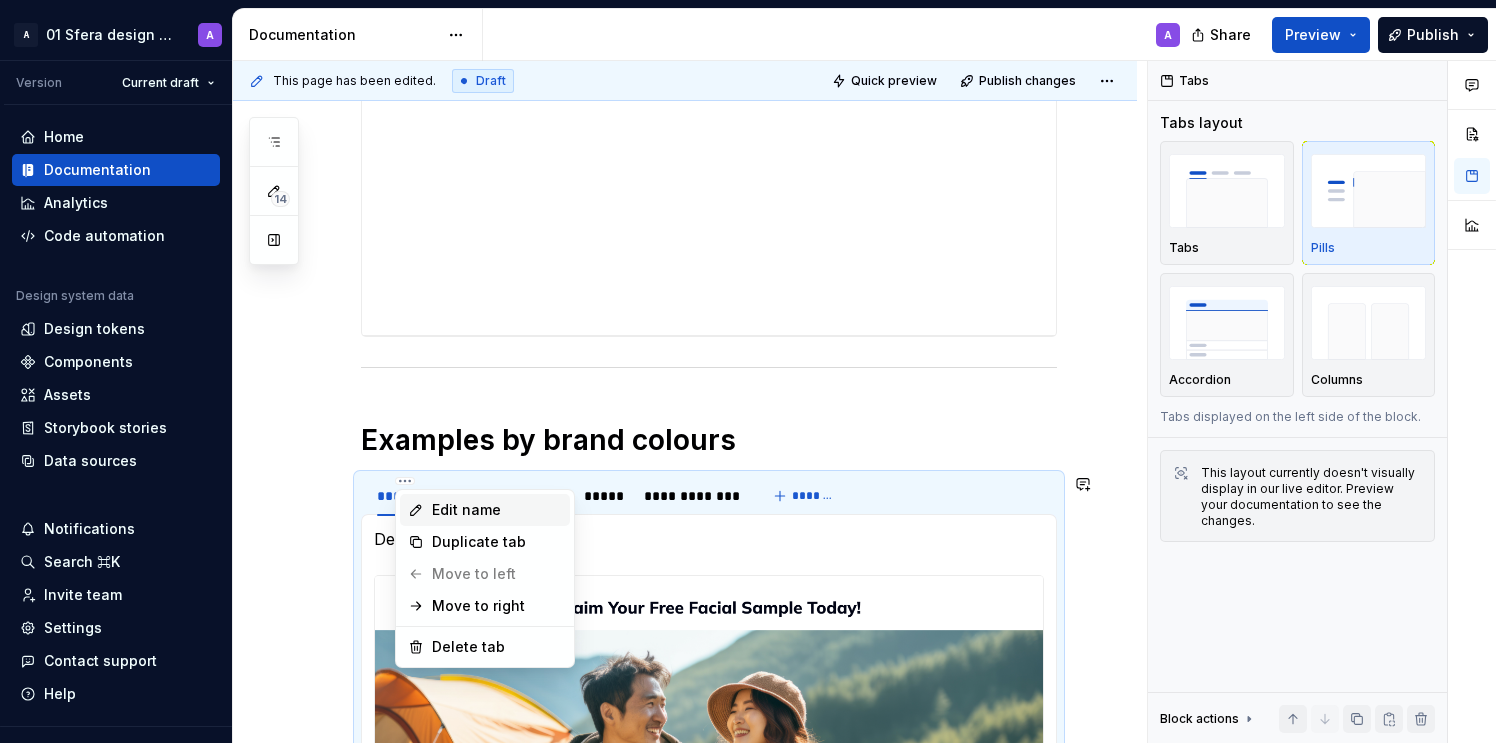click on "Edit name" at bounding box center (497, 510) 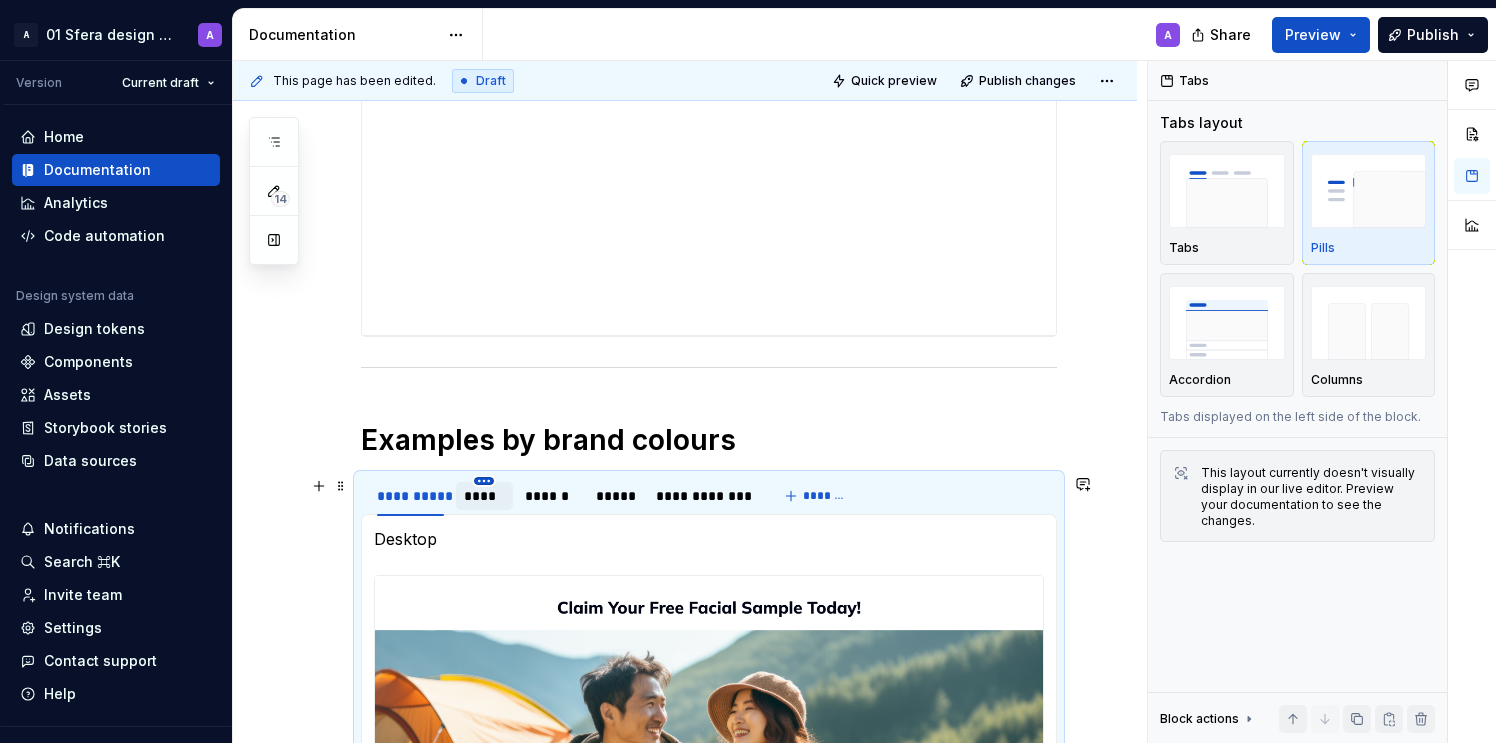 click on "A 01 Sfera design system A Version Current draft Home Documentation Analytics Code automation Design system data Design tokens Components Assets Storybook stories Data sources Notifications Search ⌘K Invite team Settings Contact support Help Documentation A Share Preview Publish 14 Pages Add
Accessibility guide for tree Page tree.
Navigate the tree with the arrow keys. Common tree hotkeys apply. Further keybindings are available:
enter to execute primary action on focused item
f2 to start renaming the focused item
escape to abort renaming an item
control+d to start dragging selected items
Welcome to Sfera Updates Foundations Design tokens Overview How to use Typography Overview Global tokens Semantic tokens How to use Colours Overview Global tokens Semantic tokens How to use Layout Overview Global tokens Semantic tokens Border Overview Global tokens How to use Logo - General Overview How to use Assets Logo - Support Overview How to use" at bounding box center [748, 371] 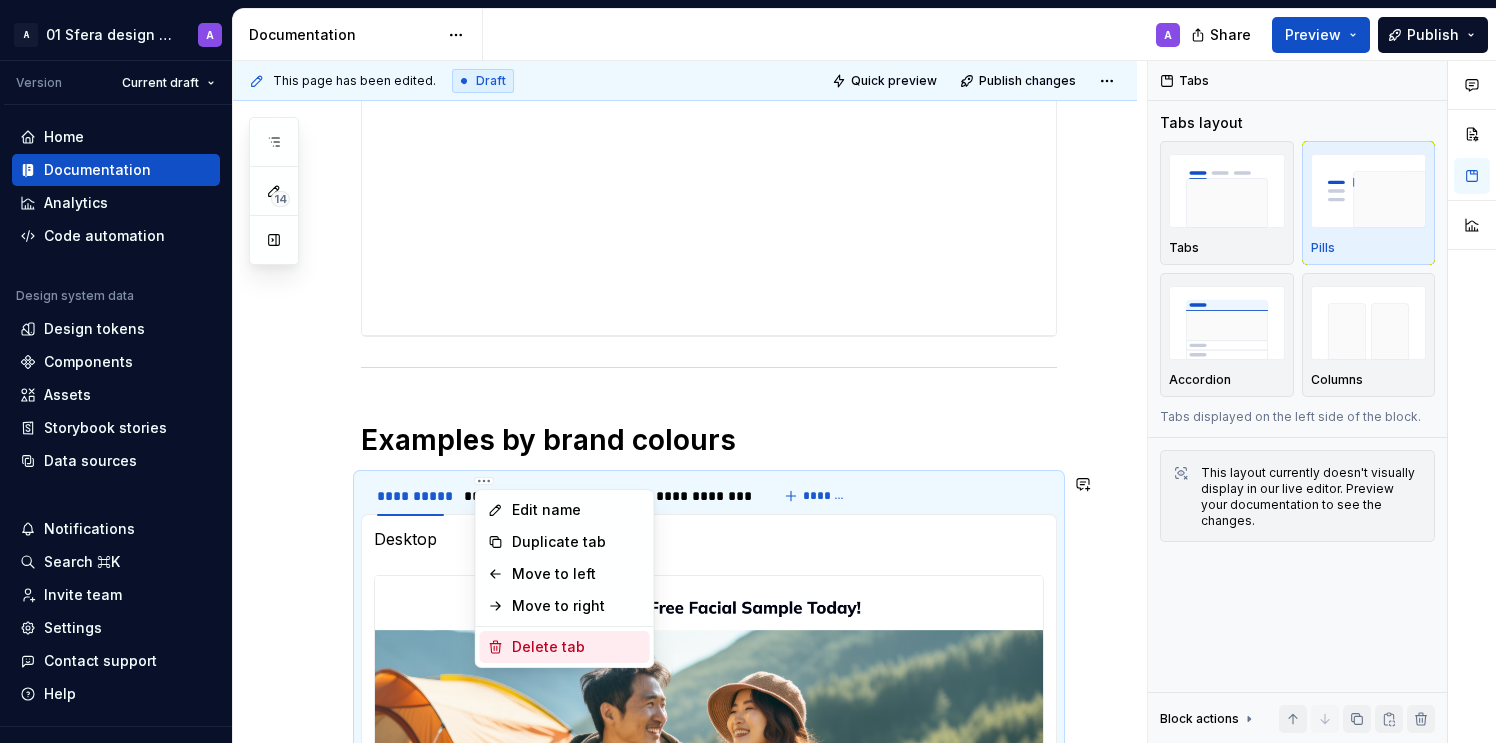 click on "Delete tab" at bounding box center (577, 647) 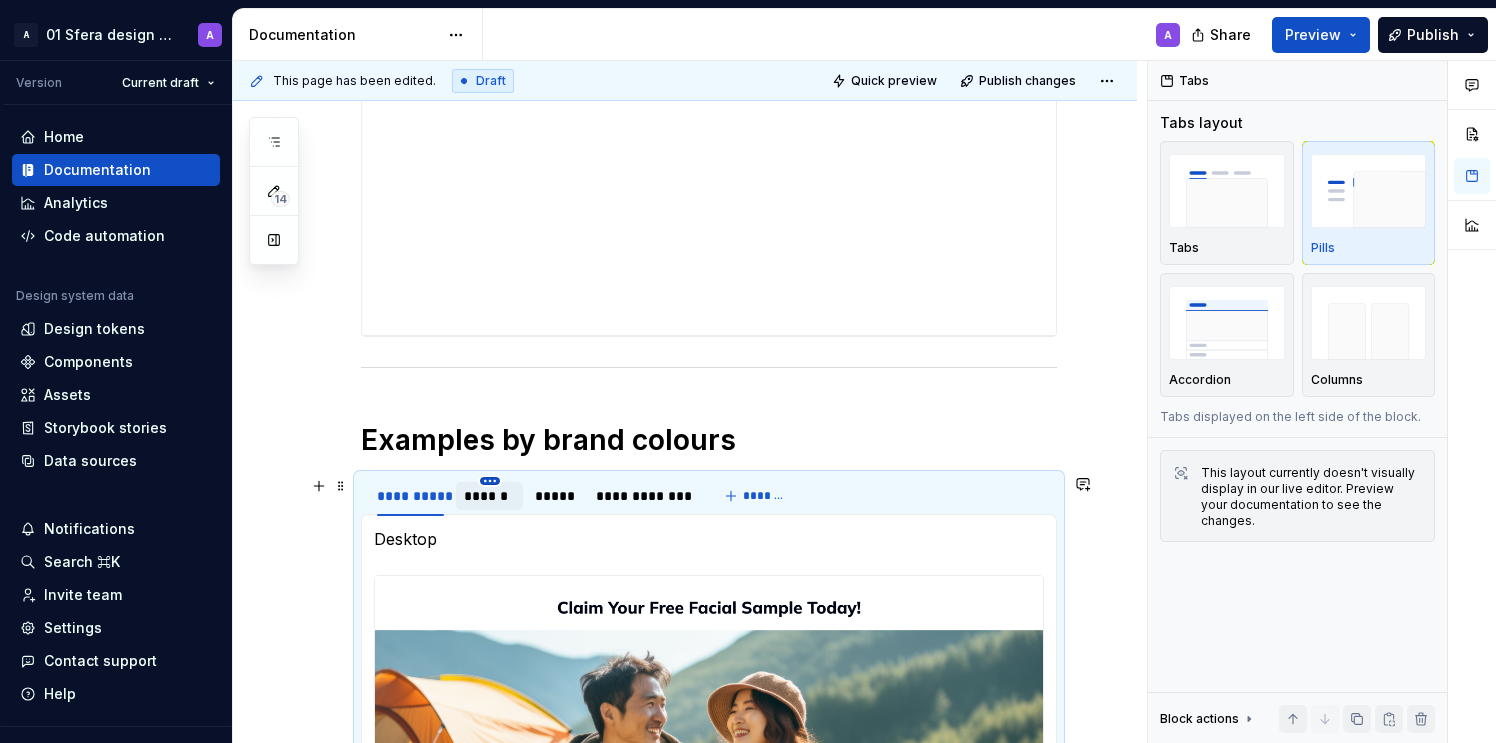 click on "A 01 Sfera design system A Version Current draft Home Documentation Analytics Code automation Design system data Design tokens Components Assets Storybook stories Data sources Notifications Search ⌘K Invite team Settings Contact support Help Documentation A Share Preview Publish 14 Pages Add
Accessibility guide for tree Page tree.
Navigate the tree with the arrow keys. Common tree hotkeys apply. Further keybindings are available:
enter to execute primary action on focused item
f2 to start renaming the focused item
escape to abort renaming an item
control+d to start dragging selected items
Welcome to Sfera Updates Foundations Design tokens Overview How to use Typography Overview Global tokens Semantic tokens How to use Colours Overview Global tokens Semantic tokens How to use Layout Overview Global tokens Semantic tokens Border Overview Global tokens How to use Logo - General Overview How to use Assets Logo - Support Overview How to use" at bounding box center (748, 371) 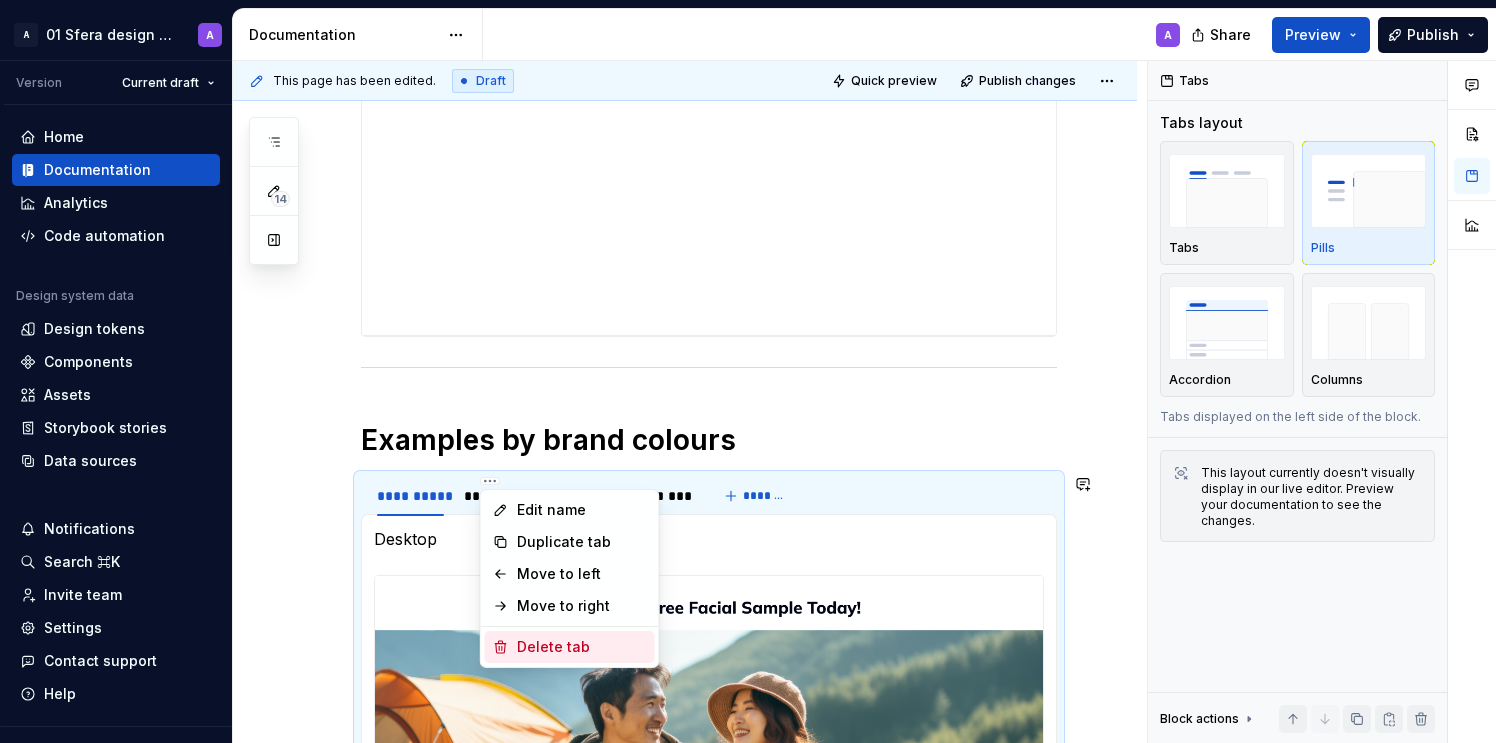 click on "Delete tab" at bounding box center [582, 647] 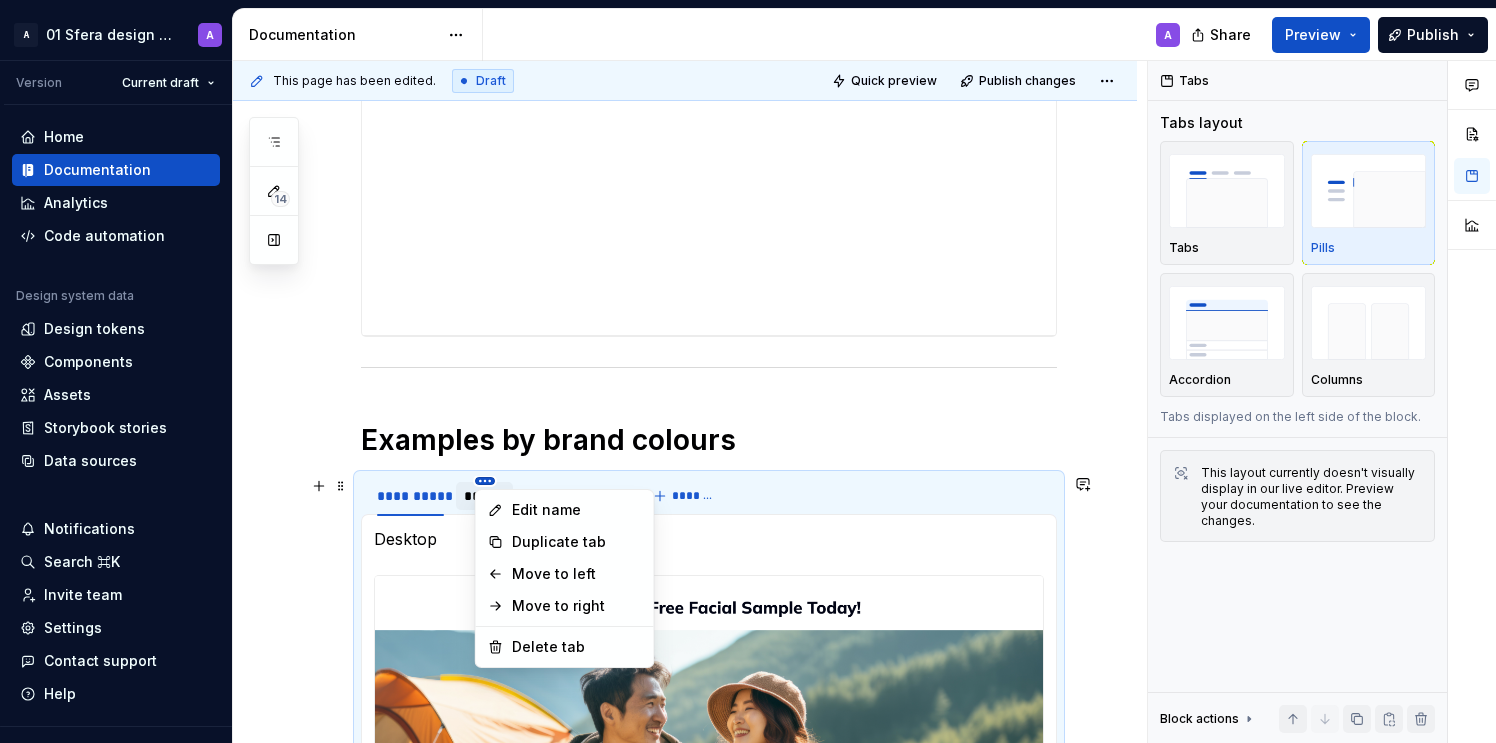 click on "A 01 Sfera design system A Version Current draft Home Documentation Analytics Code automation Design system data Design tokens Components Assets Storybook stories Data sources Notifications Search ⌘K Invite team Settings Contact support Help Documentation A Share Preview Publish 14 Pages Add
Accessibility guide for tree Page tree.
Navigate the tree with the arrow keys. Common tree hotkeys apply. Further keybindings are available:
enter to execute primary action on focused item
f2 to start renaming the focused item
escape to abort renaming an item
control+d to start dragging selected items
Welcome to Sfera Updates Foundations Design tokens Overview How to use Typography Overview Global tokens Semantic tokens How to use Colours Overview Global tokens Semantic tokens How to use Layout Overview Global tokens Semantic tokens Border Overview Global tokens How to use Logo - General Overview How to use Assets Logo - Support Overview How to use" at bounding box center [748, 371] 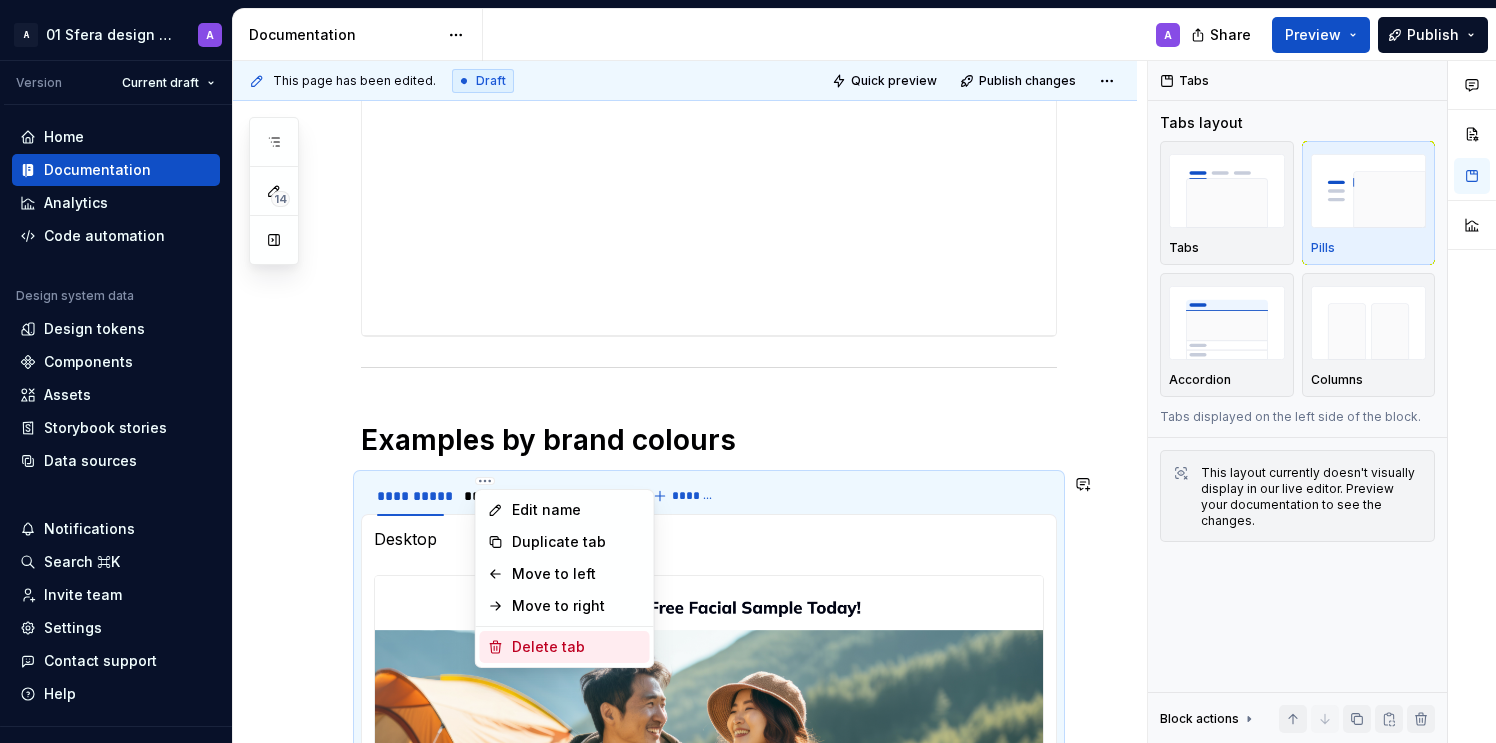 click on "Delete tab" at bounding box center (577, 647) 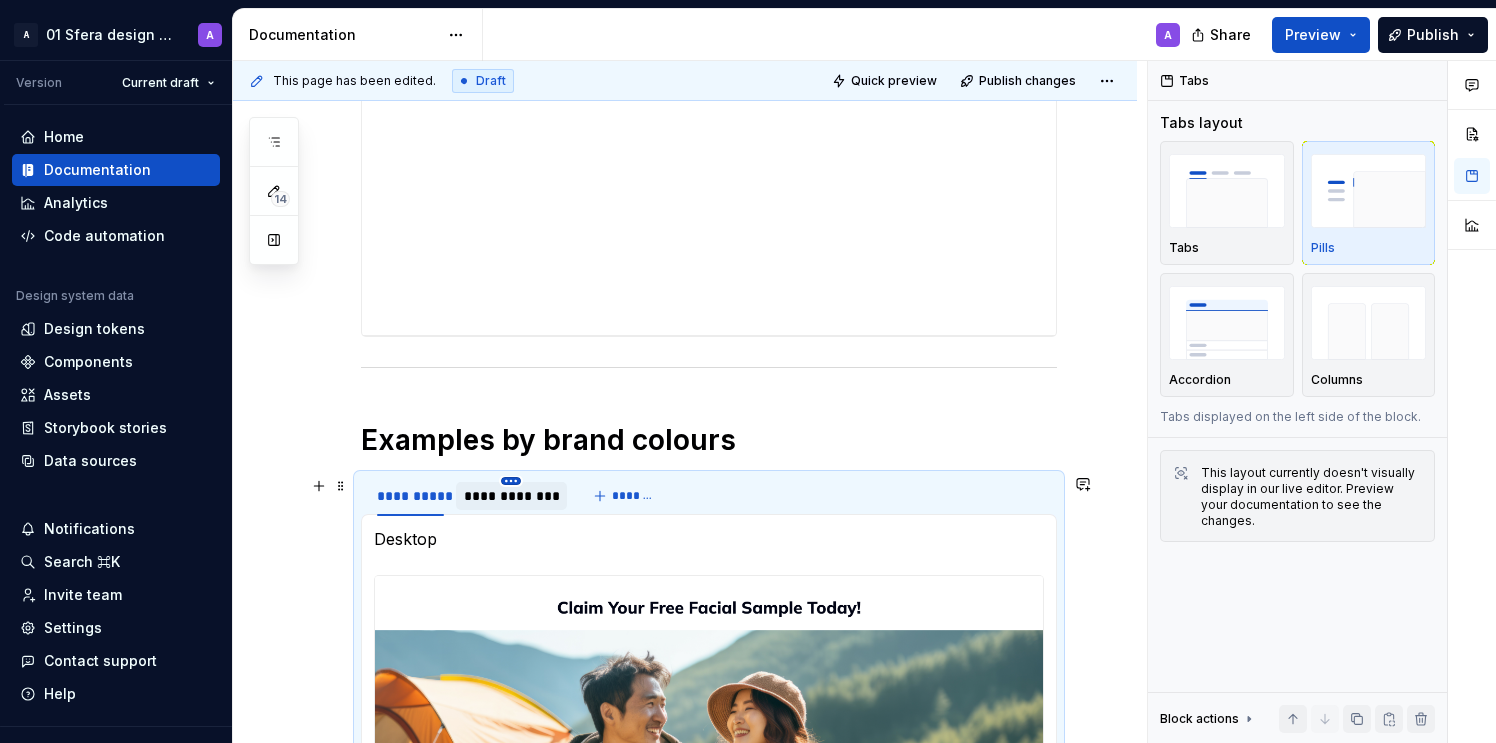 click on "A 01 Sfera design system A Version Current draft Home Documentation Analytics Code automation Design system data Design tokens Components Assets Storybook stories Data sources Notifications Search ⌘K Invite team Settings Contact support Help Documentation A Share Preview Publish 14 Pages Add
Accessibility guide for tree Page tree.
Navigate the tree with the arrow keys. Common tree hotkeys apply. Further keybindings are available:
enter to execute primary action on focused item
f2 to start renaming the focused item
escape to abort renaming an item
control+d to start dragging selected items
Welcome to Sfera Updates Foundations Design tokens Overview How to use Typography Overview Global tokens Semantic tokens How to use Colours Overview Global tokens Semantic tokens How to use Layout Overview Global tokens Semantic tokens Border Overview Global tokens How to use Logo - General Overview How to use Assets Logo - Support Overview How to use" at bounding box center [748, 371] 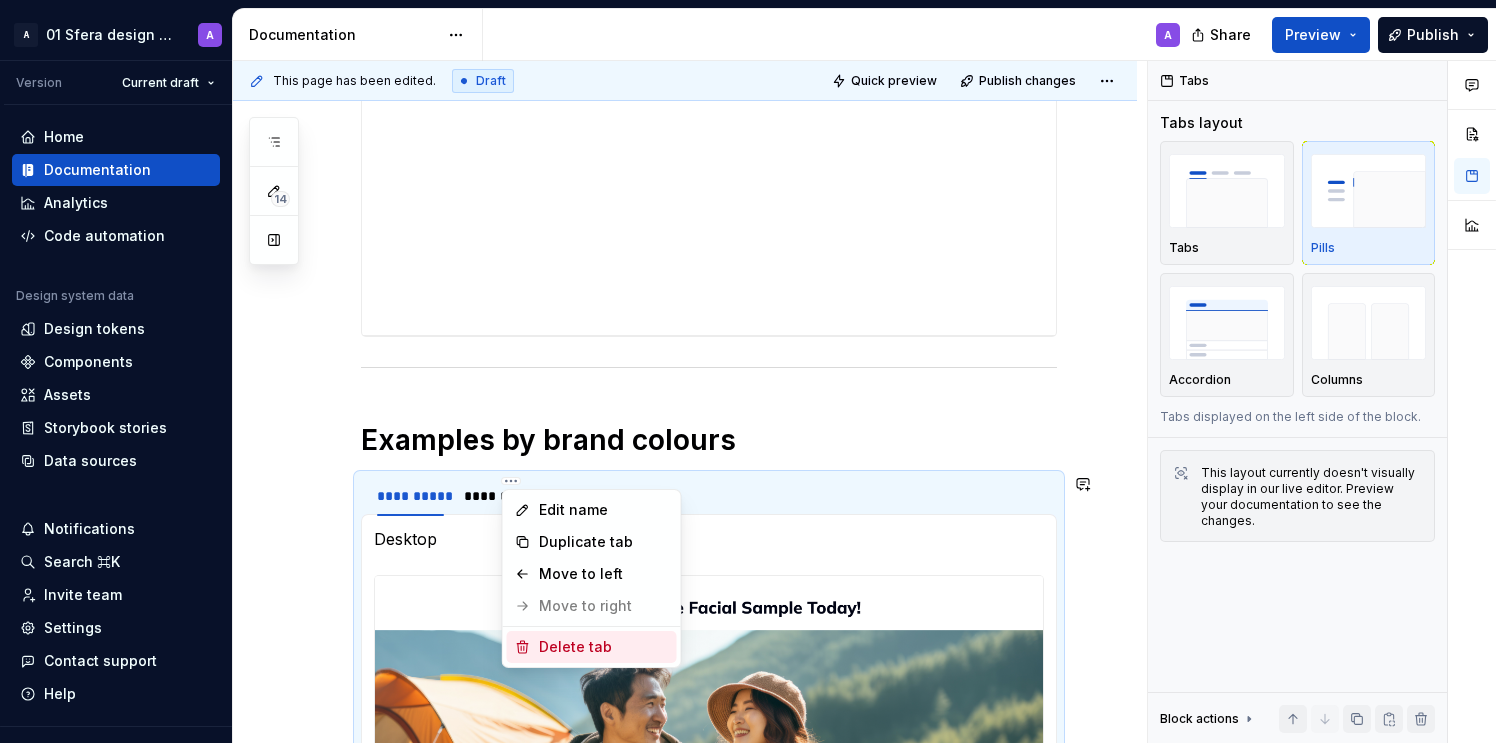 click on "Delete tab" at bounding box center [604, 647] 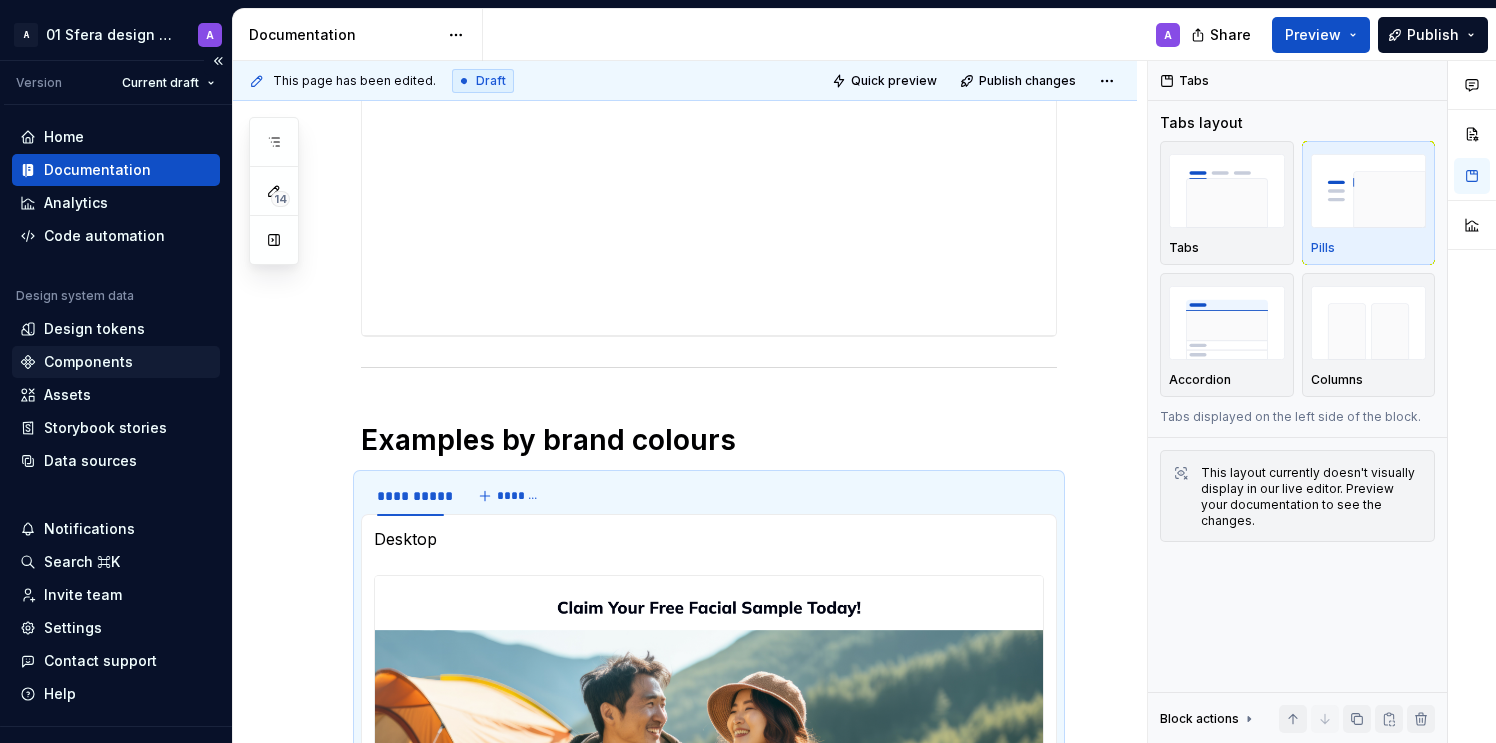 scroll, scrollTop: 796, scrollLeft: 0, axis: vertical 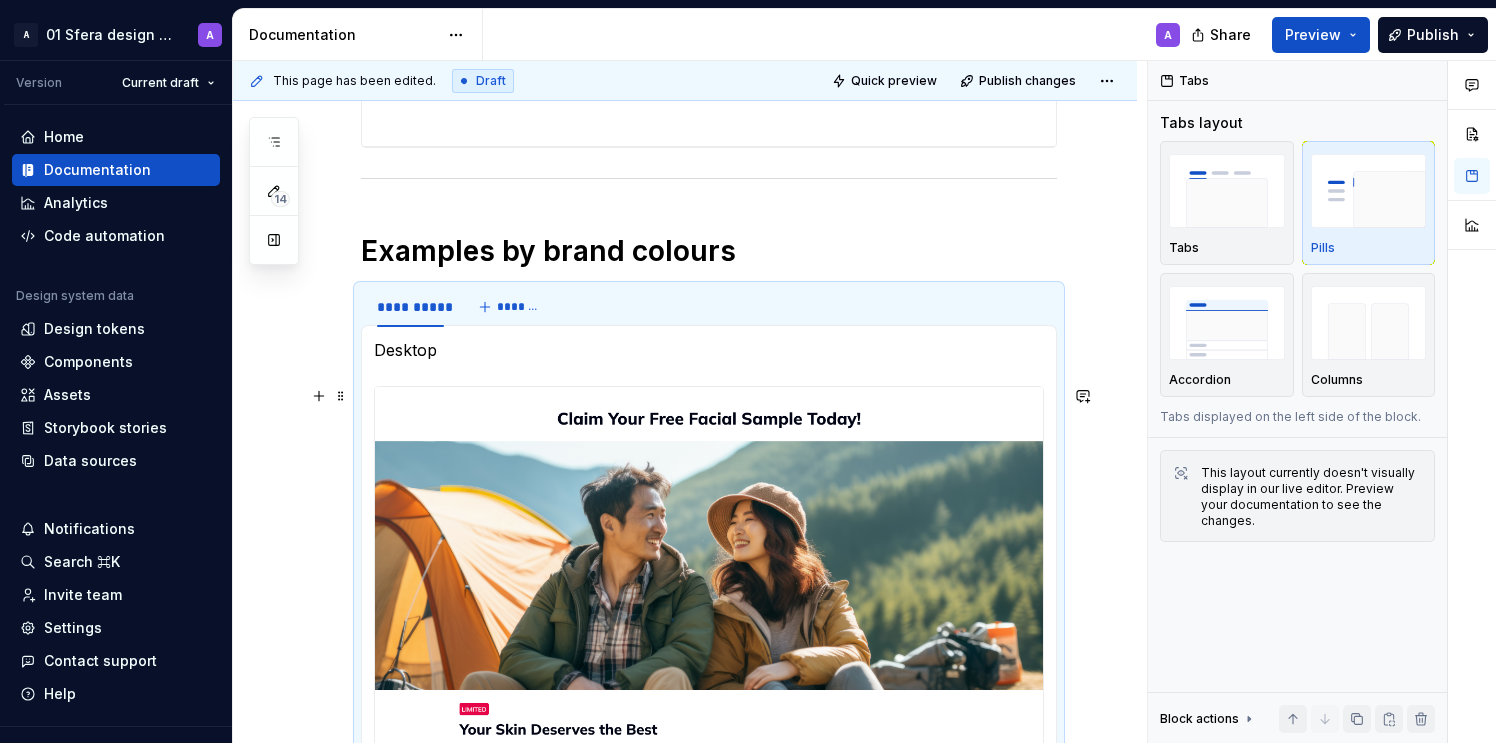 click at bounding box center (709, 667) 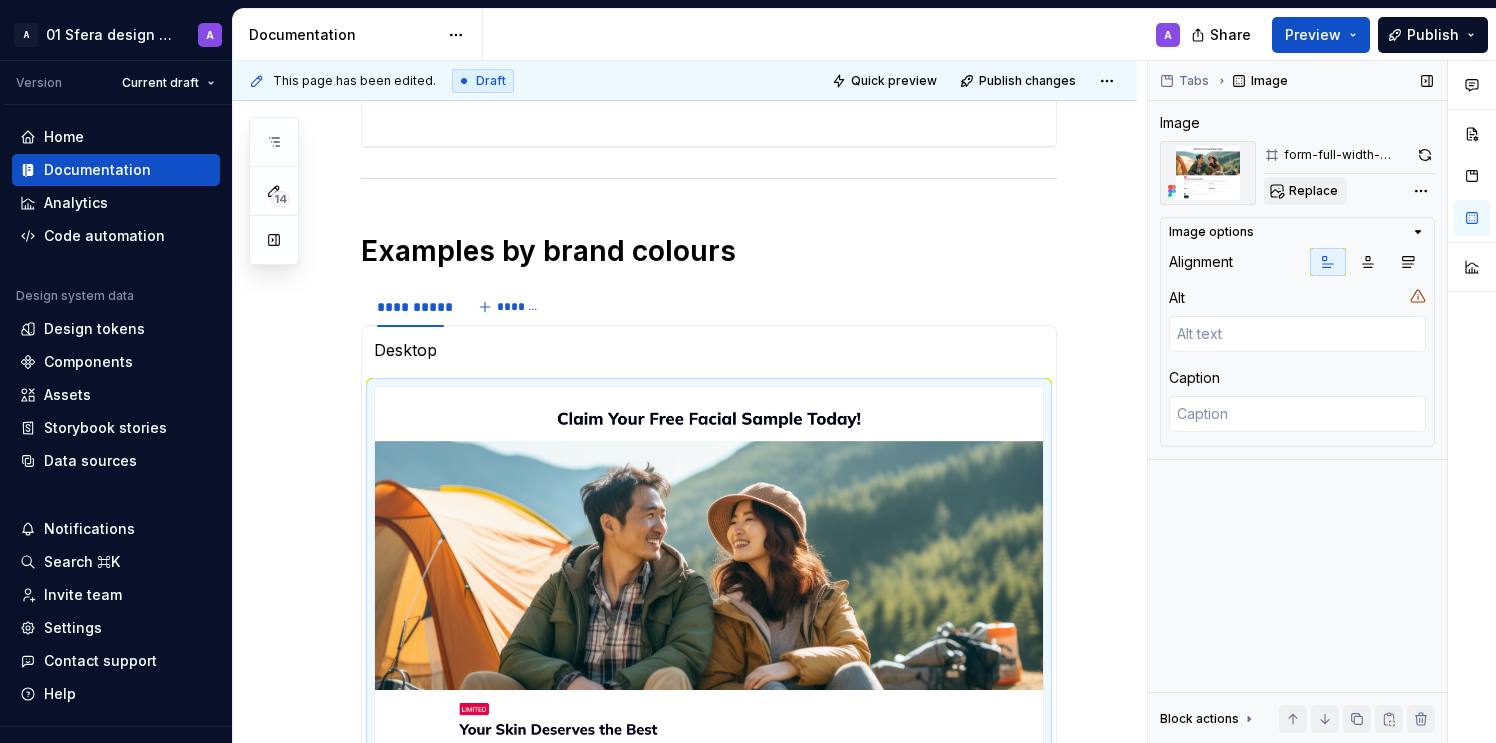 click on "Replace" at bounding box center (1313, 191) 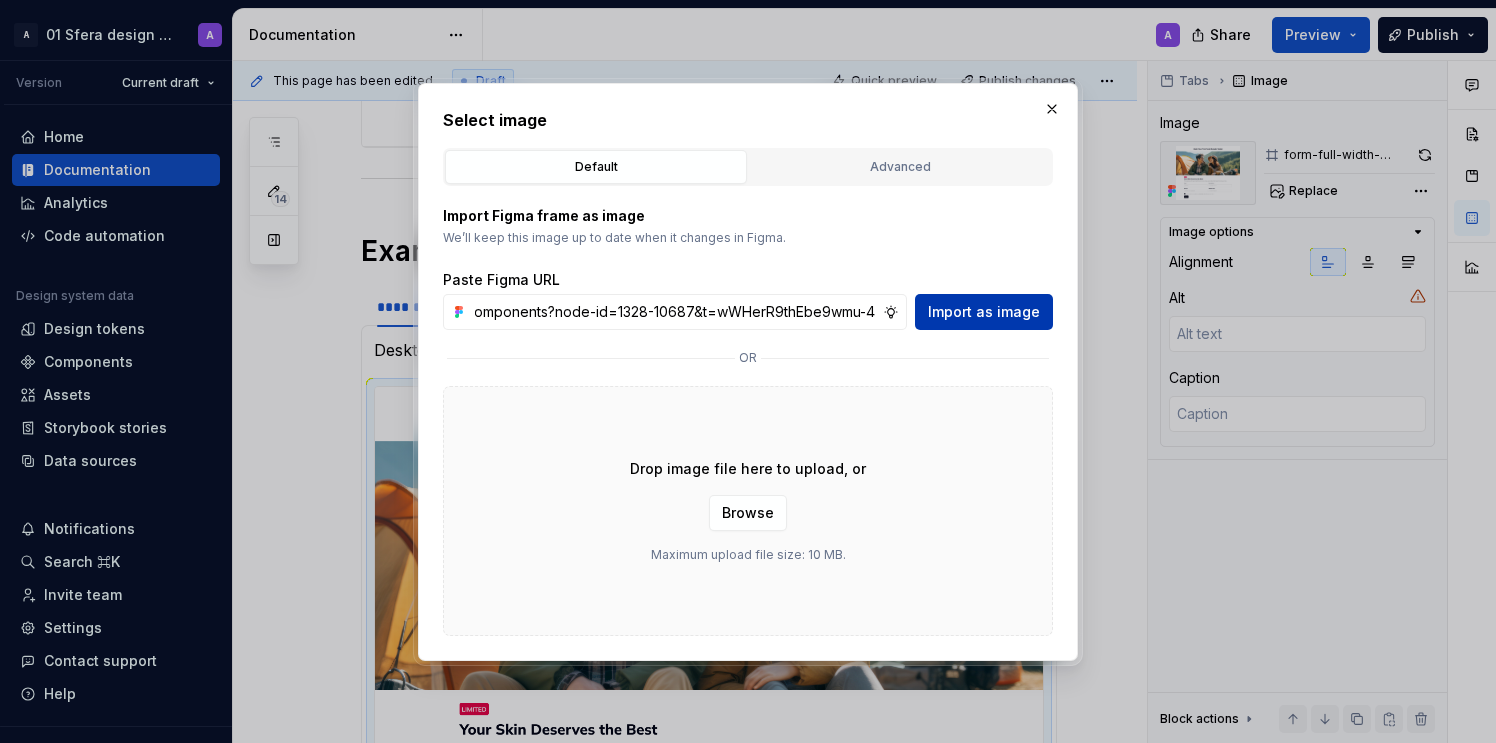 scroll, scrollTop: 0, scrollLeft: 0, axis: both 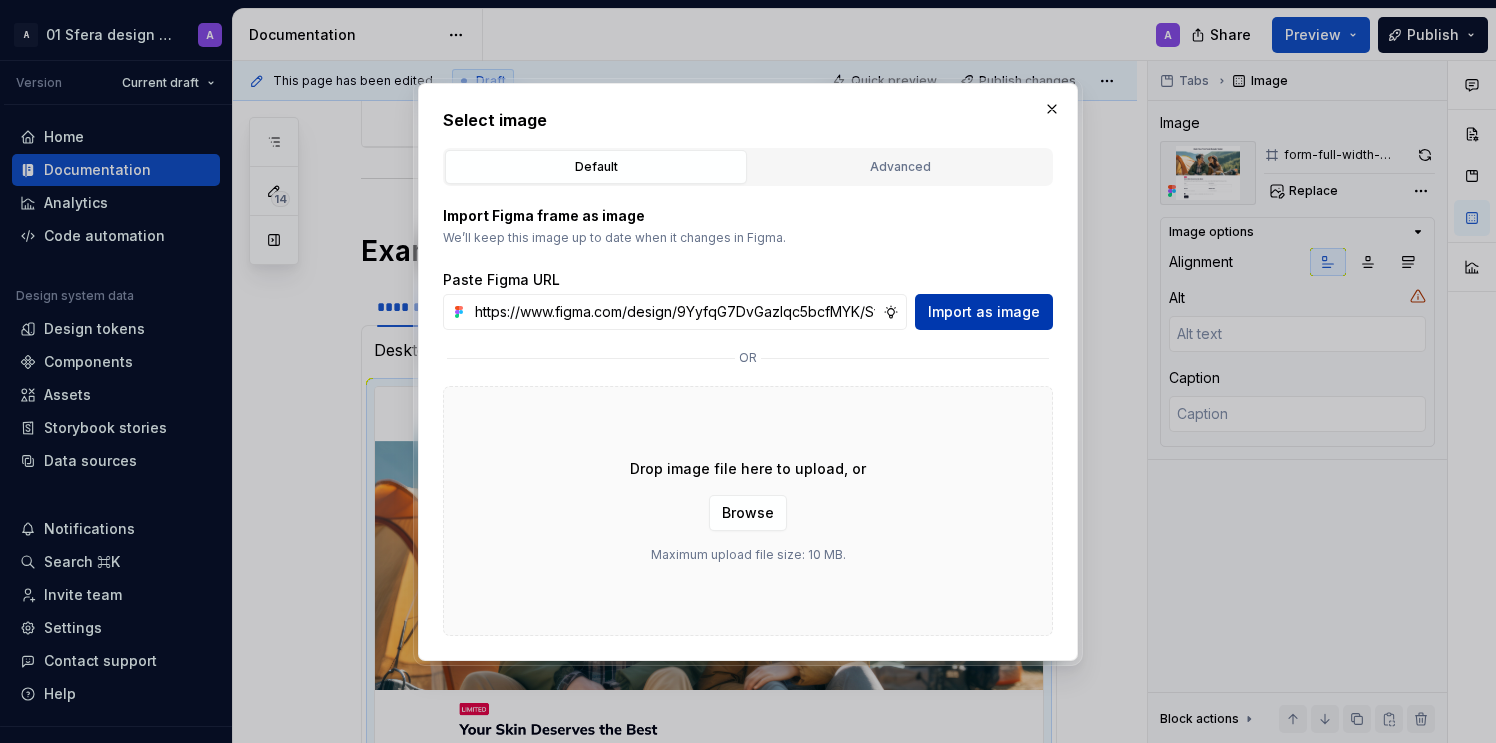 click on "Import as image" at bounding box center (984, 312) 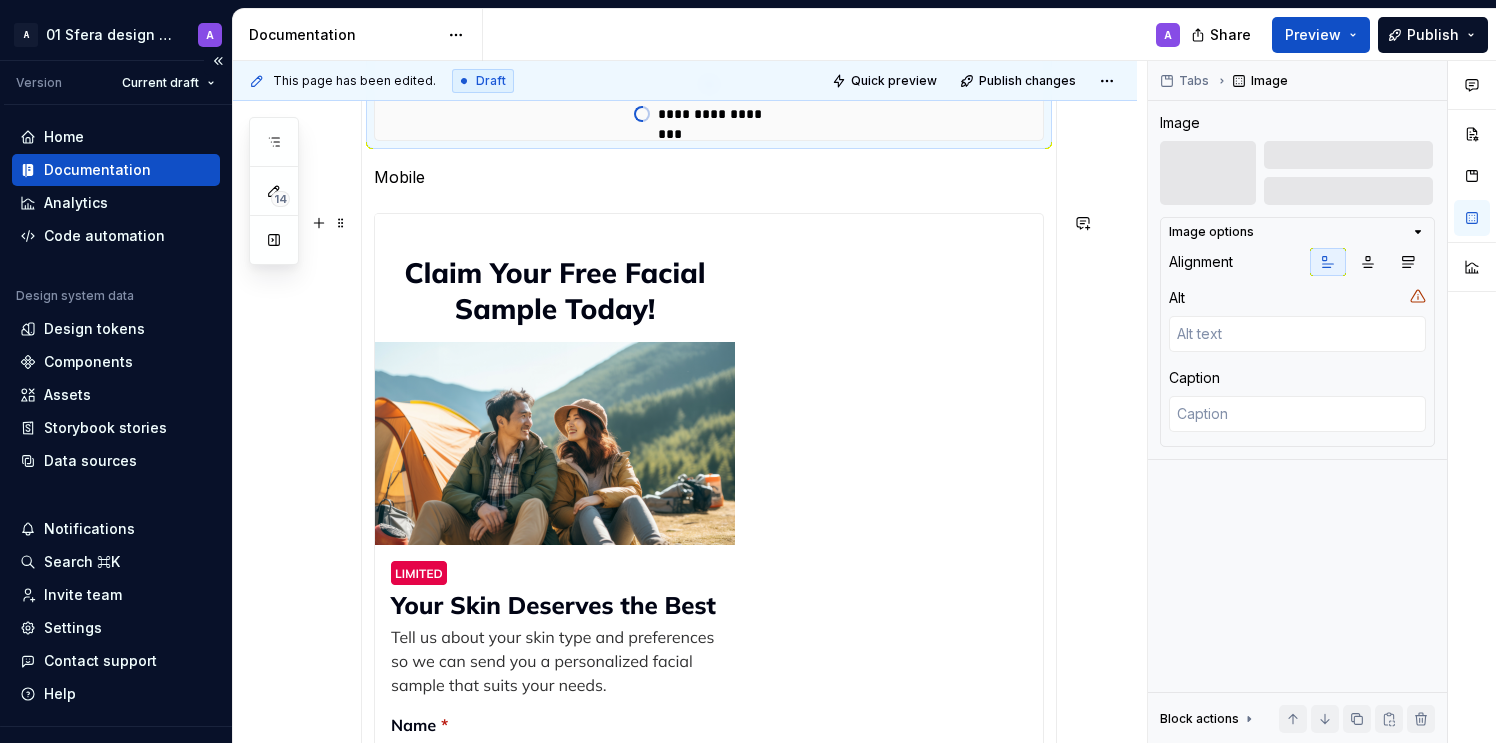 scroll, scrollTop: 1297, scrollLeft: 0, axis: vertical 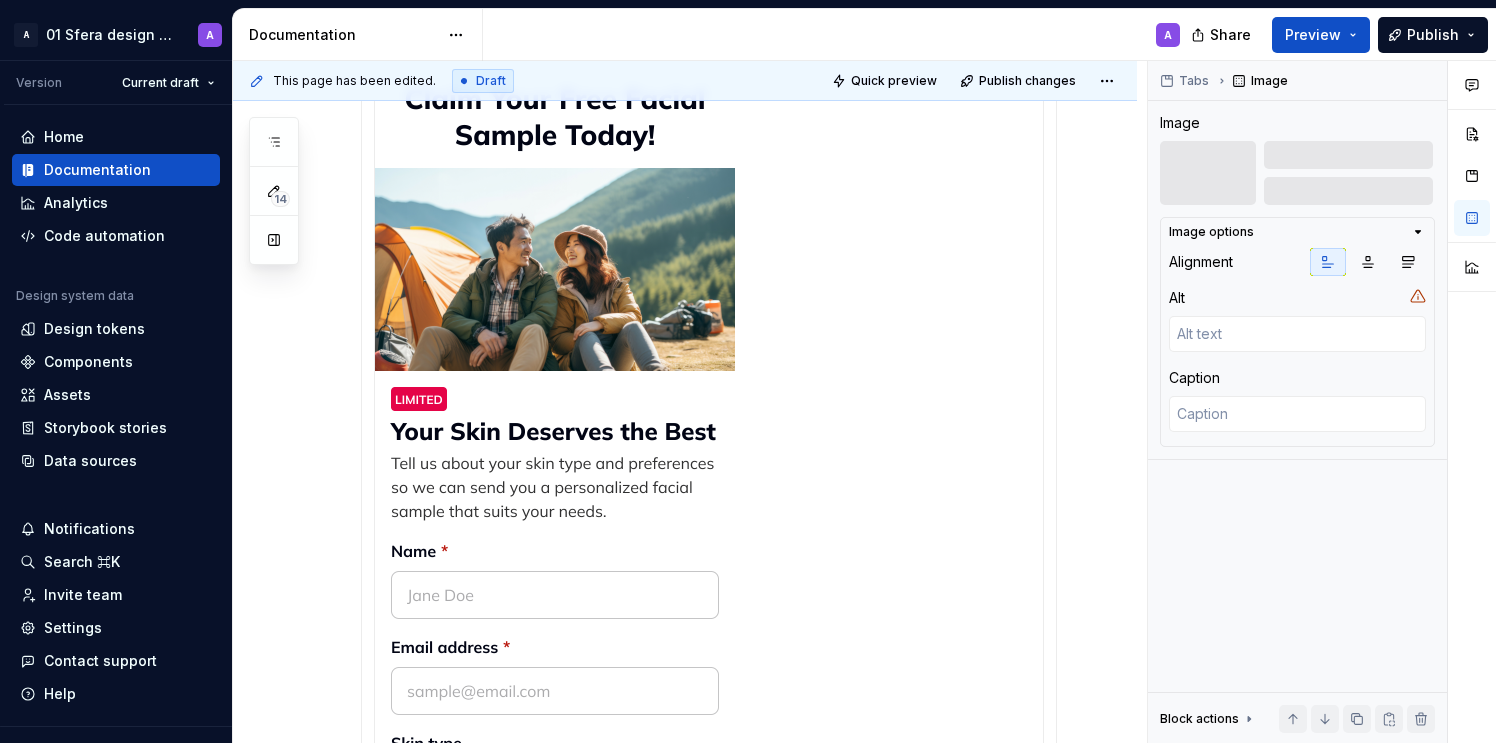 click at bounding box center [555, 553] 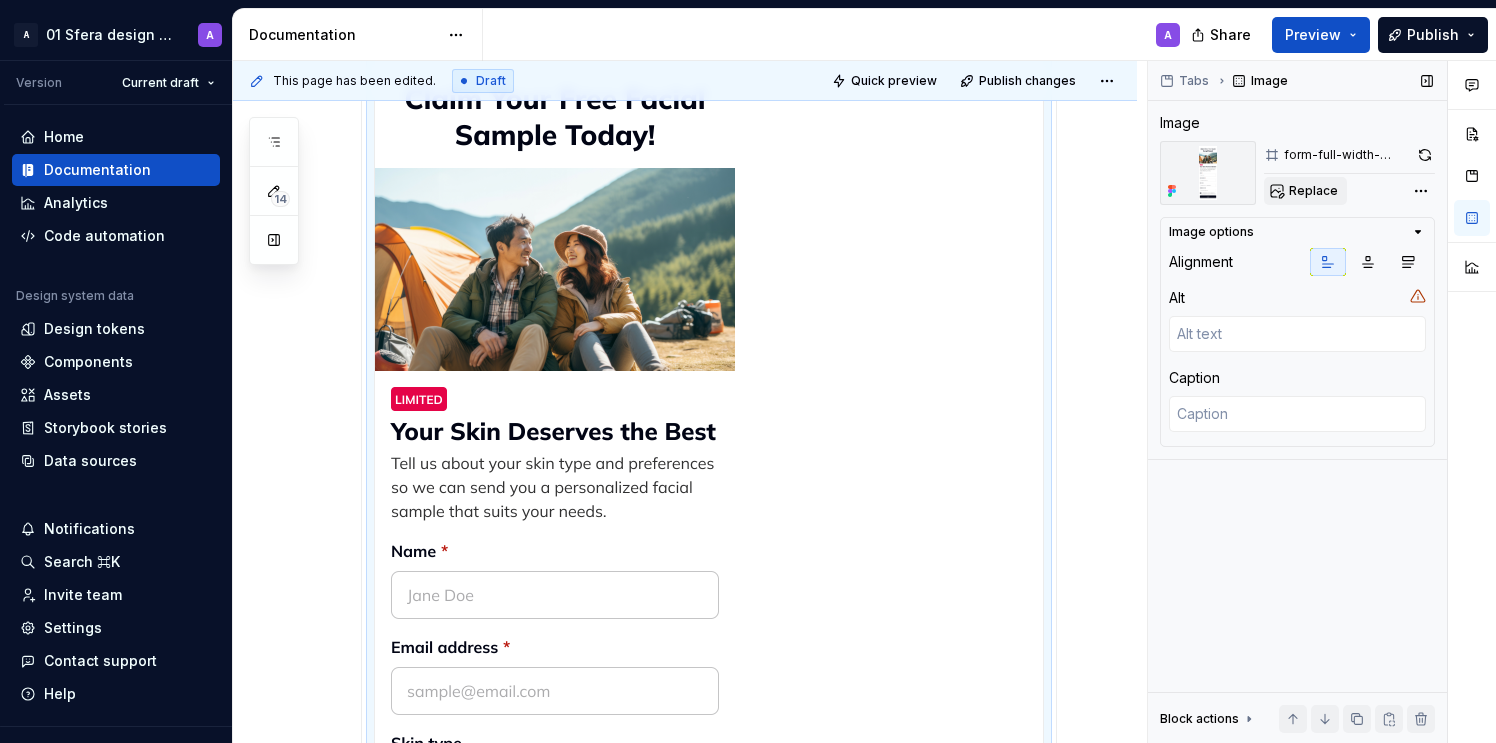 click on "Replace" at bounding box center (1313, 191) 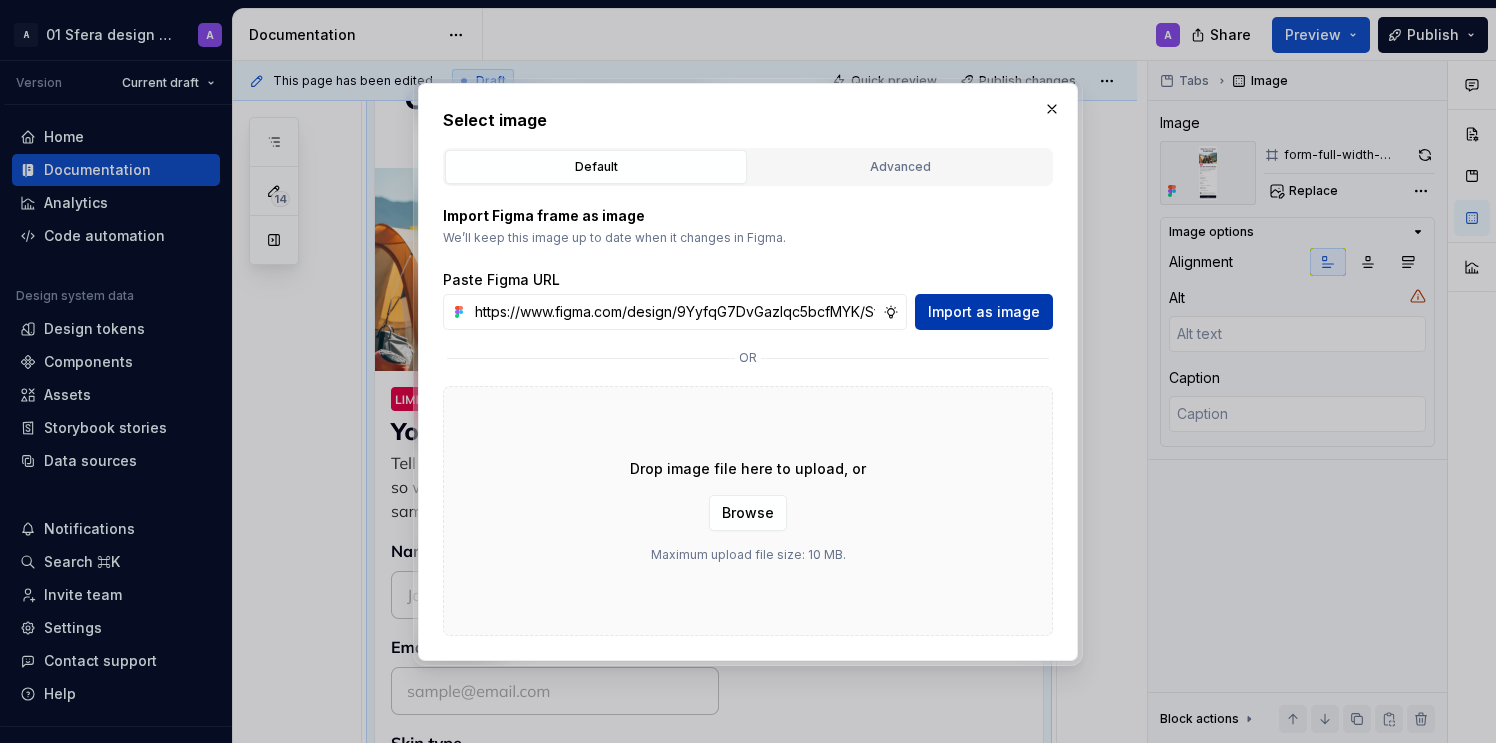 scroll, scrollTop: 0, scrollLeft: 471, axis: horizontal 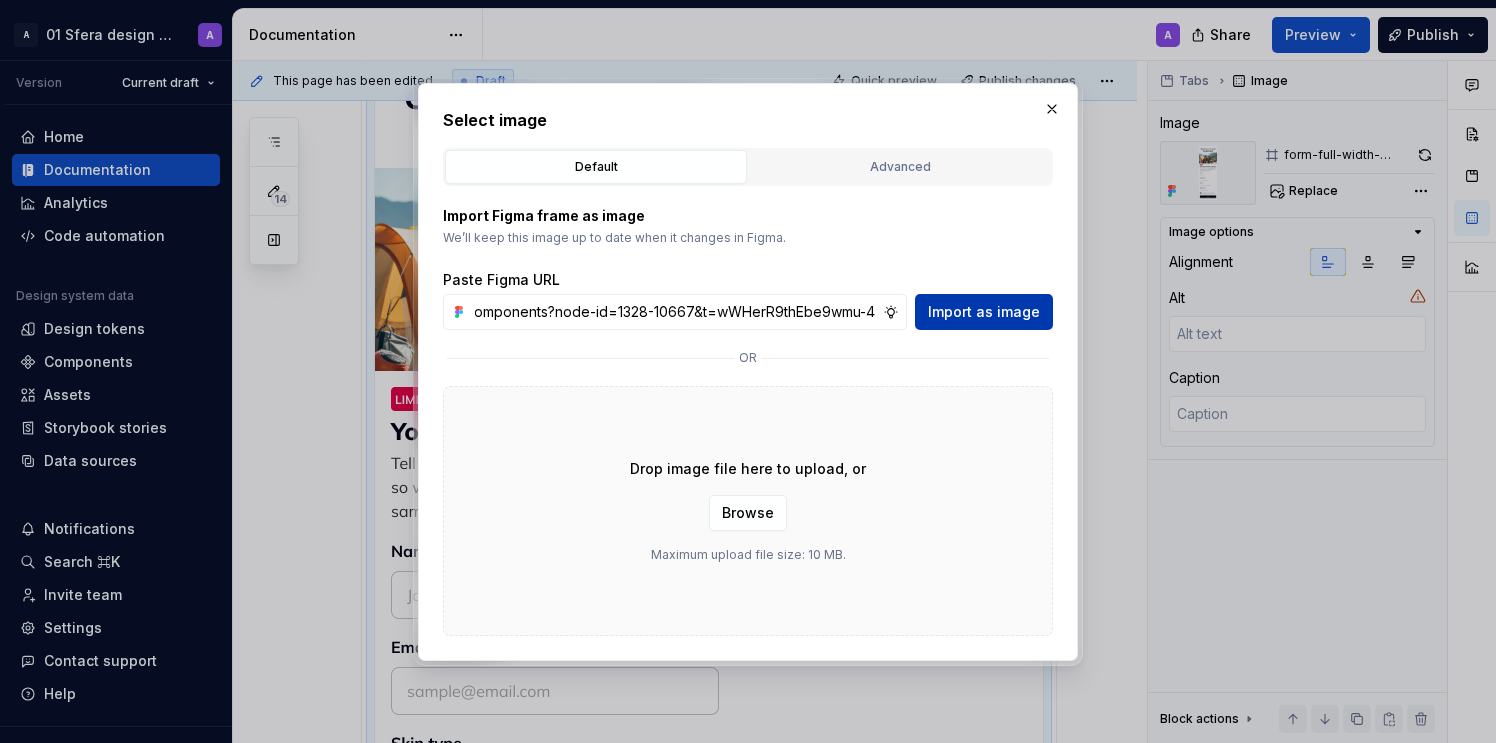click on "Import as image" at bounding box center [984, 312] 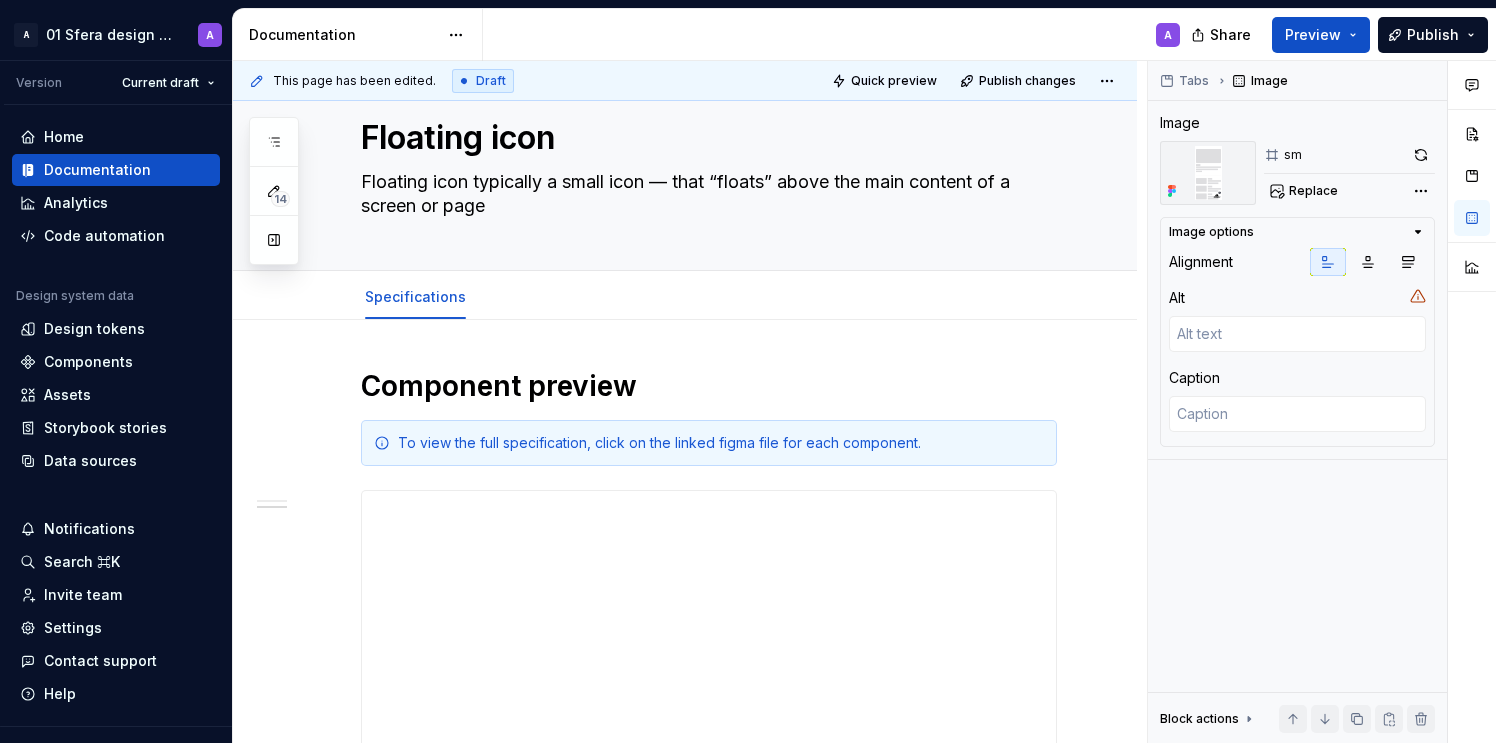 scroll, scrollTop: 0, scrollLeft: 0, axis: both 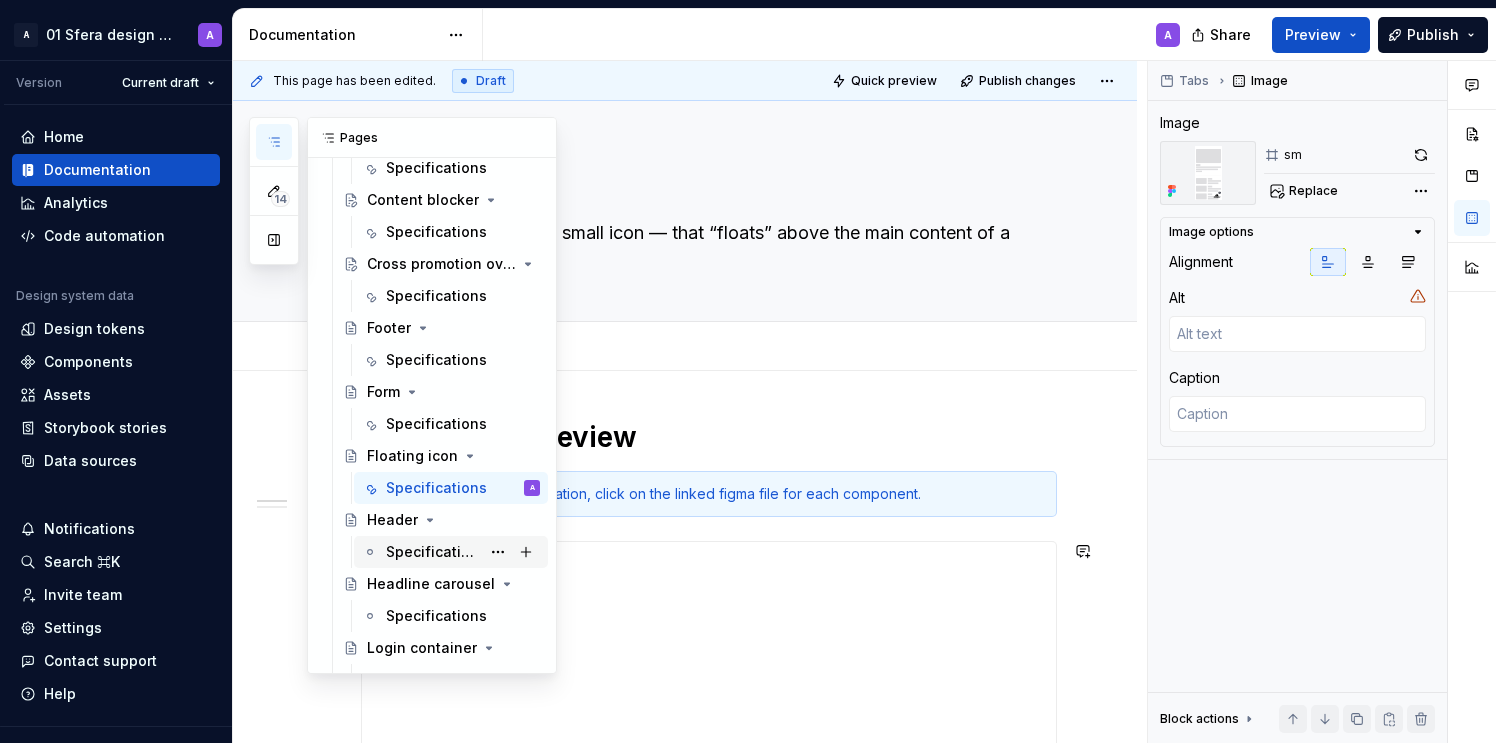 click on "Specifications" at bounding box center (433, 552) 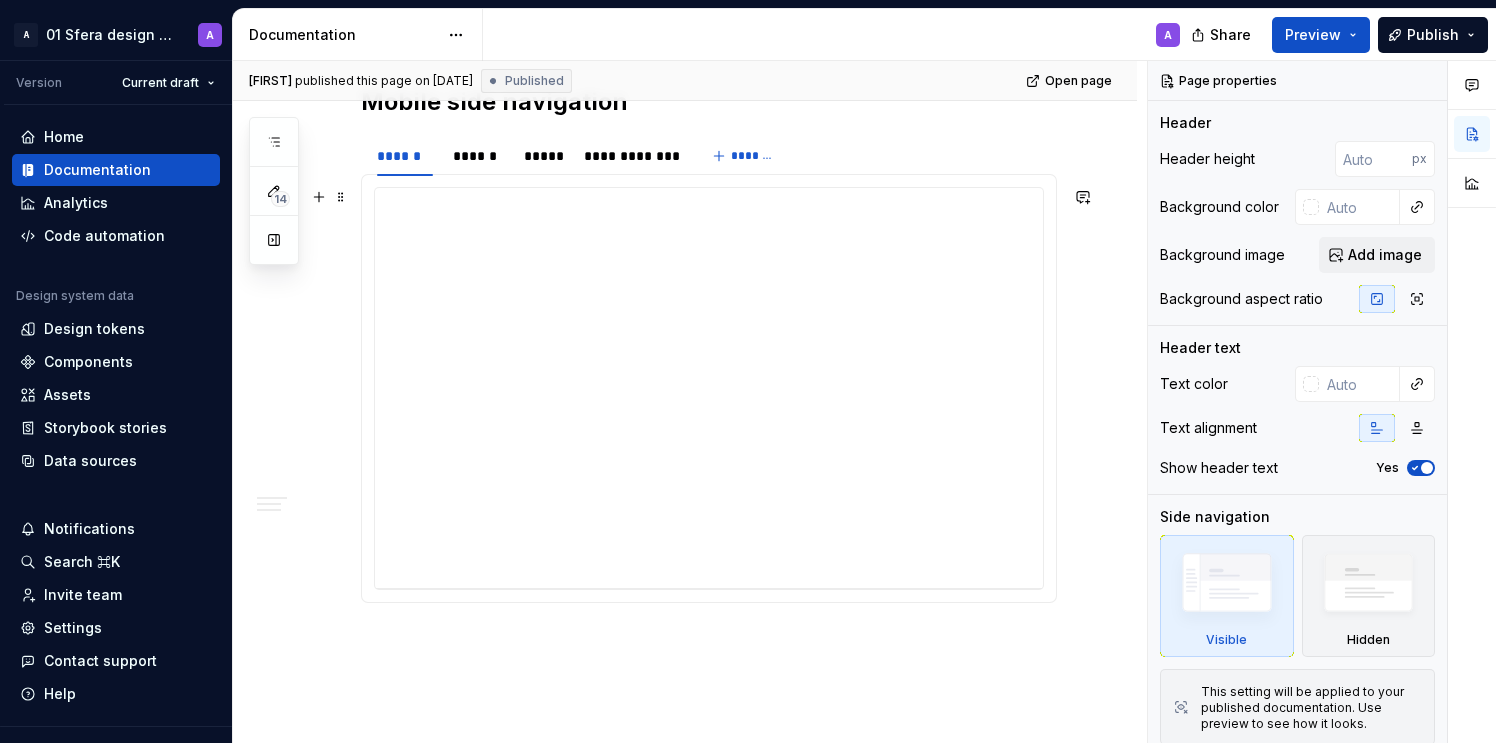 scroll, scrollTop: 1174, scrollLeft: 0, axis: vertical 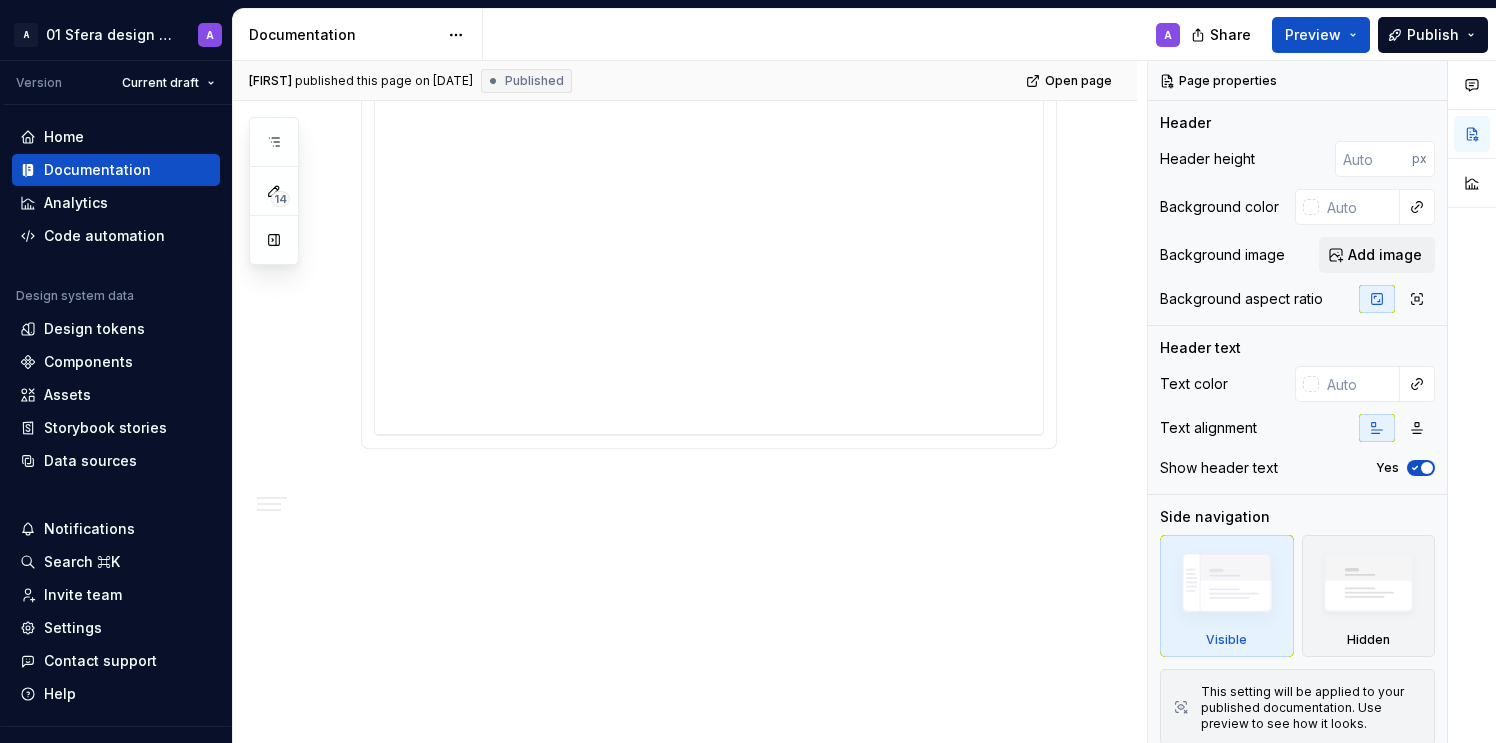 drag, startPoint x: 460, startPoint y: 502, endPoint x: 477, endPoint y: 558, distance: 58.5235 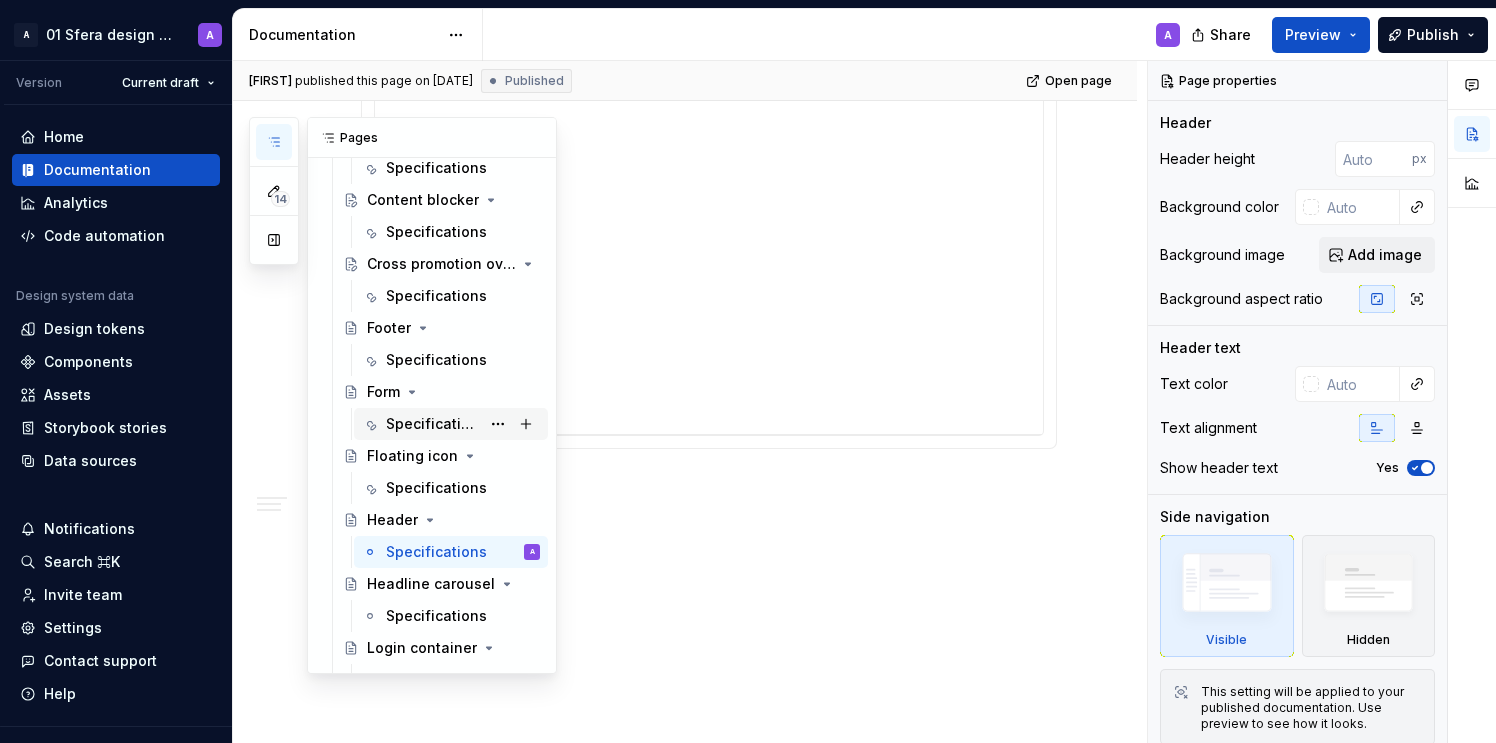 click on "Specifications" at bounding box center (433, 424) 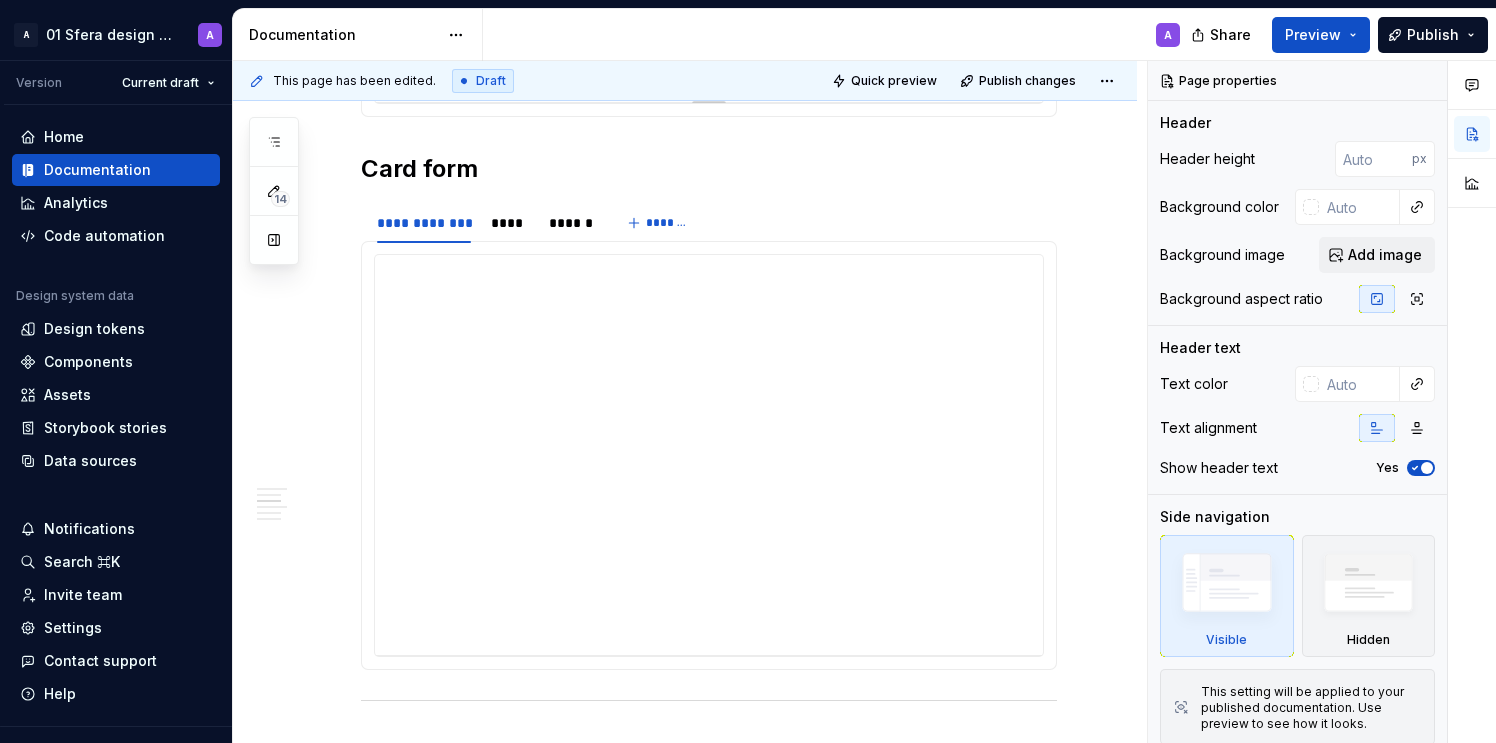 scroll, scrollTop: 1379, scrollLeft: 0, axis: vertical 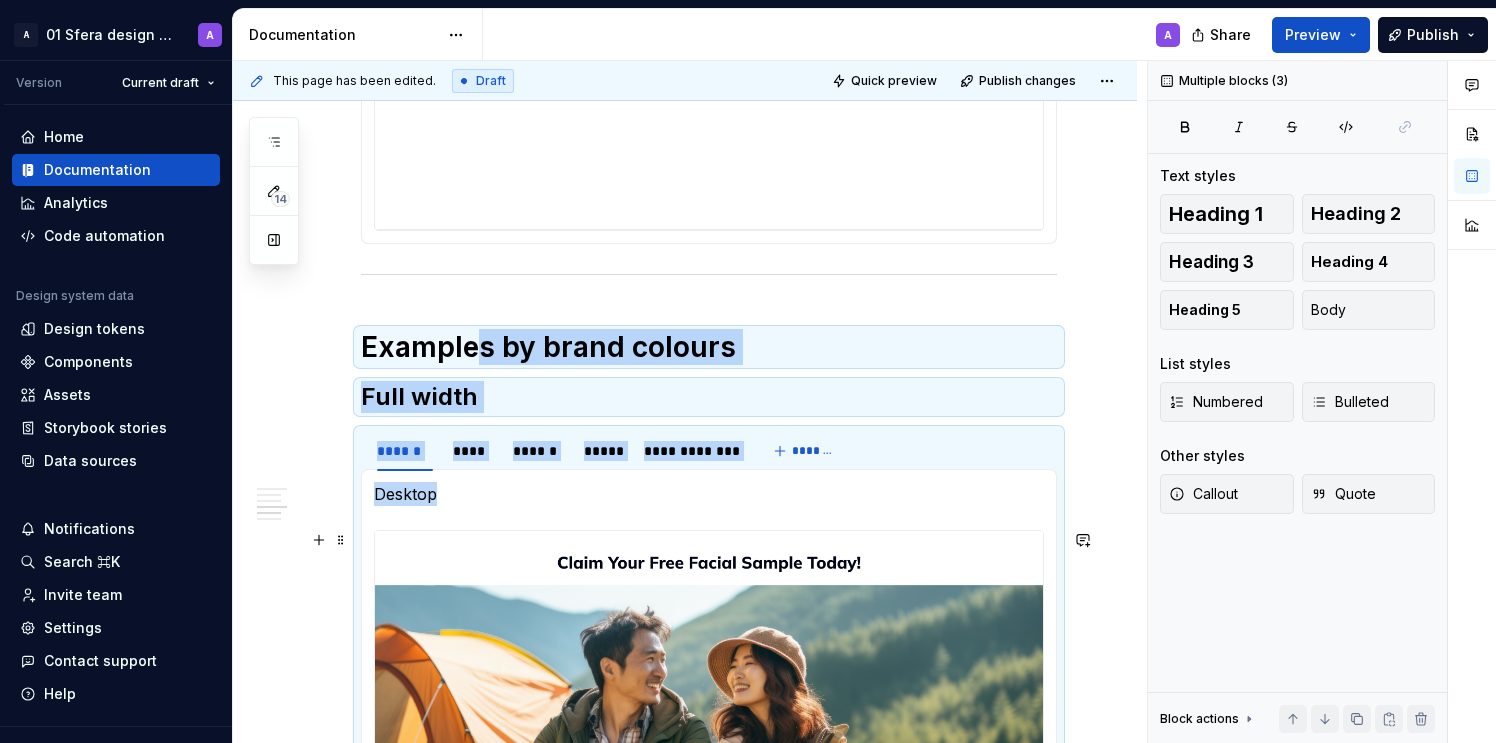 drag, startPoint x: 483, startPoint y: 342, endPoint x: 511, endPoint y: 534, distance: 194.03093 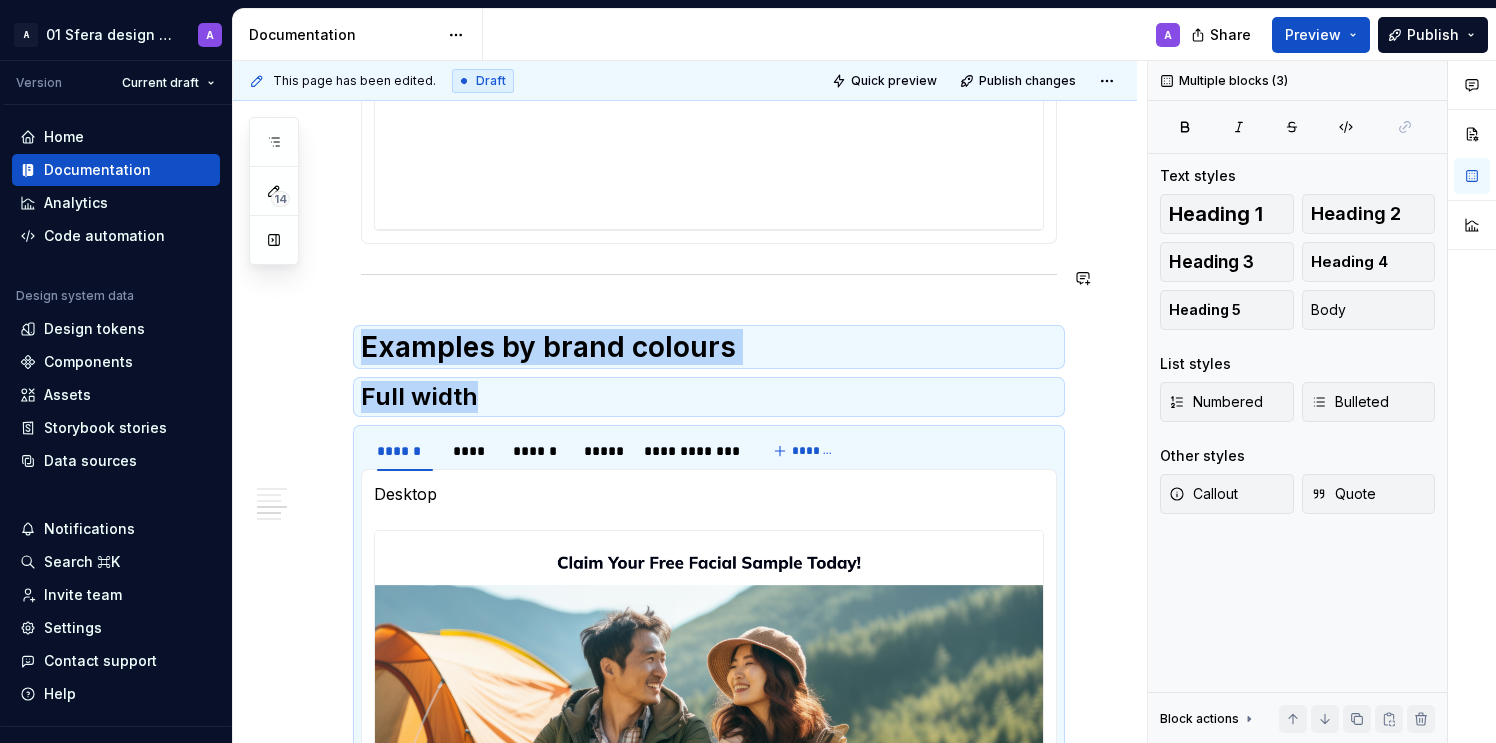copy on "Examples by brand colours Full width" 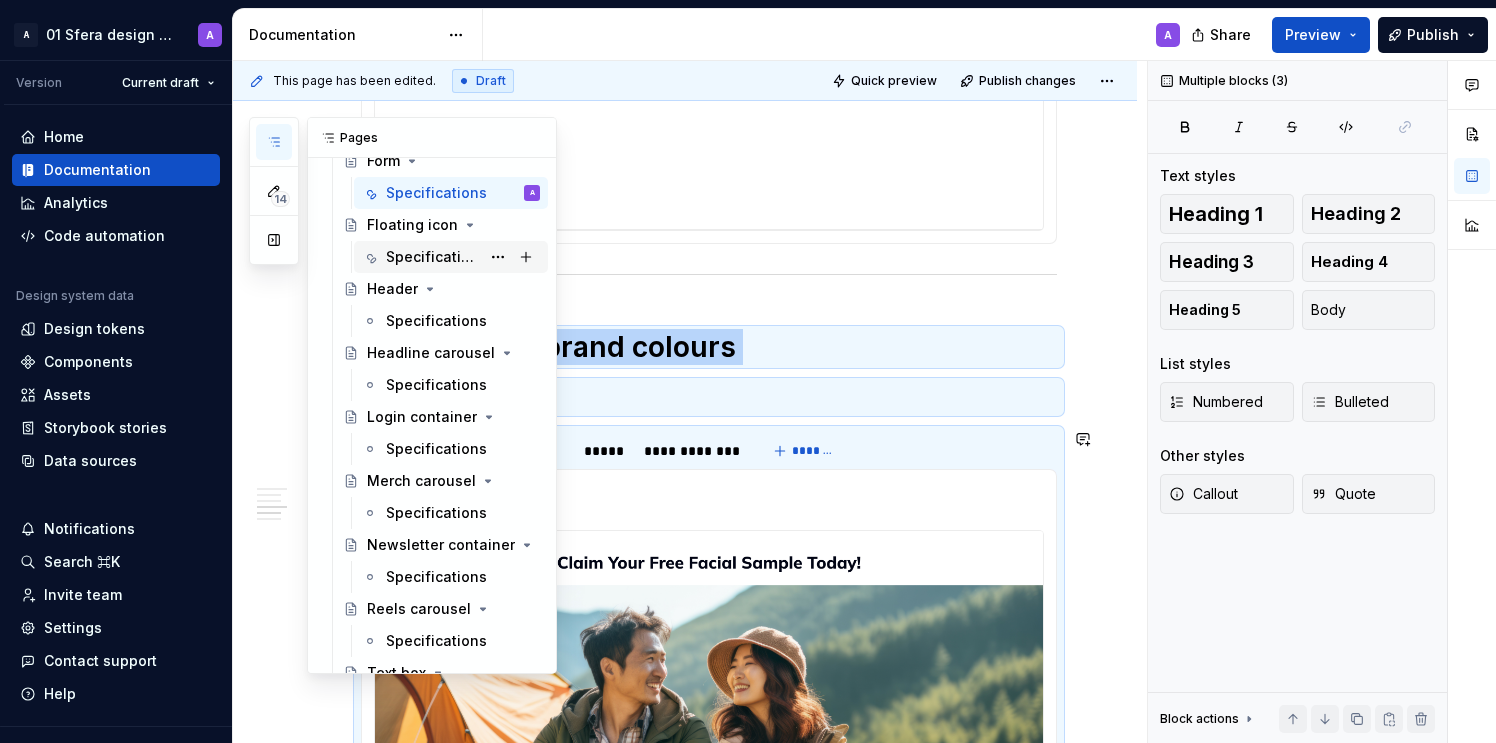 scroll, scrollTop: 7702, scrollLeft: 0, axis: vertical 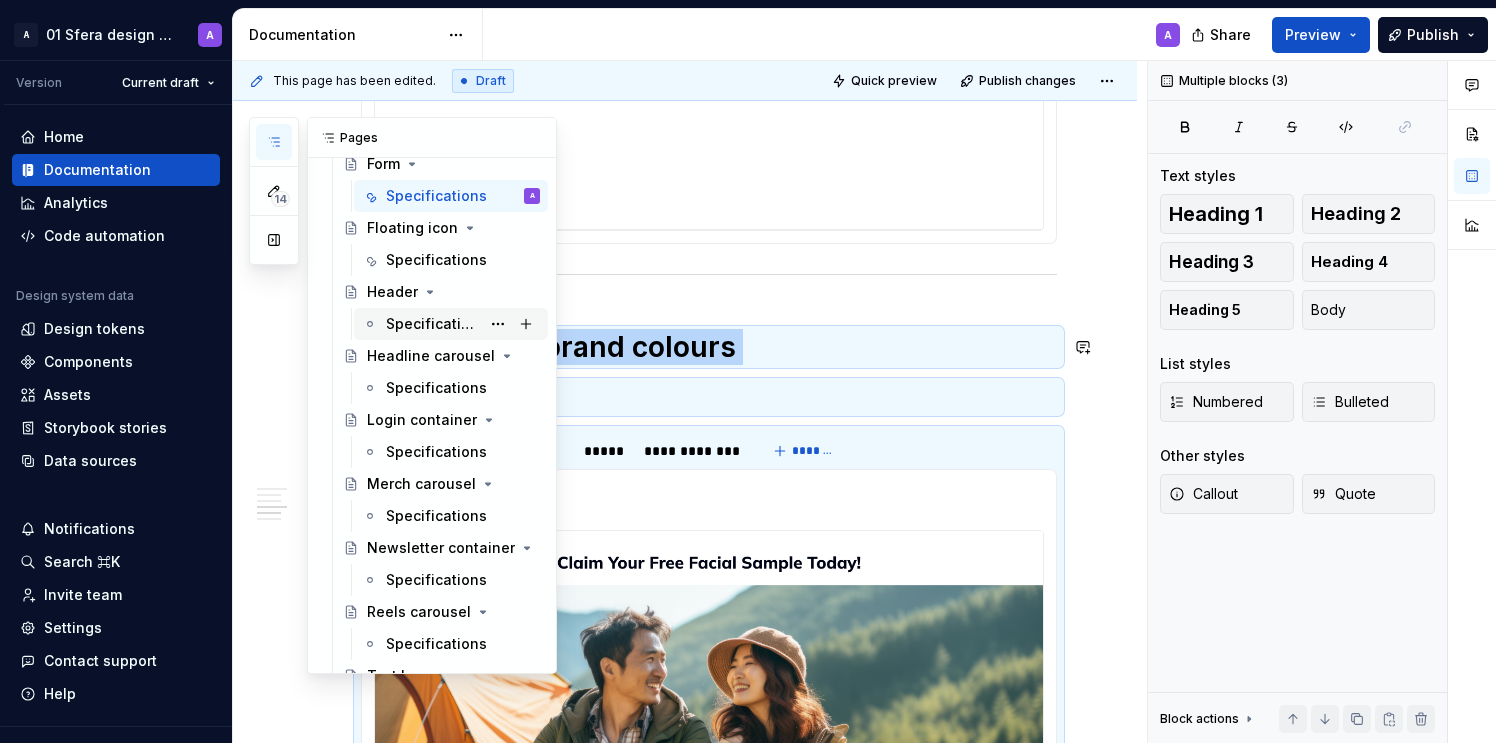 click on "Specifications" at bounding box center [433, 324] 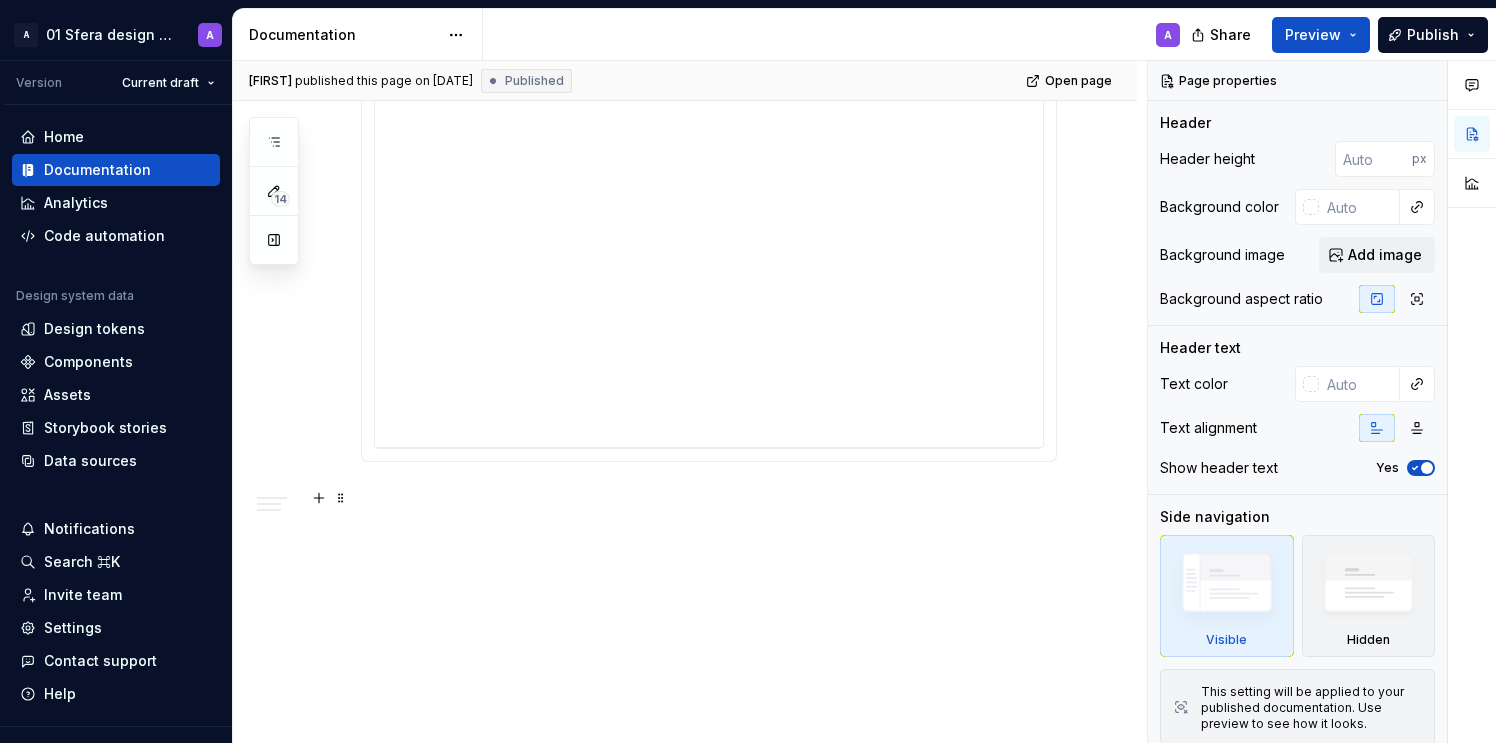 scroll, scrollTop: 1161, scrollLeft: 0, axis: vertical 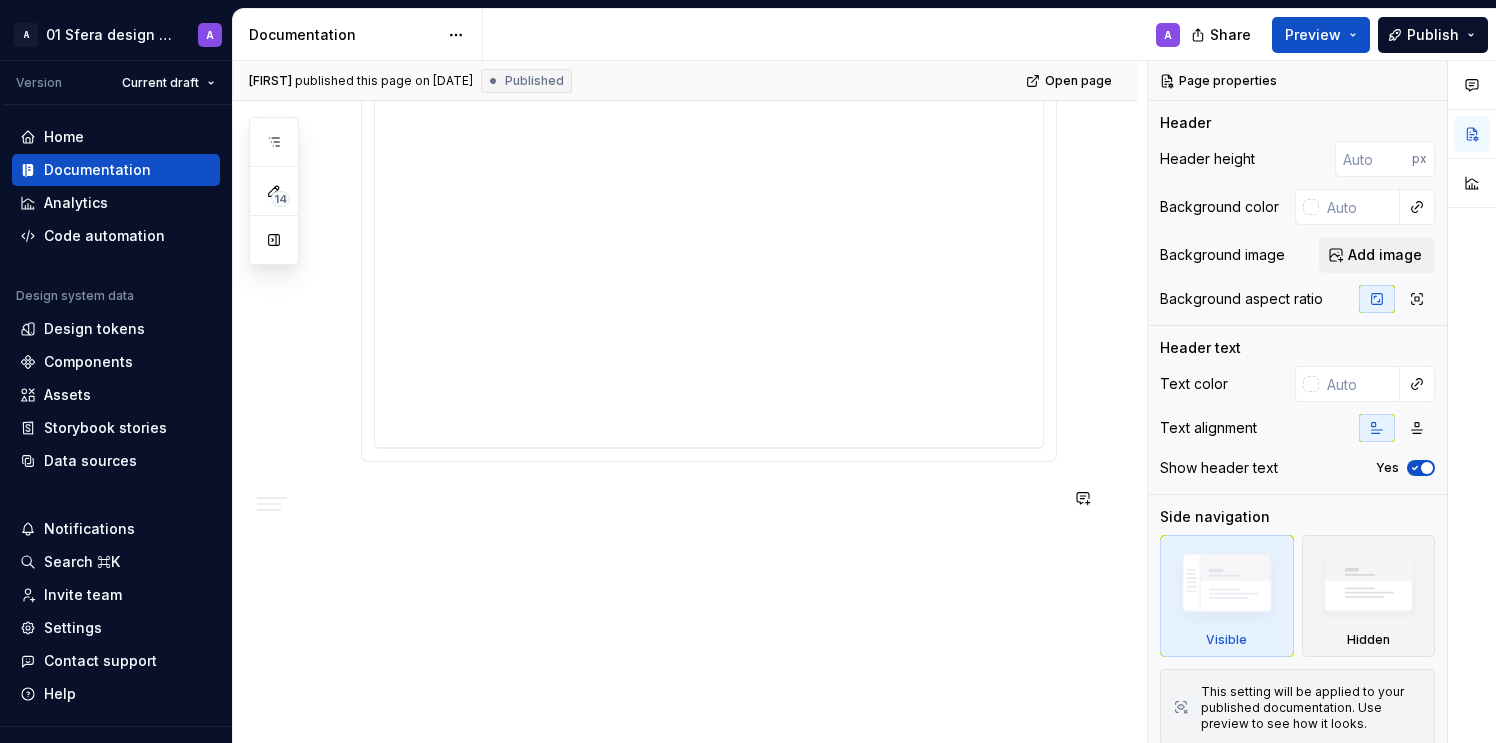 drag, startPoint x: 571, startPoint y: 606, endPoint x: 562, endPoint y: 591, distance: 17.492855 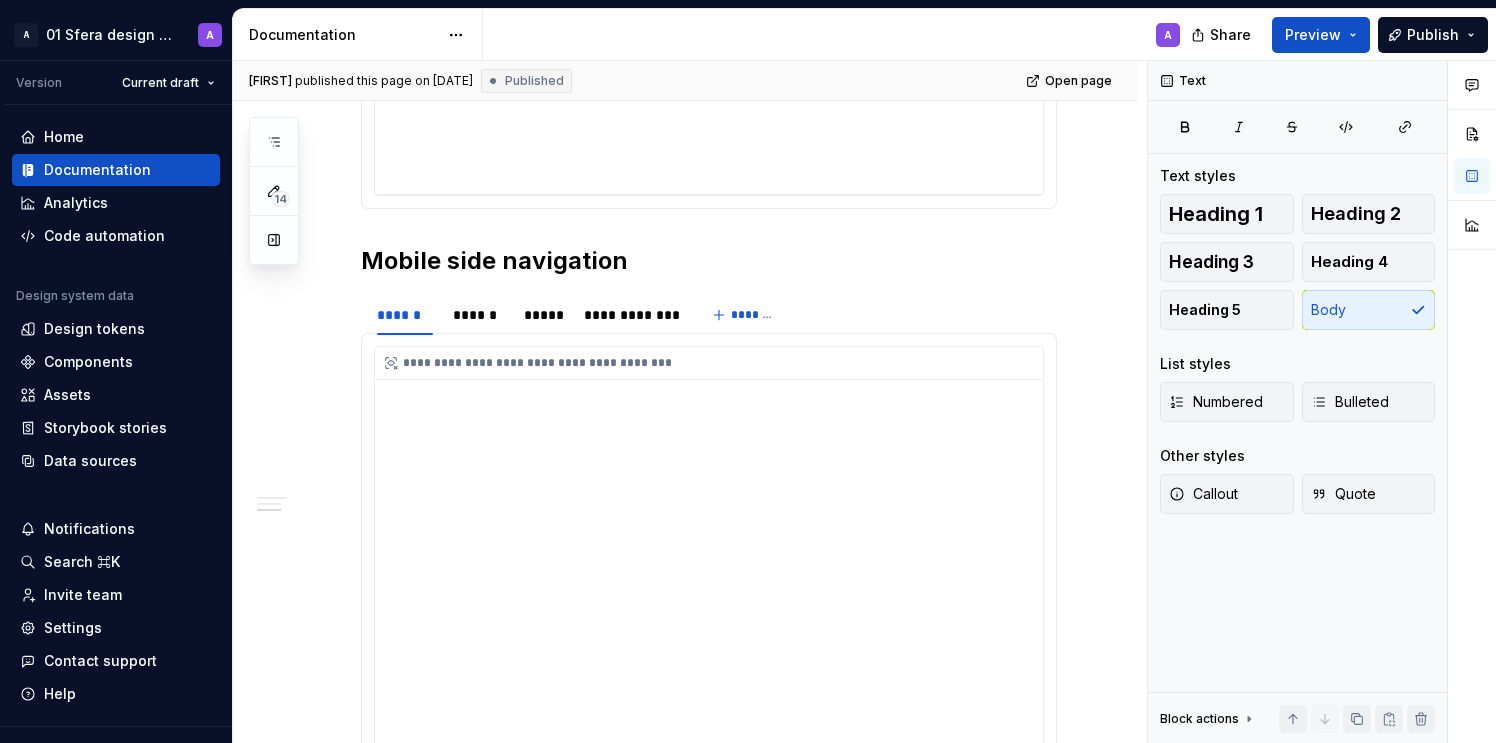 scroll, scrollTop: 871, scrollLeft: 0, axis: vertical 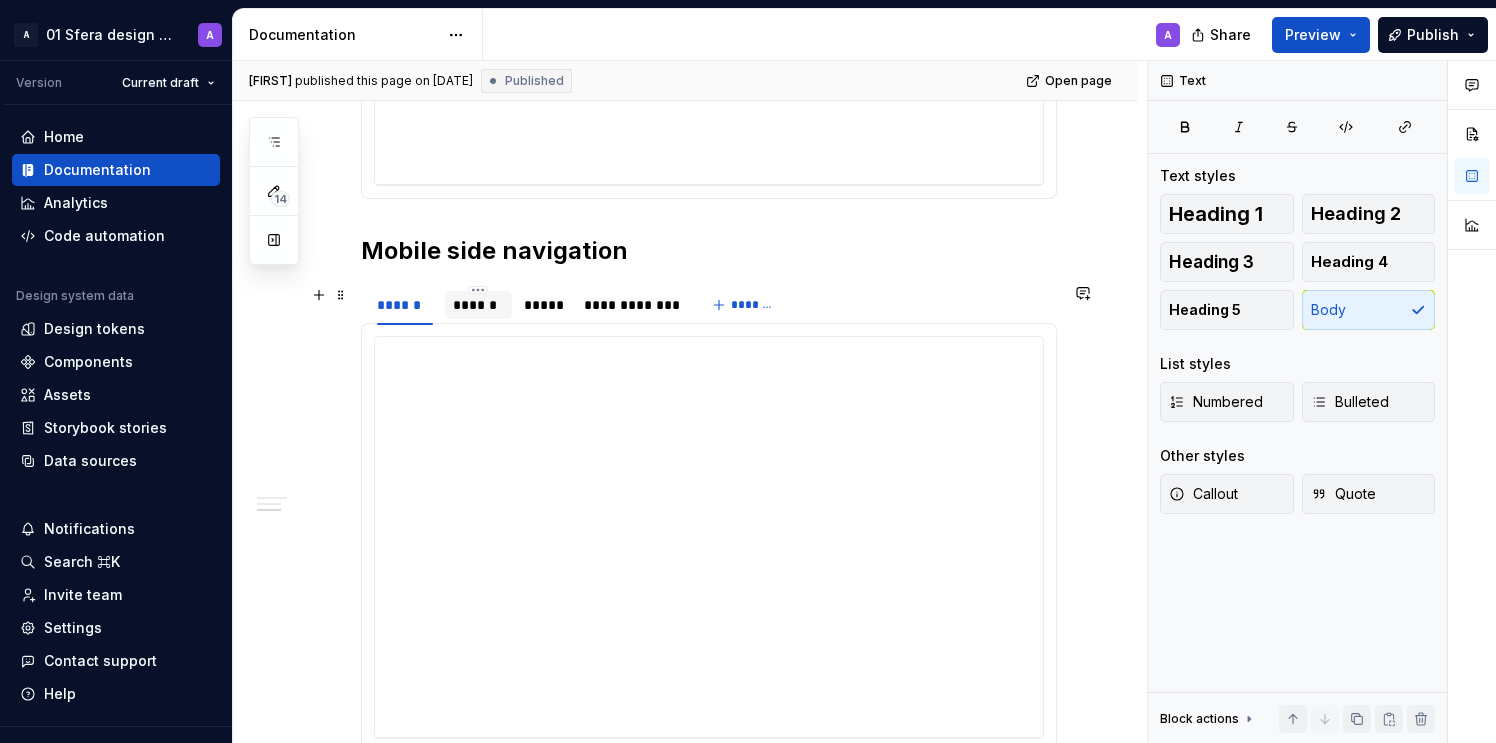 click on "******" at bounding box center [478, 305] 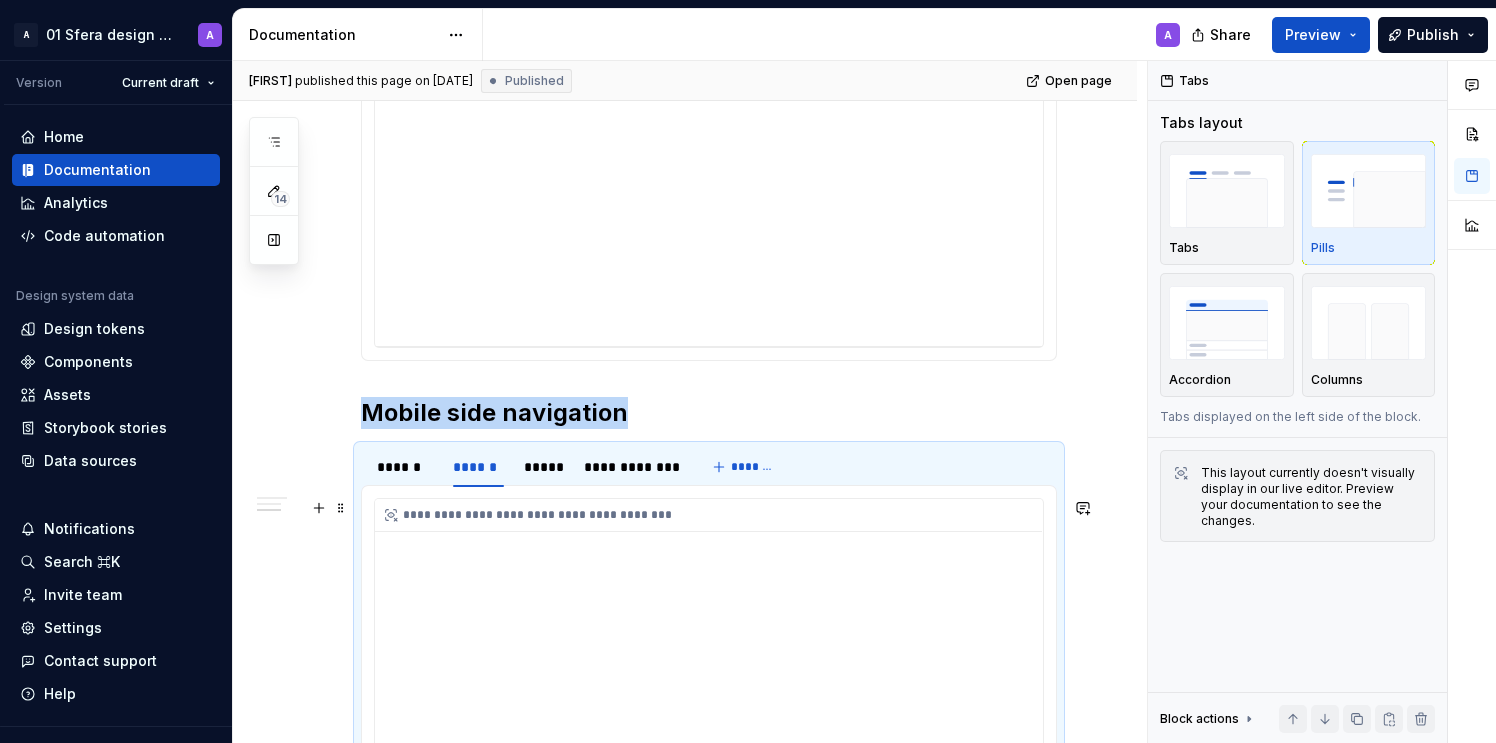 scroll, scrollTop: 192, scrollLeft: 0, axis: vertical 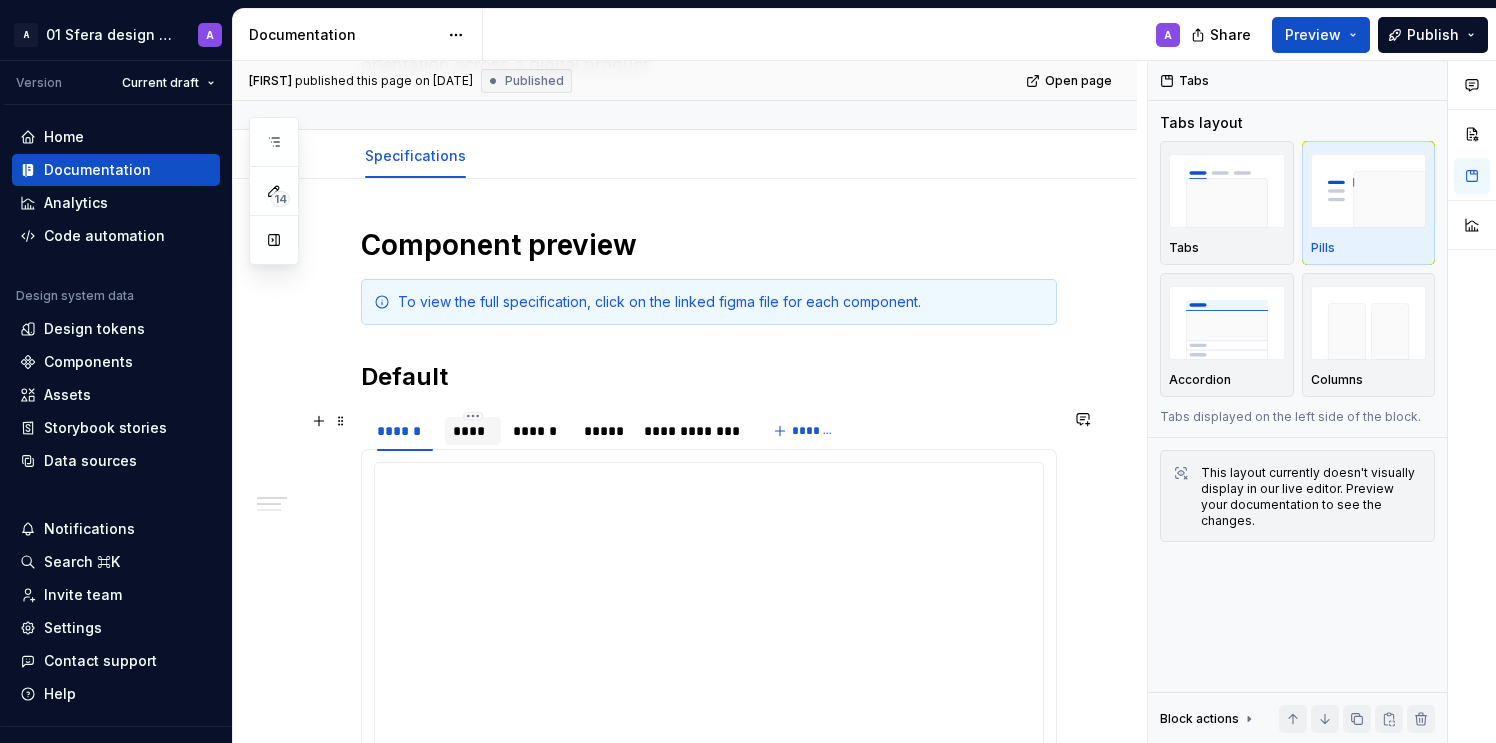 click on "****" at bounding box center [473, 431] 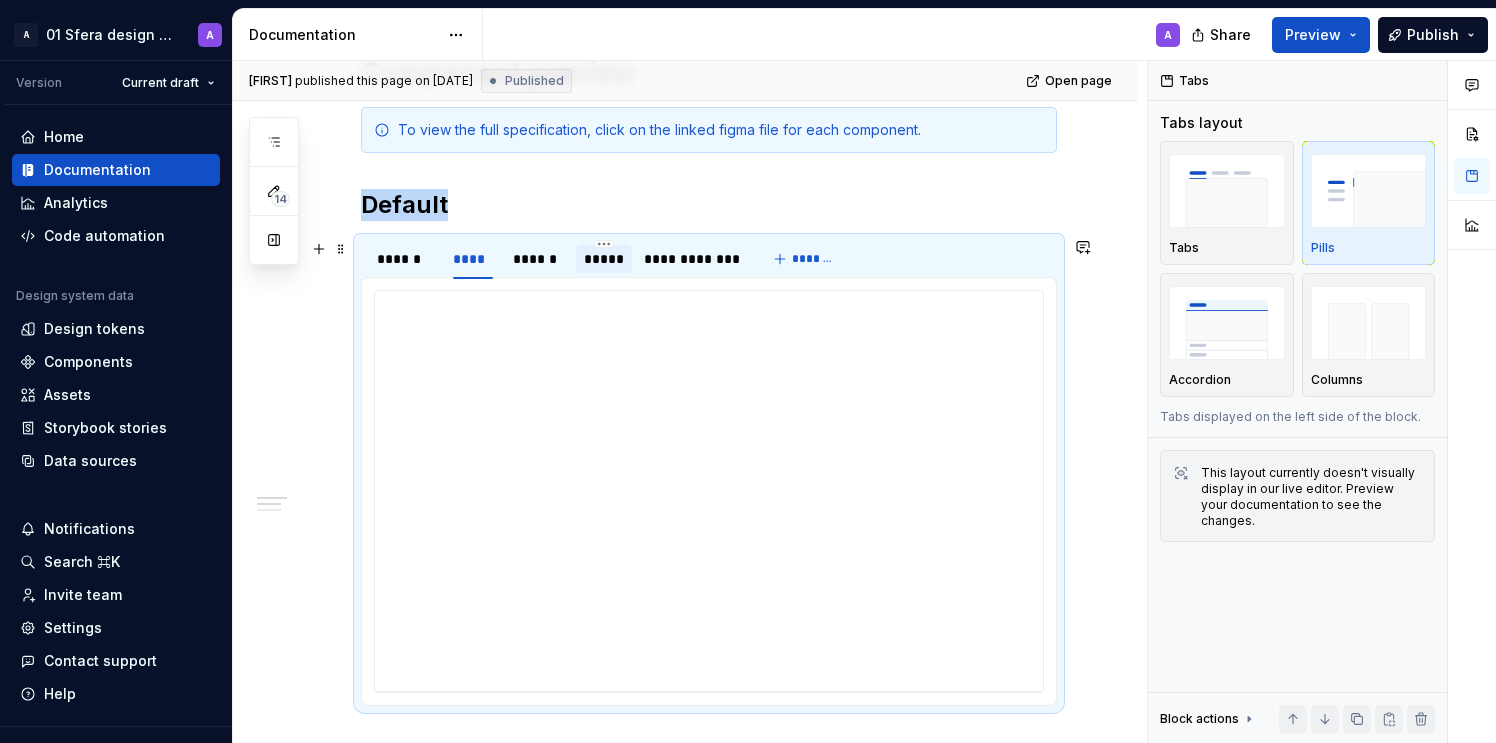scroll, scrollTop: 365, scrollLeft: 0, axis: vertical 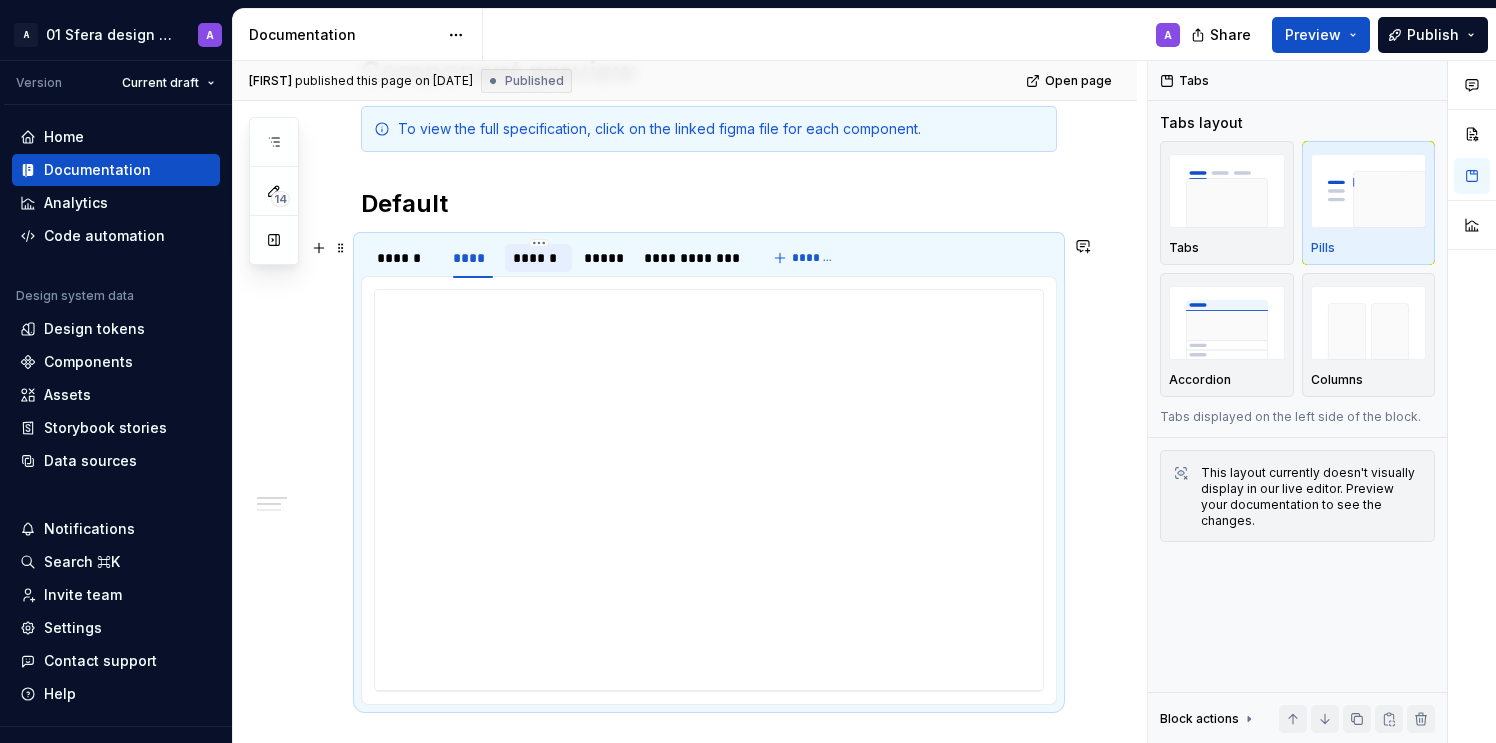 click on "******" at bounding box center [538, 258] 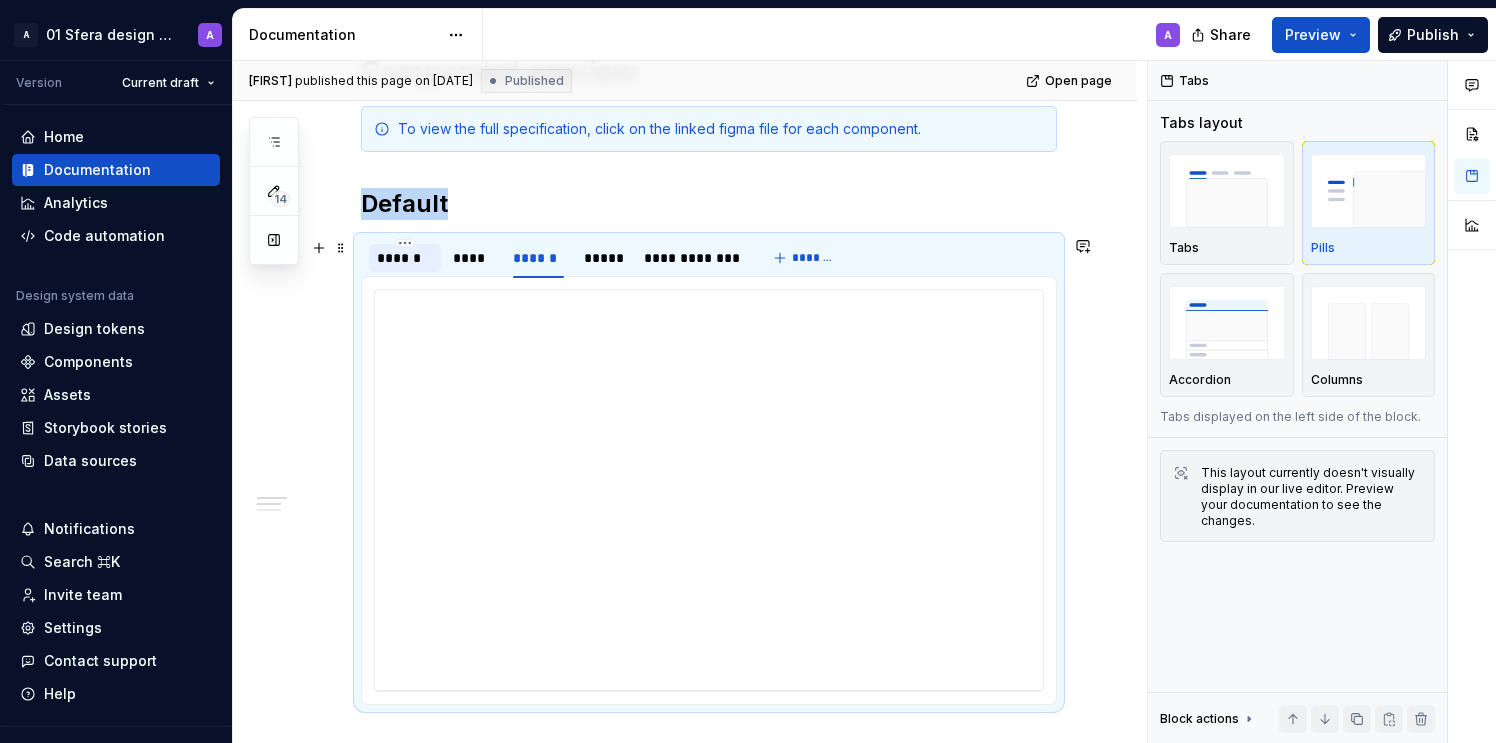 click on "******" at bounding box center (405, 258) 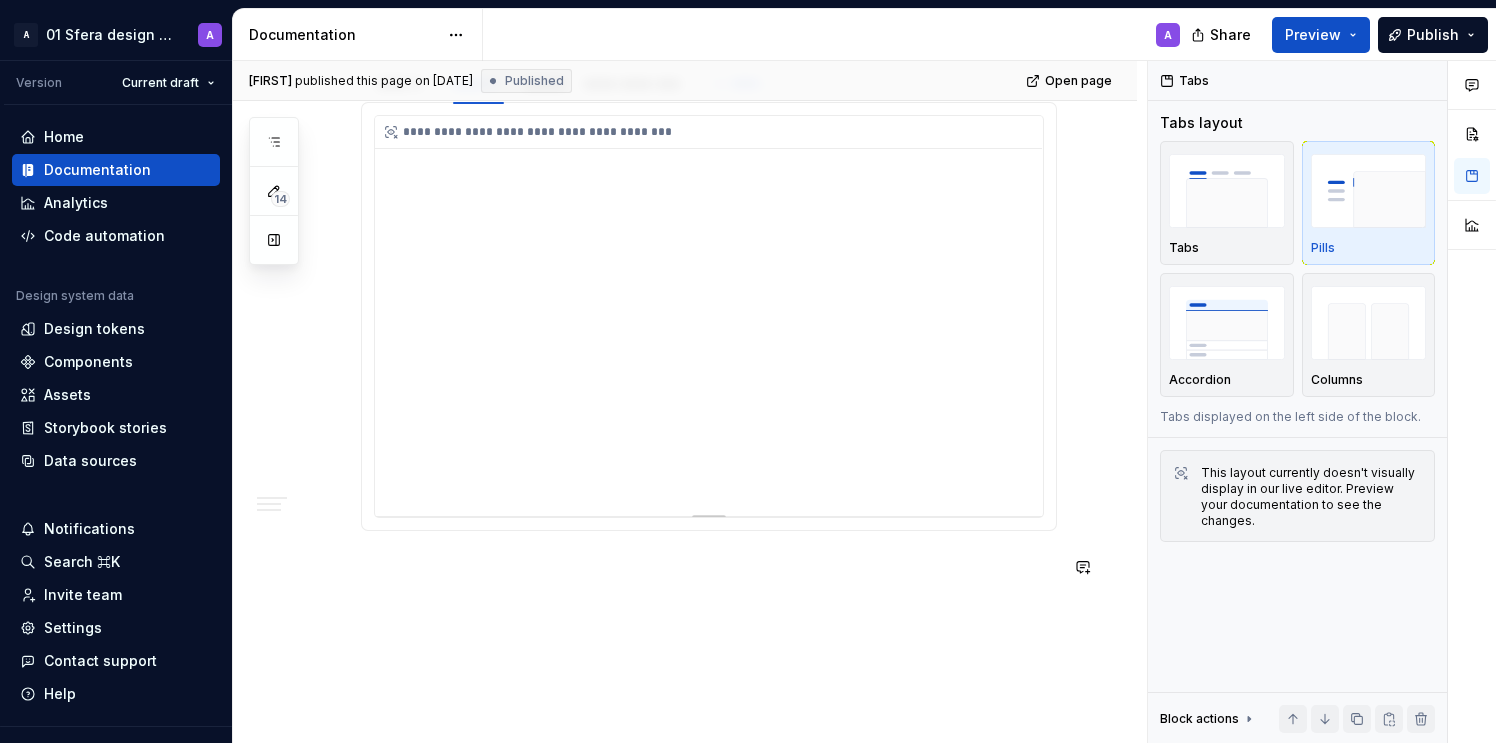 scroll, scrollTop: 987, scrollLeft: 0, axis: vertical 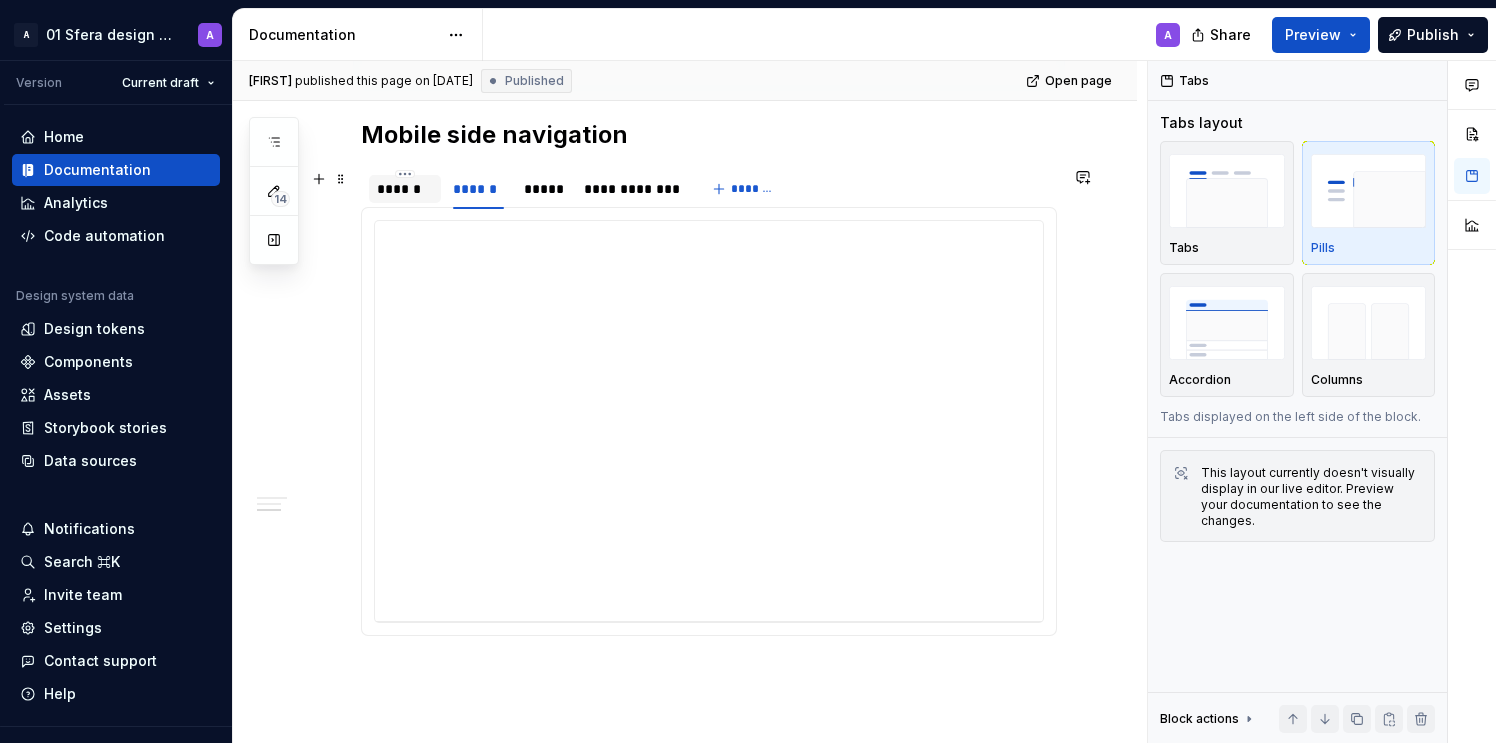 click on "******" at bounding box center [405, 189] 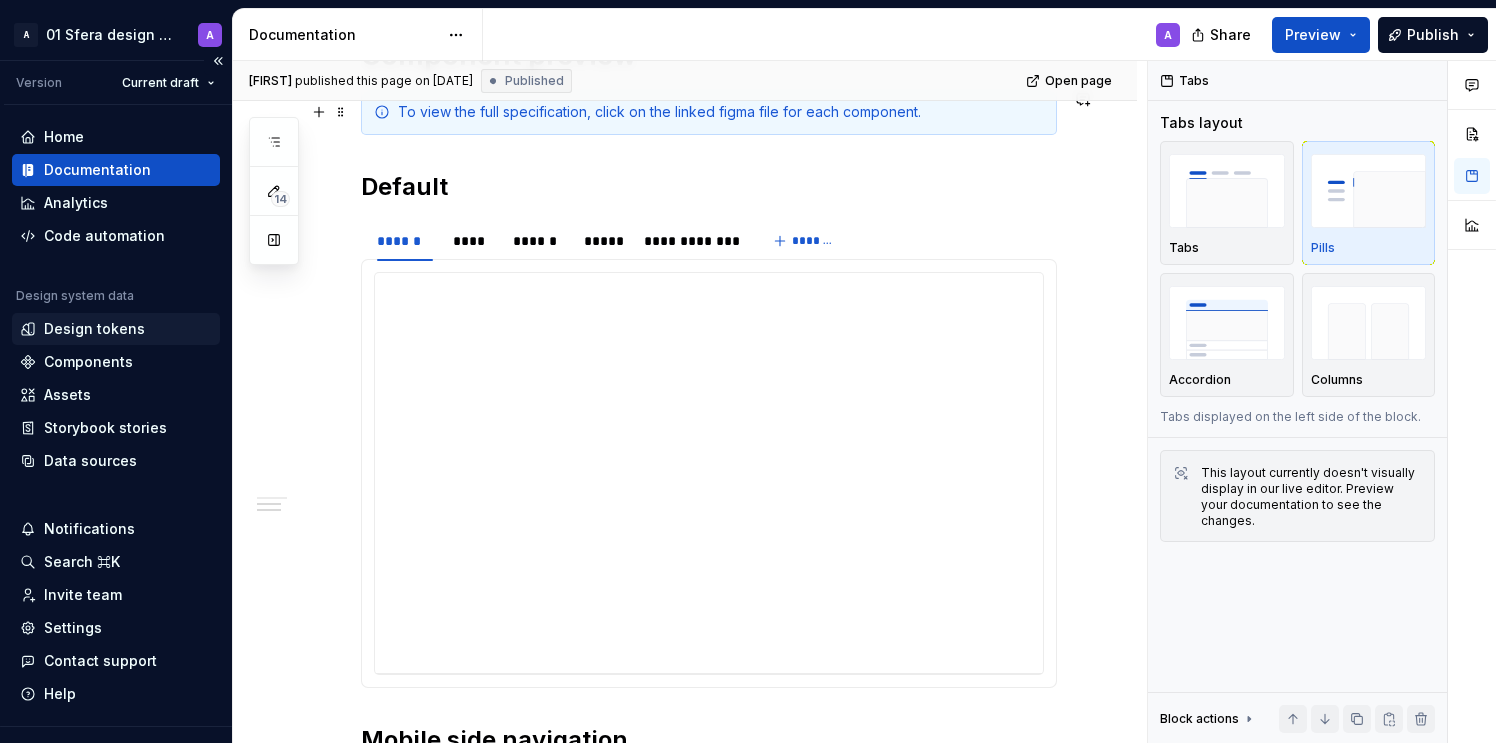 scroll, scrollTop: 393, scrollLeft: 0, axis: vertical 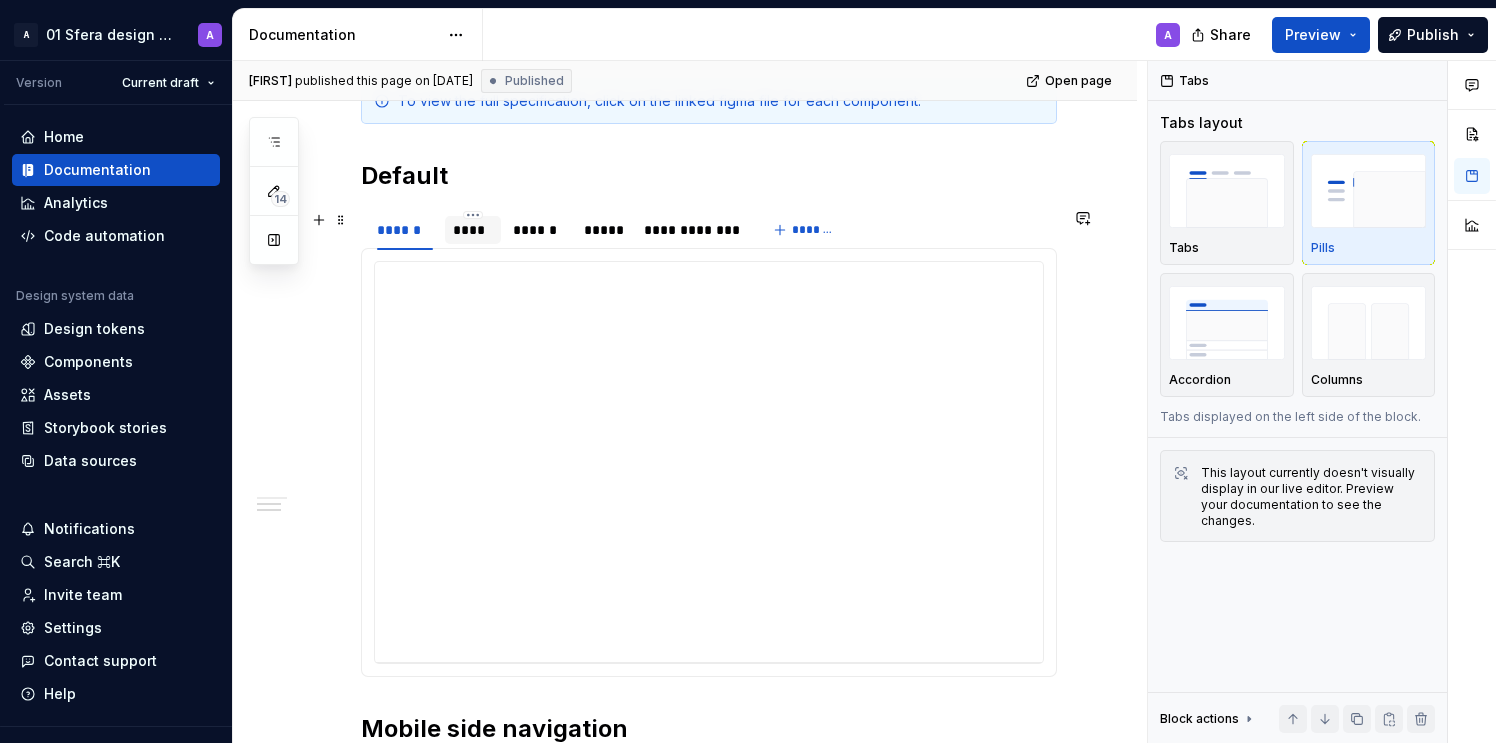 click on "****" at bounding box center (473, 230) 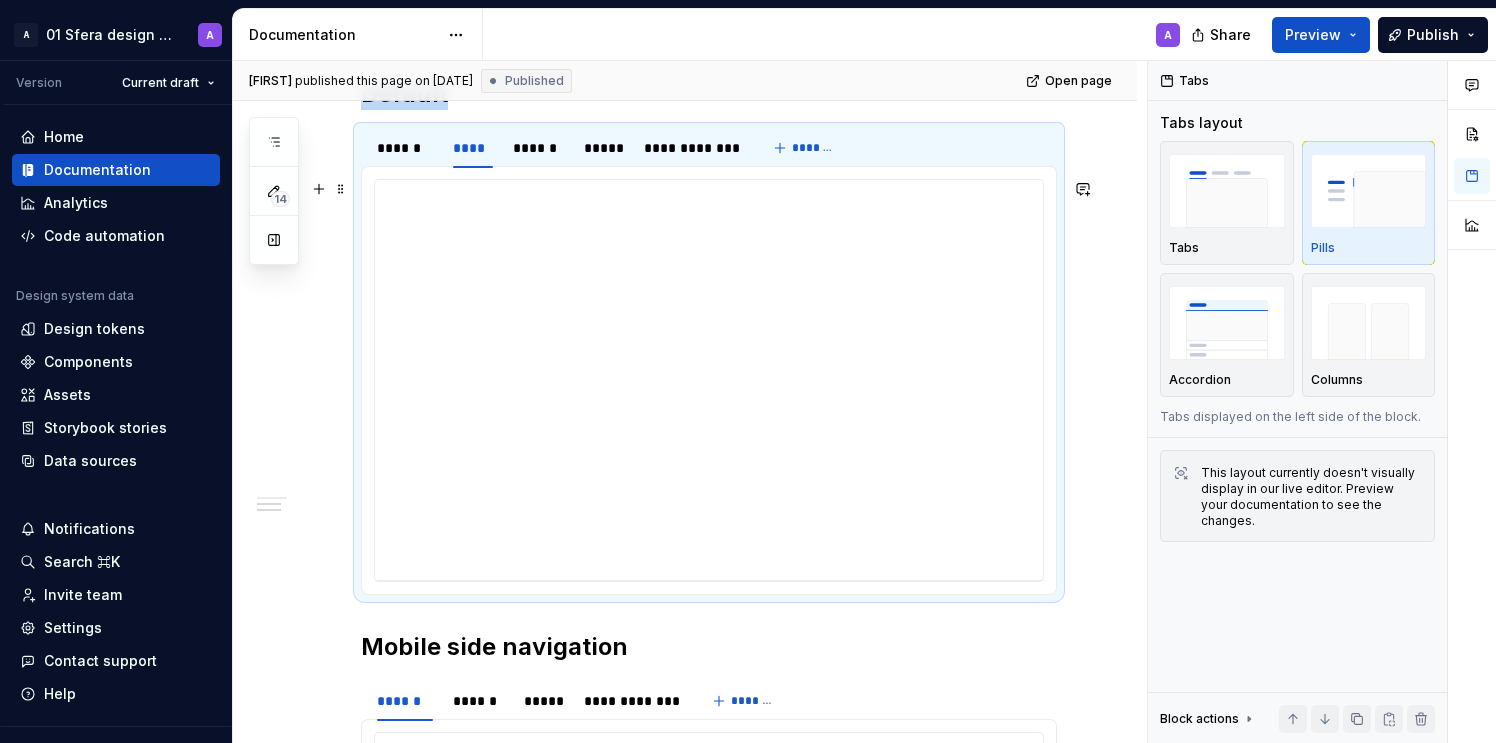 scroll, scrollTop: 762, scrollLeft: 0, axis: vertical 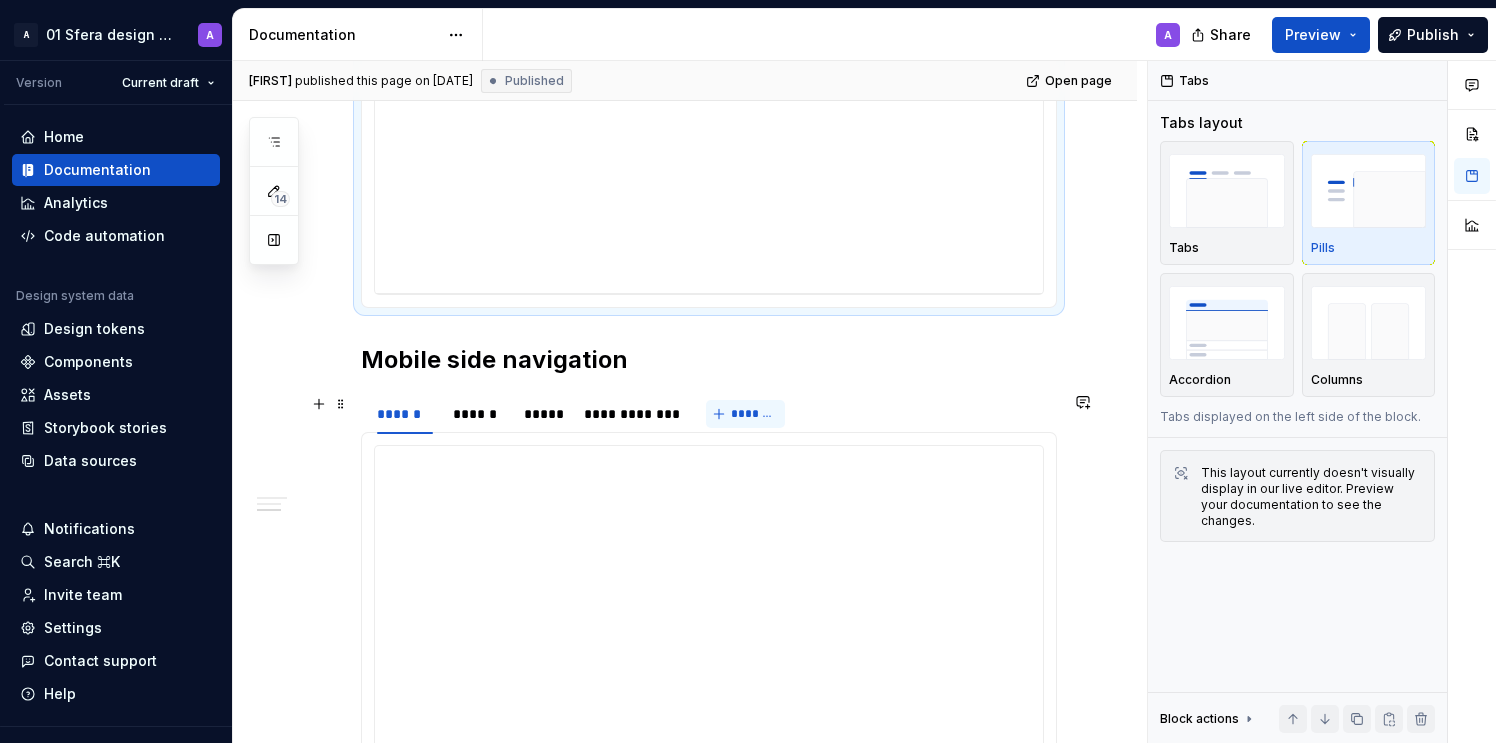 click on "*******" at bounding box center (753, 414) 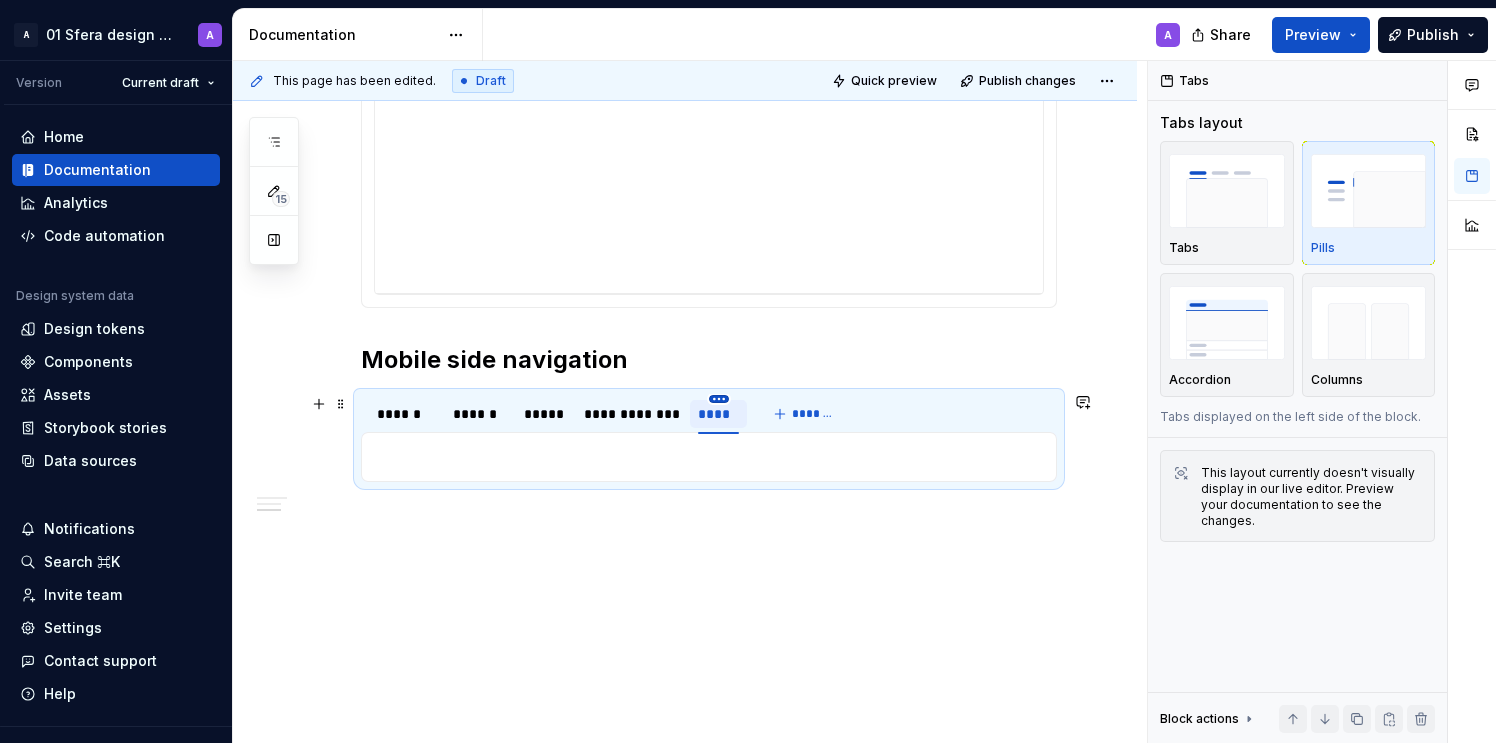 click on "A 01 Sfera design system A Version Current draft Home Documentation Analytics Code automation Design system data Design tokens Components Assets Storybook stories Data sources Notifications Search ⌘K Invite team Settings Contact support Help Documentation A Share Preview Publish 15 Pages Add
Accessibility guide for tree Page tree.
Navigate the tree with the arrow keys. Common tree hotkeys apply. Further keybindings are available:
enter to execute primary action on focused item
f2 to start renaming the focused item
escape to abort renaming an item
control+d to start dragging selected items
Welcome to Sfera Updates Foundations Design tokens Overview How to use Typography Overview Global tokens Semantic tokens How to use Colours Overview Global tokens Semantic tokens How to use Layout Overview Global tokens Semantic tokens Border Overview Global tokens How to use Logo - General Overview How to use Assets Logo - Support Overview How to use" at bounding box center (748, 371) 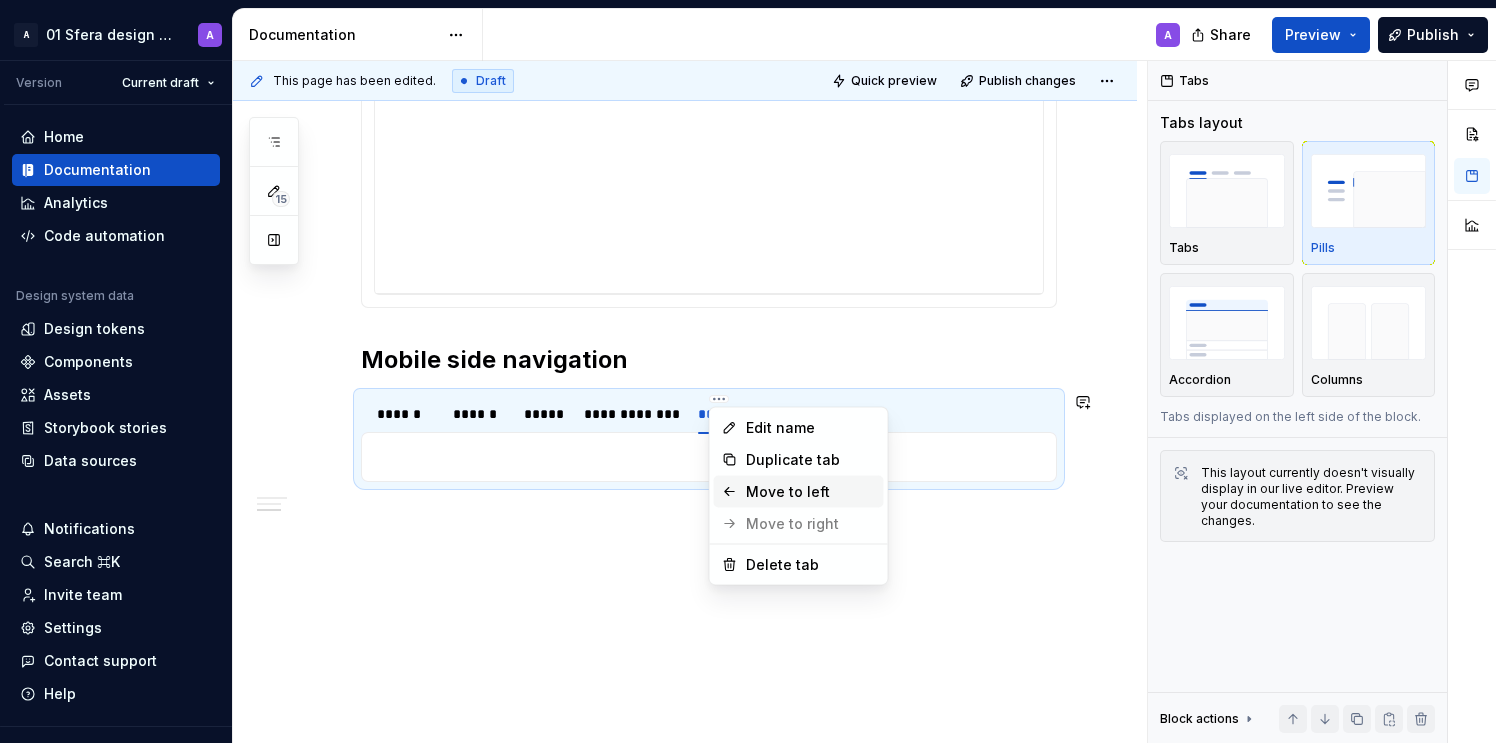 click on "Move to left" at bounding box center (811, 492) 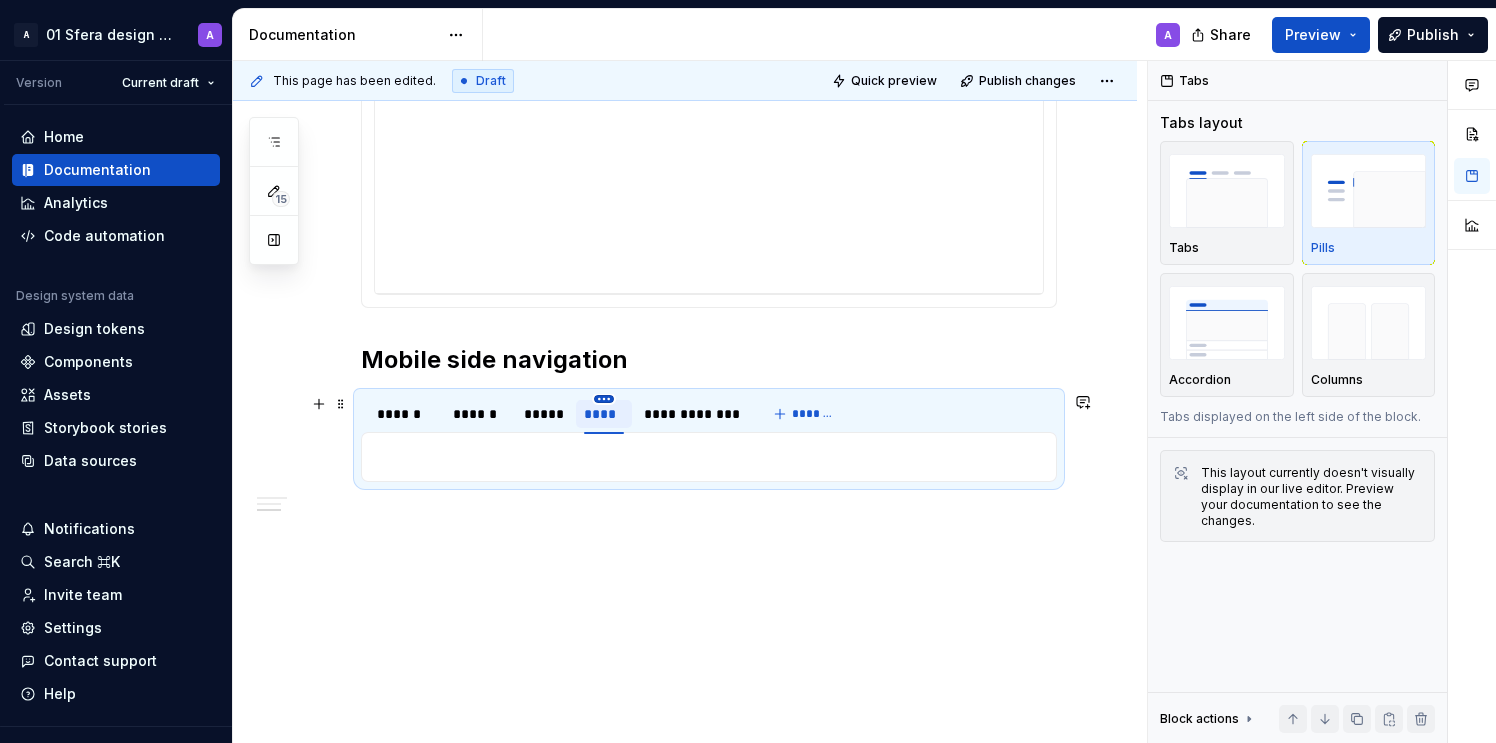click on "A 01 Sfera design system A Version Current draft Home Documentation Analytics Code automation Design system data Design tokens Components Assets Storybook stories Data sources Notifications Search ⌘K Invite team Settings Contact support Help Documentation A Share Preview Publish 15 Pages Add
Accessibility guide for tree Page tree.
Navigate the tree with the arrow keys. Common tree hotkeys apply. Further keybindings are available:
enter to execute primary action on focused item
f2 to start renaming the focused item
escape to abort renaming an item
control+d to start dragging selected items
Welcome to Sfera Updates Foundations Design tokens Overview How to use Typography Overview Global tokens Semantic tokens How to use Colours Overview Global tokens Semantic tokens How to use Layout Overview Global tokens Semantic tokens Border Overview Global tokens How to use Logo - General Overview How to use Assets Logo - Support Overview How to use" at bounding box center [748, 371] 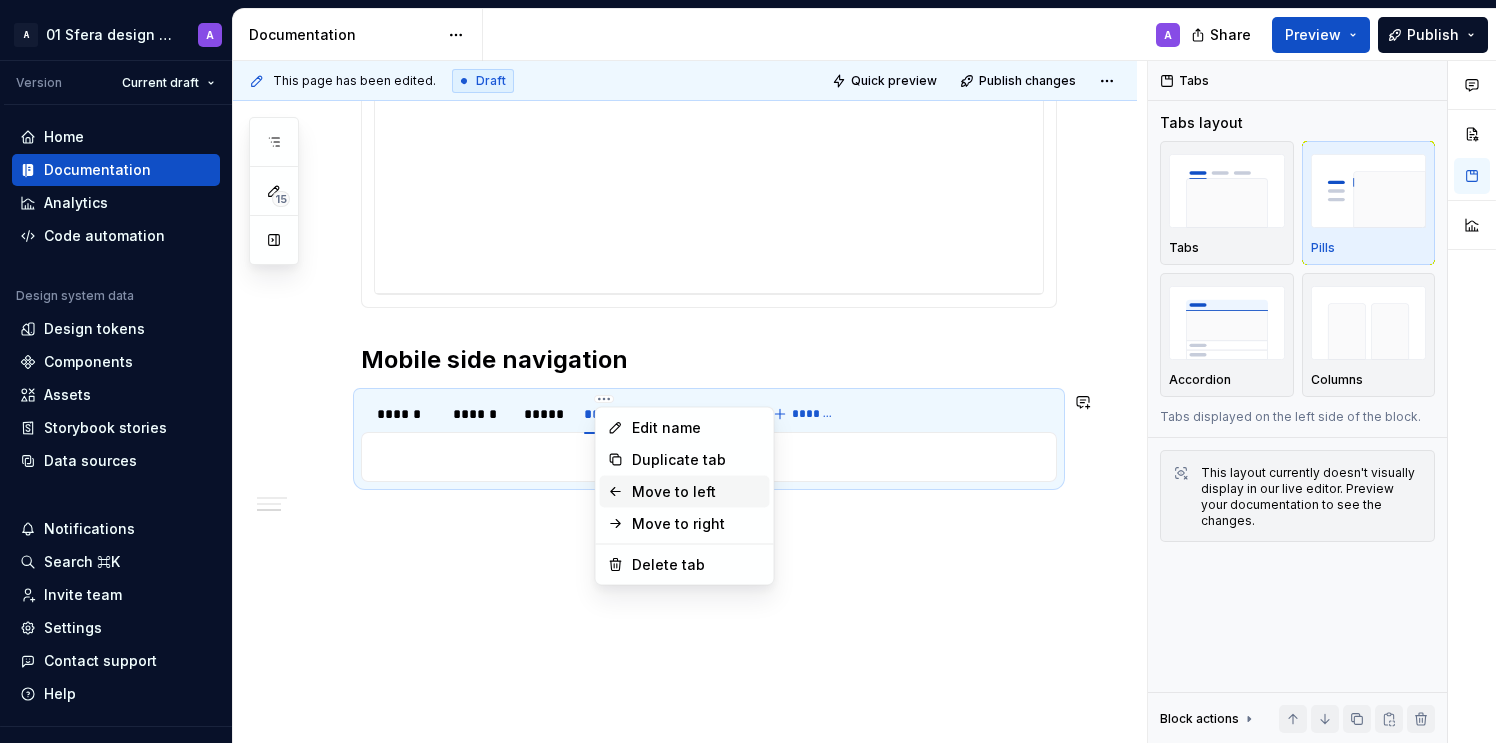 click on "Move to left" at bounding box center [697, 492] 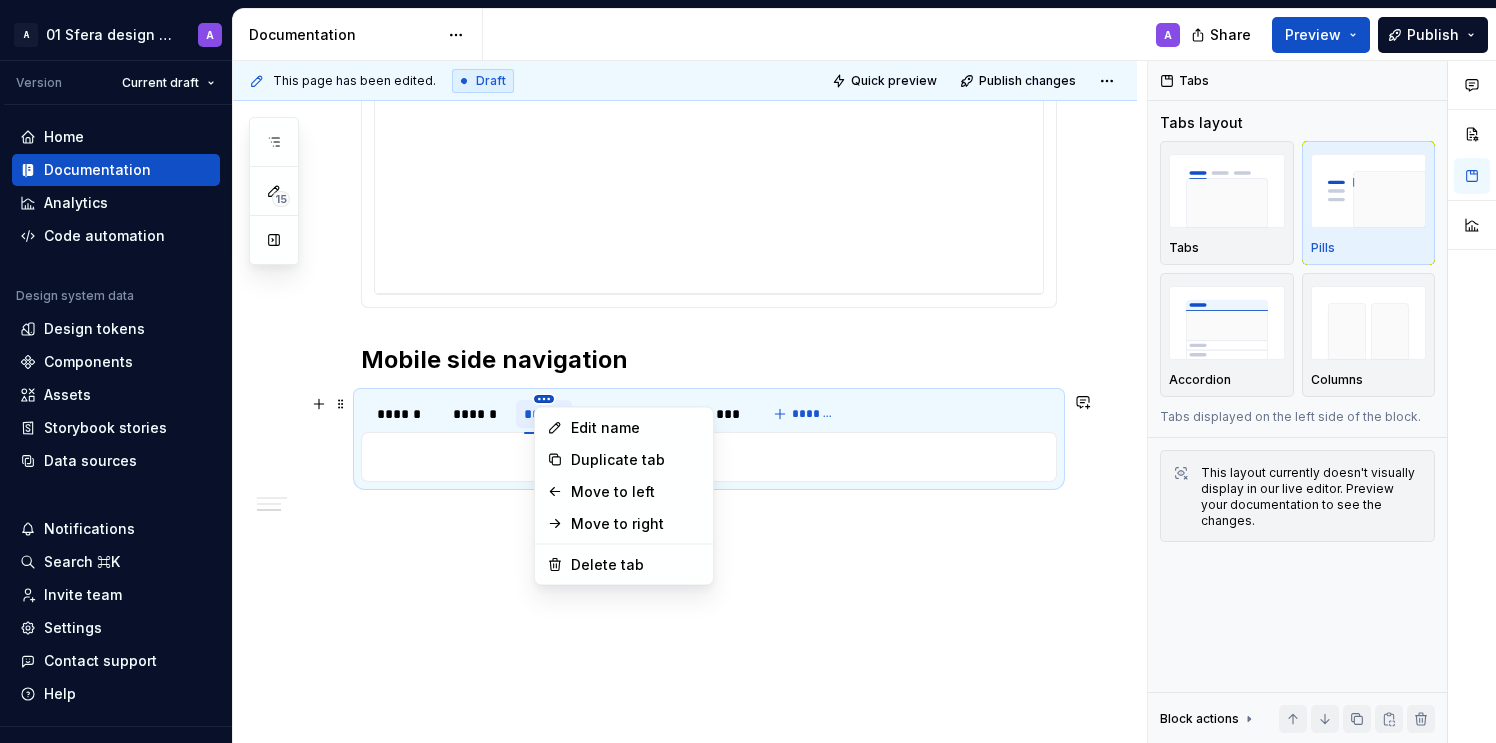 click on "A 01 Sfera design system A Version Current draft Home Documentation Analytics Code automation Design system data Design tokens Components Assets Storybook stories Data sources Notifications Search ⌘K Invite team Settings Contact support Help Documentation A Share Preview Publish 15 Pages Add
Accessibility guide for tree Page tree.
Navigate the tree with the arrow keys. Common tree hotkeys apply. Further keybindings are available:
enter to execute primary action on focused item
f2 to start renaming the focused item
escape to abort renaming an item
control+d to start dragging selected items
Welcome to Sfera Updates Foundations Design tokens Overview How to use Typography Overview Global tokens Semantic tokens How to use Colours Overview Global tokens Semantic tokens How to use Layout Overview Global tokens Semantic tokens Border Overview Global tokens How to use Logo - General Overview How to use Assets Logo - Support Overview How to use" at bounding box center [748, 371] 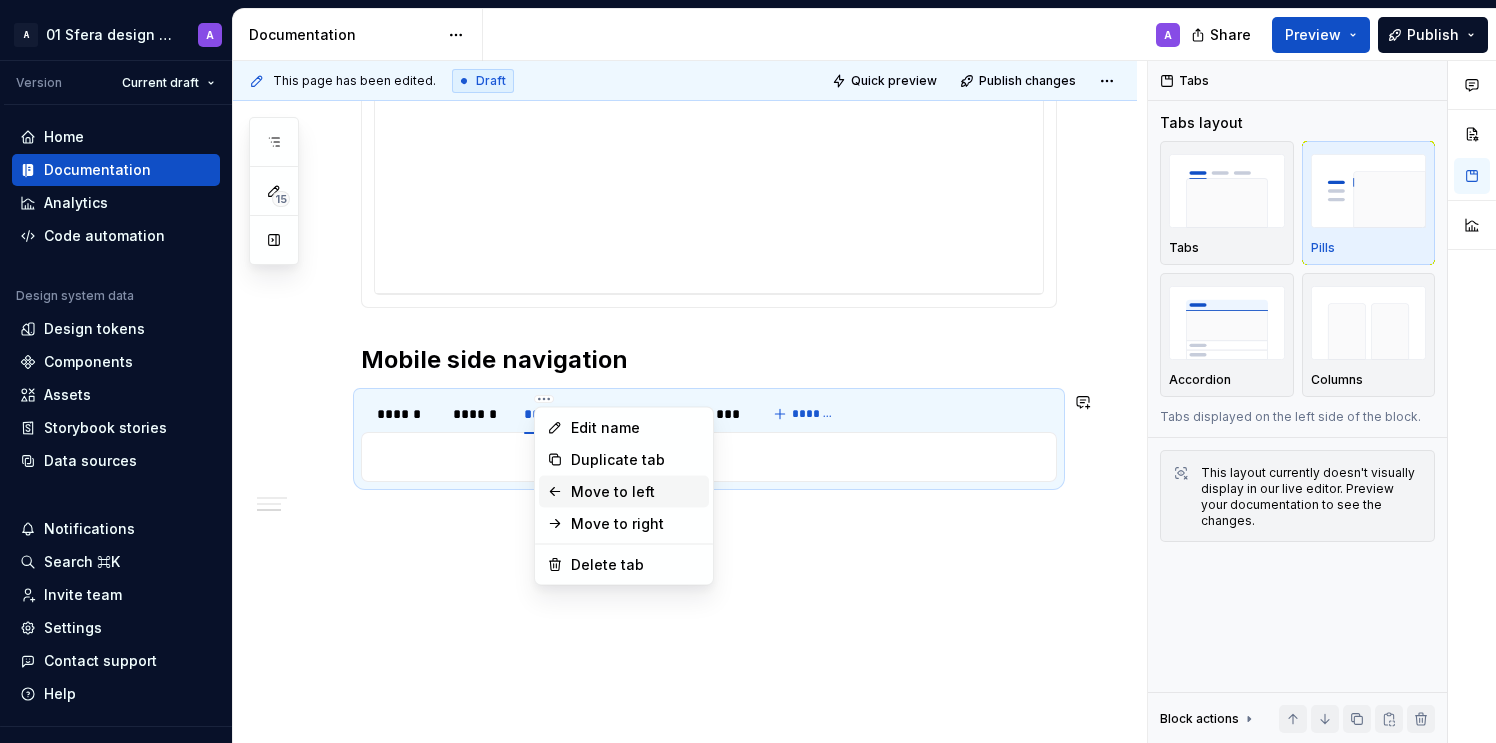 click on "Move to left" at bounding box center (636, 492) 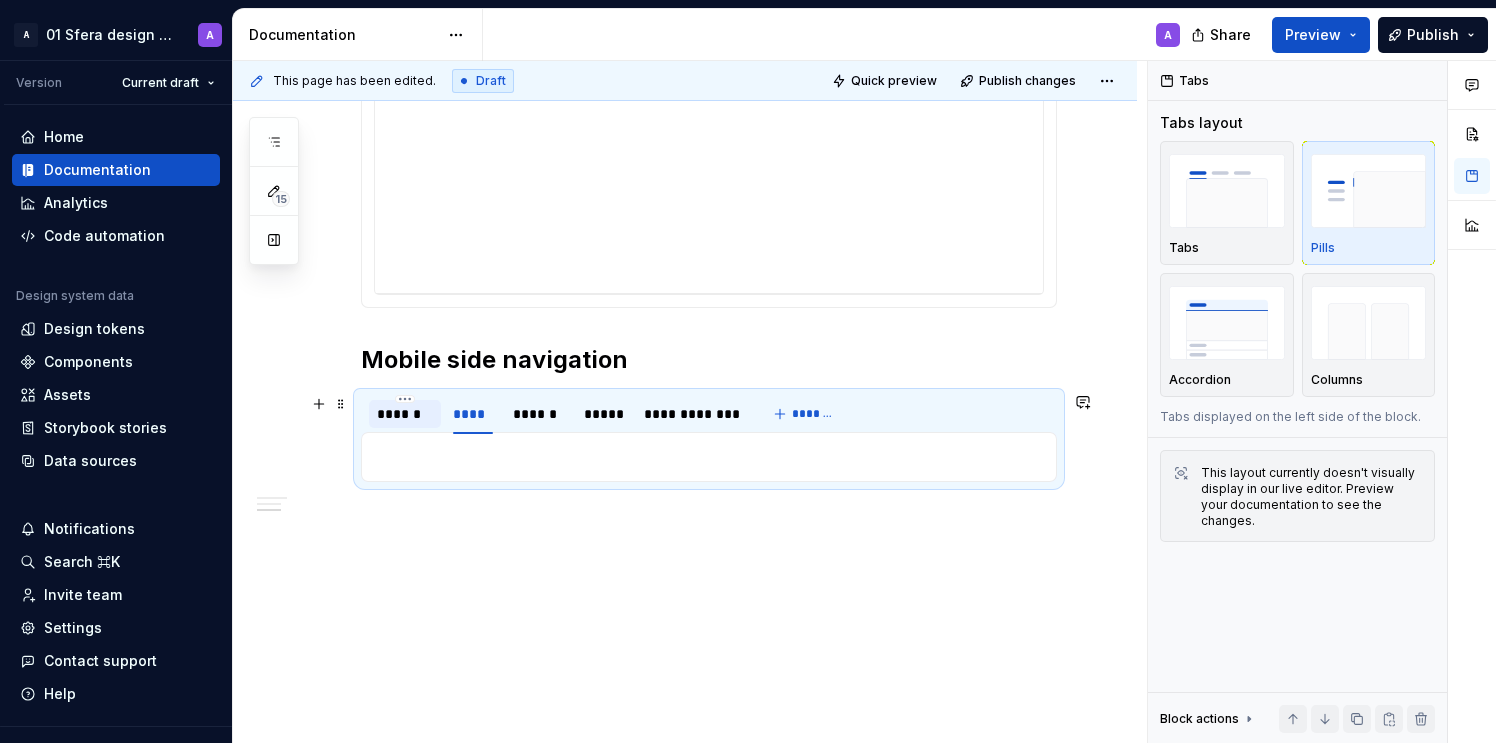 click on "******" at bounding box center [405, 414] 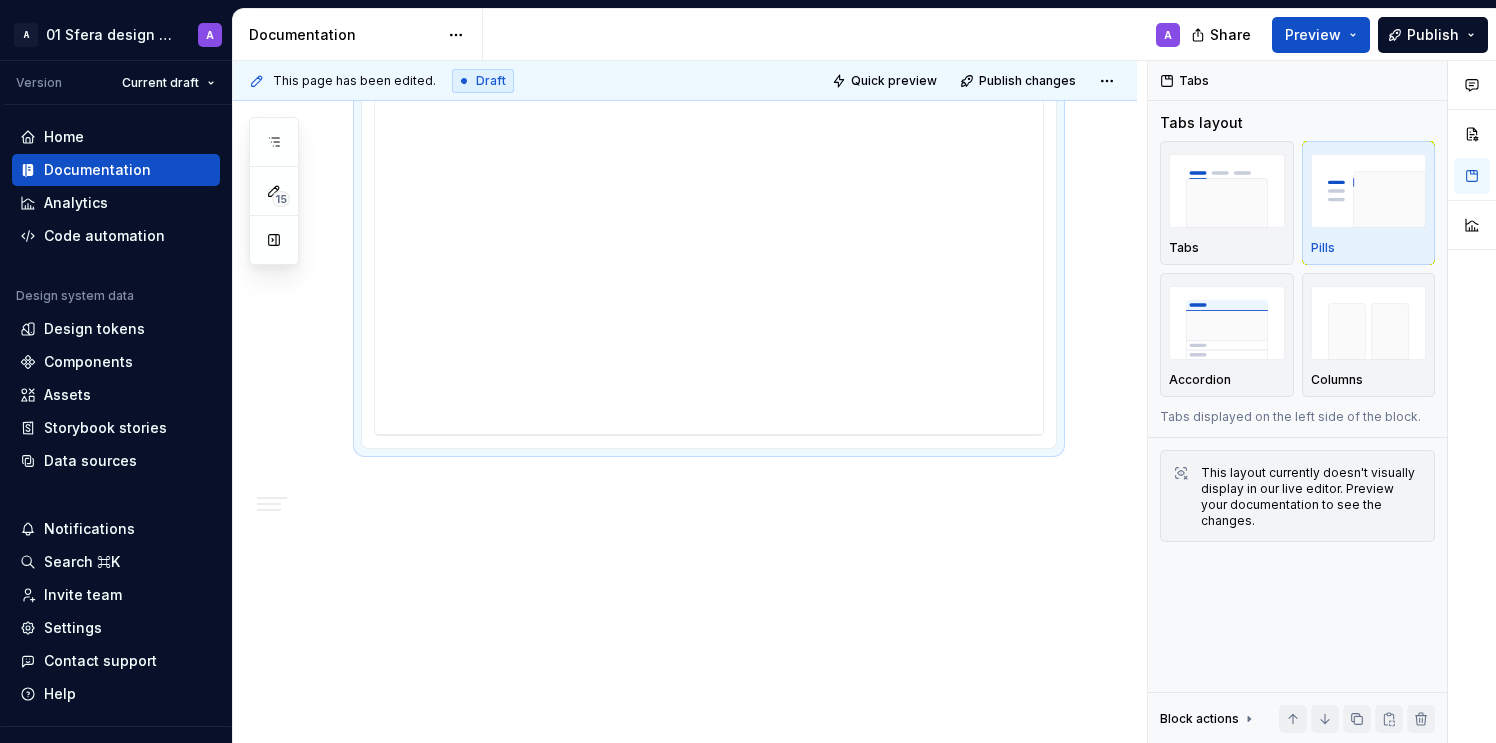 scroll, scrollTop: 745, scrollLeft: 0, axis: vertical 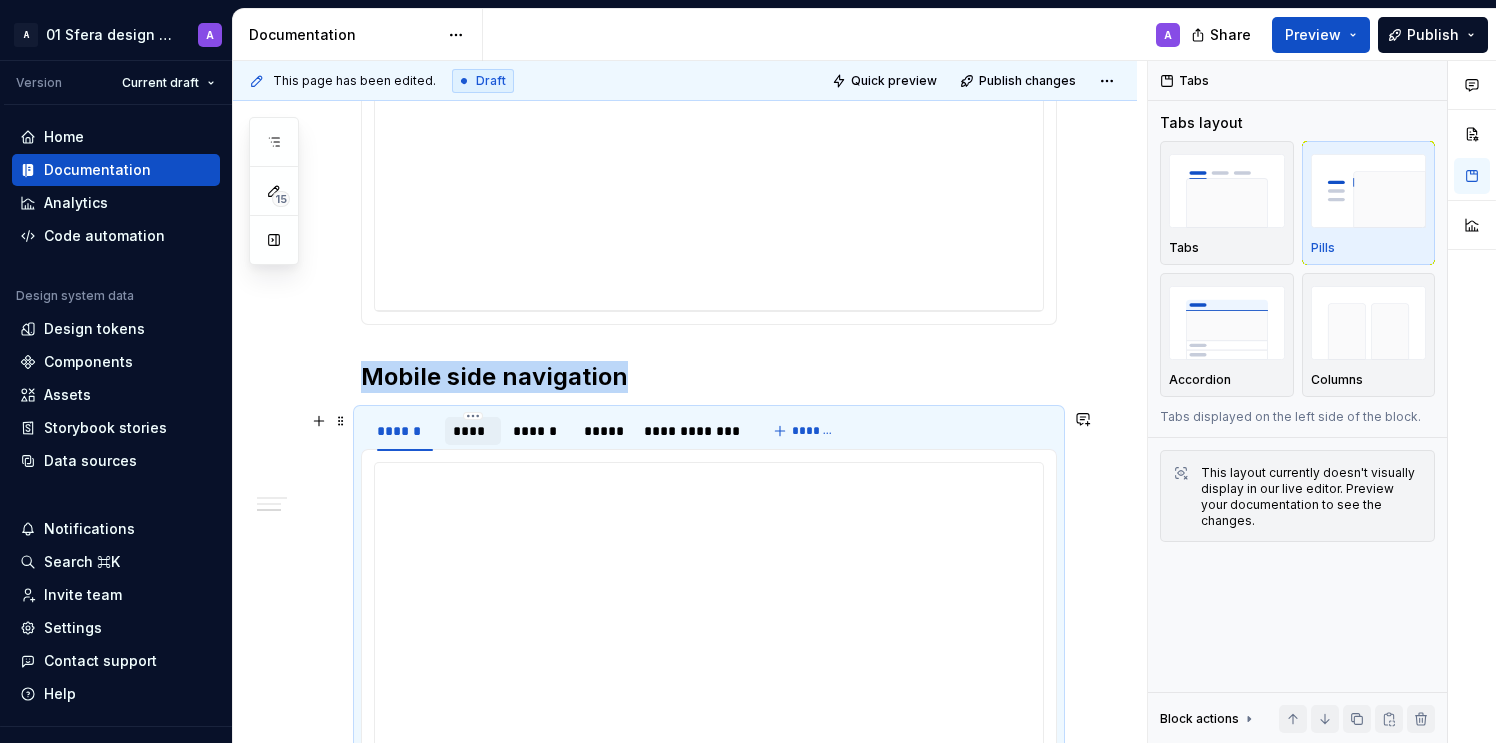 click on "****" at bounding box center [473, 431] 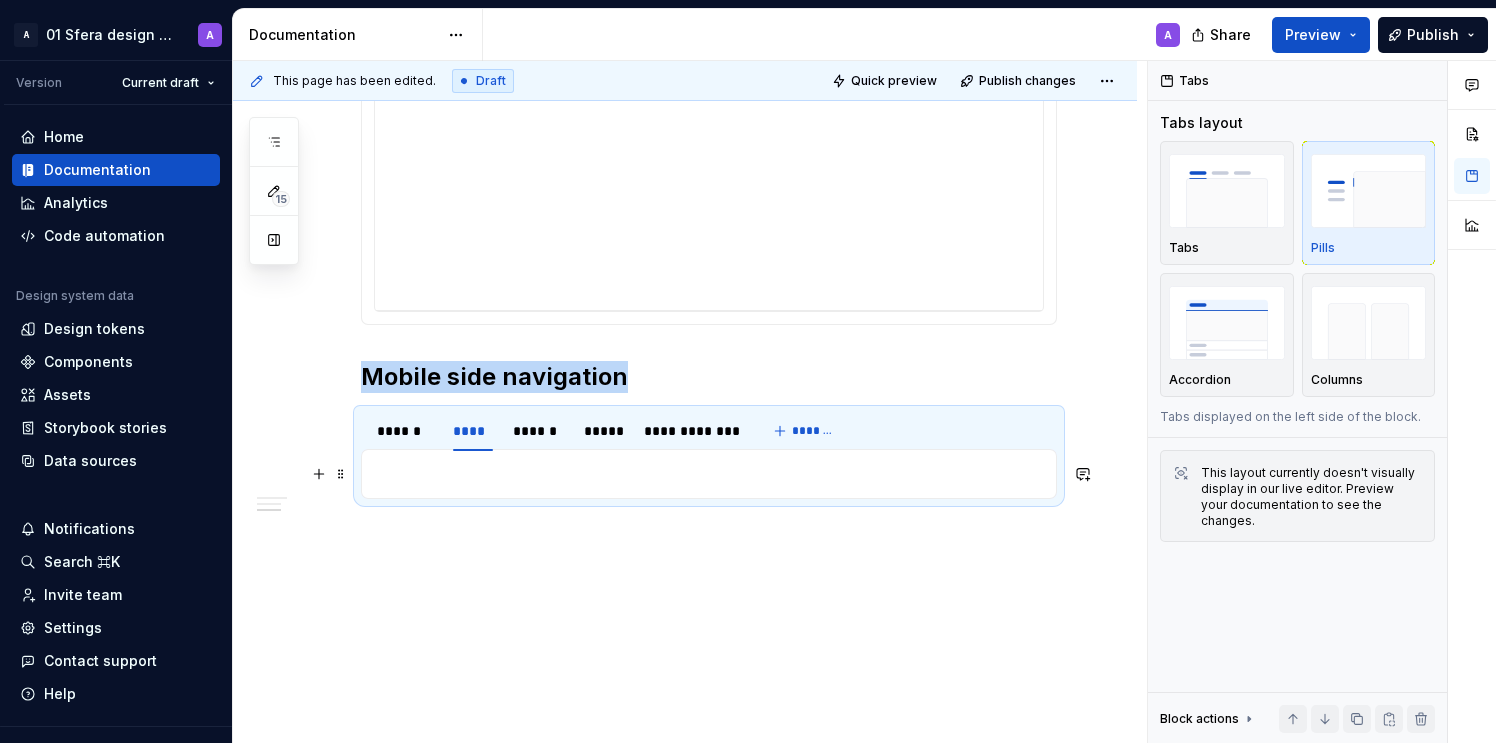 click at bounding box center (709, 474) 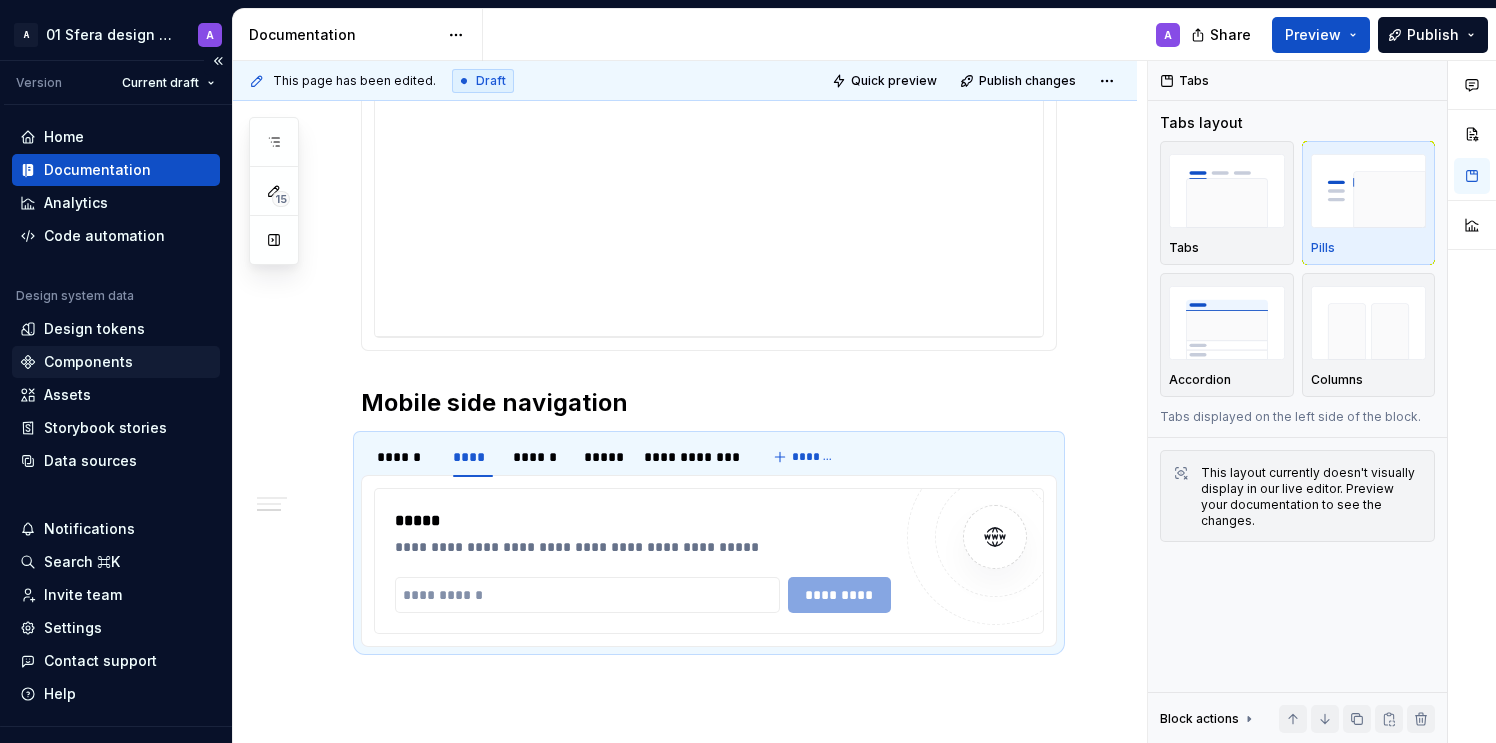 scroll, scrollTop: 786, scrollLeft: 0, axis: vertical 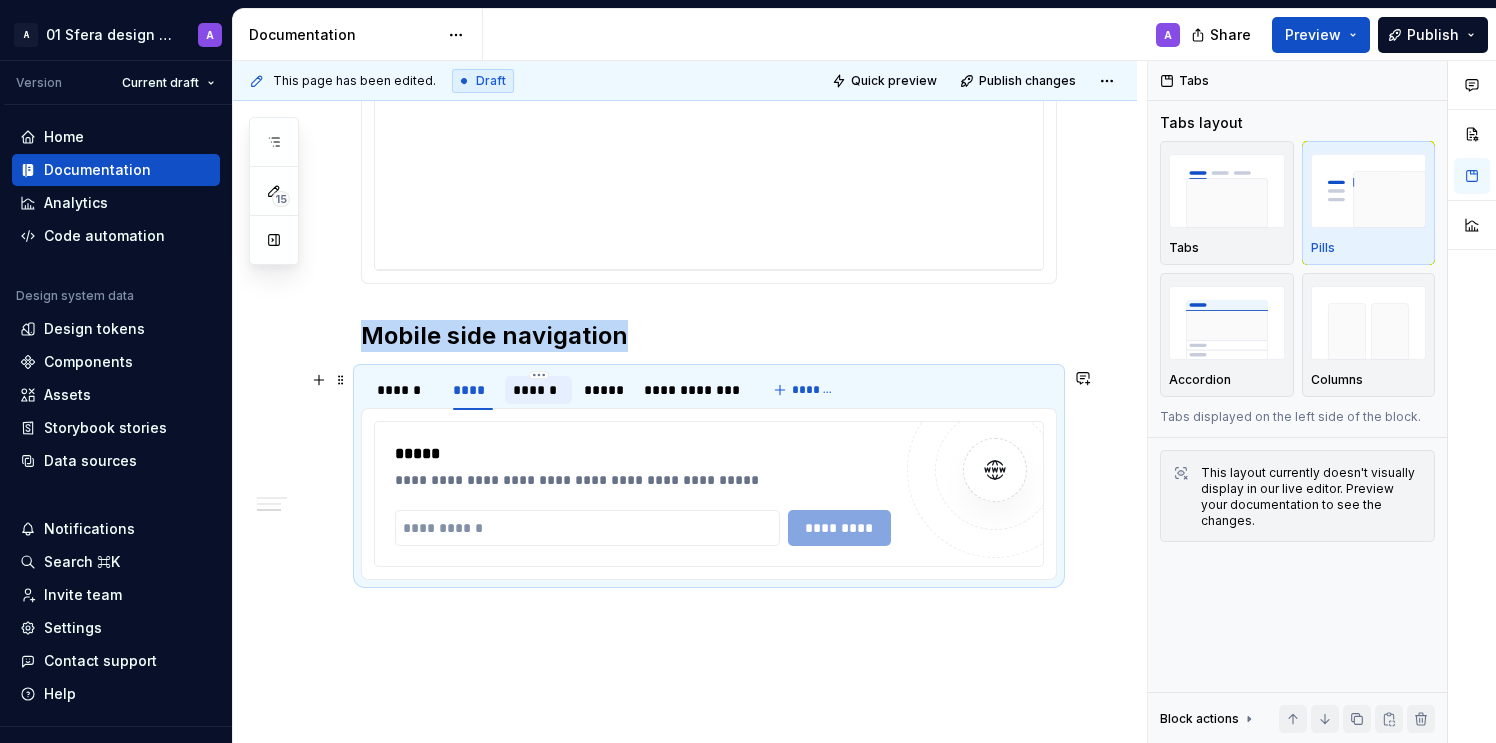 click on "******" at bounding box center (538, 390) 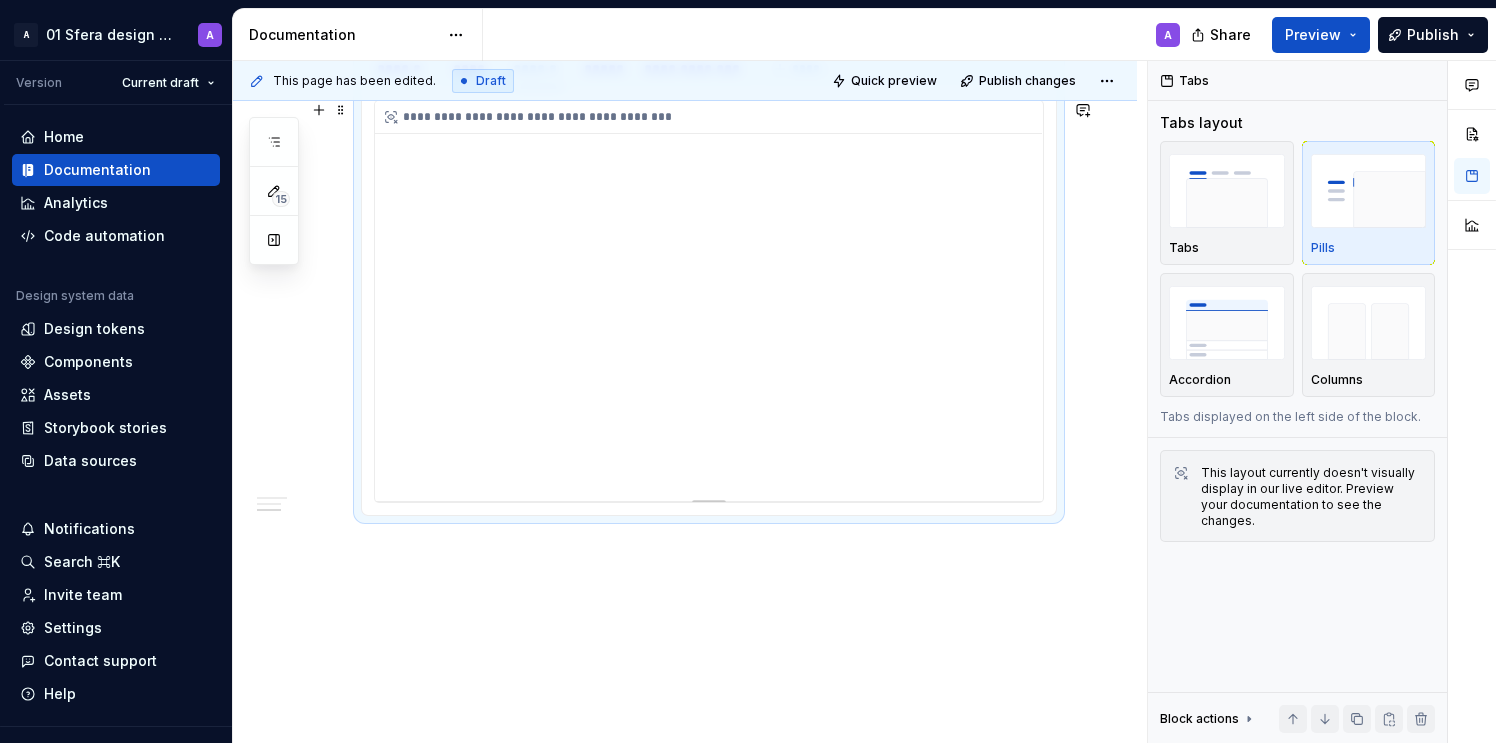scroll, scrollTop: 1136, scrollLeft: 0, axis: vertical 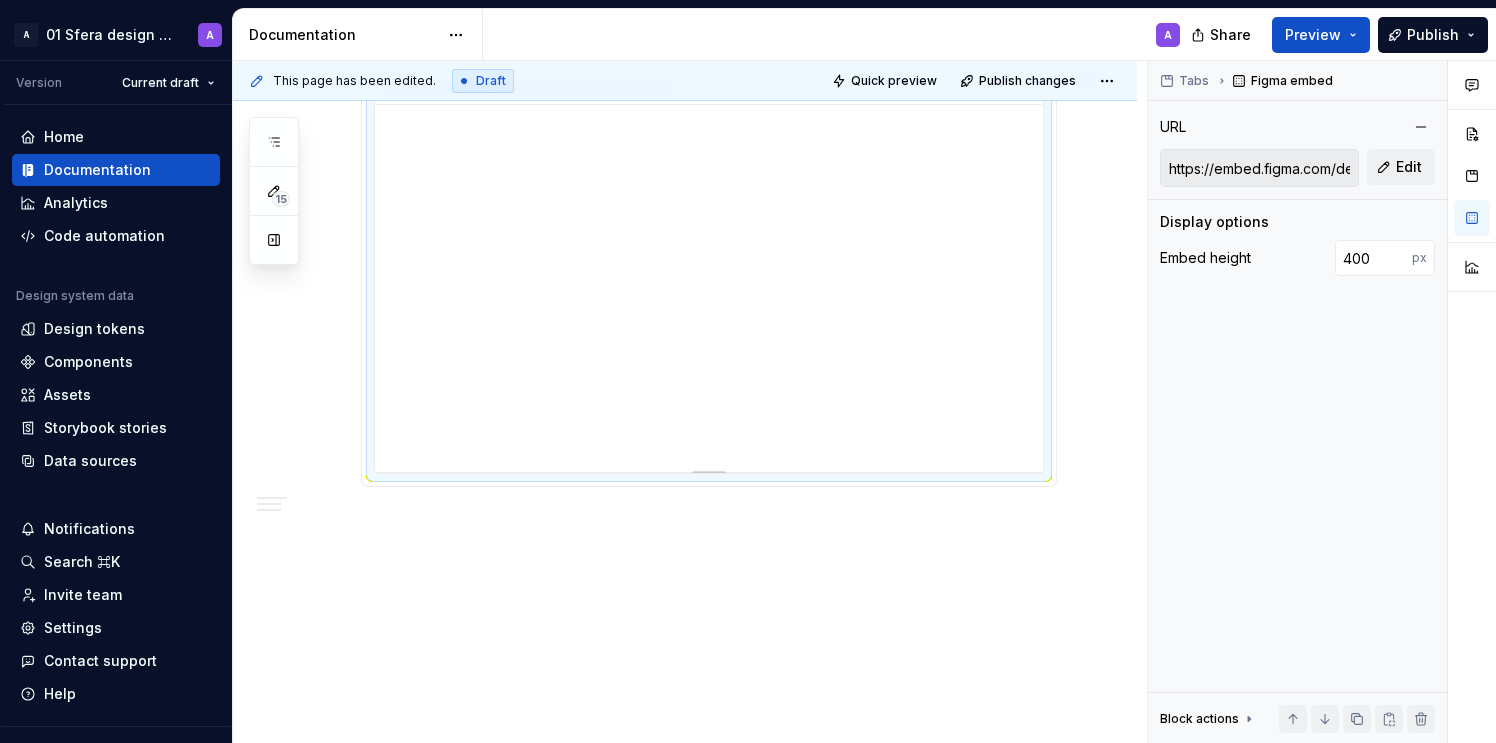 click on "**********" at bounding box center [709, 272] 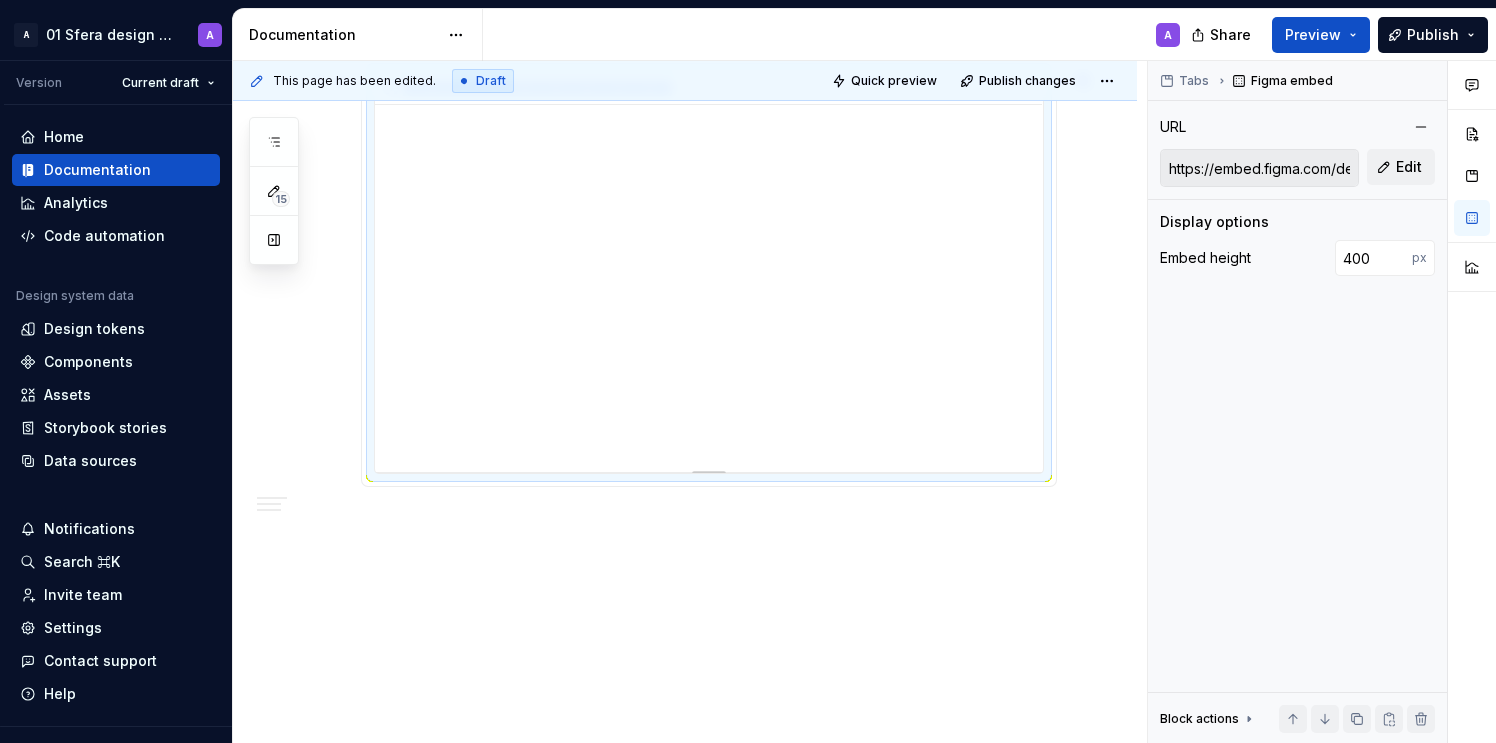 click on "**********" at bounding box center [709, 272] 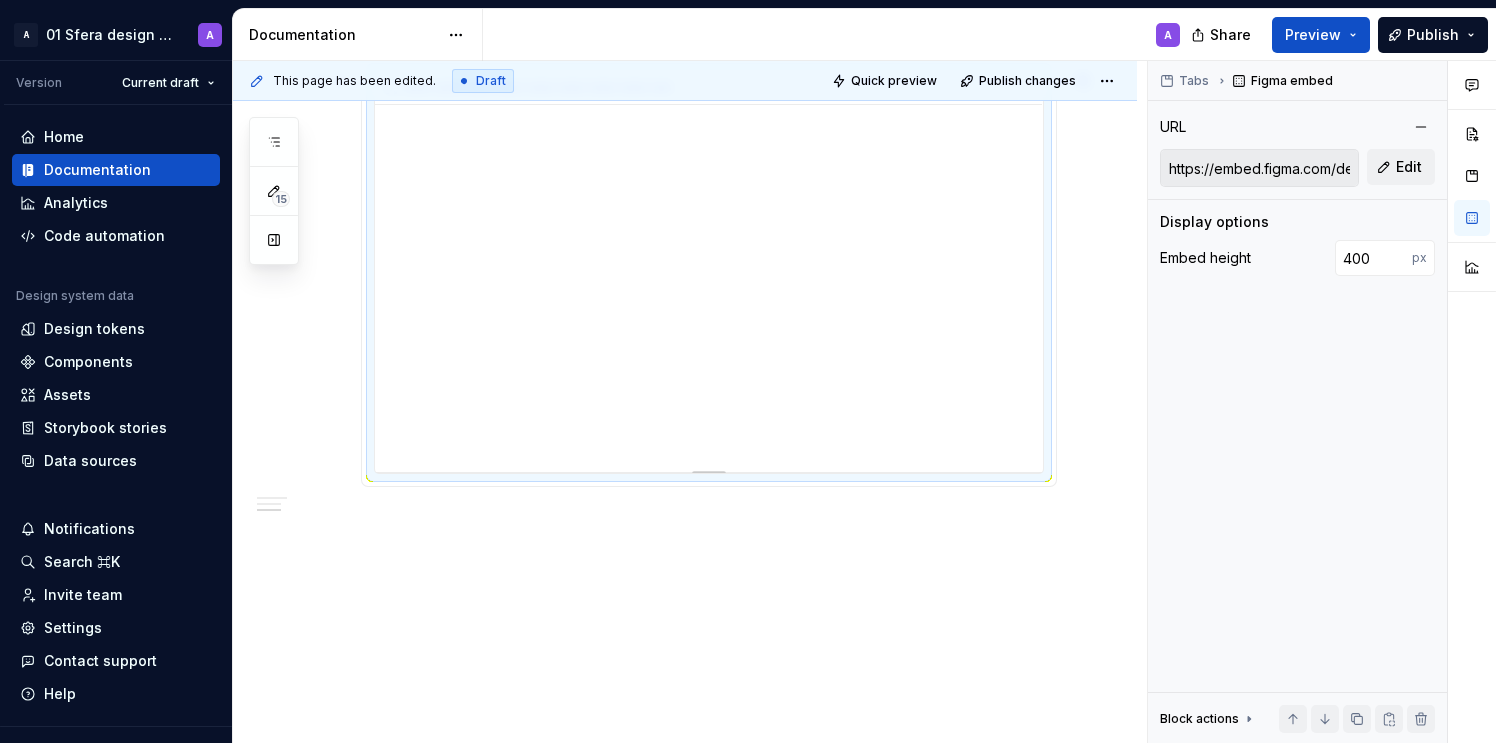 scroll, scrollTop: 957, scrollLeft: 0, axis: vertical 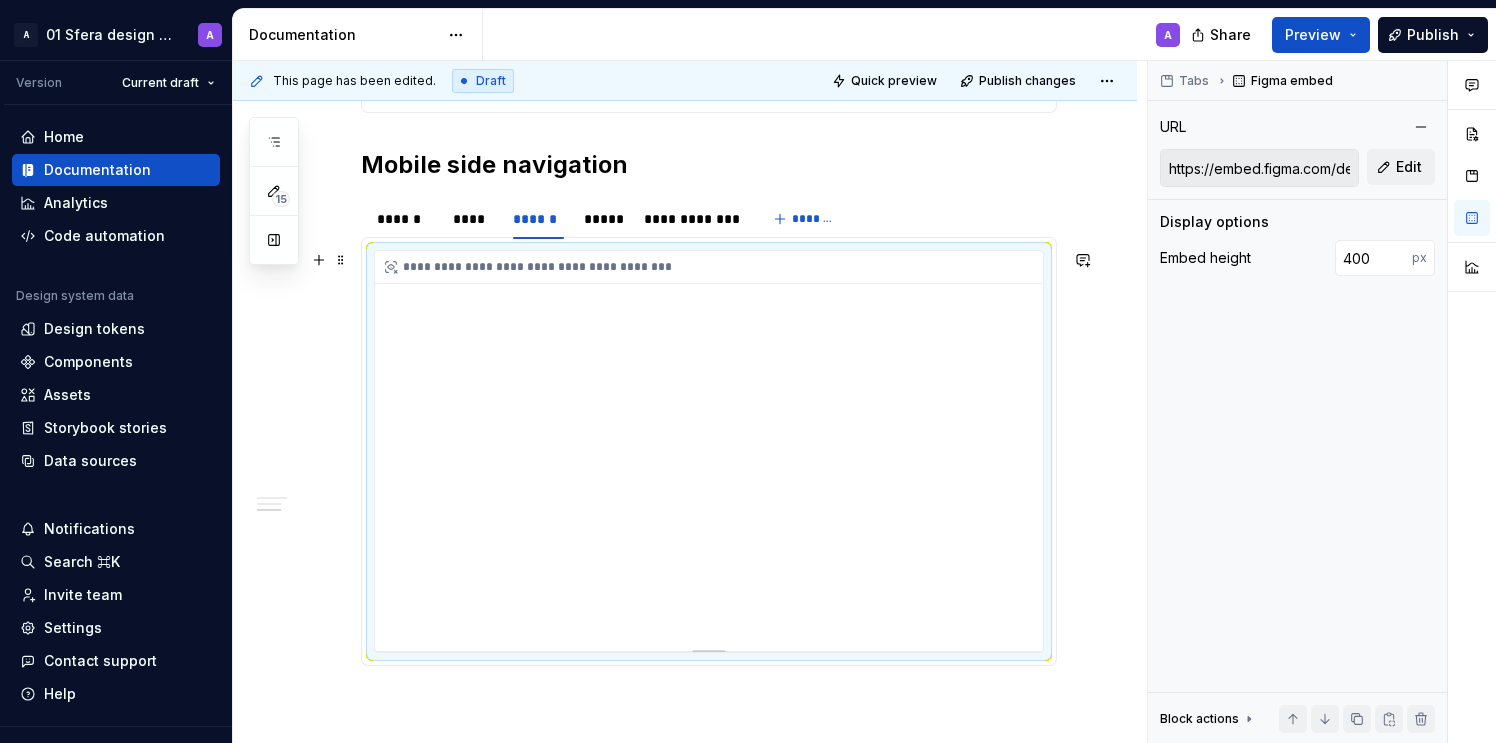 drag, startPoint x: 800, startPoint y: 440, endPoint x: 876, endPoint y: 448, distance: 76.41989 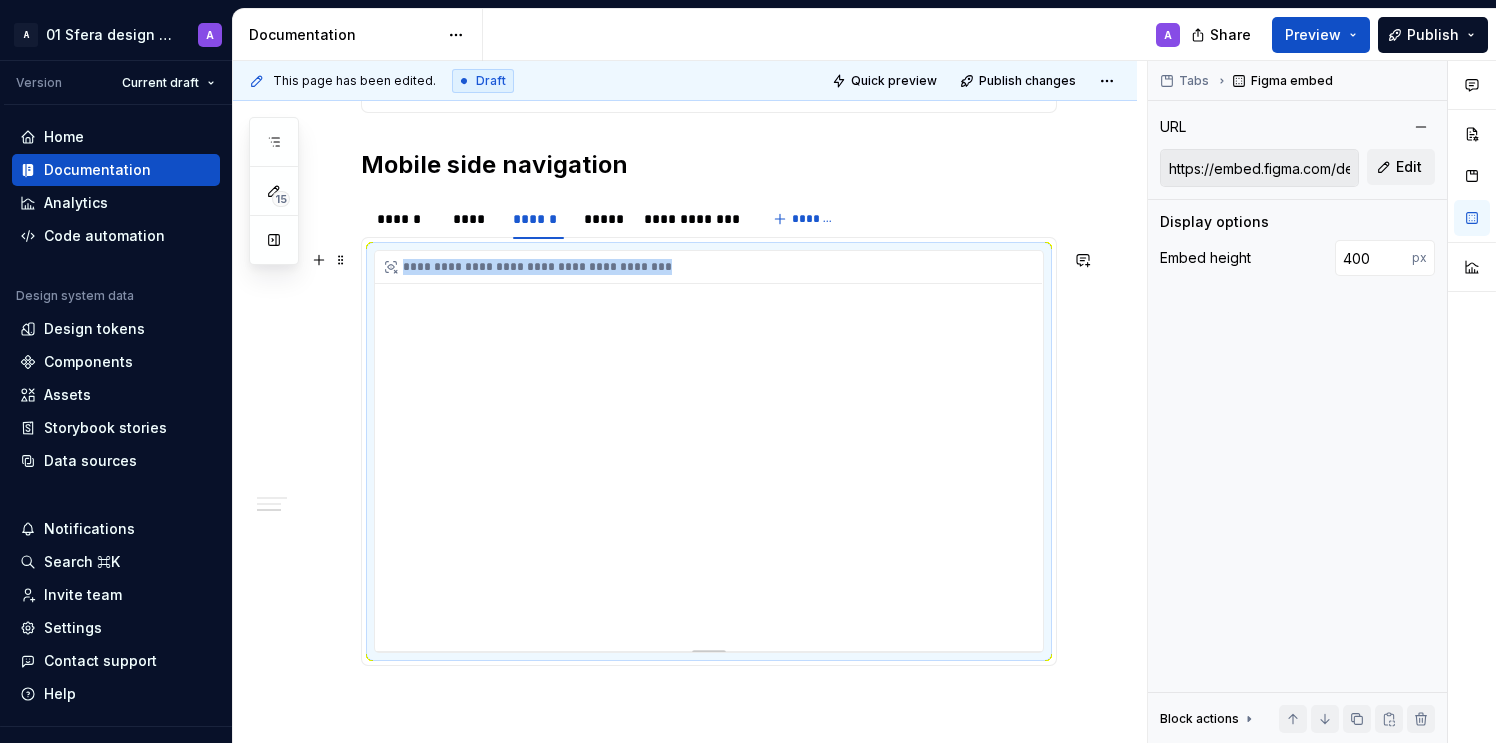click on "**********" at bounding box center [709, 451] 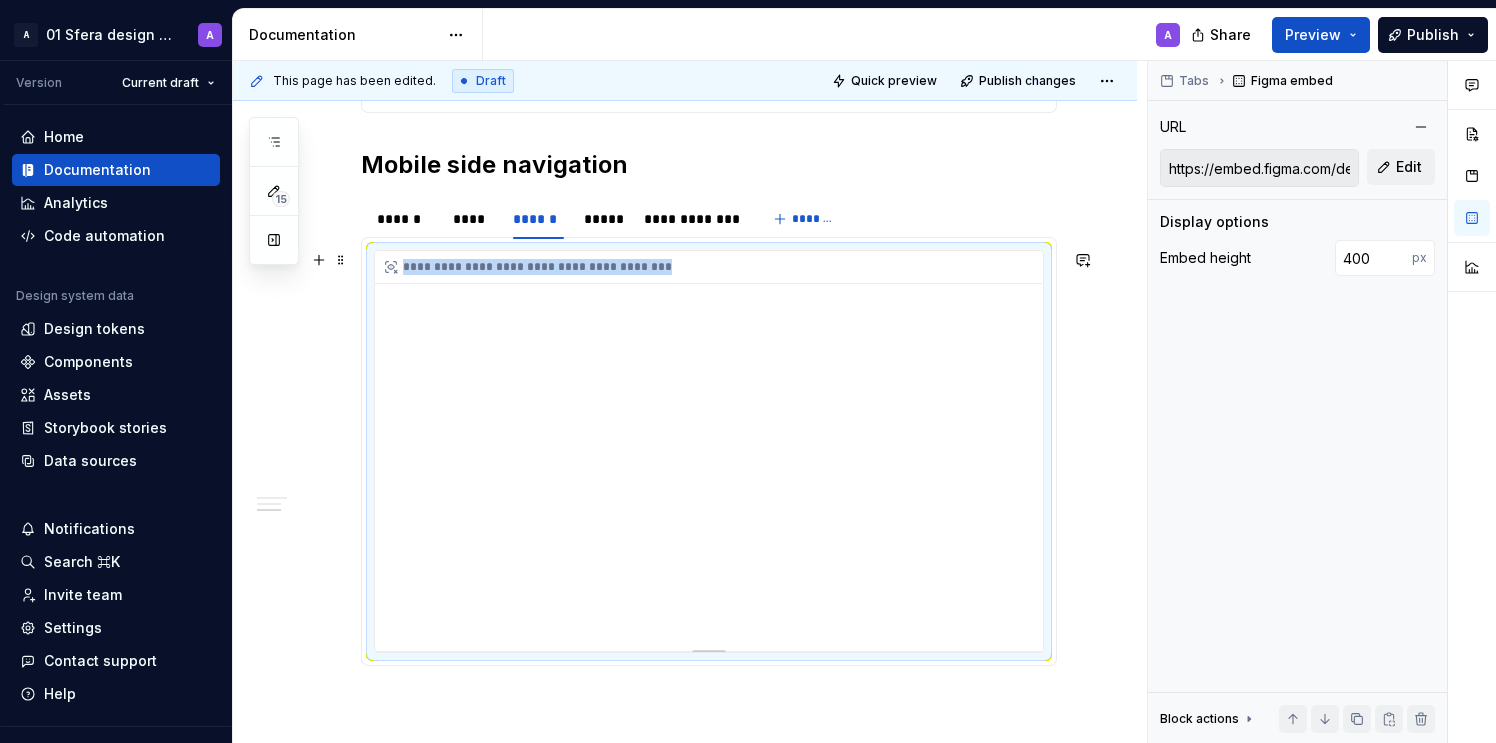drag, startPoint x: 286, startPoint y: 404, endPoint x: 451, endPoint y: 420, distance: 165.77394 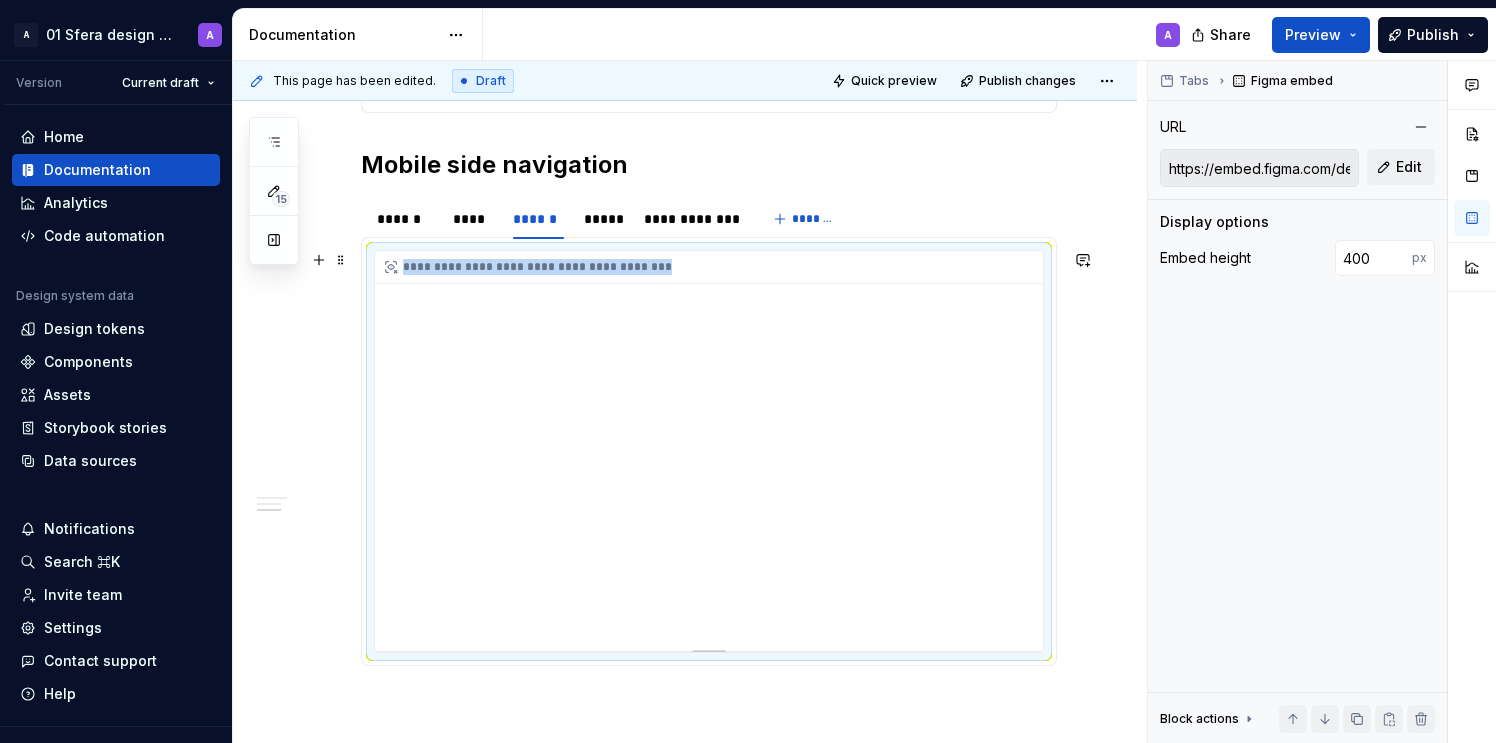 click on "**********" at bounding box center [690, 402] 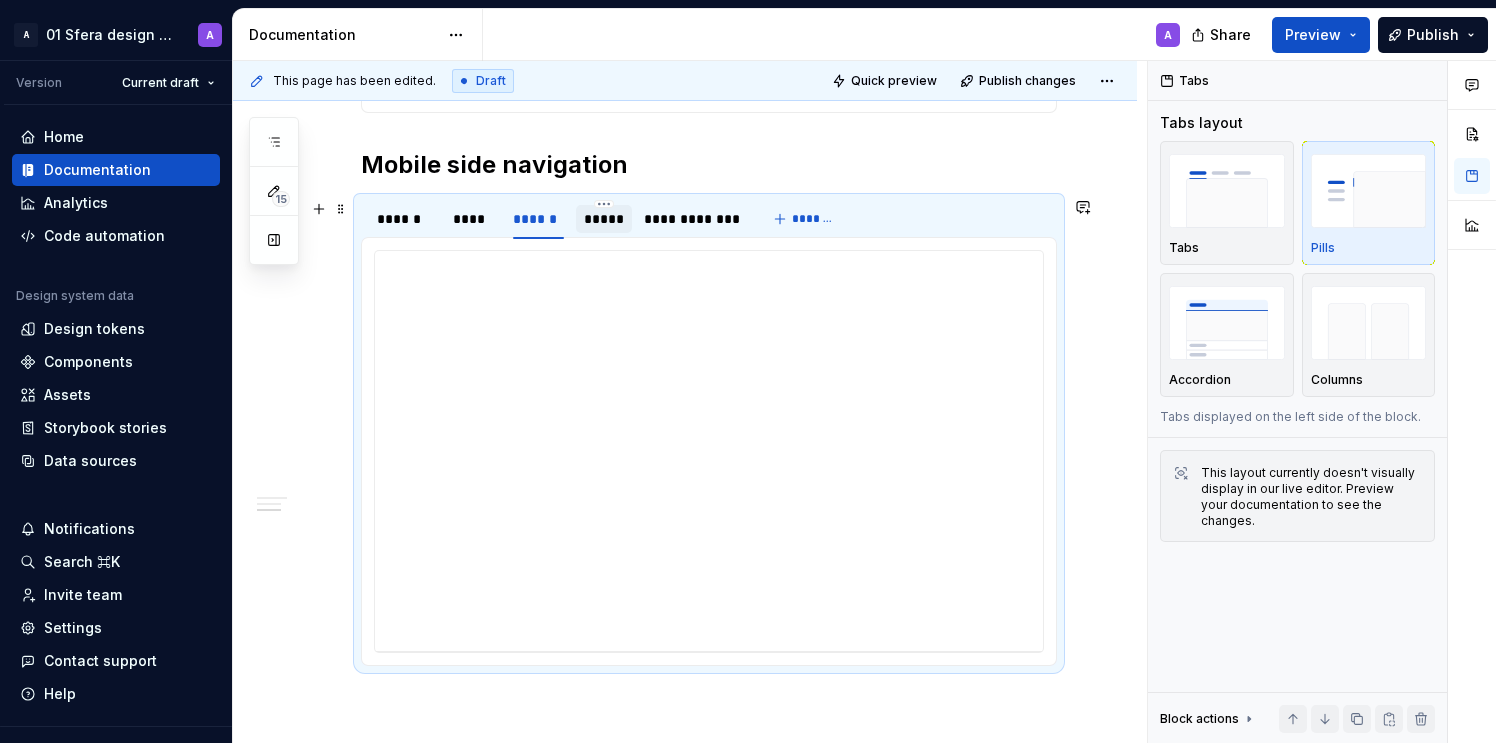 click on "*****" at bounding box center [604, 219] 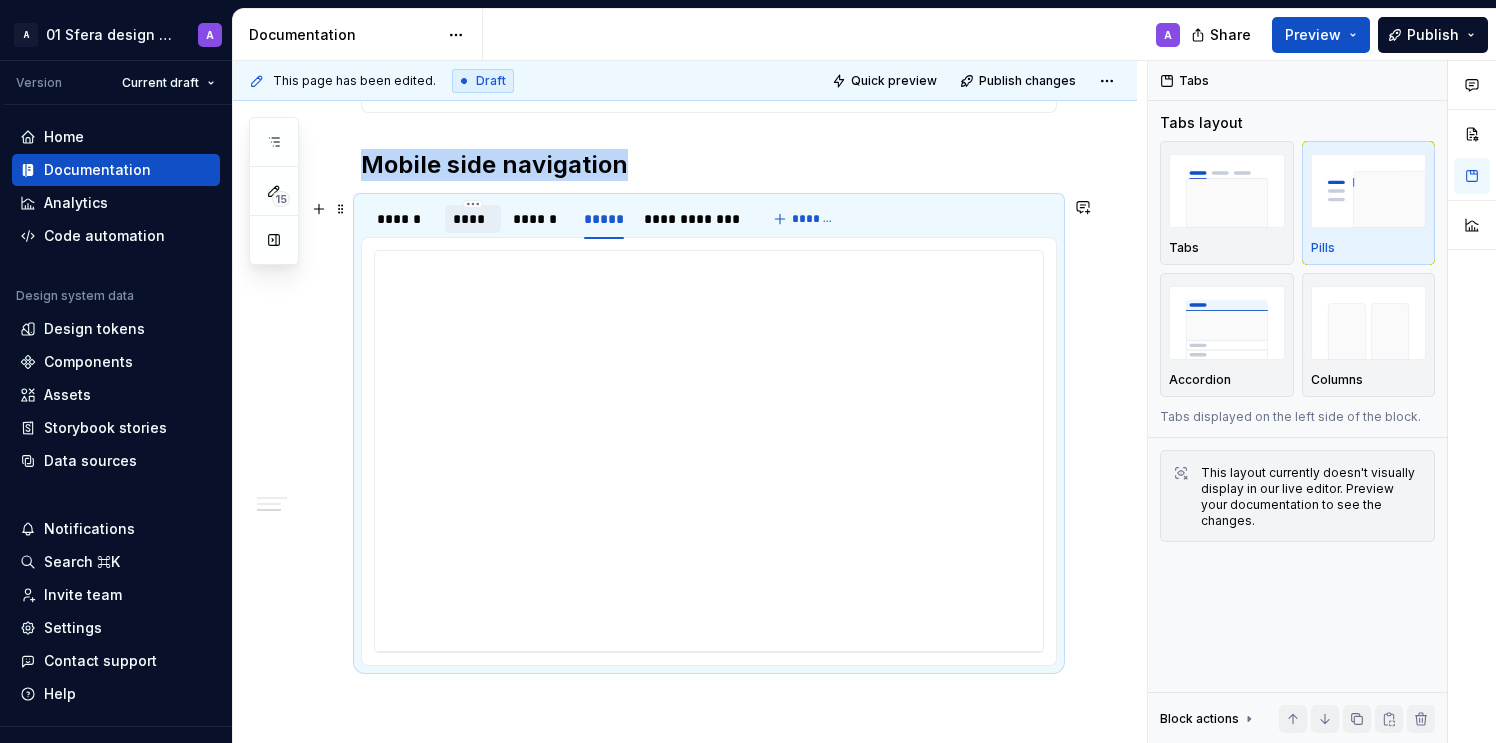 click on "****" at bounding box center [473, 219] 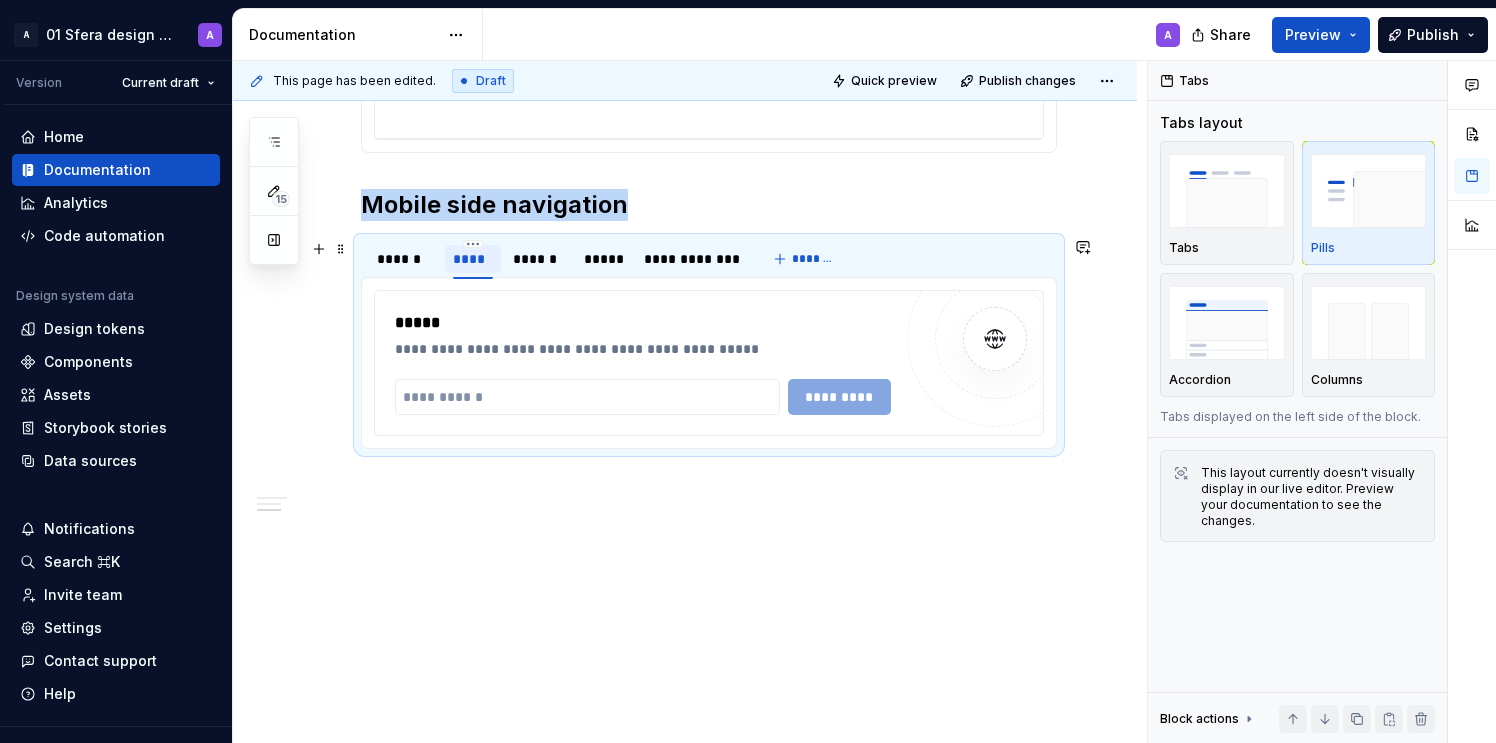 scroll, scrollTop: 917, scrollLeft: 0, axis: vertical 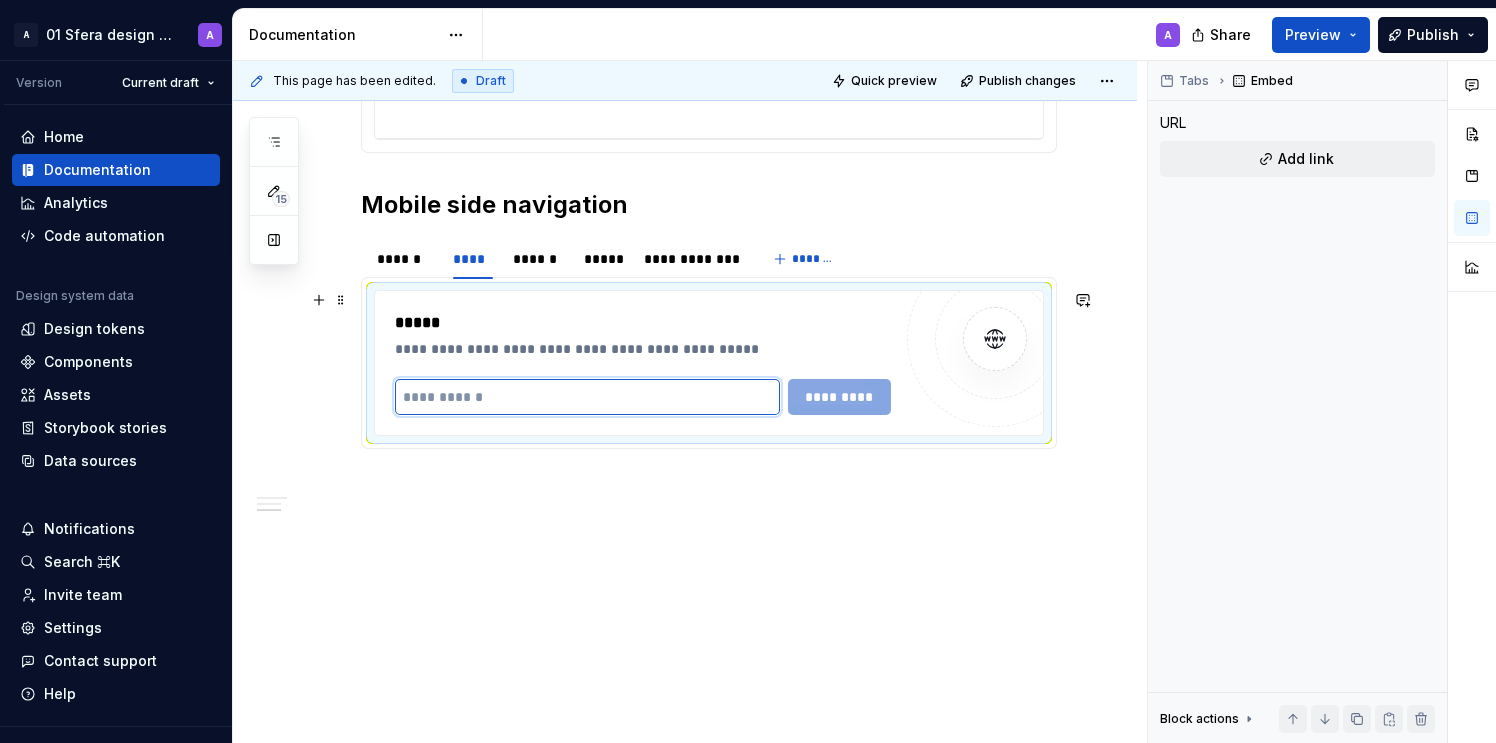 click at bounding box center (587, 397) 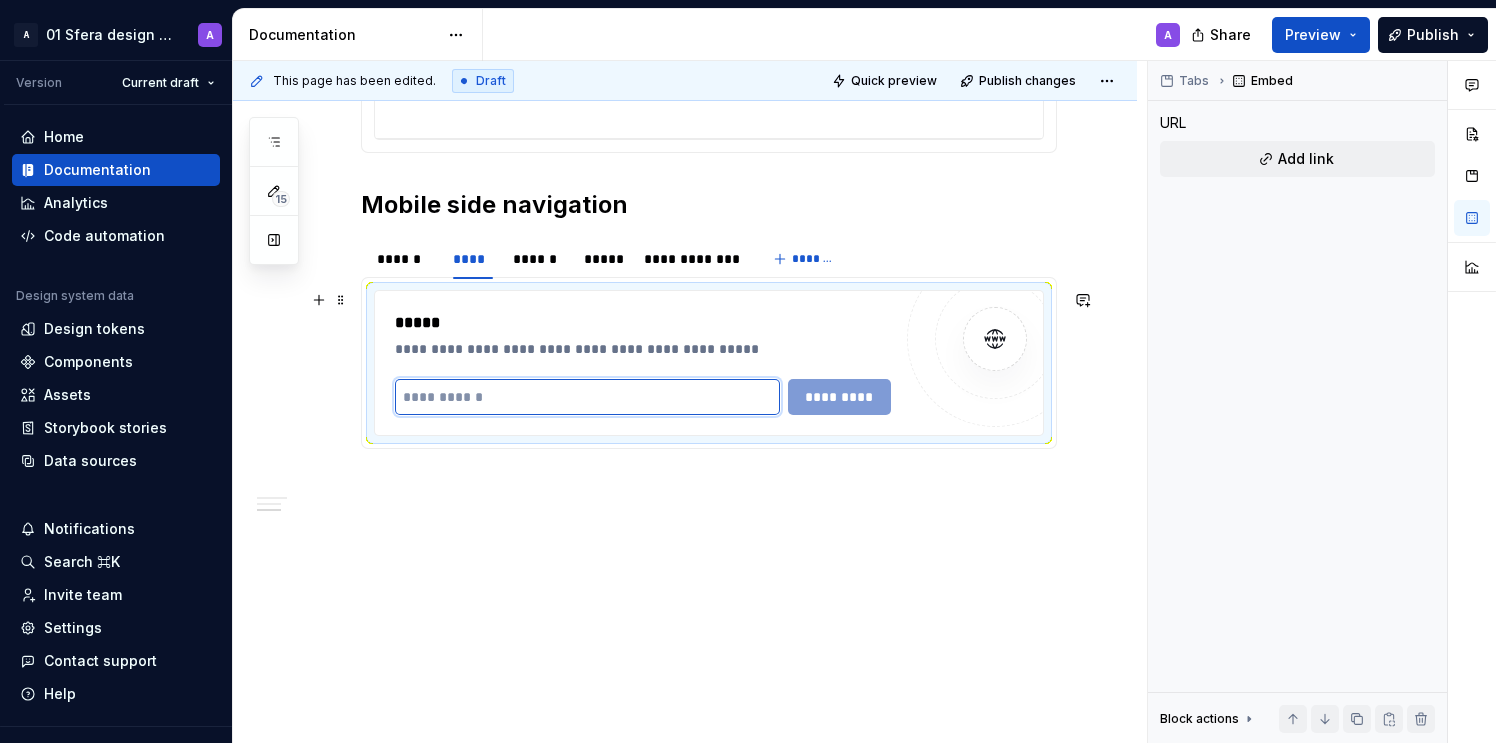 paste on "**********" 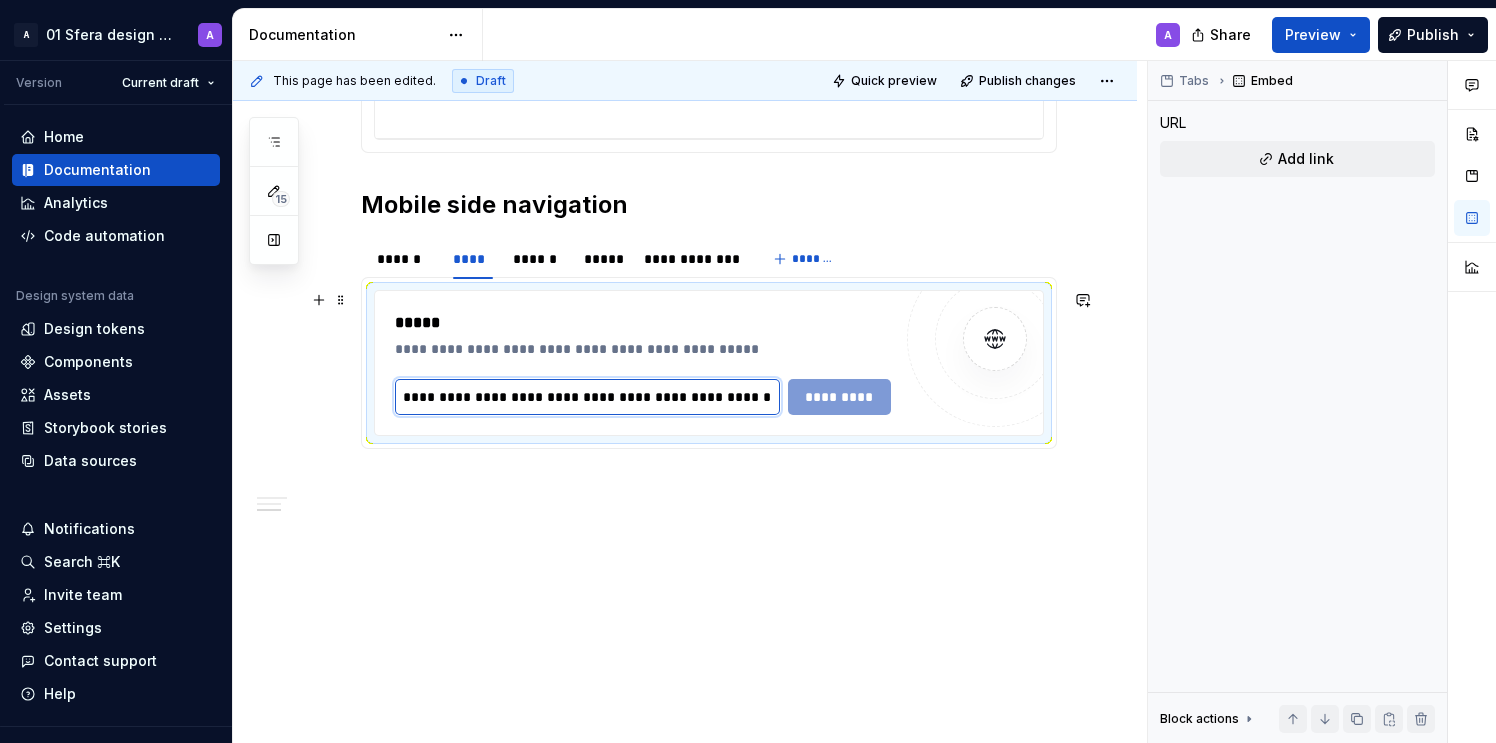 scroll, scrollTop: 0, scrollLeft: 503, axis: horizontal 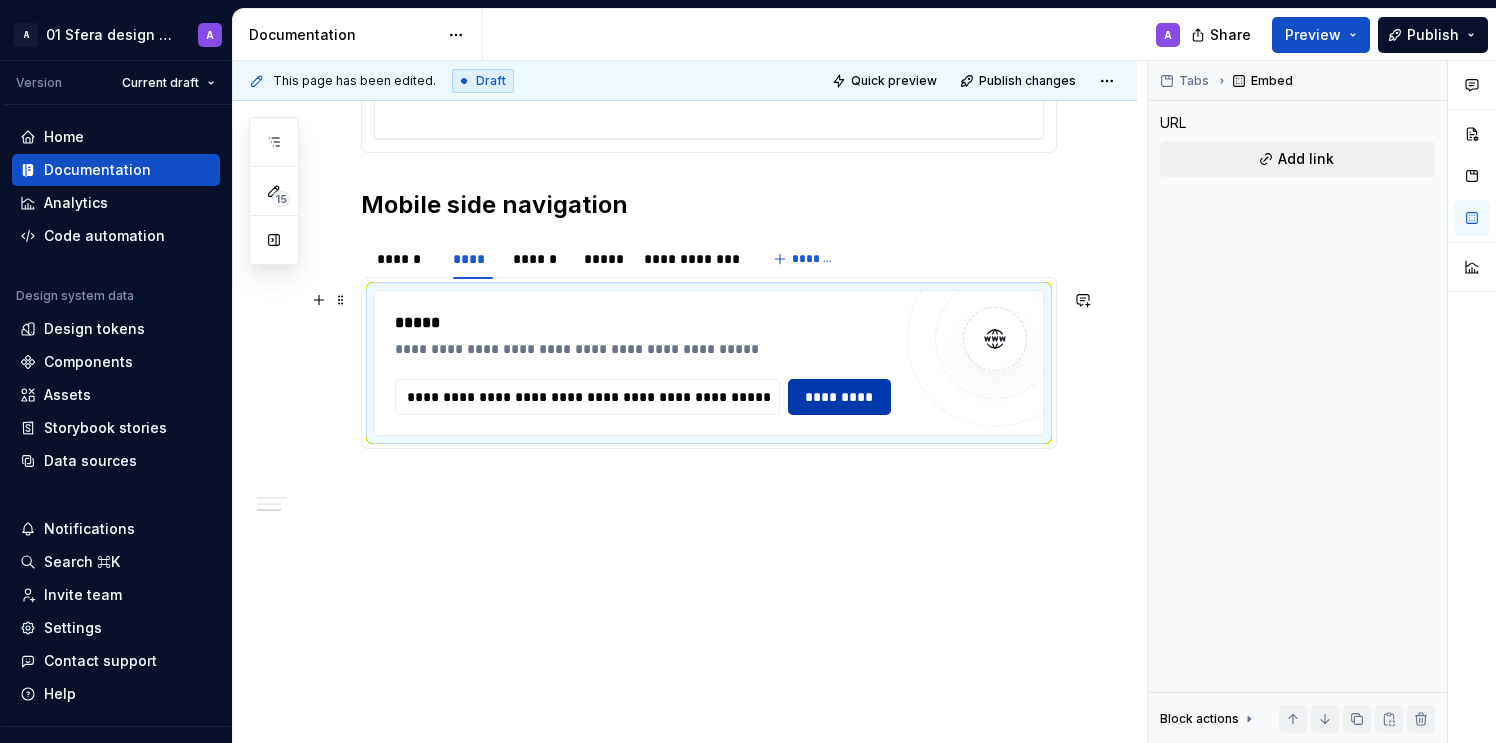 click on "*********" at bounding box center [839, 397] 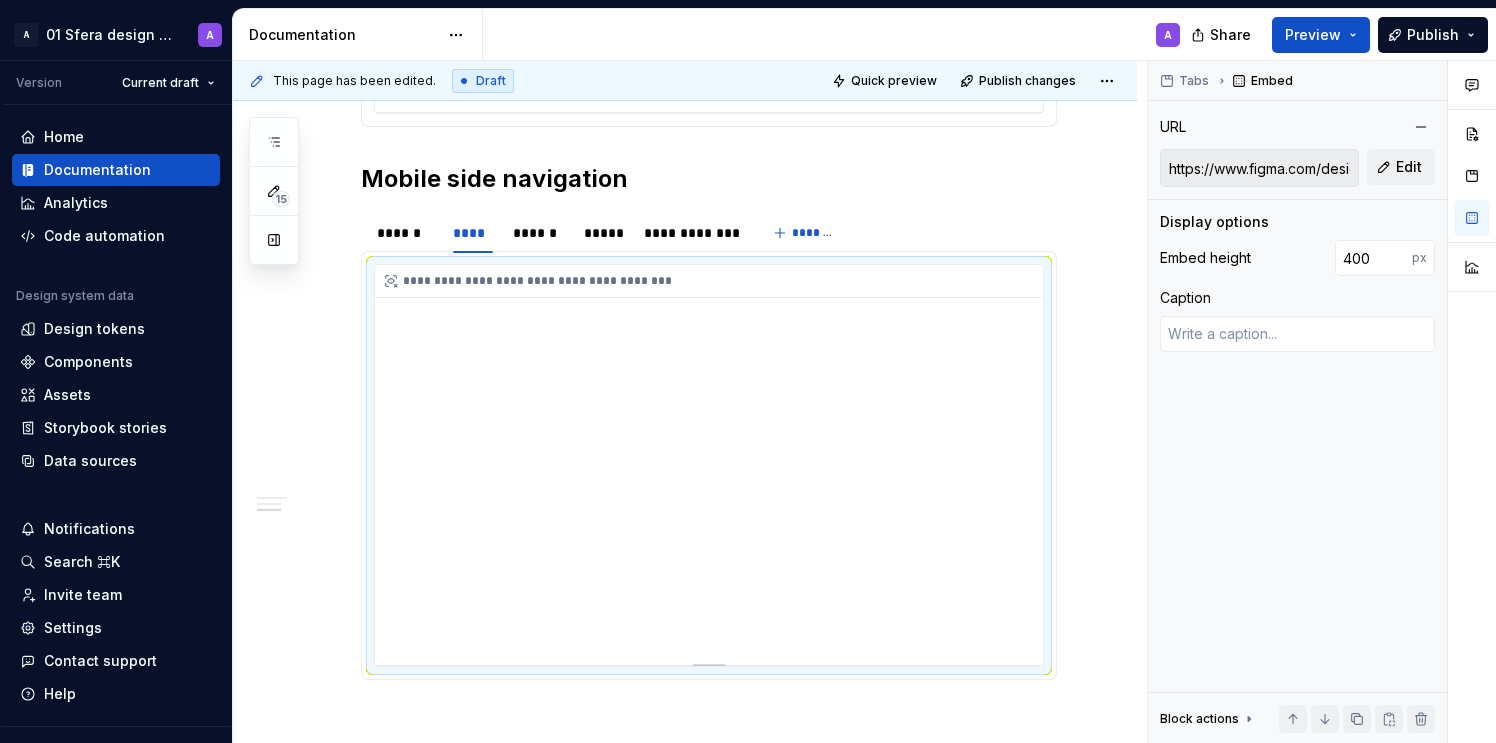 scroll, scrollTop: 944, scrollLeft: 0, axis: vertical 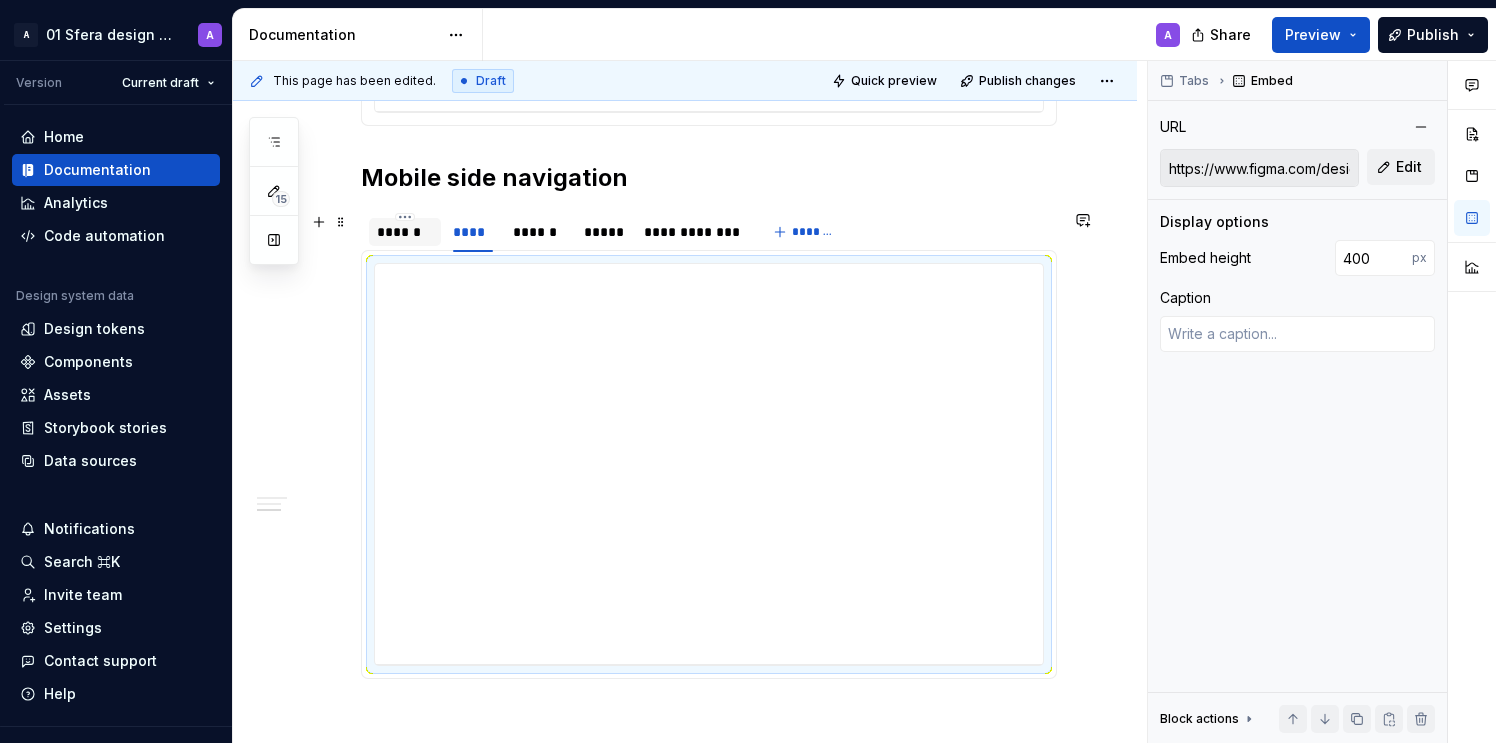 click on "******" at bounding box center (405, 232) 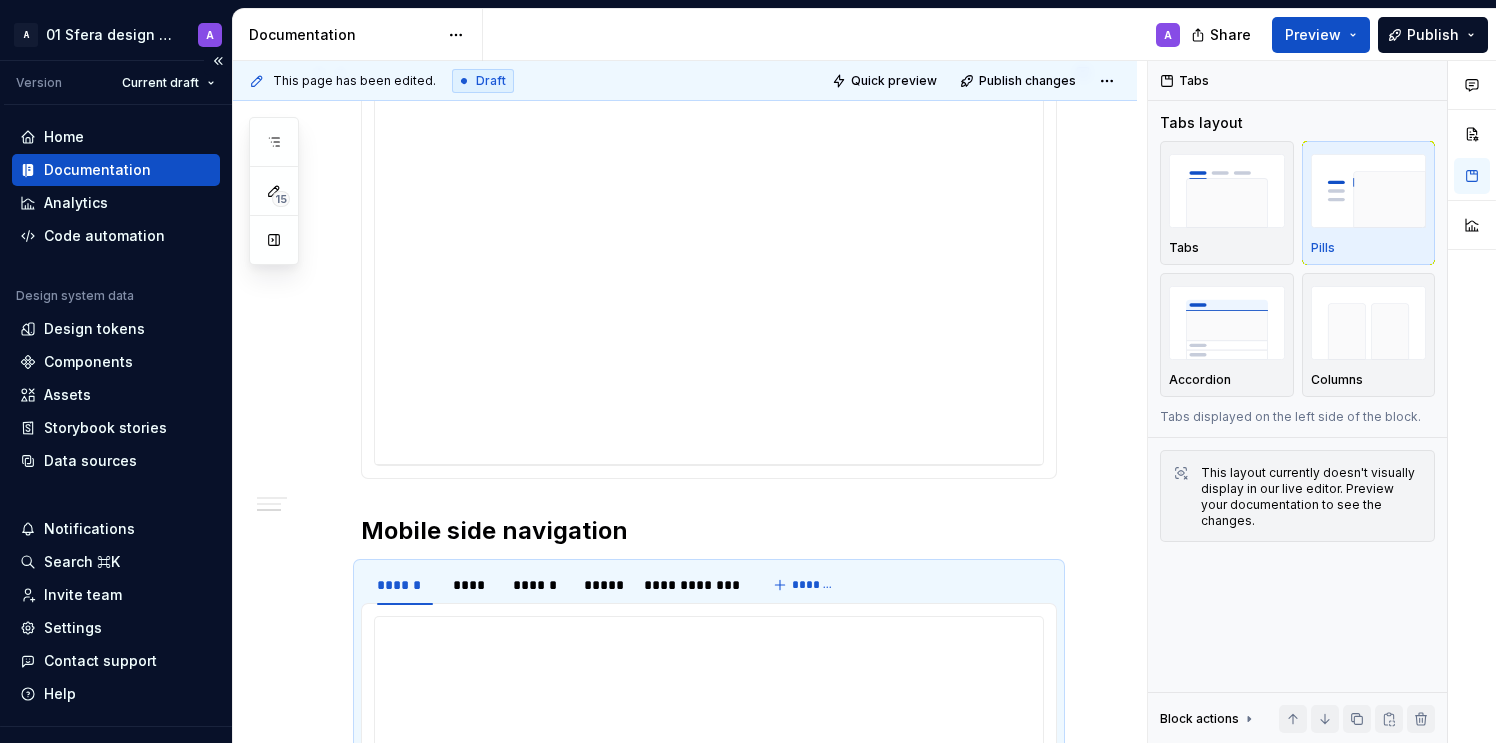 scroll, scrollTop: 1174, scrollLeft: 0, axis: vertical 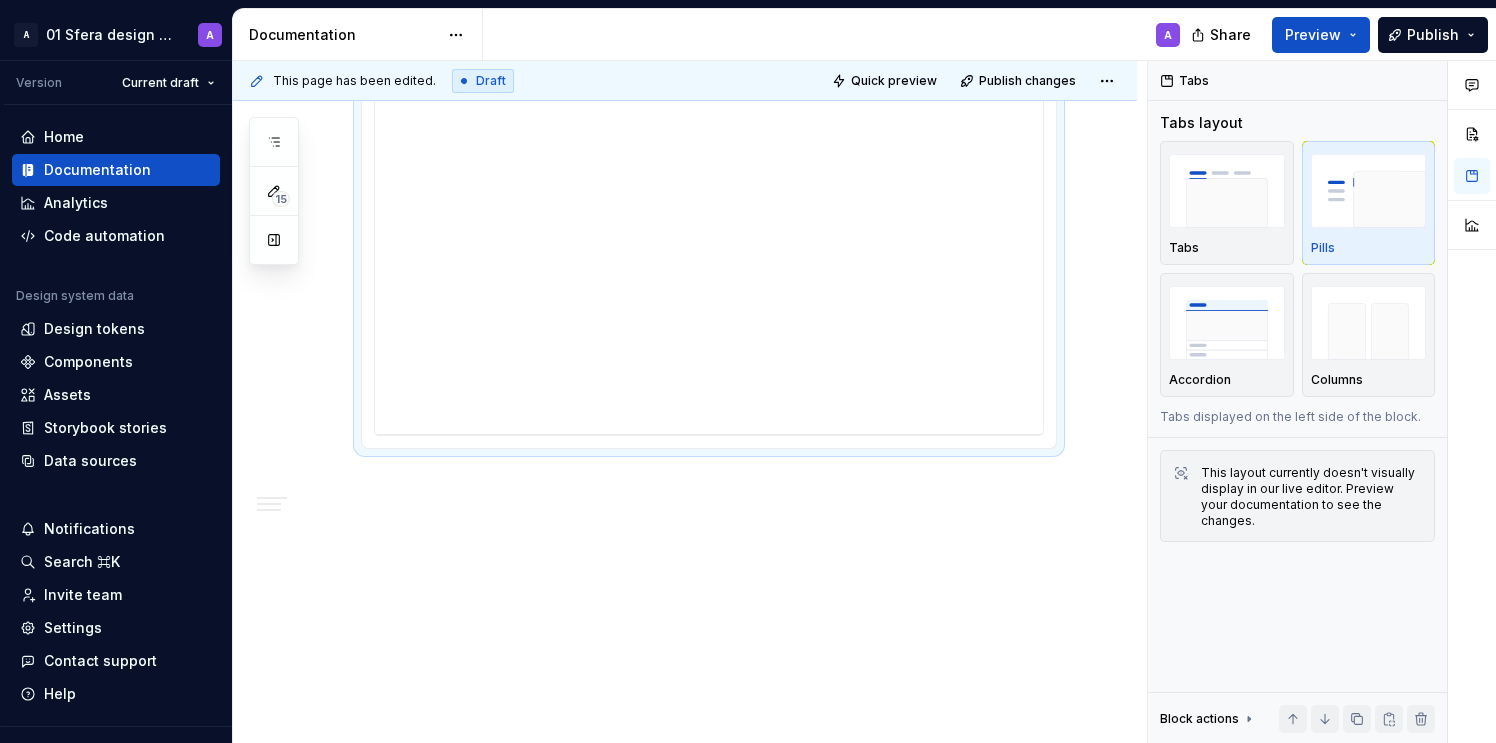 click on "**********" at bounding box center [685, -30] 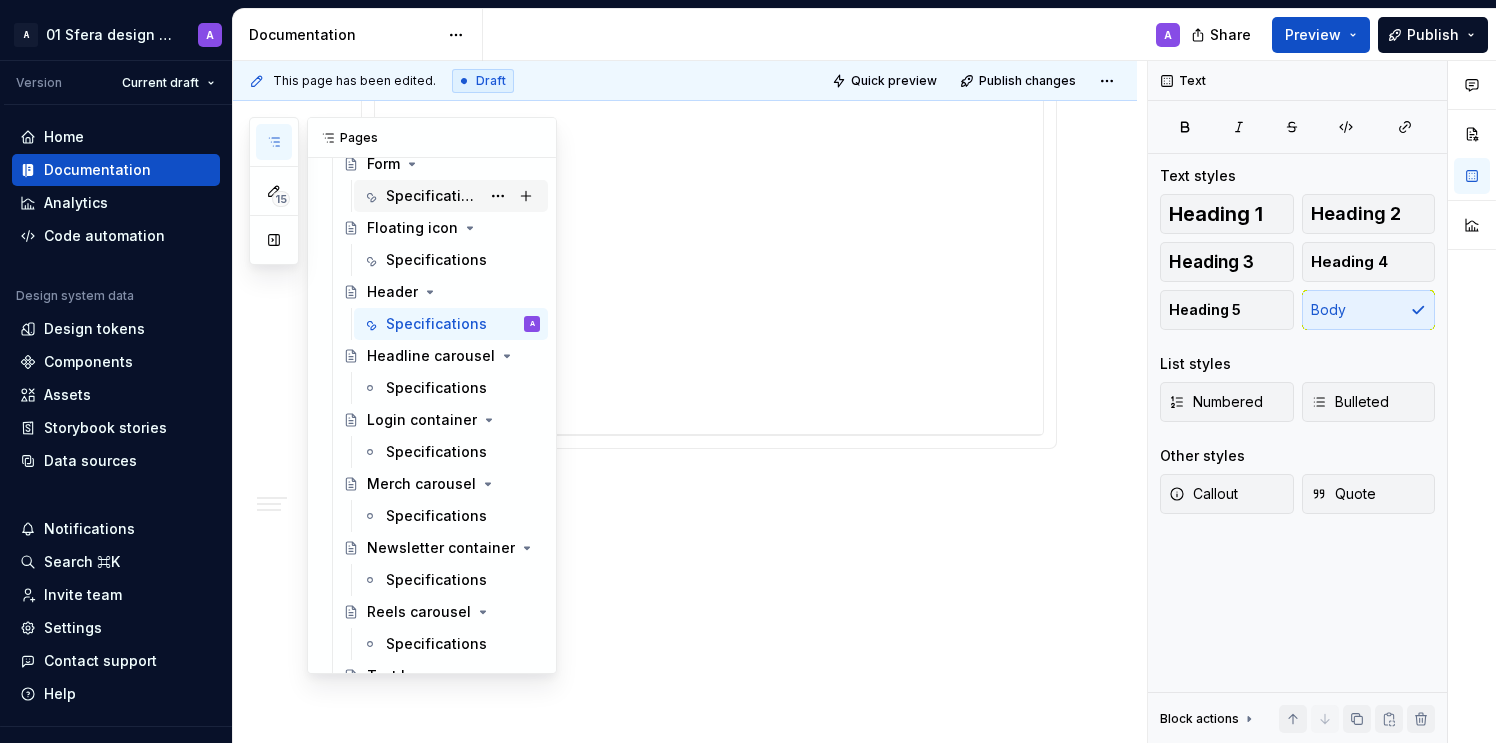 click on "Specifications" at bounding box center (433, 196) 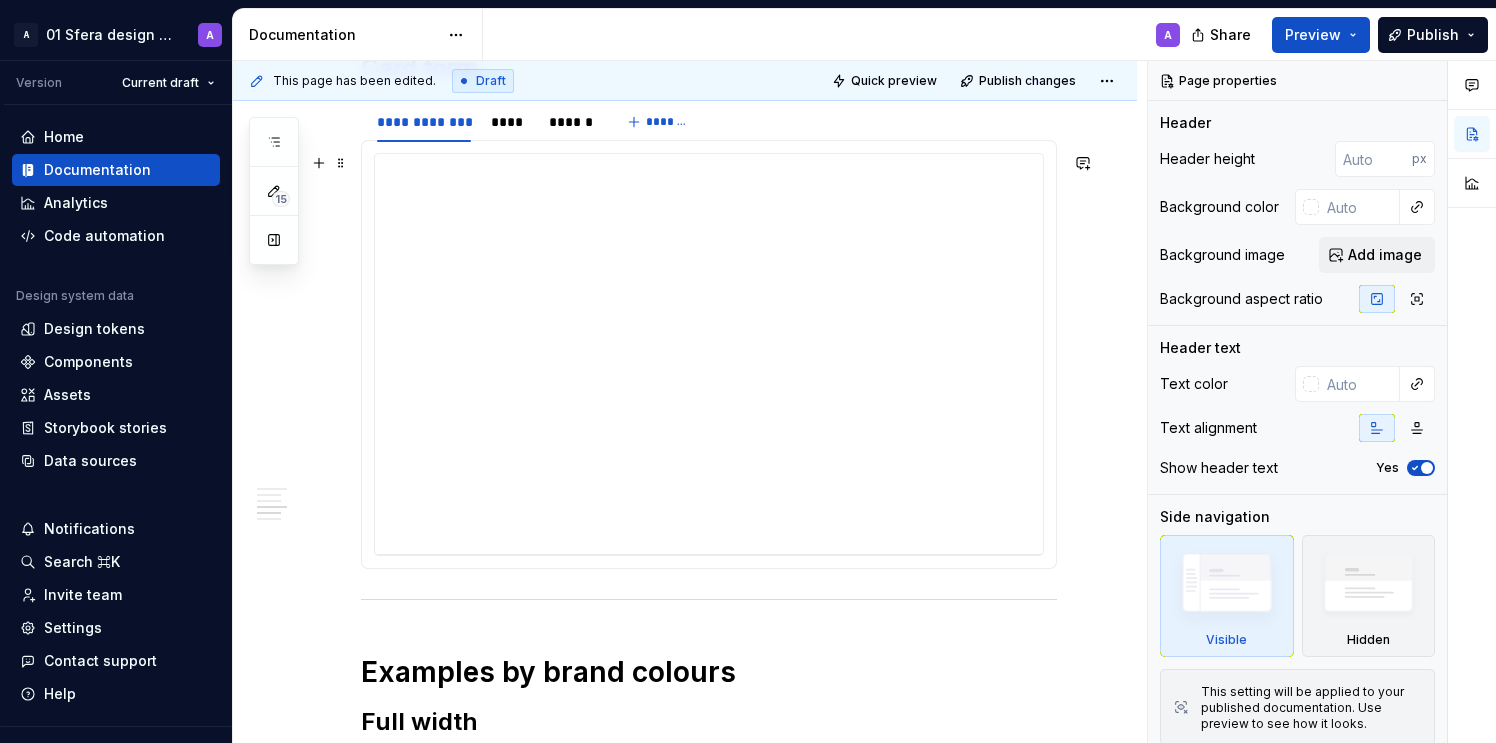 scroll, scrollTop: 1418, scrollLeft: 0, axis: vertical 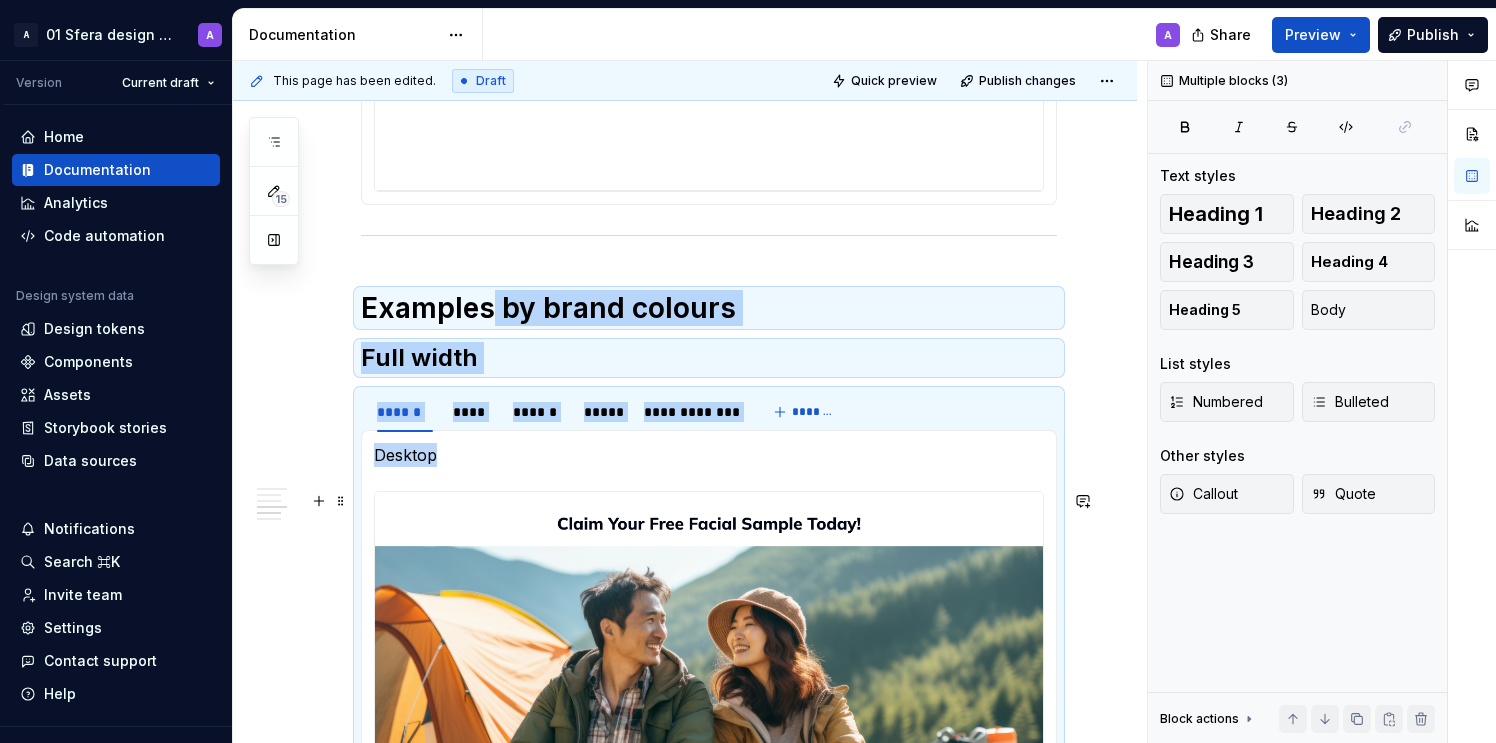 drag, startPoint x: 489, startPoint y: 294, endPoint x: 494, endPoint y: 499, distance: 205.06097 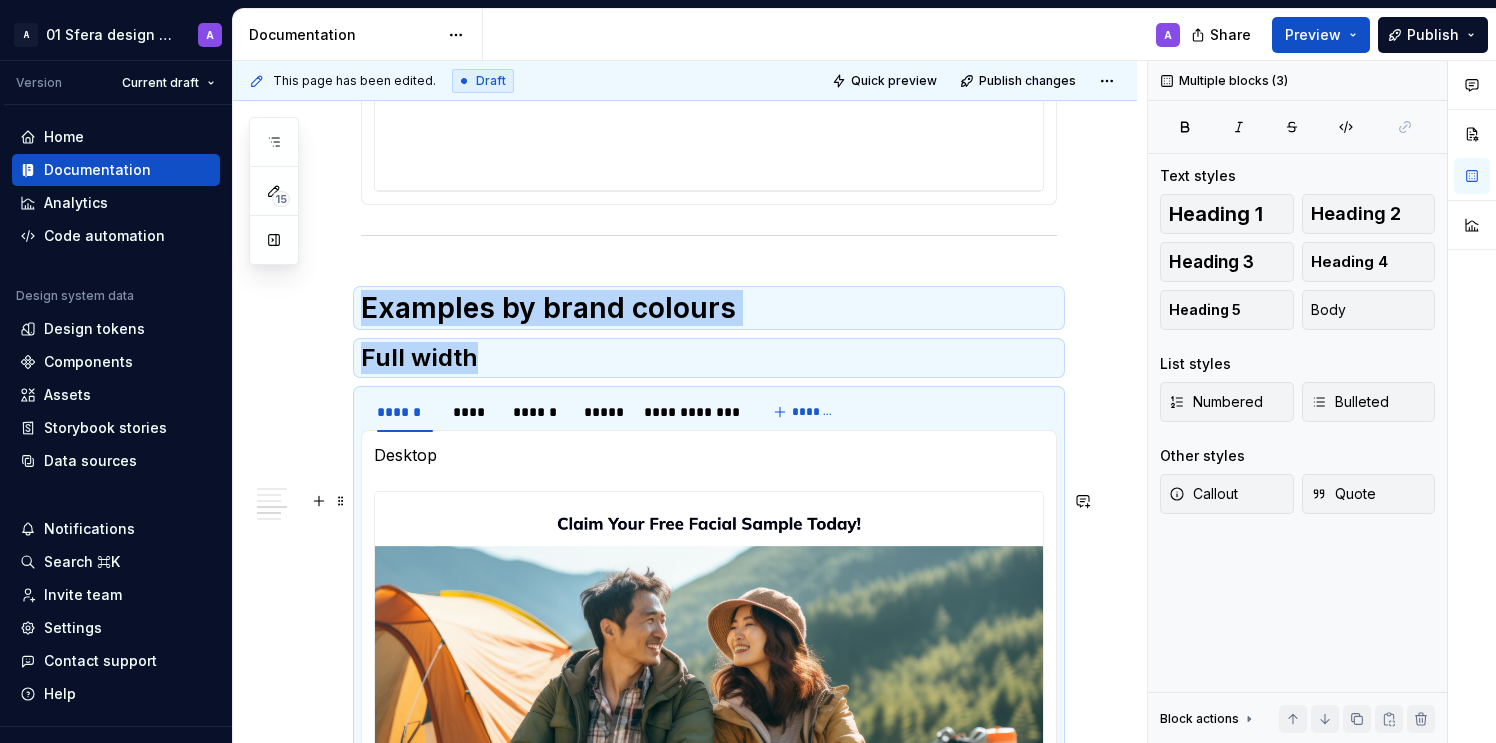 copy on "Examples by brand colours Full width" 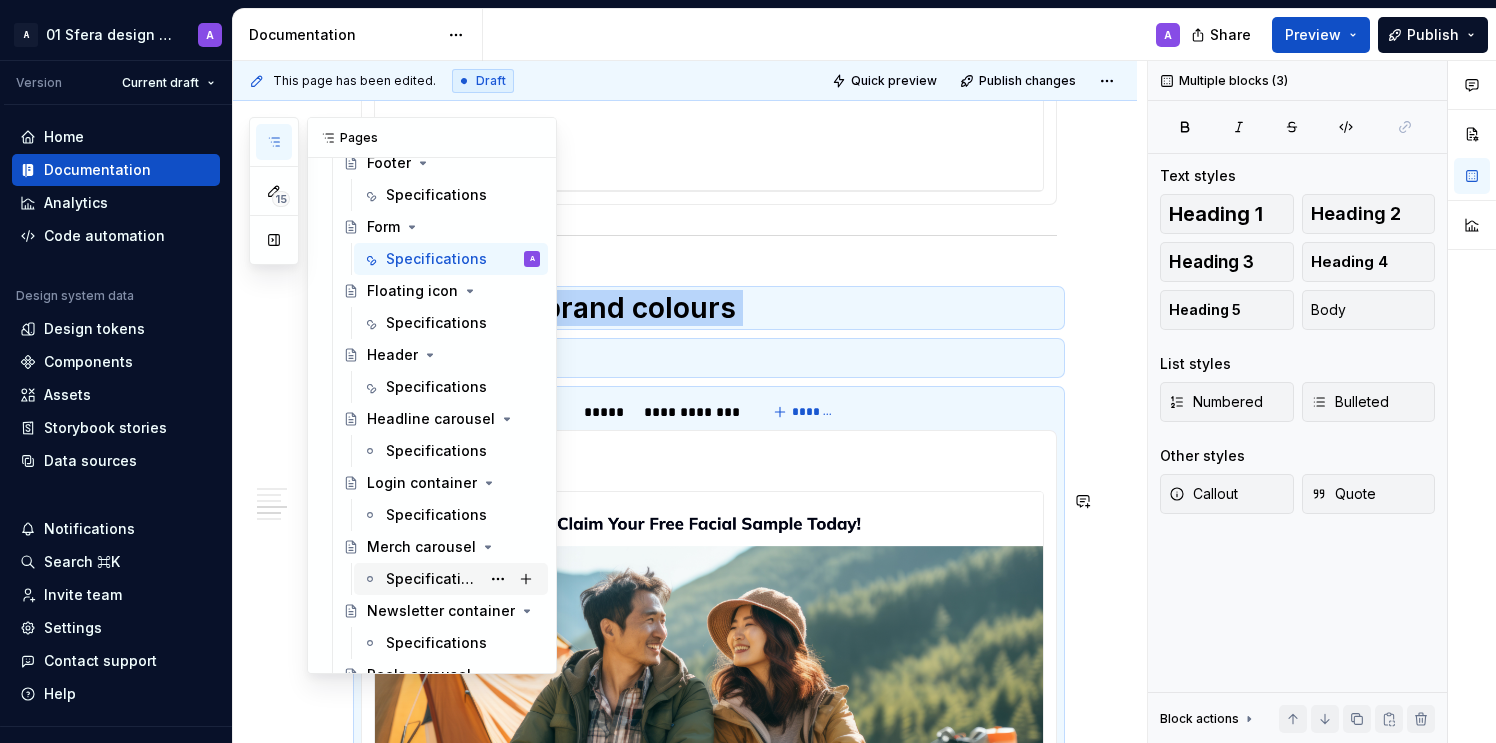 scroll, scrollTop: 7404, scrollLeft: 0, axis: vertical 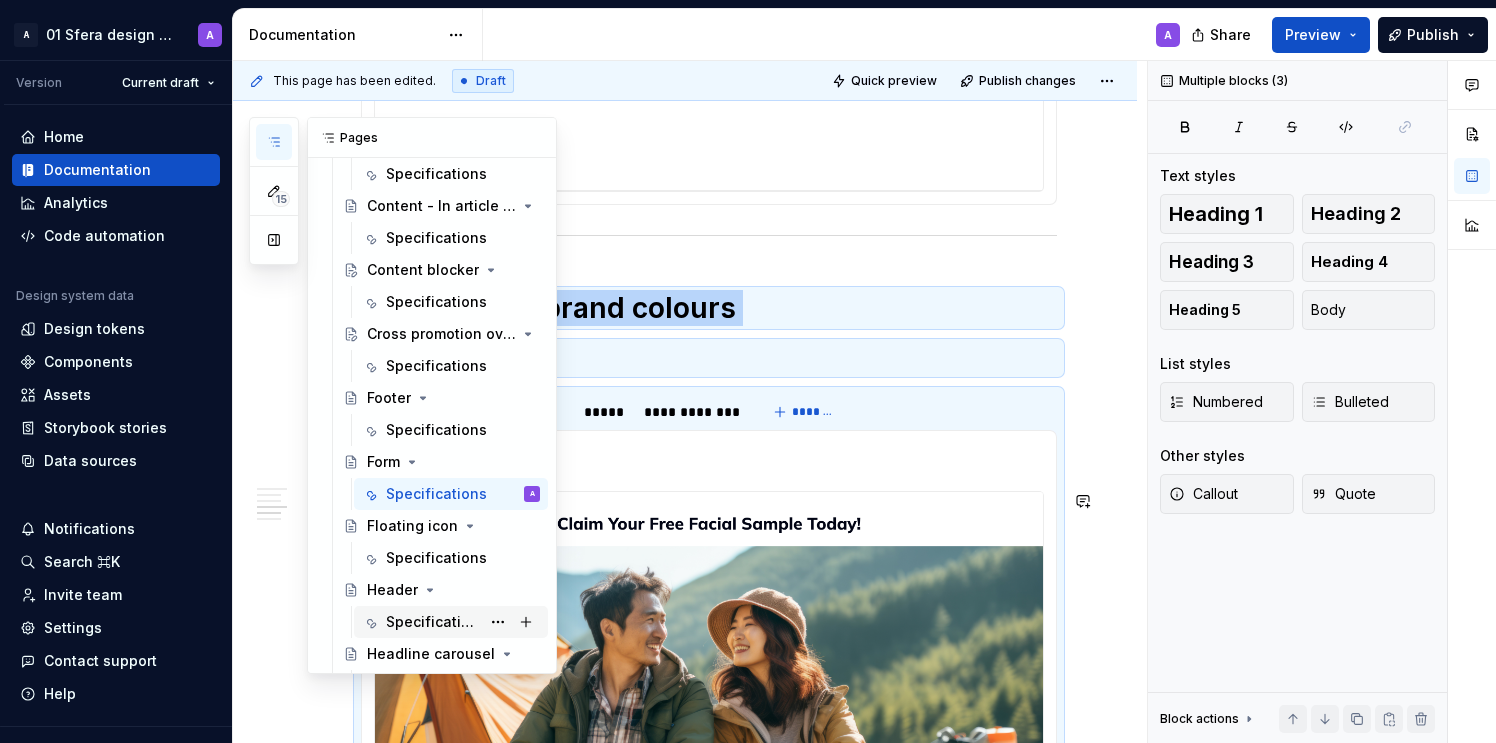 click on "Specifications" at bounding box center (433, 622) 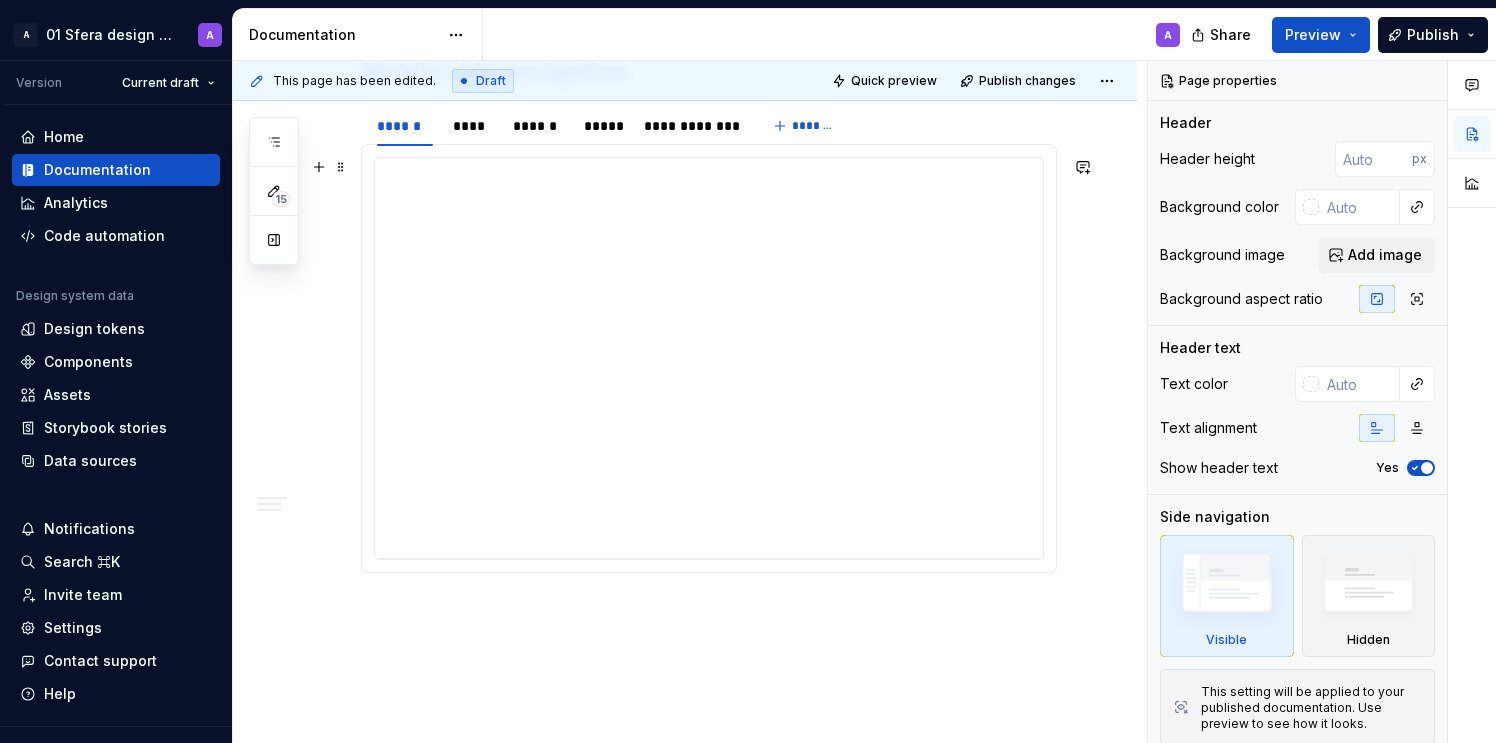 scroll, scrollTop: 1174, scrollLeft: 0, axis: vertical 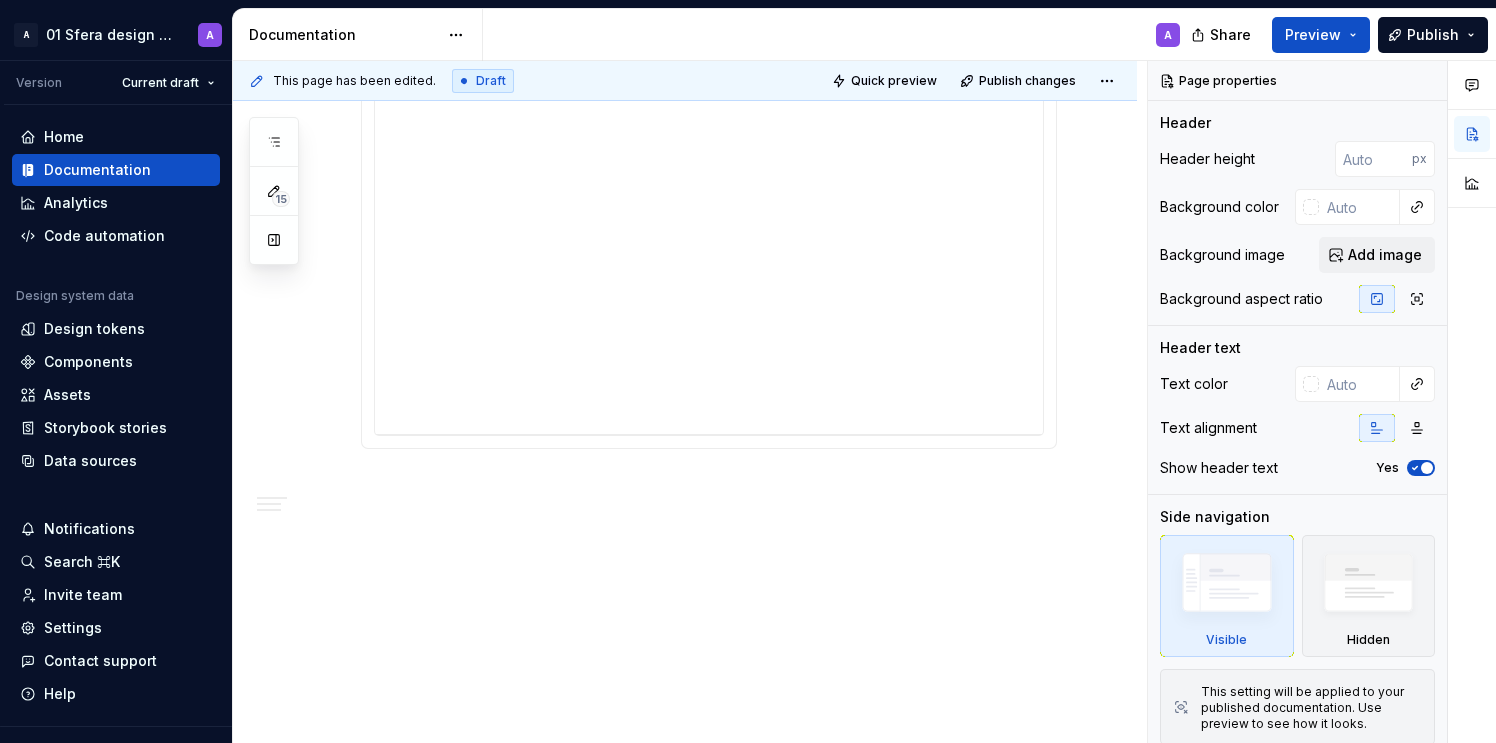 click on "**********" at bounding box center (709, -117) 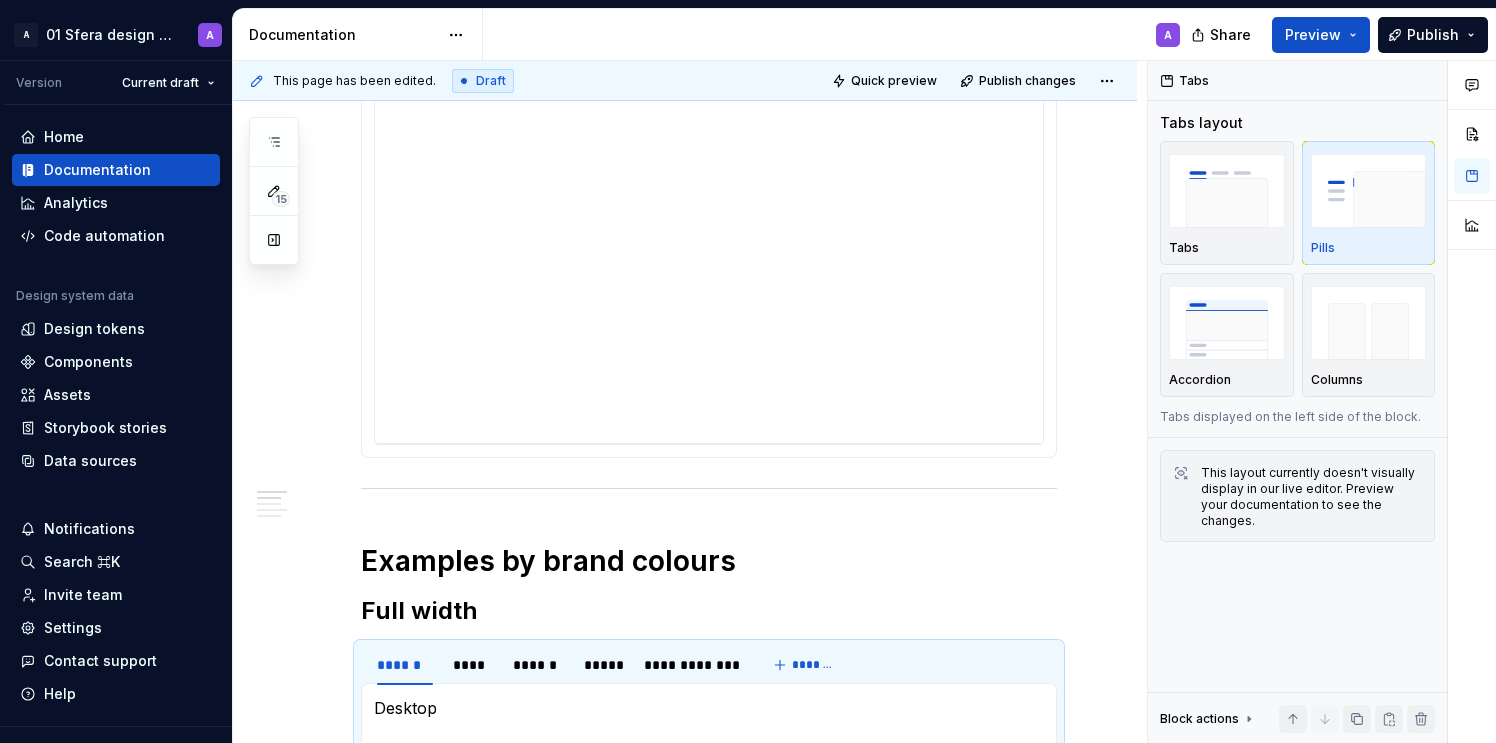 scroll, scrollTop: 1273, scrollLeft: 0, axis: vertical 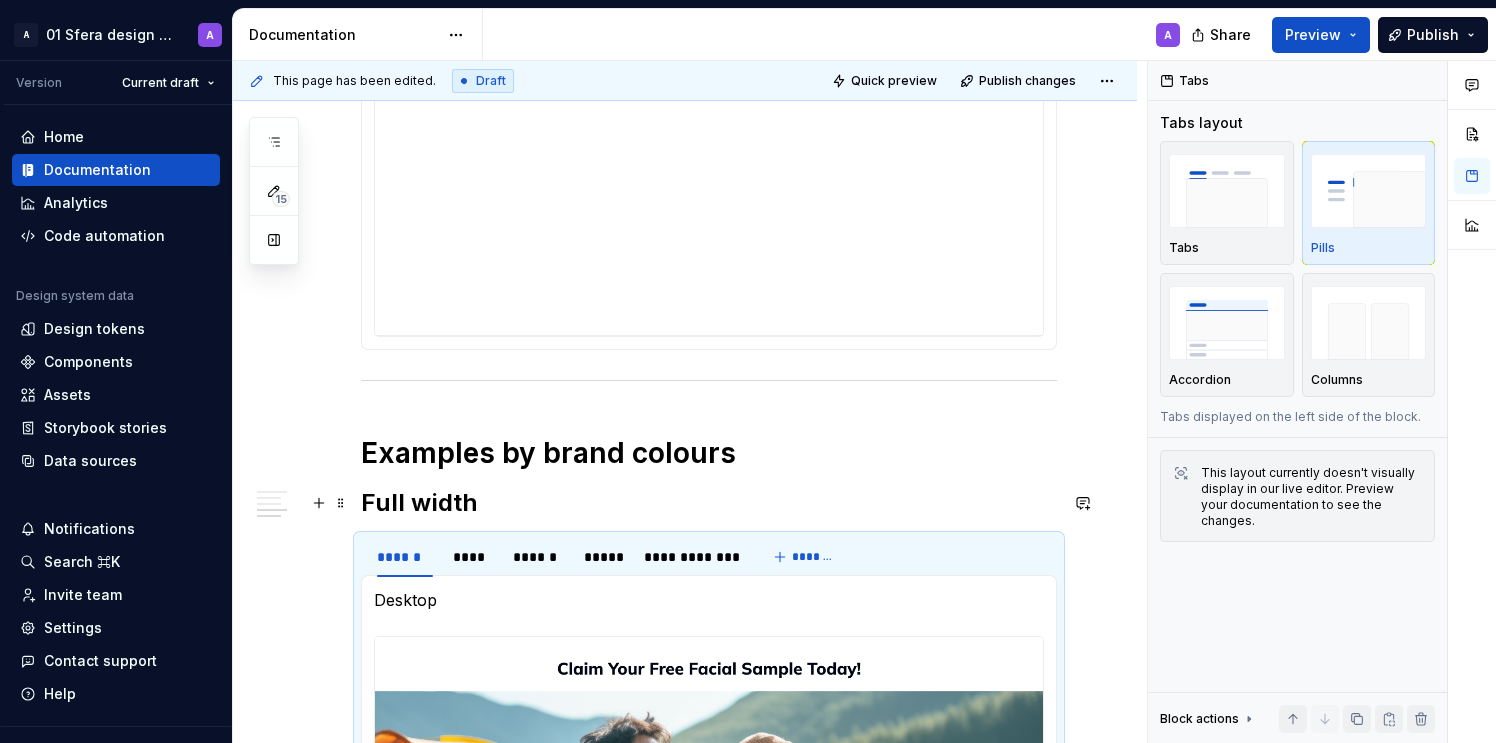 click on "Full width" at bounding box center (709, 503) 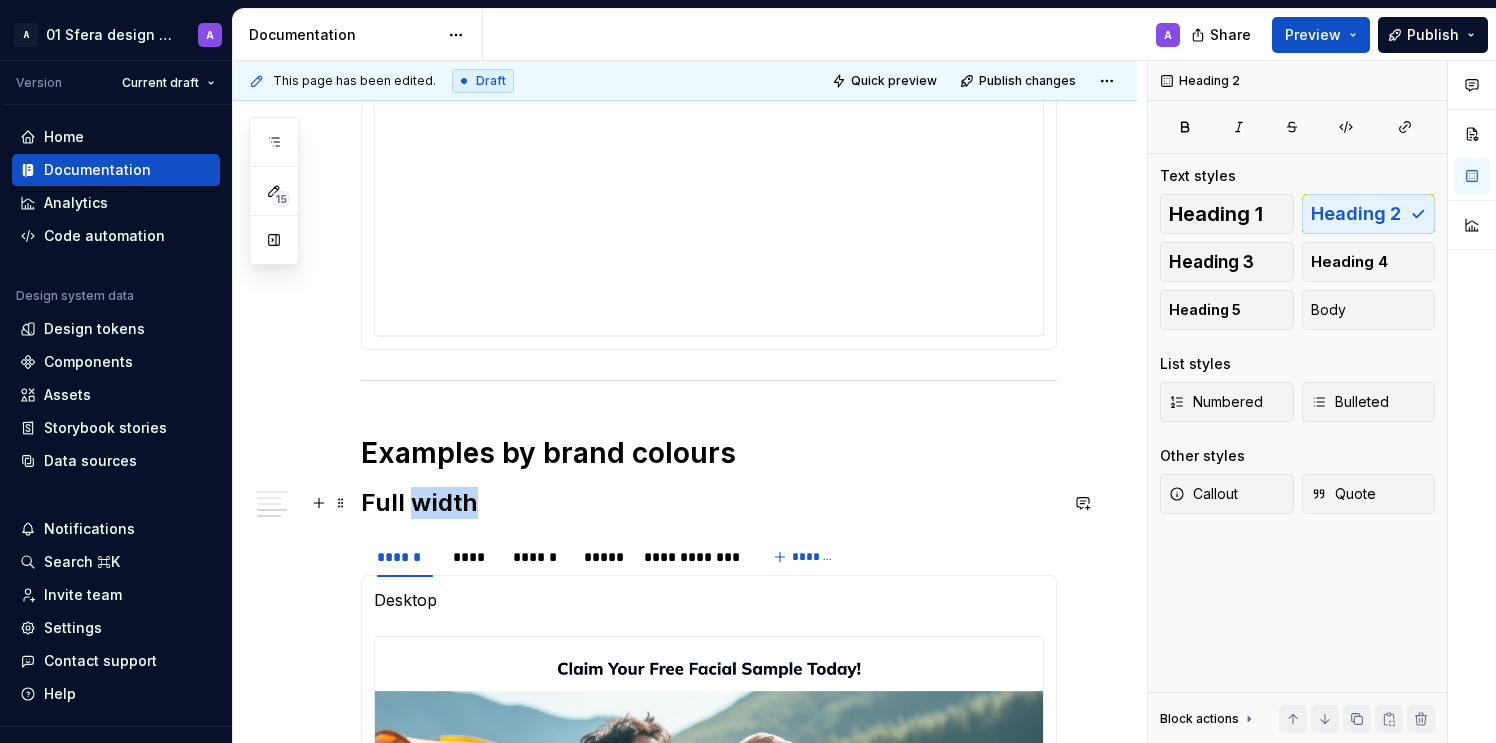 click on "Full width" at bounding box center [709, 503] 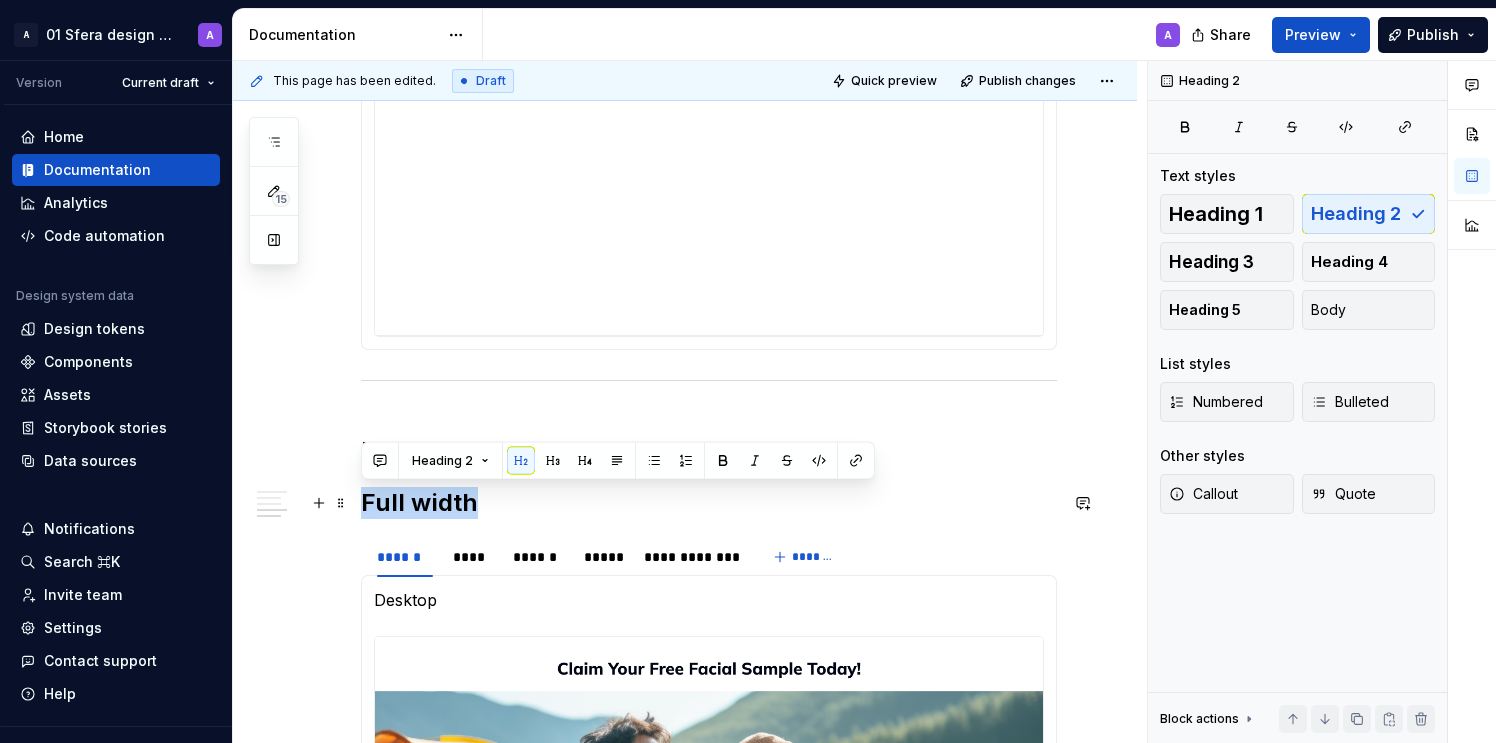 click on "Full width" at bounding box center [709, 503] 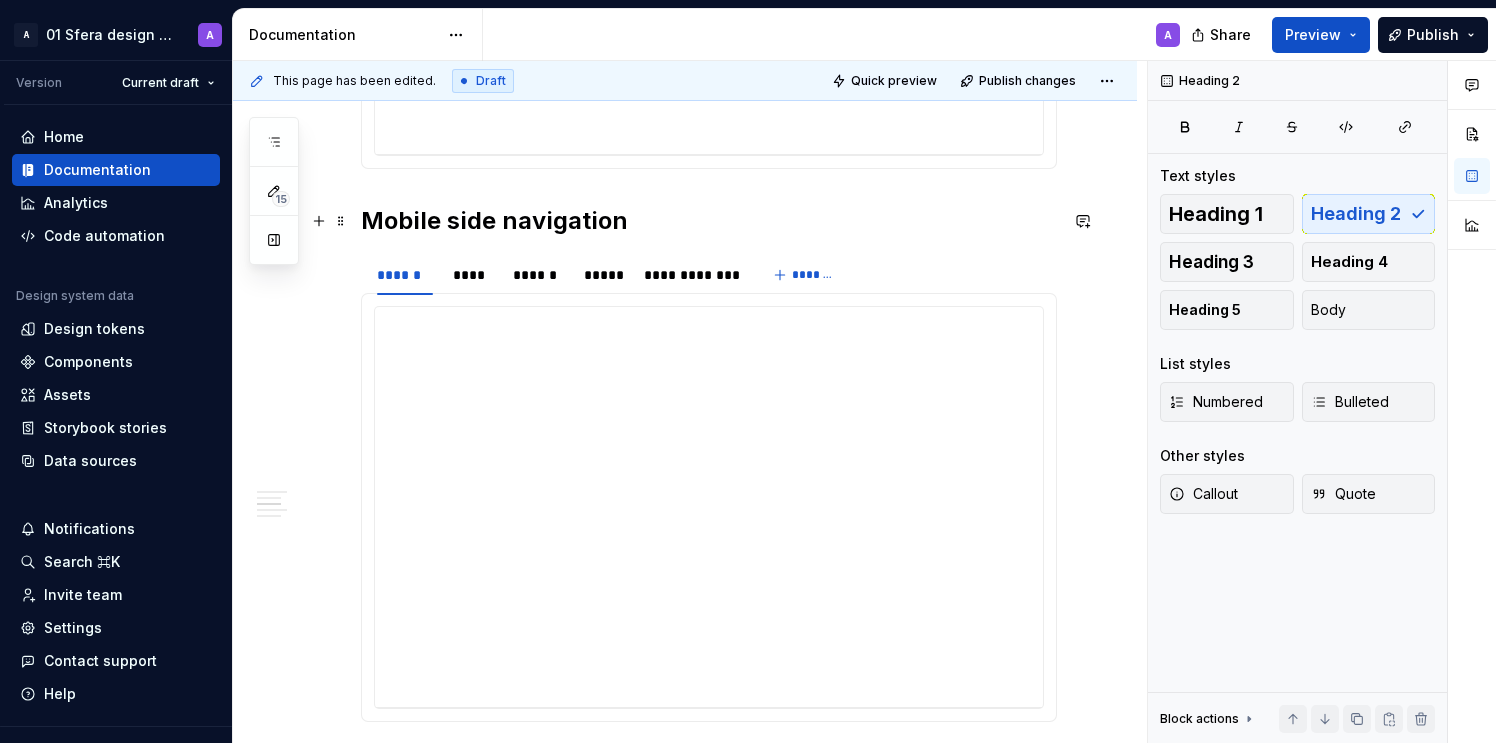 scroll, scrollTop: 911, scrollLeft: 0, axis: vertical 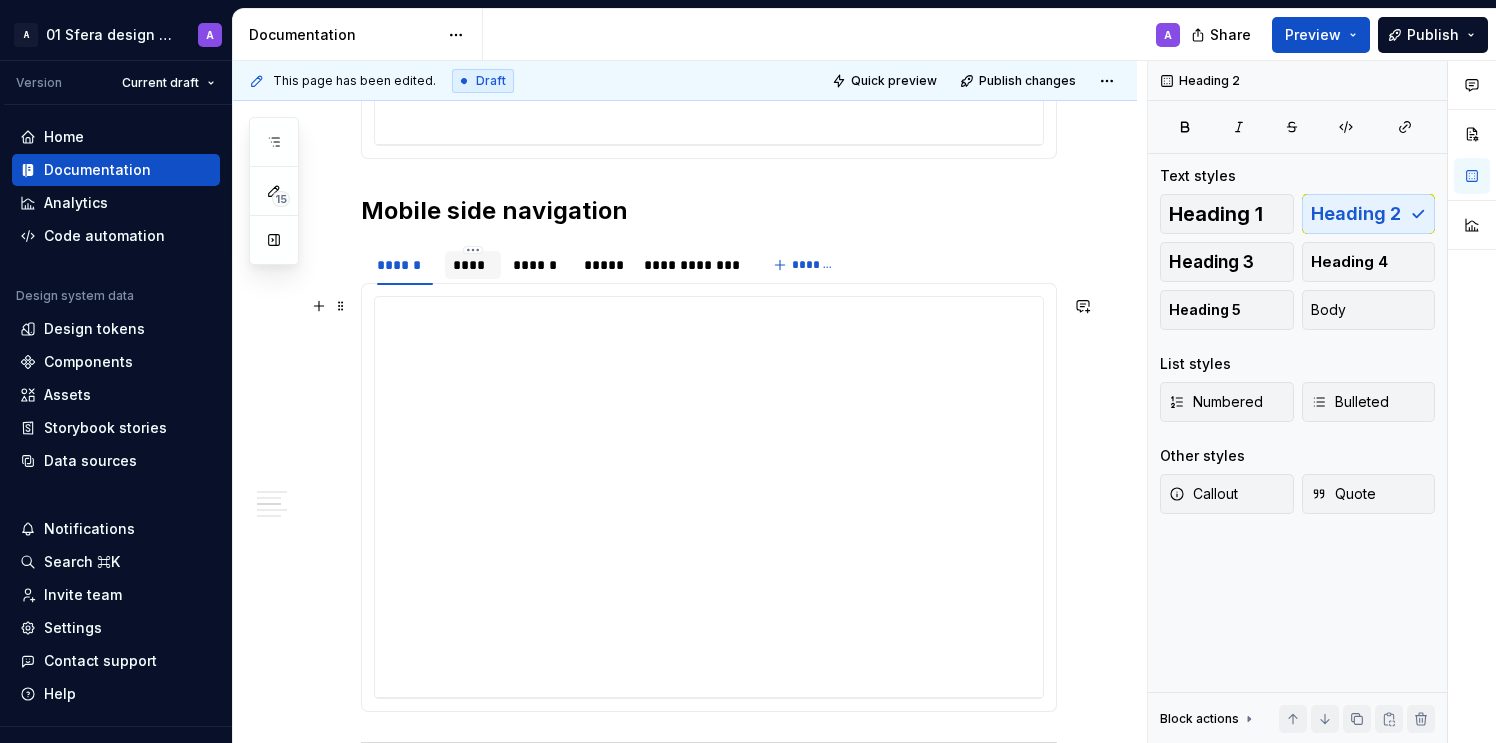 click on "****" at bounding box center (473, 265) 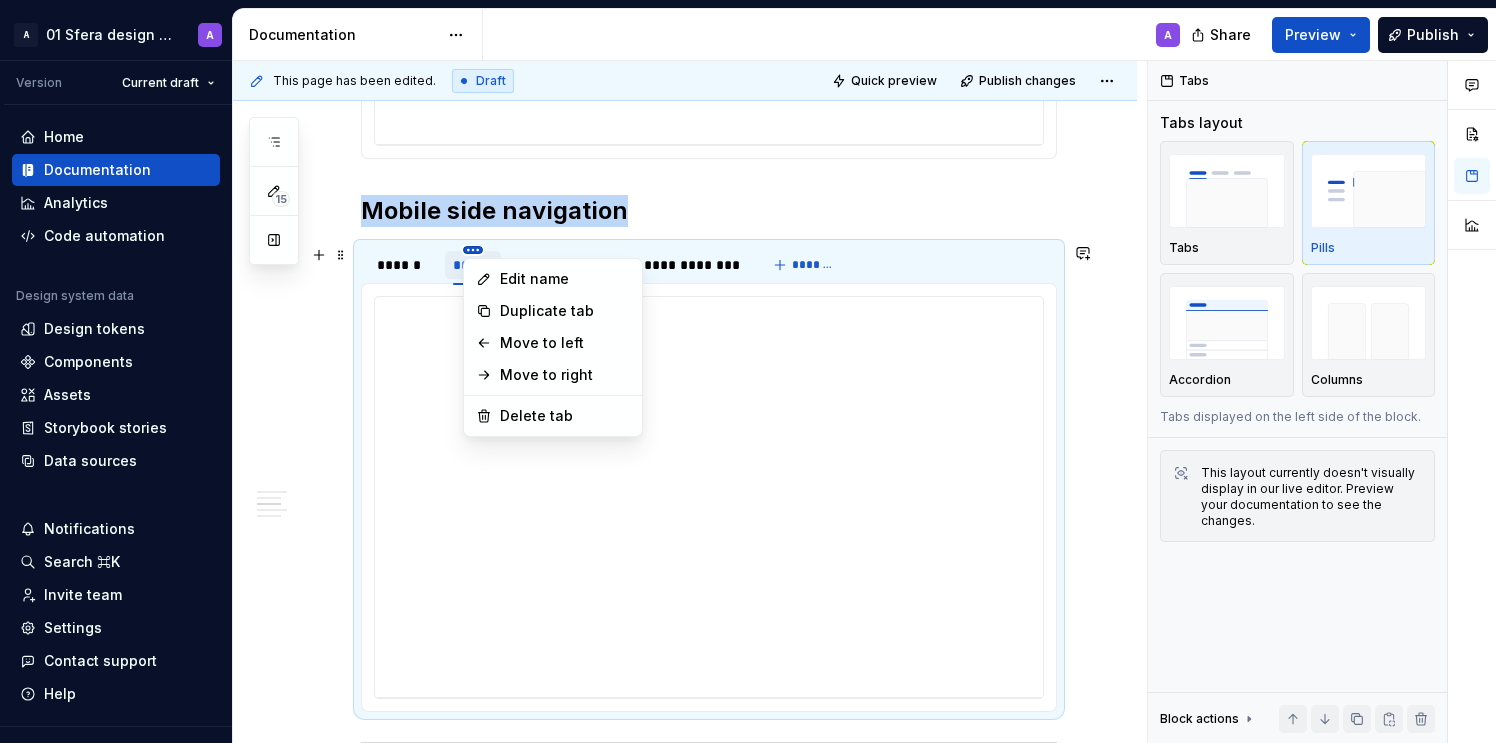 click on "A 01 Sfera design system A Version Current draft Home Documentation Analytics Code automation Design system data Design tokens Components Assets Storybook stories Data sources Notifications Search ⌘K Invite team Settings Contact support Help Documentation A Share Preview Publish 15 Pages Add
Accessibility guide for tree Page tree.
Navigate the tree with the arrow keys. Common tree hotkeys apply. Further keybindings are available:
enter to execute primary action on focused item
f2 to start renaming the focused item
escape to abort renaming an item
control+d to start dragging selected items
Welcome to Sfera Updates Foundations Design tokens Overview How to use Typography Overview Global tokens Semantic tokens How to use Colours Overview Global tokens Semantic tokens How to use Layout Overview Global tokens Semantic tokens Border Overview Global tokens How to use Logo - General Overview How to use Assets Logo - Support Overview How to use" at bounding box center (748, 371) 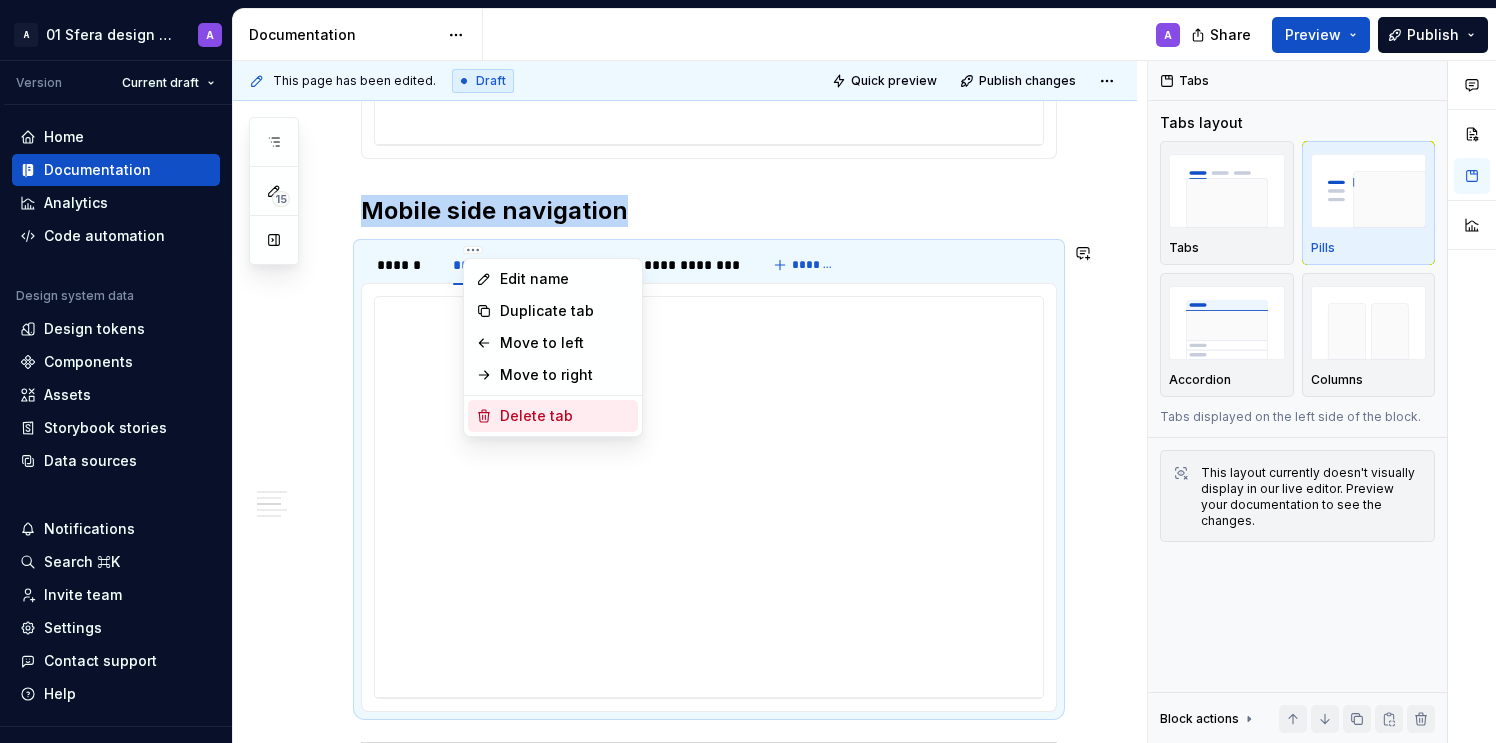 click on "Delete tab" at bounding box center [565, 416] 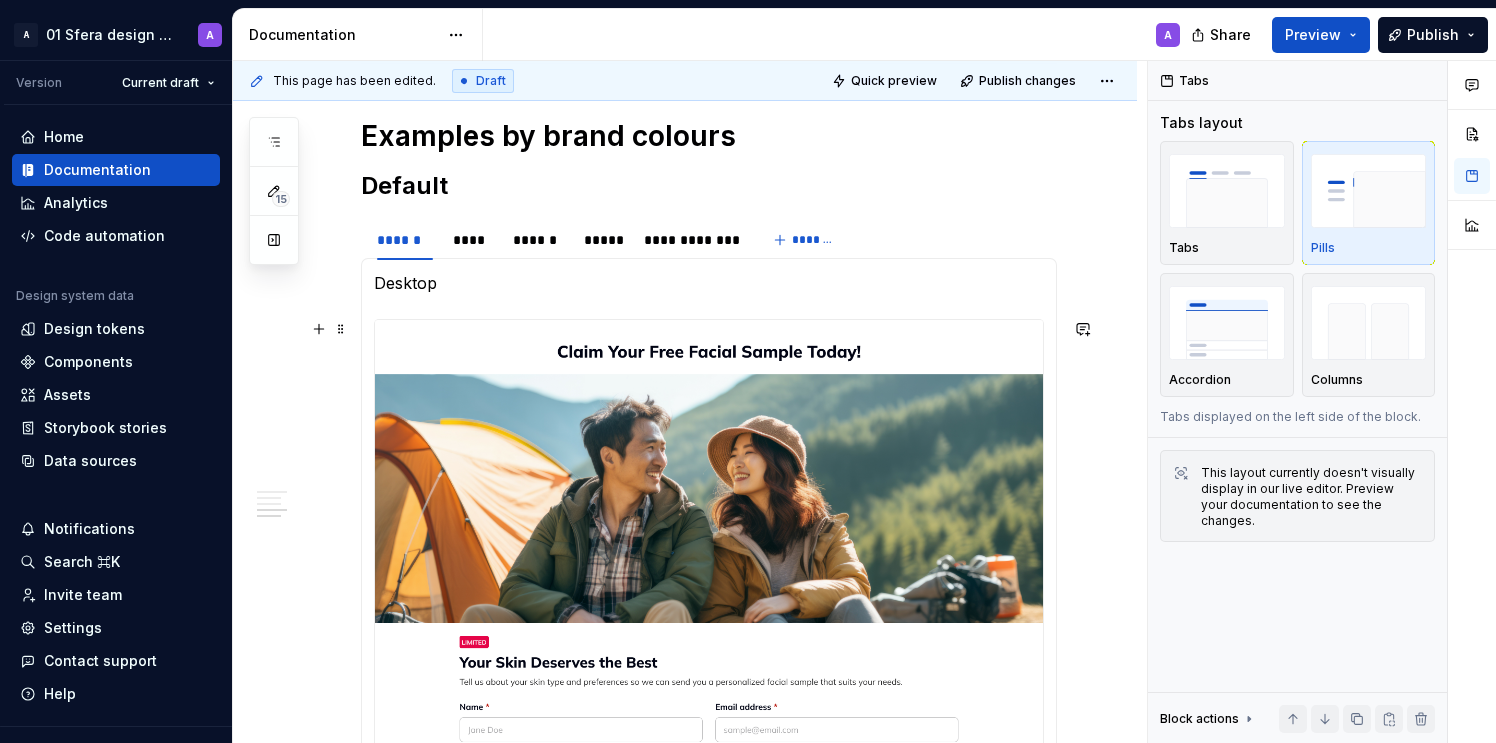 scroll, scrollTop: 1344, scrollLeft: 0, axis: vertical 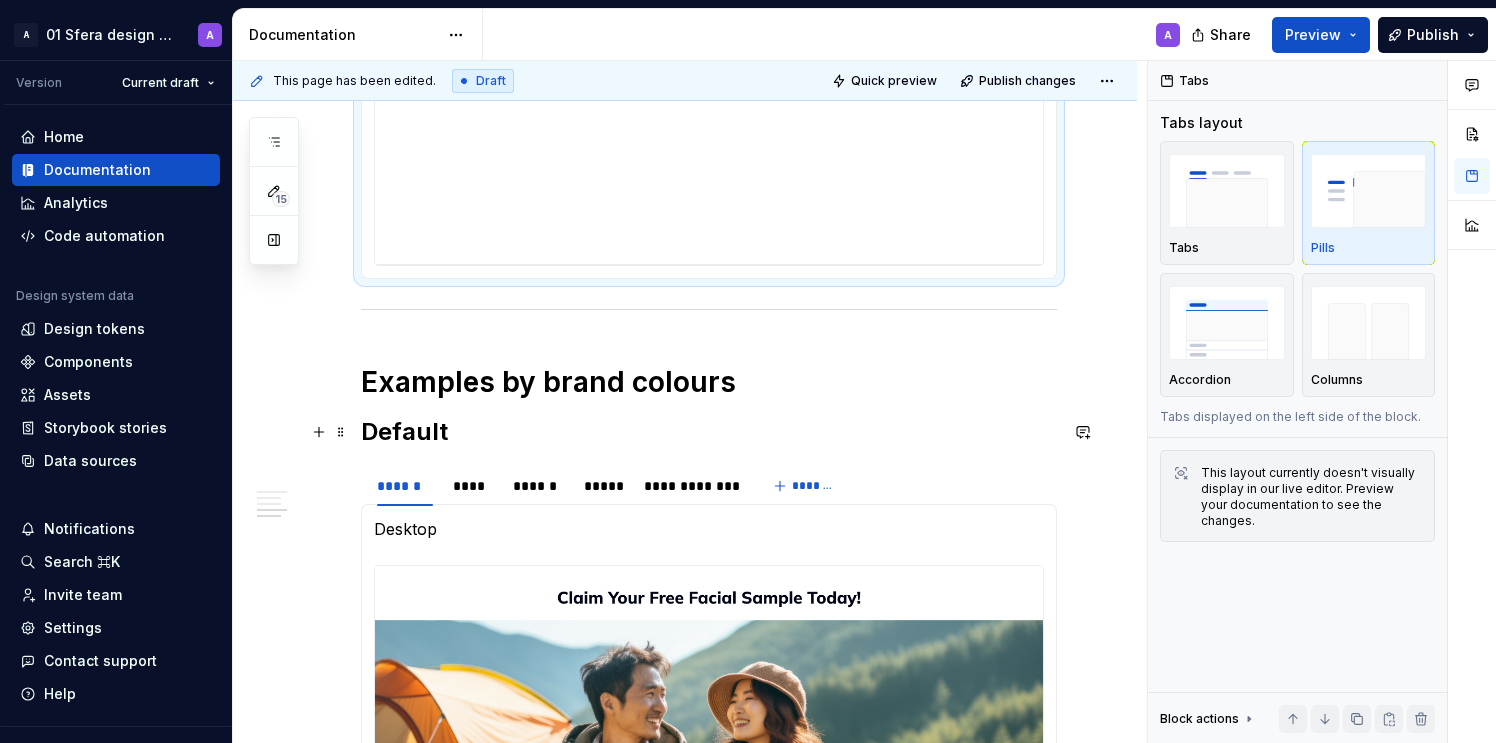 drag, startPoint x: 470, startPoint y: 445, endPoint x: 468, endPoint y: 464, distance: 19.104973 